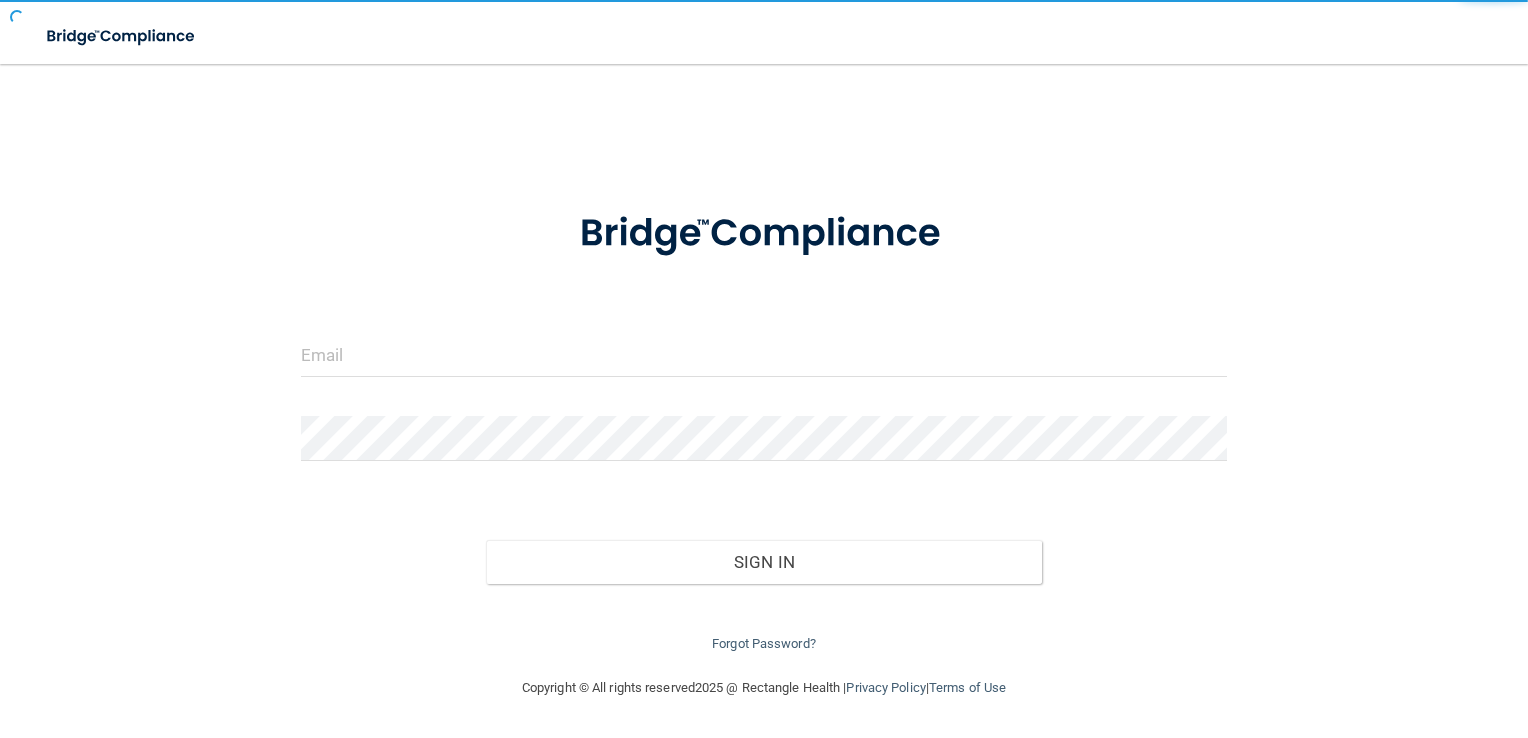 scroll, scrollTop: 0, scrollLeft: 0, axis: both 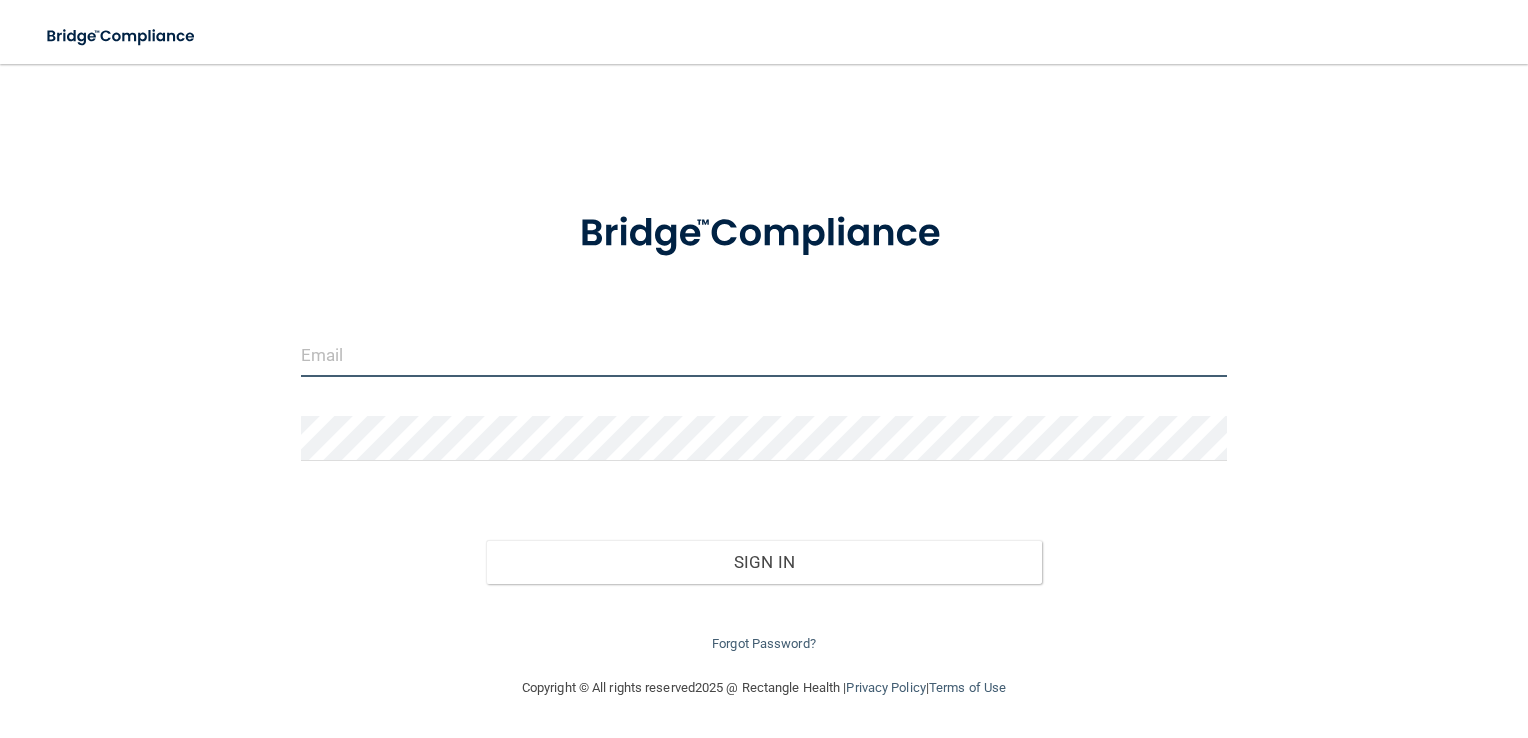 click at bounding box center (764, 354) 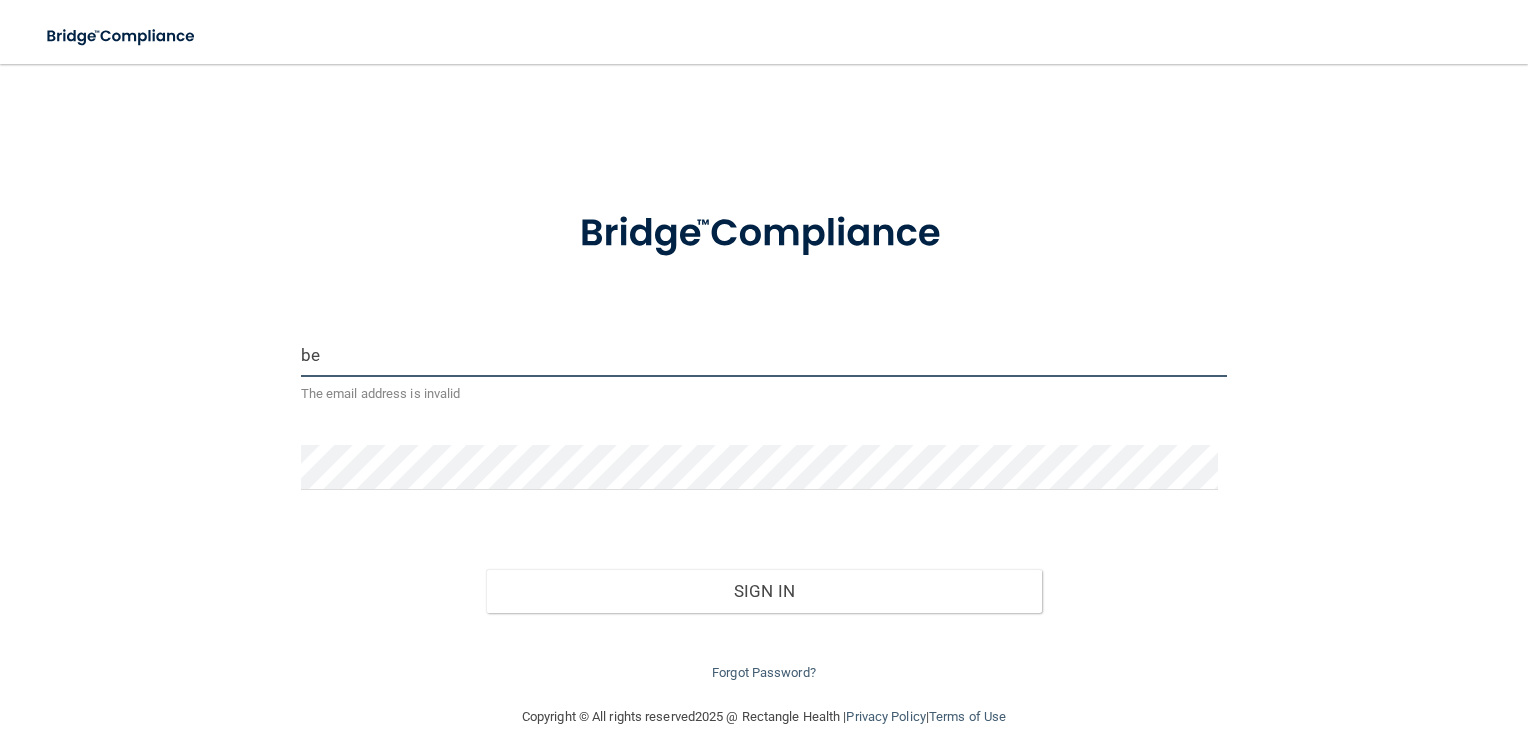 type on "b" 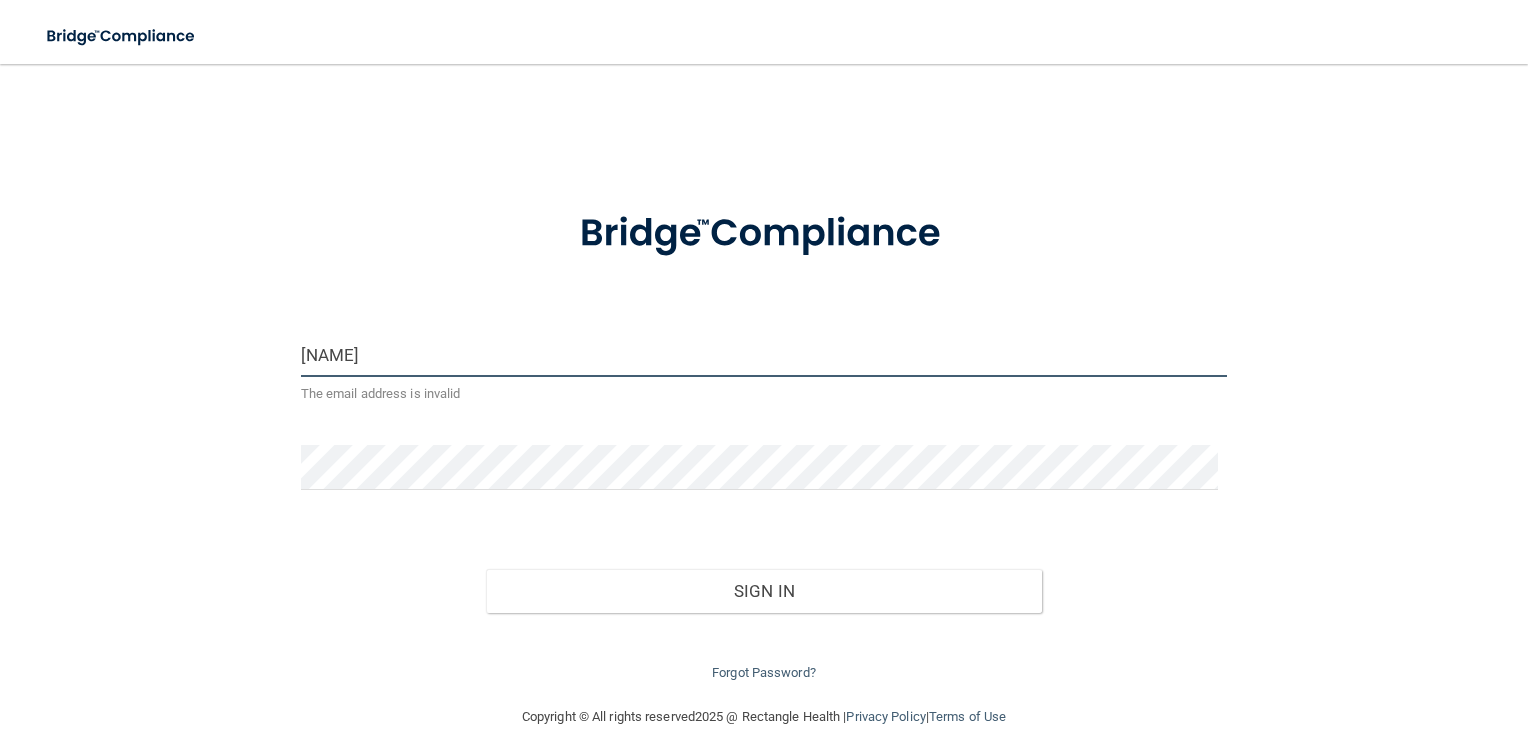 type on "[USERNAME]@example.com" 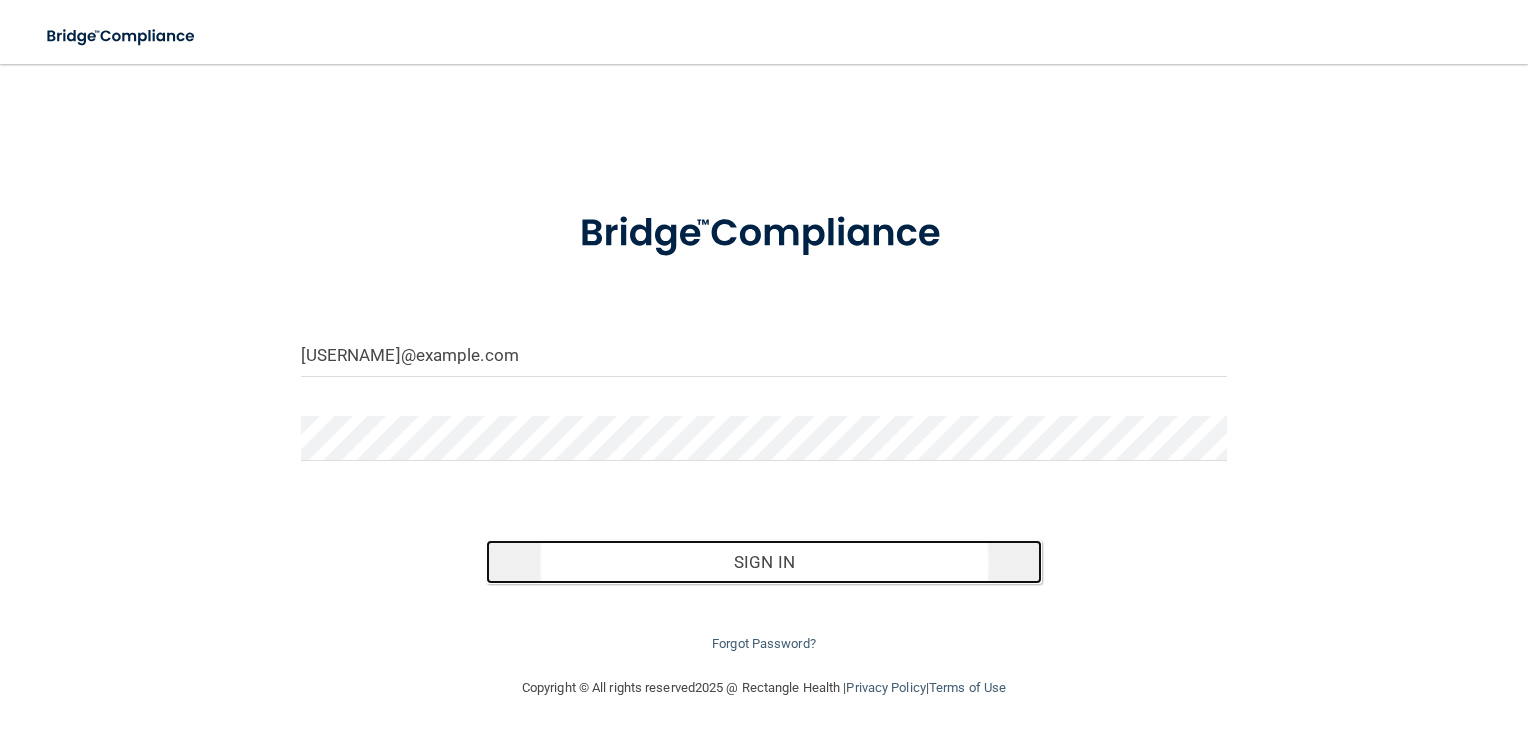 click on "Sign In" at bounding box center [764, 562] 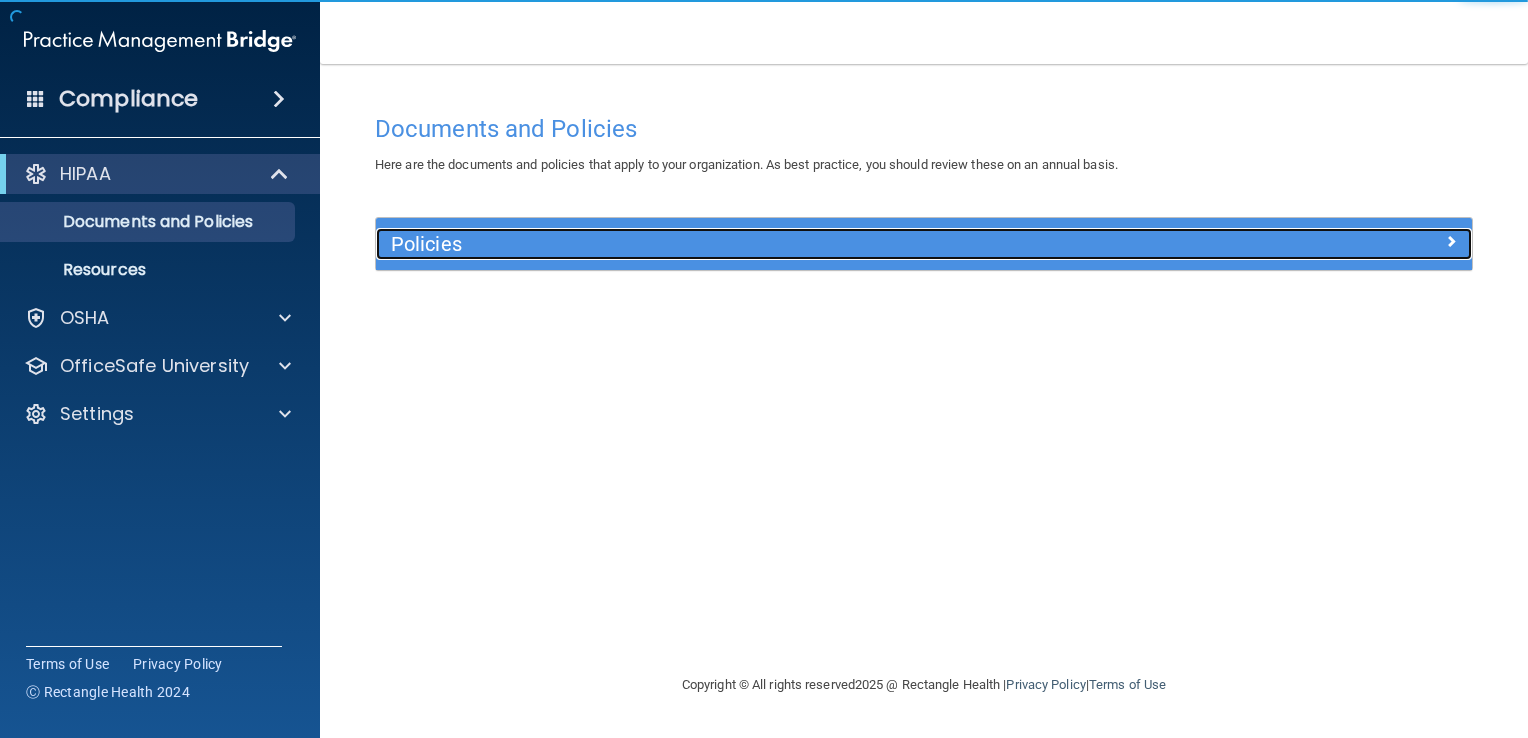 click on "Policies" at bounding box center [924, 244] 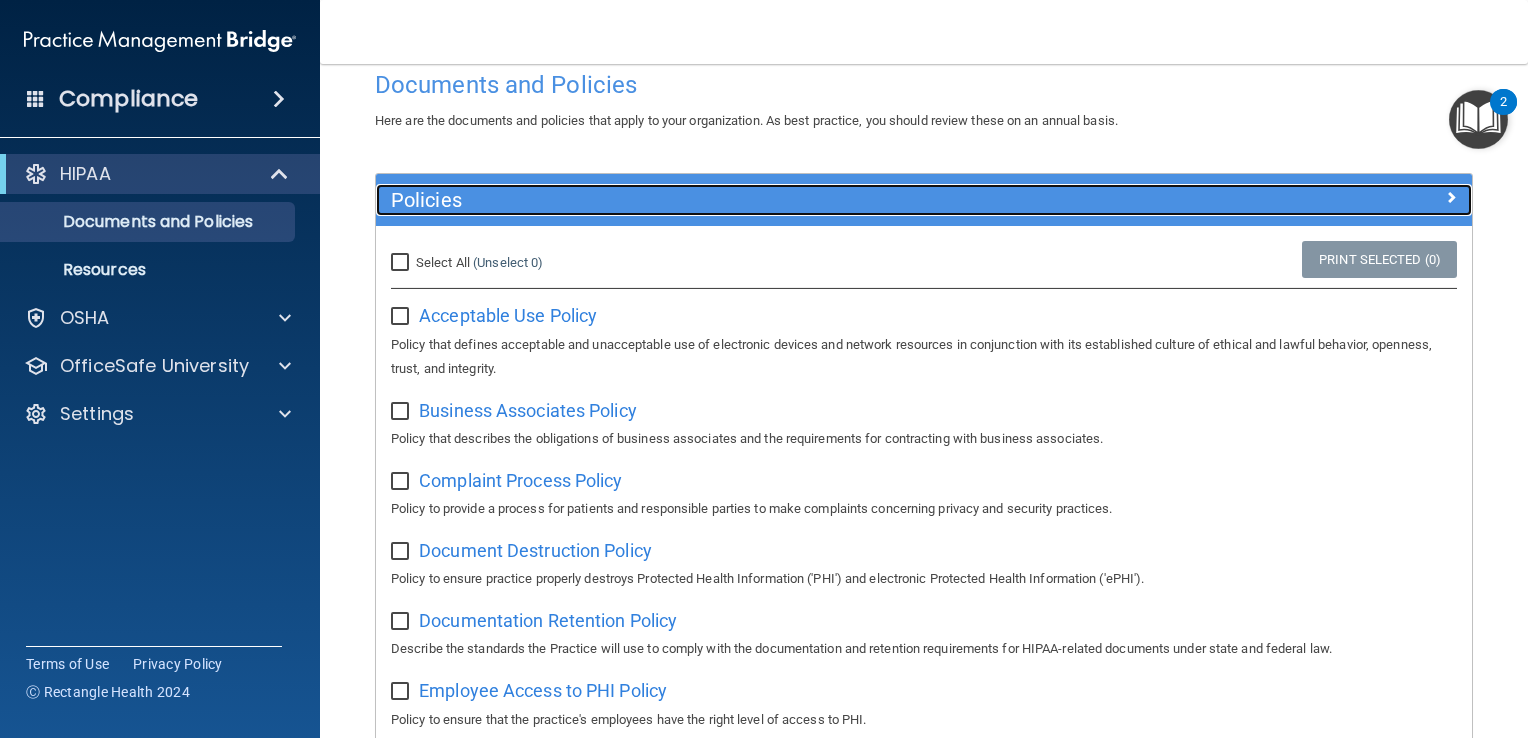 scroll, scrollTop: 40, scrollLeft: 0, axis: vertical 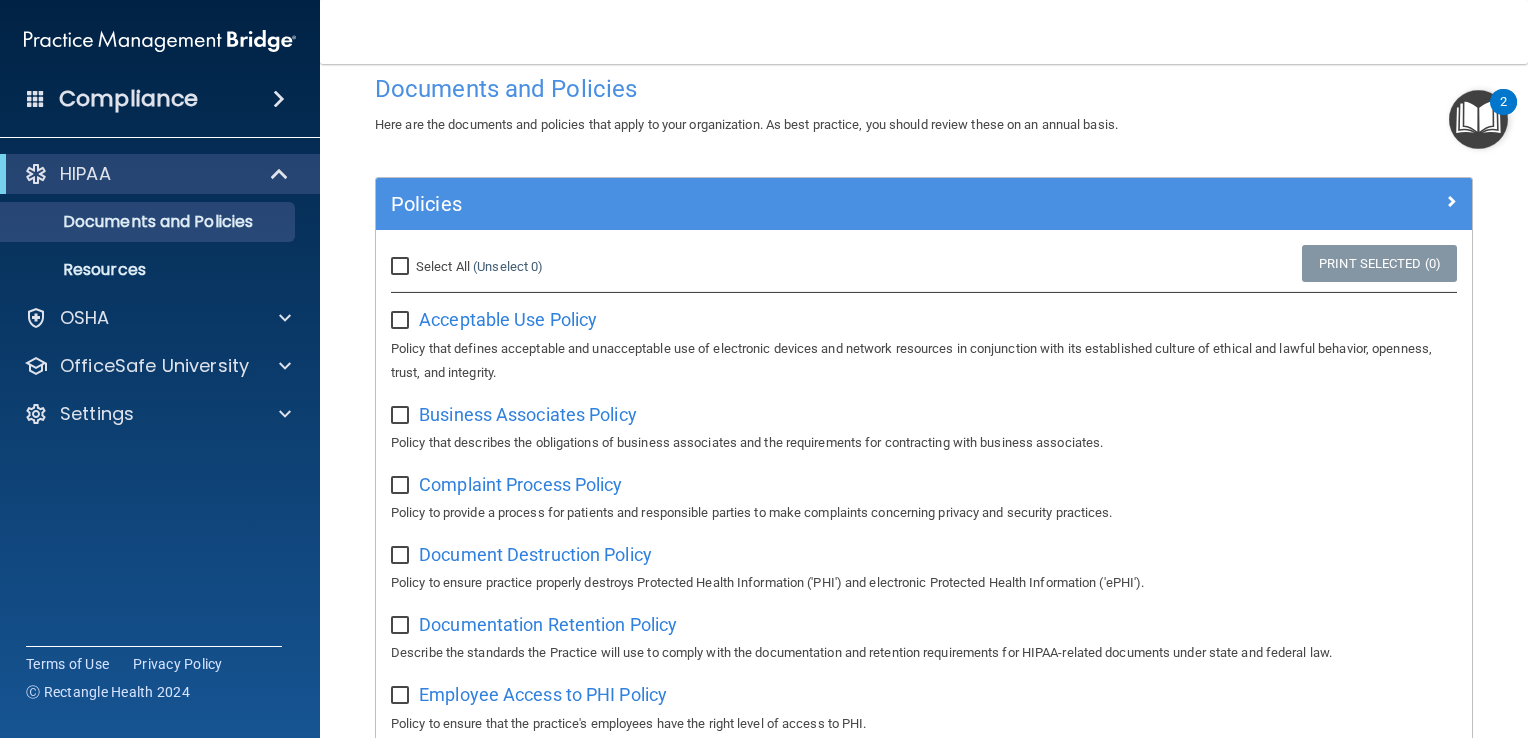 click on "Select All   (Unselect 0)    Unselect All" at bounding box center (402, 267) 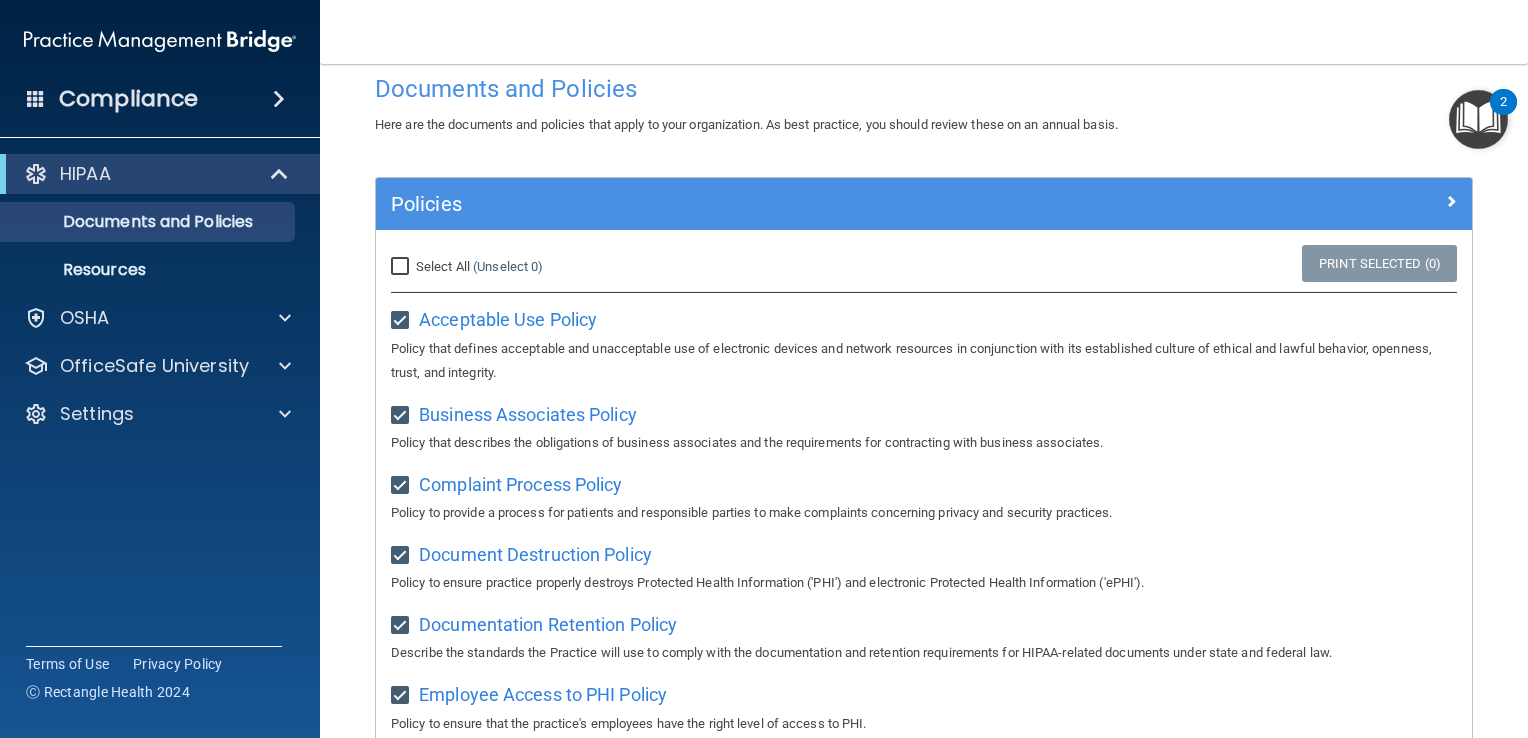 checkbox on "true" 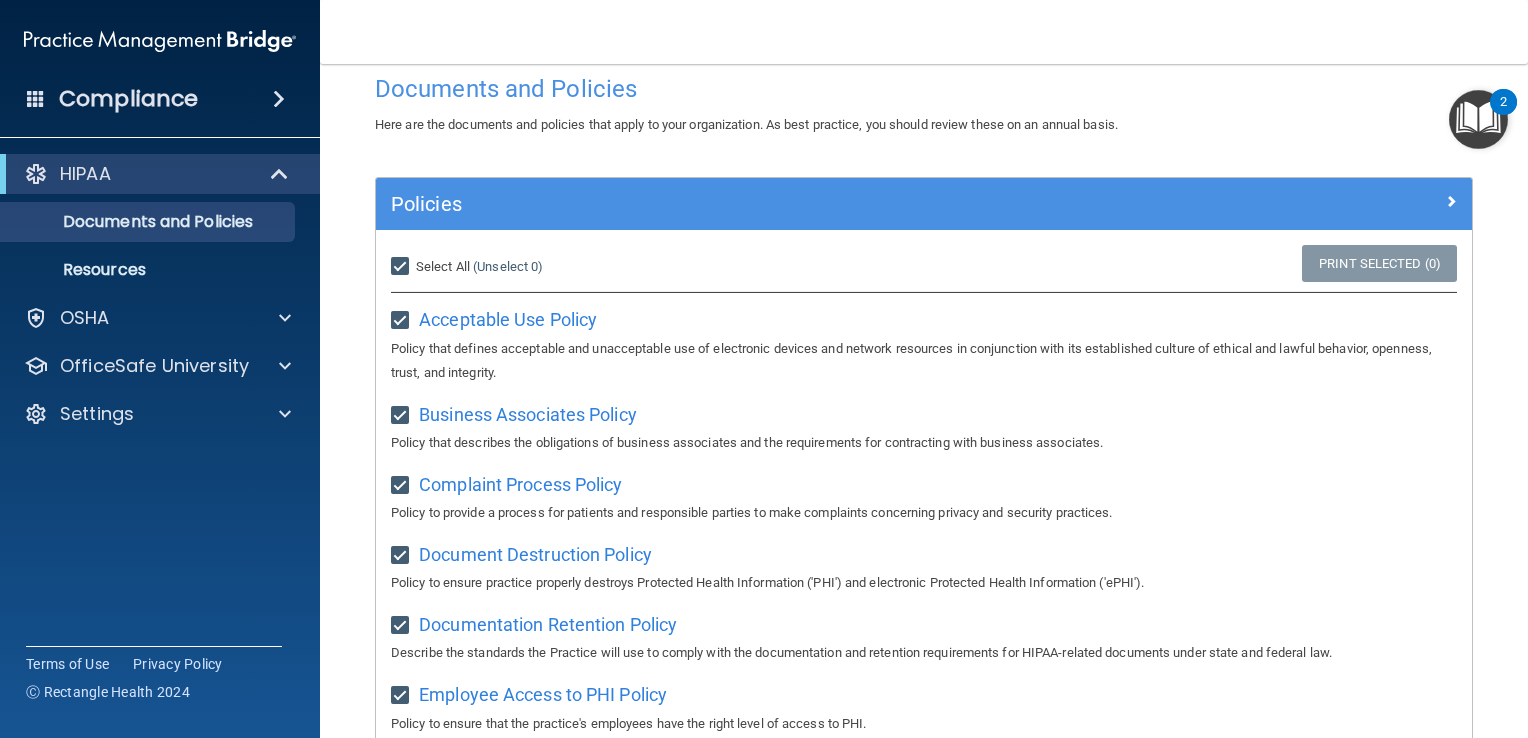 checkbox on "true" 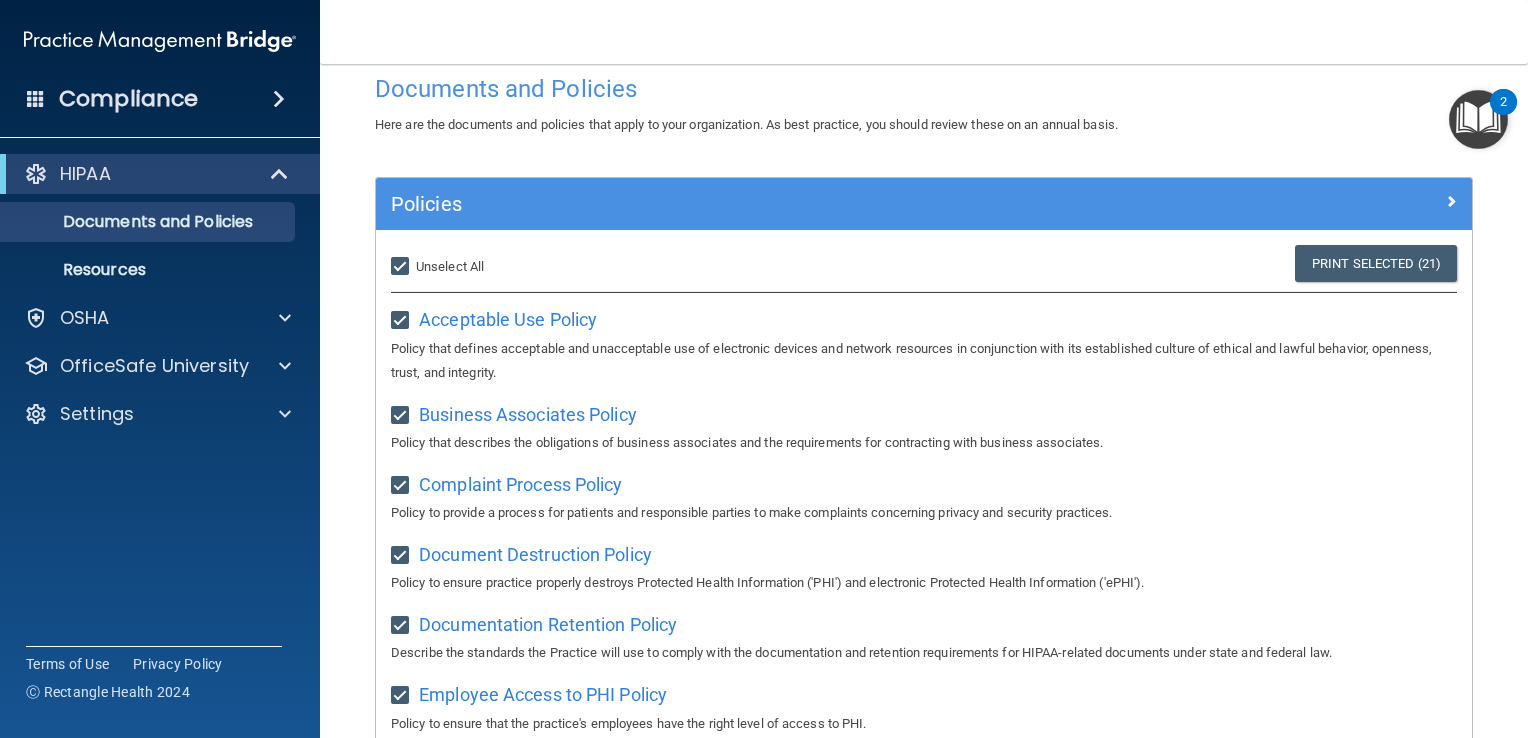 click on "Select All   (Unselect 21)    Unselect All" at bounding box center (402, 267) 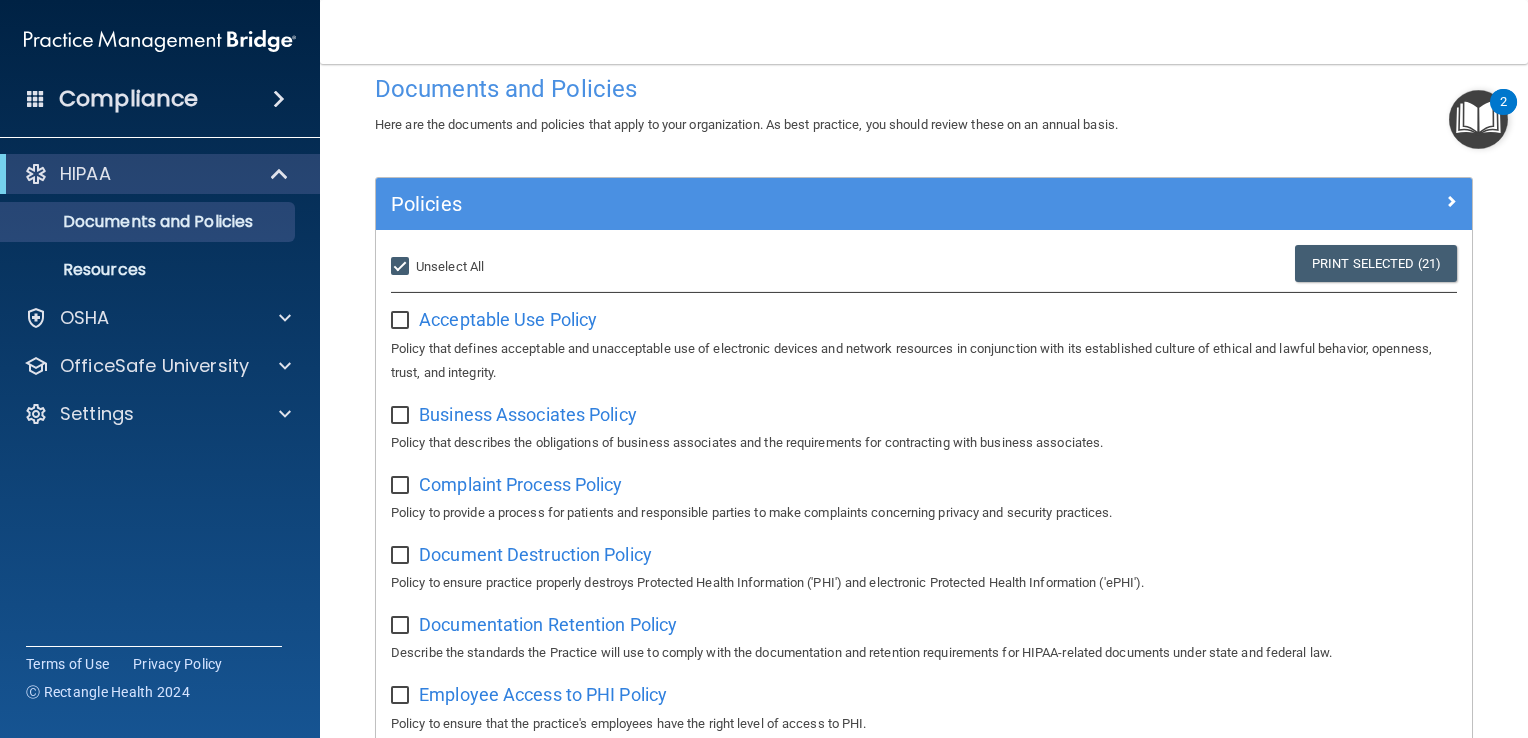 checkbox on "false" 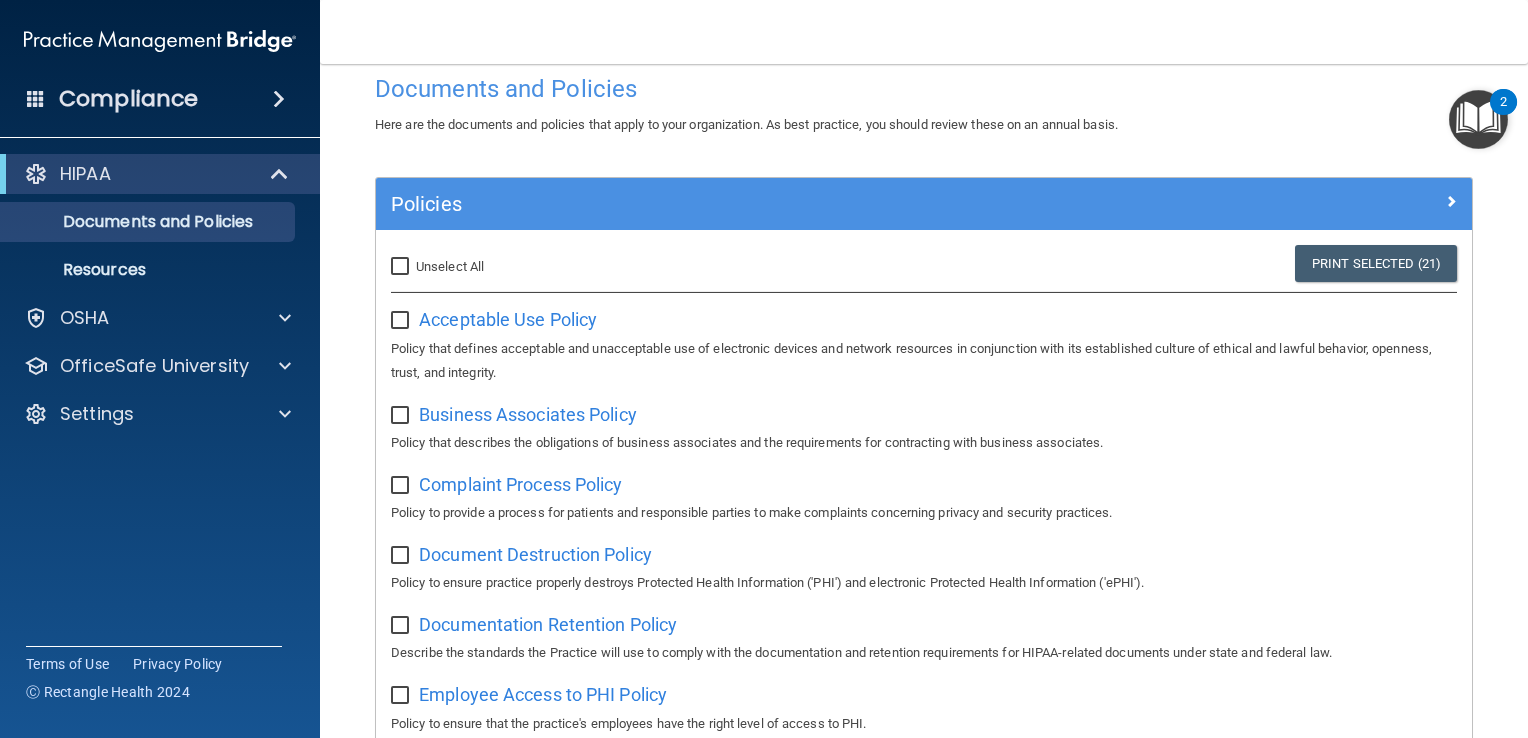 checkbox on "false" 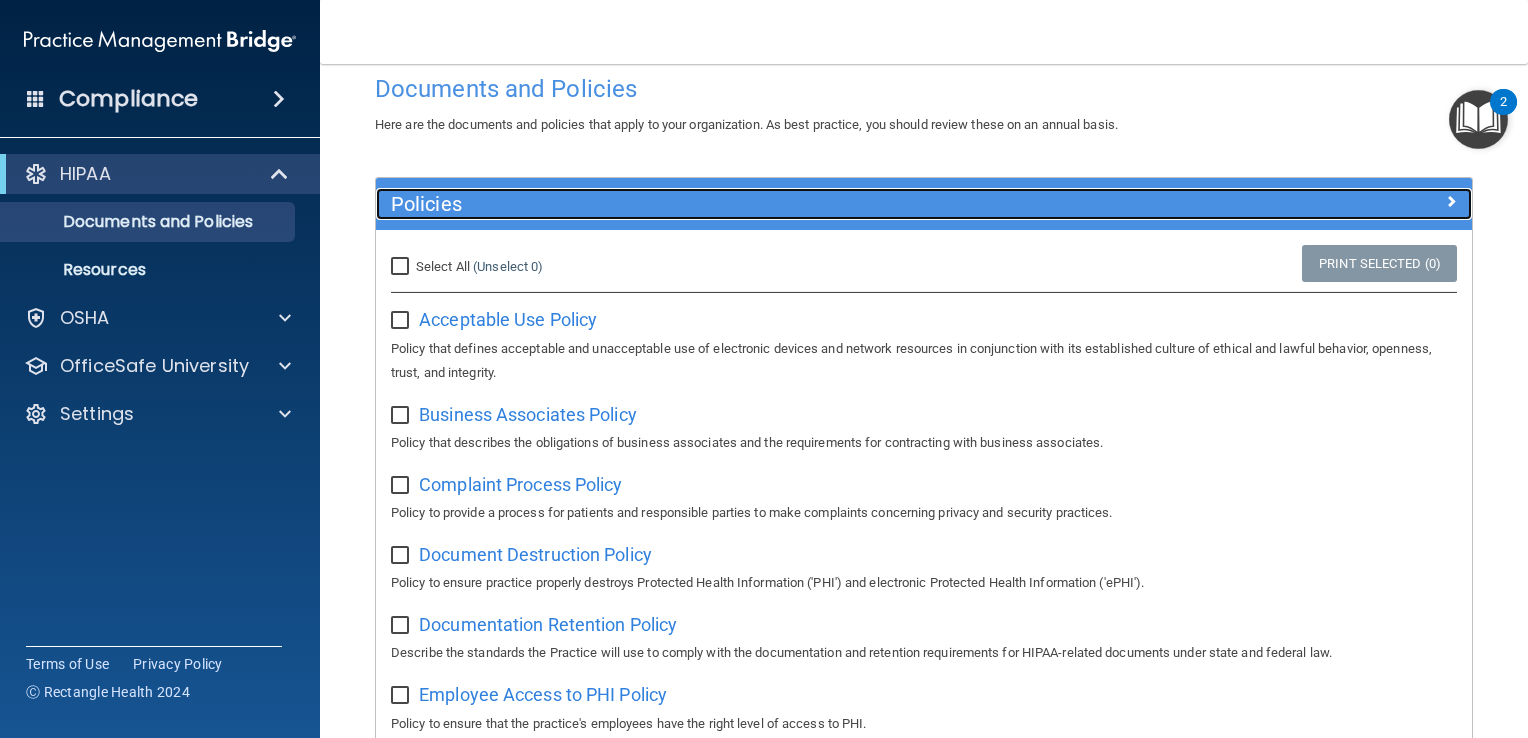 click at bounding box center [1335, 200] 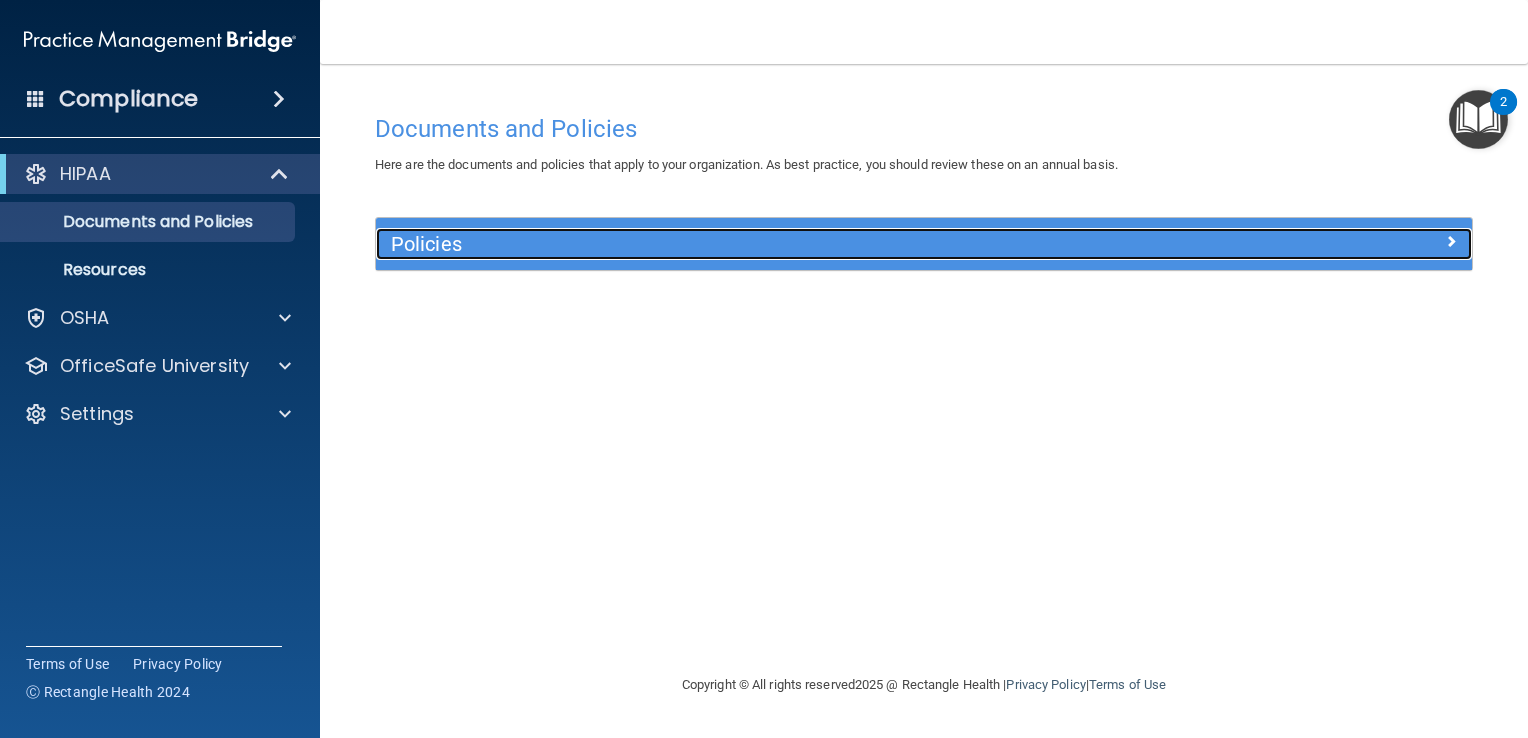 scroll, scrollTop: 0, scrollLeft: 0, axis: both 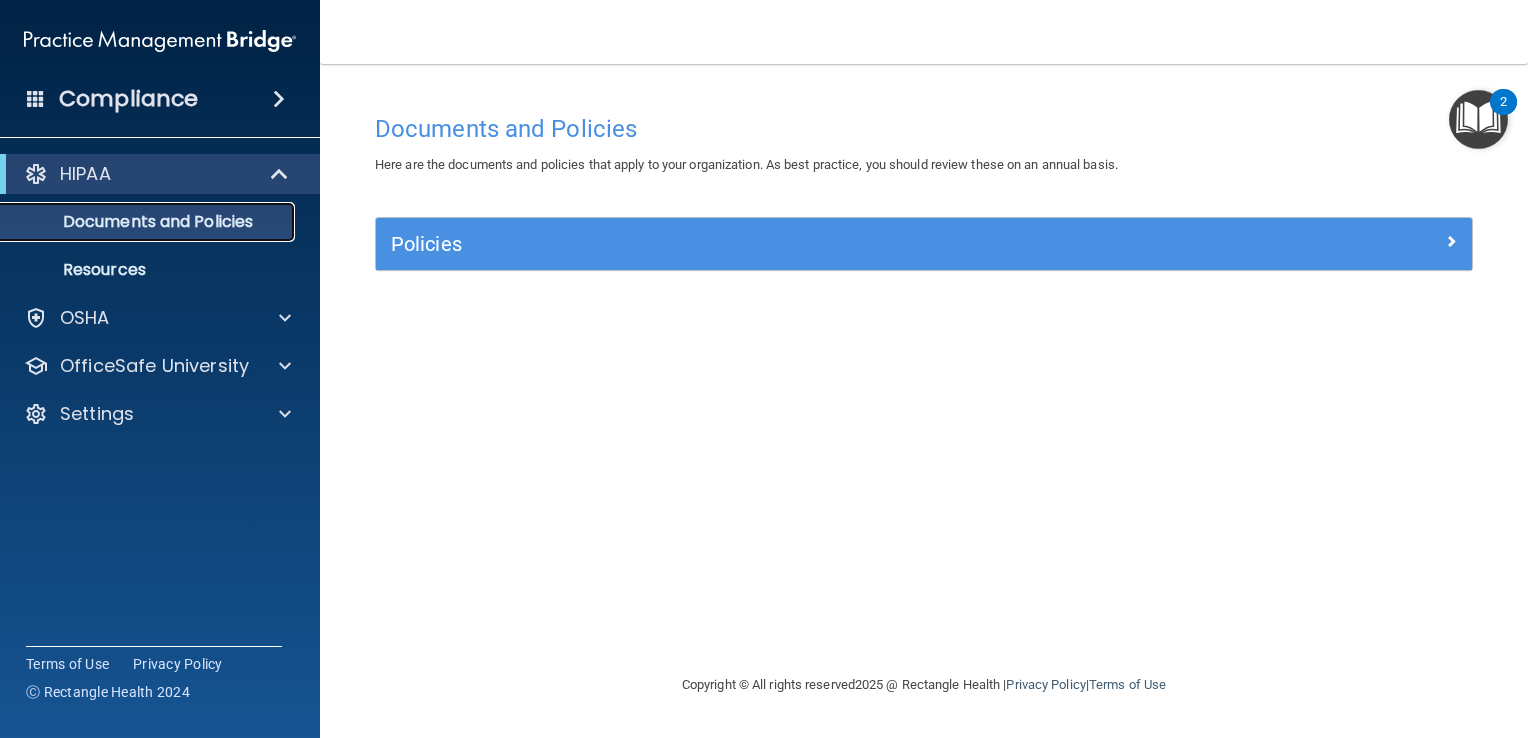 click on "Documents and Policies" at bounding box center [137, 222] 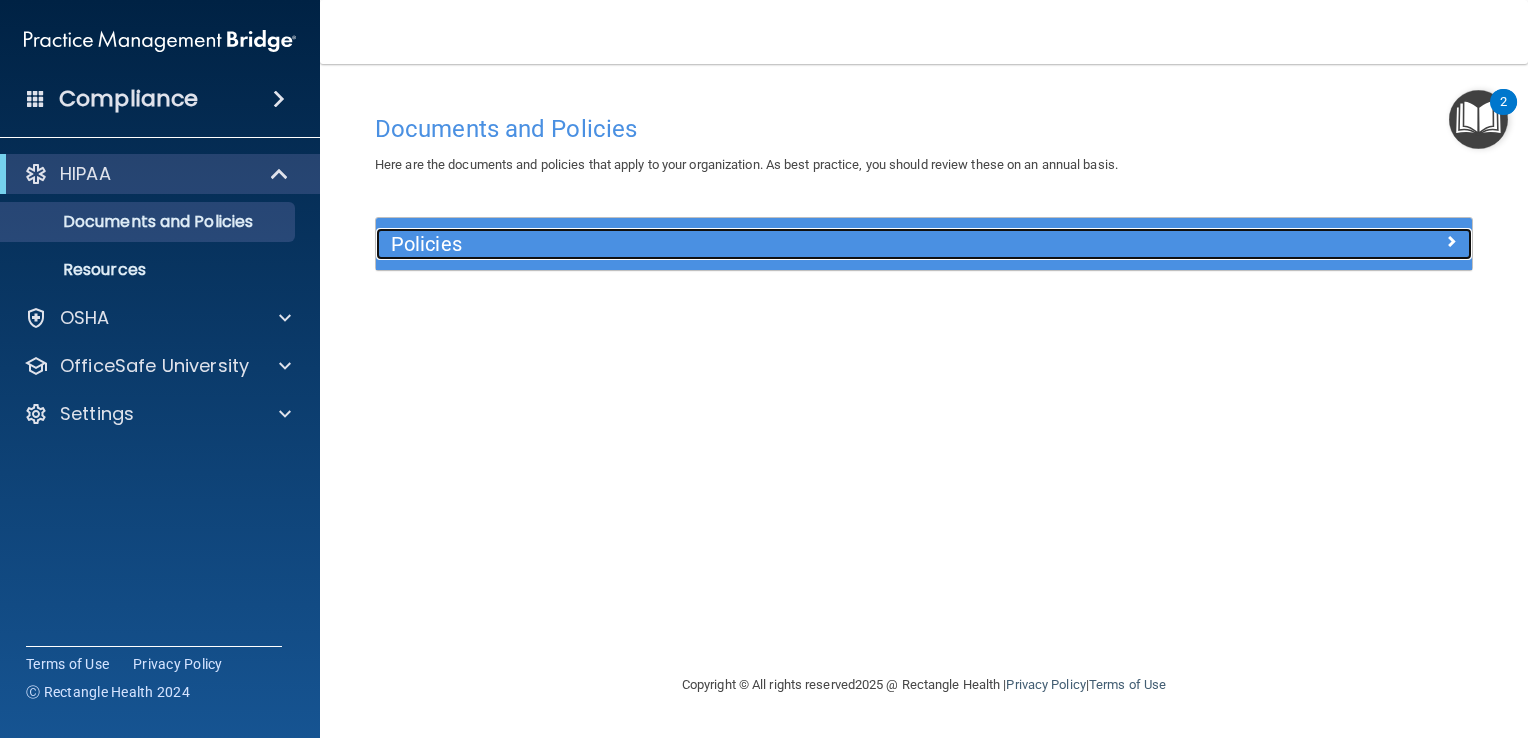 click on "Policies" at bounding box center [787, 244] 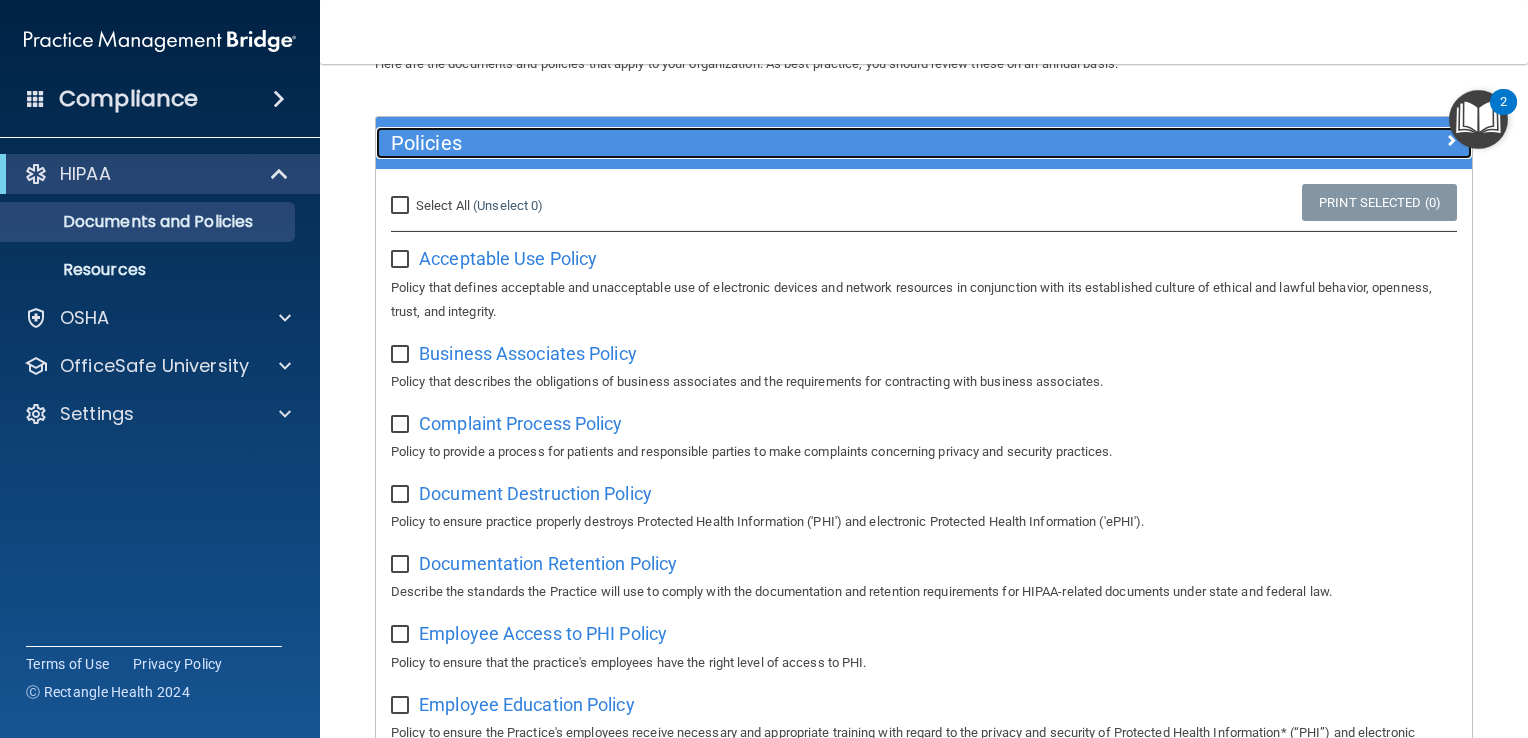 scroll, scrollTop: 0, scrollLeft: 0, axis: both 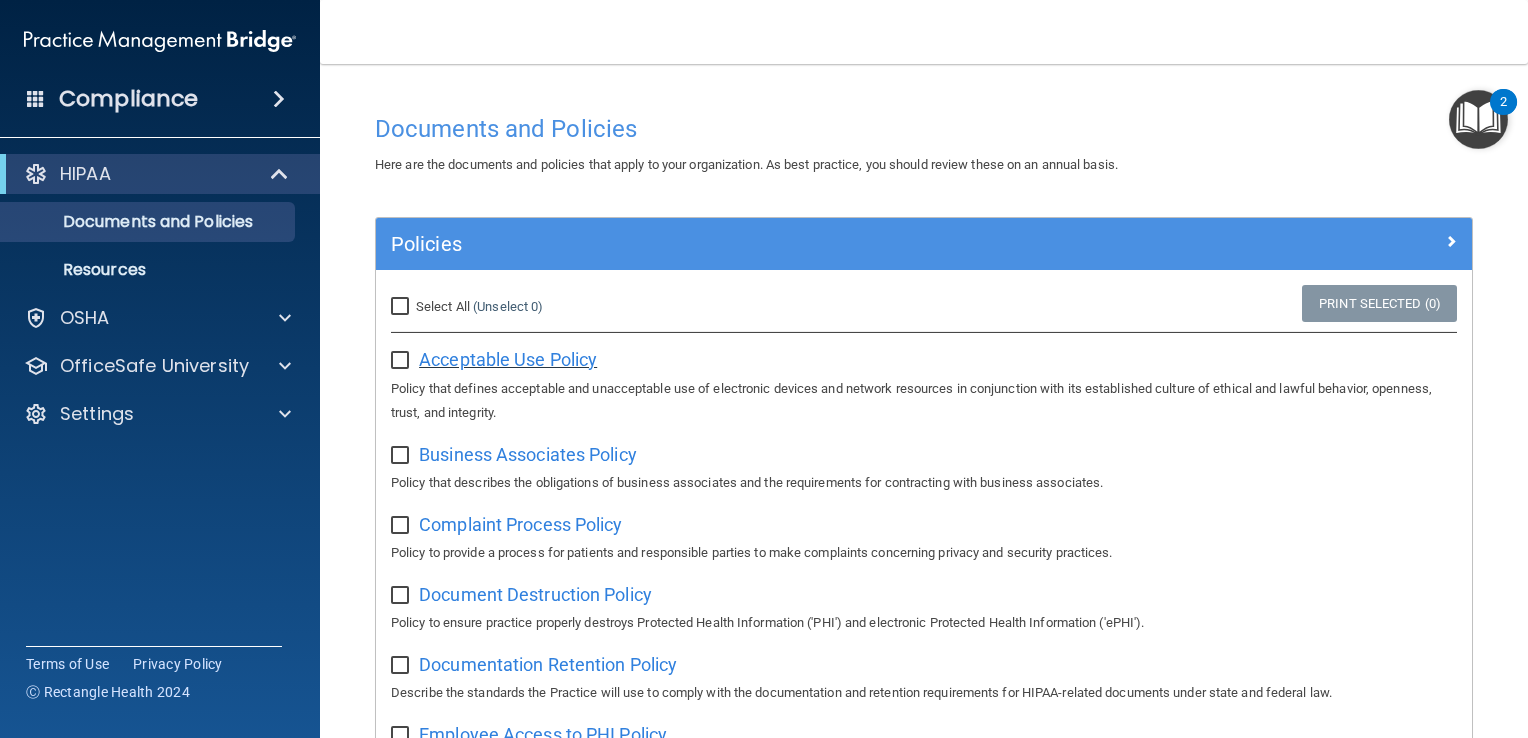 click on "Acceptable Use Policy" at bounding box center [508, 359] 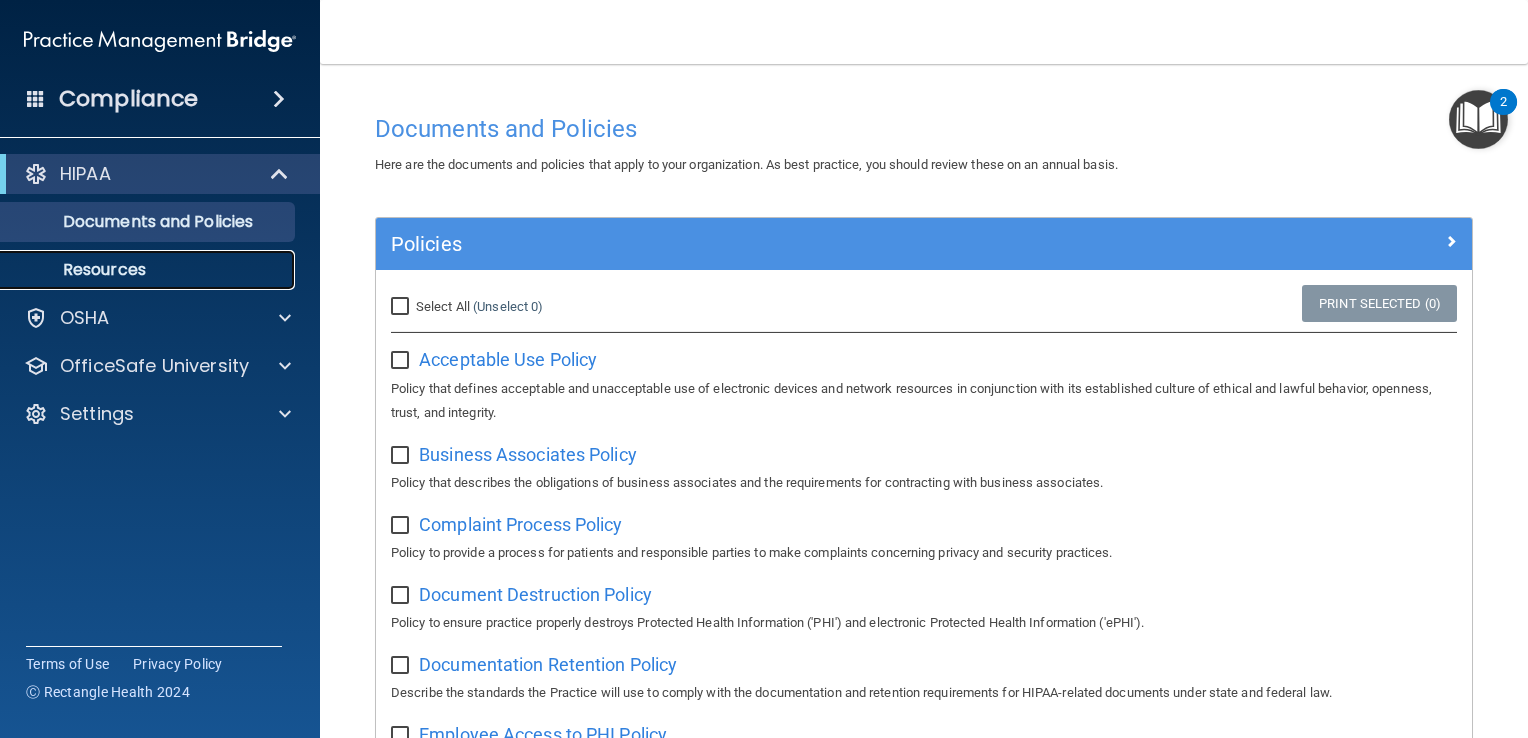 click on "Resources" at bounding box center (149, 270) 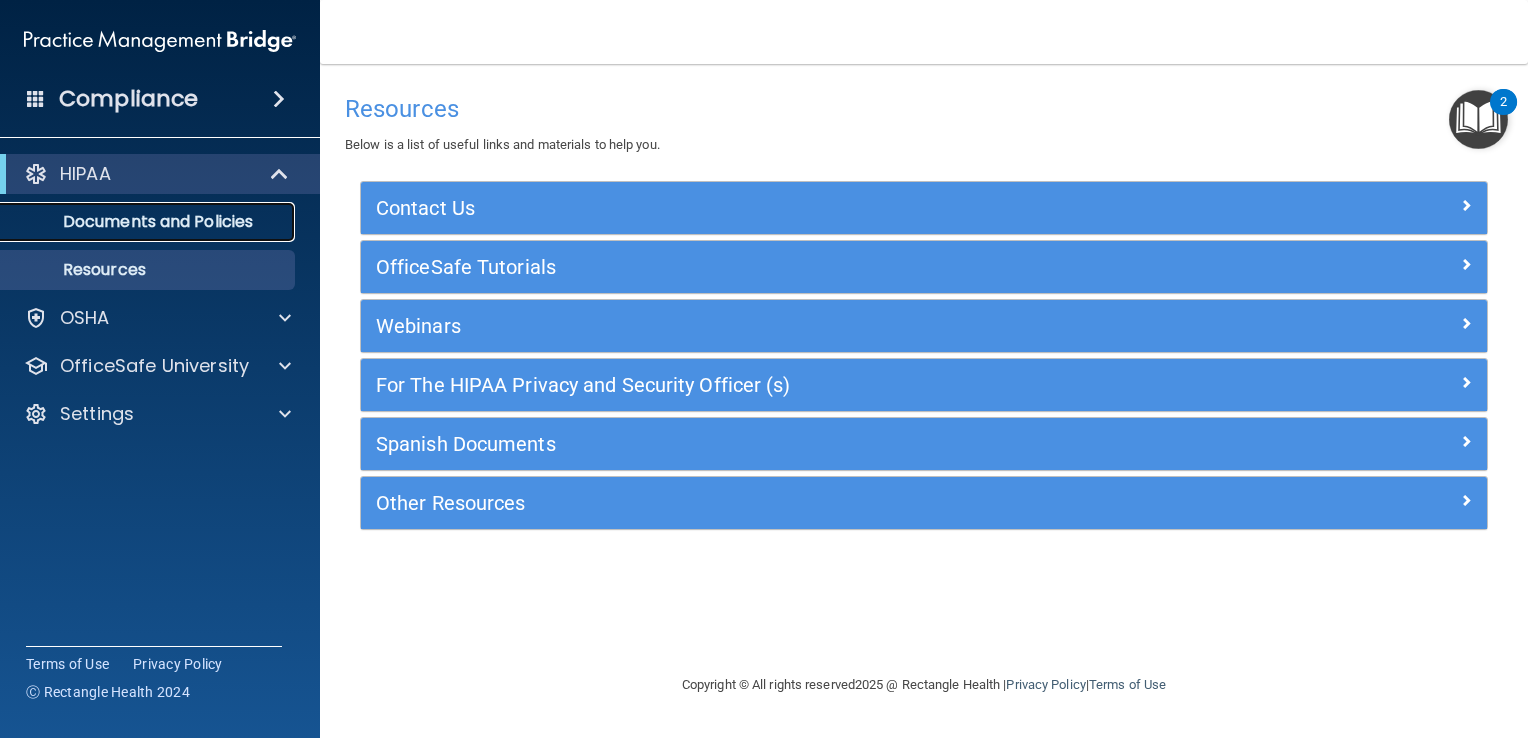 click on "Documents and Policies" at bounding box center [149, 222] 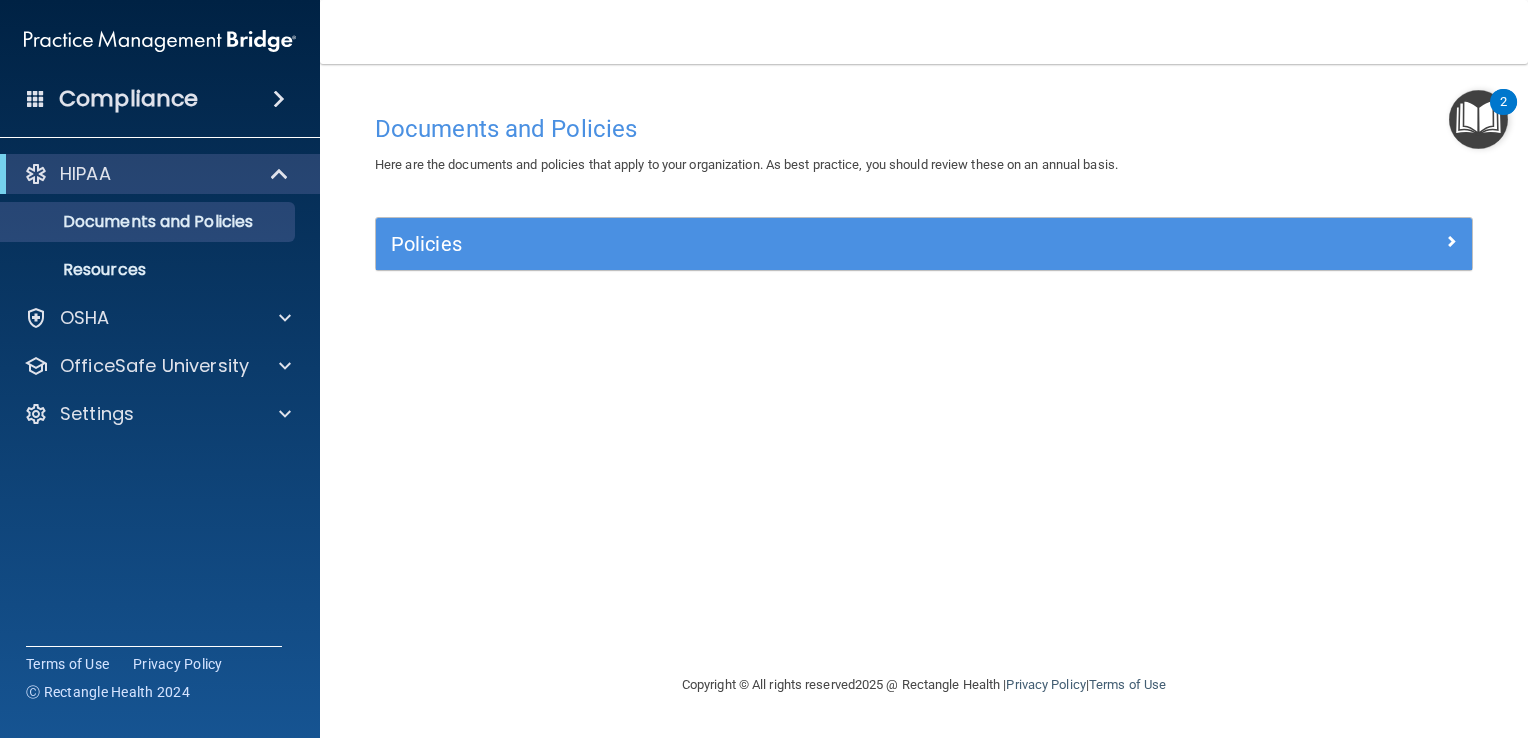 click at bounding box center [1478, 119] 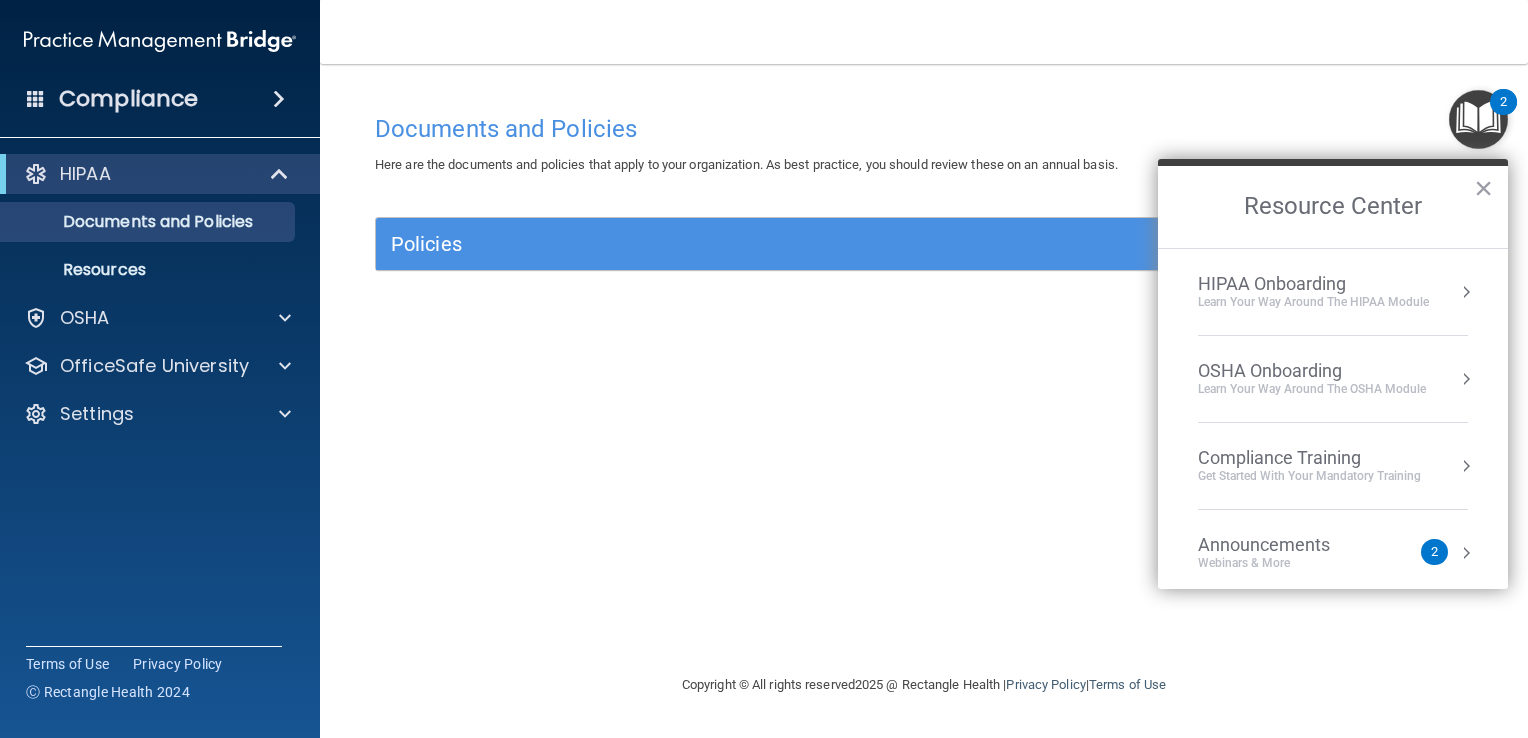 click on "Announcements" at bounding box center [1284, 545] 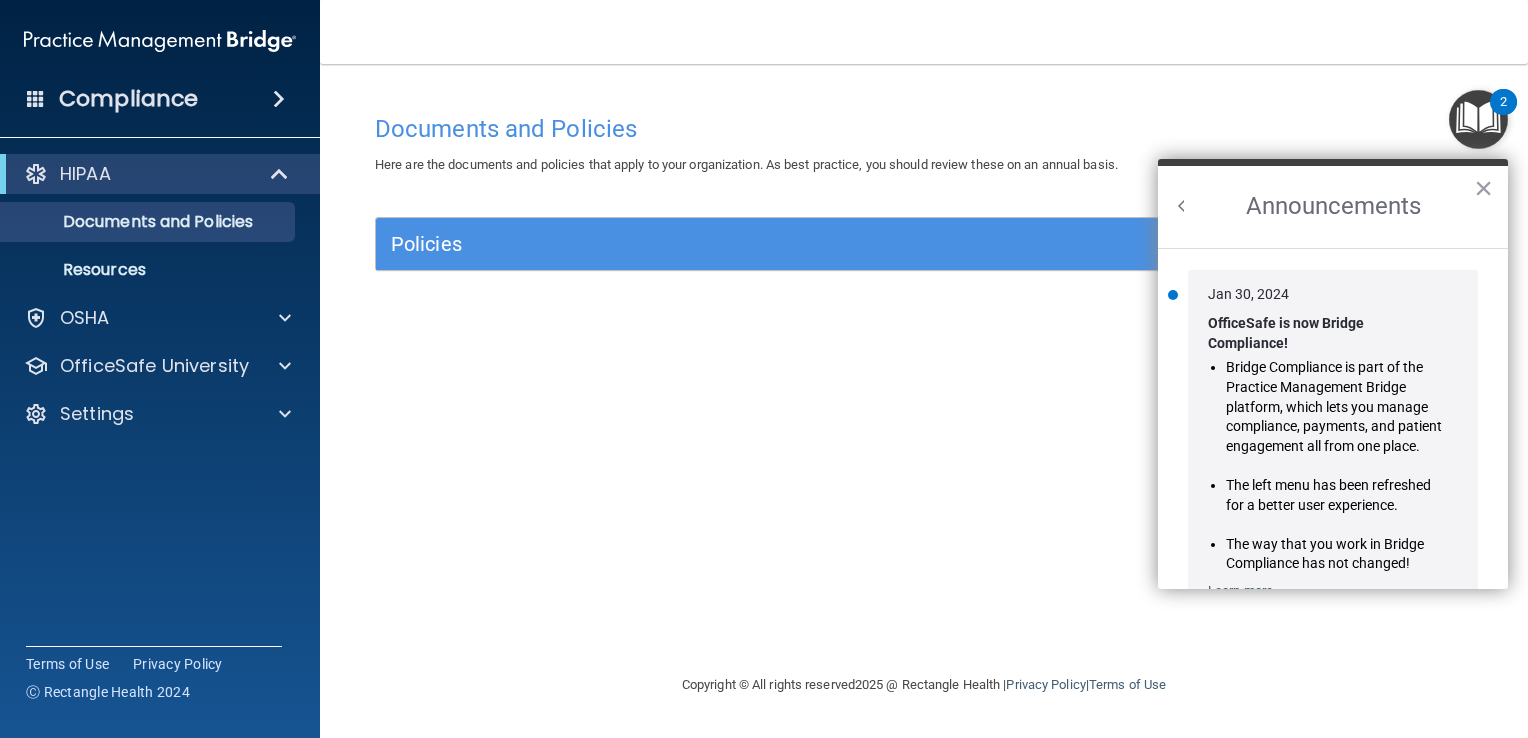 scroll, scrollTop: 0, scrollLeft: 0, axis: both 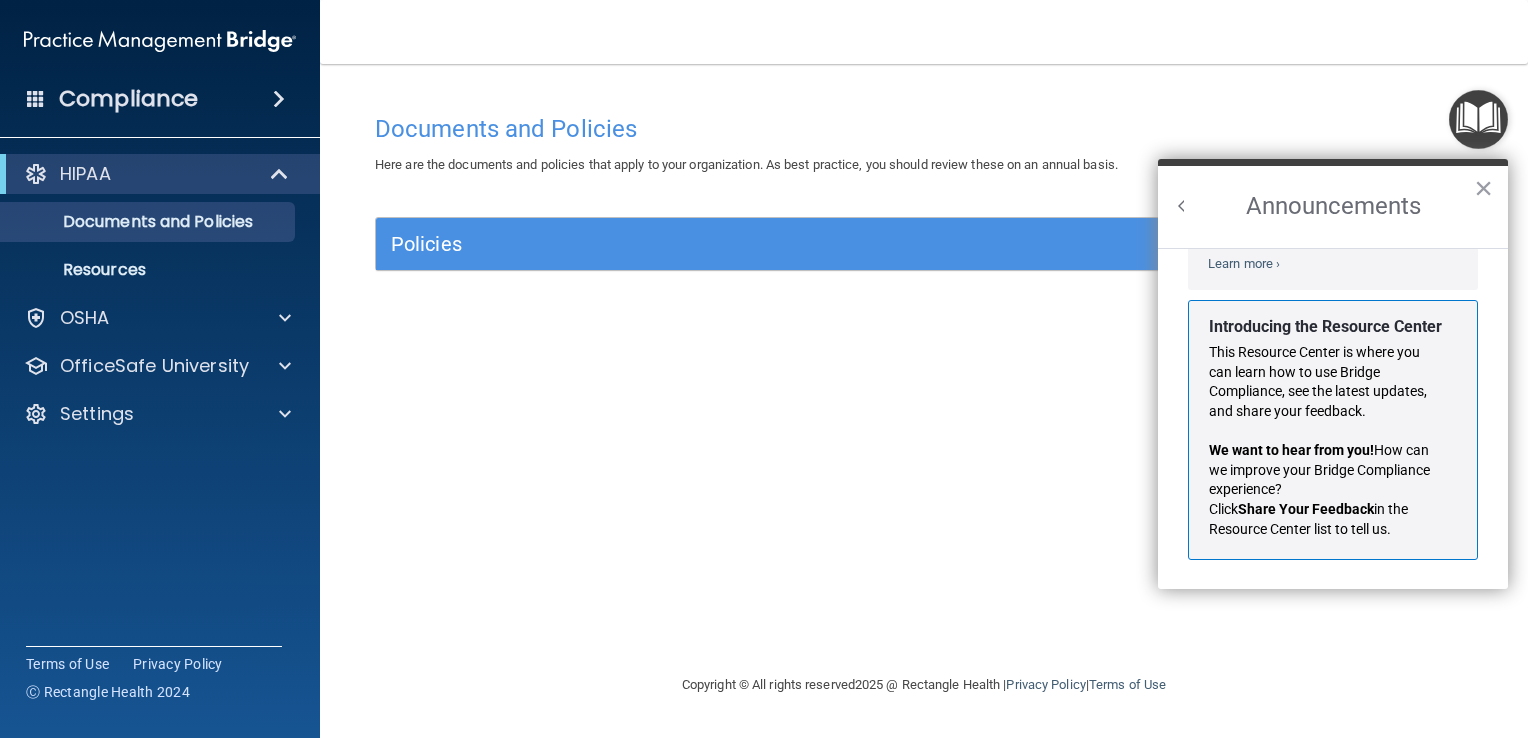 click at bounding box center (1182, 206) 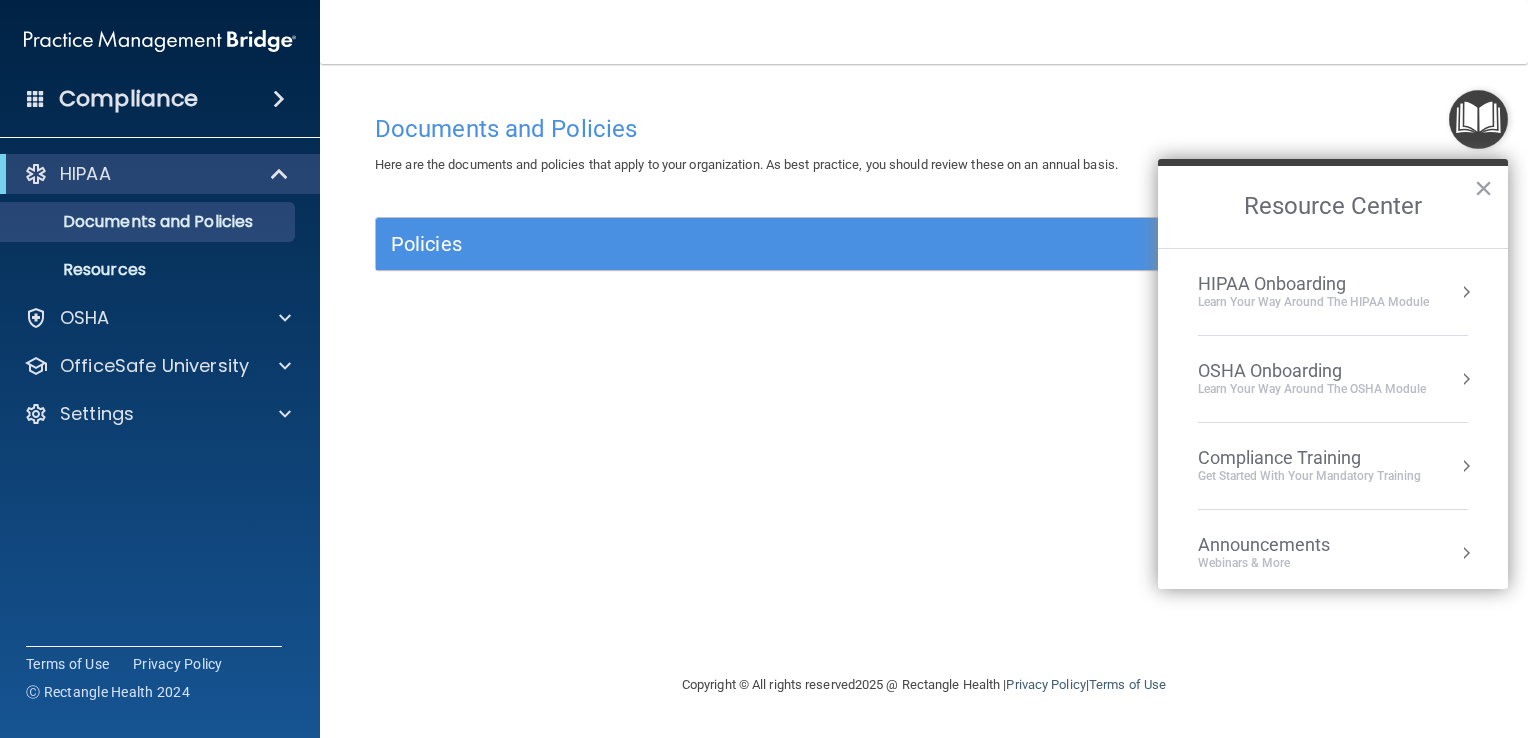 scroll, scrollTop: 301, scrollLeft: 0, axis: vertical 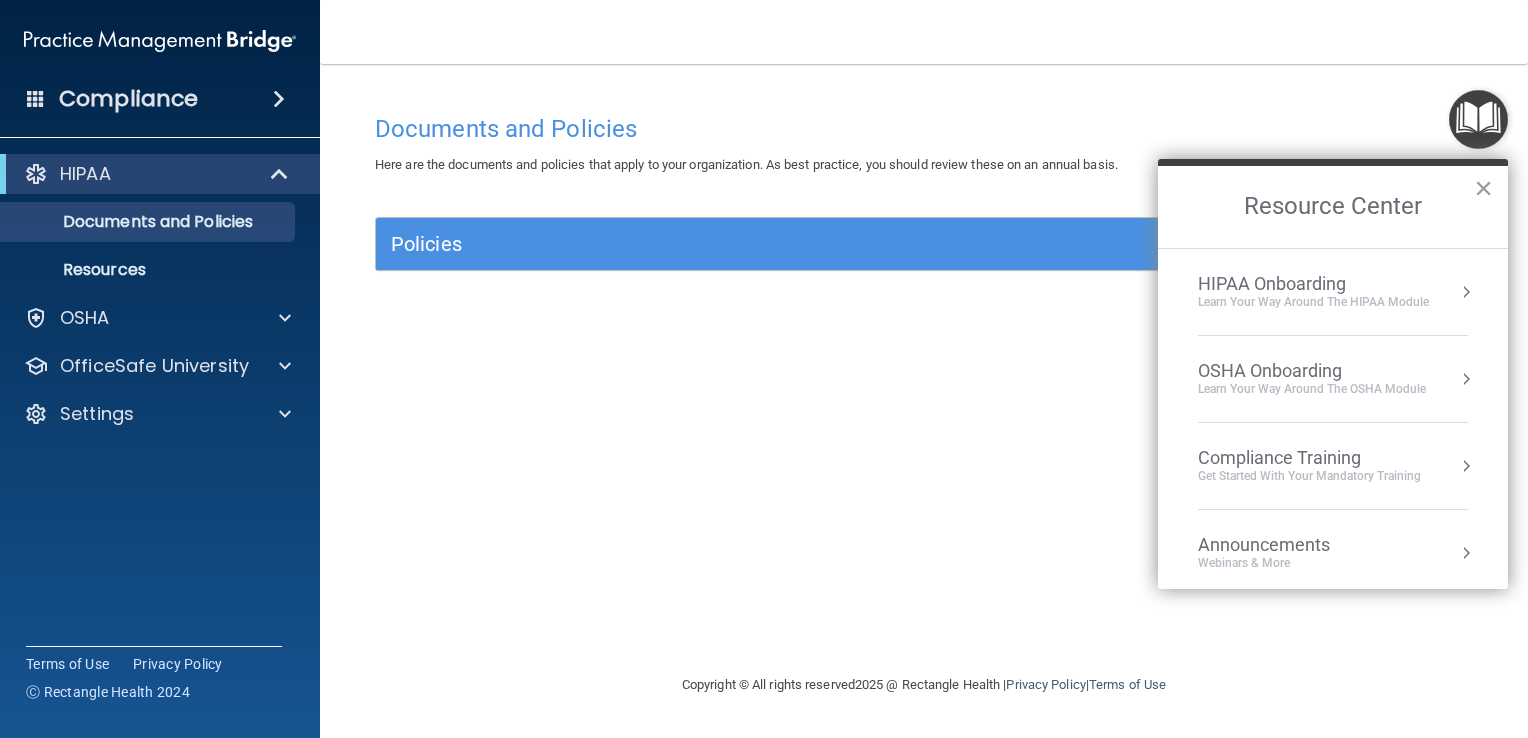 click on "Get Started with your mandatory training" at bounding box center (1309, 476) 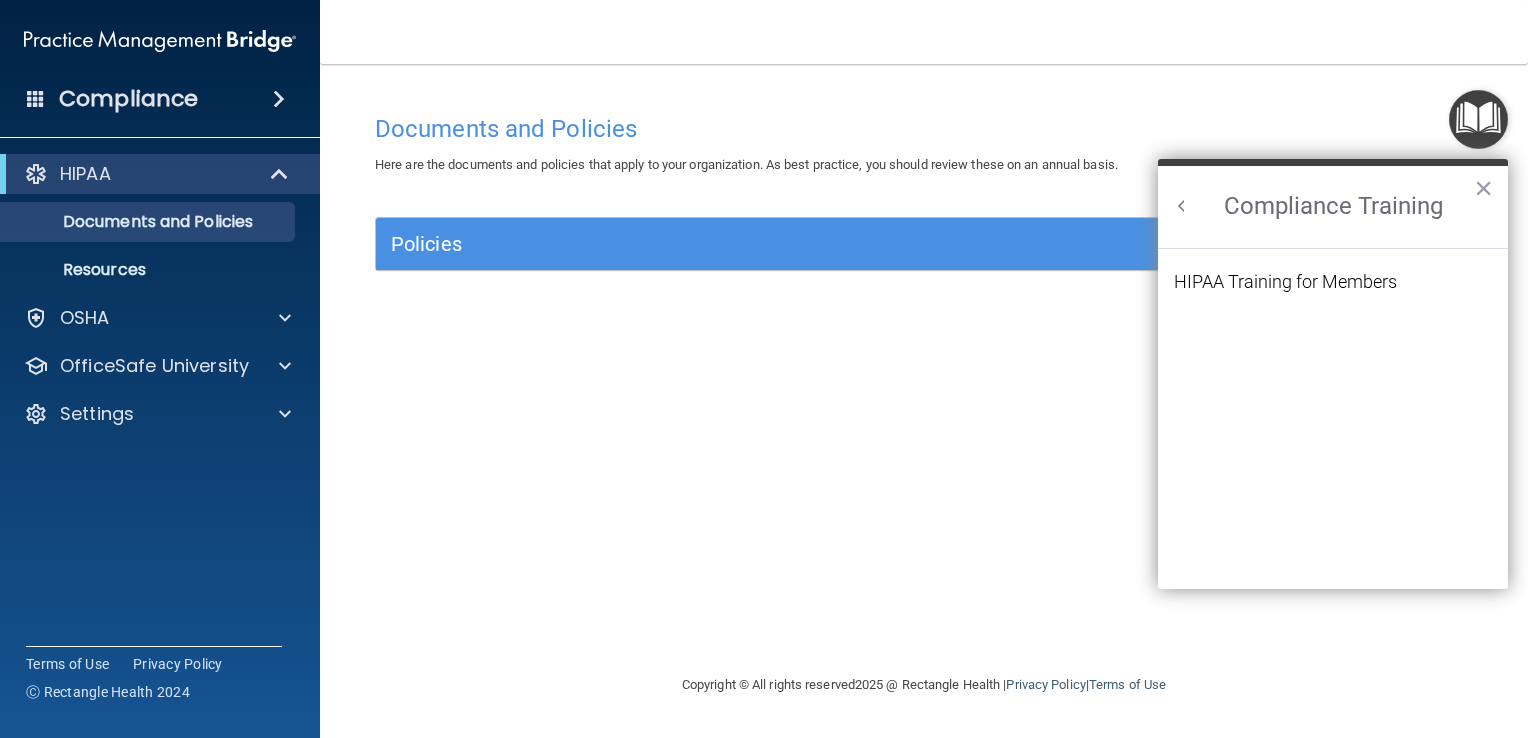 scroll, scrollTop: 0, scrollLeft: 0, axis: both 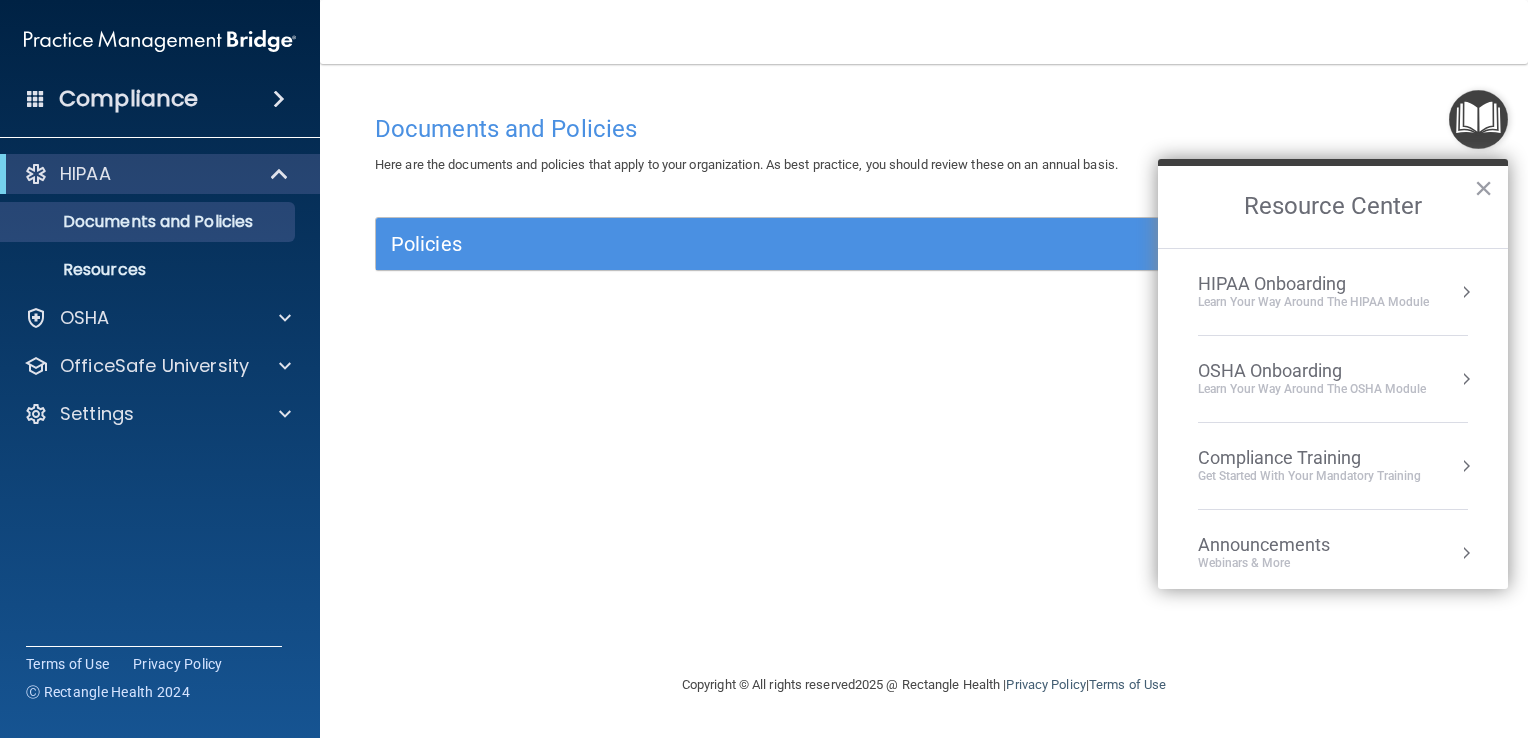 click on "HIPAA Onboarding" at bounding box center (1313, 284) 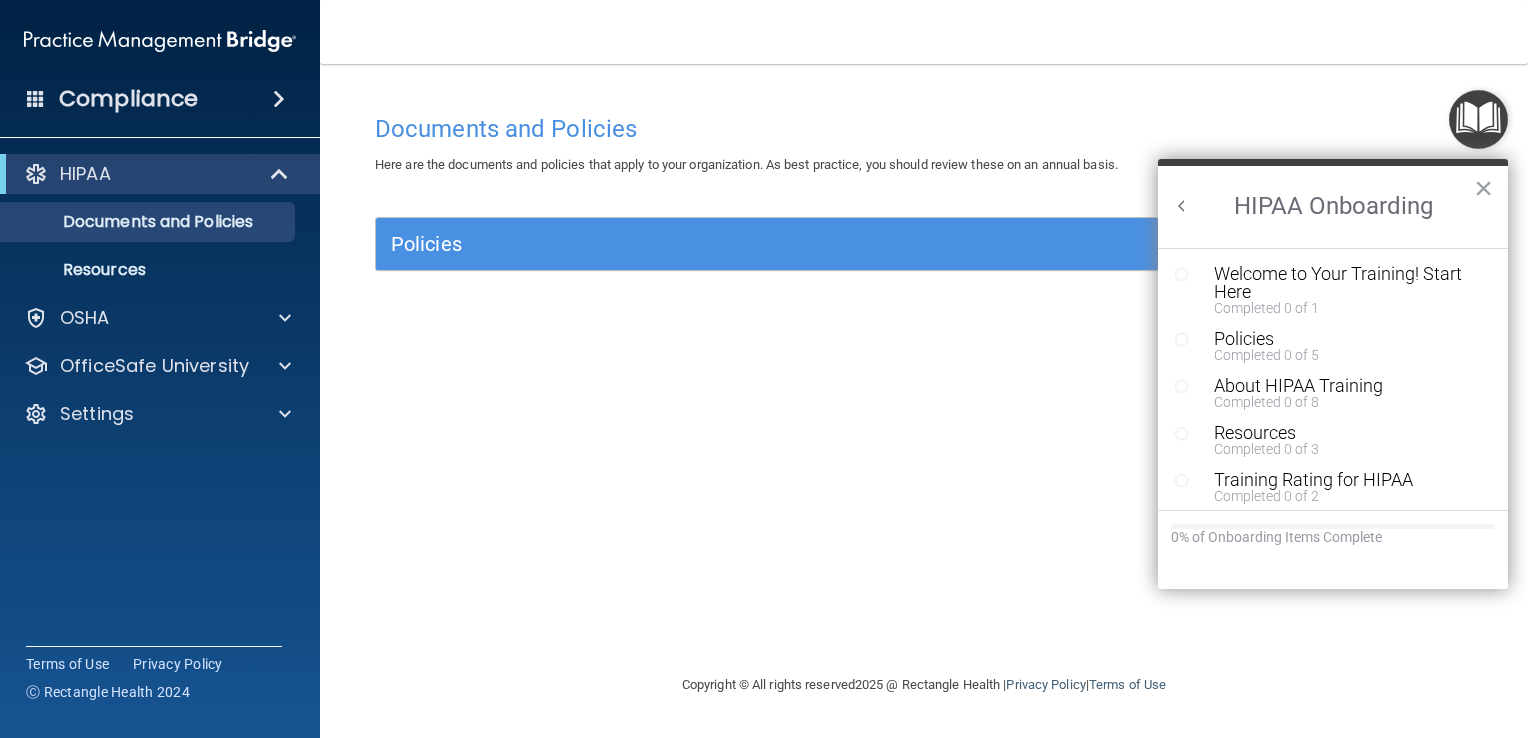 scroll, scrollTop: 0, scrollLeft: 0, axis: both 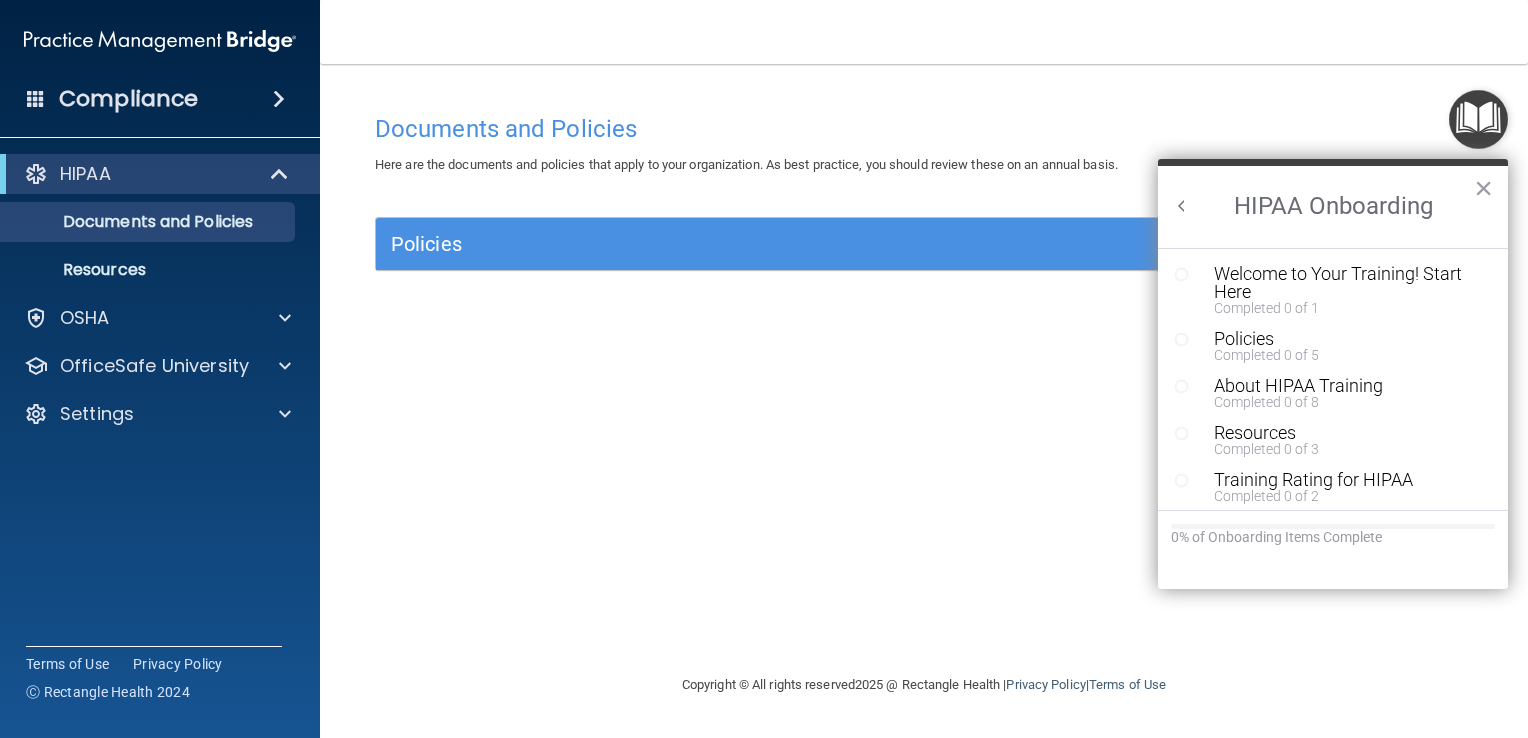 click on "Welcome to Your Training! Start Here" at bounding box center [1340, 283] 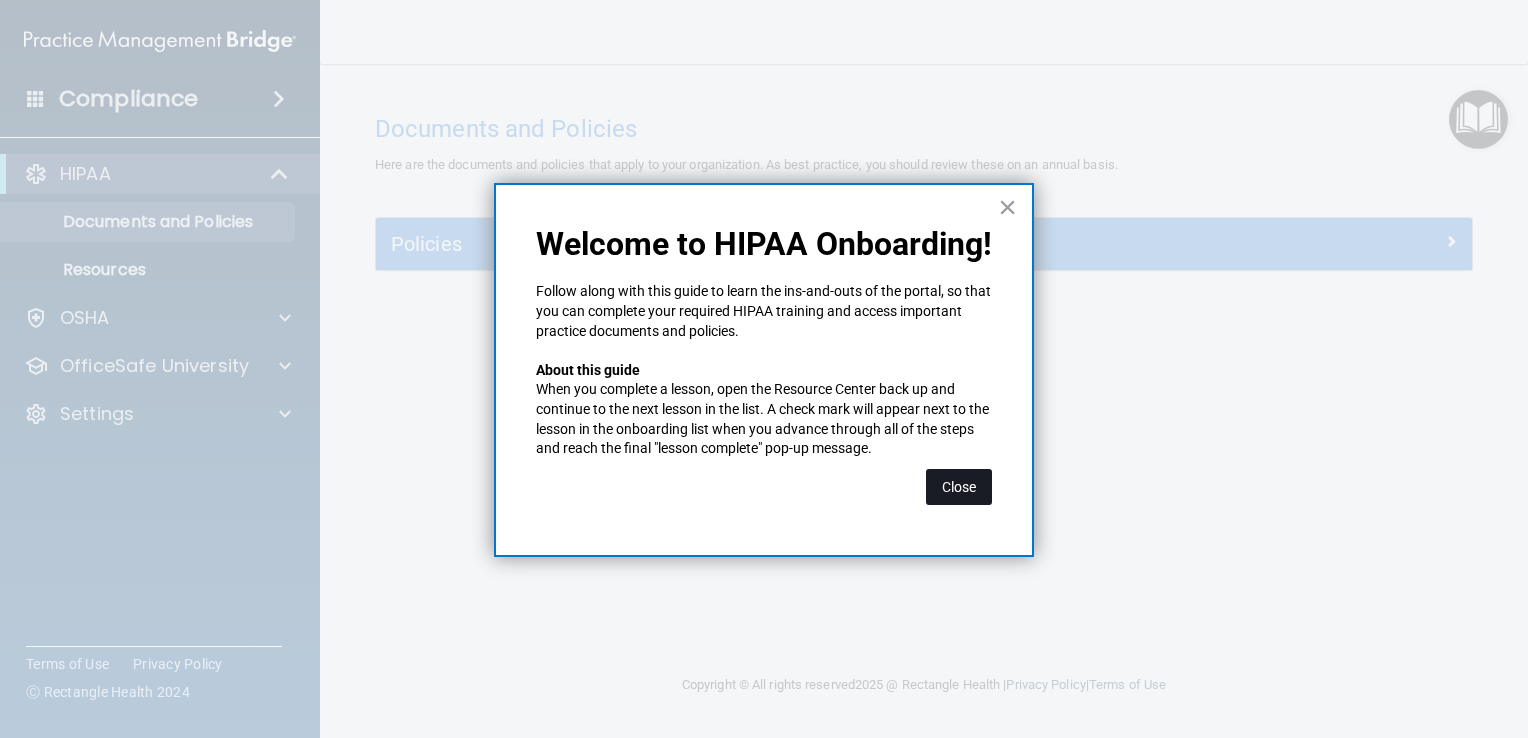 click on "Close" at bounding box center [959, 487] 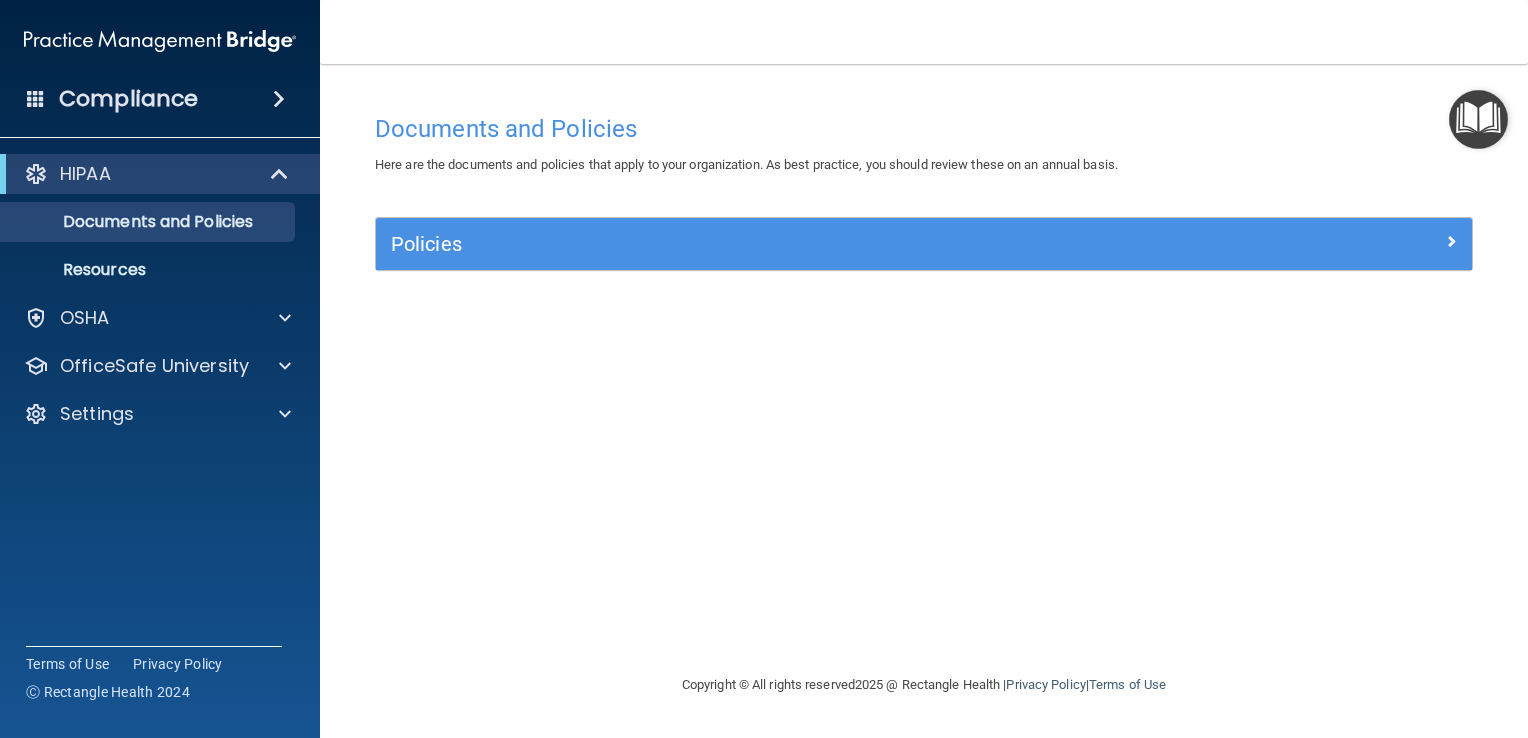 click at bounding box center (1478, 119) 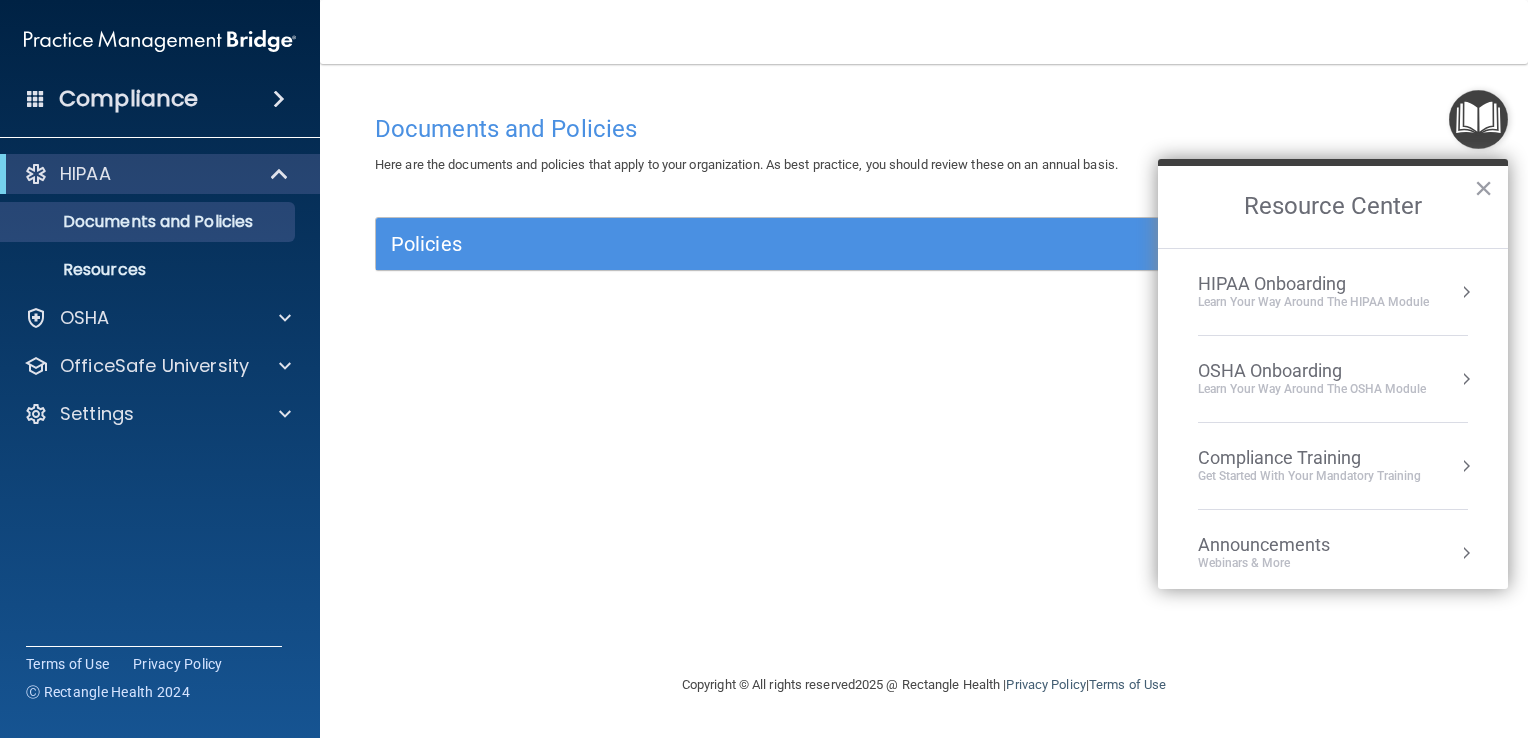 click on "Learn Your Way around the HIPAA module" at bounding box center [1313, 302] 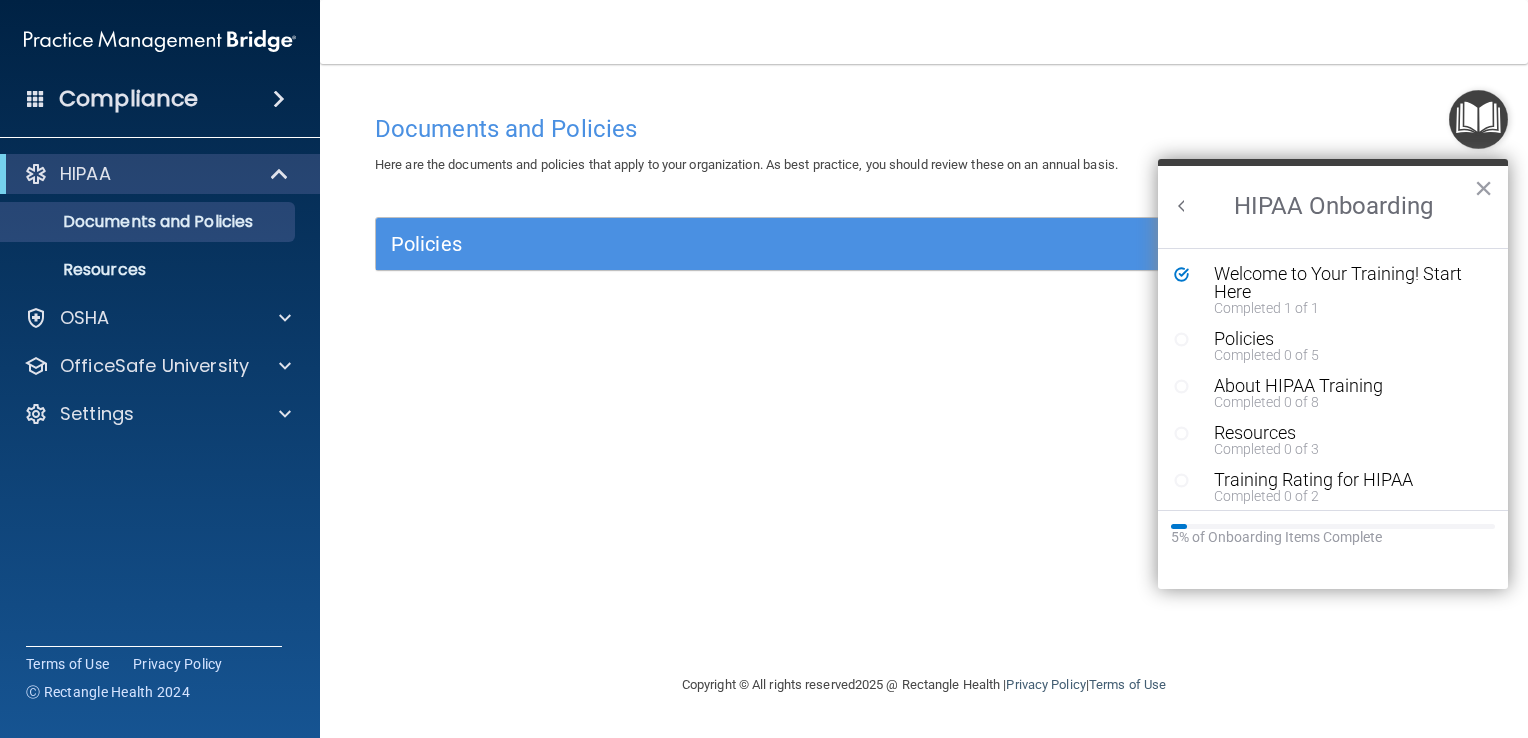 scroll, scrollTop: 0, scrollLeft: 0, axis: both 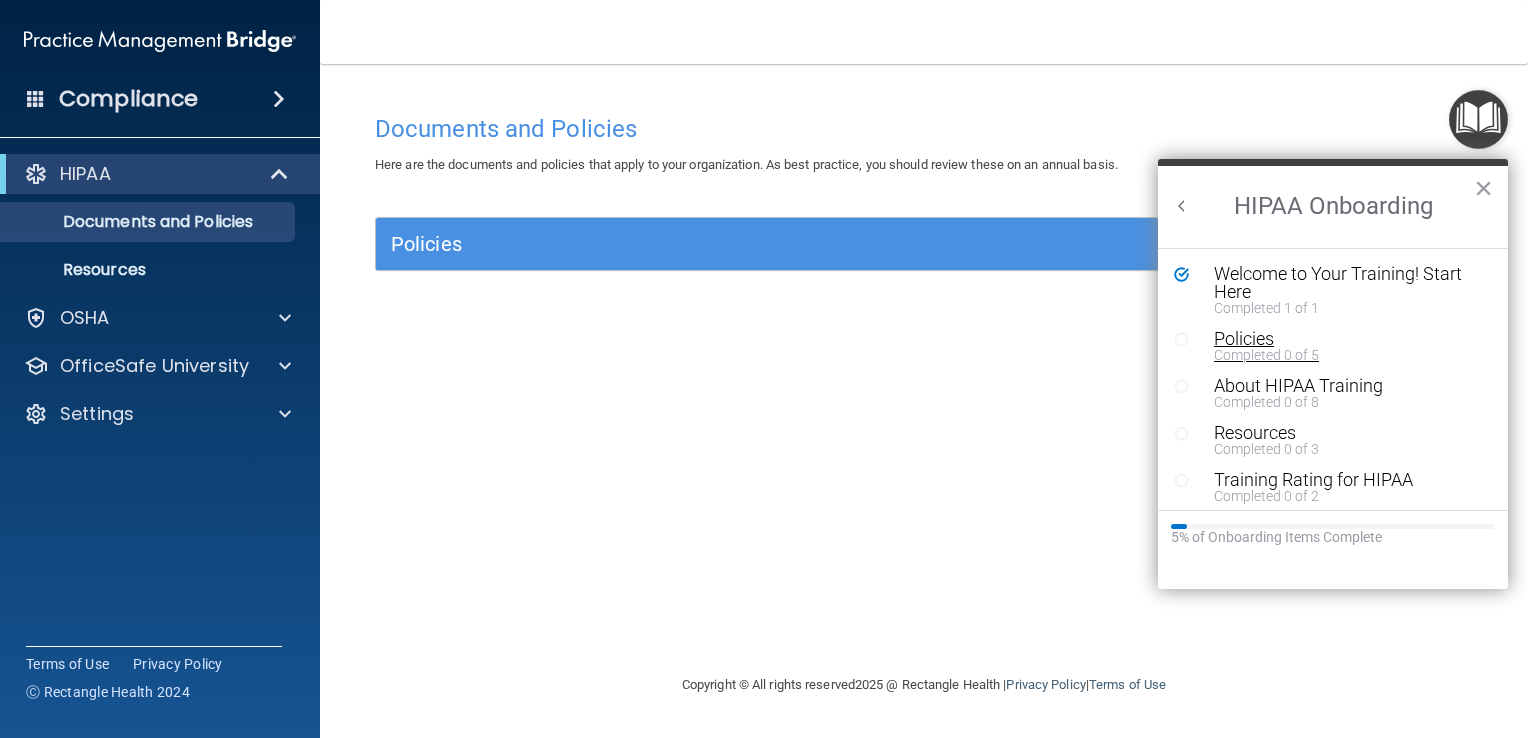 click on "Policies" at bounding box center (1340, 339) 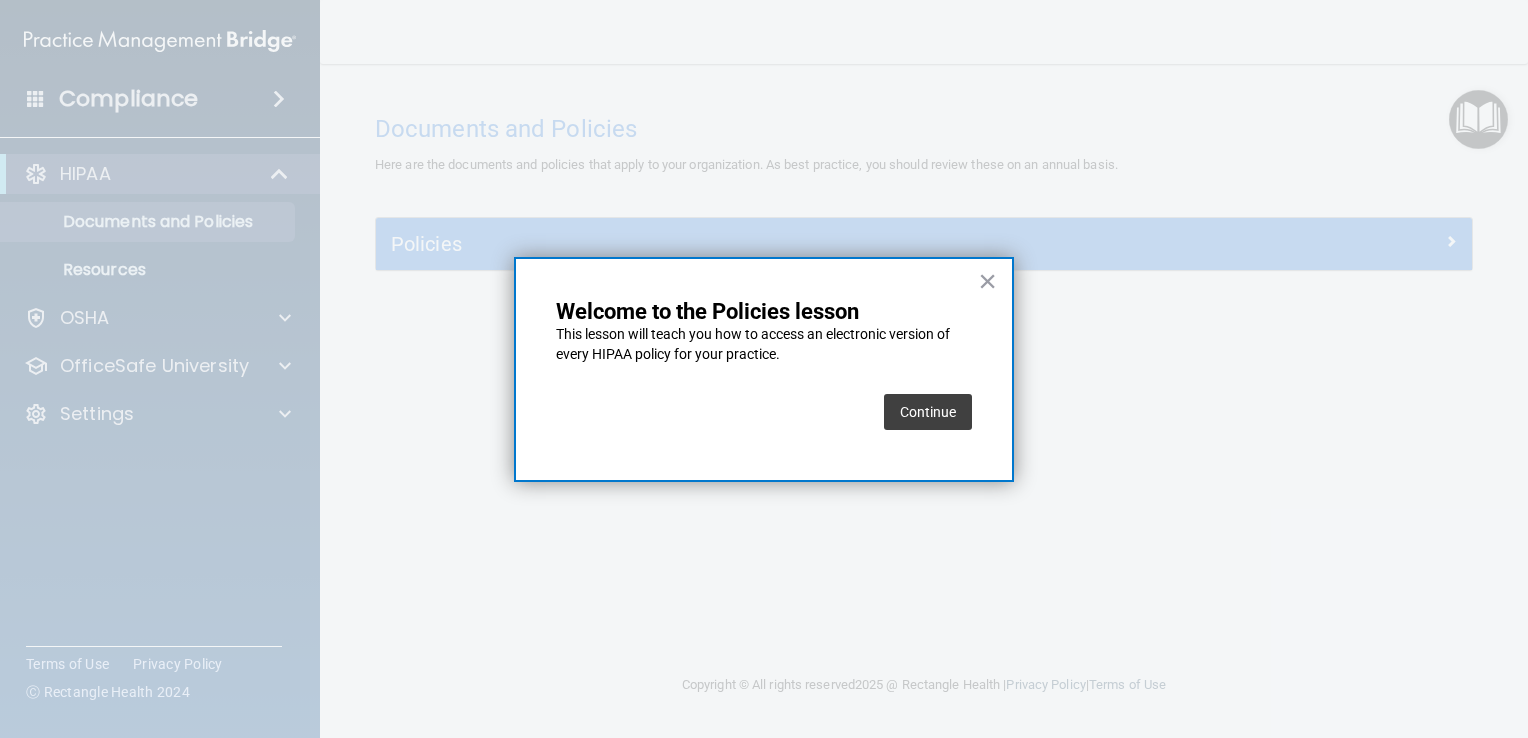 click on "Continue" at bounding box center (928, 412) 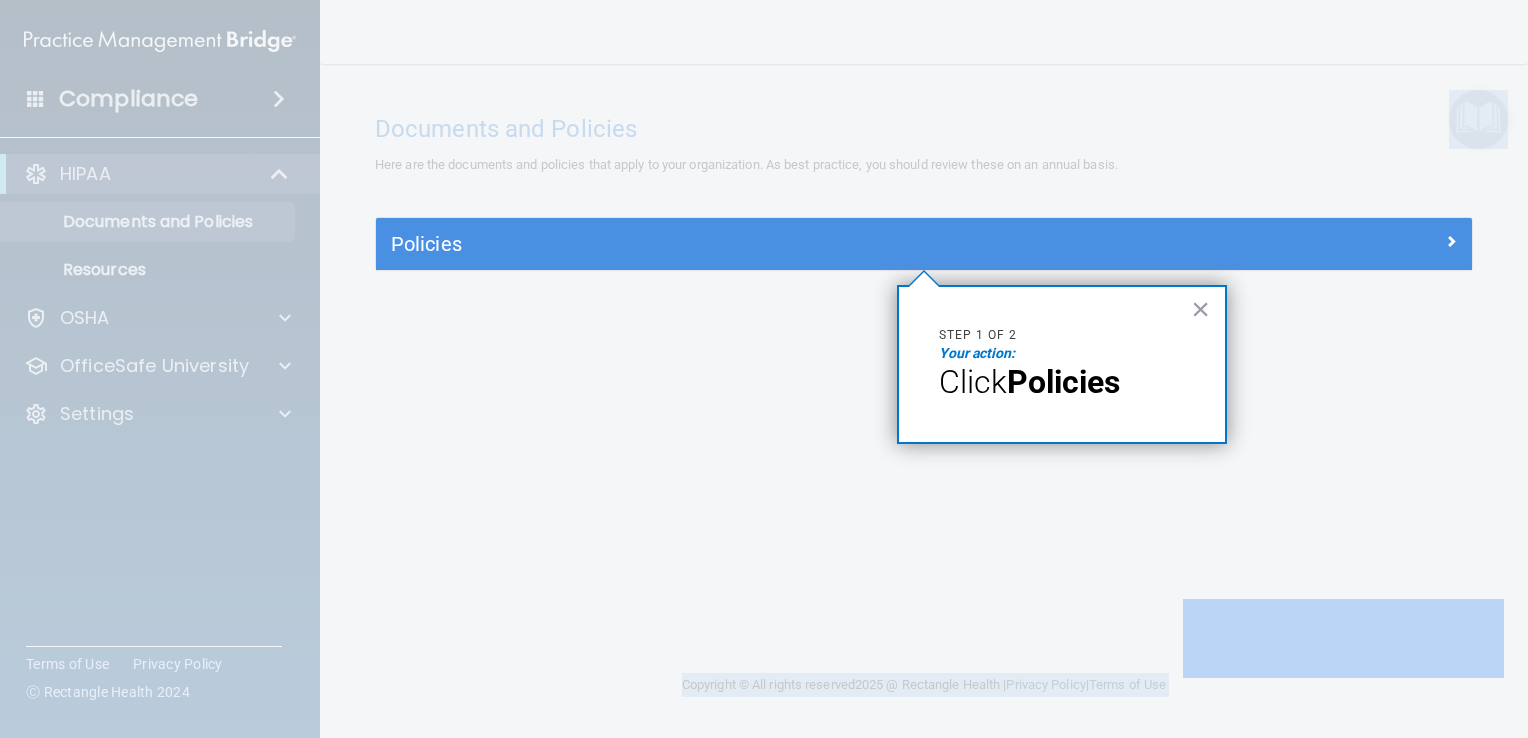 drag, startPoint x: 1004, startPoint y: 460, endPoint x: 1232, endPoint y: 234, distance: 321.0296 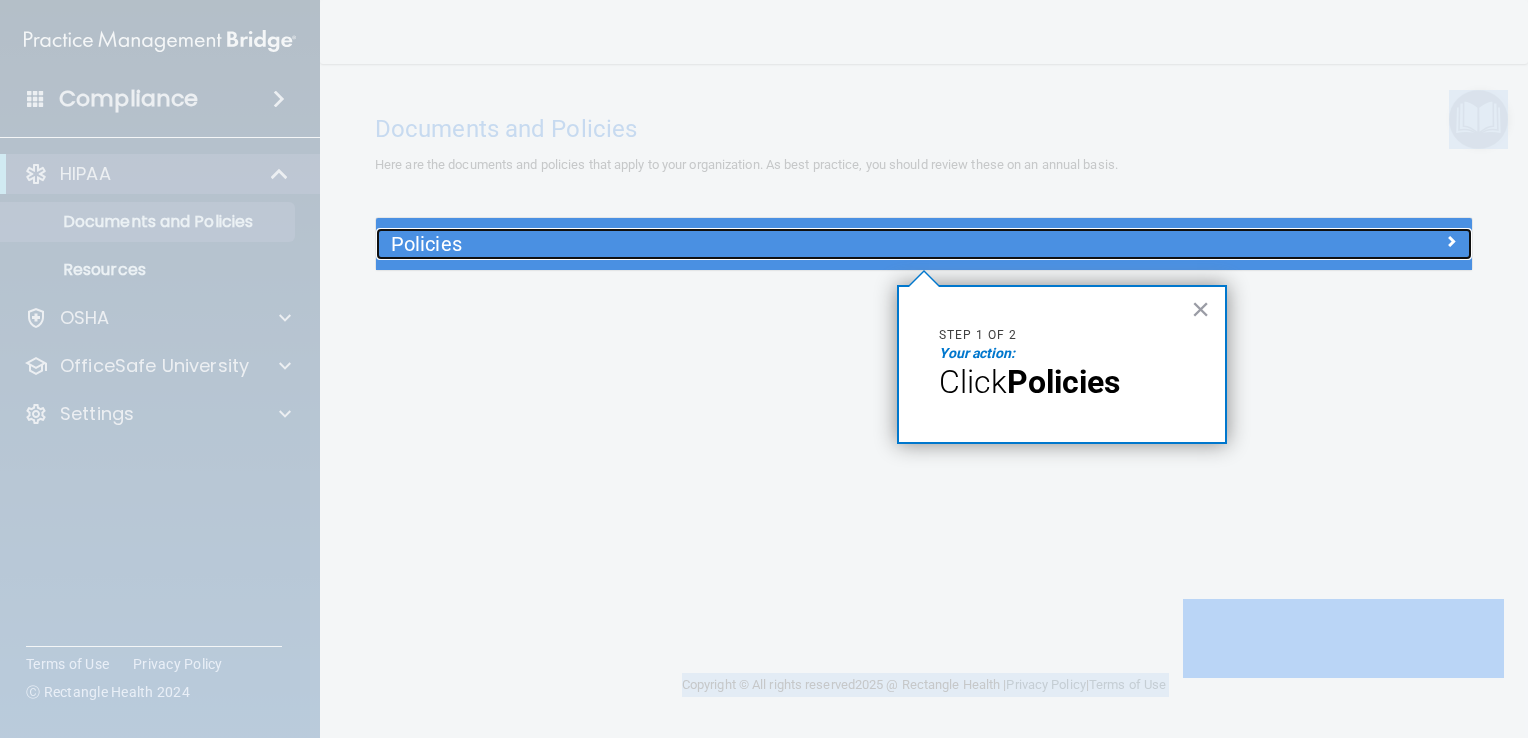 click at bounding box center [1335, 240] 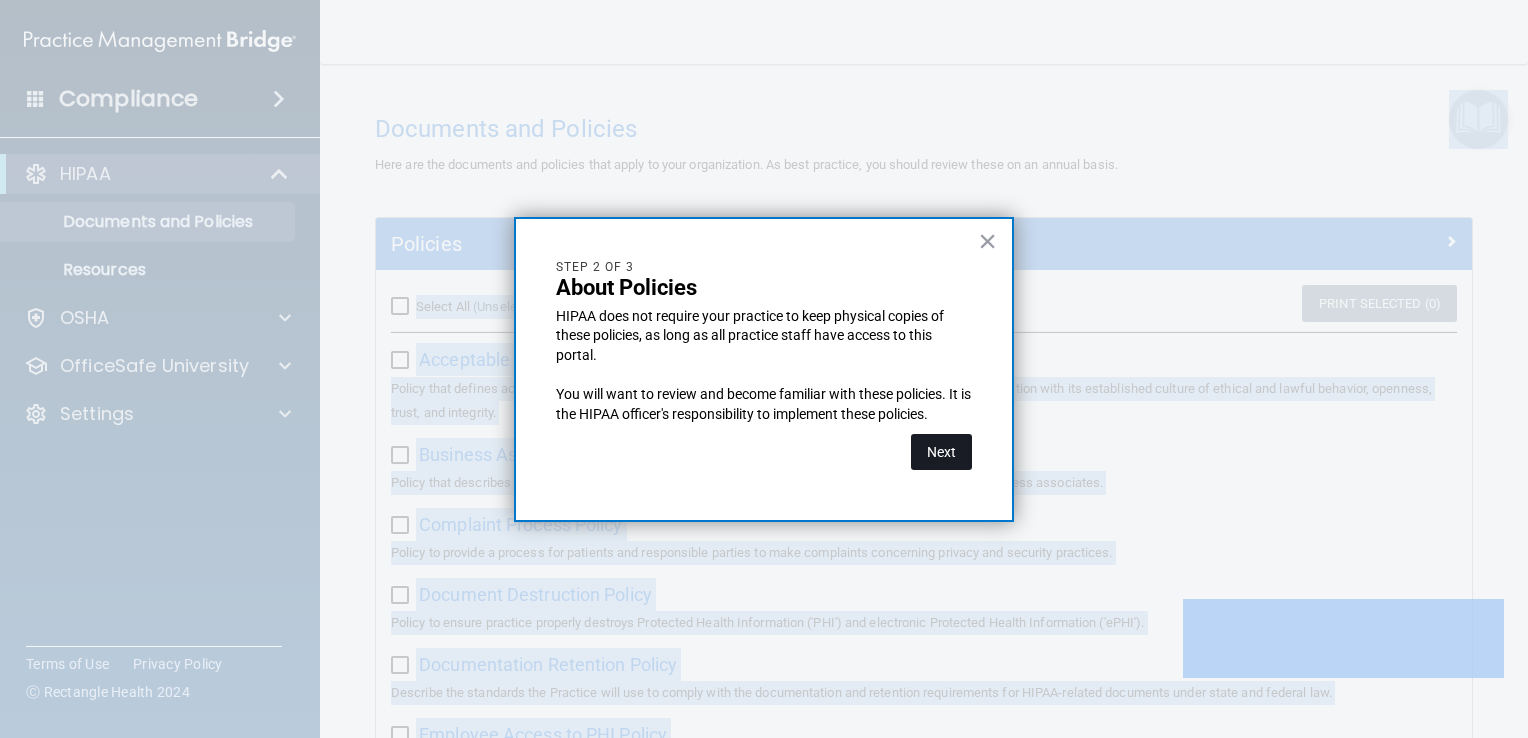 click on "Next" at bounding box center (941, 452) 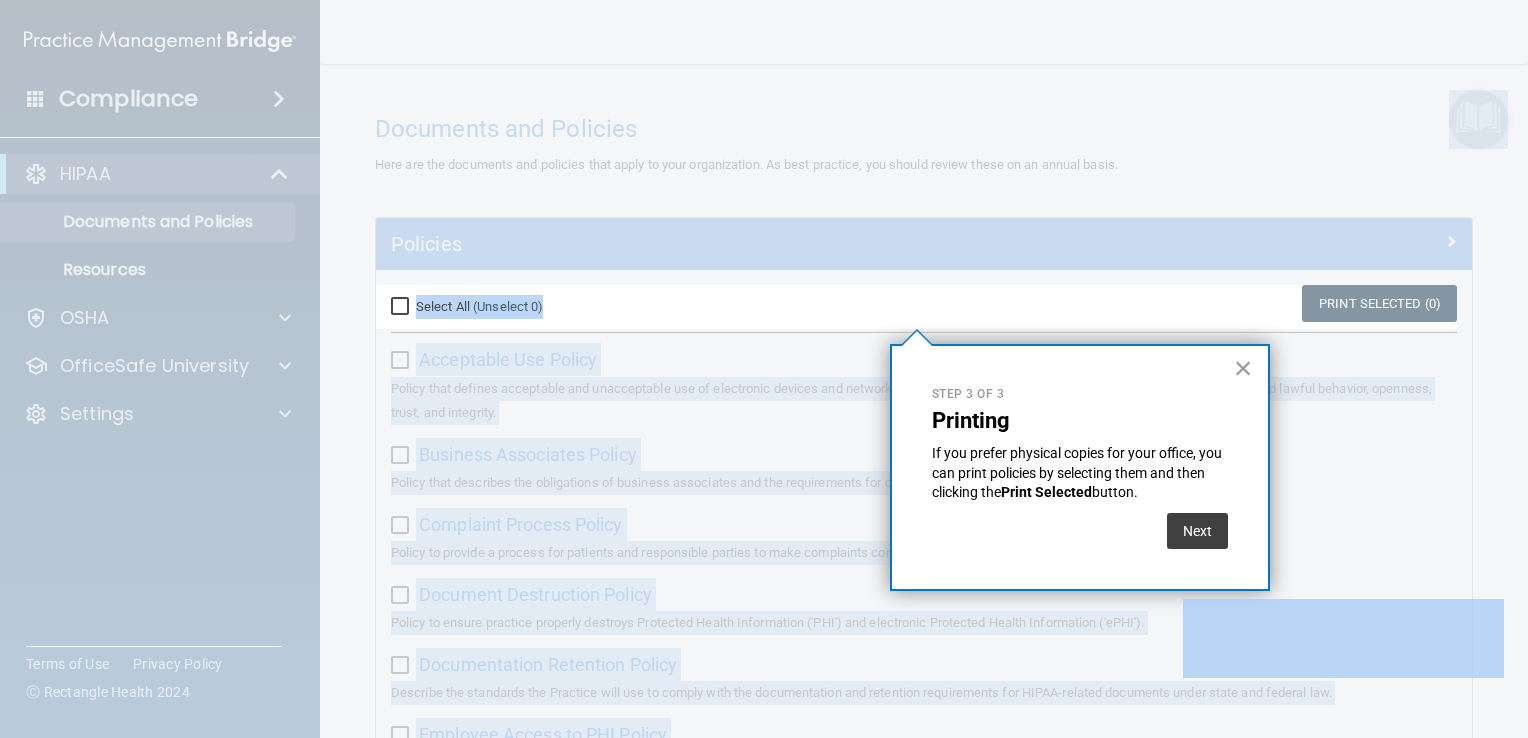 click at bounding box center [916, 142] 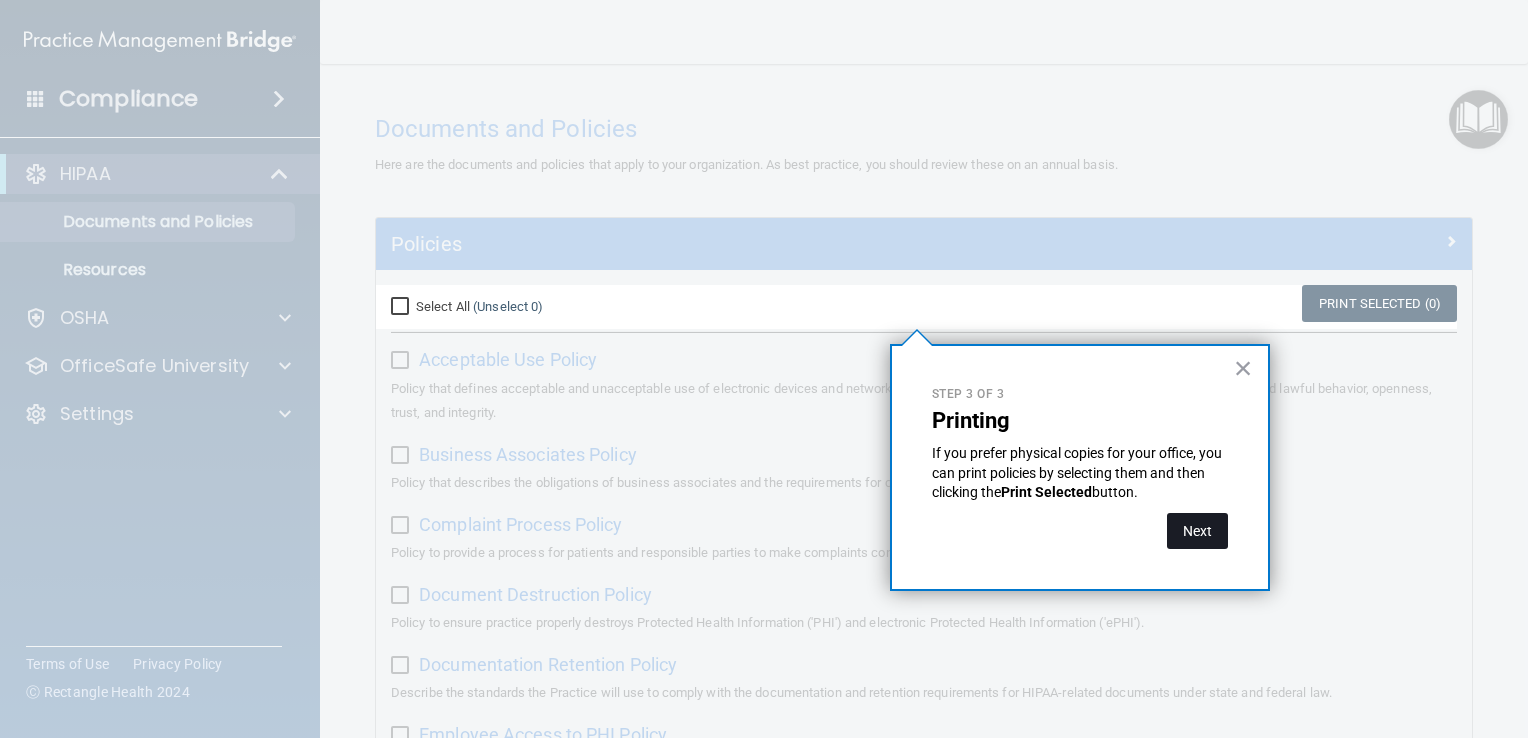 click on "Next" at bounding box center [1197, 531] 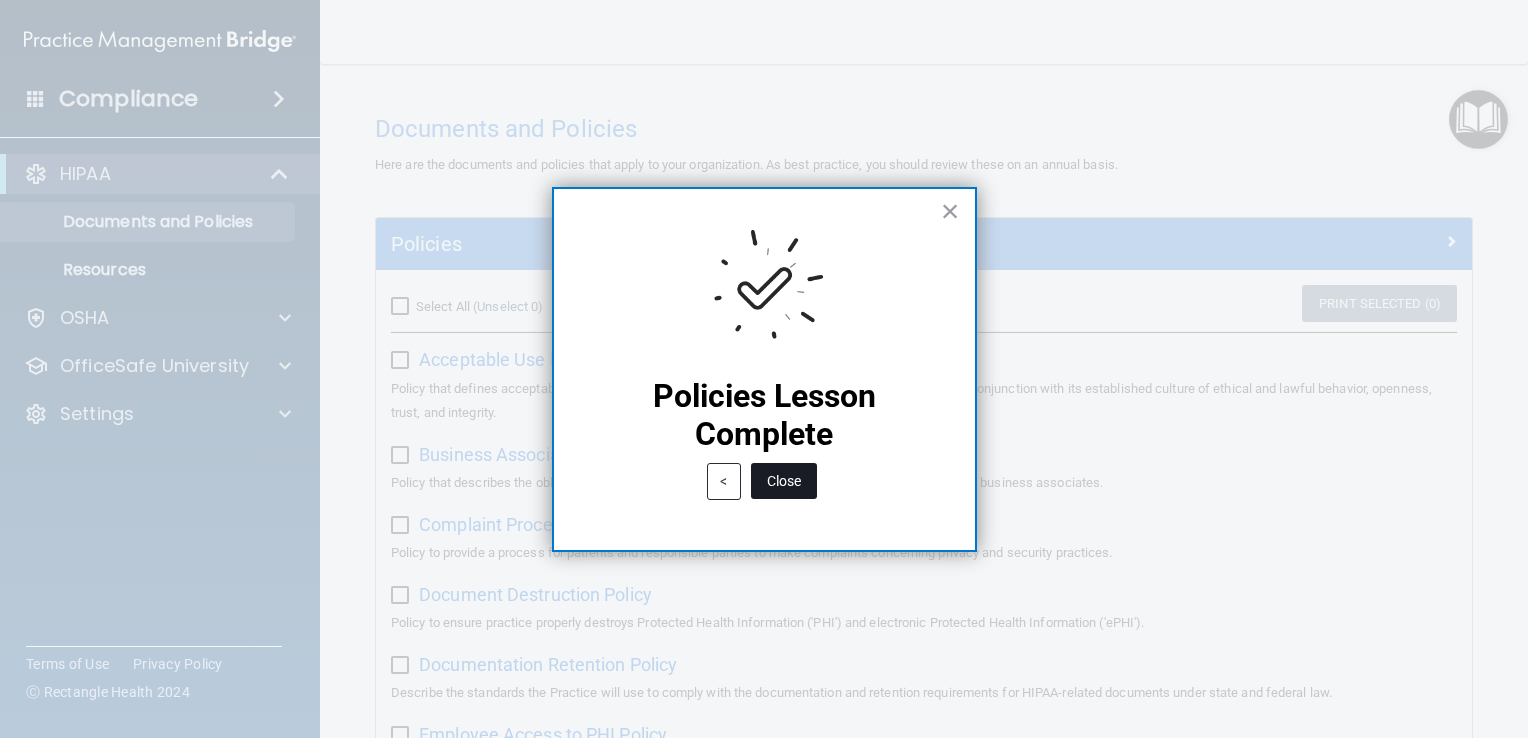 click on "Close" at bounding box center [784, 481] 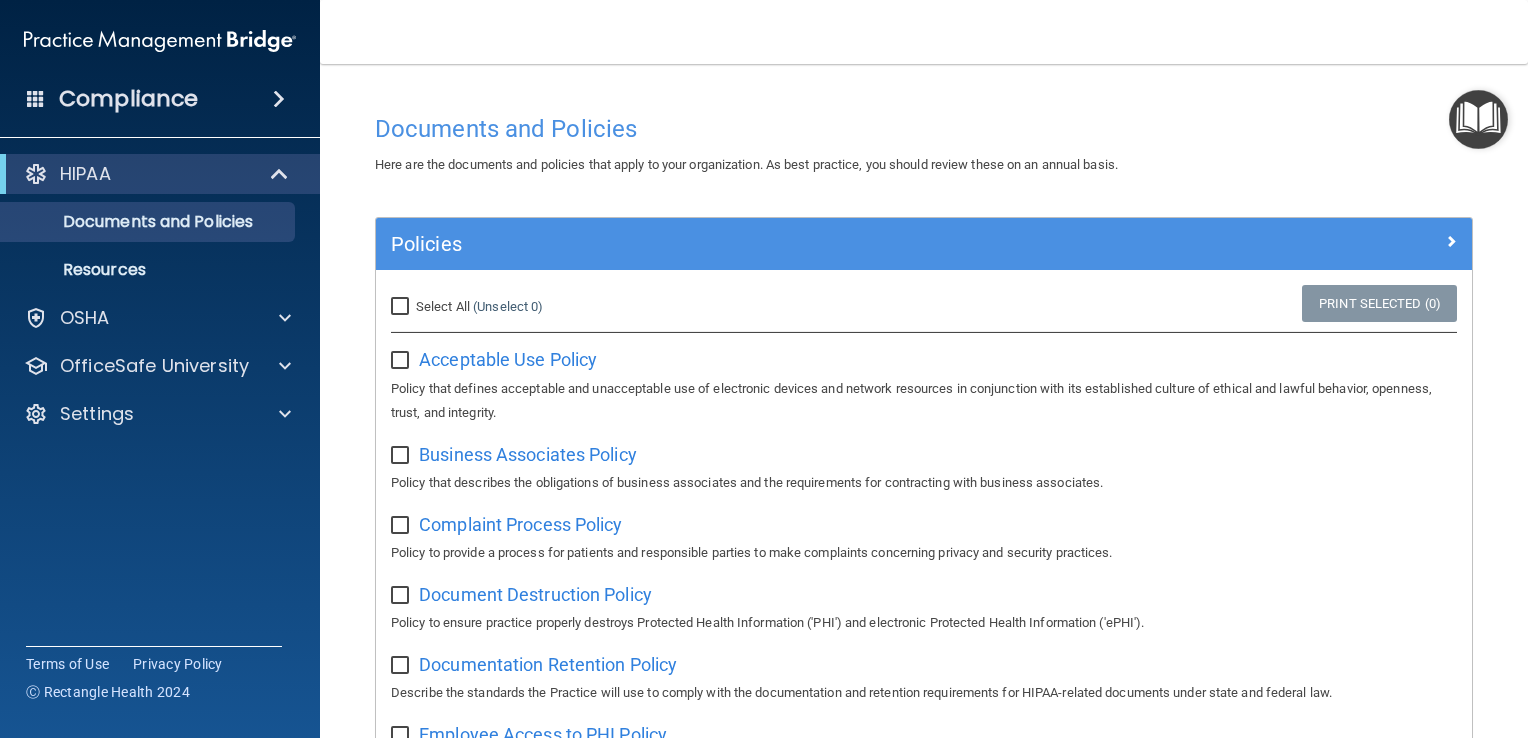click at bounding box center [1478, 119] 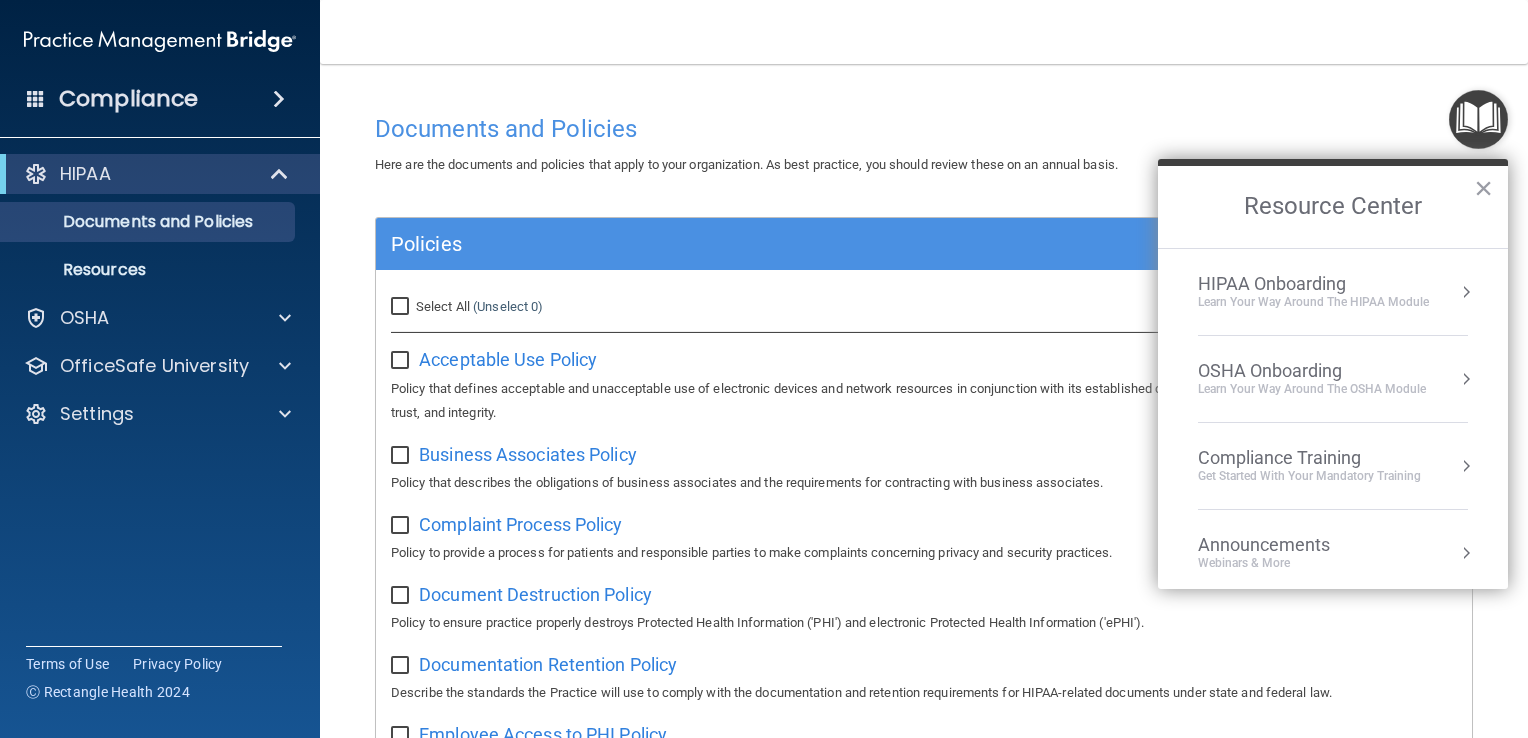 click on "Learn Your Way around the HIPAA module" at bounding box center (1313, 302) 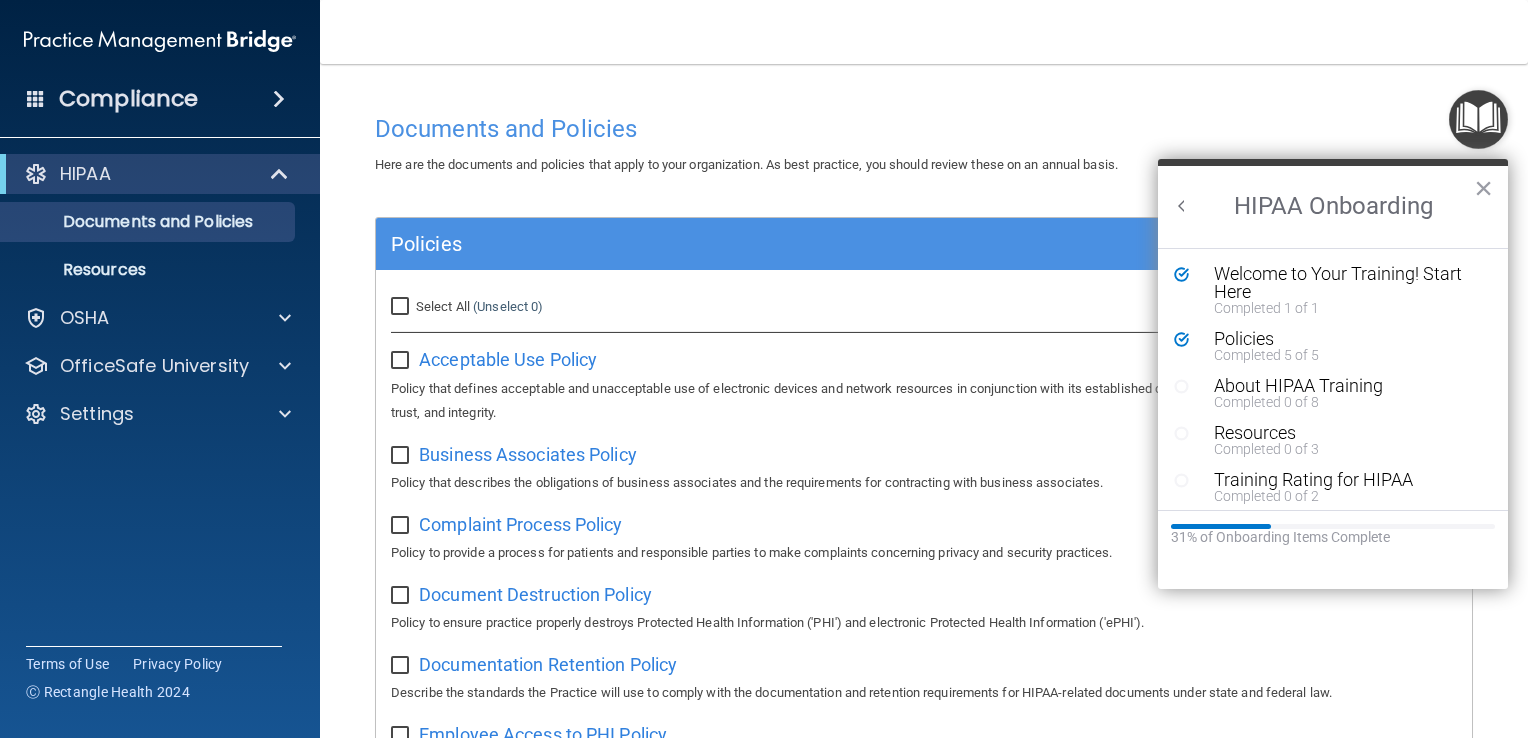 scroll, scrollTop: 0, scrollLeft: 0, axis: both 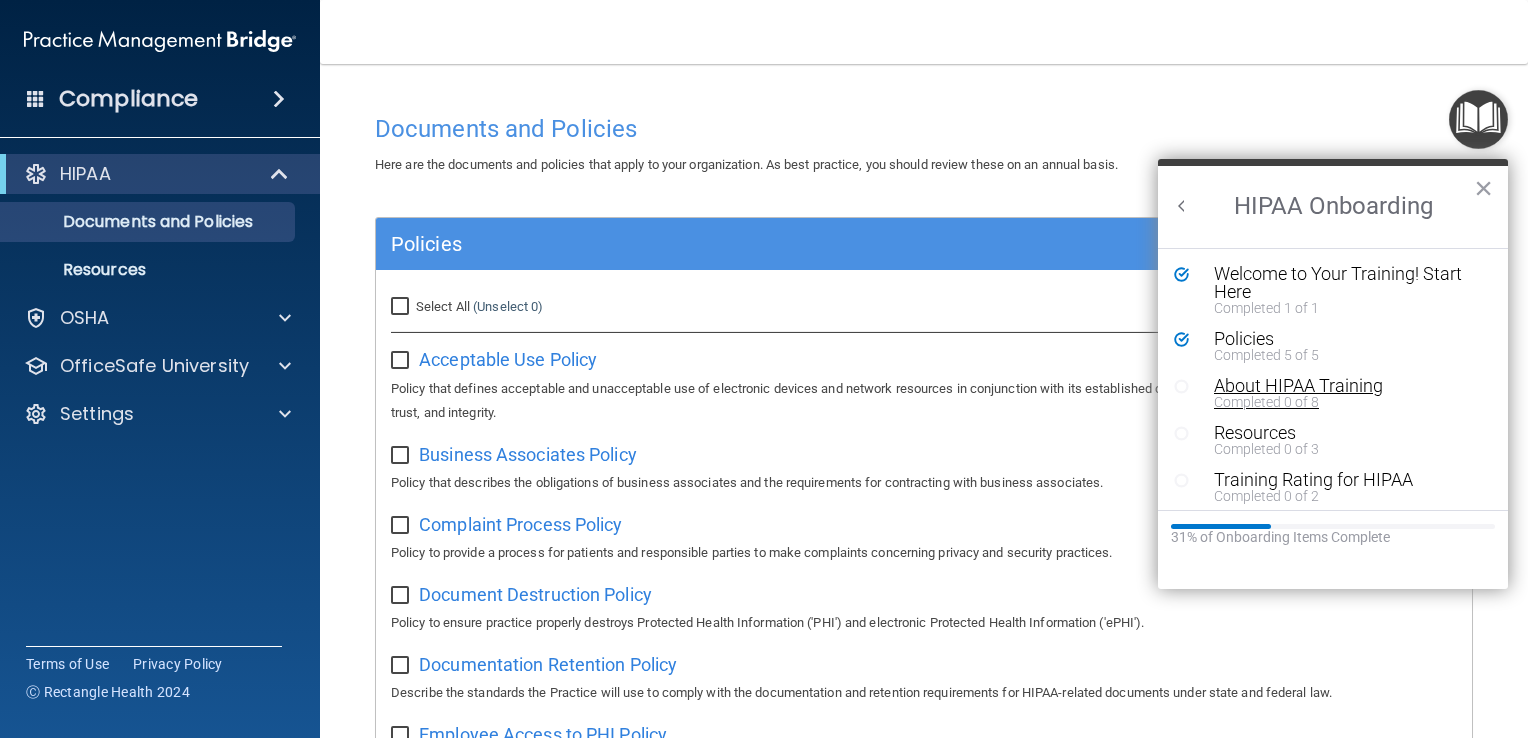 click on "Completed 0 of 8" at bounding box center (1340, 402) 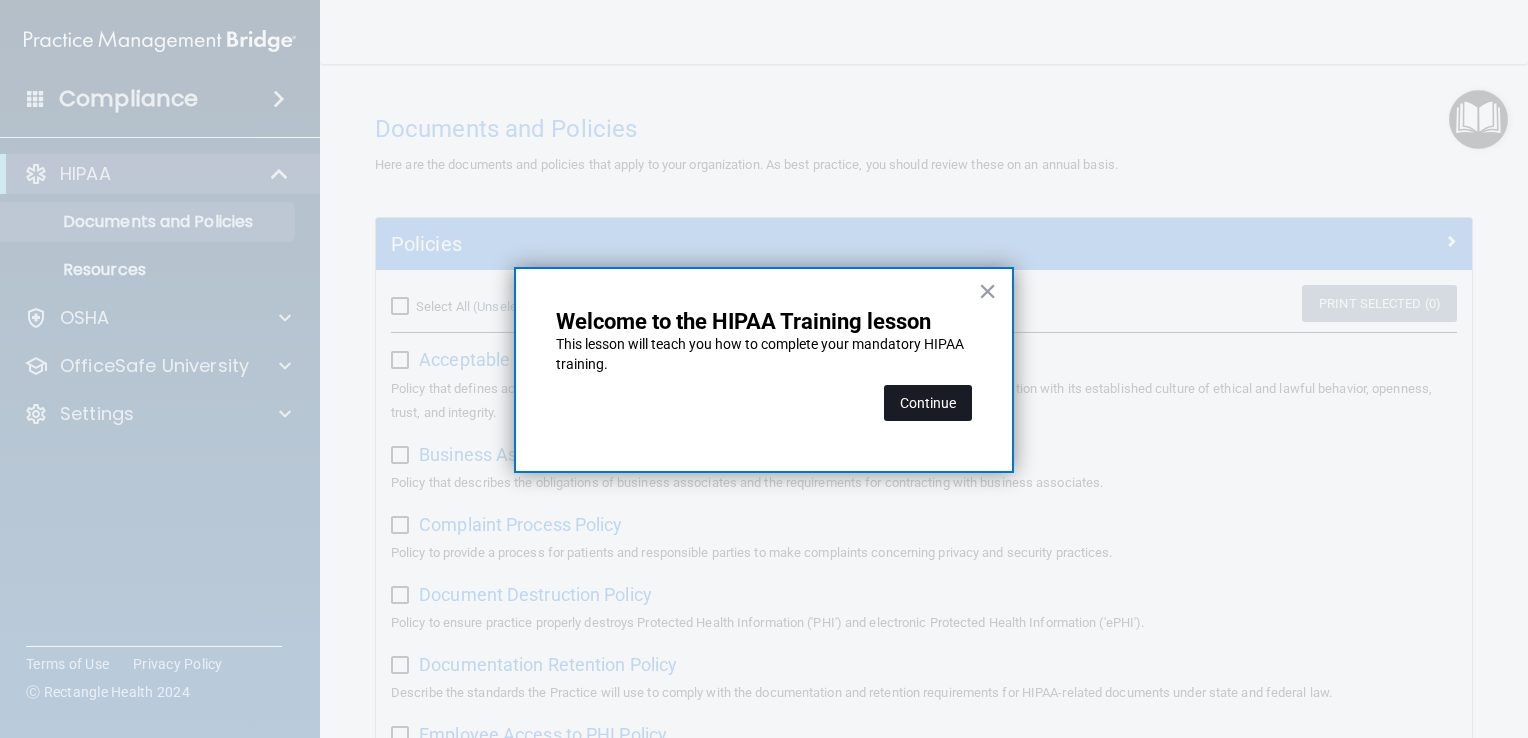 click on "Continue" at bounding box center (928, 403) 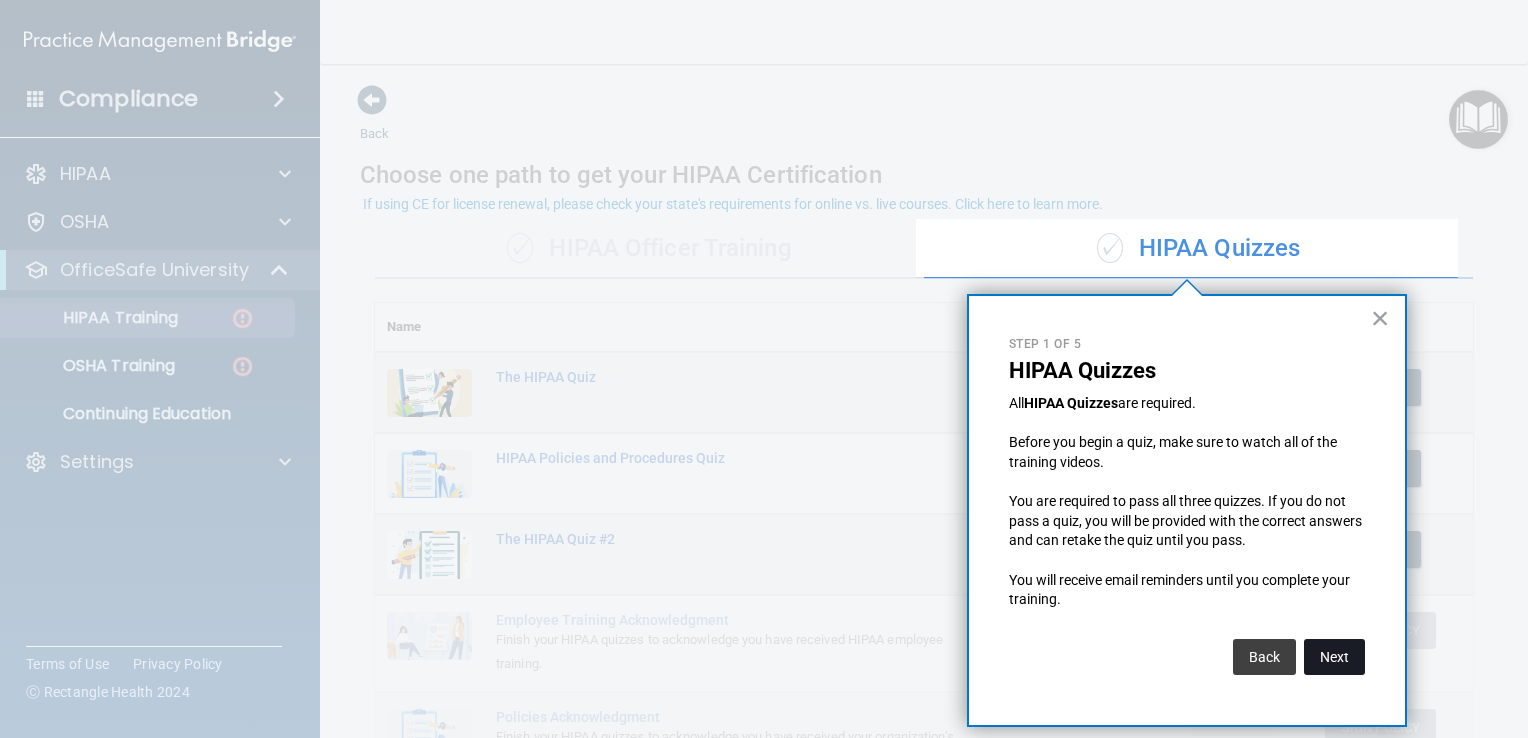 click on "Next" at bounding box center [1334, 657] 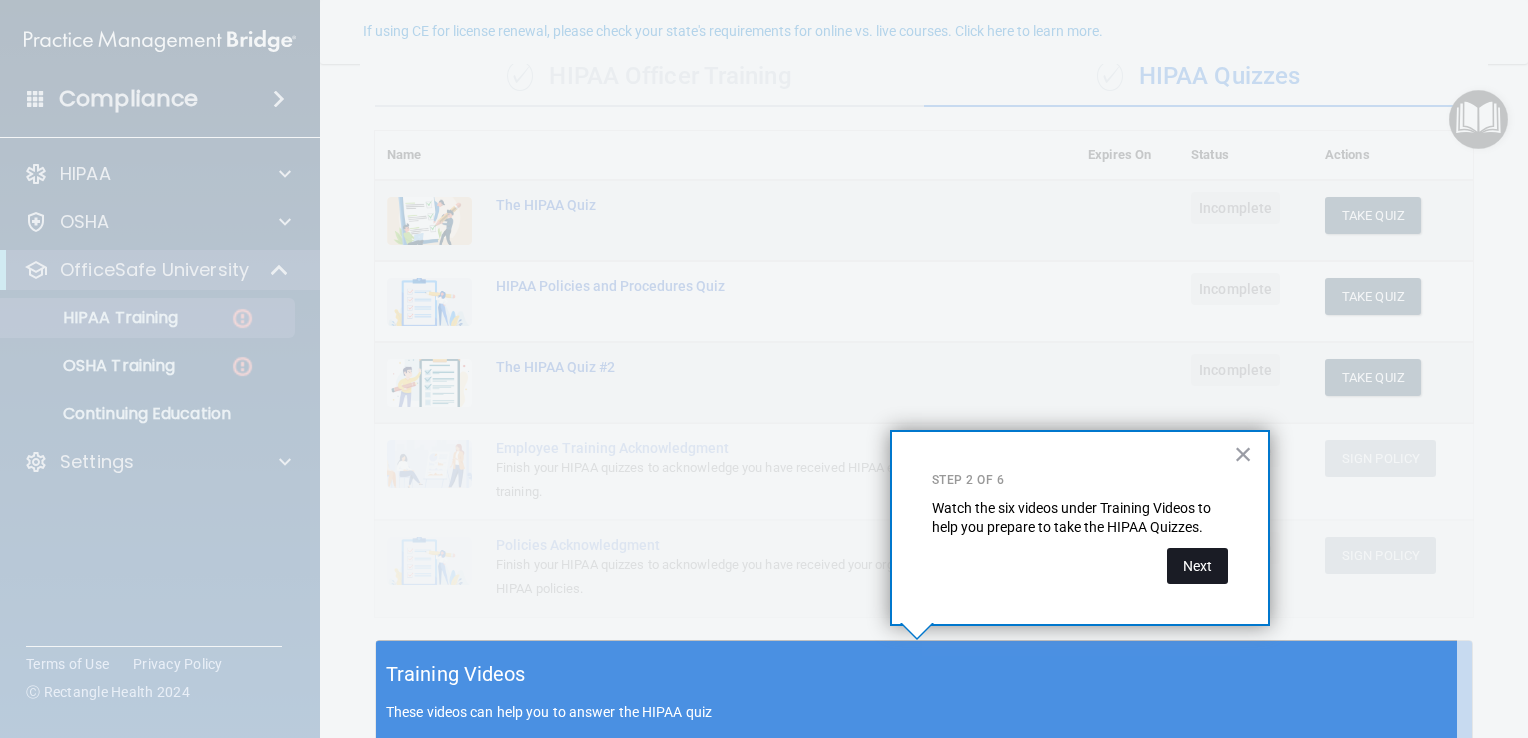 click on "Next" at bounding box center [1197, 566] 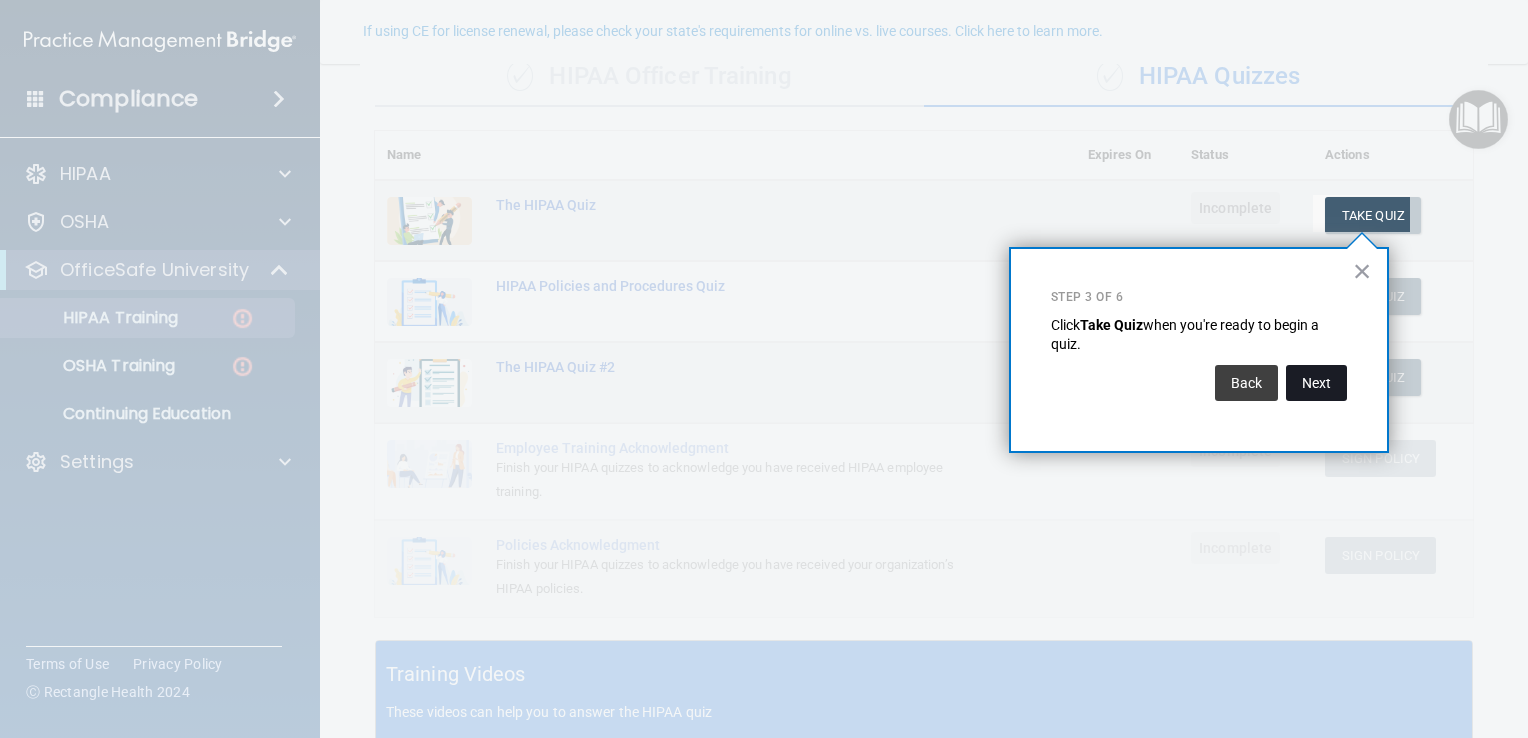 click on "Next" at bounding box center (1316, 383) 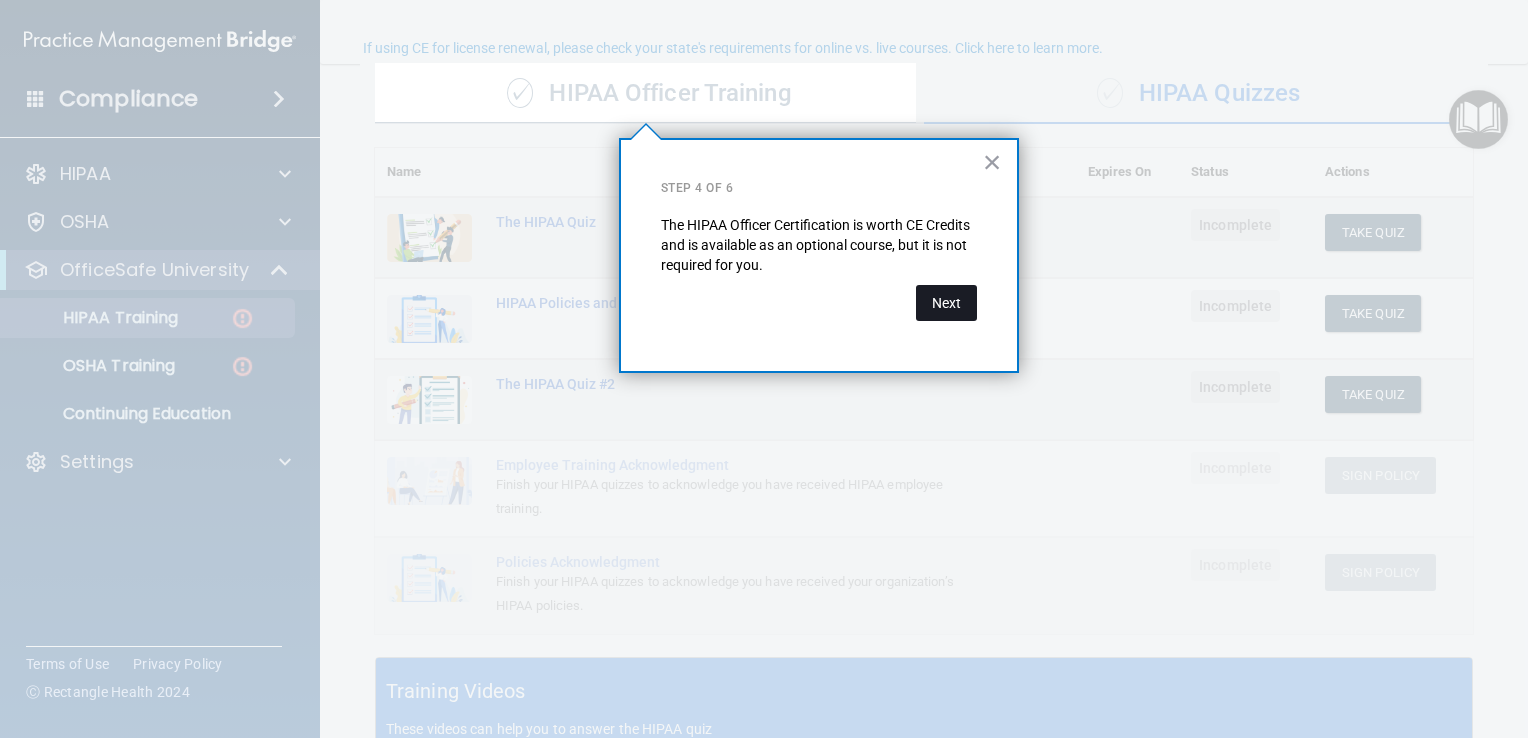 click on "Next" at bounding box center [946, 303] 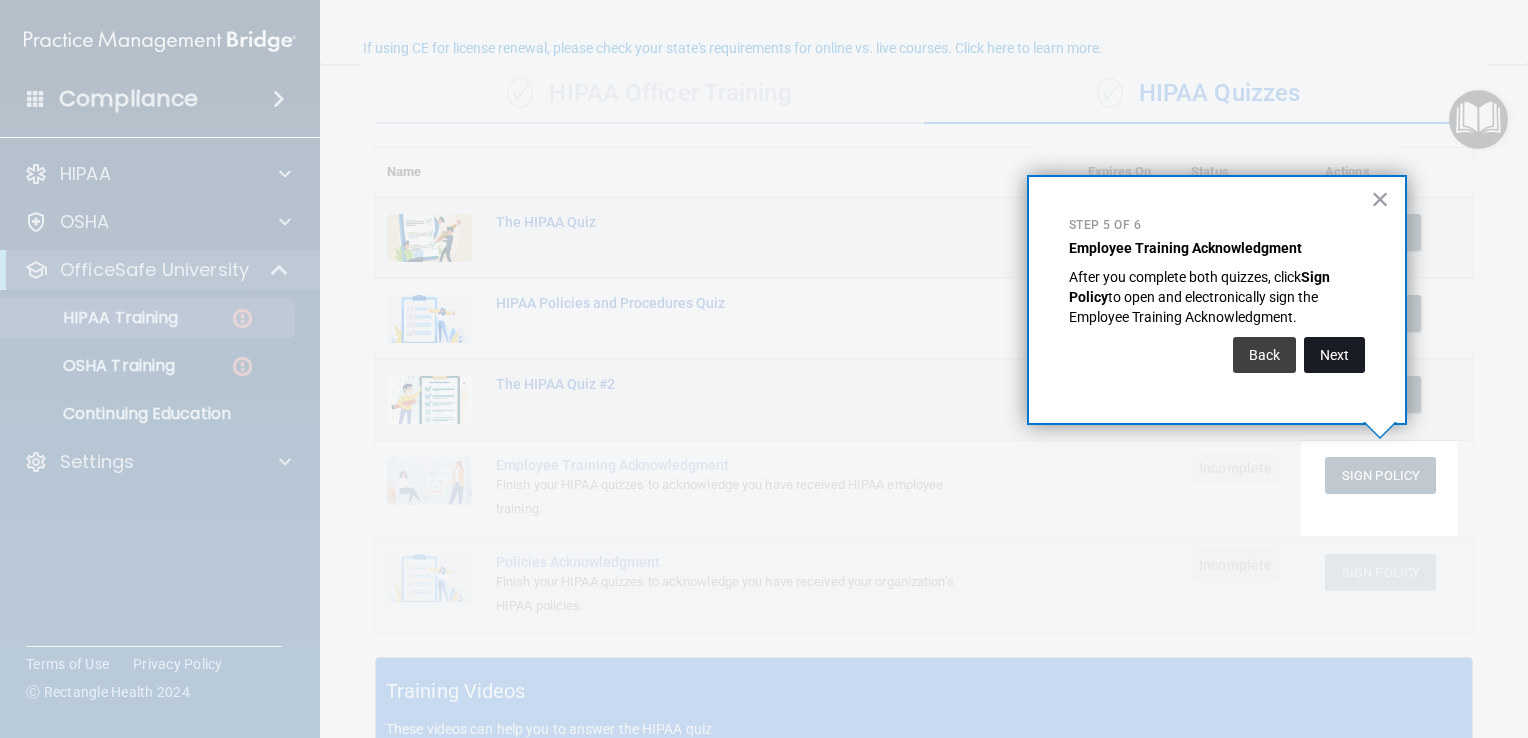 click on "Next" at bounding box center (1334, 355) 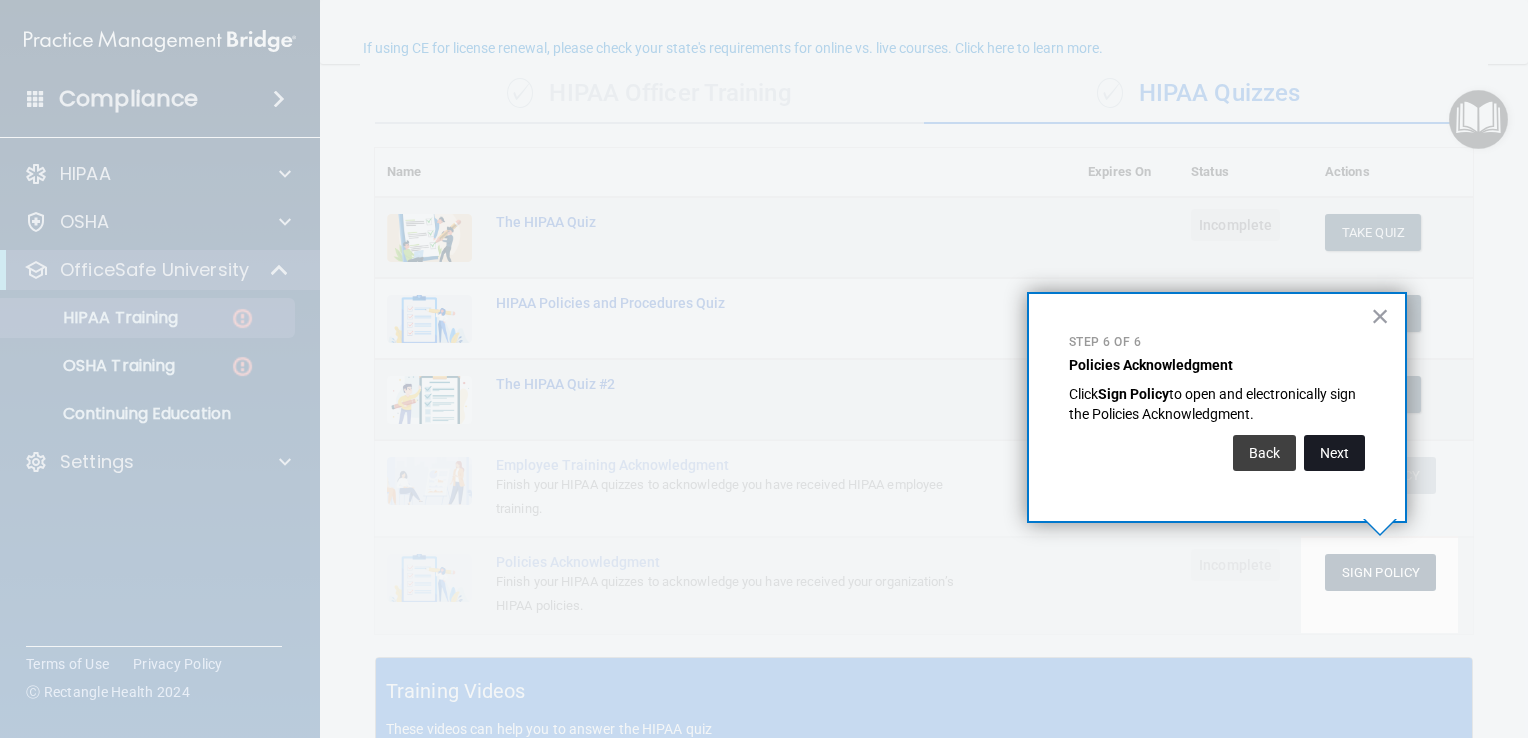 click on "Next" at bounding box center (1334, 453) 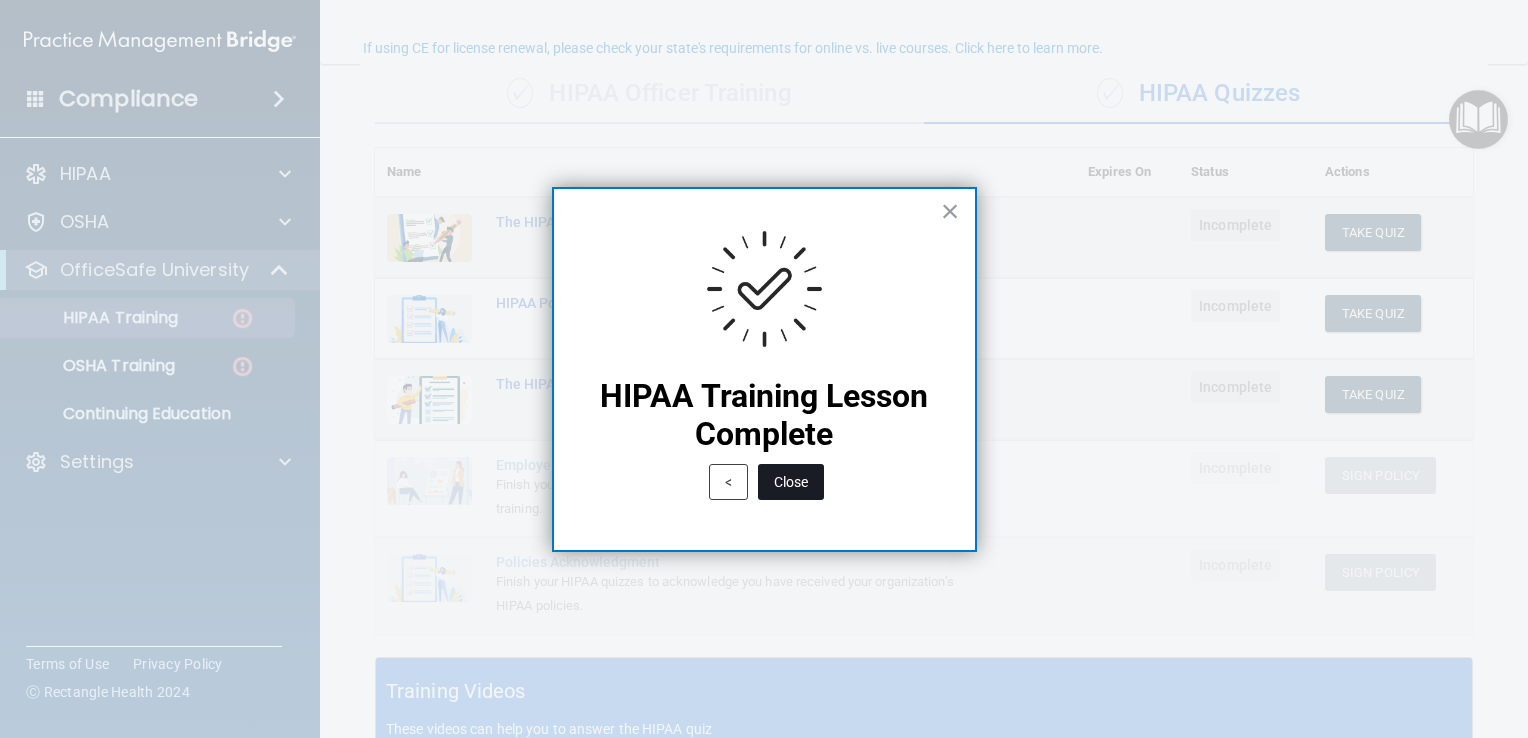 click on "Close" at bounding box center (791, 482) 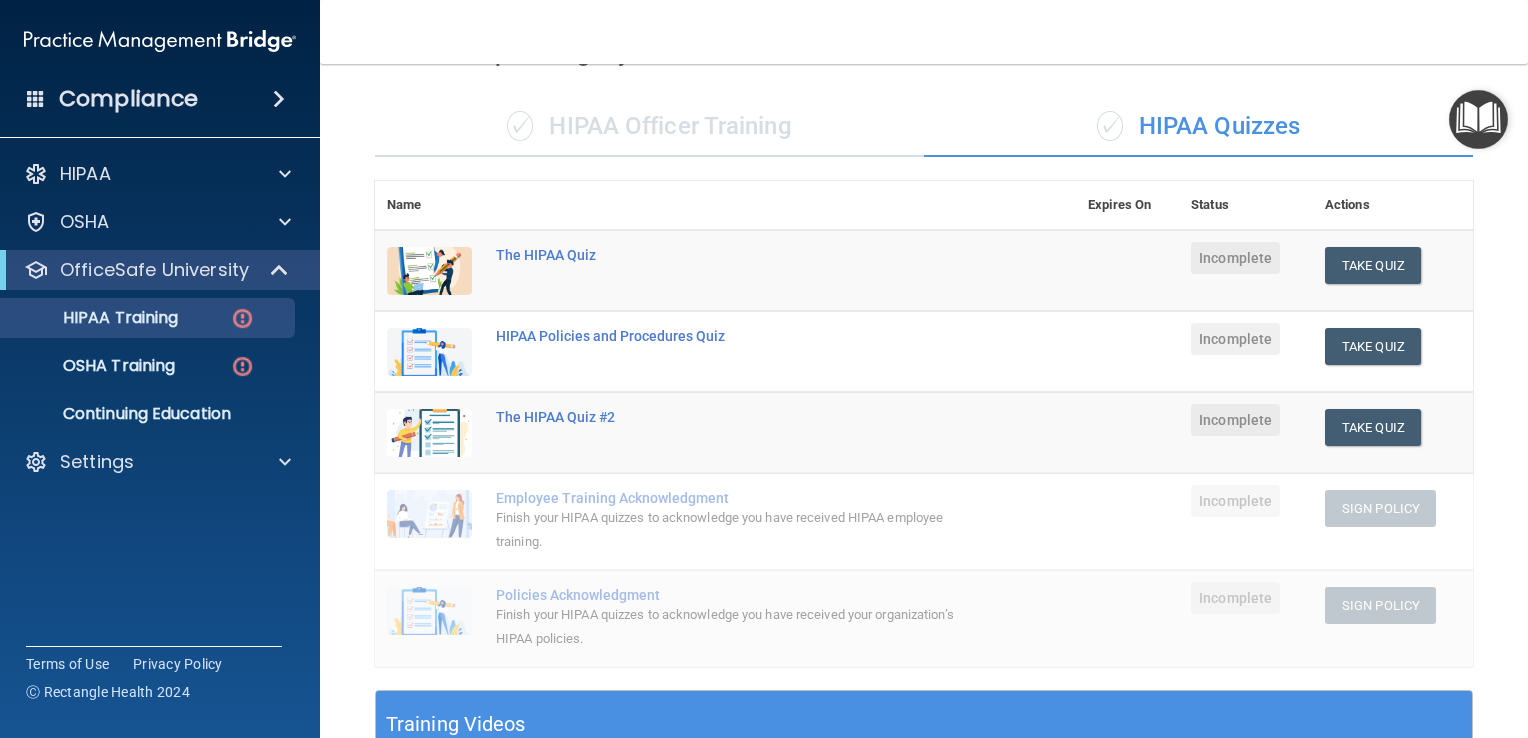 scroll, scrollTop: 119, scrollLeft: 0, axis: vertical 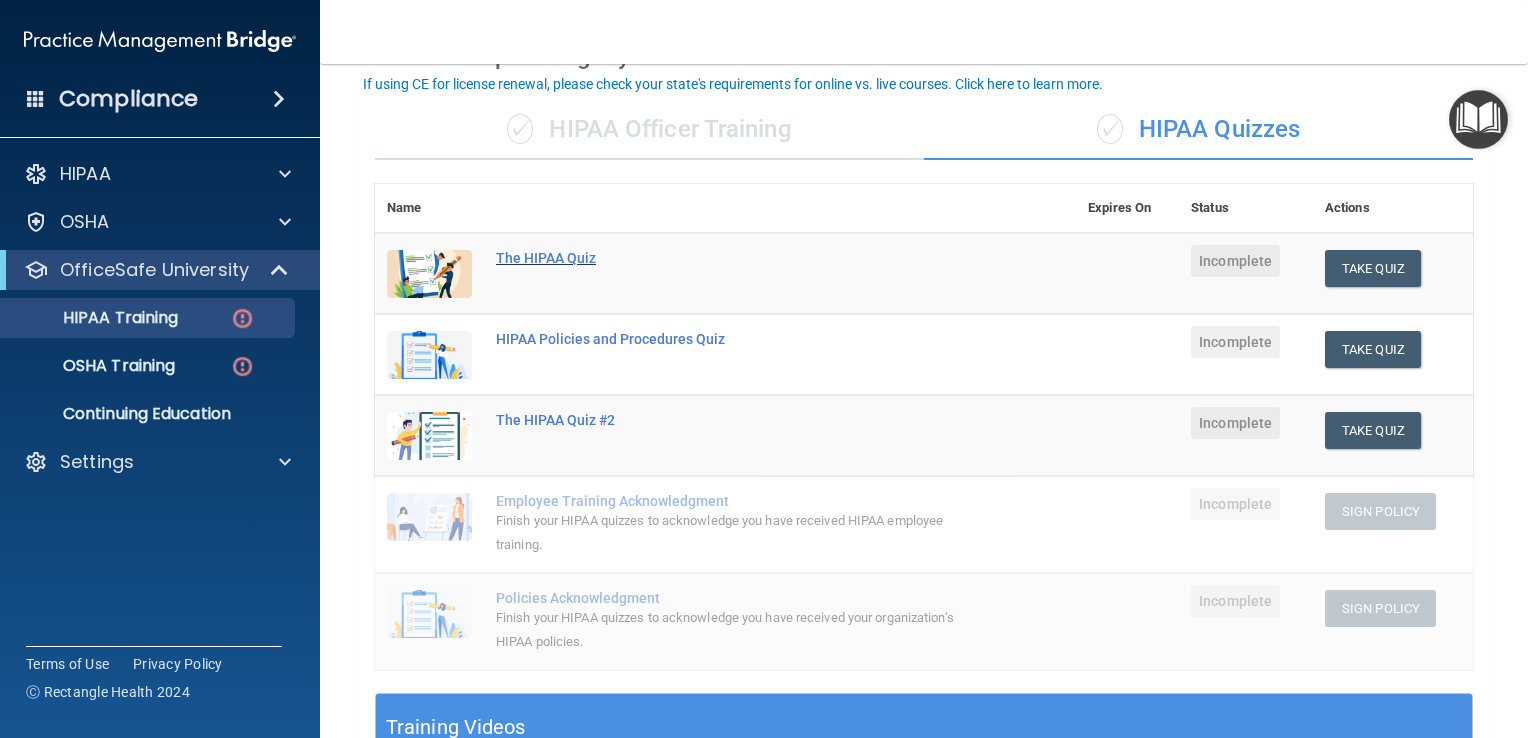 click on "The HIPAA Quiz" at bounding box center [736, 258] 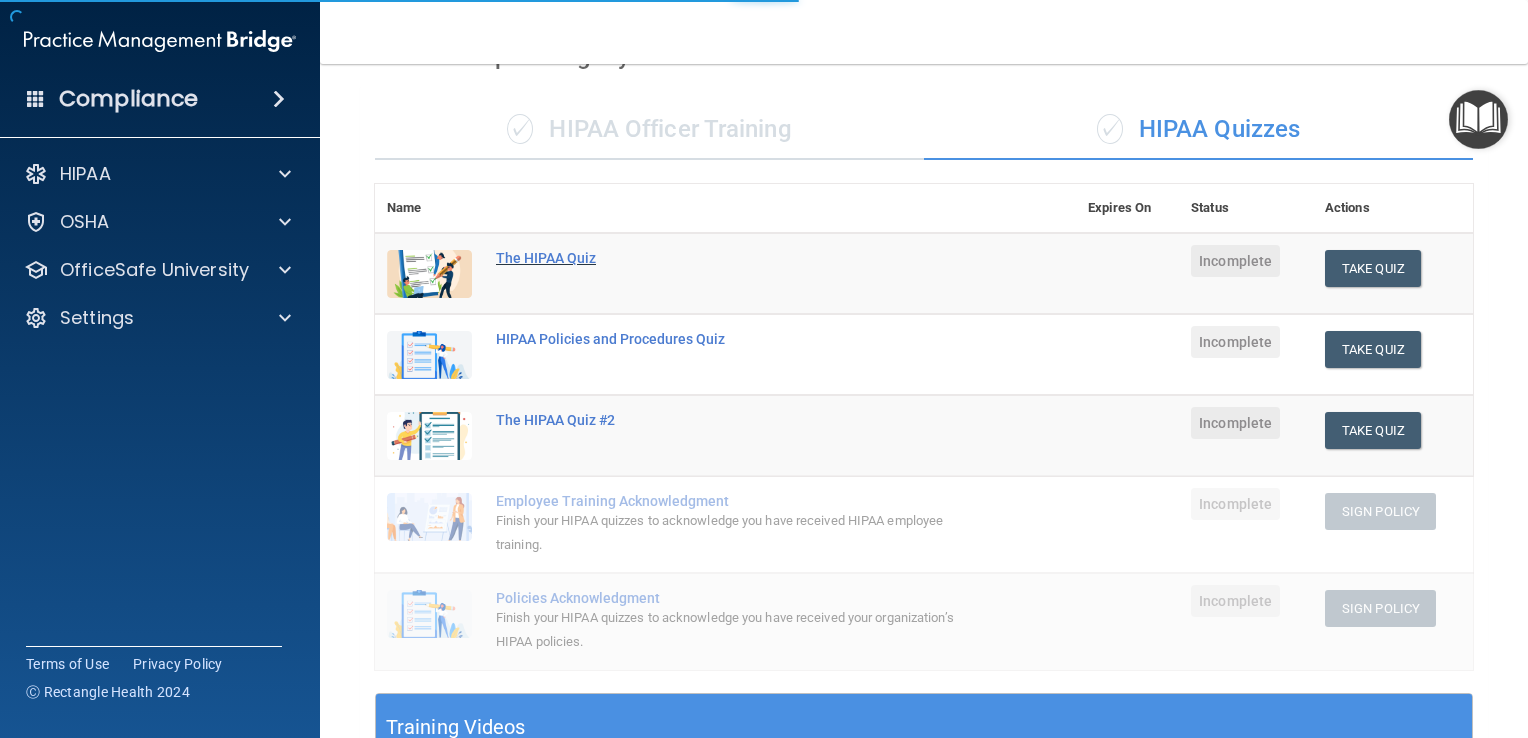 scroll, scrollTop: 0, scrollLeft: 0, axis: both 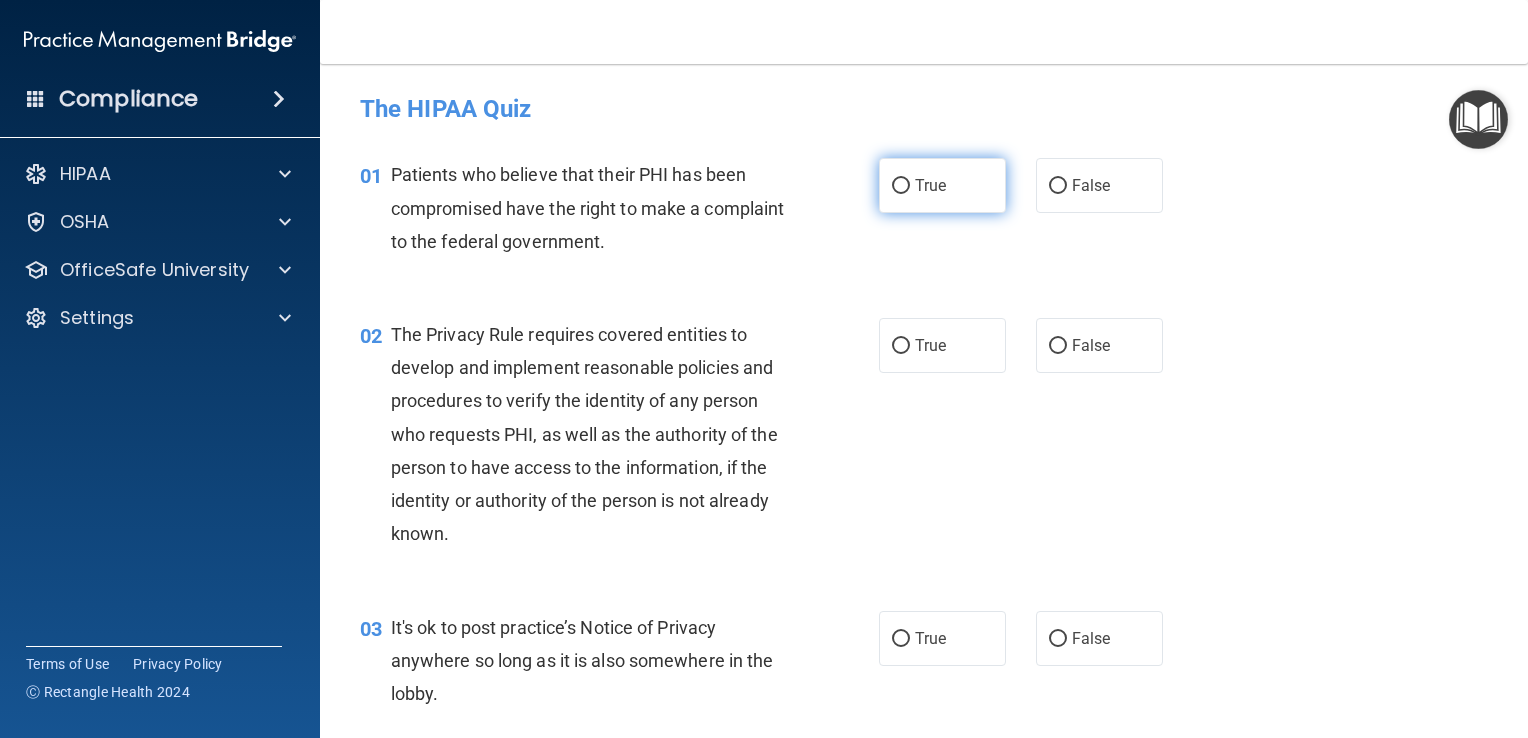click on "True" at bounding box center (942, 185) 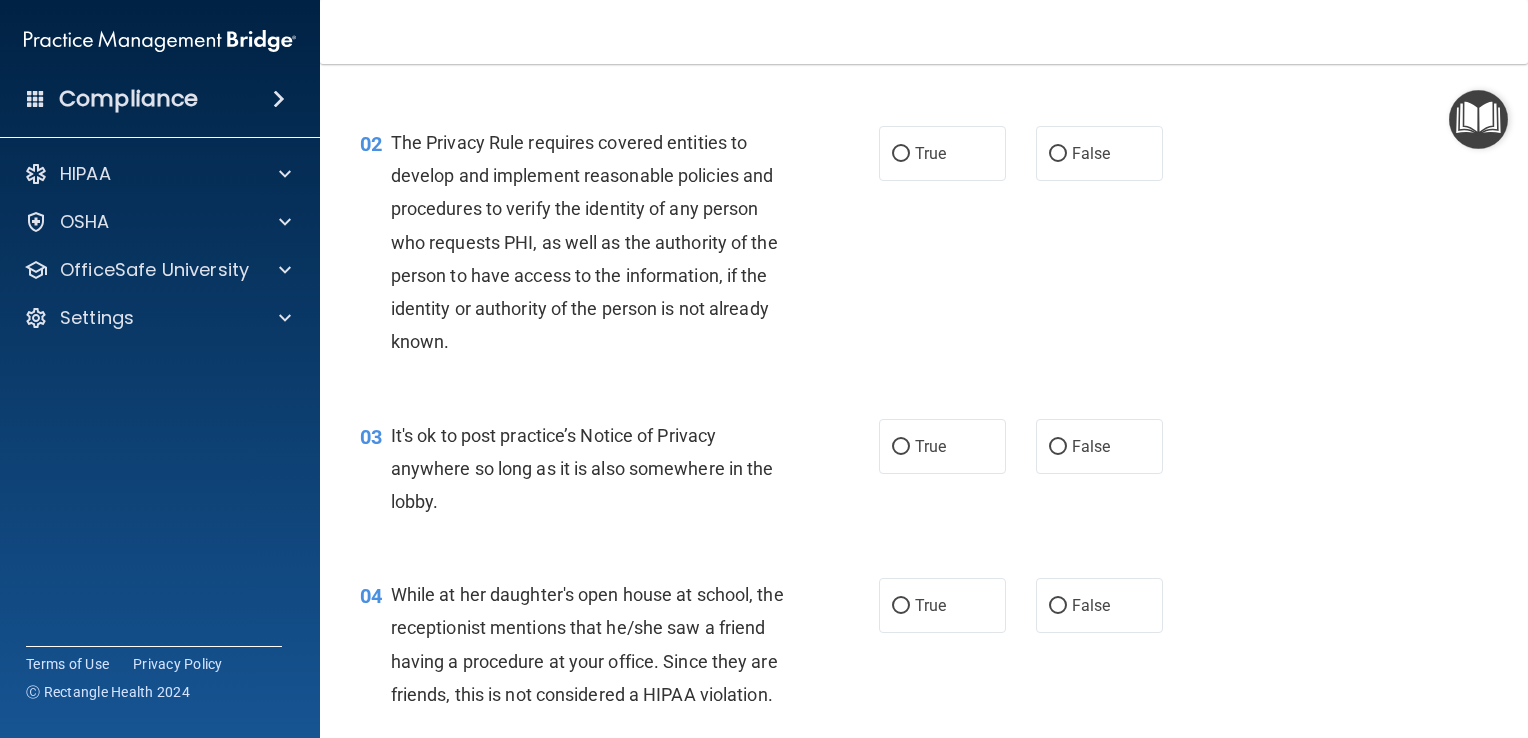 scroll, scrollTop: 236, scrollLeft: 0, axis: vertical 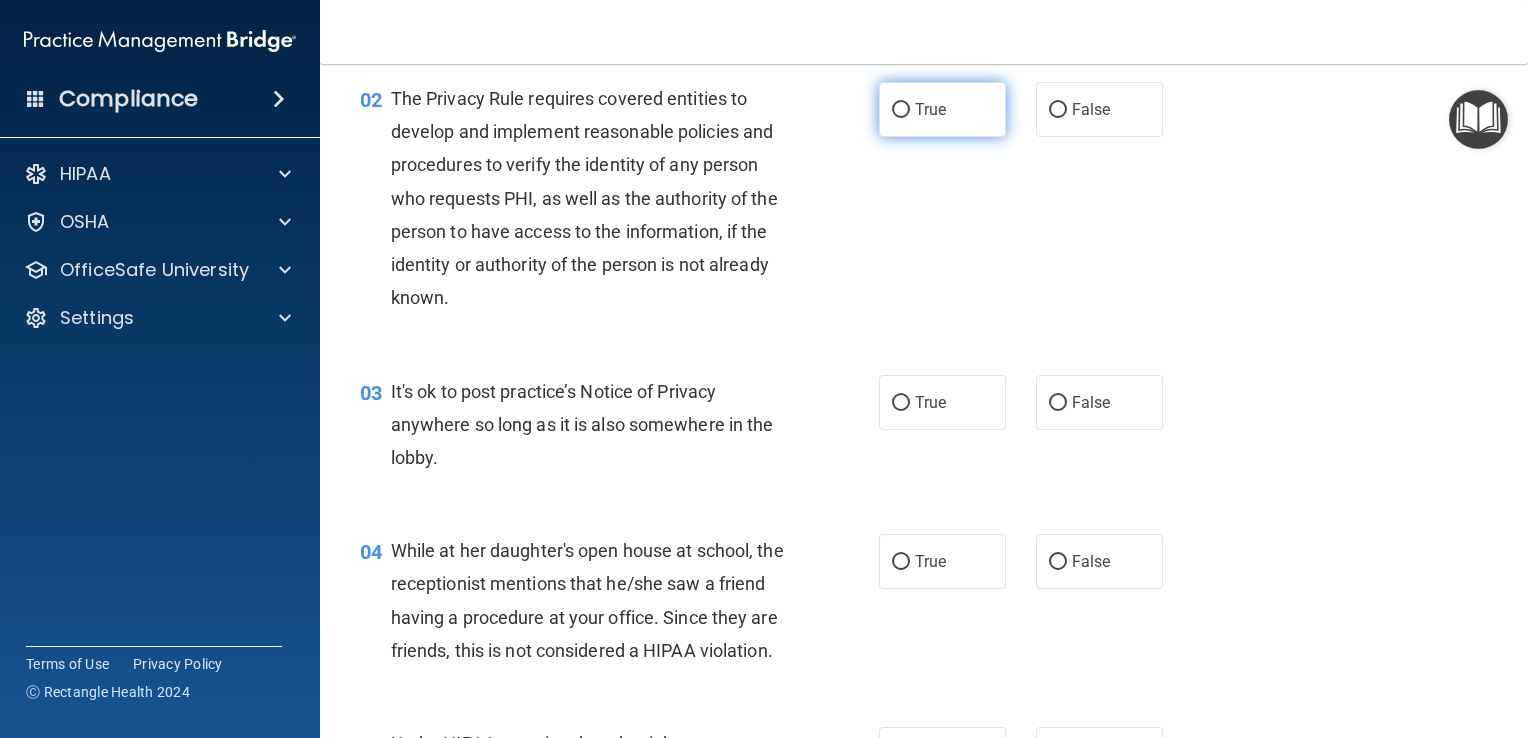 click on "True" at bounding box center [942, 109] 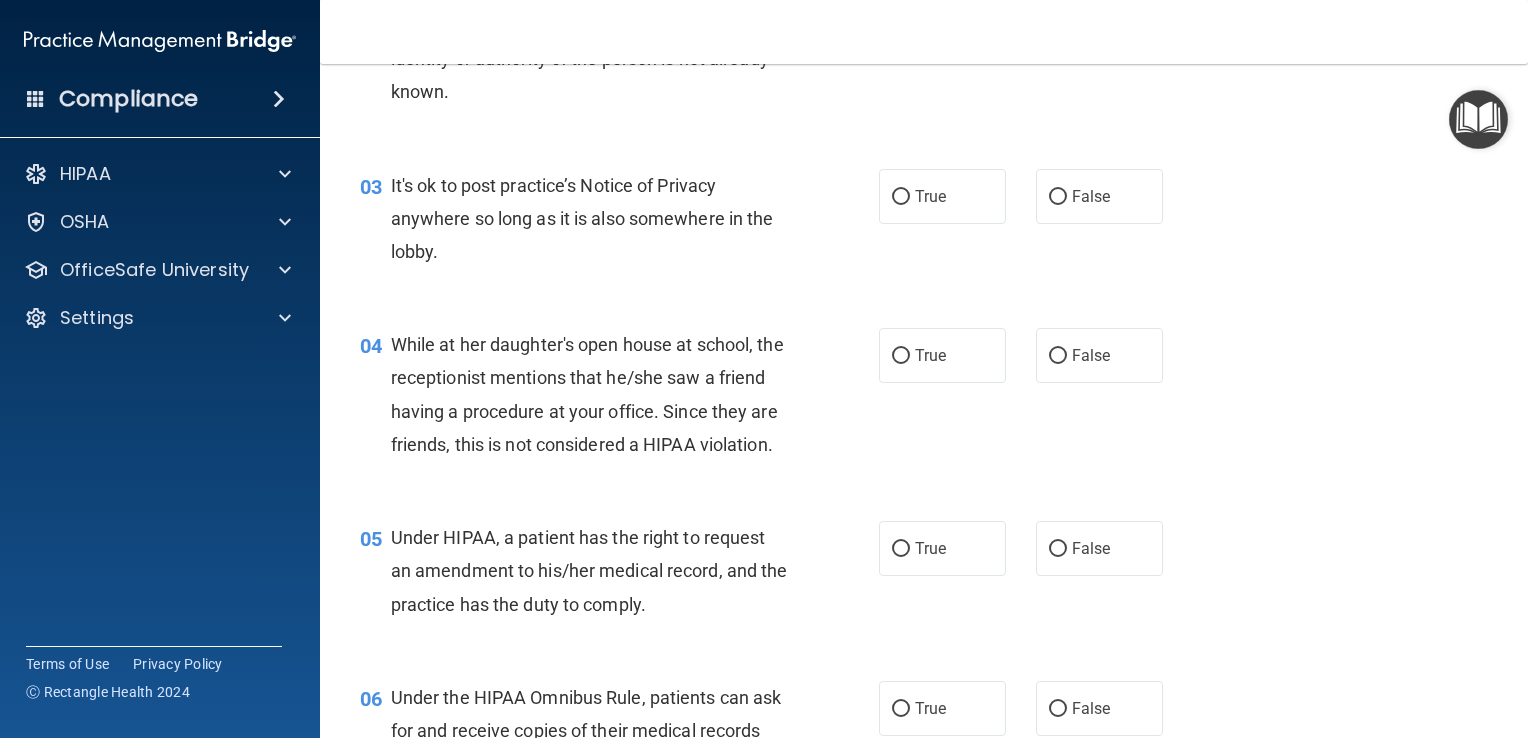 scroll, scrollTop: 459, scrollLeft: 0, axis: vertical 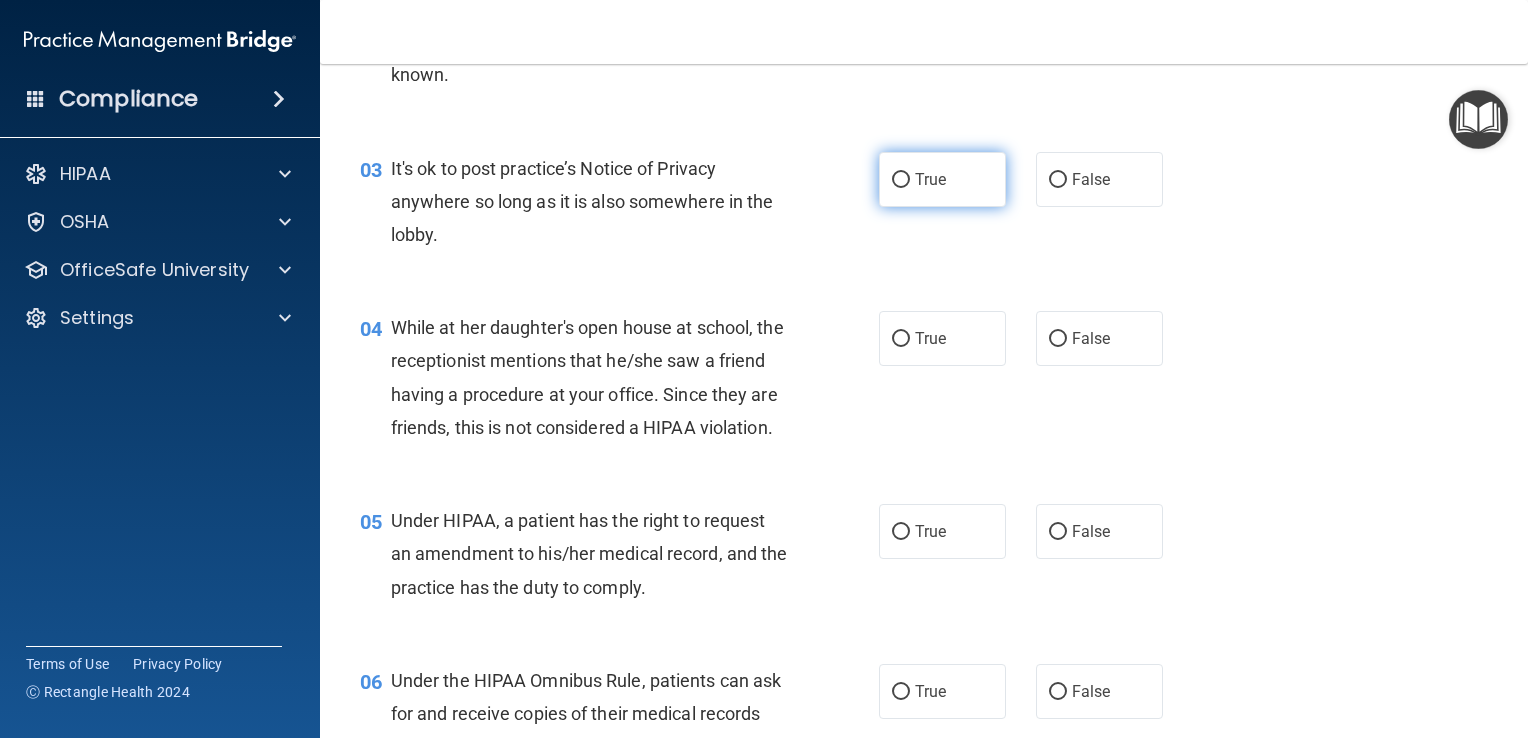 click on "True" at bounding box center [942, 179] 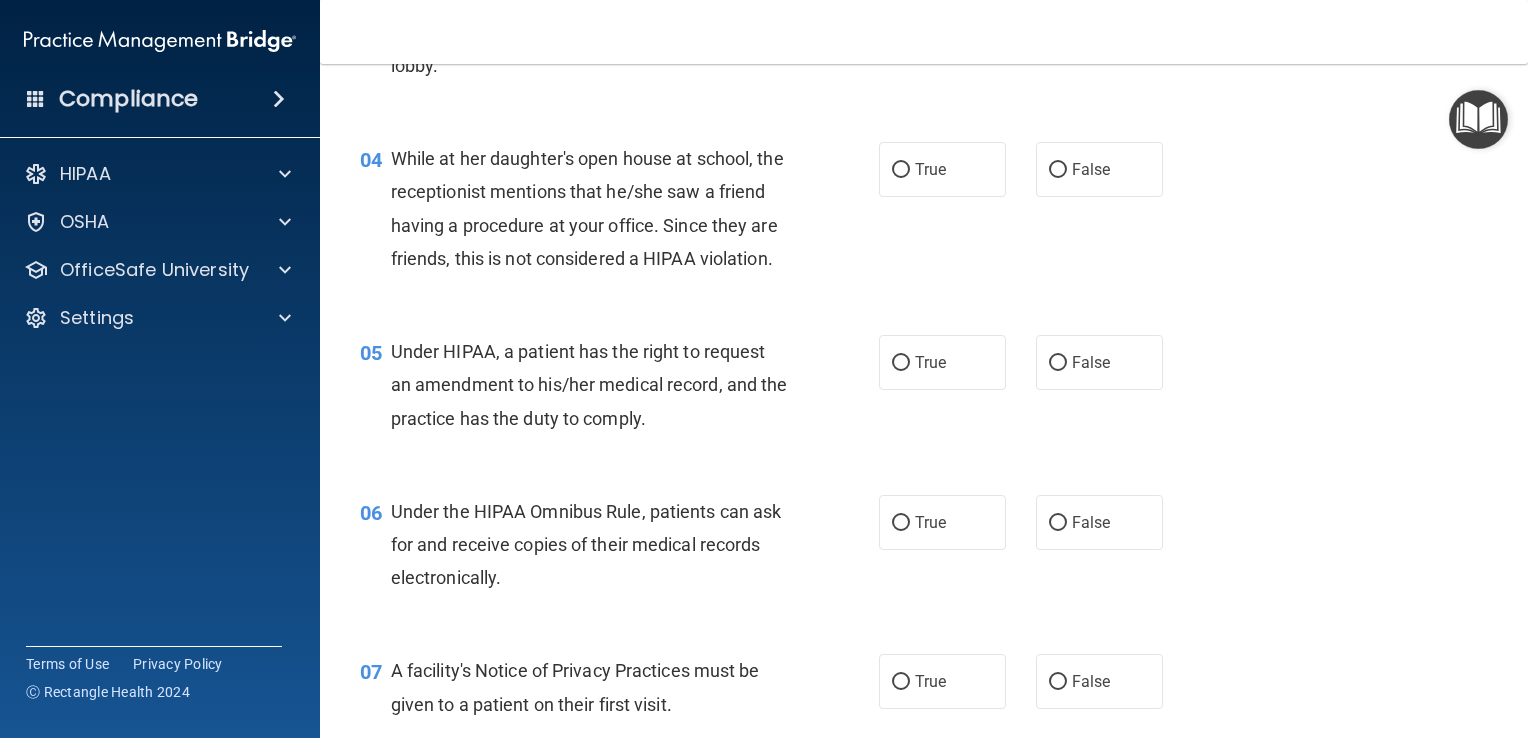 scroll, scrollTop: 636, scrollLeft: 0, axis: vertical 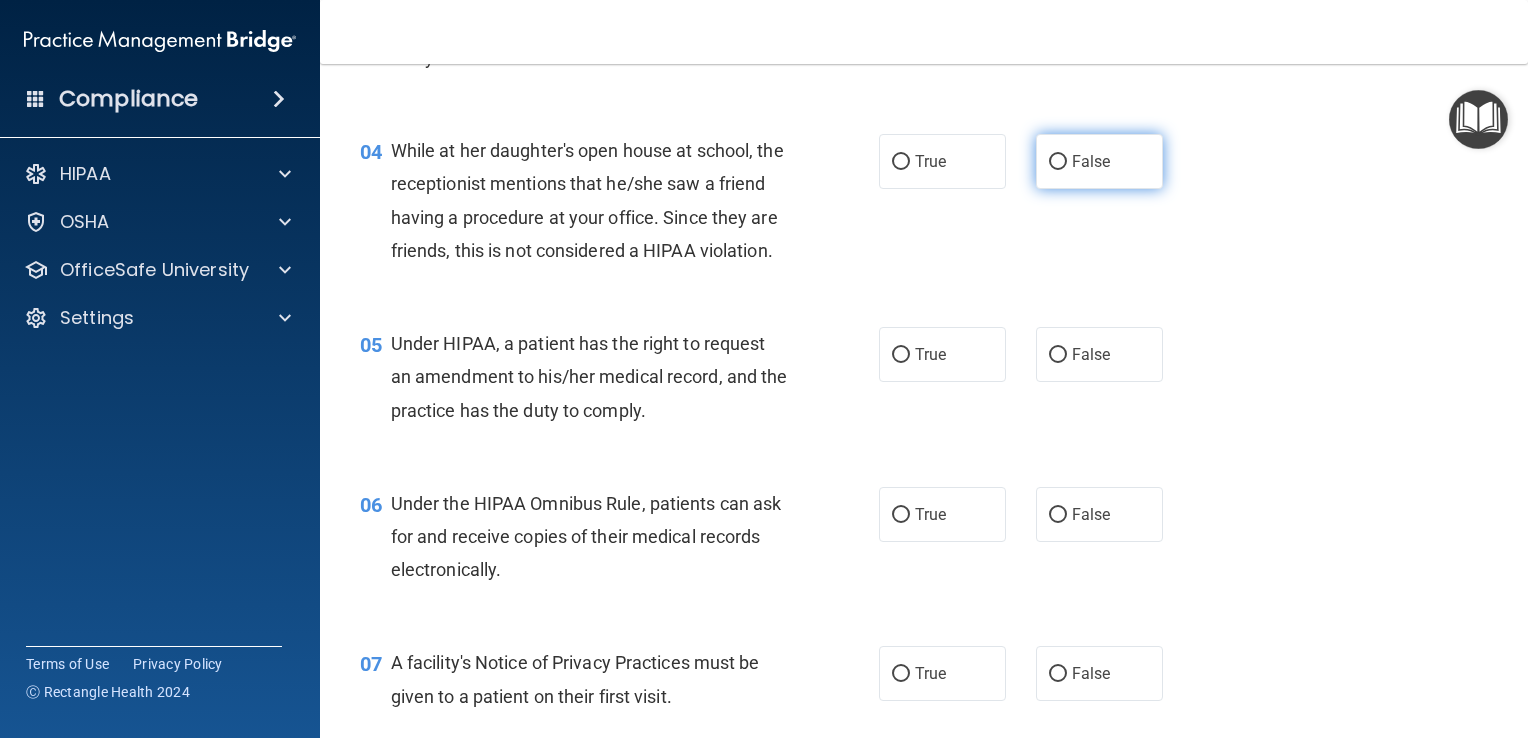 click on "False" at bounding box center (1091, 161) 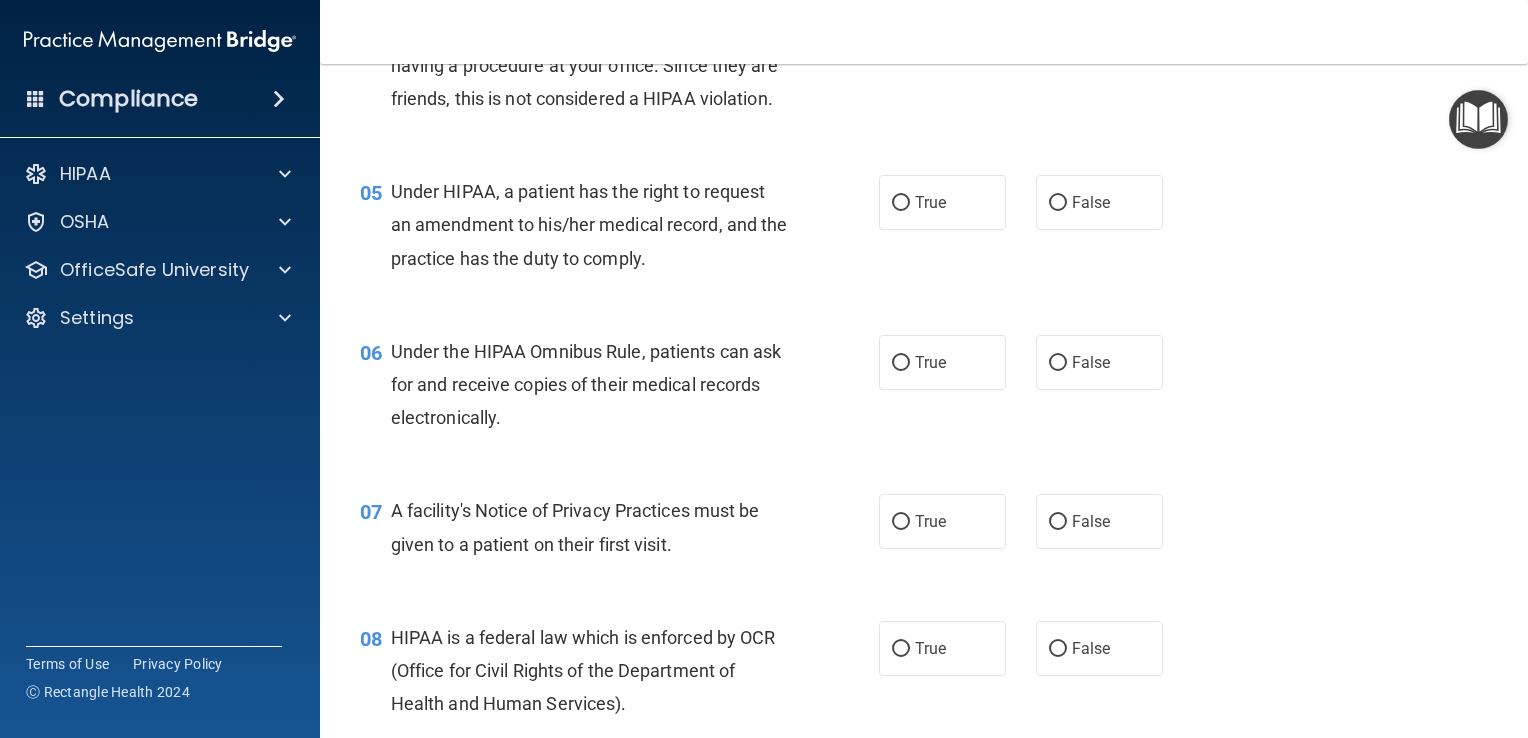 scroll, scrollTop: 832, scrollLeft: 0, axis: vertical 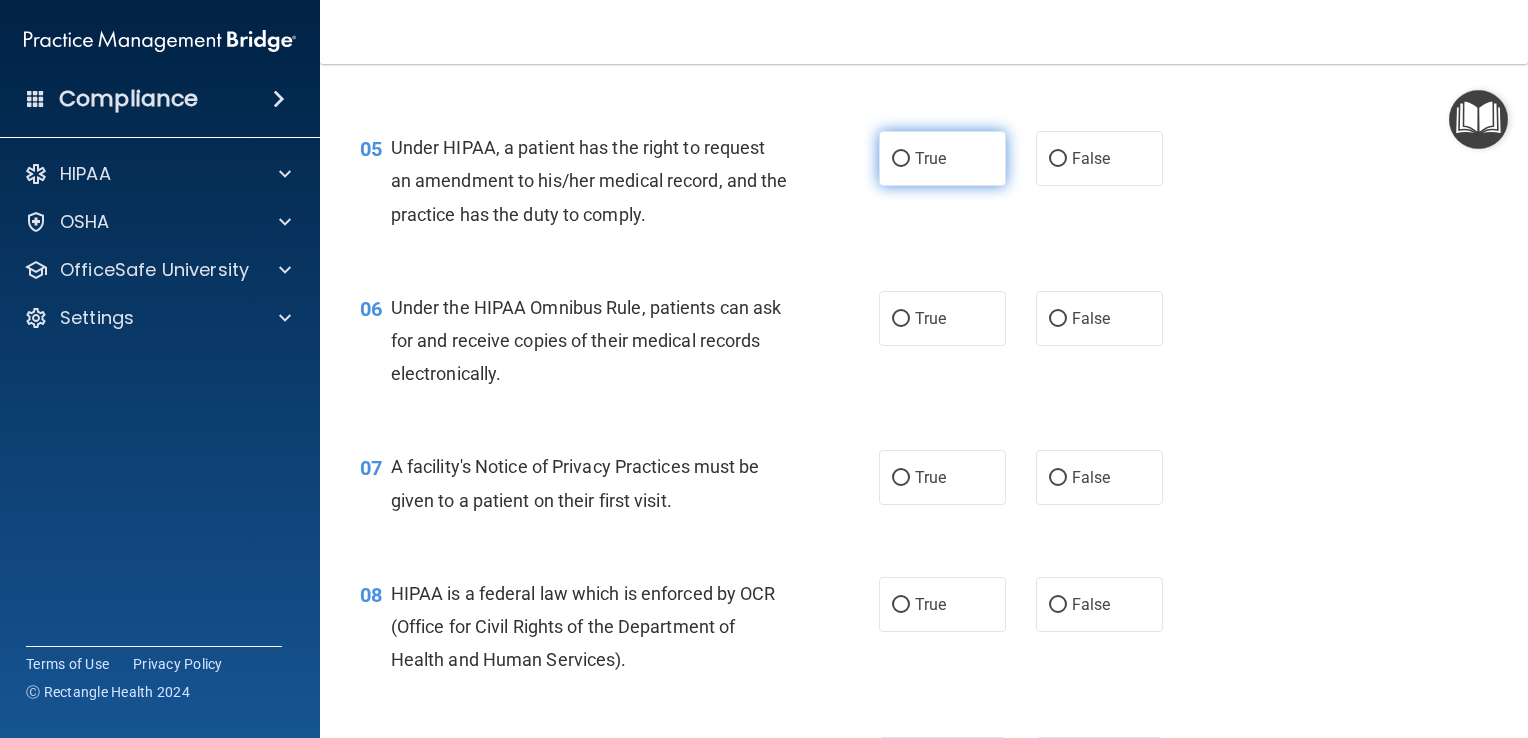 click on "True" at bounding box center (930, 158) 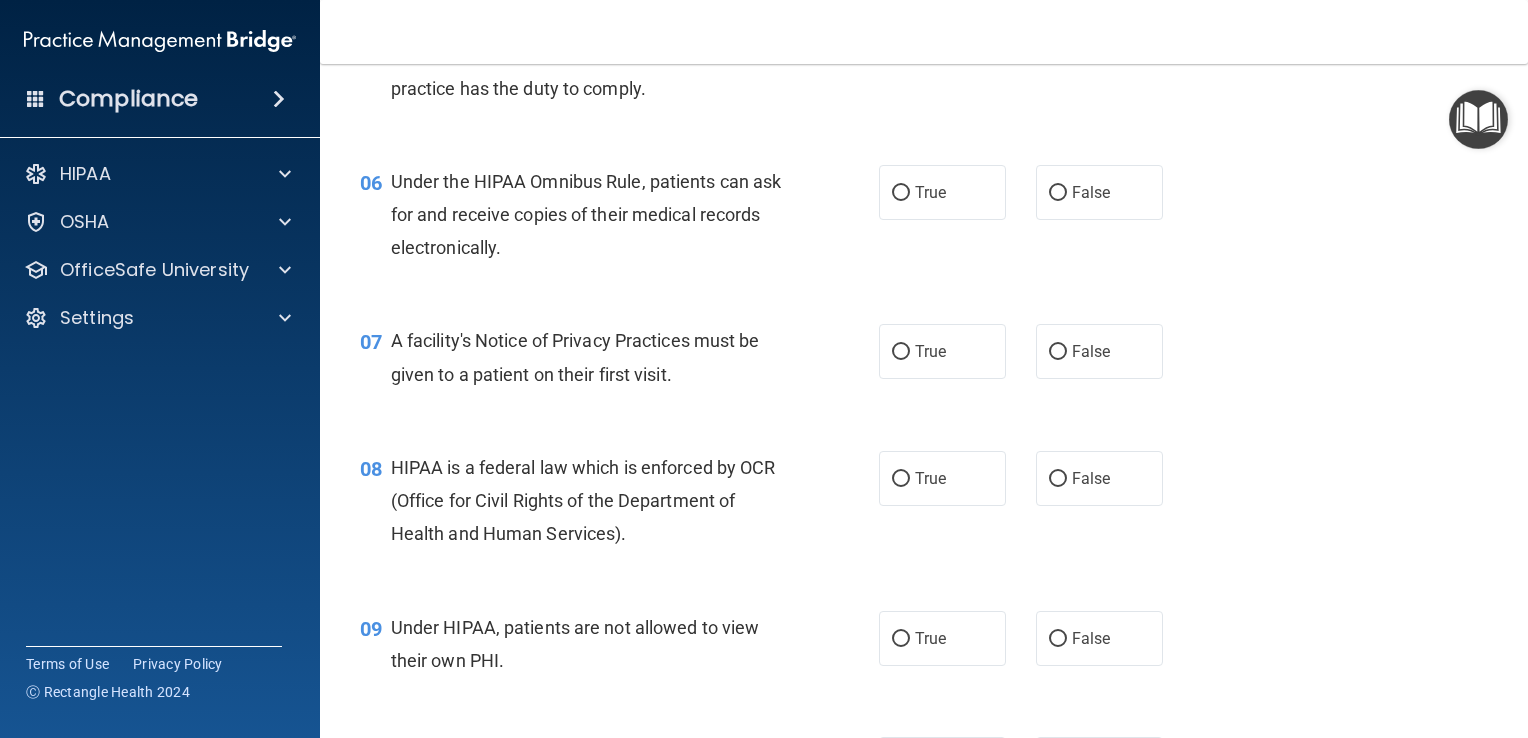 scroll, scrollTop: 994, scrollLeft: 0, axis: vertical 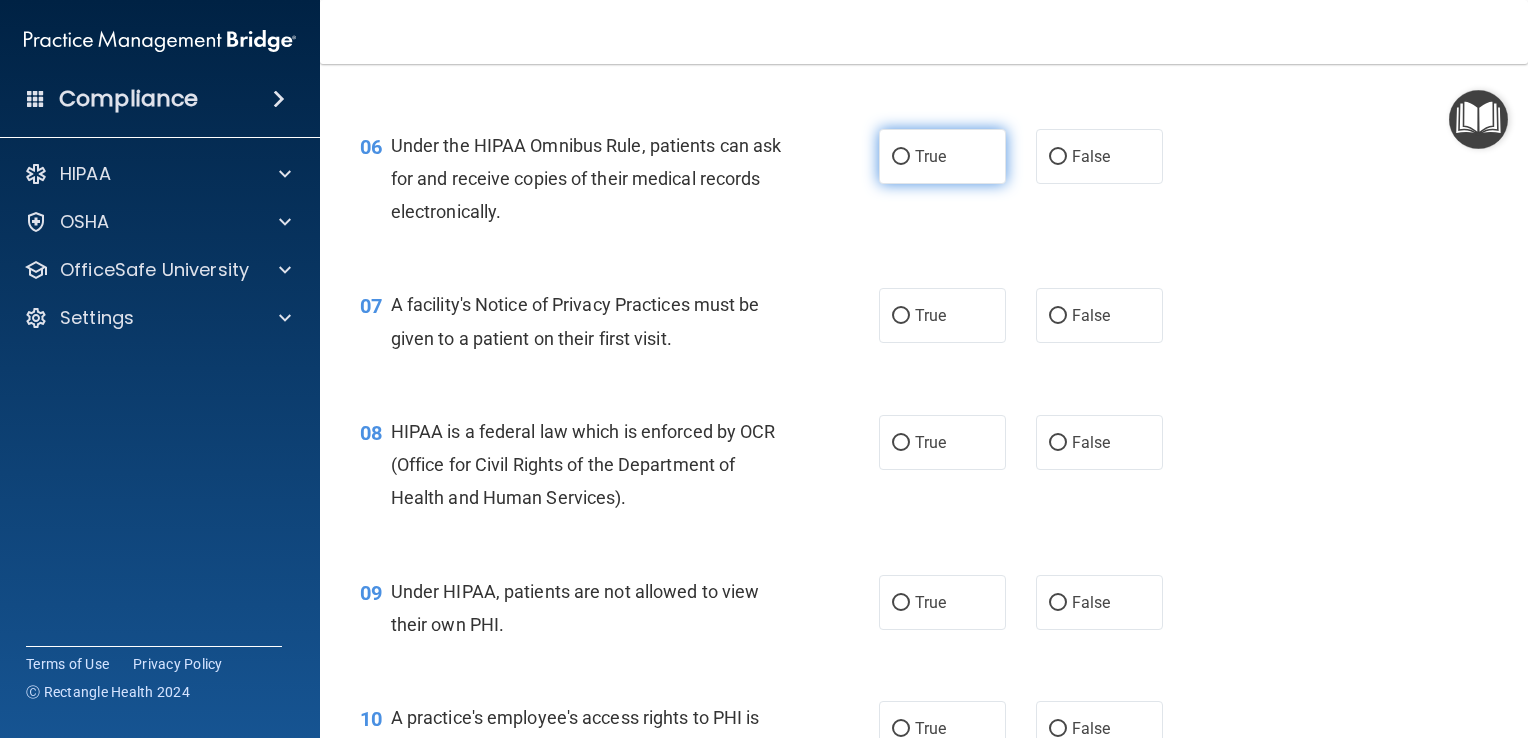 click on "True" at bounding box center [942, 156] 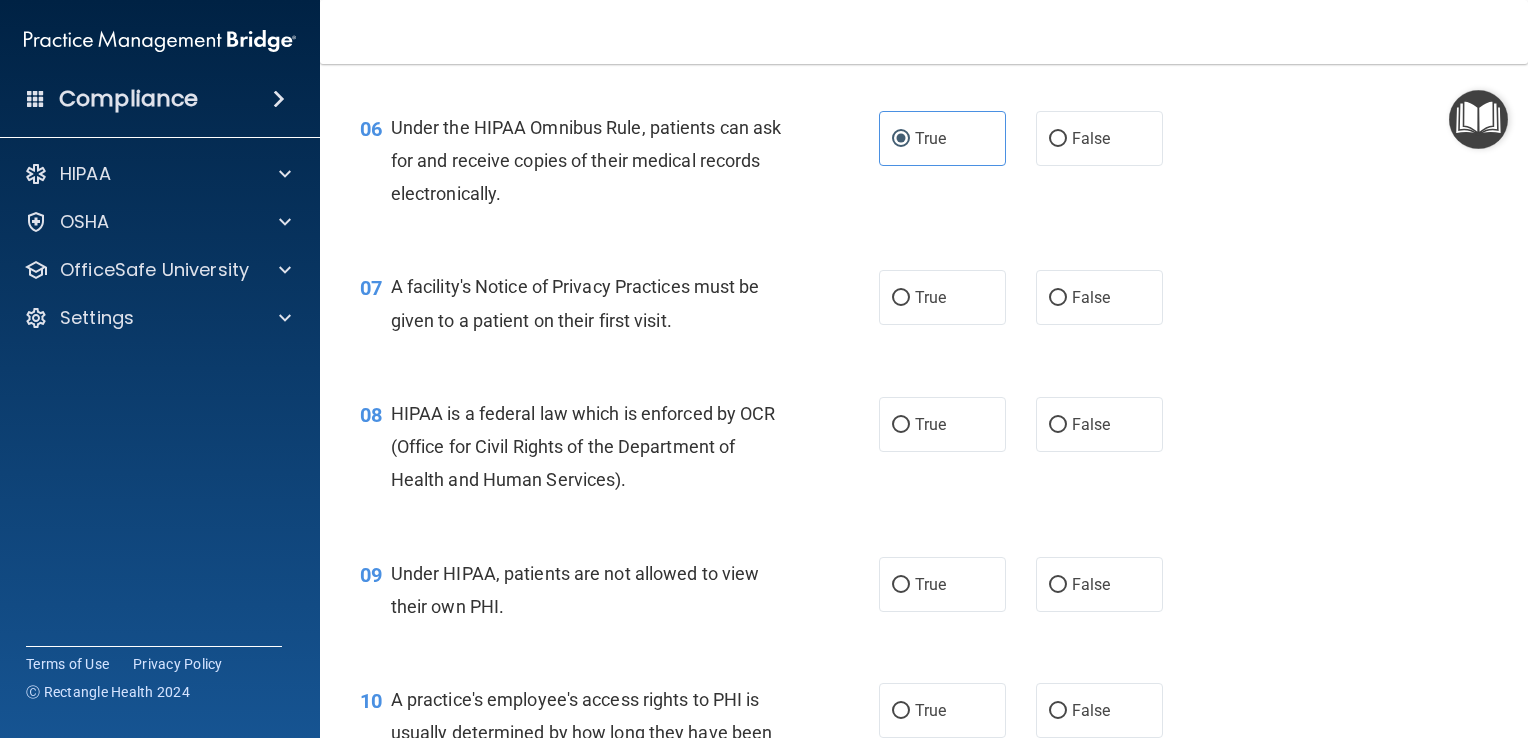 scroll, scrollTop: 1030, scrollLeft: 0, axis: vertical 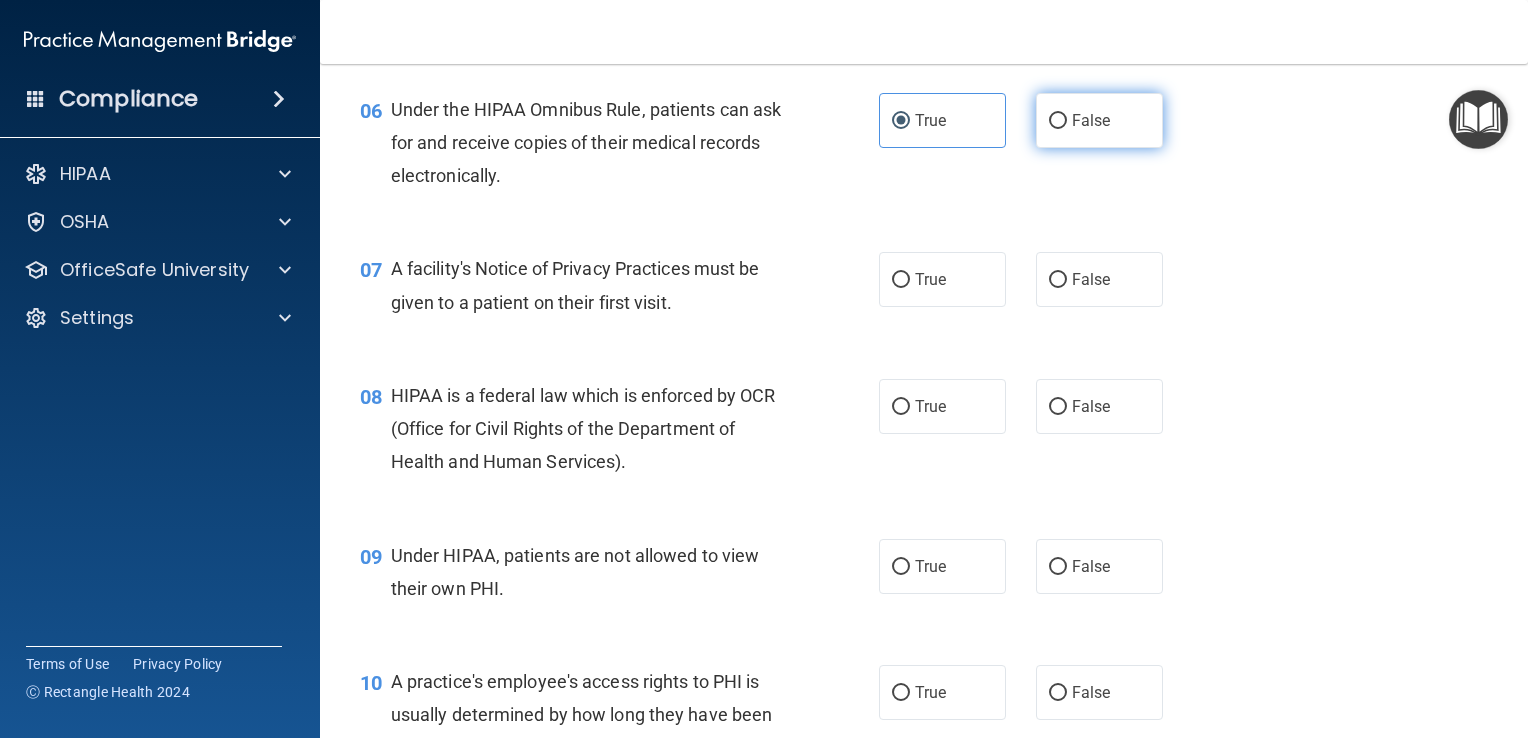 click on "False" at bounding box center (1099, 120) 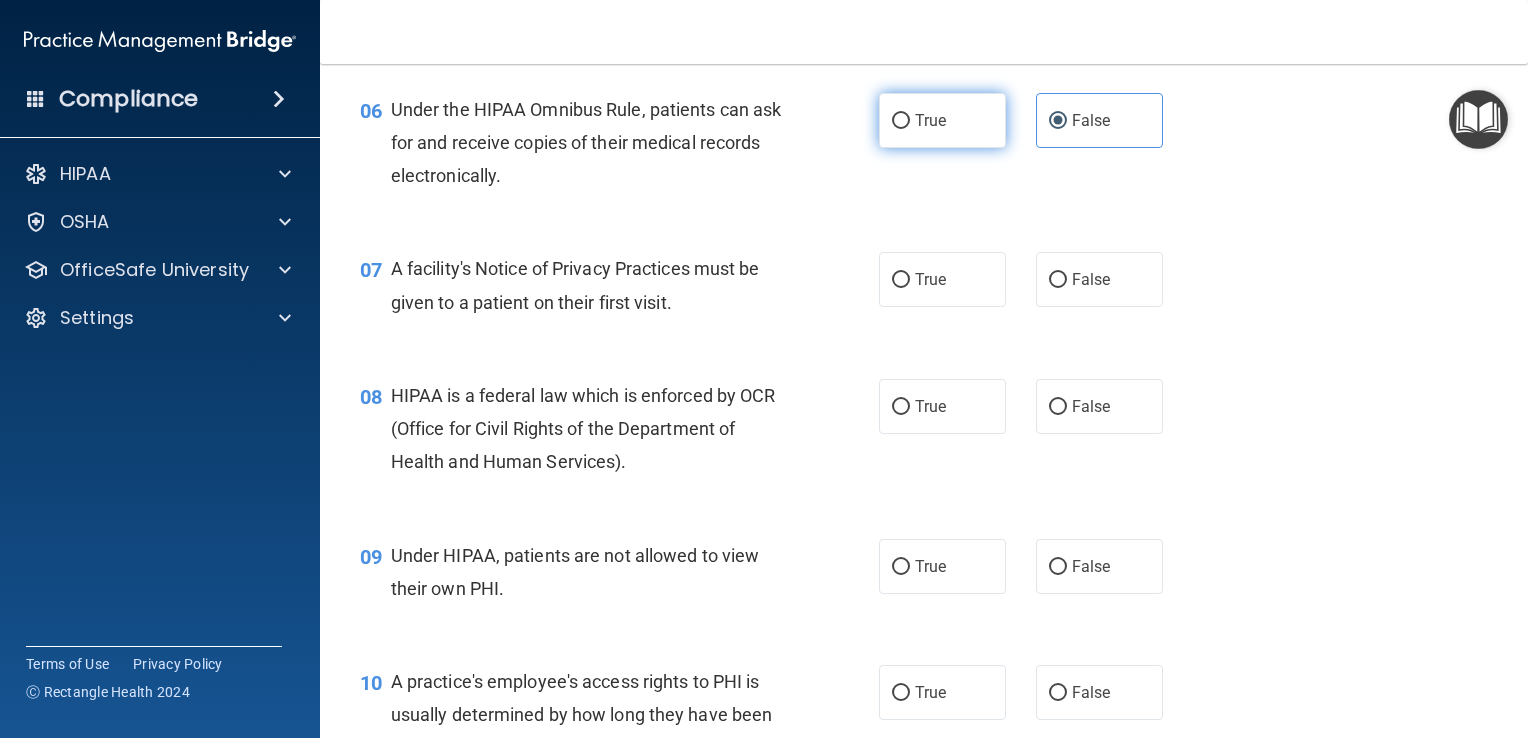 click on "True" at bounding box center (942, 120) 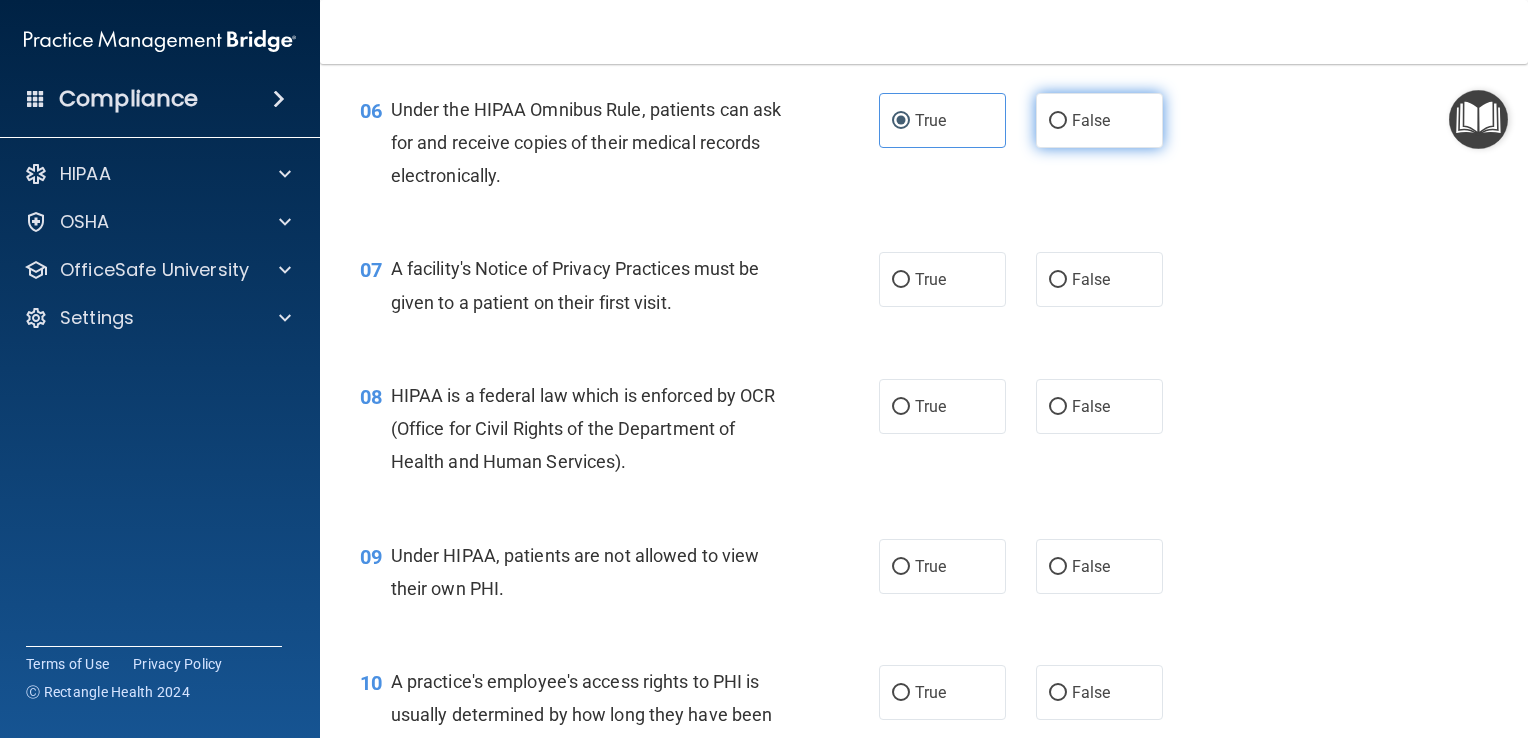 click on "False" at bounding box center [1099, 120] 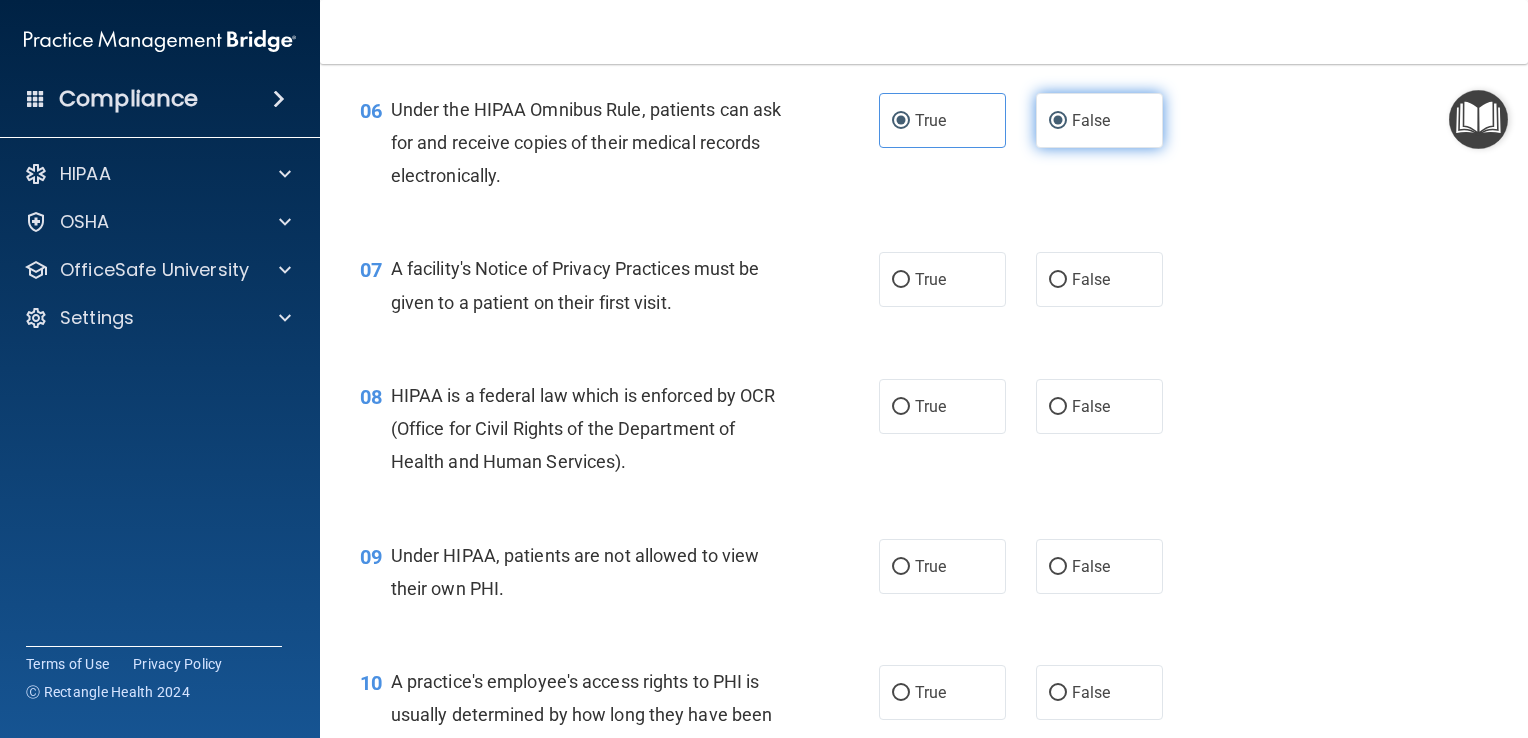 radio on "false" 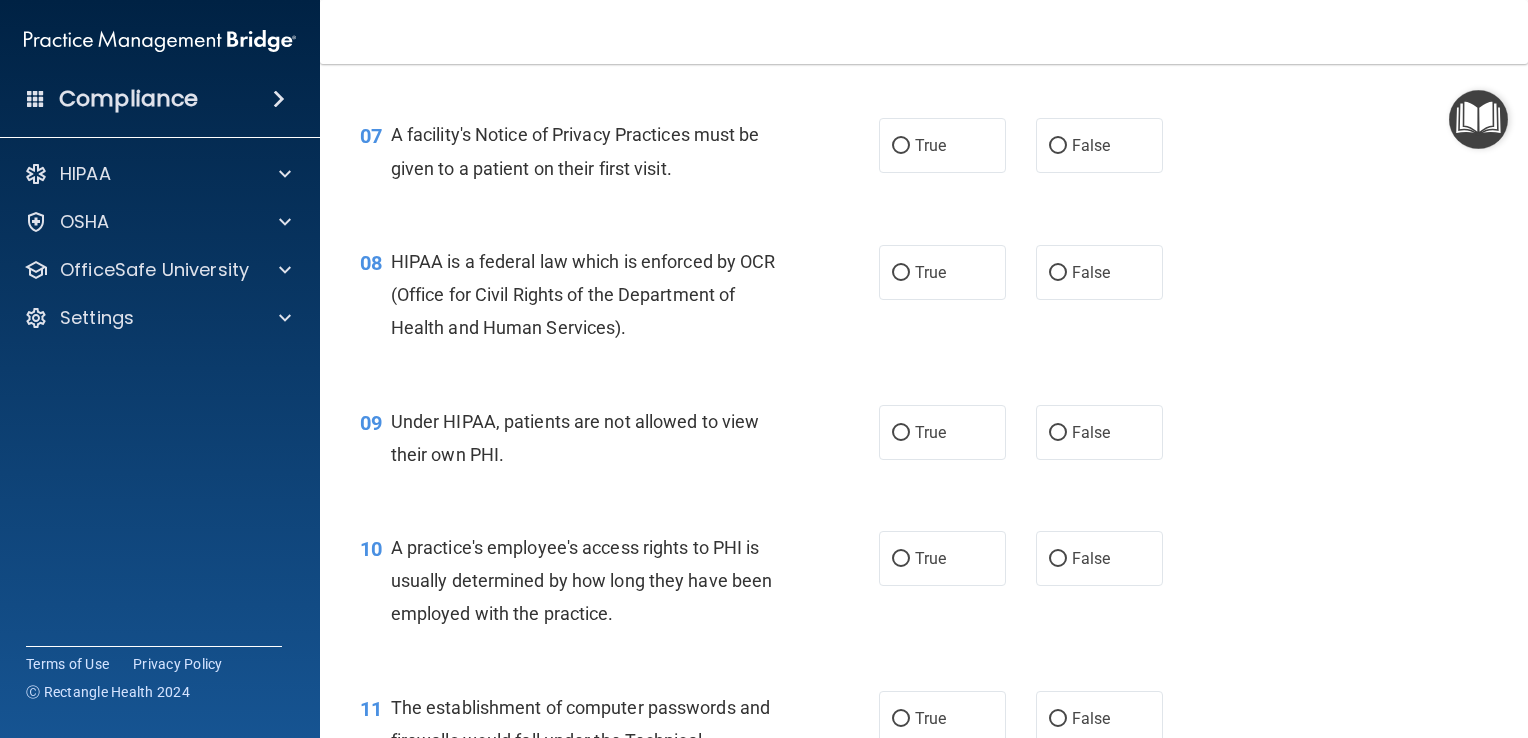 scroll, scrollTop: 1167, scrollLeft: 0, axis: vertical 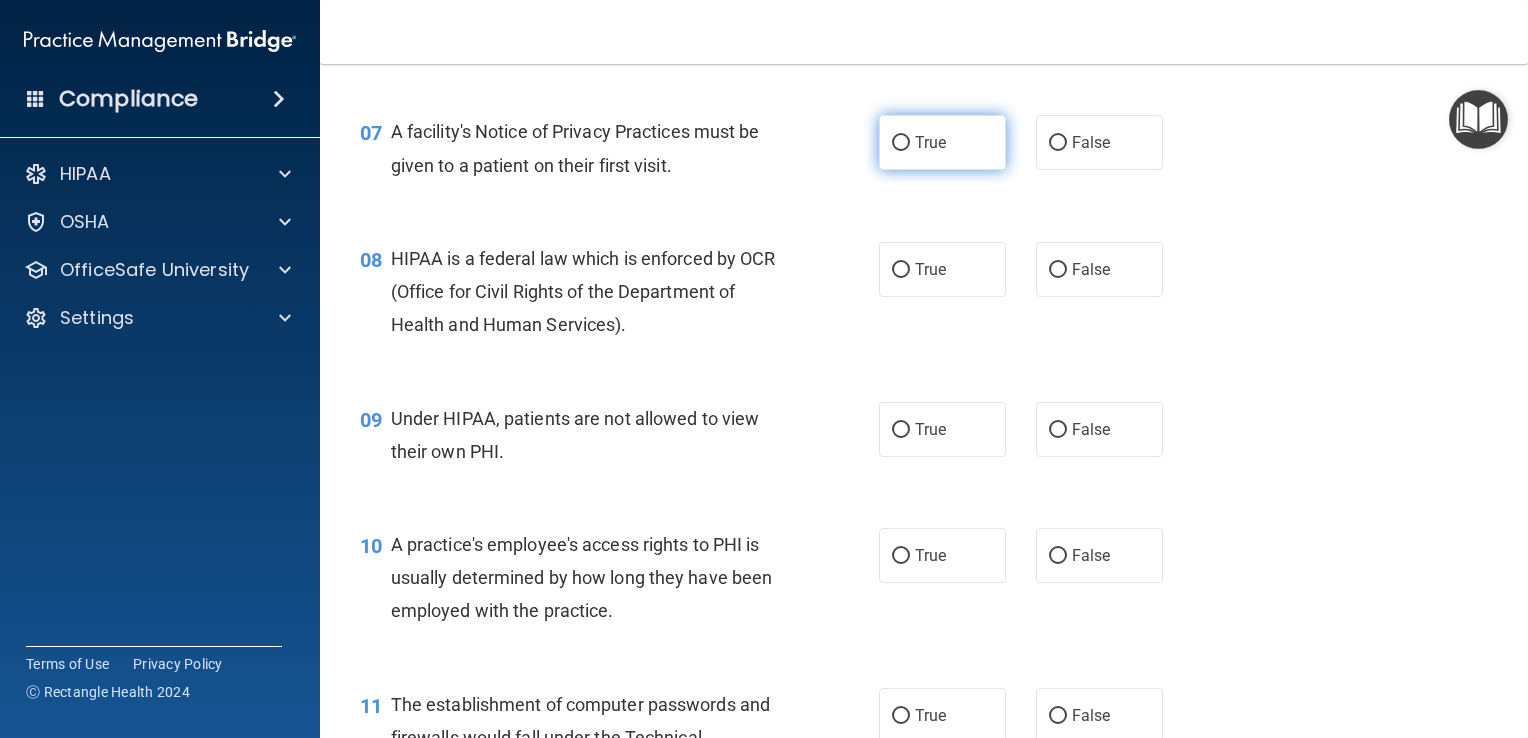 click on "True" at bounding box center [930, 142] 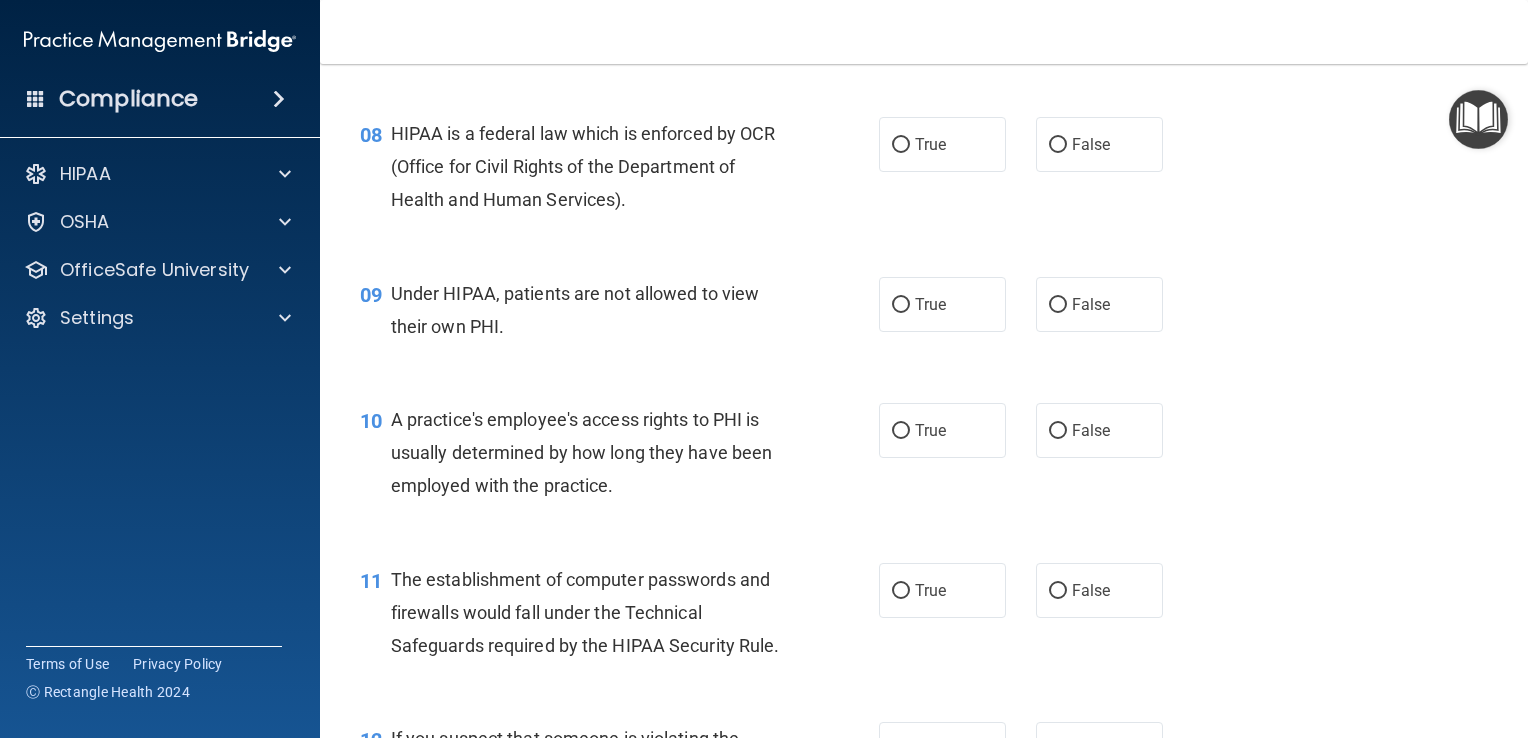 scroll, scrollTop: 1299, scrollLeft: 0, axis: vertical 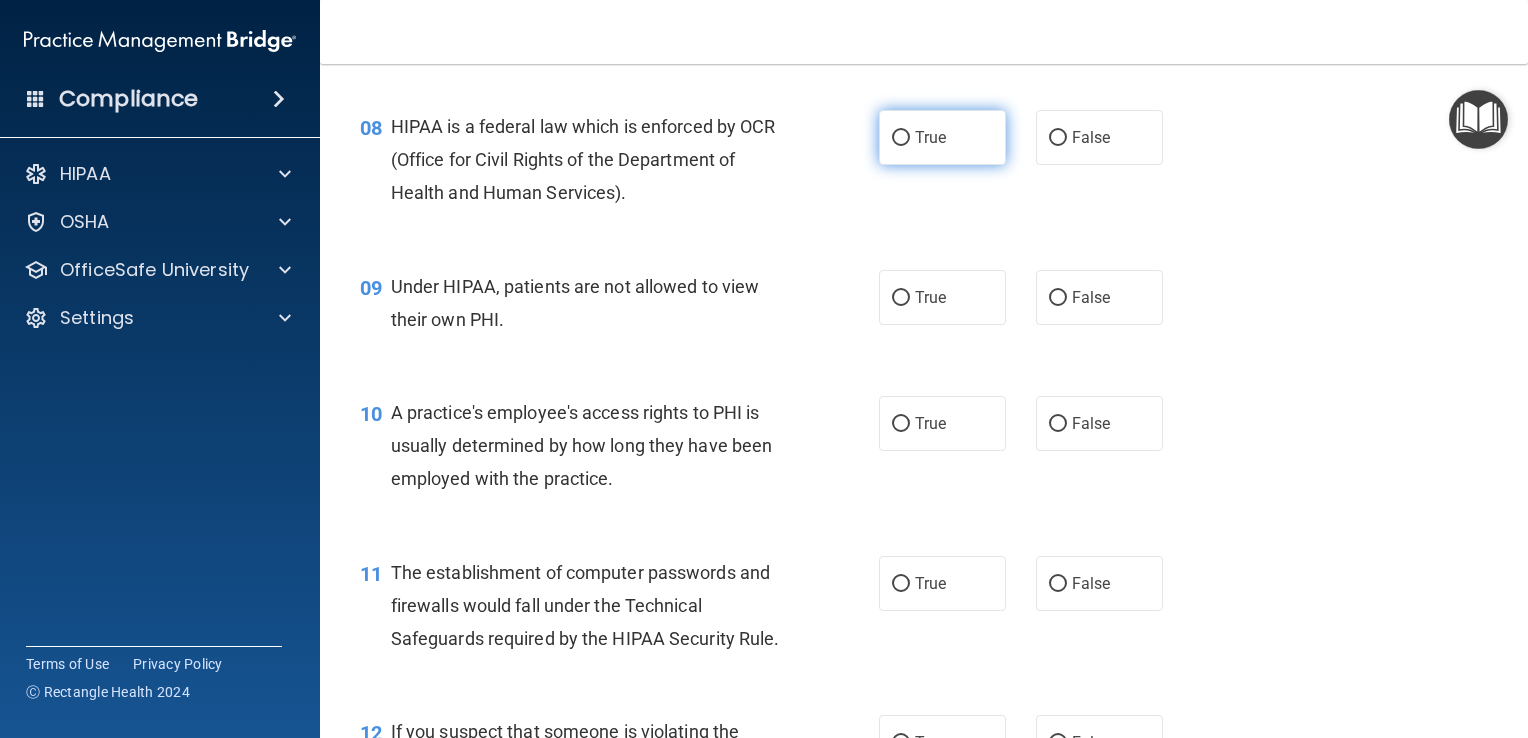 click on "True" at bounding box center [942, 137] 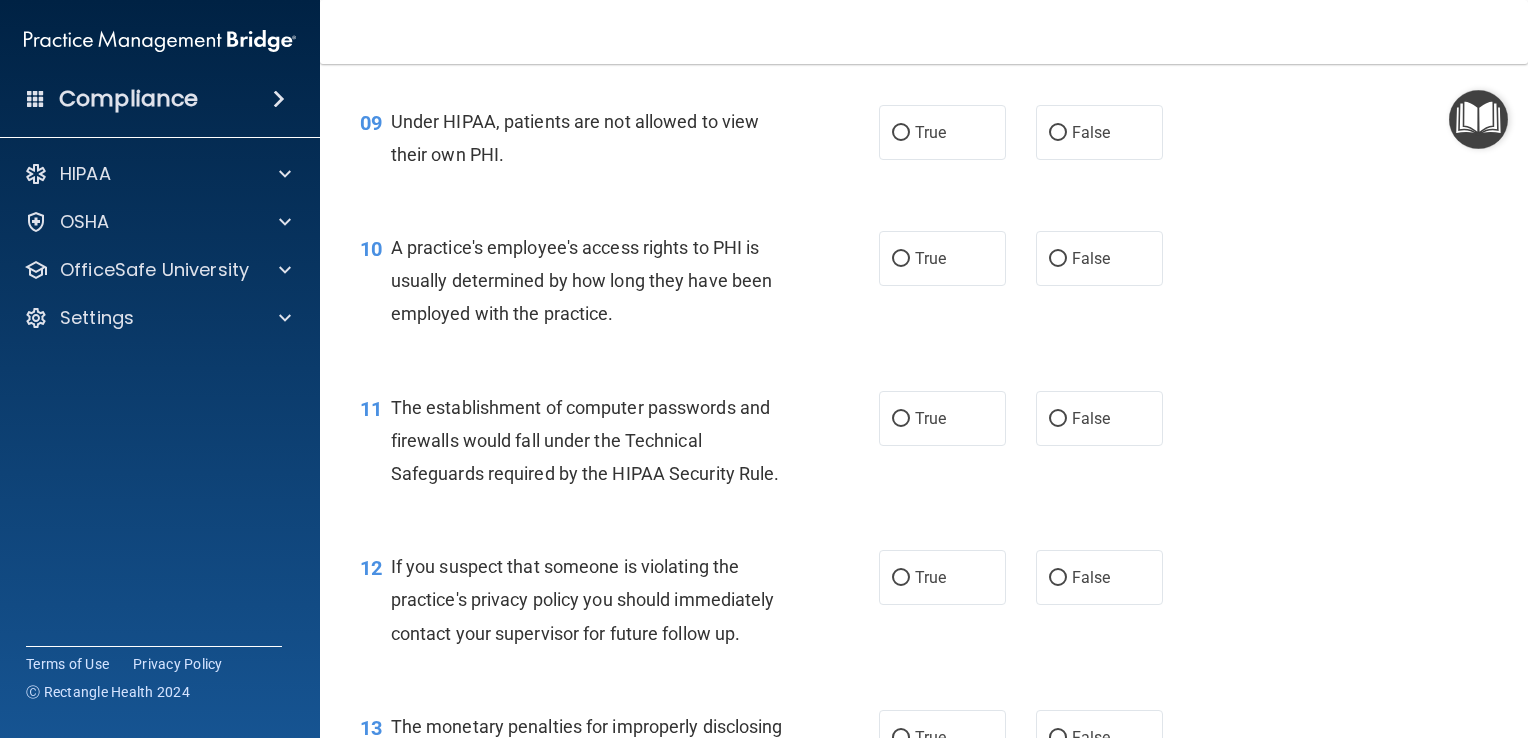 scroll, scrollTop: 1470, scrollLeft: 0, axis: vertical 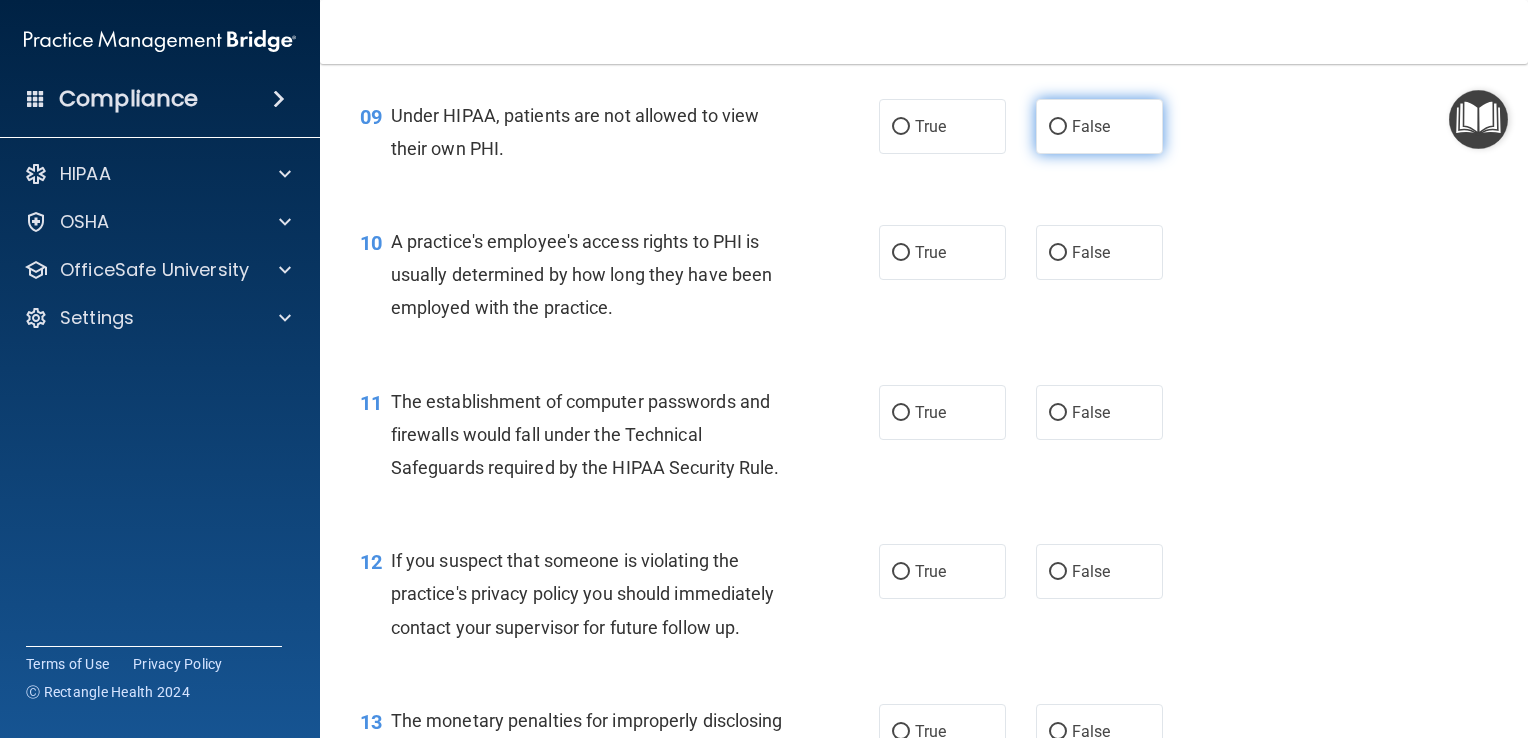 click on "False" at bounding box center (1091, 126) 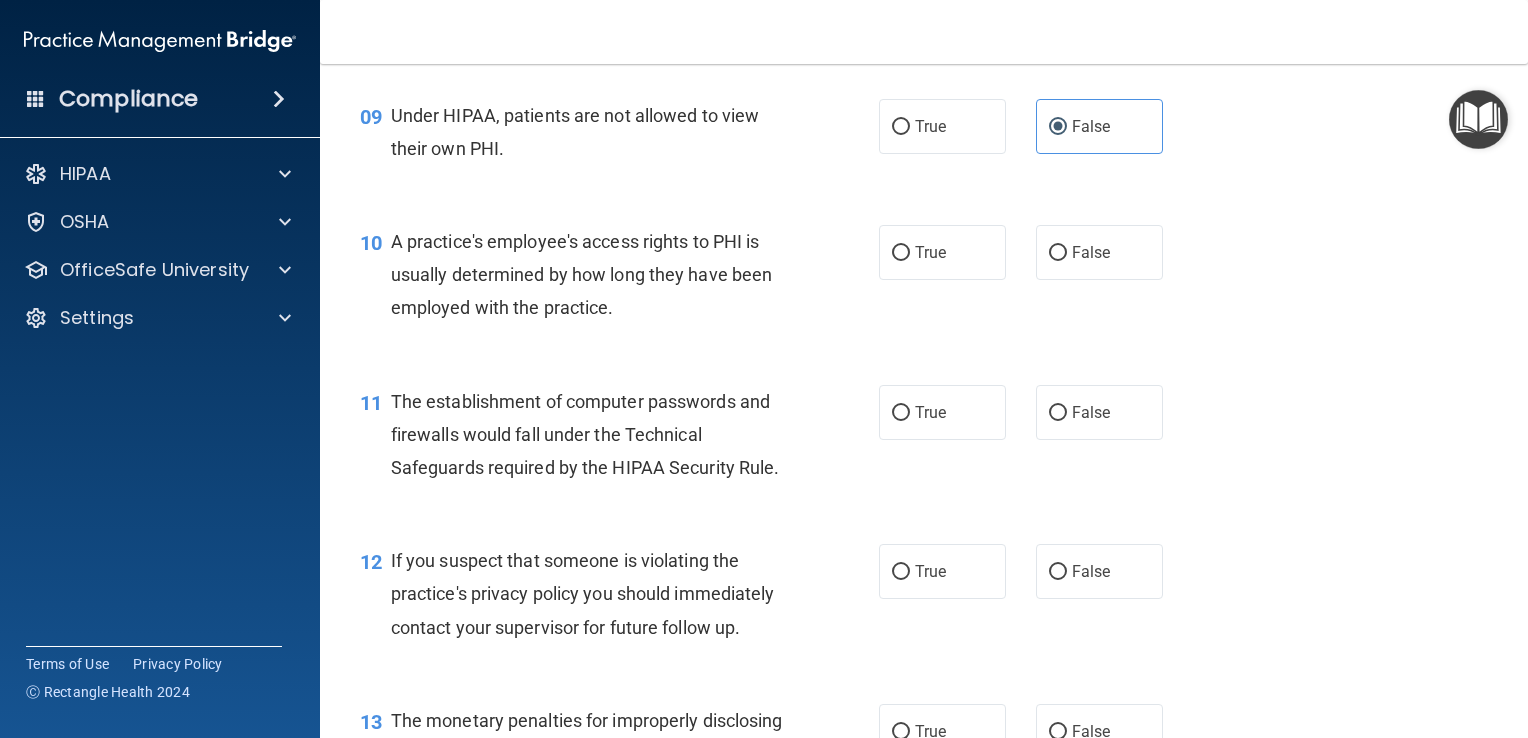 scroll, scrollTop: 1606, scrollLeft: 0, axis: vertical 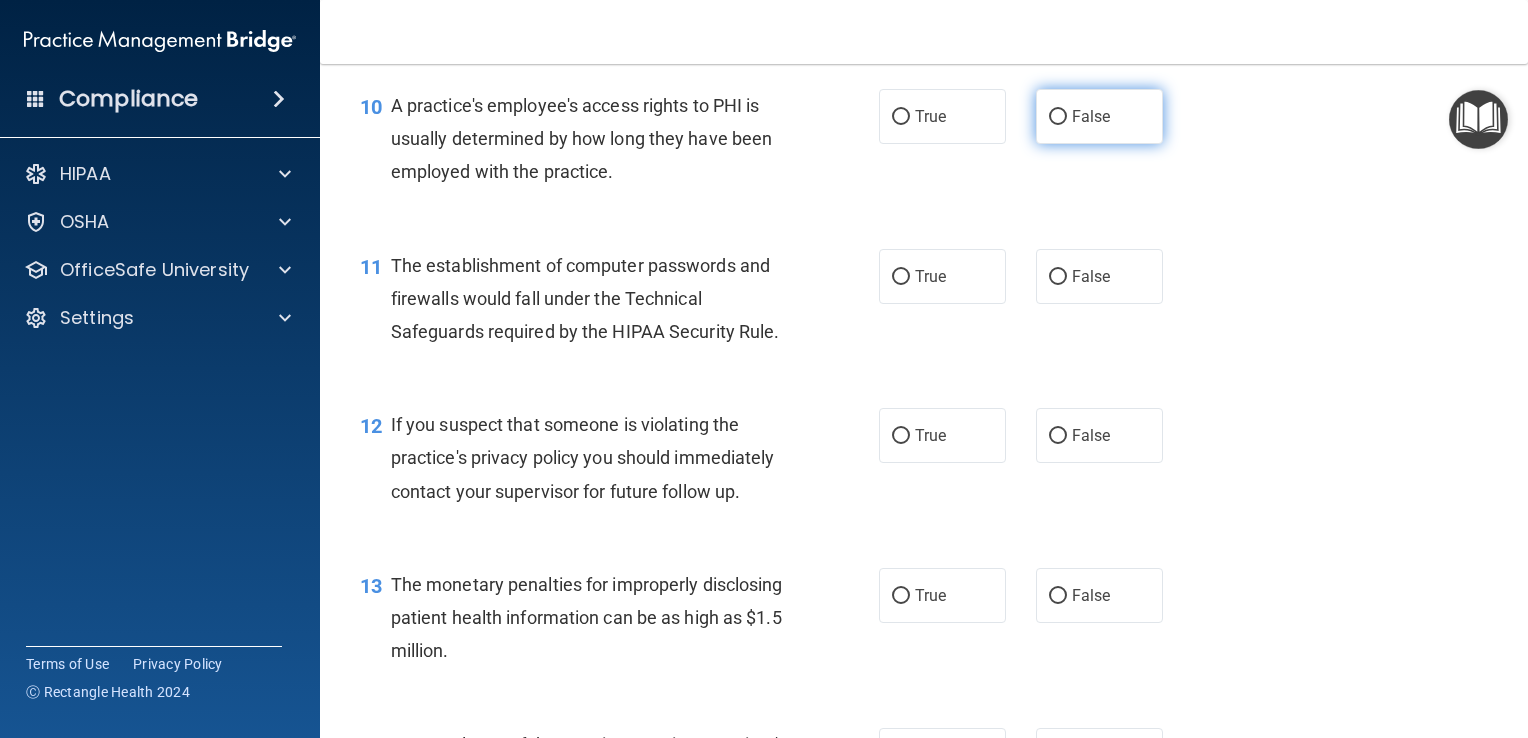 click on "False" at bounding box center [1091, 116] 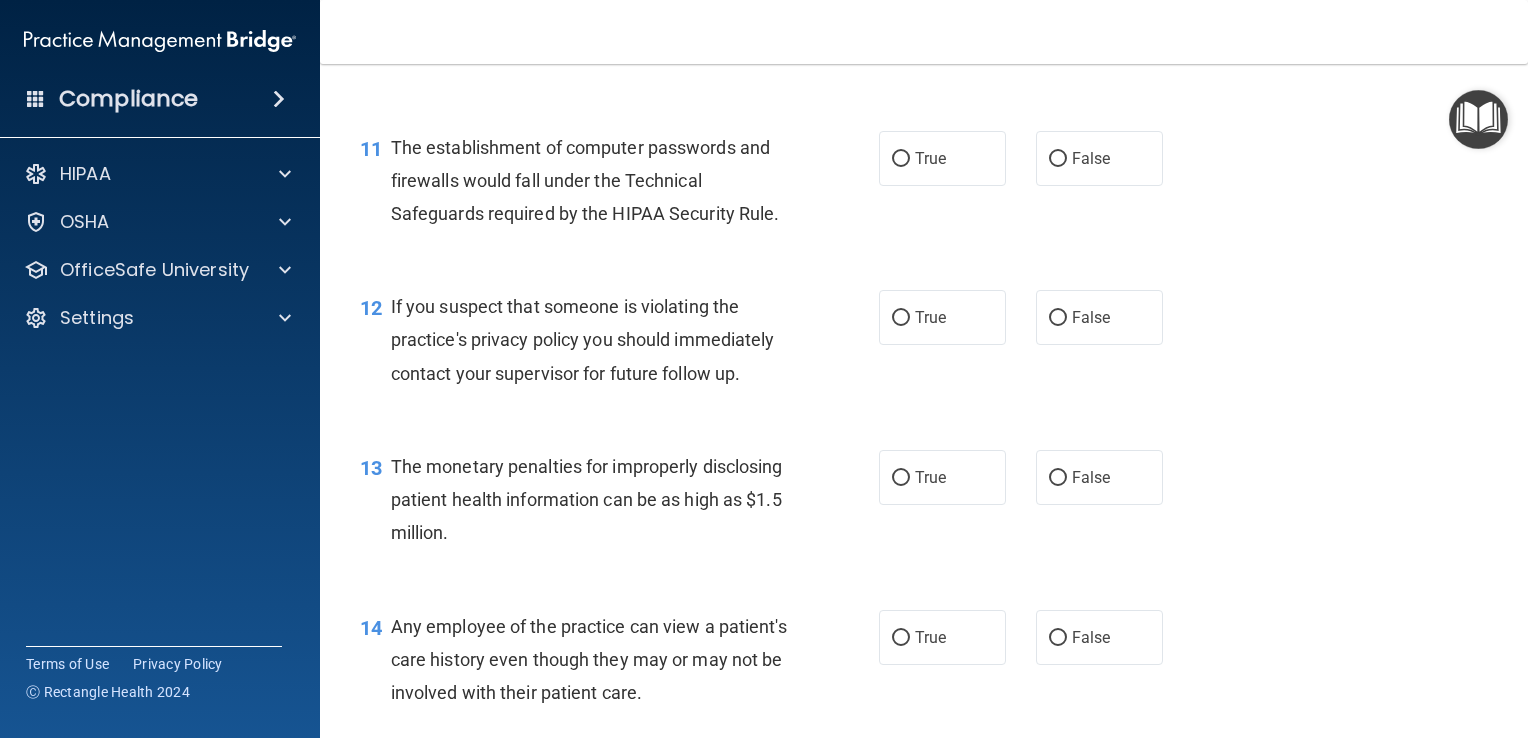 scroll, scrollTop: 1727, scrollLeft: 0, axis: vertical 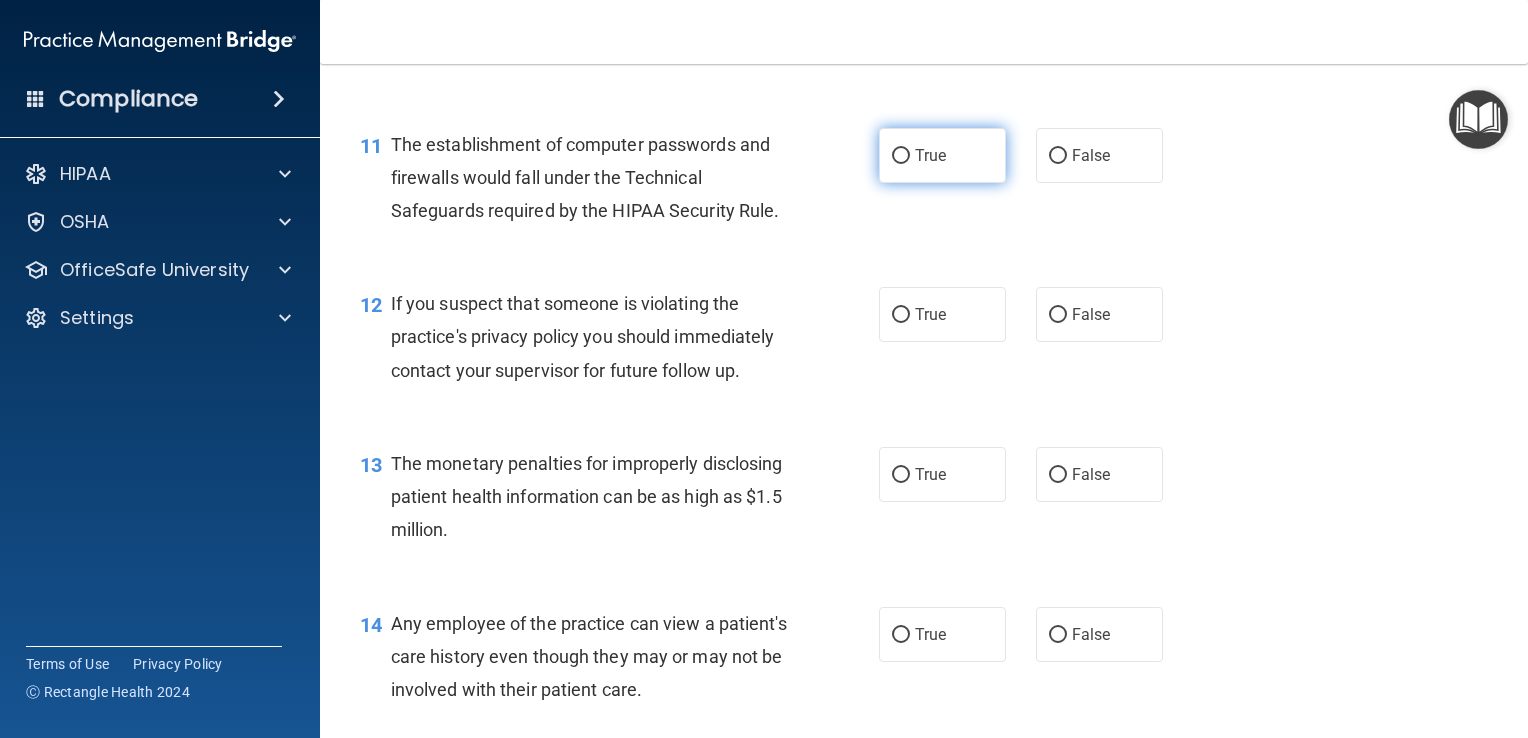 click on "True" at bounding box center (930, 155) 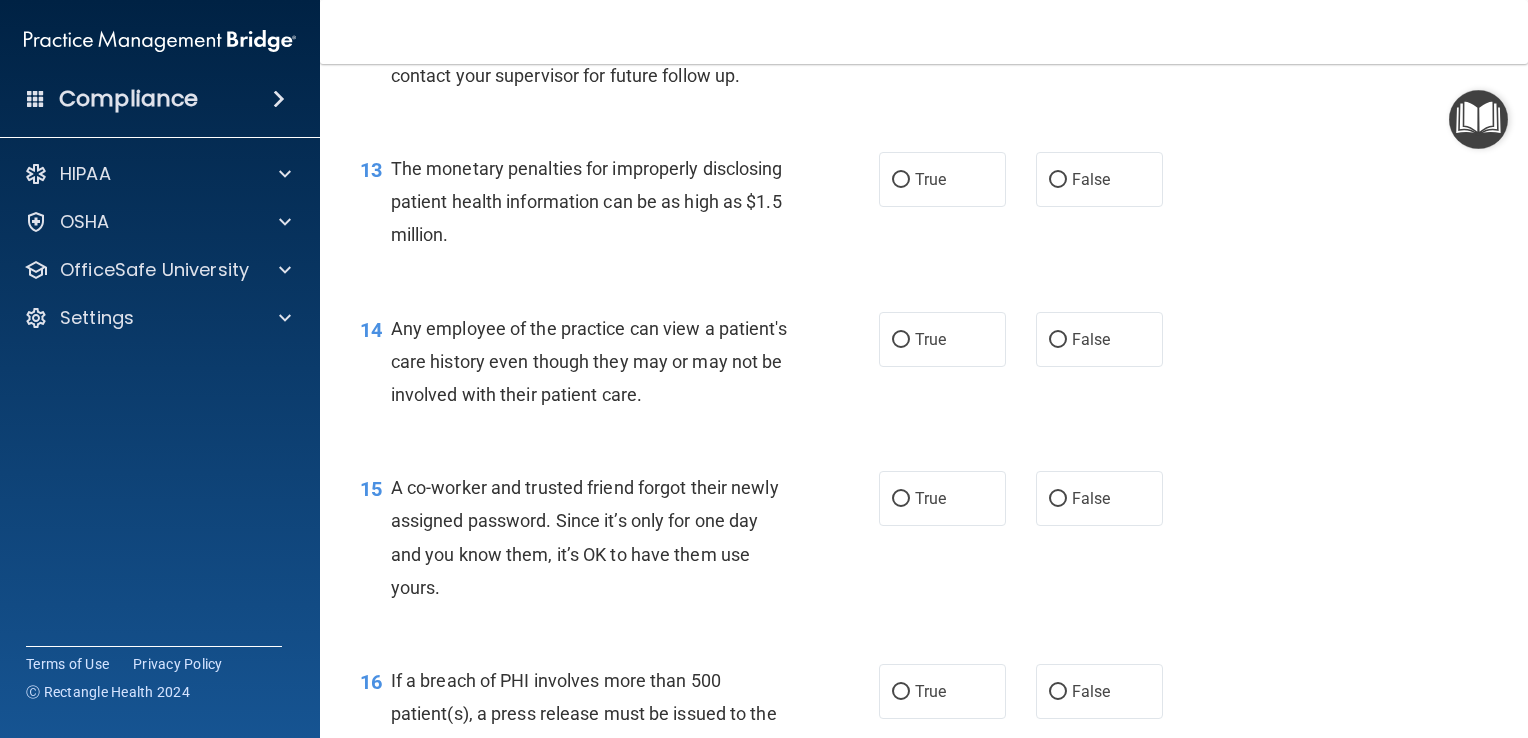 scroll, scrollTop: 1972, scrollLeft: 0, axis: vertical 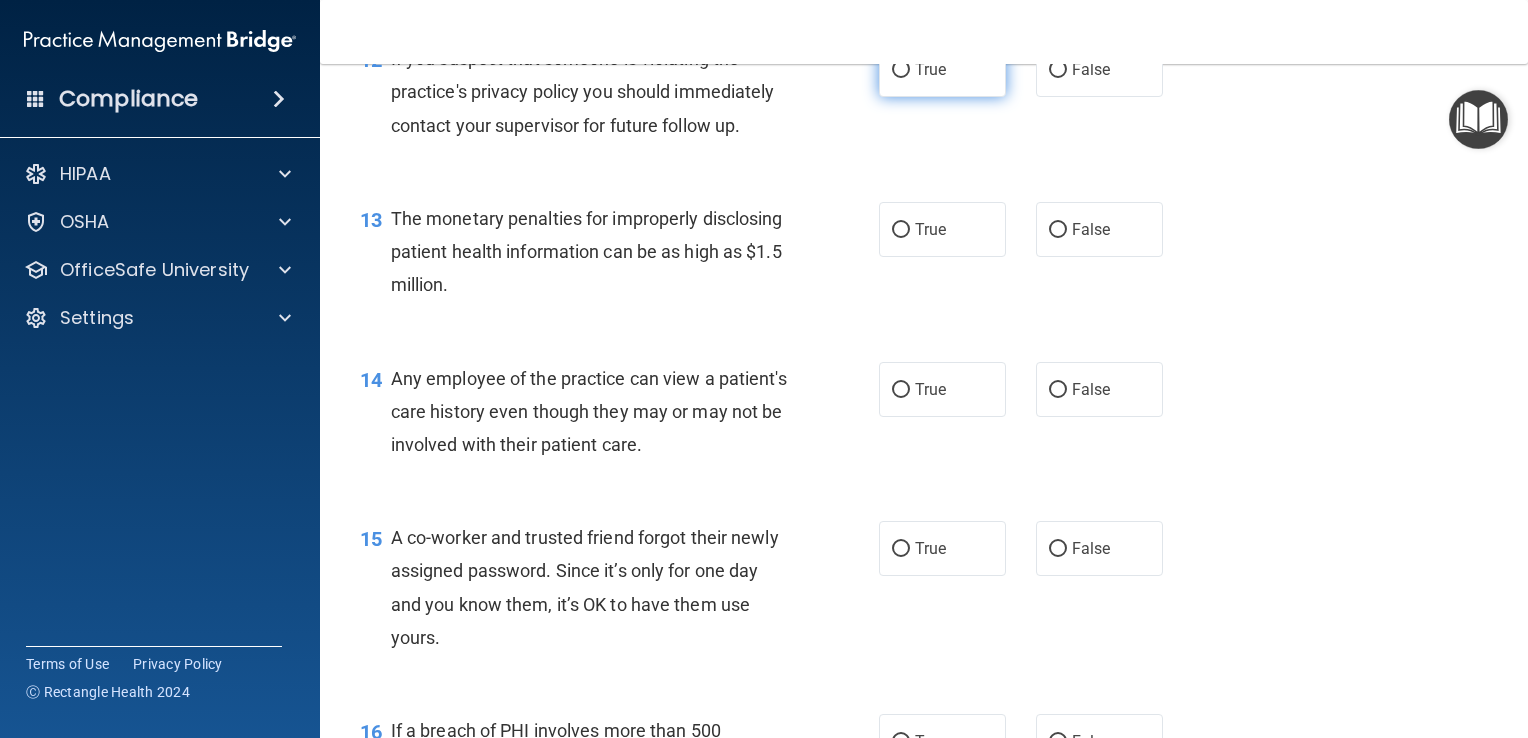 click on "True" at bounding box center [930, 69] 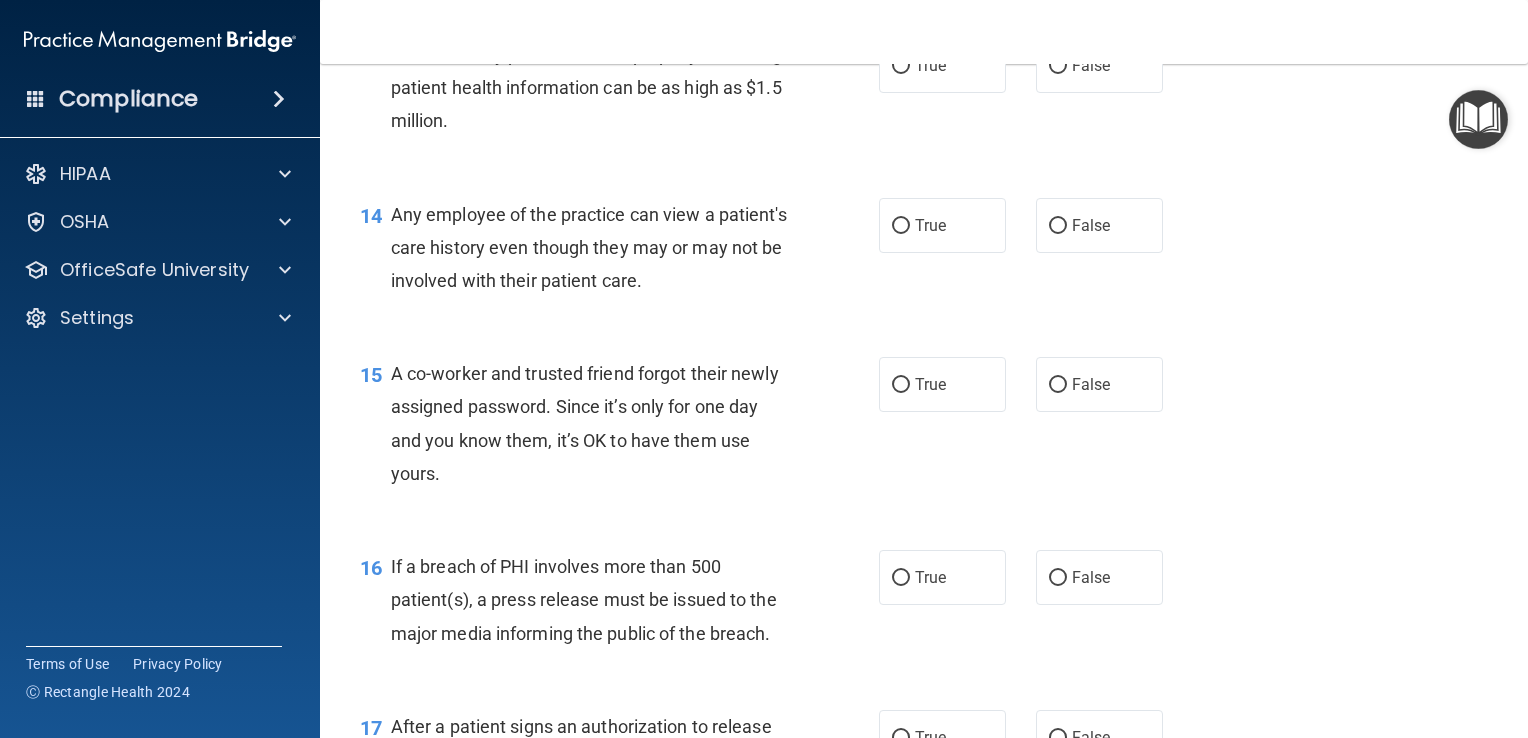scroll, scrollTop: 2131, scrollLeft: 0, axis: vertical 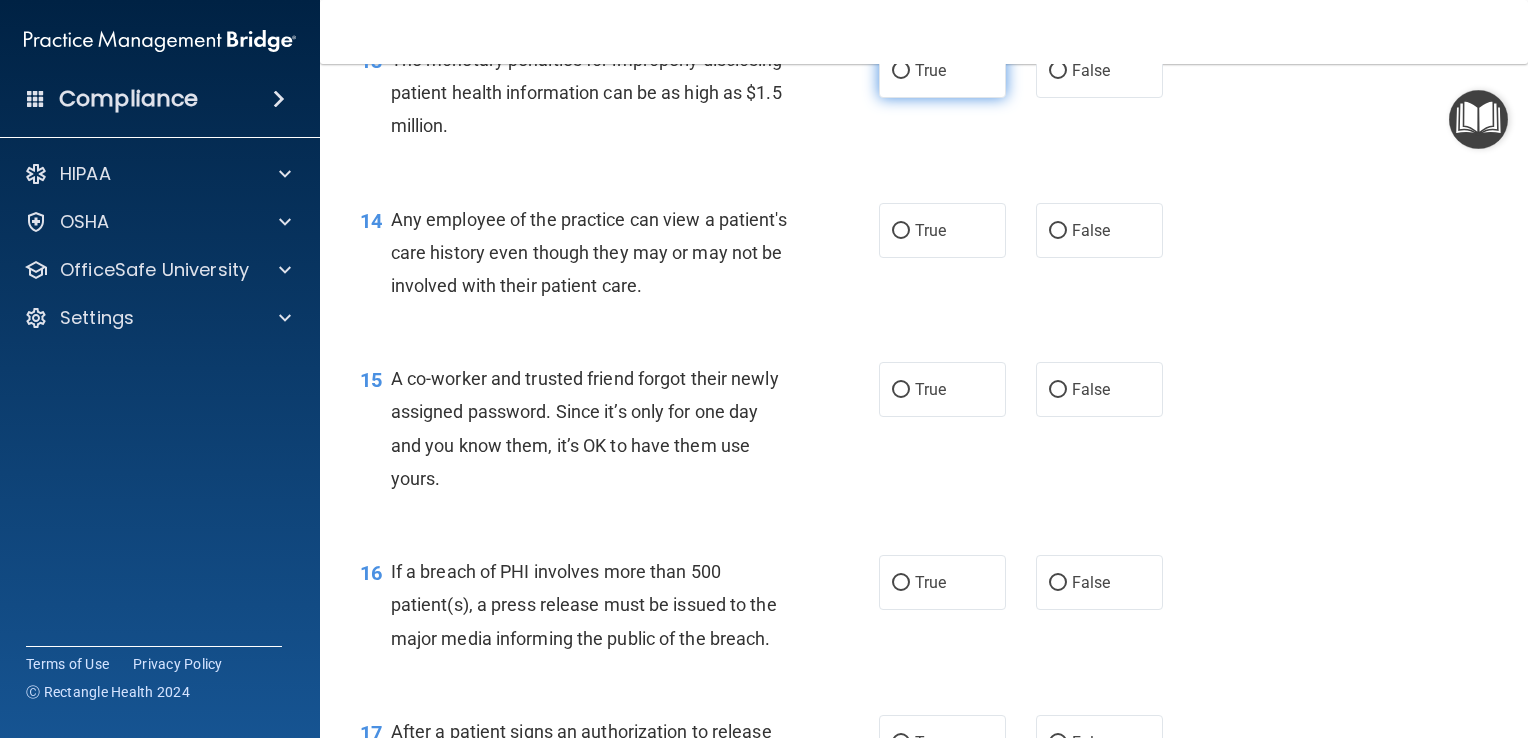 click on "True" at bounding box center [930, 70] 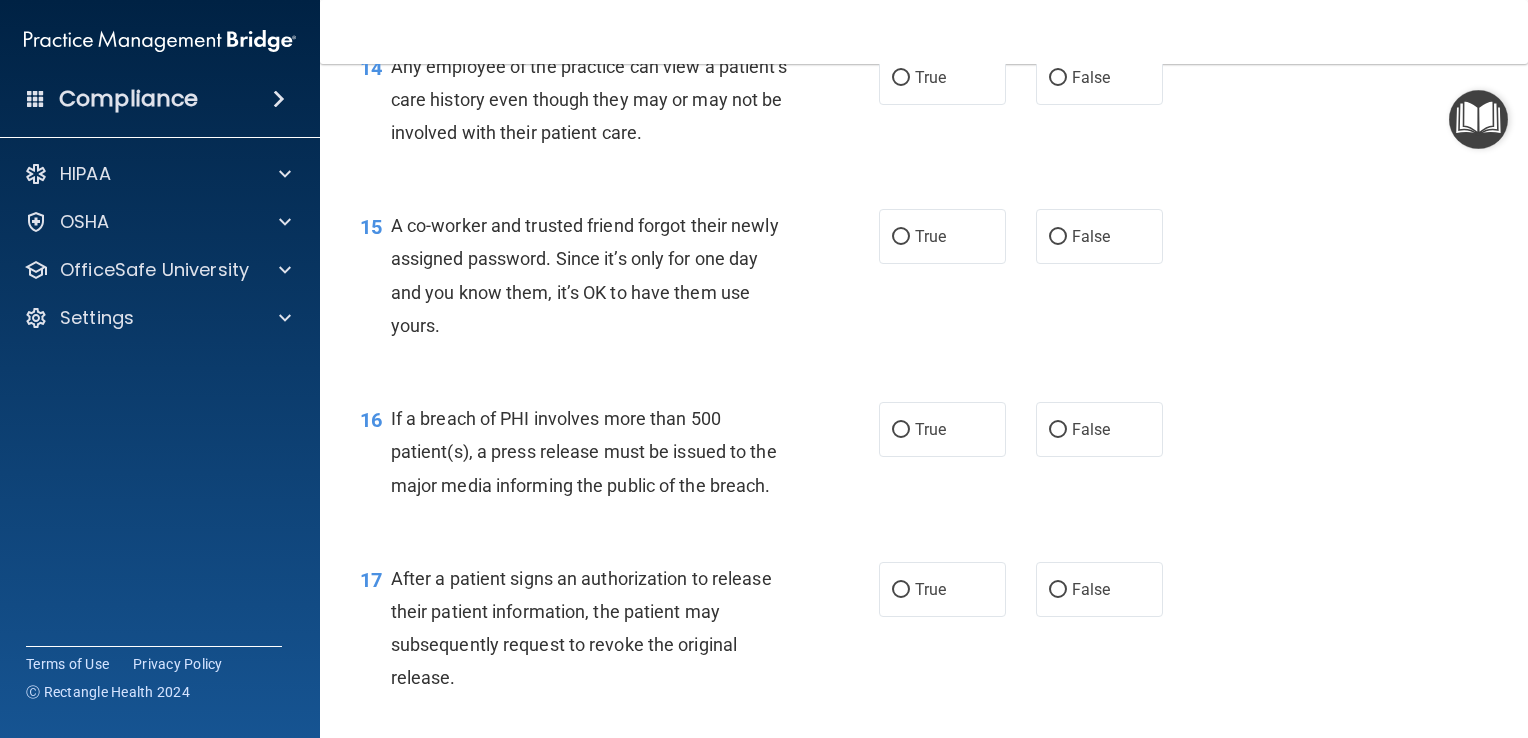 scroll, scrollTop: 2284, scrollLeft: 0, axis: vertical 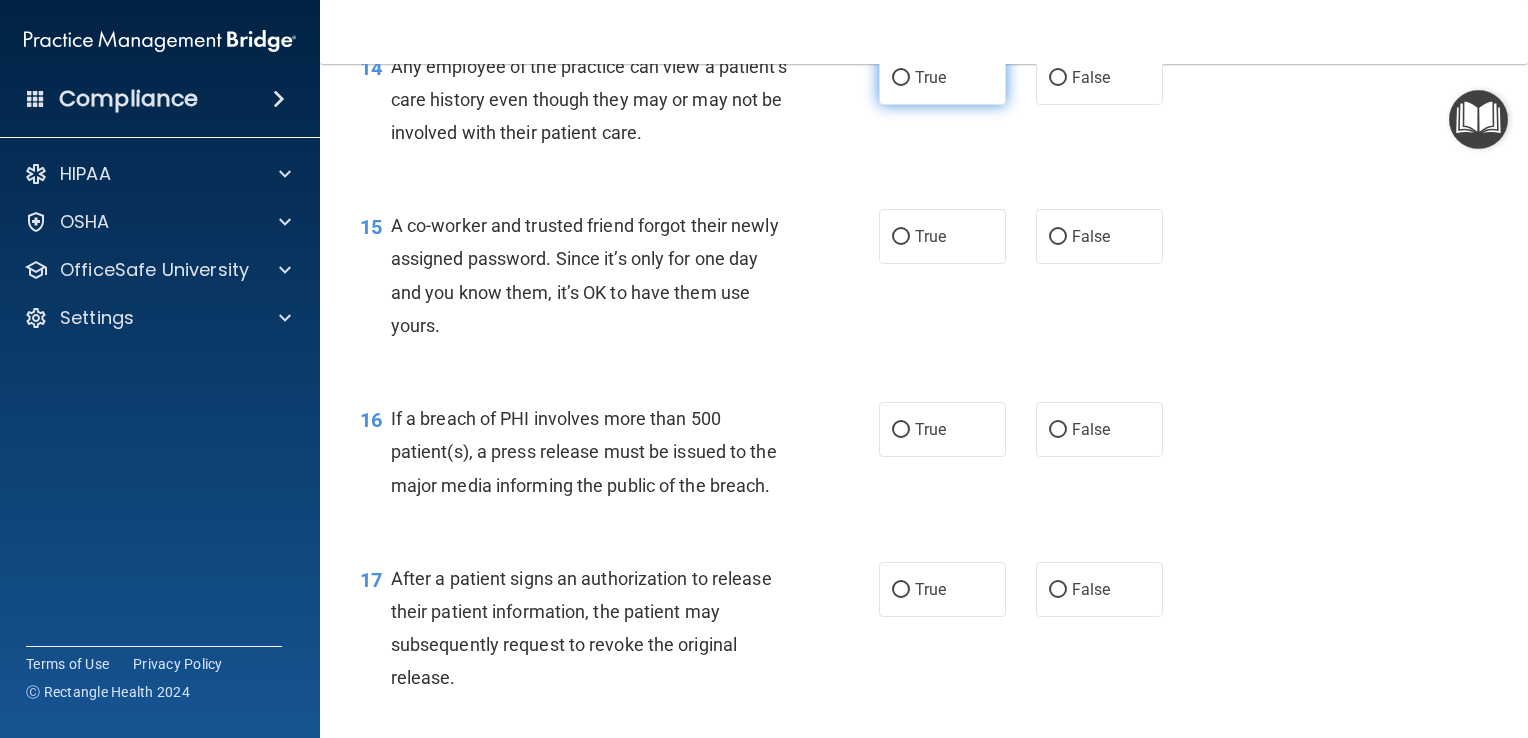 click on "True" at bounding box center [942, 77] 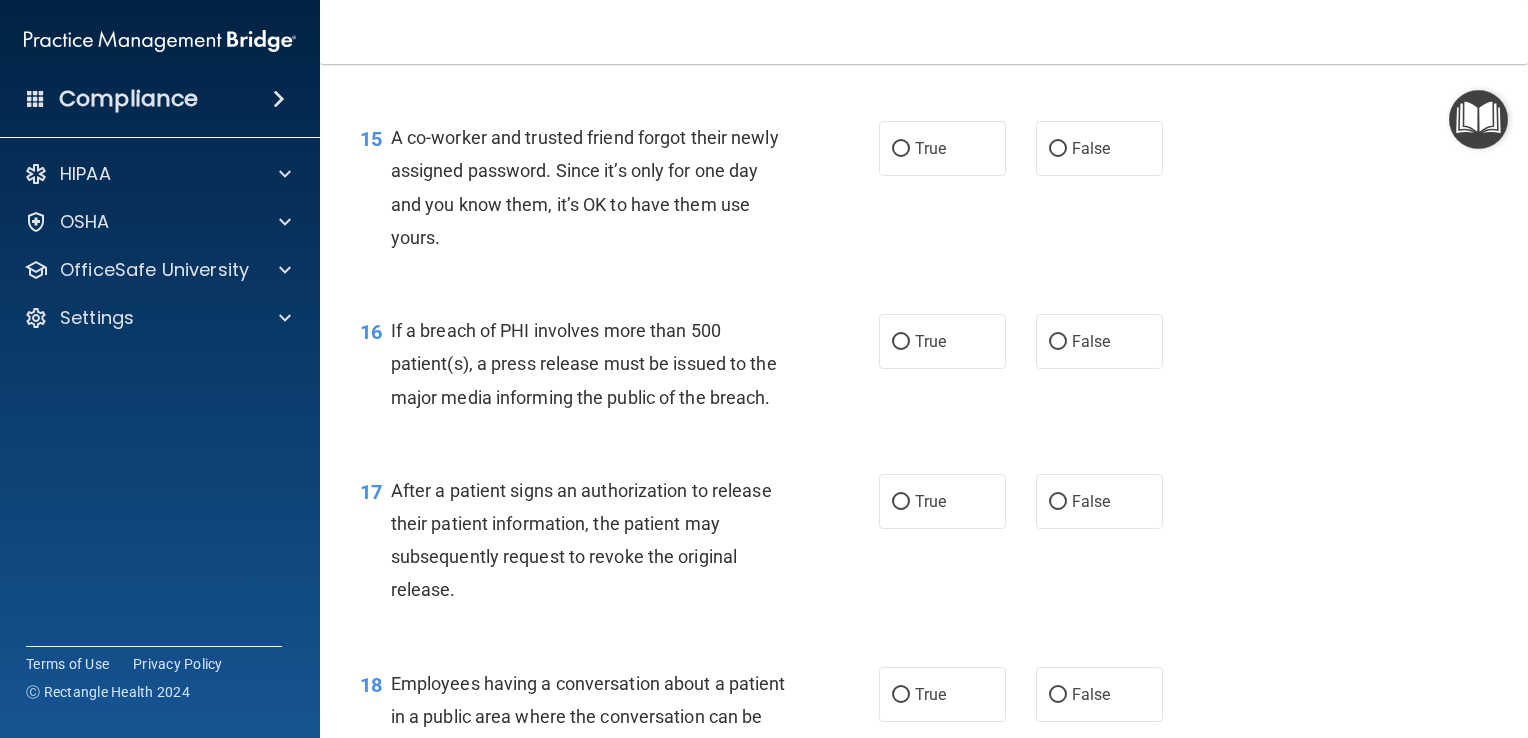 scroll, scrollTop: 2422, scrollLeft: 0, axis: vertical 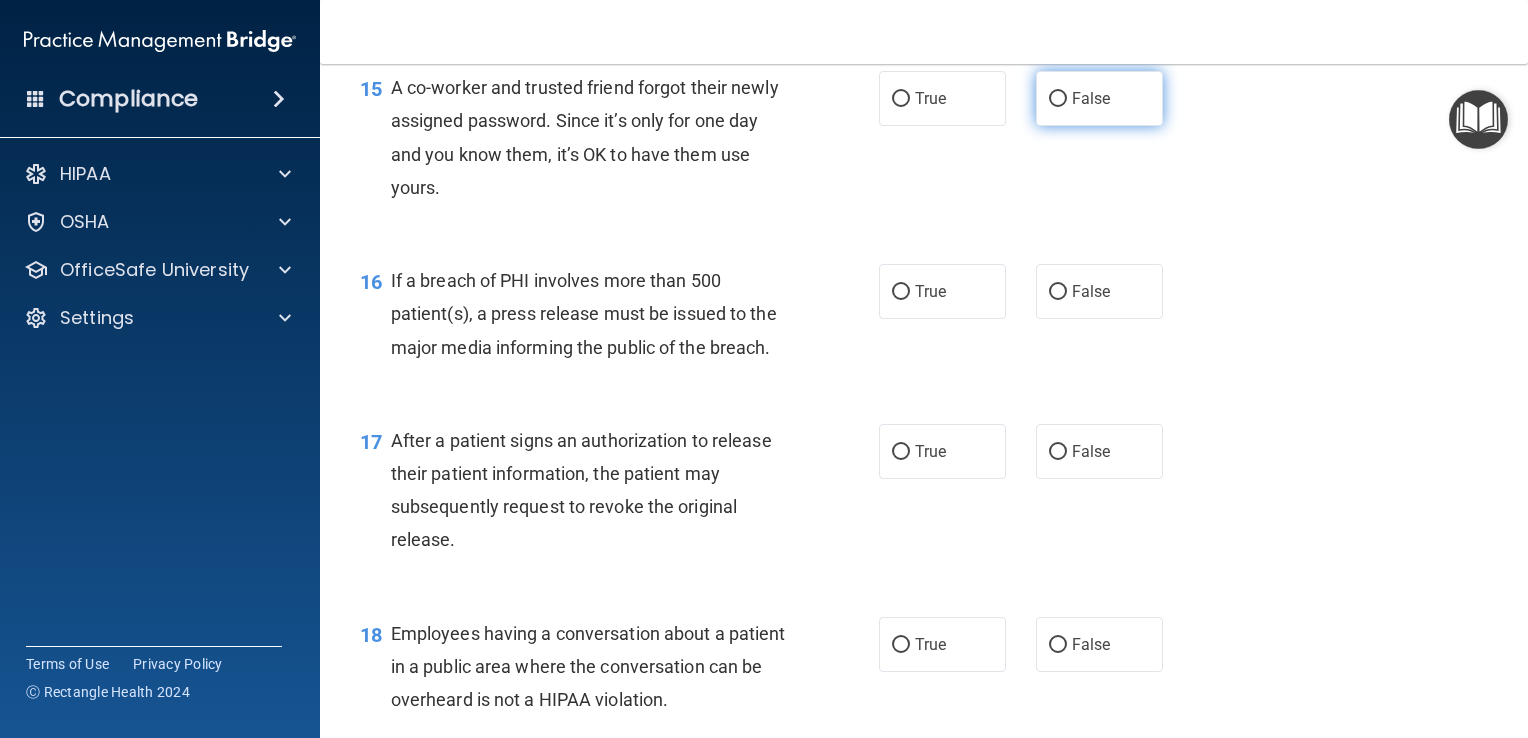 click on "False" at bounding box center [1099, 98] 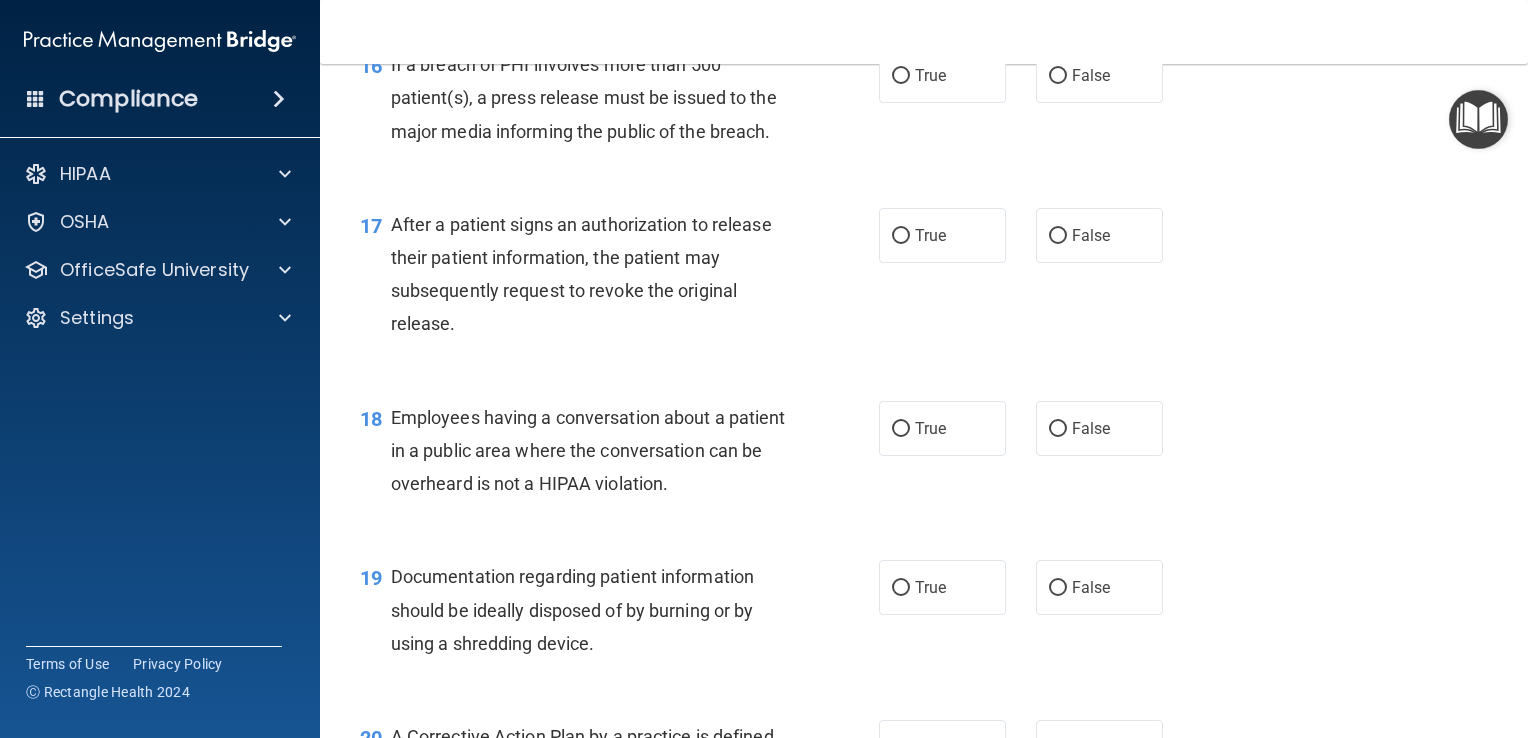 scroll, scrollTop: 2639, scrollLeft: 0, axis: vertical 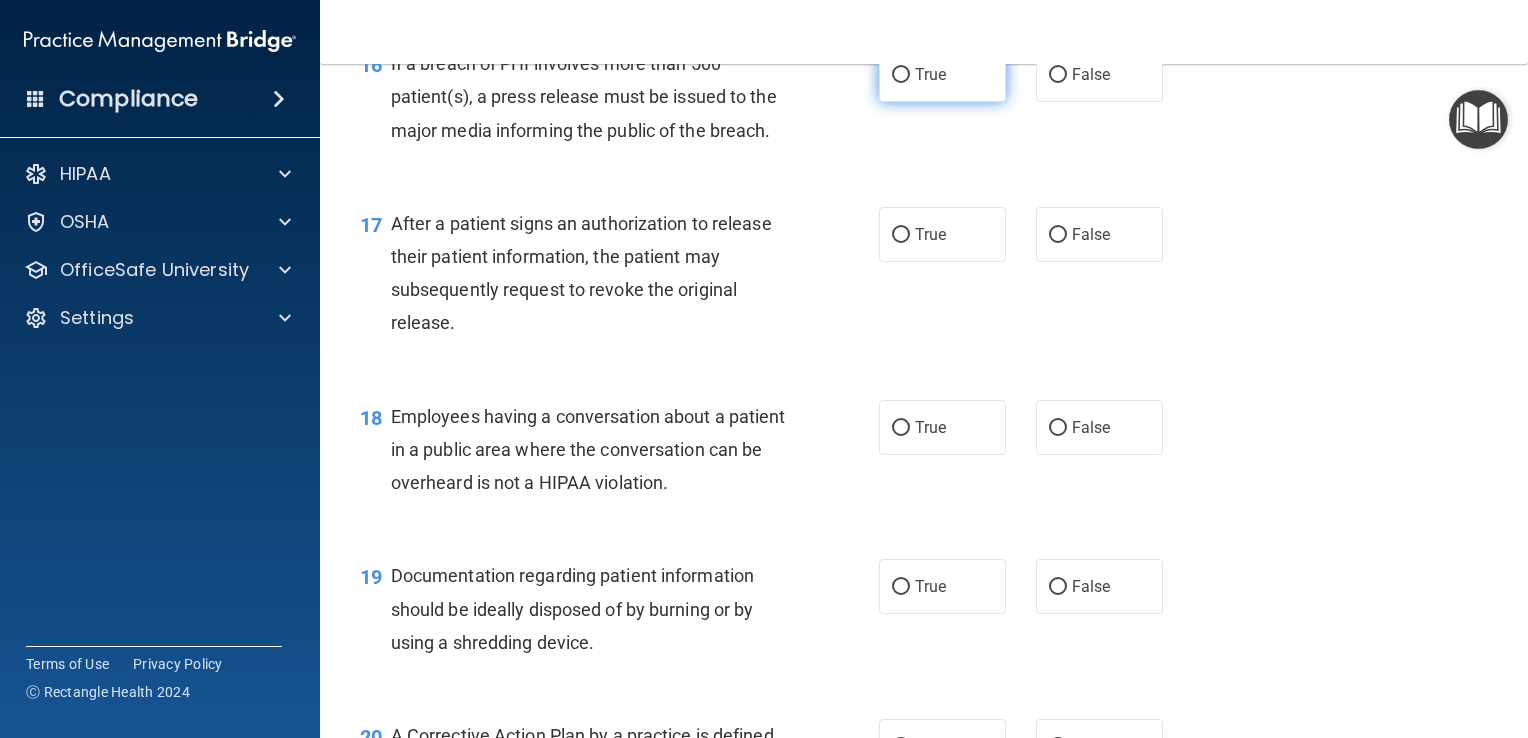 click on "True" at bounding box center [942, 74] 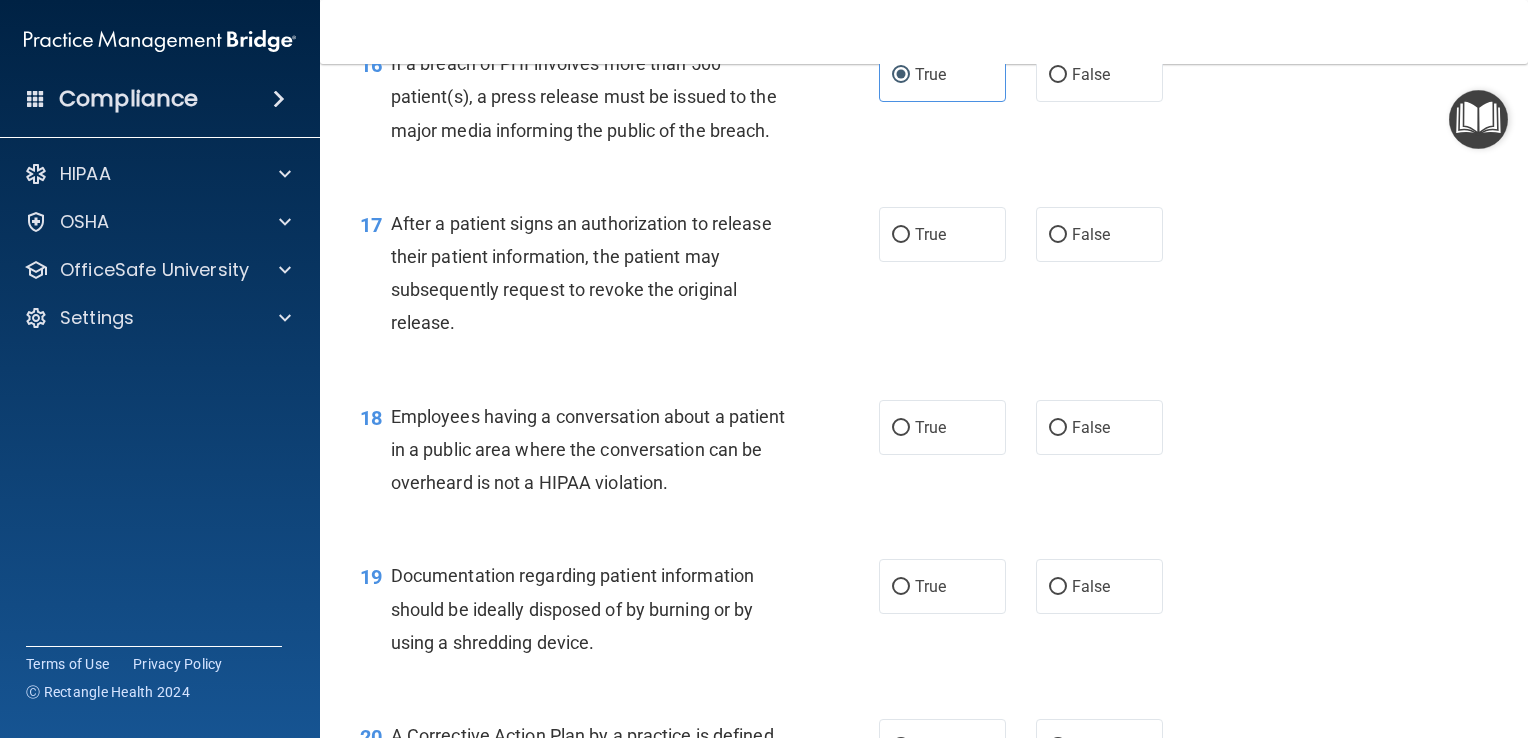 scroll, scrollTop: 2798, scrollLeft: 0, axis: vertical 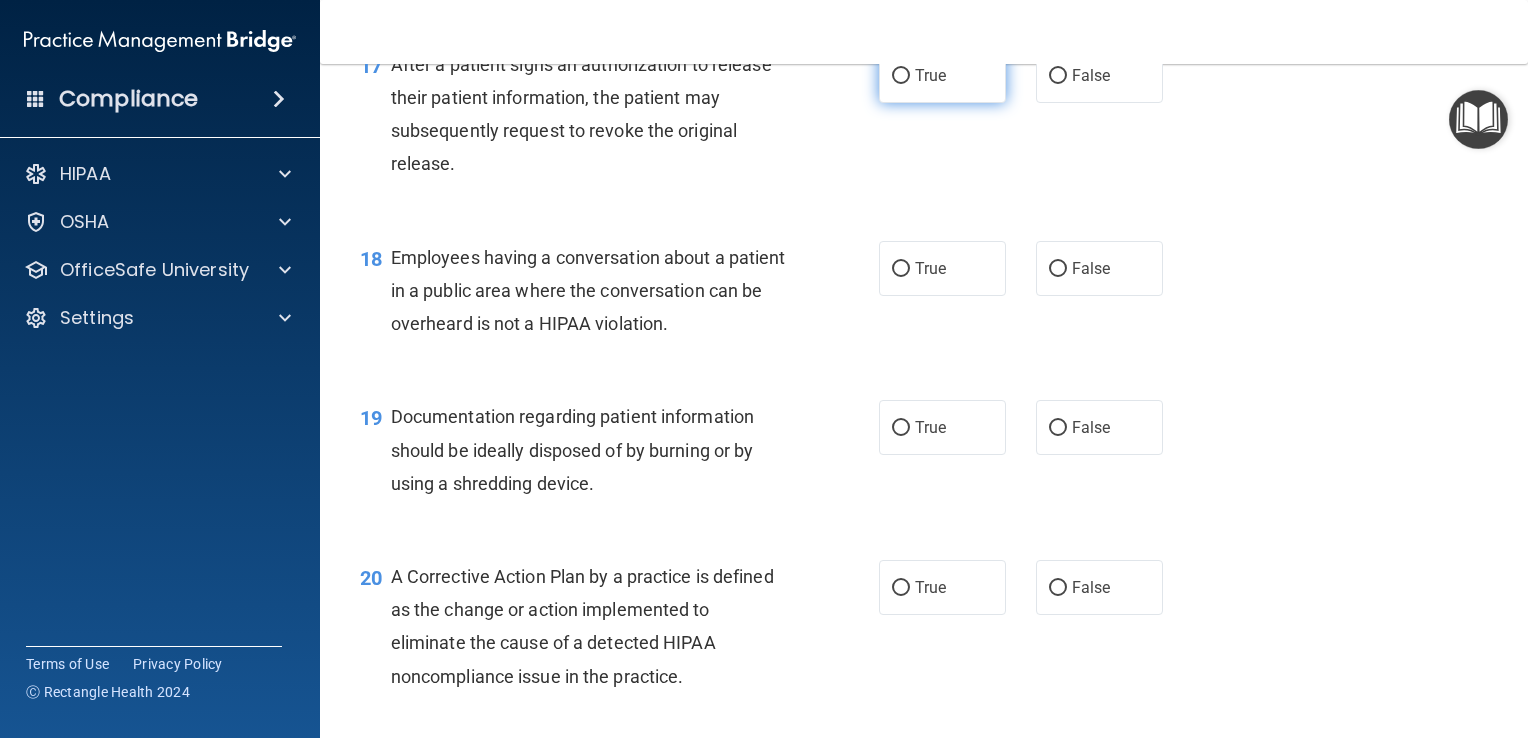 click on "True" at bounding box center [942, 75] 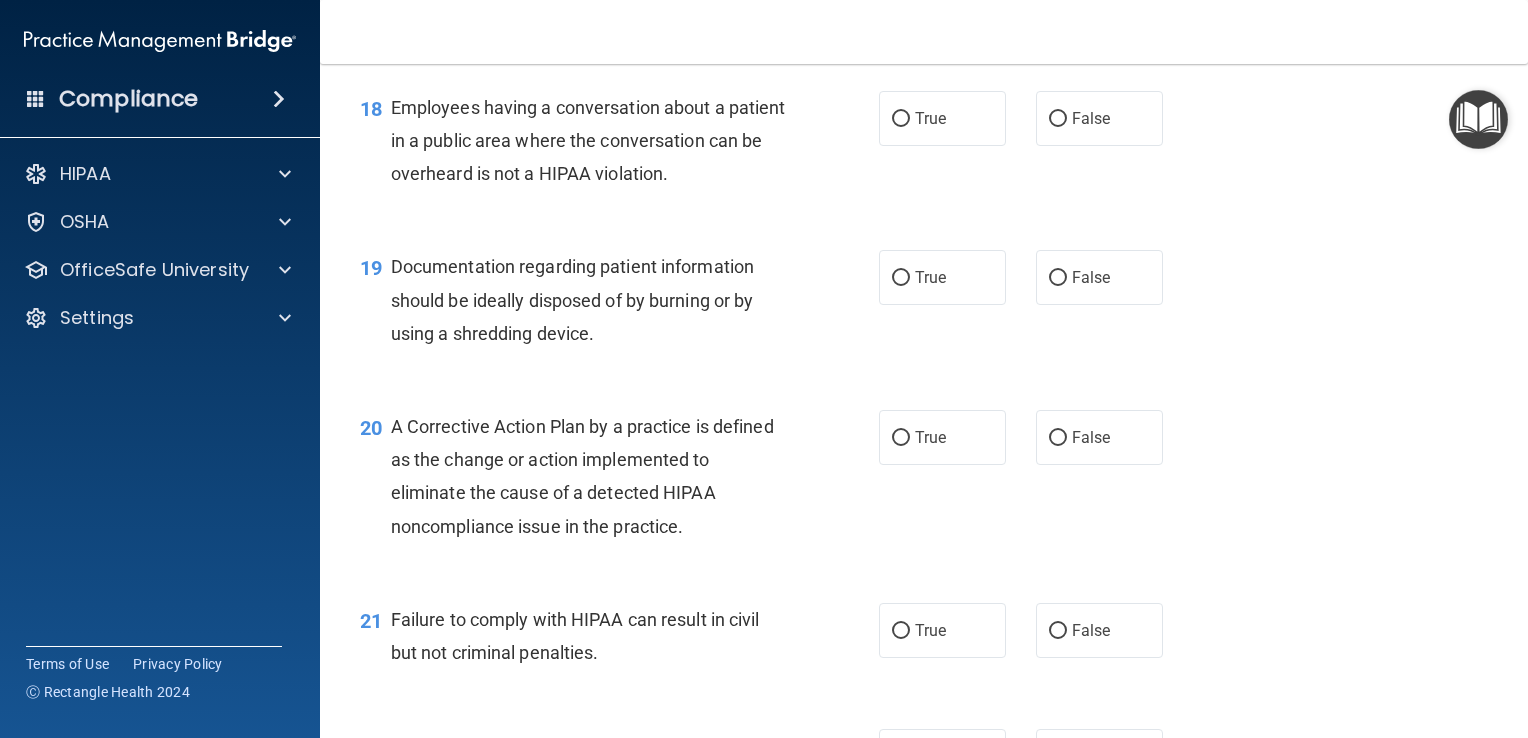 scroll, scrollTop: 2947, scrollLeft: 0, axis: vertical 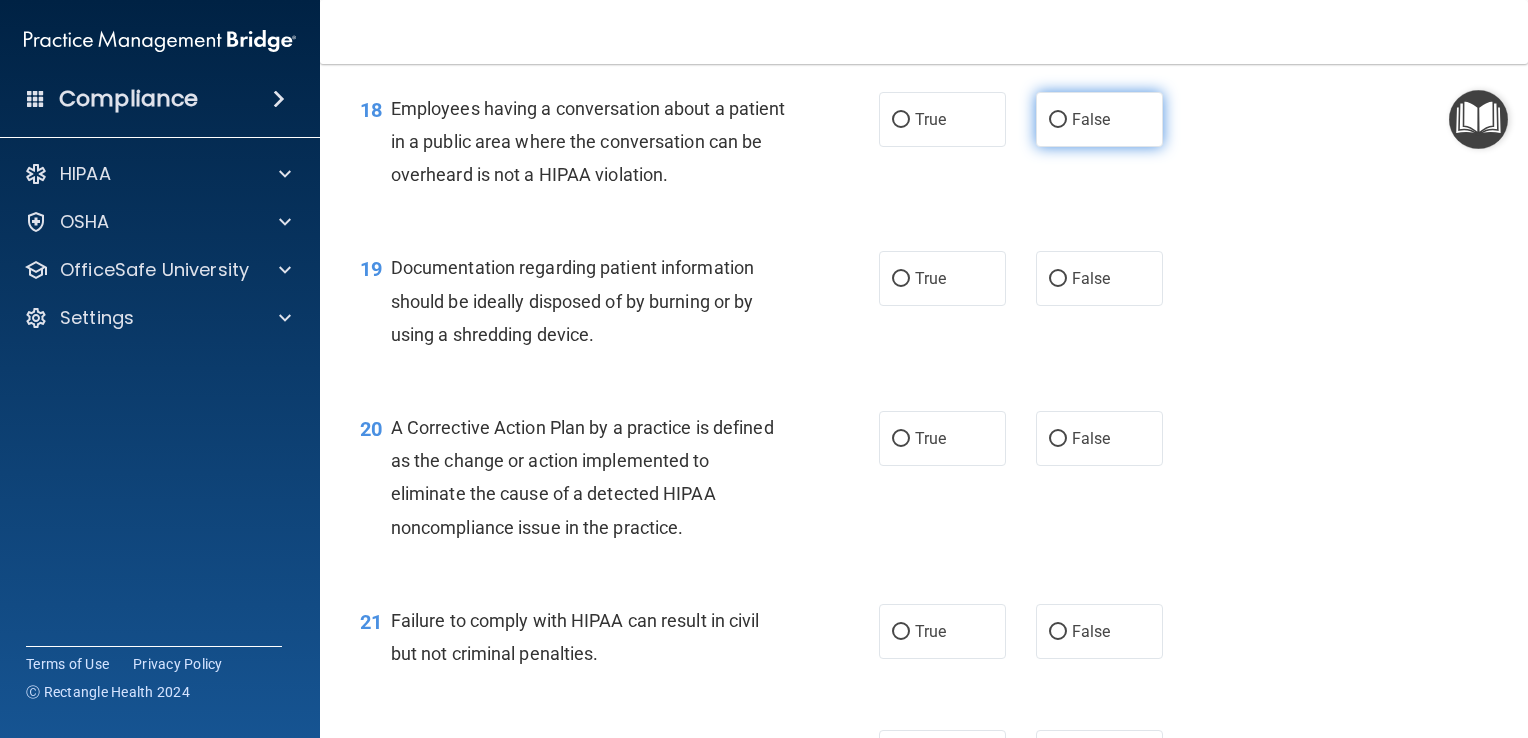 click on "False" at bounding box center (1099, 119) 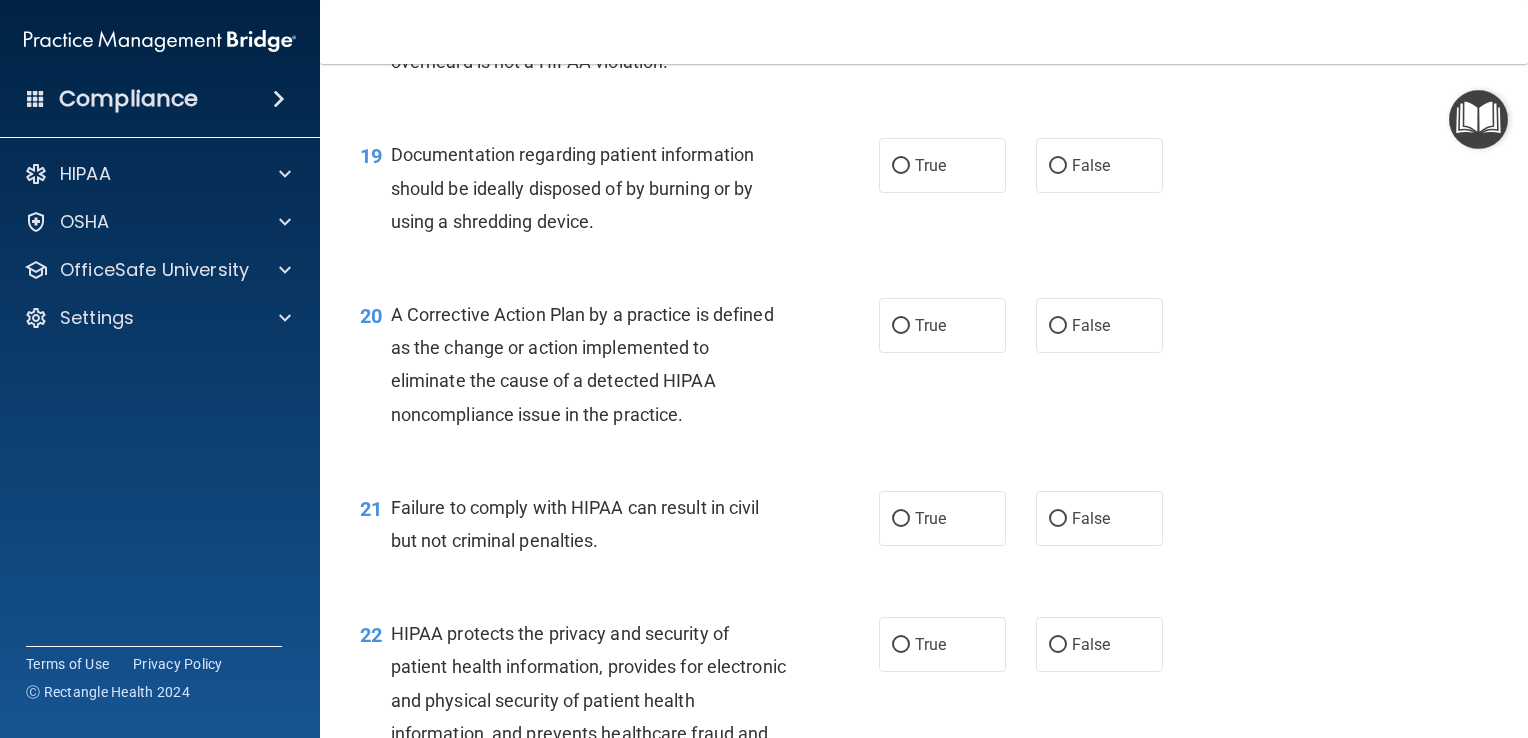 scroll, scrollTop: 3104, scrollLeft: 0, axis: vertical 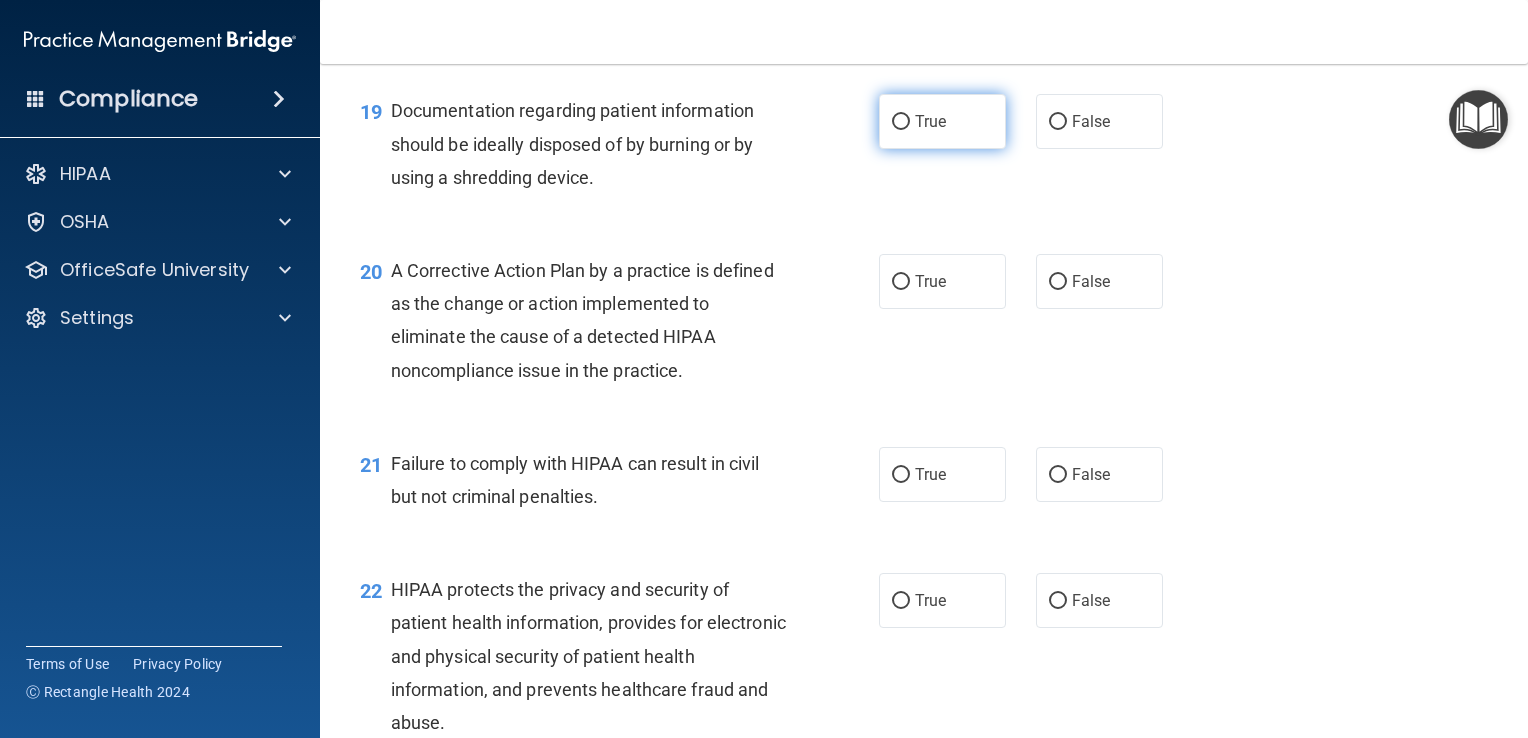 click on "True" at bounding box center (930, 121) 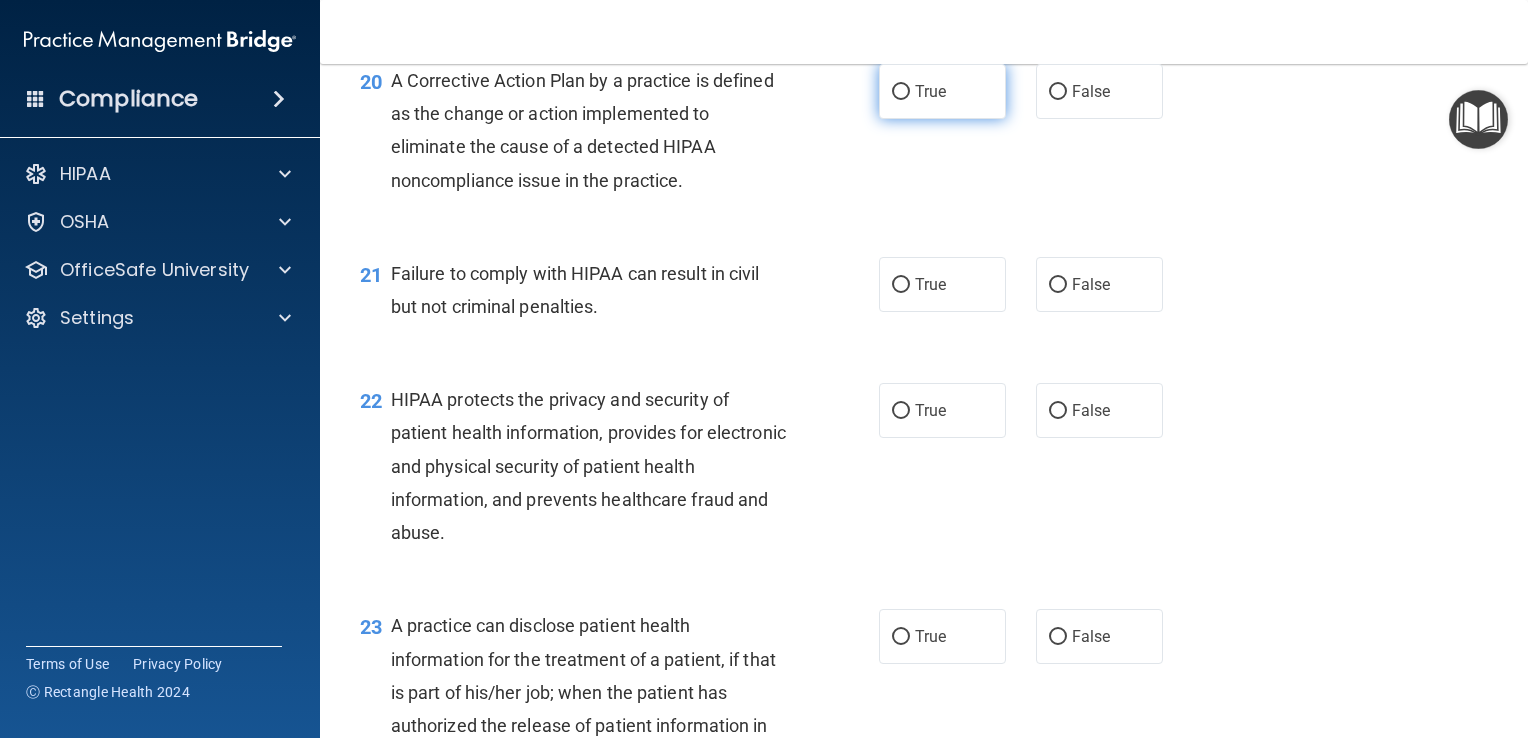 scroll, scrollTop: 3295, scrollLeft: 0, axis: vertical 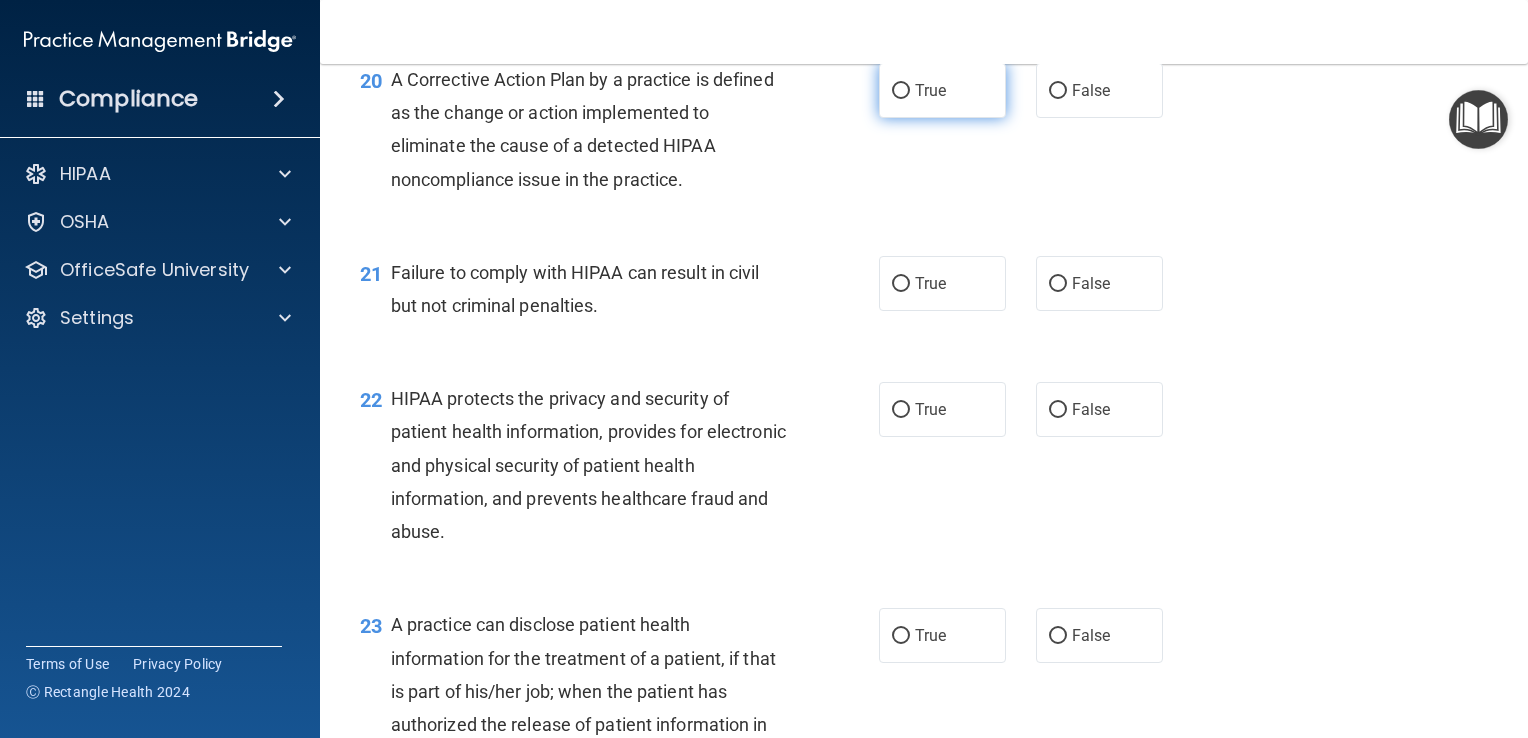 click on "True" at bounding box center (942, 90) 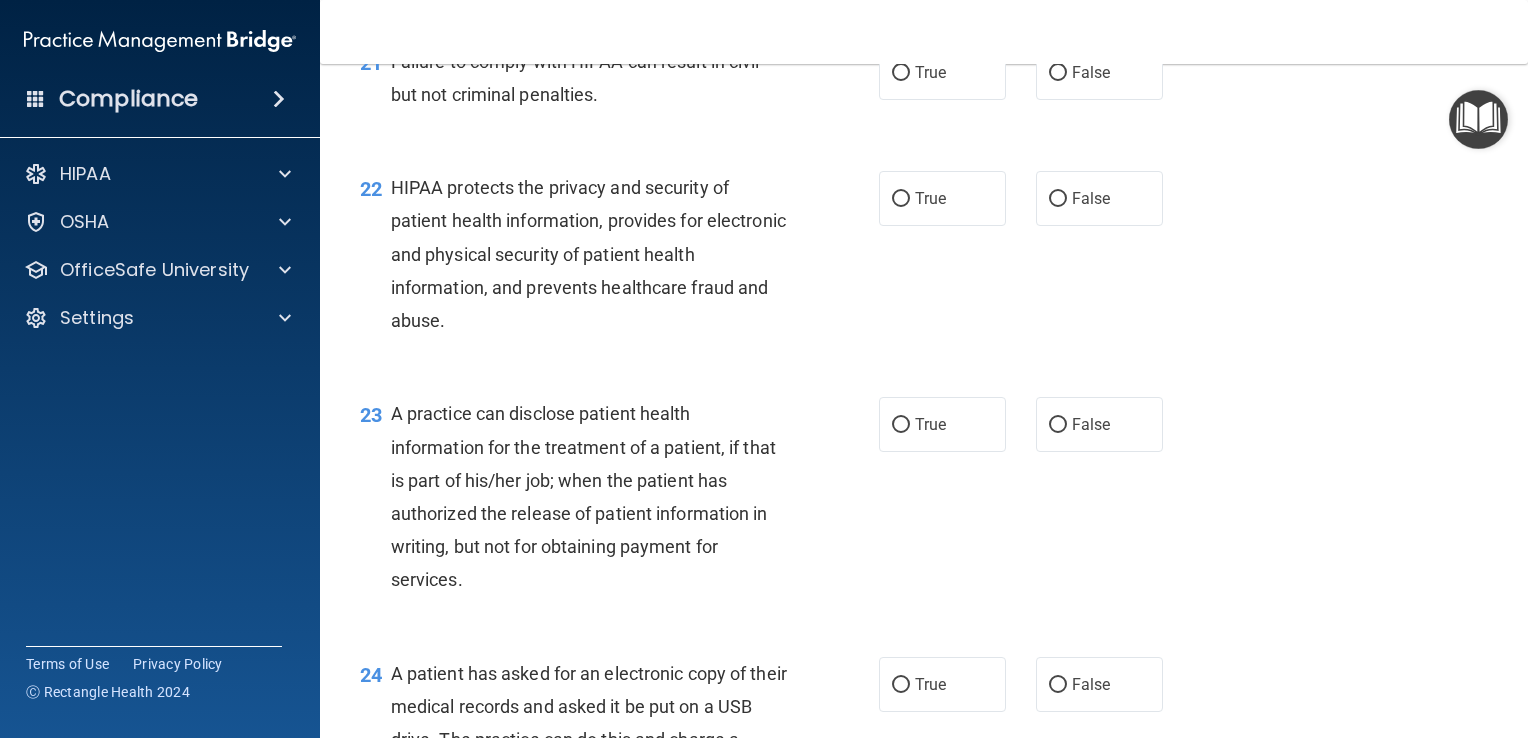 scroll, scrollTop: 3504, scrollLeft: 0, axis: vertical 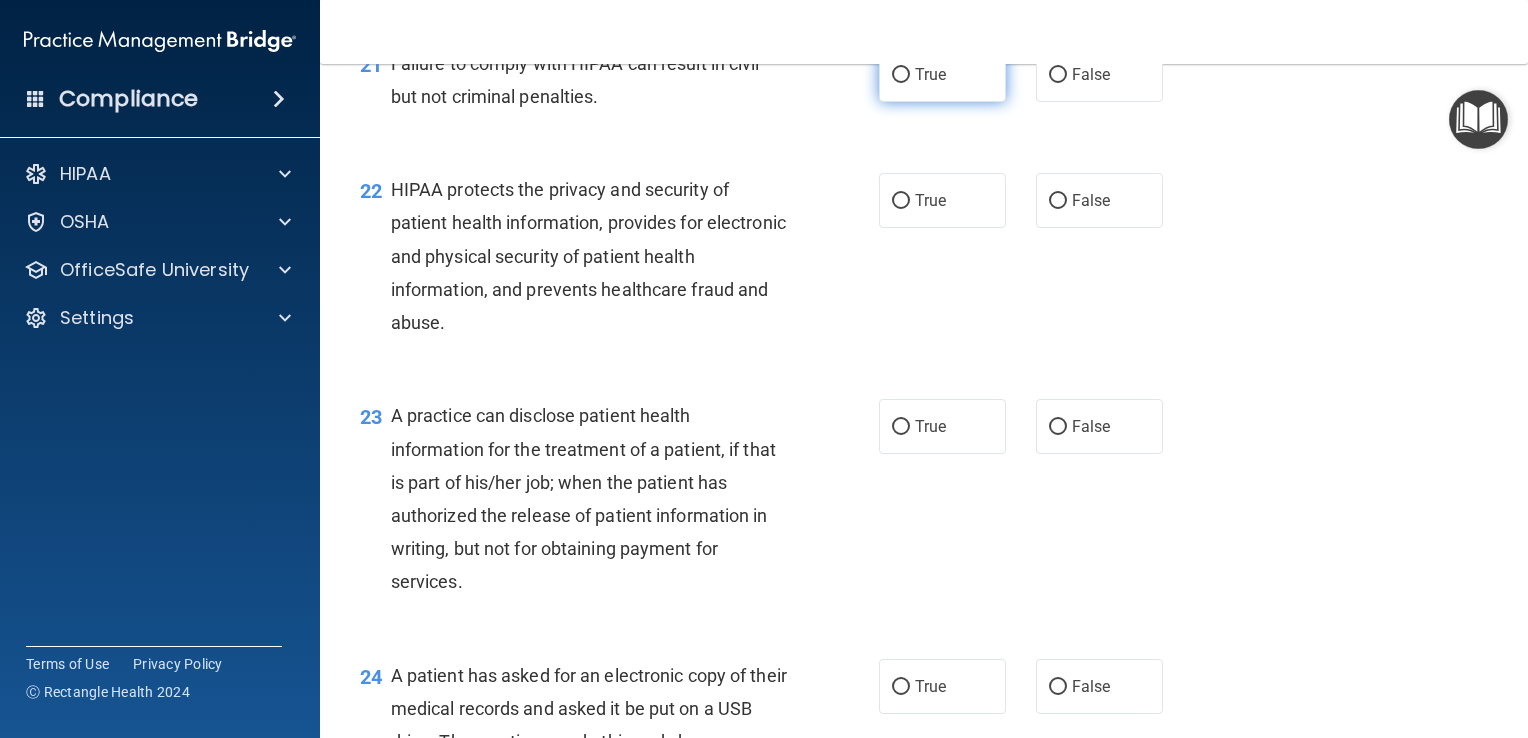 click on "True" at bounding box center [942, 74] 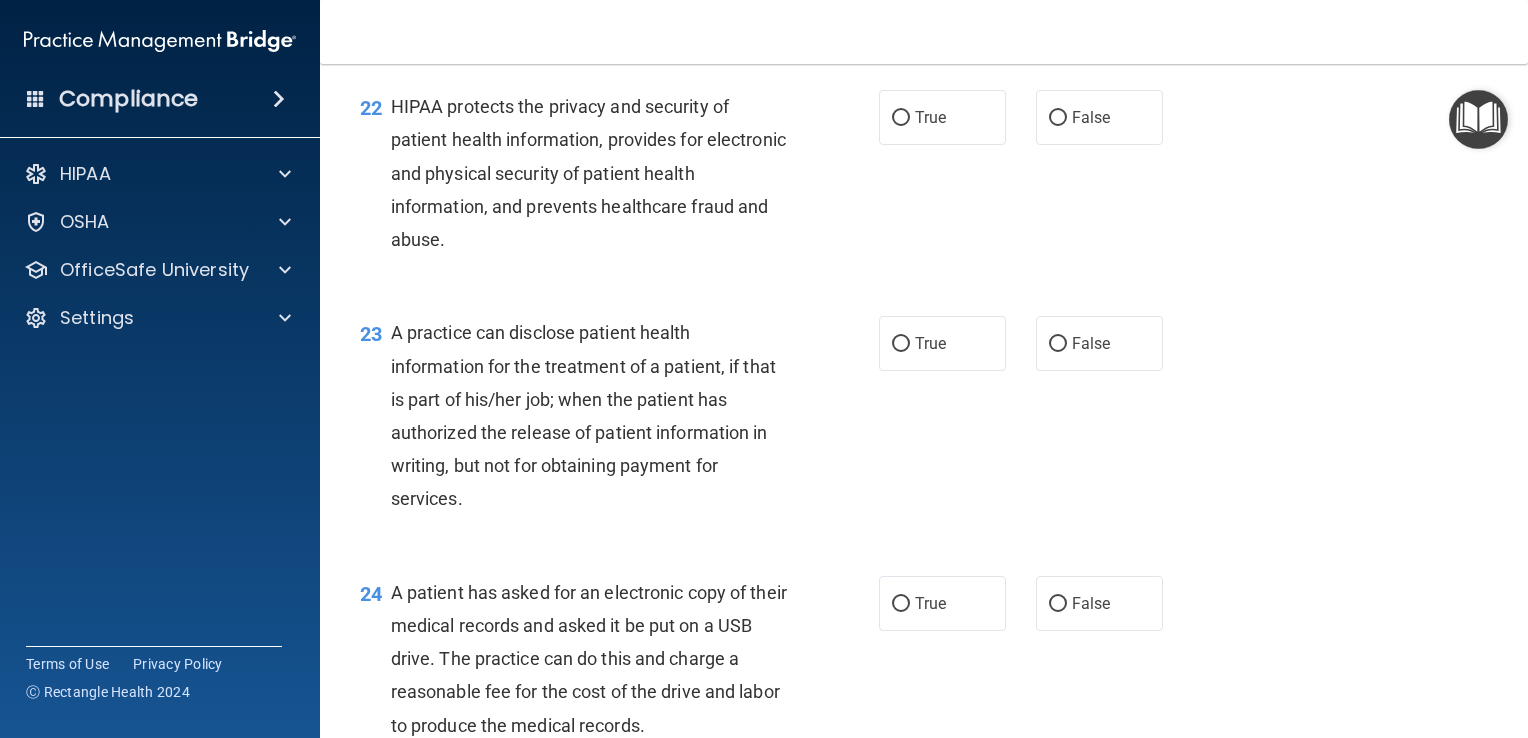 scroll, scrollTop: 3606, scrollLeft: 0, axis: vertical 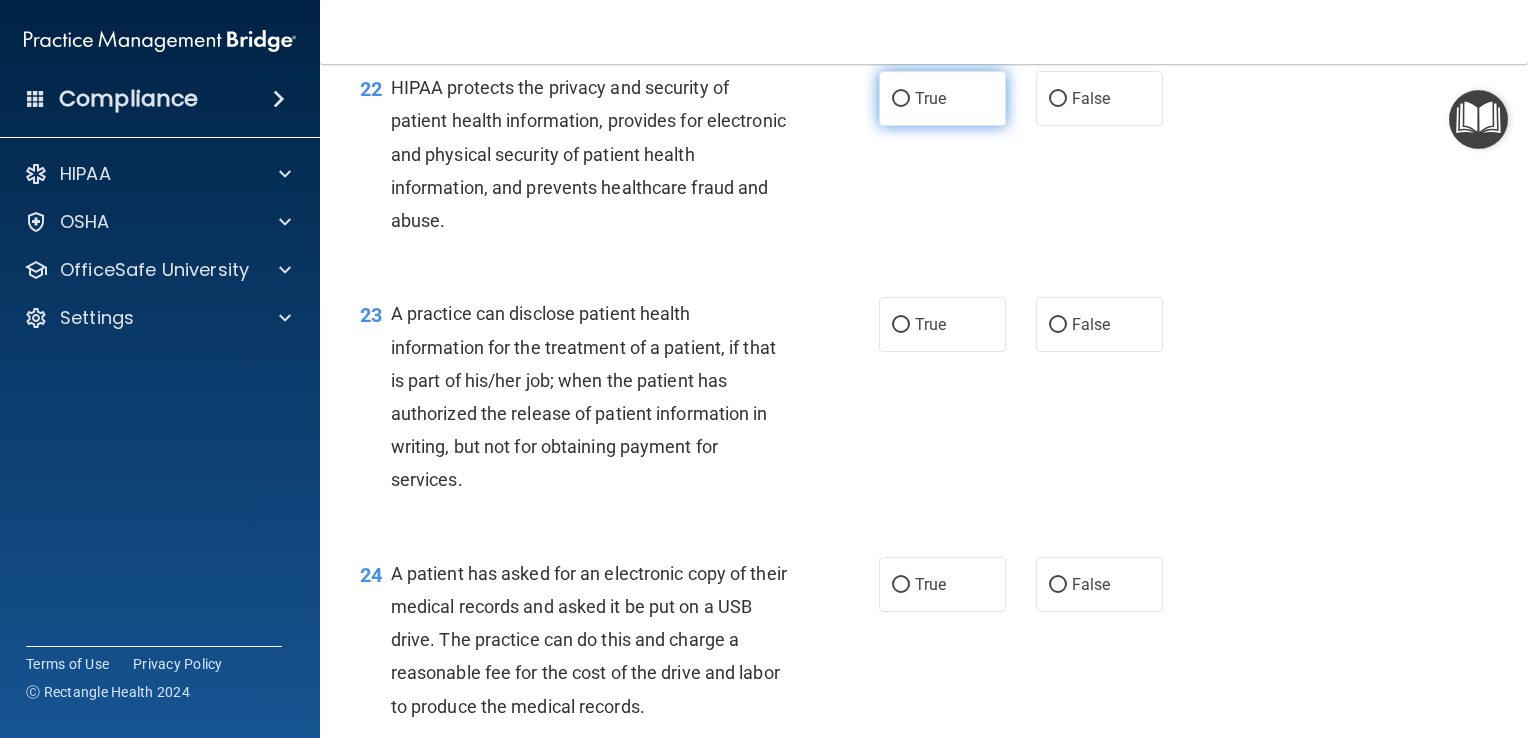 click on "True" at bounding box center [942, 98] 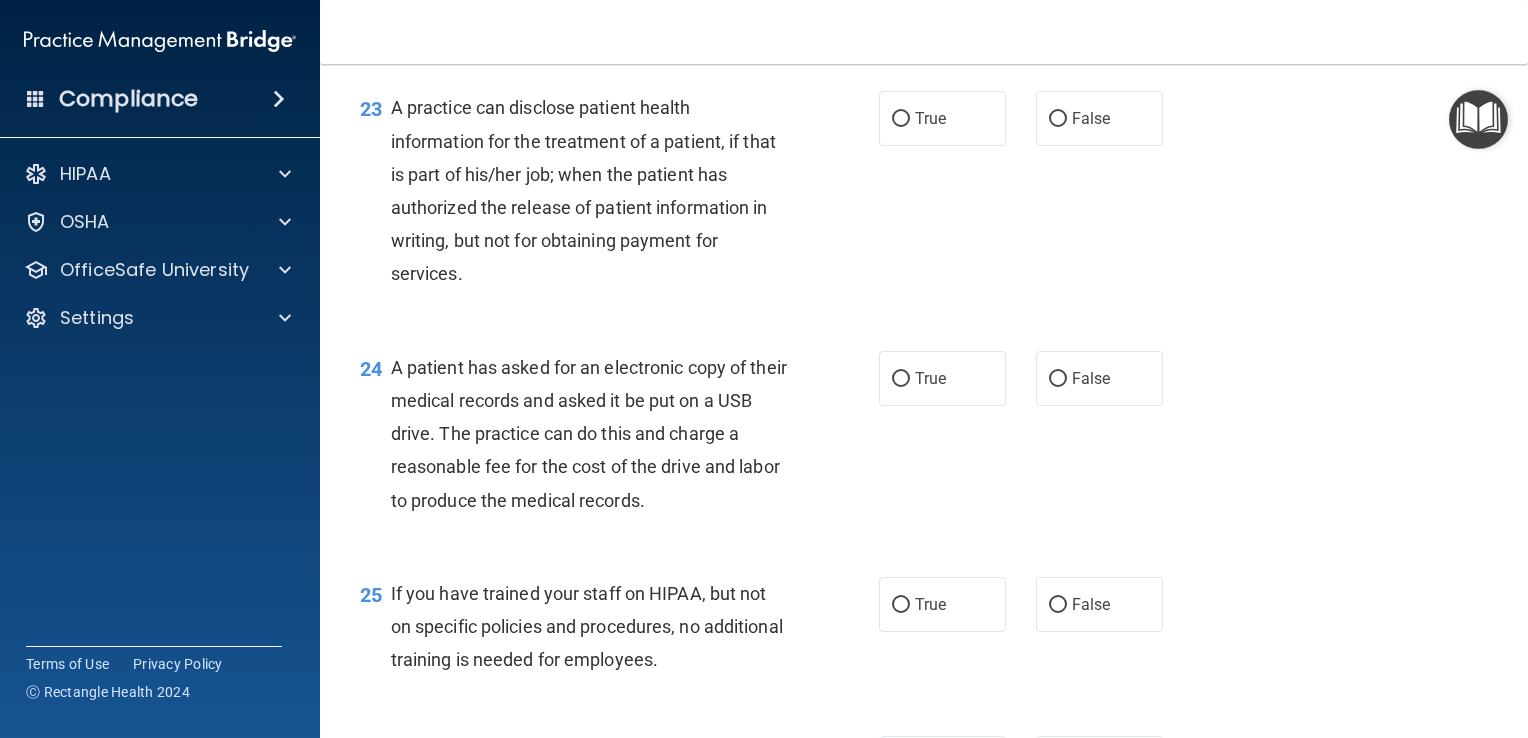 scroll, scrollTop: 3848, scrollLeft: 0, axis: vertical 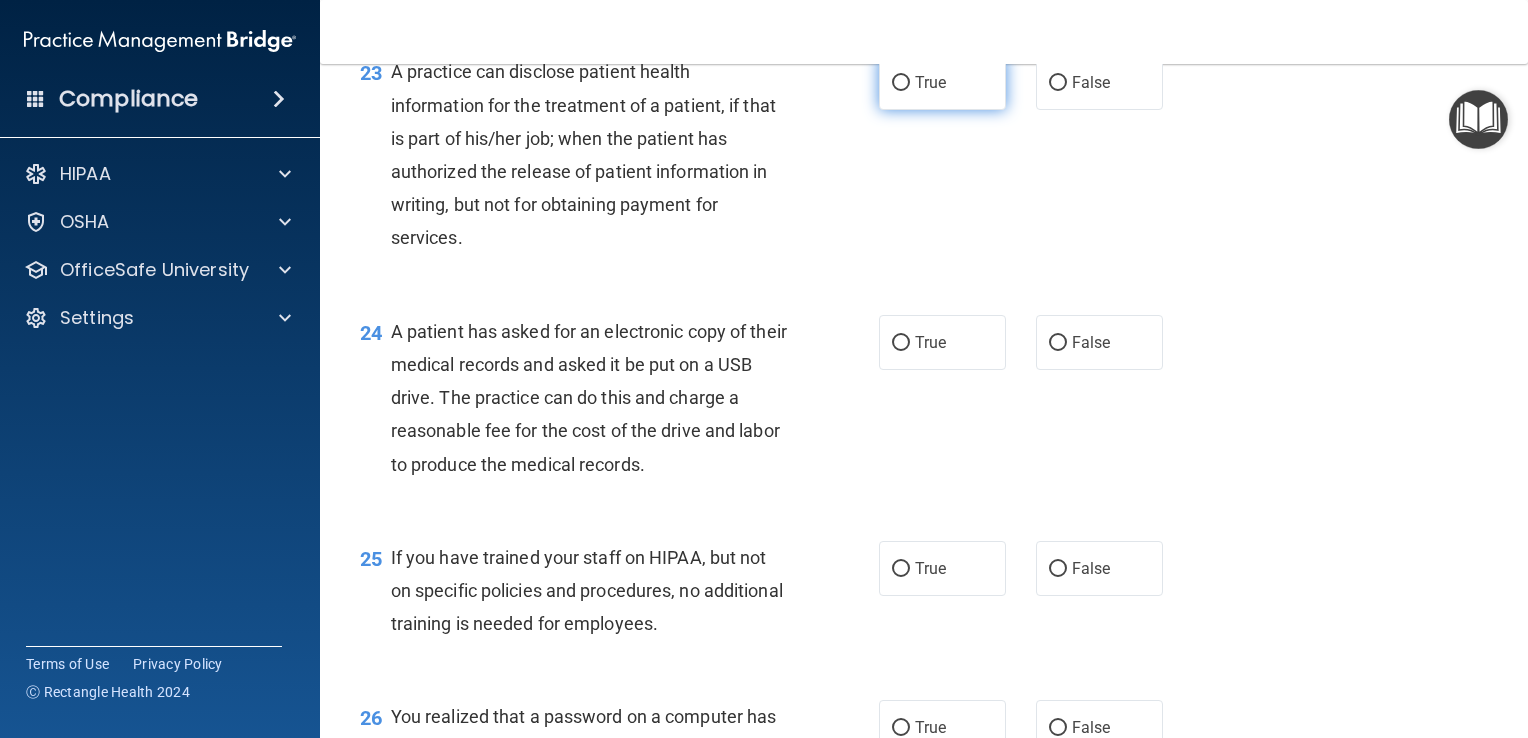 click on "True" at bounding box center [942, 82] 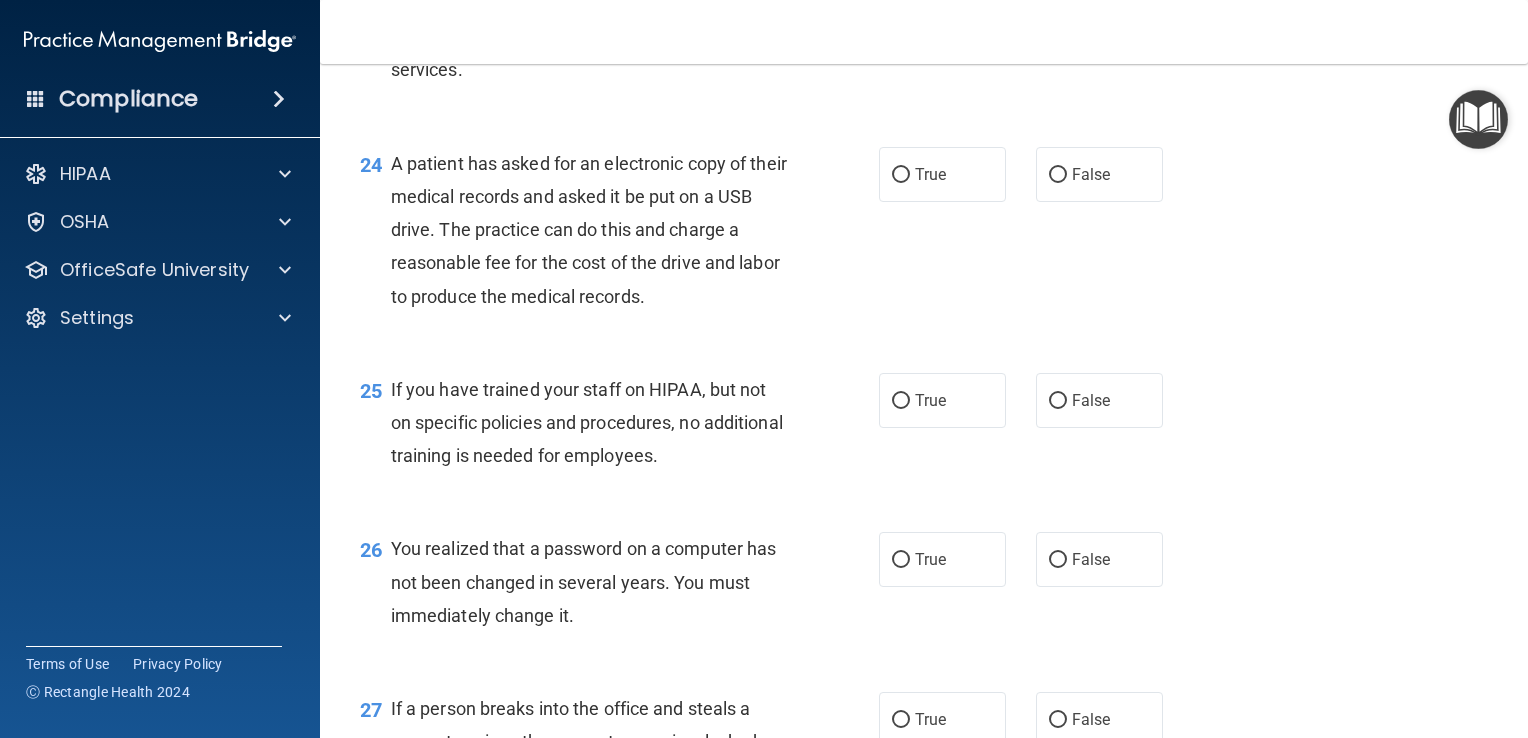 scroll, scrollTop: 4016, scrollLeft: 0, axis: vertical 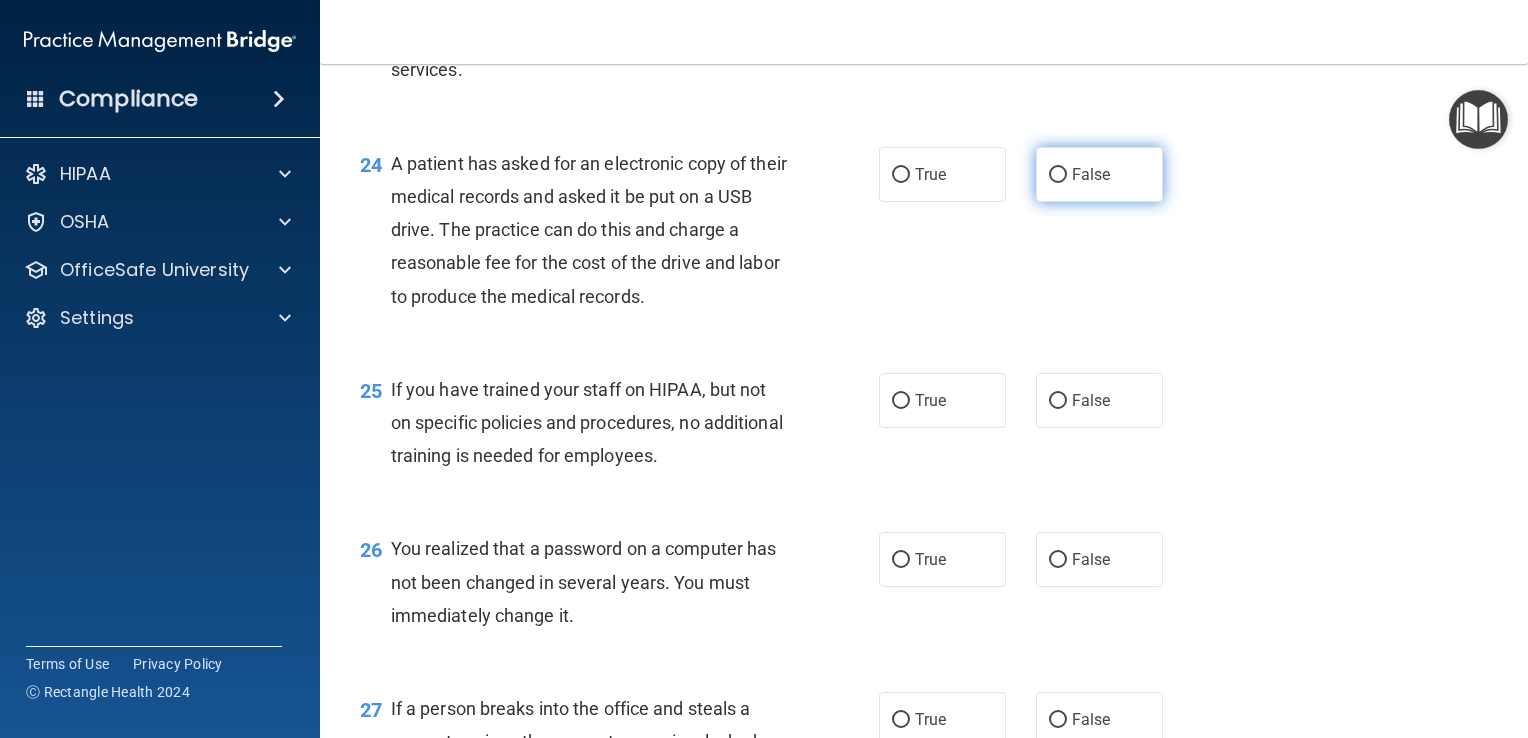 click on "False" at bounding box center [1099, 174] 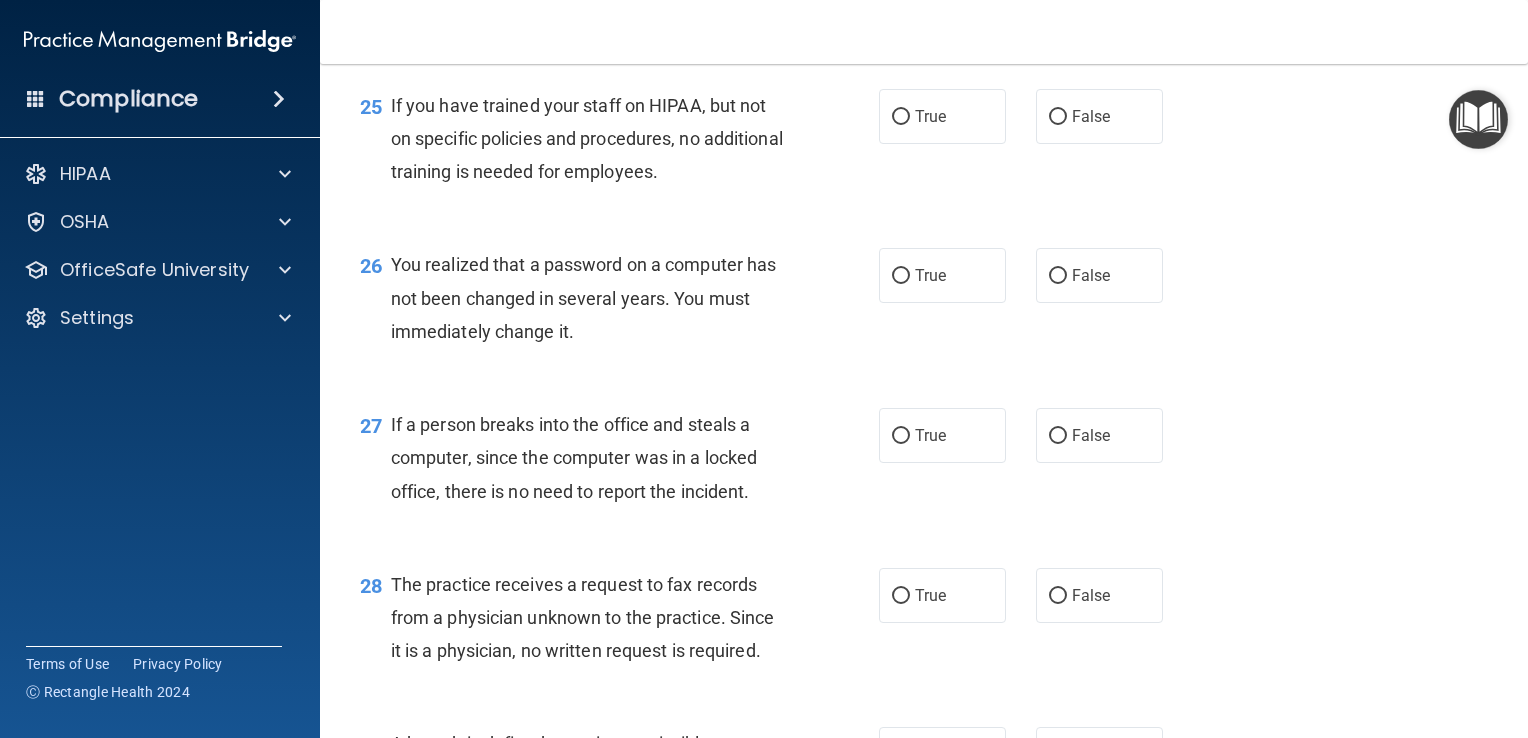 scroll, scrollTop: 4300, scrollLeft: 0, axis: vertical 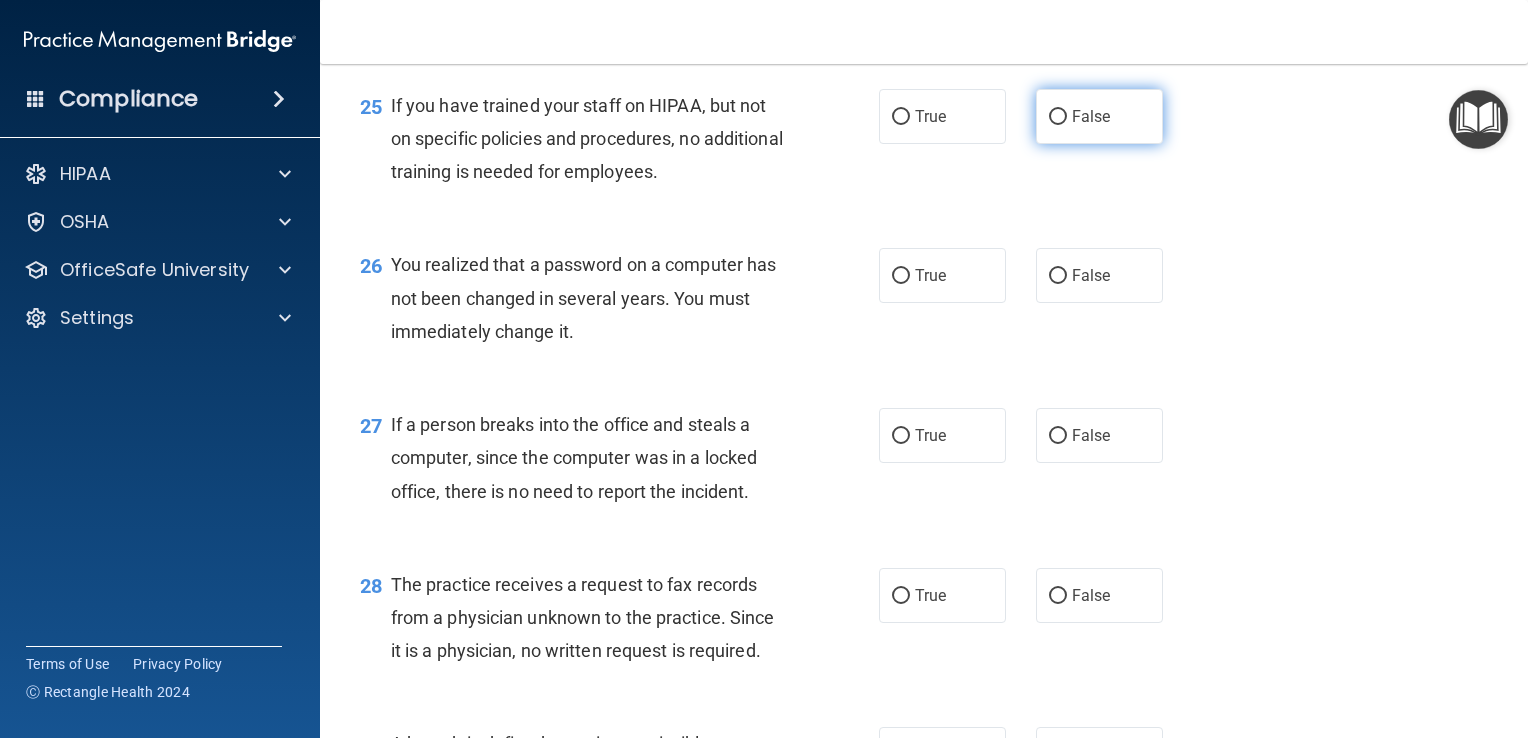 click on "False" at bounding box center [1091, 116] 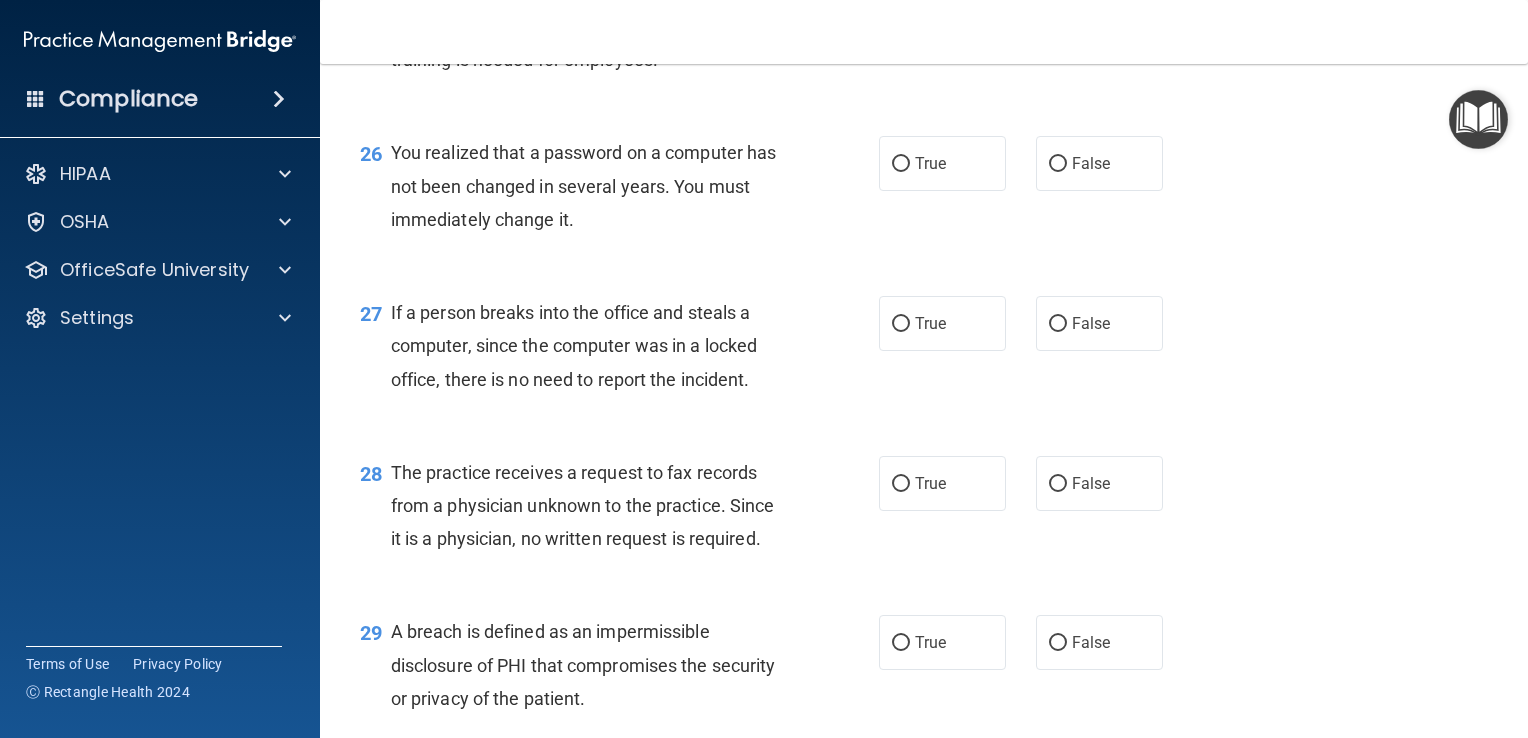 scroll, scrollTop: 4416, scrollLeft: 0, axis: vertical 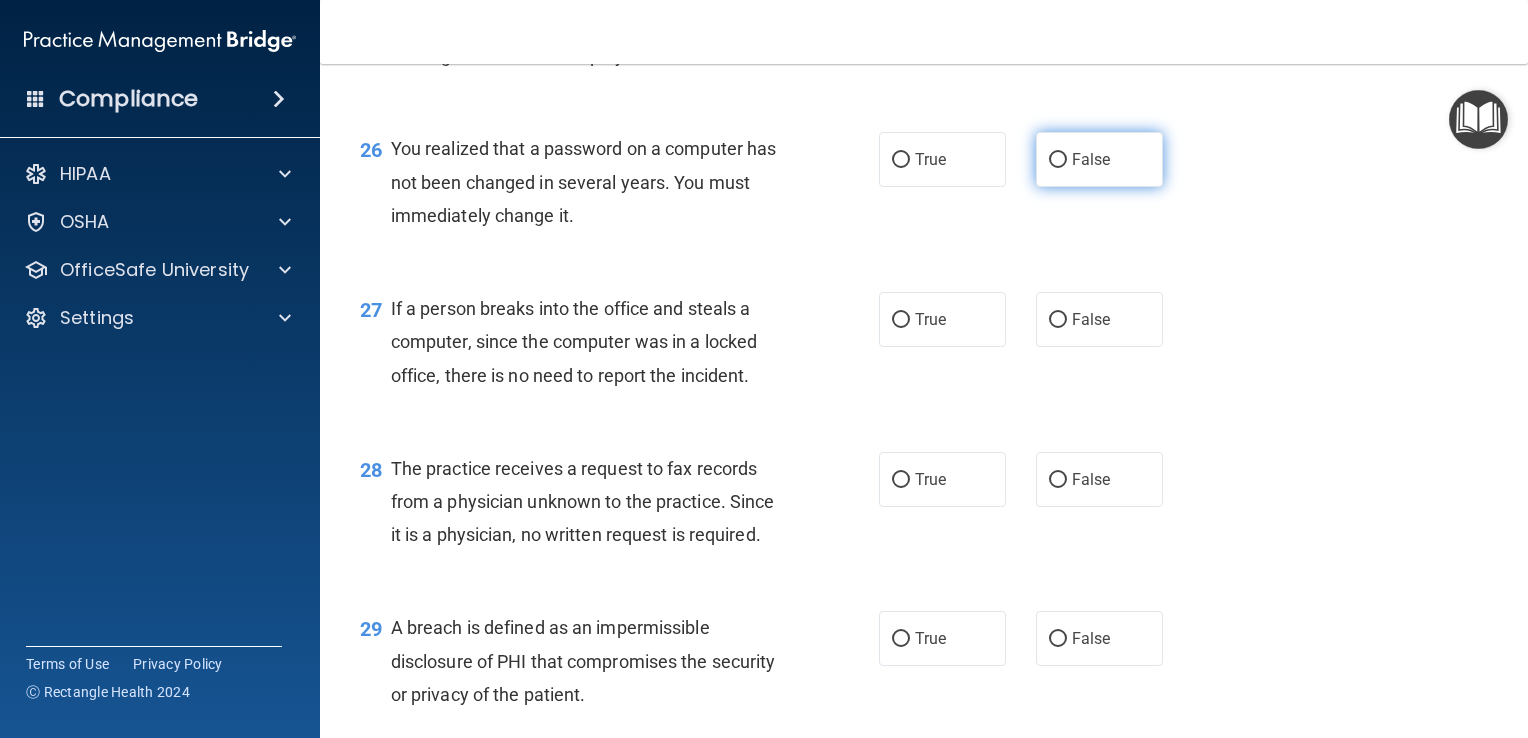 click on "False" at bounding box center (1091, 159) 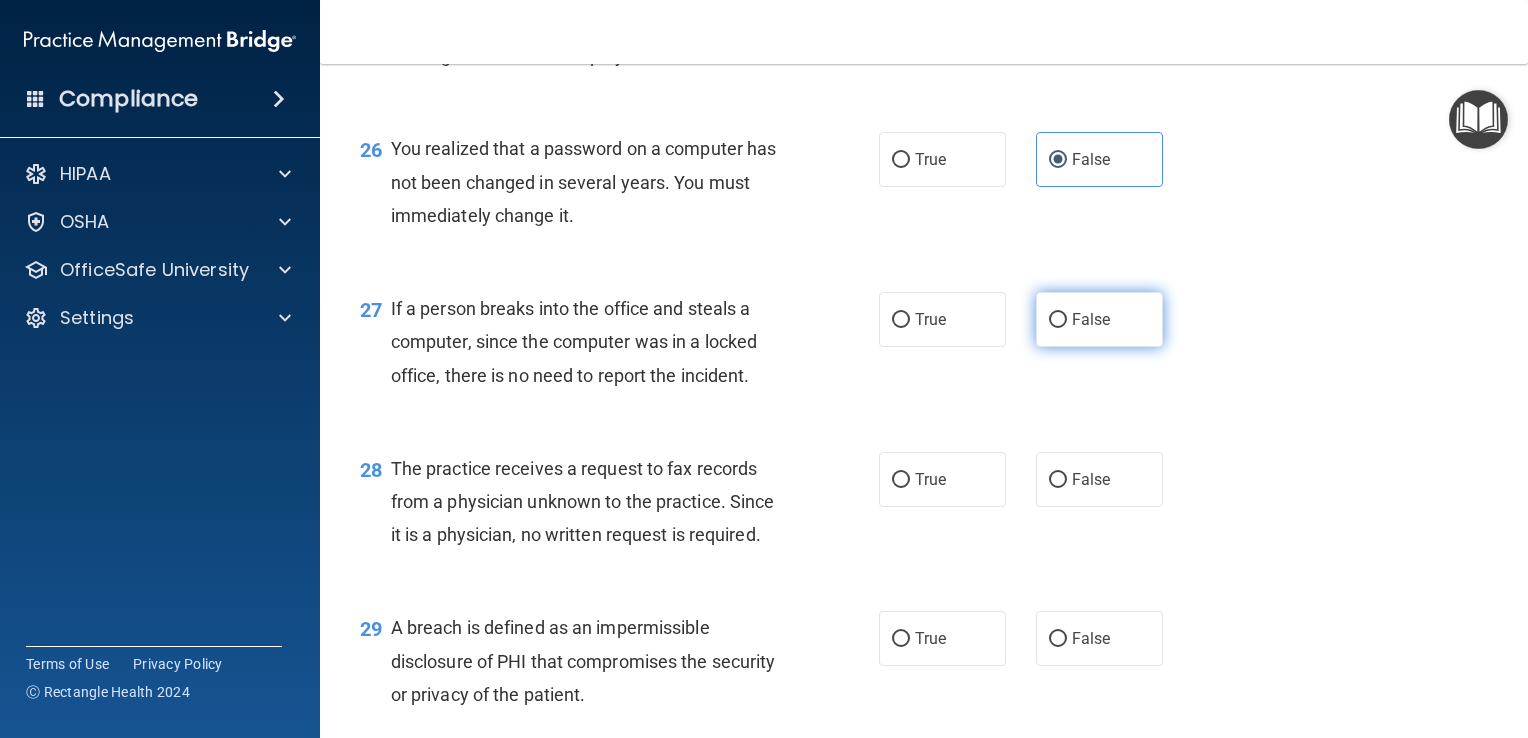 click on "False" at bounding box center (1099, 319) 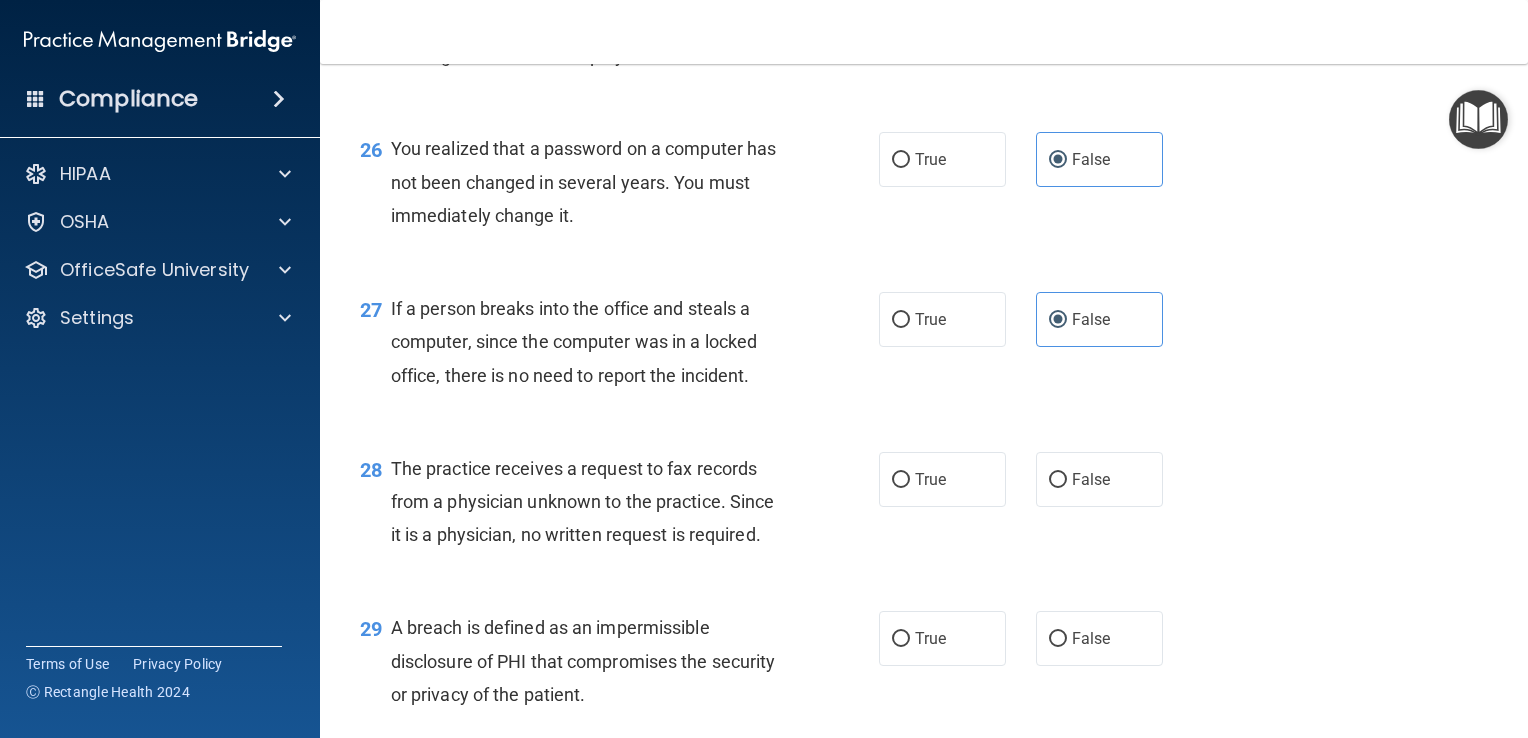 scroll, scrollTop: 4635, scrollLeft: 0, axis: vertical 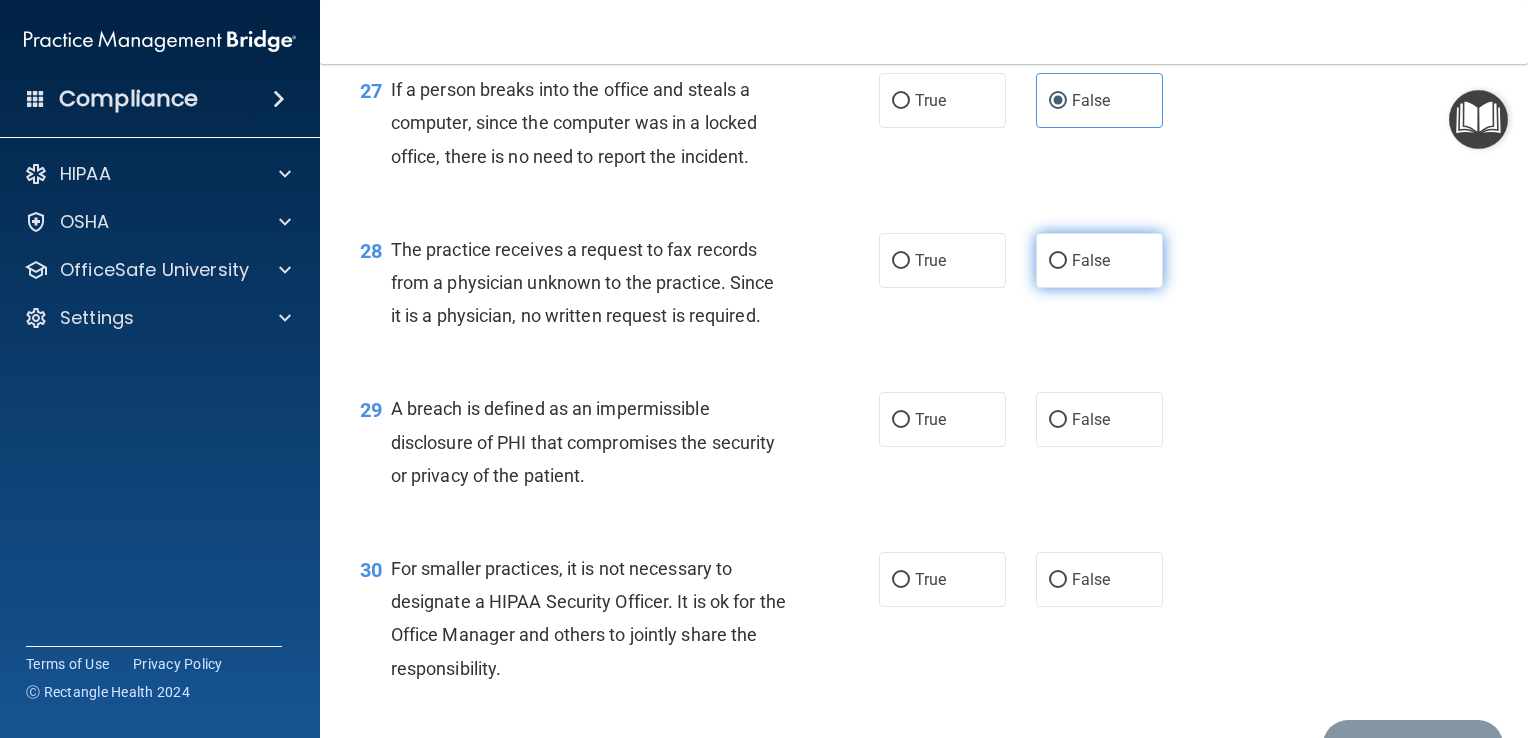 click on "False" at bounding box center [1091, 260] 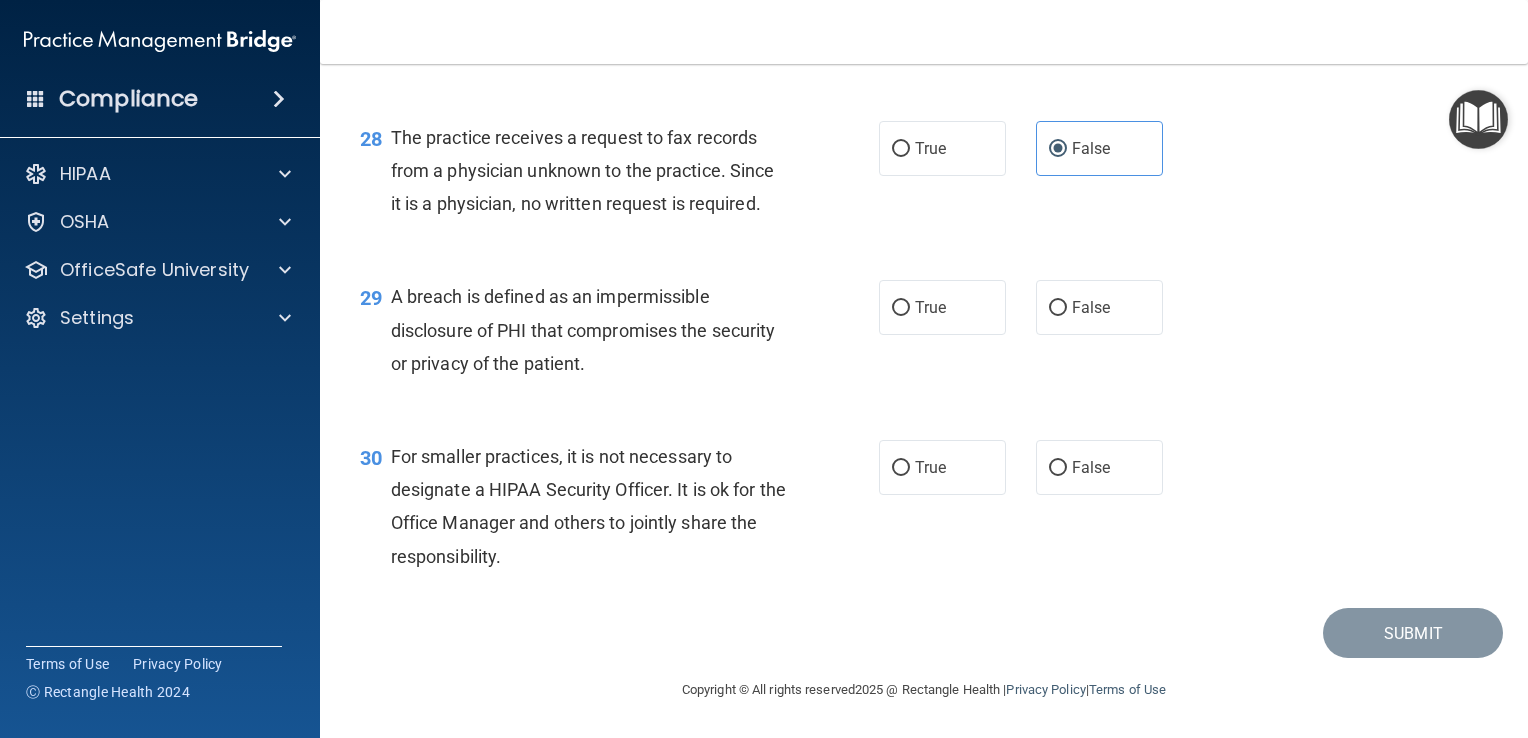 scroll, scrollTop: 4780, scrollLeft: 0, axis: vertical 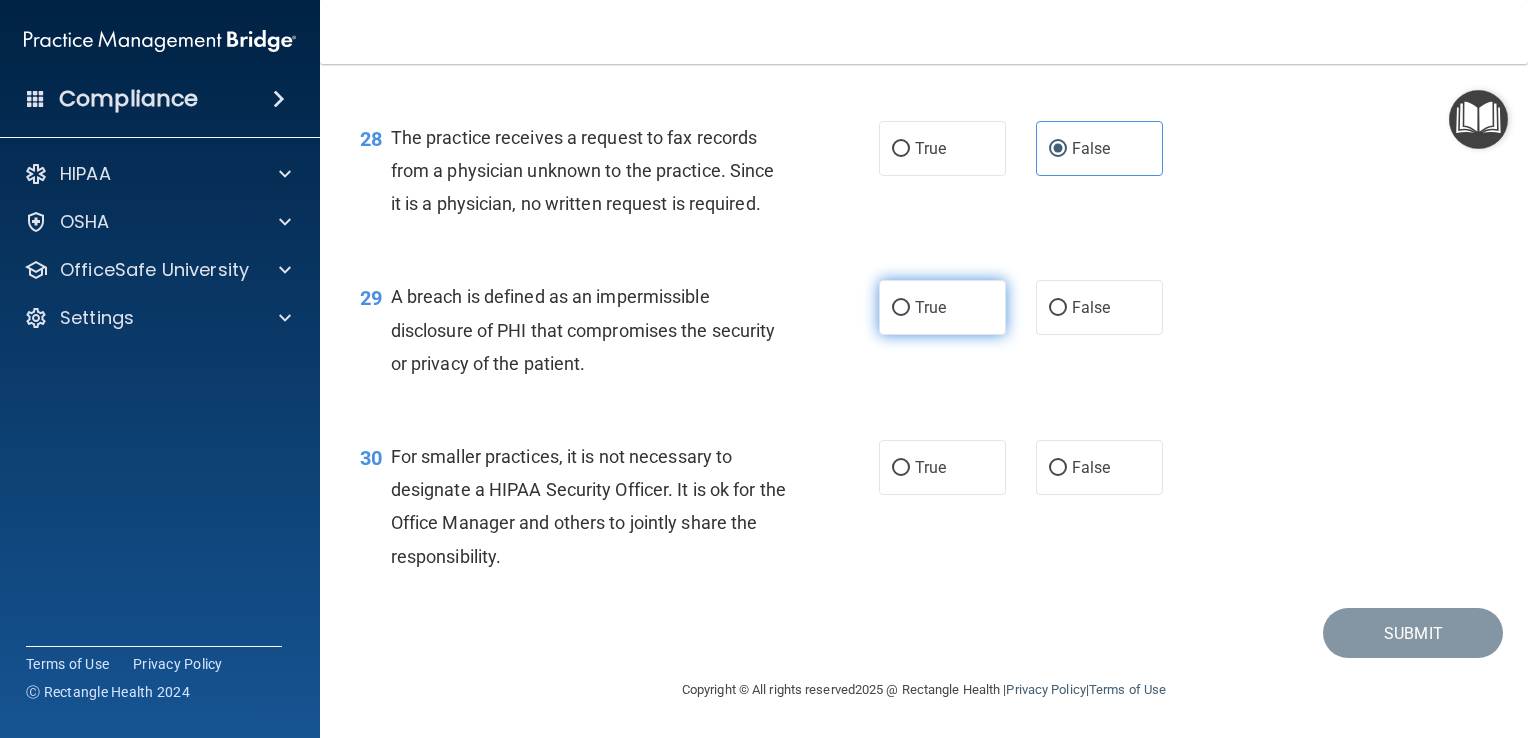 click on "True" at bounding box center (942, 307) 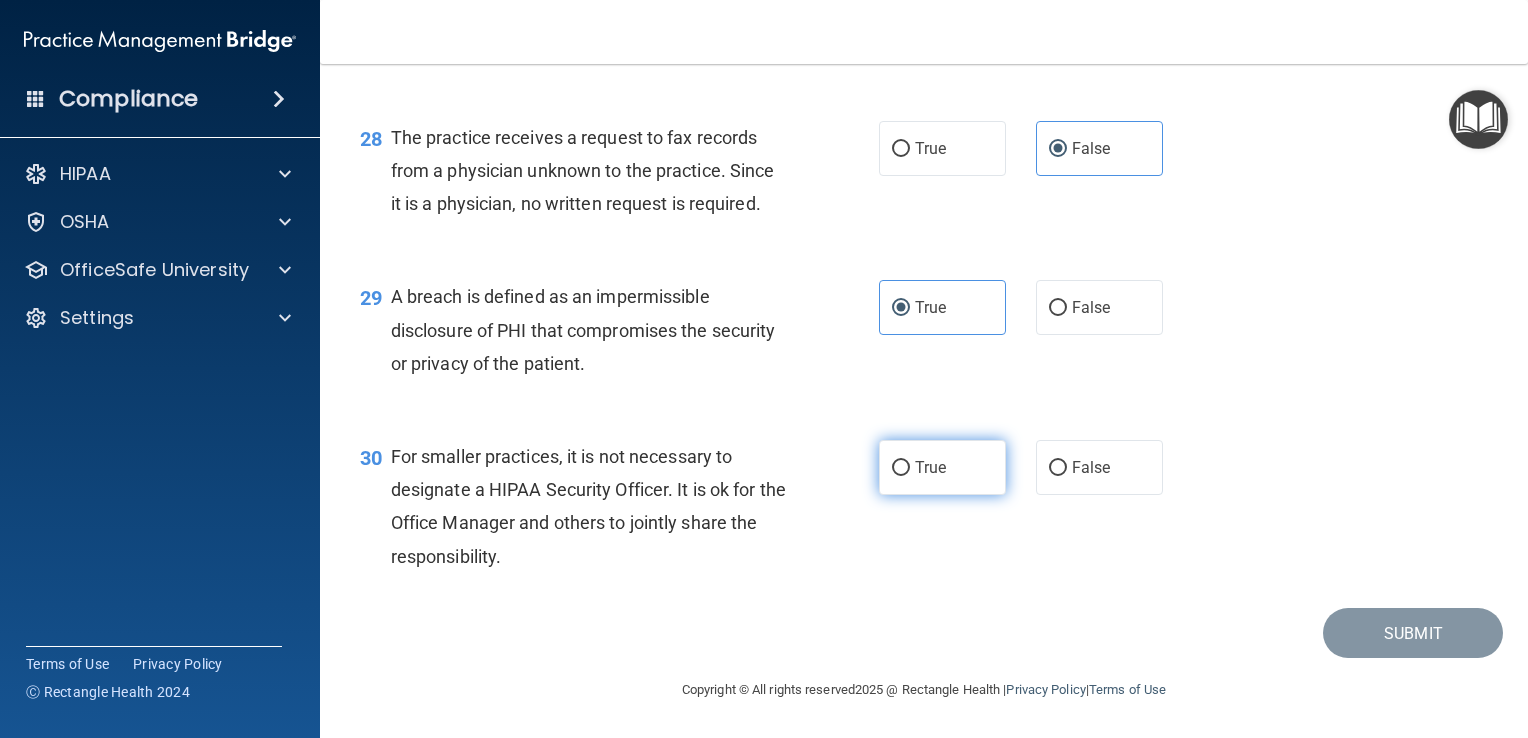 click on "True" at bounding box center (942, 467) 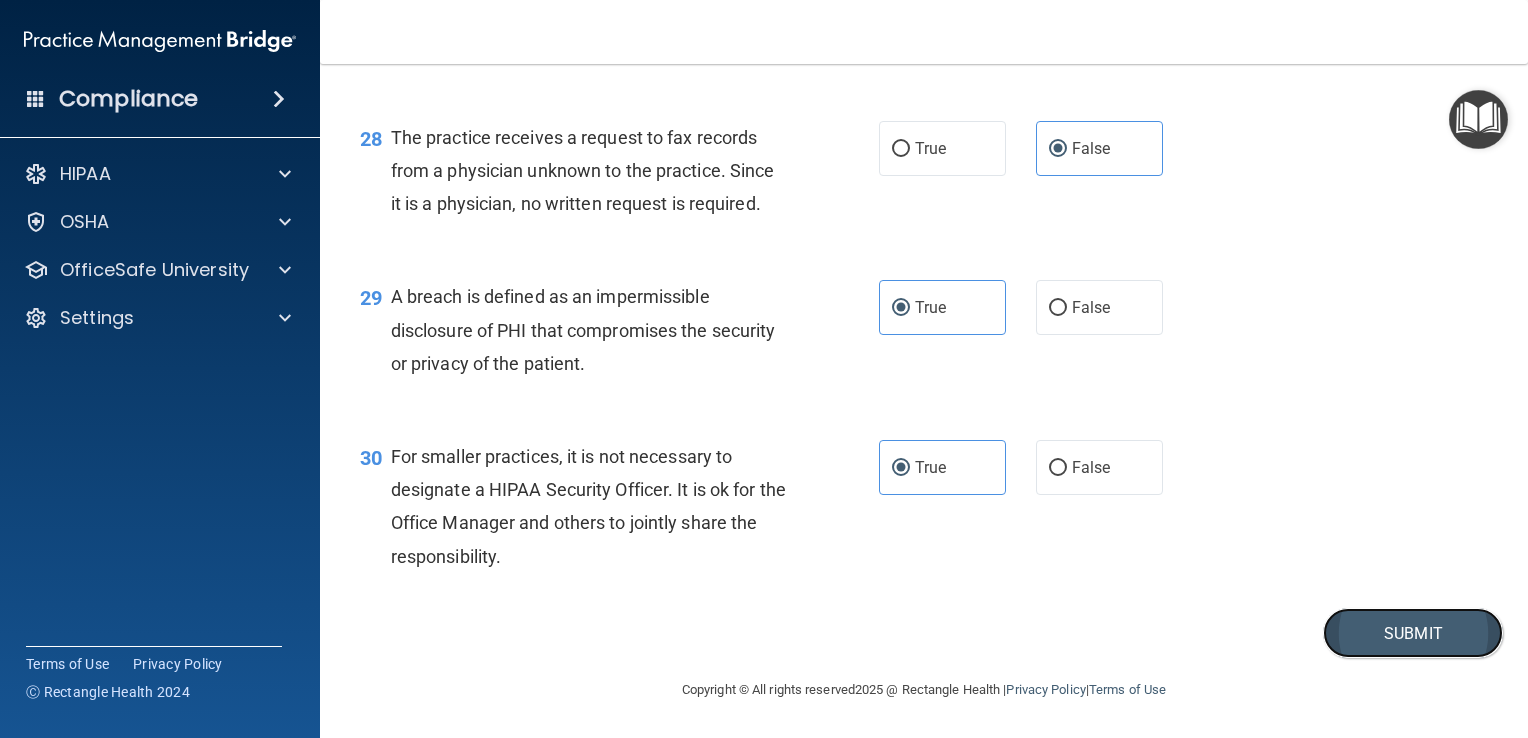 click on "Submit" at bounding box center (1413, 633) 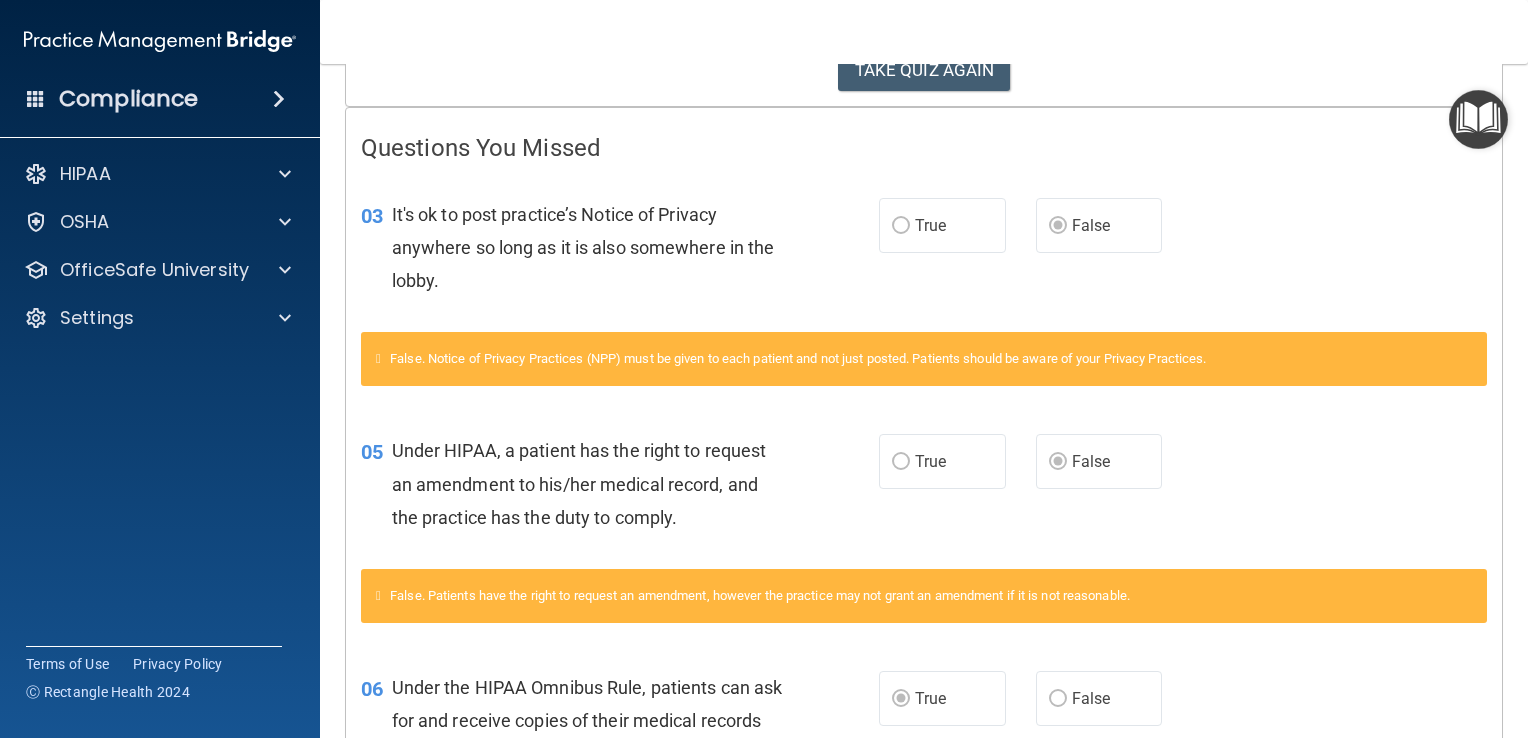 scroll, scrollTop: 0, scrollLeft: 0, axis: both 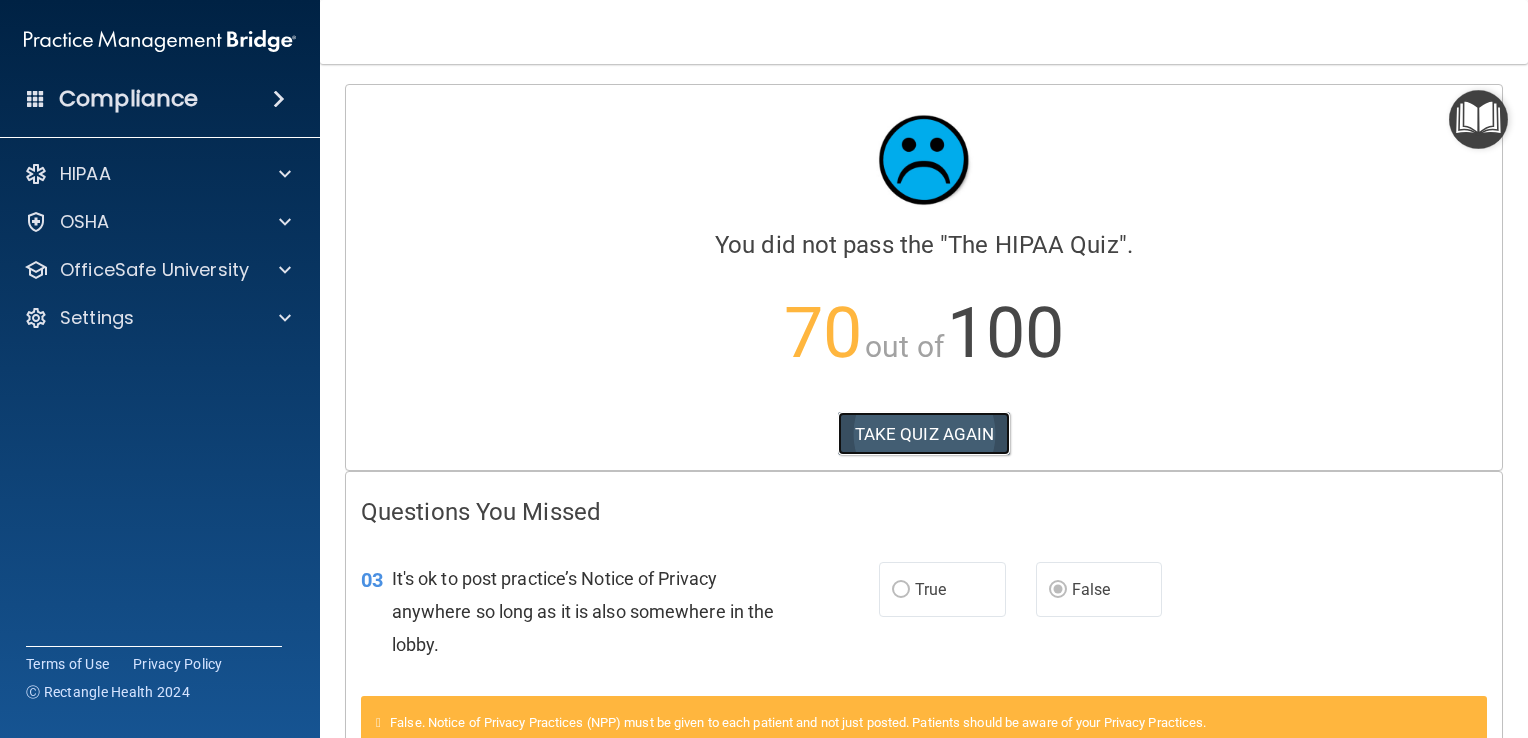 click on "TAKE QUIZ AGAIN" at bounding box center [924, 434] 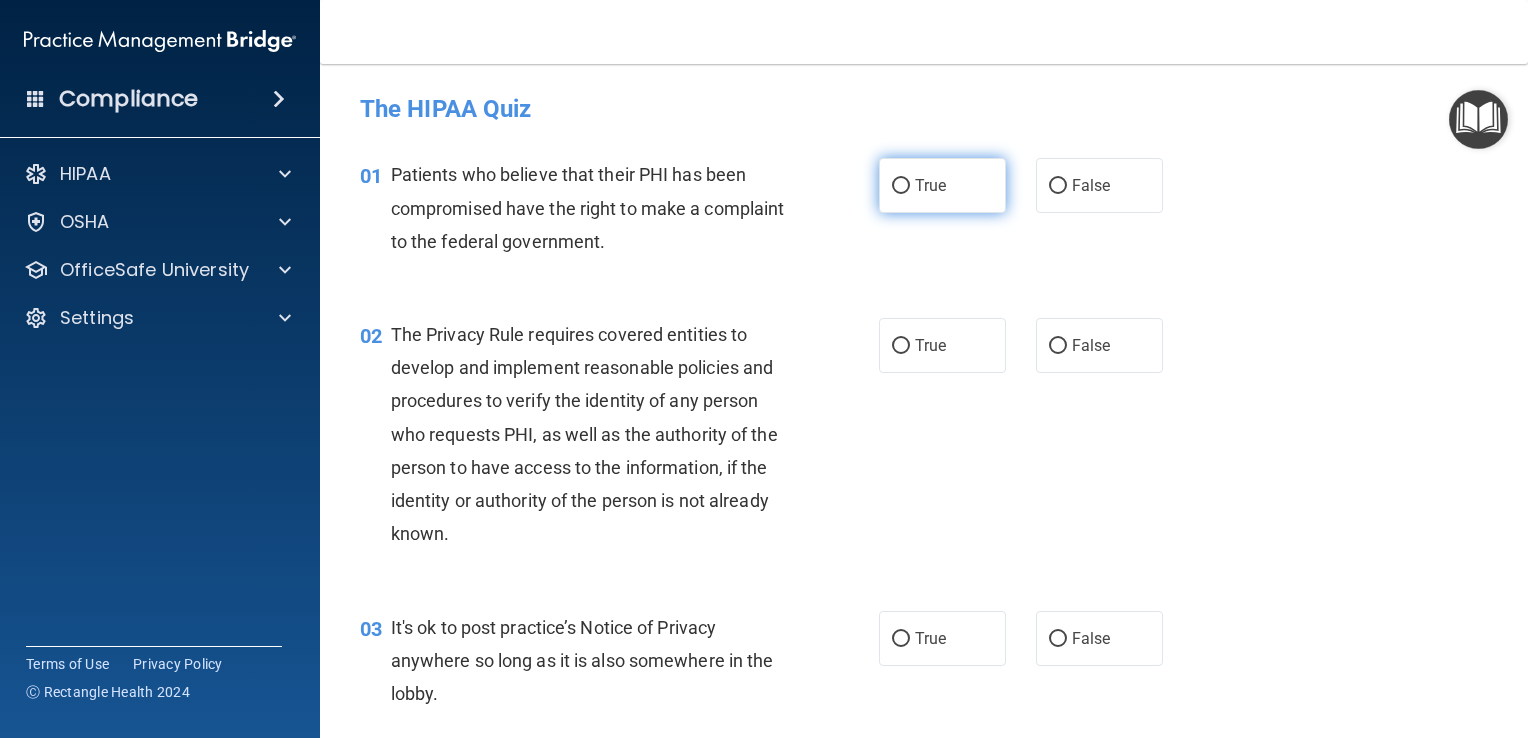 click on "True" at bounding box center [942, 185] 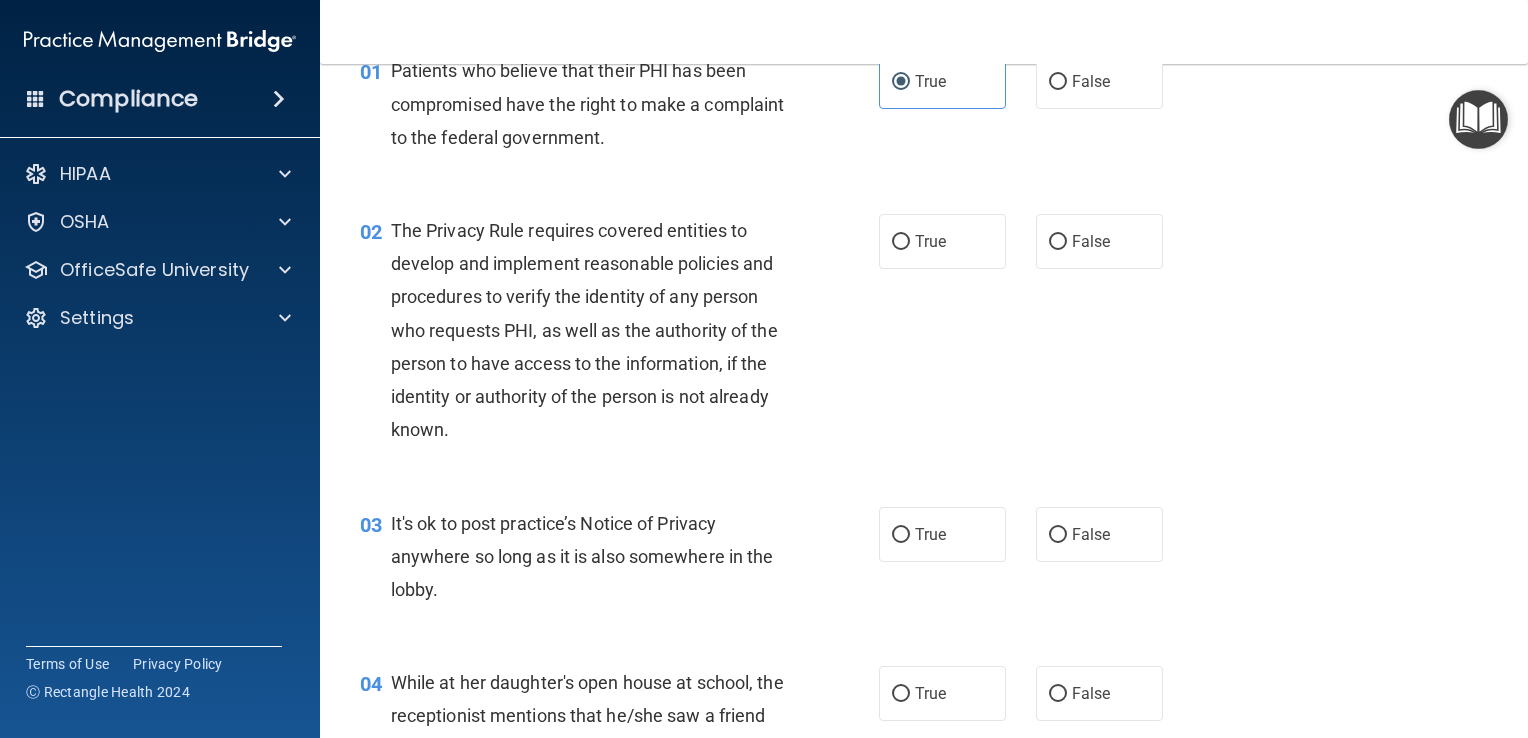 scroll, scrollTop: 130, scrollLeft: 0, axis: vertical 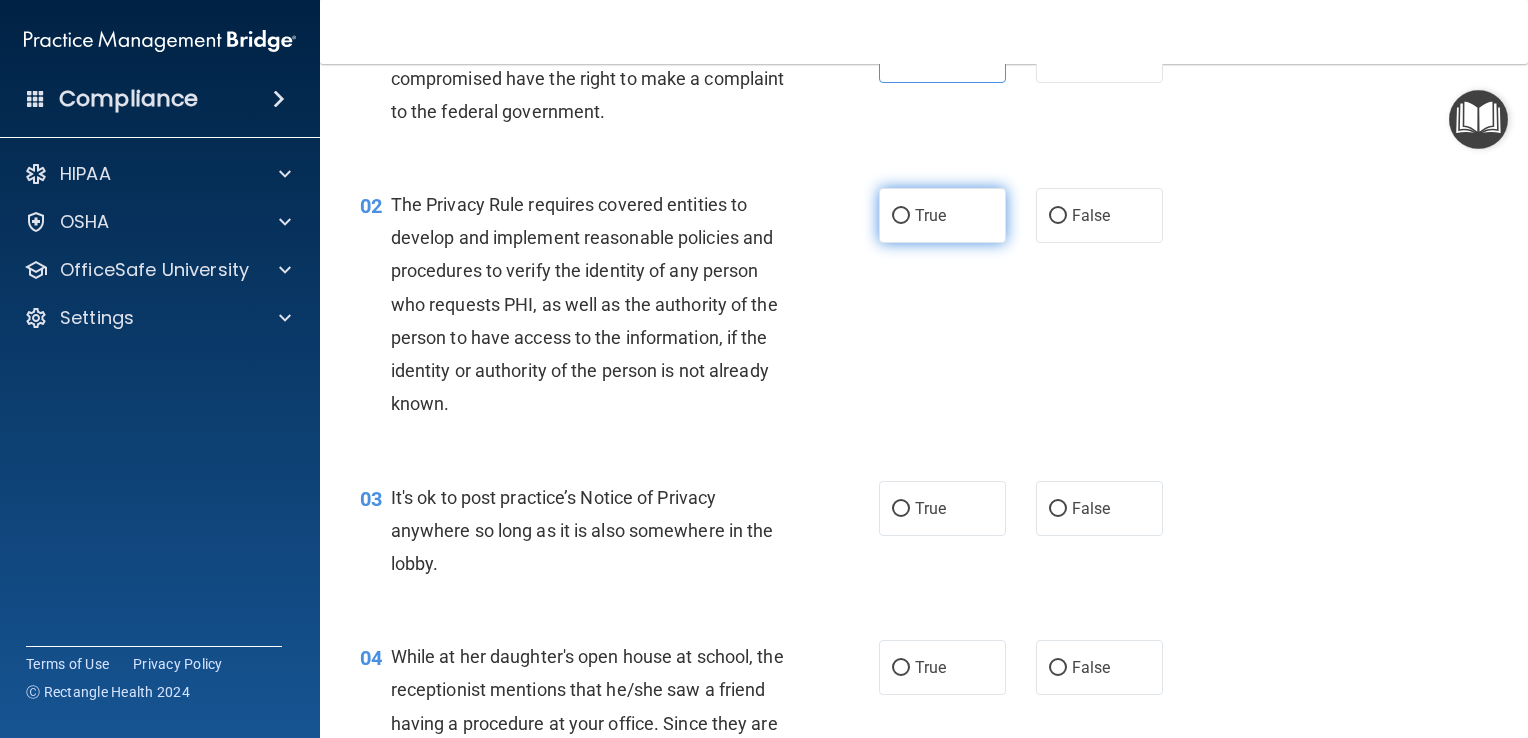 click on "True" at bounding box center [942, 215] 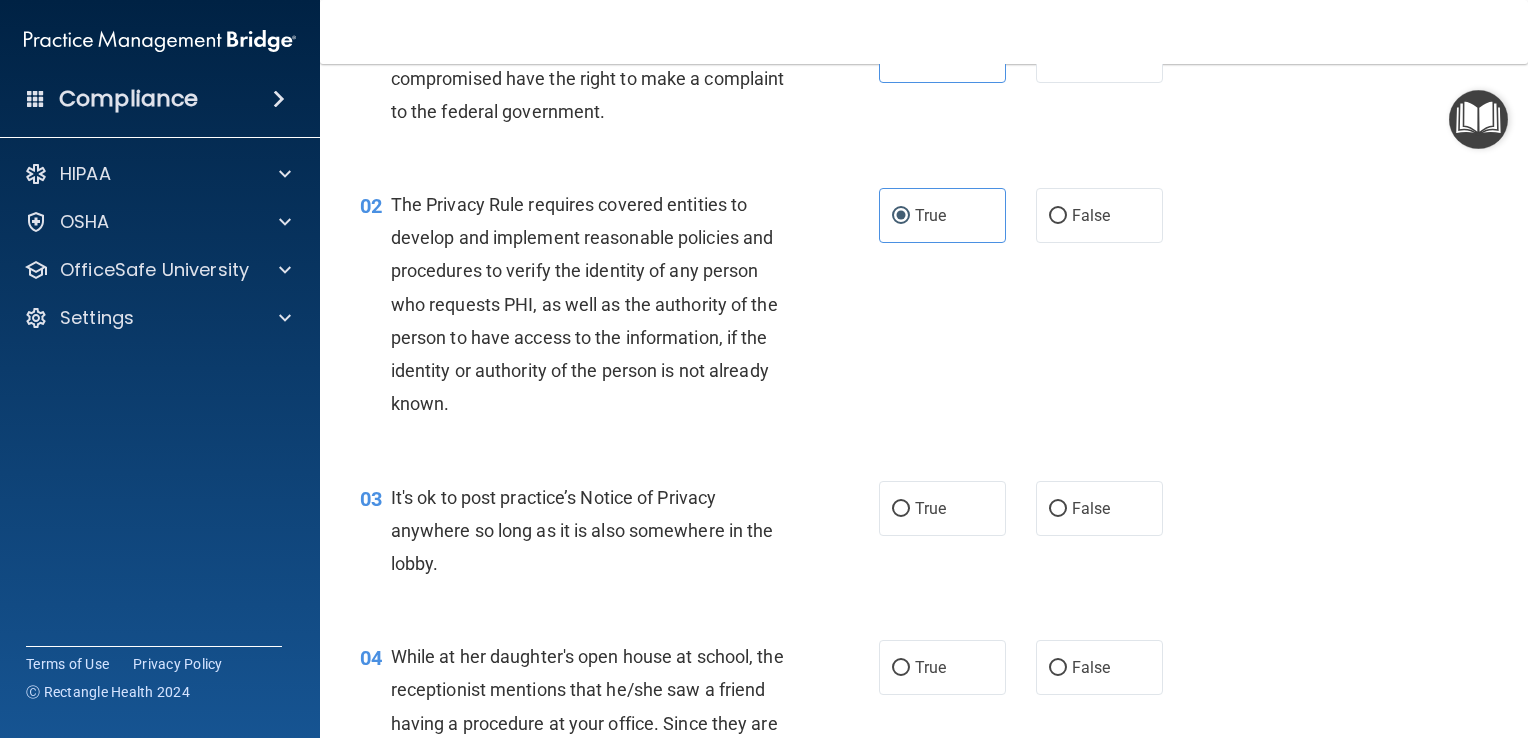 scroll, scrollTop: 266, scrollLeft: 0, axis: vertical 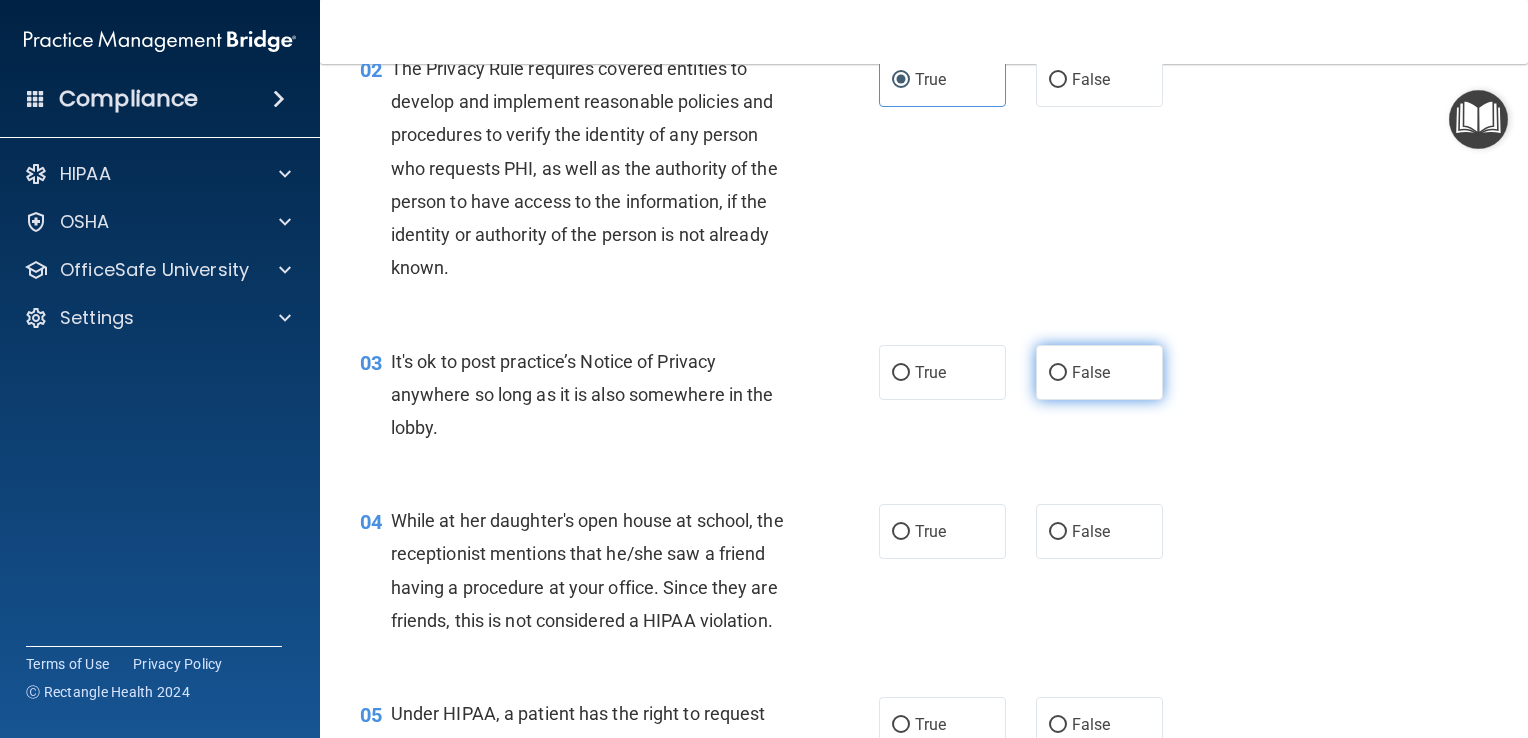 click on "False" at bounding box center (1099, 372) 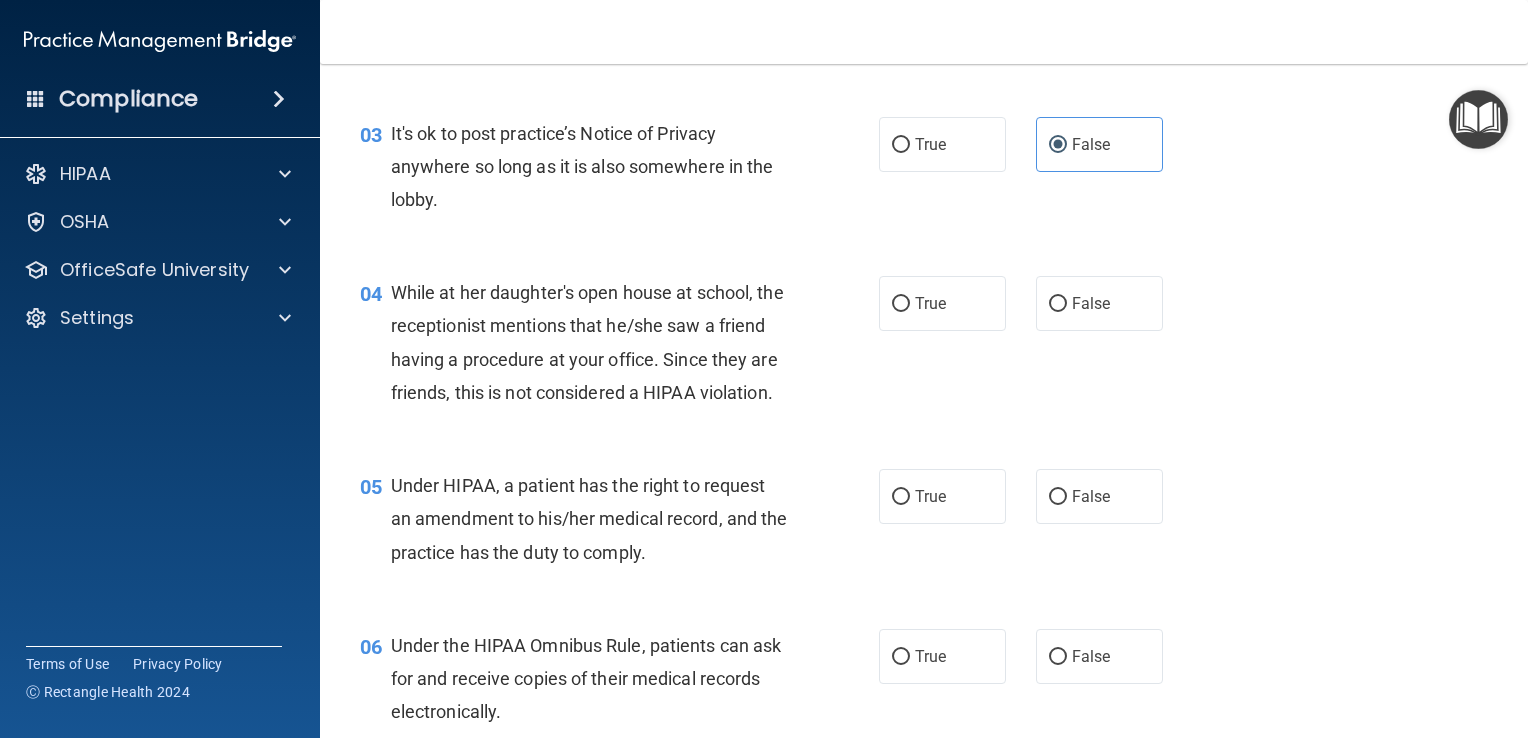 scroll, scrollTop: 490, scrollLeft: 0, axis: vertical 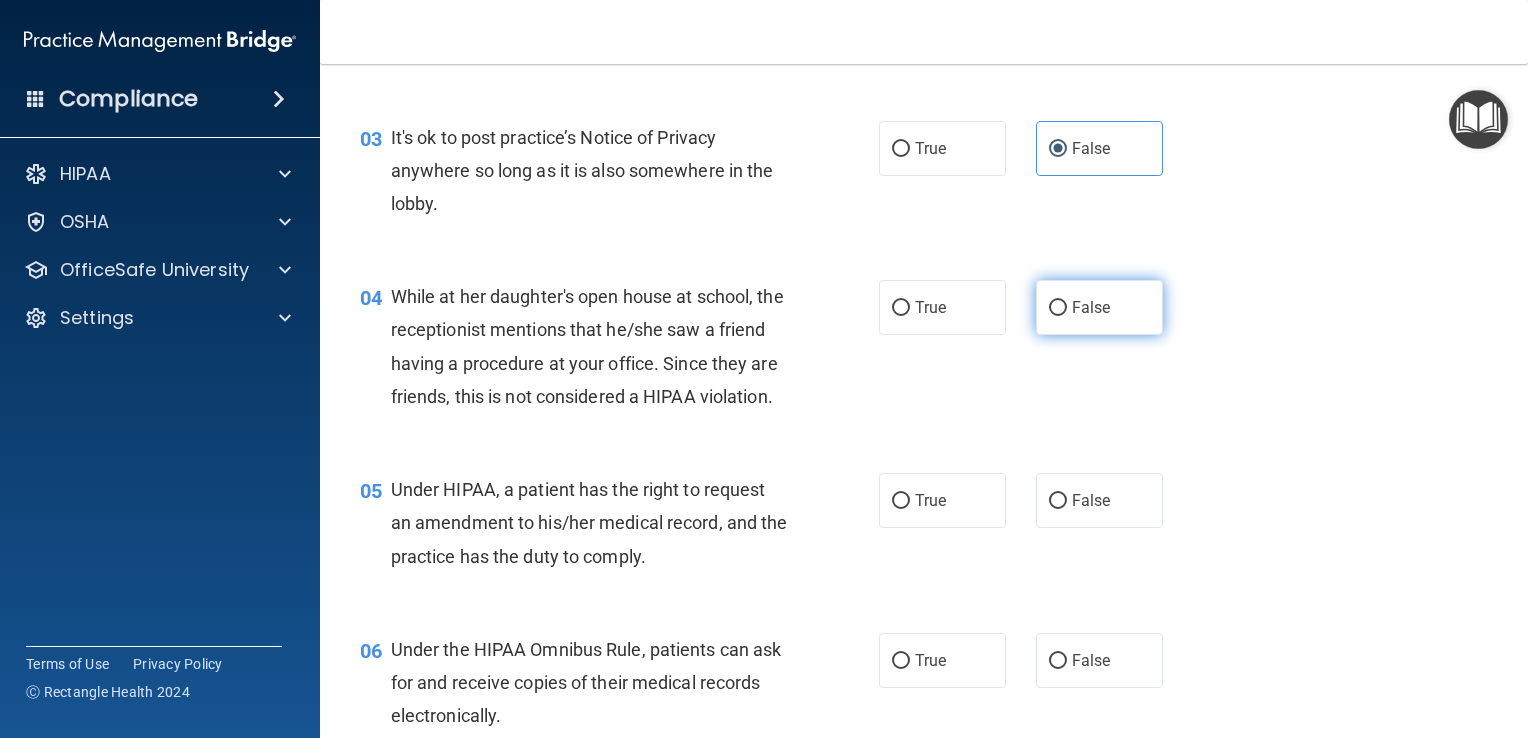 click on "False" at bounding box center (1091, 307) 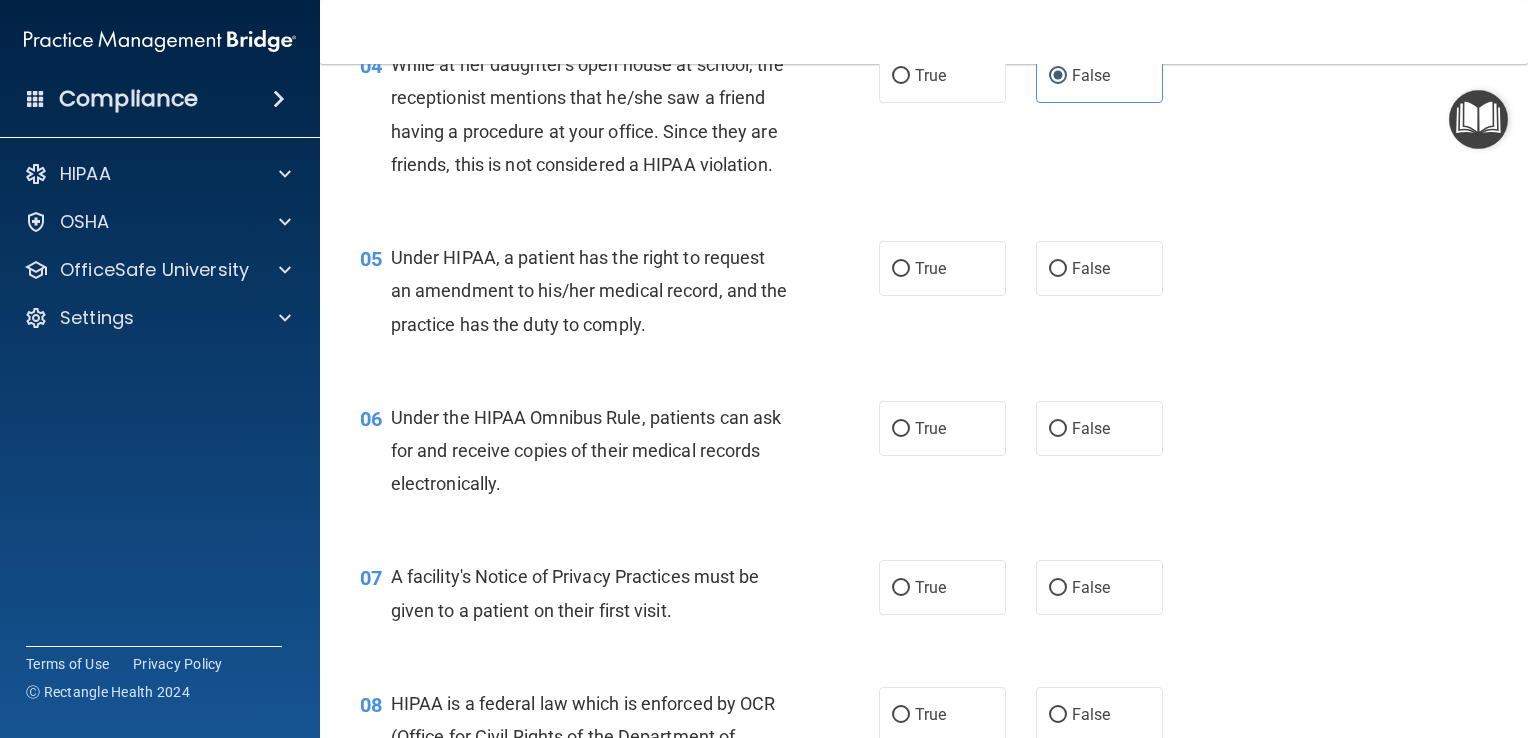 scroll, scrollTop: 726, scrollLeft: 0, axis: vertical 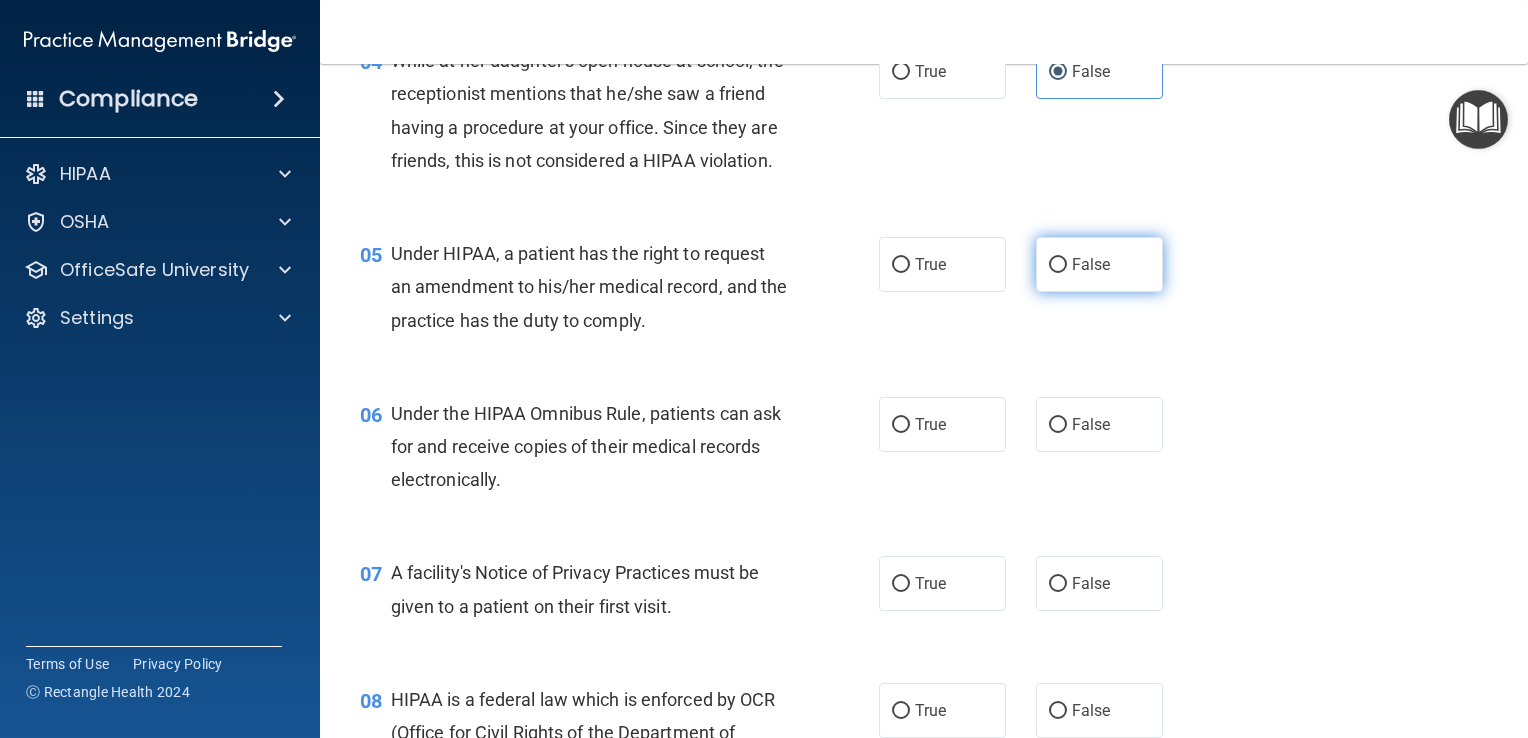 click on "False" at bounding box center [1058, 265] 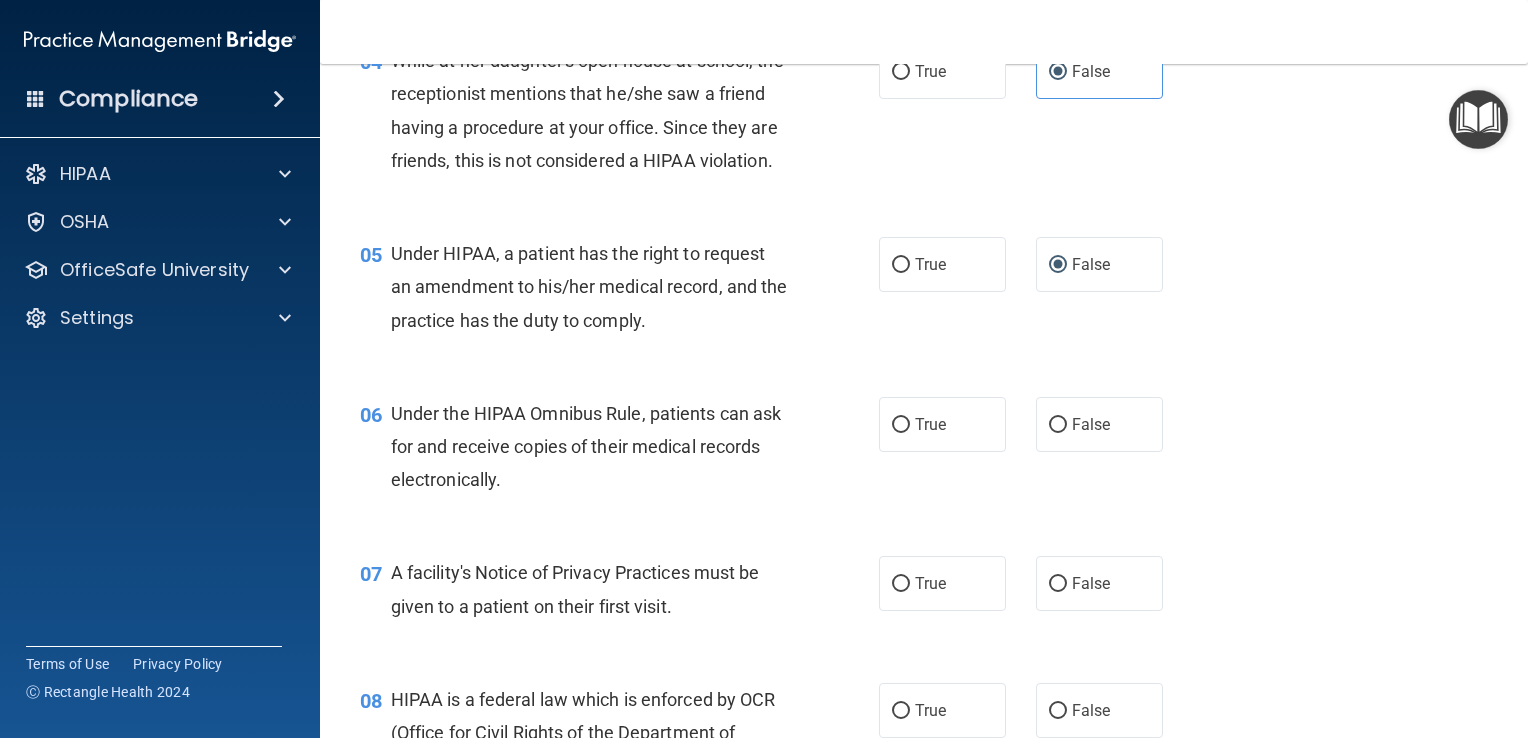 scroll, scrollTop: 768, scrollLeft: 0, axis: vertical 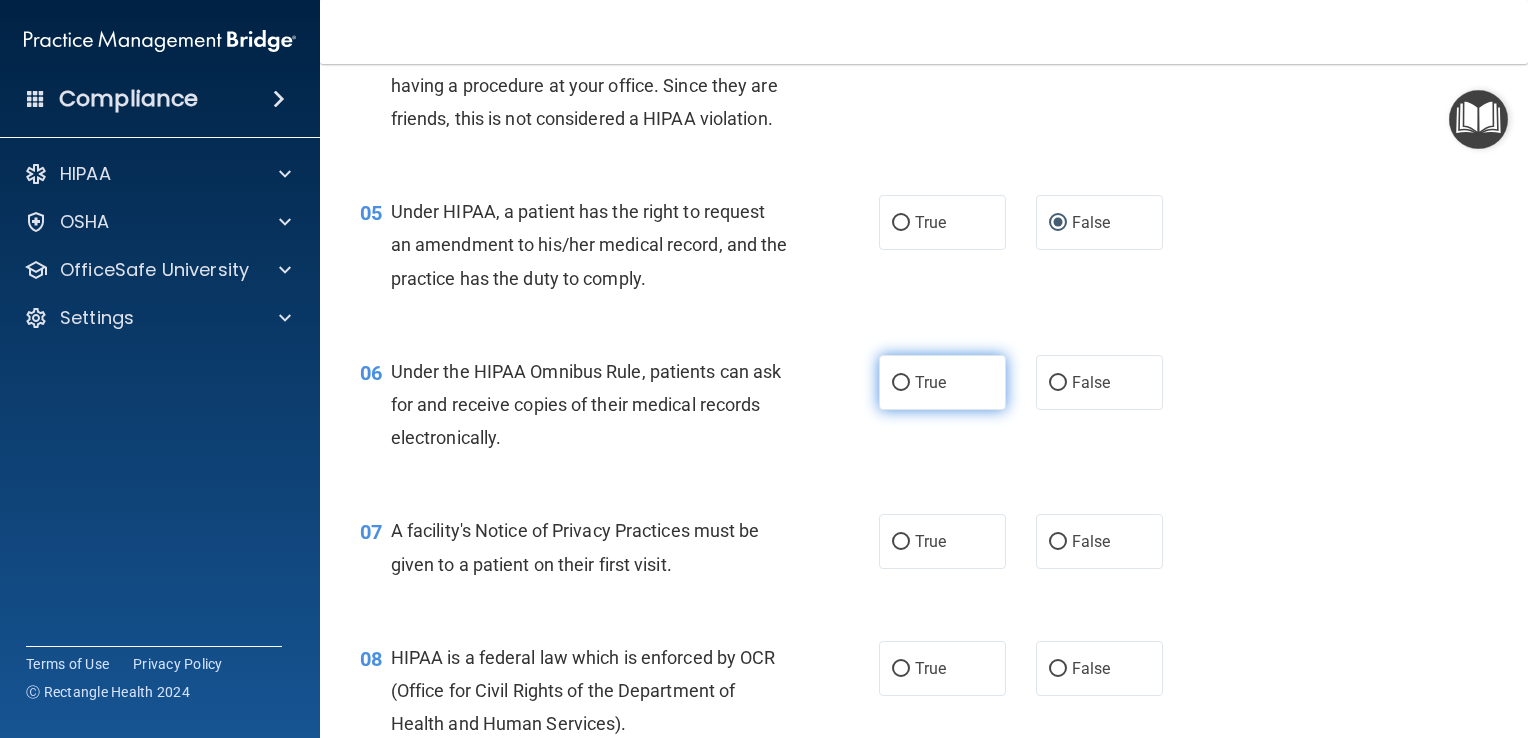click on "True" at bounding box center (942, 382) 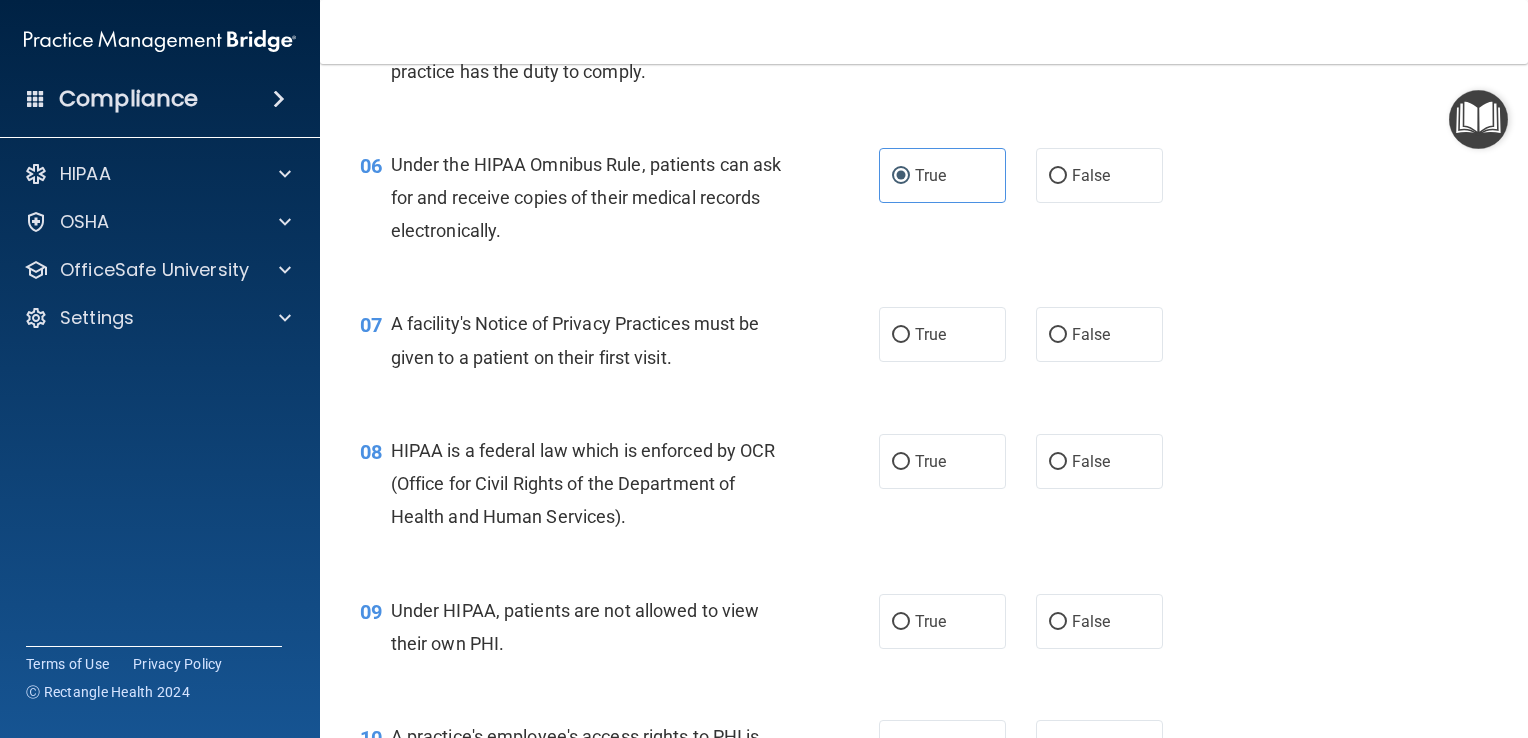 scroll, scrollTop: 1066, scrollLeft: 0, axis: vertical 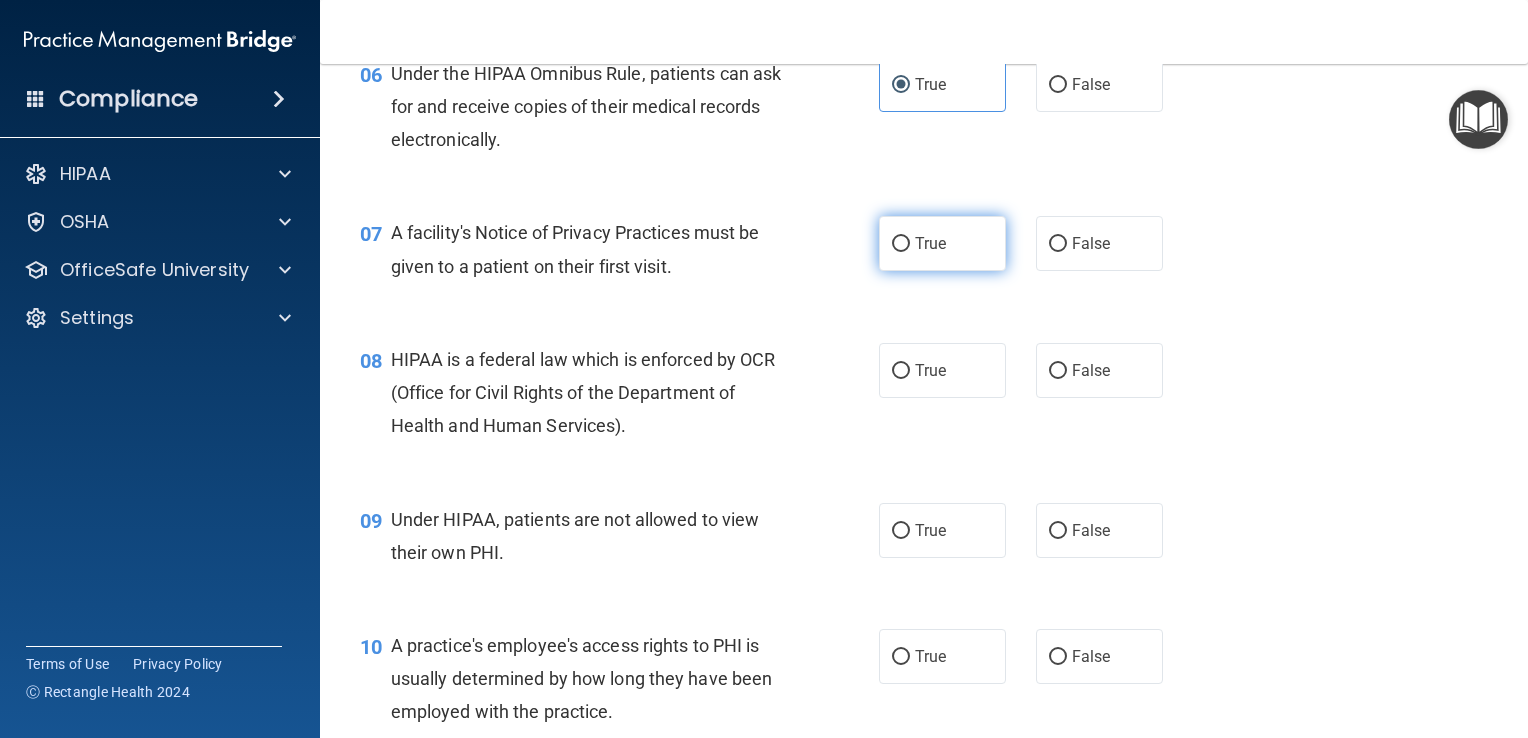 click on "True" at bounding box center [942, 243] 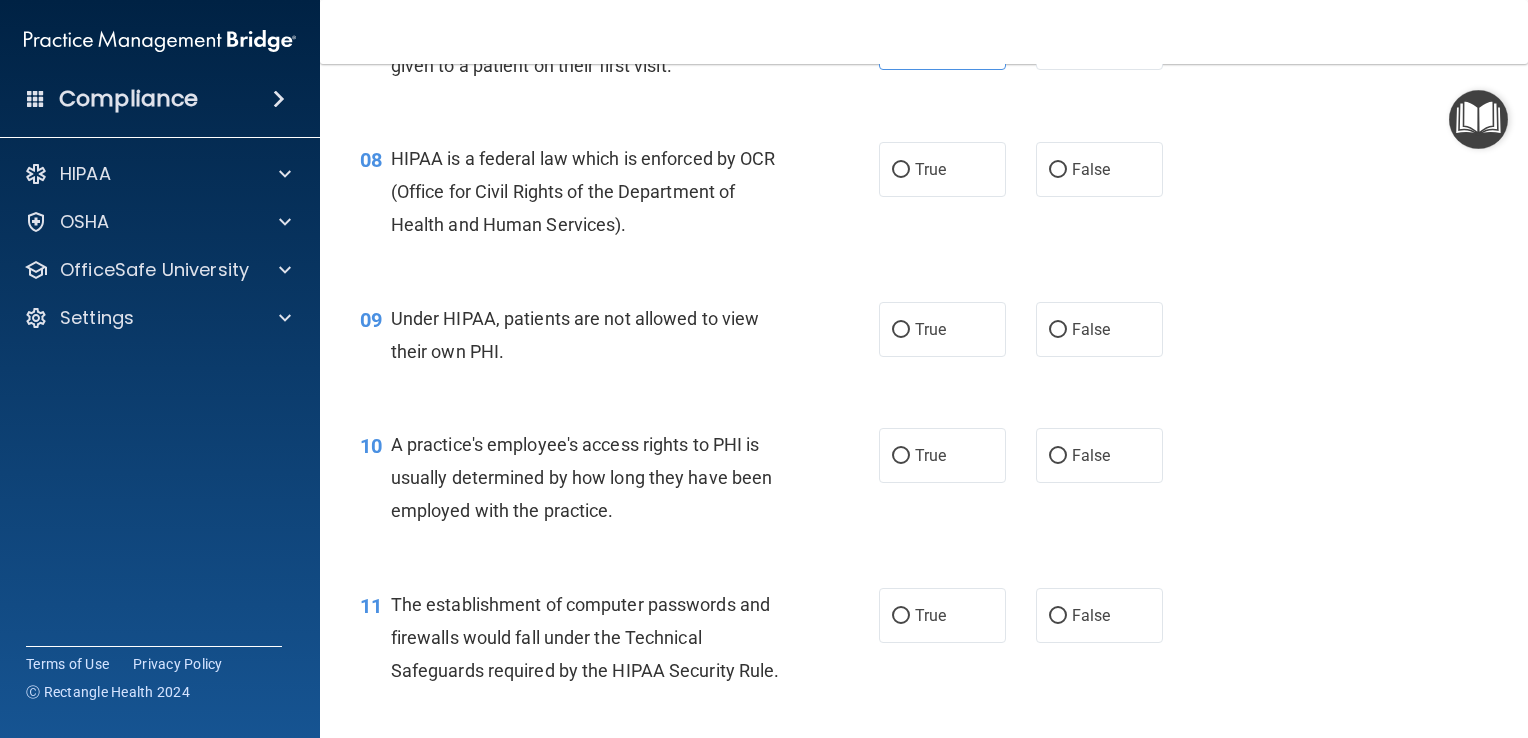 scroll, scrollTop: 1268, scrollLeft: 0, axis: vertical 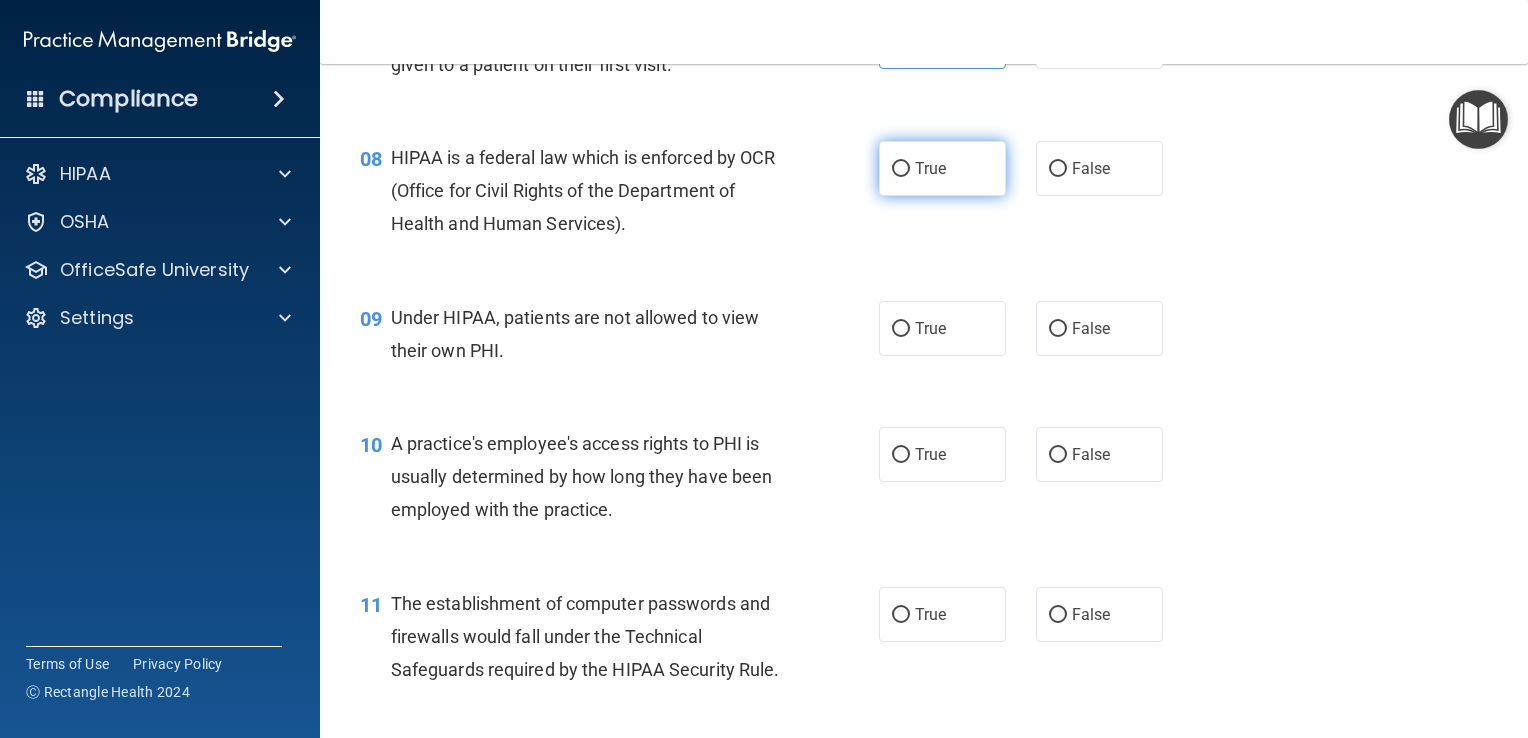 click on "True" at bounding box center [942, 168] 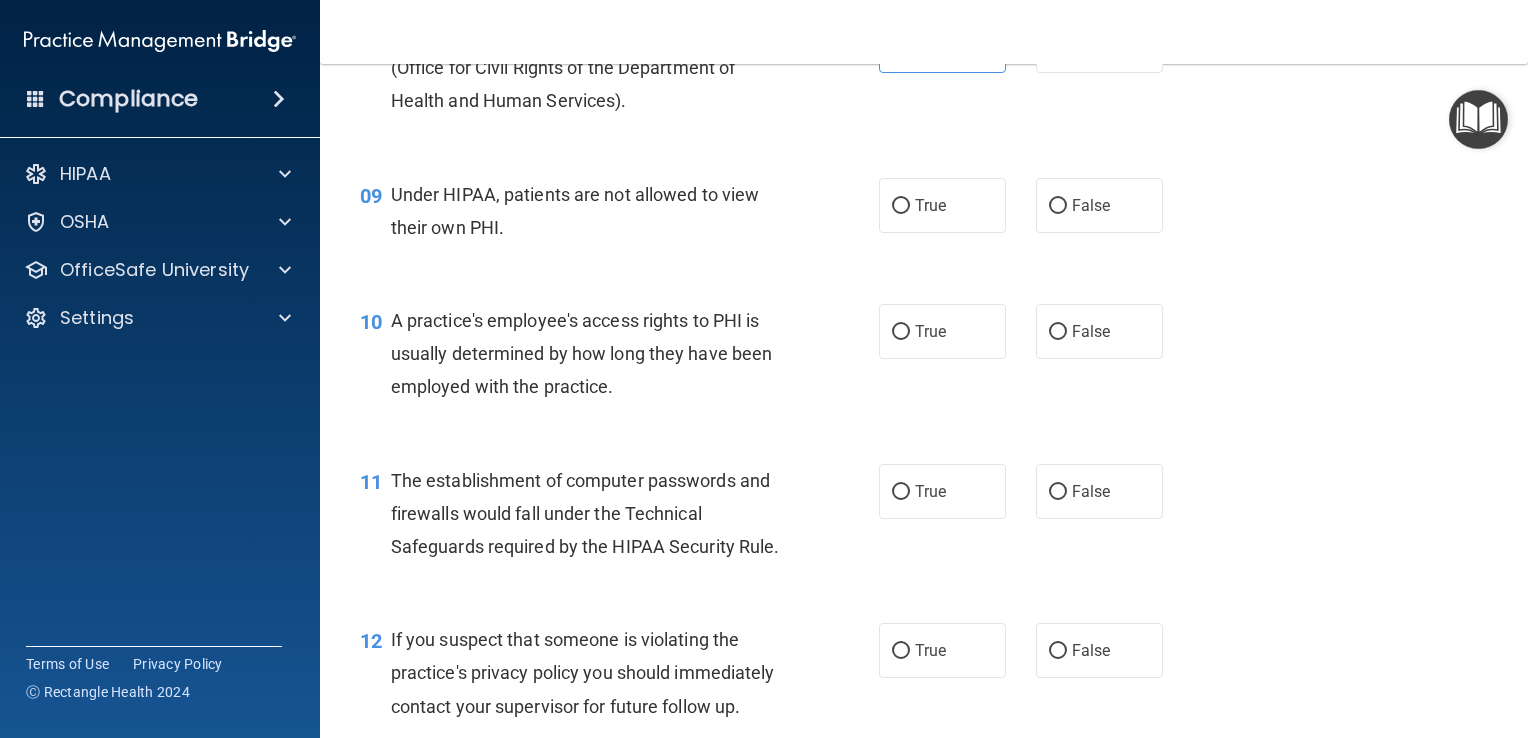 scroll, scrollTop: 1392, scrollLeft: 0, axis: vertical 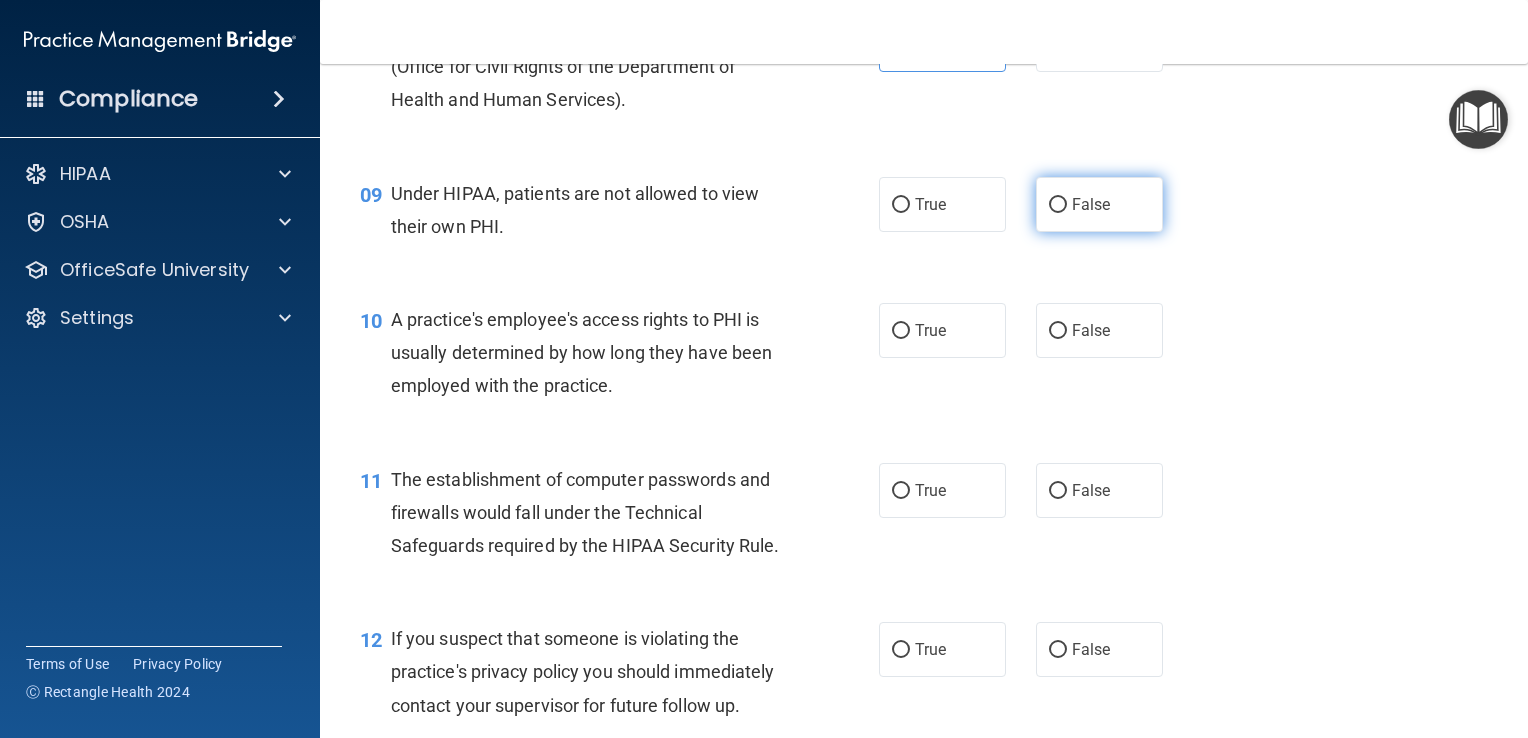 click on "False" at bounding box center [1099, 204] 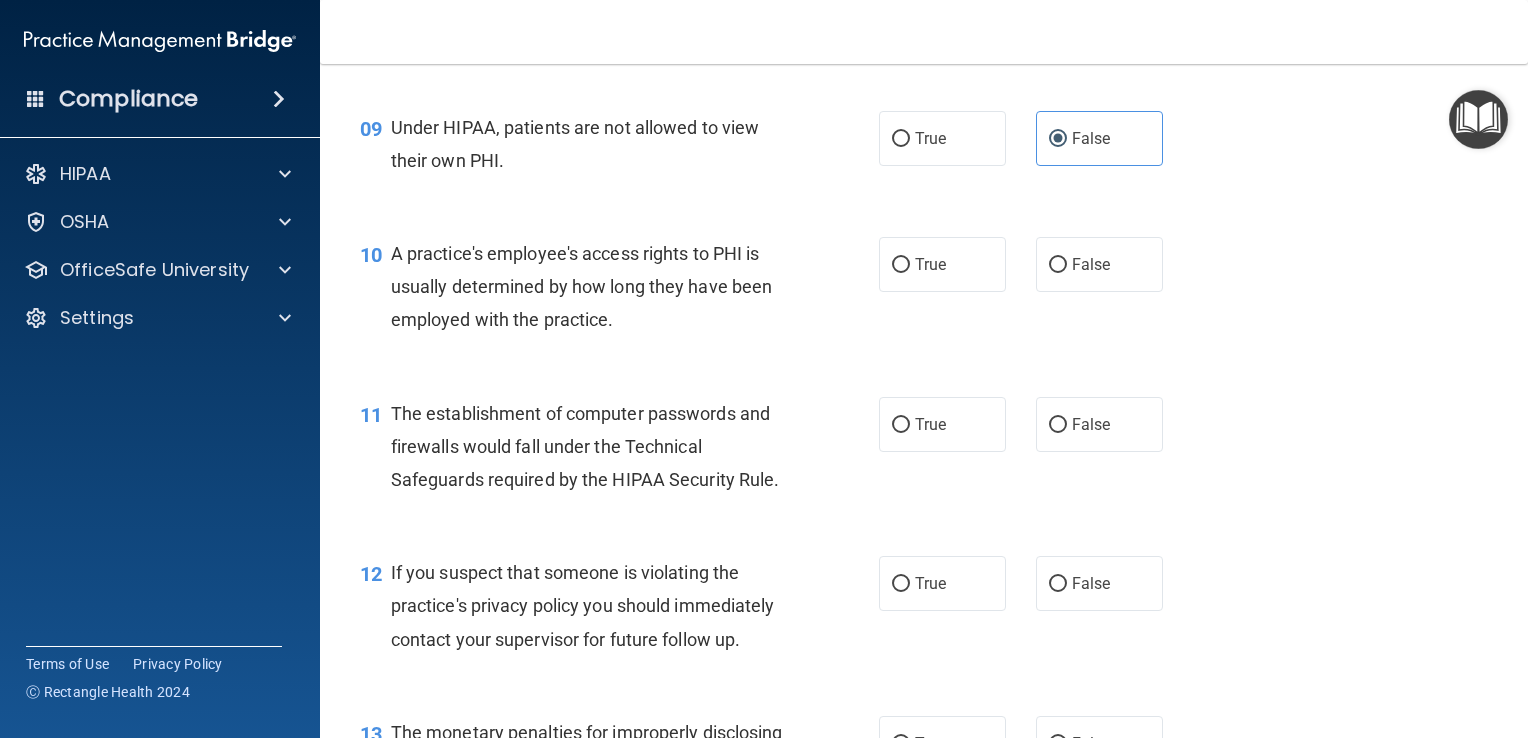 scroll, scrollTop: 1628, scrollLeft: 0, axis: vertical 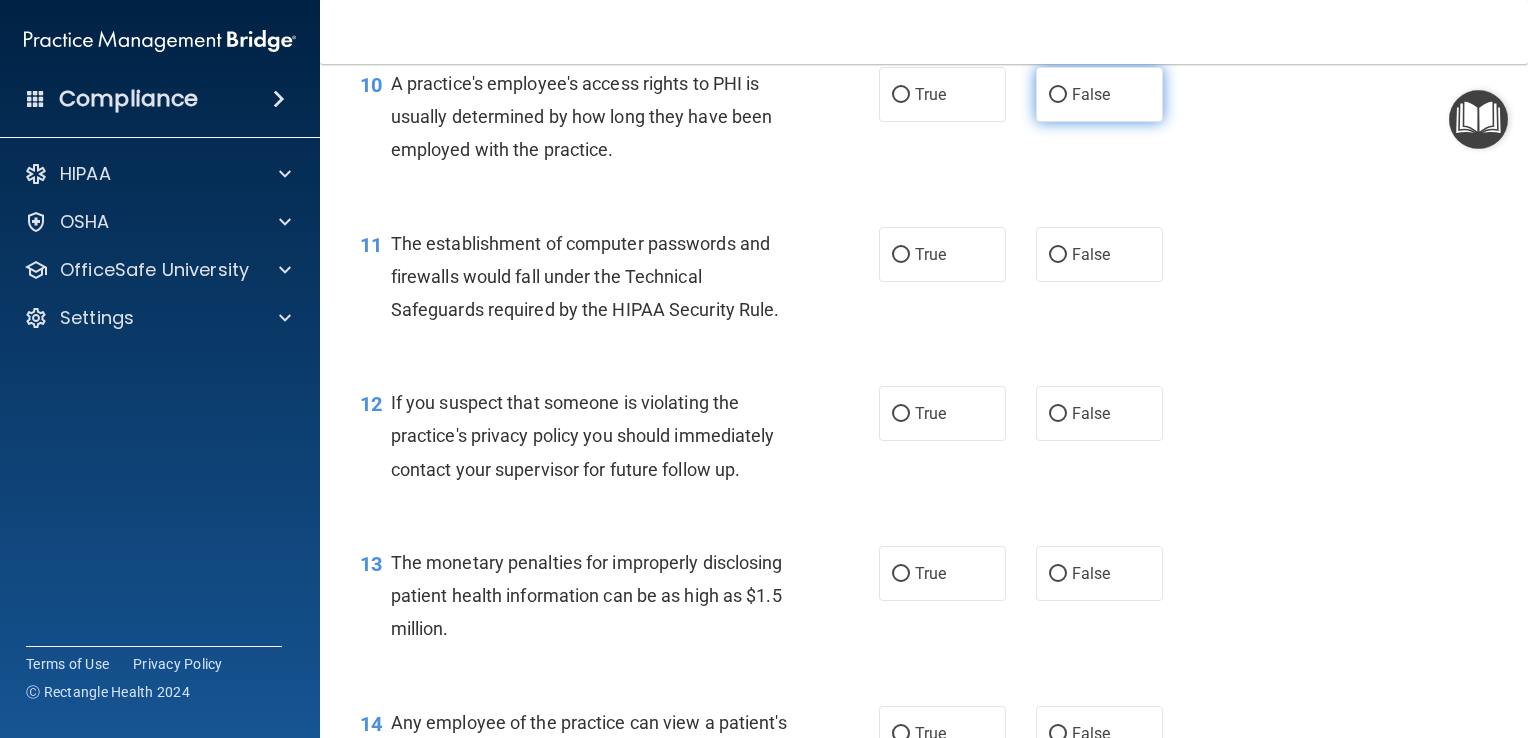 click on "False" at bounding box center [1099, 94] 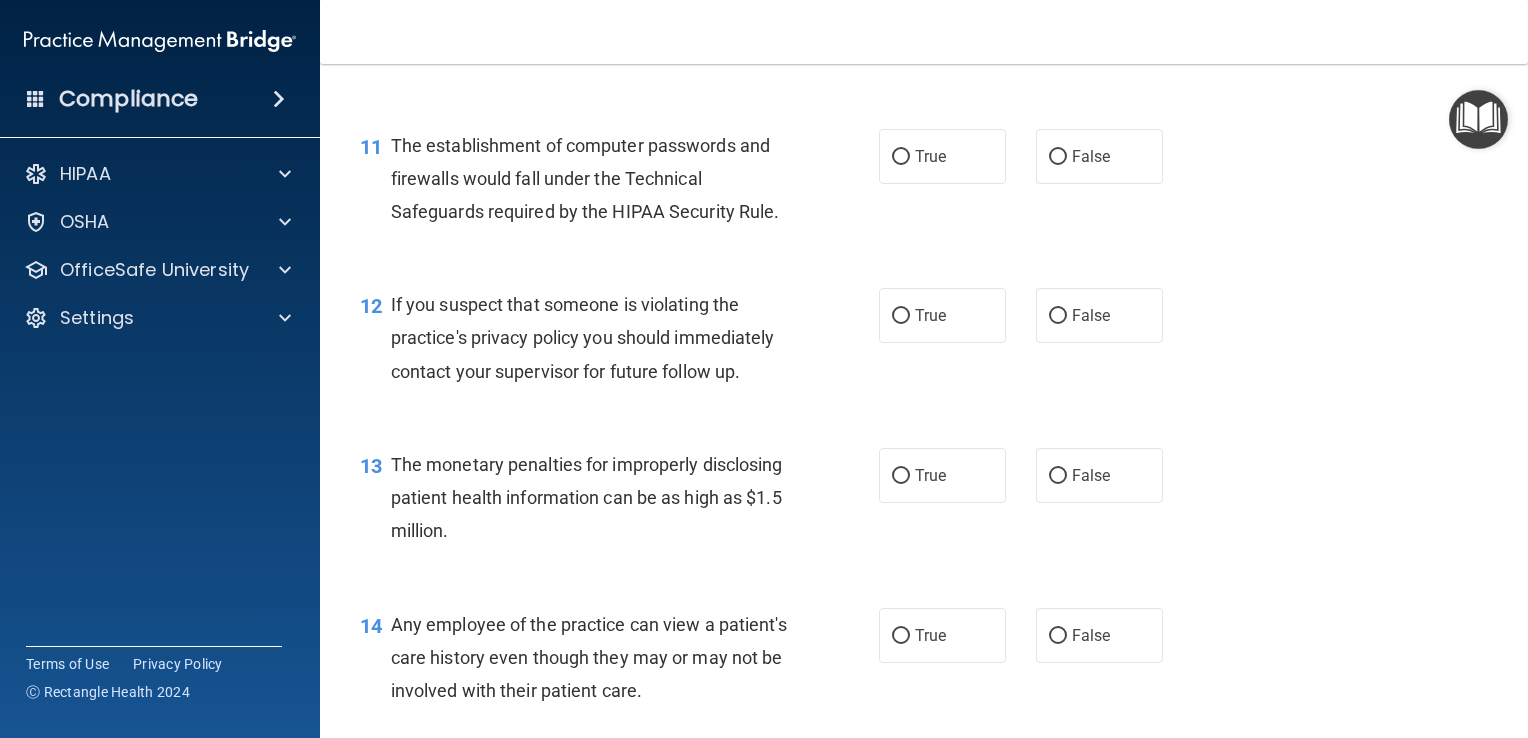 scroll, scrollTop: 1728, scrollLeft: 0, axis: vertical 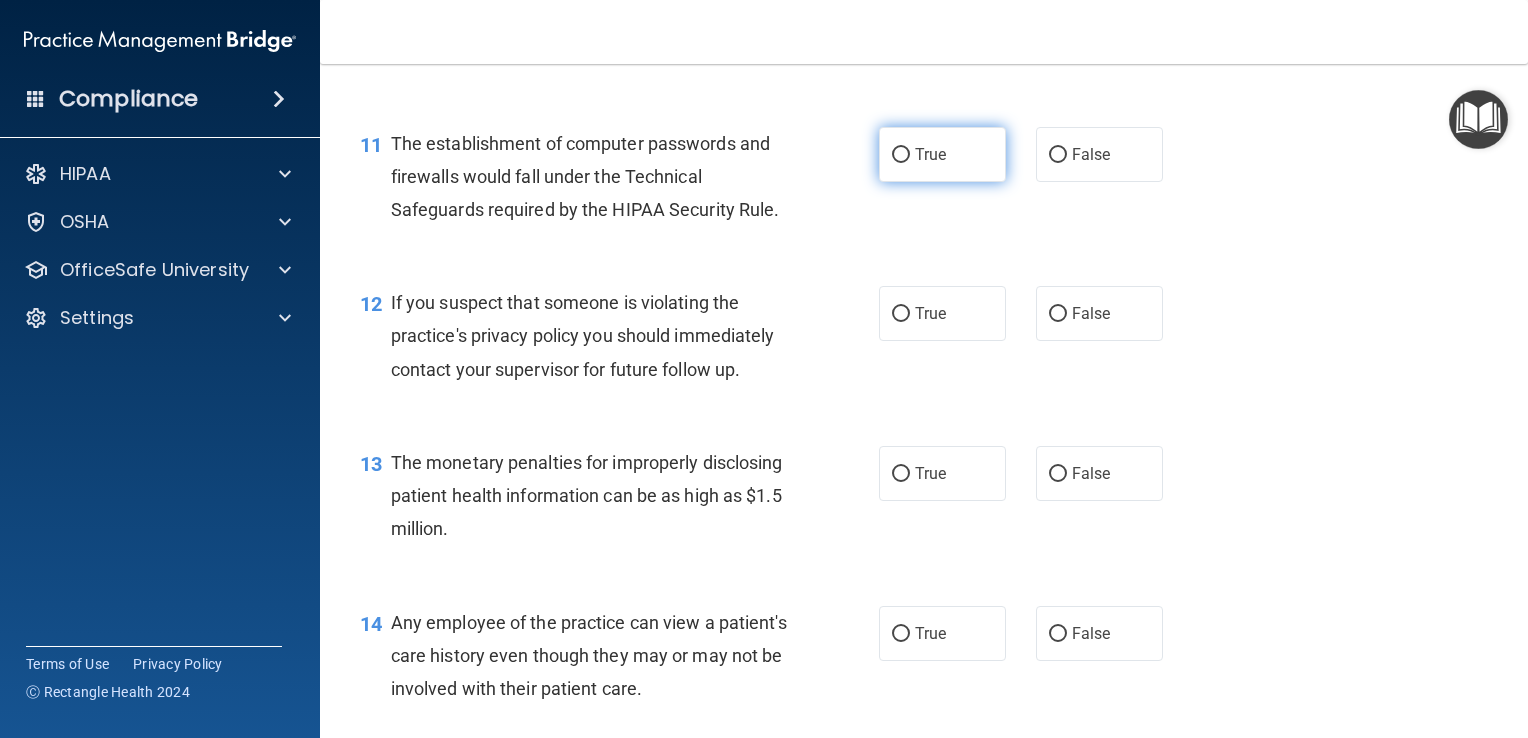 click on "True" at bounding box center [942, 154] 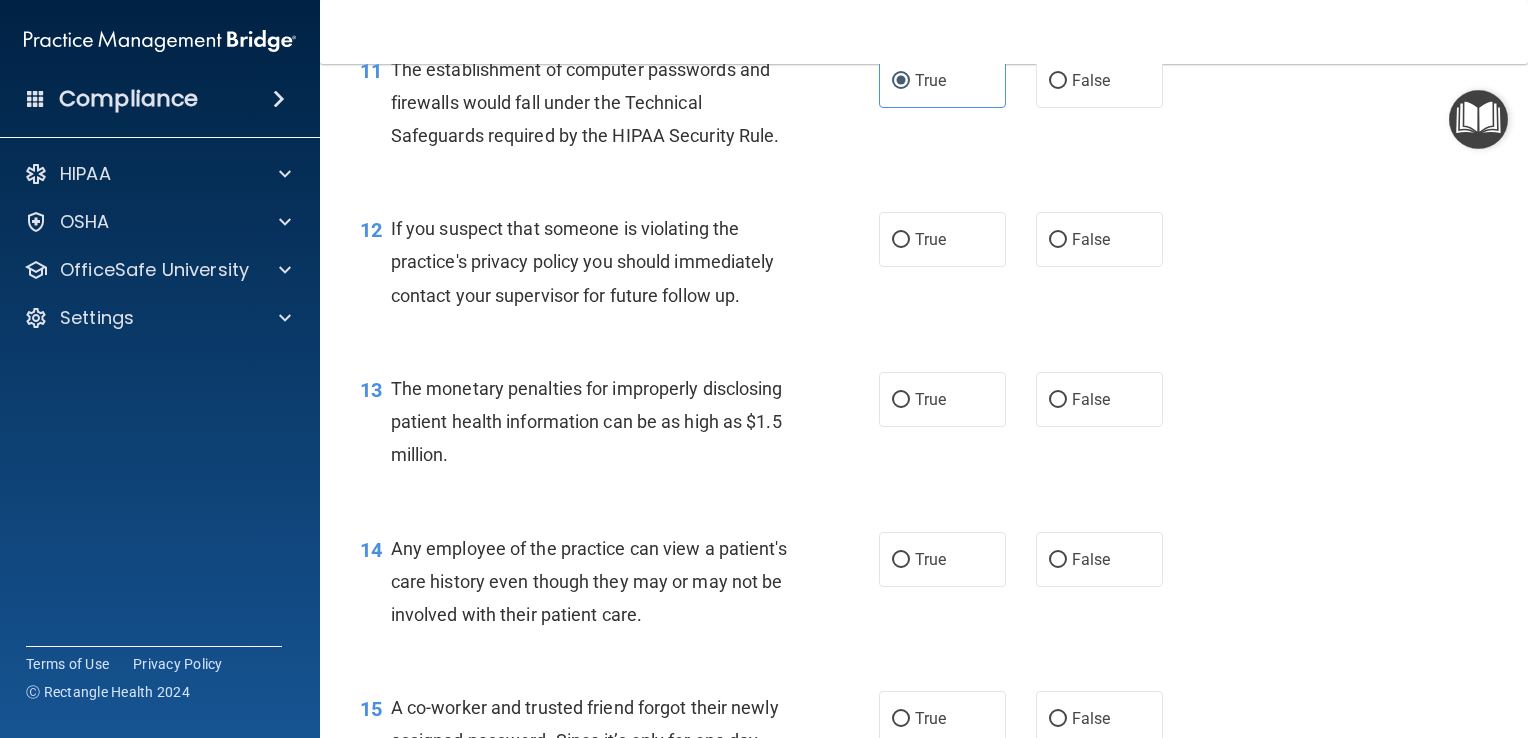 scroll, scrollTop: 1875, scrollLeft: 0, axis: vertical 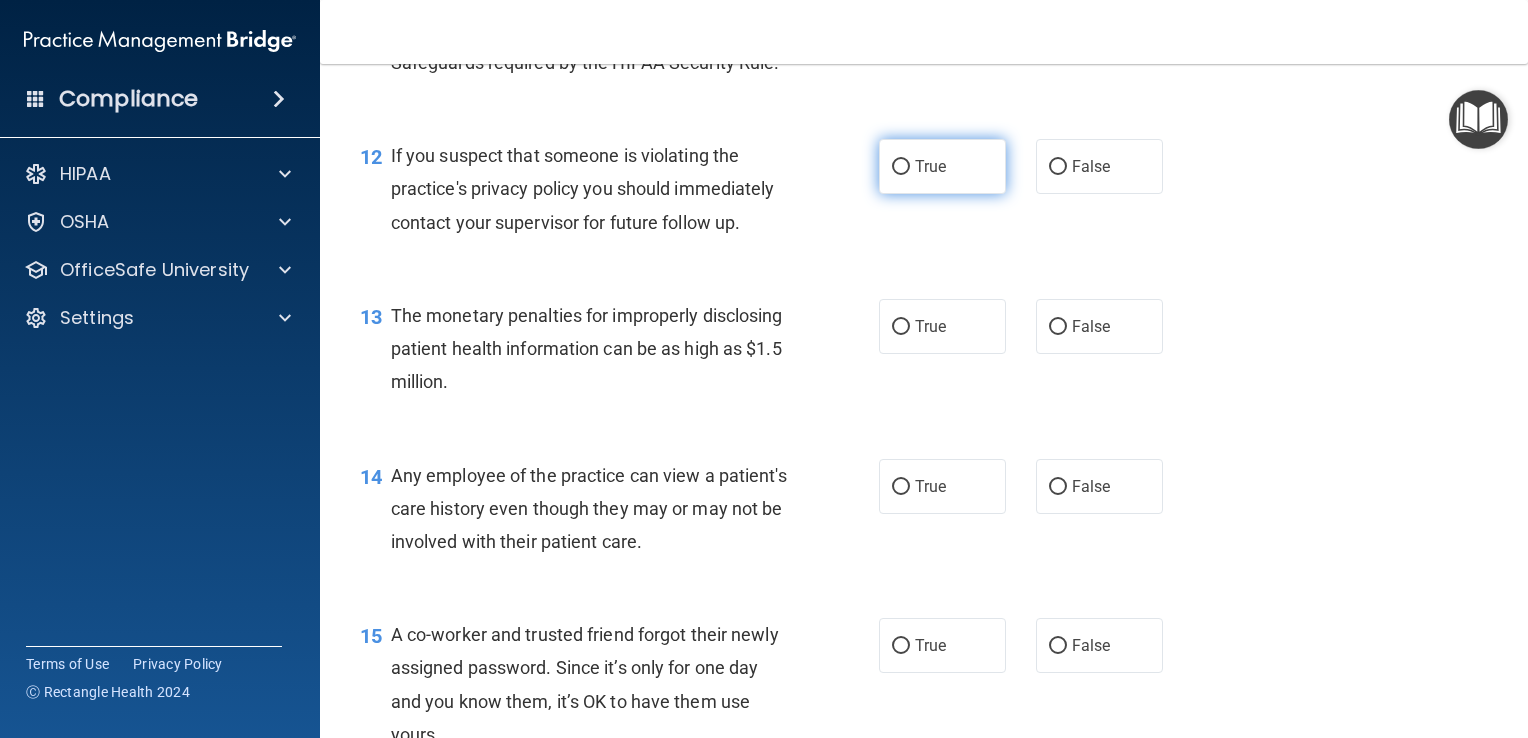 click on "True" at bounding box center (942, 166) 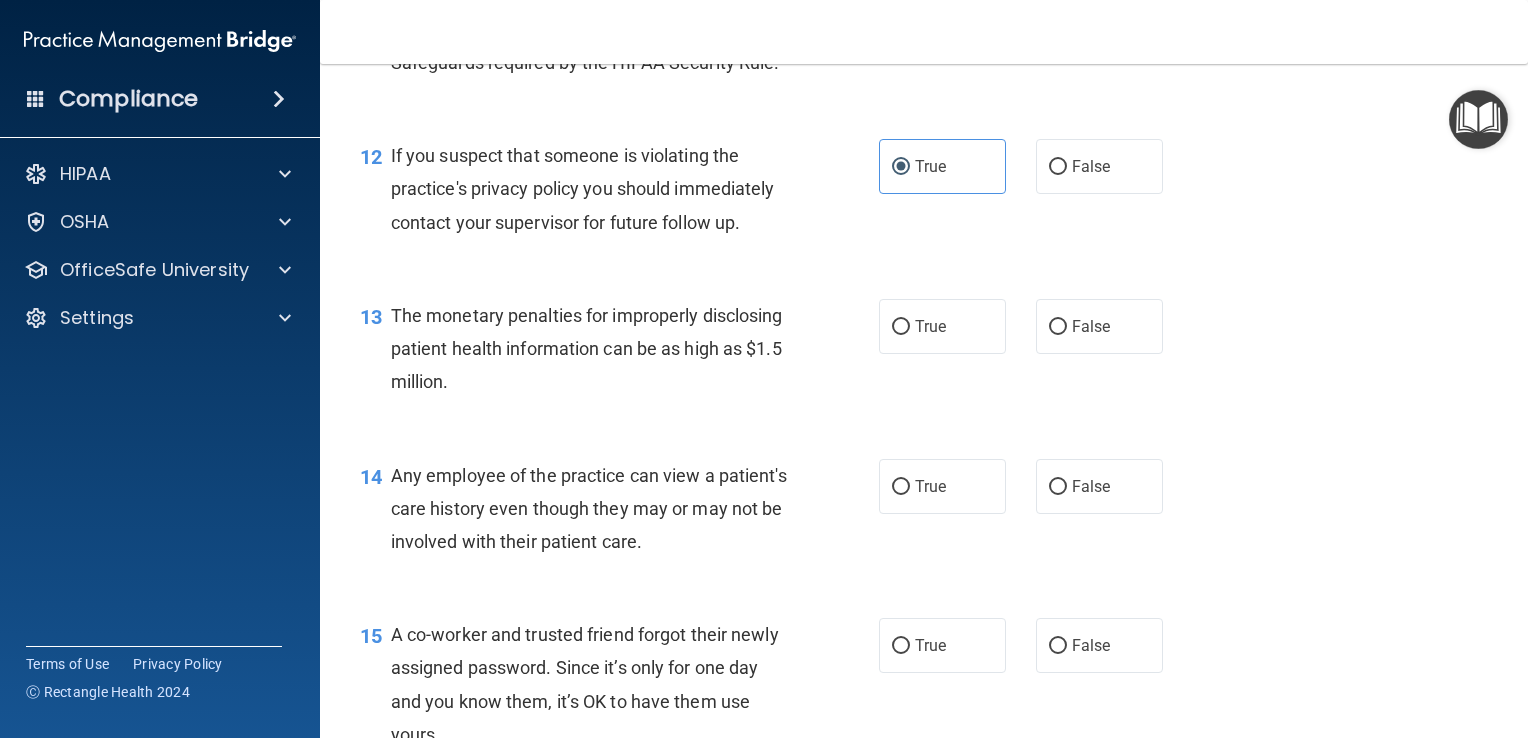 scroll, scrollTop: 2048, scrollLeft: 0, axis: vertical 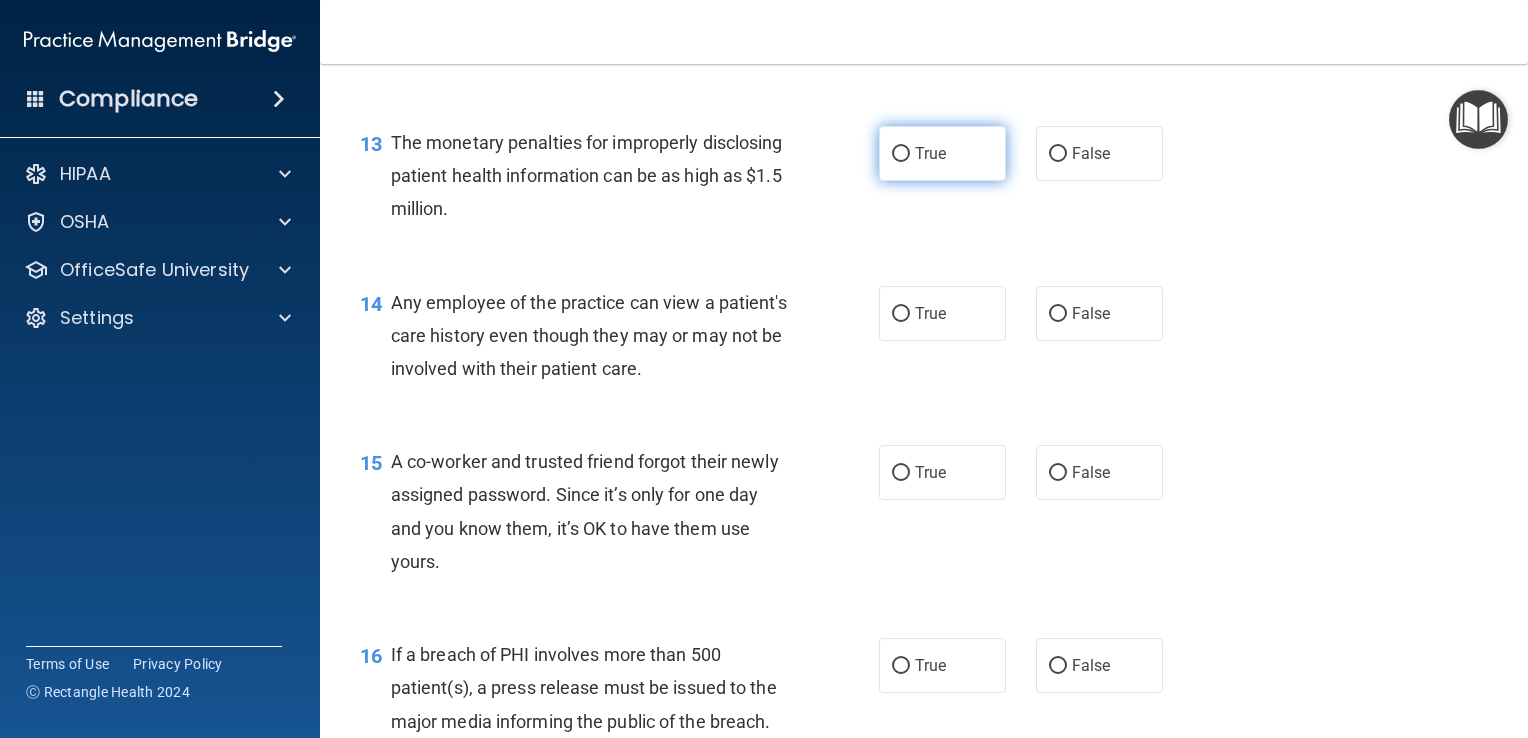 click on "True" at bounding box center [942, 153] 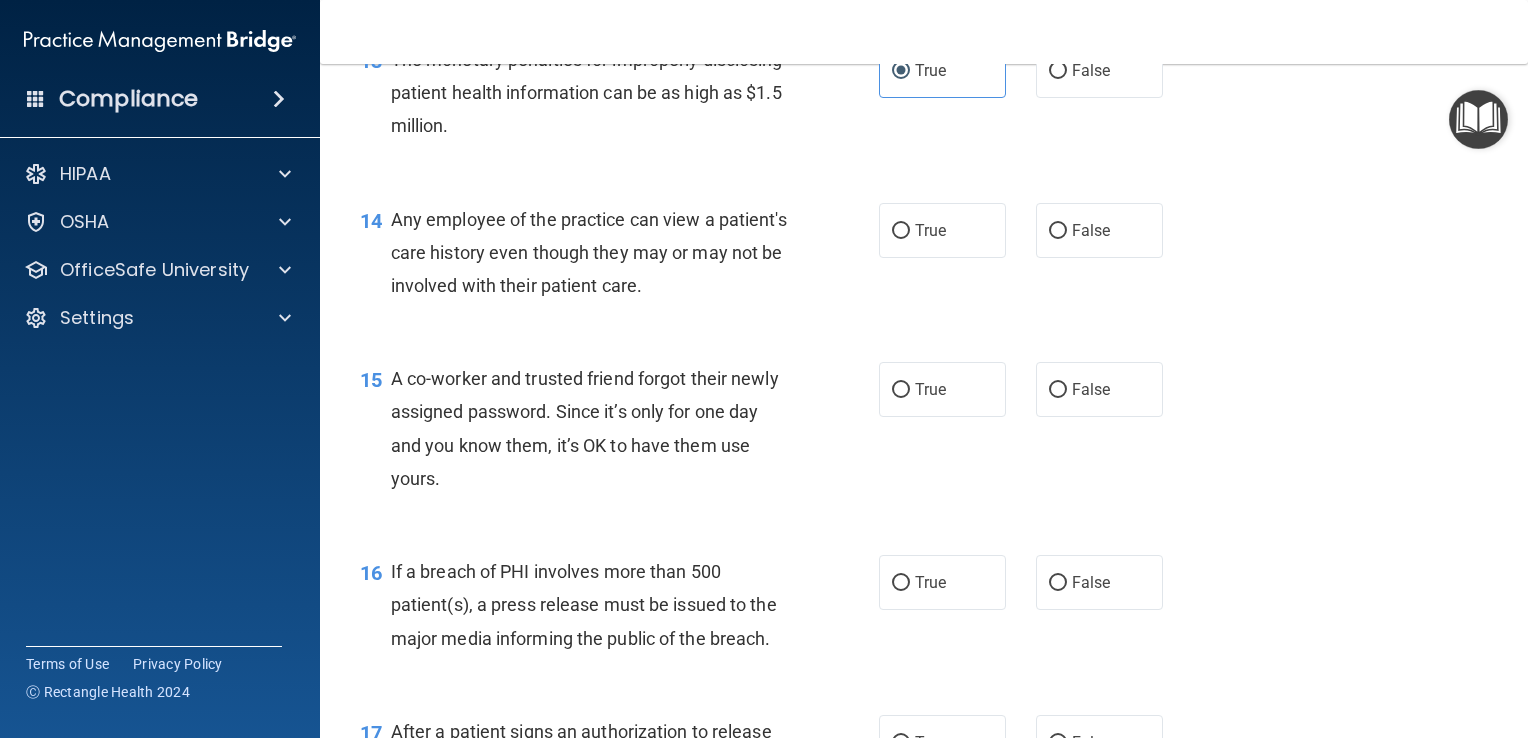 scroll, scrollTop: 2132, scrollLeft: 0, axis: vertical 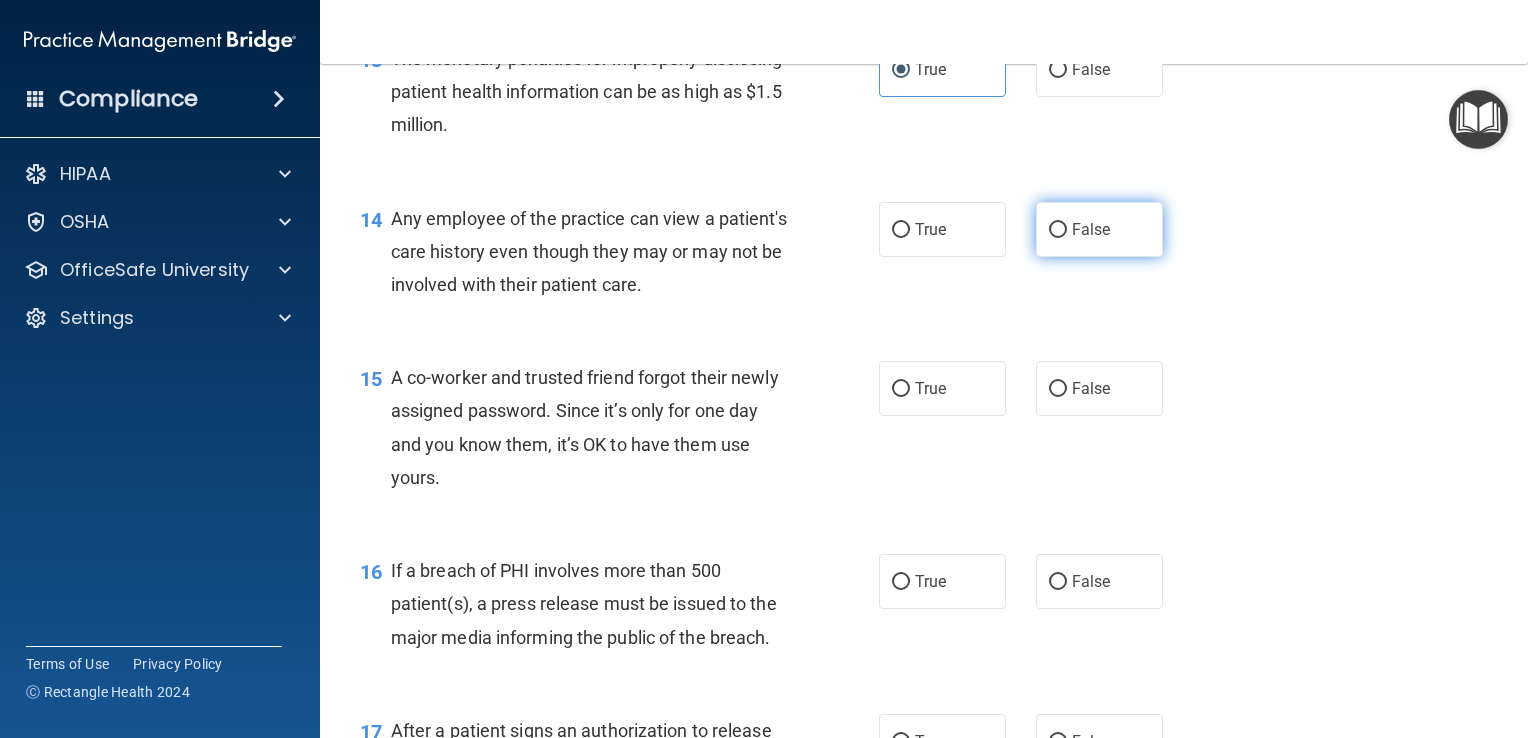 click on "False" at bounding box center (1099, 229) 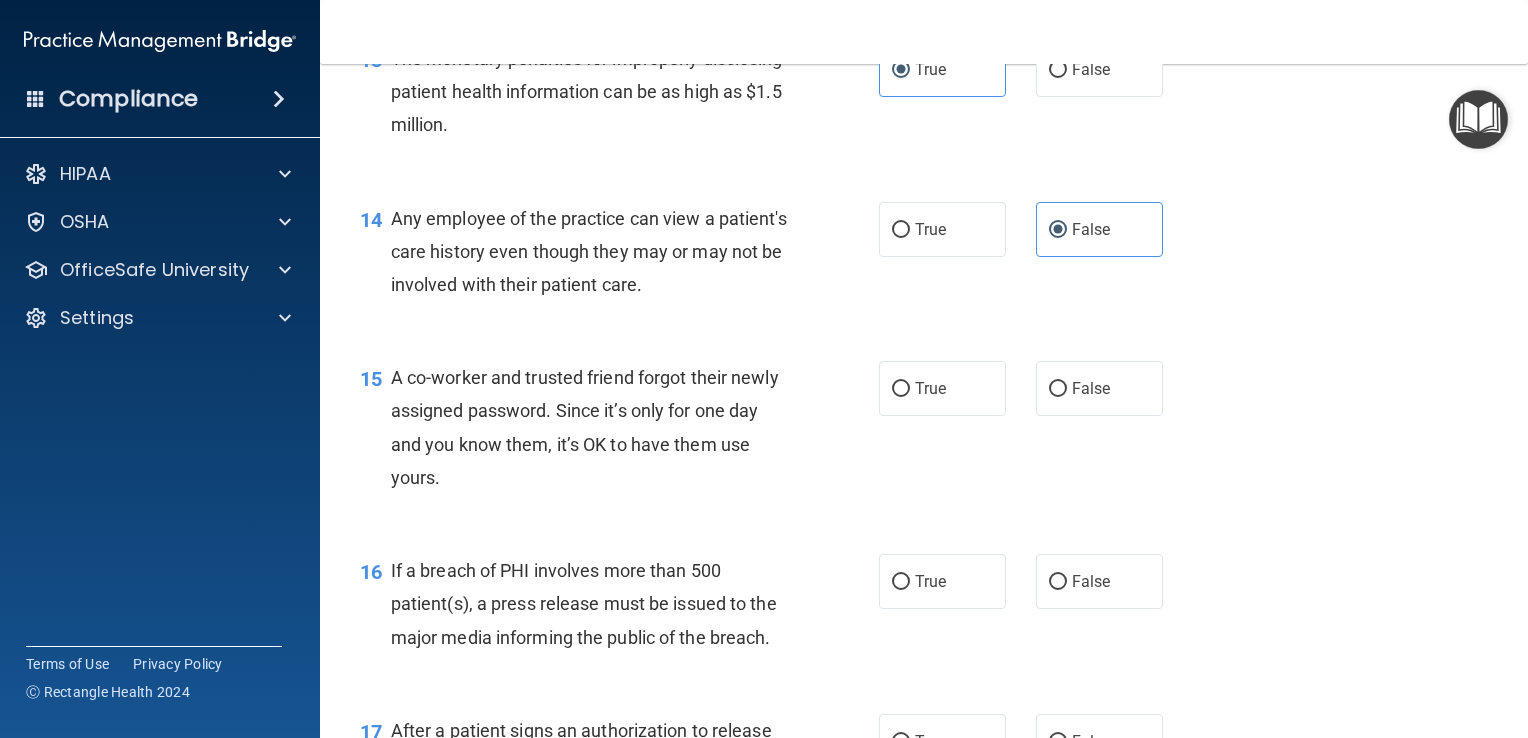 scroll, scrollTop: 2427, scrollLeft: 0, axis: vertical 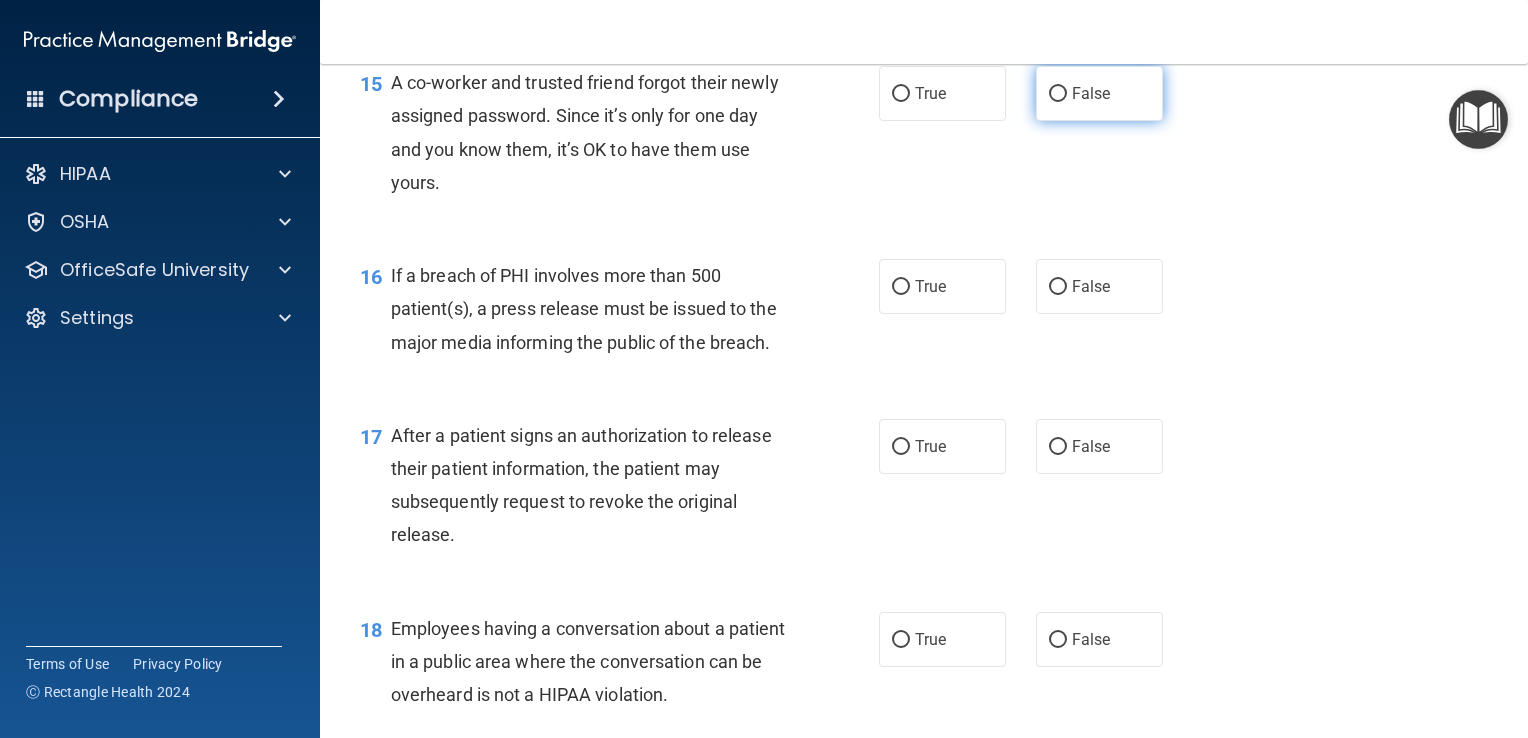 click on "False" at bounding box center [1099, 93] 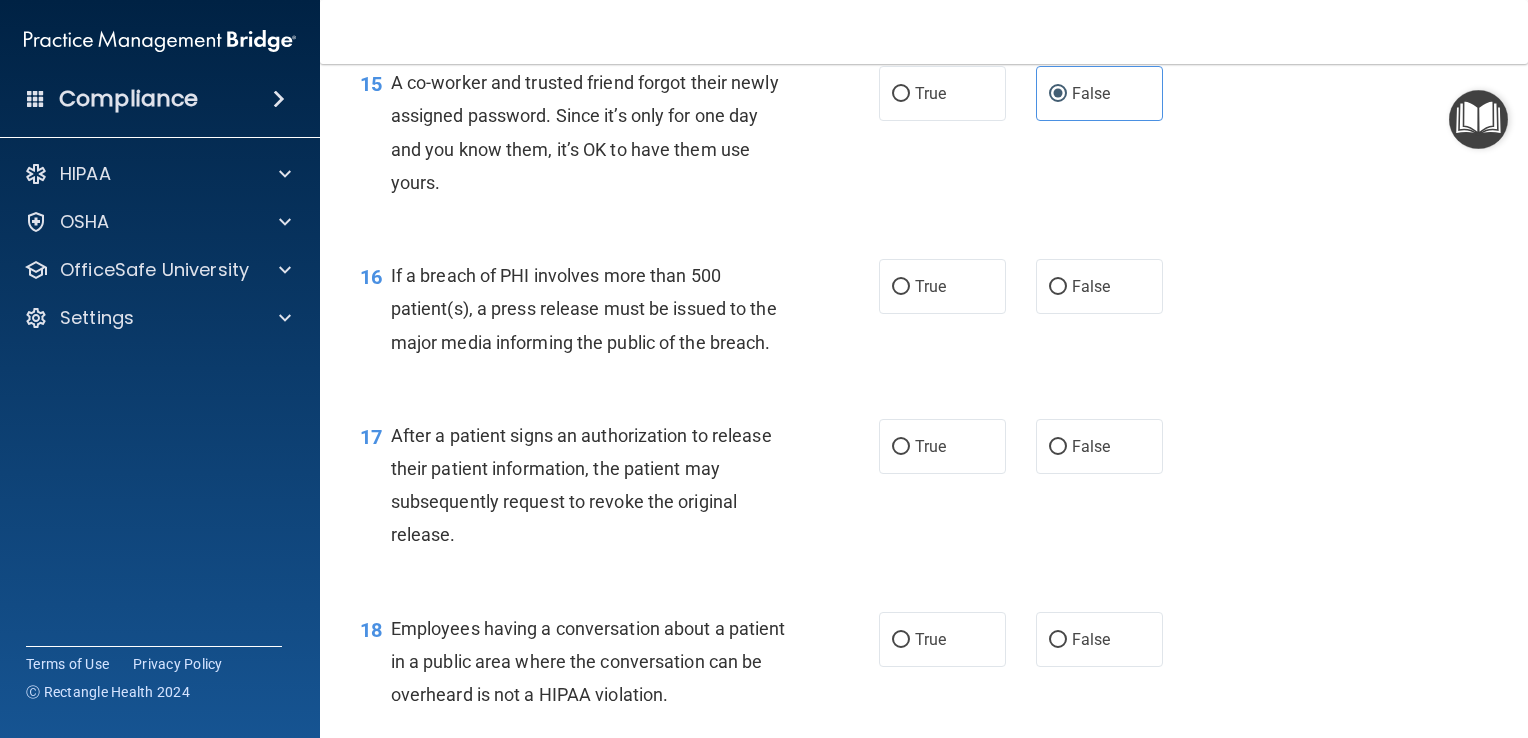 scroll, scrollTop: 2526, scrollLeft: 0, axis: vertical 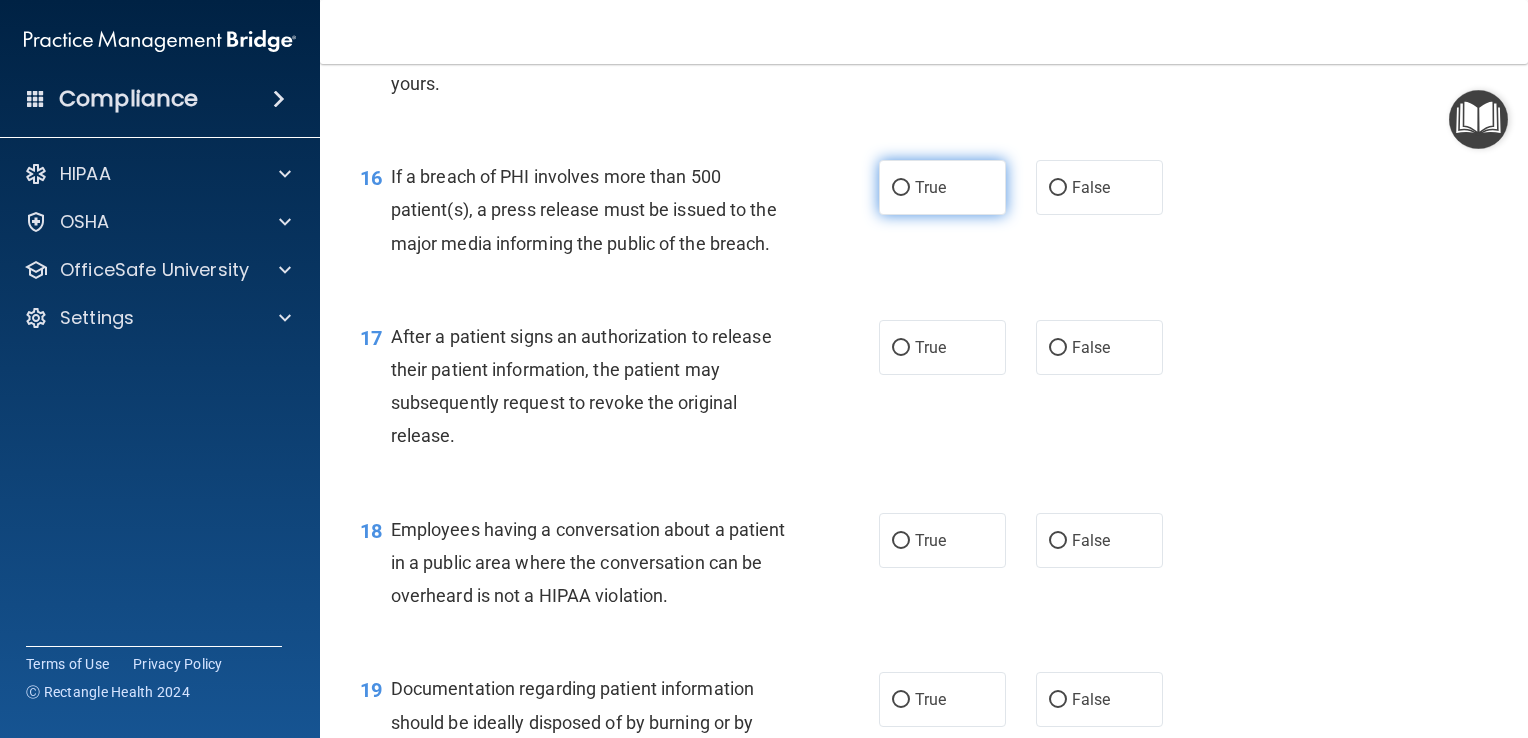 click on "True" at bounding box center (942, 187) 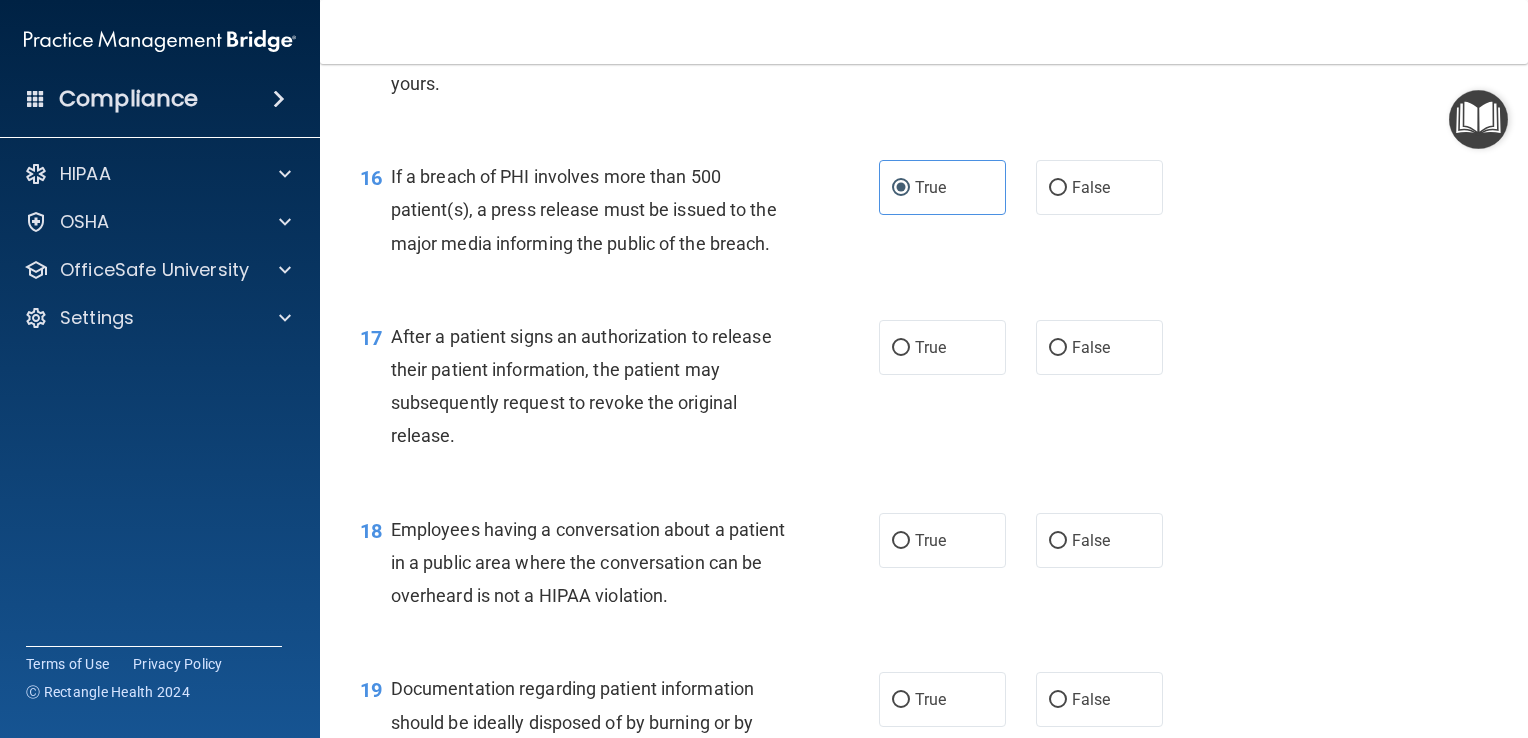 scroll, scrollTop: 2695, scrollLeft: 0, axis: vertical 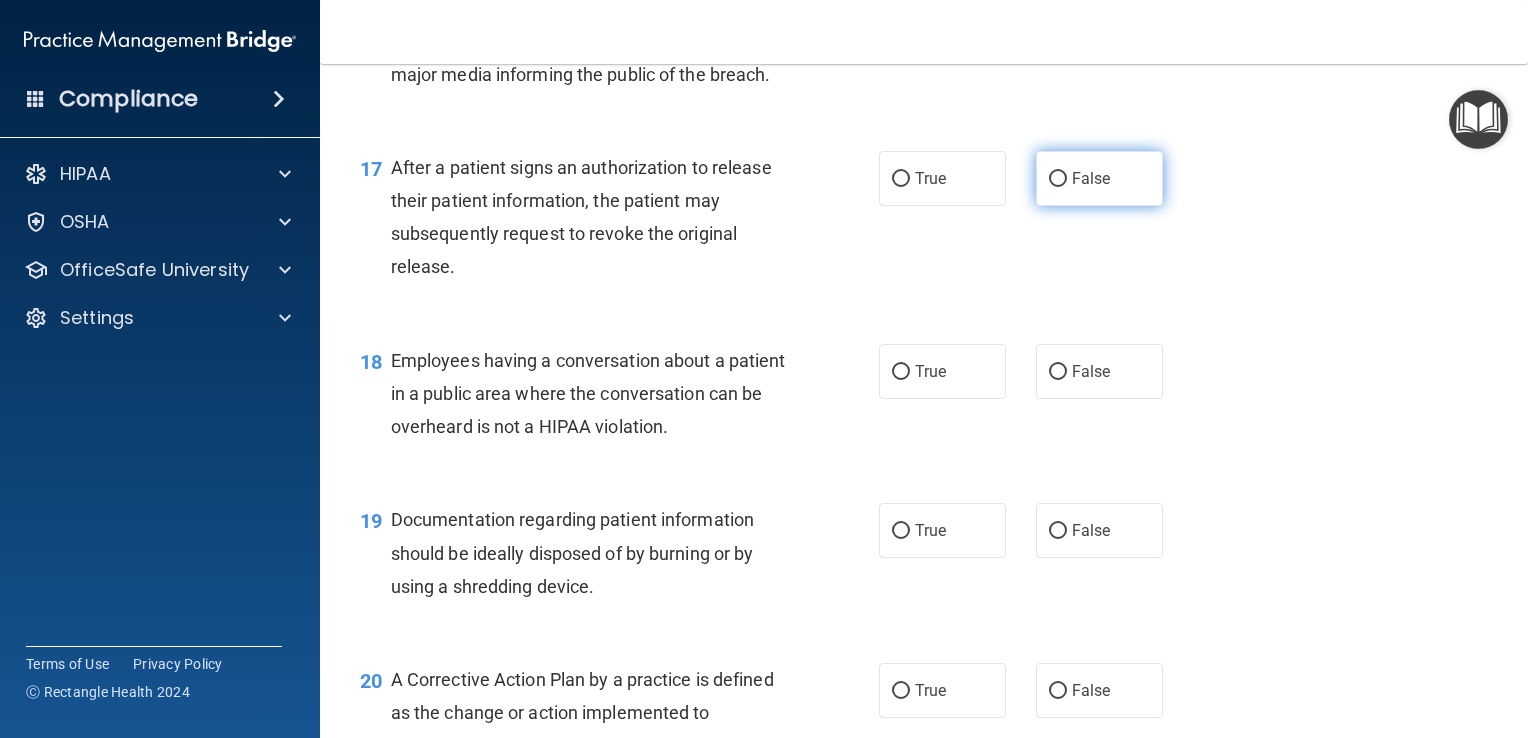 click on "False" at bounding box center [1099, 178] 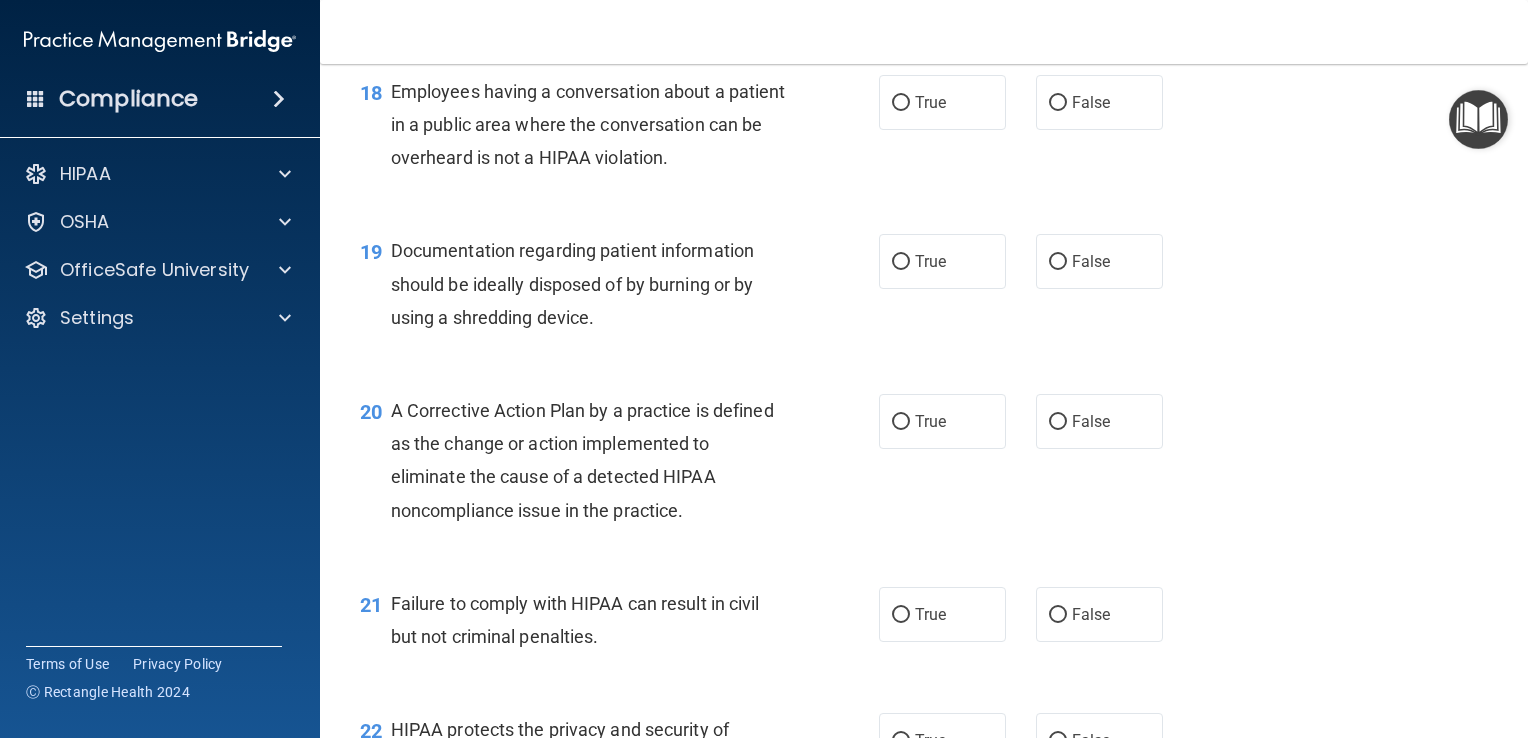 scroll, scrollTop: 2966, scrollLeft: 0, axis: vertical 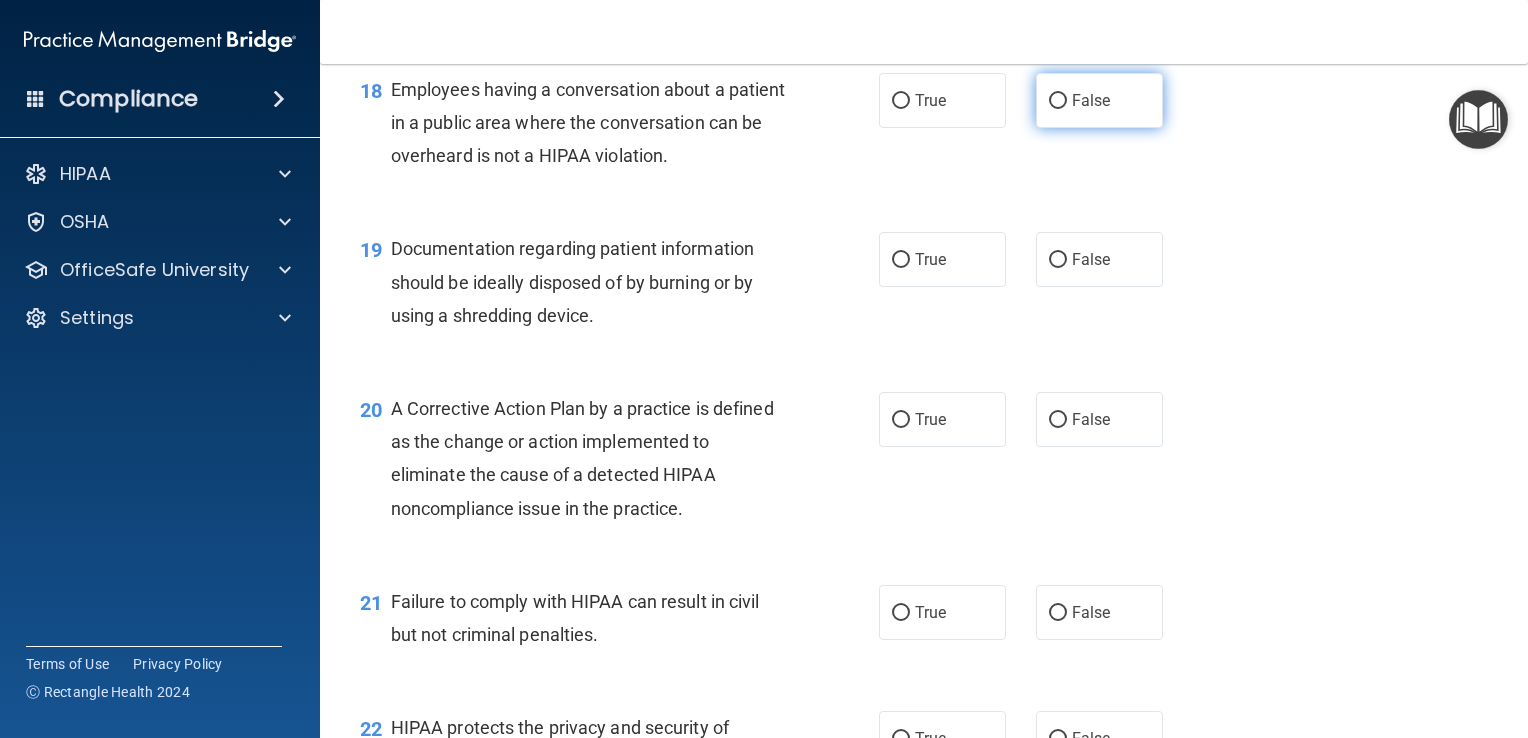 click on "False" at bounding box center (1099, 100) 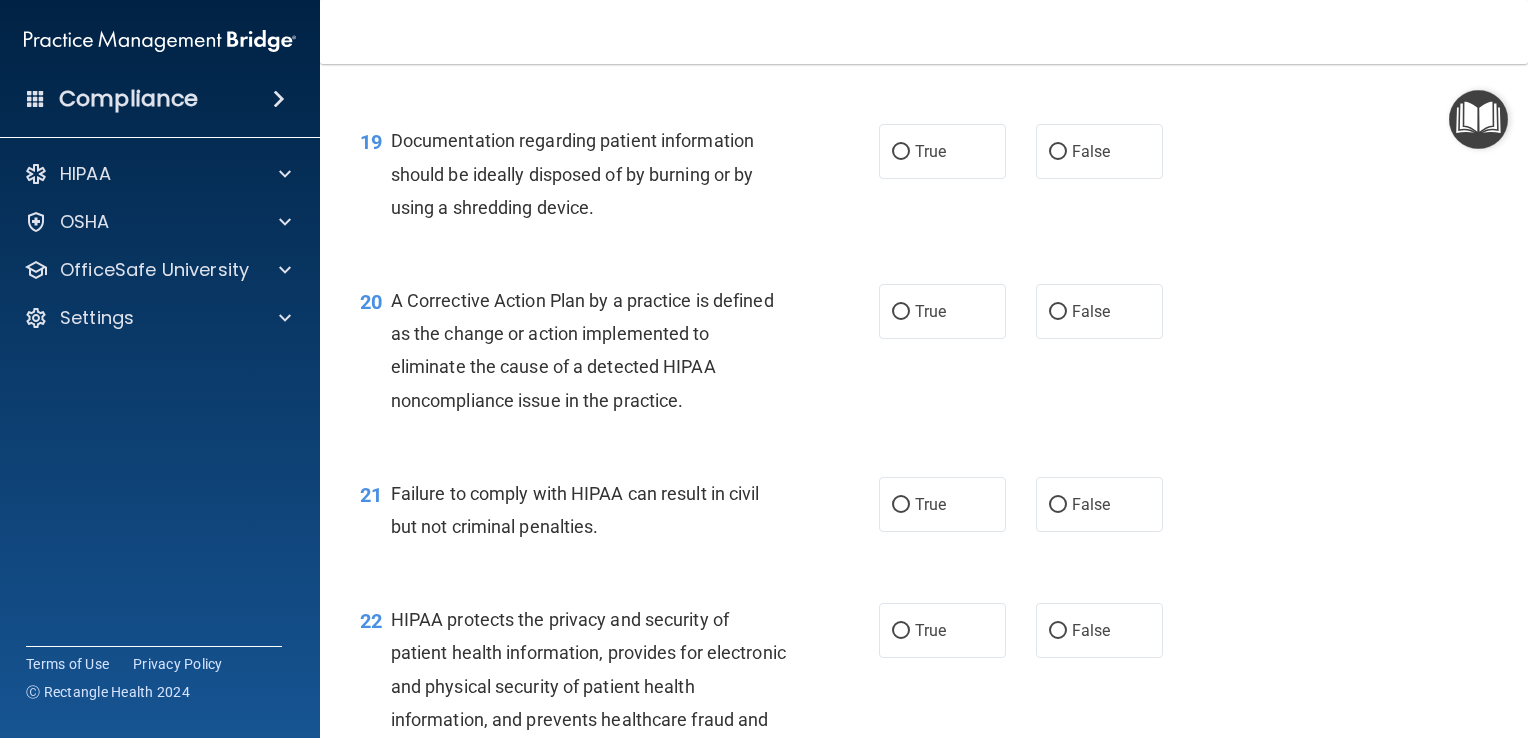 scroll, scrollTop: 3080, scrollLeft: 0, axis: vertical 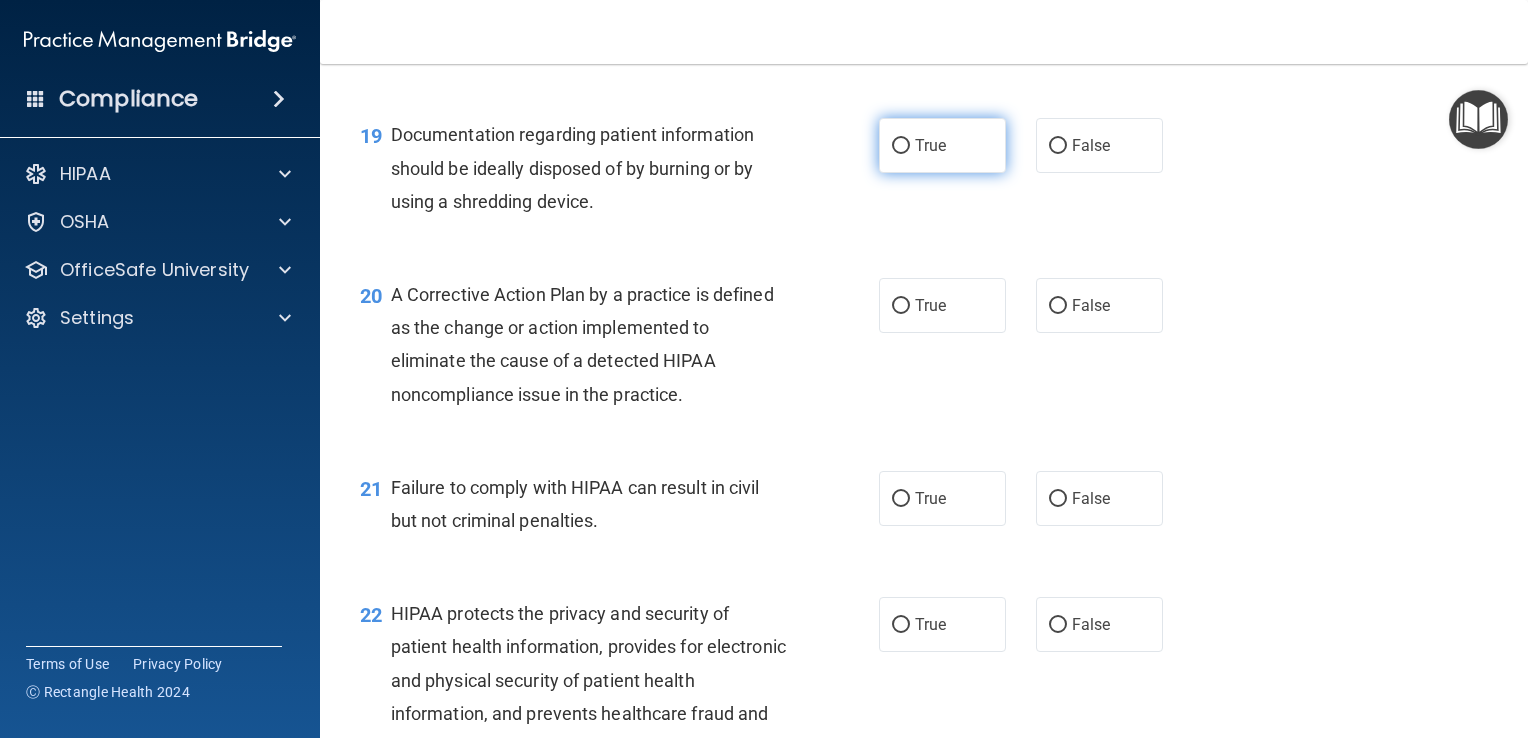 click on "True" at bounding box center (942, 145) 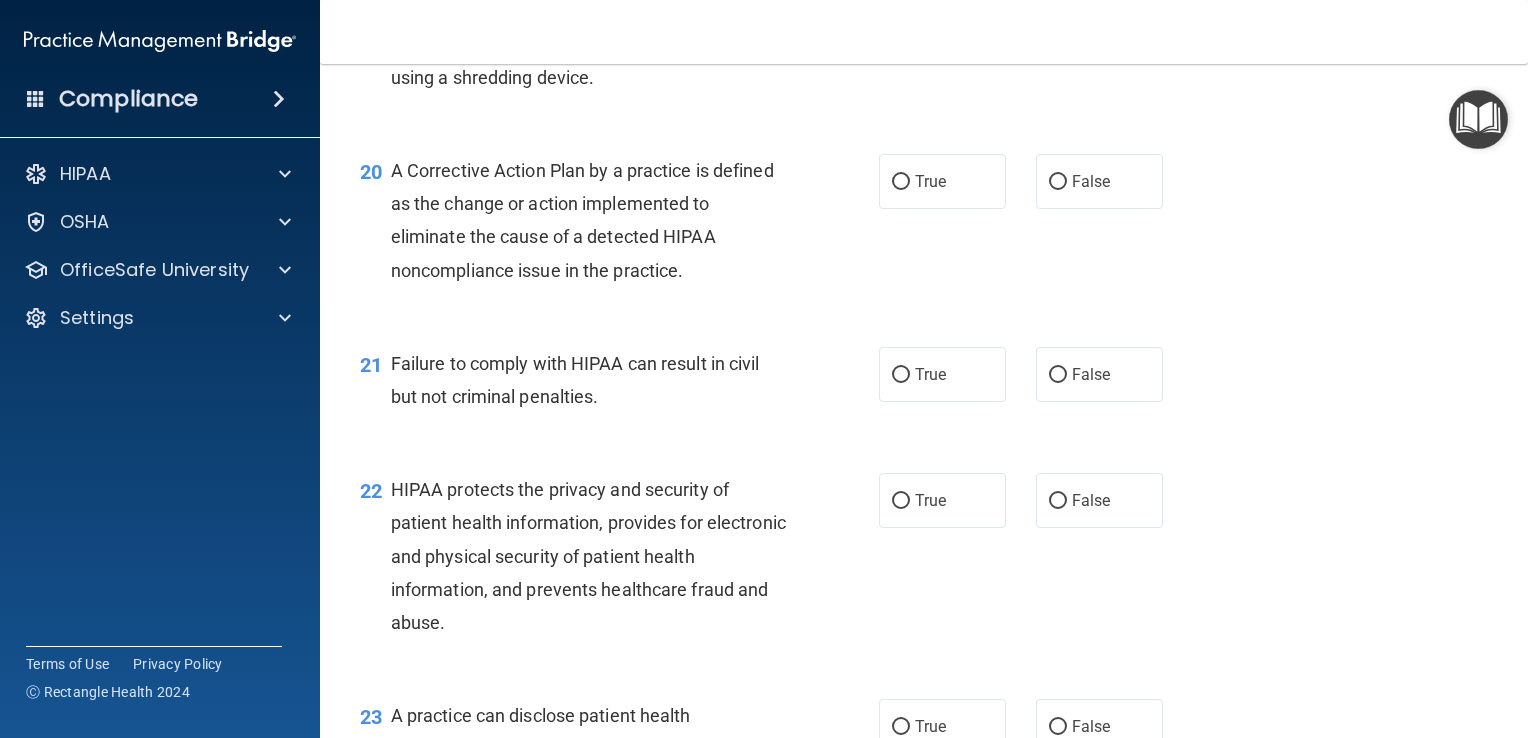 scroll, scrollTop: 3206, scrollLeft: 0, axis: vertical 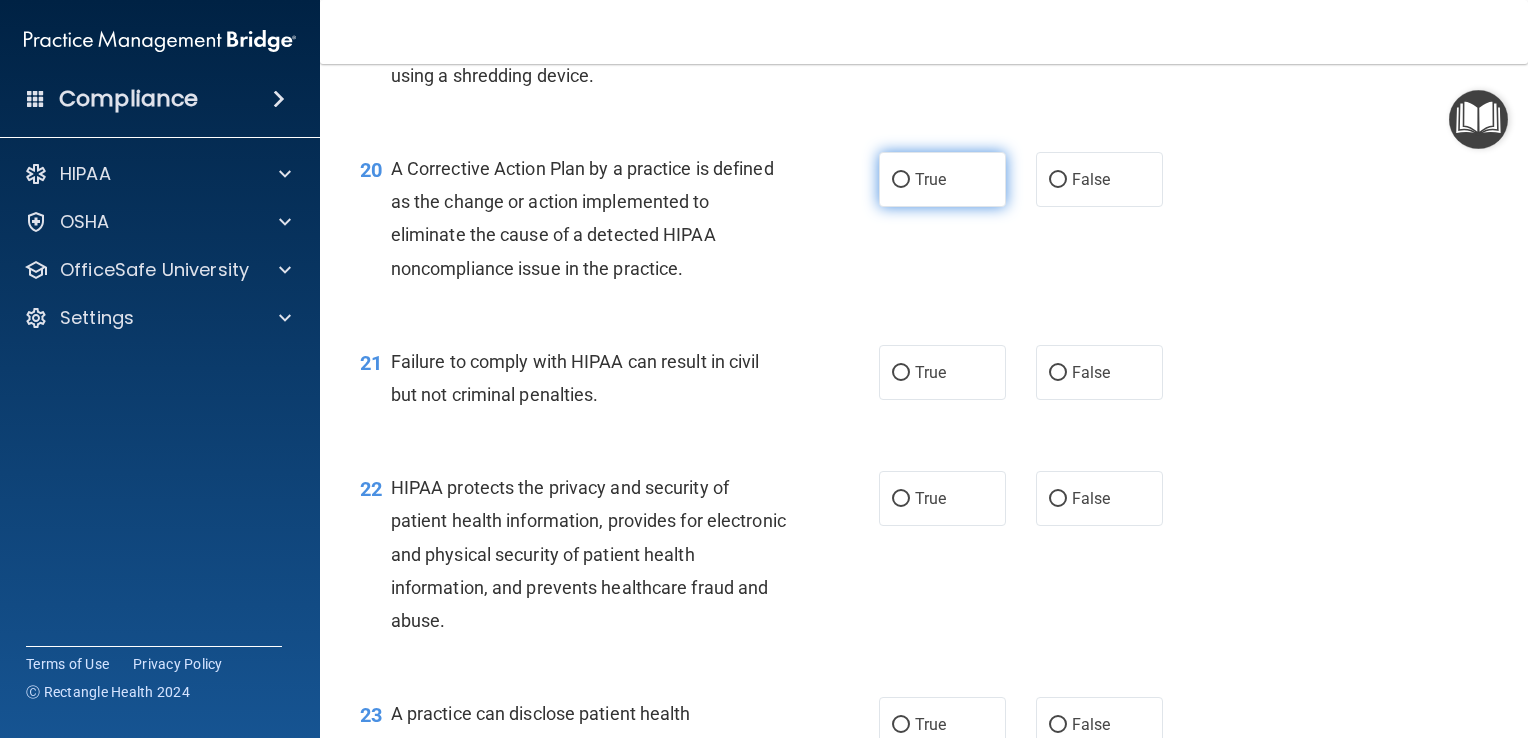 click on "True" at bounding box center [942, 179] 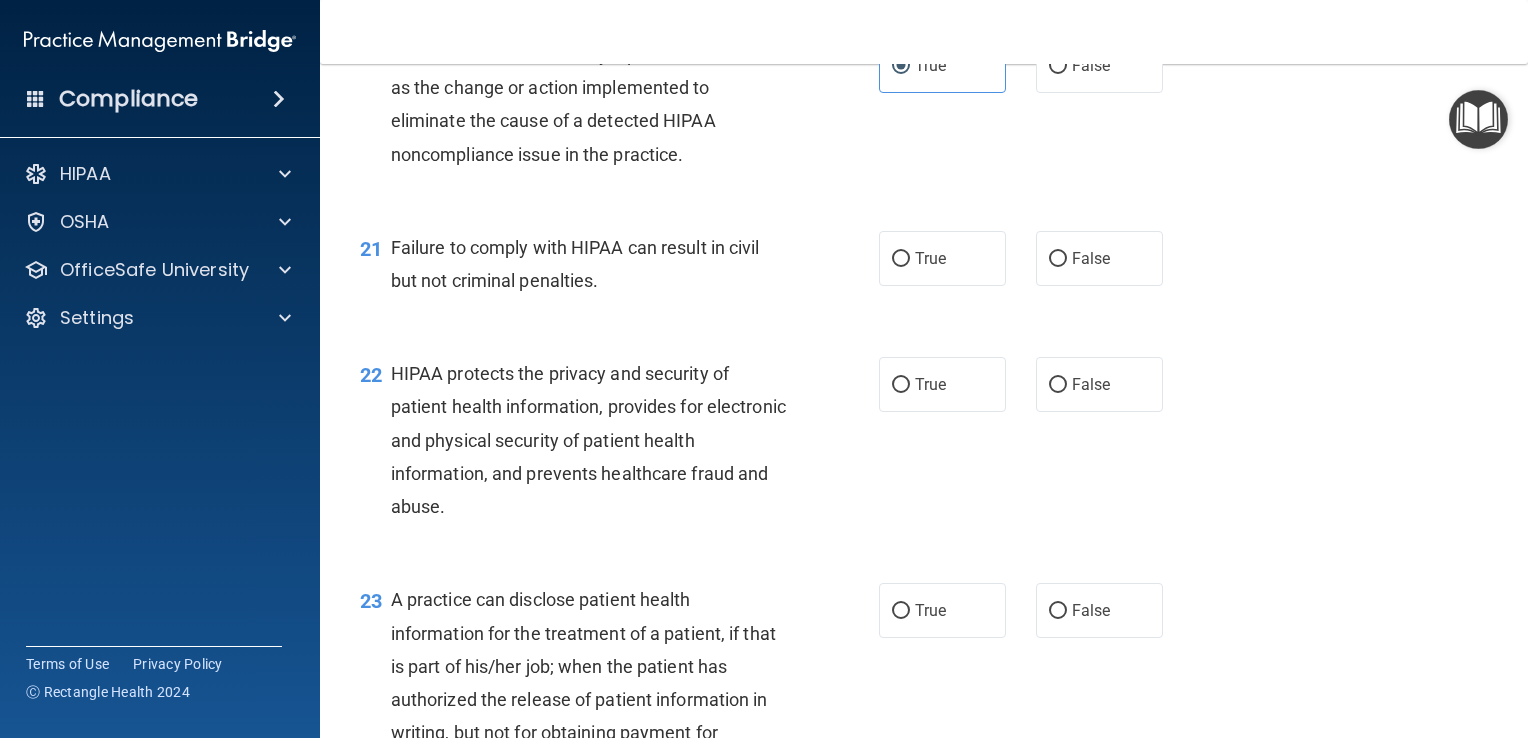 scroll, scrollTop: 3392, scrollLeft: 0, axis: vertical 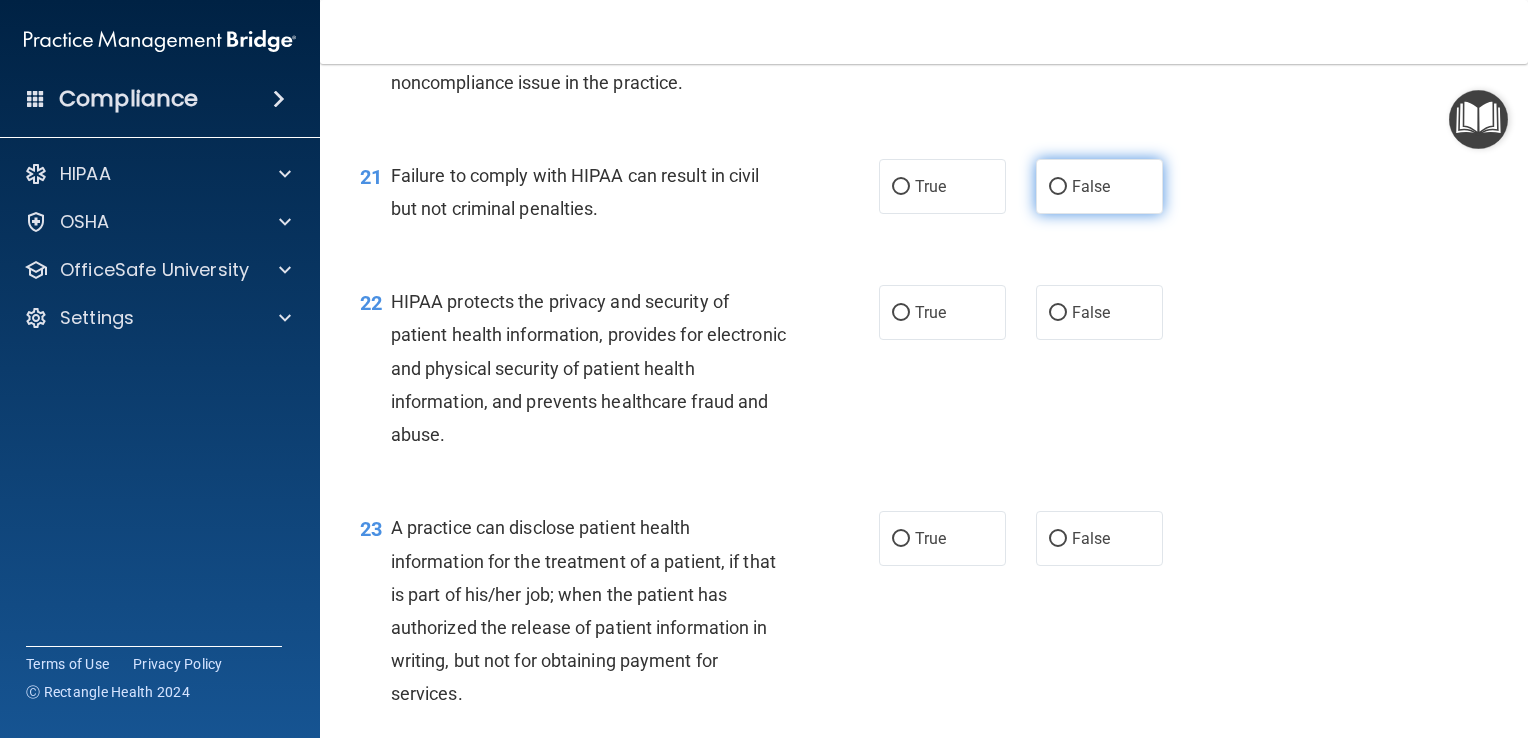 click on "False" at bounding box center (1099, 186) 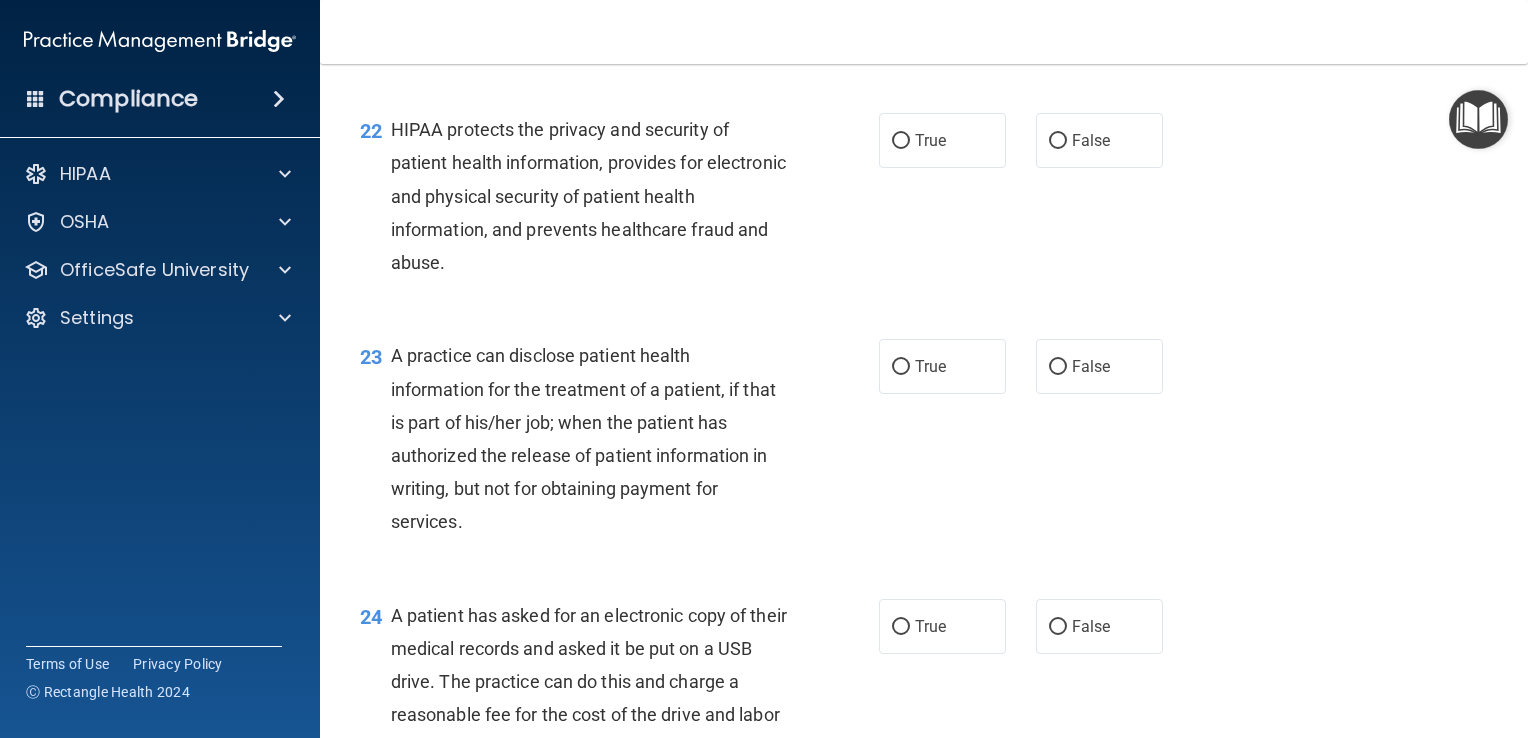 scroll, scrollTop: 3567, scrollLeft: 0, axis: vertical 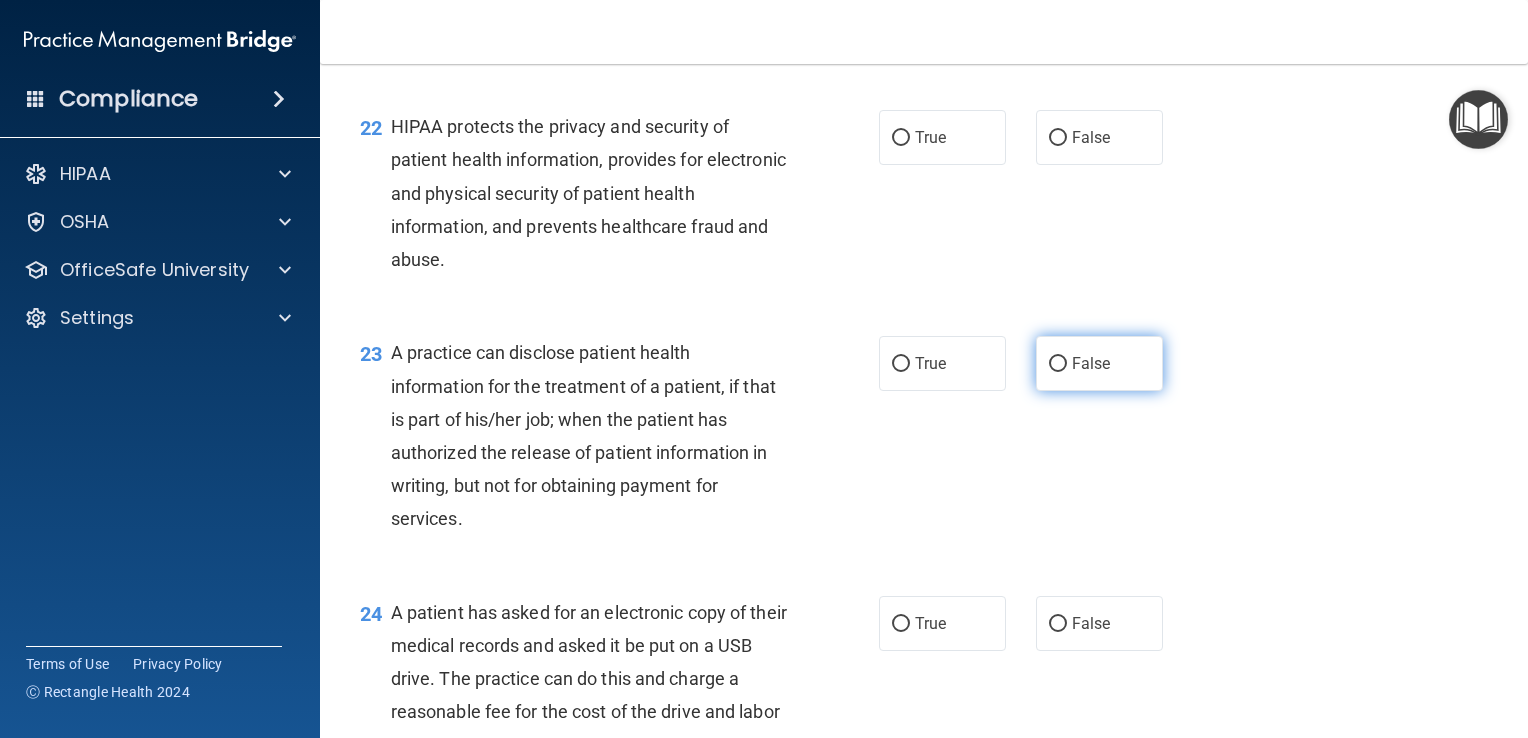 click on "False" at bounding box center [1099, 363] 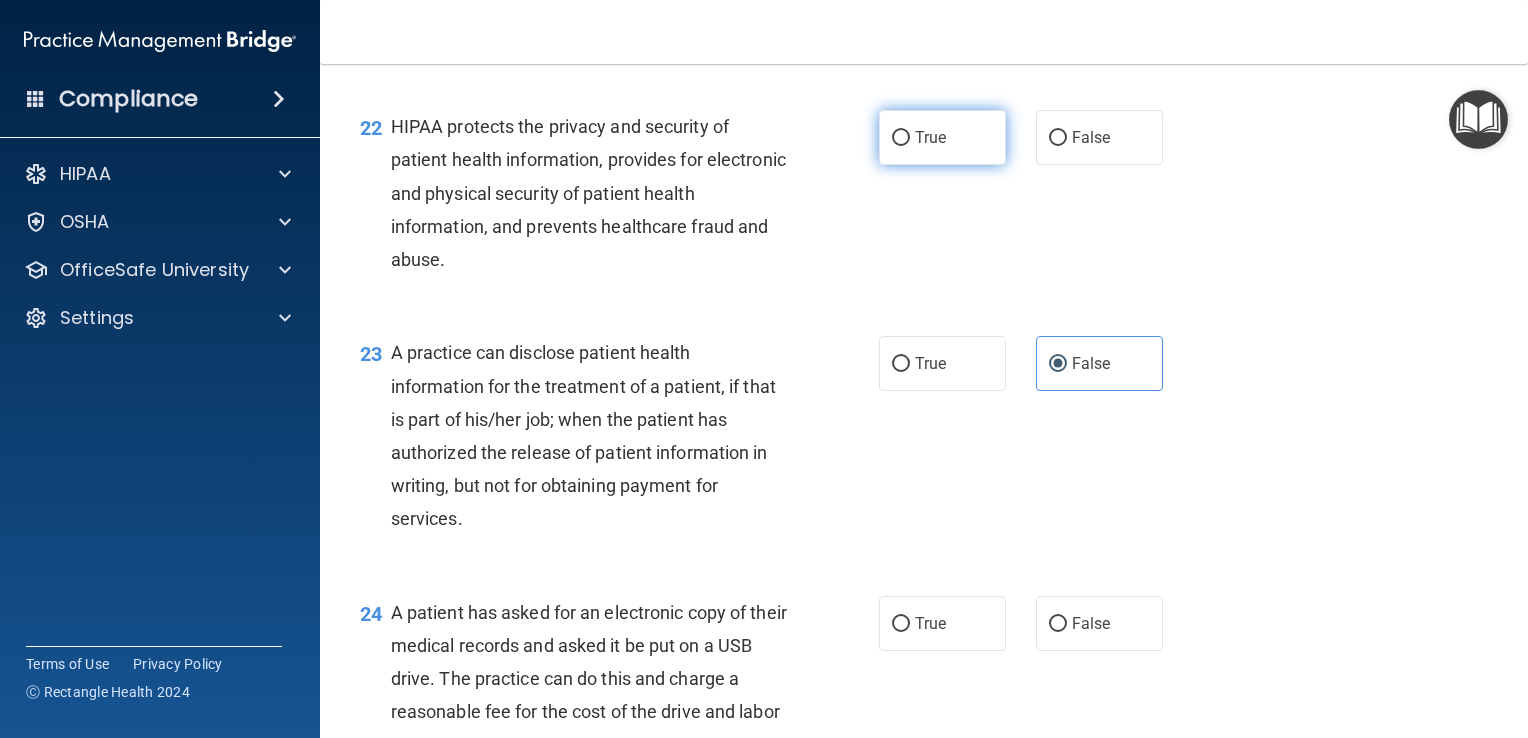 click on "True" at bounding box center [942, 137] 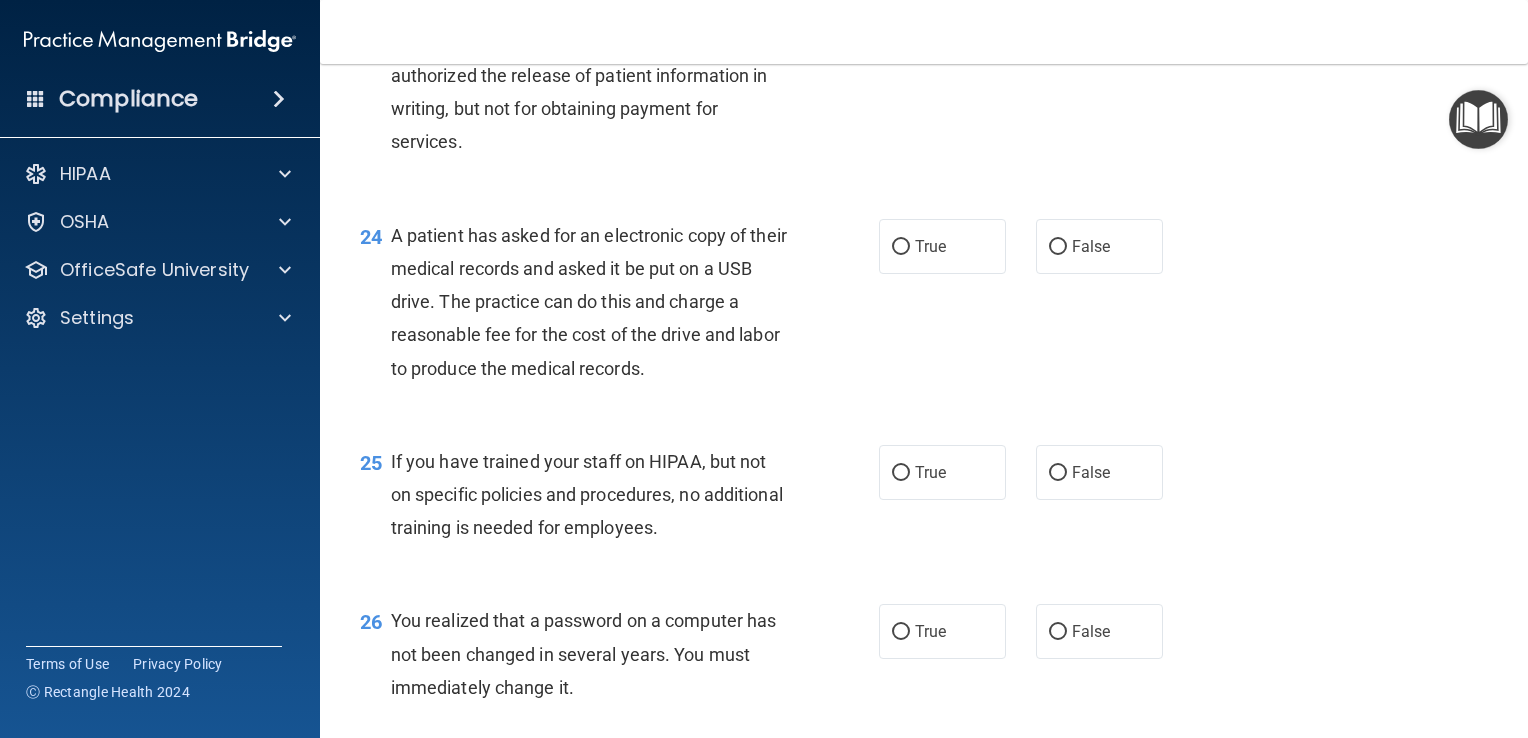 scroll, scrollTop: 3975, scrollLeft: 0, axis: vertical 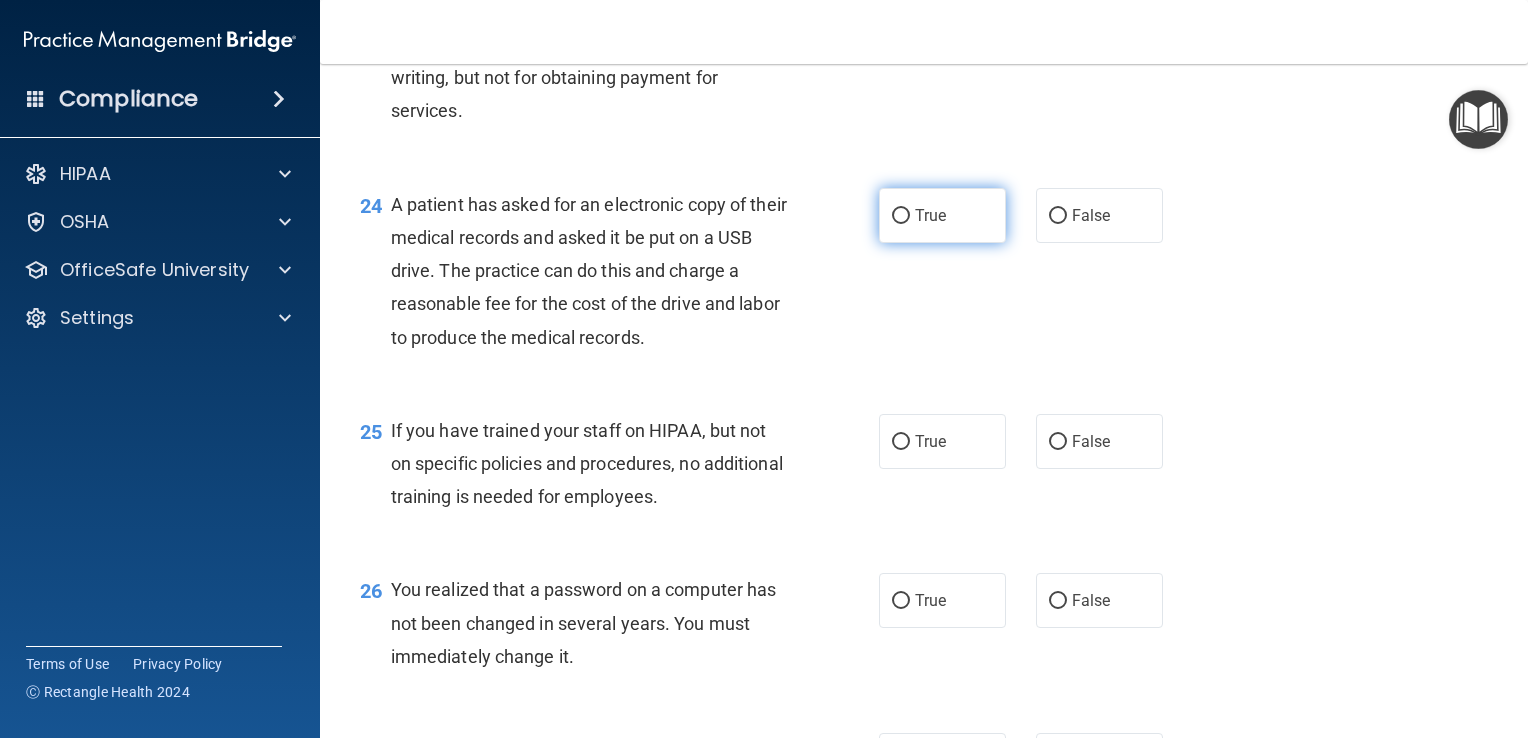 click on "True" at bounding box center (930, 215) 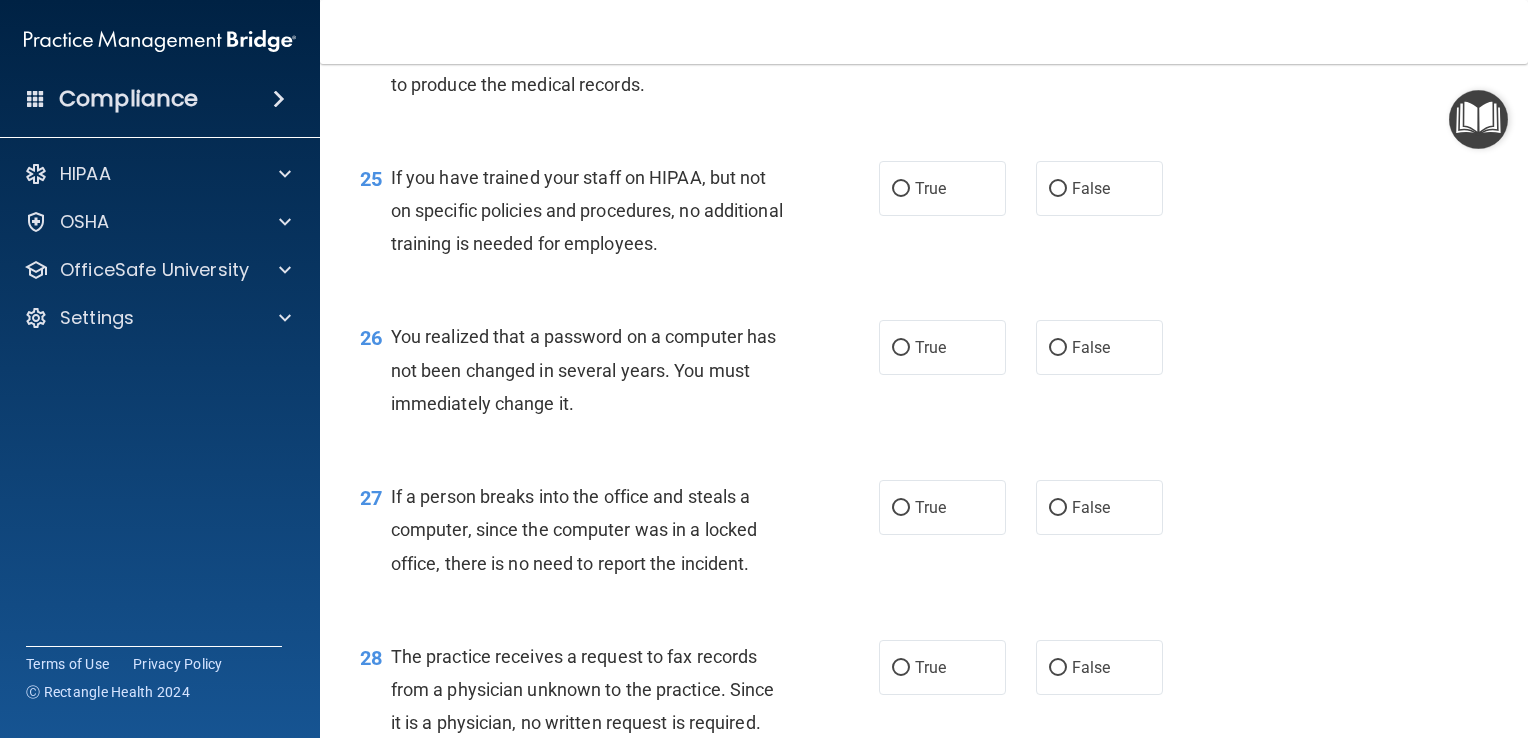 scroll, scrollTop: 4283, scrollLeft: 0, axis: vertical 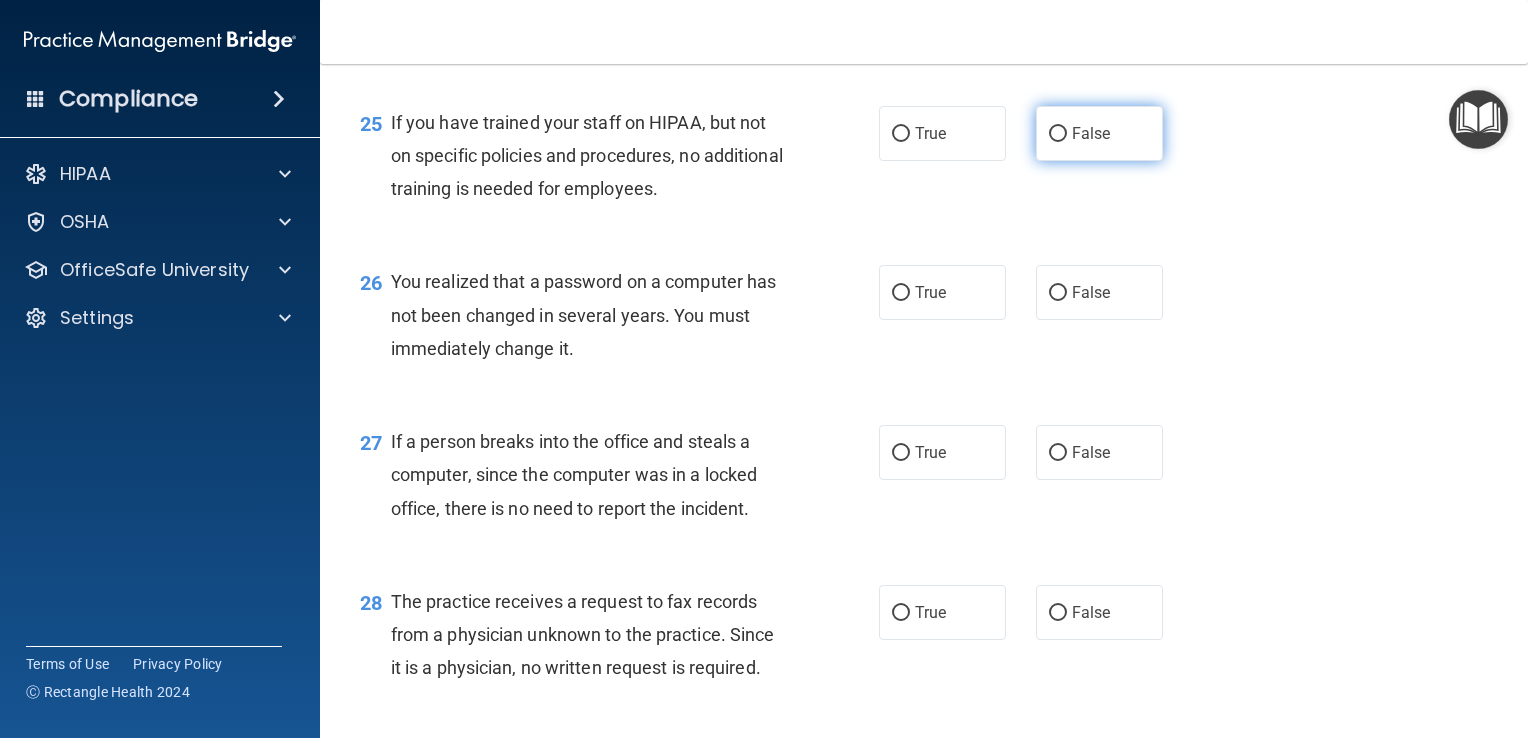 click on "False" at bounding box center [1099, 133] 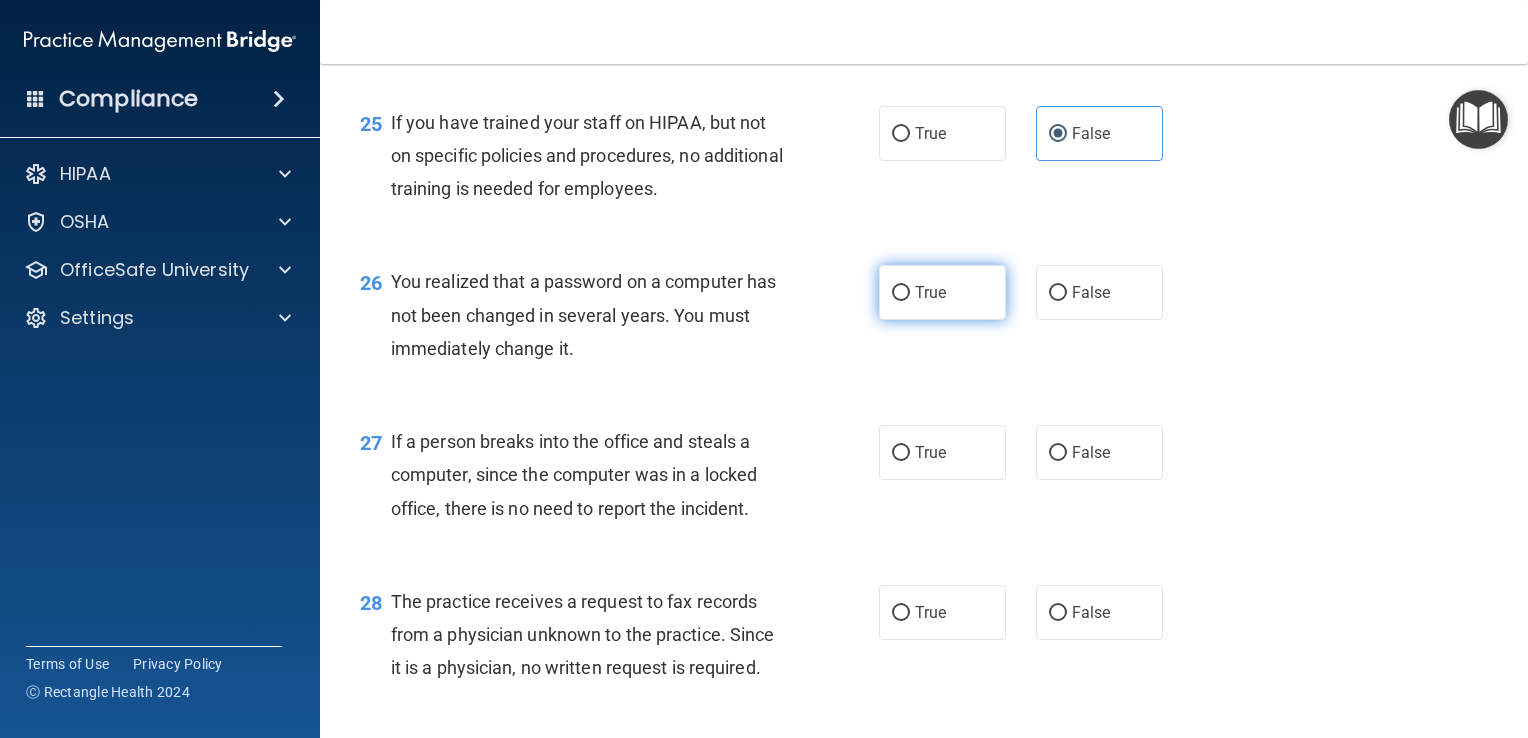 click on "True" at bounding box center (942, 292) 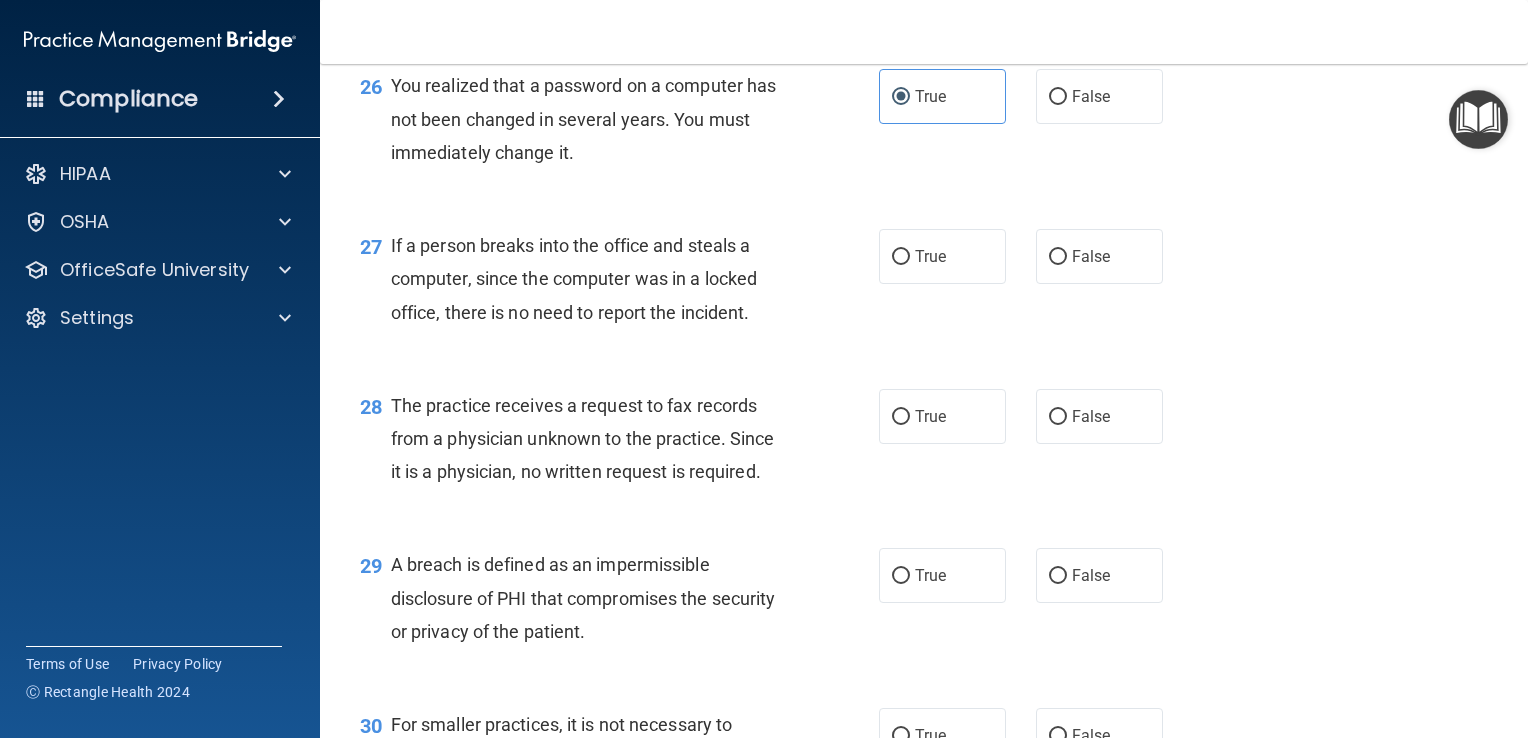 scroll, scrollTop: 4508, scrollLeft: 0, axis: vertical 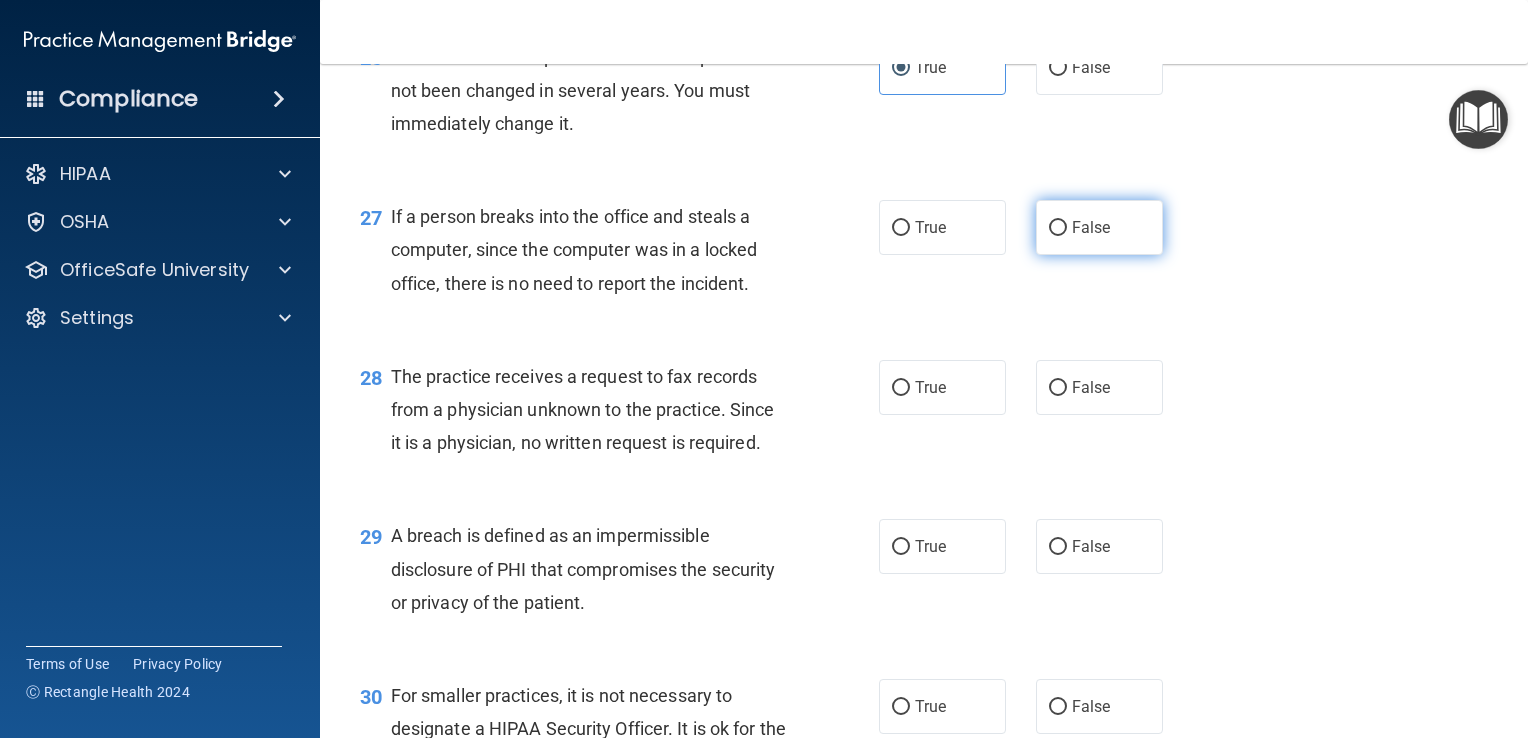 click on "False" at bounding box center [1091, 227] 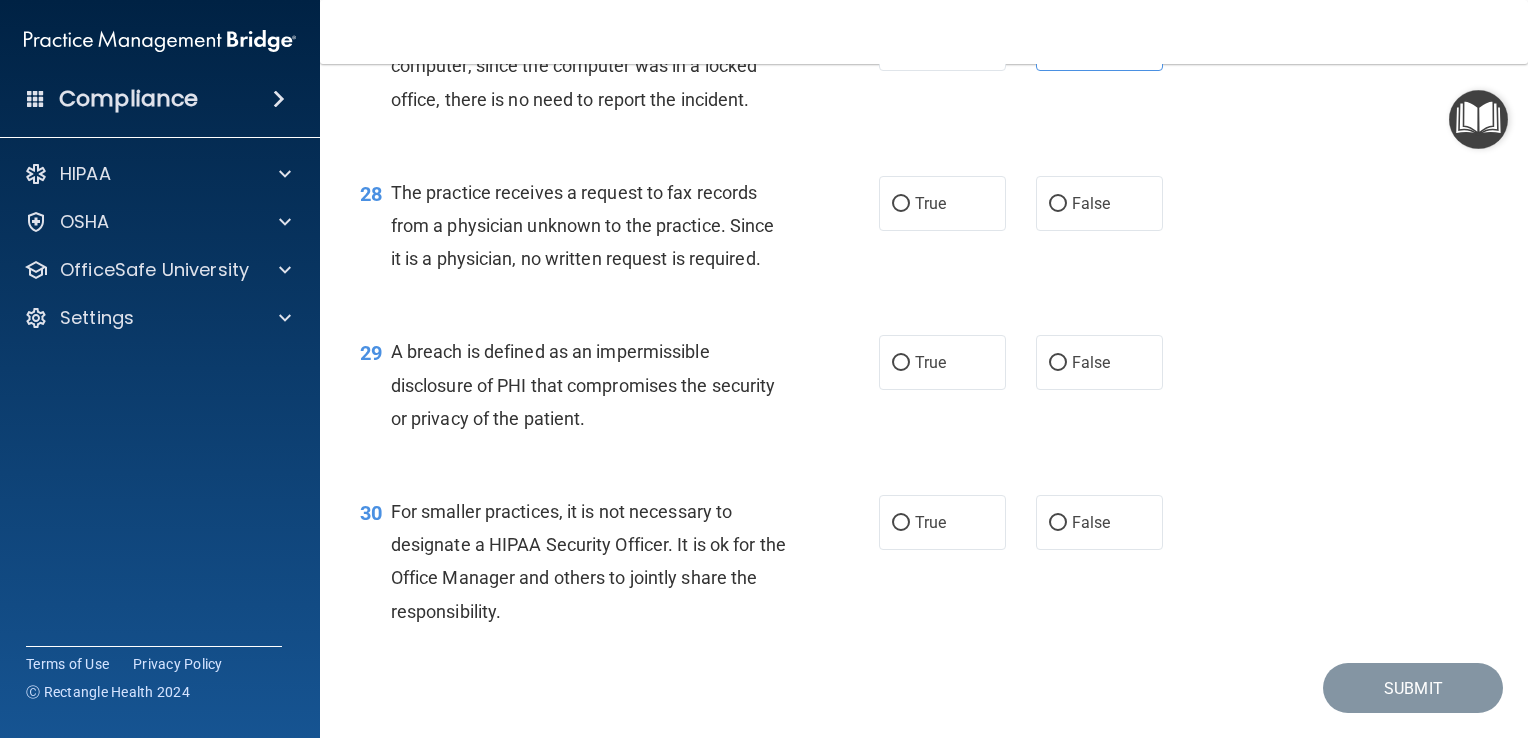 scroll, scrollTop: 4692, scrollLeft: 0, axis: vertical 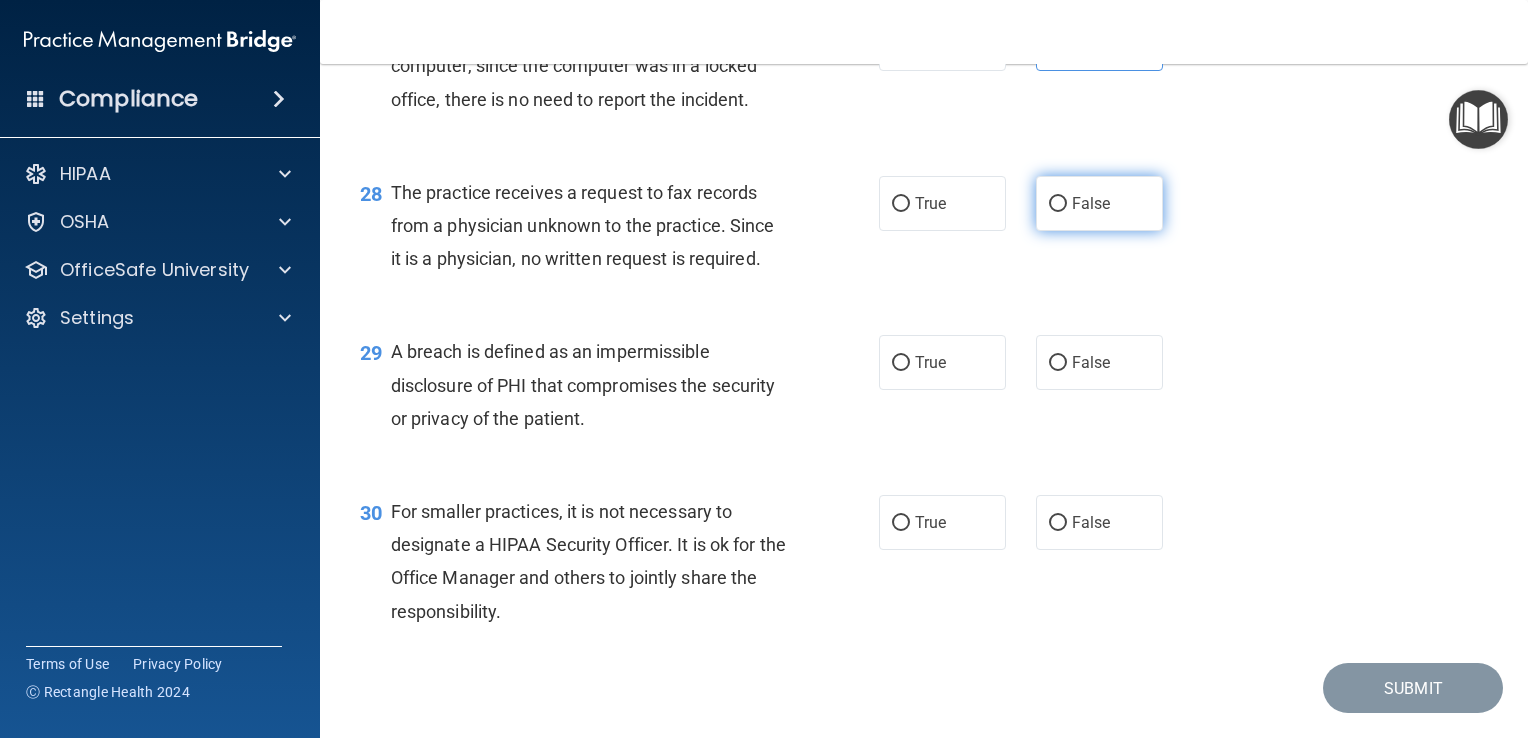 click on "False" at bounding box center [1099, 203] 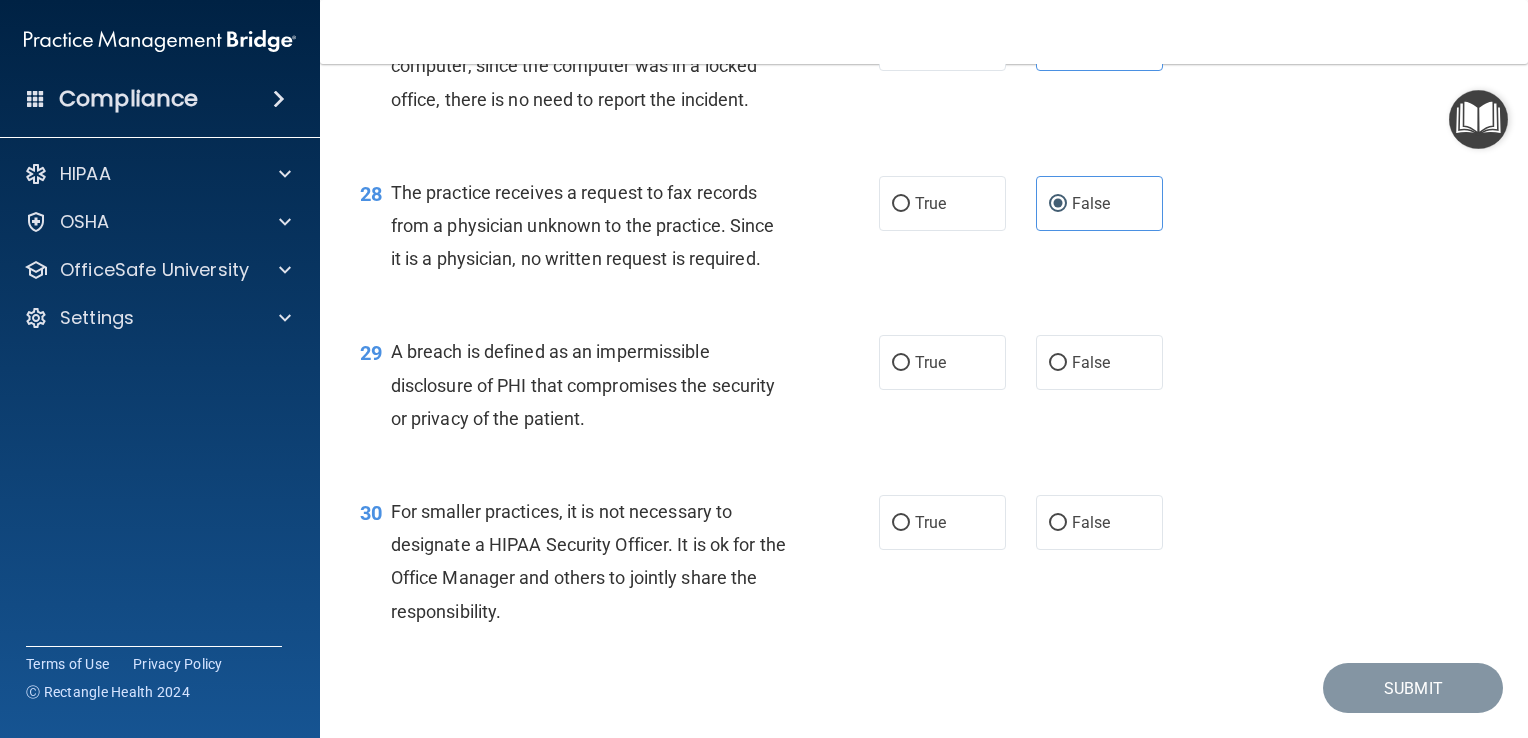 scroll, scrollTop: 4780, scrollLeft: 0, axis: vertical 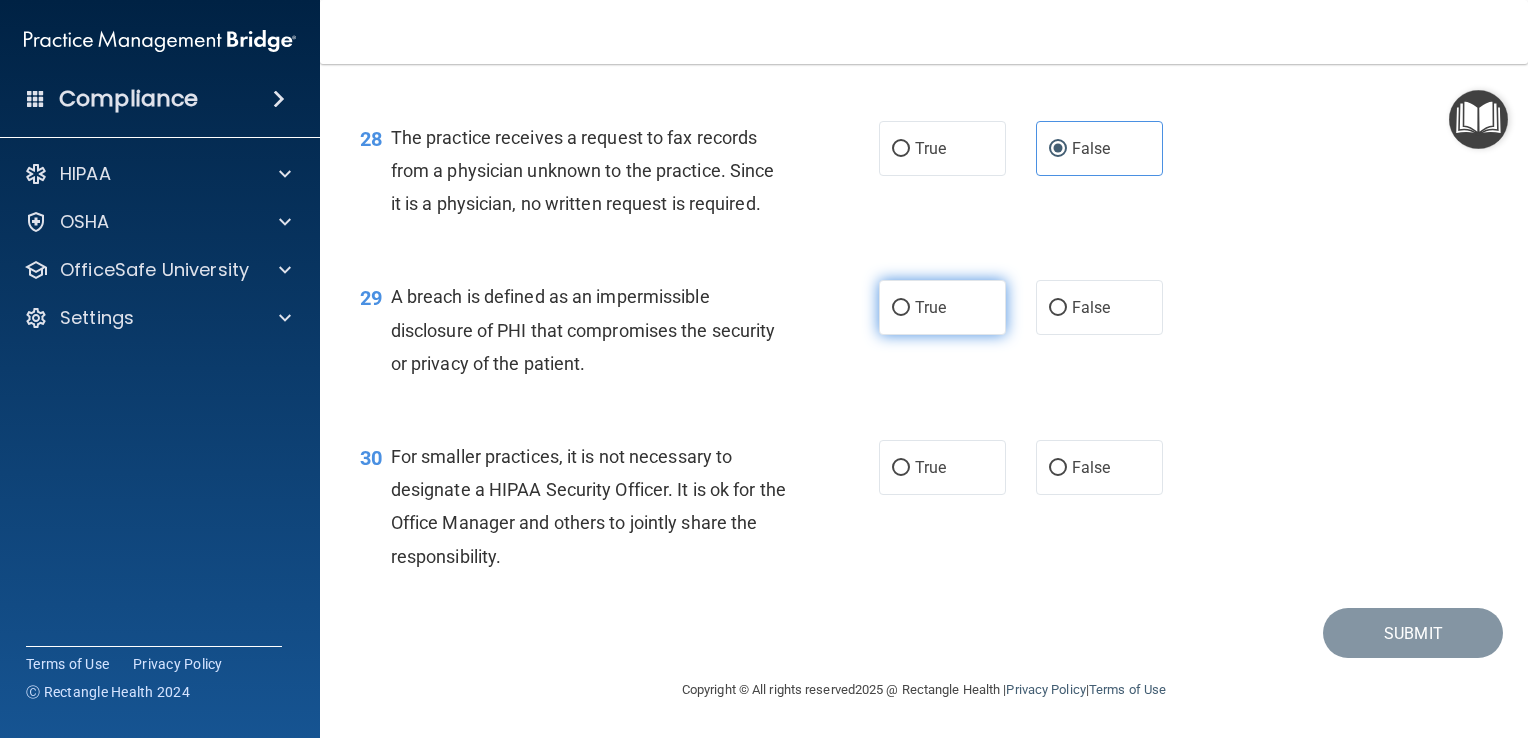 click on "True" at bounding box center (930, 307) 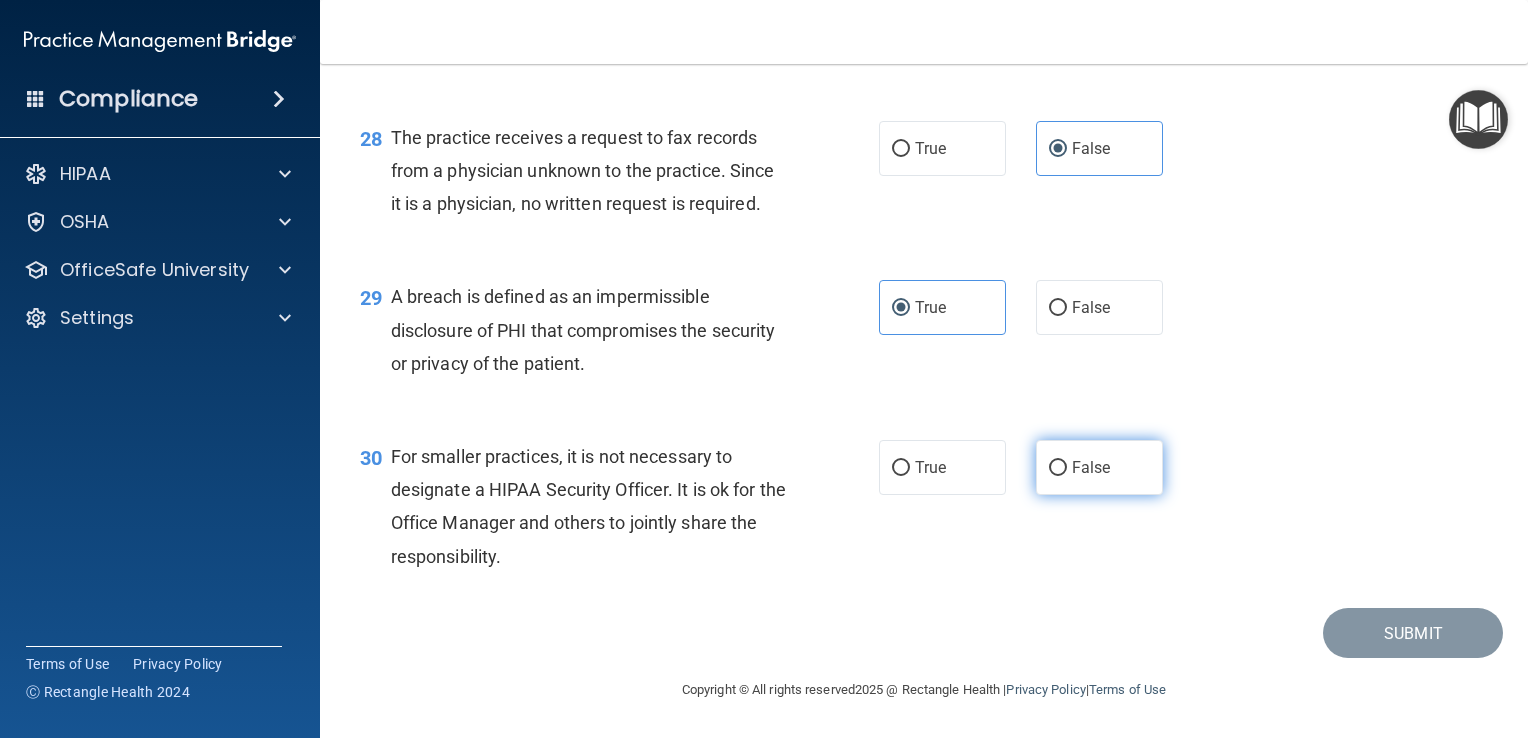 click on "False" at bounding box center [1091, 467] 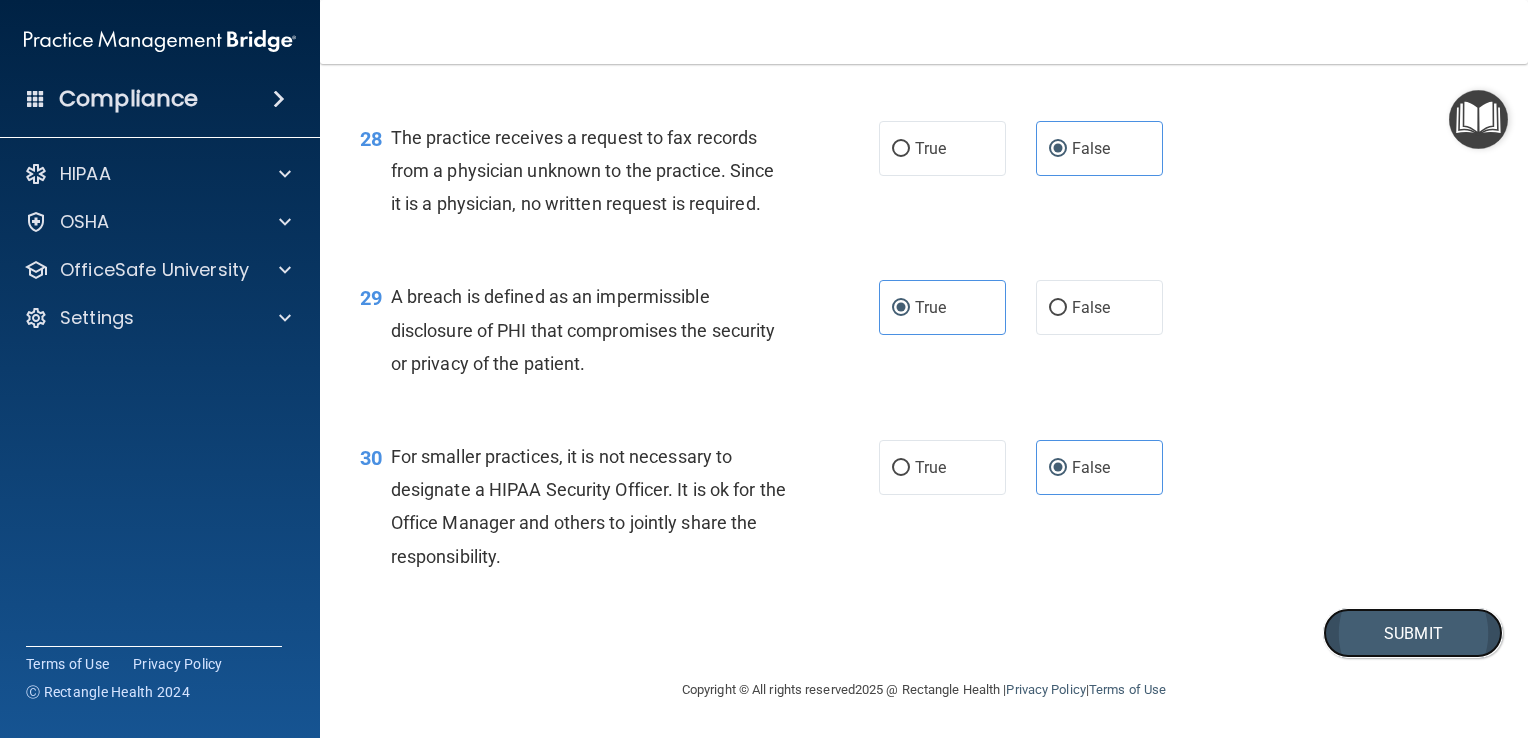 click on "Submit" at bounding box center [1413, 633] 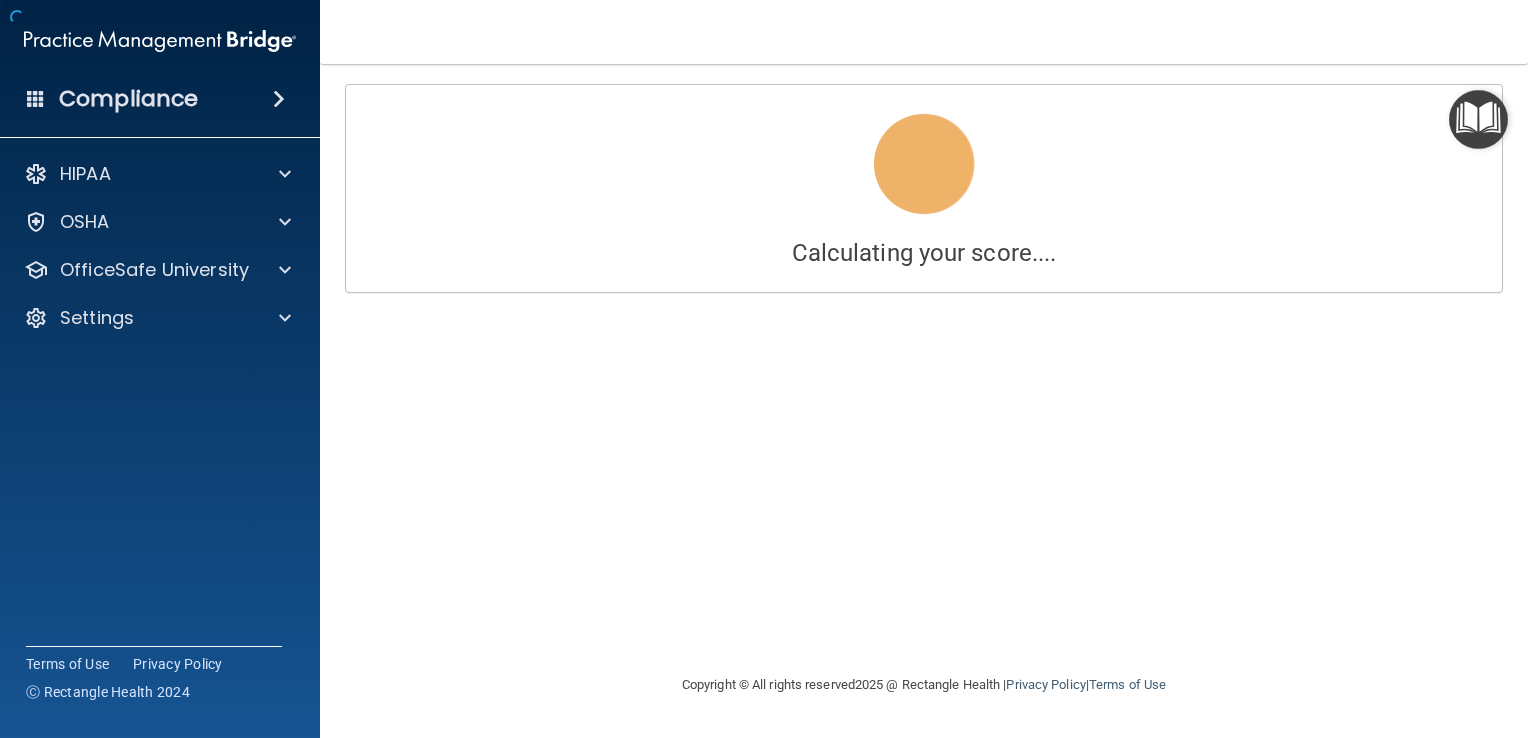 scroll, scrollTop: 0, scrollLeft: 0, axis: both 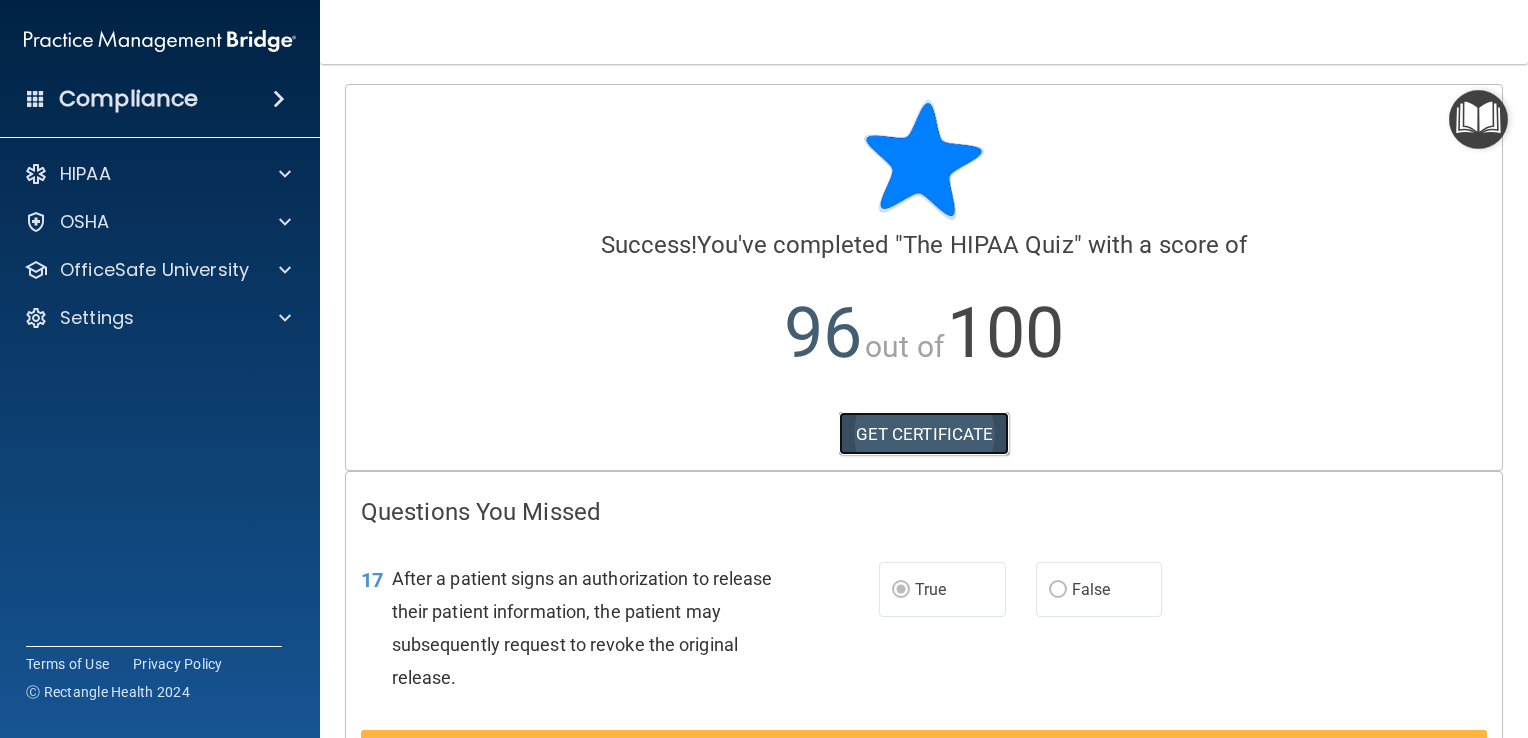 click on "GET CERTIFICATE" at bounding box center [924, 434] 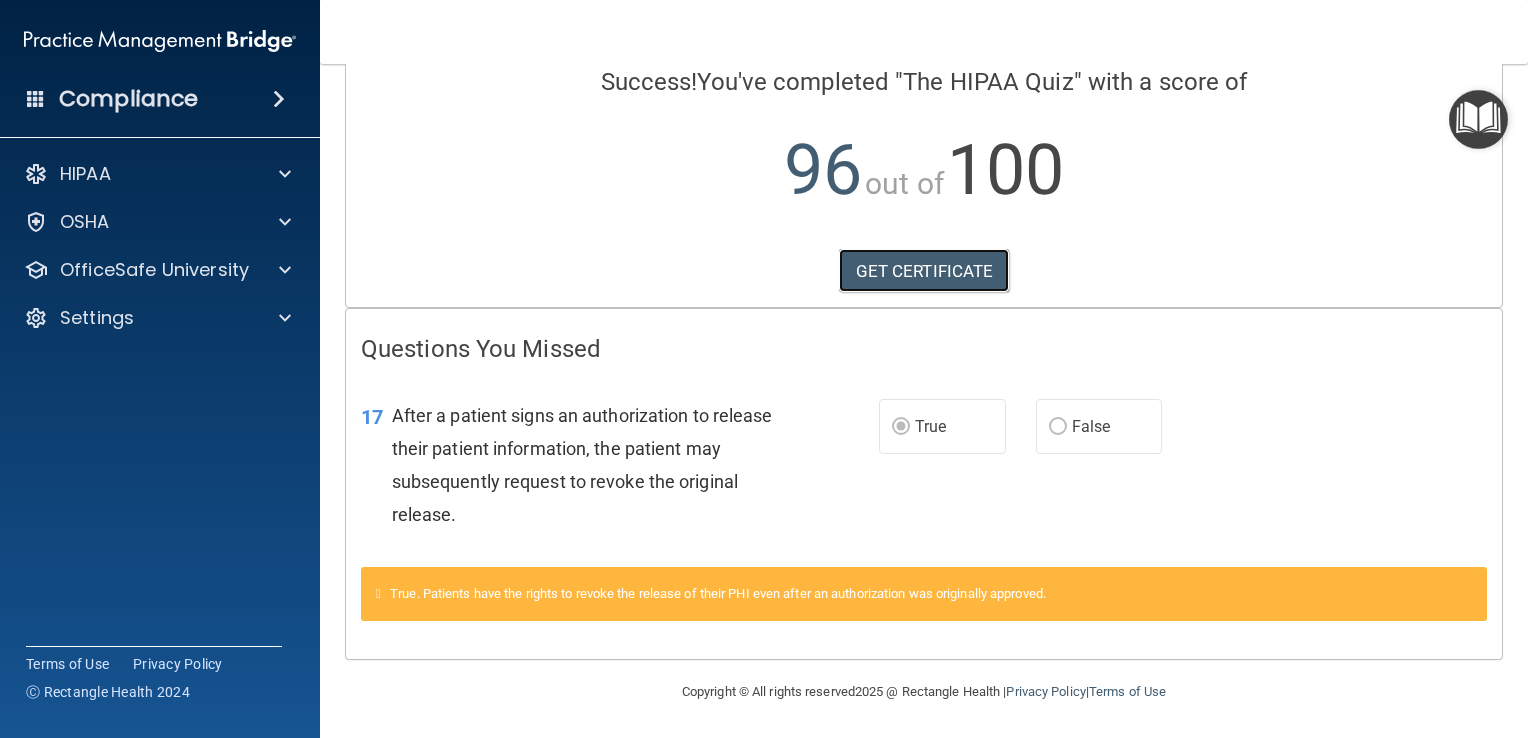 scroll, scrollTop: 0, scrollLeft: 0, axis: both 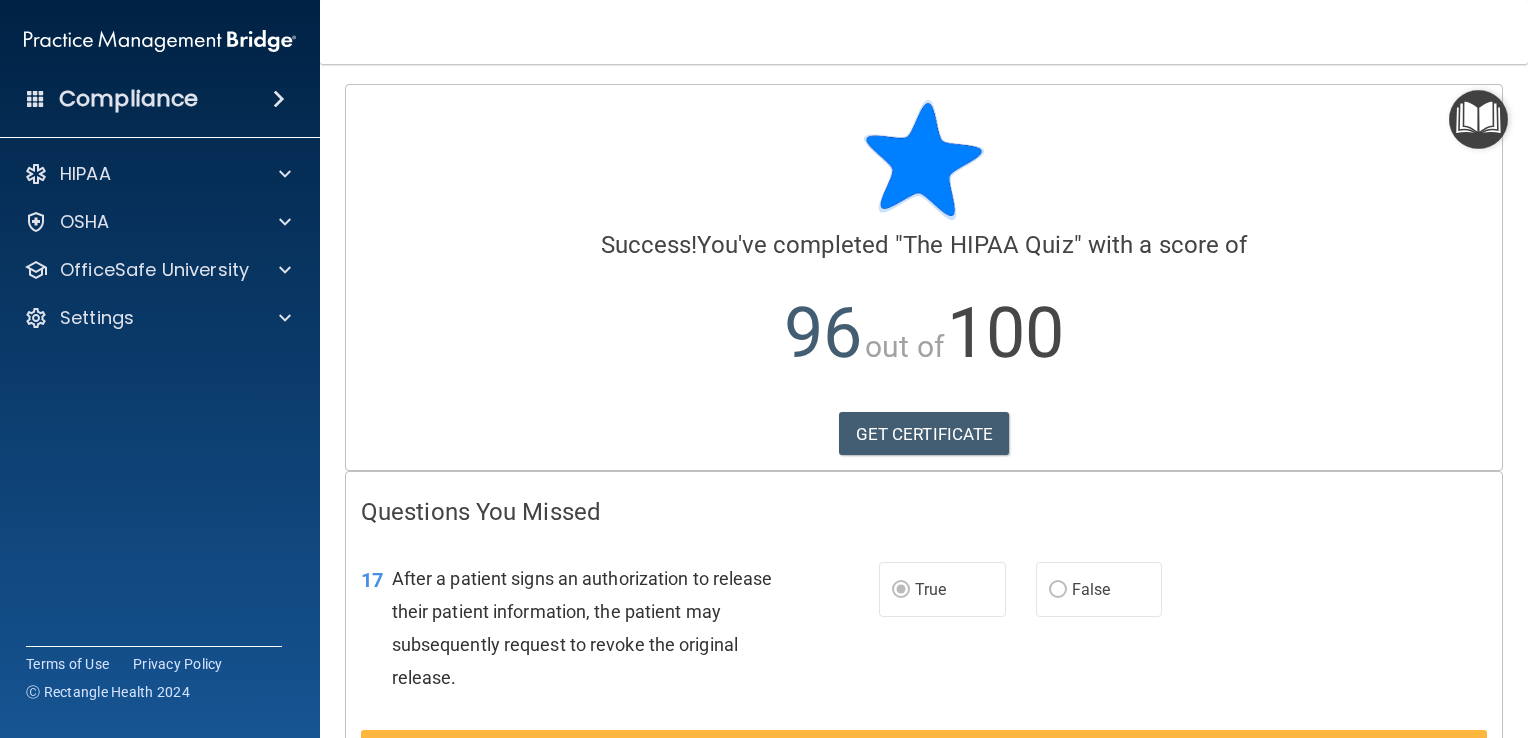 click at bounding box center [1478, 119] 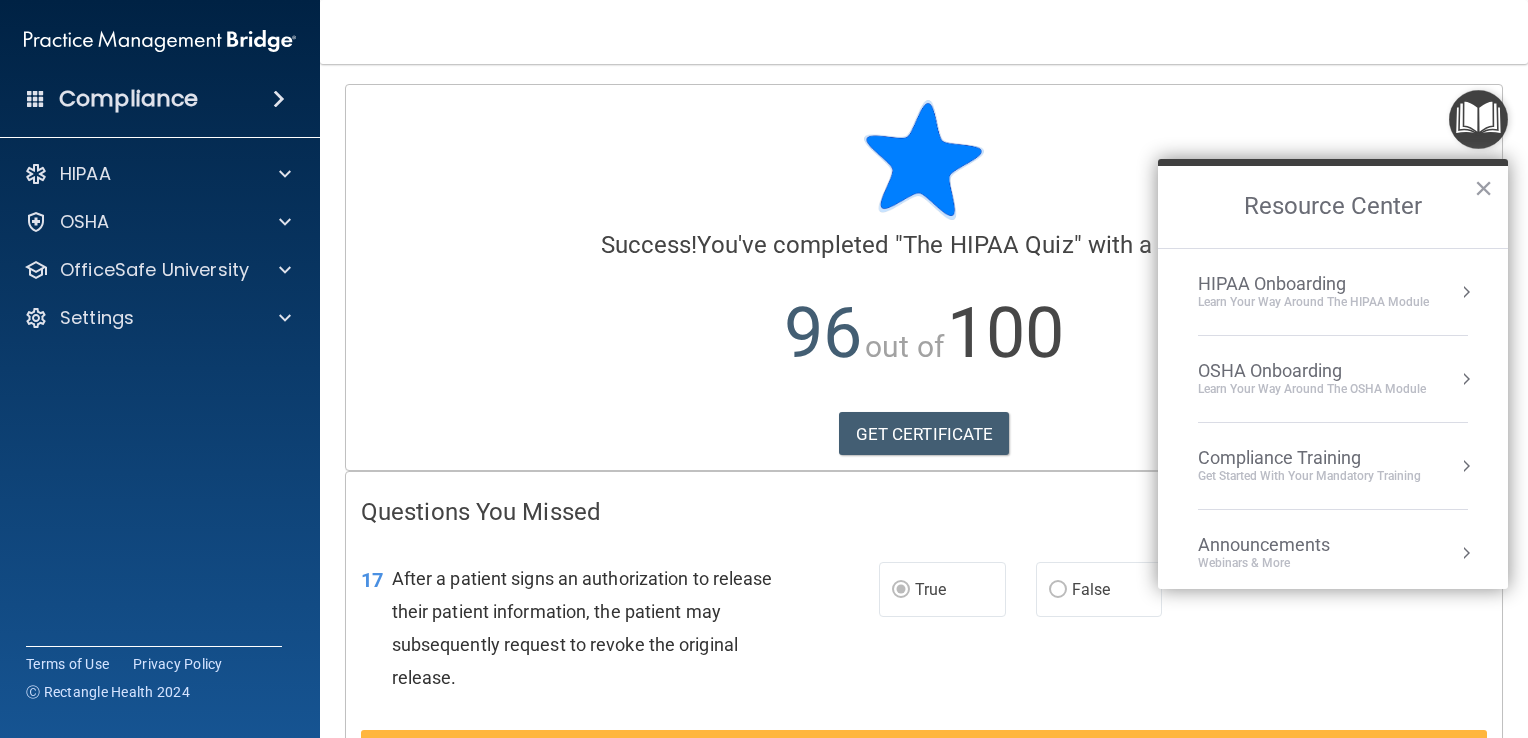 click on "Learn Your Way around the HIPAA module" at bounding box center (1313, 302) 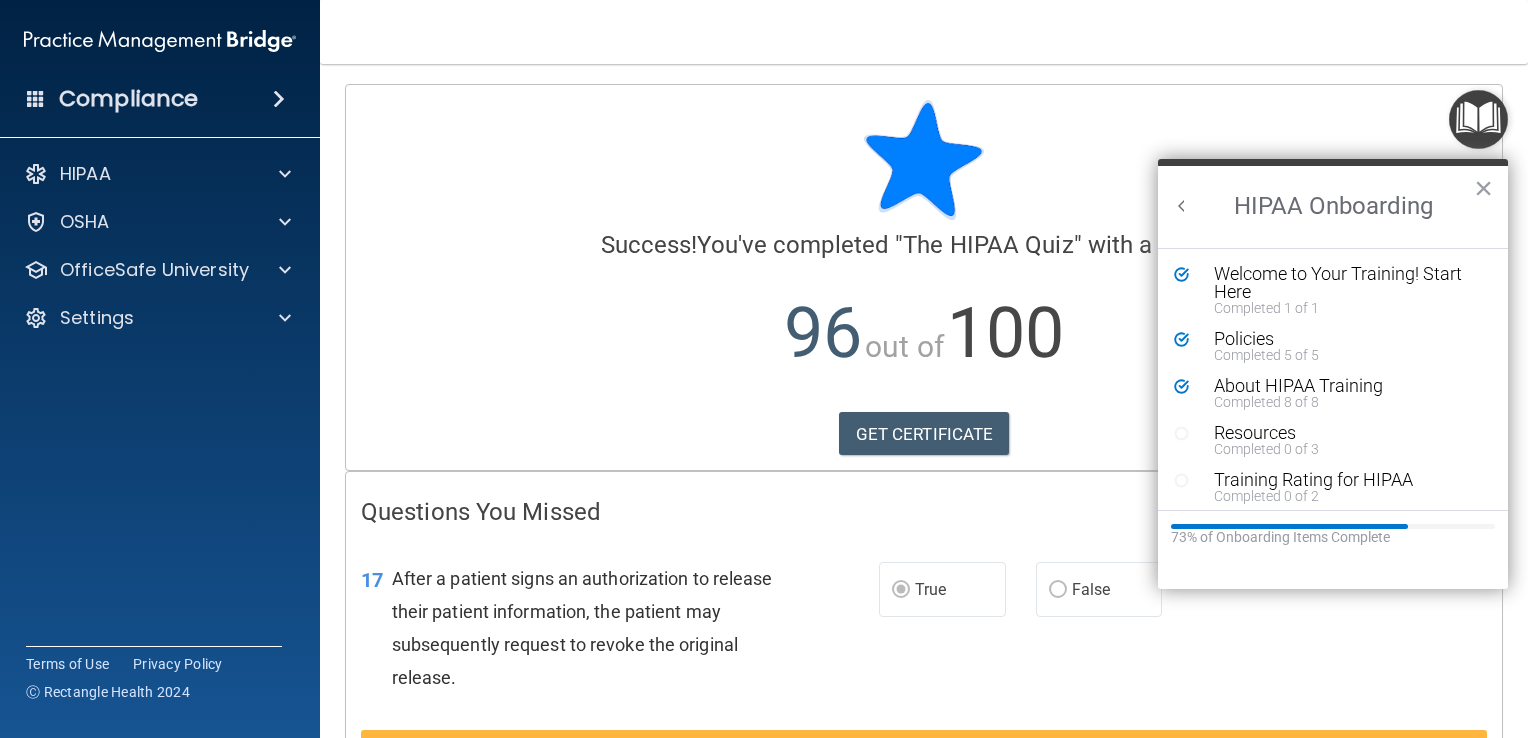 scroll, scrollTop: 0, scrollLeft: 0, axis: both 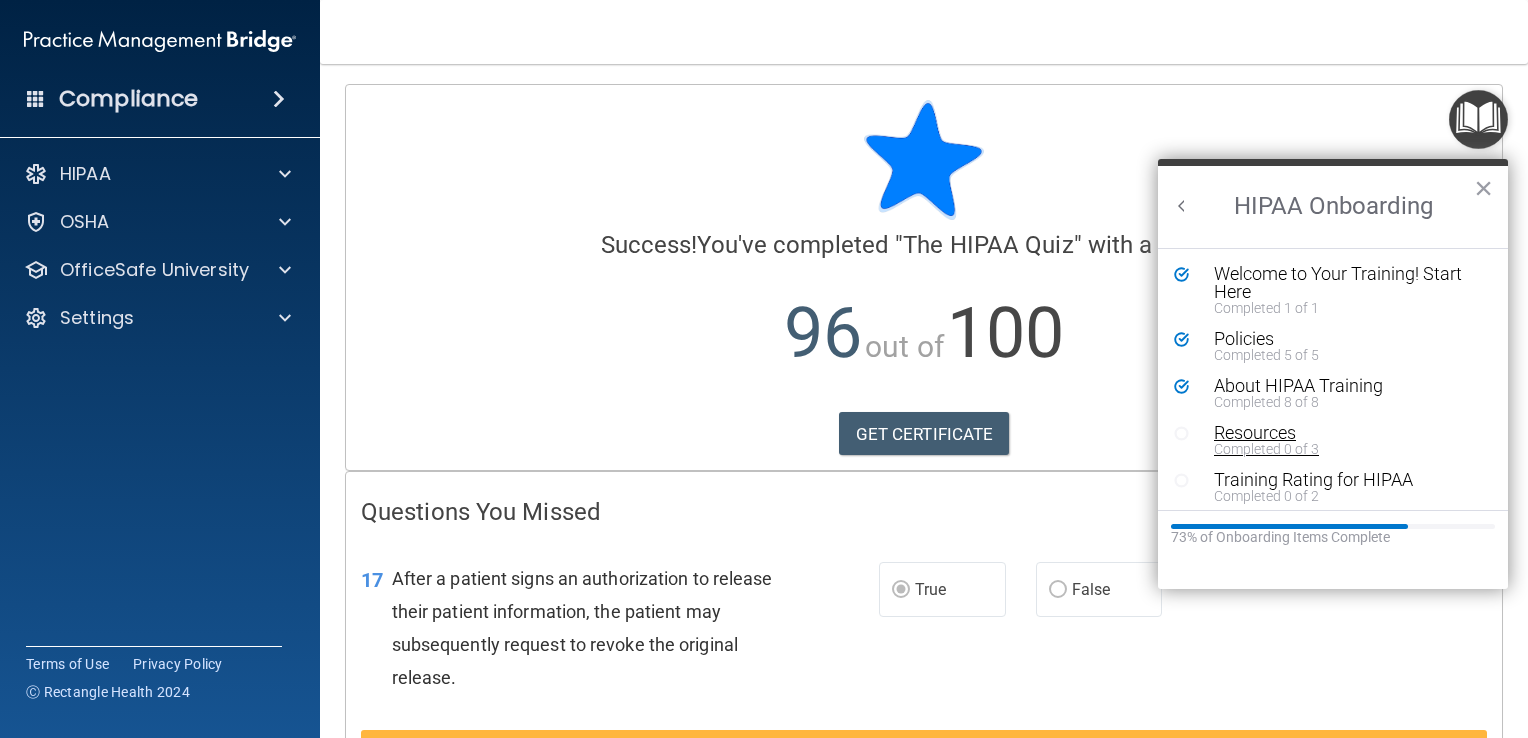 click on "Completed 0 of 3" at bounding box center (1340, 449) 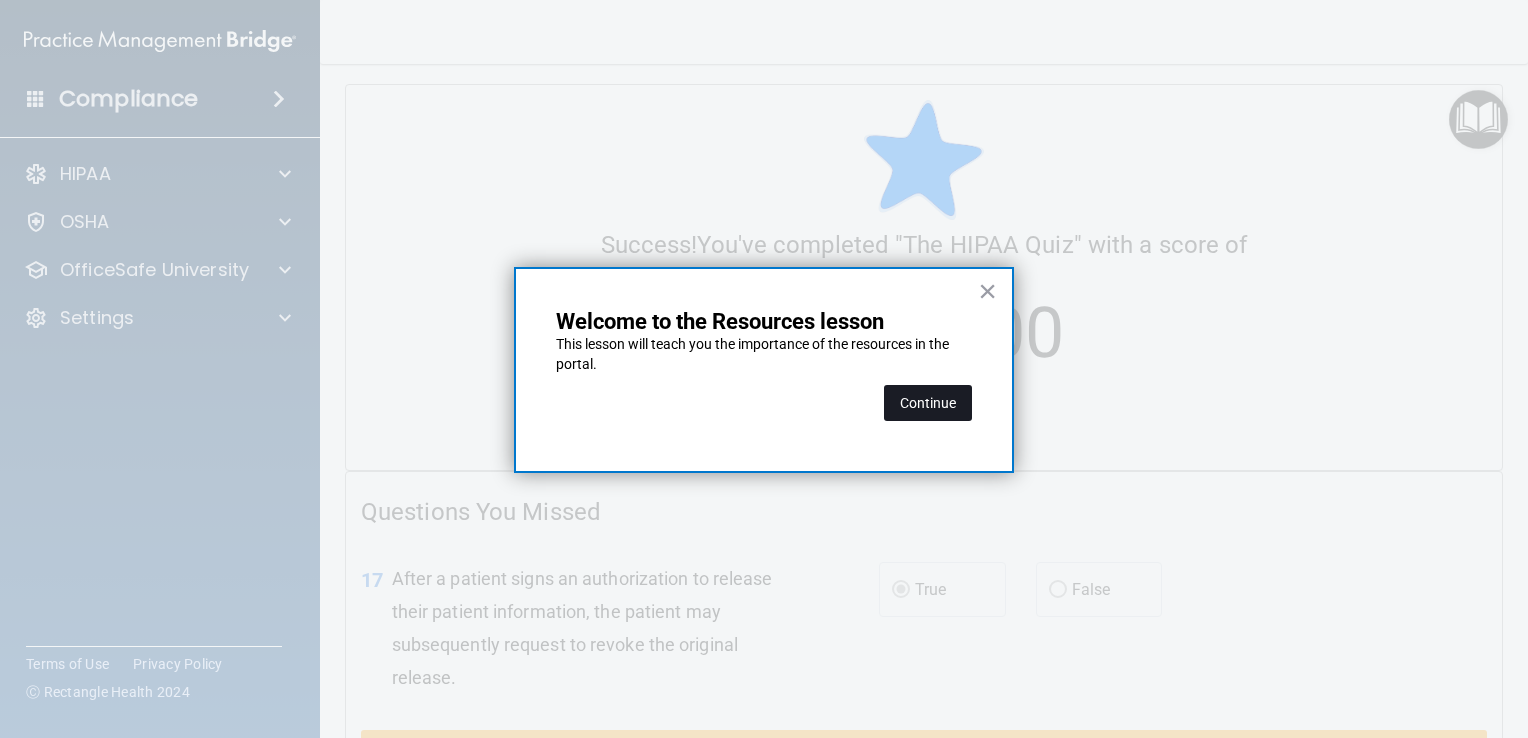 click on "Continue" at bounding box center (928, 403) 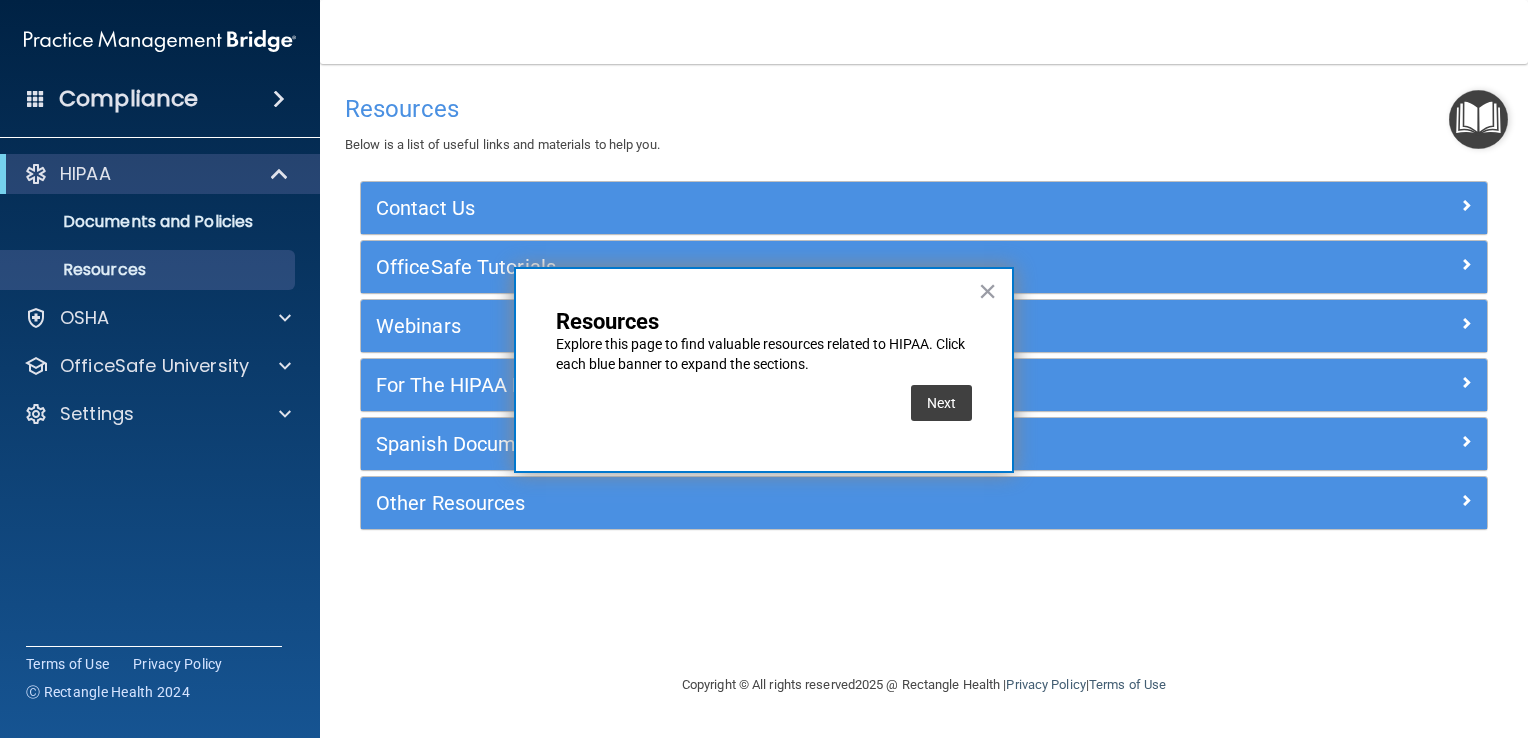 click on "Next" at bounding box center [941, 403] 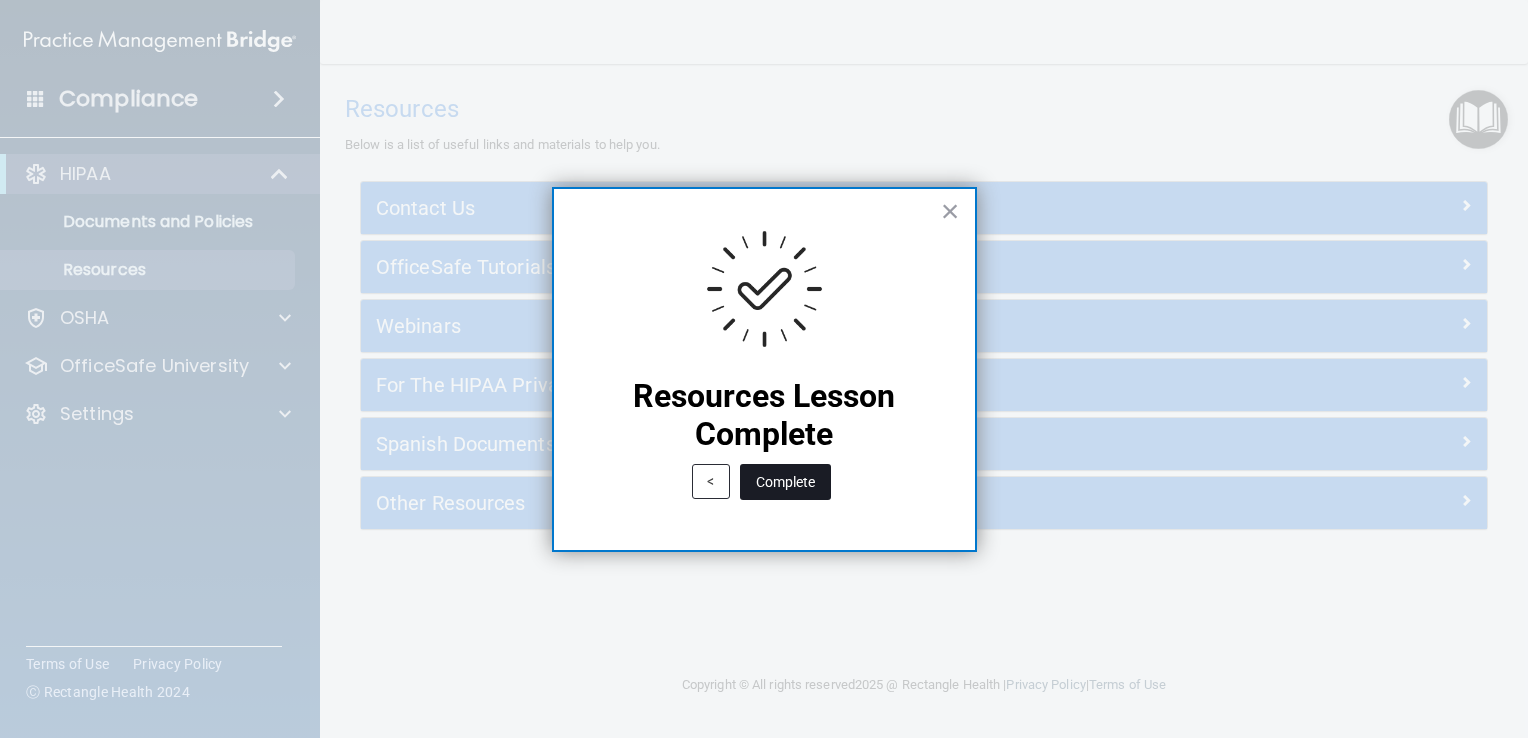 click on "Complete" at bounding box center (785, 482) 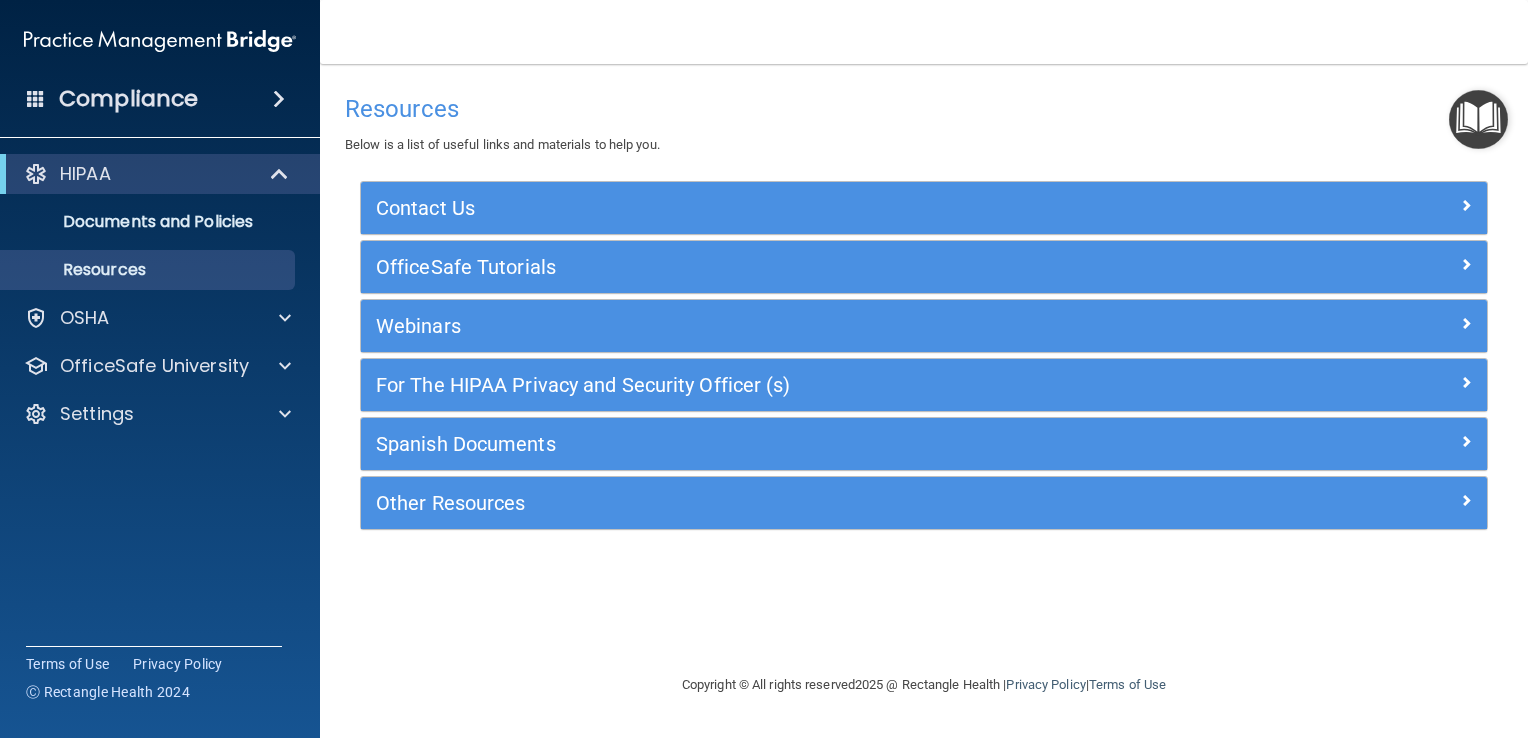click at bounding box center [1478, 119] 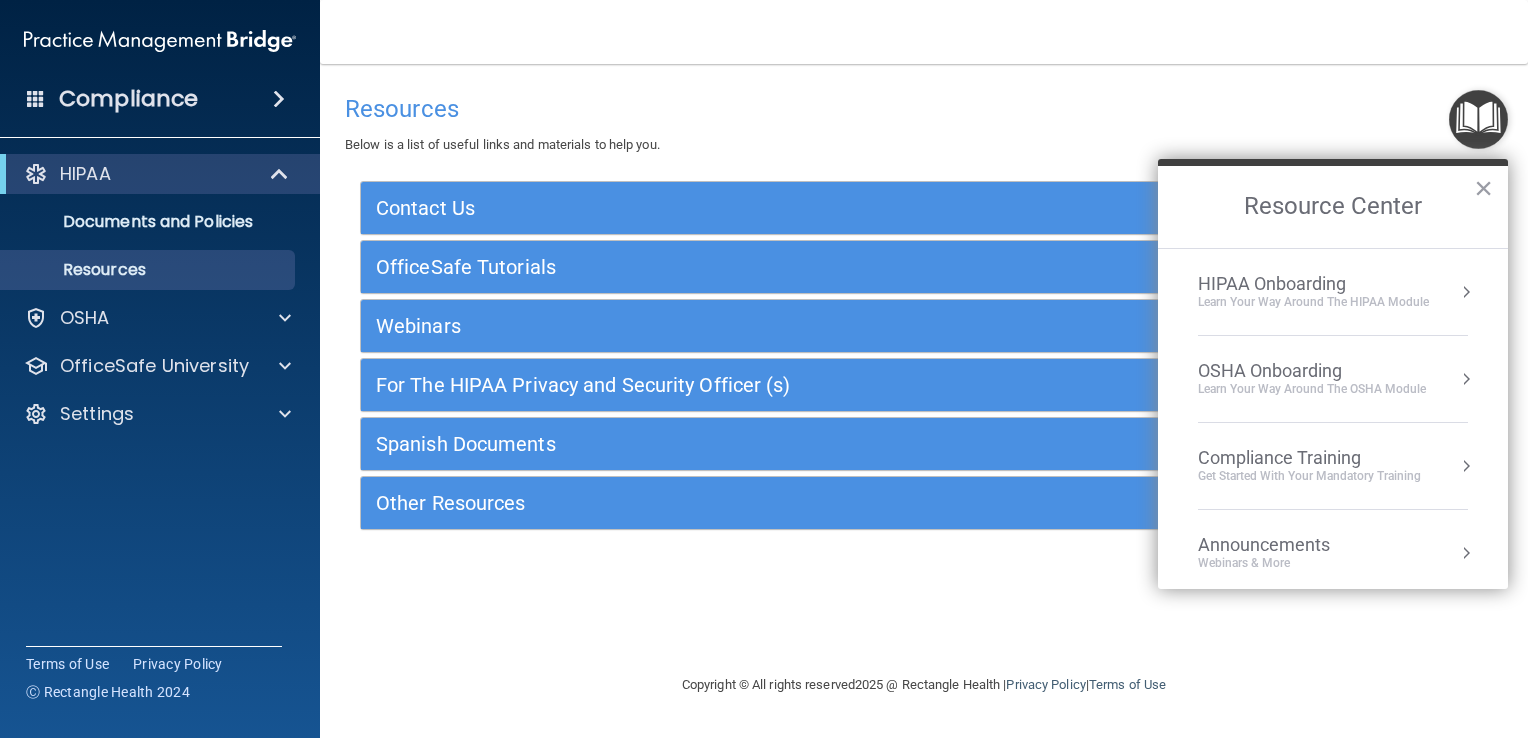 click on "HIPAA Onboarding" at bounding box center (1313, 284) 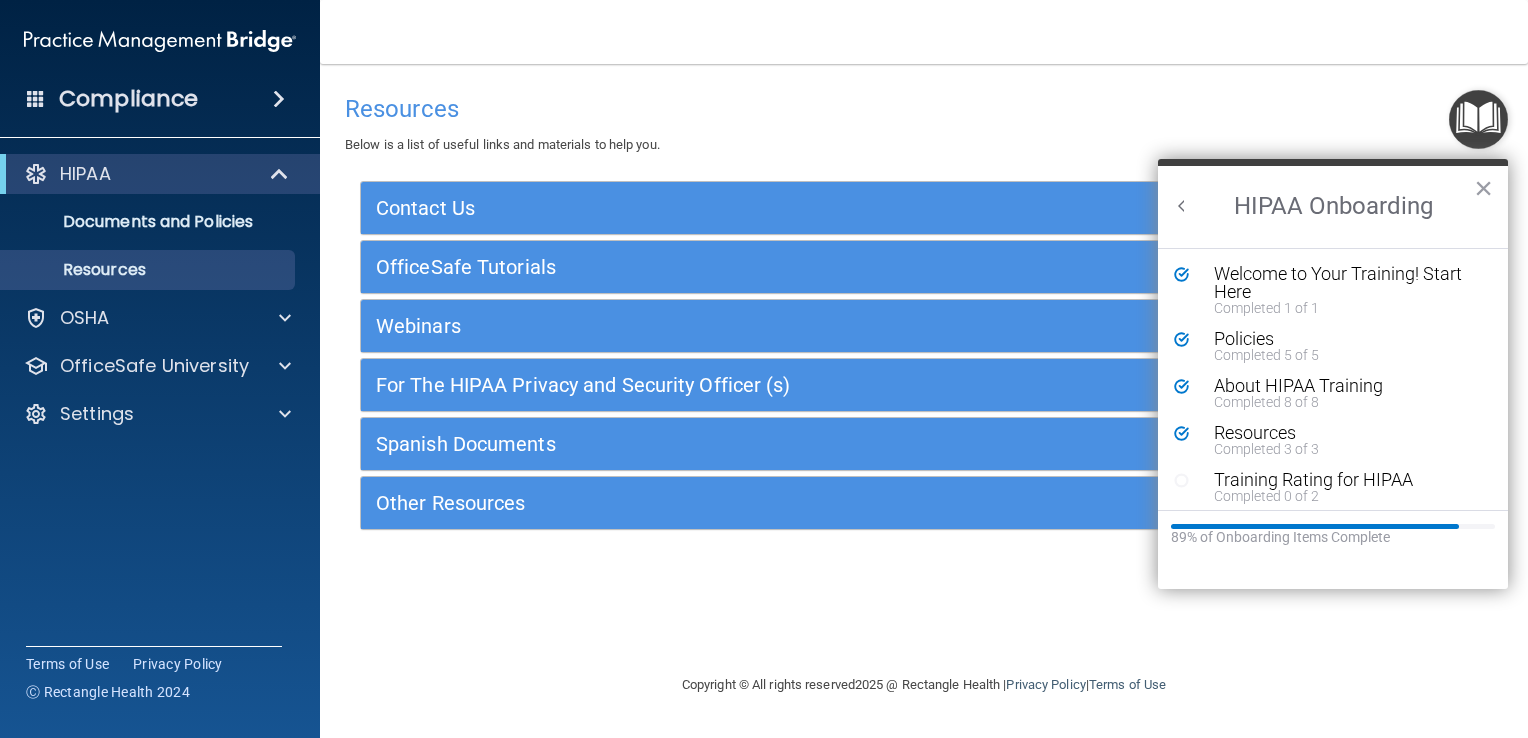 scroll, scrollTop: 0, scrollLeft: 0, axis: both 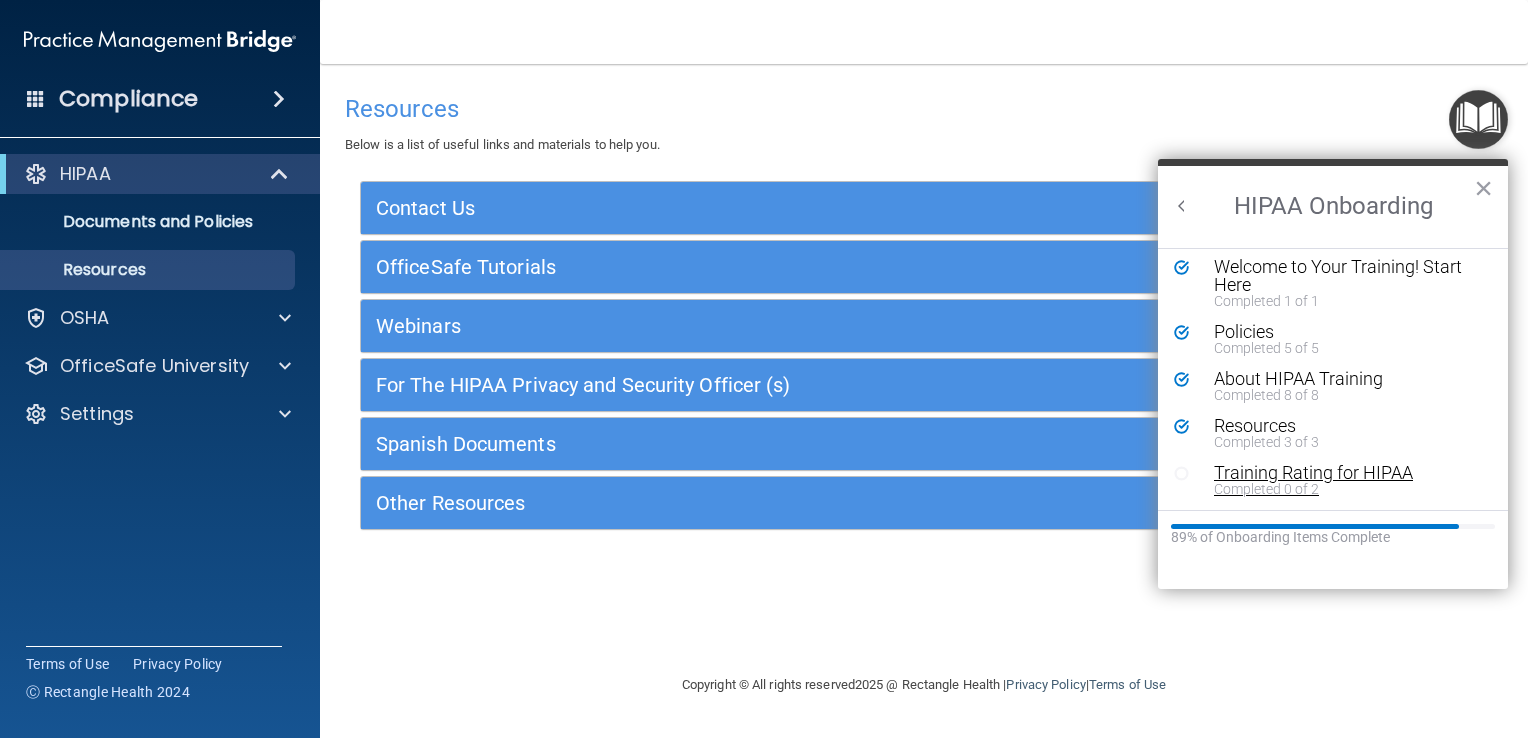 click on "Training Rating for HIPAA" at bounding box center (1340, 473) 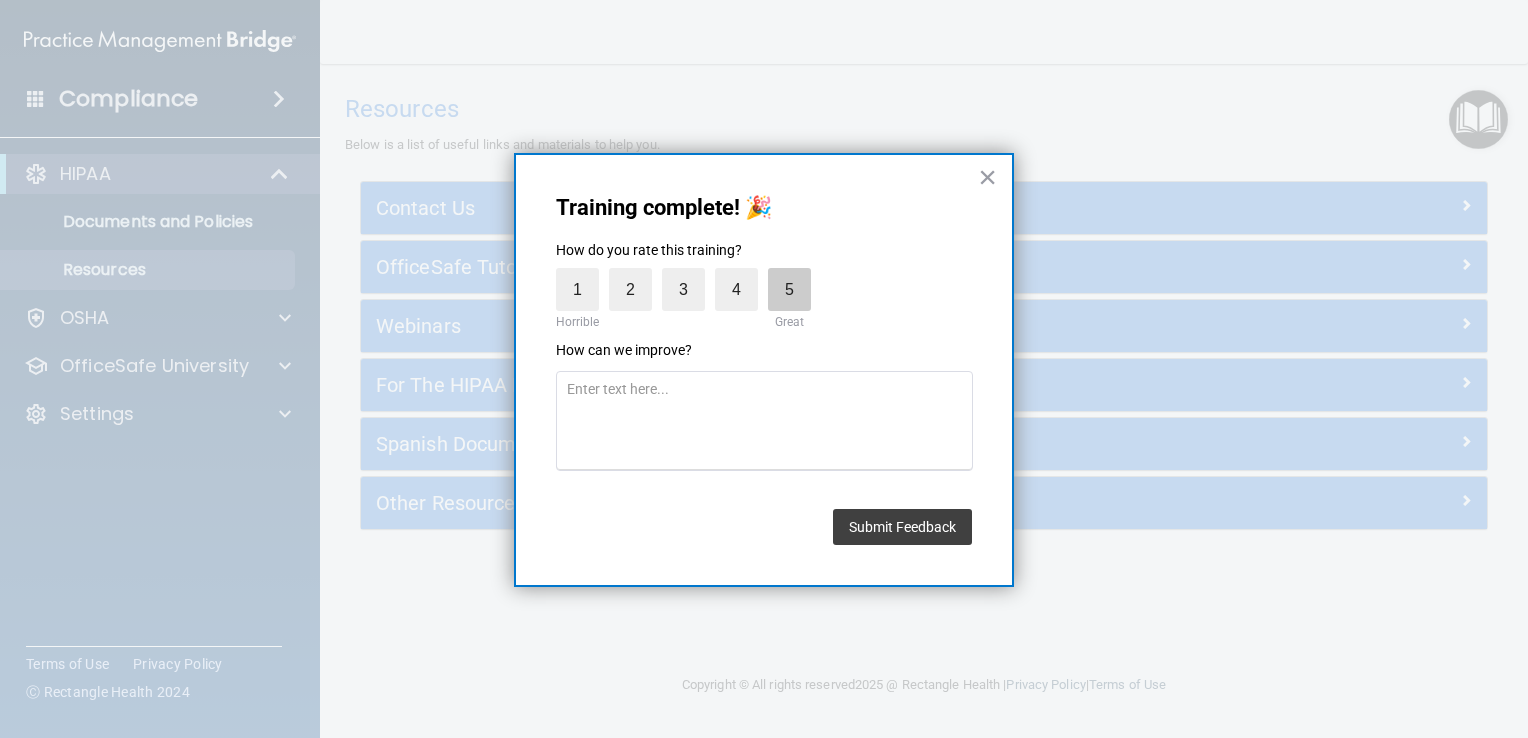 click on "5" at bounding box center [789, 289] 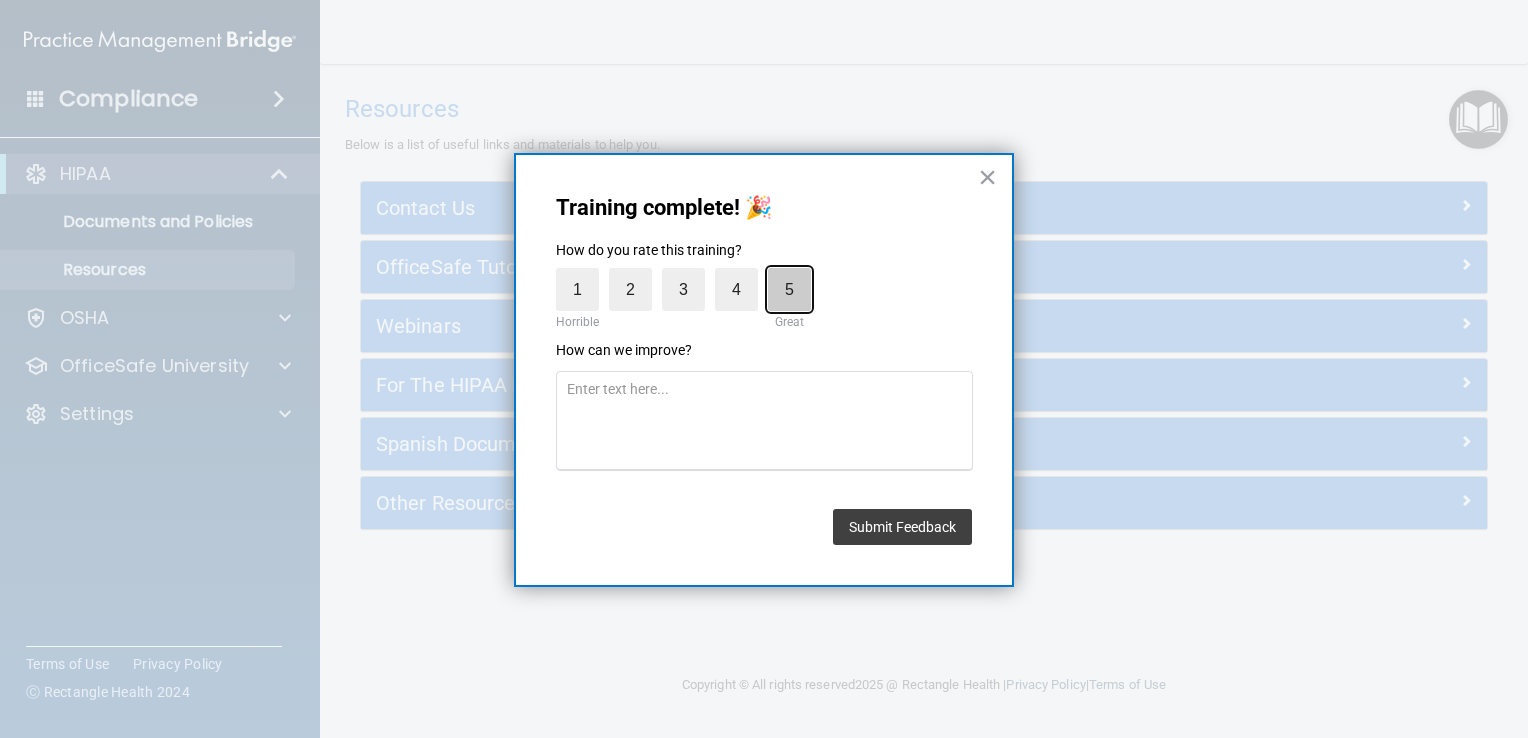 click on "5" at bounding box center [743, 273] 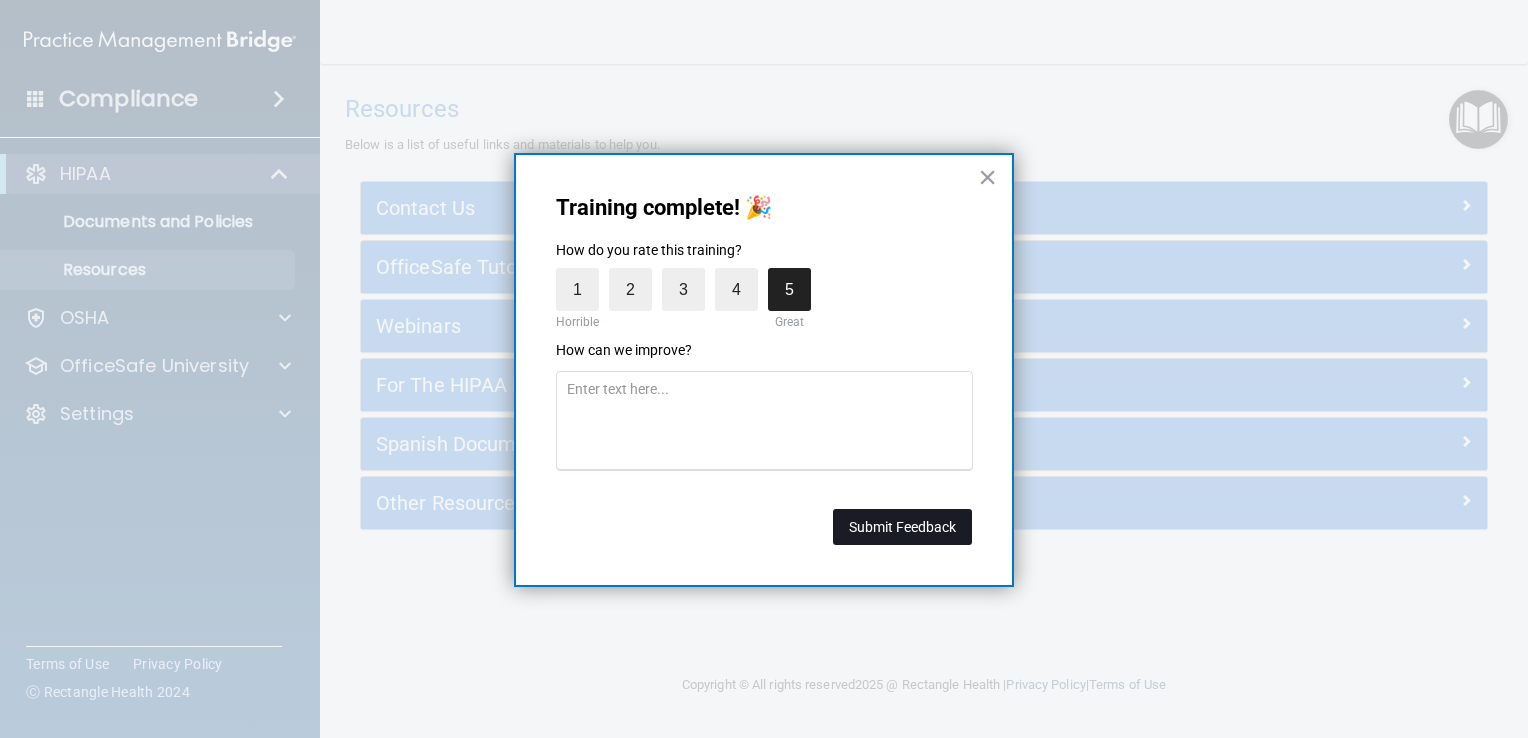 click on "Submit Feedback" at bounding box center [902, 527] 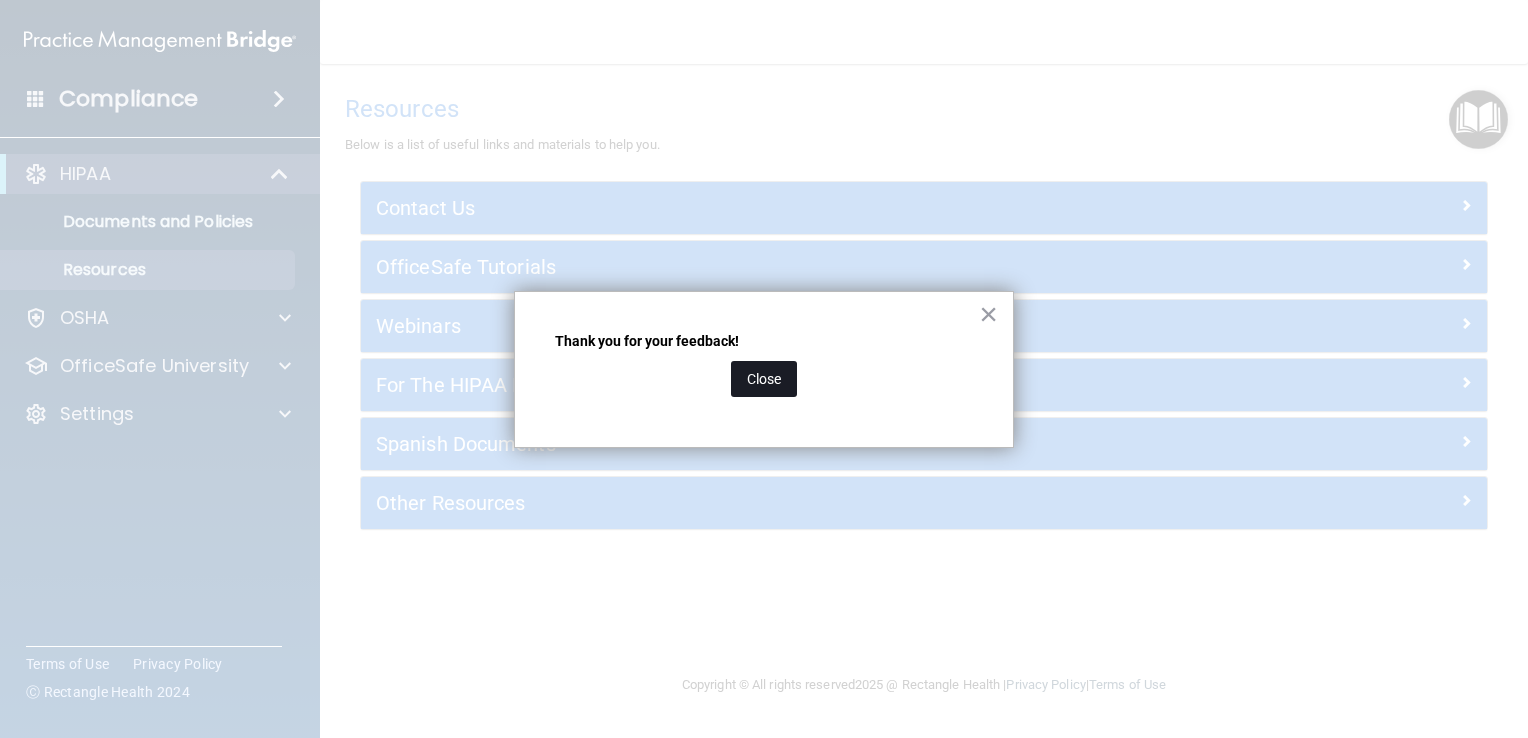 click on "Close" at bounding box center [764, 379] 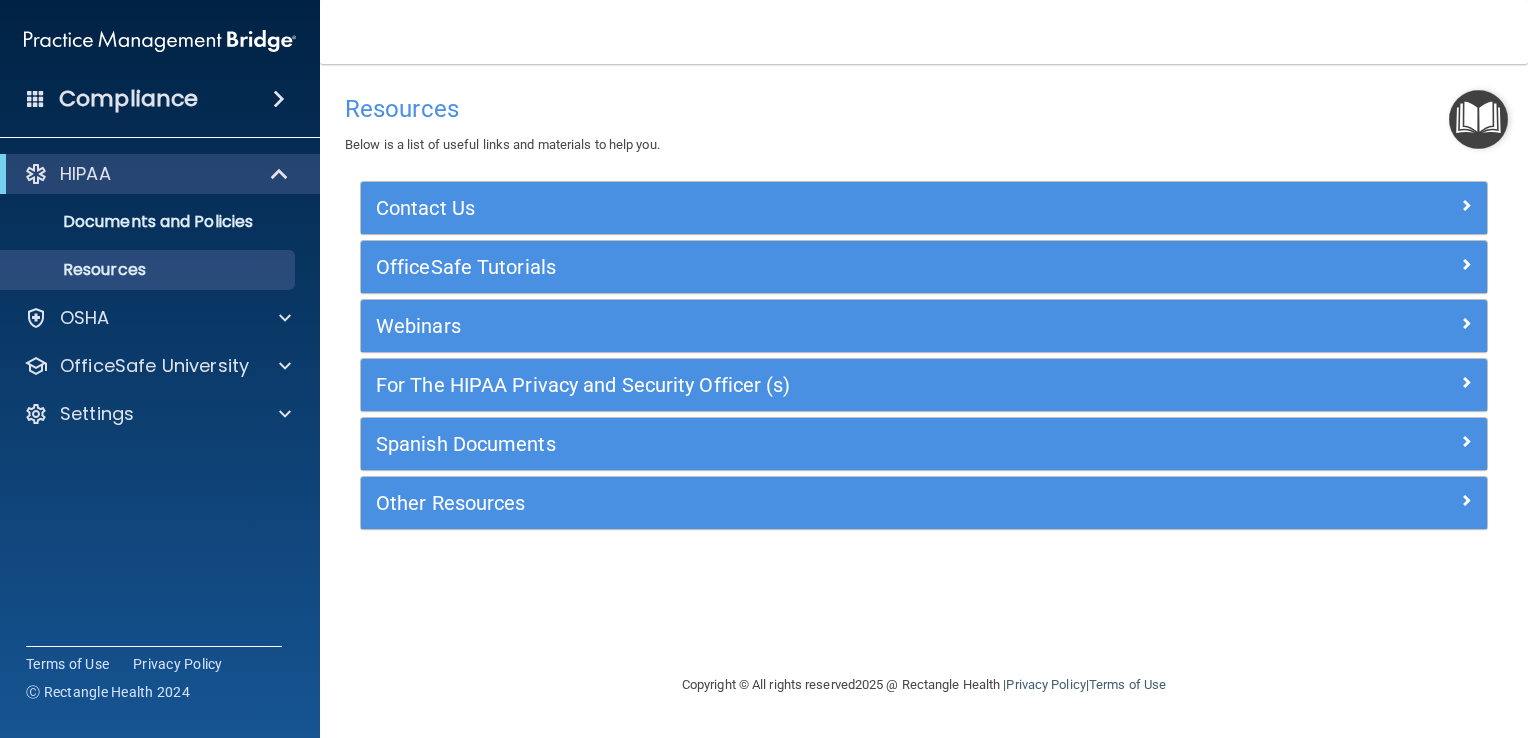 click at bounding box center (1478, 119) 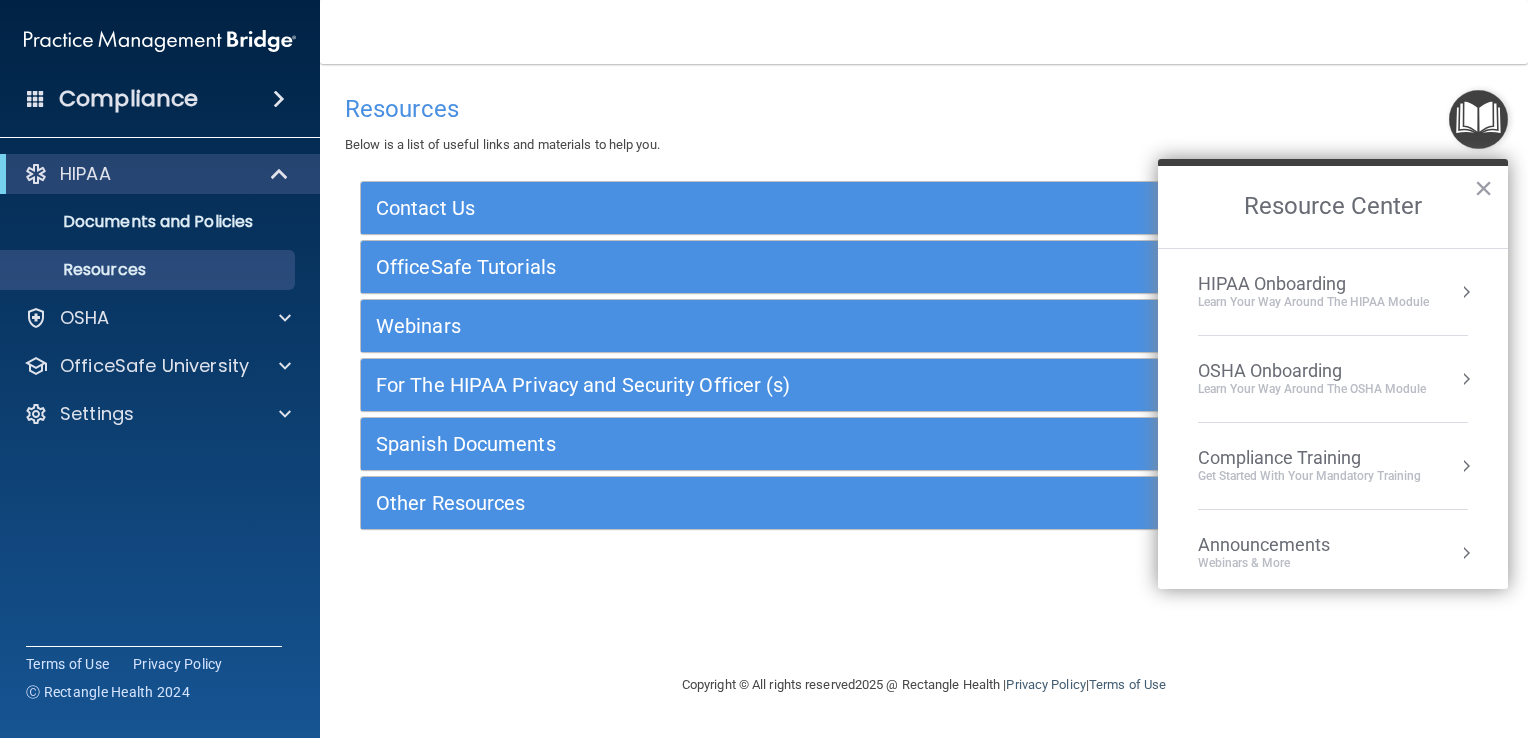 click on "Learn Your Way around the HIPAA module" at bounding box center (1313, 302) 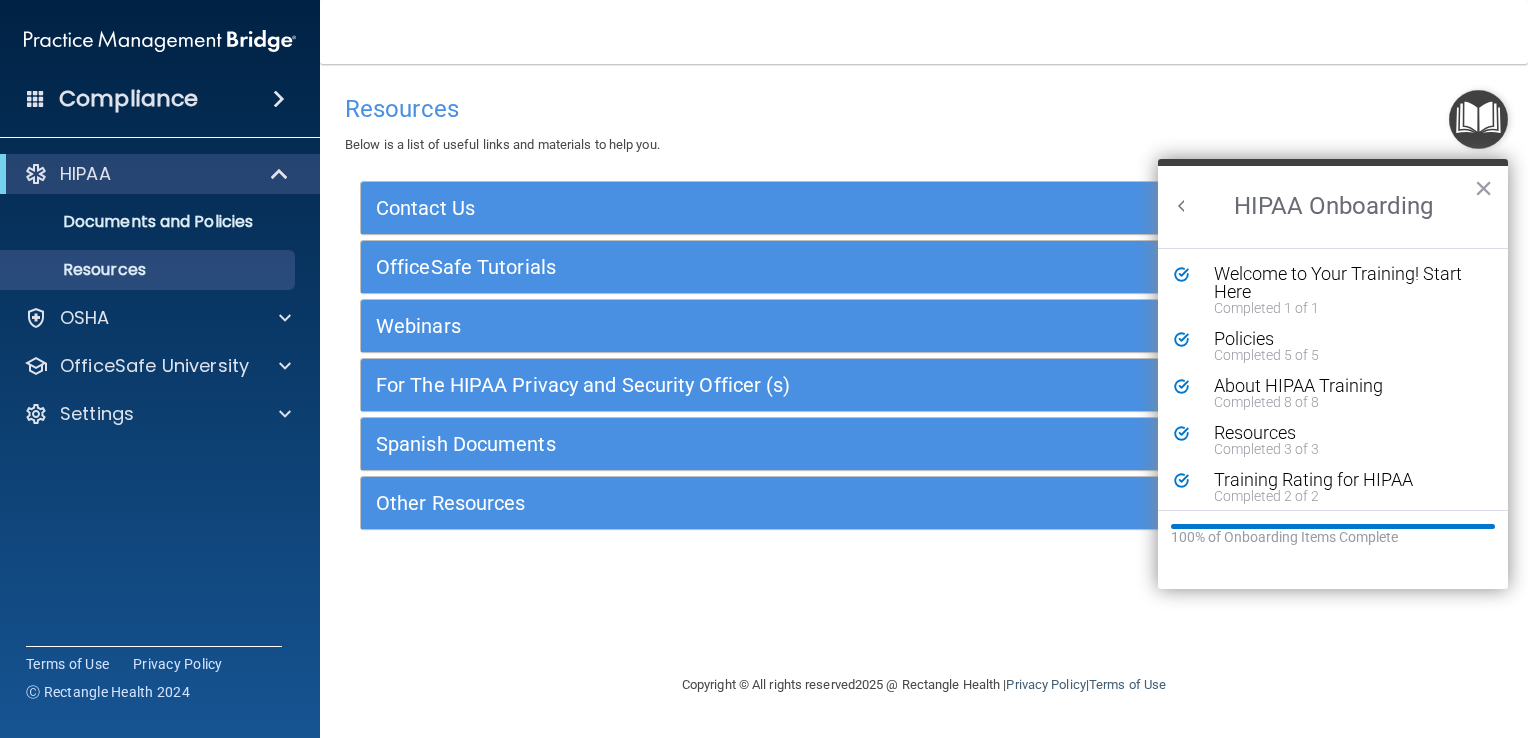 scroll, scrollTop: 0, scrollLeft: 0, axis: both 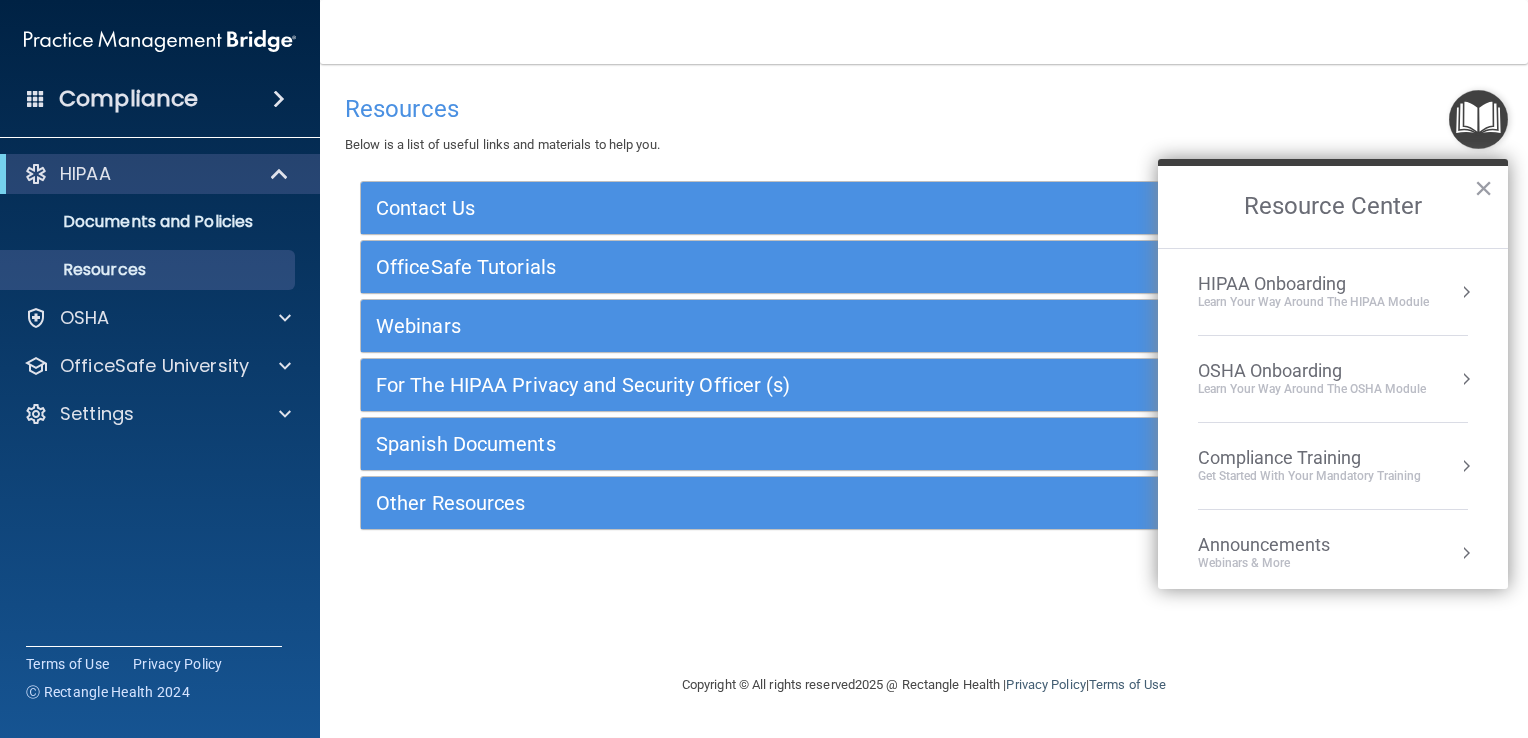 click on "OSHA Onboarding" at bounding box center (1312, 371) 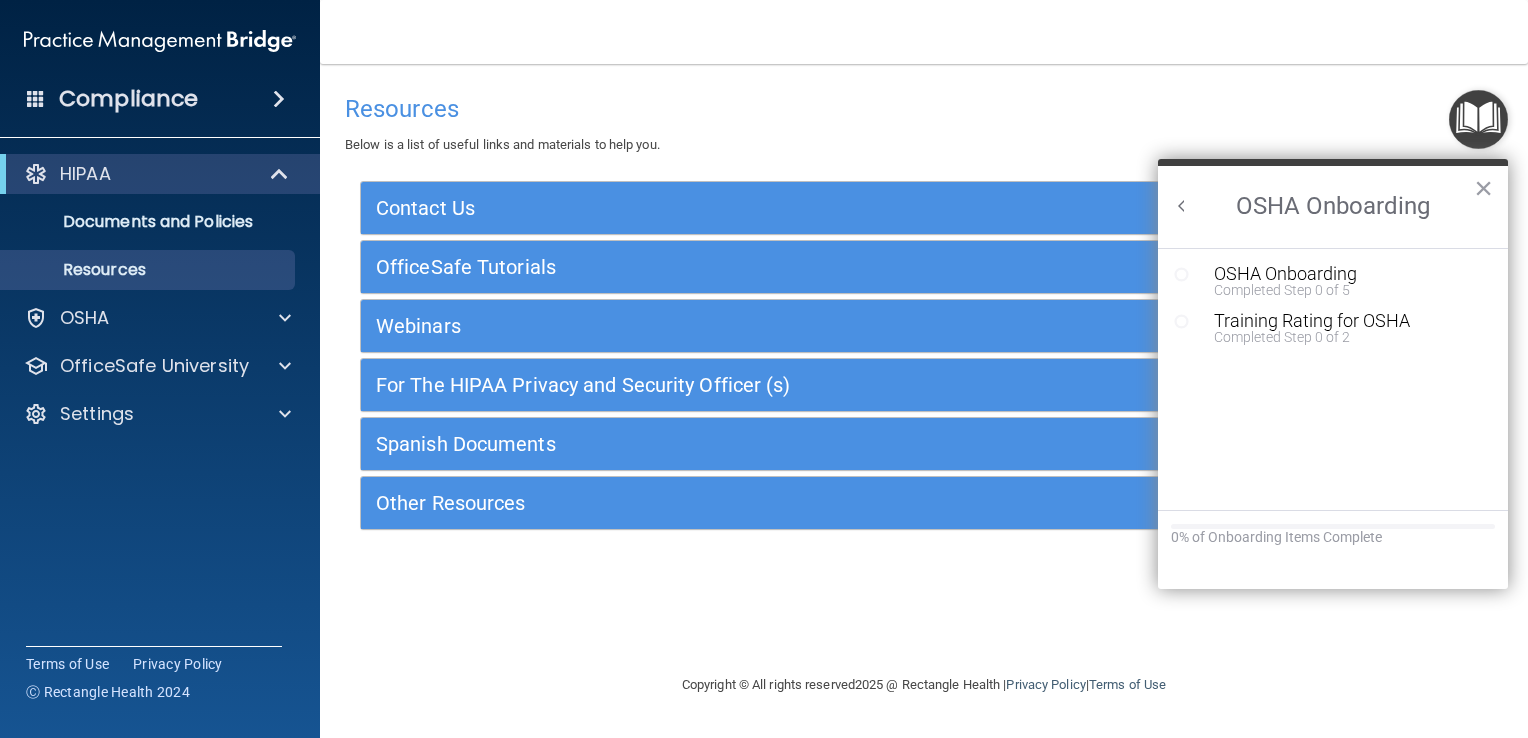 scroll, scrollTop: 0, scrollLeft: 0, axis: both 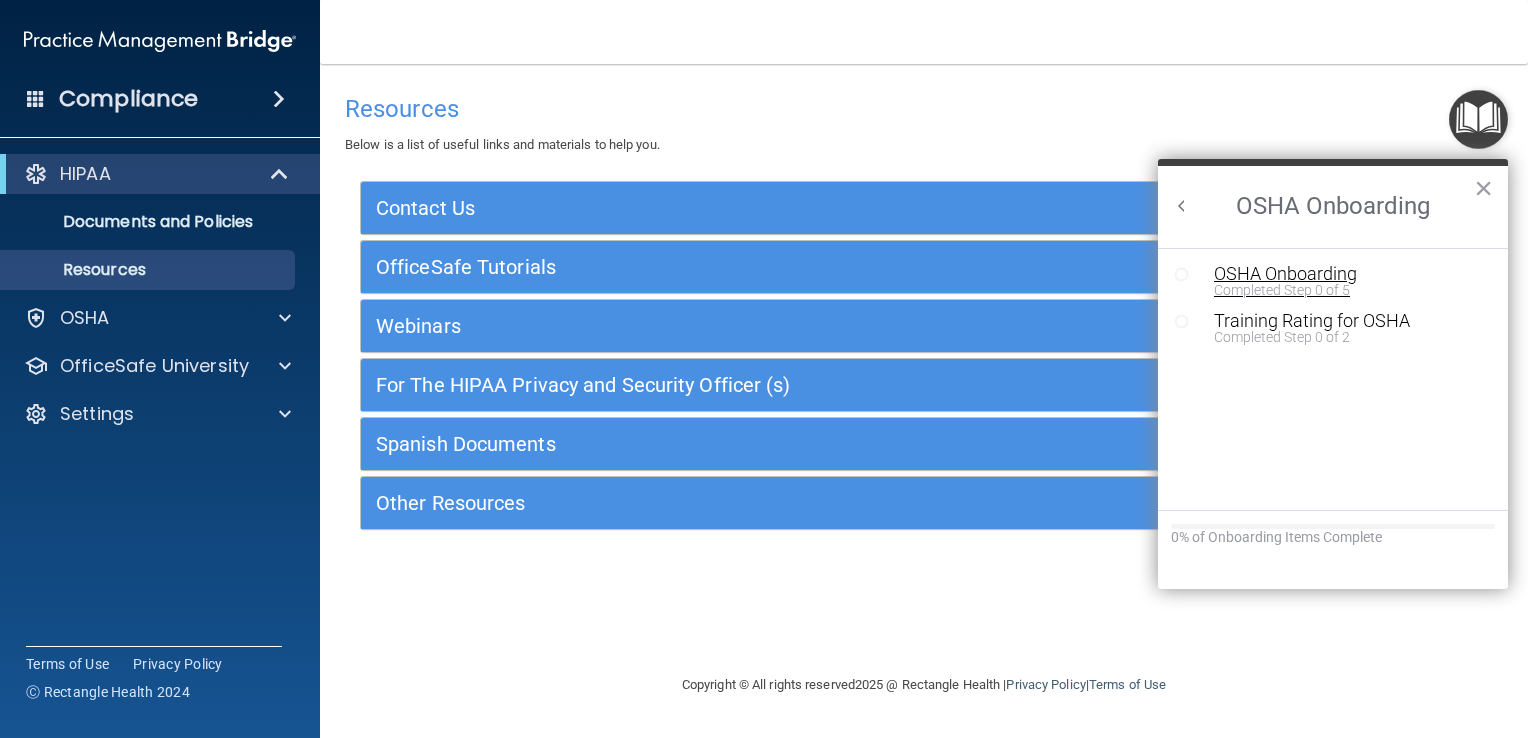 click on "OSHA Onboarding" at bounding box center (1348, 274) 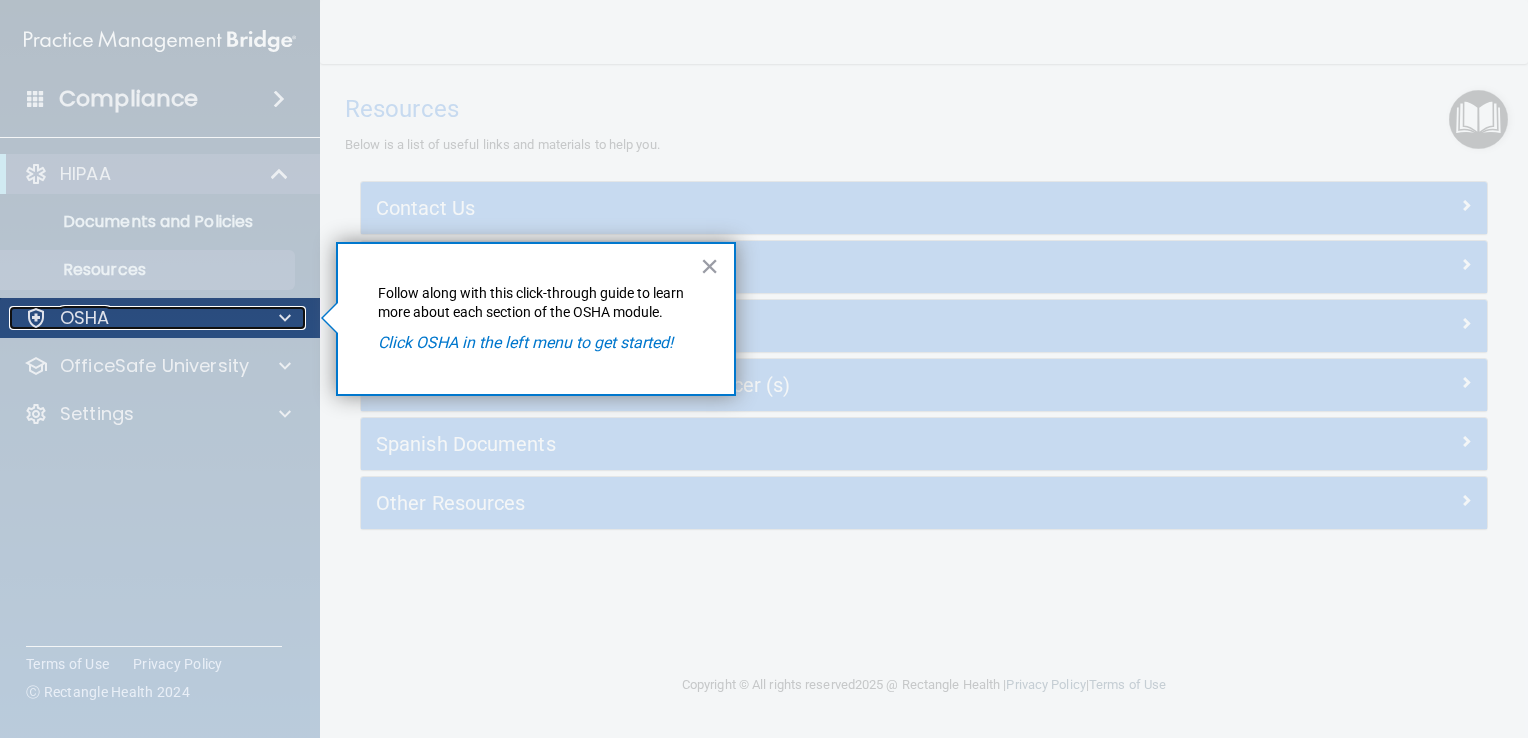 click on "OSHA" at bounding box center (133, 318) 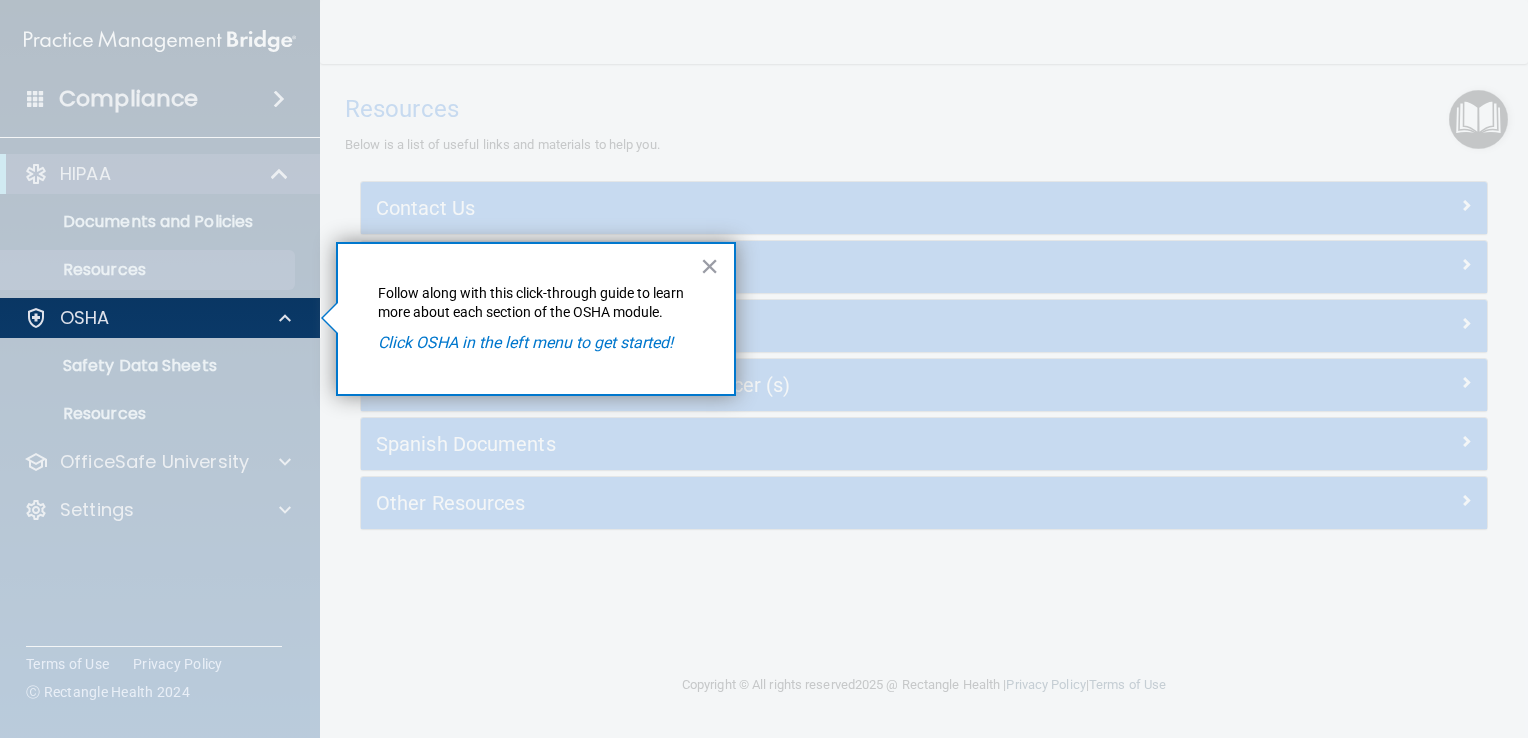 click at bounding box center (924, 369) 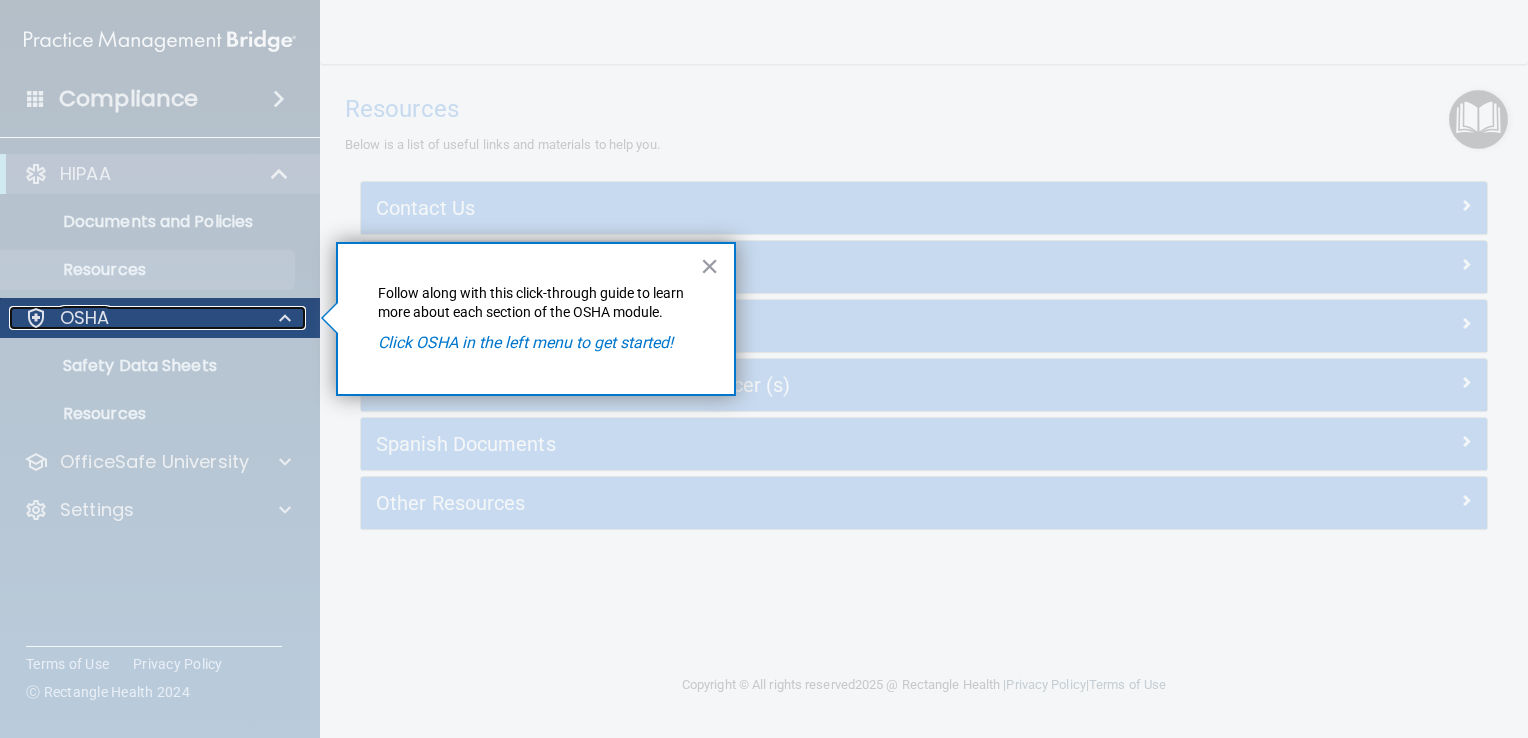 click on "OSHA" at bounding box center [85, 318] 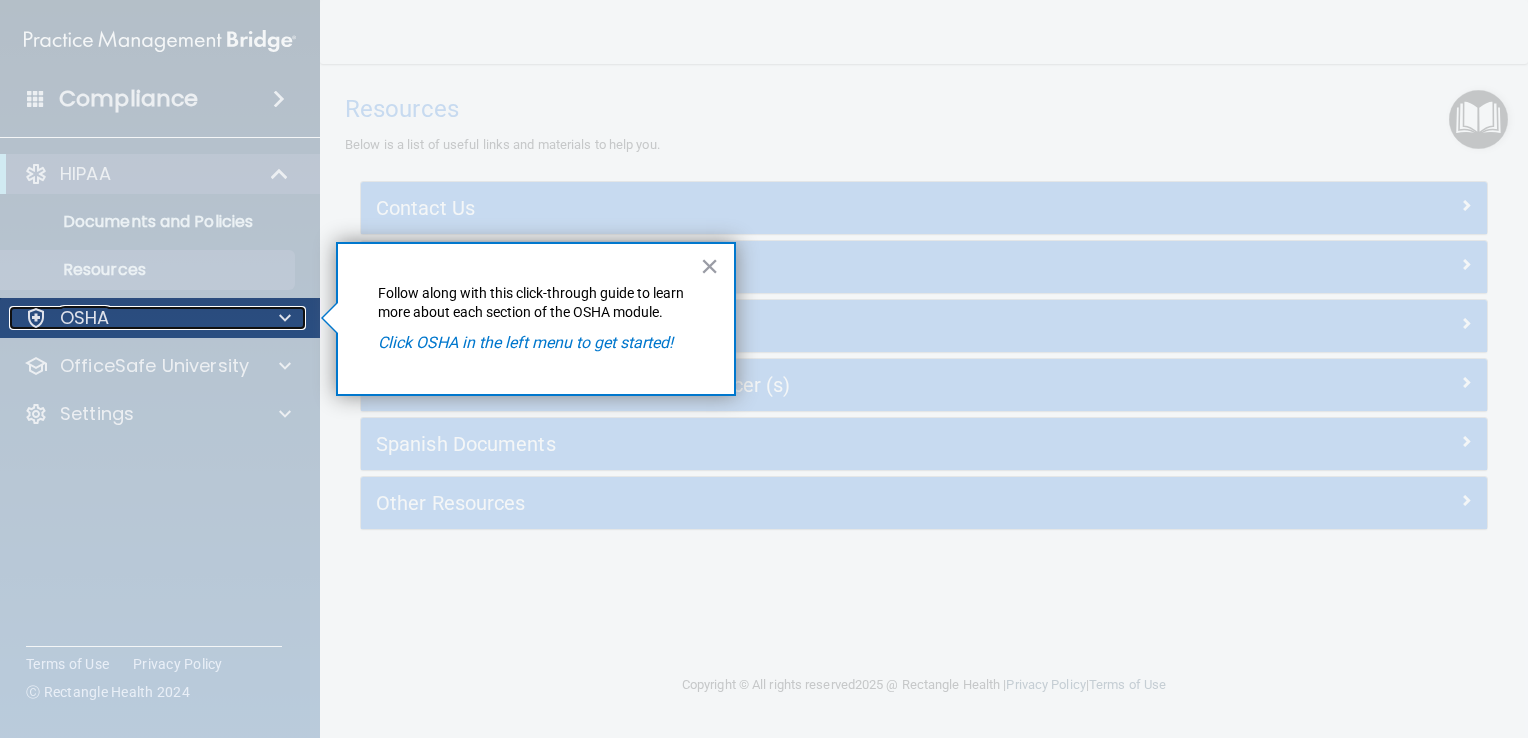 click on "OSHA" at bounding box center (85, 318) 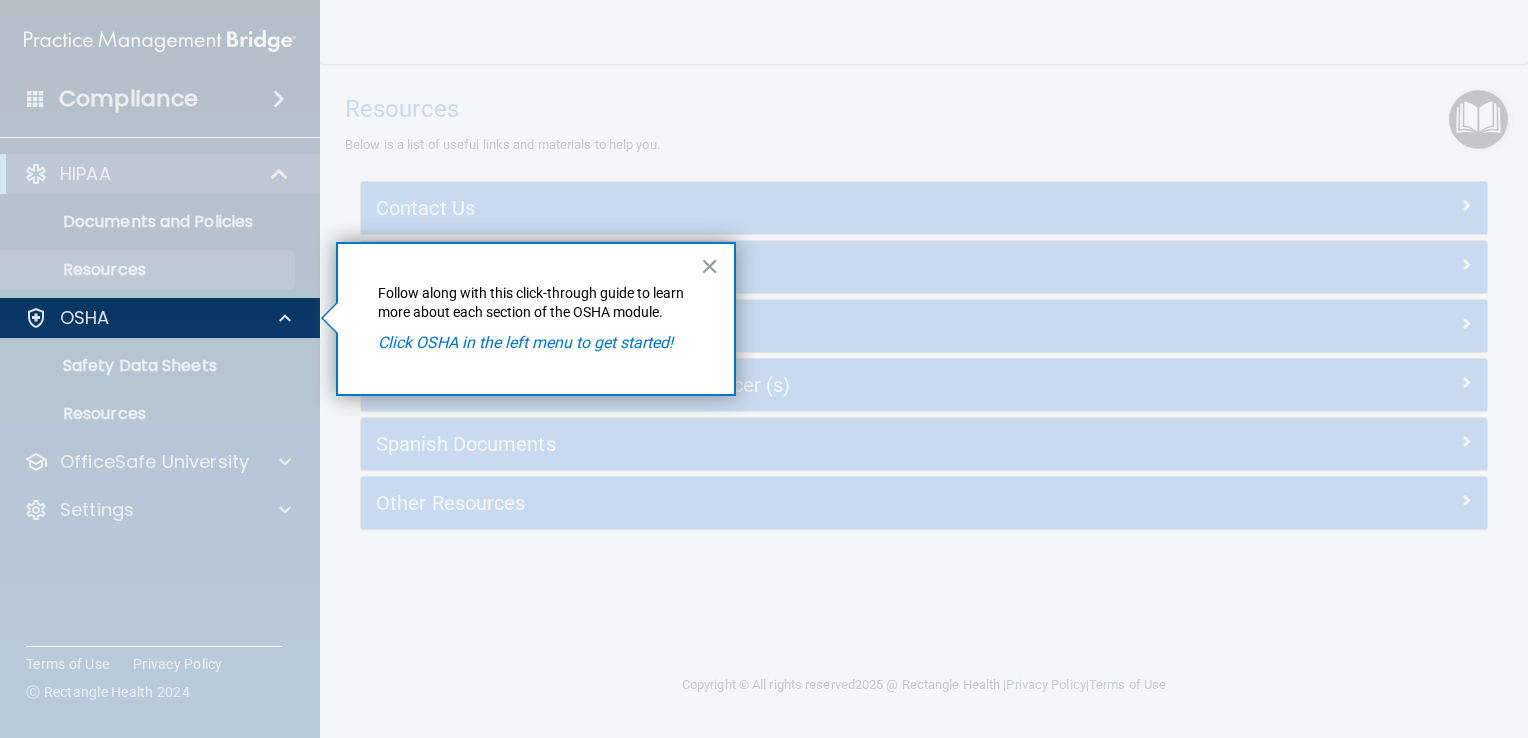 click on "Click OSHA in the left menu to get started!" at bounding box center (525, 342) 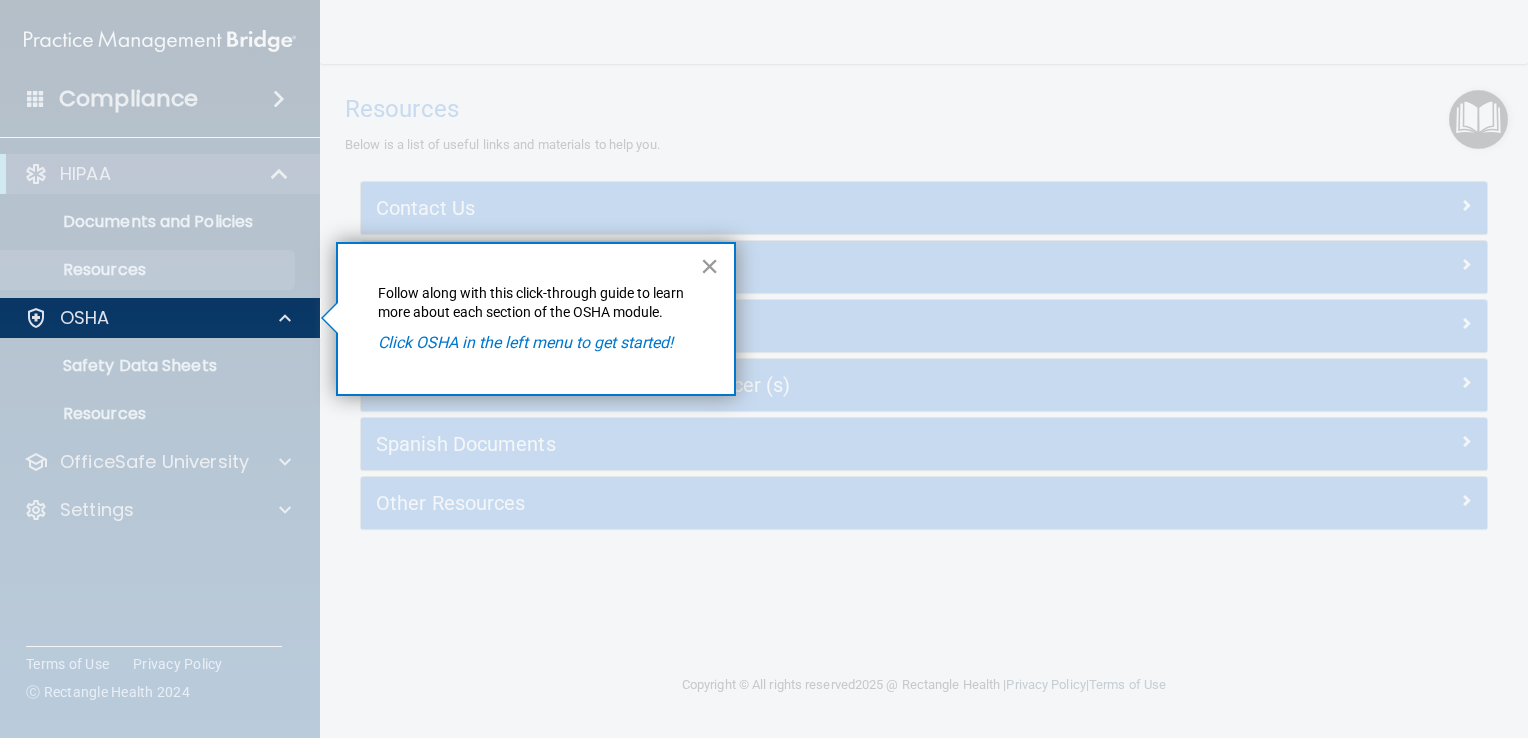 click on "×" at bounding box center [709, 266] 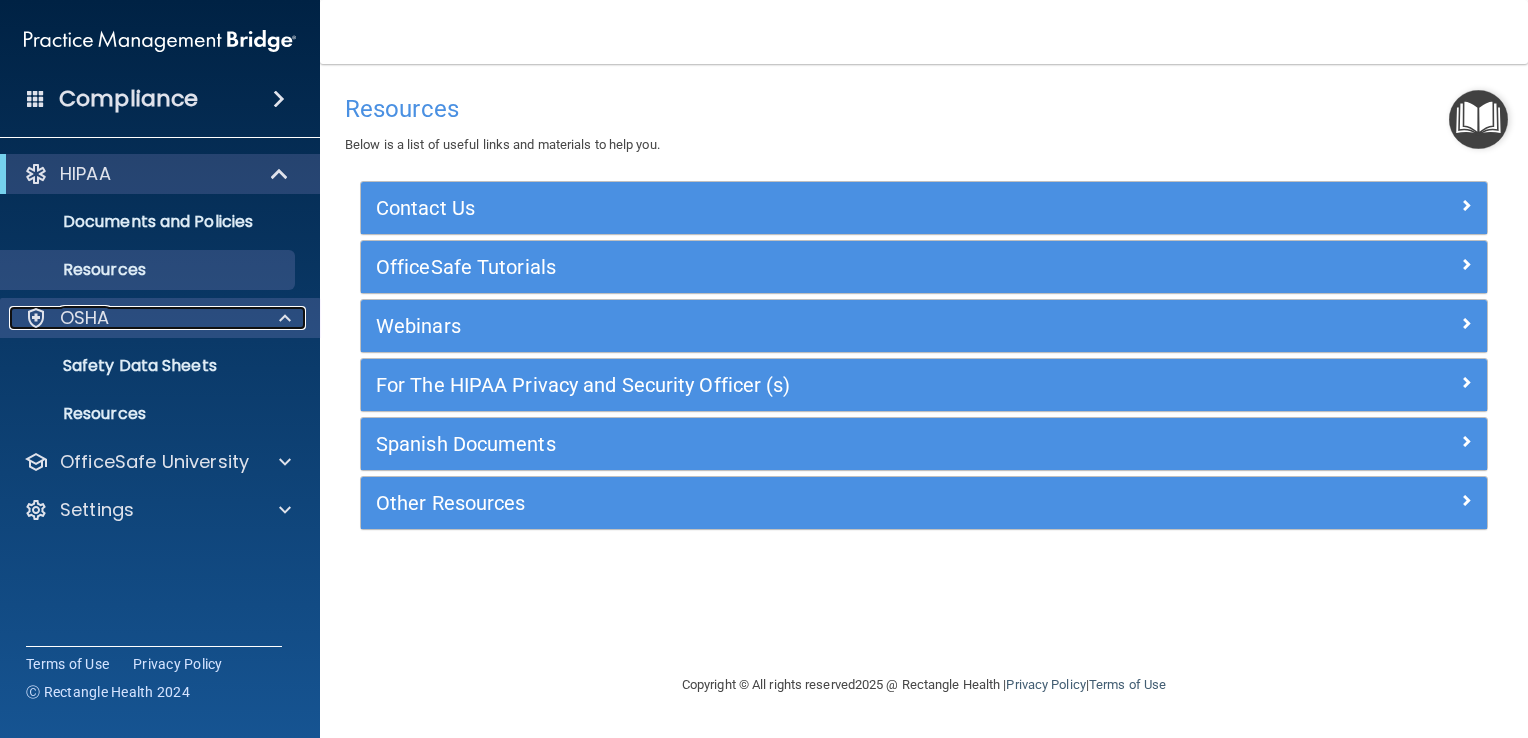 click on "OSHA" at bounding box center (133, 318) 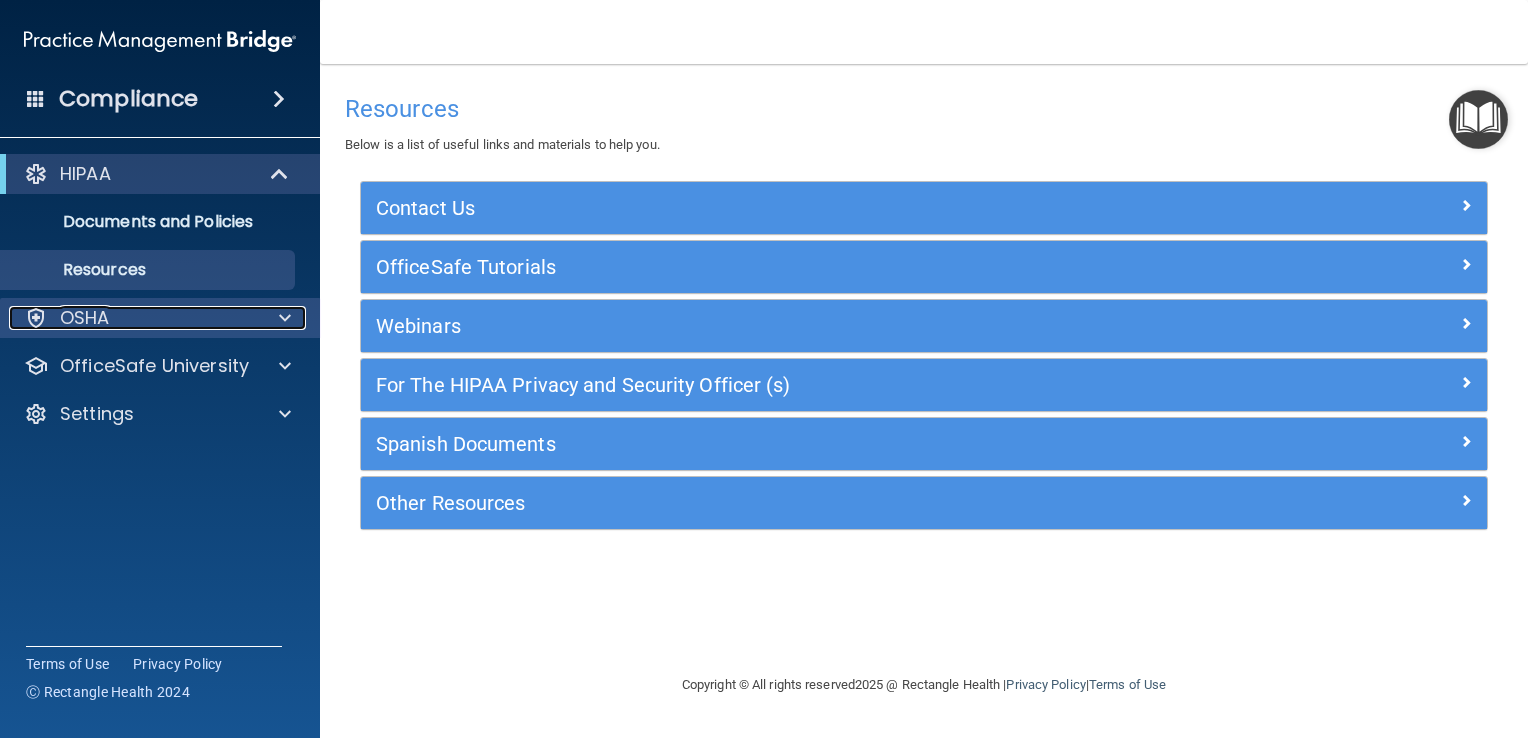 click on "OSHA" at bounding box center [133, 318] 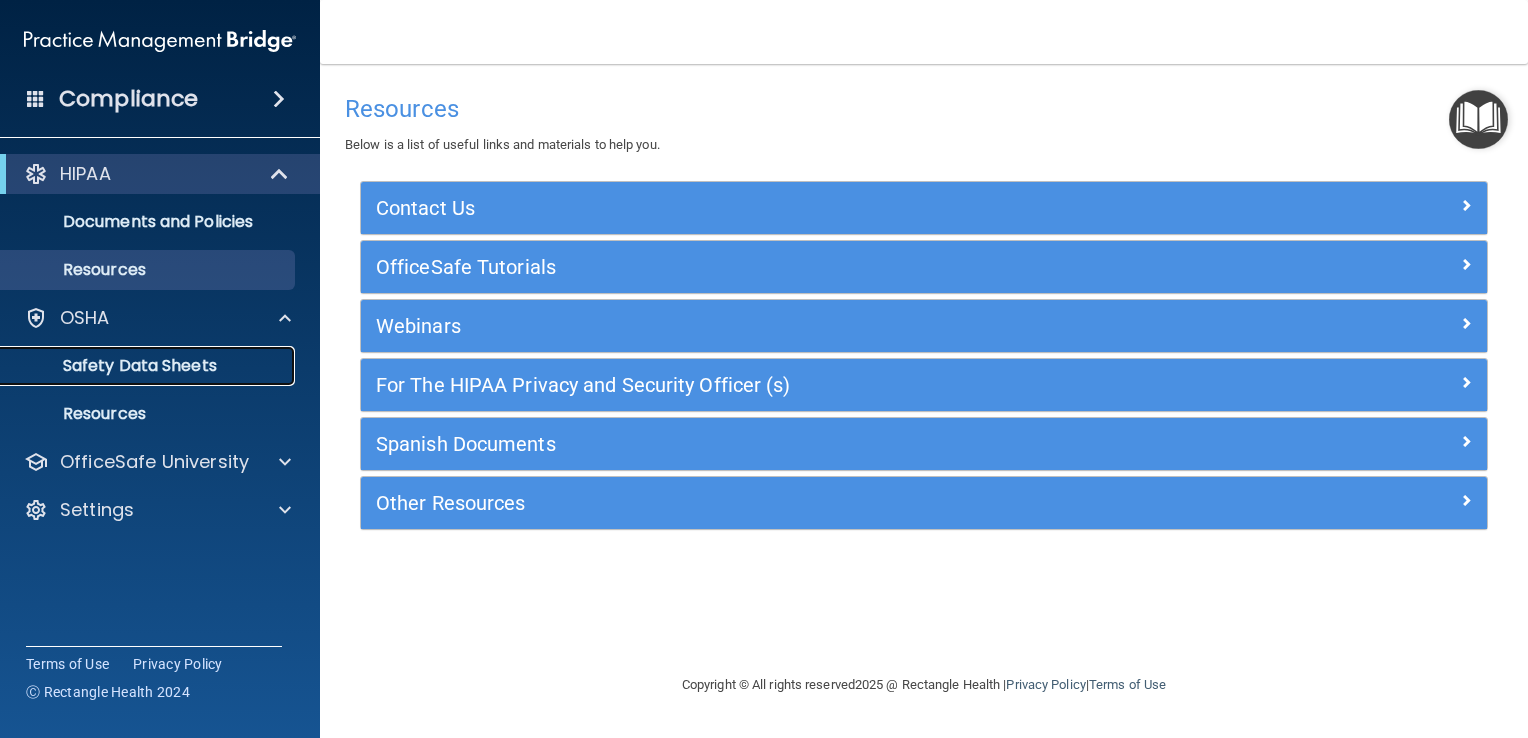 click on "Safety Data Sheets" at bounding box center [137, 366] 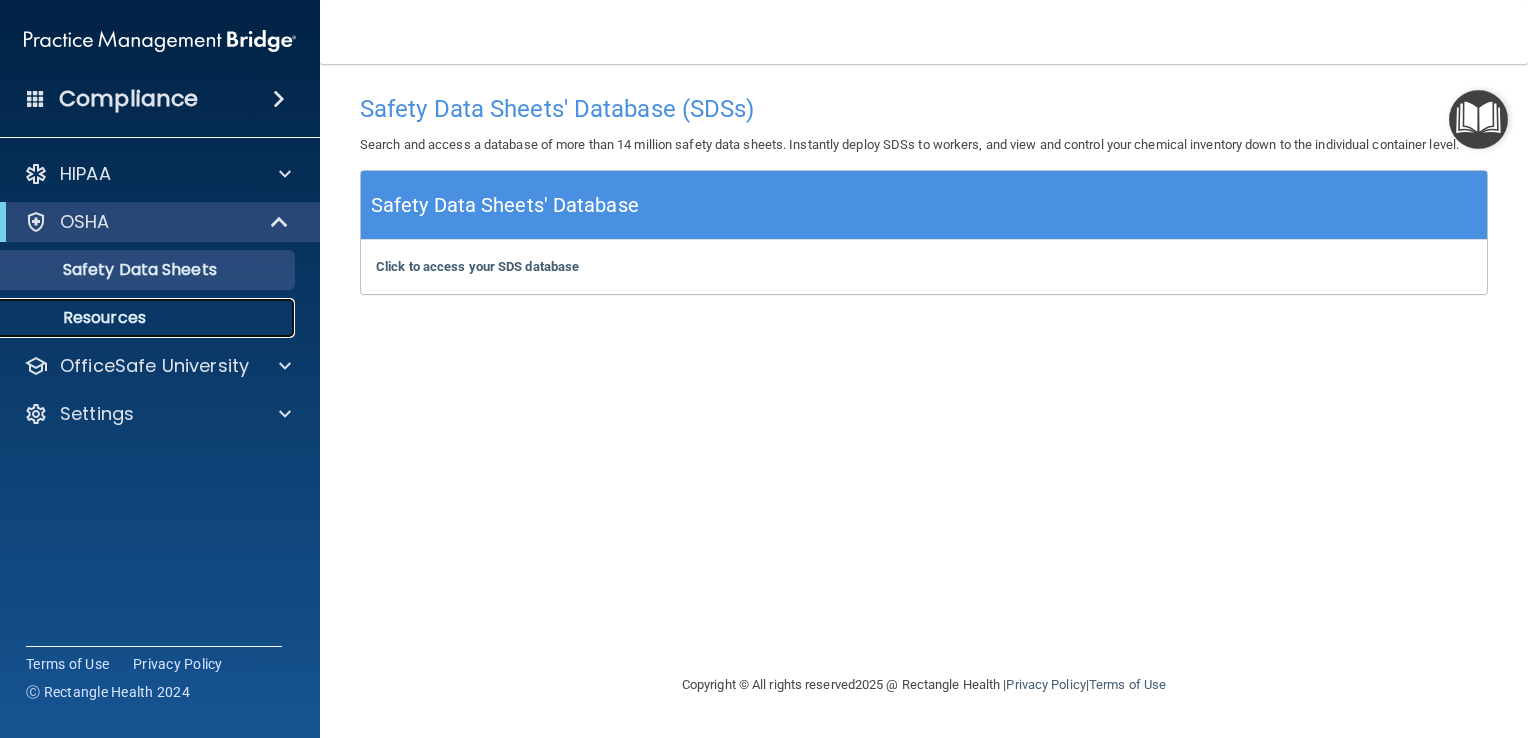 click on "Resources" at bounding box center (149, 318) 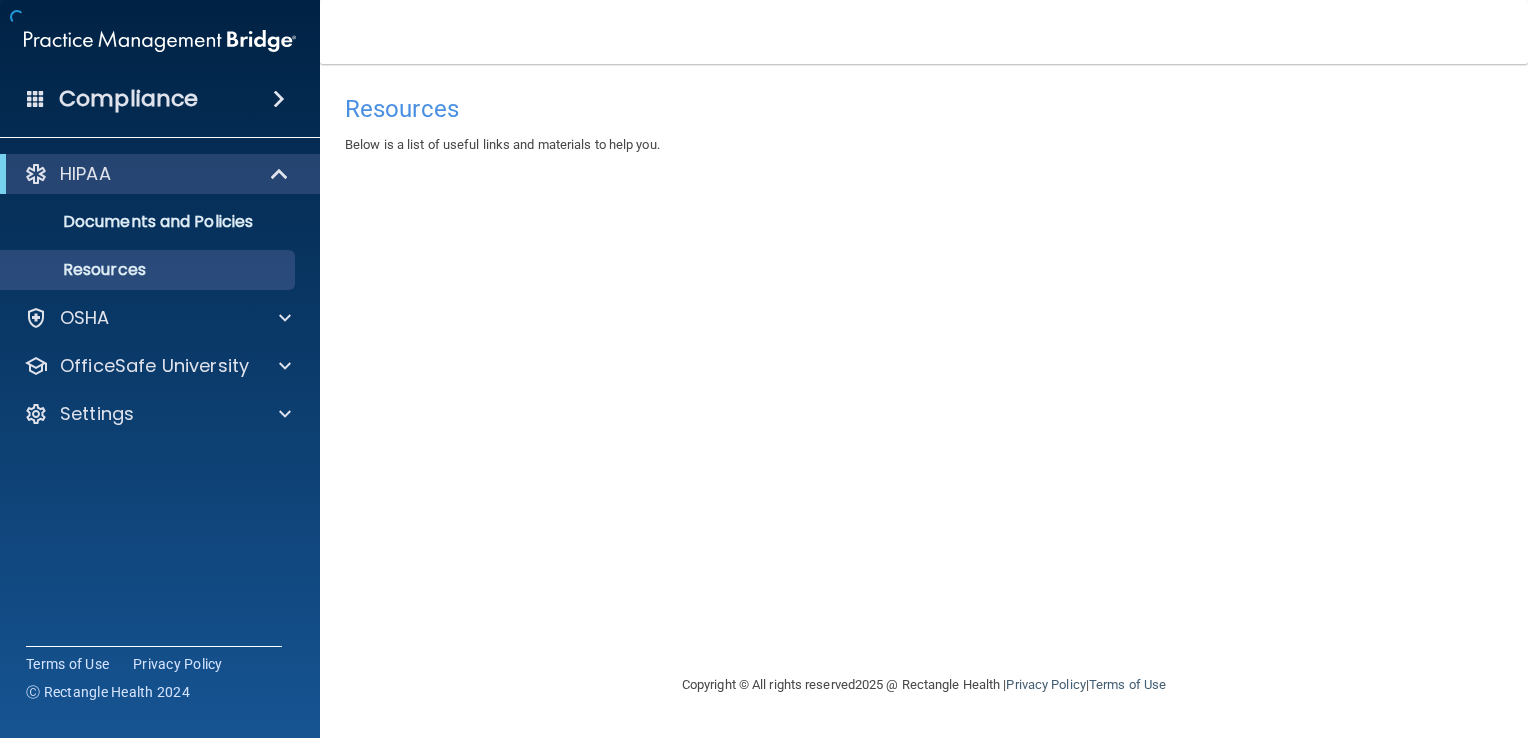 scroll, scrollTop: 0, scrollLeft: 0, axis: both 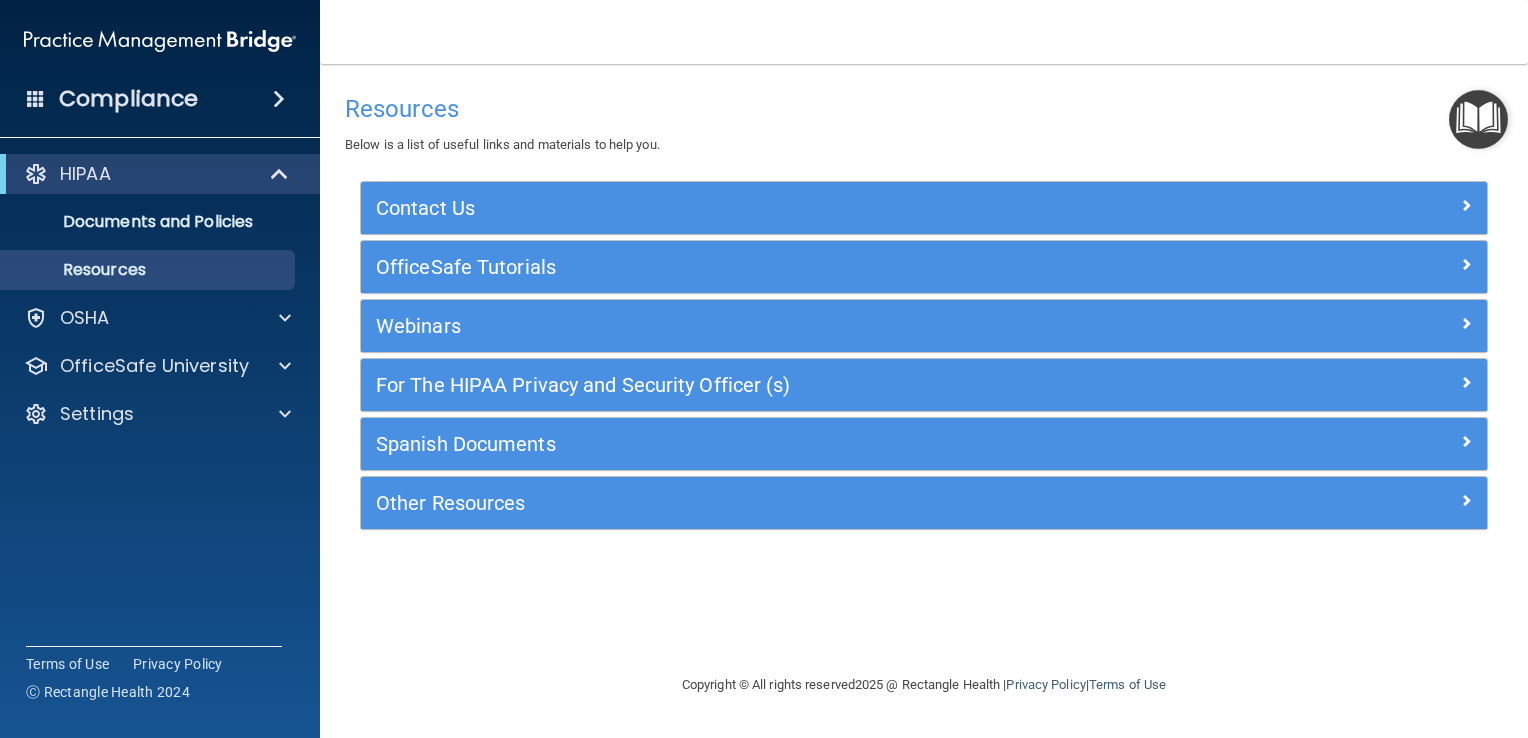 click at bounding box center [1478, 119] 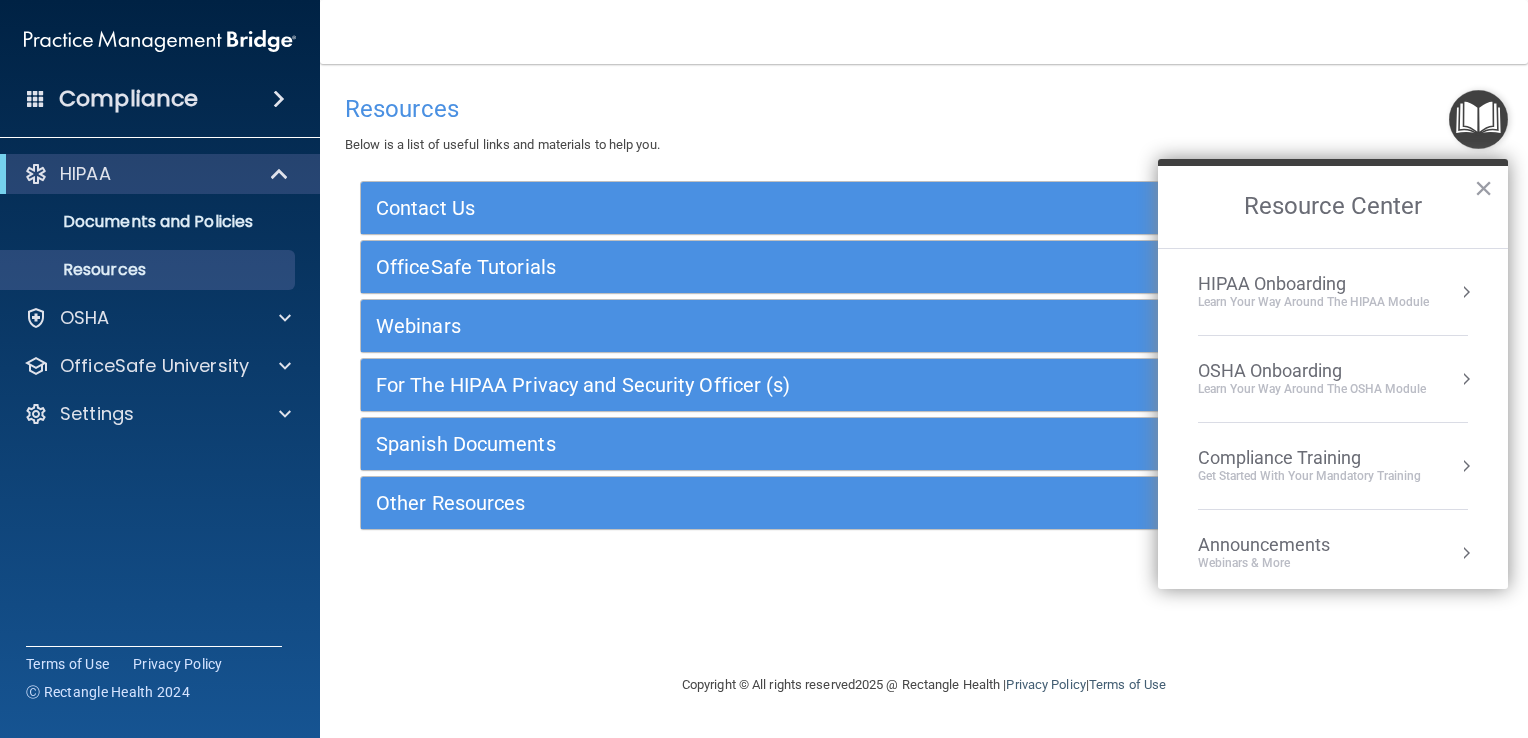 click on "OSHA Onboarding" at bounding box center [1312, 371] 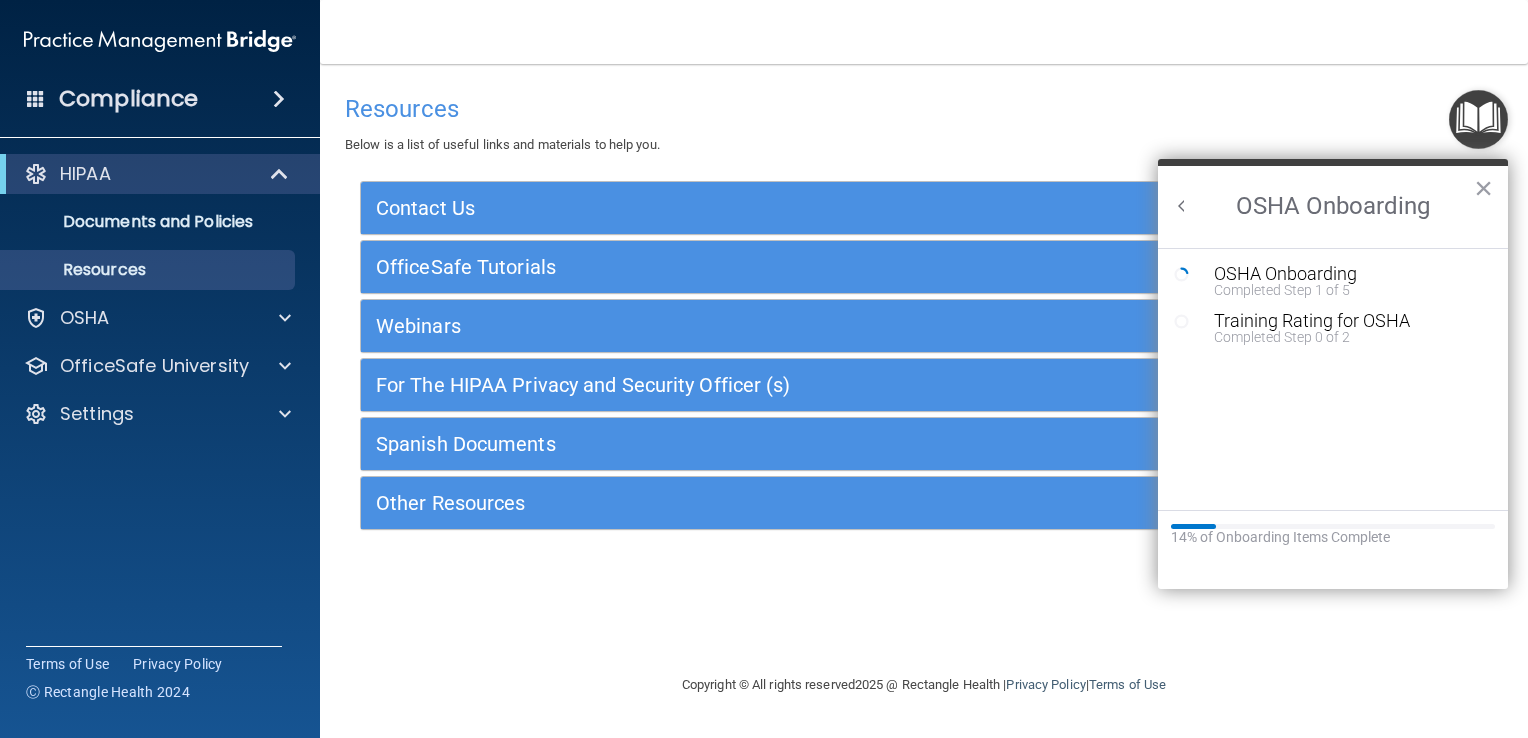 scroll, scrollTop: 0, scrollLeft: 0, axis: both 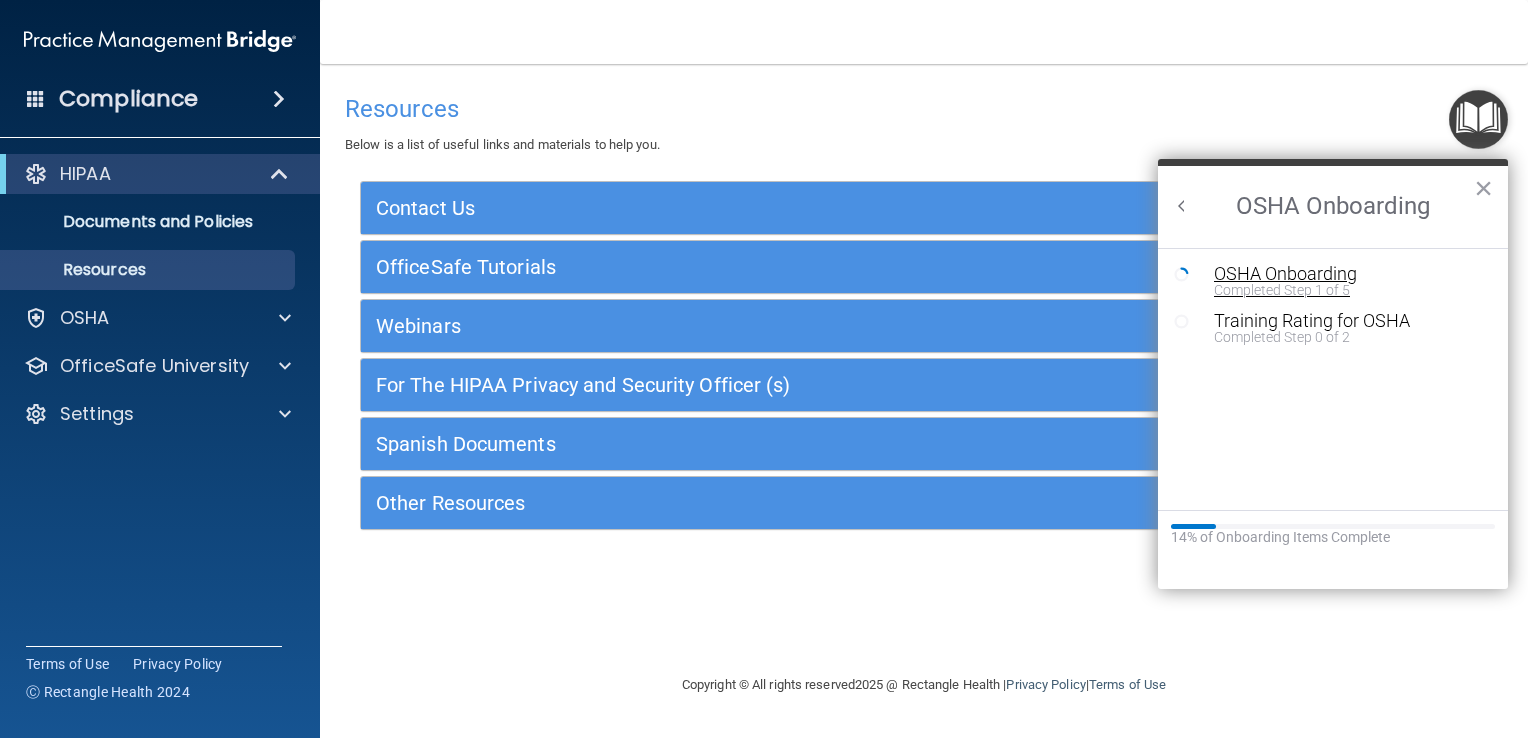 click on "OSHA Onboarding" at bounding box center (1348, 274) 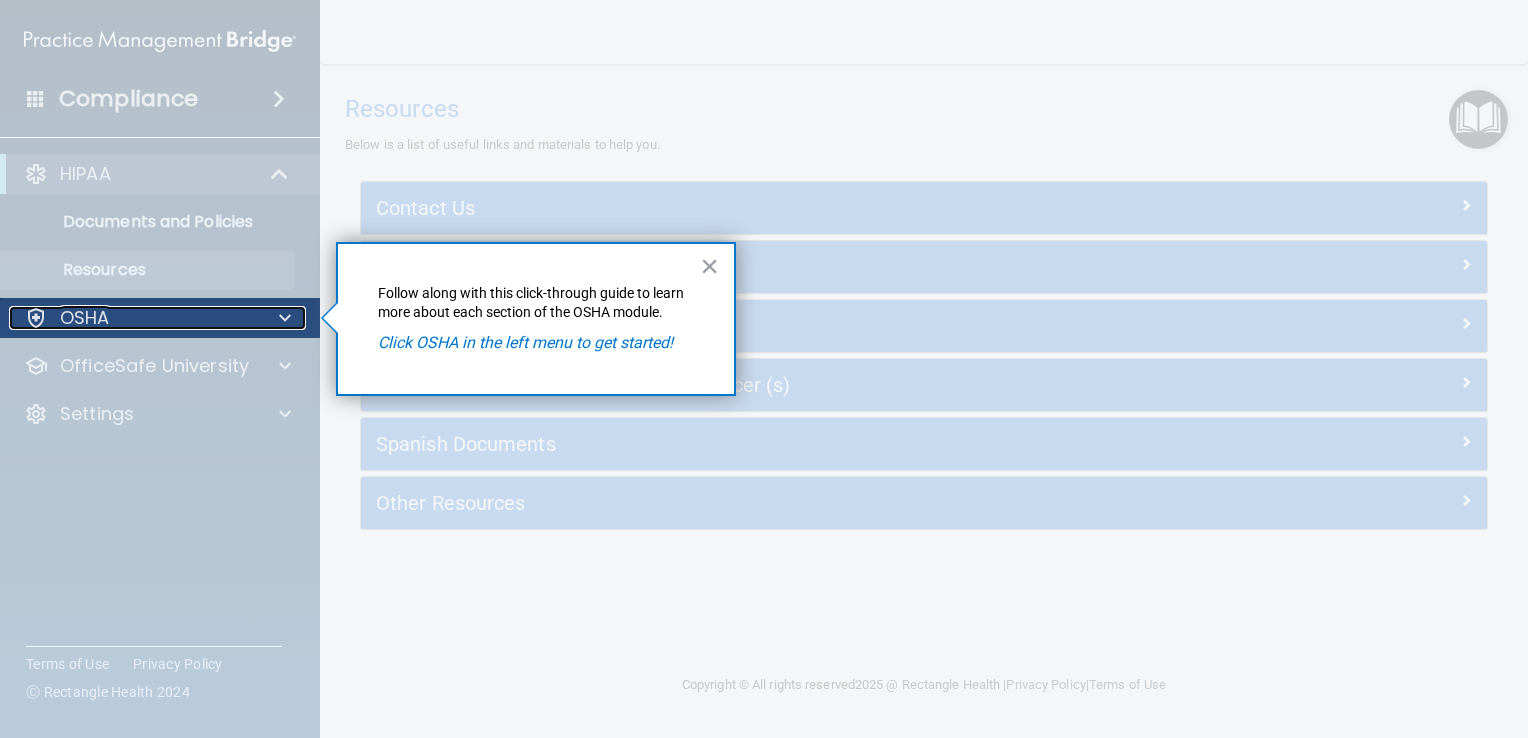 click at bounding box center (285, 318) 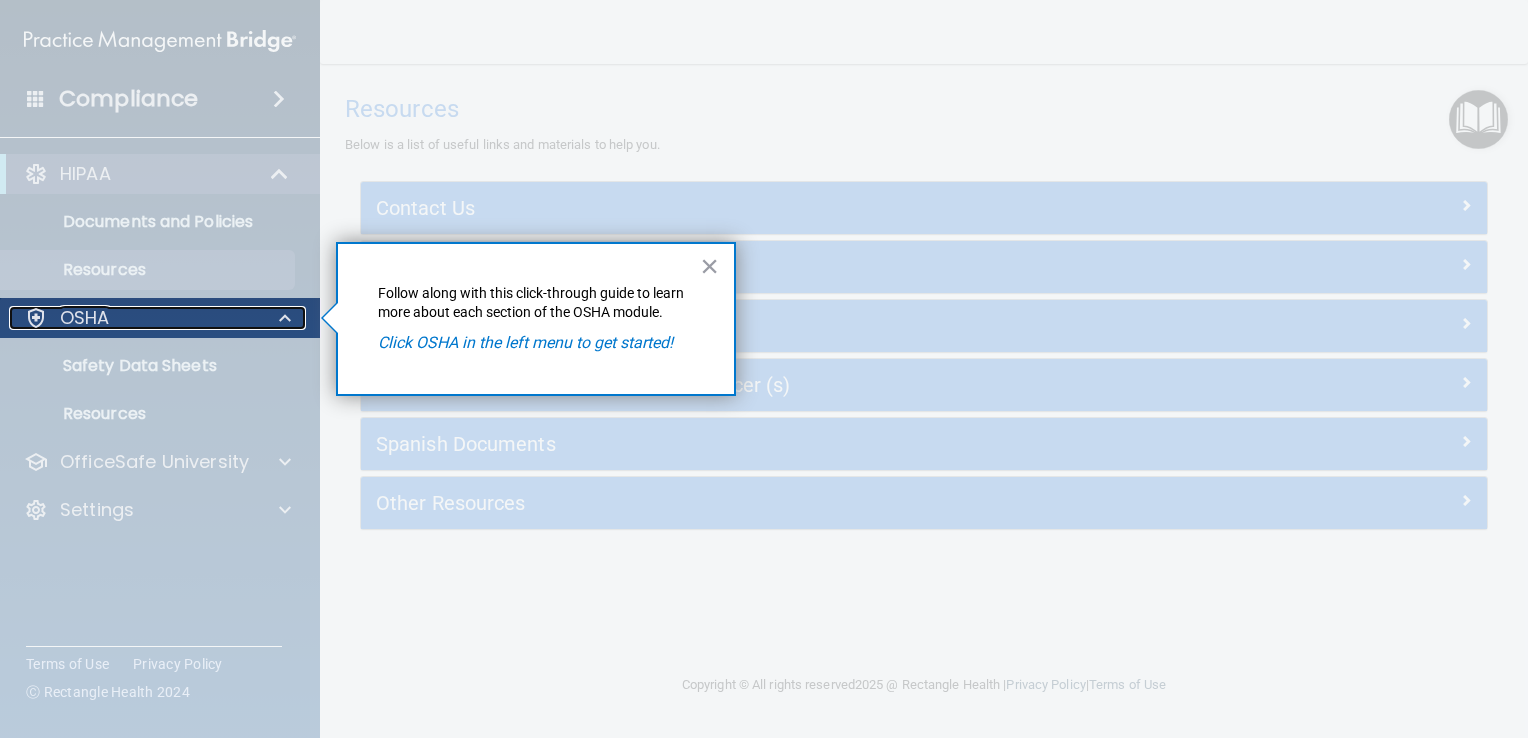 click at bounding box center (36, 318) 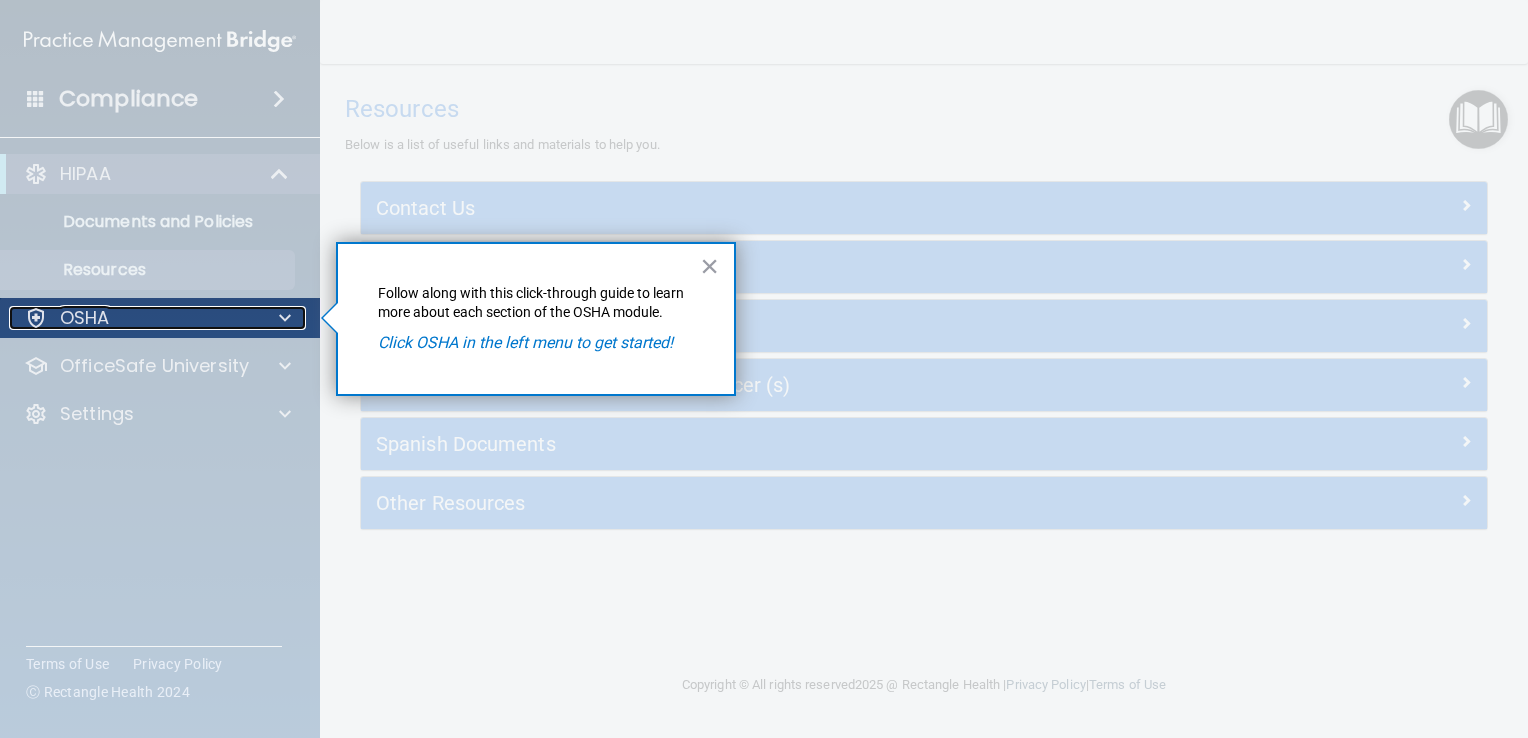 click at bounding box center (36, 318) 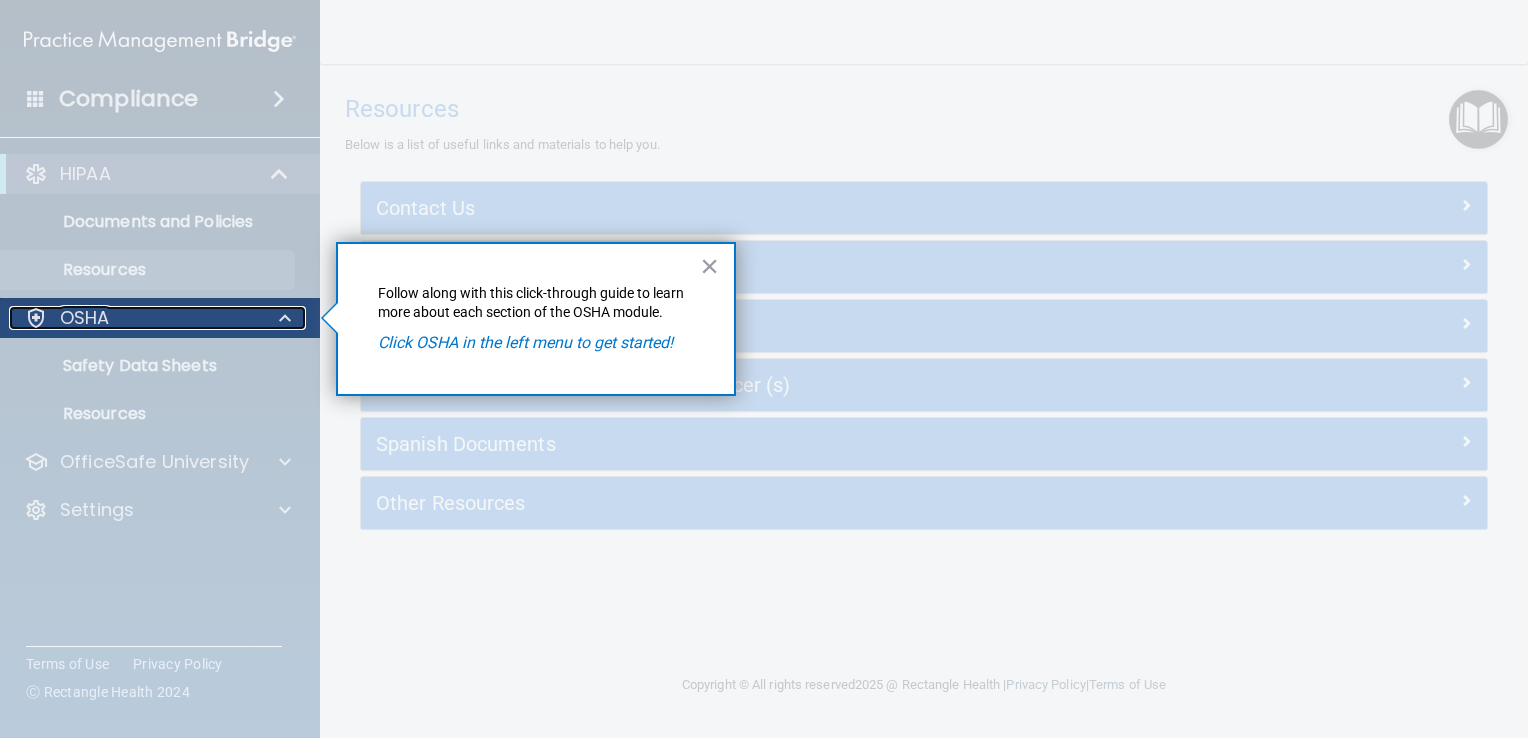 click at bounding box center (36, 318) 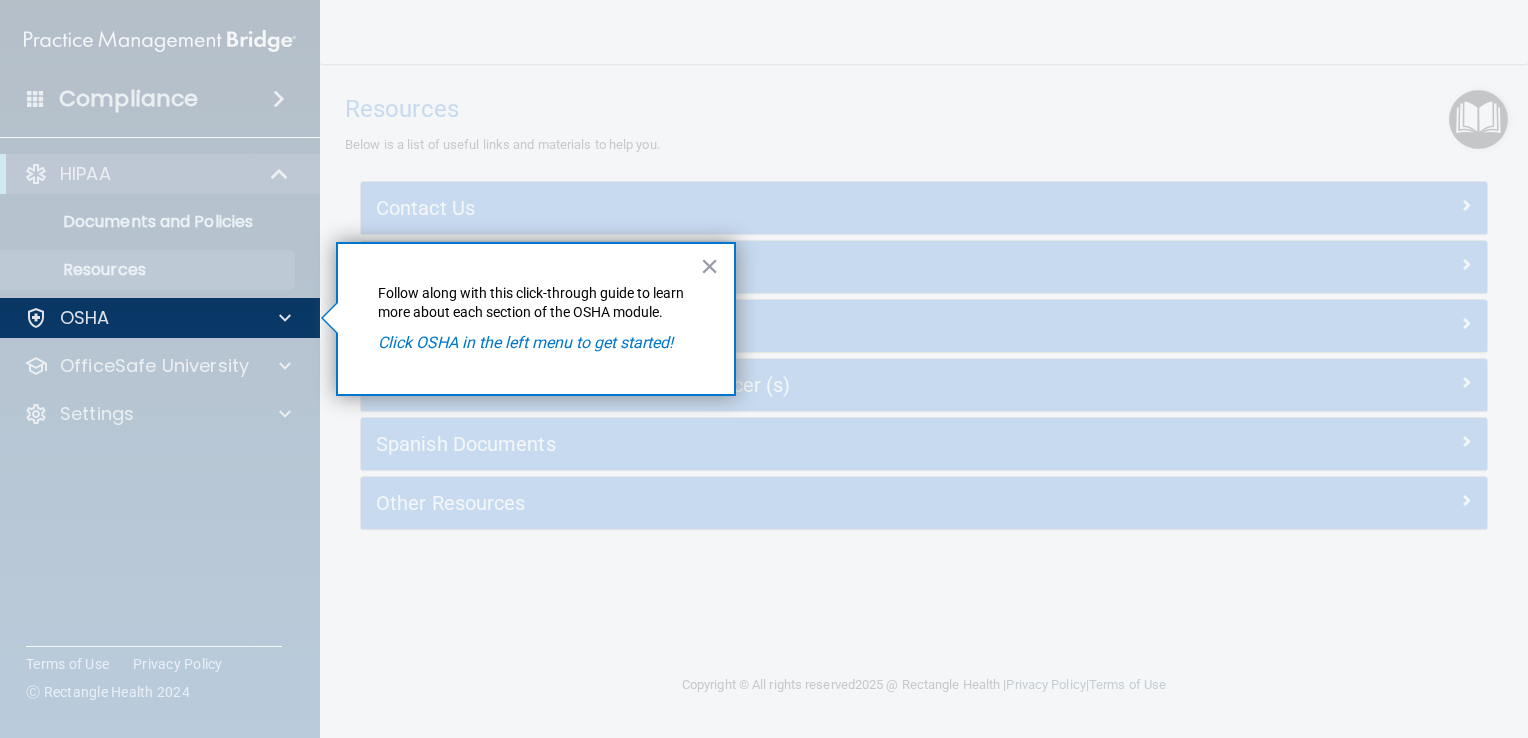 click at bounding box center [160, 149] 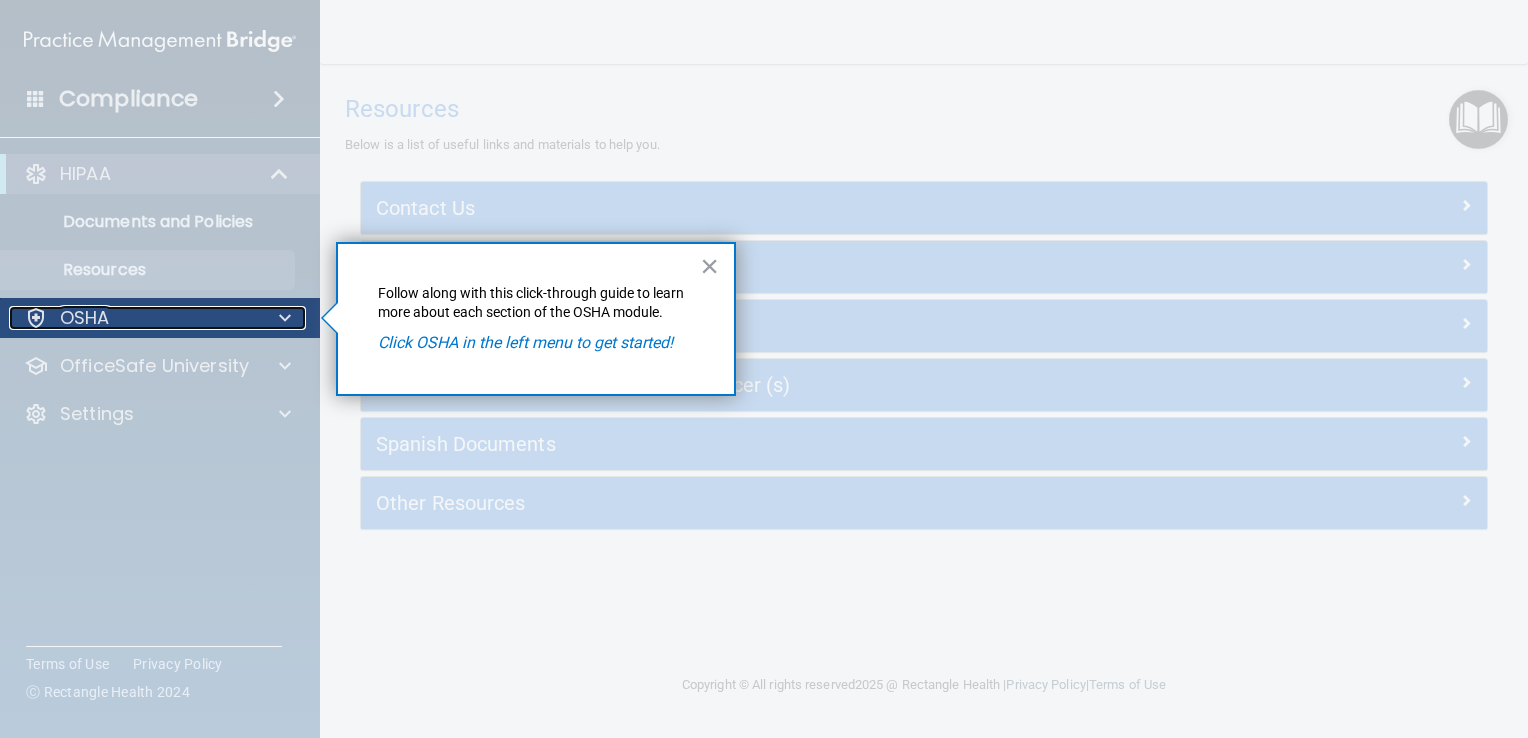 click at bounding box center [282, 318] 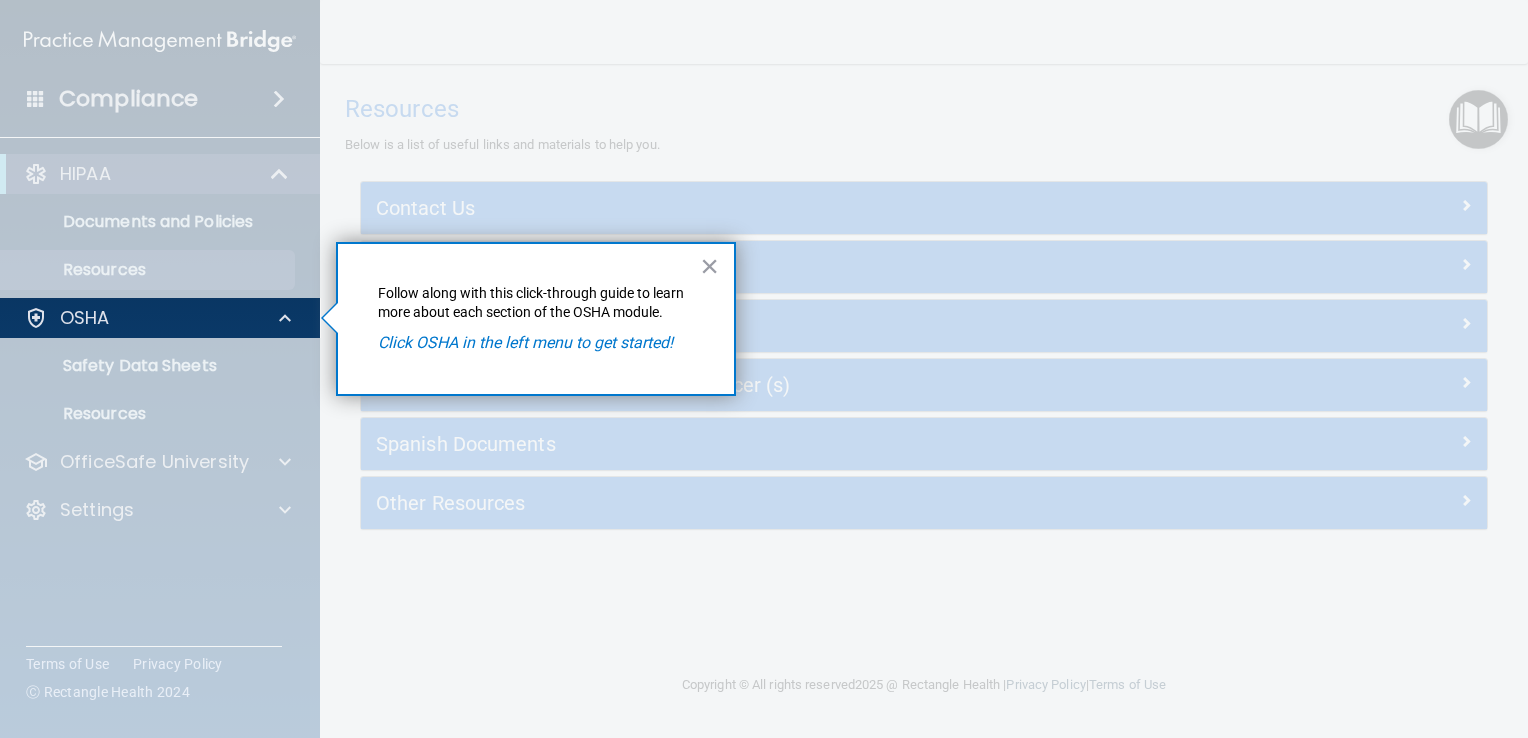 click on "Click OSHA in the left menu to get started!" at bounding box center (525, 342) 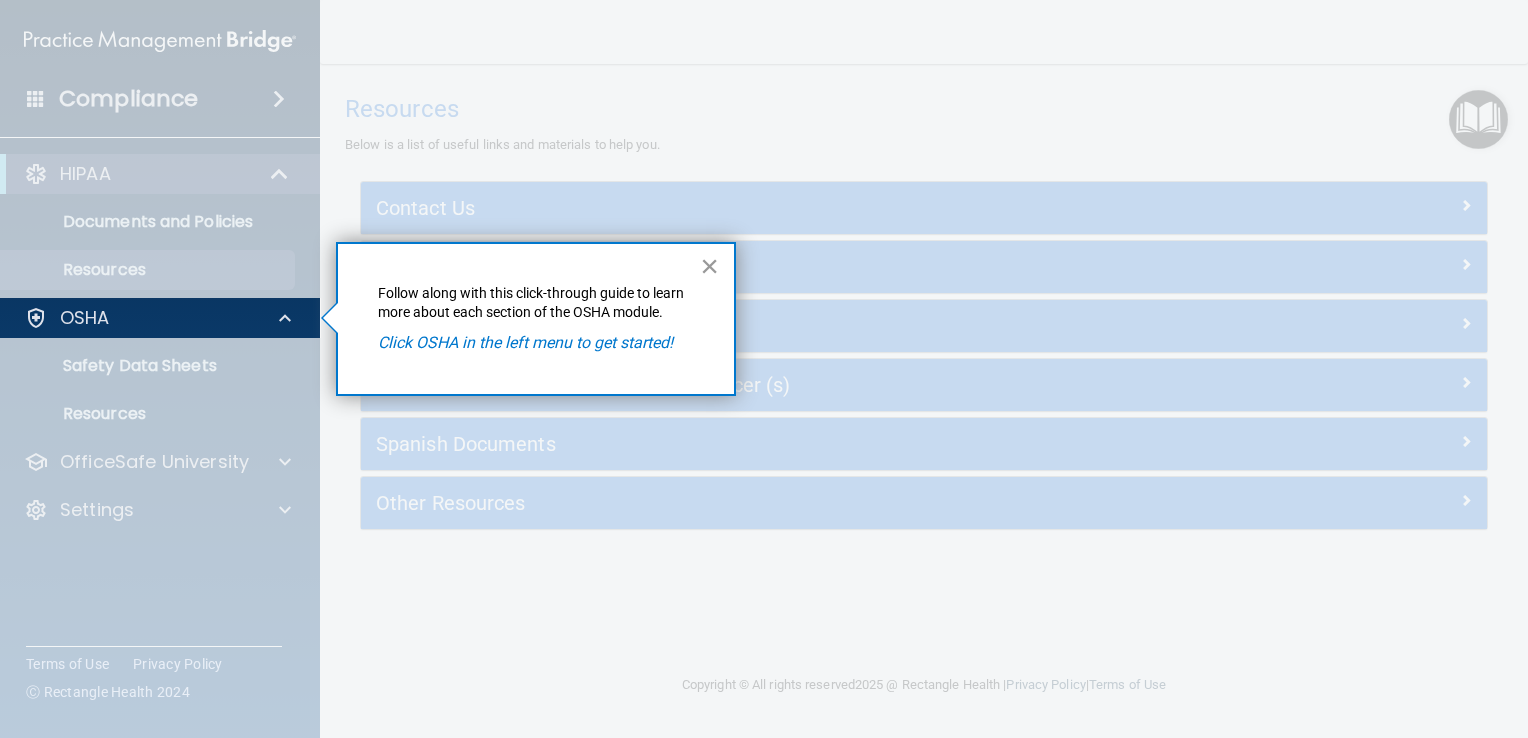 click on "×" at bounding box center (709, 266) 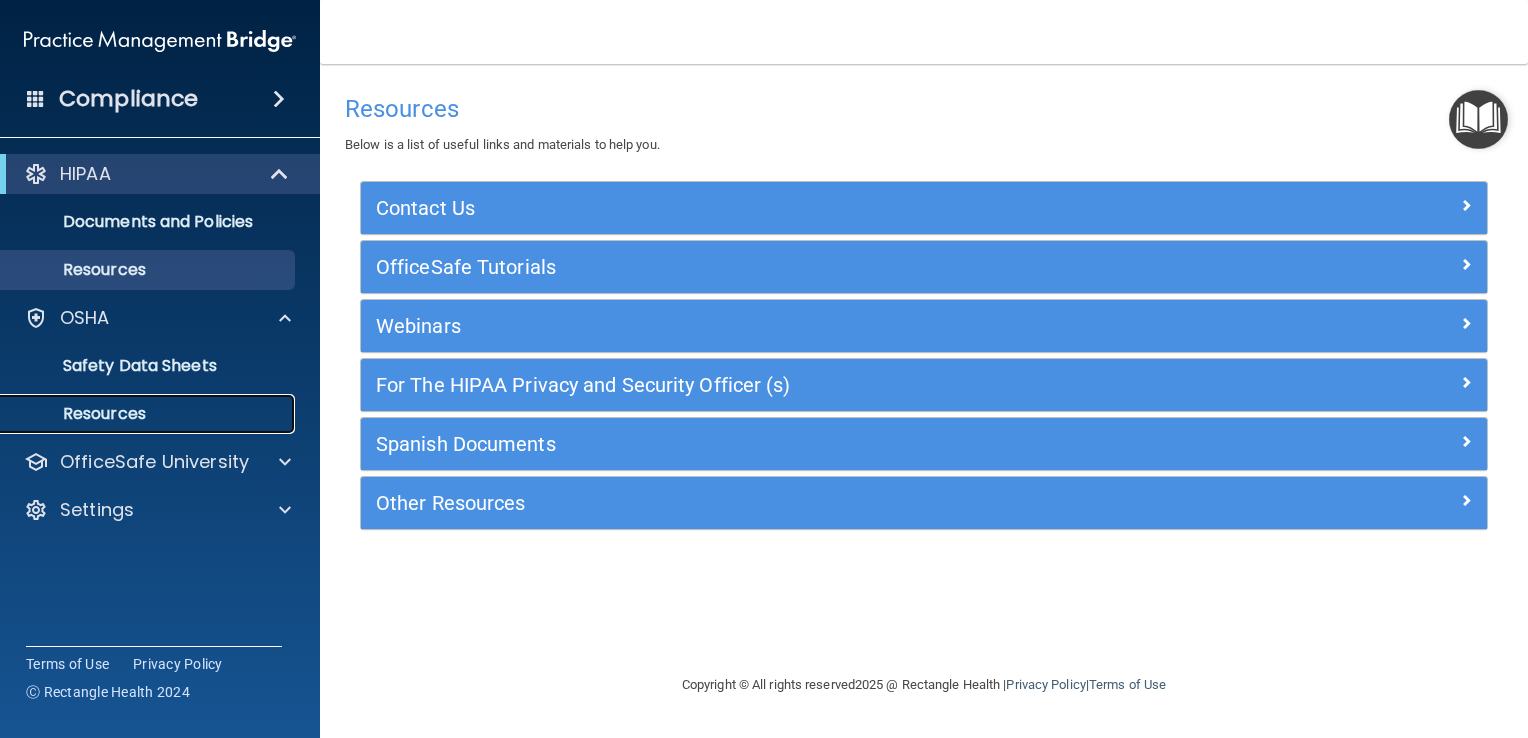 click on "Resources" at bounding box center [149, 414] 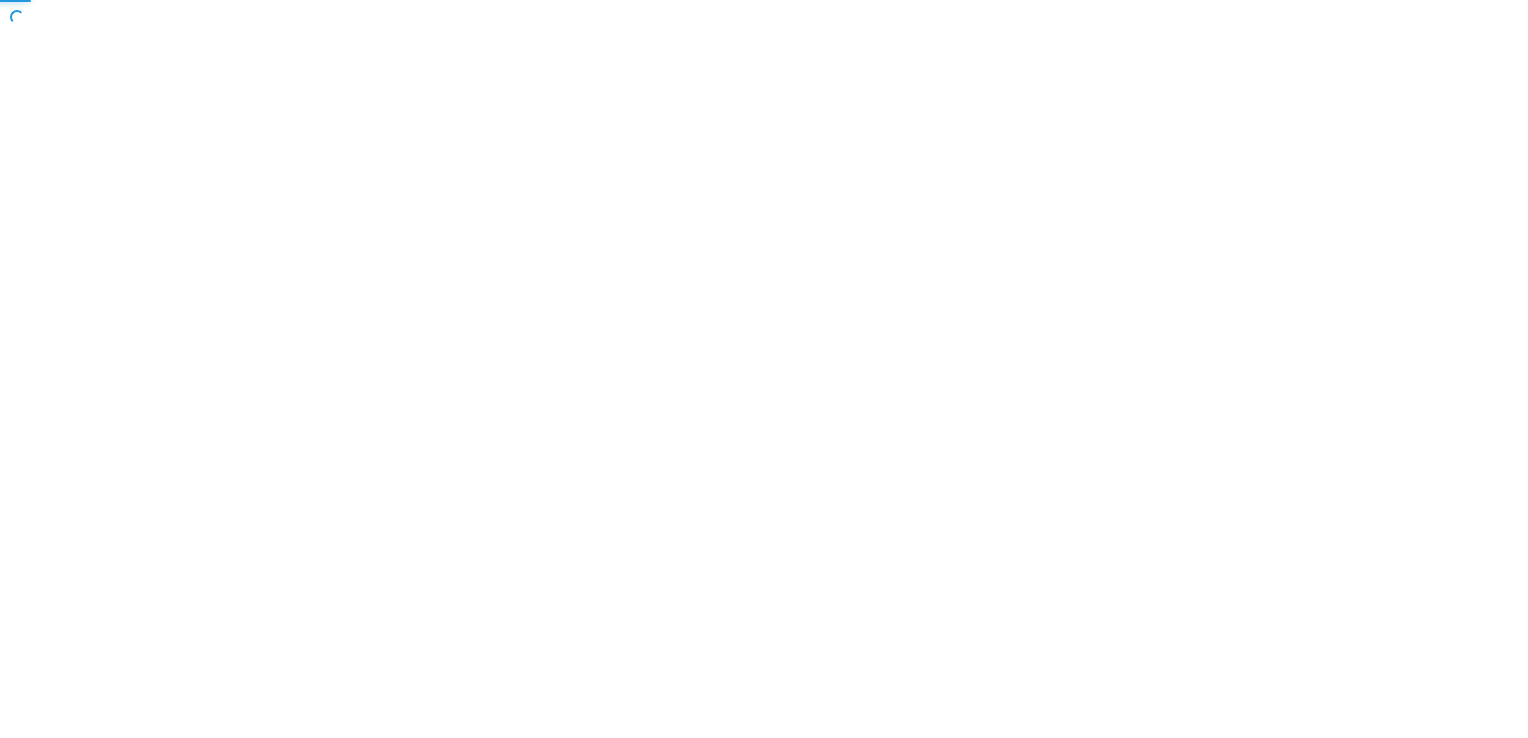 scroll, scrollTop: 0, scrollLeft: 0, axis: both 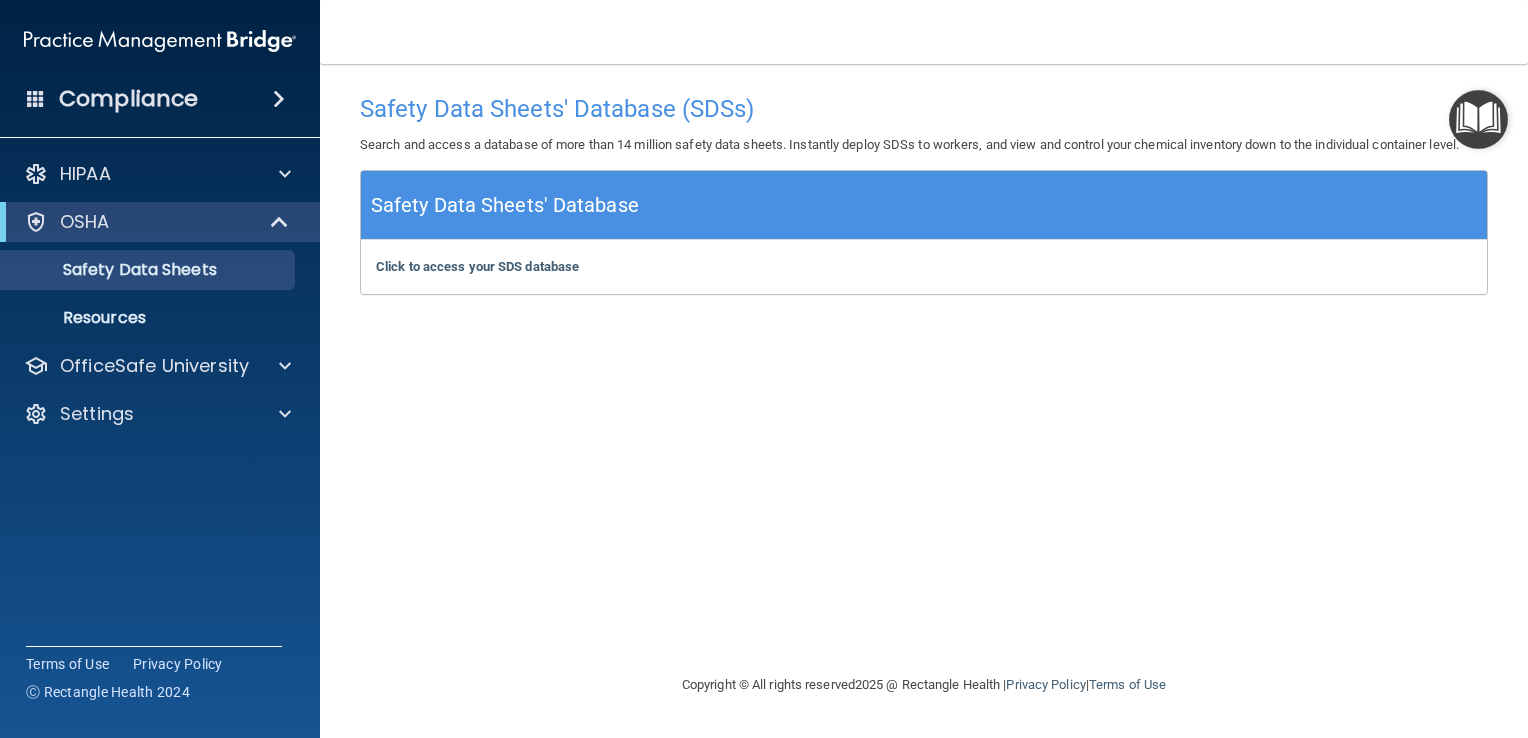 click at bounding box center (1478, 119) 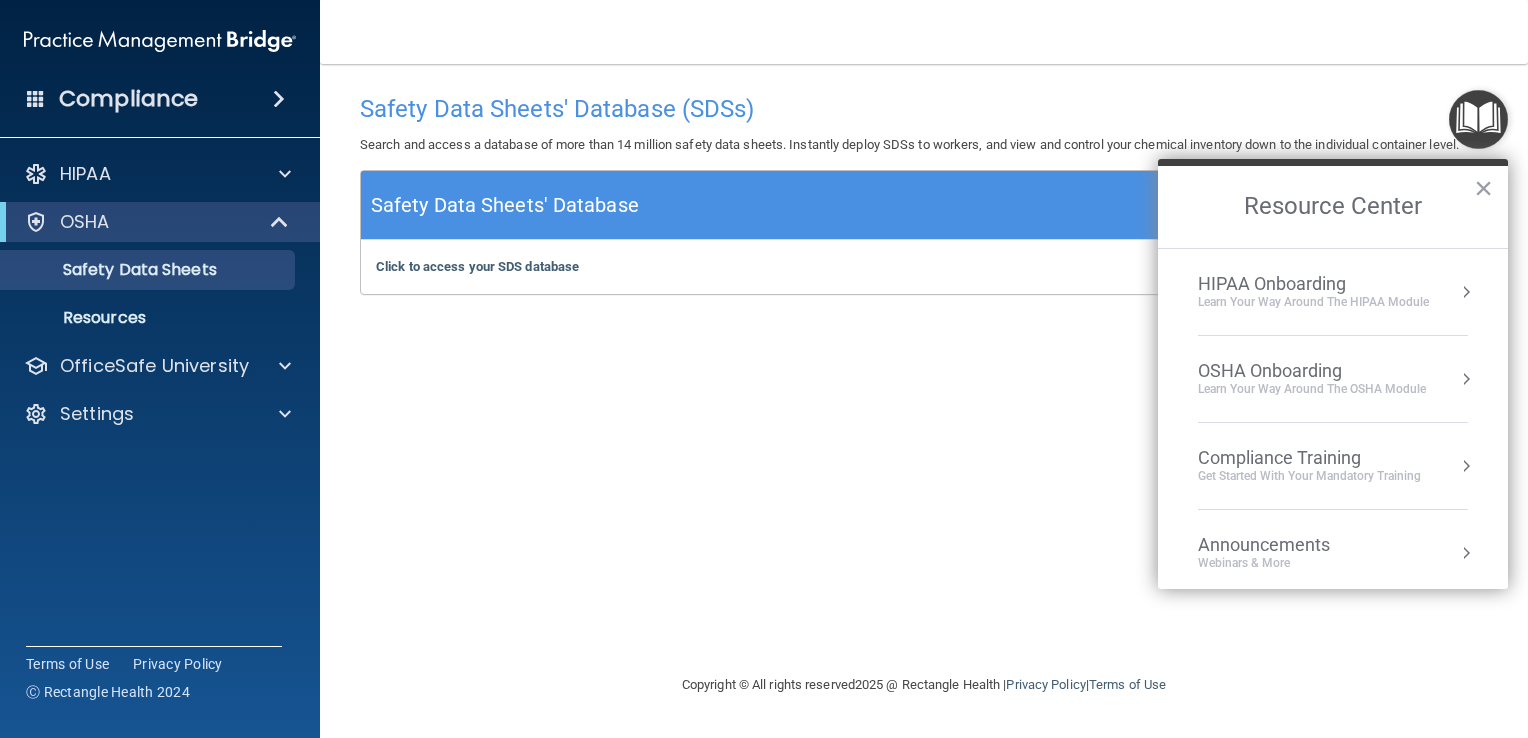 click on "Learn your way around the OSHA module" at bounding box center (1312, 389) 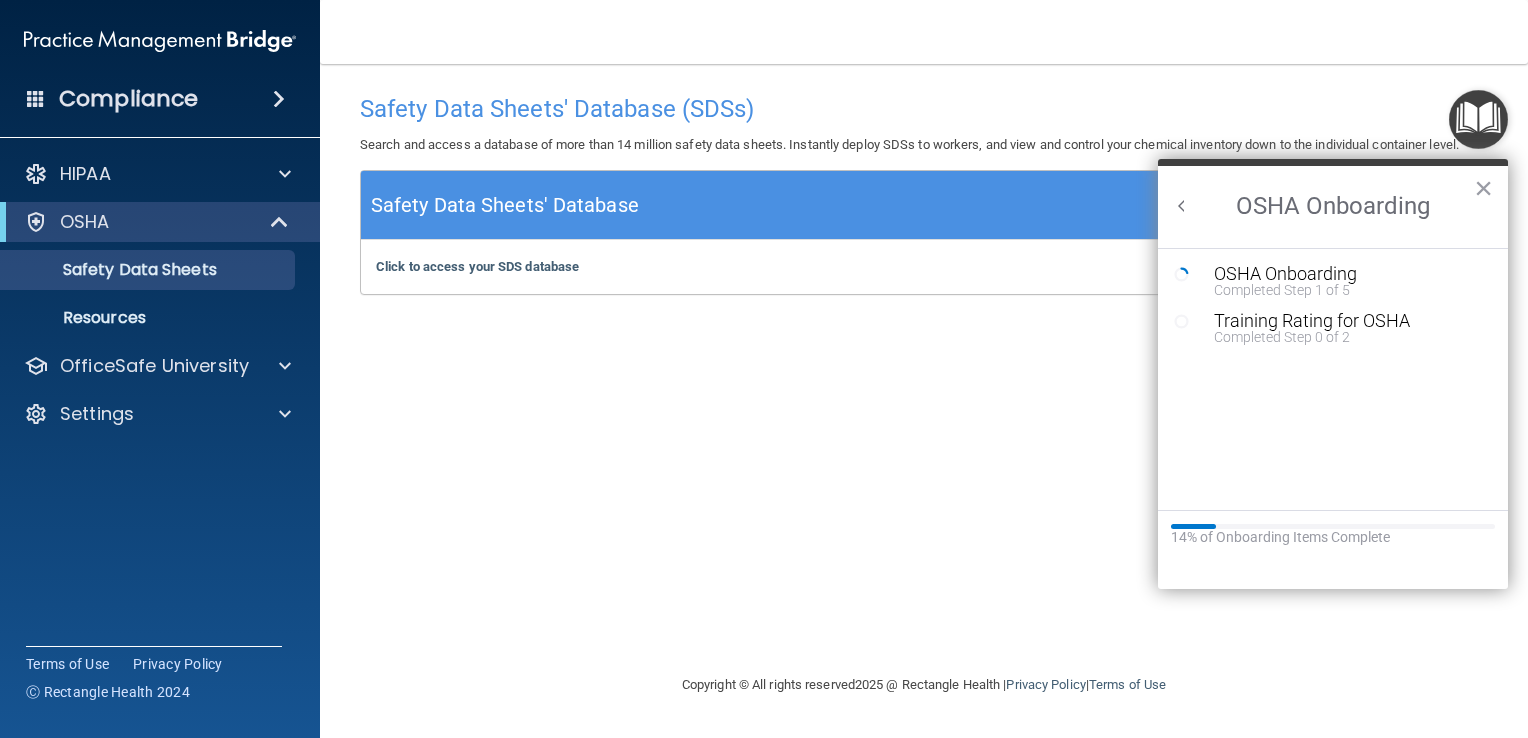 scroll, scrollTop: 0, scrollLeft: 0, axis: both 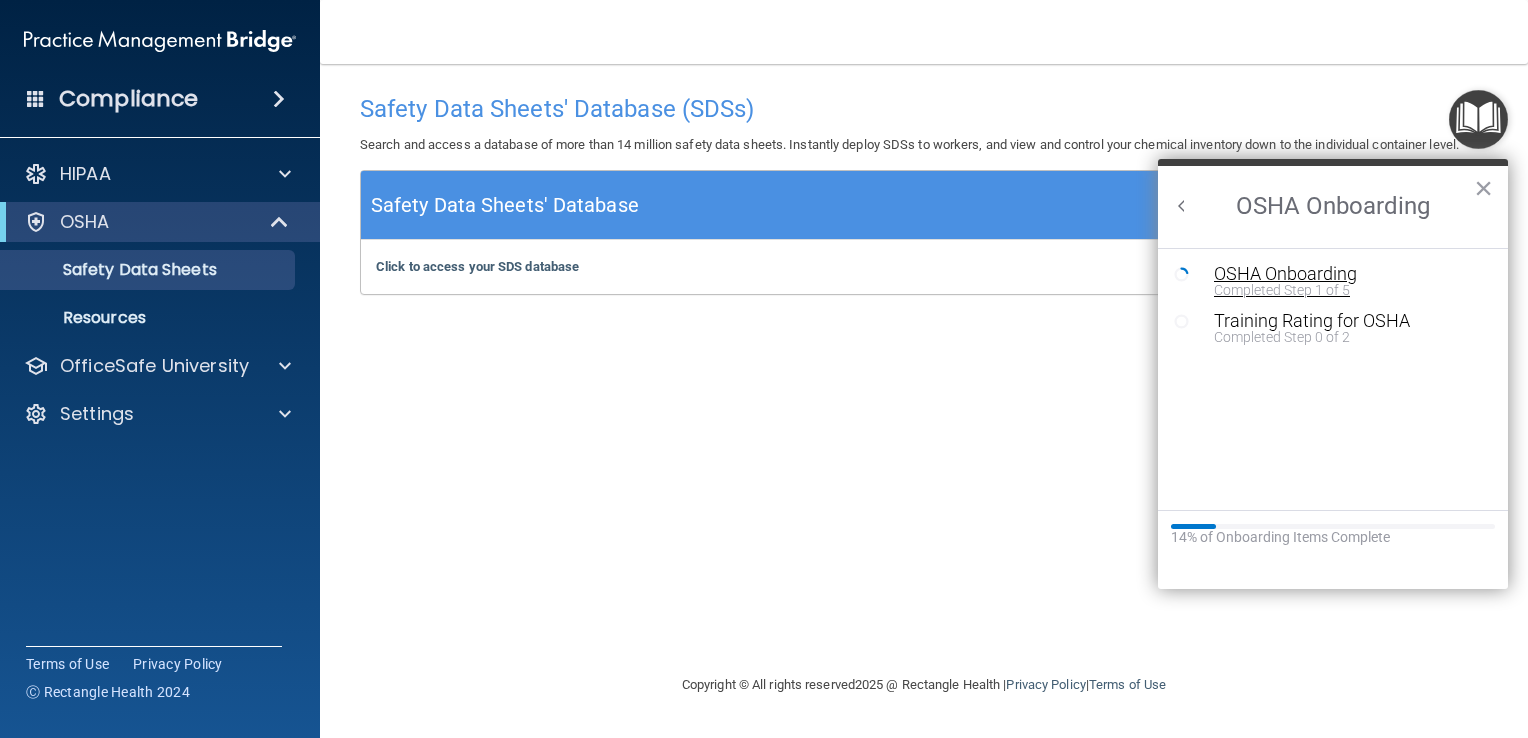 click on "OSHA Onboarding" at bounding box center [1348, 274] 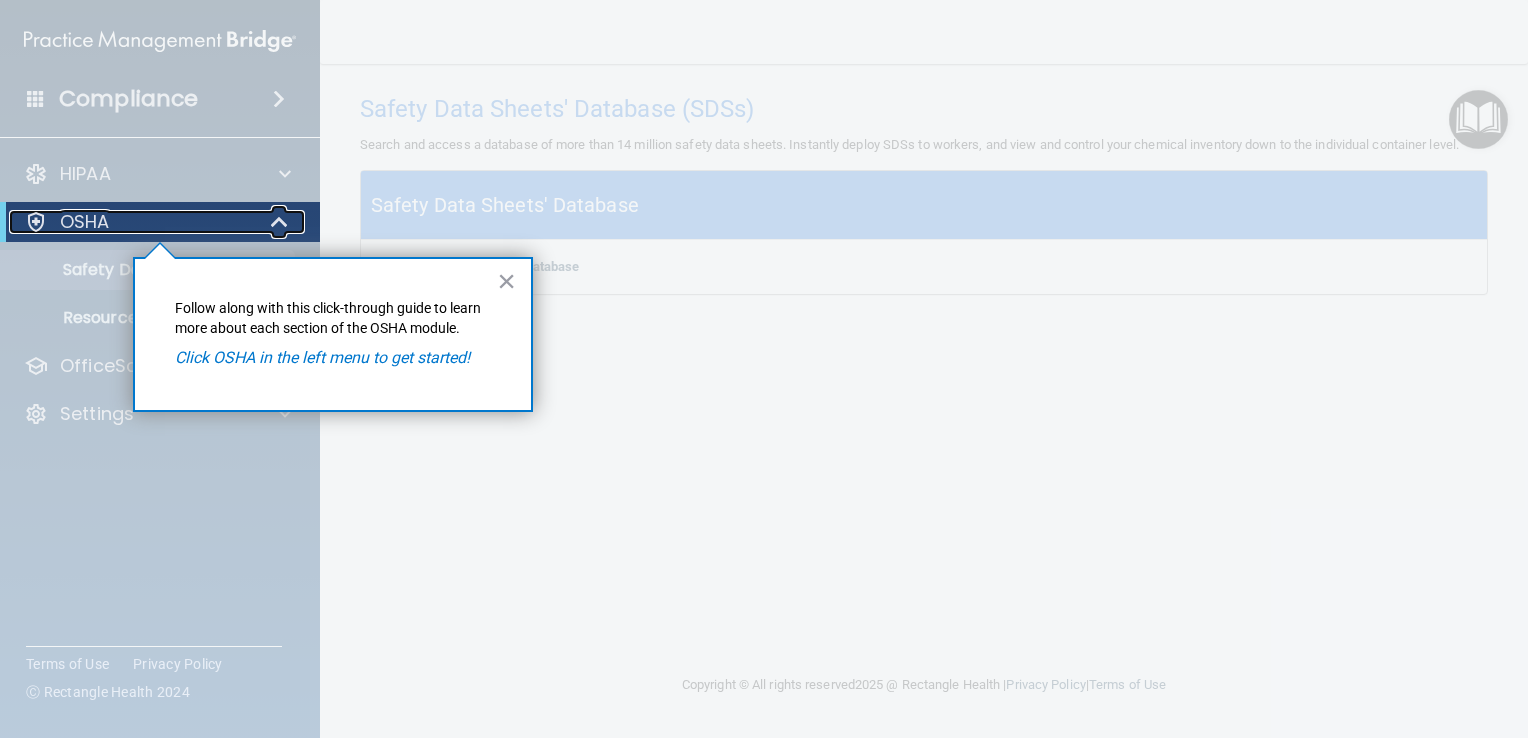 click on "OSHA" at bounding box center [132, 222] 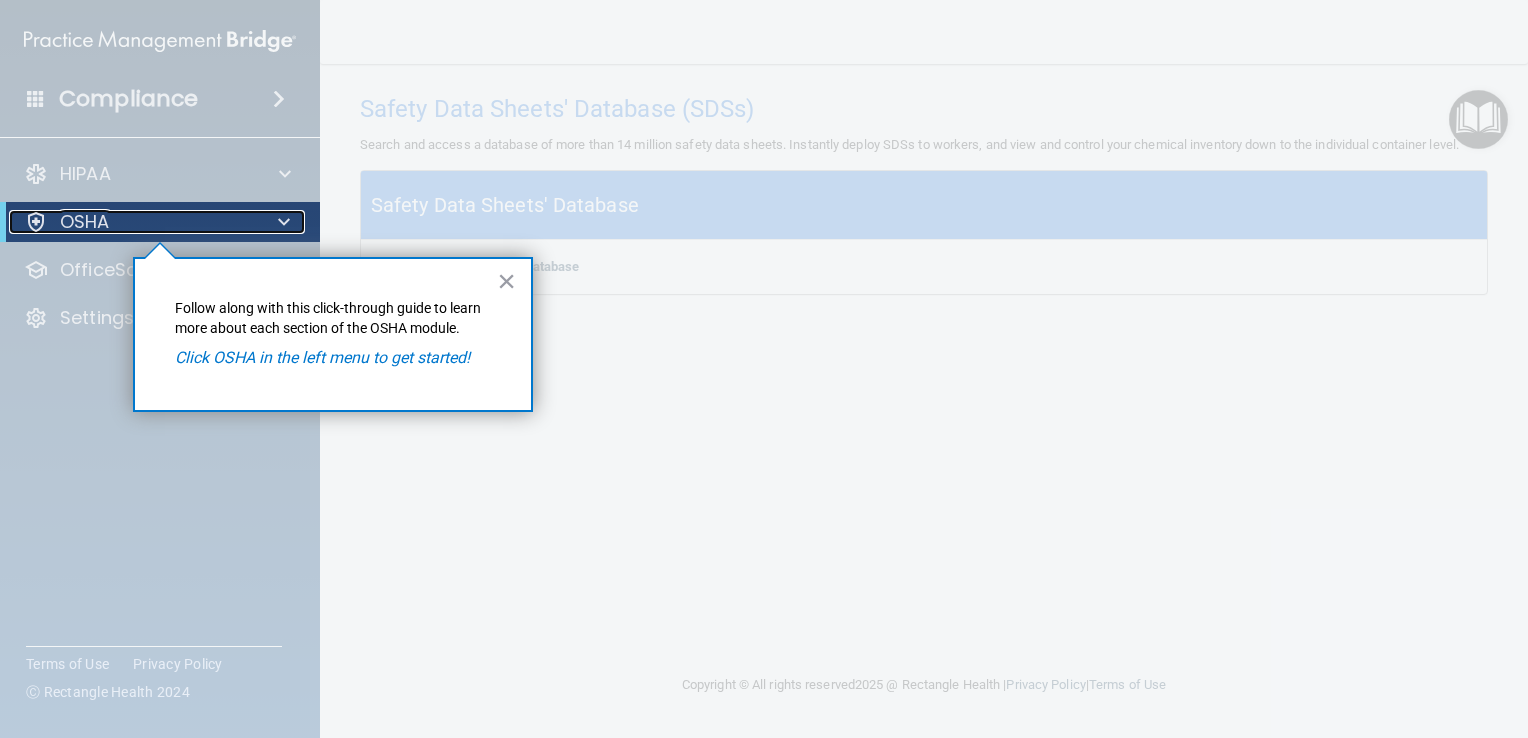 click on "OSHA" at bounding box center (132, 222) 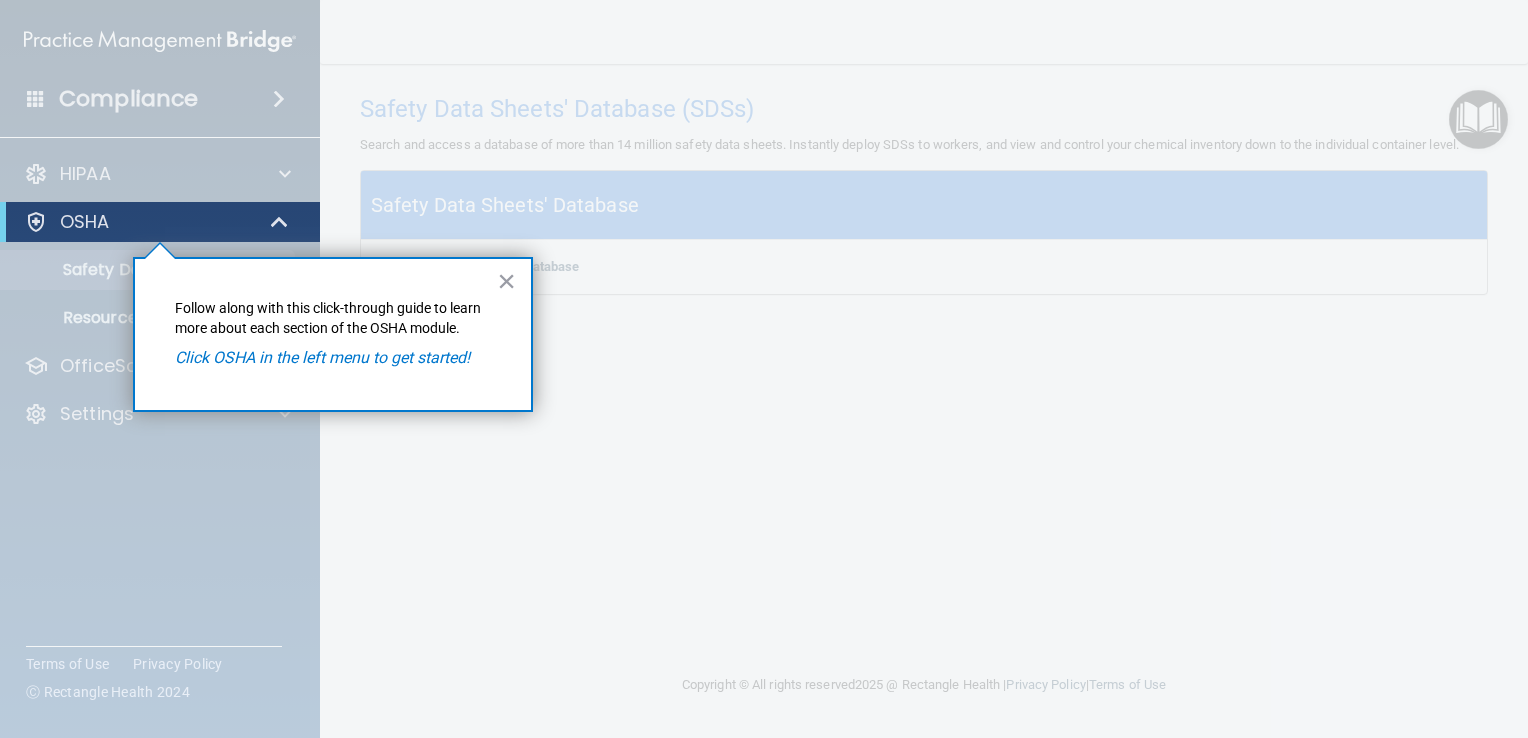 click at bounding box center [160, 251] 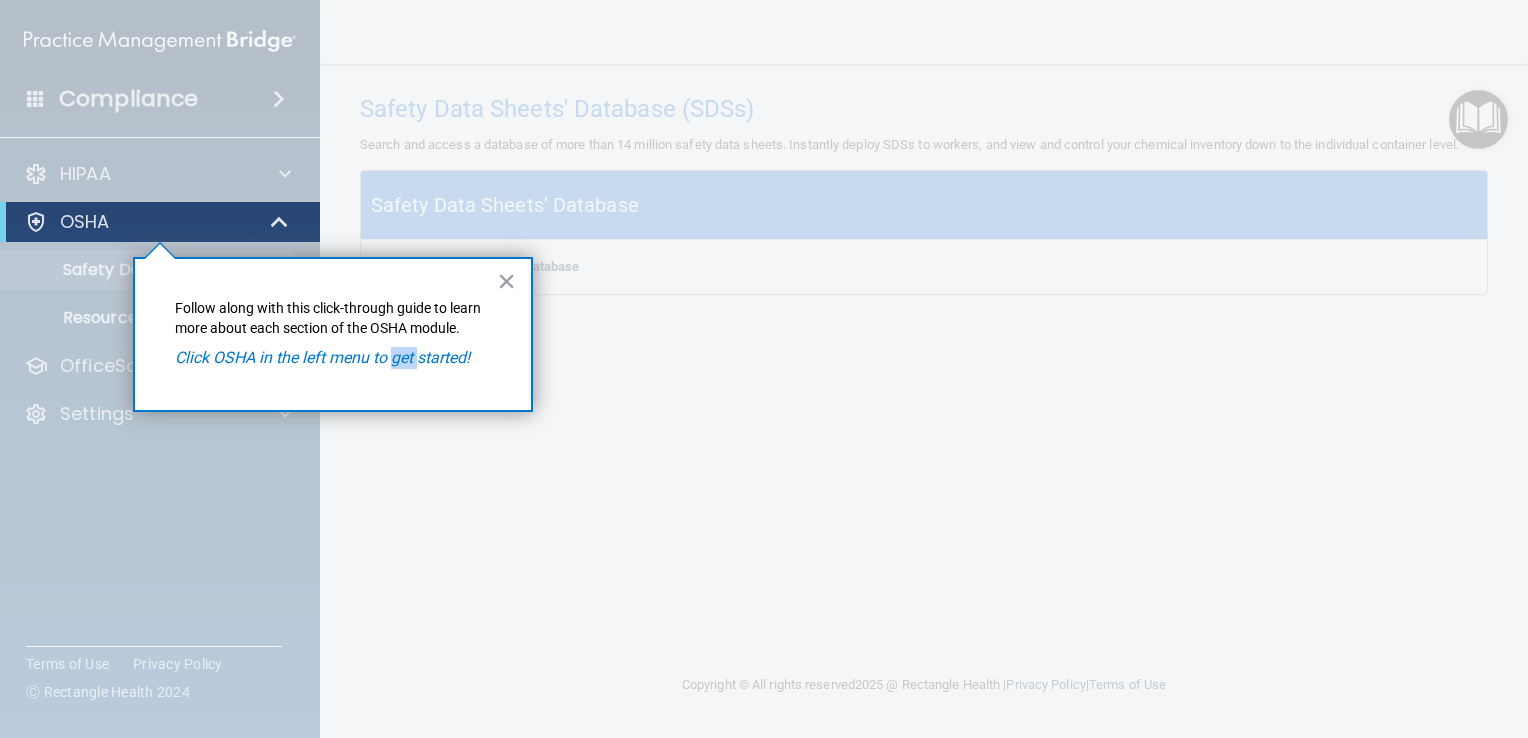 click on "× Follow along with this click-through guide to learn more about each section of the OSHA module. Click OSHA in the left menu to get started!" at bounding box center [333, 334] 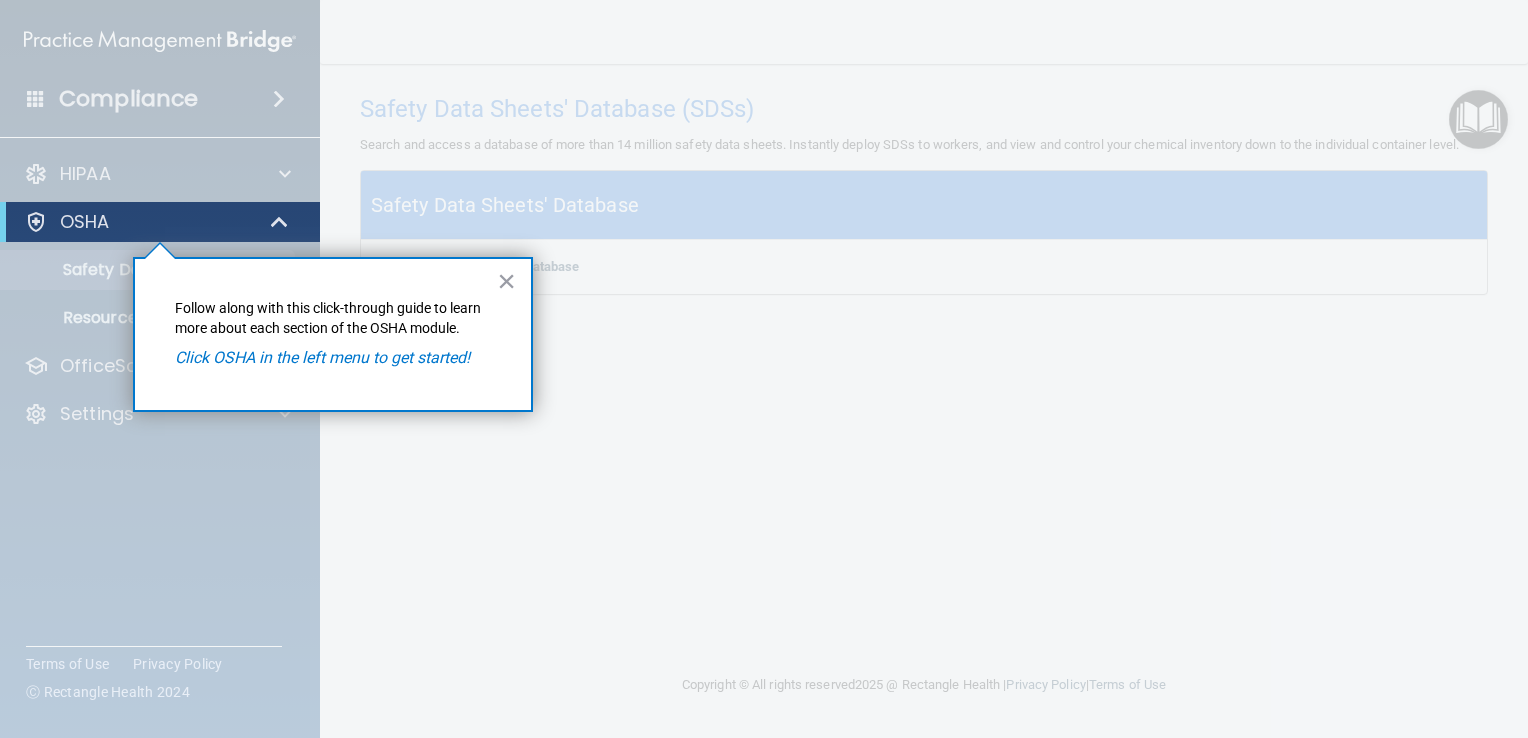 drag, startPoint x: 408, startPoint y: 370, endPoint x: 432, endPoint y: 433, distance: 67.41662 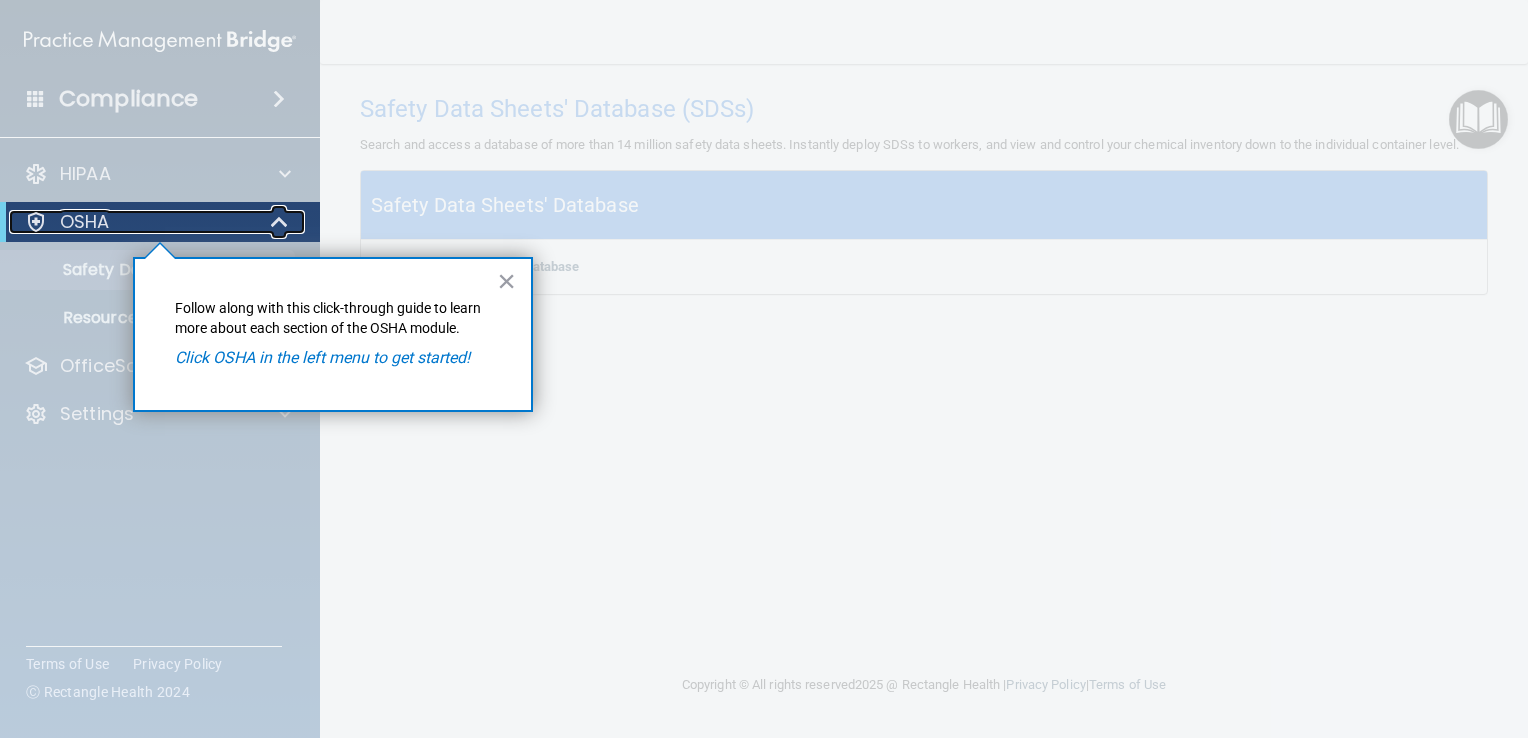 click on "OSHA" at bounding box center [85, 222] 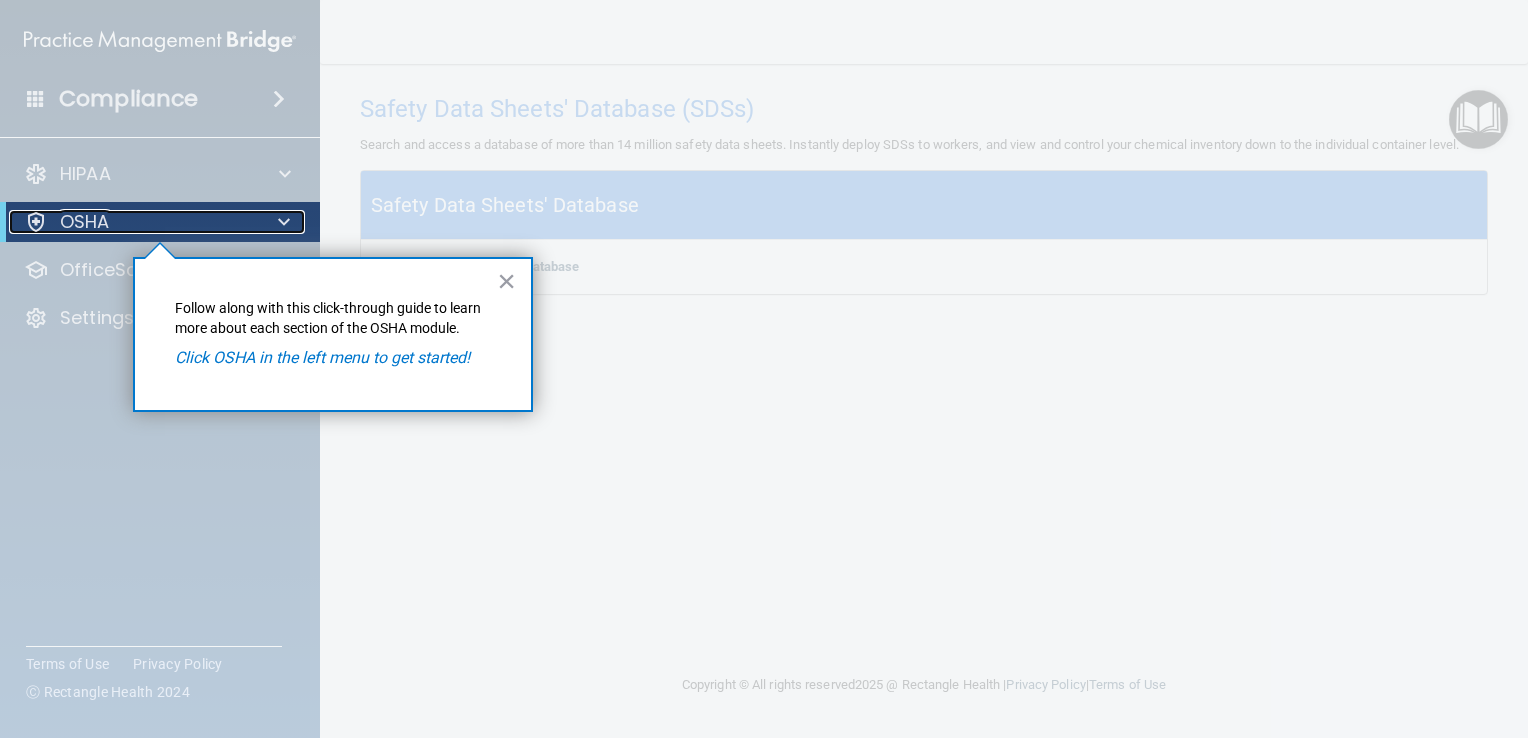click on "OSHA" at bounding box center (85, 222) 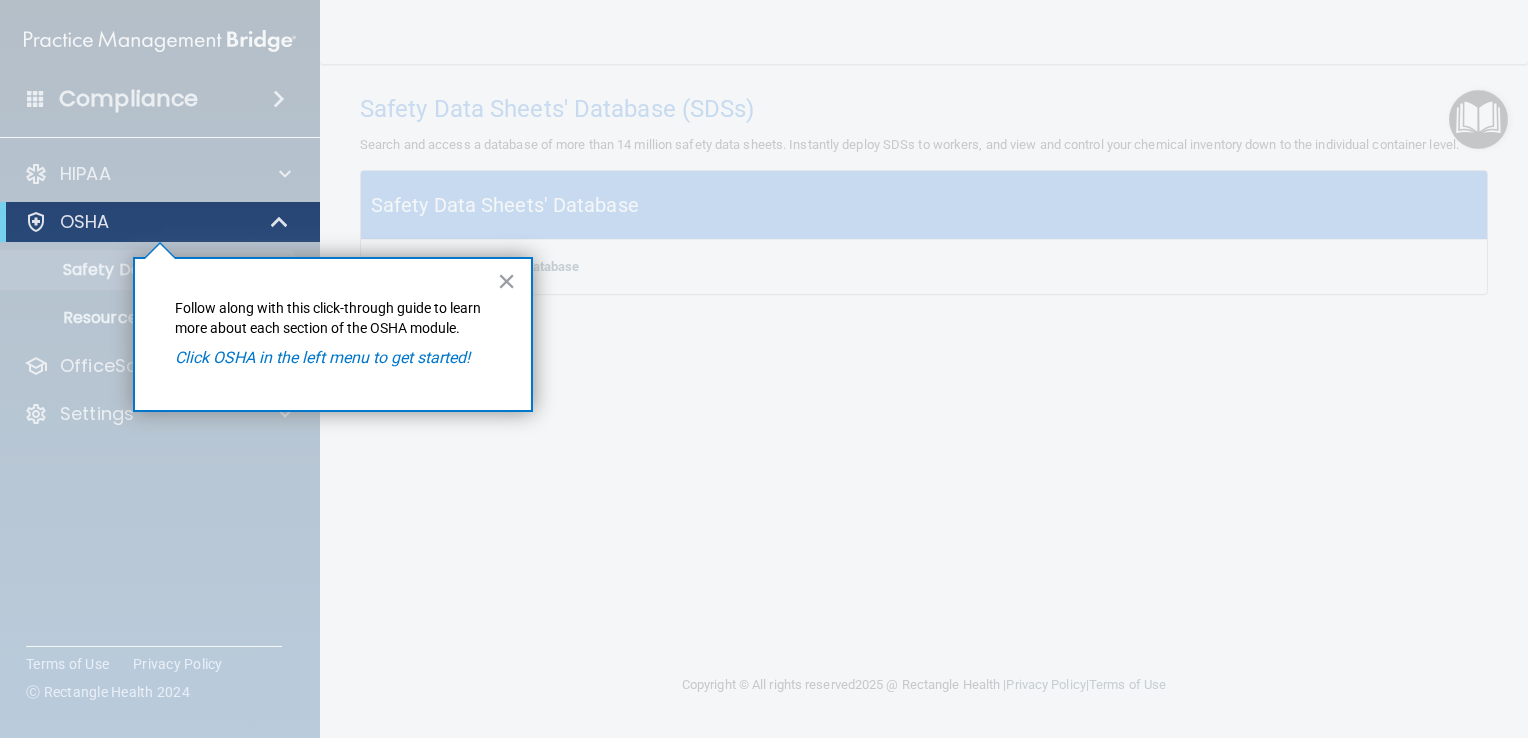click at bounding box center (160, 490) 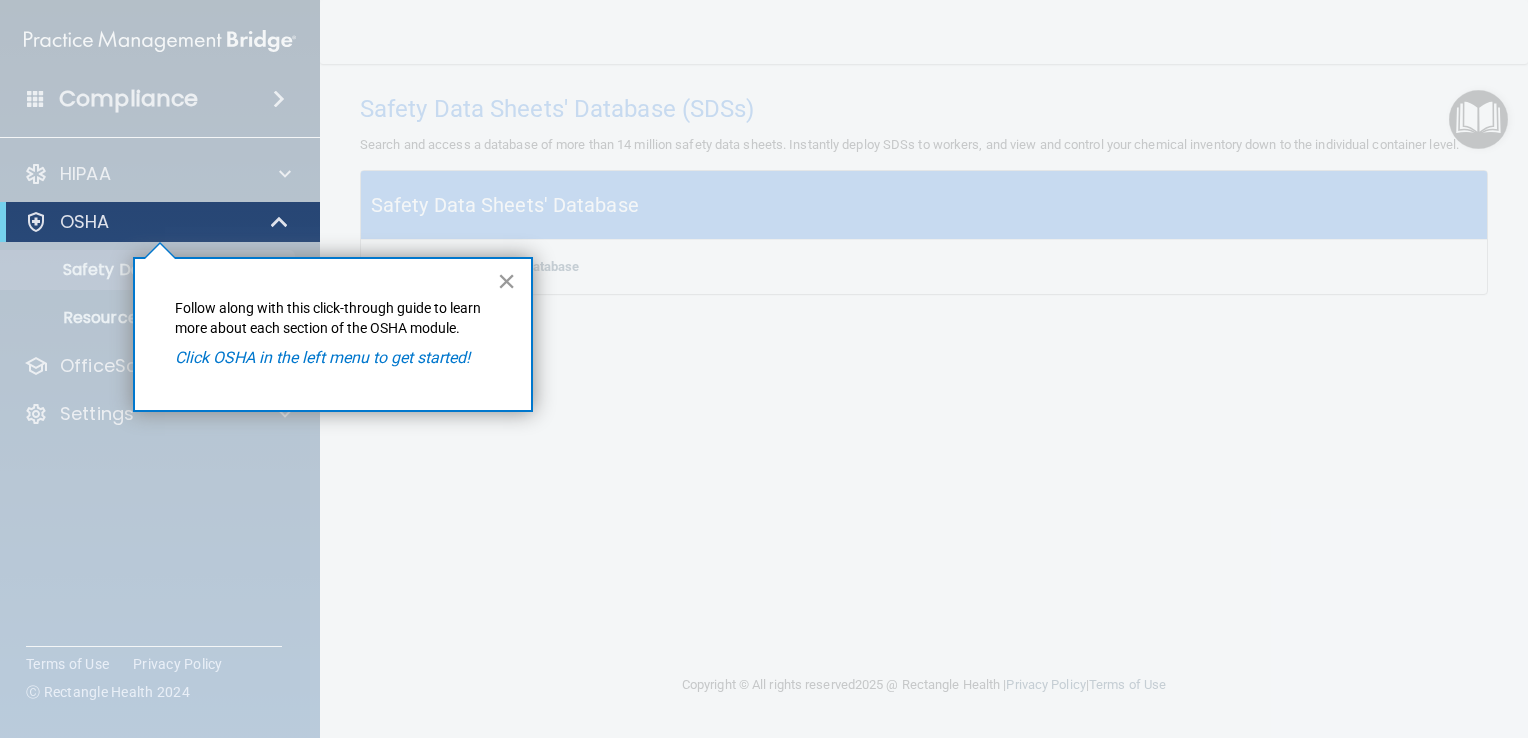 click on "×" at bounding box center (506, 281) 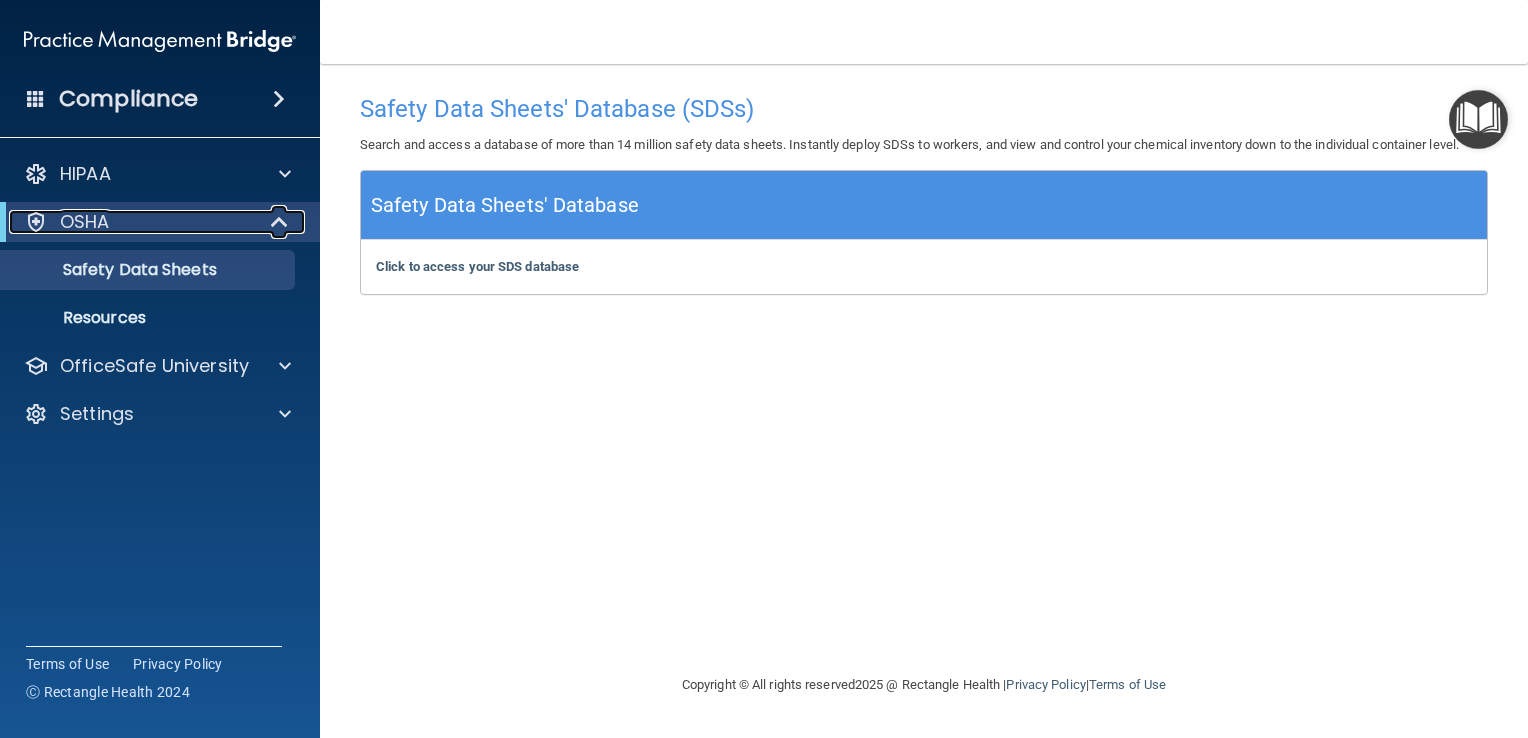 click at bounding box center (280, 222) 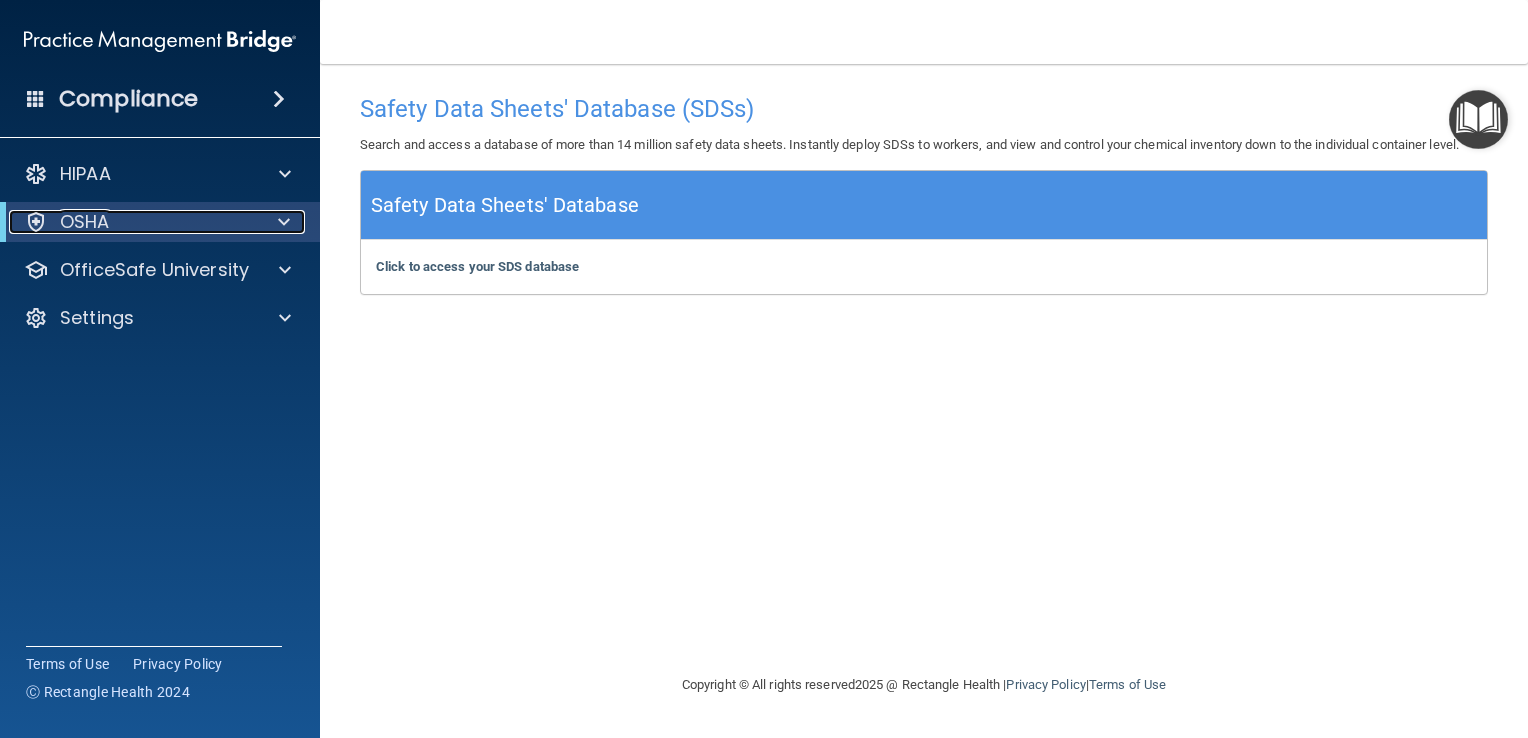 click at bounding box center (280, 222) 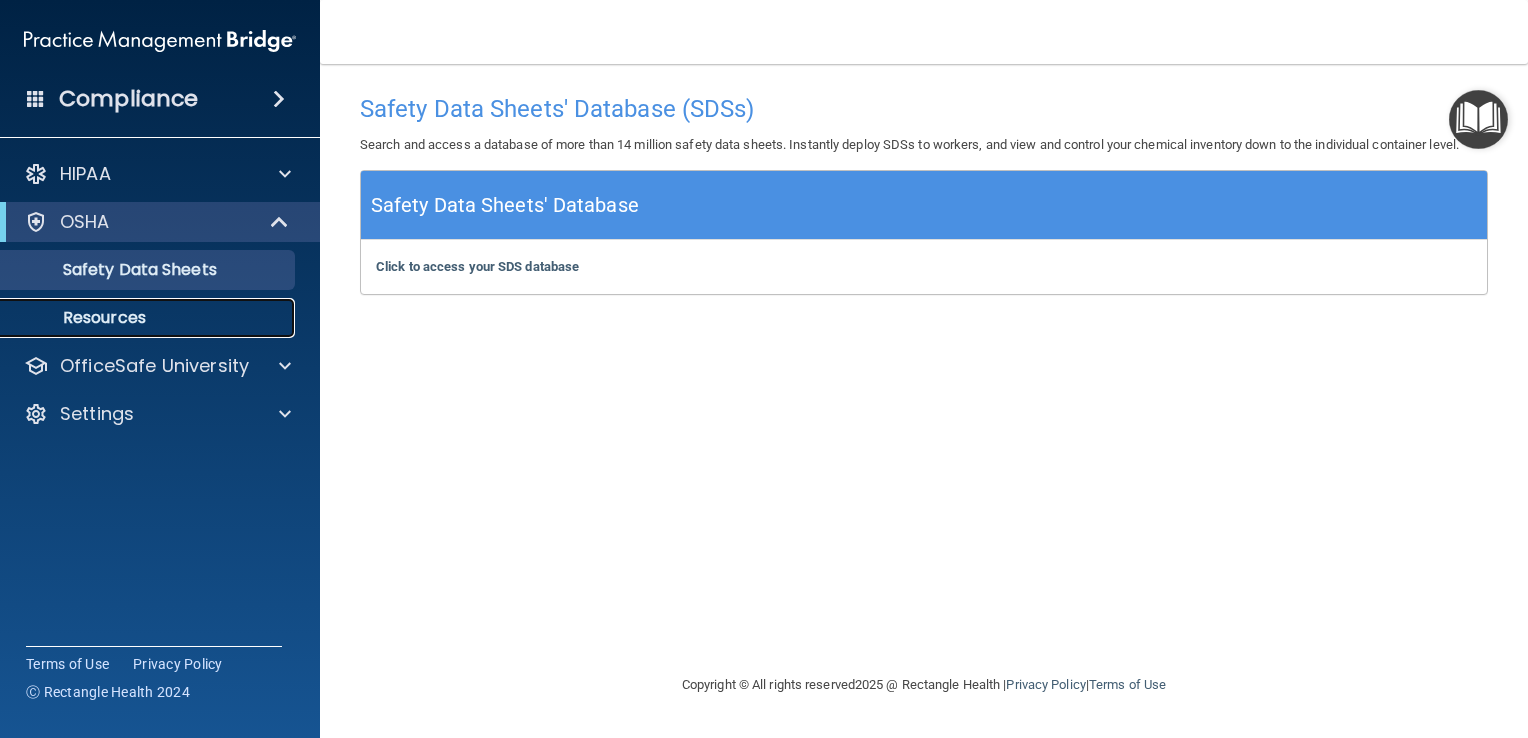 click on "Resources" at bounding box center (137, 318) 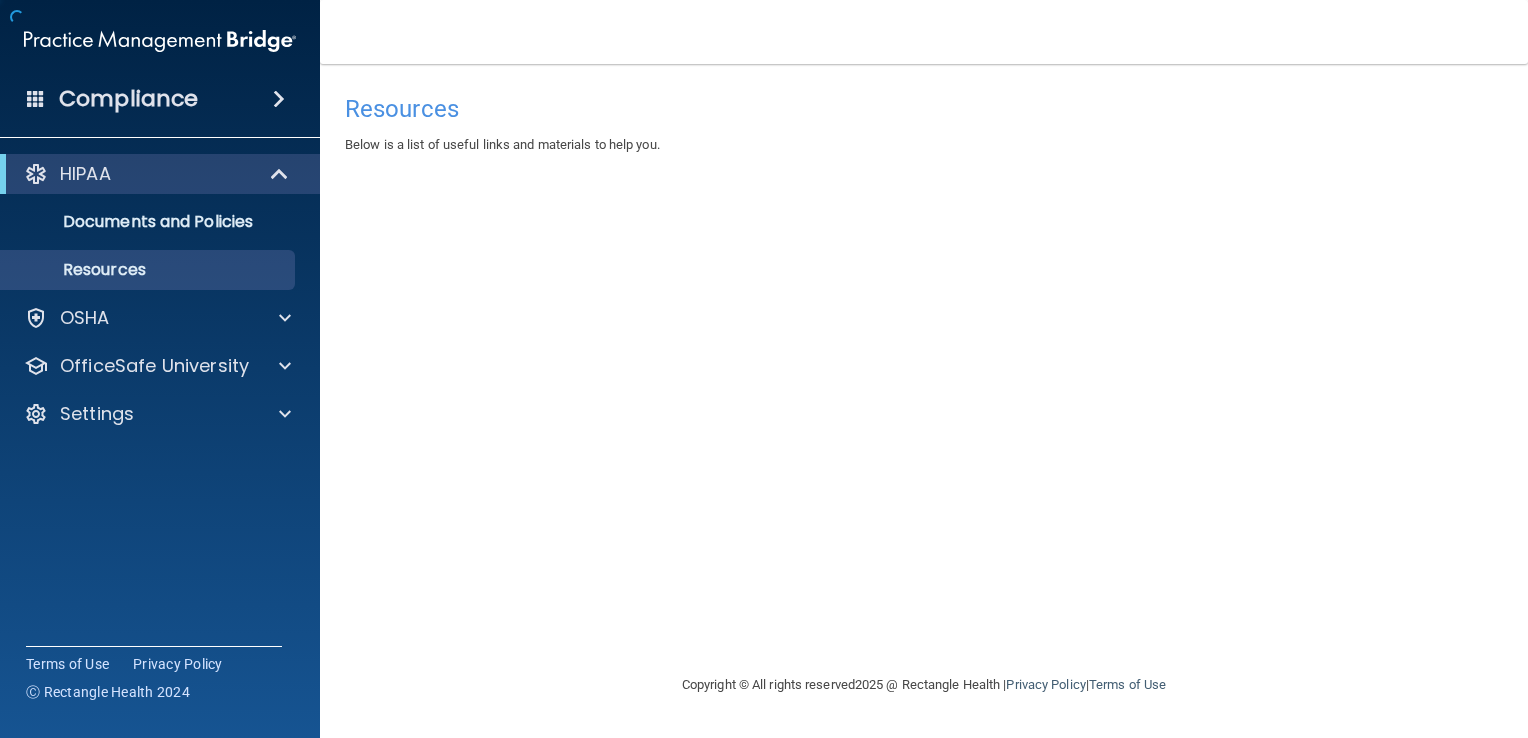 scroll, scrollTop: 0, scrollLeft: 0, axis: both 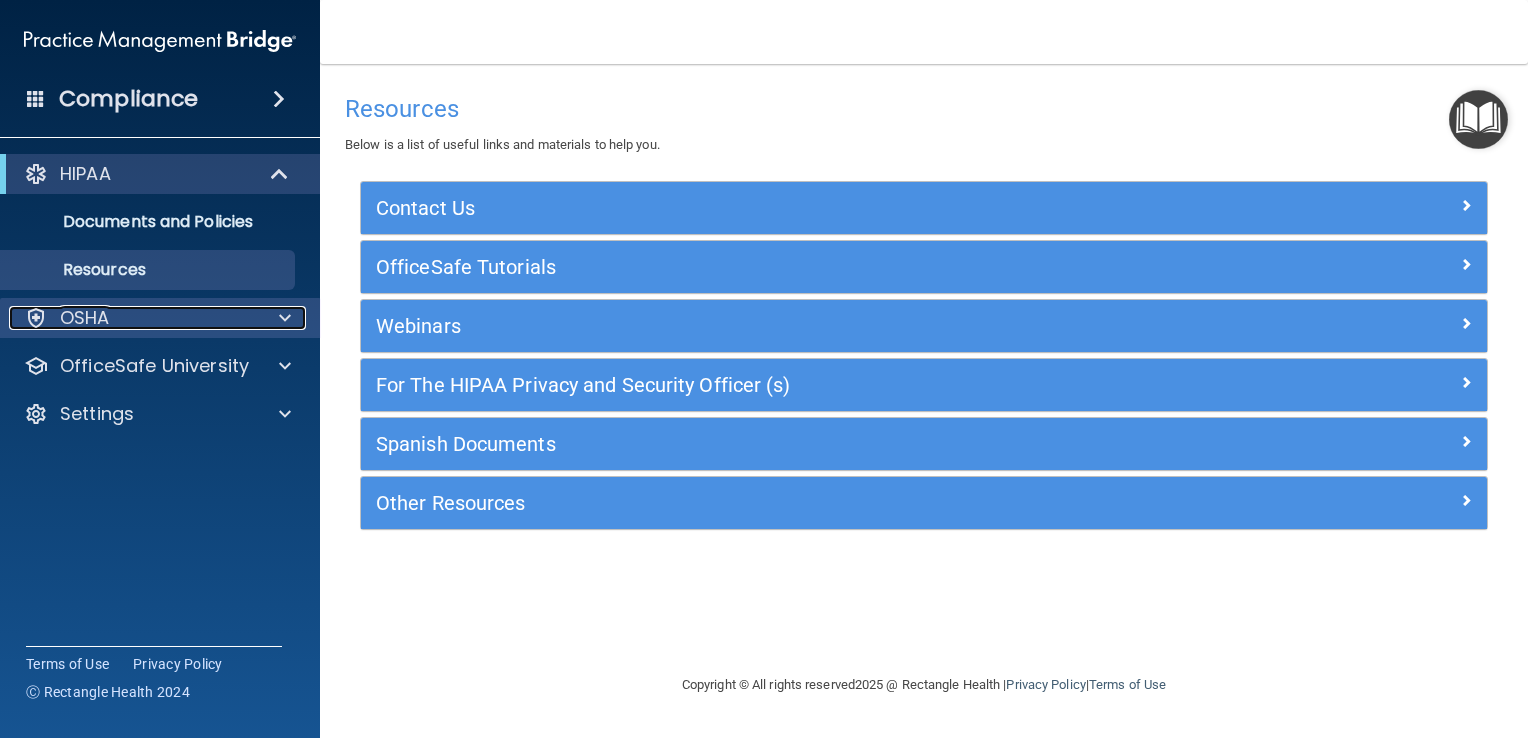 click on "OSHA" at bounding box center (133, 318) 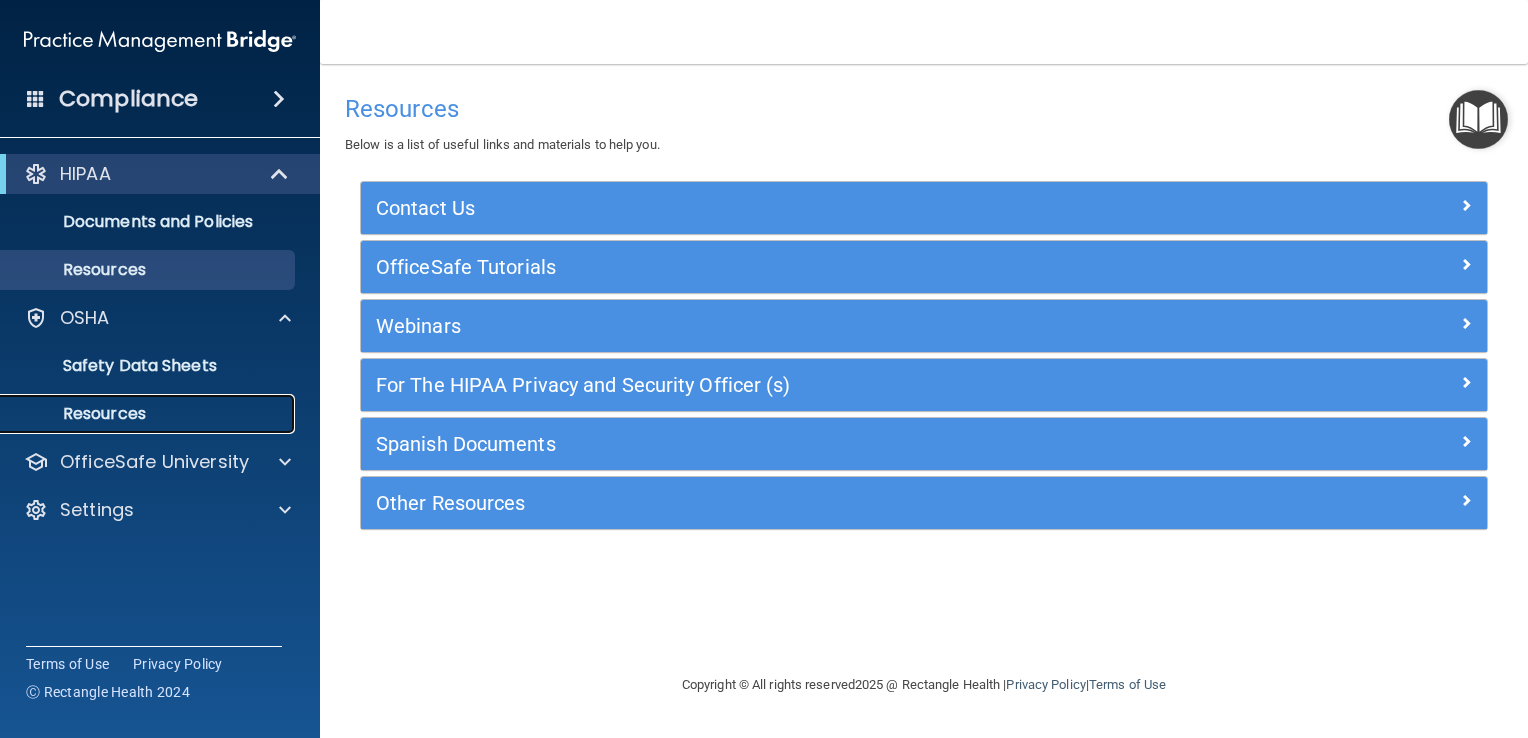 click on "Resources" at bounding box center [137, 414] 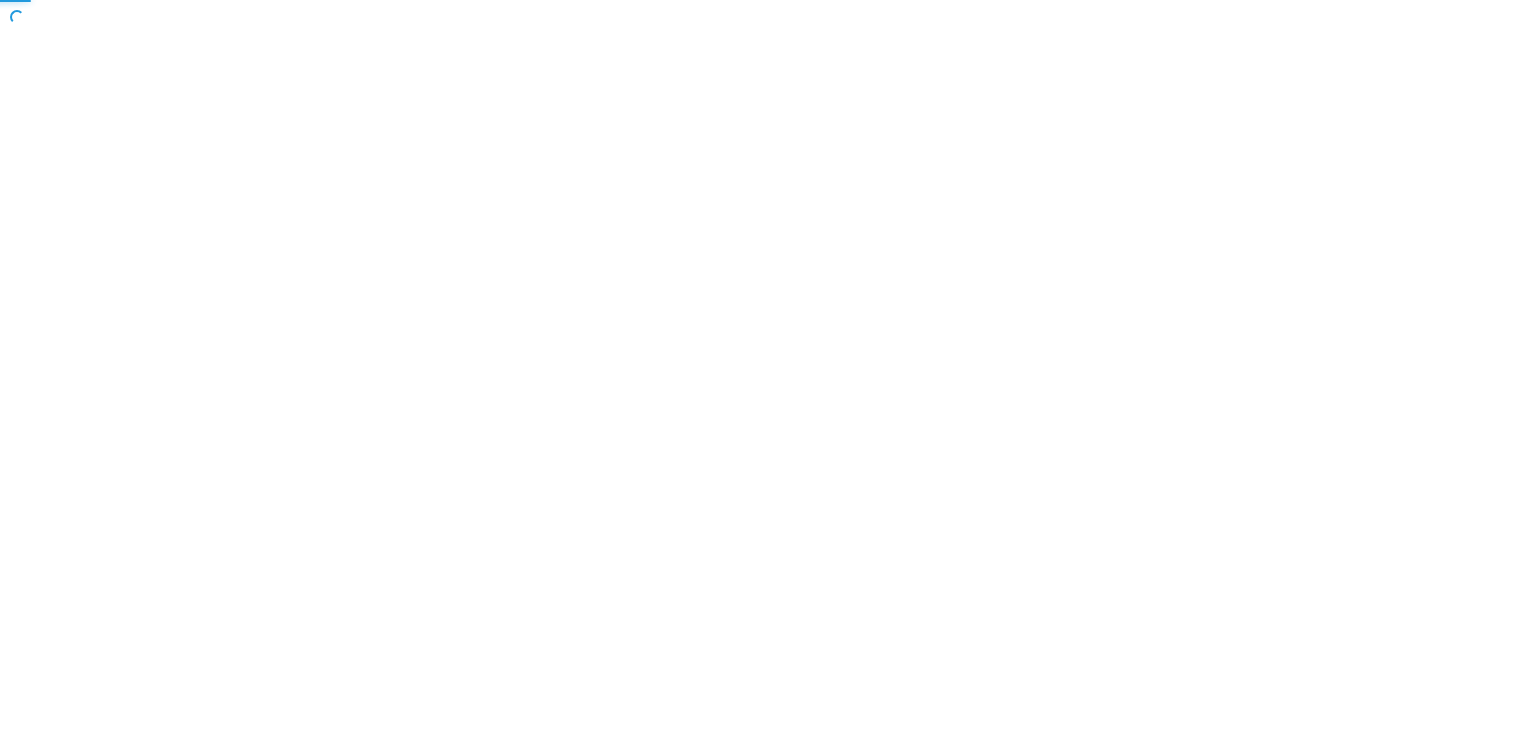 scroll, scrollTop: 0, scrollLeft: 0, axis: both 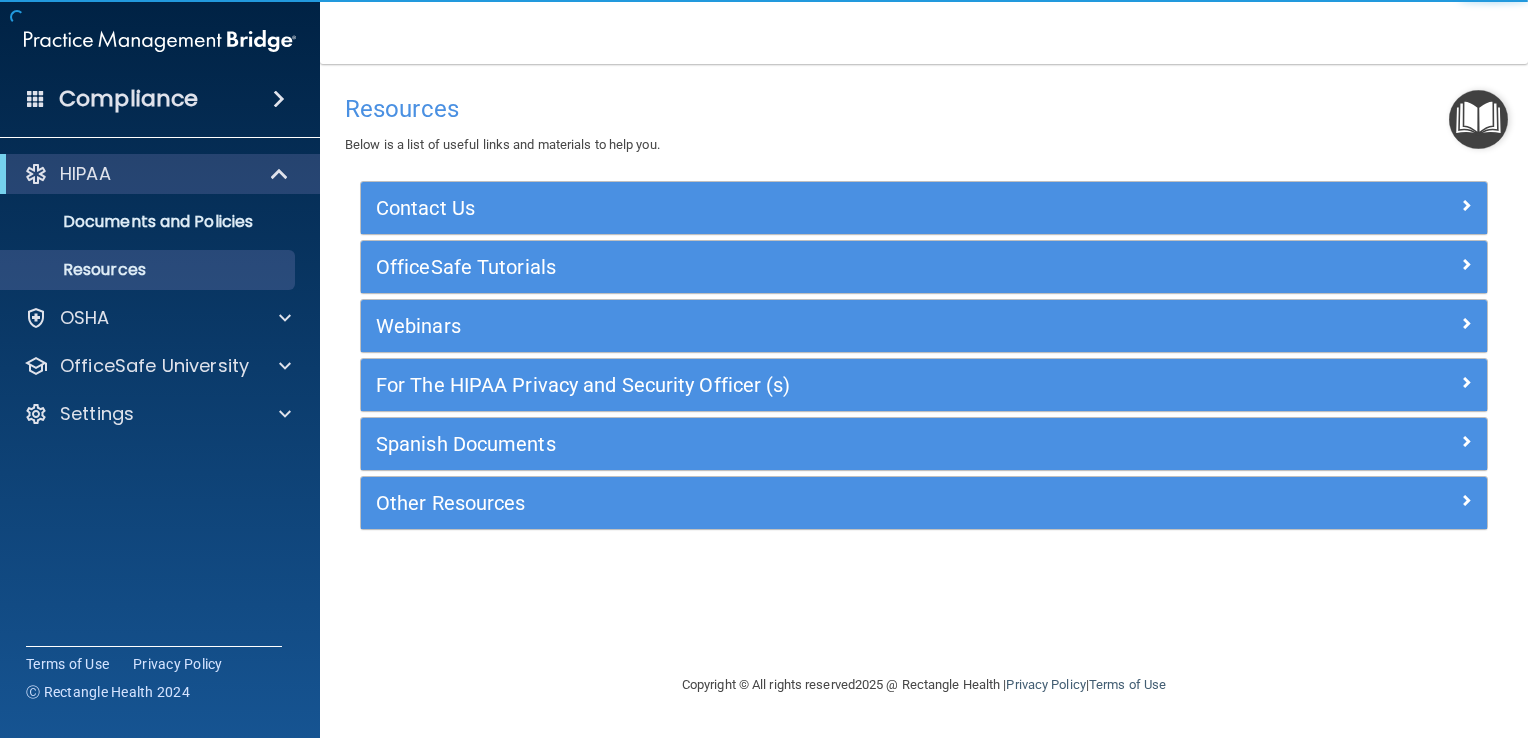 click at bounding box center (1478, 119) 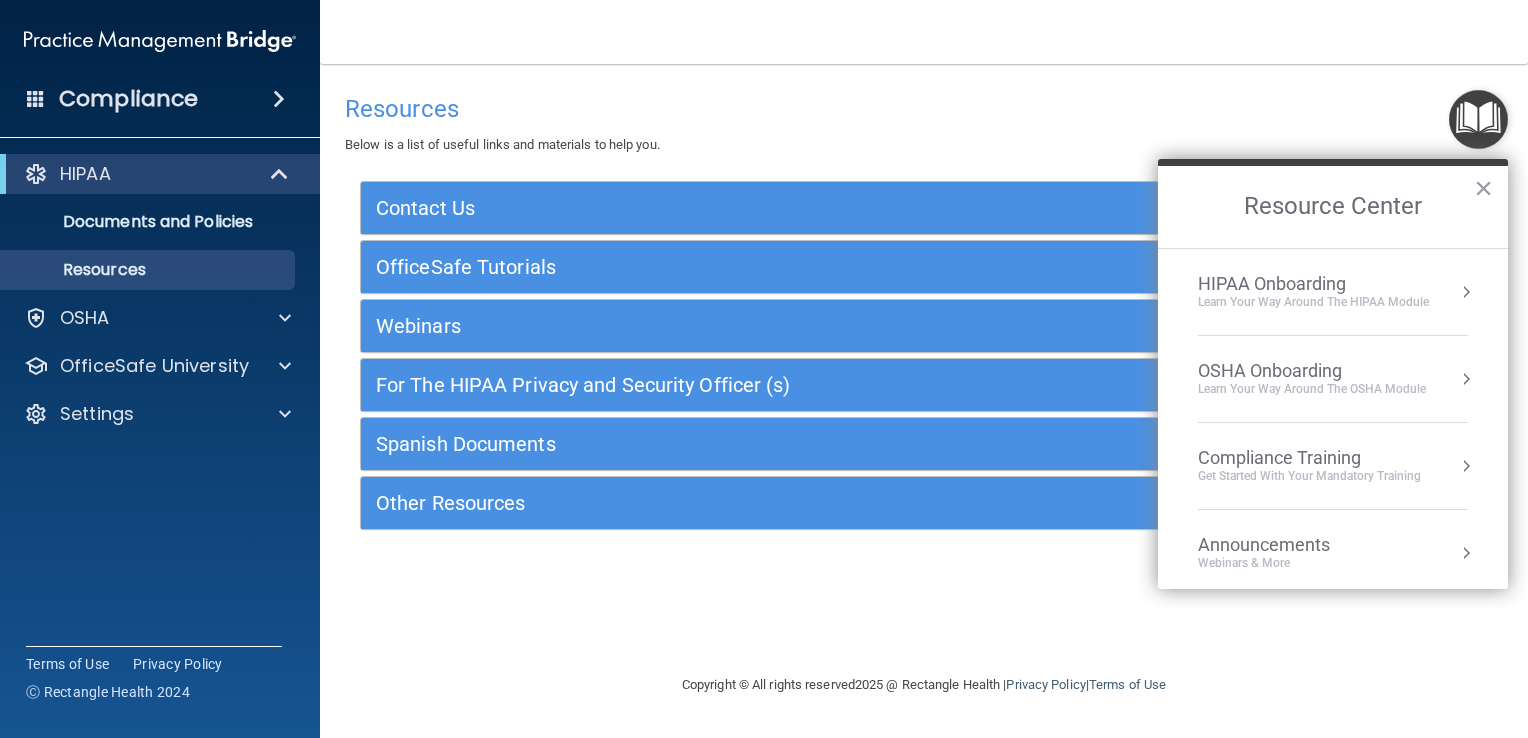 click on "OSHA Onboarding" at bounding box center (1312, 371) 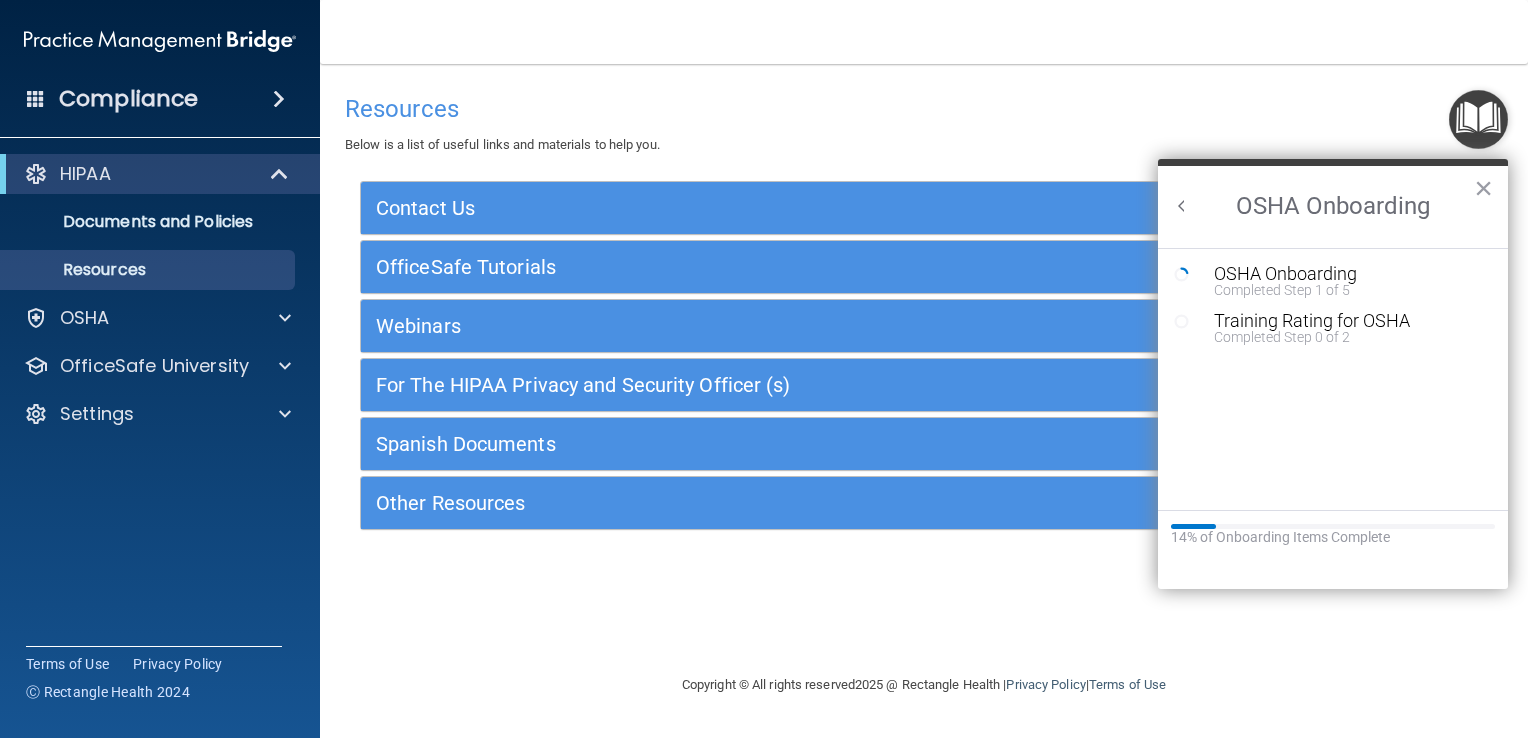 scroll, scrollTop: 0, scrollLeft: 0, axis: both 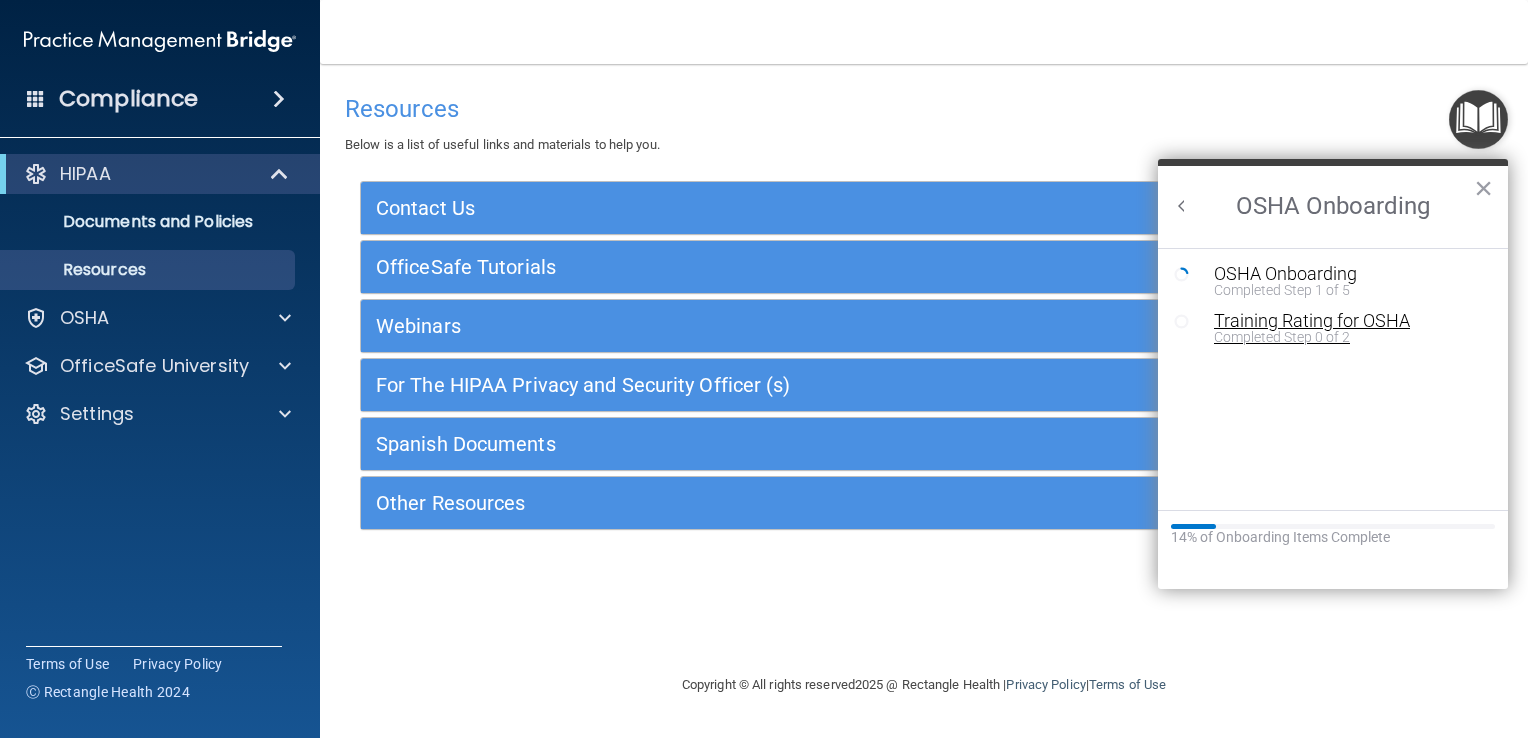 click on "Training Rating for OSHA" at bounding box center [1348, 321] 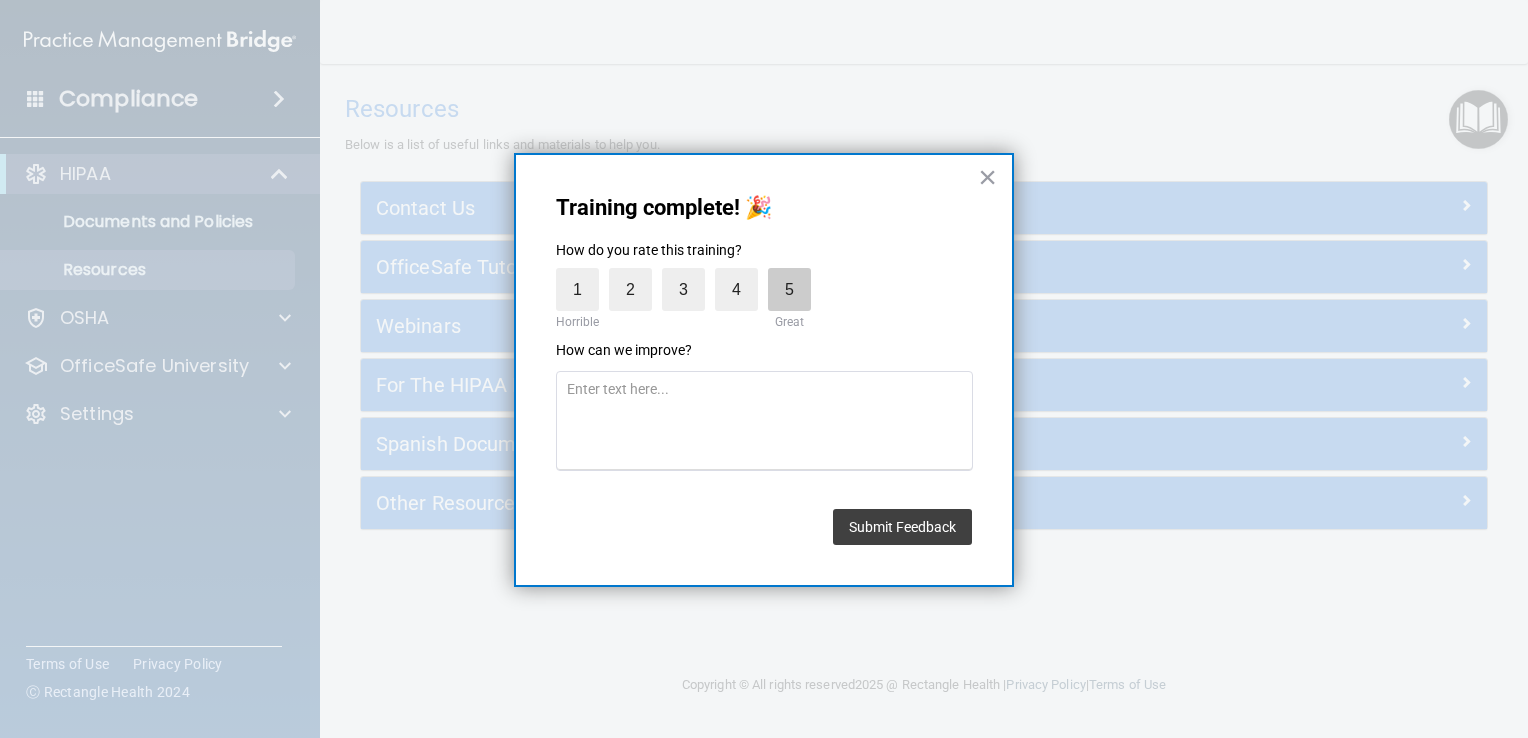 click on "5" at bounding box center [789, 289] 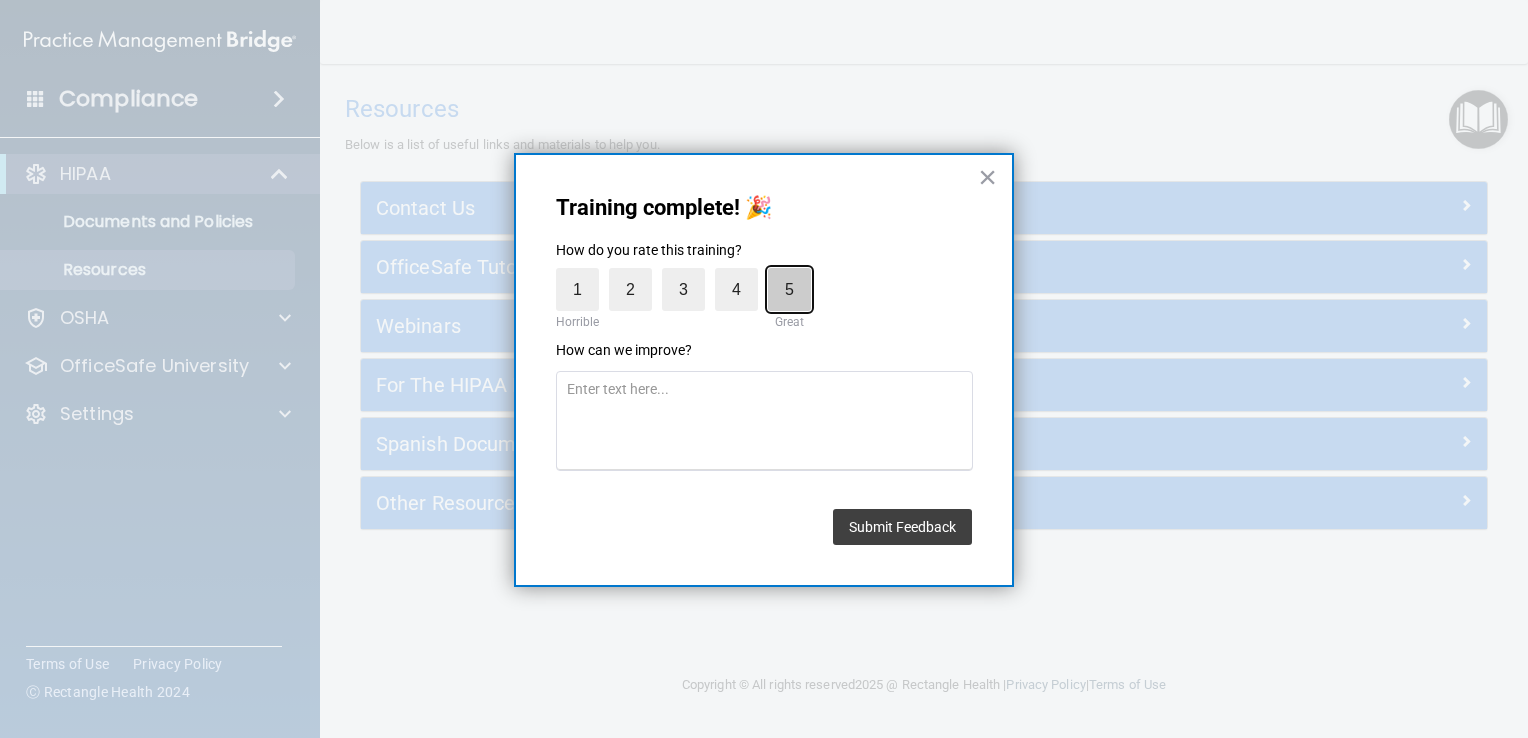 click on "5" at bounding box center [743, 273] 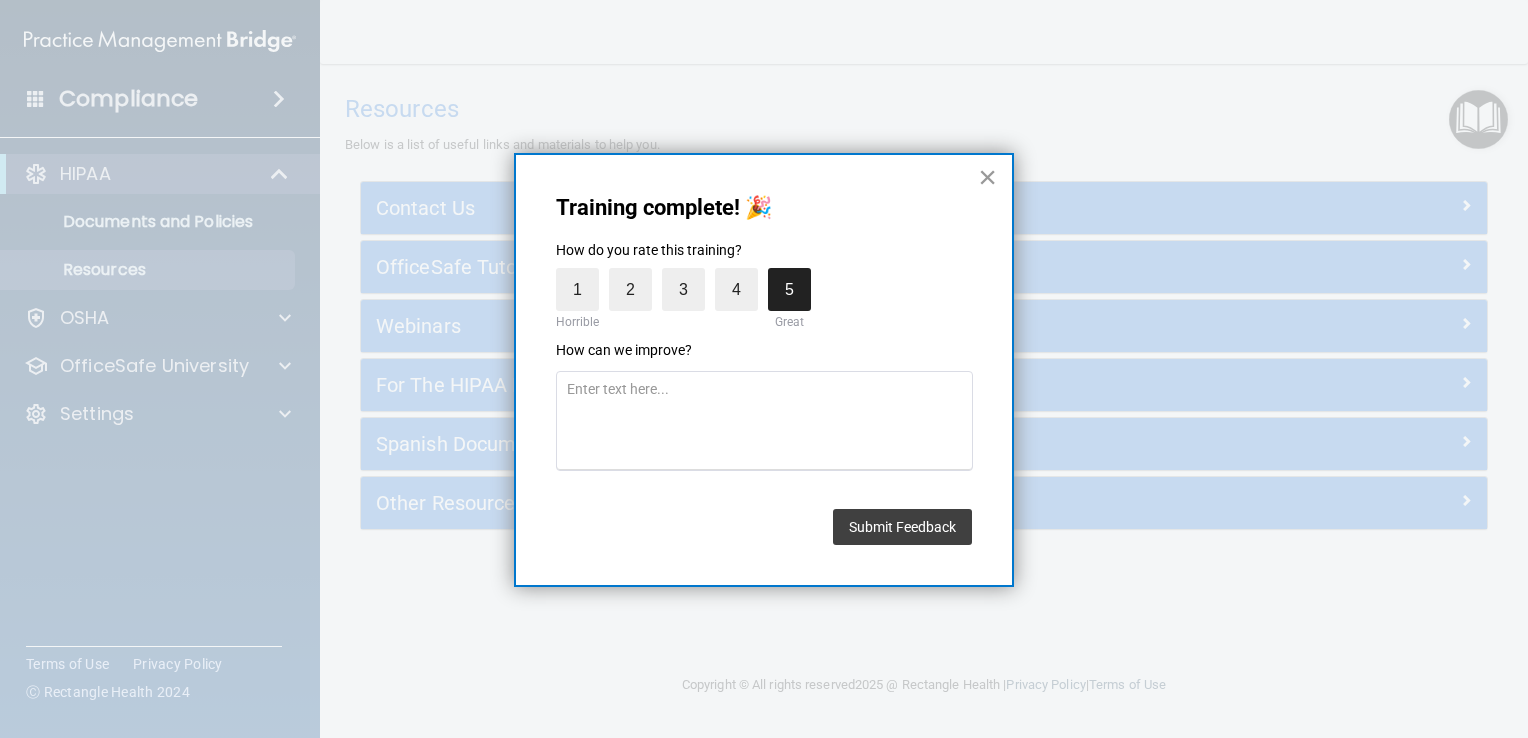 click on "×" at bounding box center [987, 177] 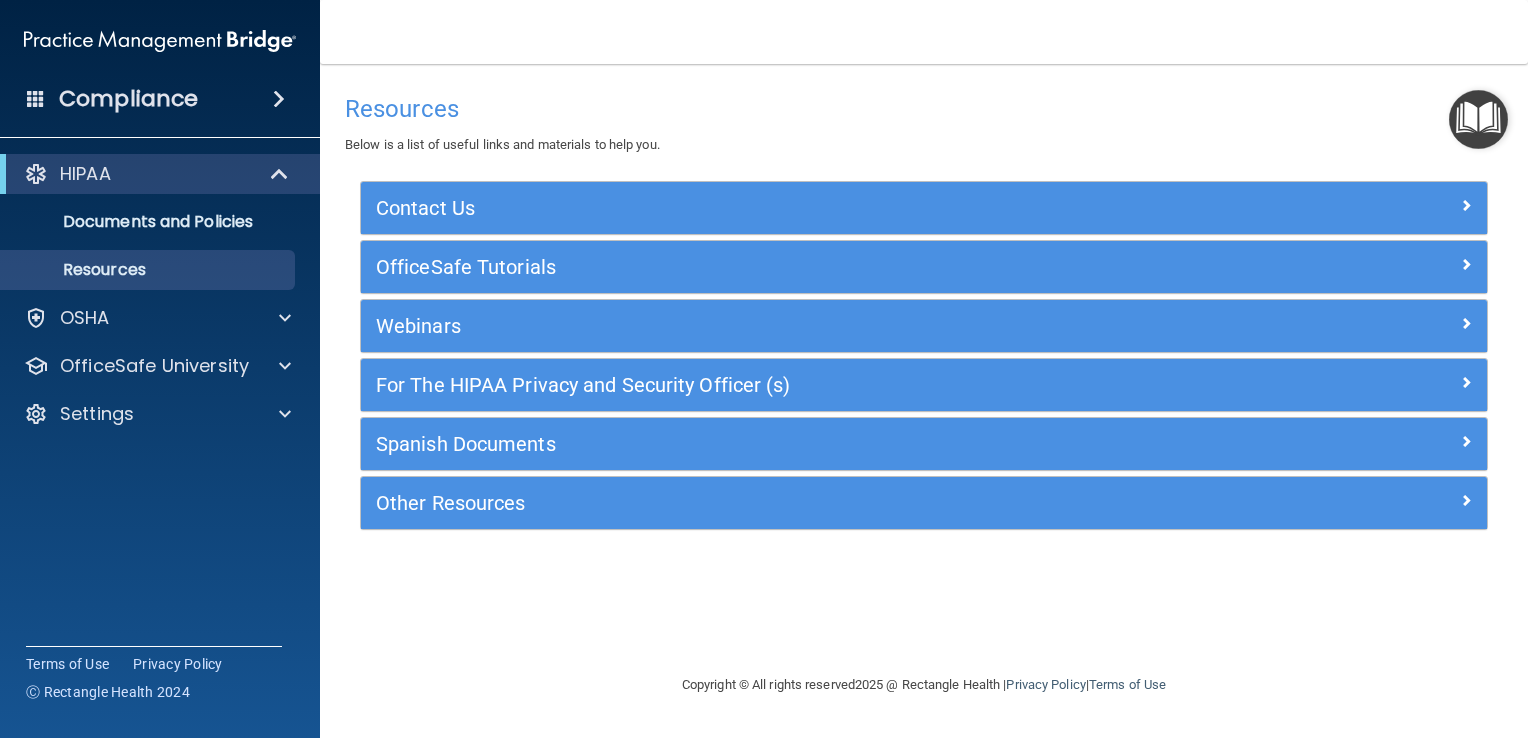 click at bounding box center (1478, 119) 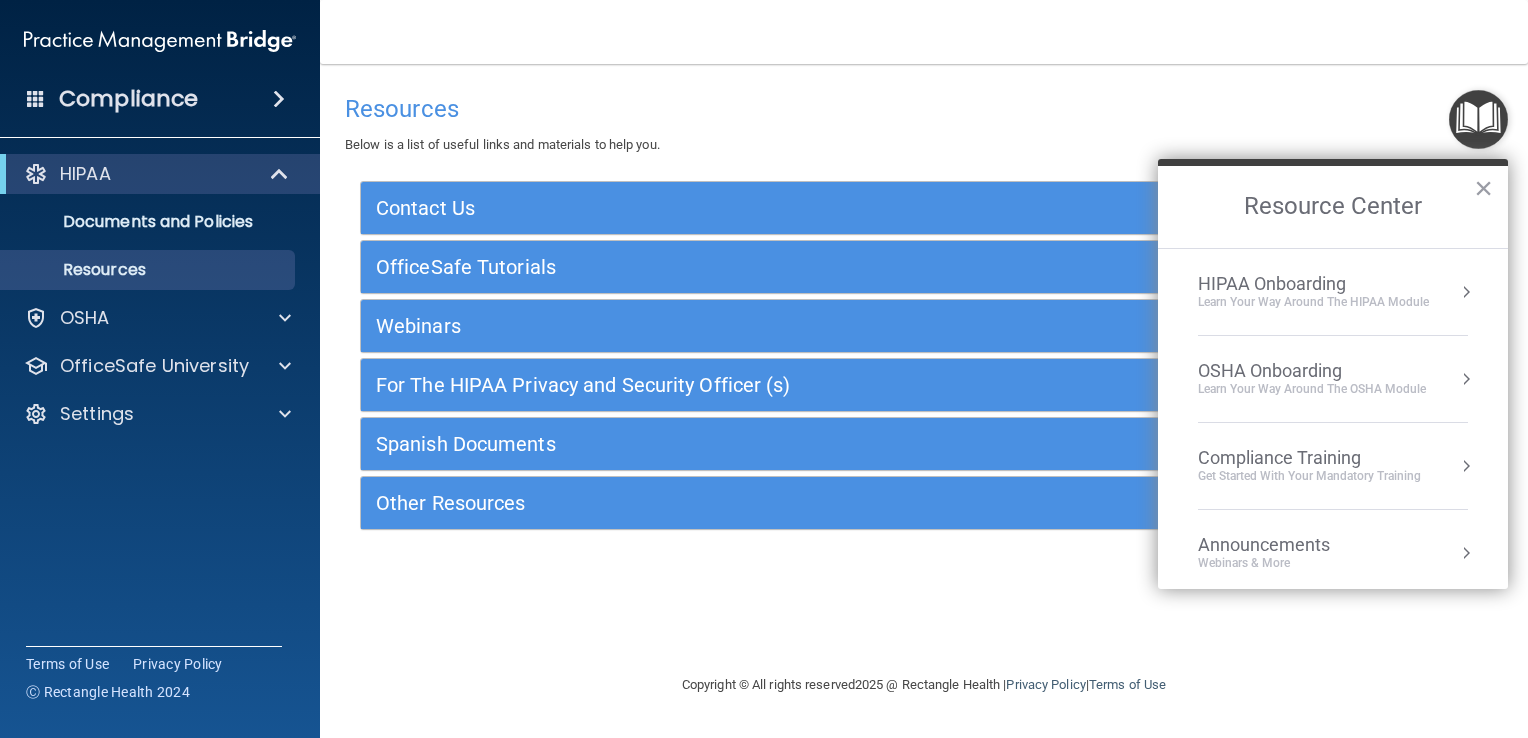 click on "Learn your way around the OSHA module" at bounding box center (1312, 389) 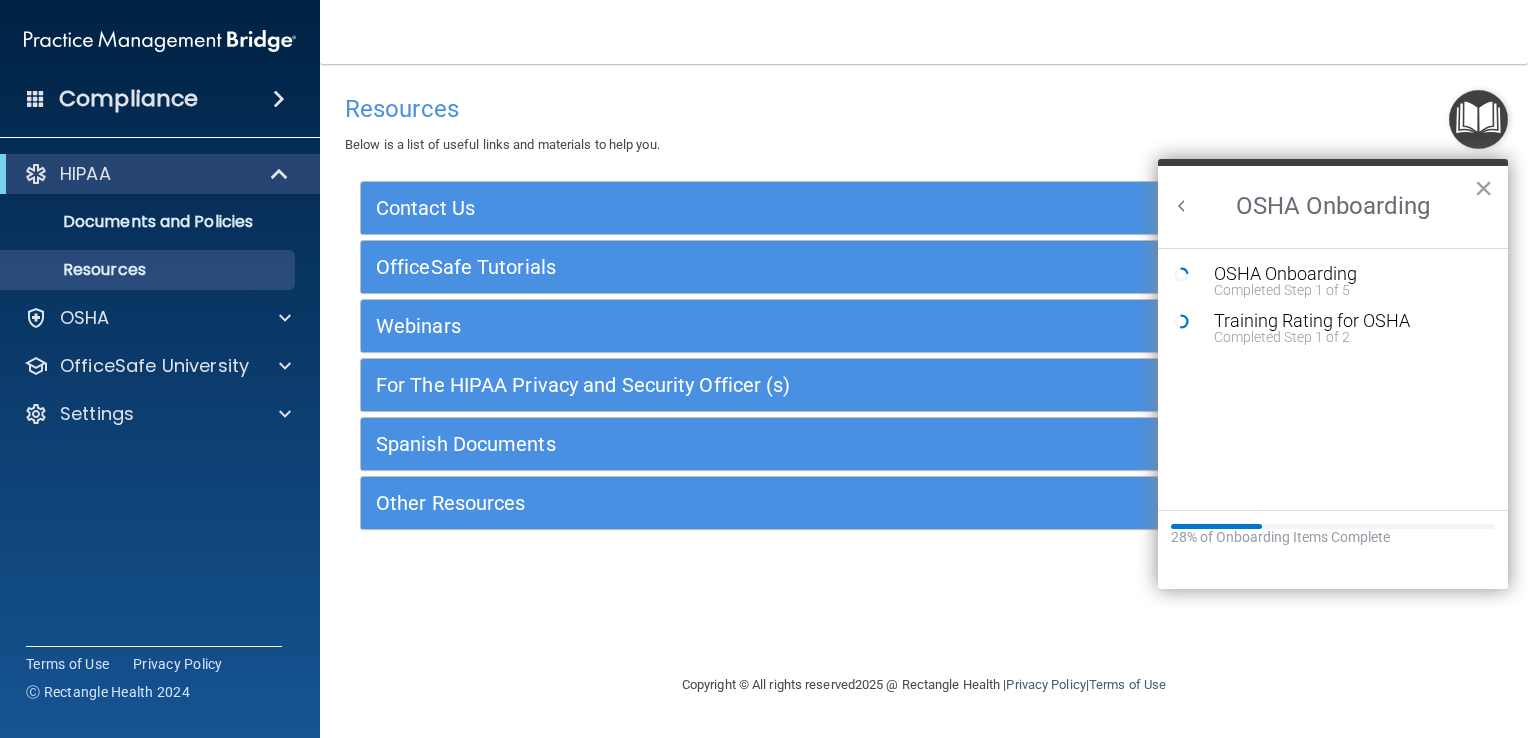 scroll, scrollTop: 0, scrollLeft: 0, axis: both 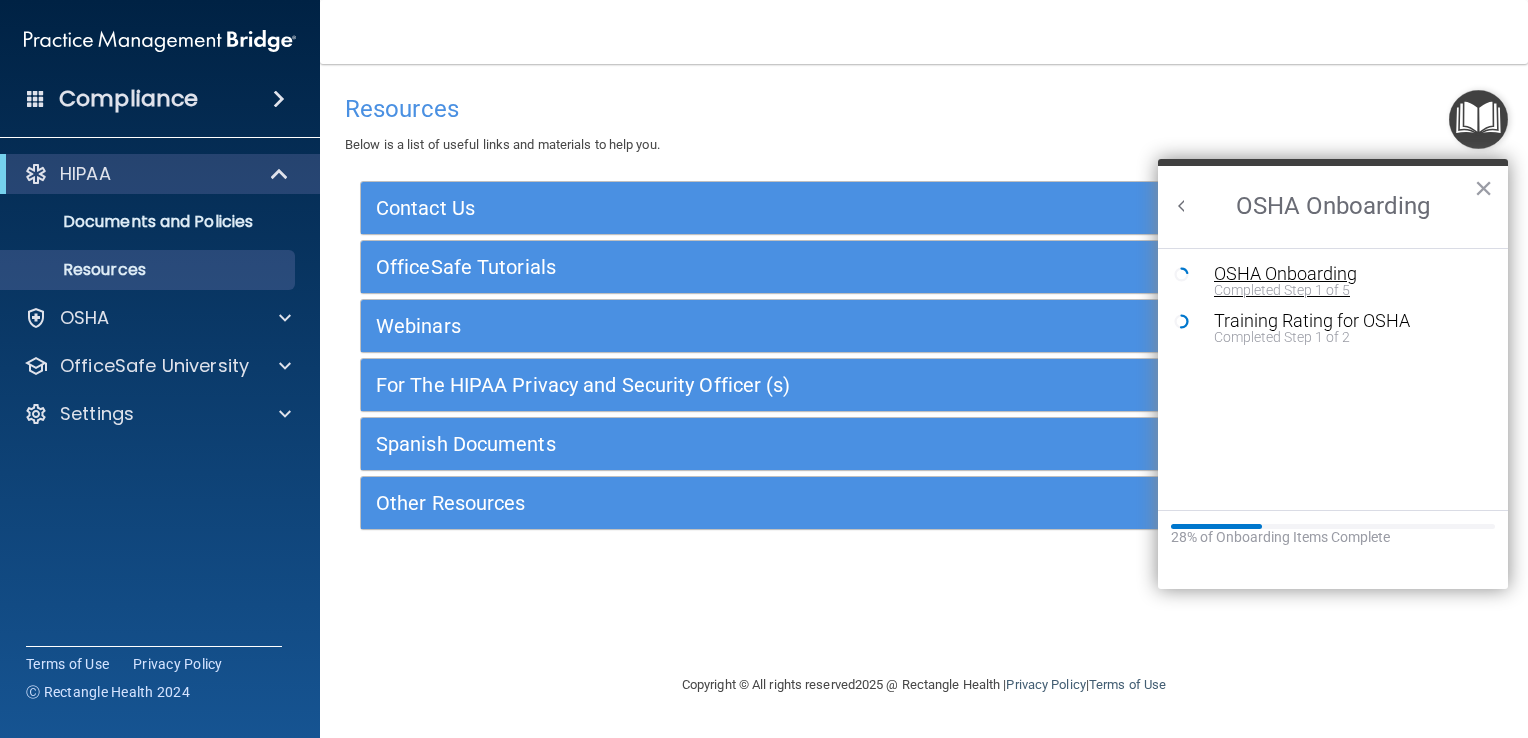 click on "OSHA Onboarding" at bounding box center (1348, 274) 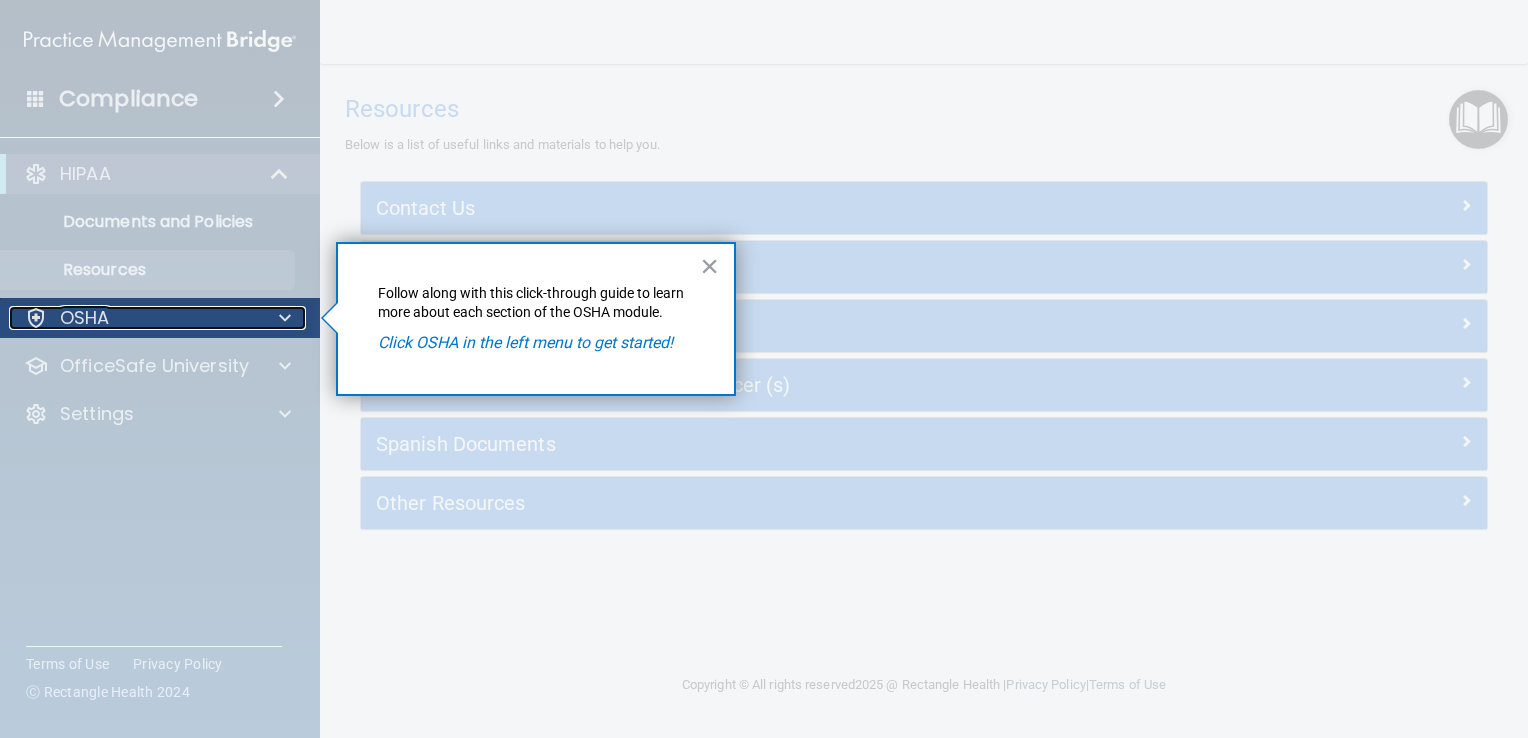 click at bounding box center [282, 318] 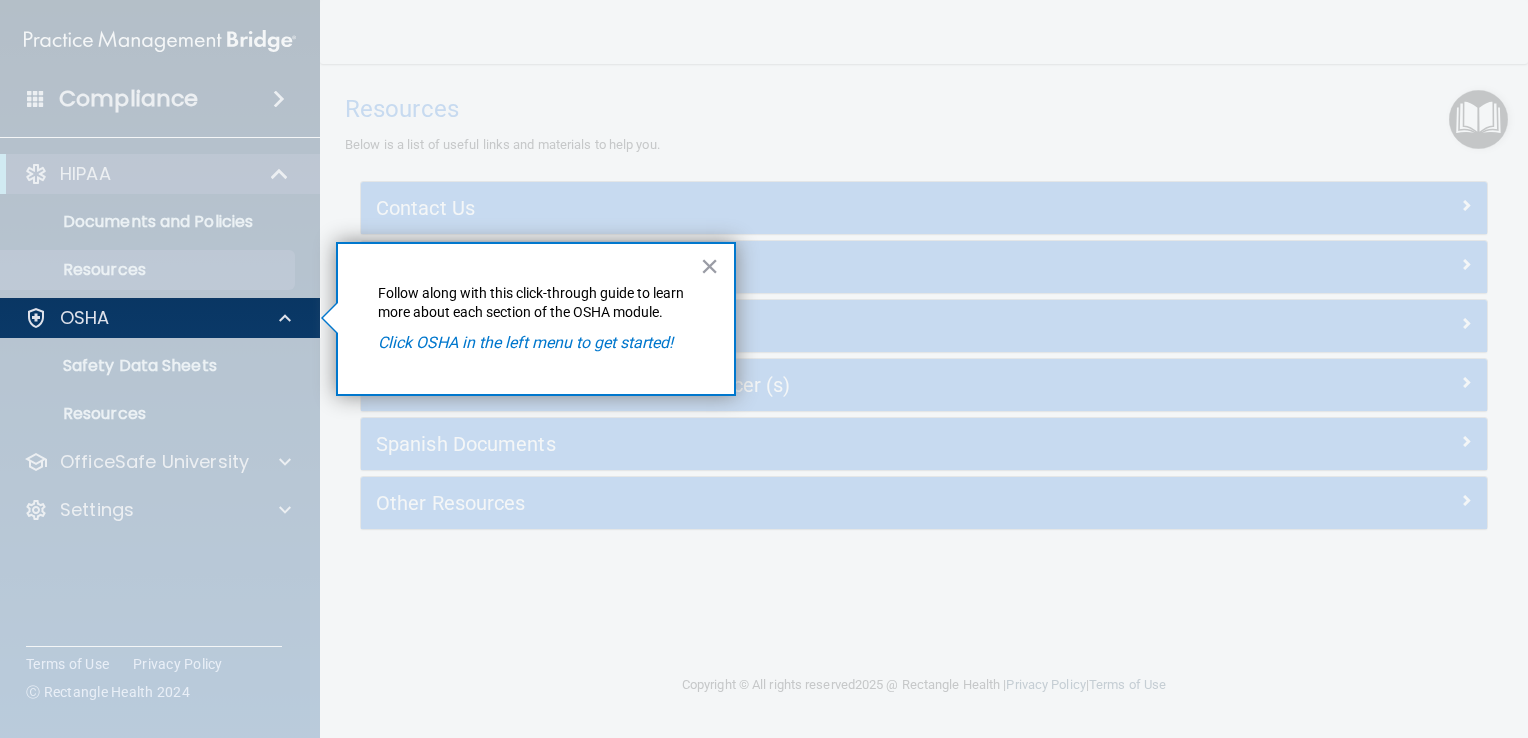 click on "Click OSHA in the left menu to get started!" at bounding box center (525, 342) 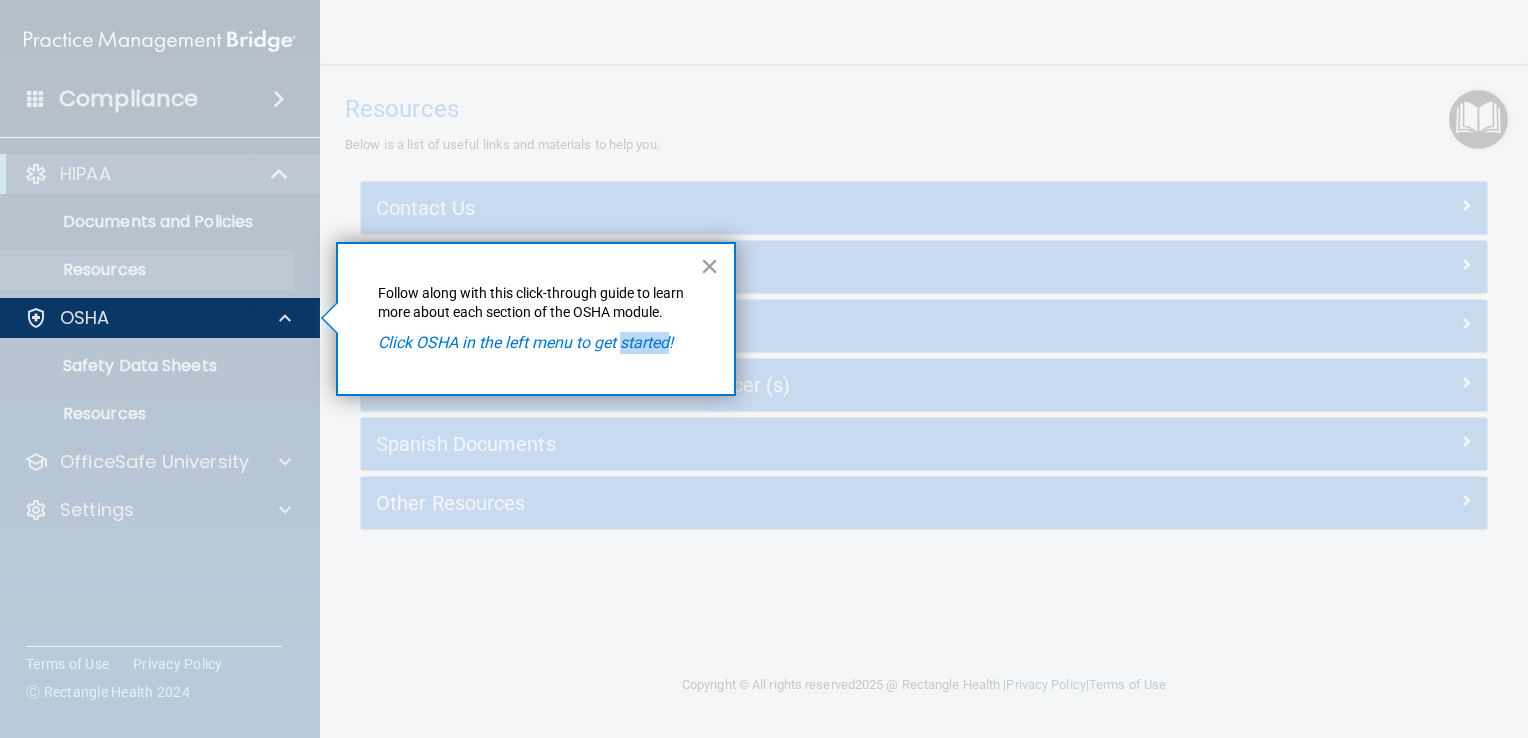 click on "Click OSHA in the left menu to get started!" at bounding box center [525, 342] 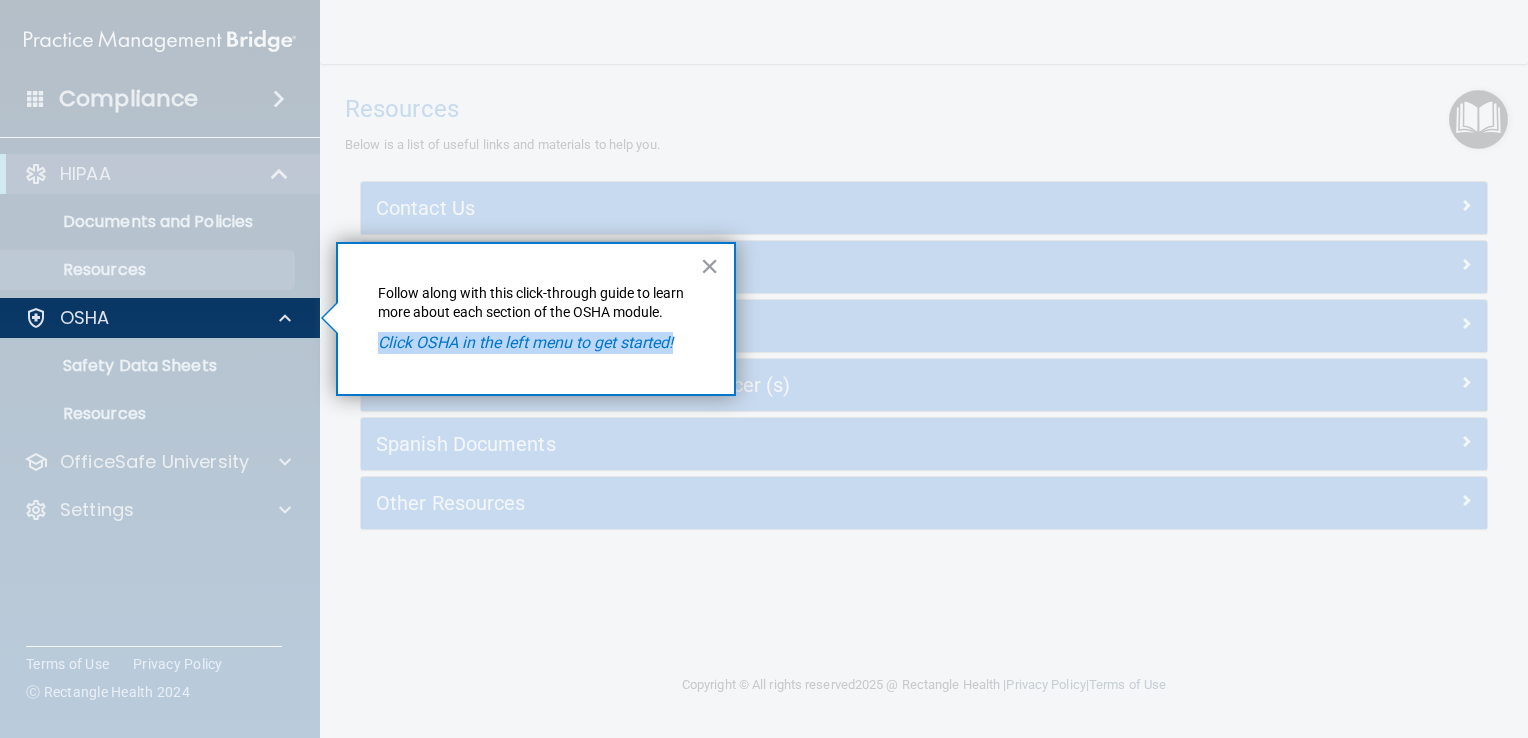click on "Click OSHA in the left menu to get started!" at bounding box center (525, 342) 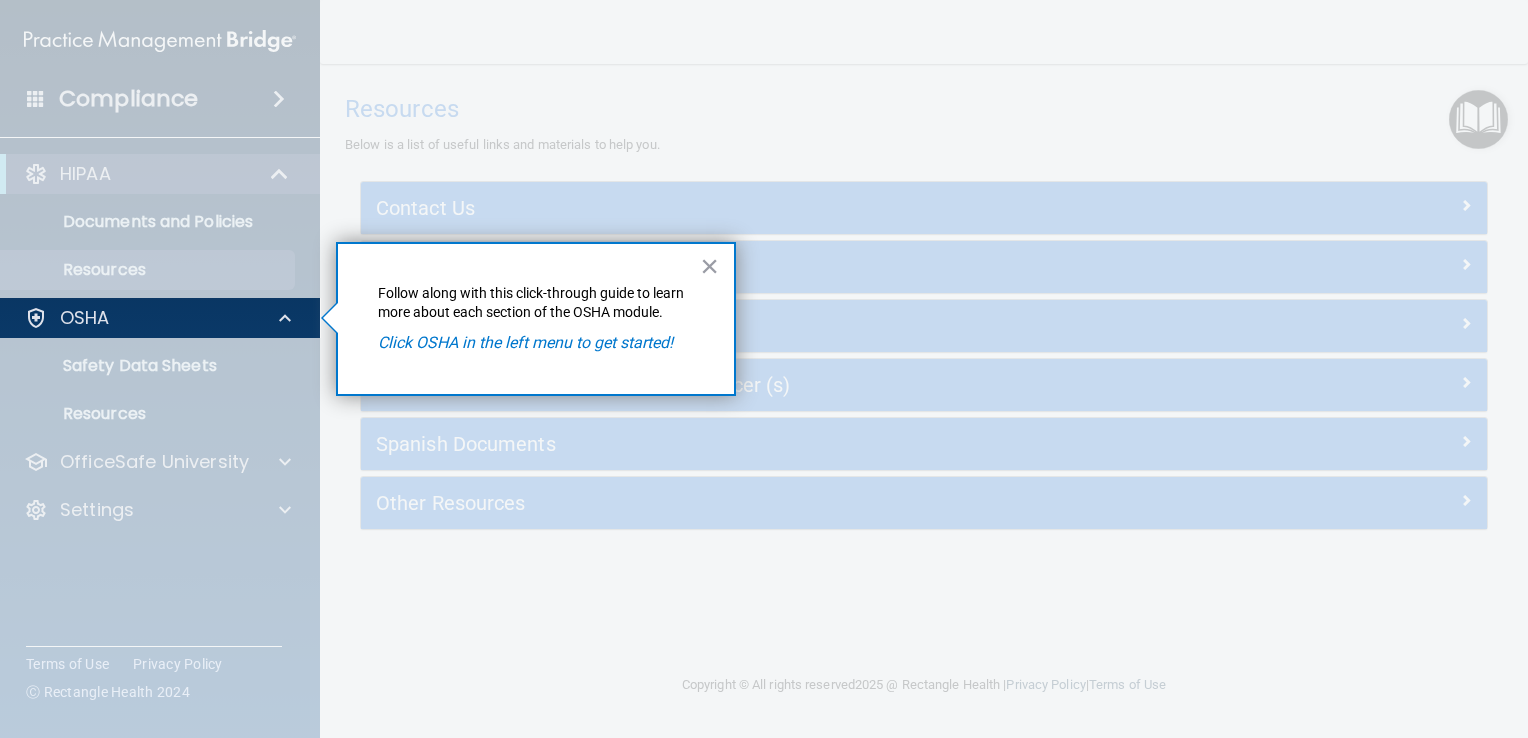 drag, startPoint x: 623, startPoint y: 348, endPoint x: 672, endPoint y: 502, distance: 161.60754 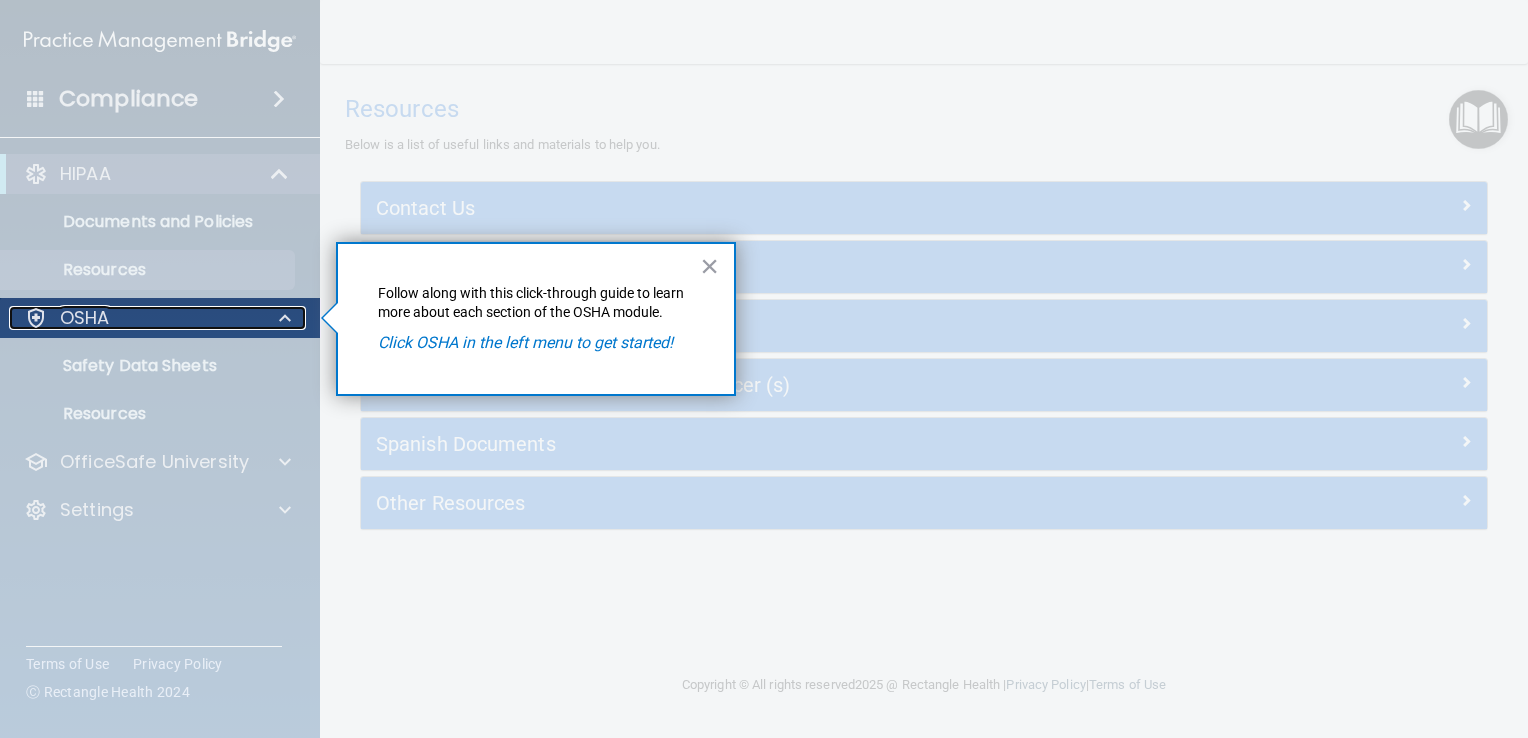 click on "OSHA" at bounding box center [85, 318] 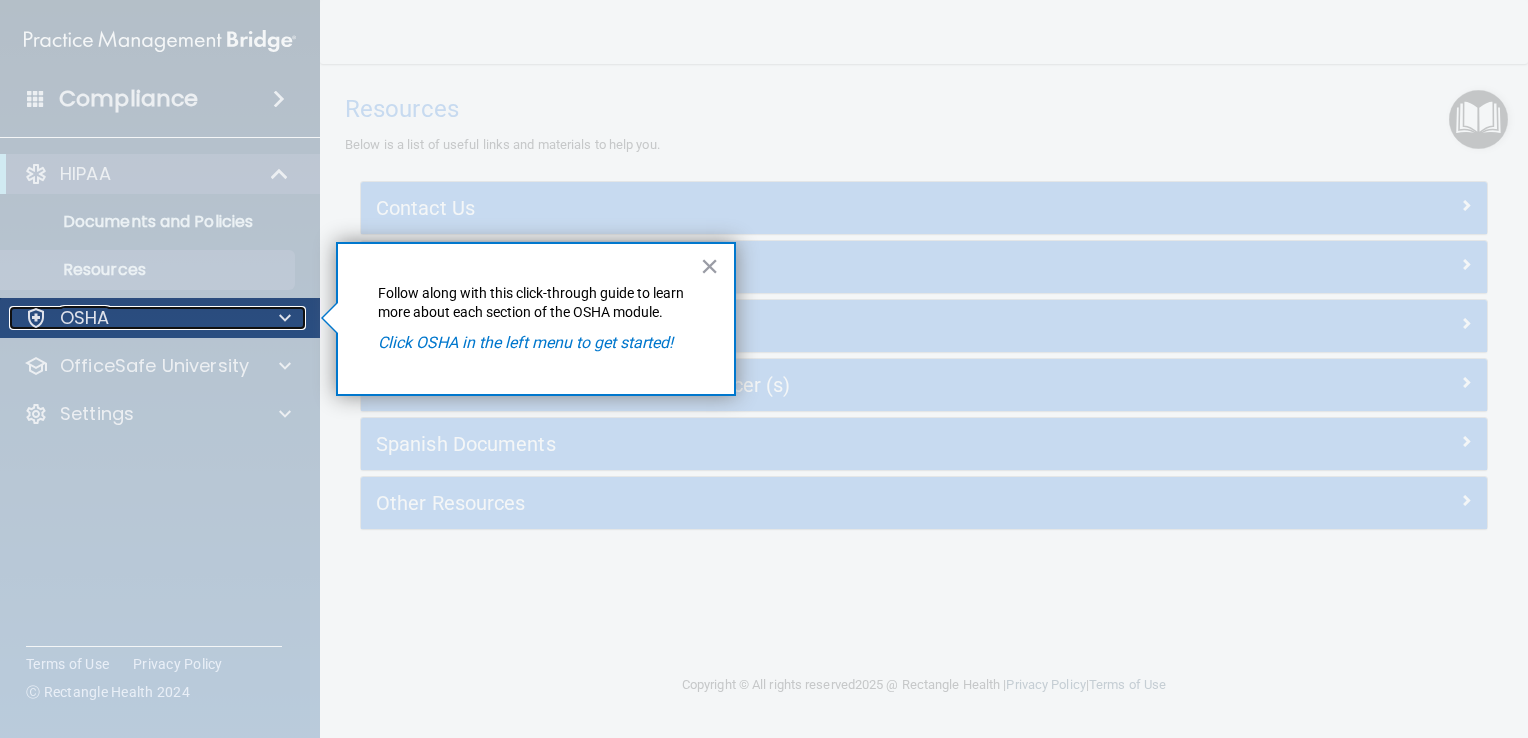 click at bounding box center [36, 318] 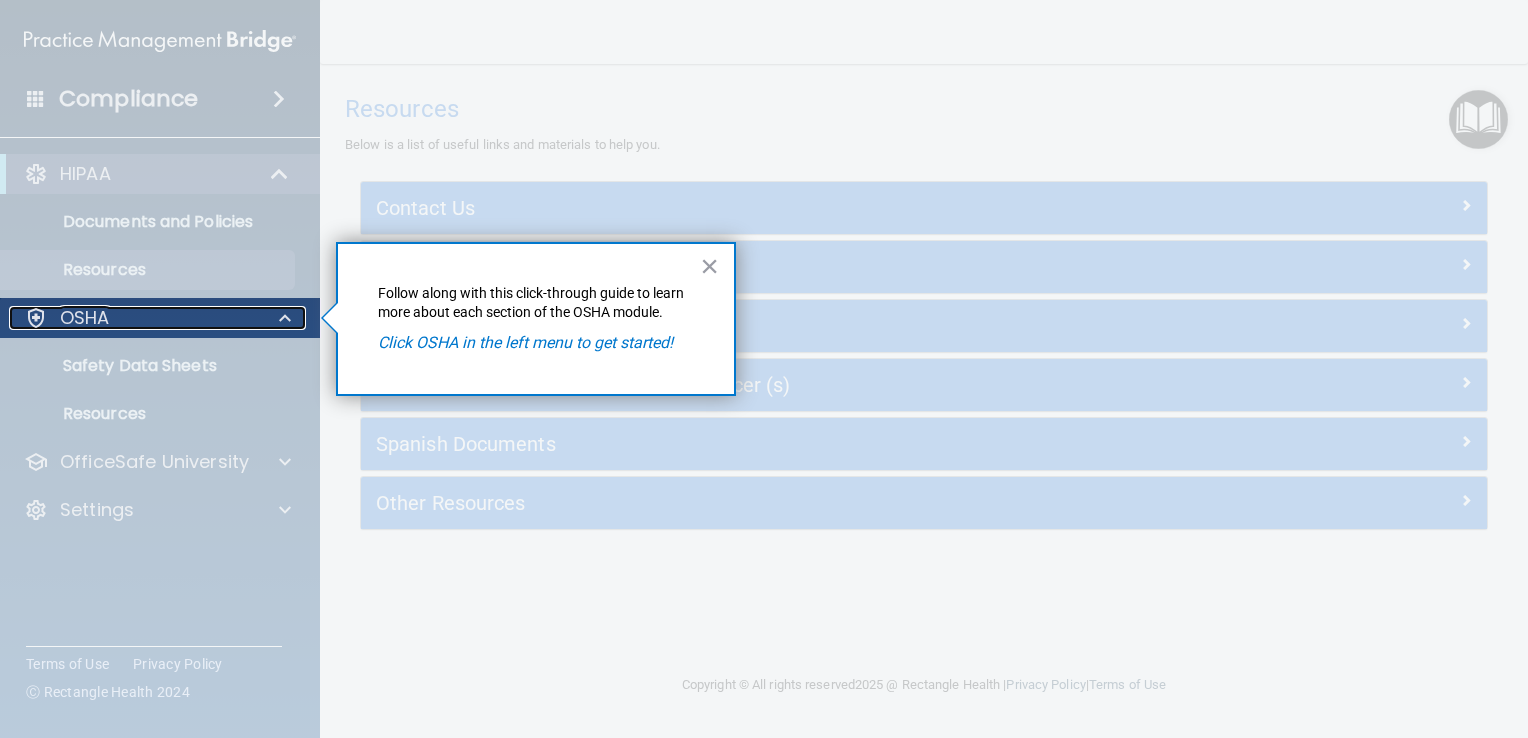 click on "OSHA" at bounding box center [133, 318] 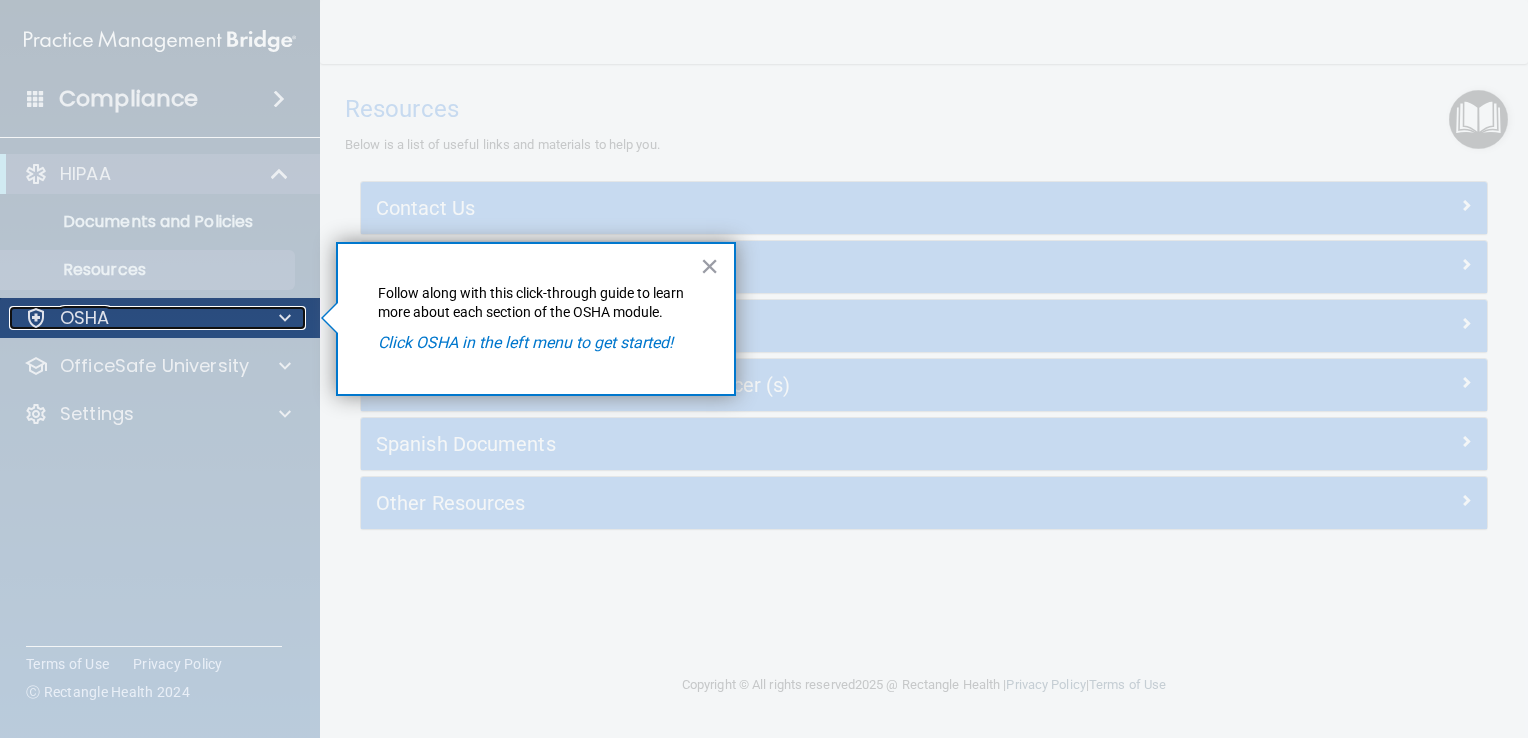 click on "OSHA" at bounding box center (133, 318) 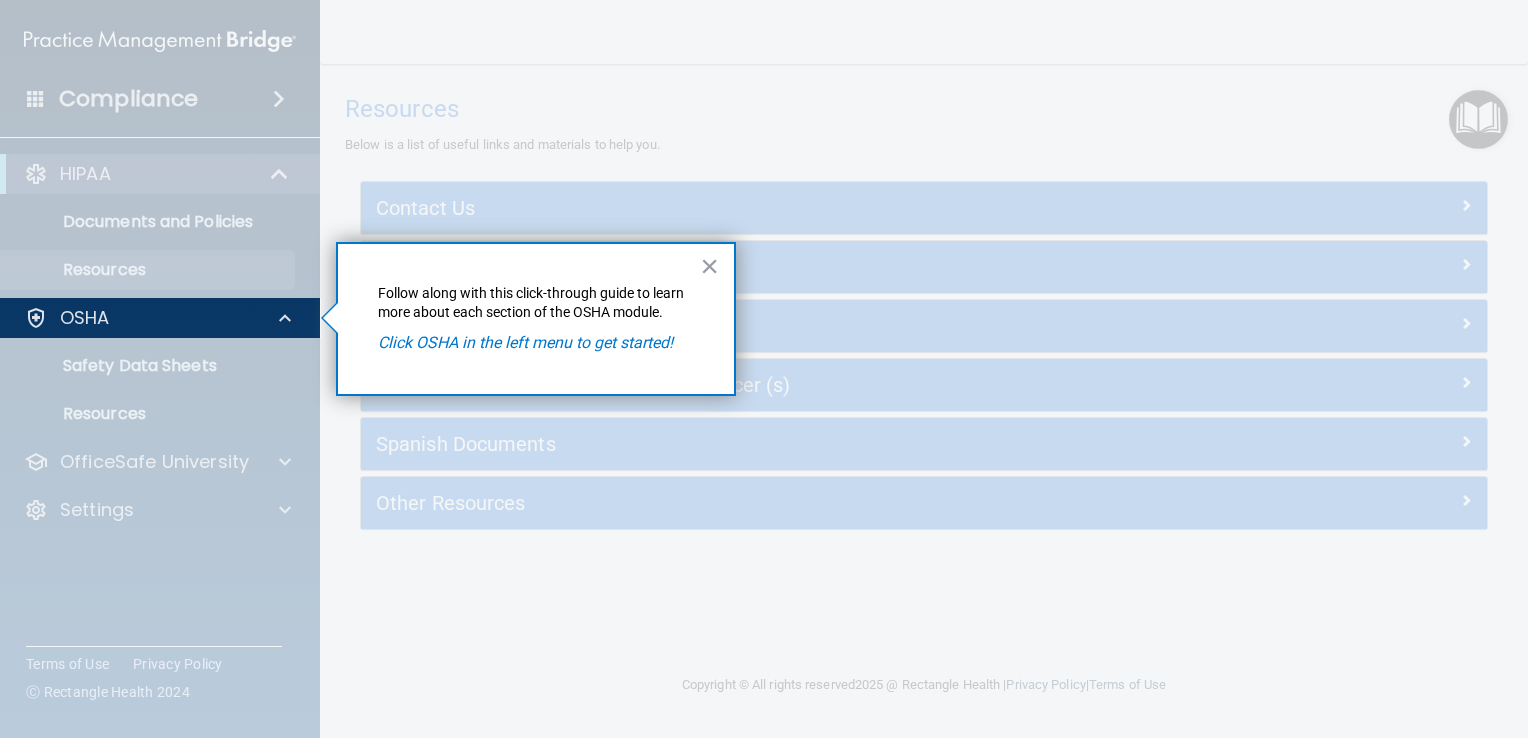 click on "Click OSHA in the left menu to get started!" at bounding box center (525, 342) 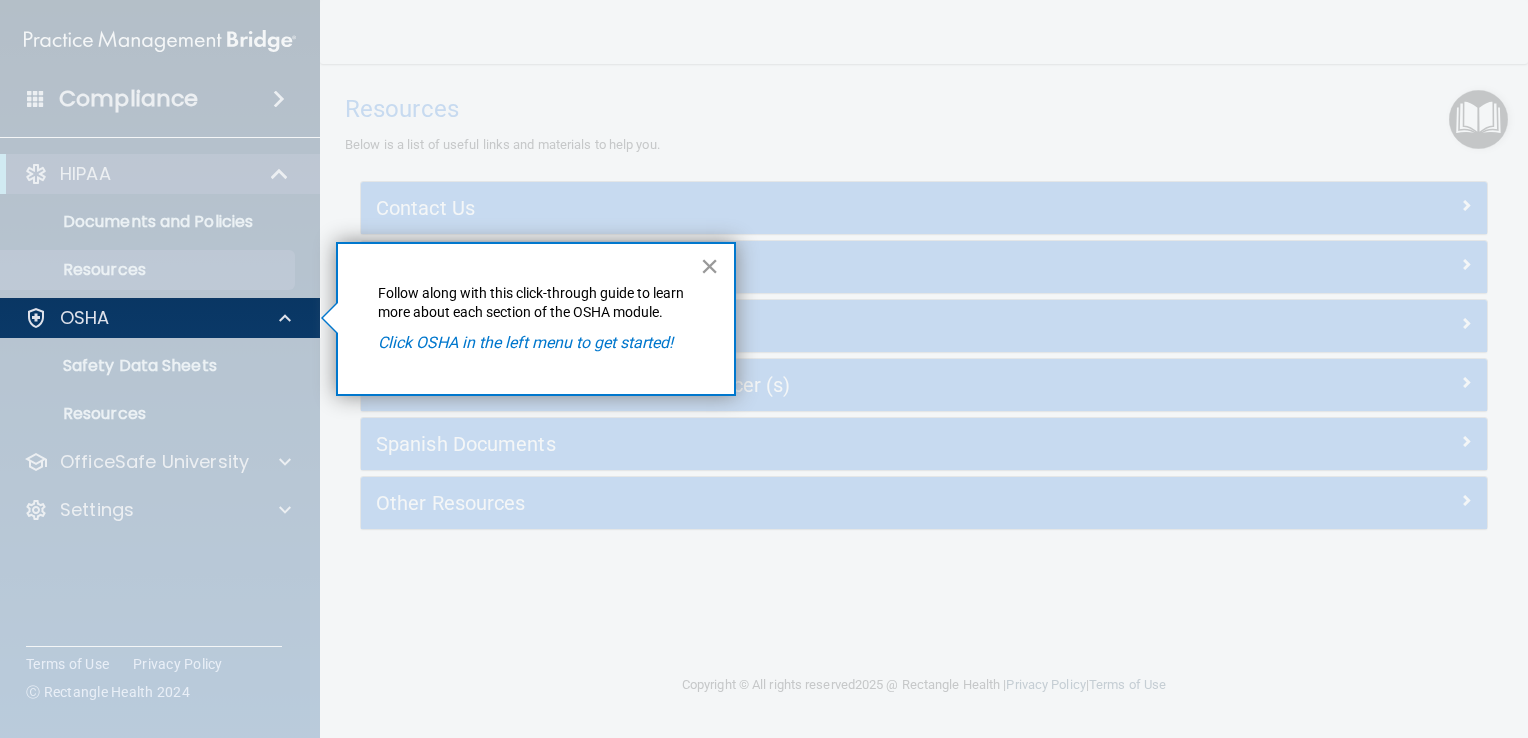click on "×" at bounding box center (709, 266) 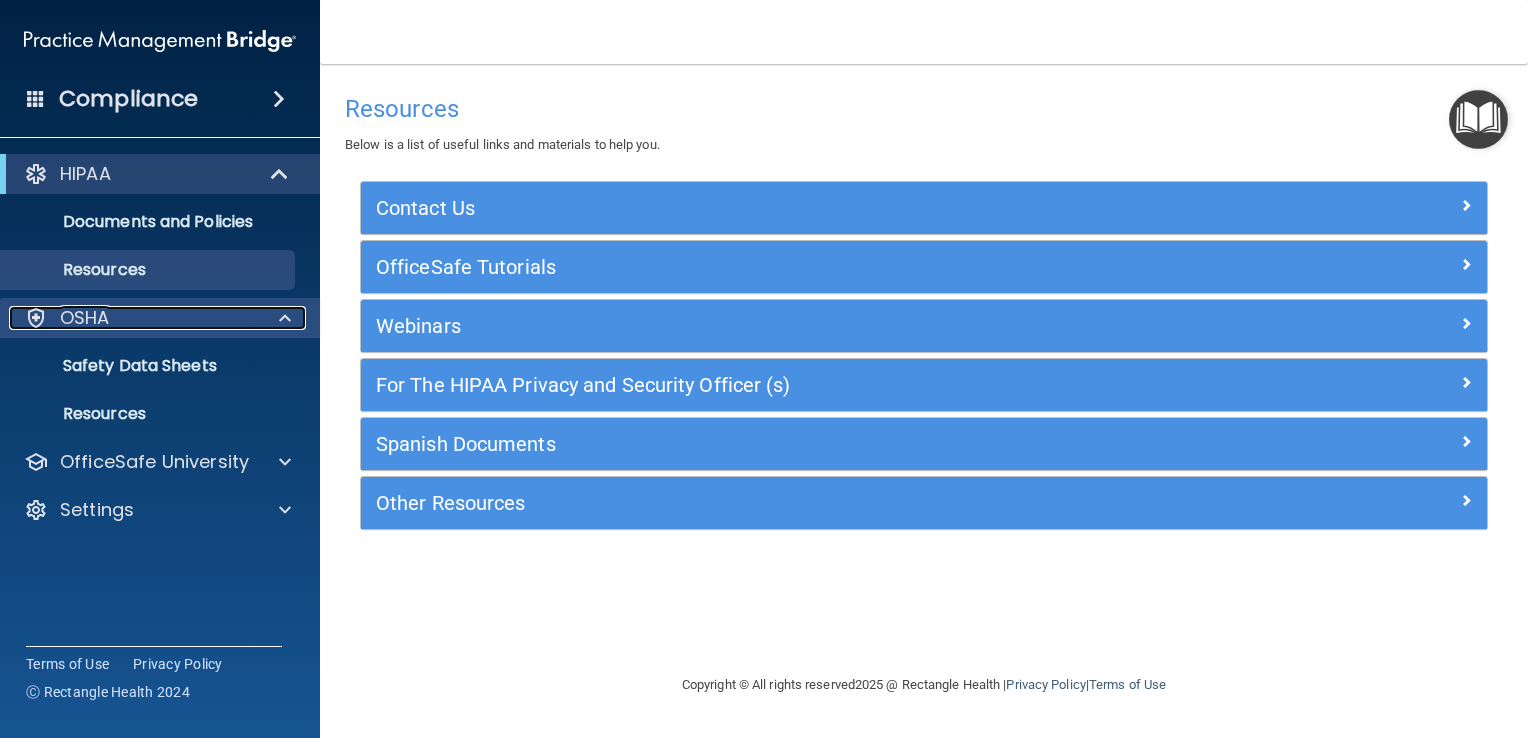 click on "OSHA" at bounding box center (85, 318) 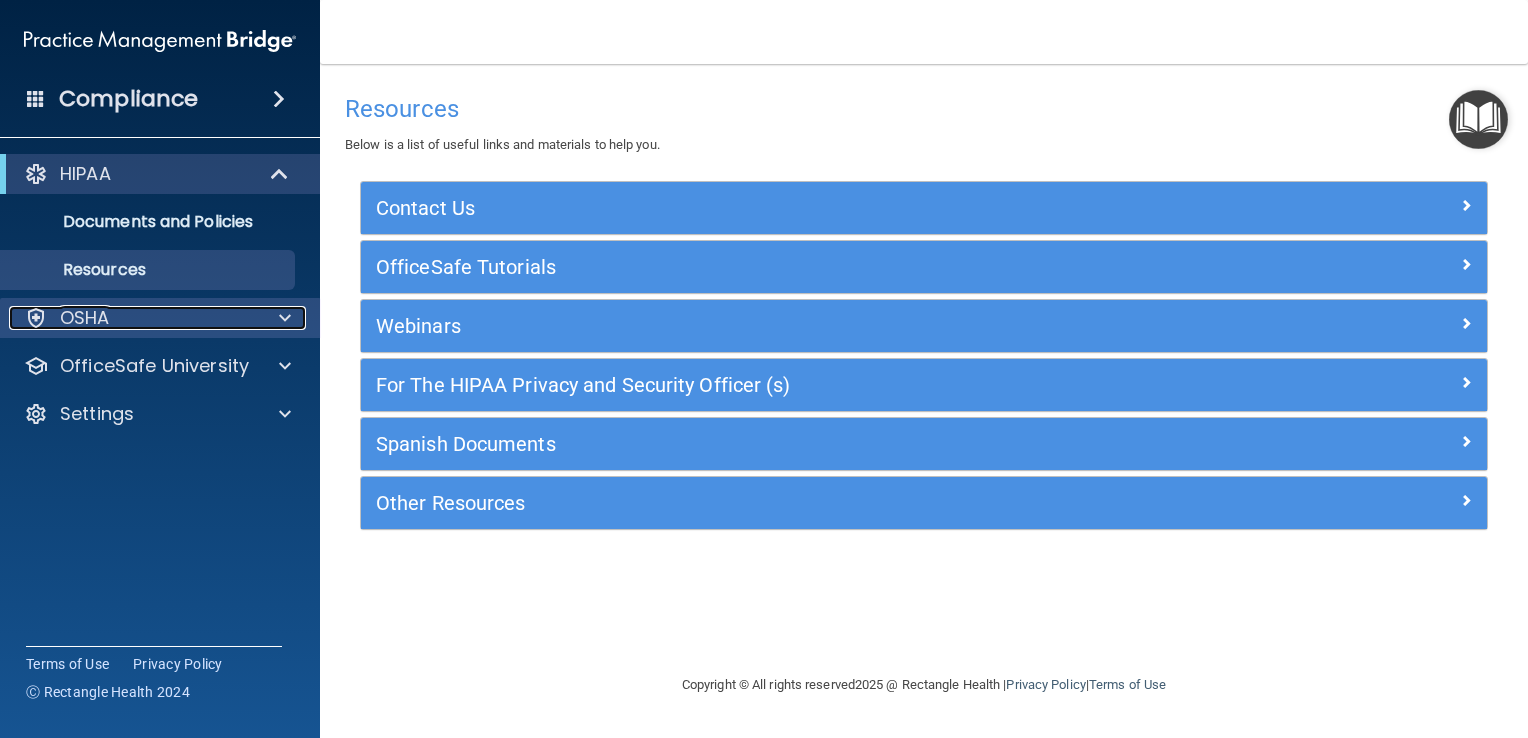 click on "OSHA" at bounding box center (85, 318) 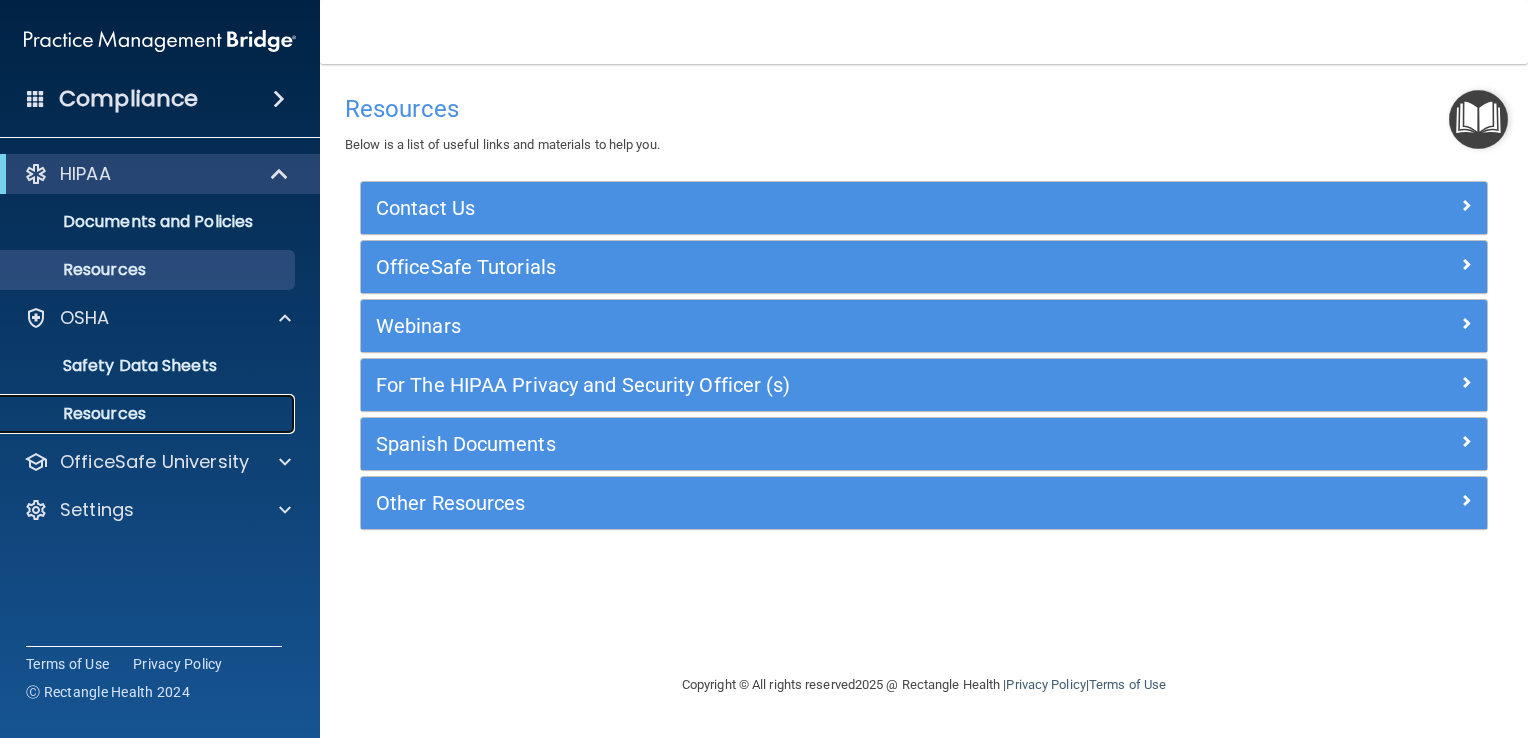 click on "Resources" at bounding box center (149, 414) 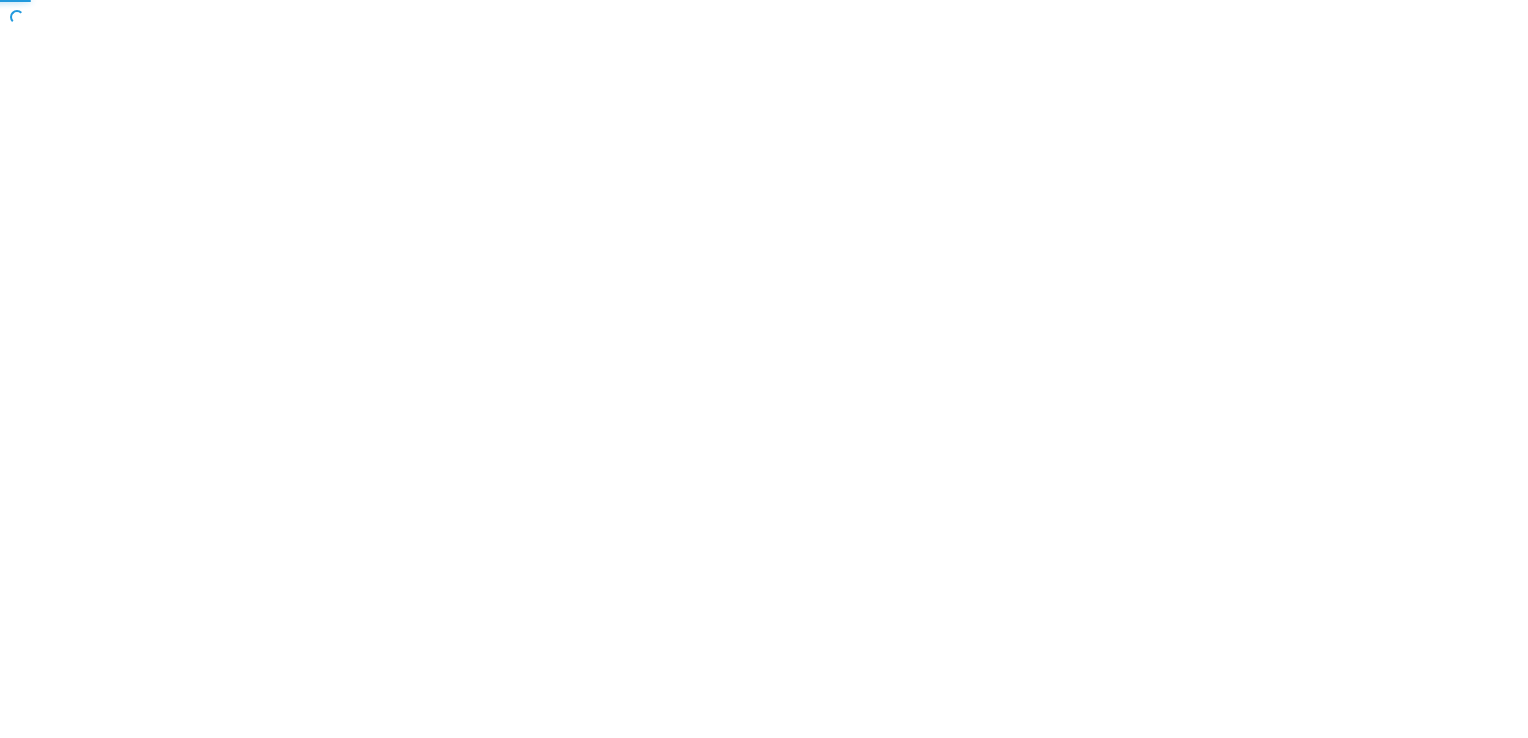 scroll, scrollTop: 0, scrollLeft: 0, axis: both 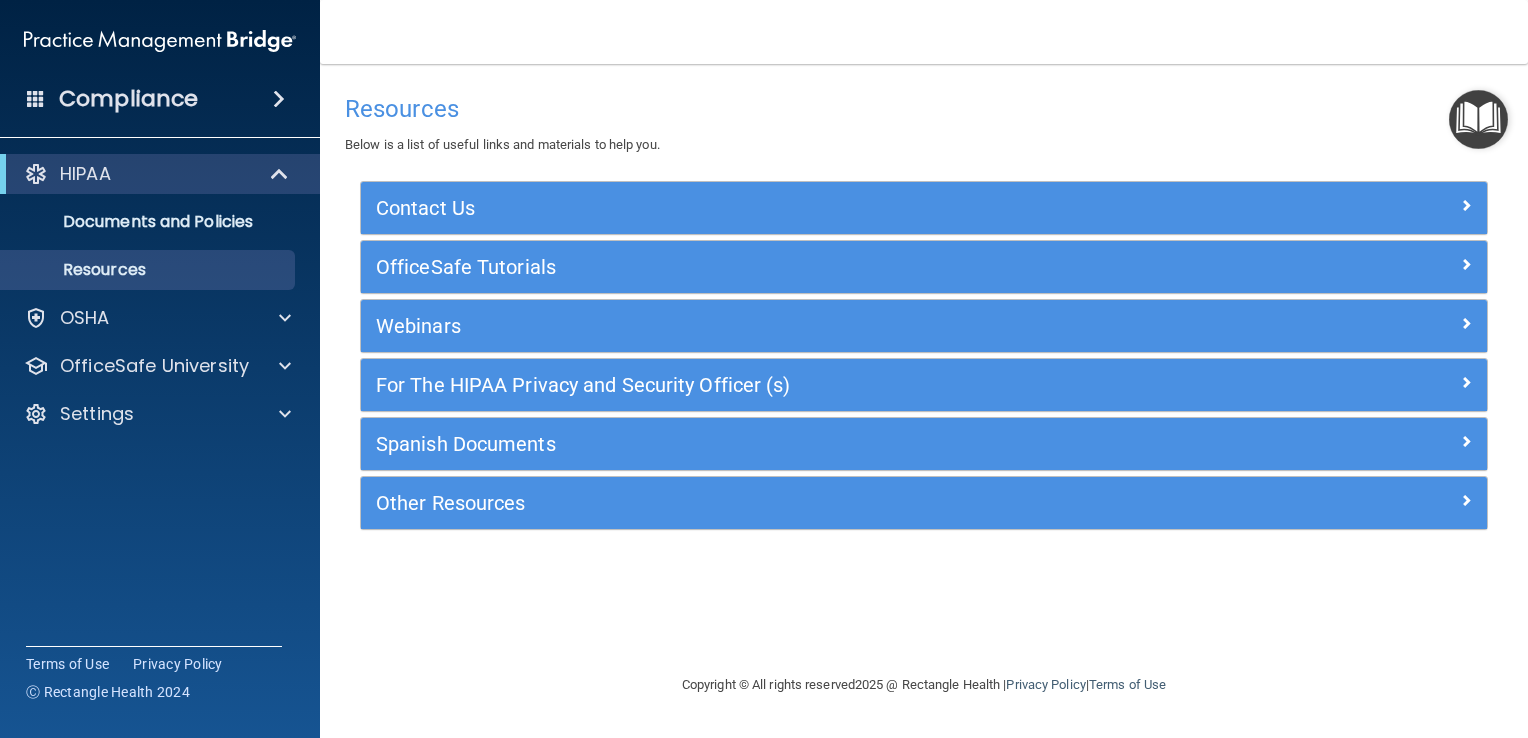 click at bounding box center [1478, 119] 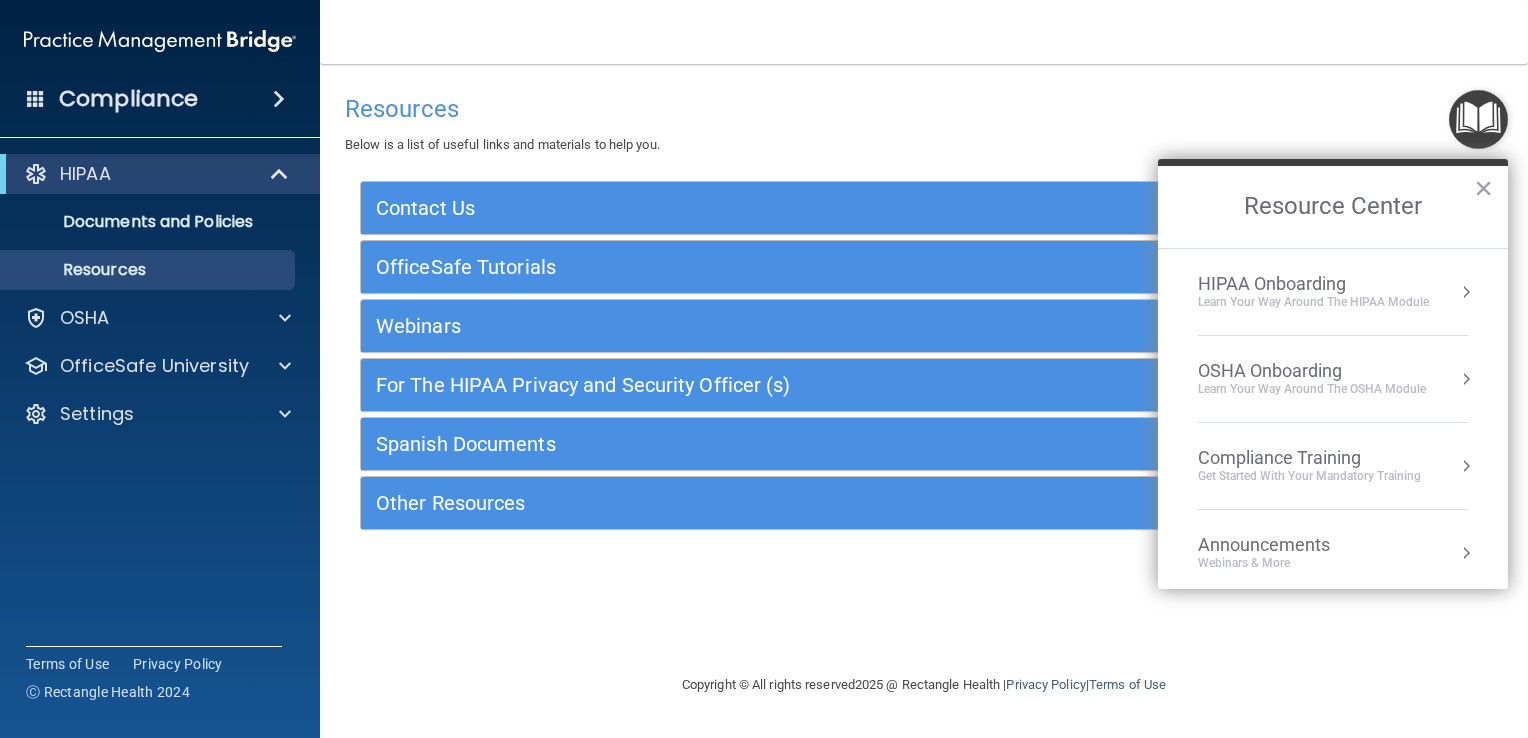 click on "OSHA Onboarding" at bounding box center (1312, 371) 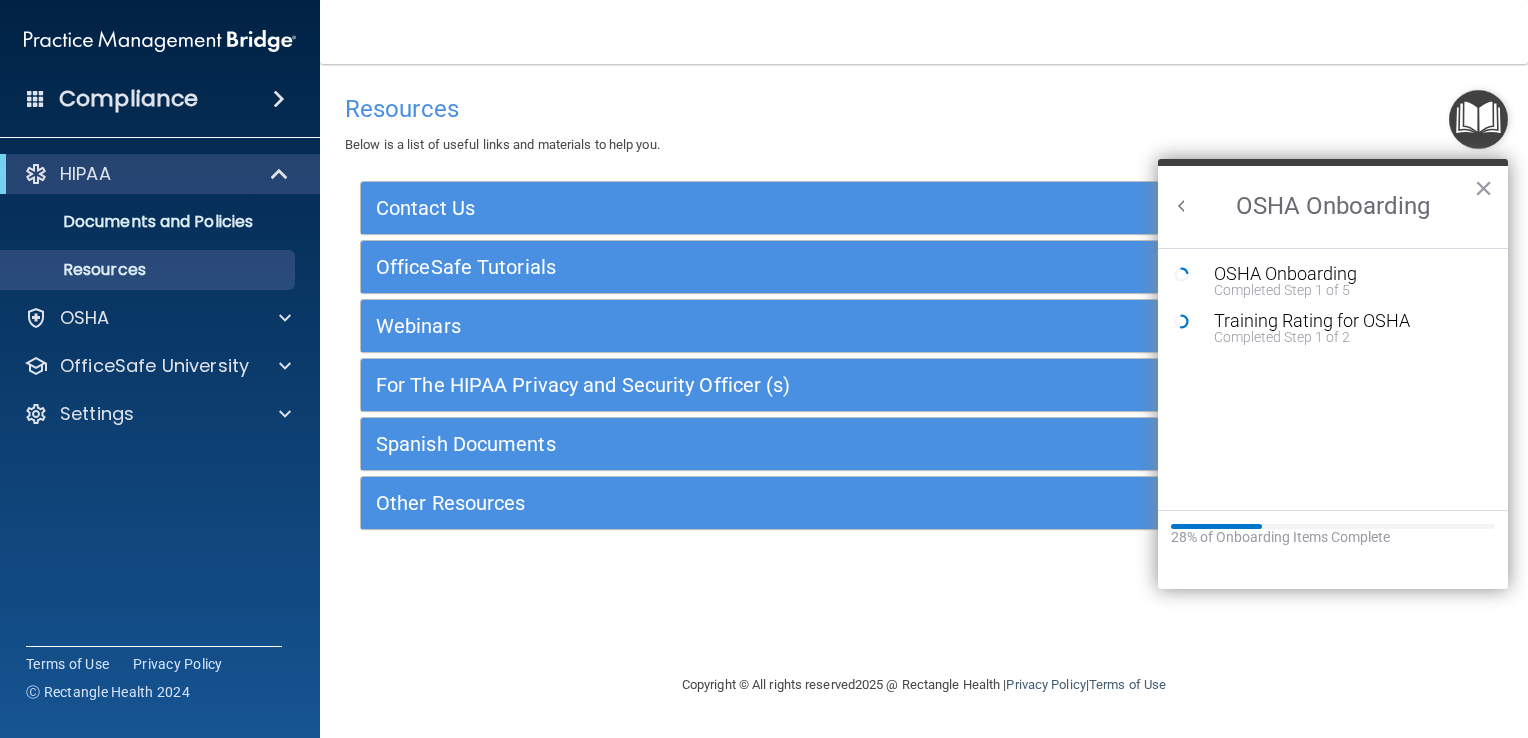 scroll, scrollTop: 0, scrollLeft: 0, axis: both 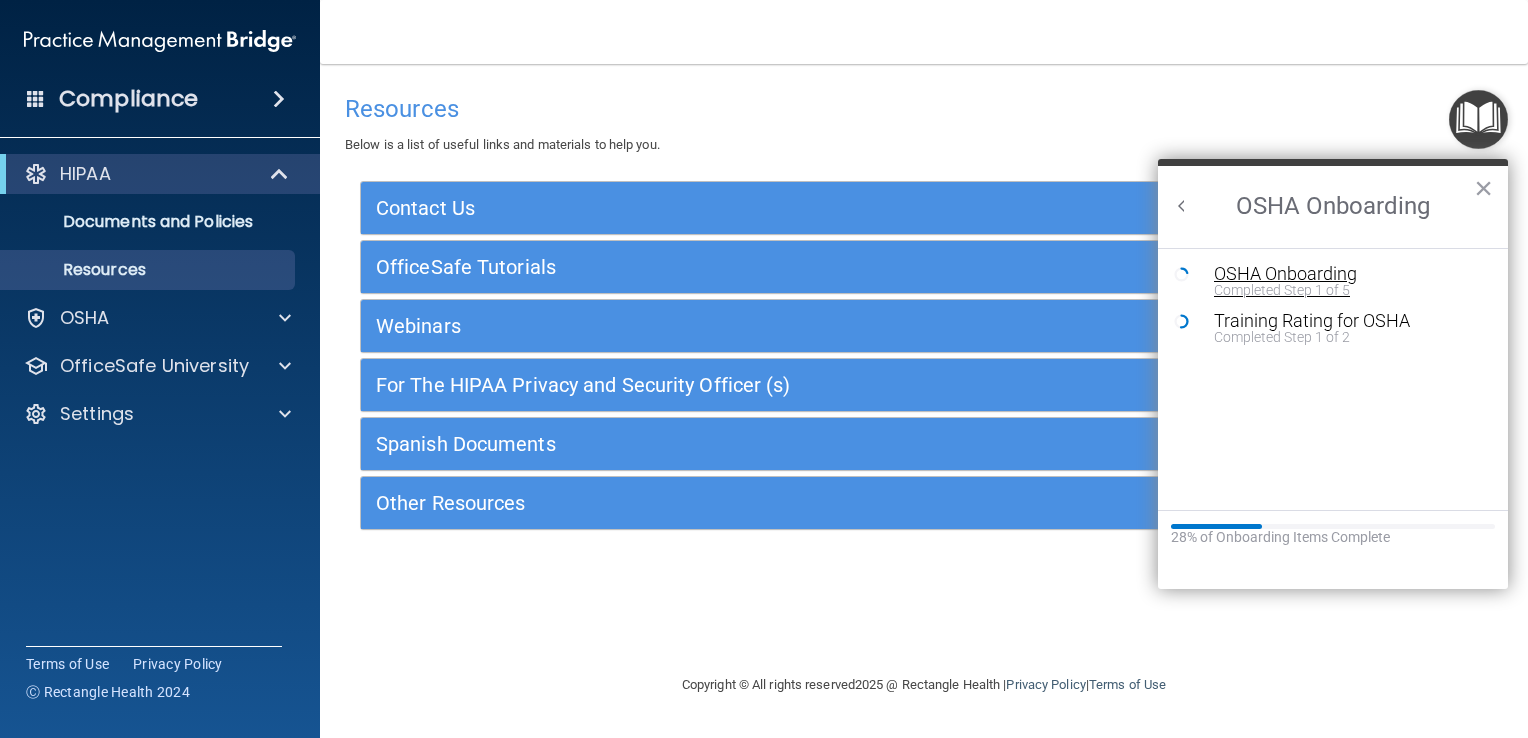 click on "Completed Step 1 of 5" at bounding box center [1348, 290] 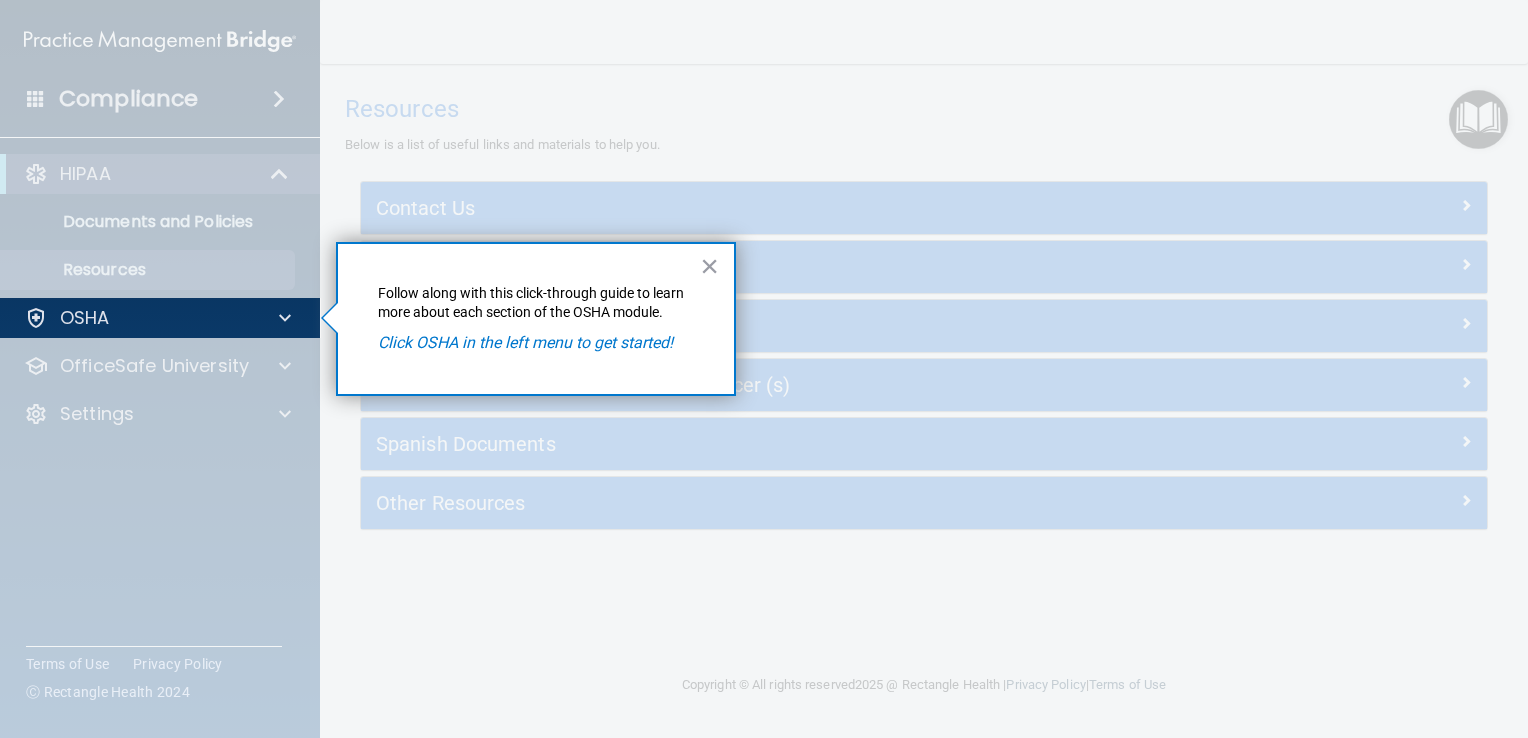 click on "× Follow along with this click-through guide to learn more about each section of the OSHA module. Click OSHA in the left menu to get started!" at bounding box center [536, 319] 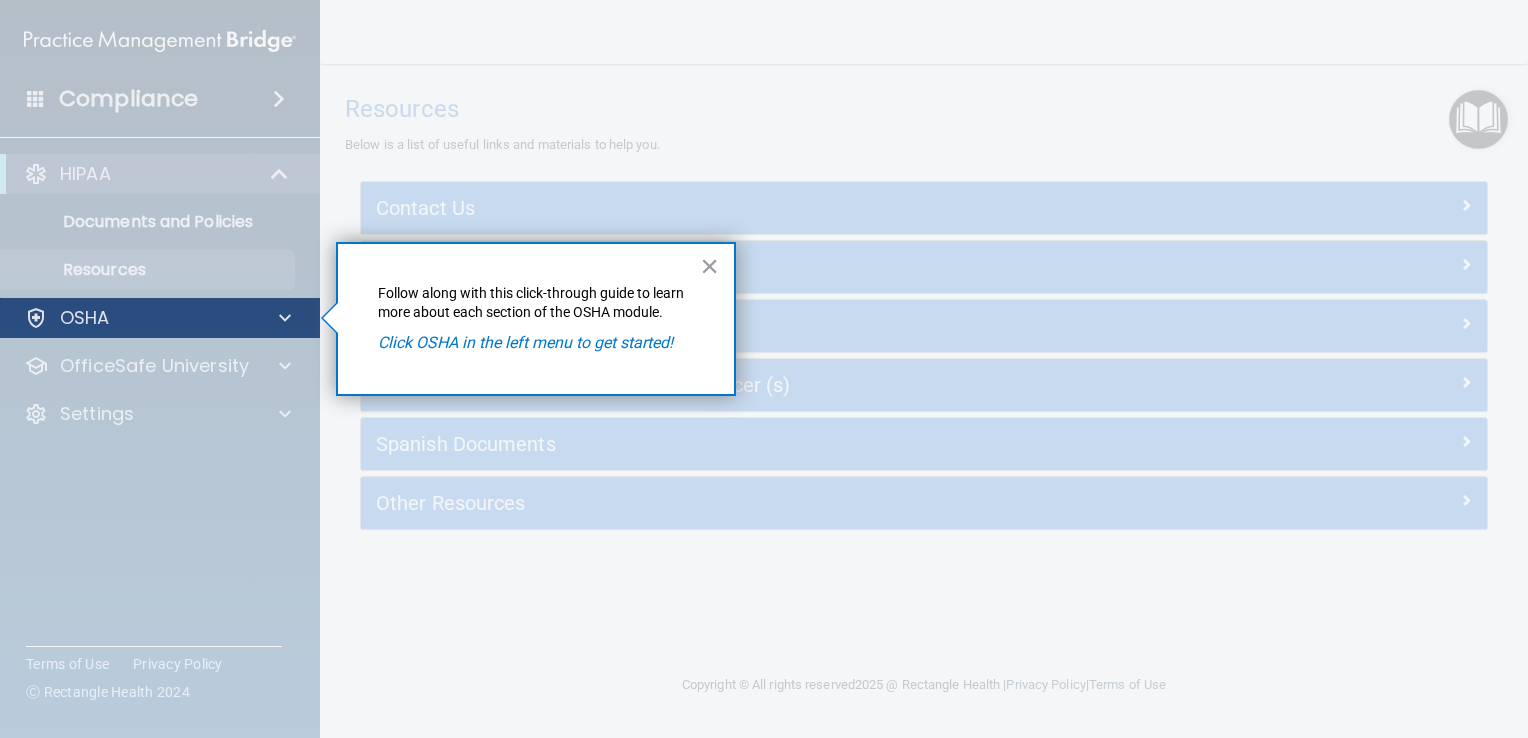 click on "OSHA" at bounding box center (160, 318) 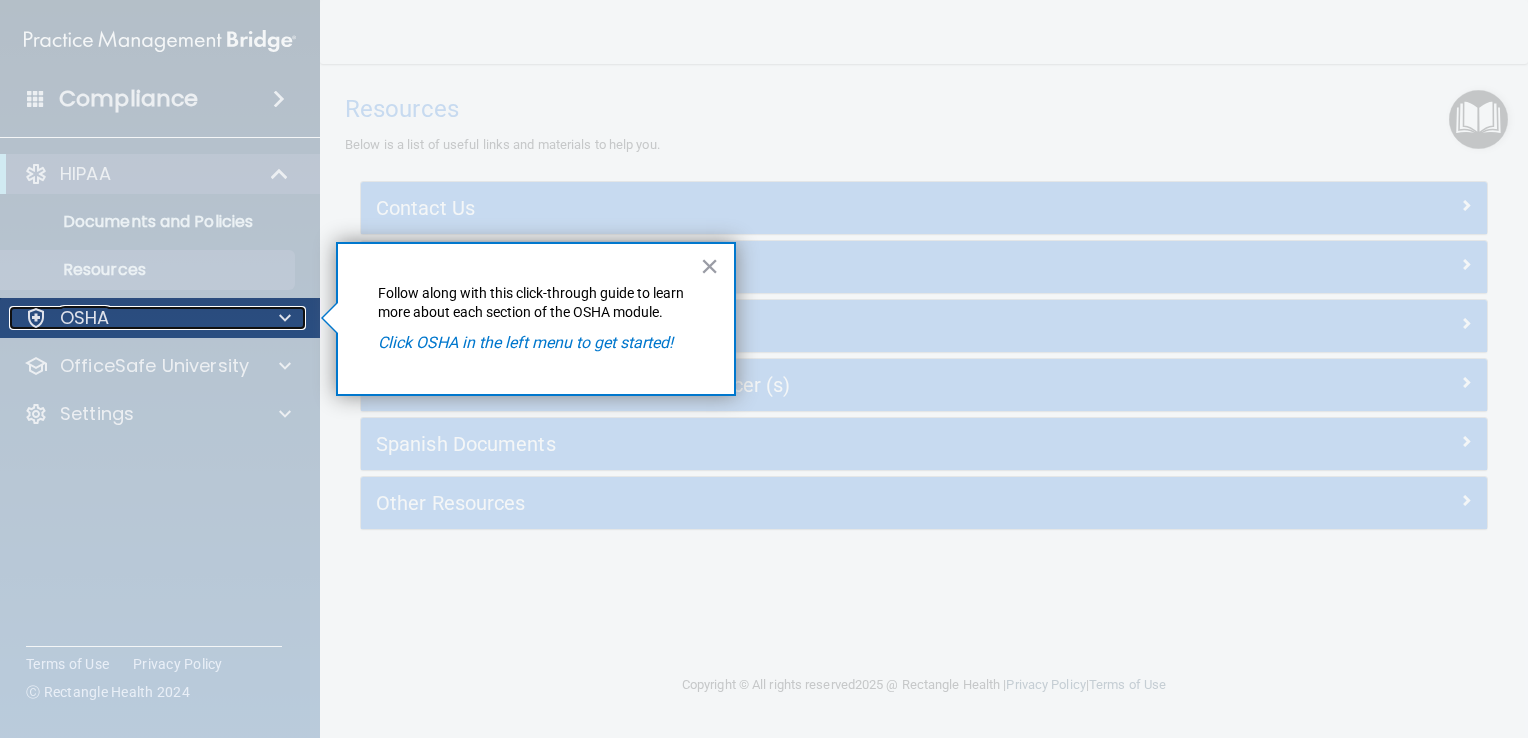 click on "OSHA" at bounding box center (85, 318) 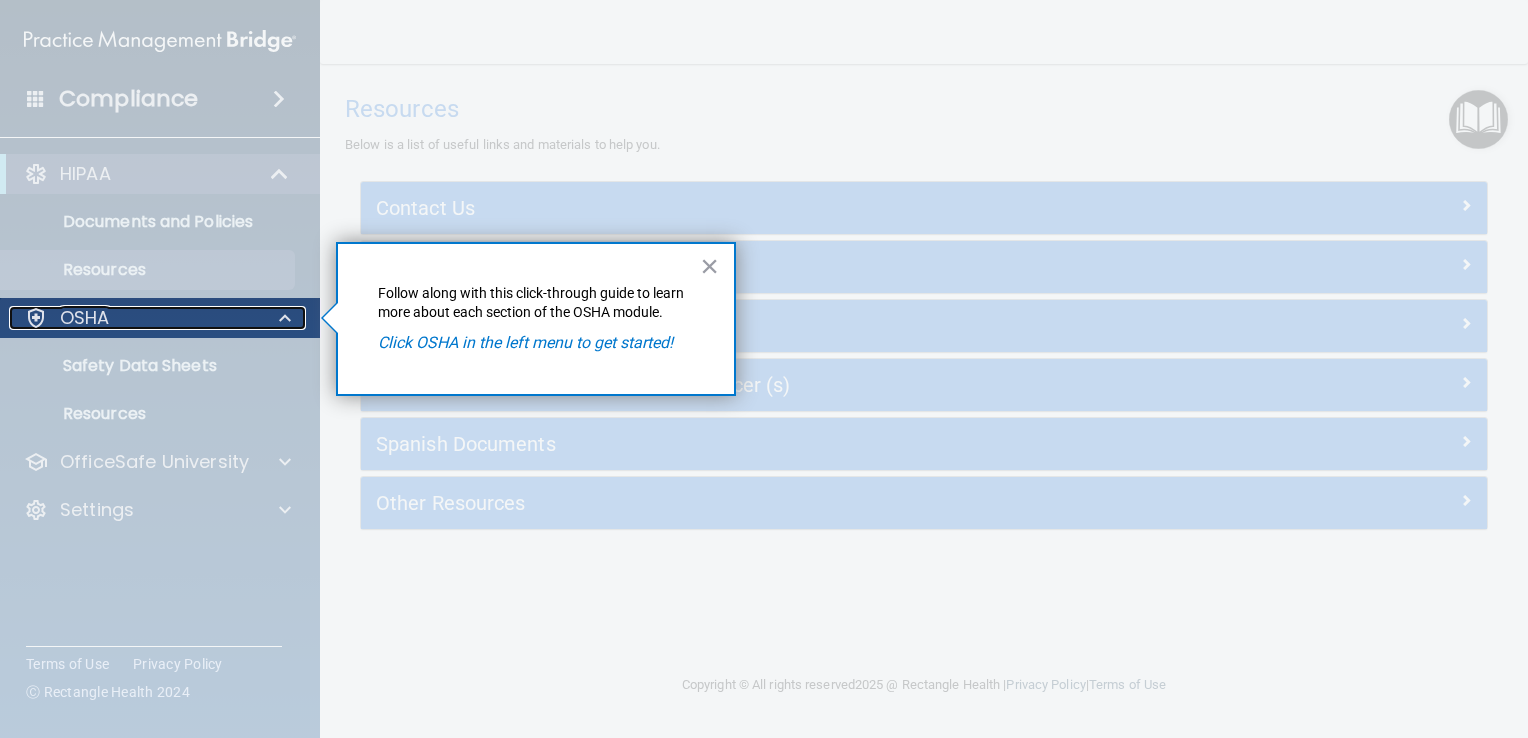 click at bounding box center (282, 318) 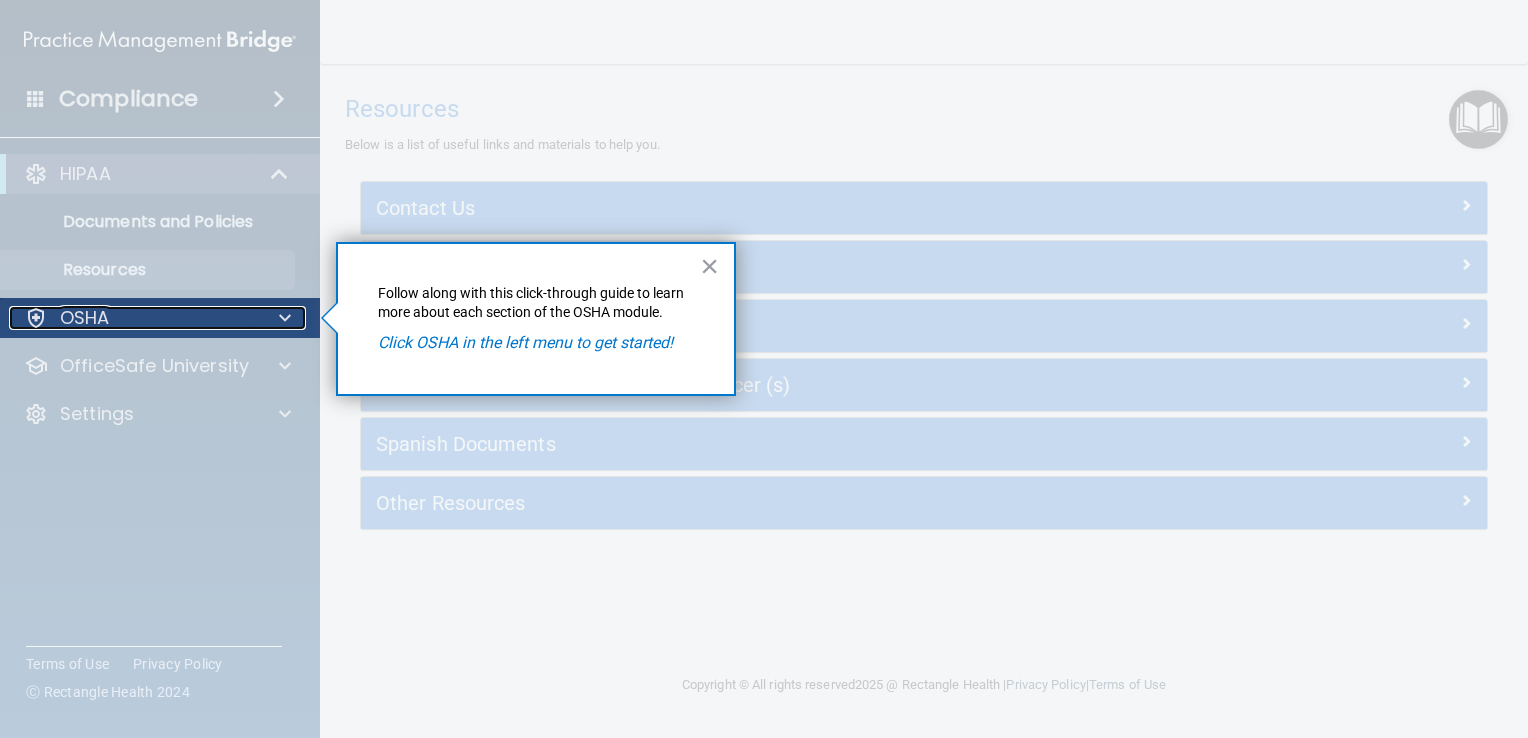click at bounding box center [282, 318] 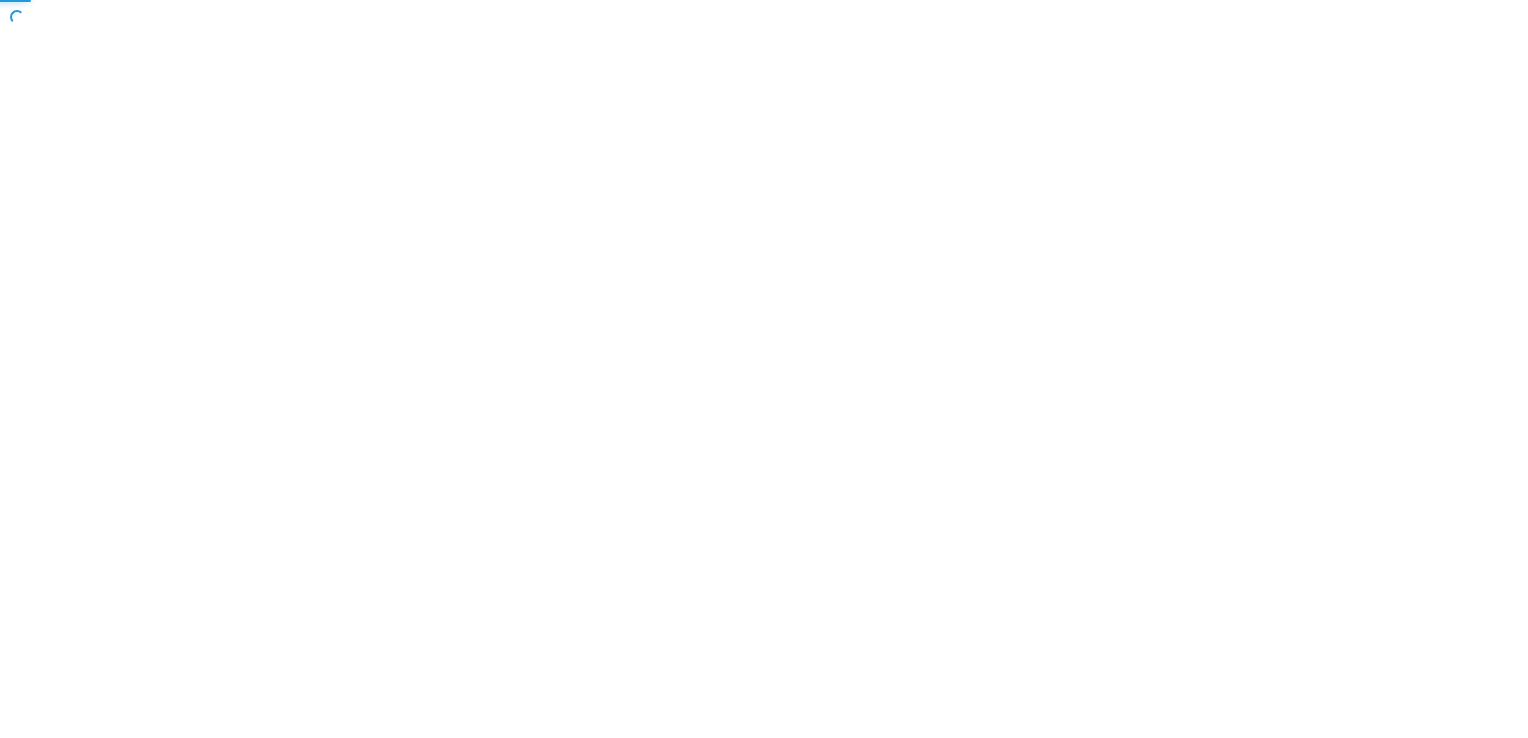 scroll, scrollTop: 0, scrollLeft: 0, axis: both 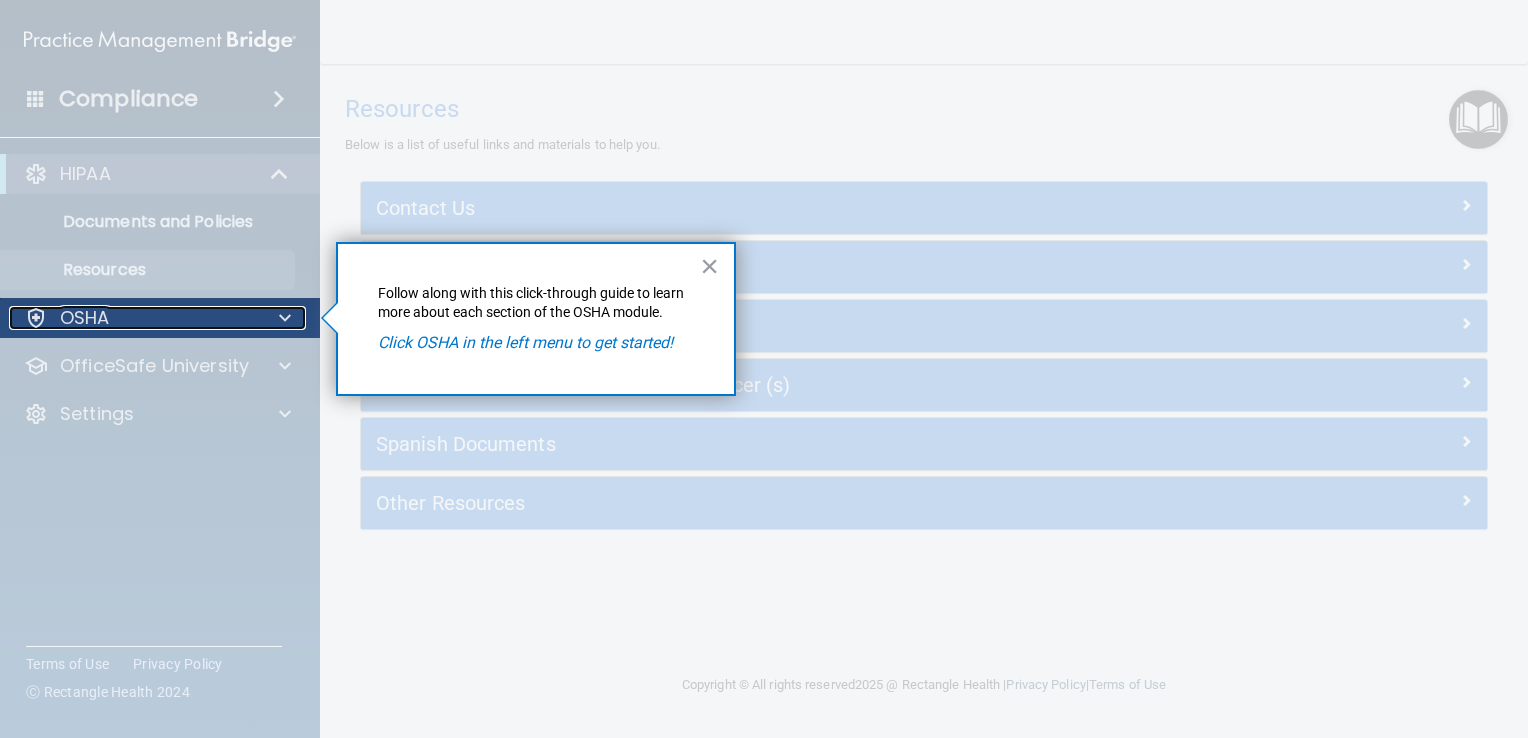 click on "OSHA" at bounding box center (133, 318) 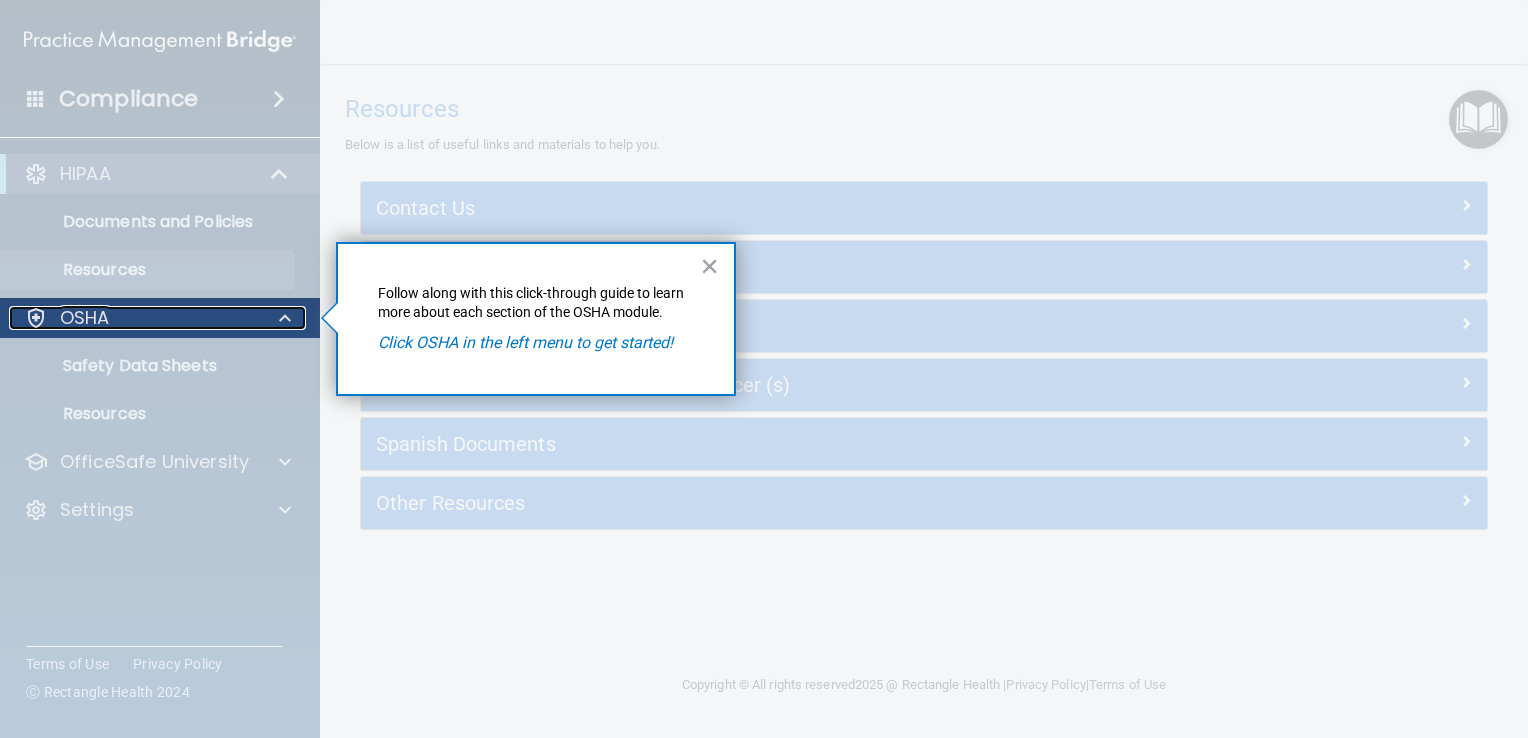 click on "OSHA" at bounding box center (133, 318) 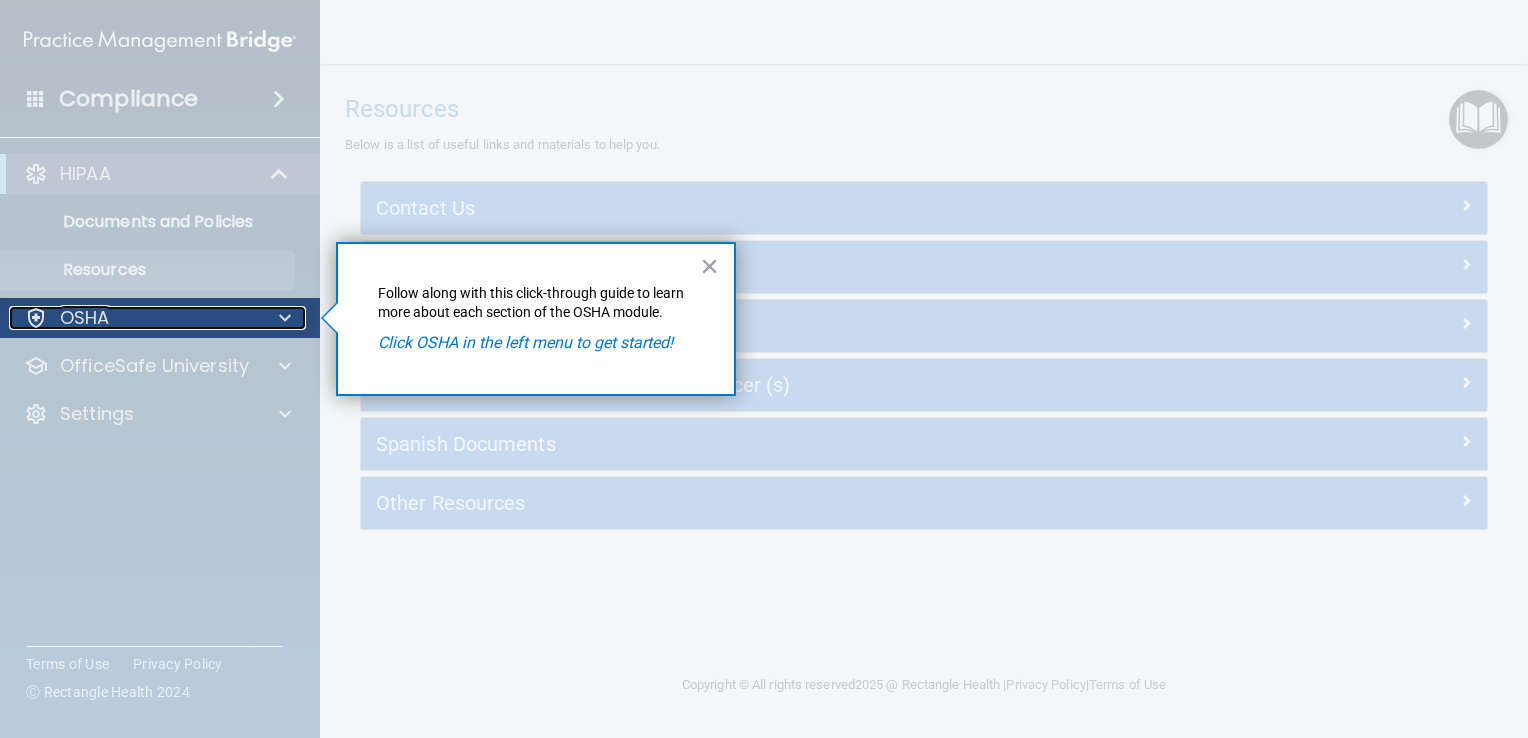 click on "OSHA" at bounding box center [133, 318] 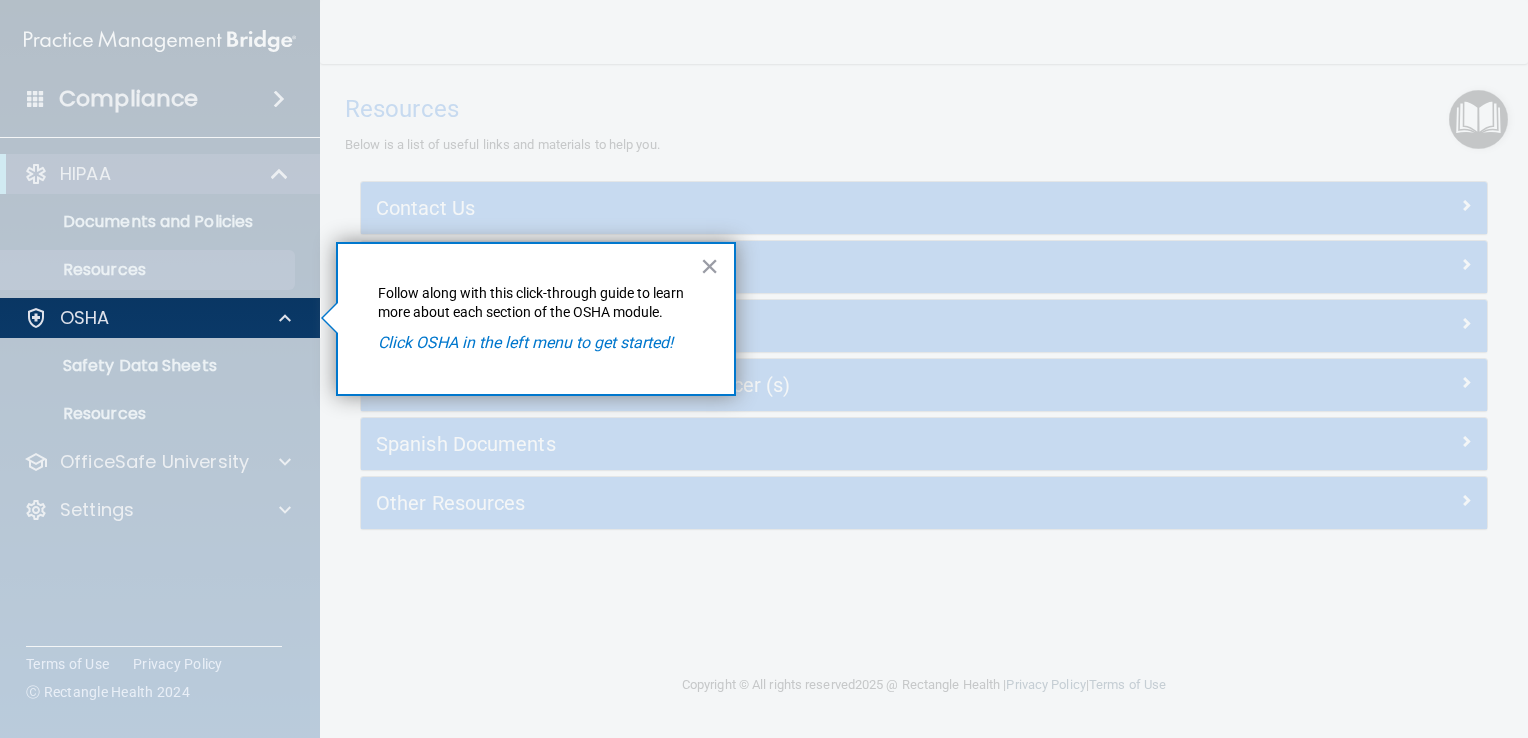 click at bounding box center (160, 538) 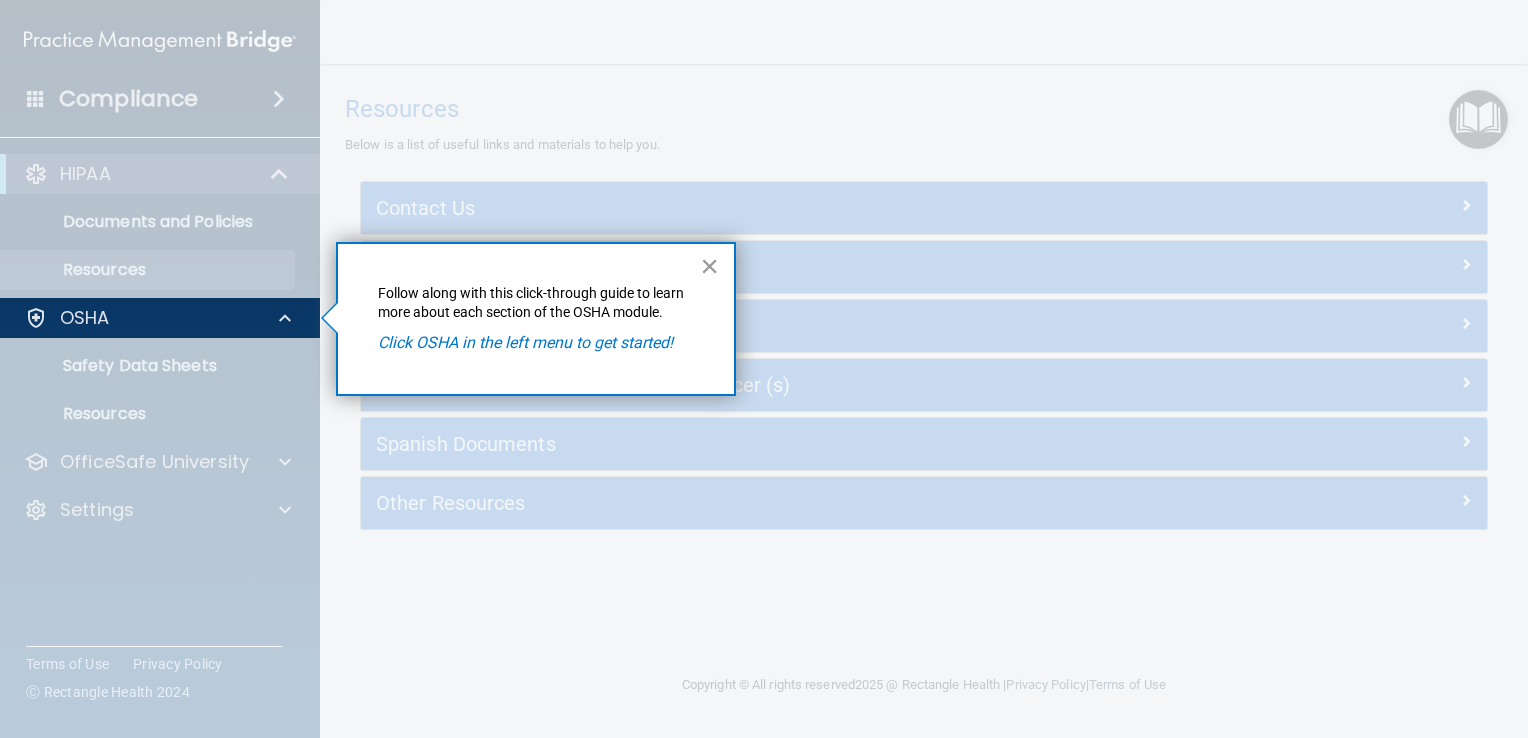 click on "×" at bounding box center (709, 266) 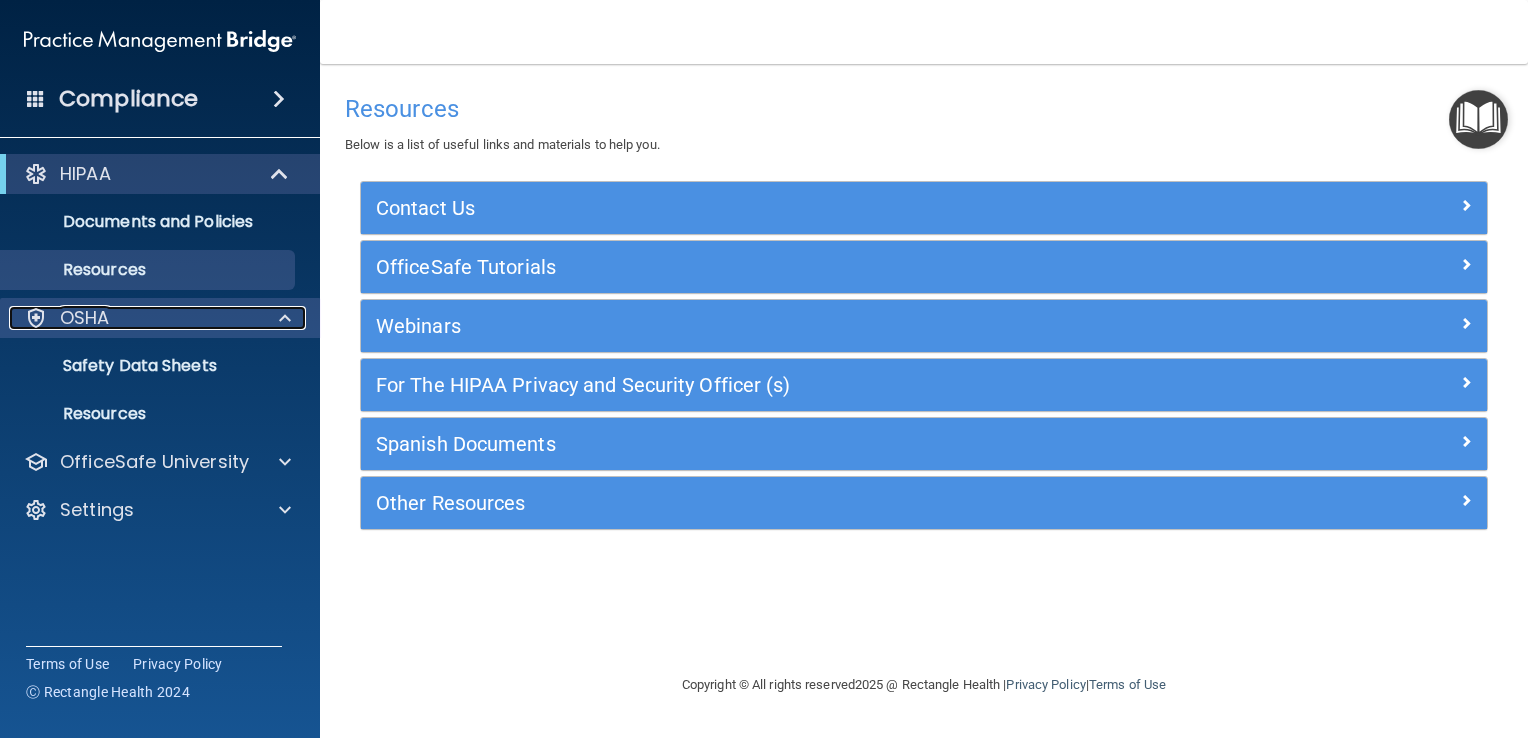 click on "OSHA" at bounding box center [85, 318] 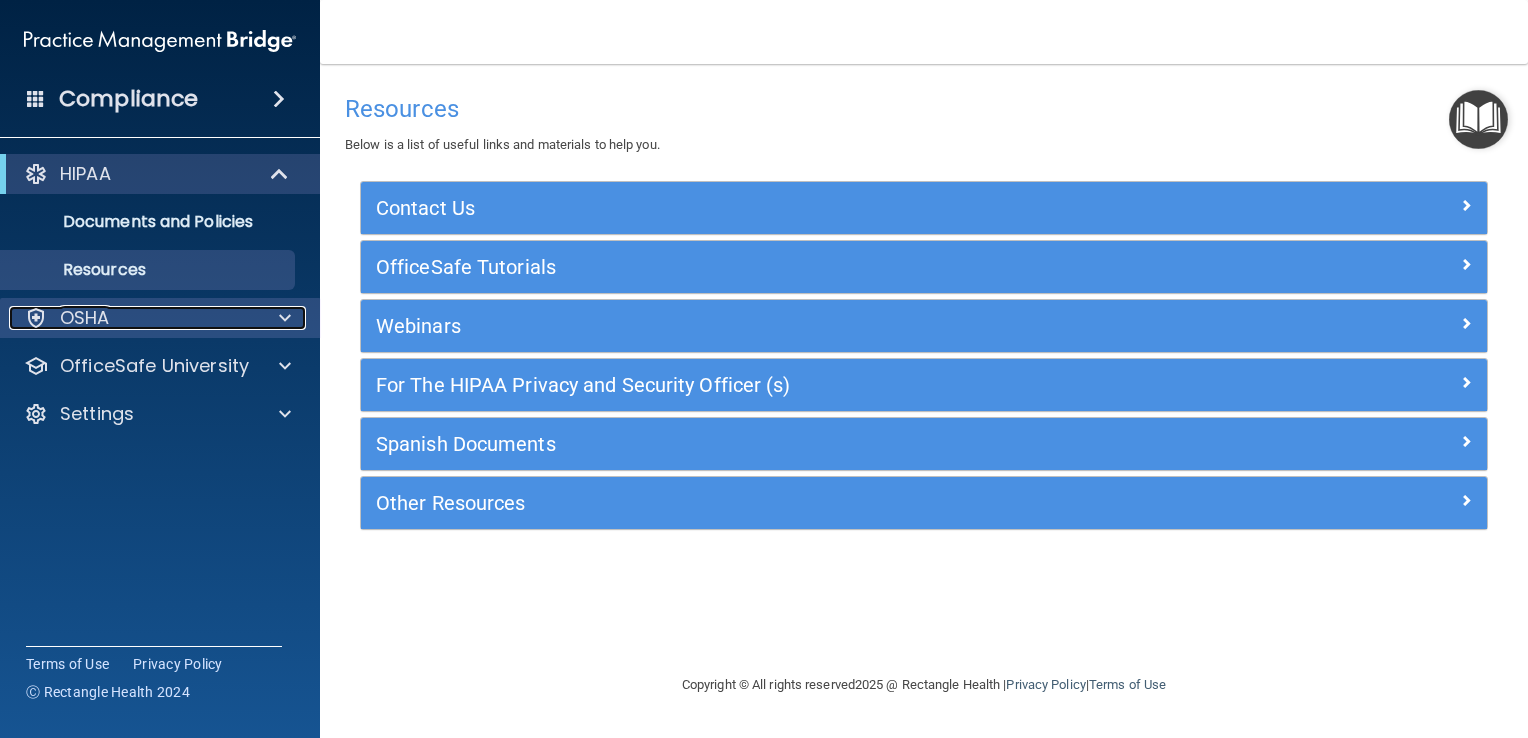 click on "OSHA" at bounding box center [85, 318] 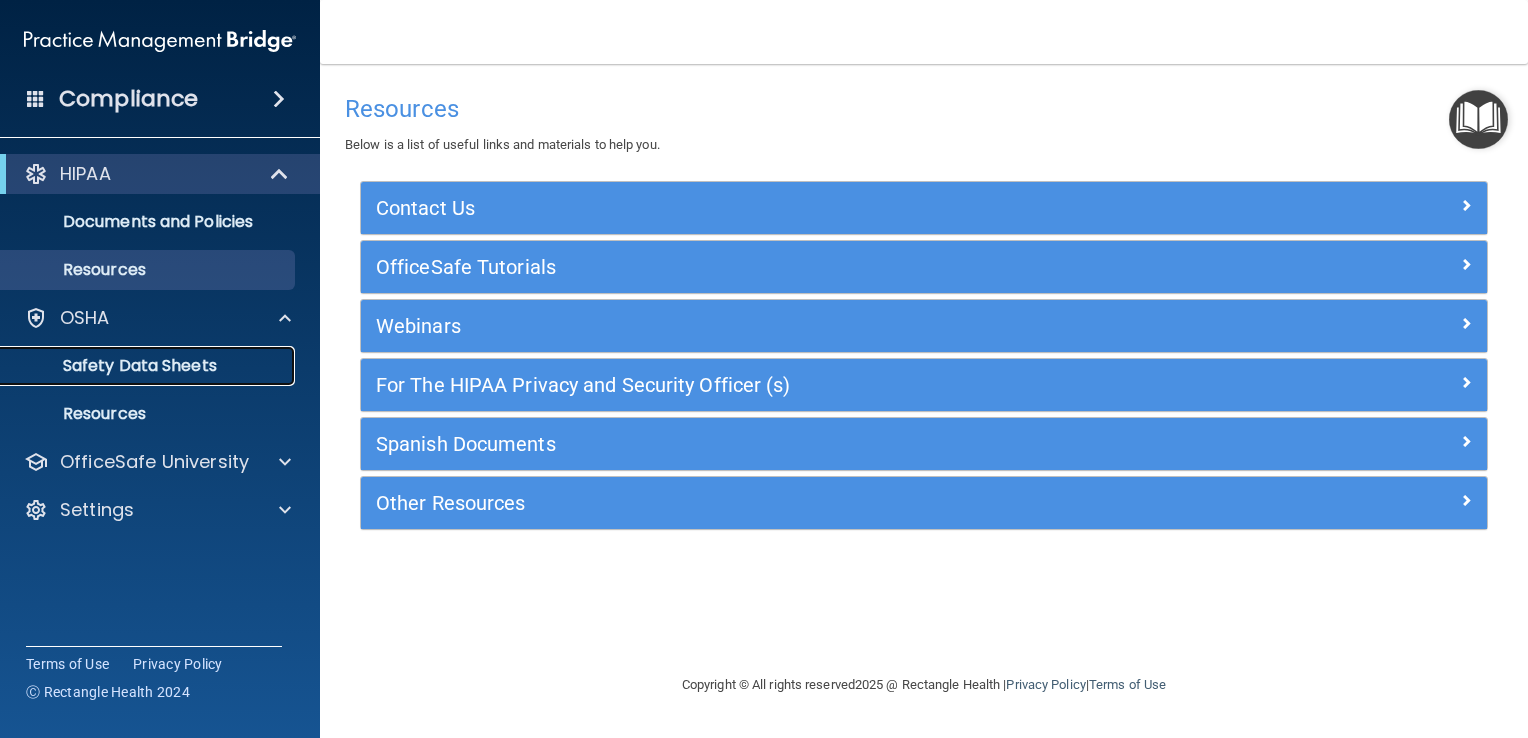 click on "Safety Data Sheets" at bounding box center (149, 366) 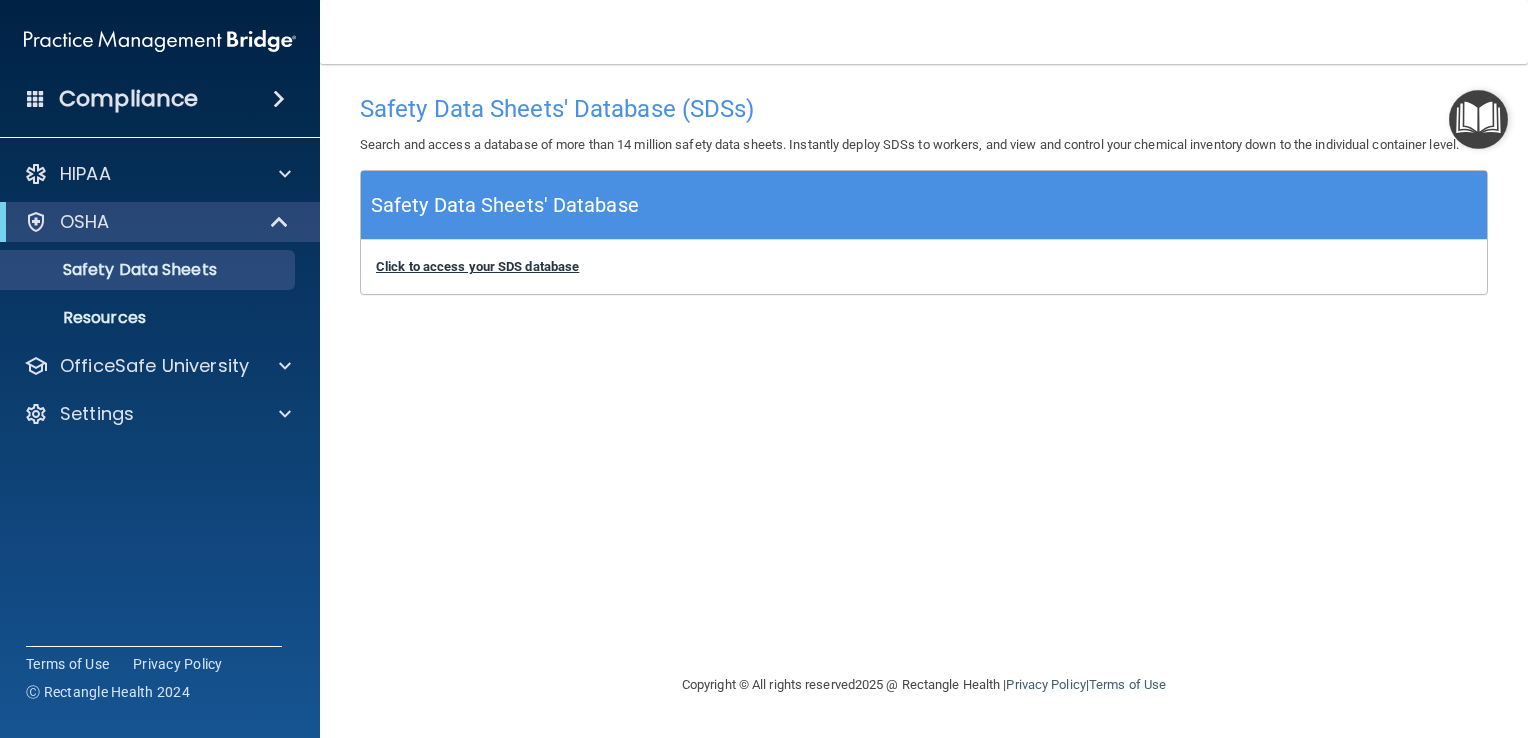 drag, startPoint x: 476, startPoint y: 256, endPoint x: 476, endPoint y: 271, distance: 15 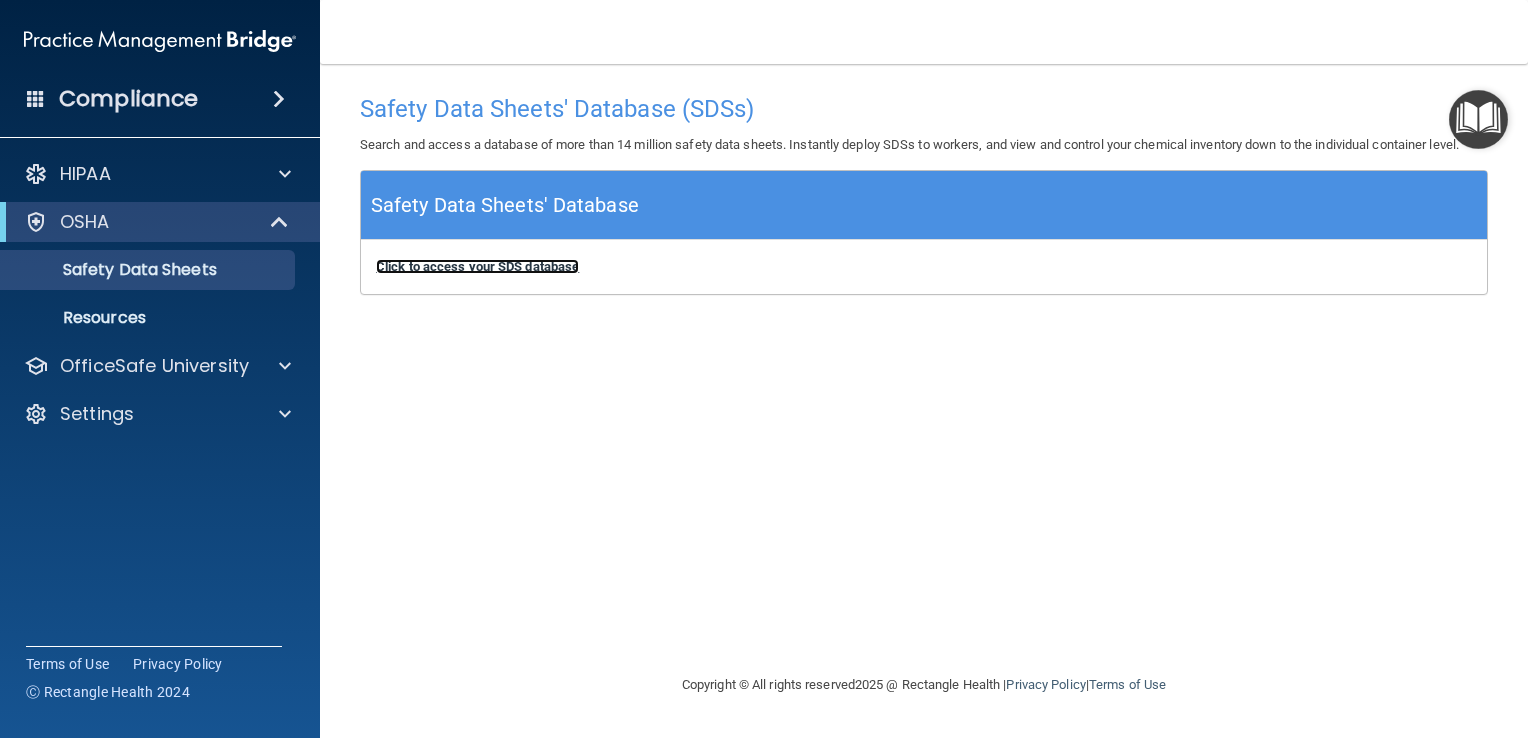 click on "Click to access your SDS database" at bounding box center [477, 266] 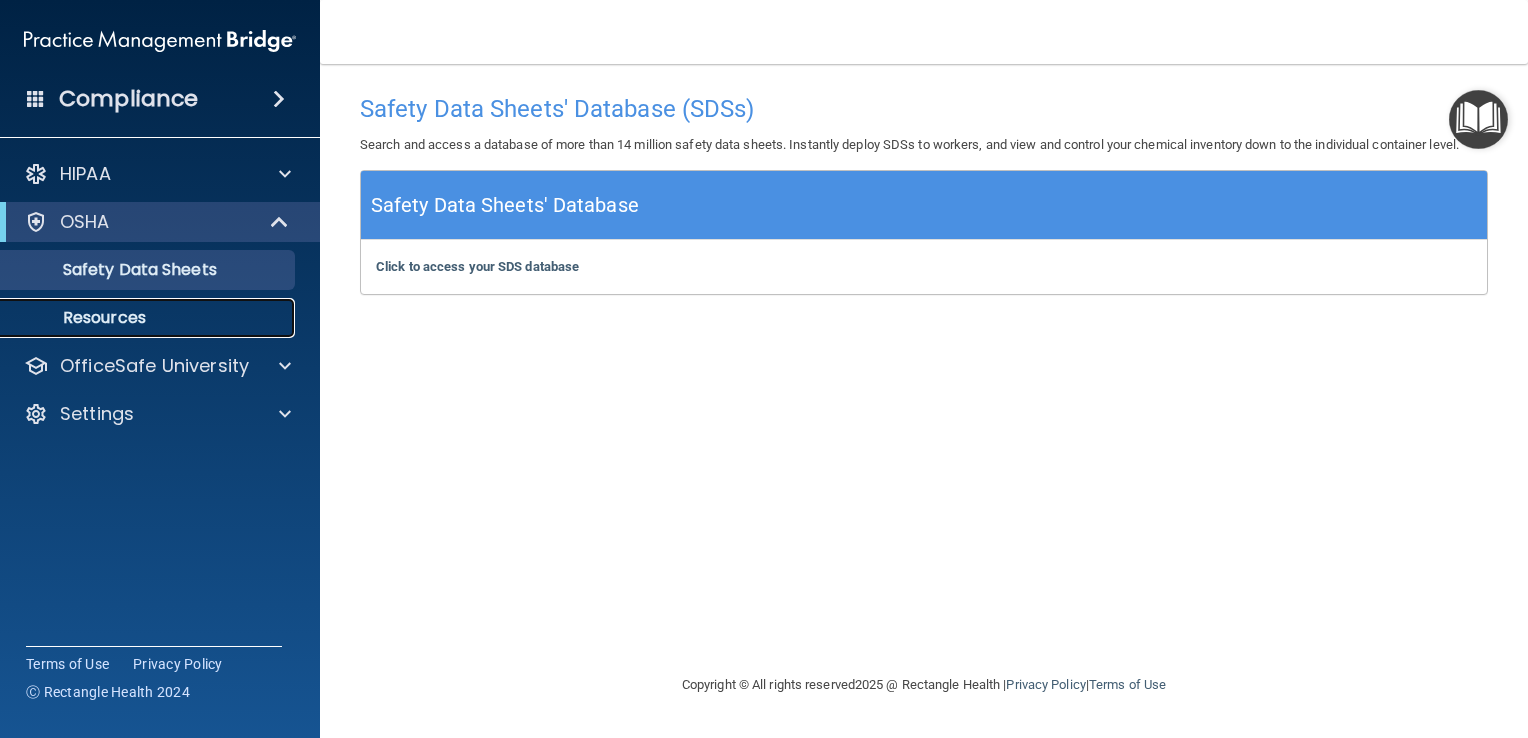 click on "Resources" at bounding box center [137, 318] 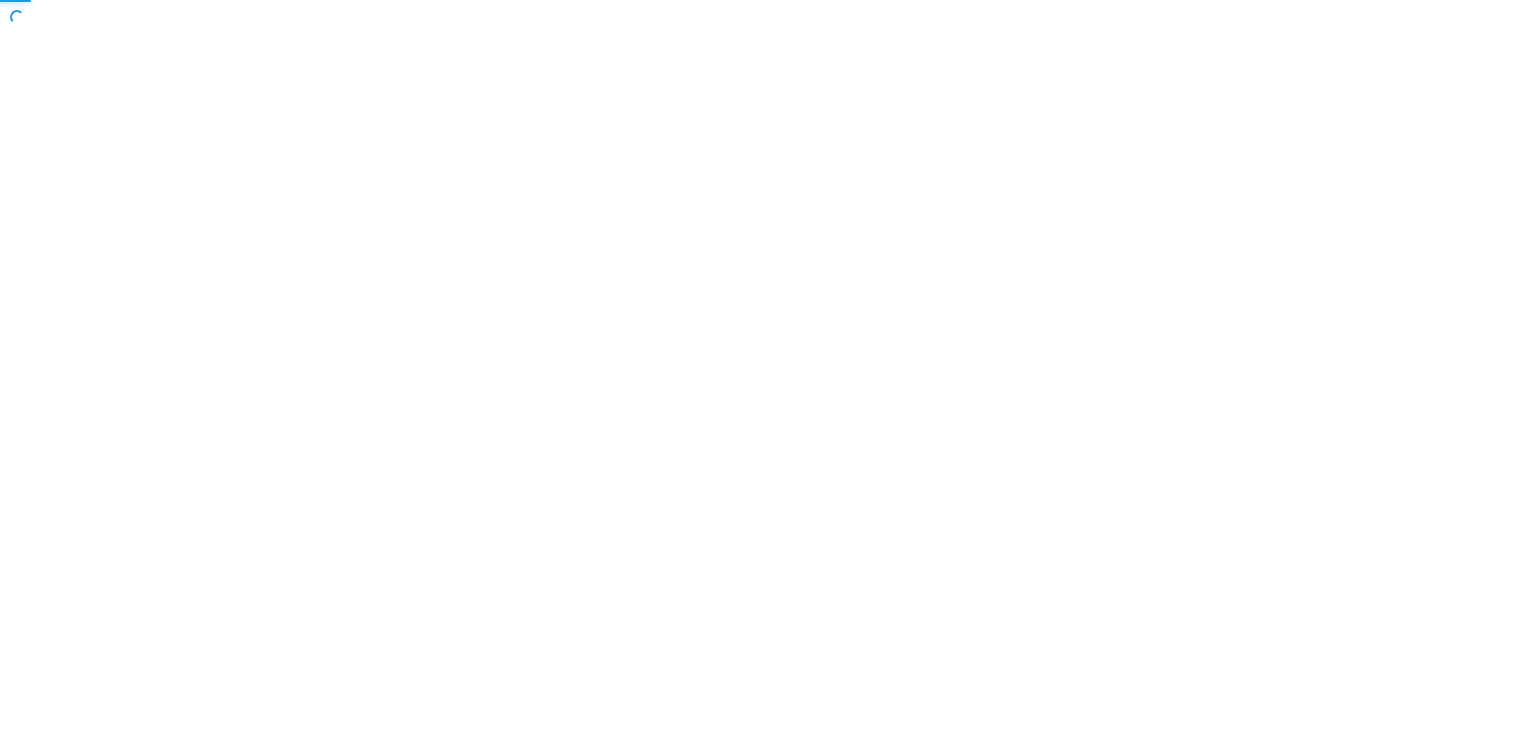 scroll, scrollTop: 0, scrollLeft: 0, axis: both 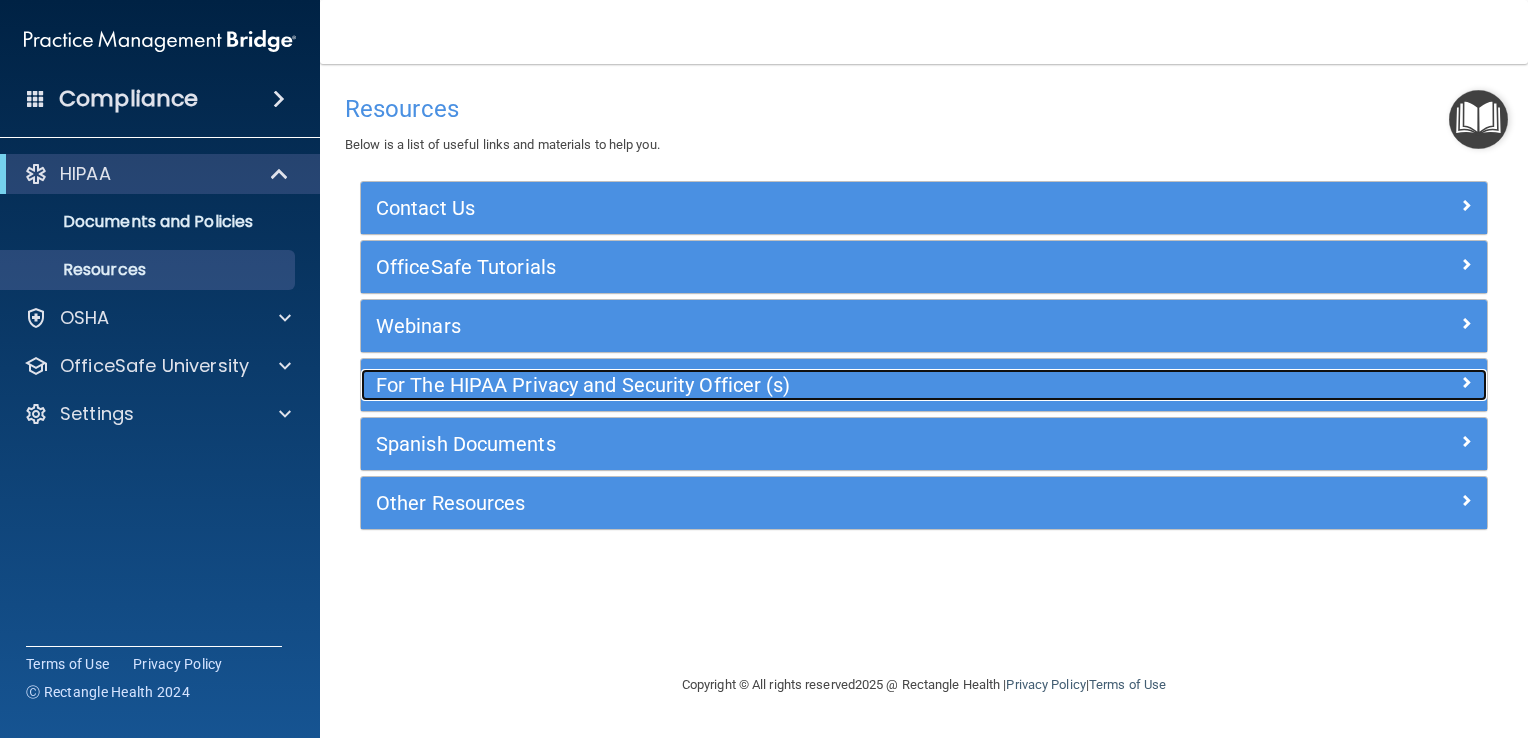 click on "For The HIPAA Privacy and Security Officer (s)" at bounding box center [783, 385] 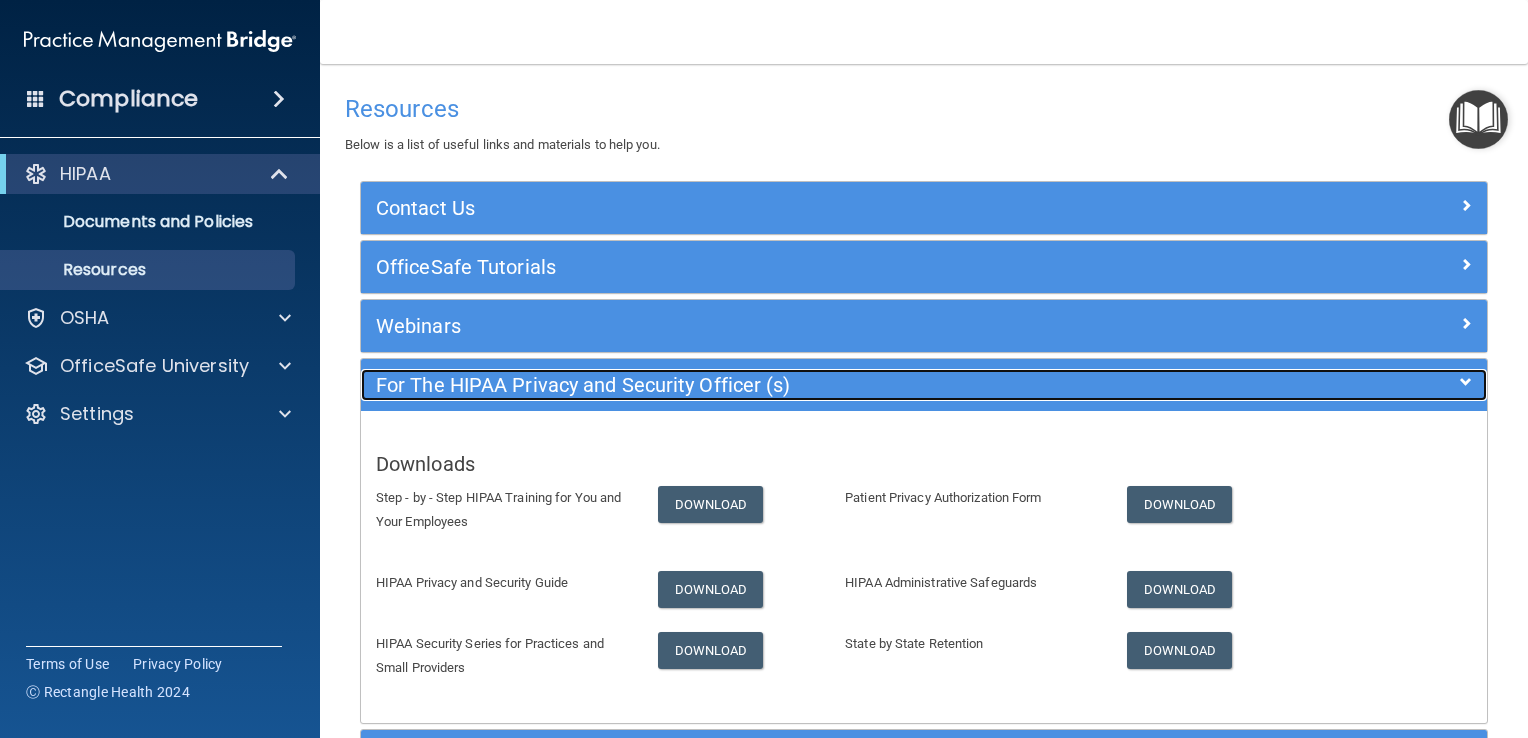 click on "For The HIPAA Privacy and Security Officer (s)" at bounding box center (783, 385) 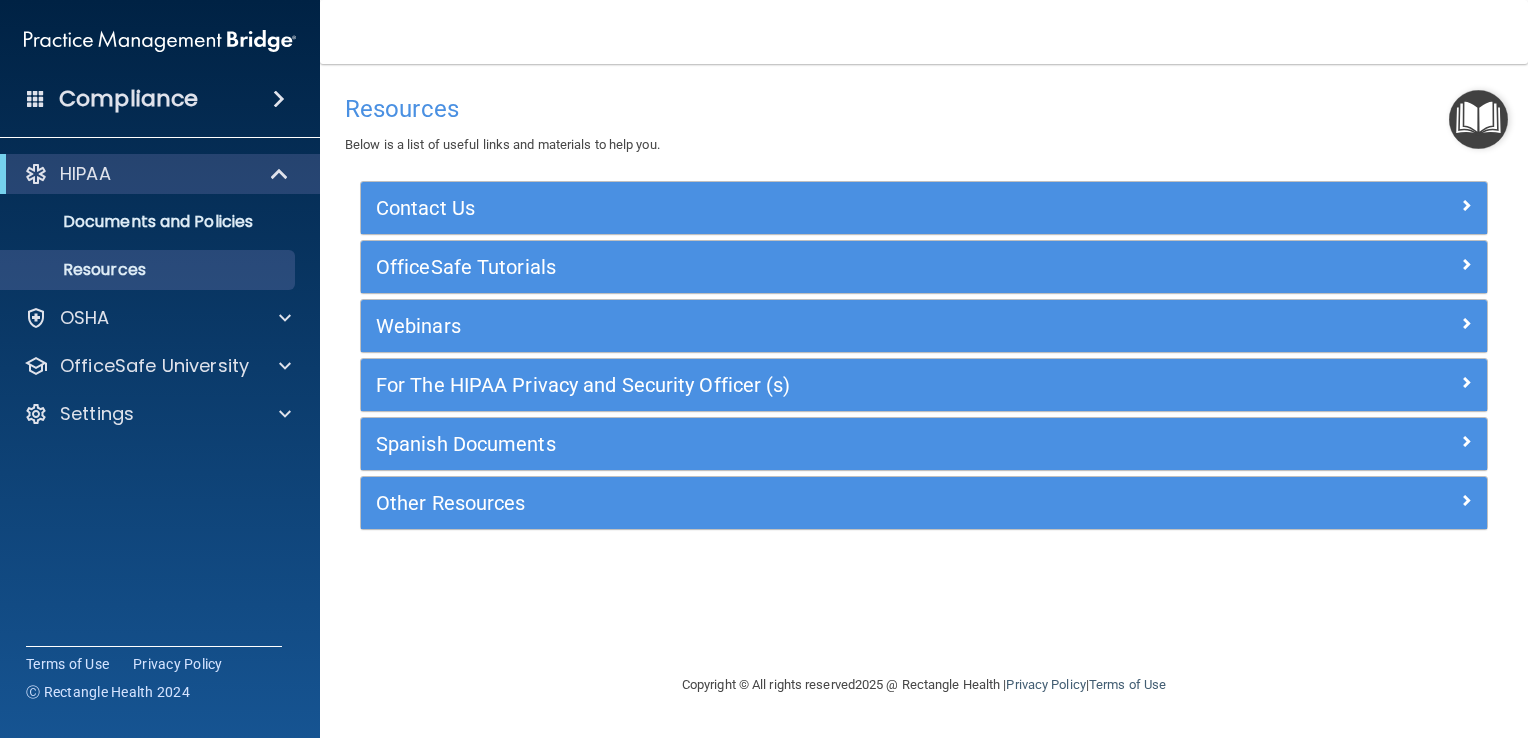 click at bounding box center [1478, 119] 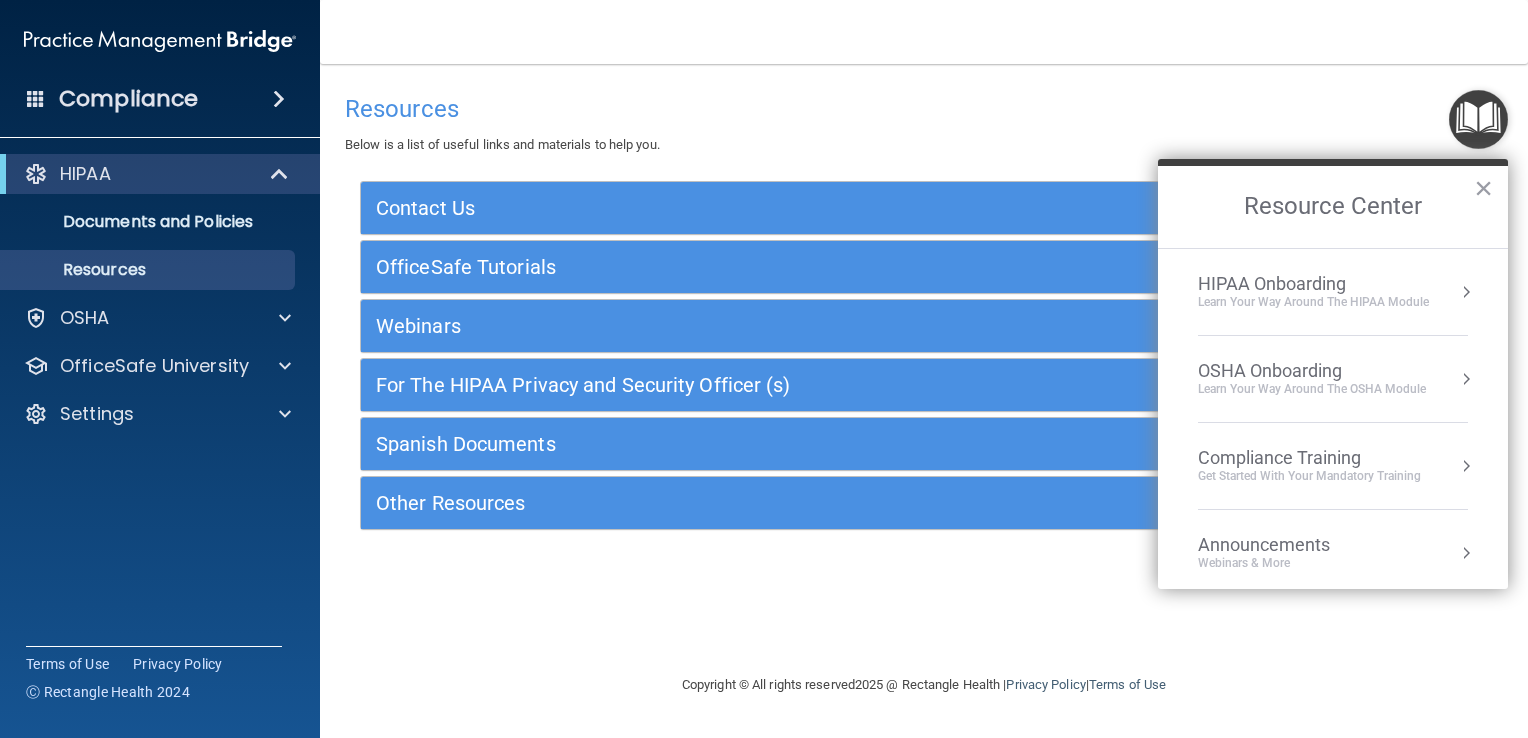 click on "Compliance Training" at bounding box center [1309, 458] 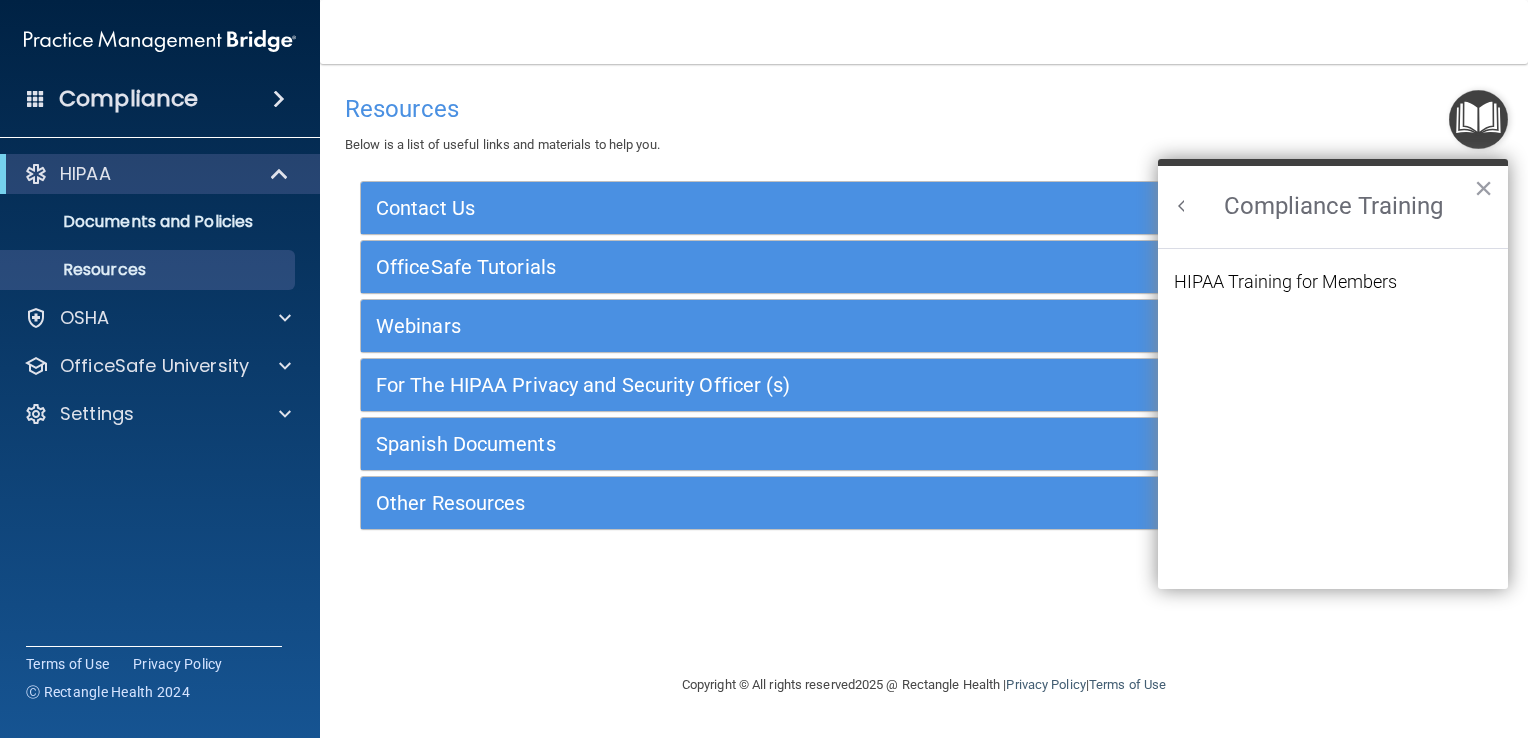 scroll, scrollTop: 0, scrollLeft: 0, axis: both 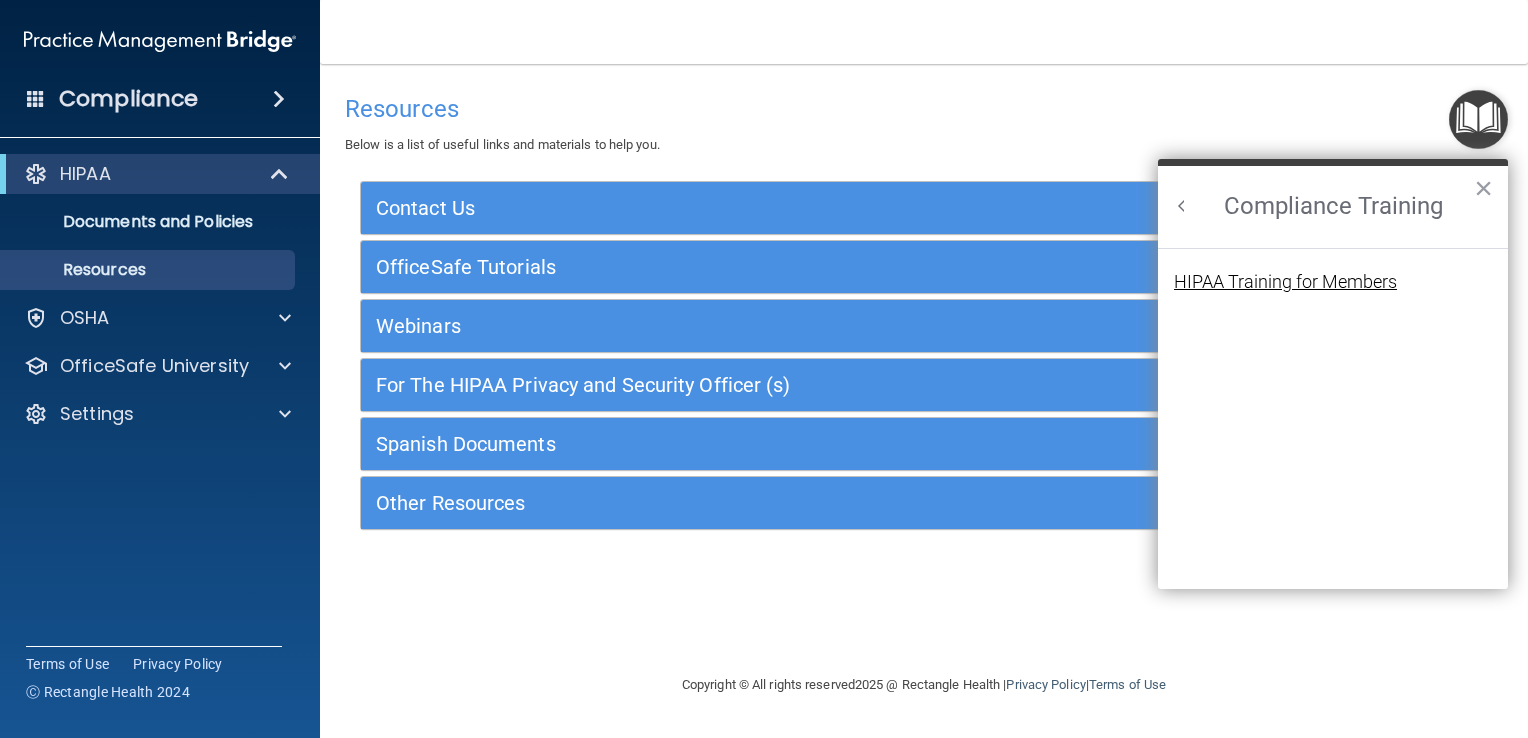click on "HIPAA Training for Members" at bounding box center [1285, 282] 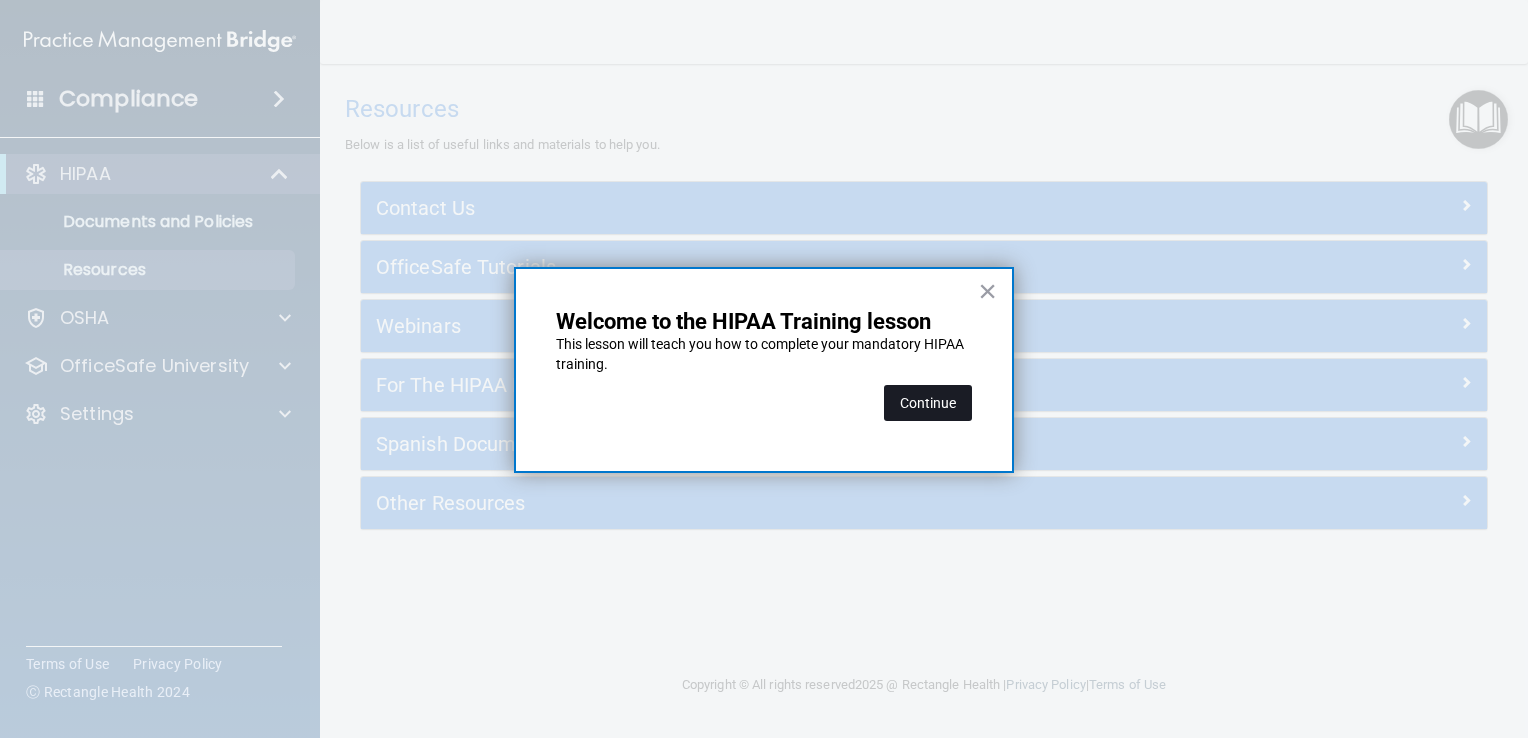 click on "Continue" at bounding box center (928, 403) 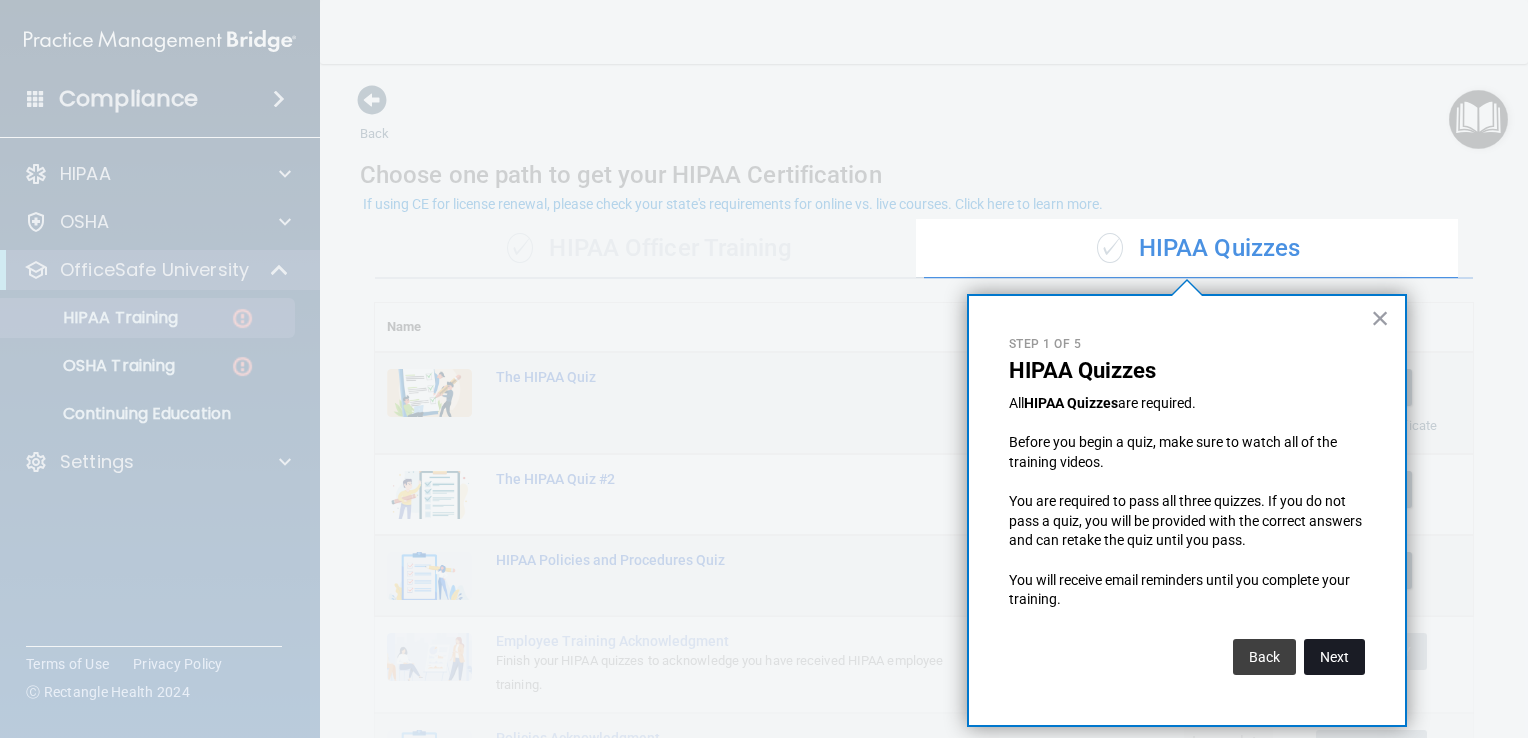 click on "Next" at bounding box center [1334, 657] 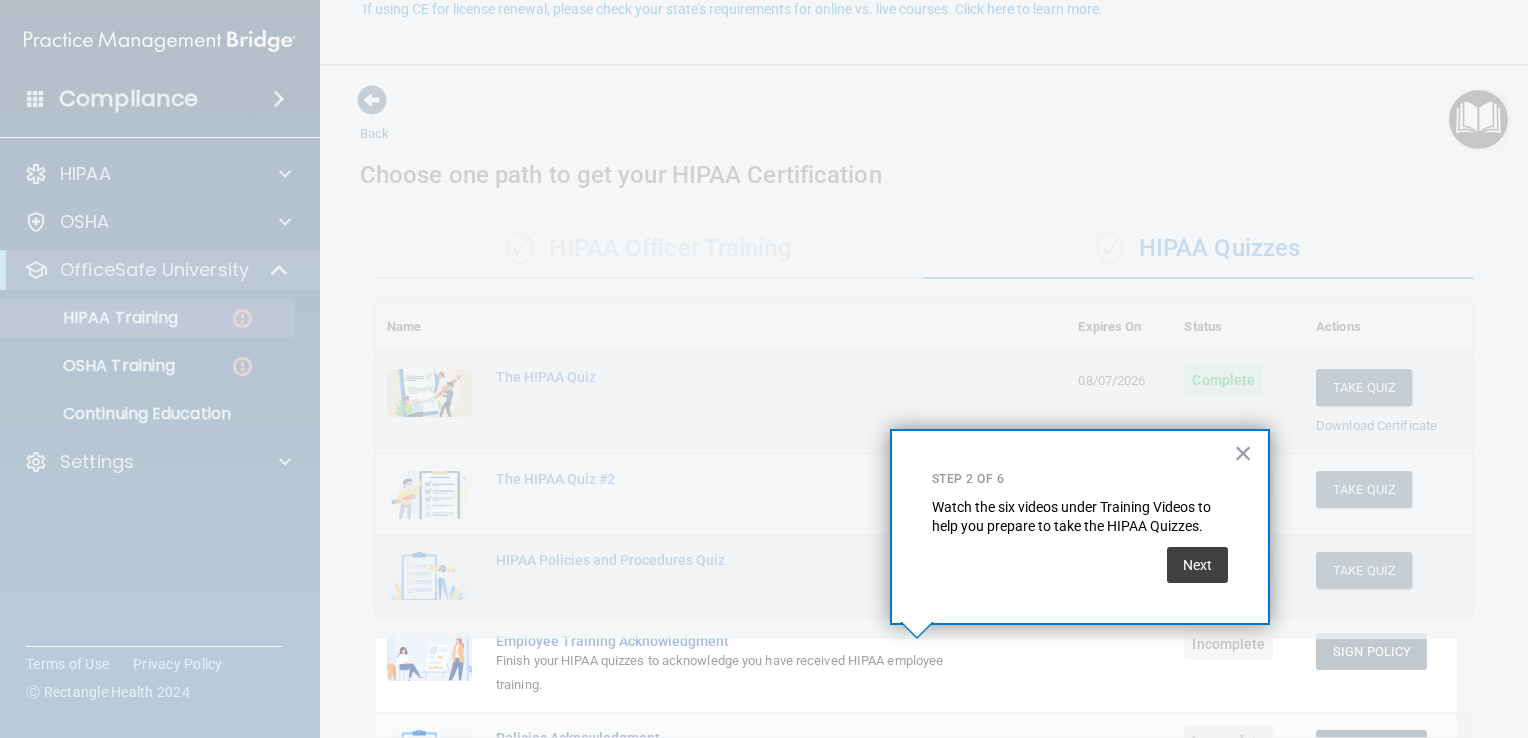 scroll, scrollTop: 194, scrollLeft: 0, axis: vertical 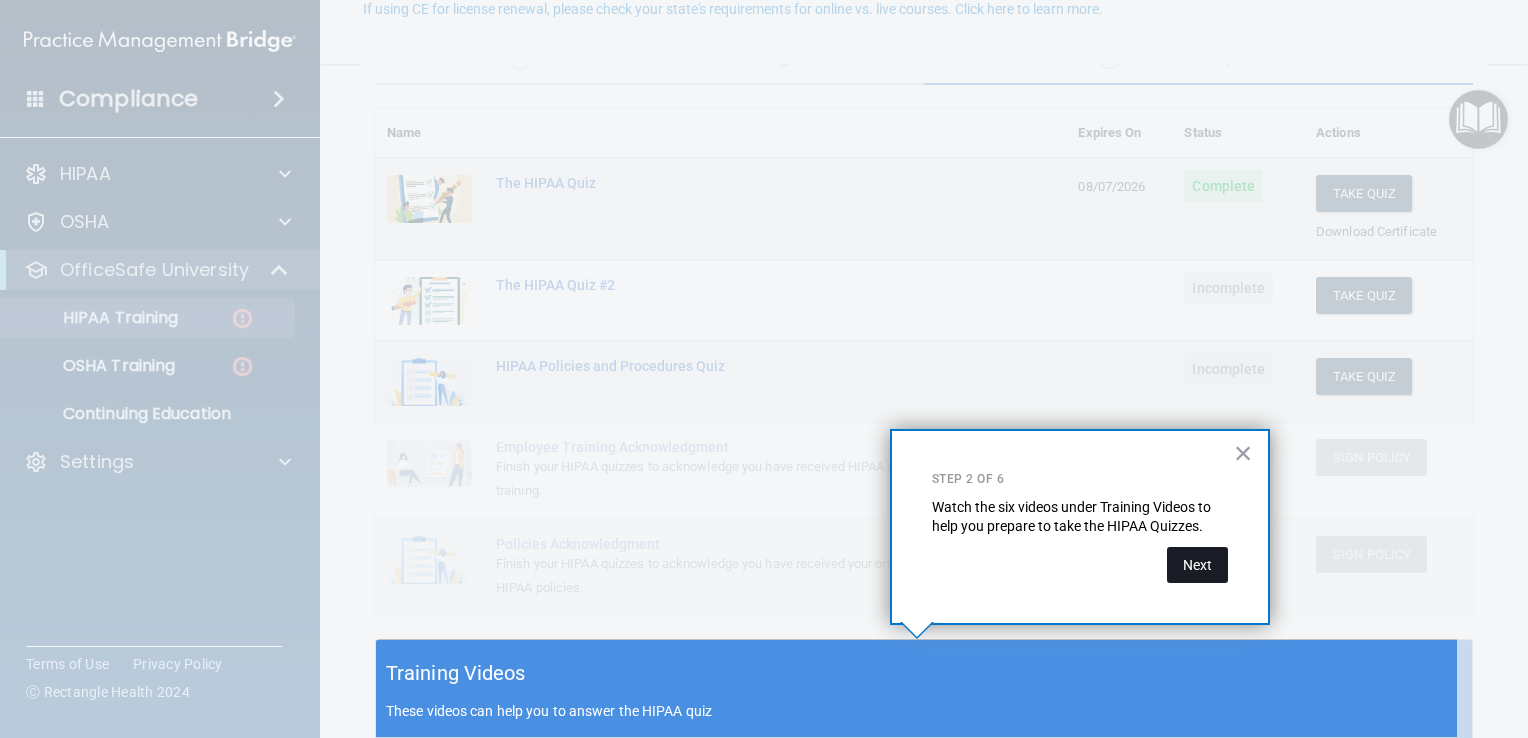 click on "Next" at bounding box center [1197, 565] 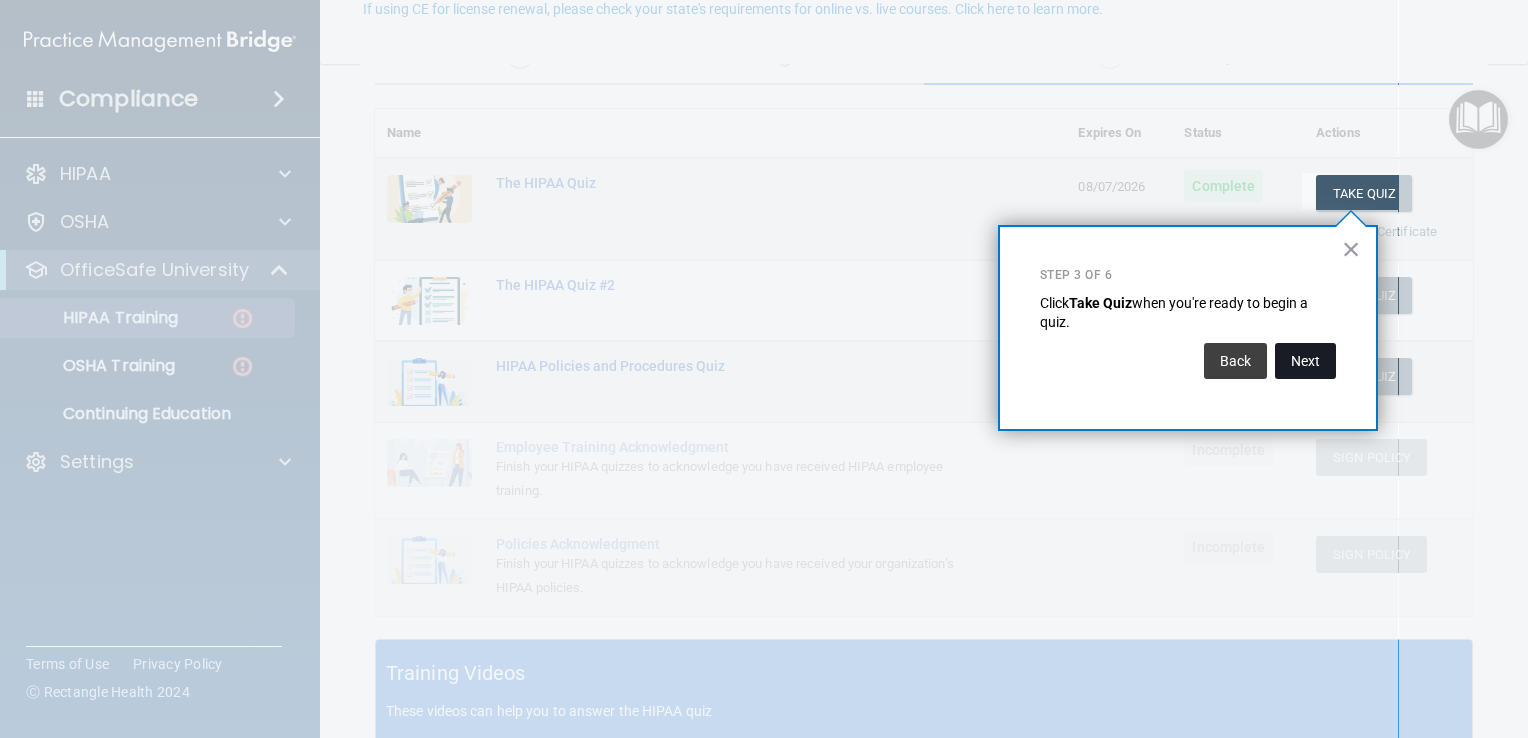 click on "Next" at bounding box center (1305, 361) 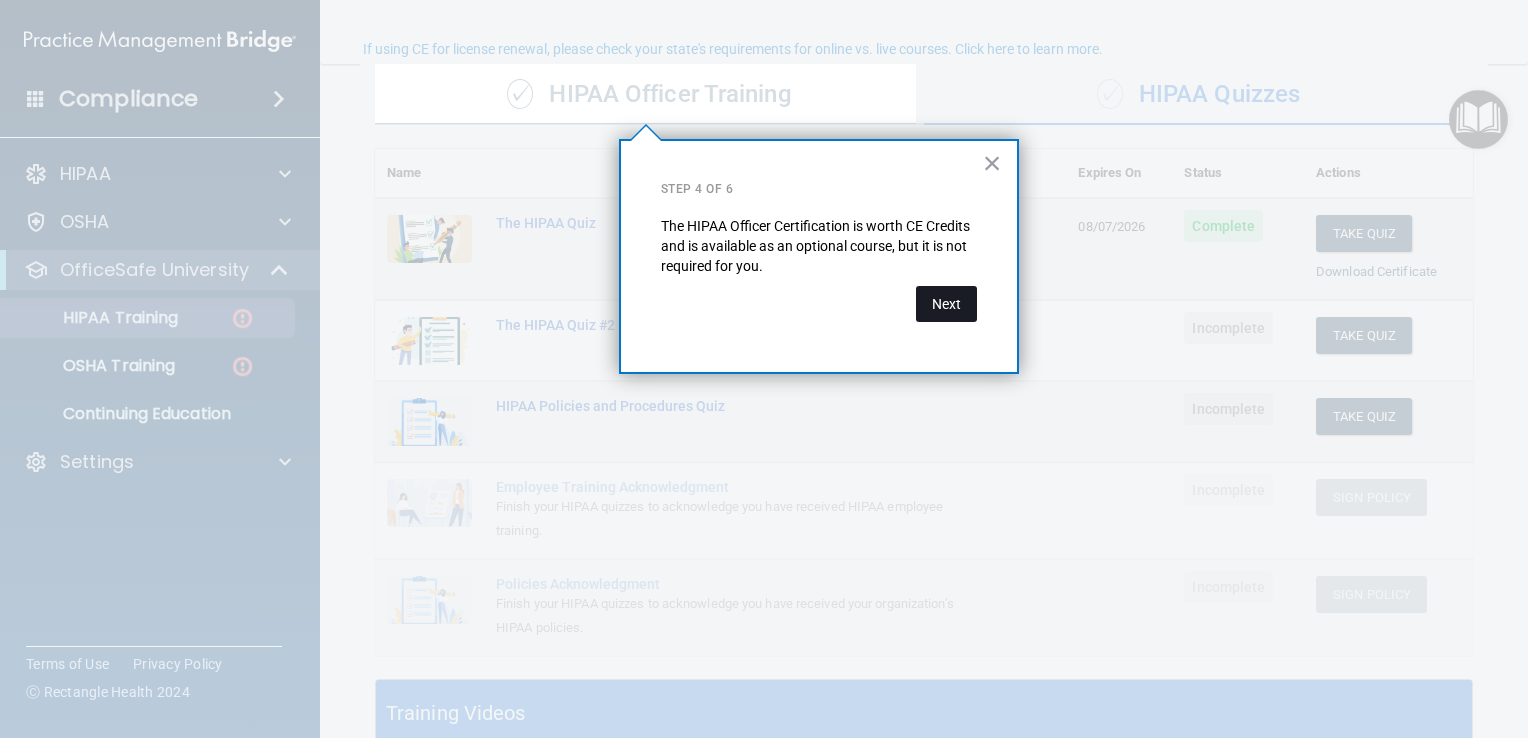 click on "Next" at bounding box center [946, 304] 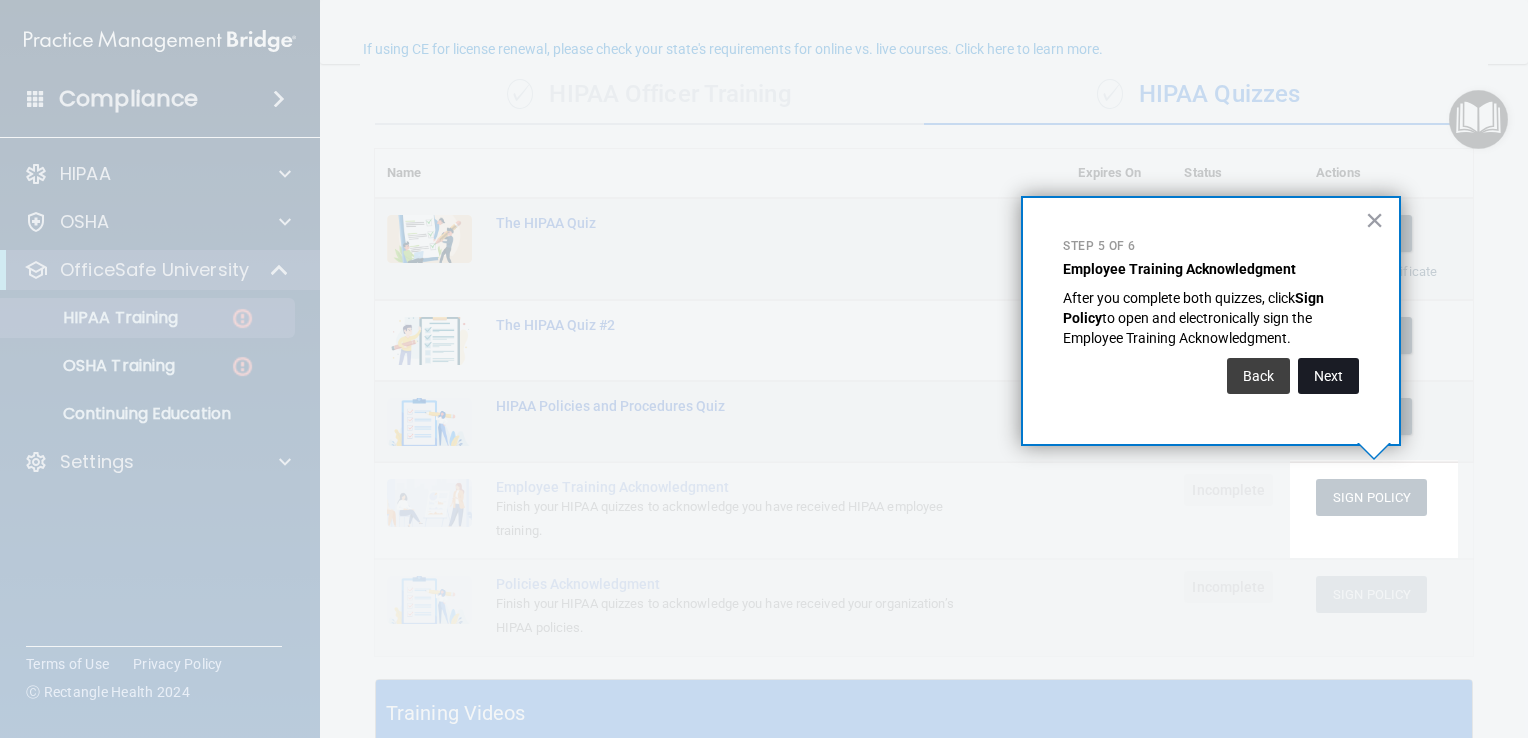 click on "Next" at bounding box center (1328, 376) 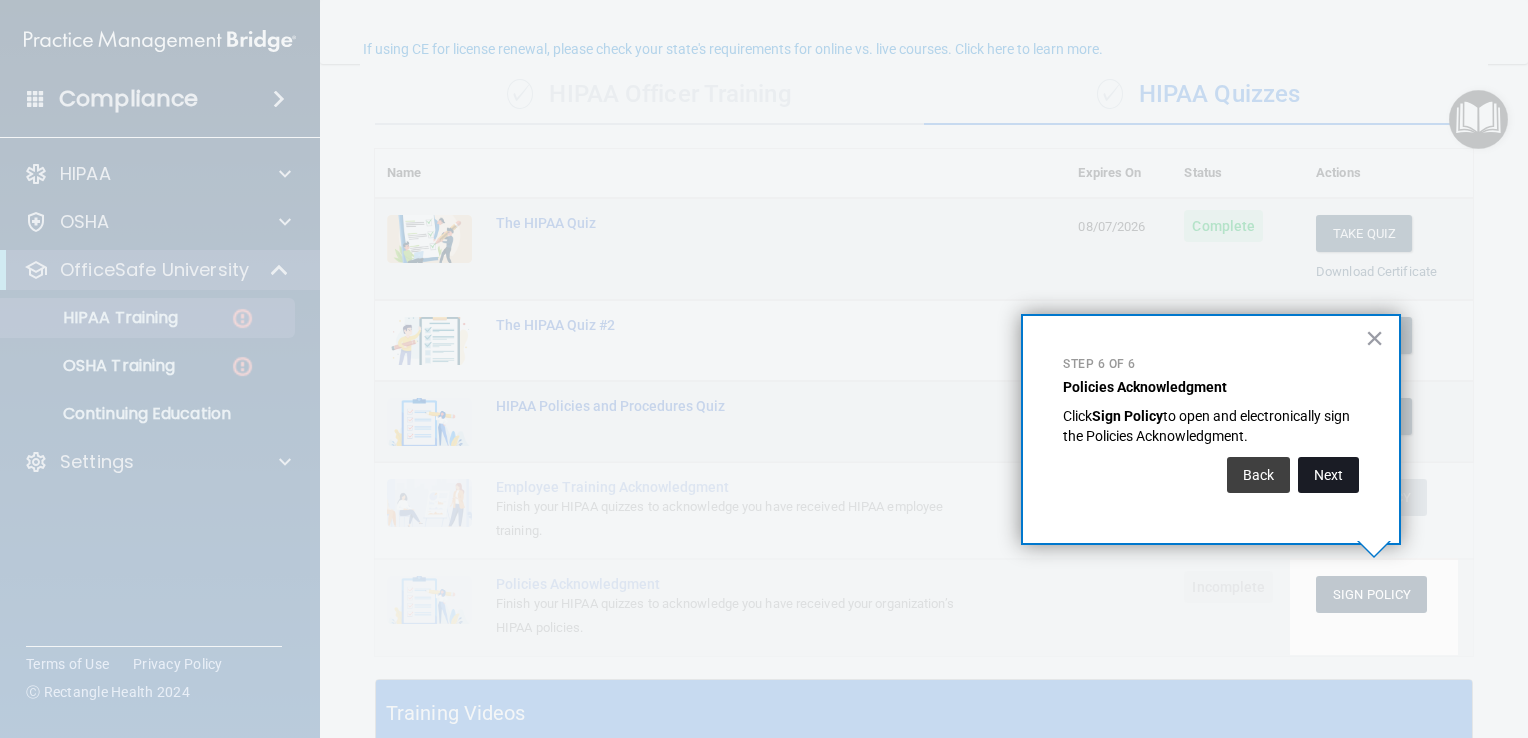 click on "Next" at bounding box center (1328, 475) 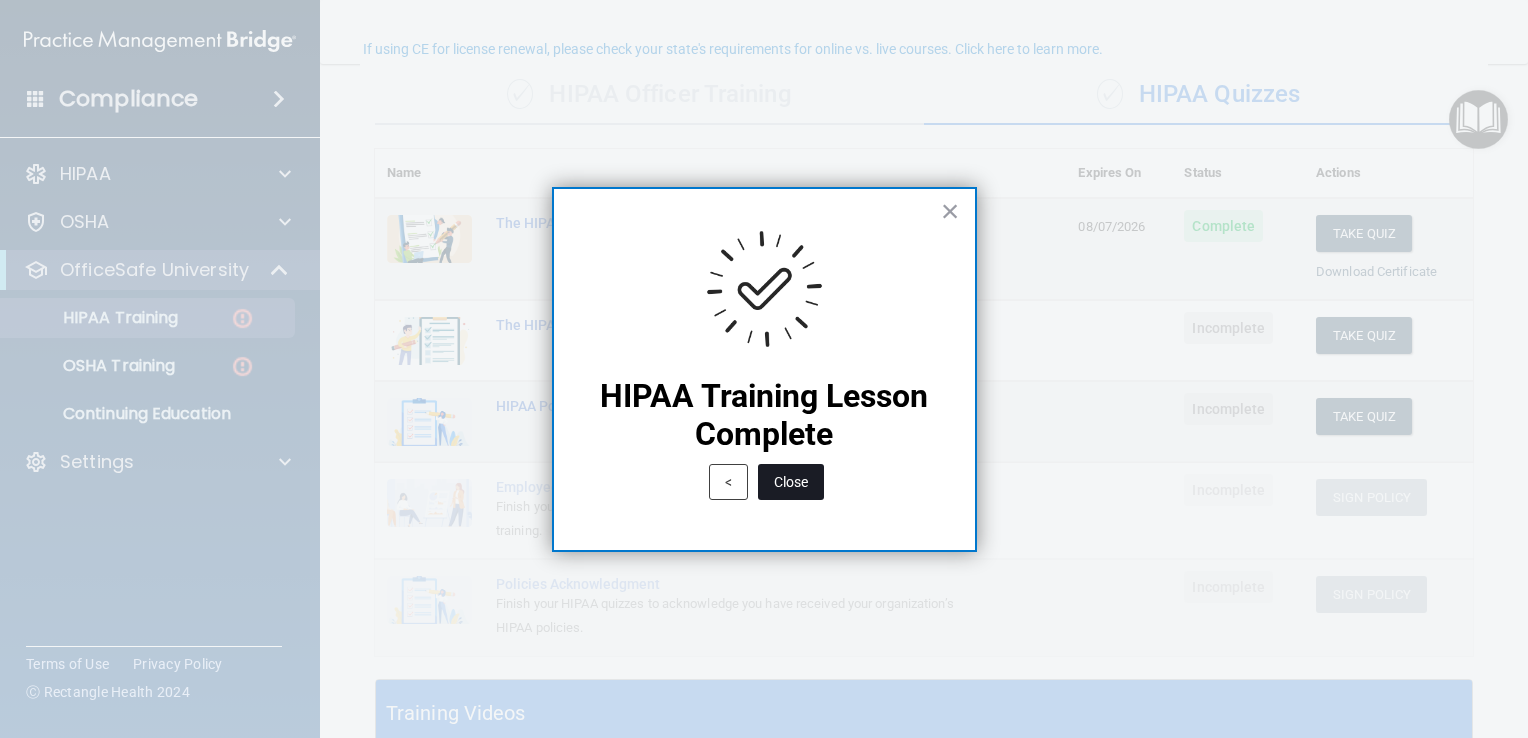 click on "Close" at bounding box center [791, 482] 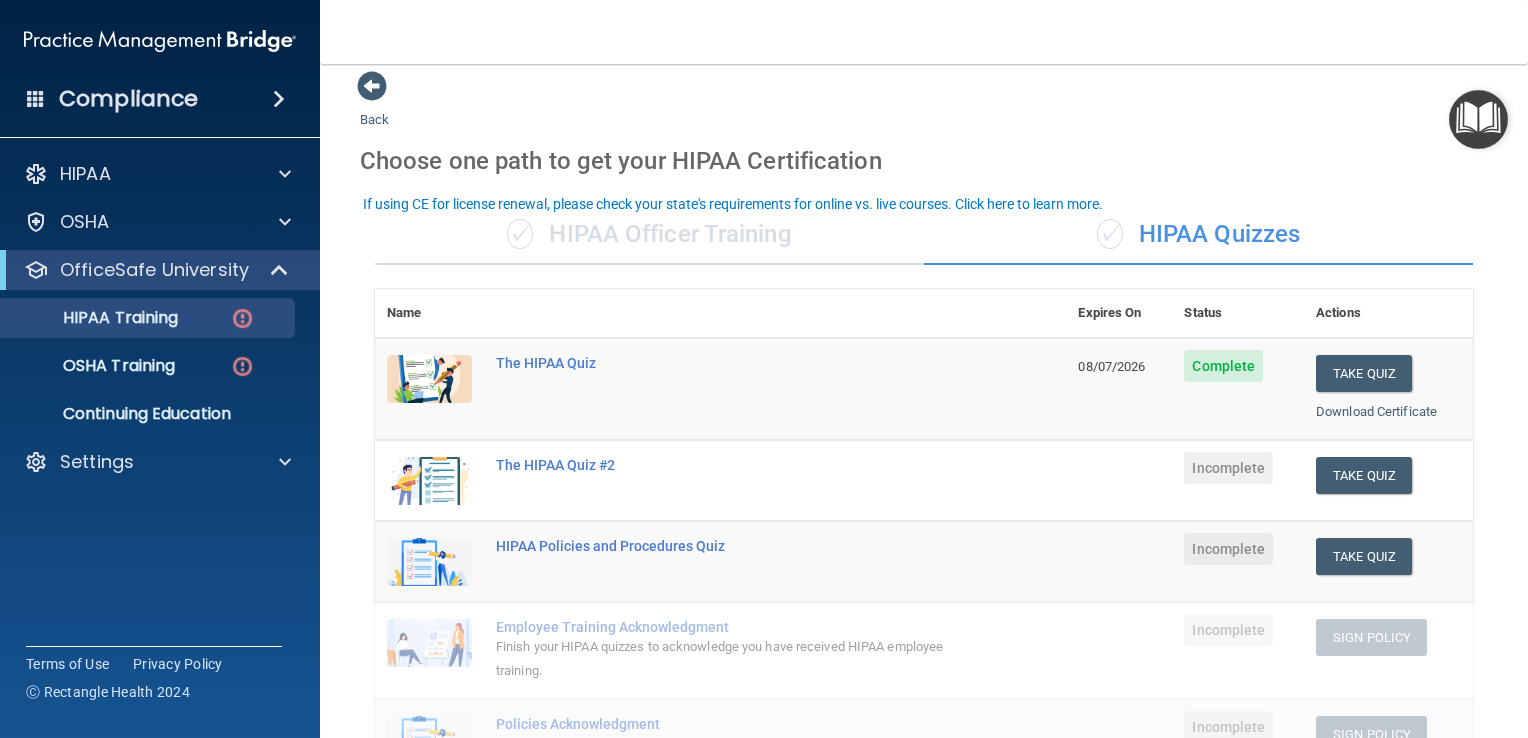 scroll, scrollTop: 0, scrollLeft: 0, axis: both 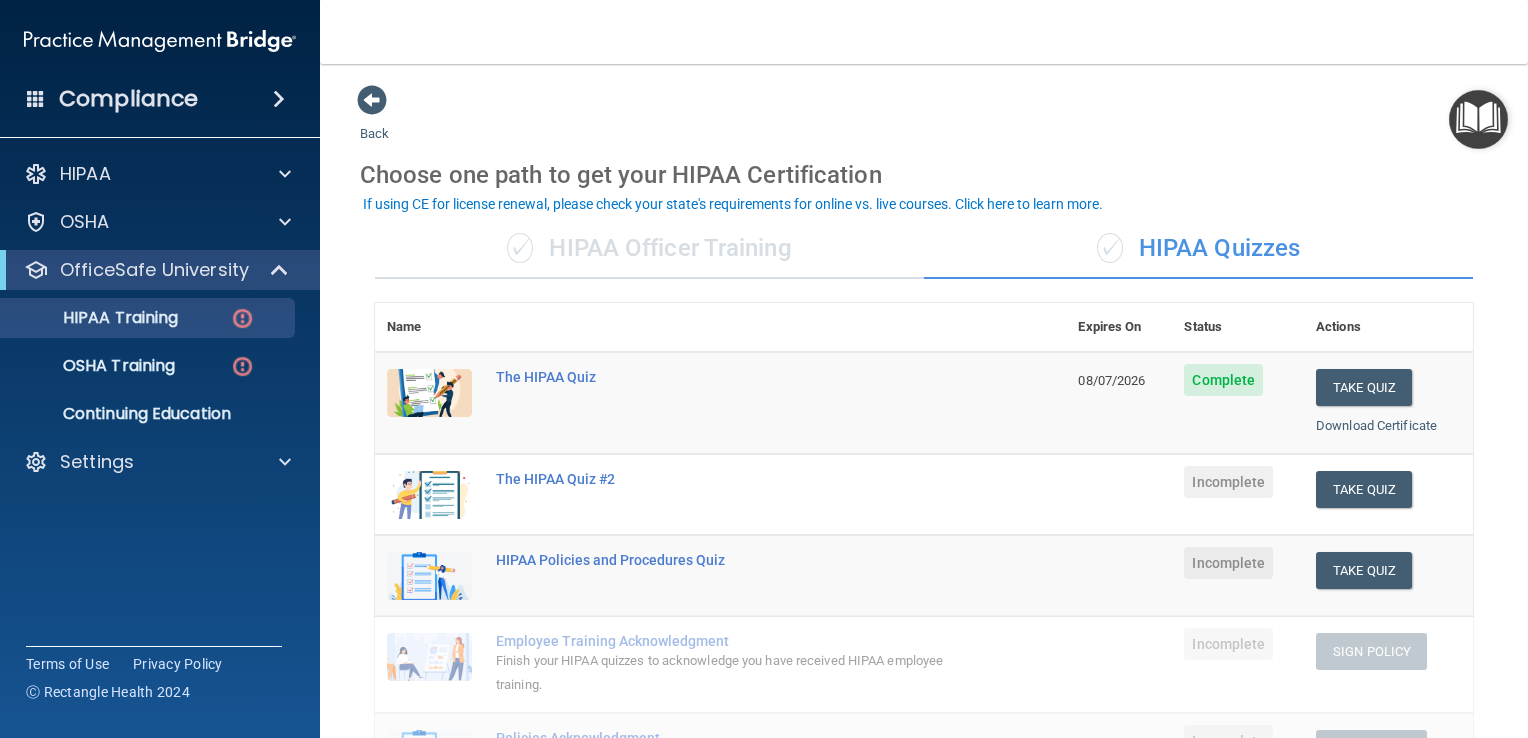 click at bounding box center [1478, 119] 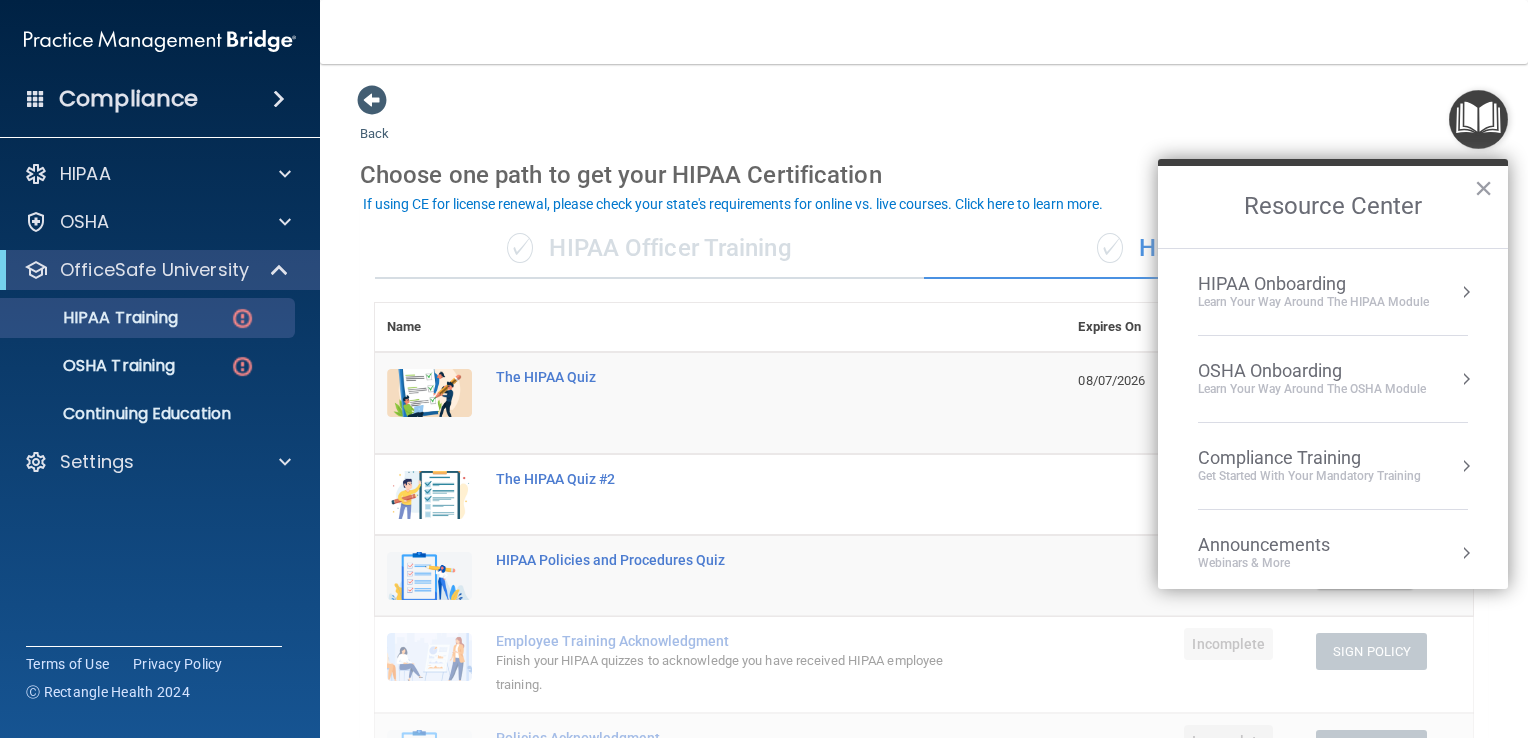 click on "Back     Choose one path to get your HIPAA Certification               ✓   HIPAA Officer Training       ✓   HIPAA Quizzes                      Name    Expires On  Status  Actions                     The HIPAA Quiz         08/07/2026           Complete        Take Quiz       Download Certificate                        The HIPAA Quiz #2             Incomplete              Take Quiz       Download Certificate                        HIPAA Policies and Procedures Quiz             Incomplete              Take Quiz       Download Certificate                Employee Training Acknowledgment   Finish your HIPAA quizzes to acknowledge you have received HIPAA employee training.        Incomplete              Sign Policy       Sign Policy       Download Policy            Policies Acknowledgment   Finish your HIPAA quizzes to acknowledge you have received your organization’s HIPAA policies.        Incomplete              Sign Policy       Sign Policy       Download Policy                 Training Videos" at bounding box center (924, 729) 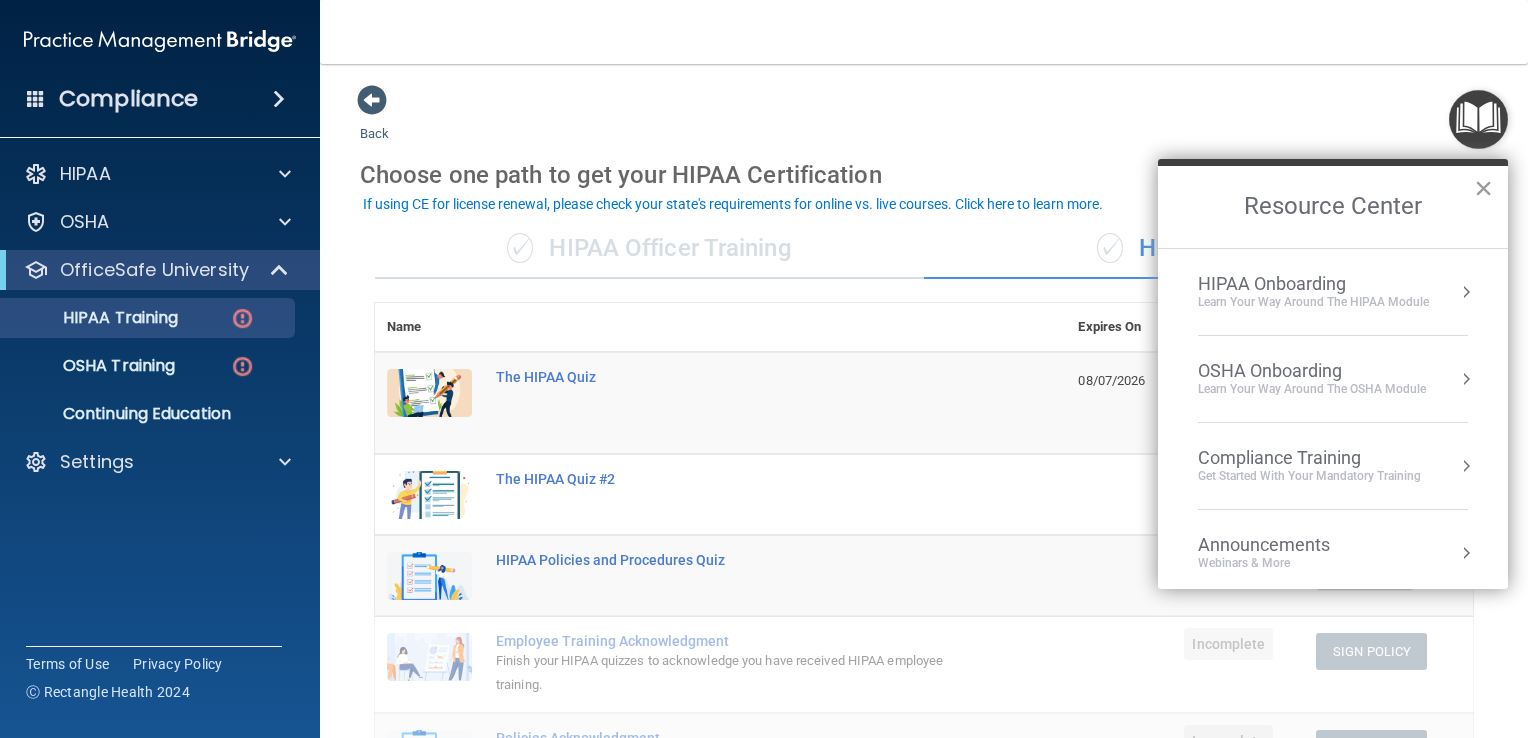 click on "×" at bounding box center (1483, 188) 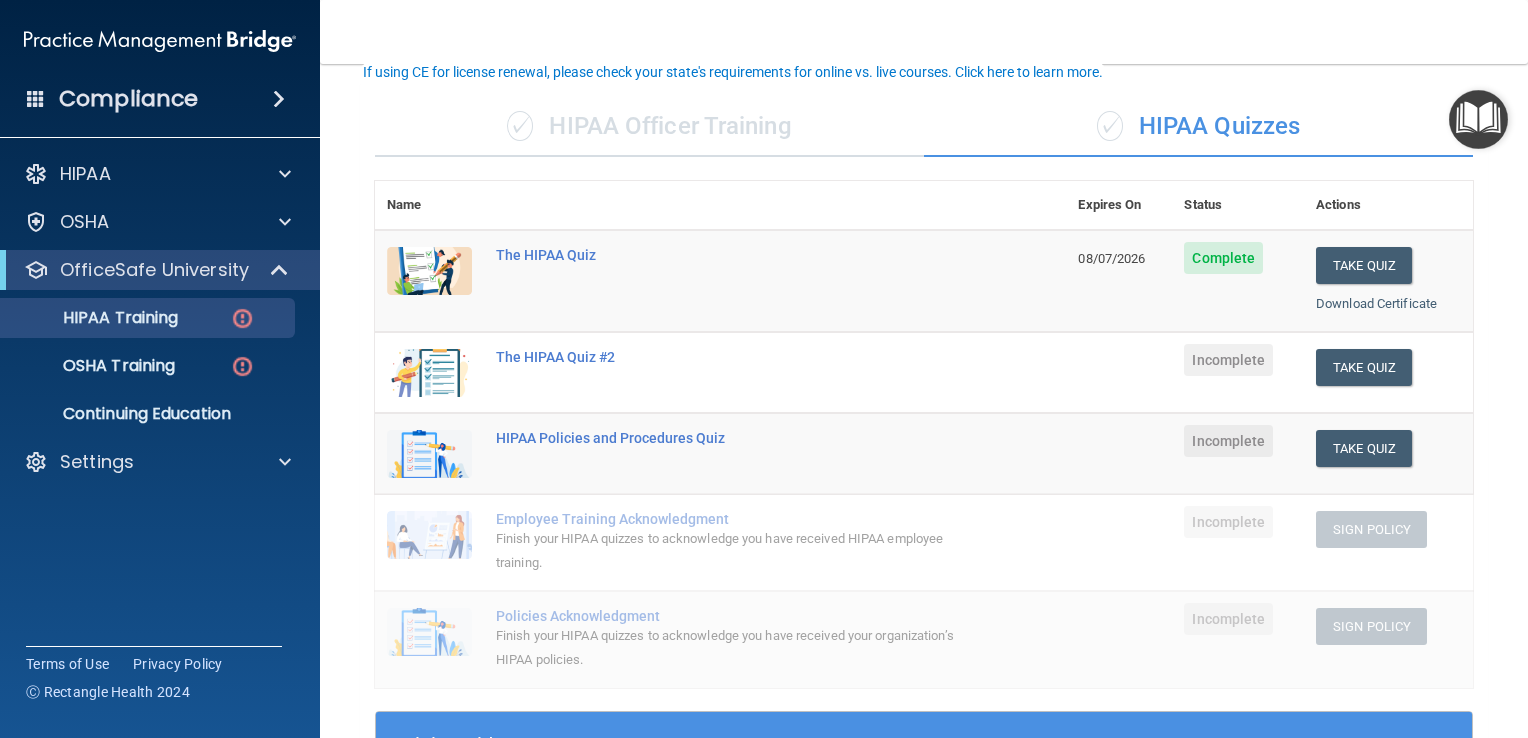 scroll, scrollTop: 132, scrollLeft: 0, axis: vertical 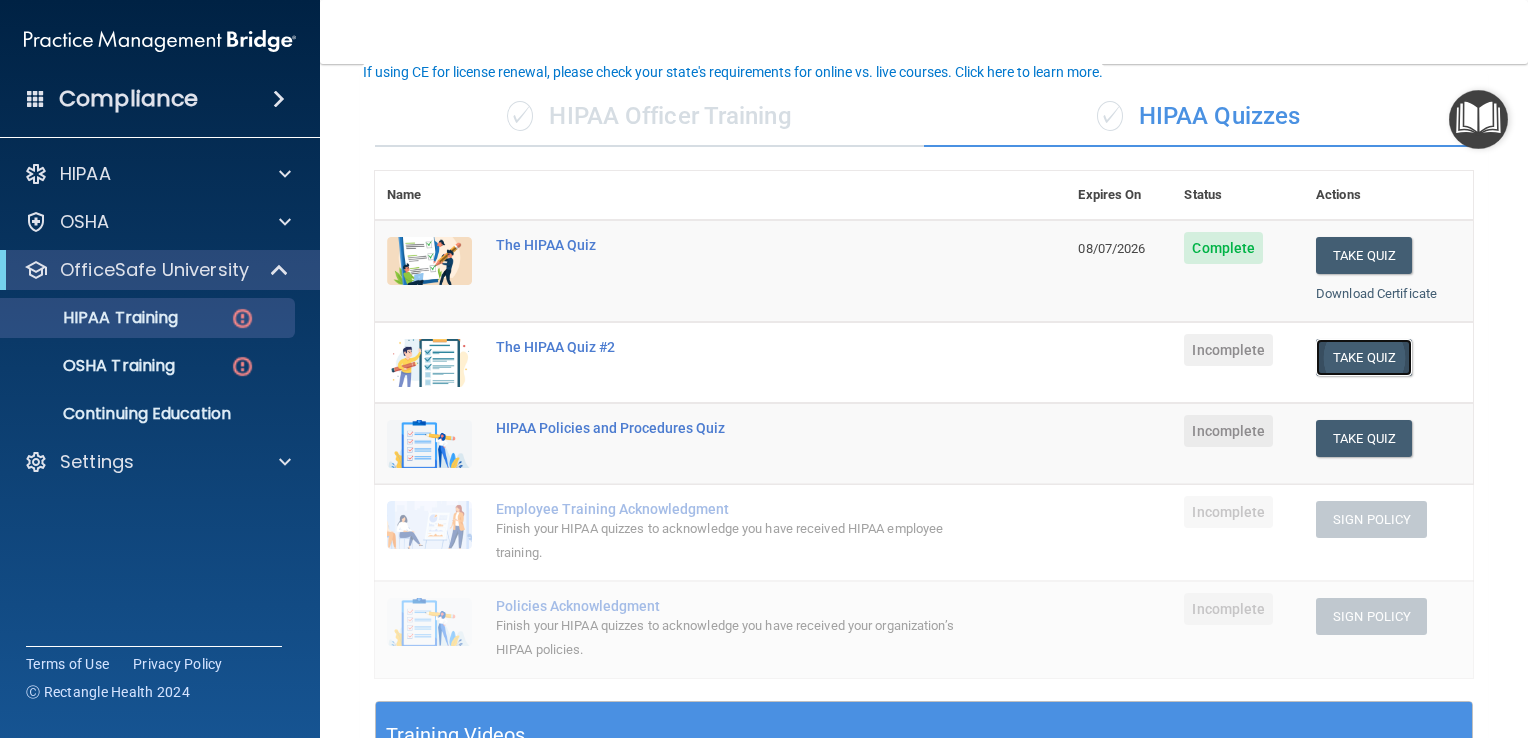 click on "Take Quiz" at bounding box center (1364, 357) 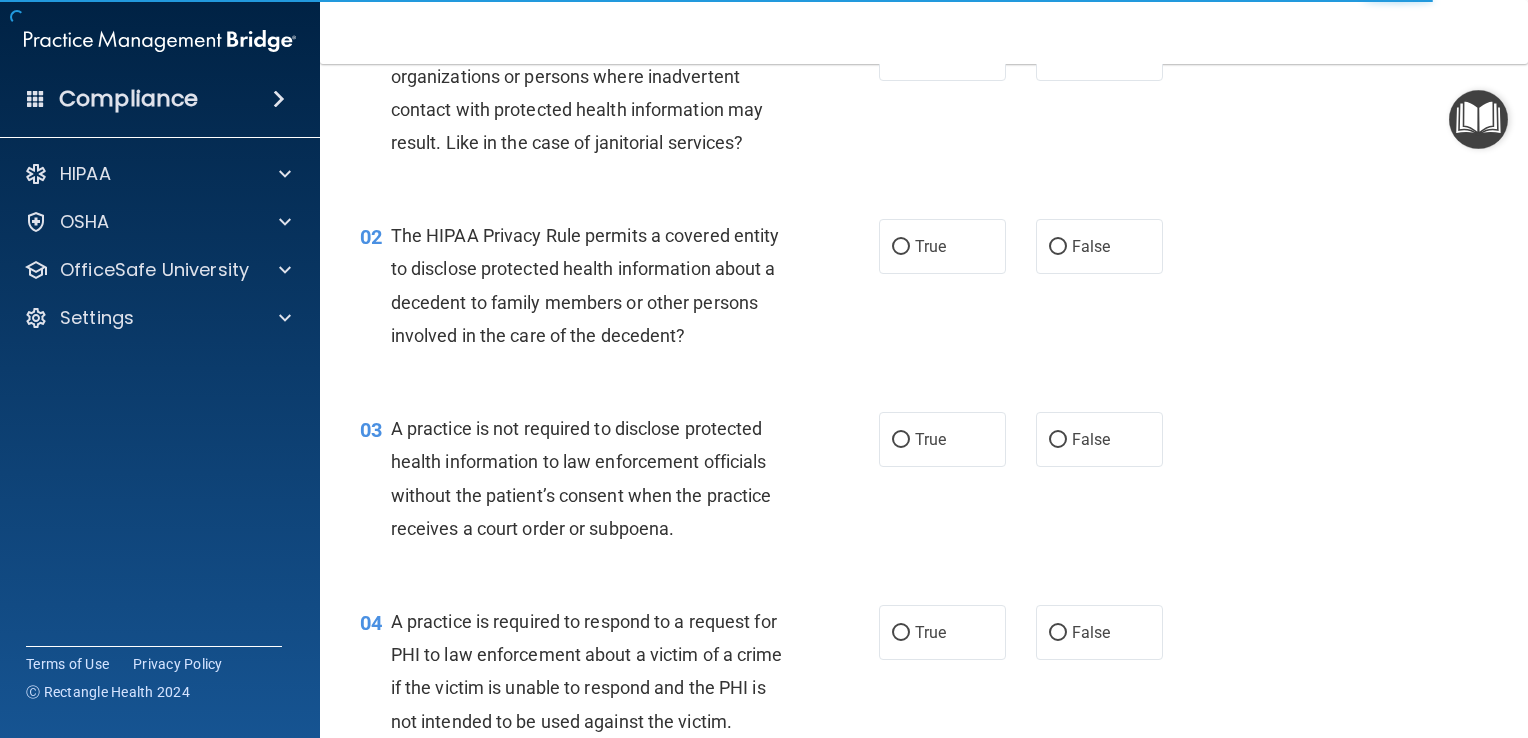 scroll, scrollTop: 0, scrollLeft: 0, axis: both 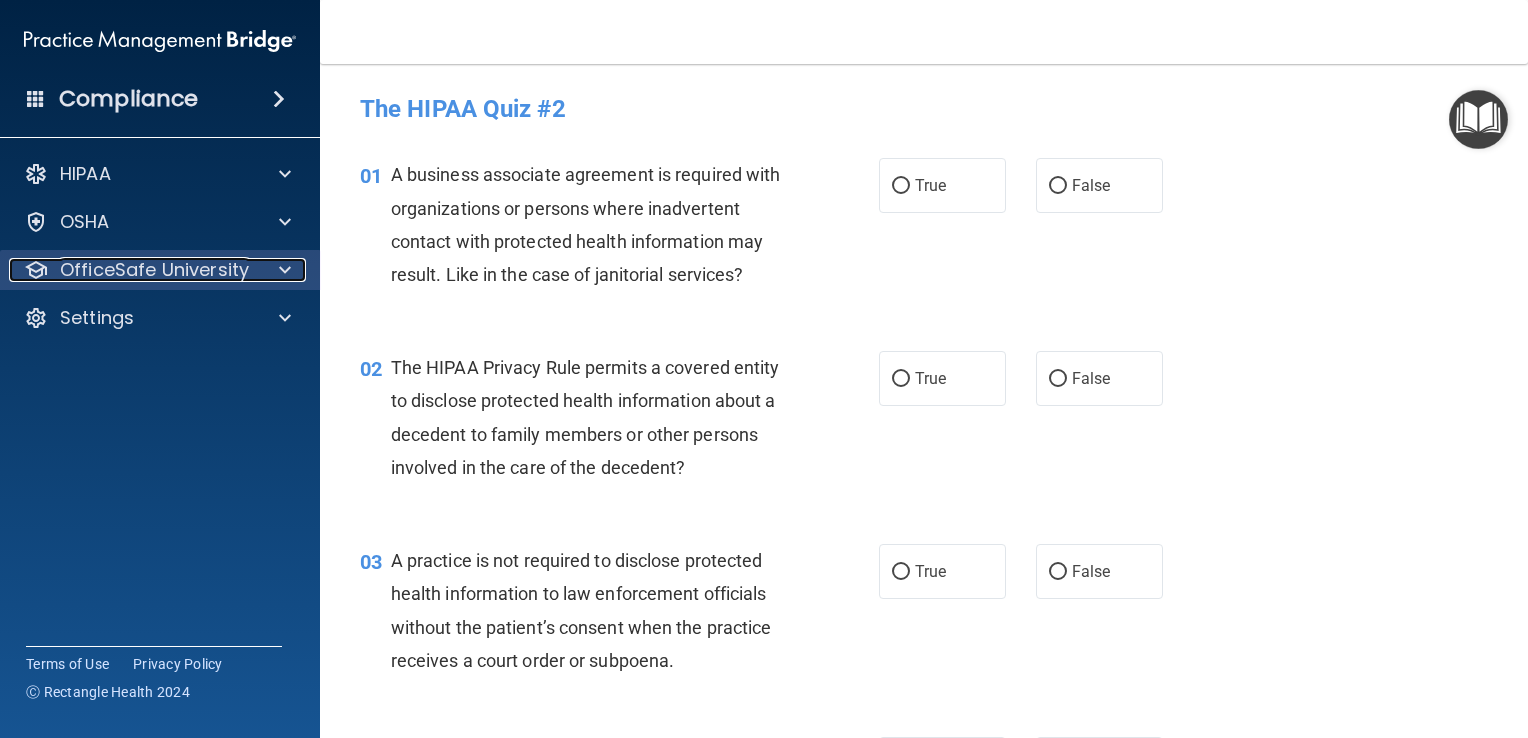 click on "OfficeSafe University" at bounding box center [154, 270] 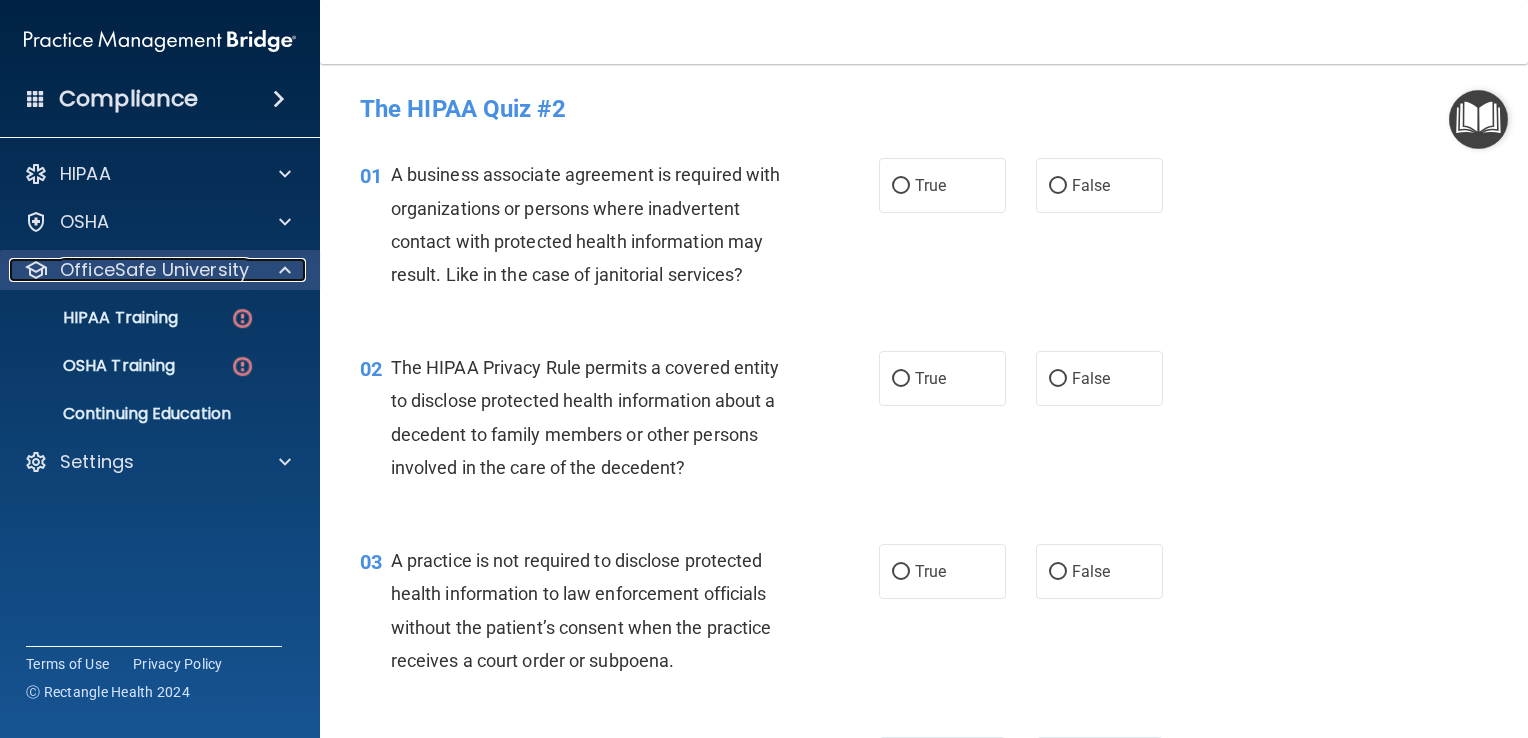 click at bounding box center [282, 270] 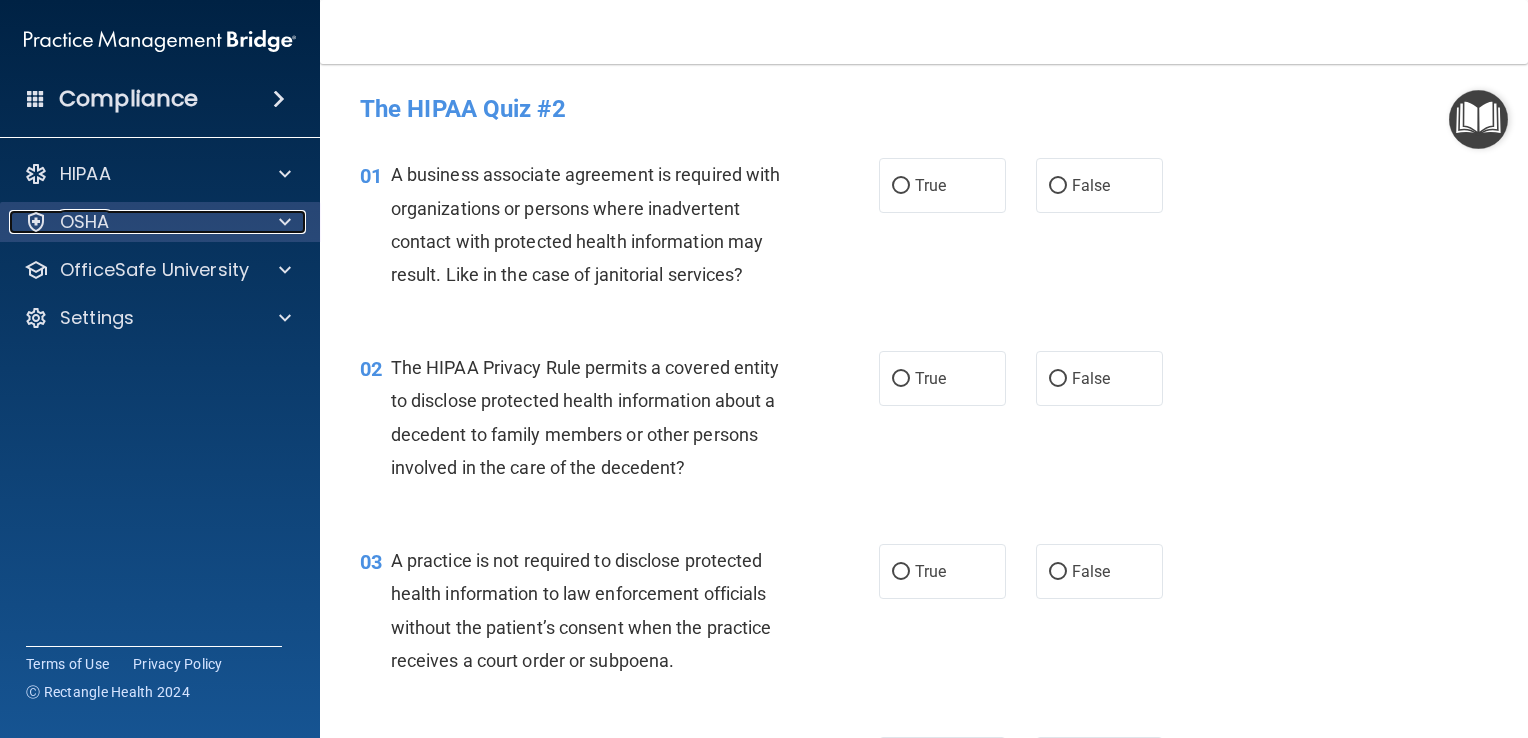 click at bounding box center [282, 222] 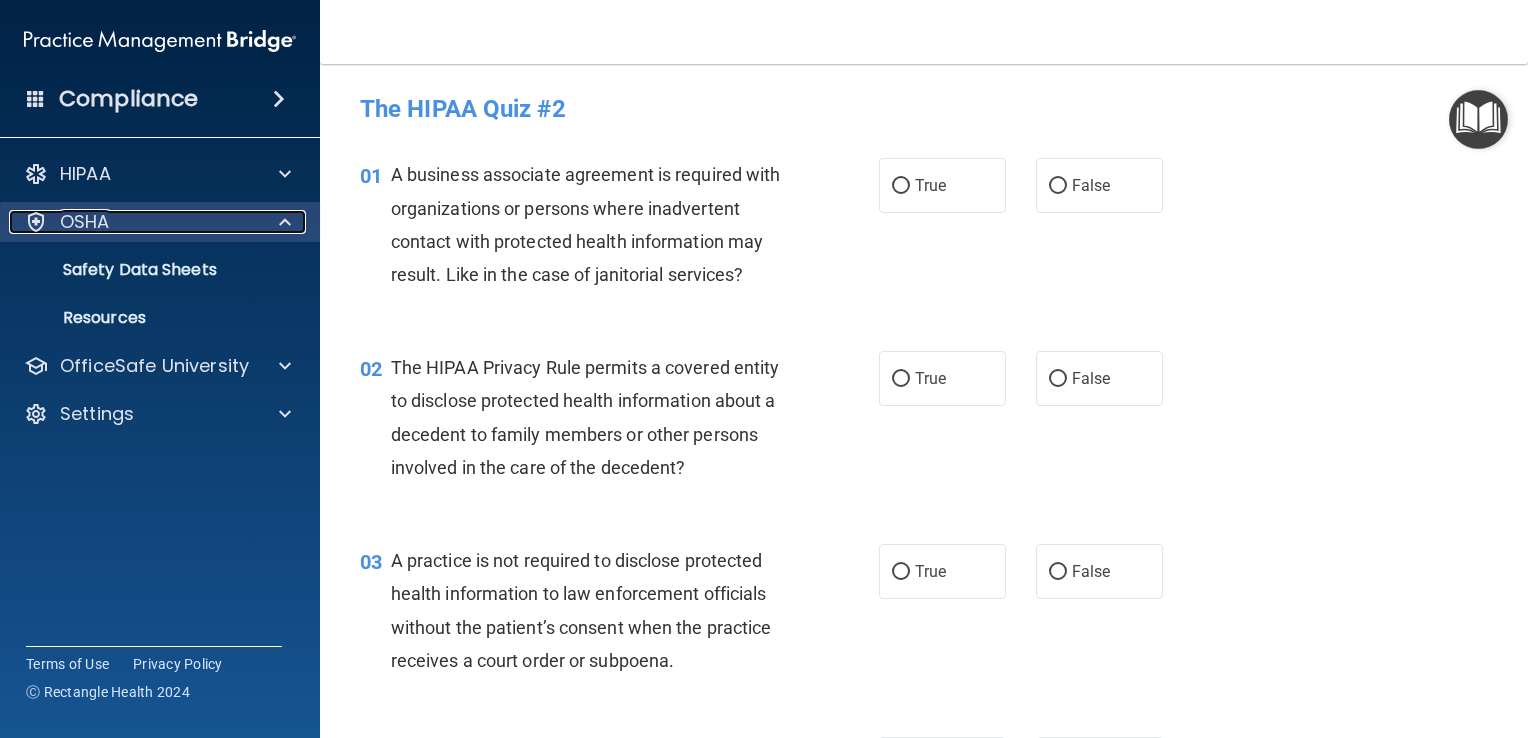 click at bounding box center (282, 222) 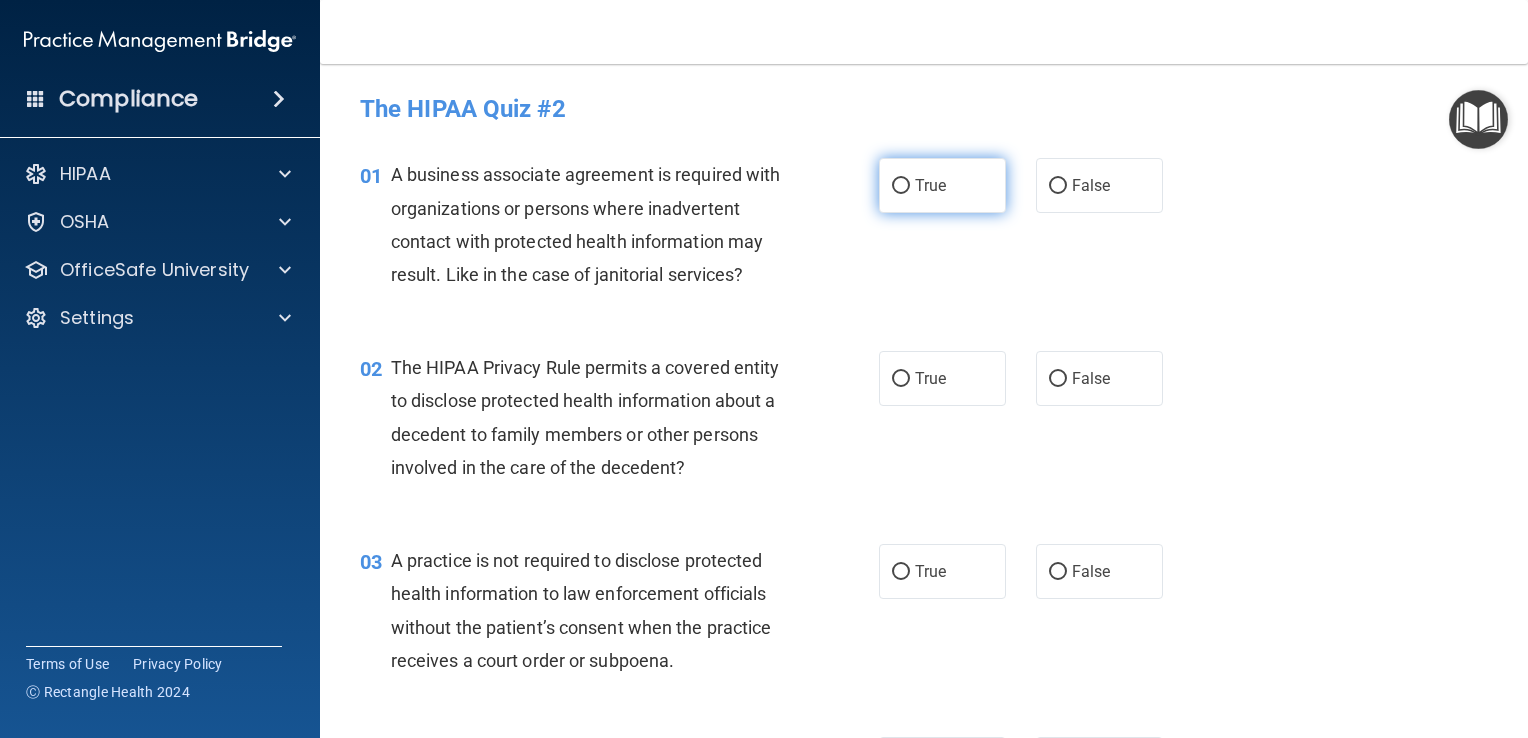 click on "True" at bounding box center [942, 185] 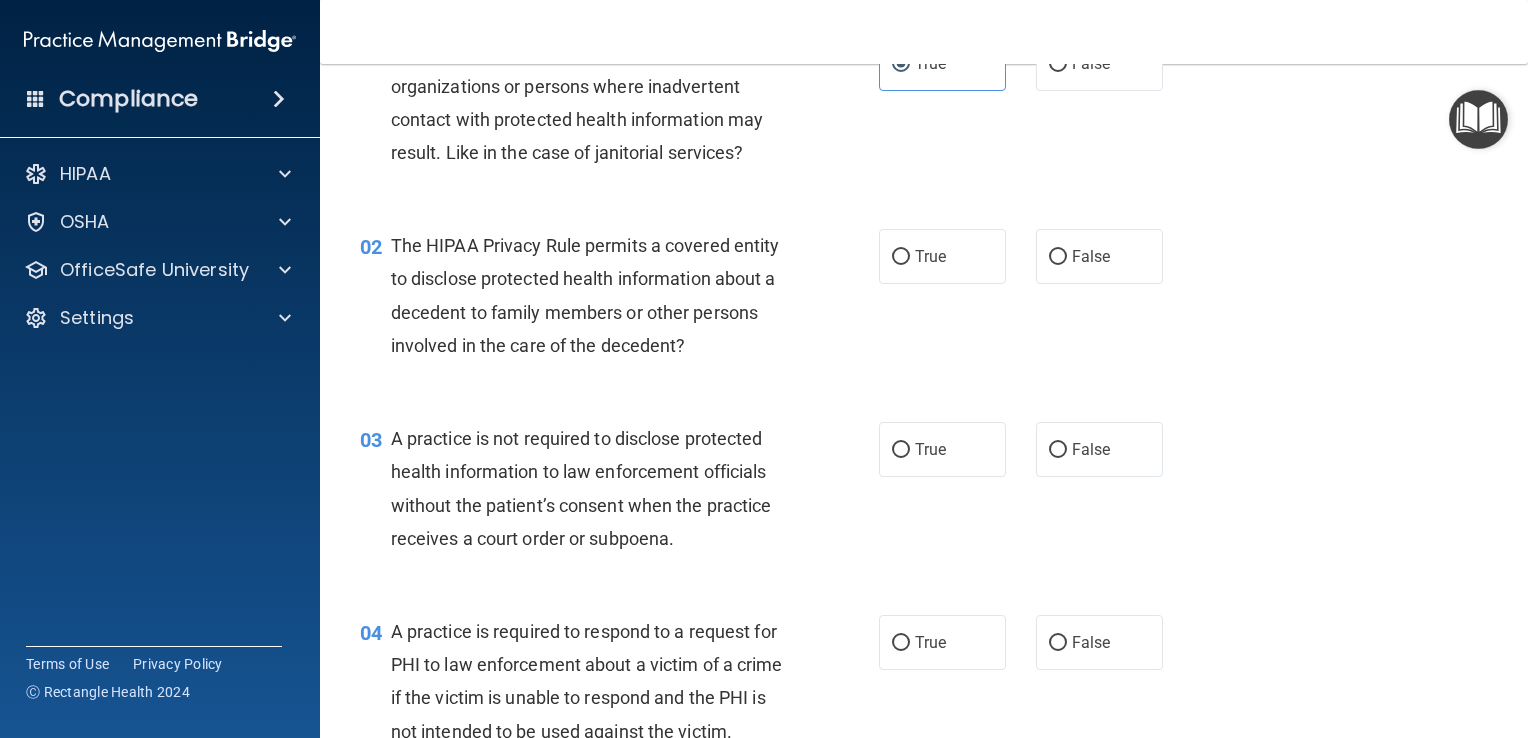 scroll, scrollTop: 135, scrollLeft: 0, axis: vertical 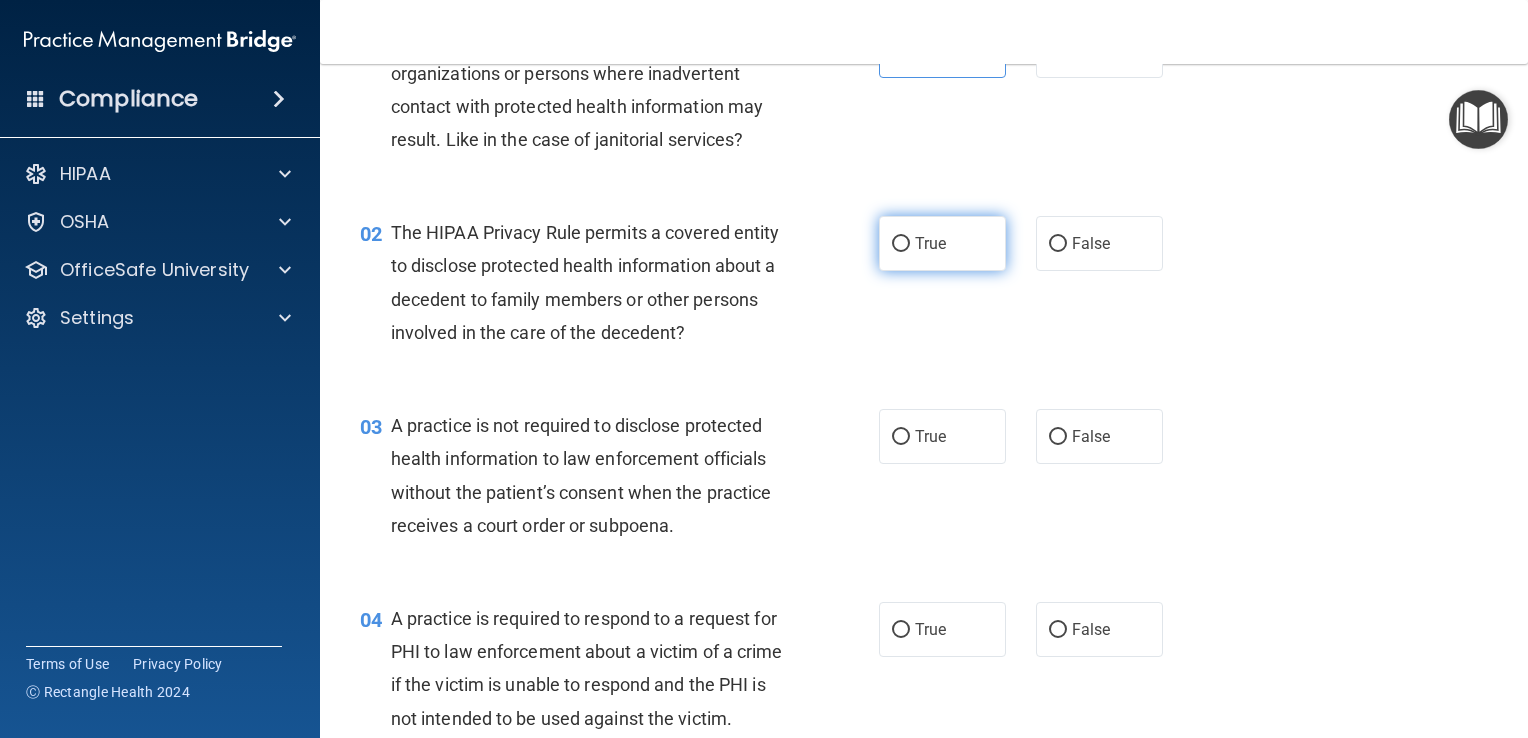 click on "True" at bounding box center (942, 243) 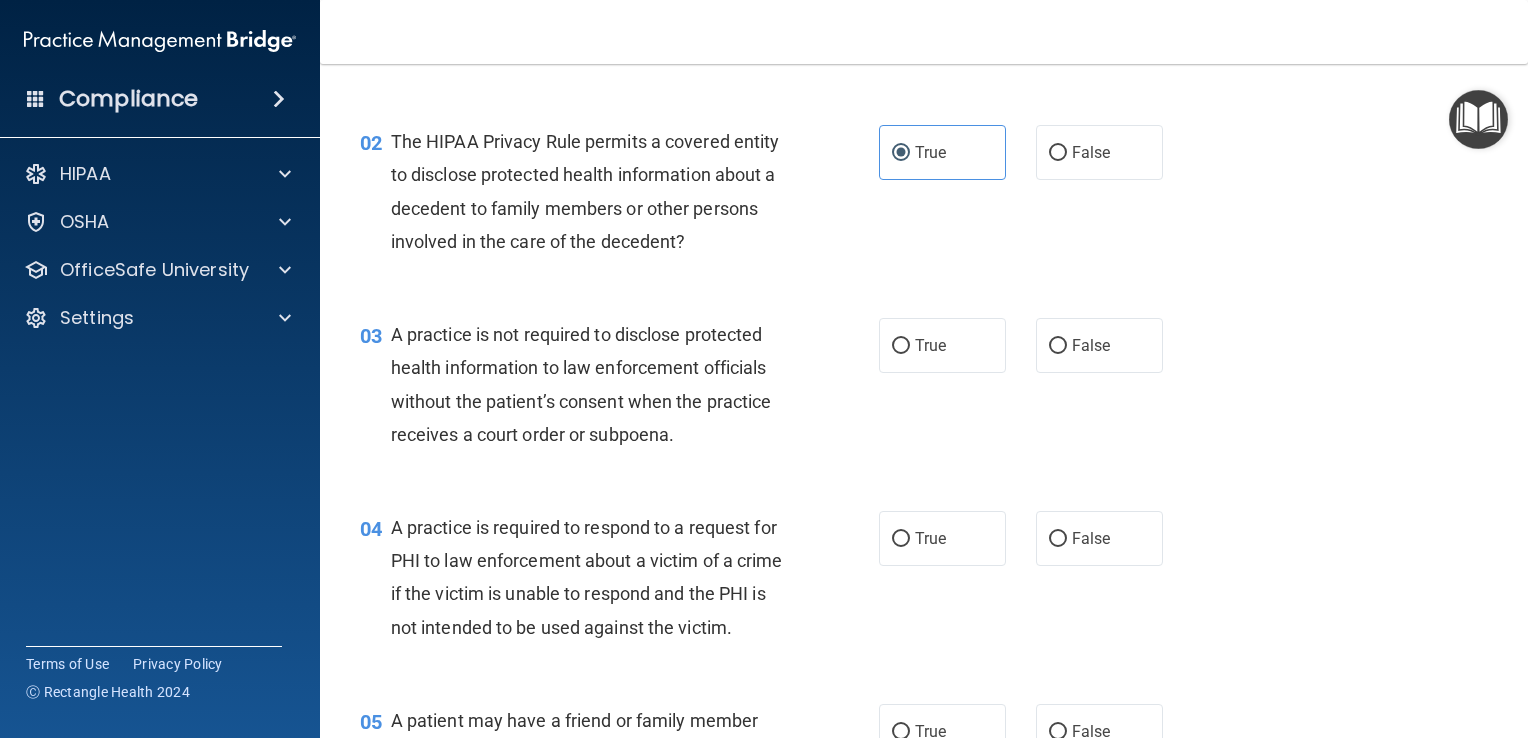 scroll, scrollTop: 276, scrollLeft: 0, axis: vertical 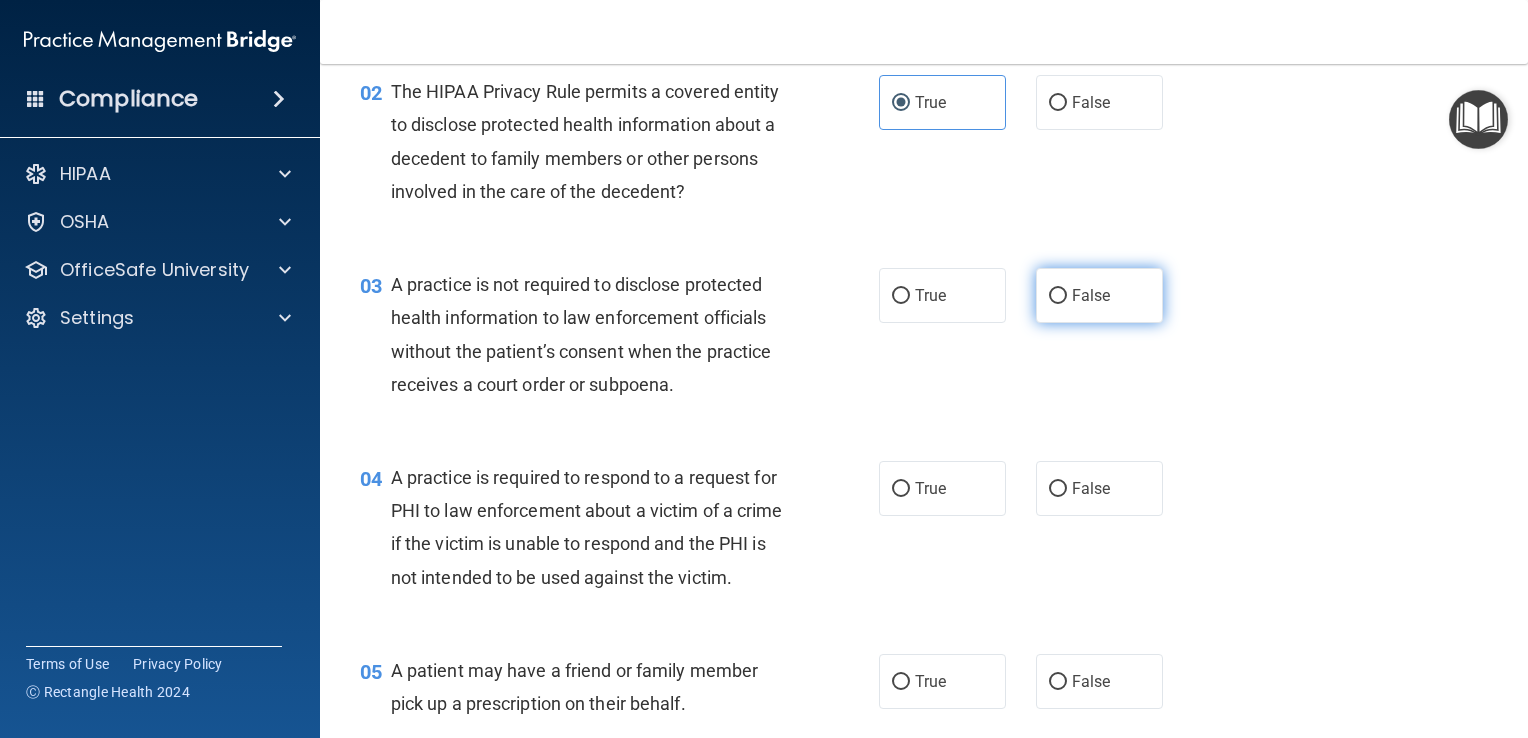 click on "False" at bounding box center (1099, 295) 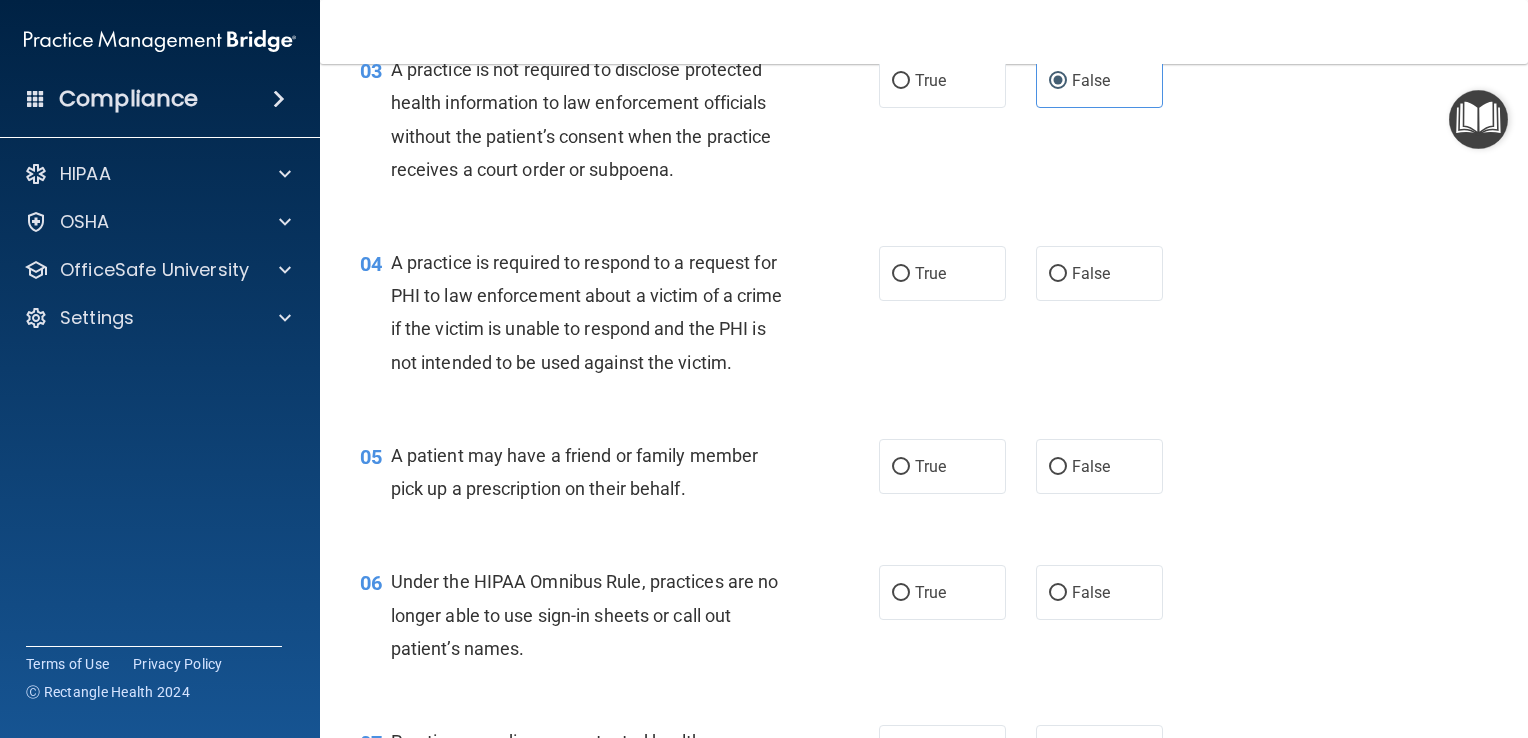 scroll, scrollTop: 506, scrollLeft: 0, axis: vertical 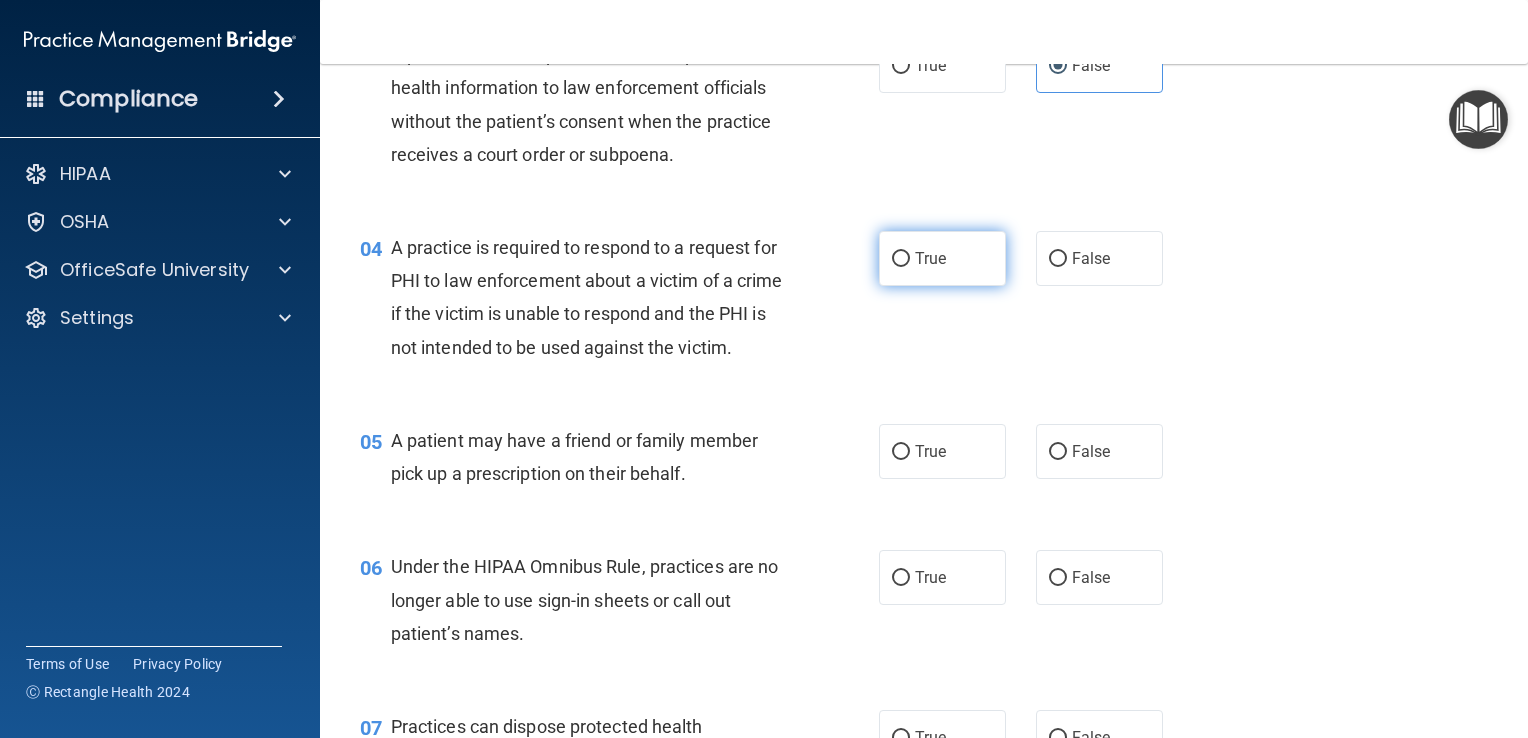 click on "True" at bounding box center (942, 258) 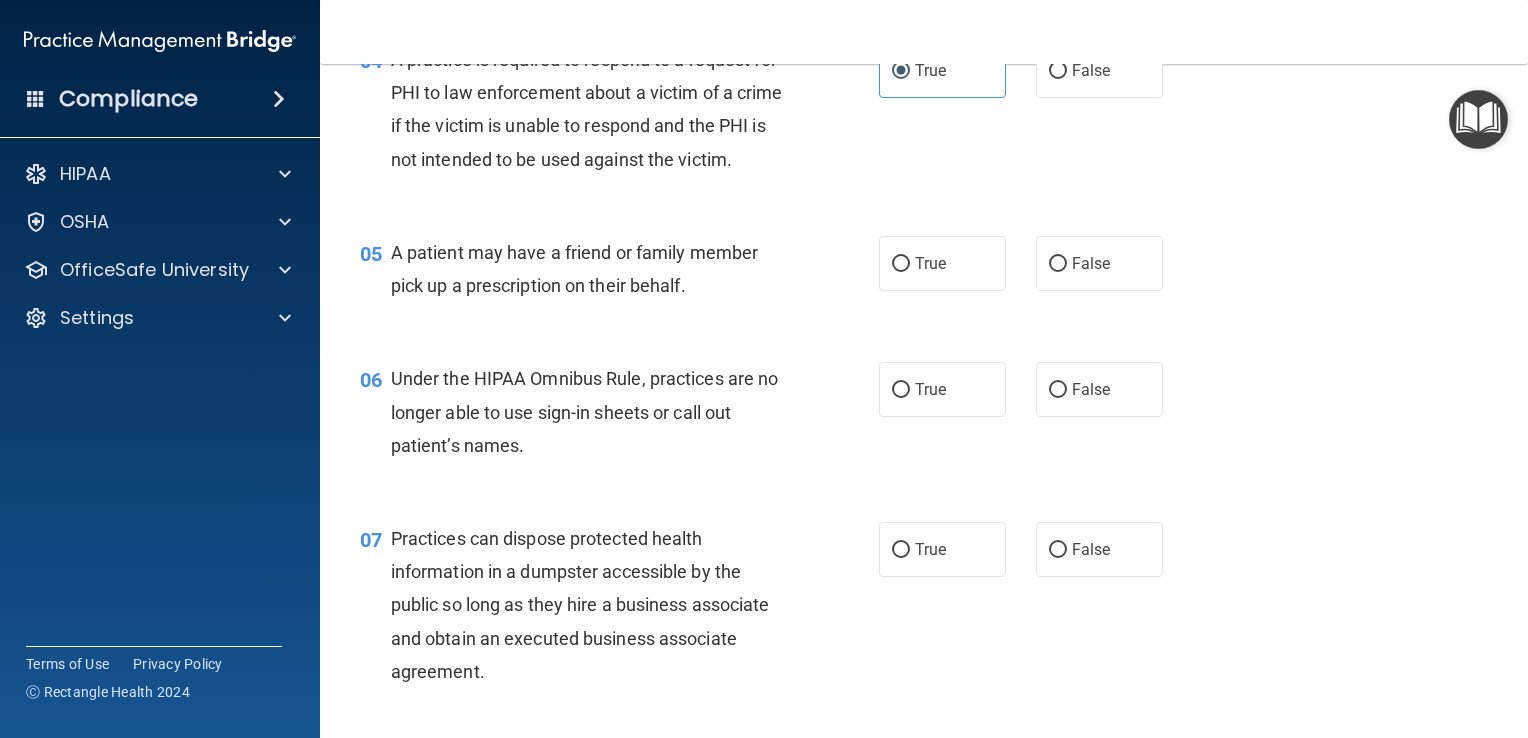 scroll, scrollTop: 796, scrollLeft: 0, axis: vertical 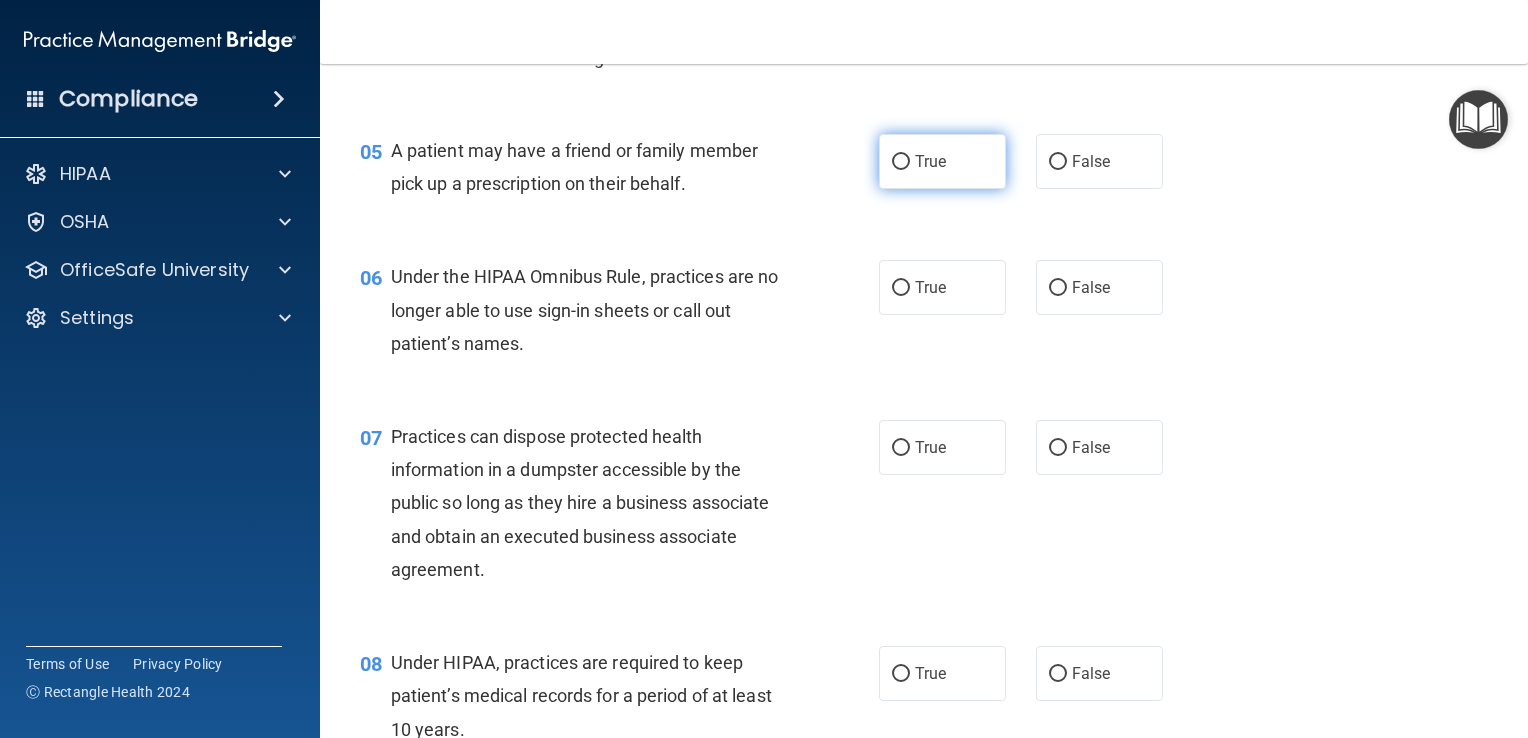 click on "True" at bounding box center (930, 161) 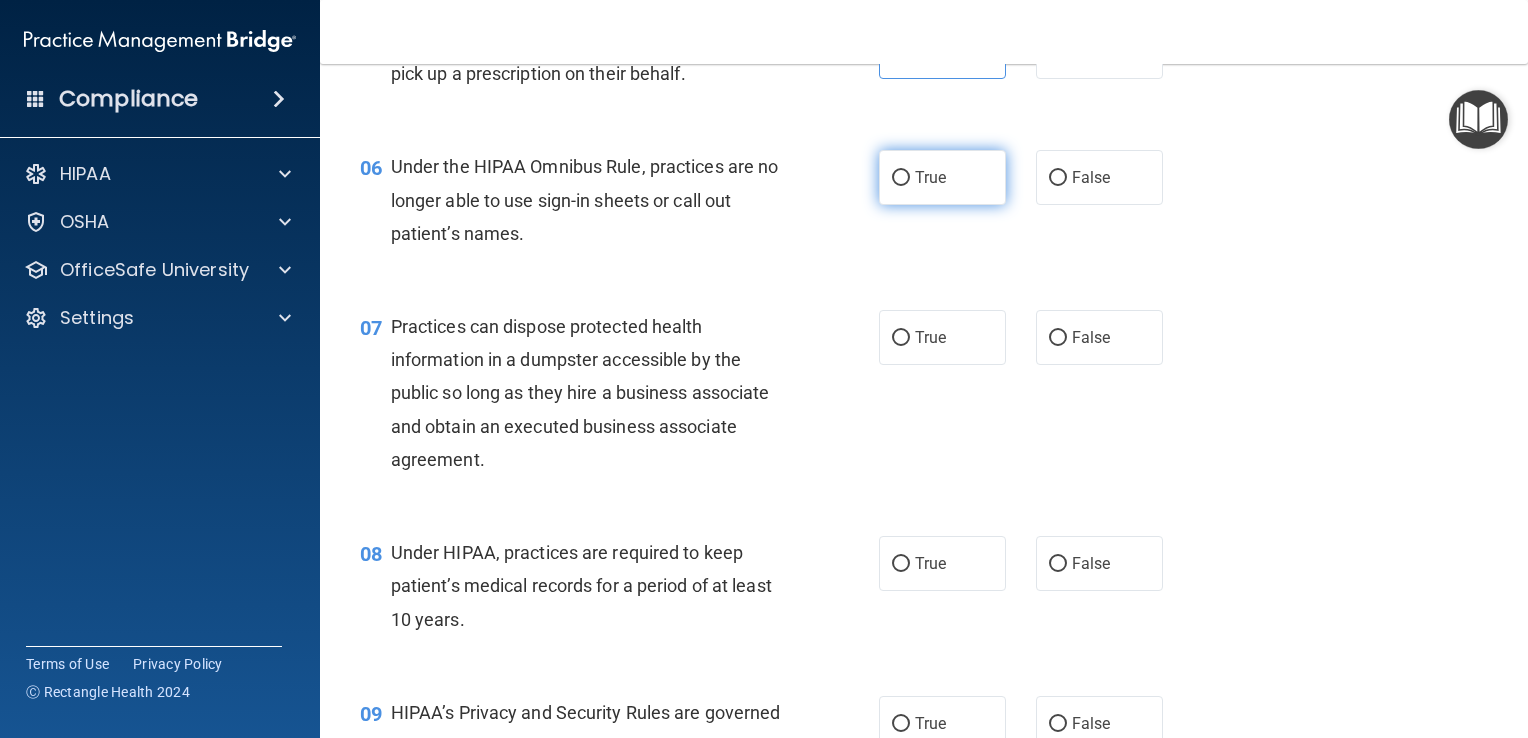scroll, scrollTop: 907, scrollLeft: 0, axis: vertical 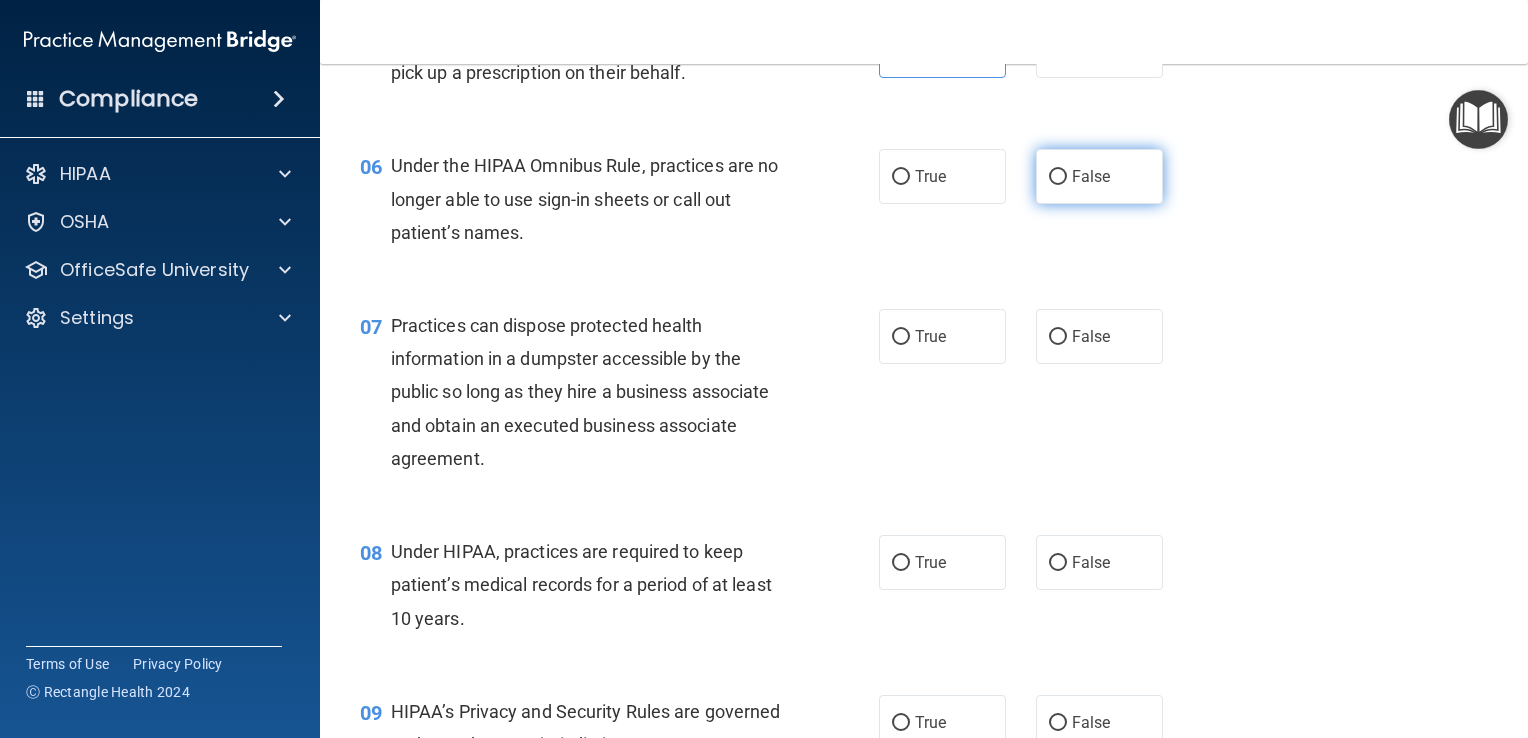 click on "False" at bounding box center [1099, 176] 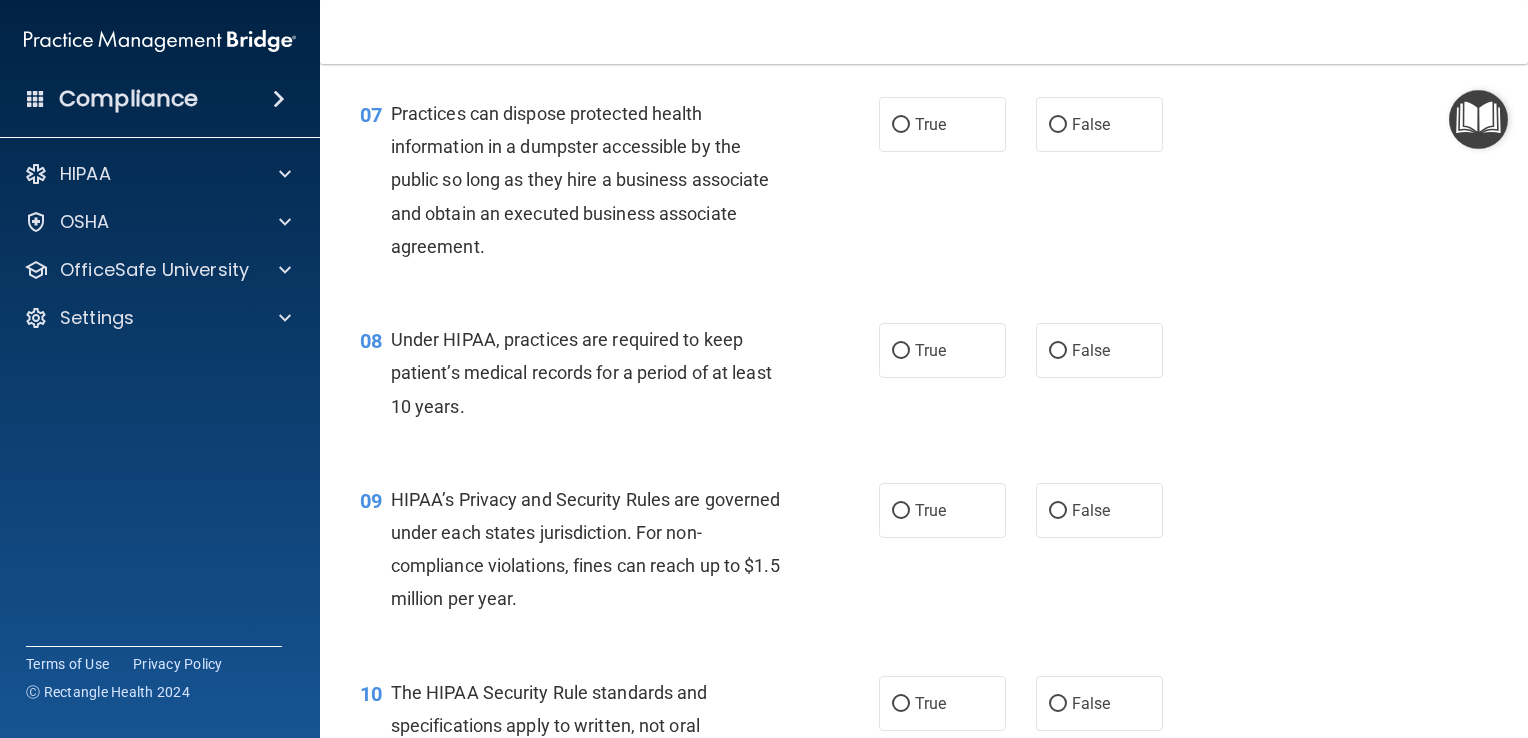 scroll, scrollTop: 1120, scrollLeft: 0, axis: vertical 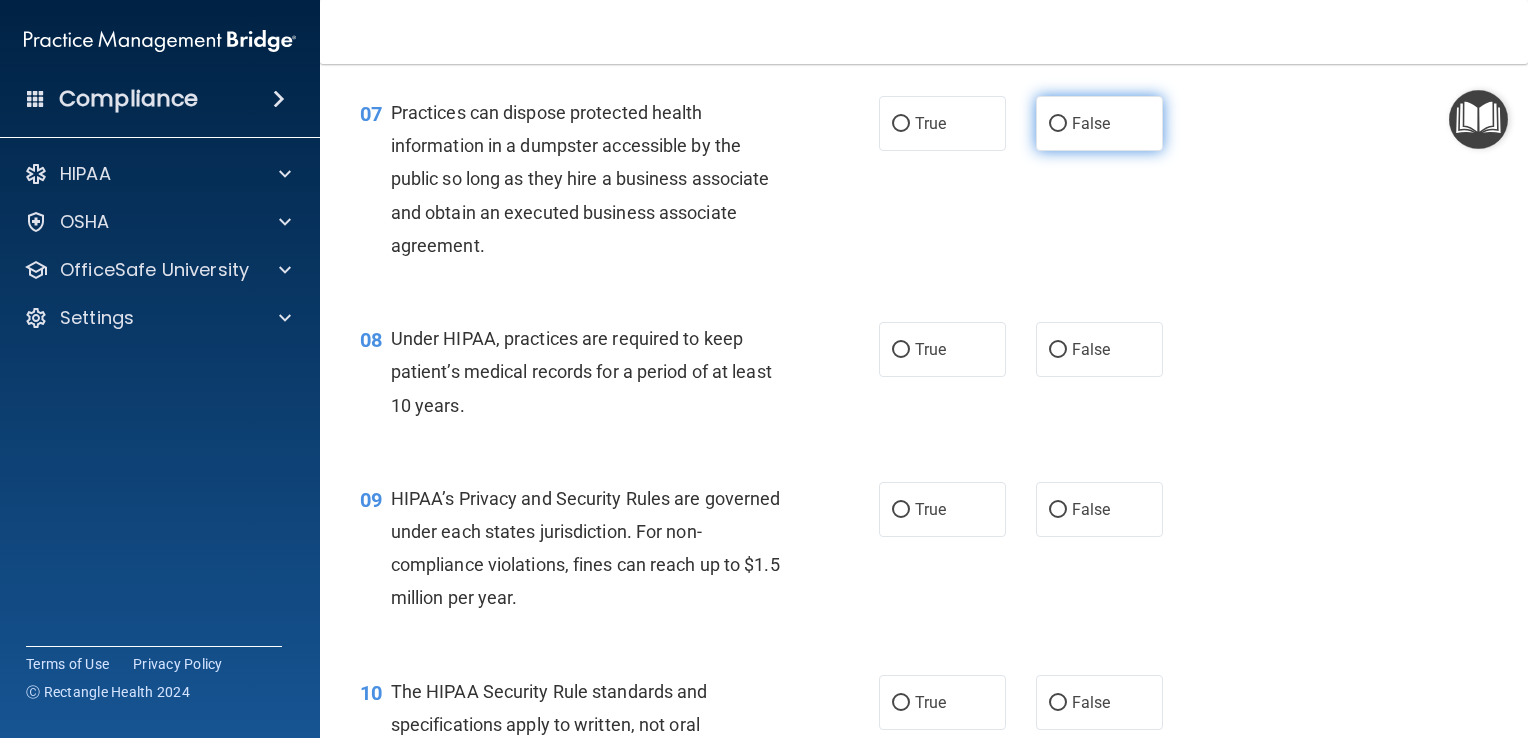 click on "False" at bounding box center [1099, 123] 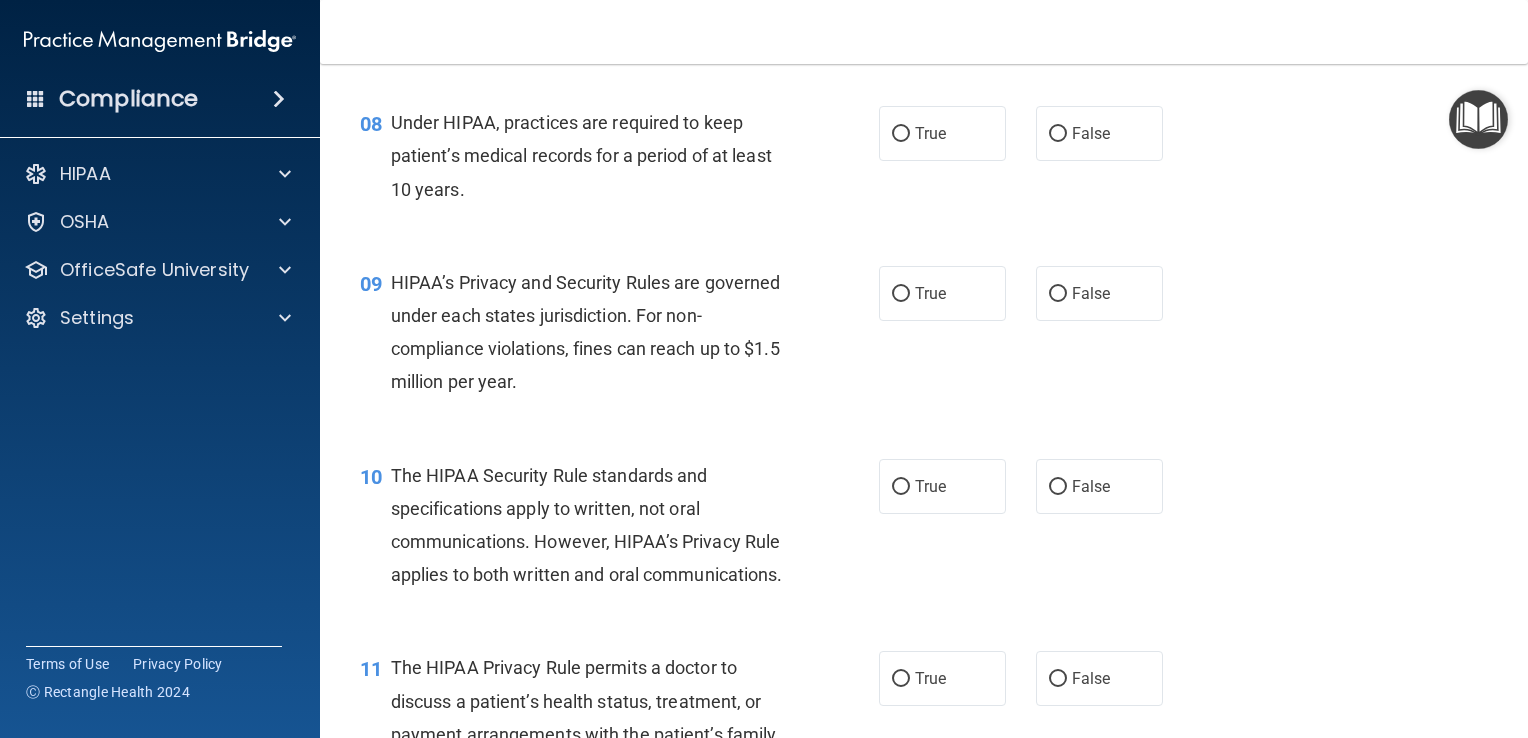 scroll, scrollTop: 1344, scrollLeft: 0, axis: vertical 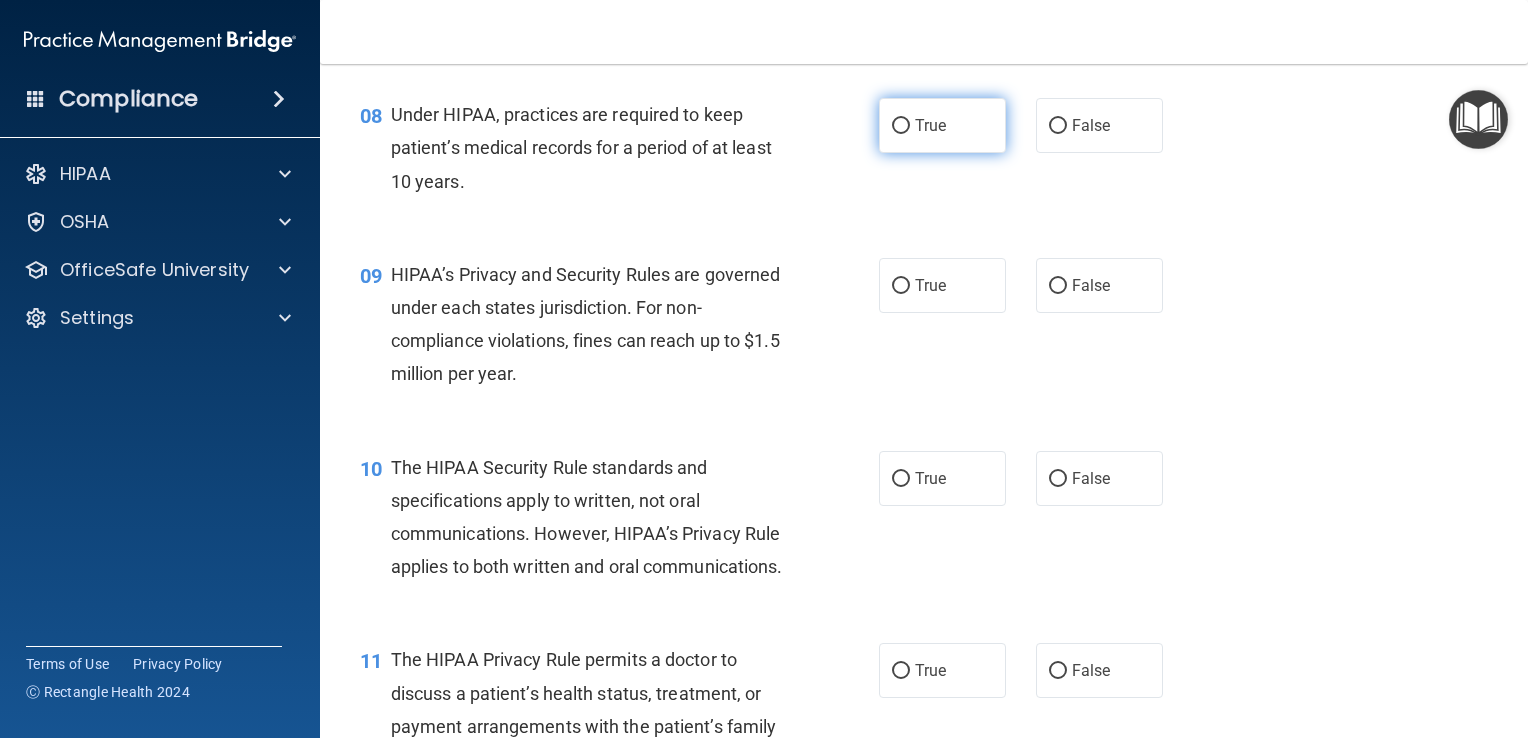 click on "True" at bounding box center [942, 125] 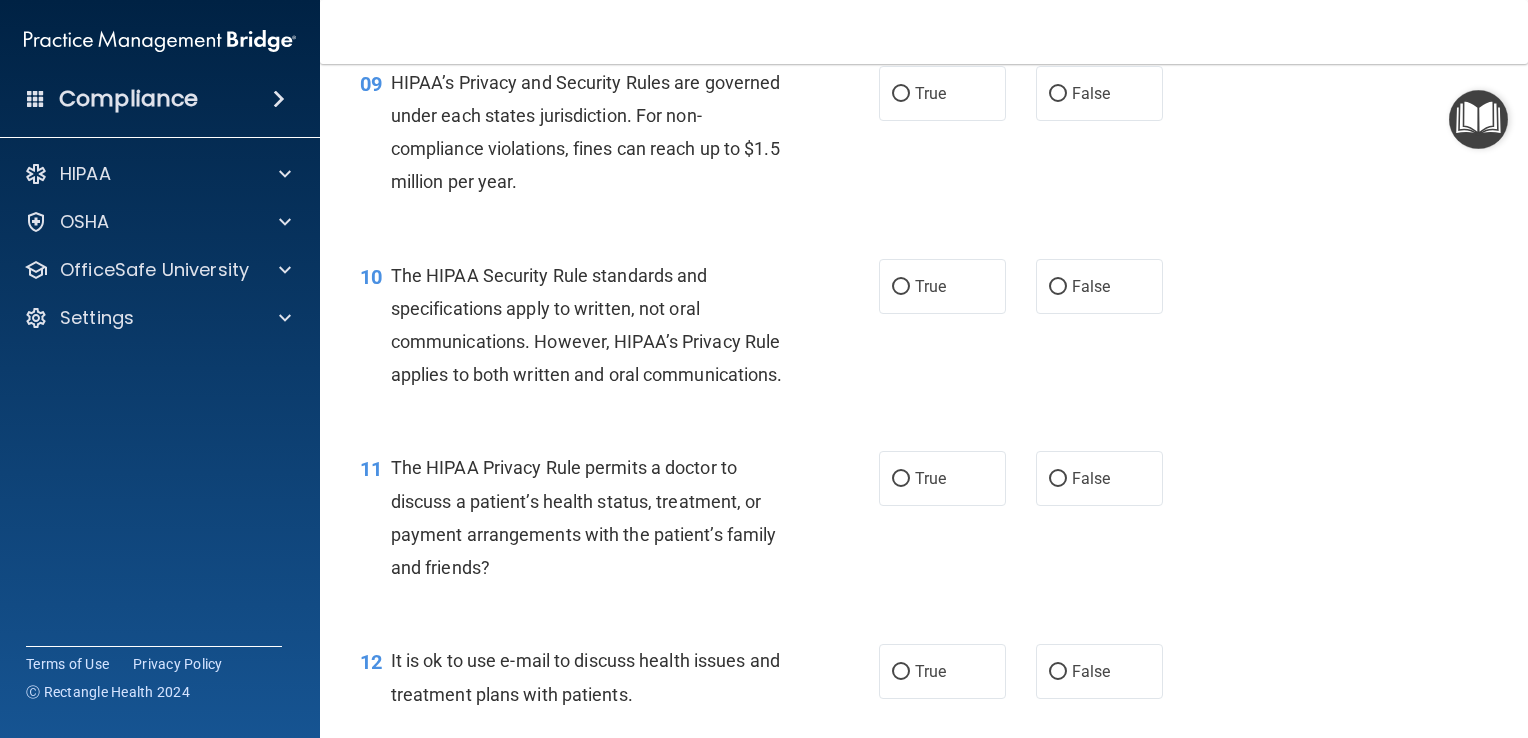 scroll, scrollTop: 1540, scrollLeft: 0, axis: vertical 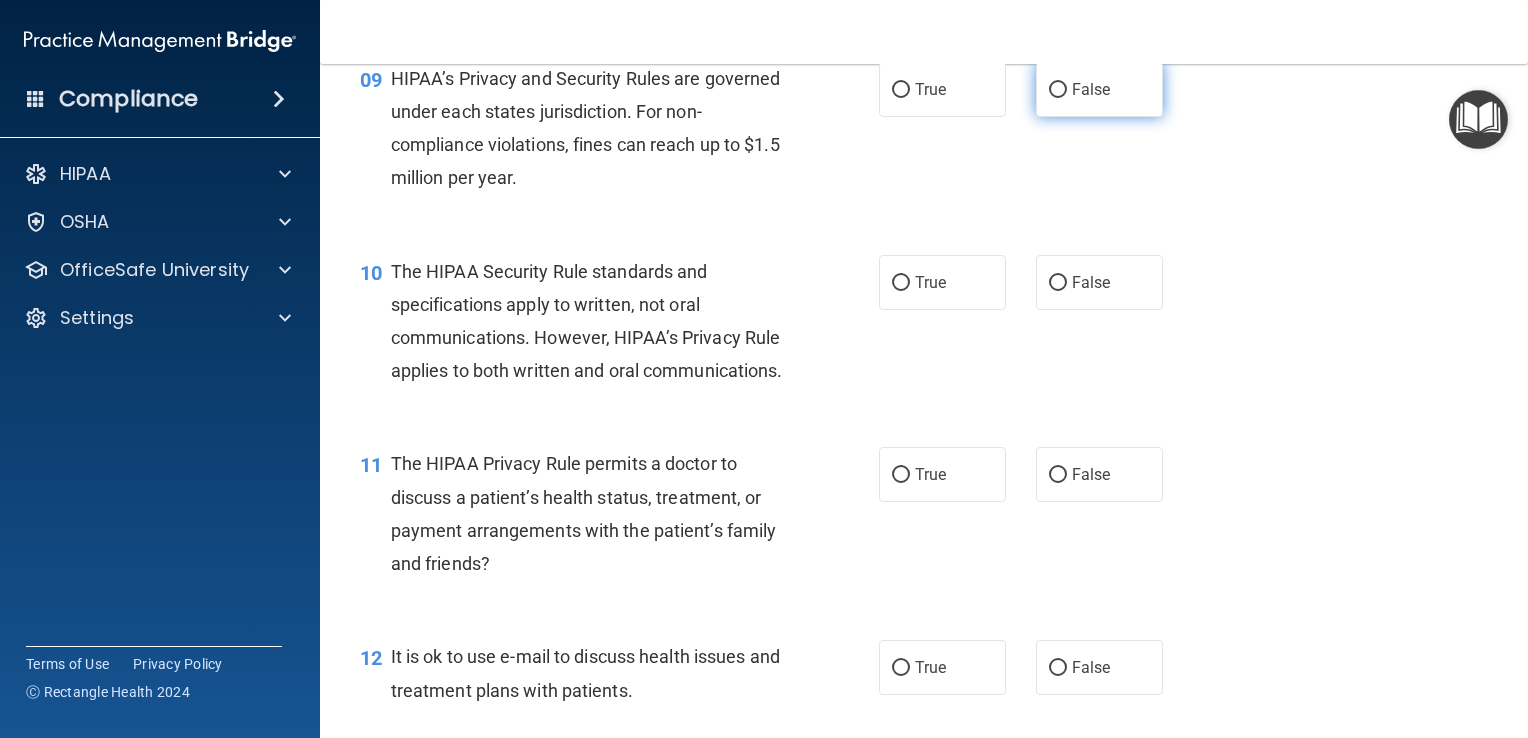click on "False" at bounding box center (1099, 89) 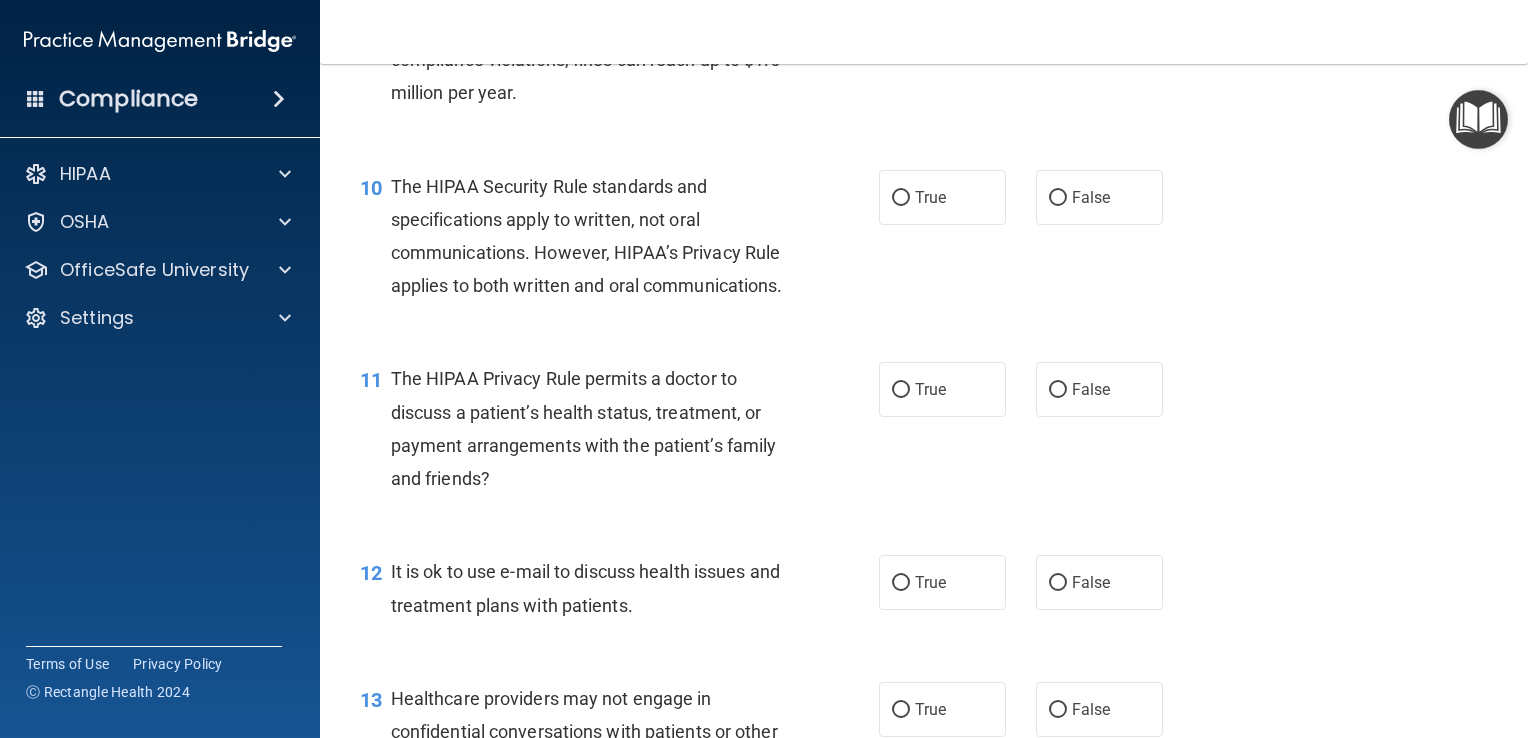 scroll, scrollTop: 1626, scrollLeft: 0, axis: vertical 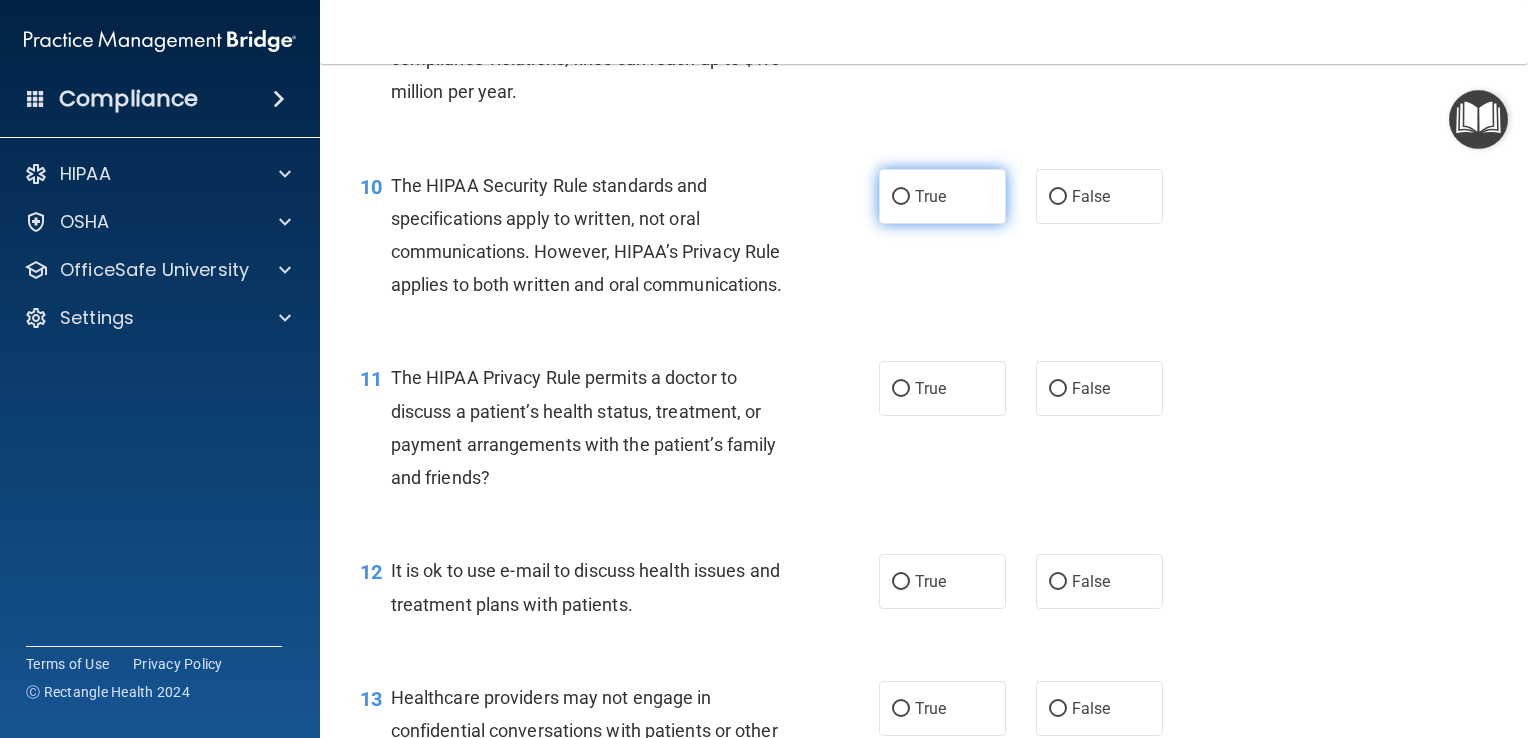 click on "True" at bounding box center (942, 196) 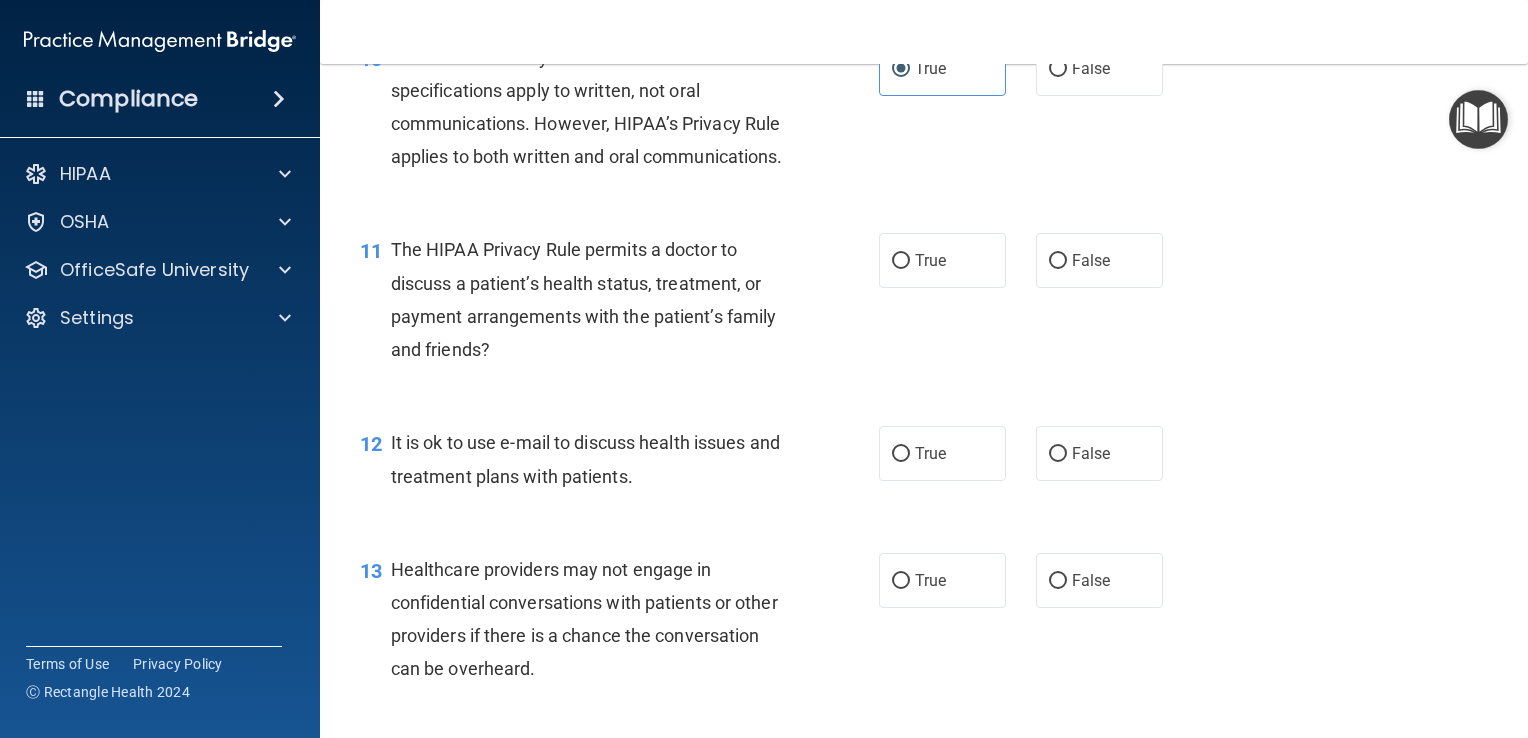 scroll, scrollTop: 1830, scrollLeft: 0, axis: vertical 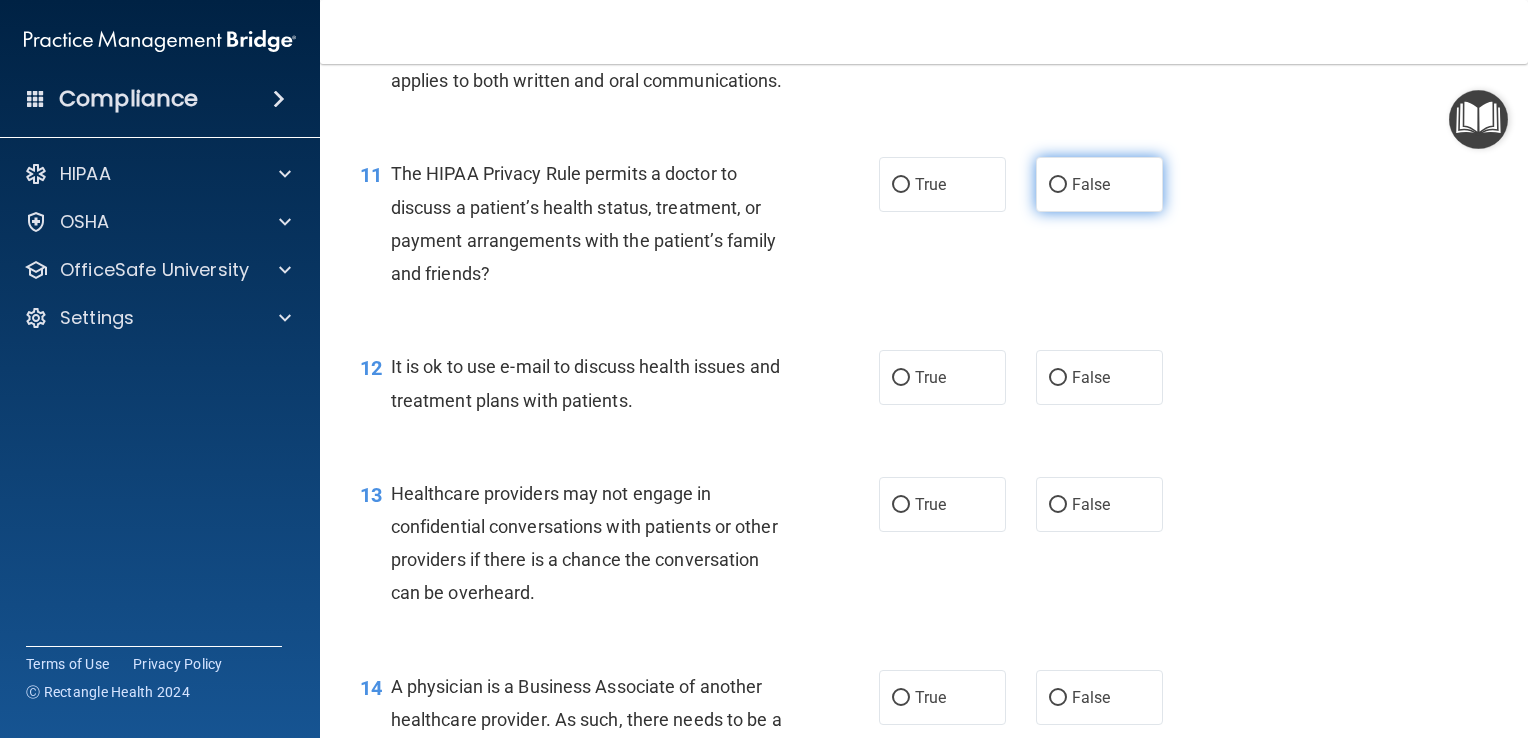 click on "False" at bounding box center (1099, 184) 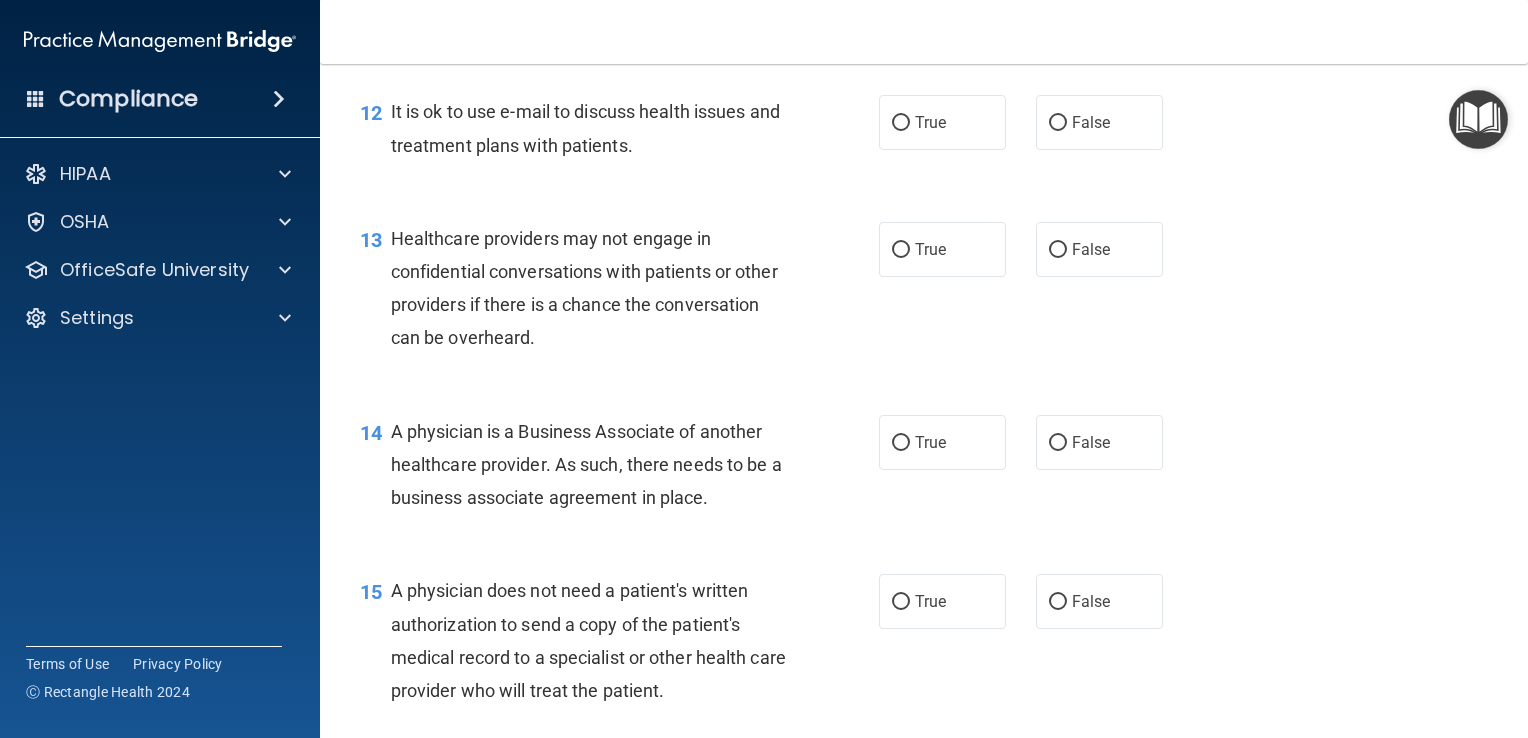scroll, scrollTop: 2084, scrollLeft: 0, axis: vertical 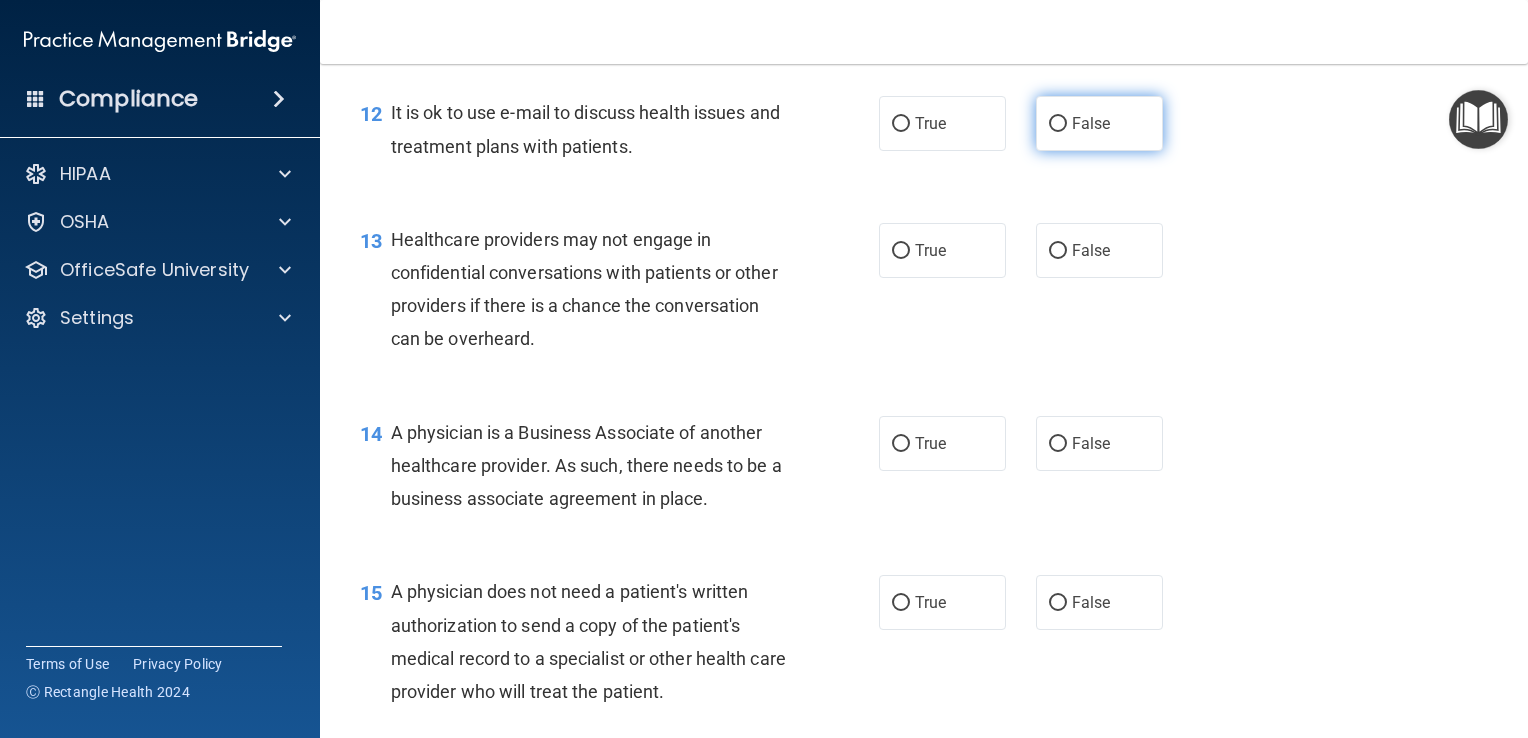 click on "False" at bounding box center (1099, 123) 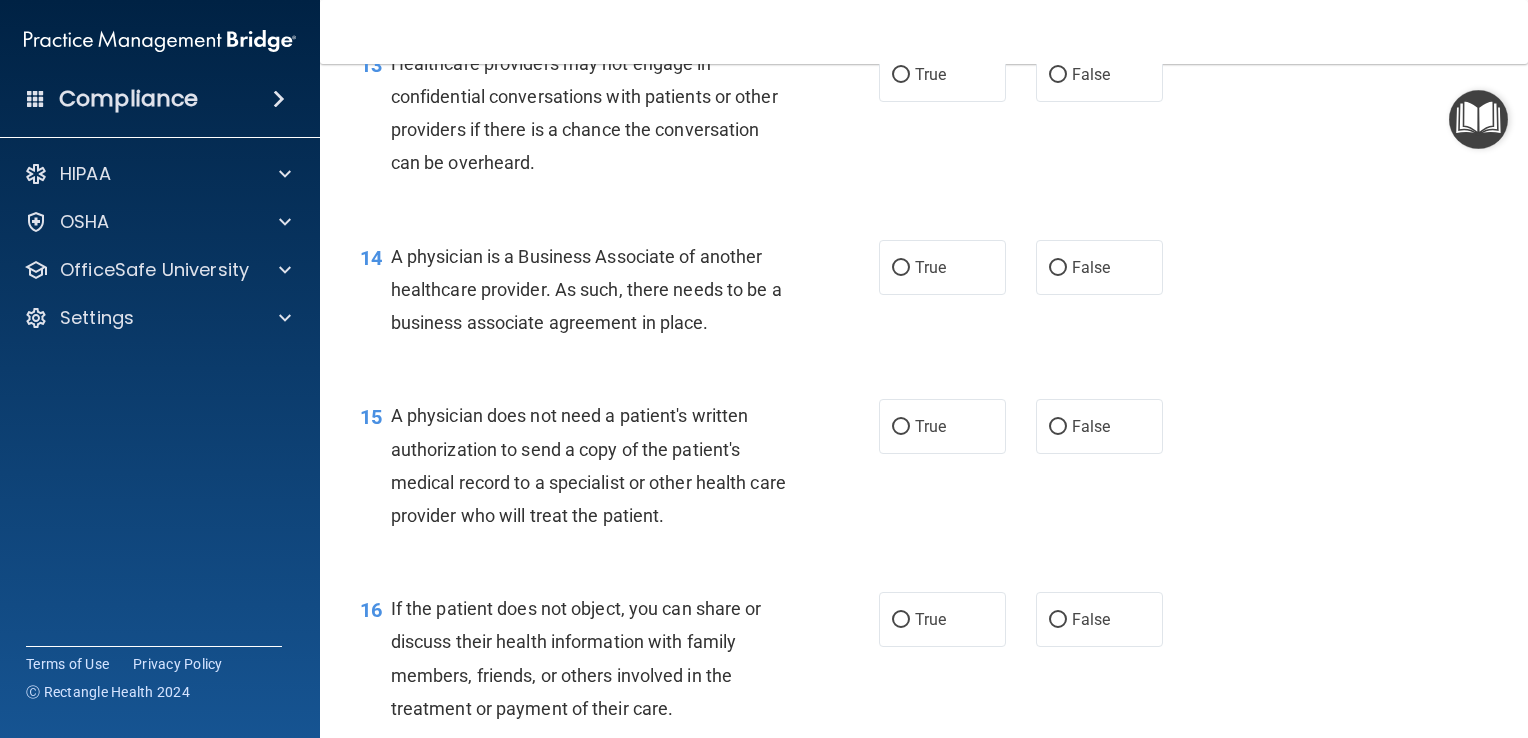 scroll, scrollTop: 2260, scrollLeft: 0, axis: vertical 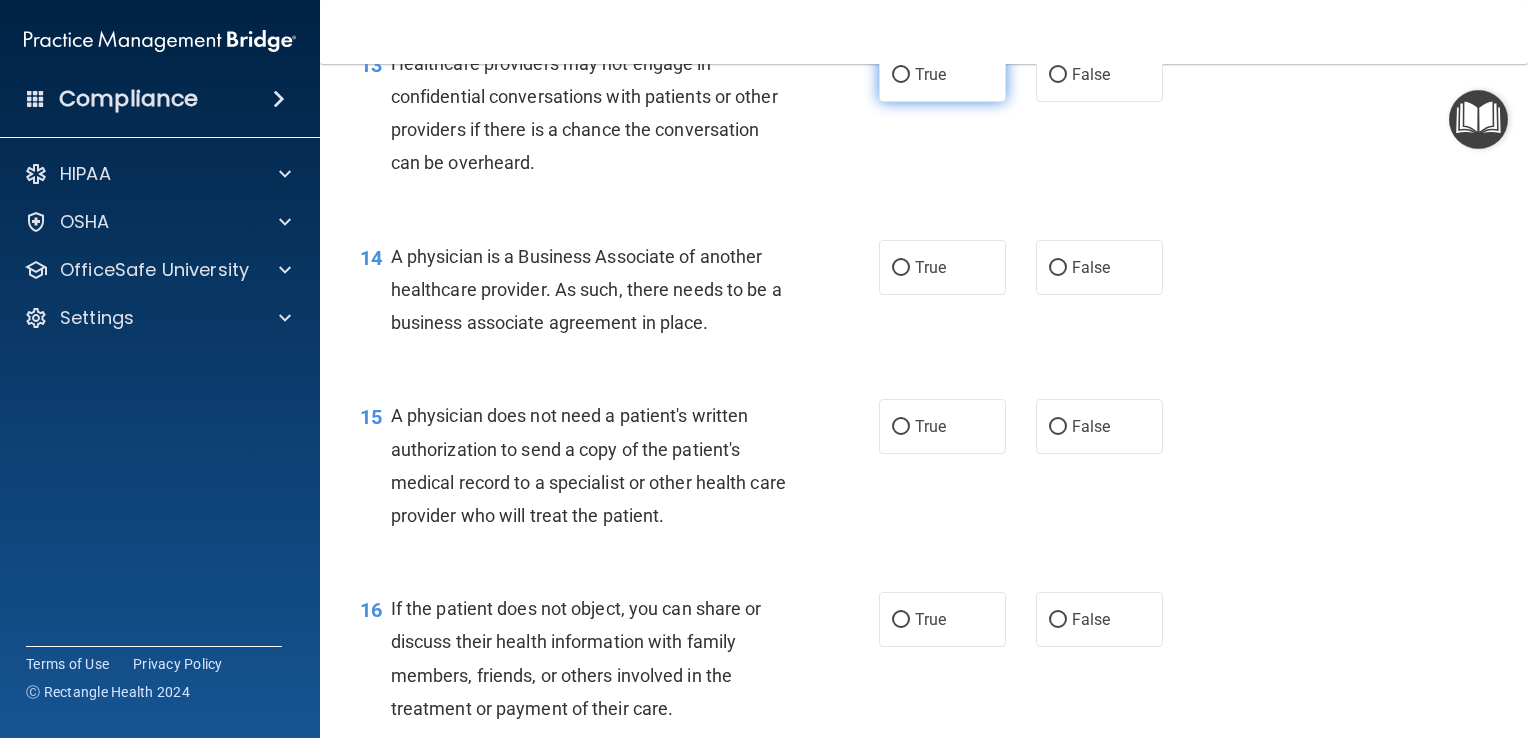 click on "True" at bounding box center [942, 74] 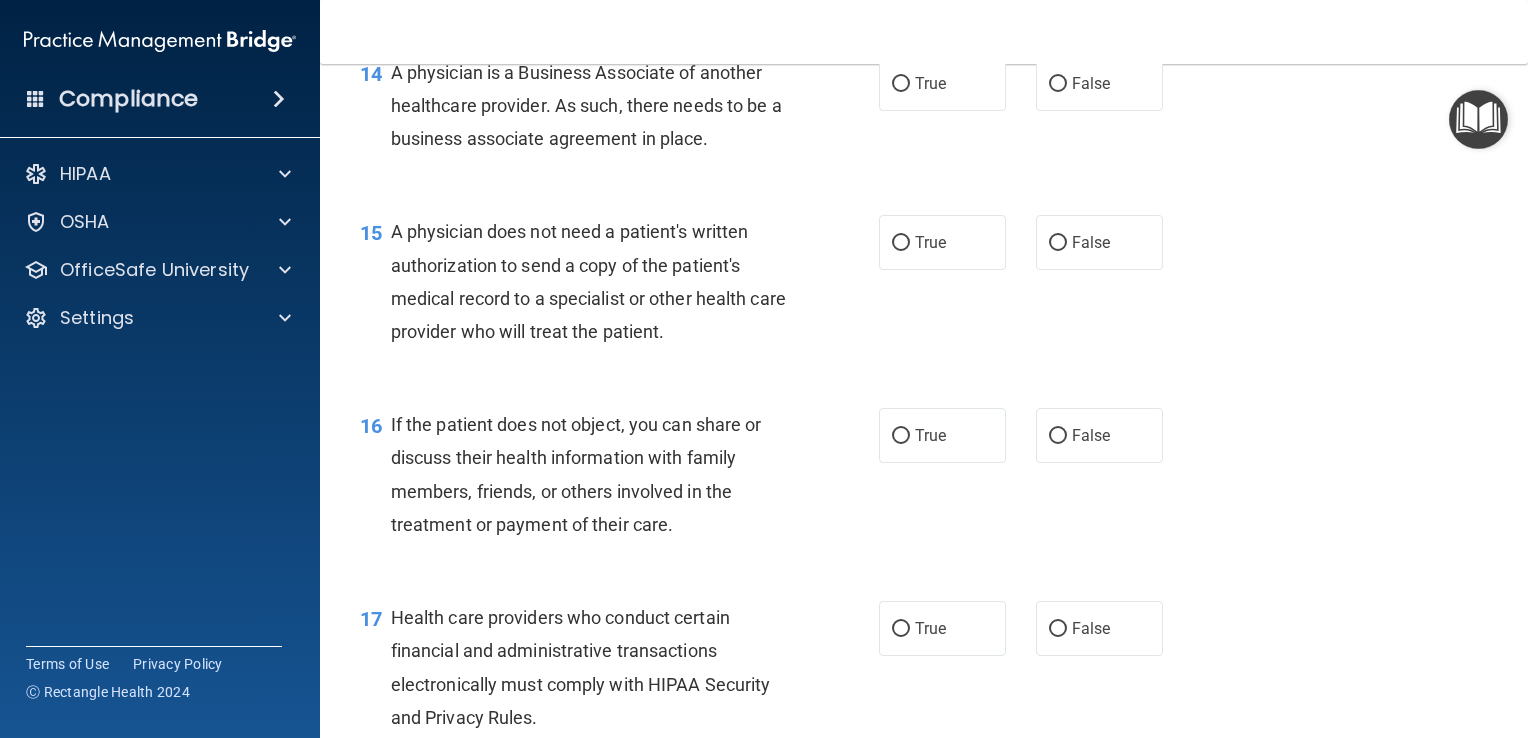 scroll, scrollTop: 2444, scrollLeft: 0, axis: vertical 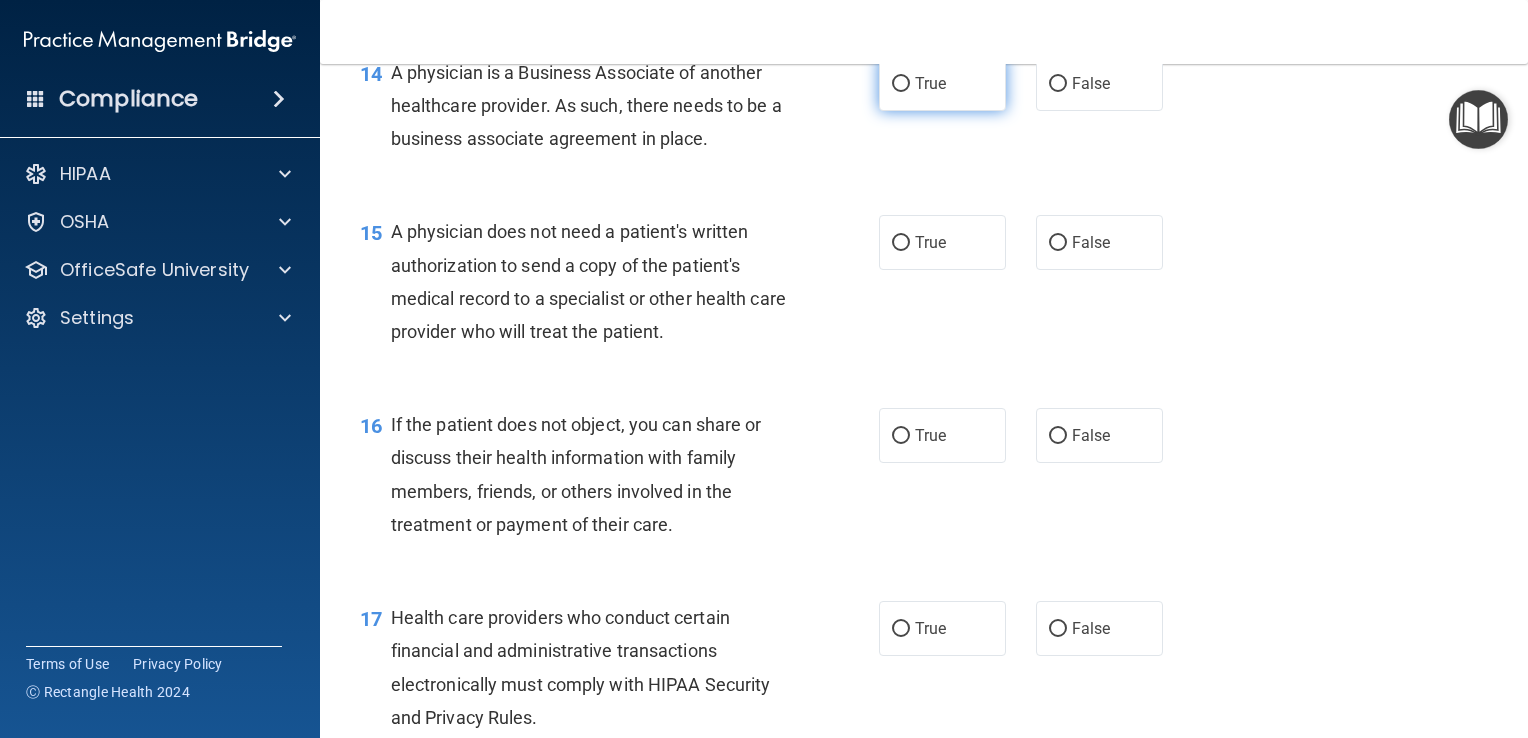 click on "True" at bounding box center [942, 83] 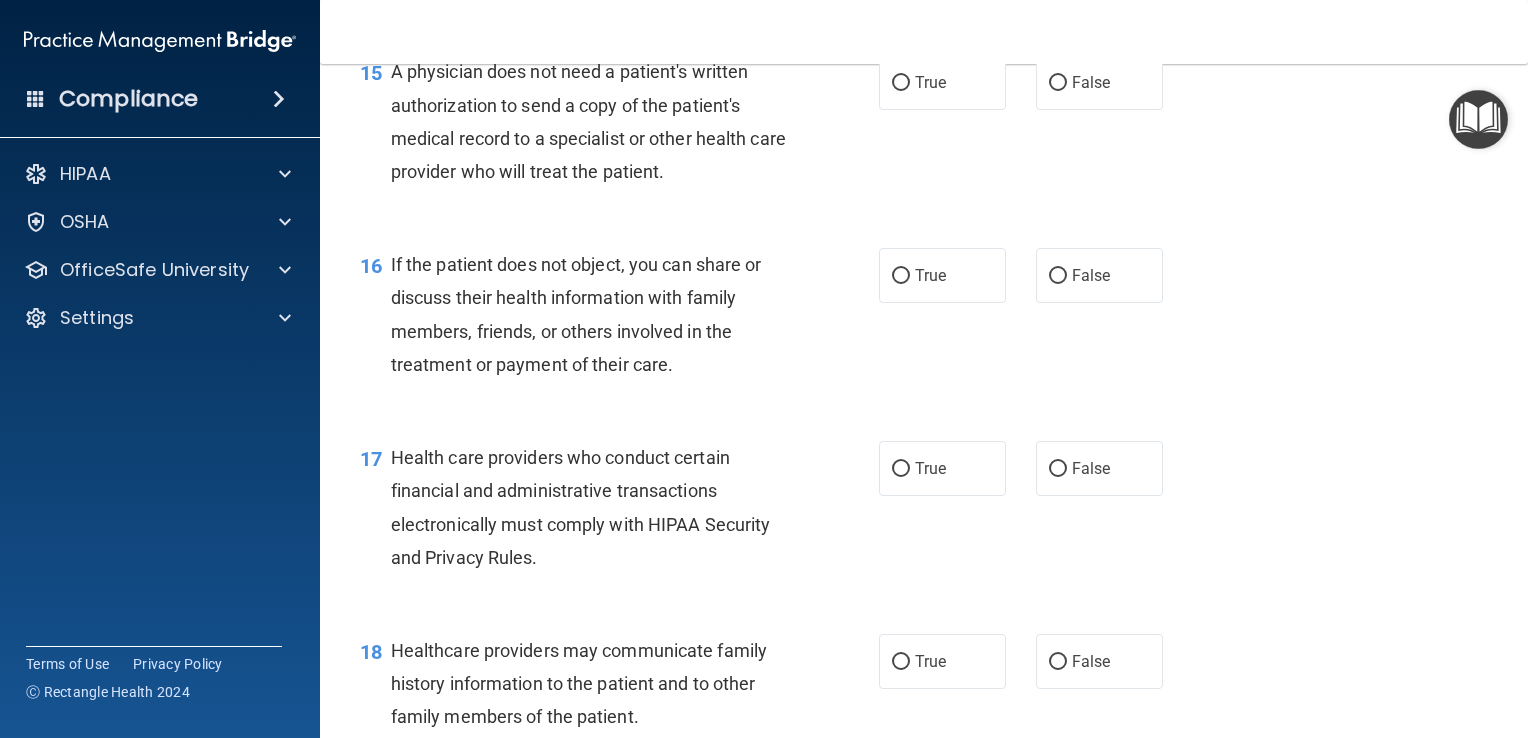 scroll, scrollTop: 2608, scrollLeft: 0, axis: vertical 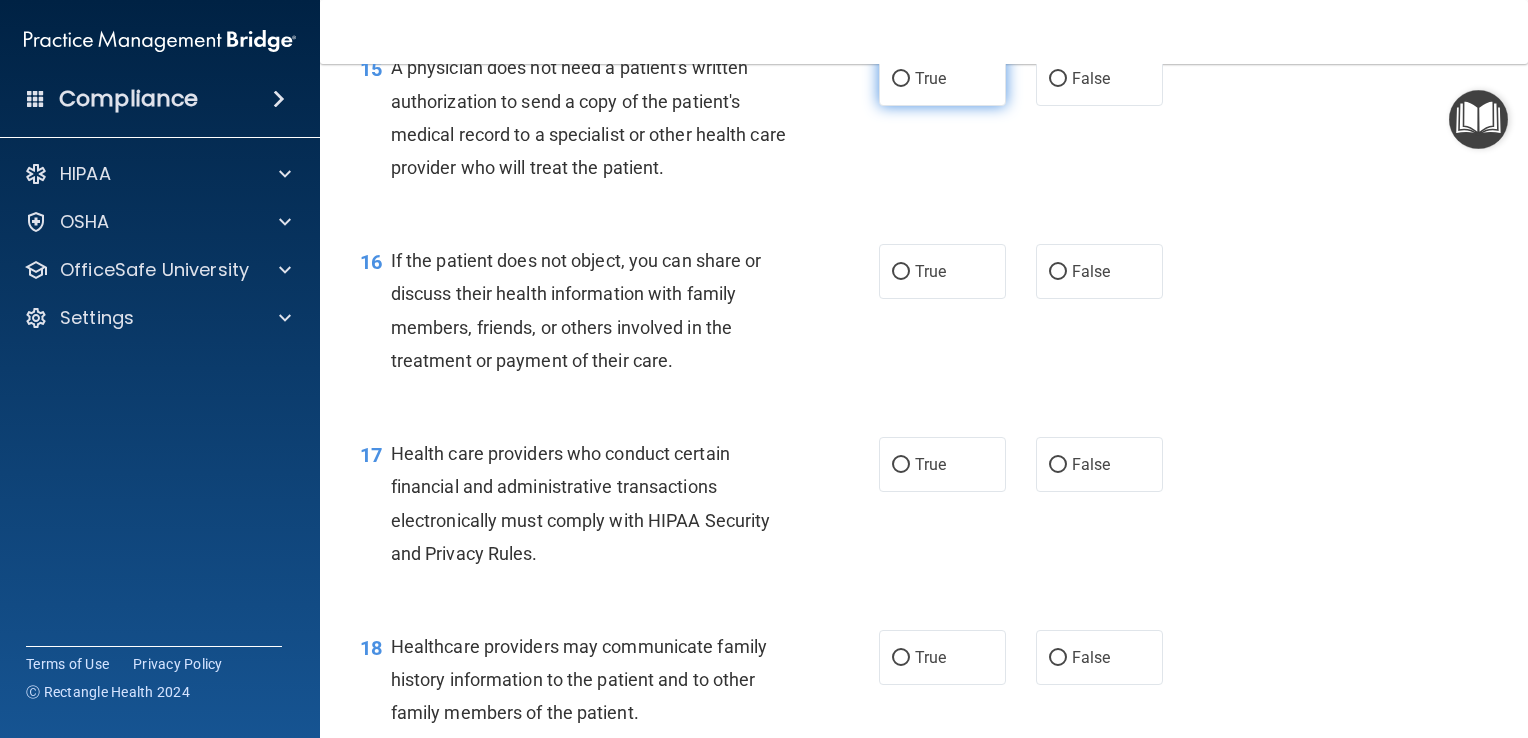 click on "True" at bounding box center (930, 78) 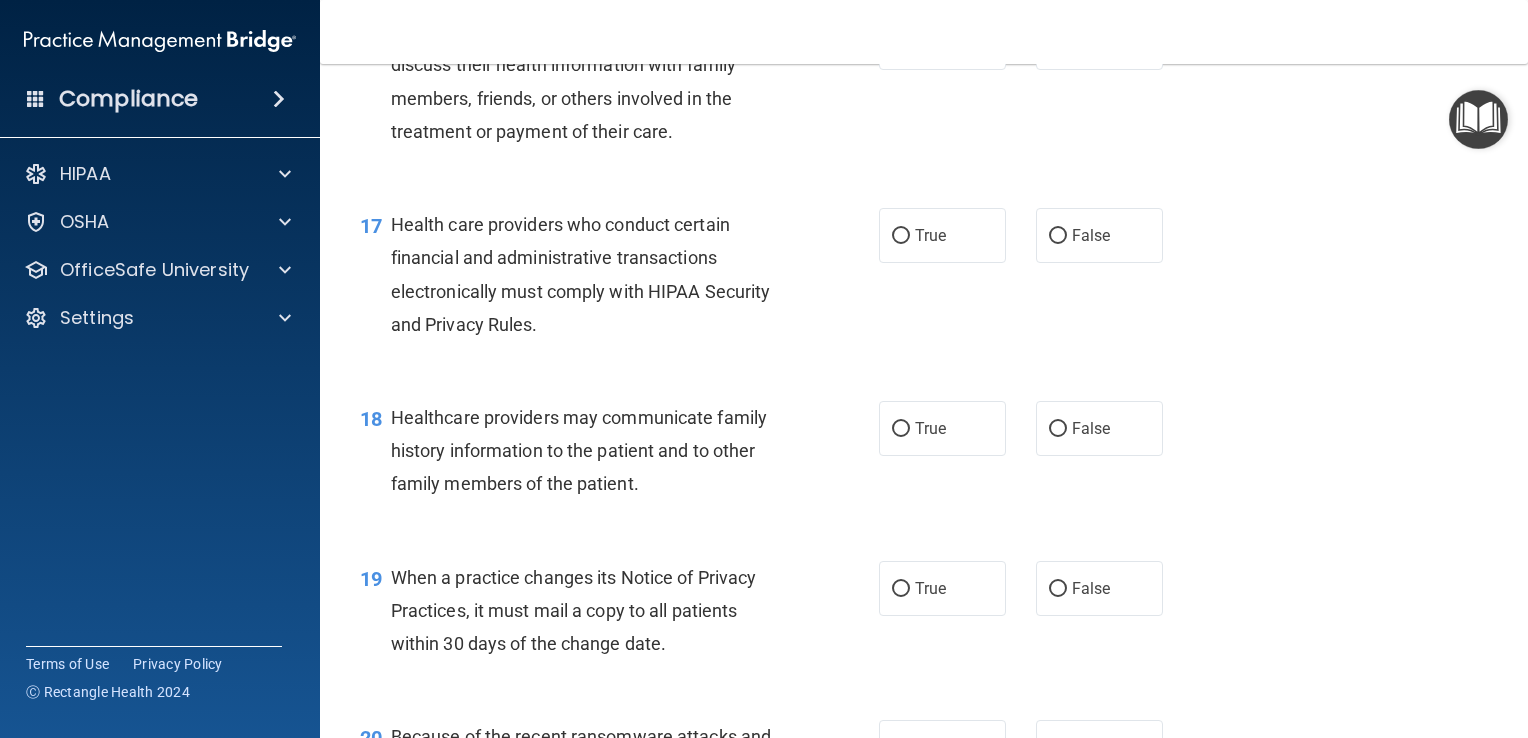 scroll, scrollTop: 2838, scrollLeft: 0, axis: vertical 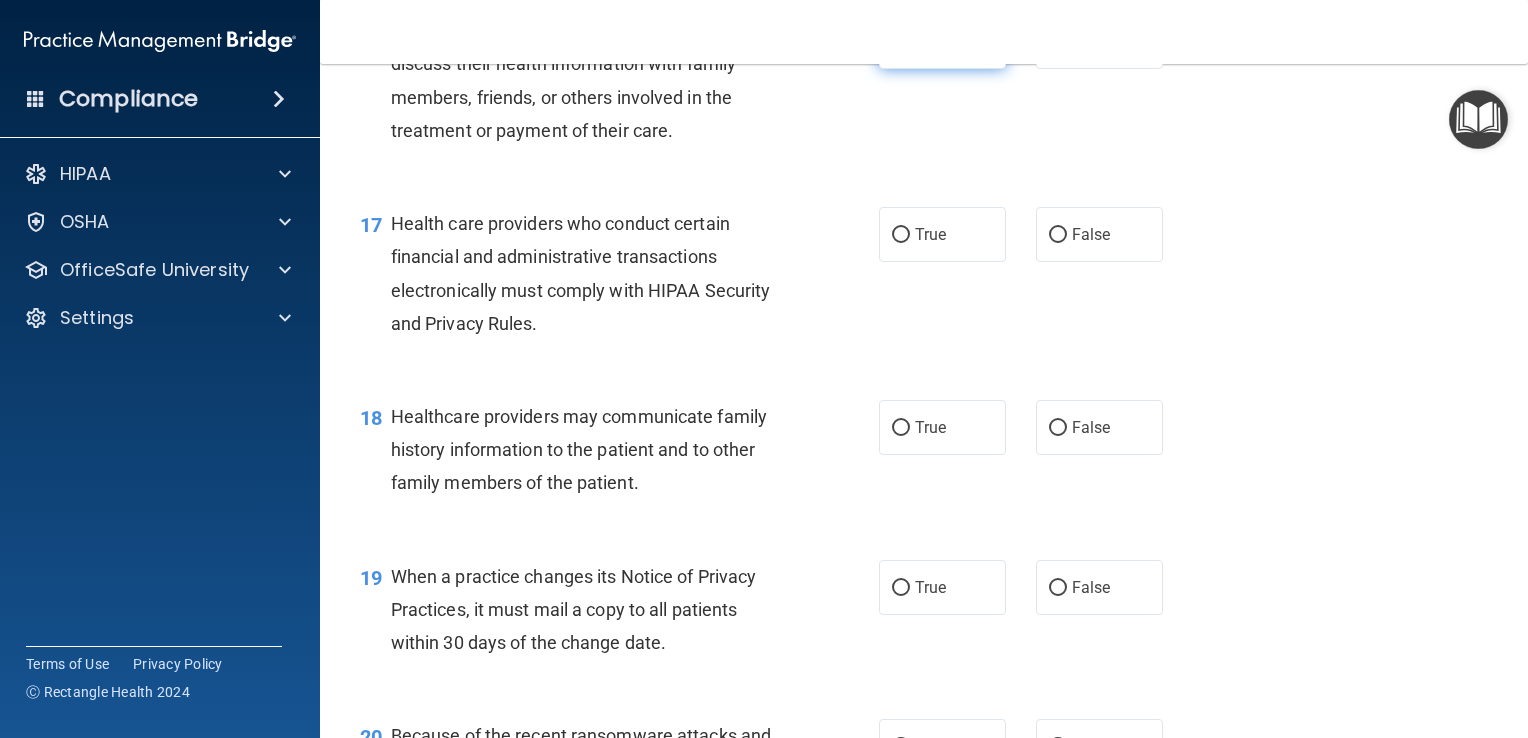 click on "True" at bounding box center [942, 41] 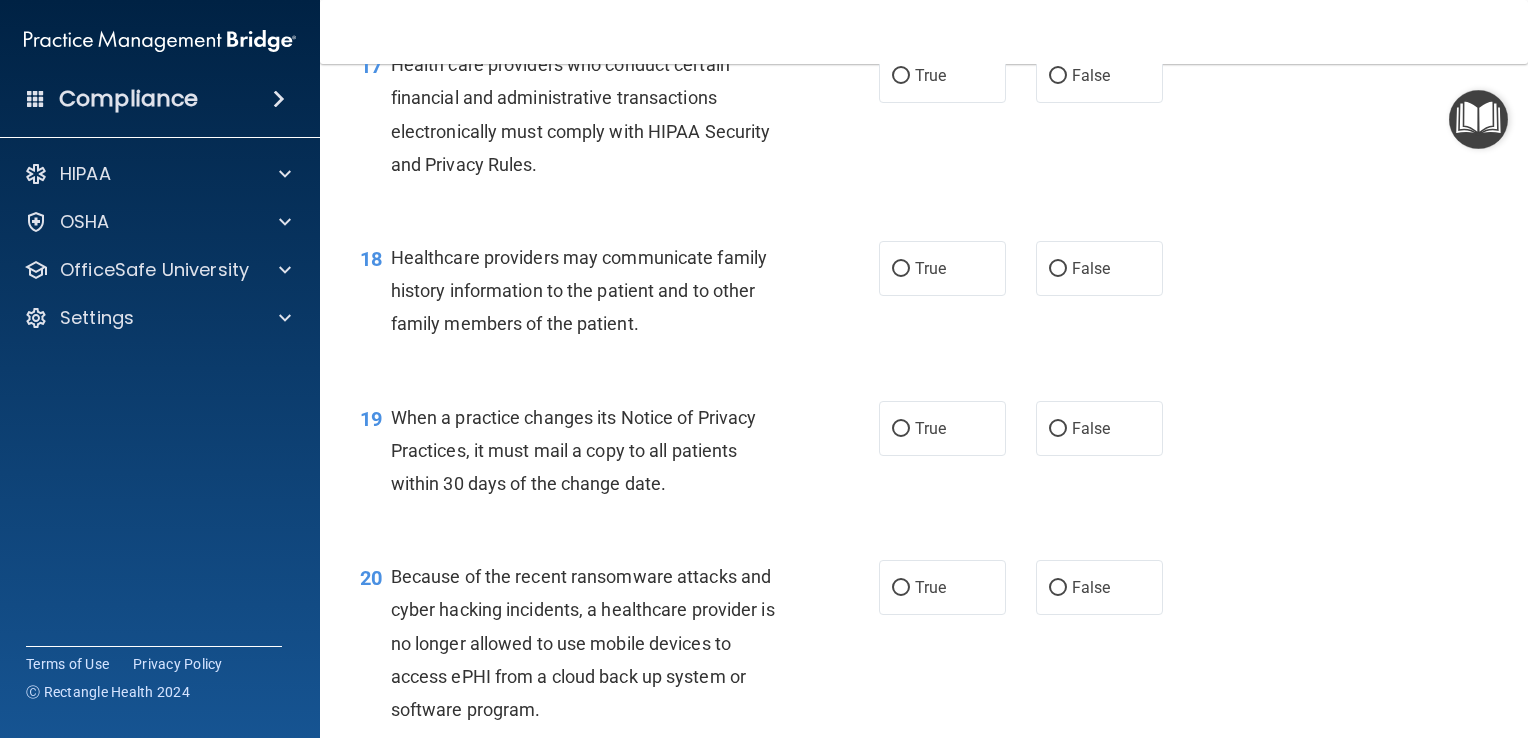 scroll, scrollTop: 2998, scrollLeft: 0, axis: vertical 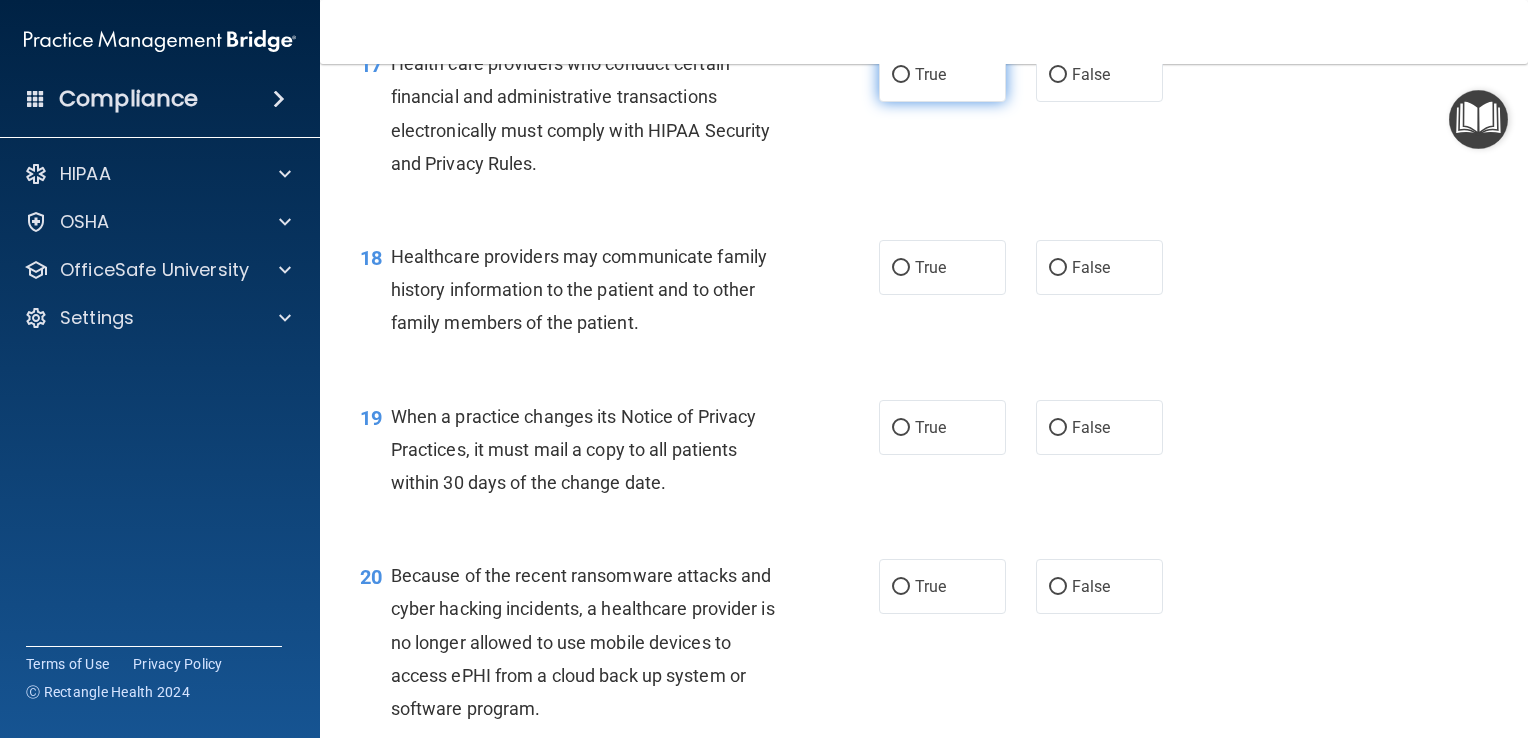 click on "True" at bounding box center [942, 74] 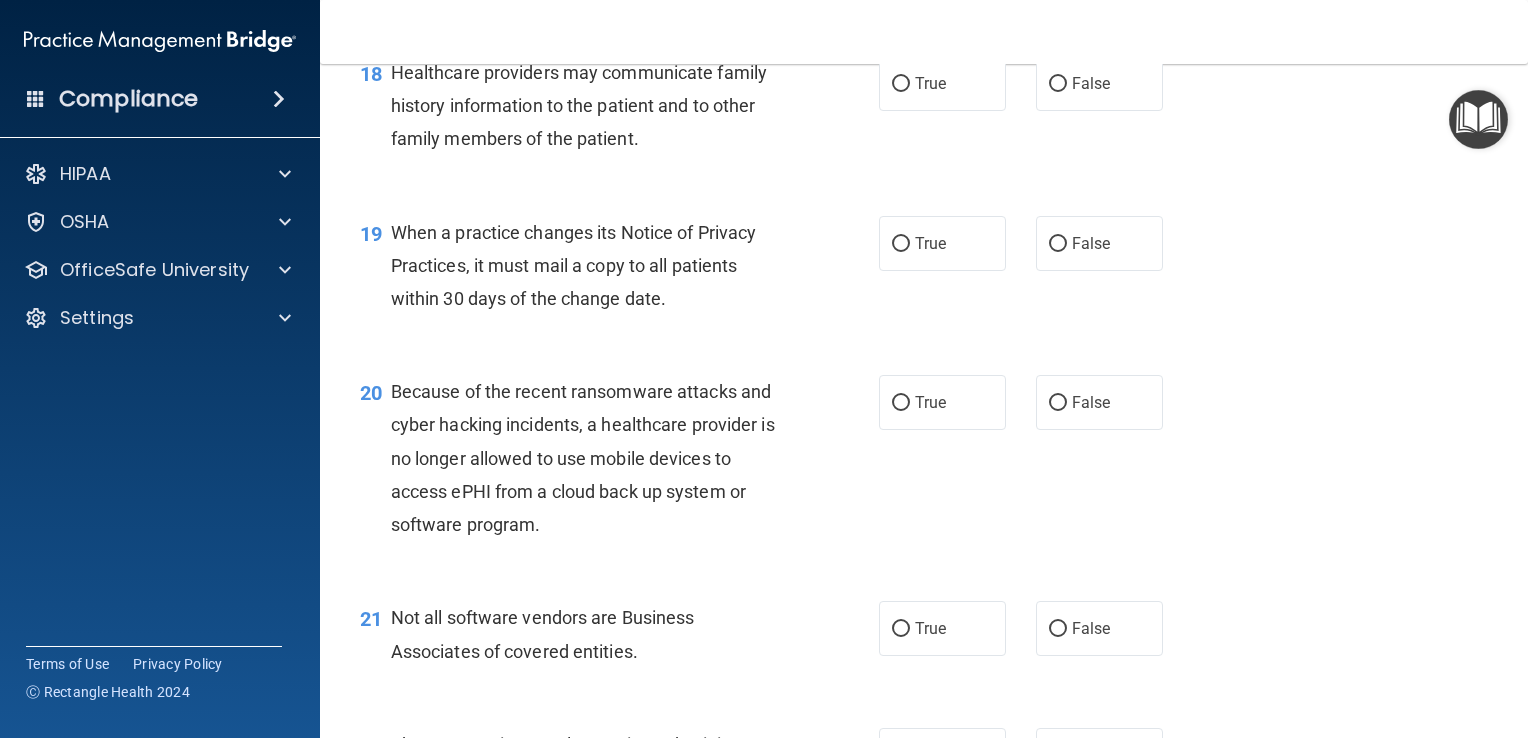 scroll, scrollTop: 3182, scrollLeft: 0, axis: vertical 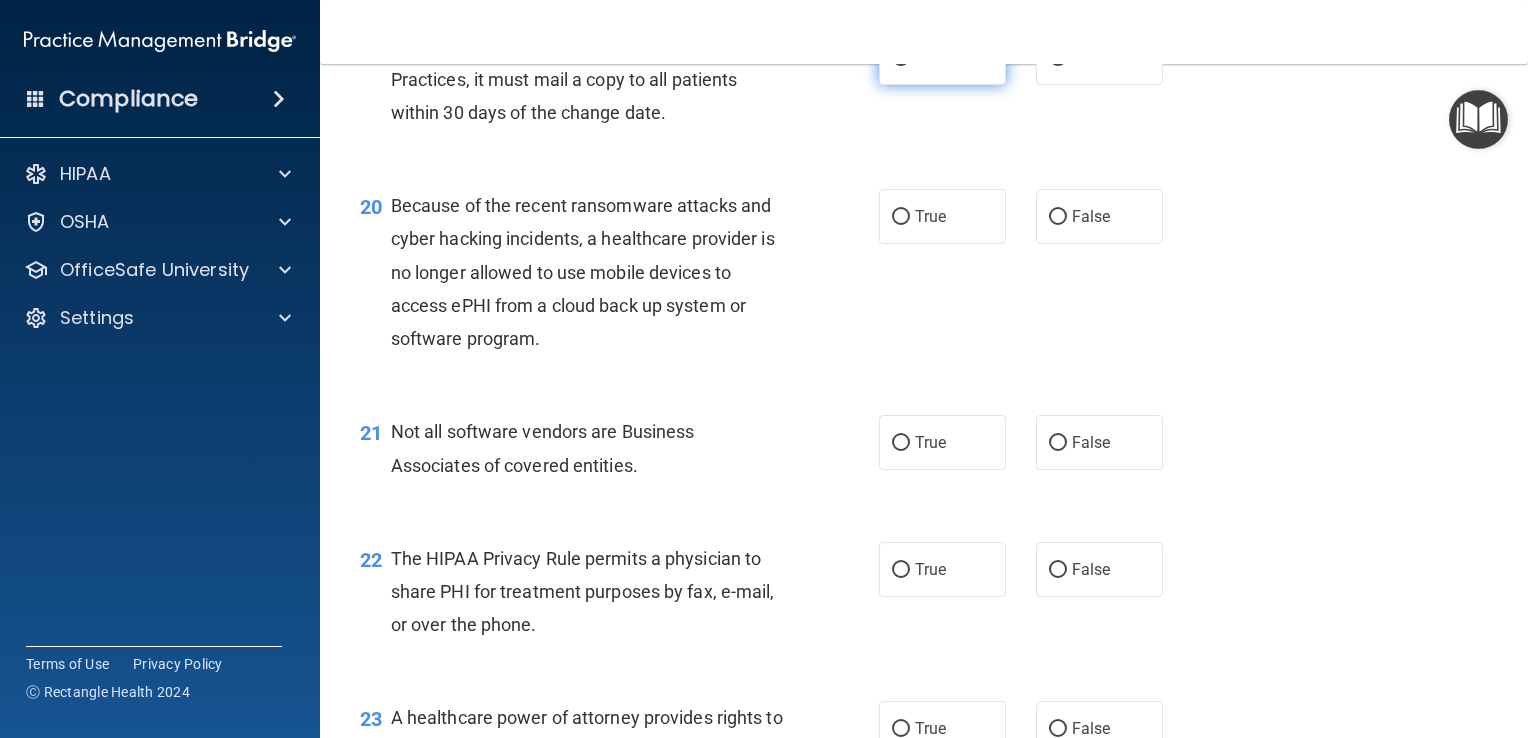 click on "True" at bounding box center (942, 57) 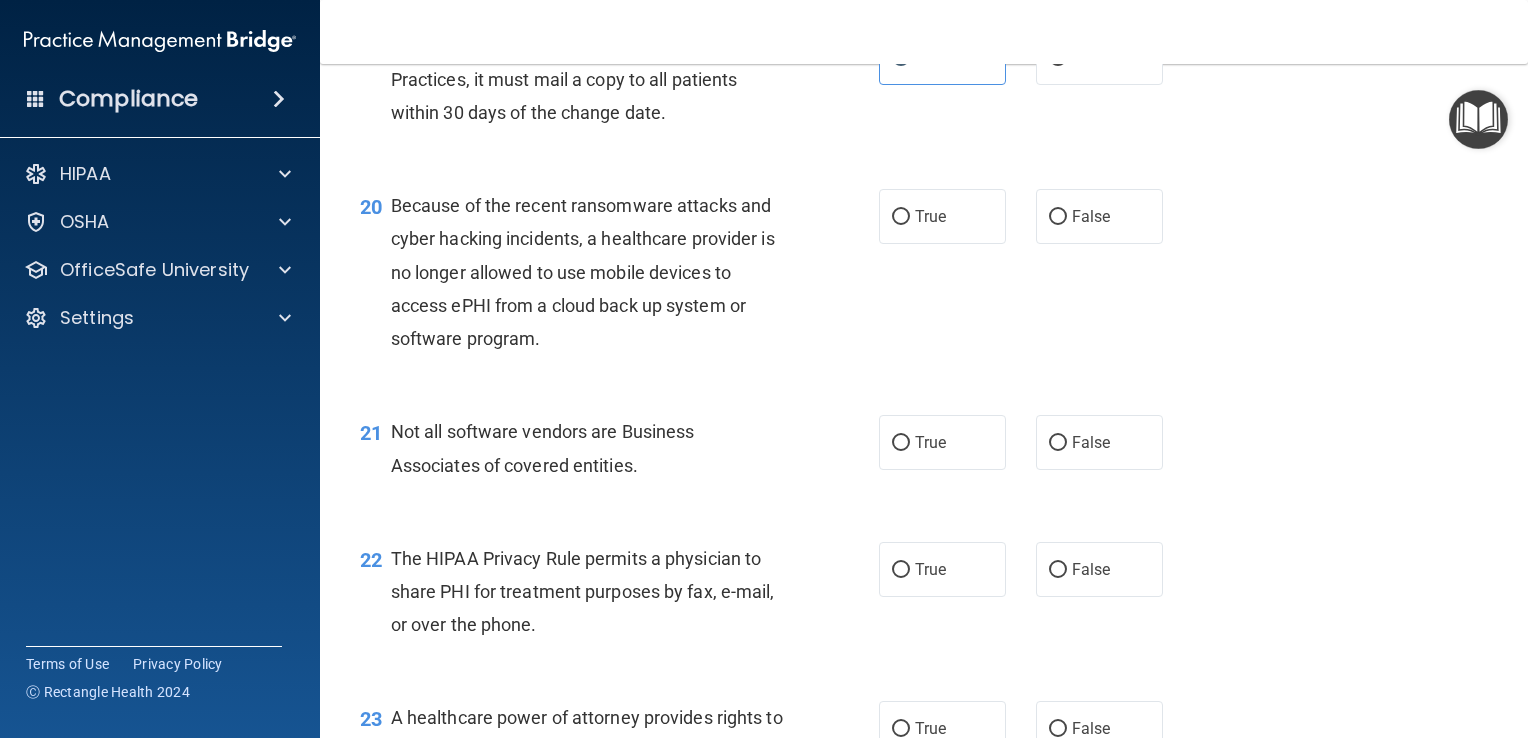 scroll, scrollTop: 3473, scrollLeft: 0, axis: vertical 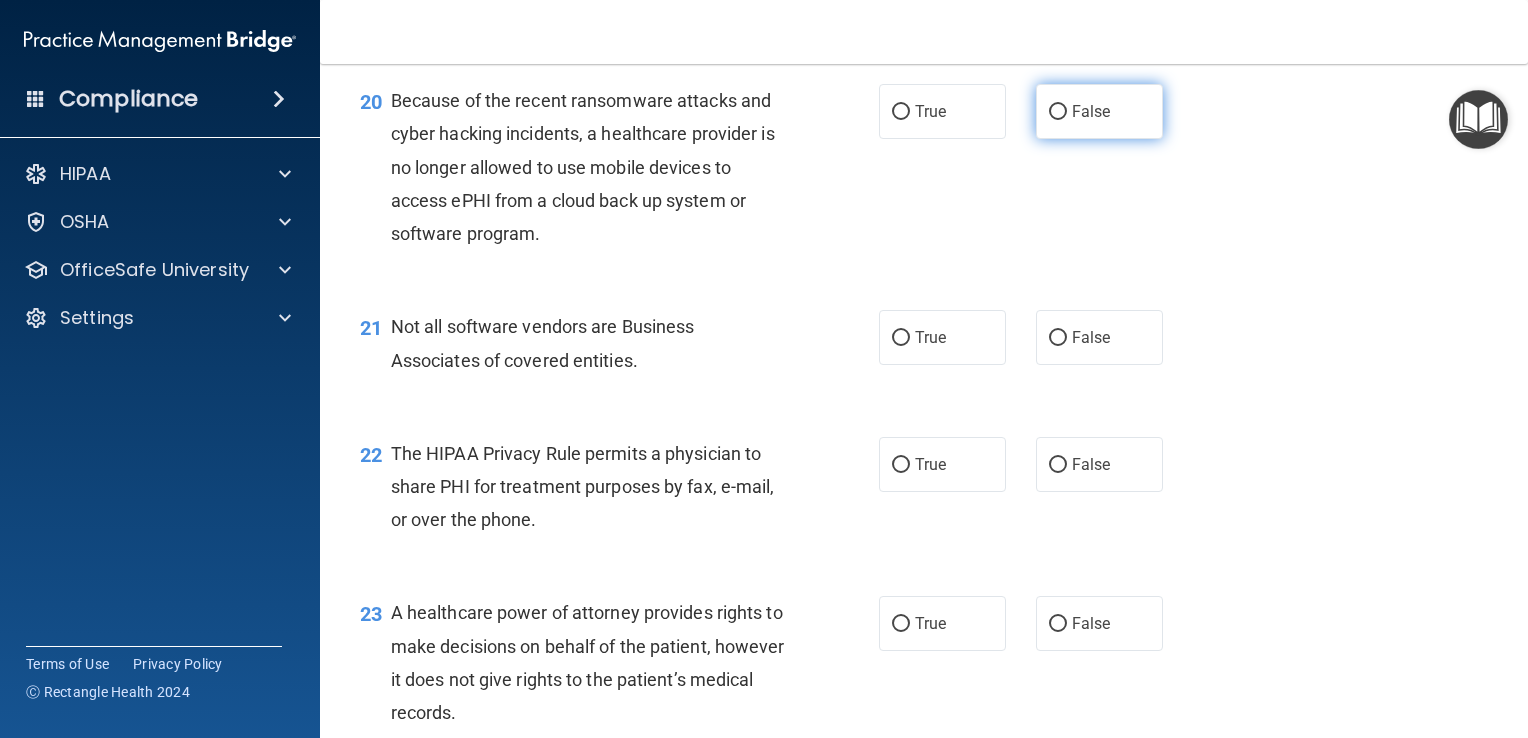 click on "False" at bounding box center (1058, 112) 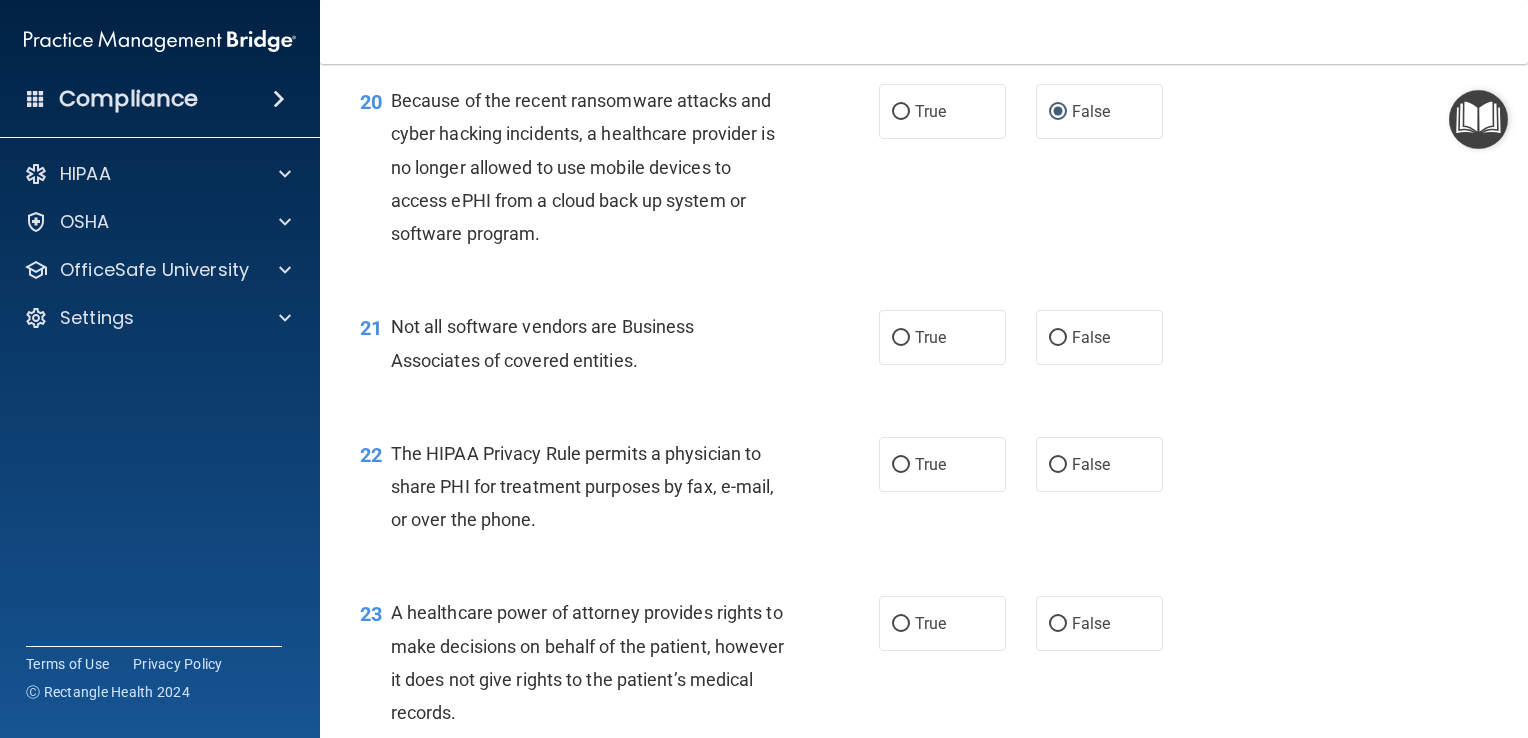 scroll, scrollTop: 3656, scrollLeft: 0, axis: vertical 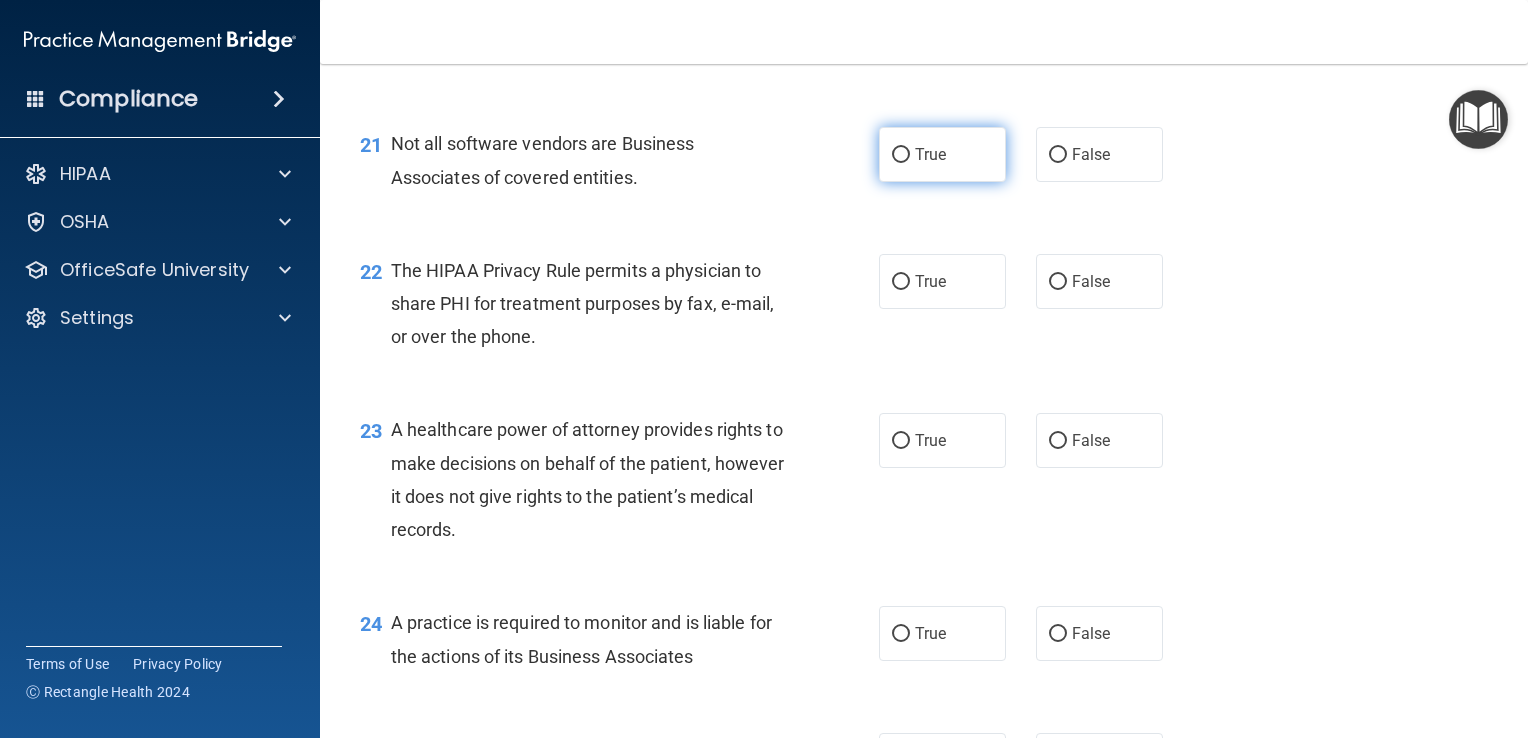 click on "True" at bounding box center [942, 154] 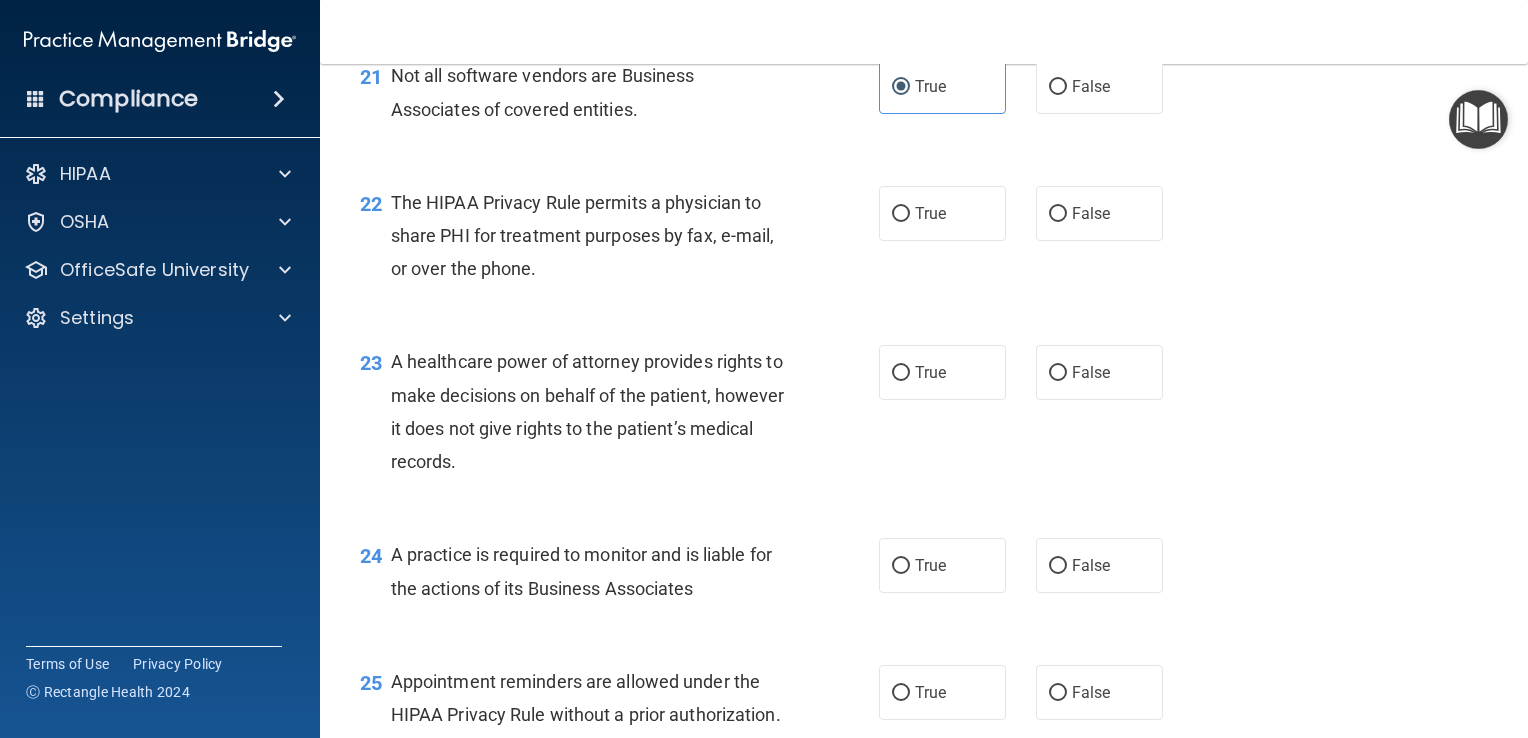 scroll, scrollTop: 3902, scrollLeft: 0, axis: vertical 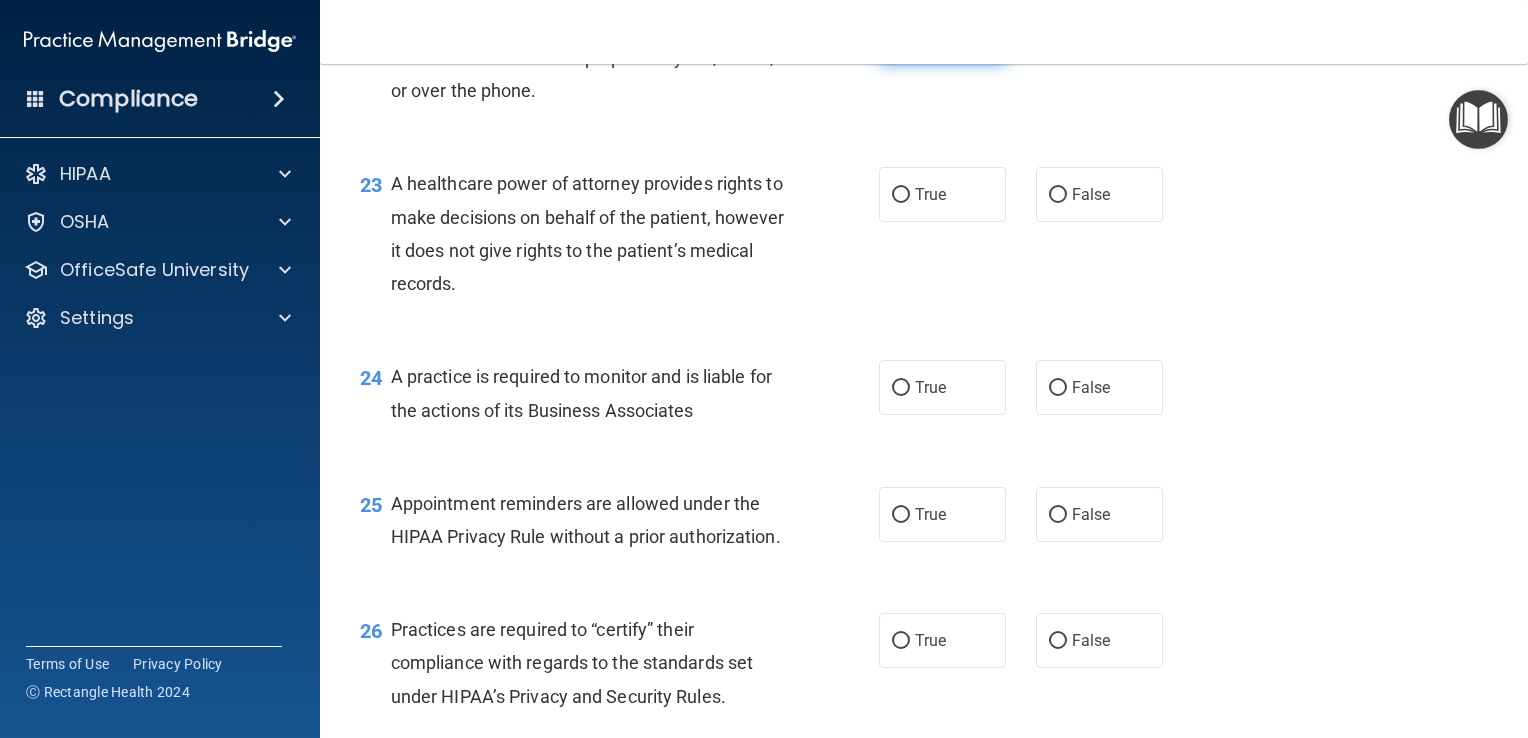 click on "True" at bounding box center (901, 36) 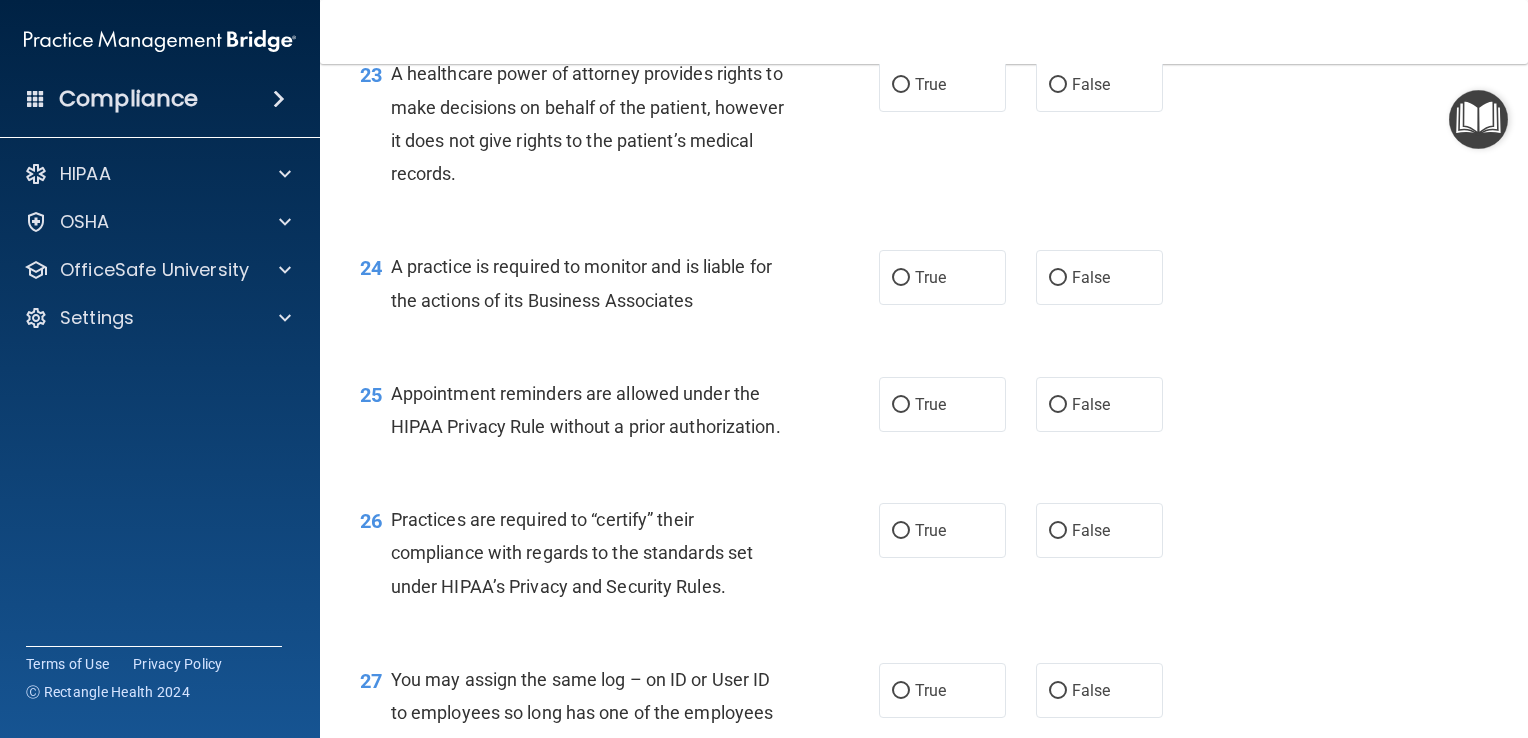 scroll, scrollTop: 4010, scrollLeft: 0, axis: vertical 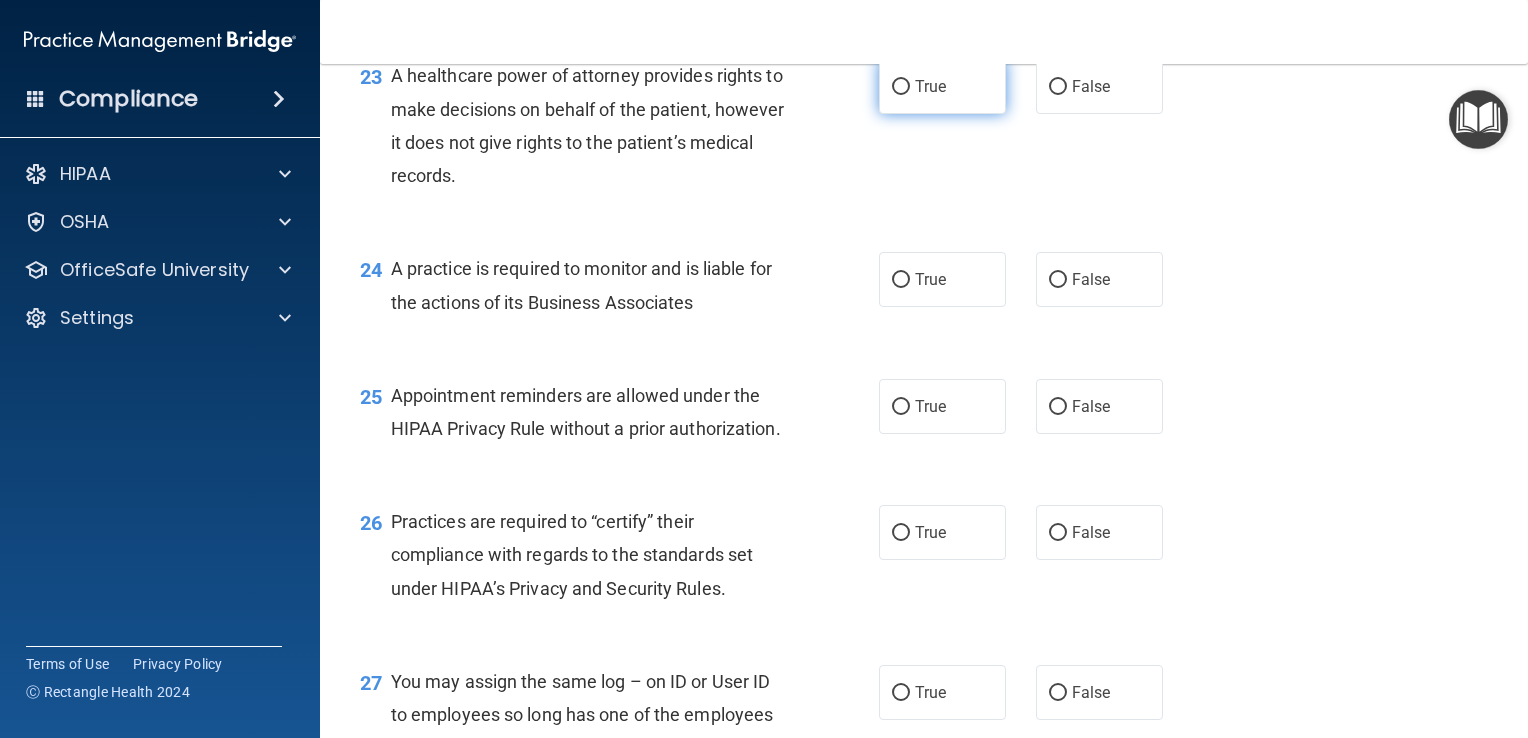 click on "True" at bounding box center [942, 86] 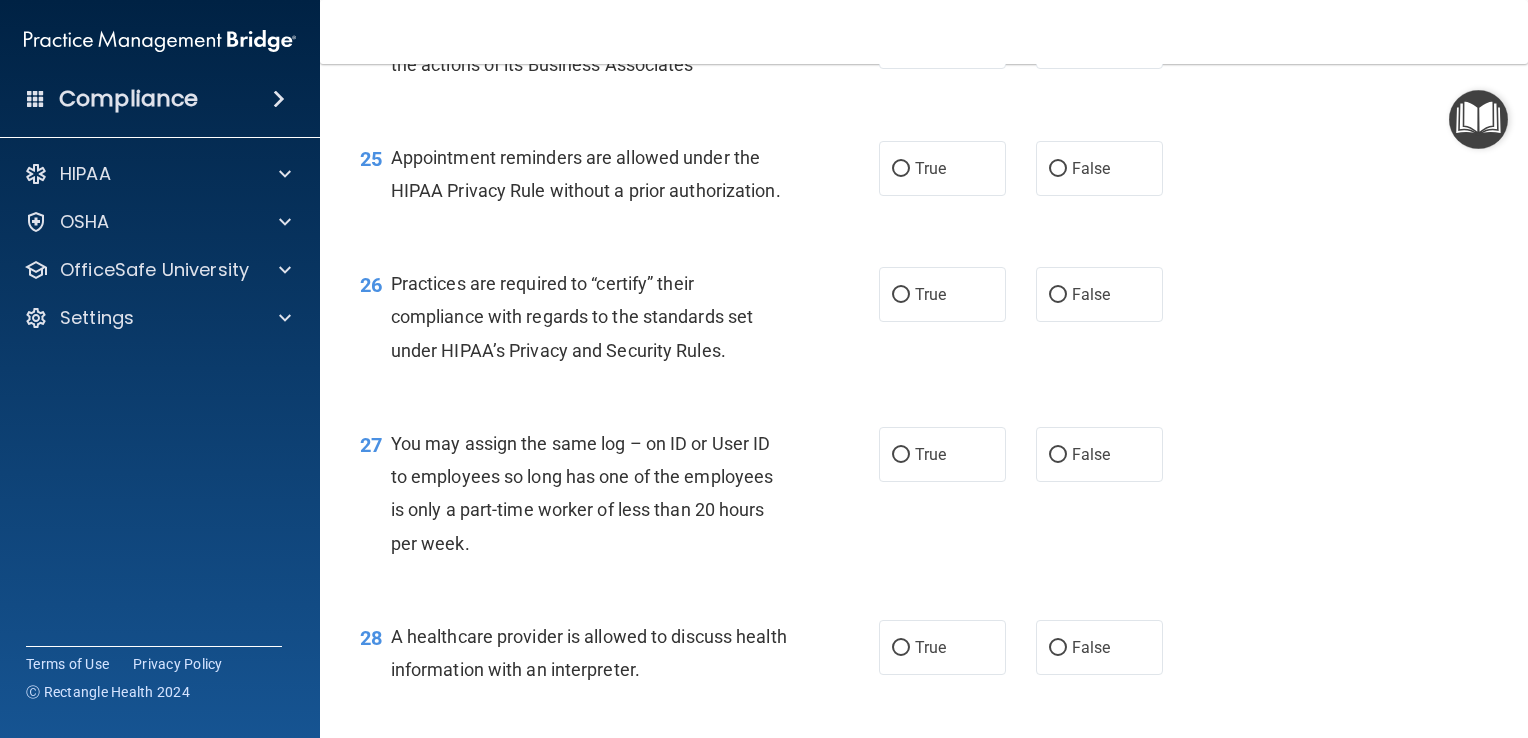 scroll, scrollTop: 4221, scrollLeft: 0, axis: vertical 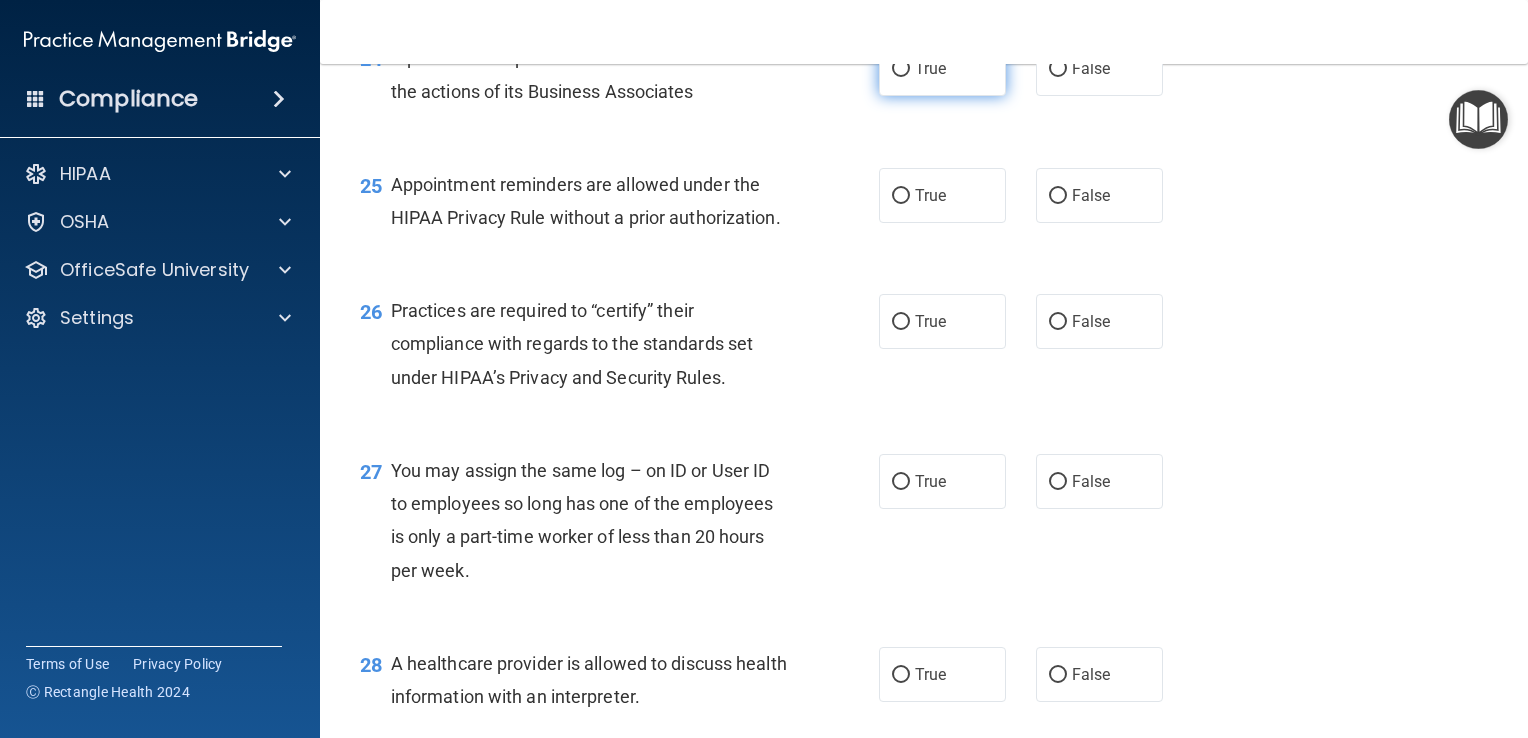 click on "True" at bounding box center [942, 68] 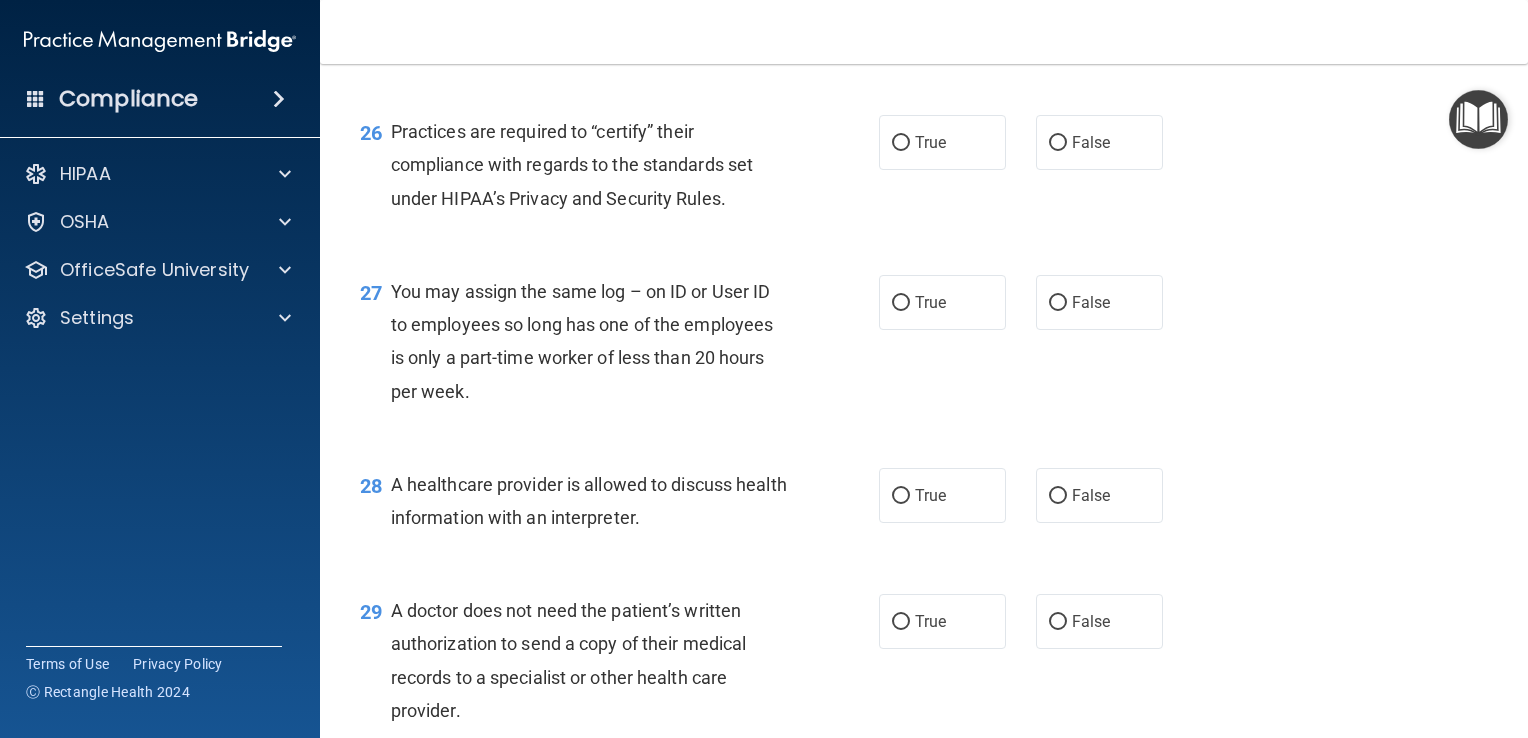 scroll, scrollTop: 4401, scrollLeft: 0, axis: vertical 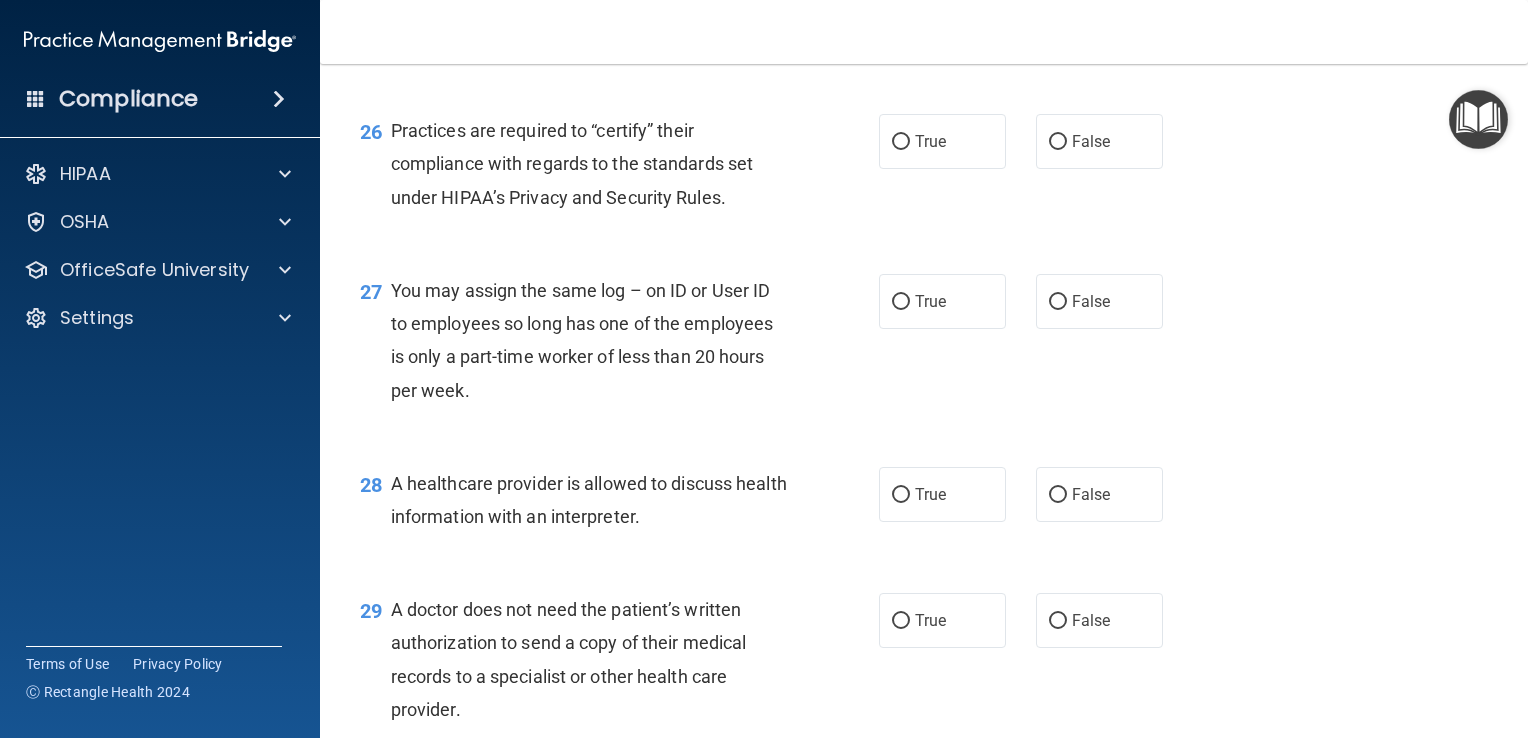 click on "True" at bounding box center (942, 15) 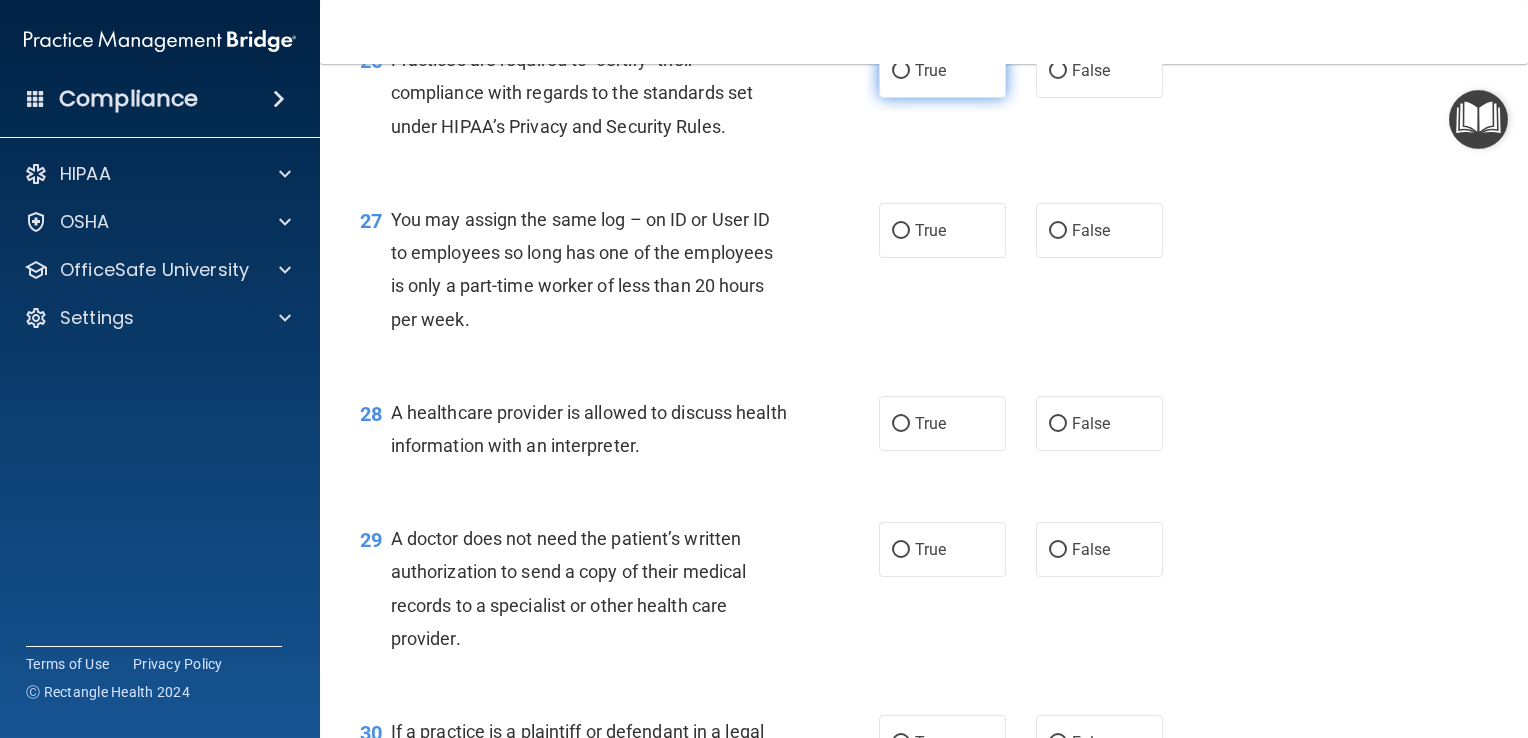 click on "True" at bounding box center [930, 70] 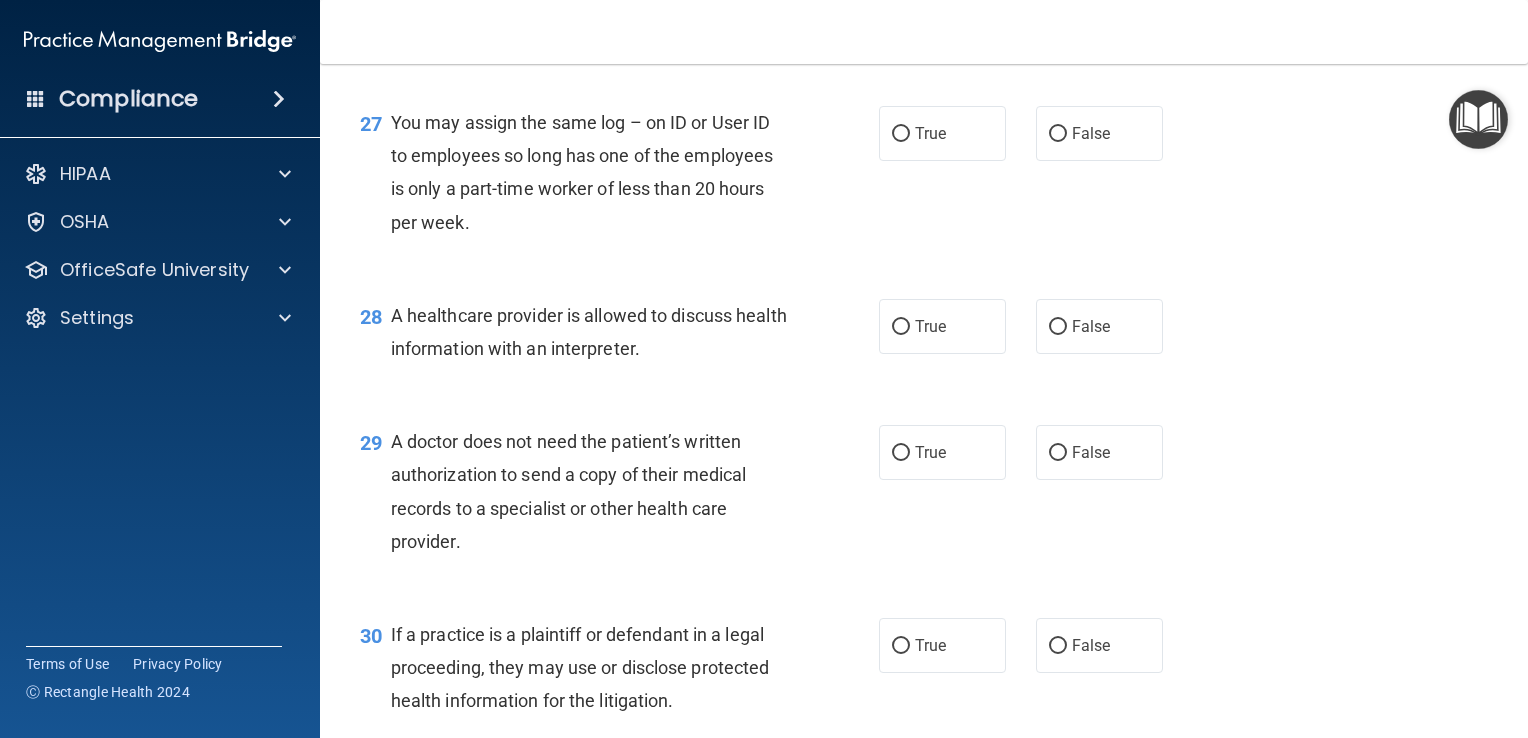 scroll, scrollTop: 4593, scrollLeft: 0, axis: vertical 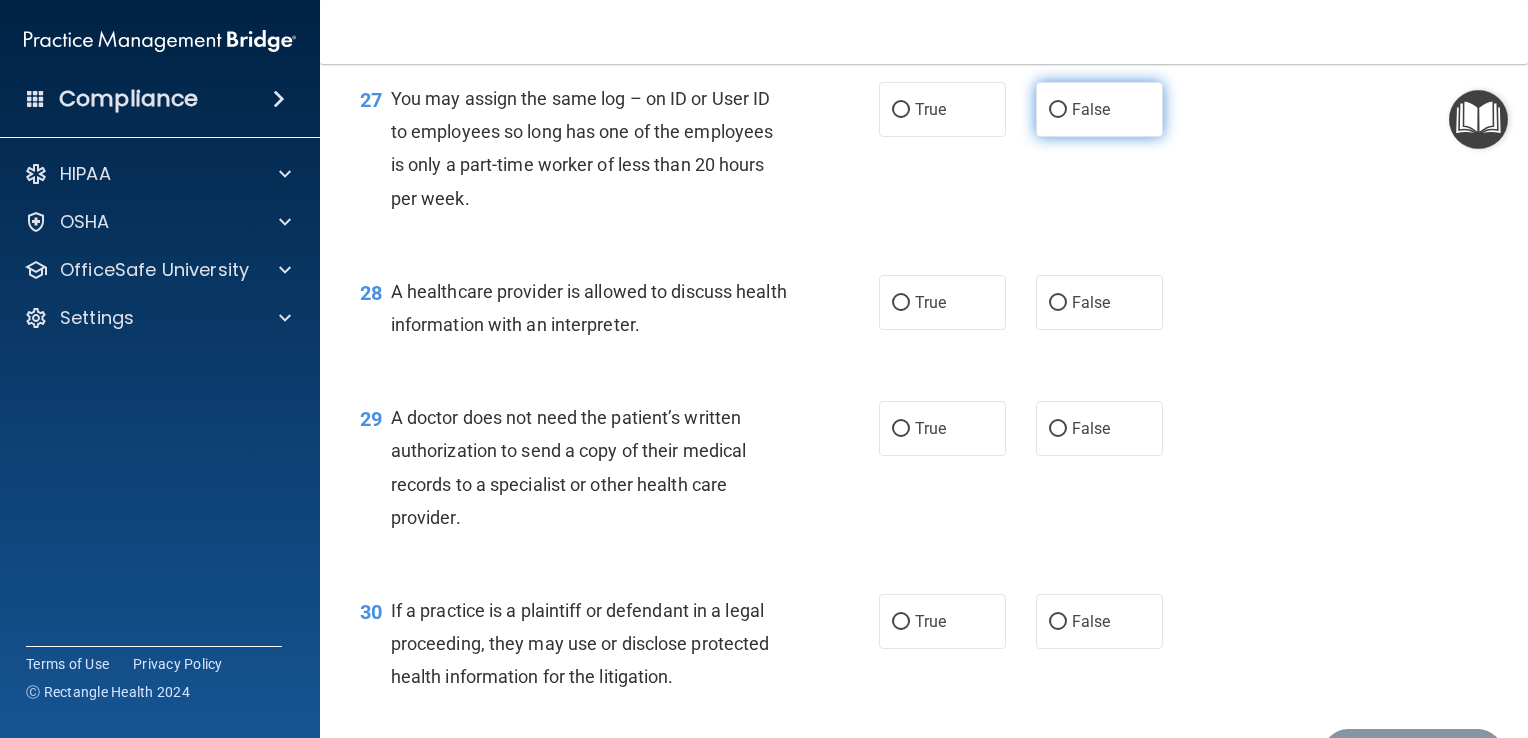 click on "False" at bounding box center (1099, 109) 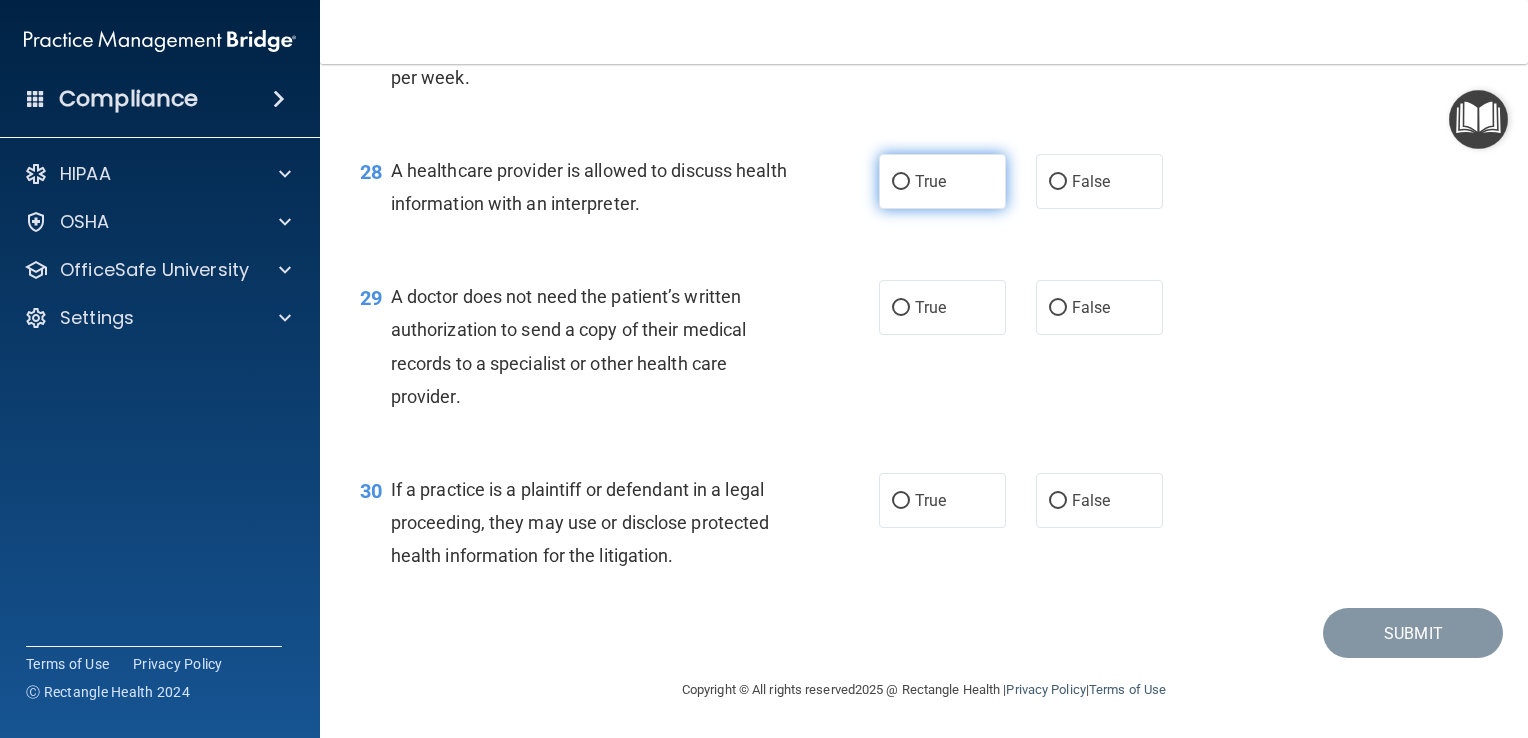 scroll, scrollTop: 4813, scrollLeft: 0, axis: vertical 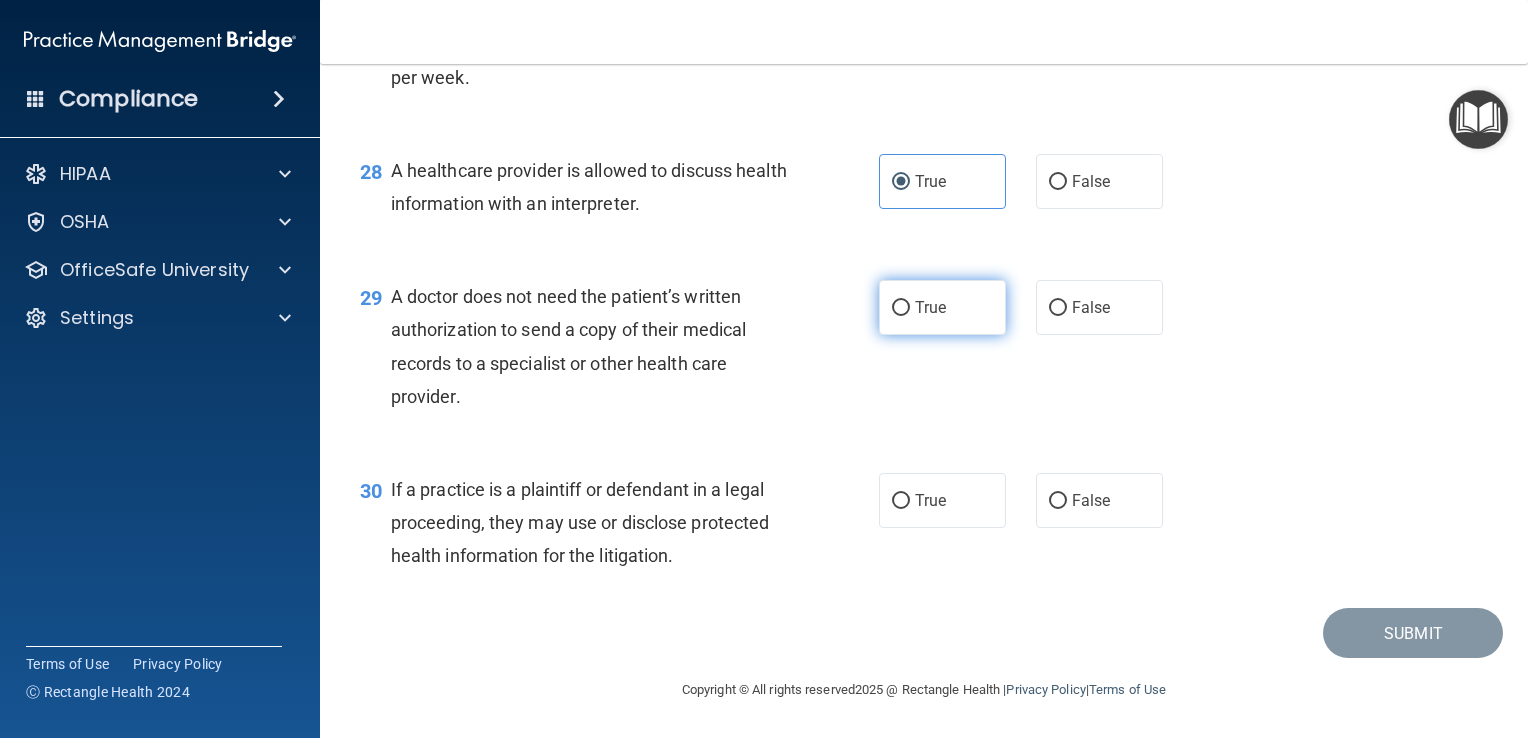 click on "True" at bounding box center [942, 307] 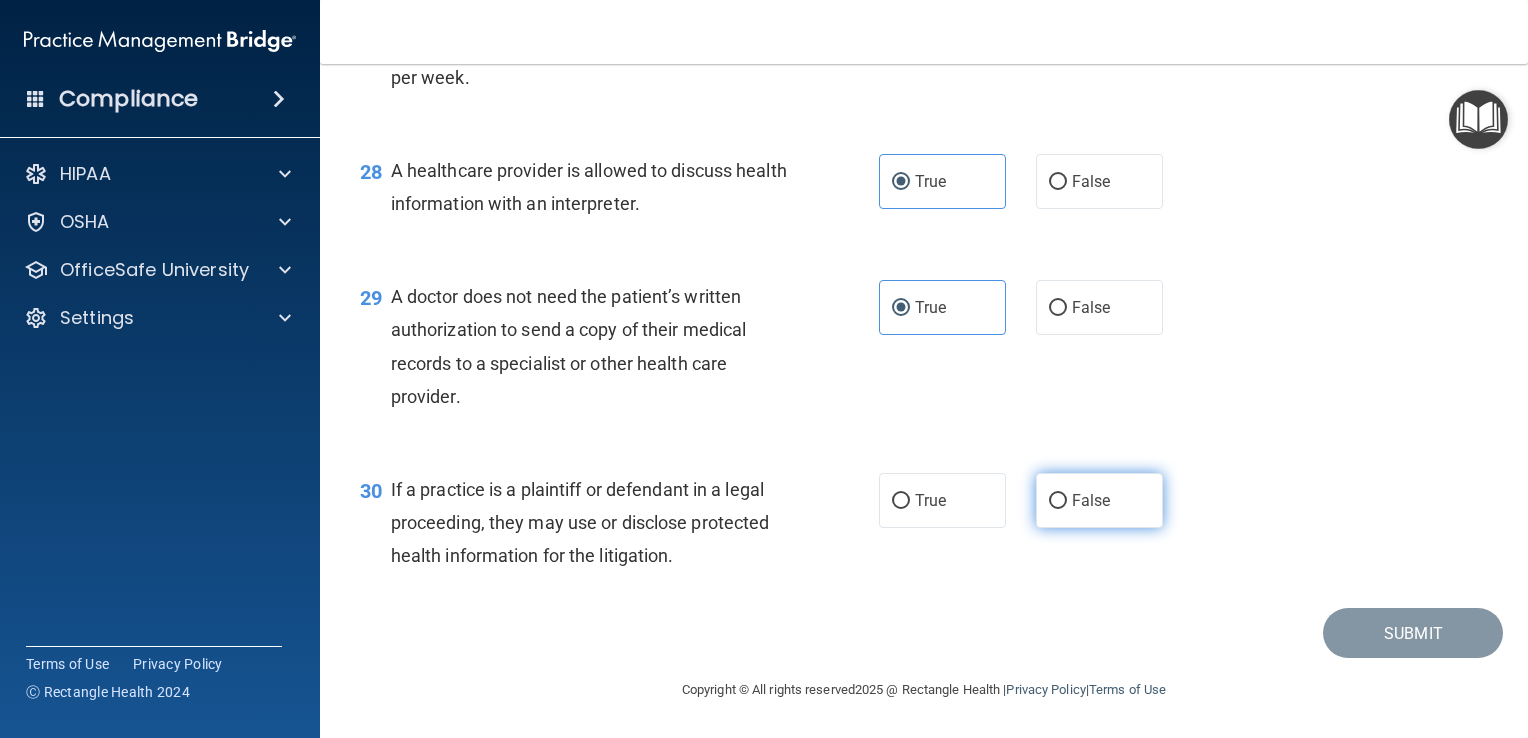 click on "False" at bounding box center (1099, 500) 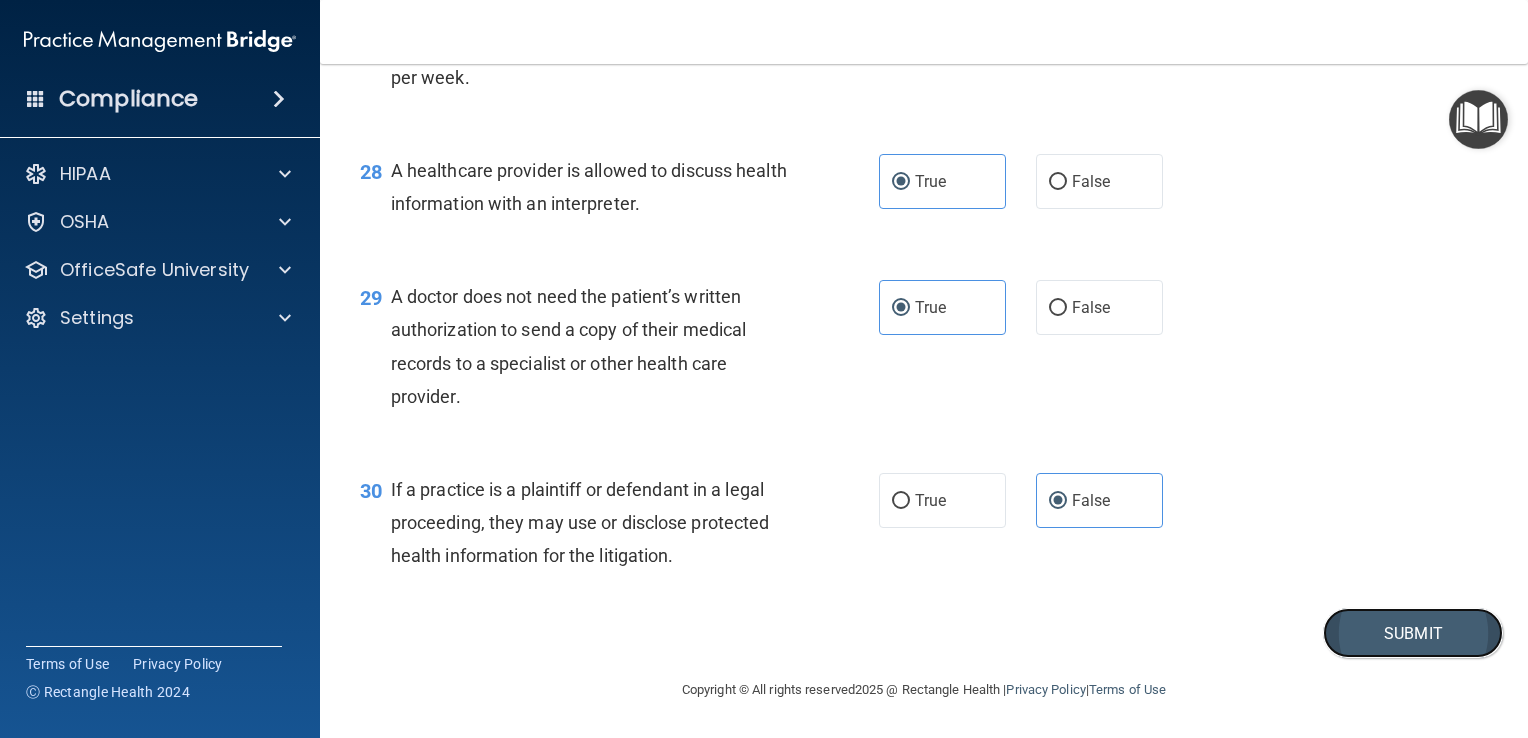 click on "Submit" at bounding box center (1413, 633) 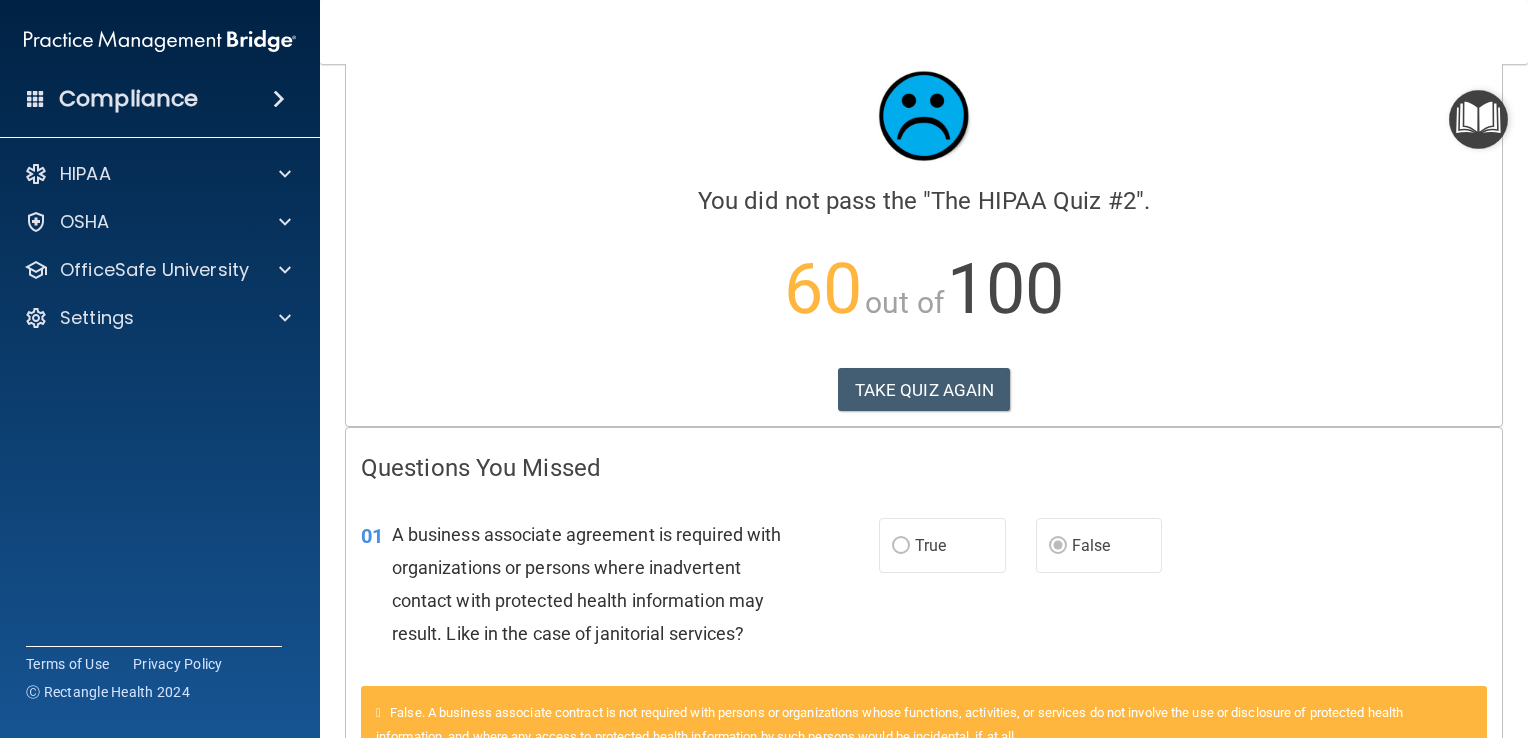 scroll, scrollTop: 0, scrollLeft: 0, axis: both 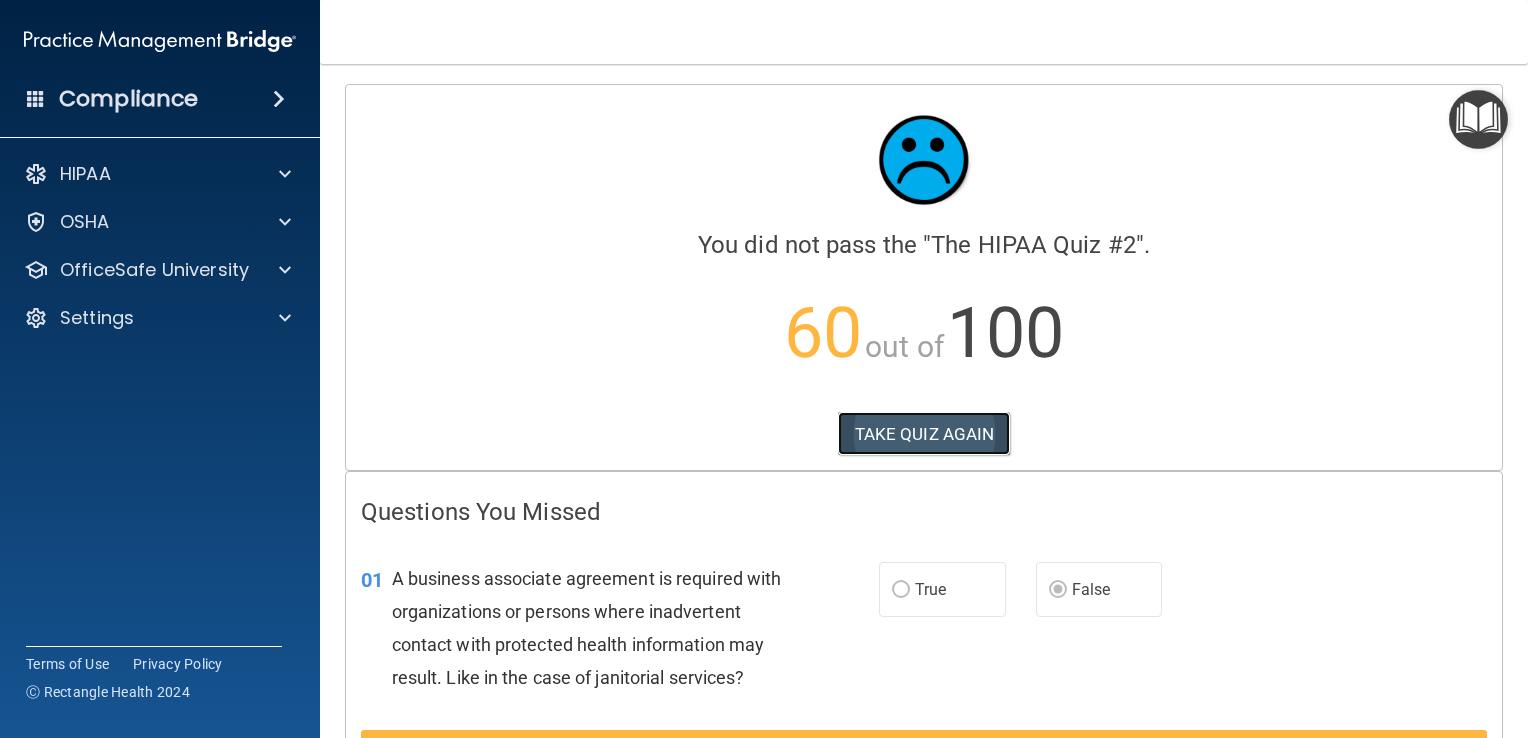 click on "TAKE QUIZ AGAIN" at bounding box center (924, 434) 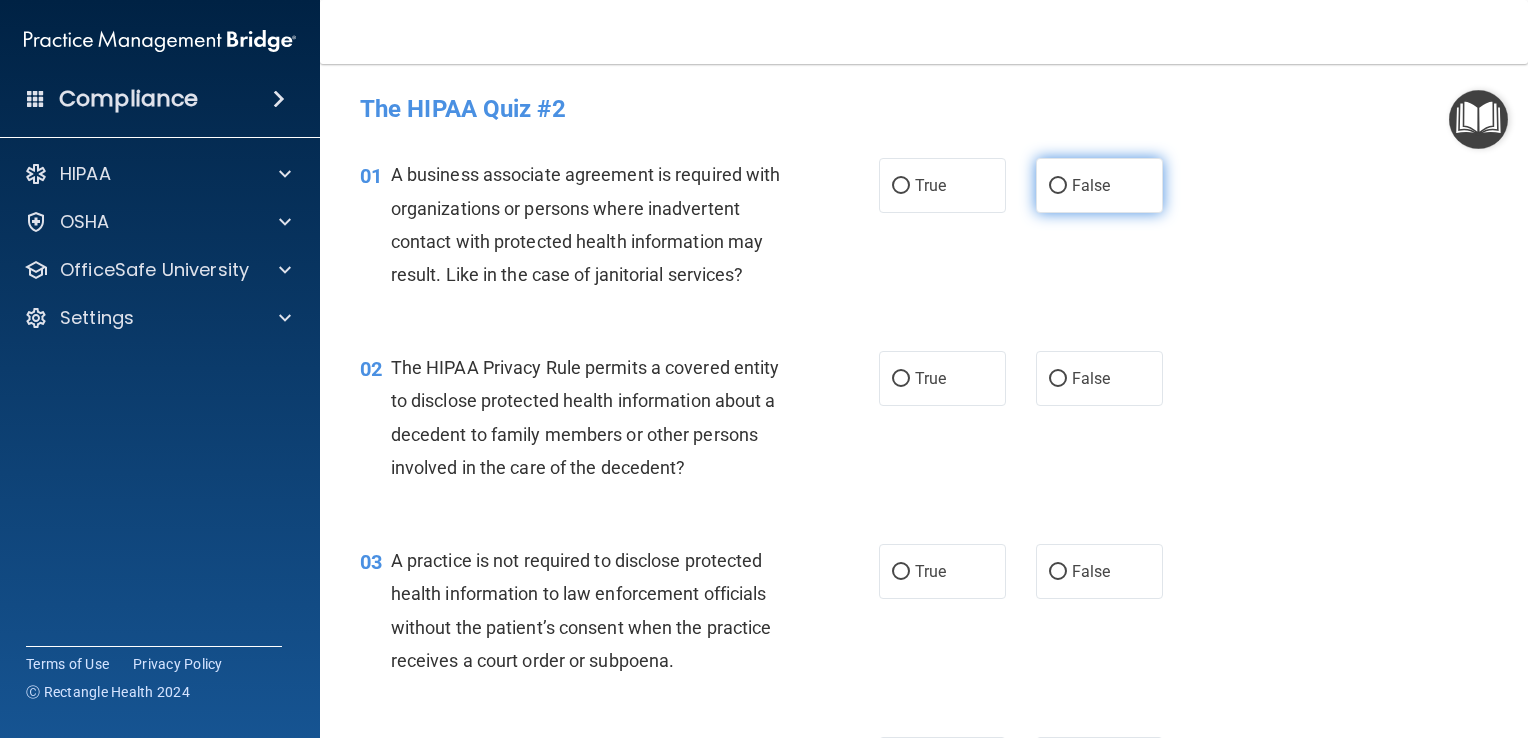 click on "False" at bounding box center (1099, 185) 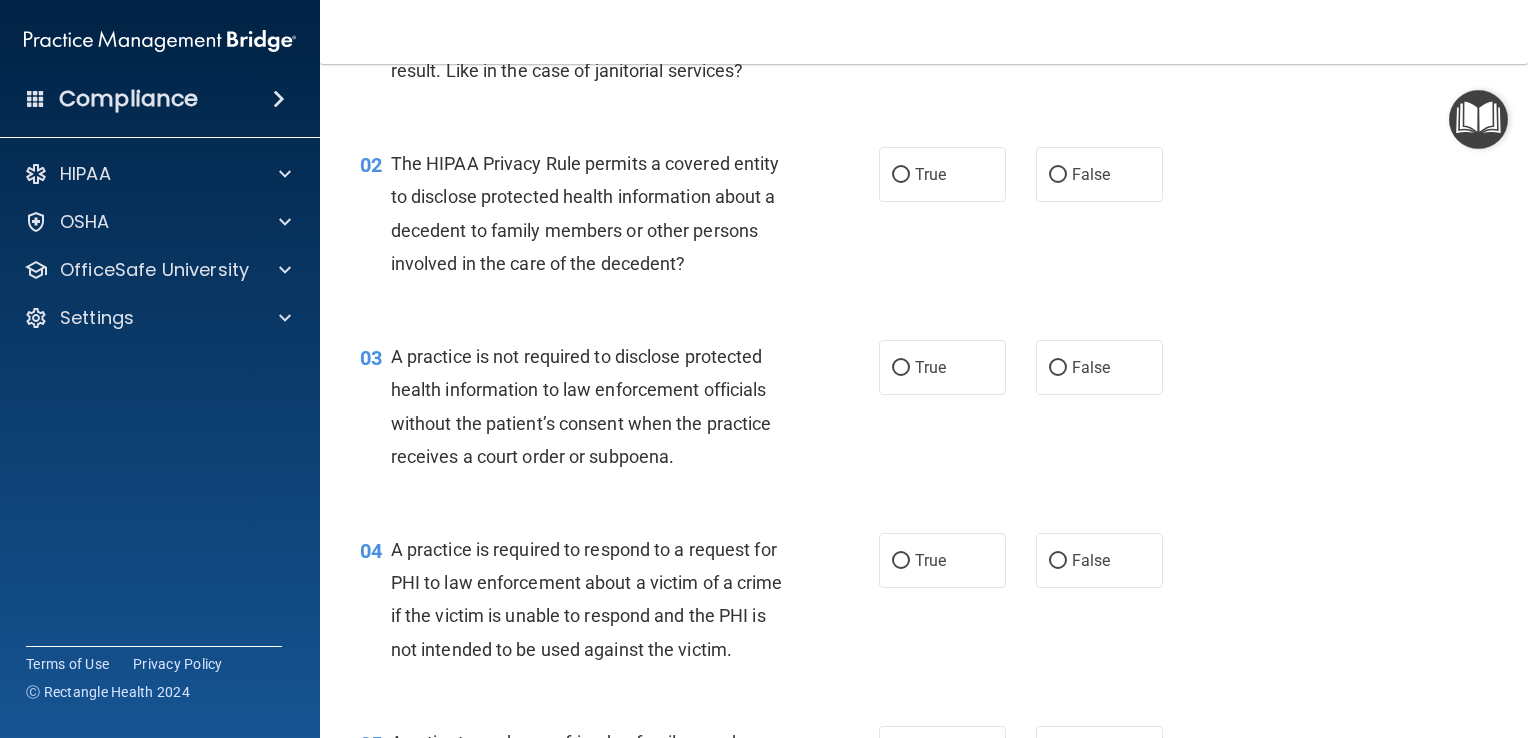 scroll, scrollTop: 263, scrollLeft: 0, axis: vertical 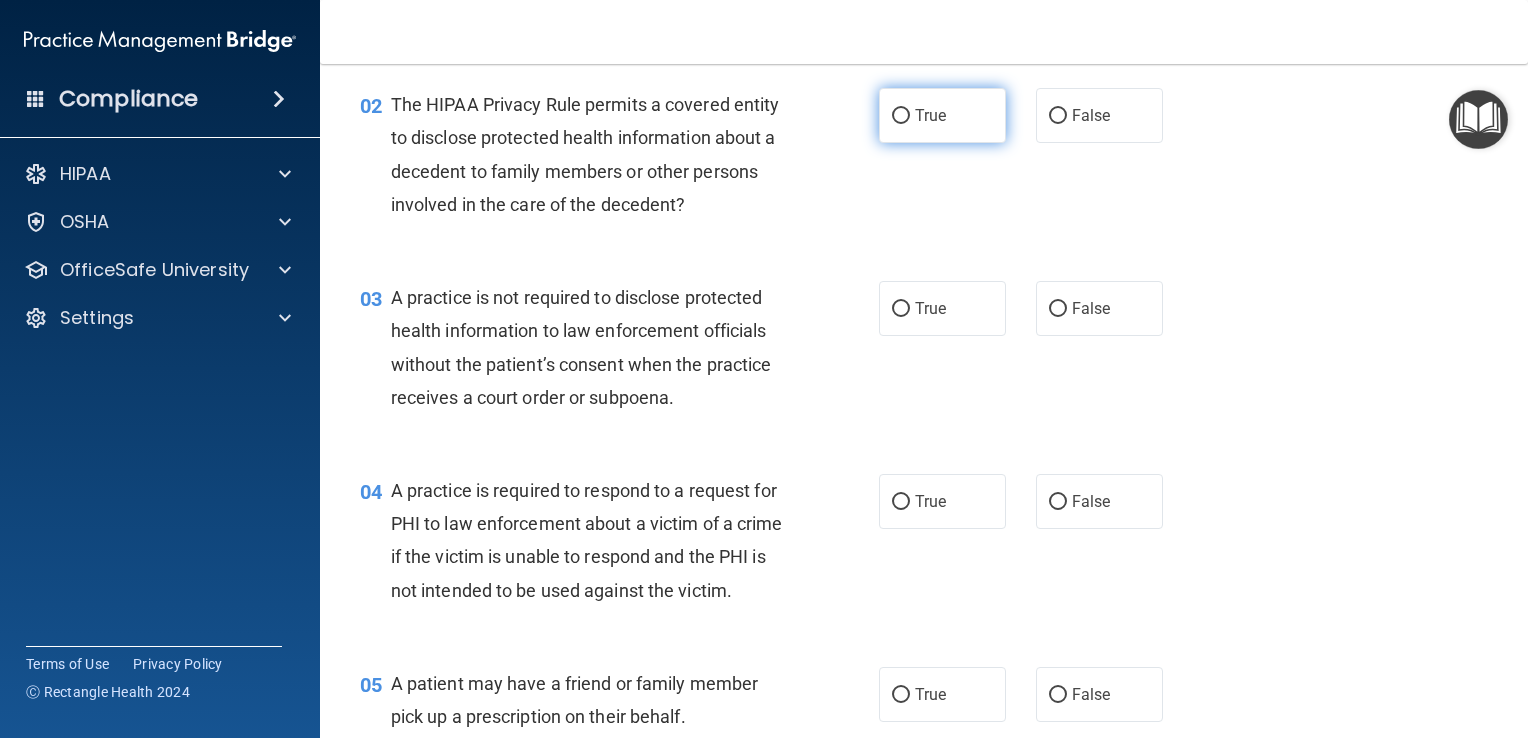 click on "True" at bounding box center (901, 116) 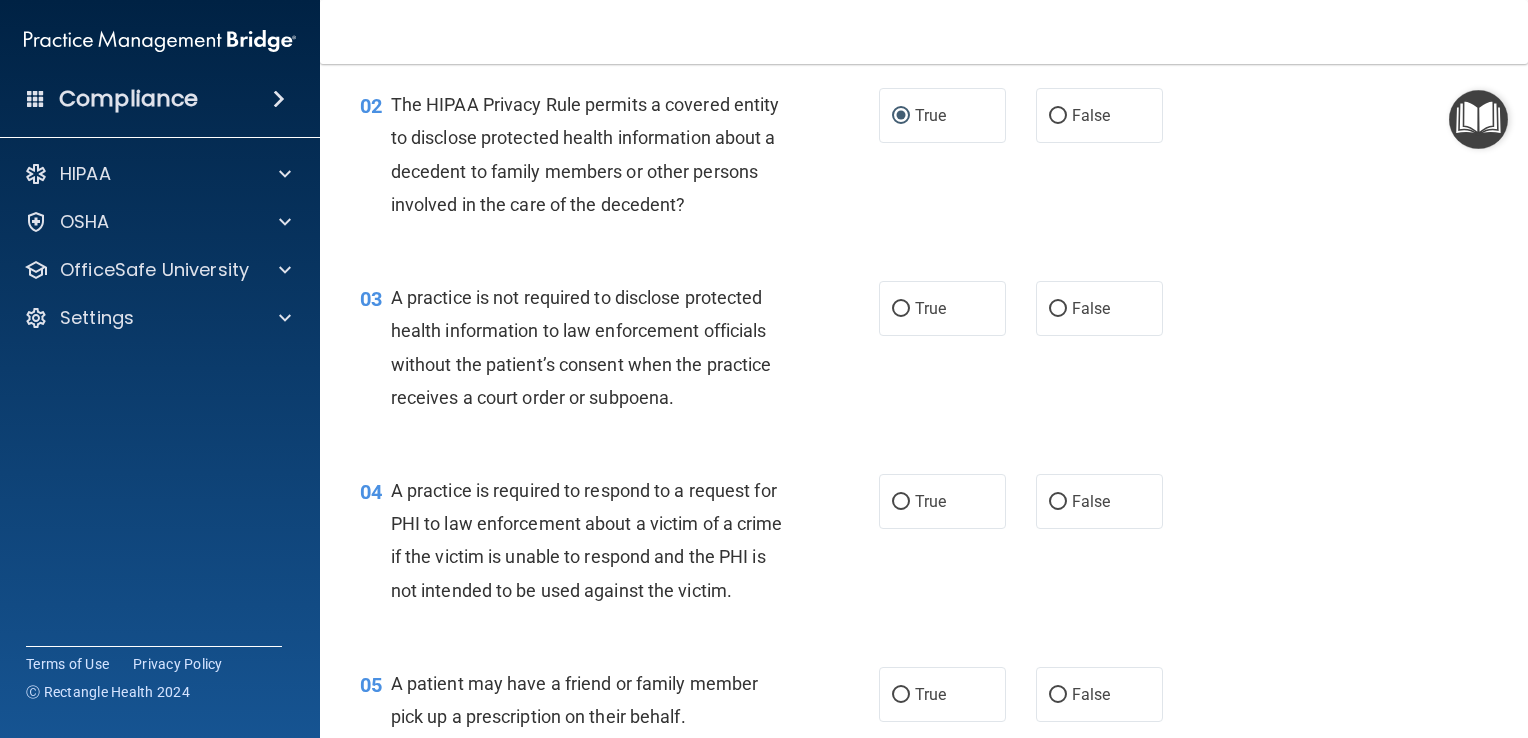scroll, scrollTop: 303, scrollLeft: 0, axis: vertical 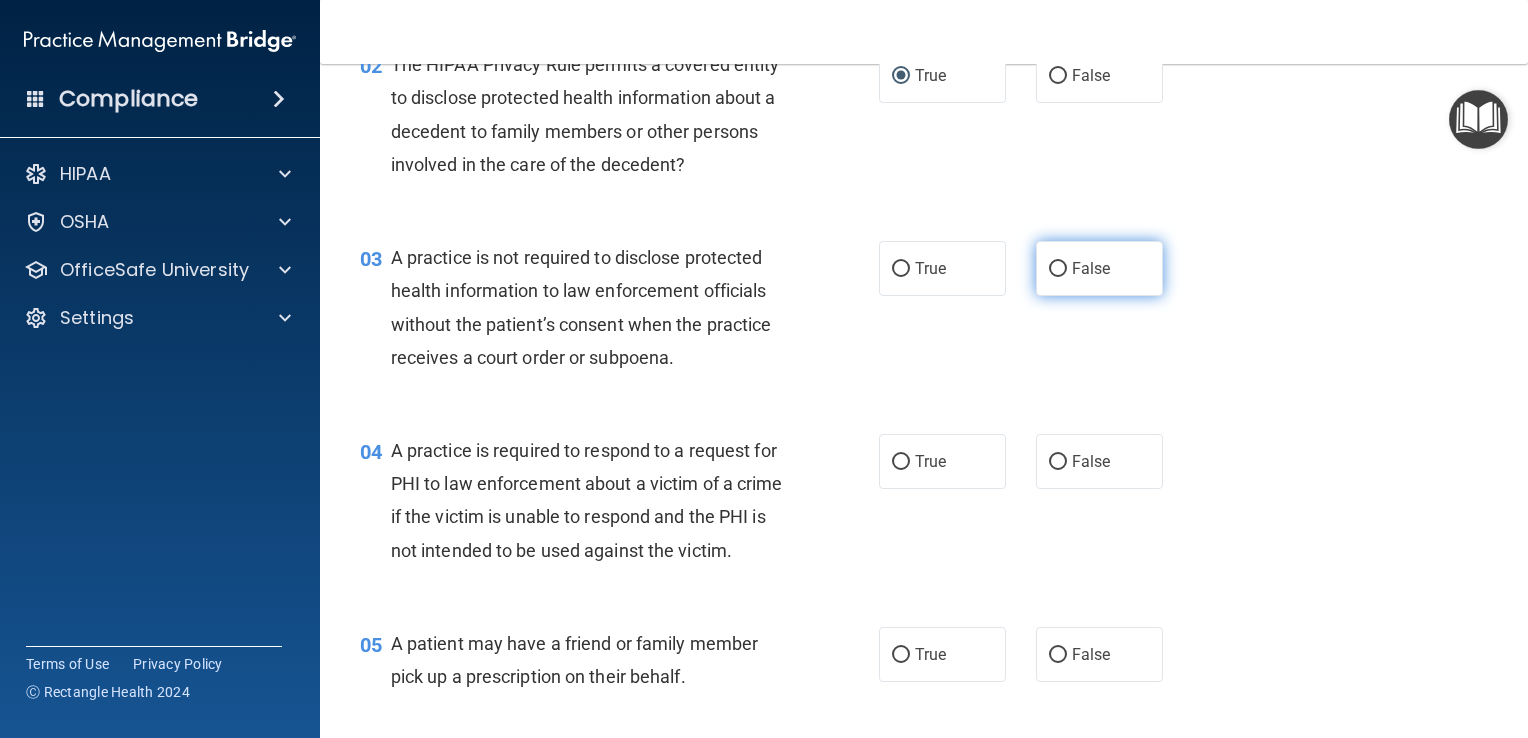 click on "False" at bounding box center (1091, 268) 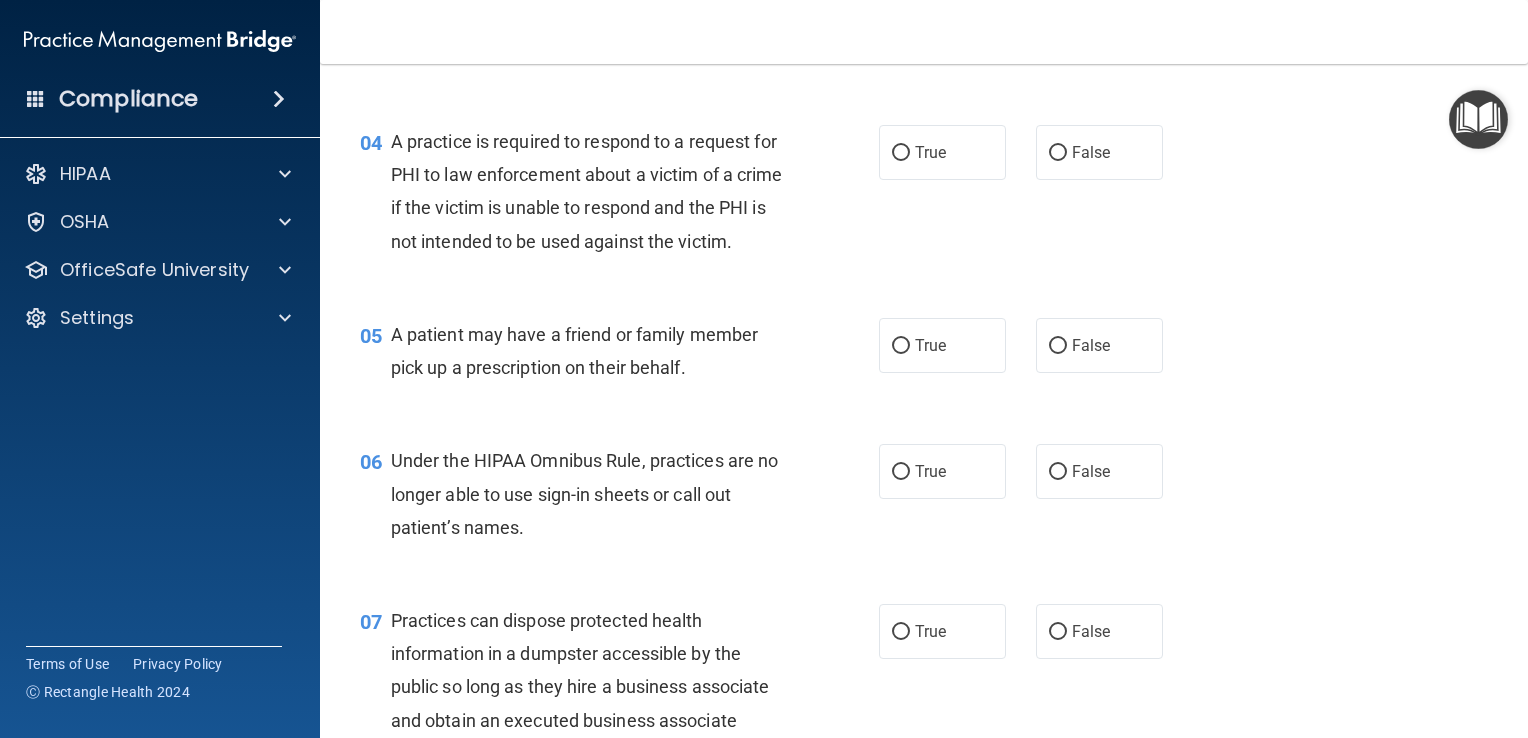 scroll, scrollTop: 614, scrollLeft: 0, axis: vertical 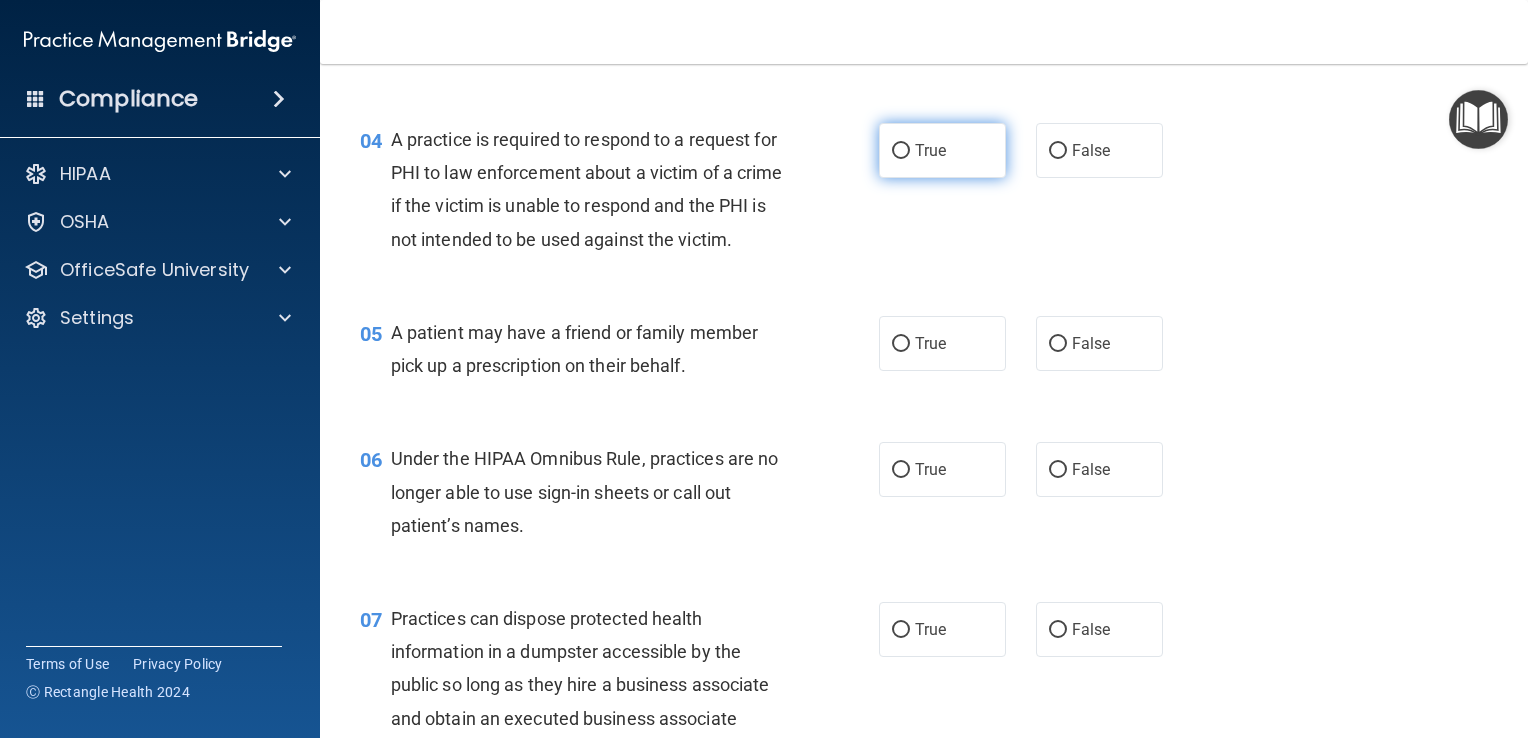 click on "True" at bounding box center [930, 150] 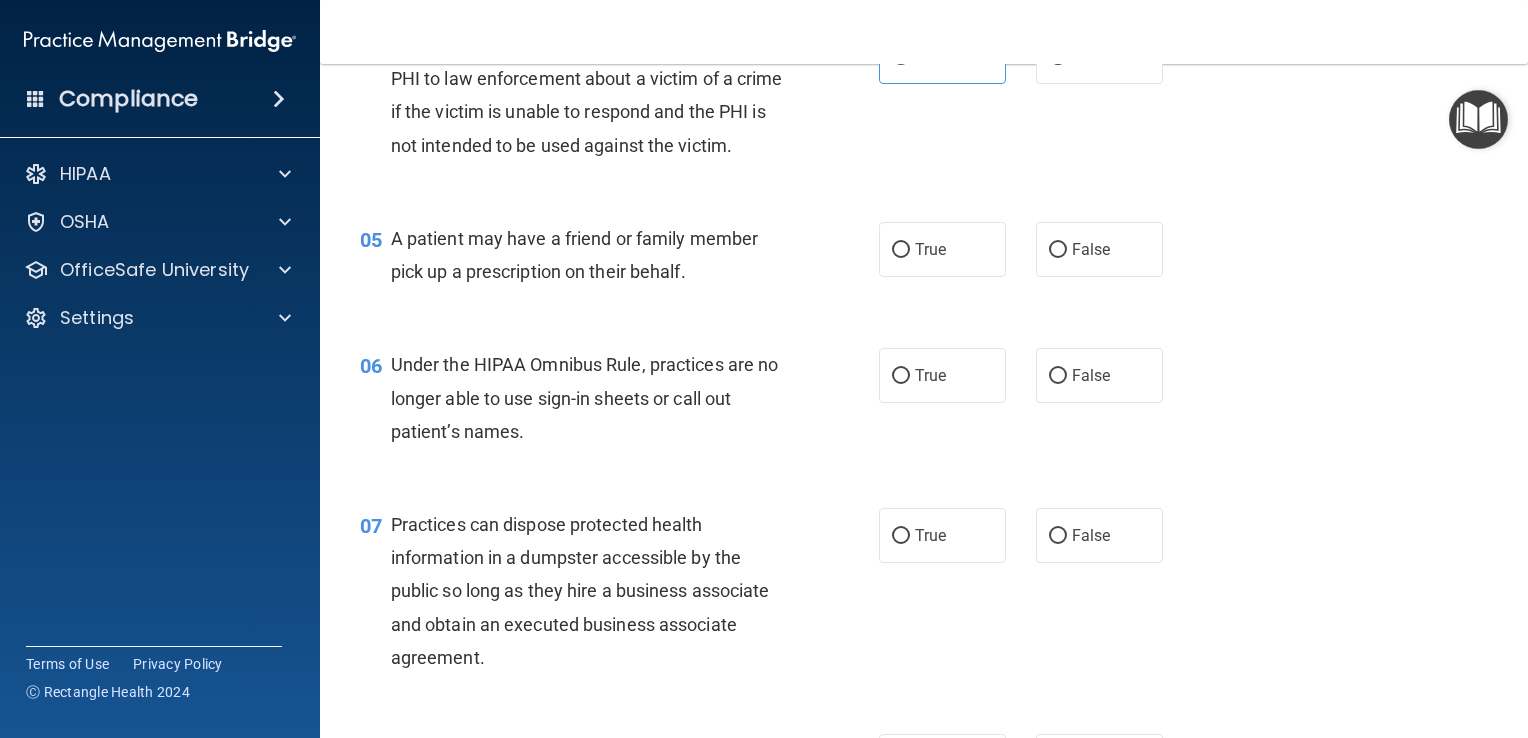 scroll, scrollTop: 712, scrollLeft: 0, axis: vertical 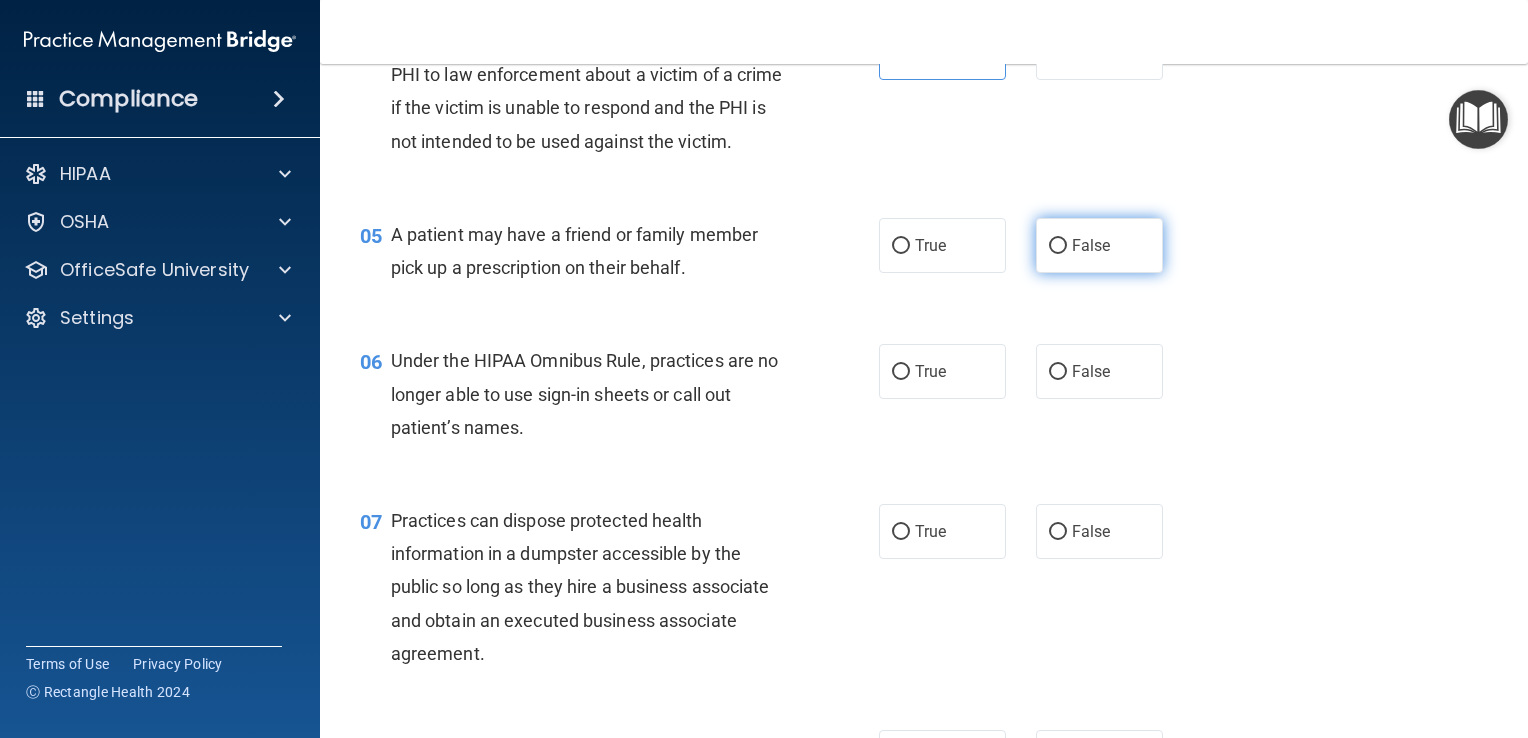 click on "False" at bounding box center (1091, 245) 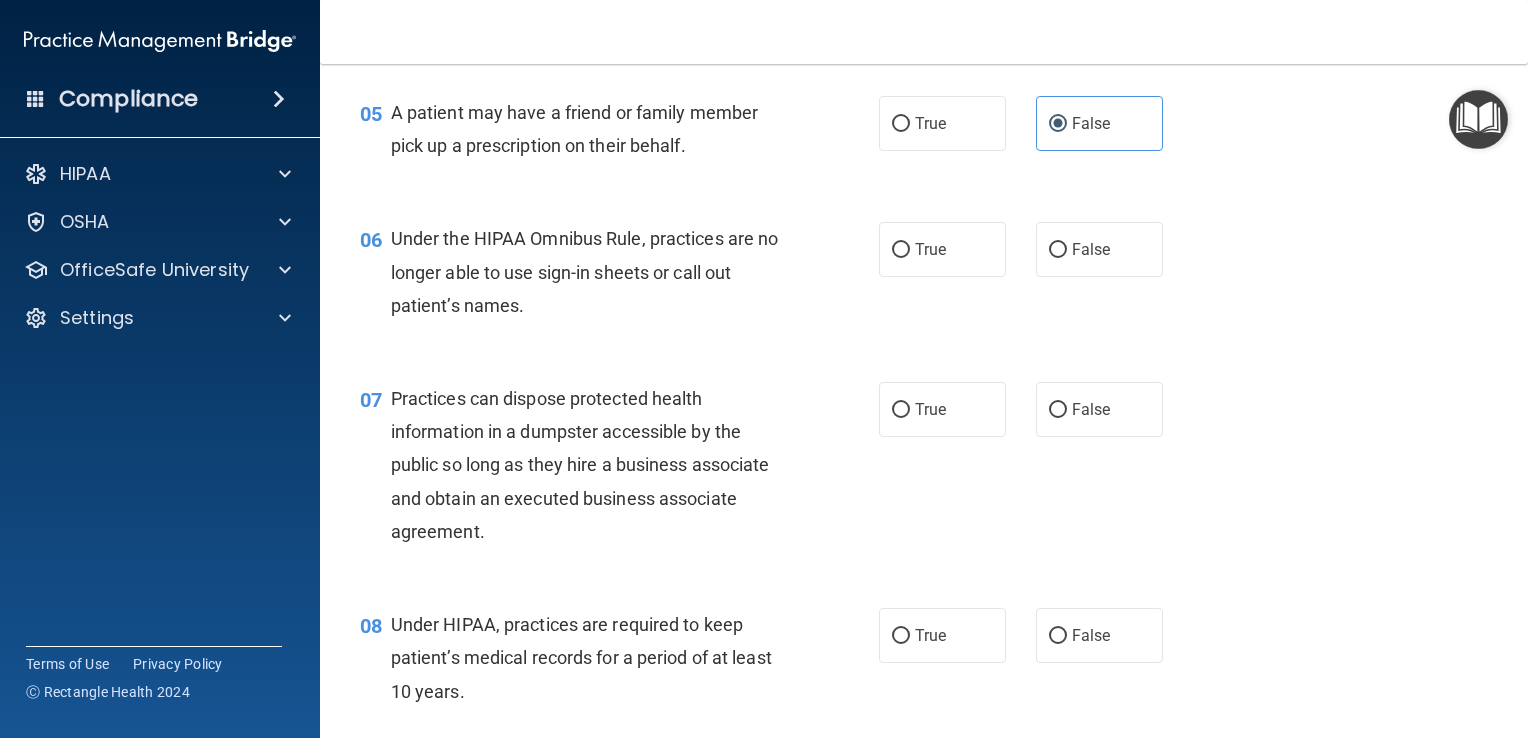 scroll, scrollTop: 839, scrollLeft: 0, axis: vertical 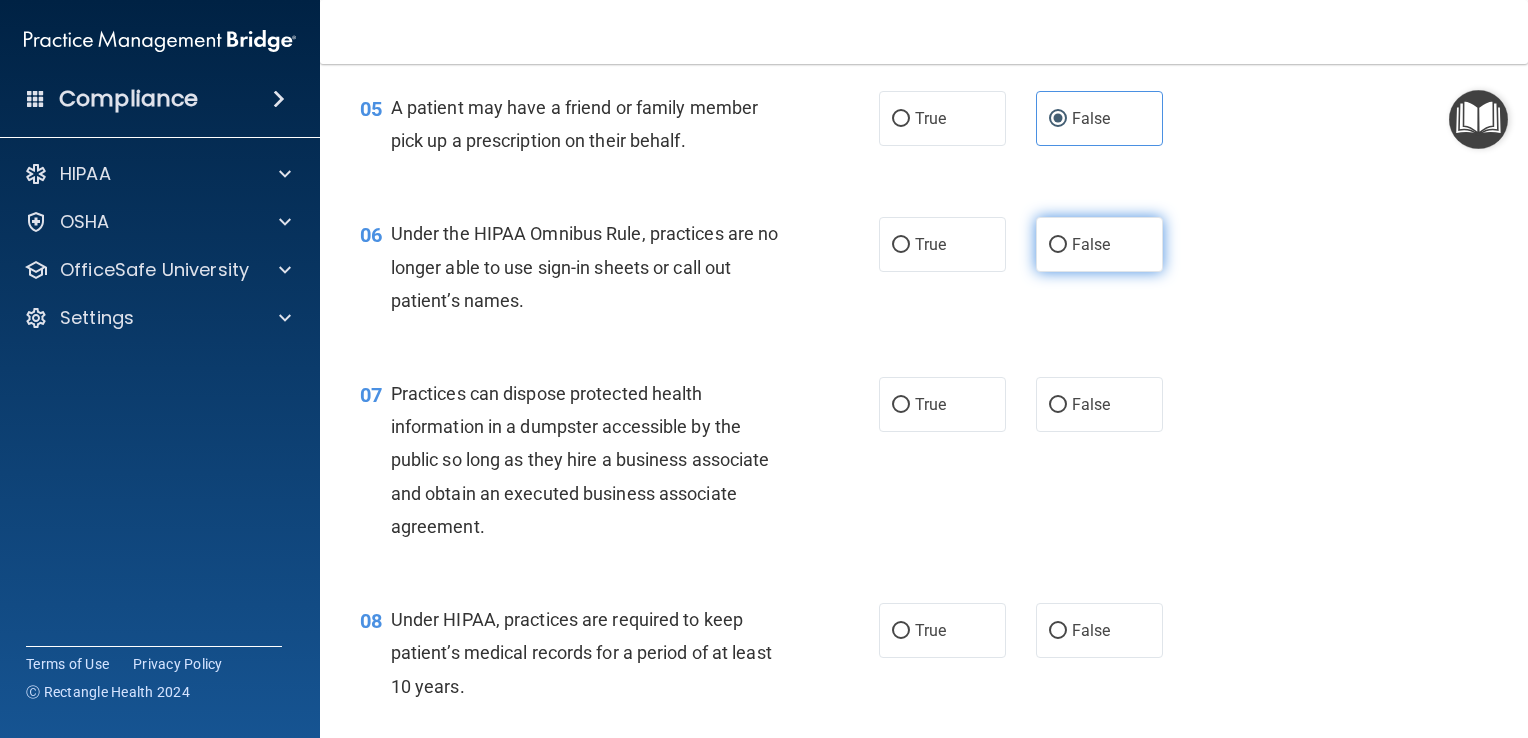 click on "False" at bounding box center [1099, 244] 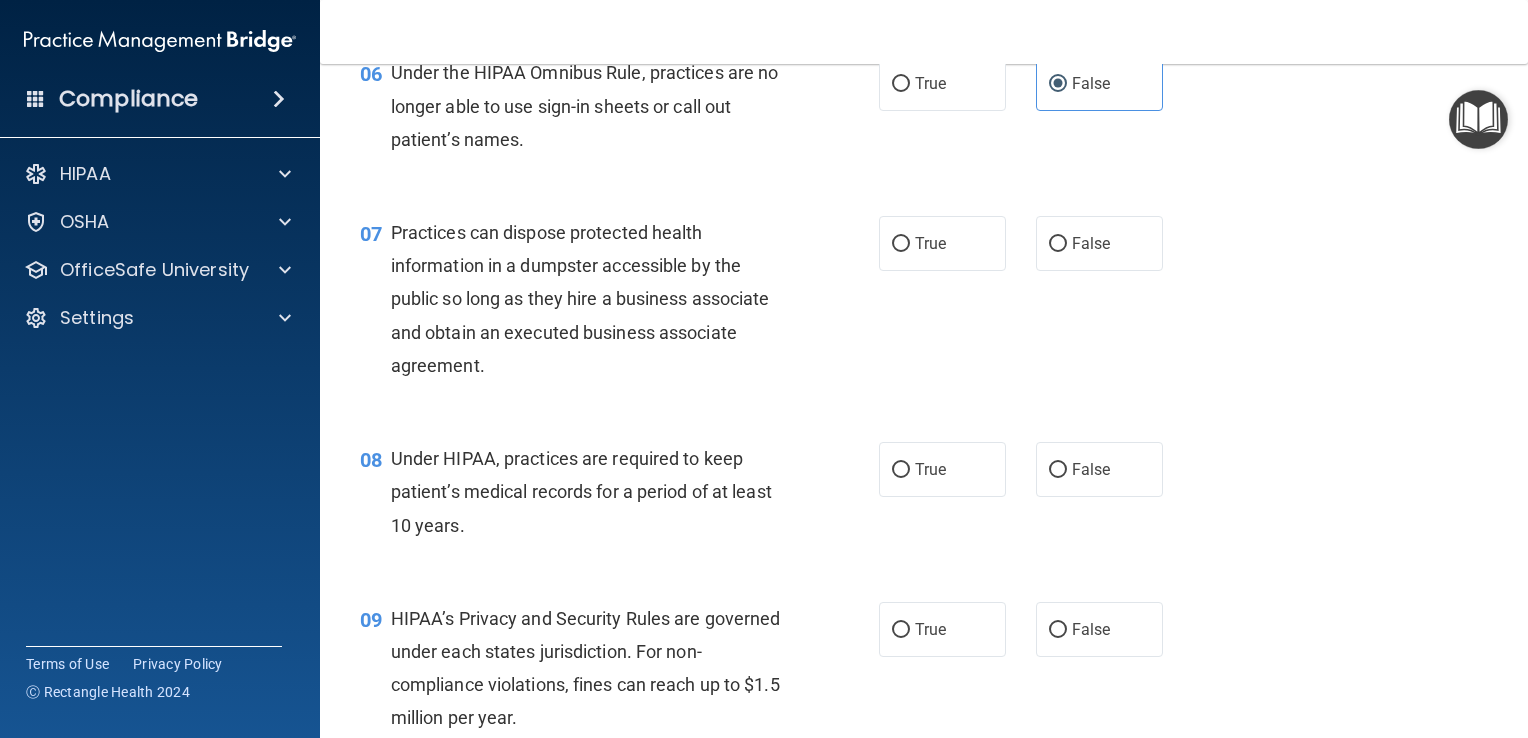 scroll, scrollTop: 1000, scrollLeft: 0, axis: vertical 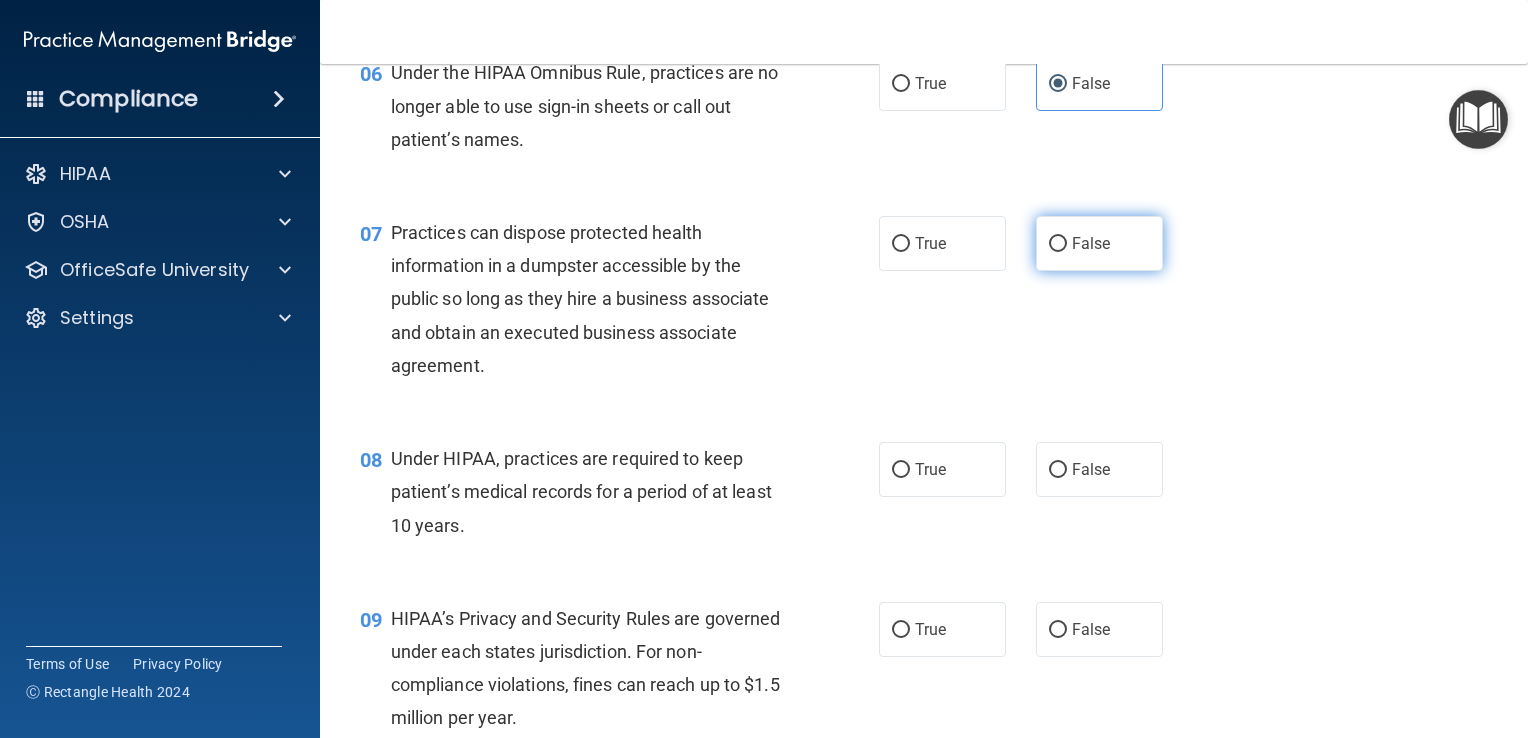 click on "False" at bounding box center [1099, 243] 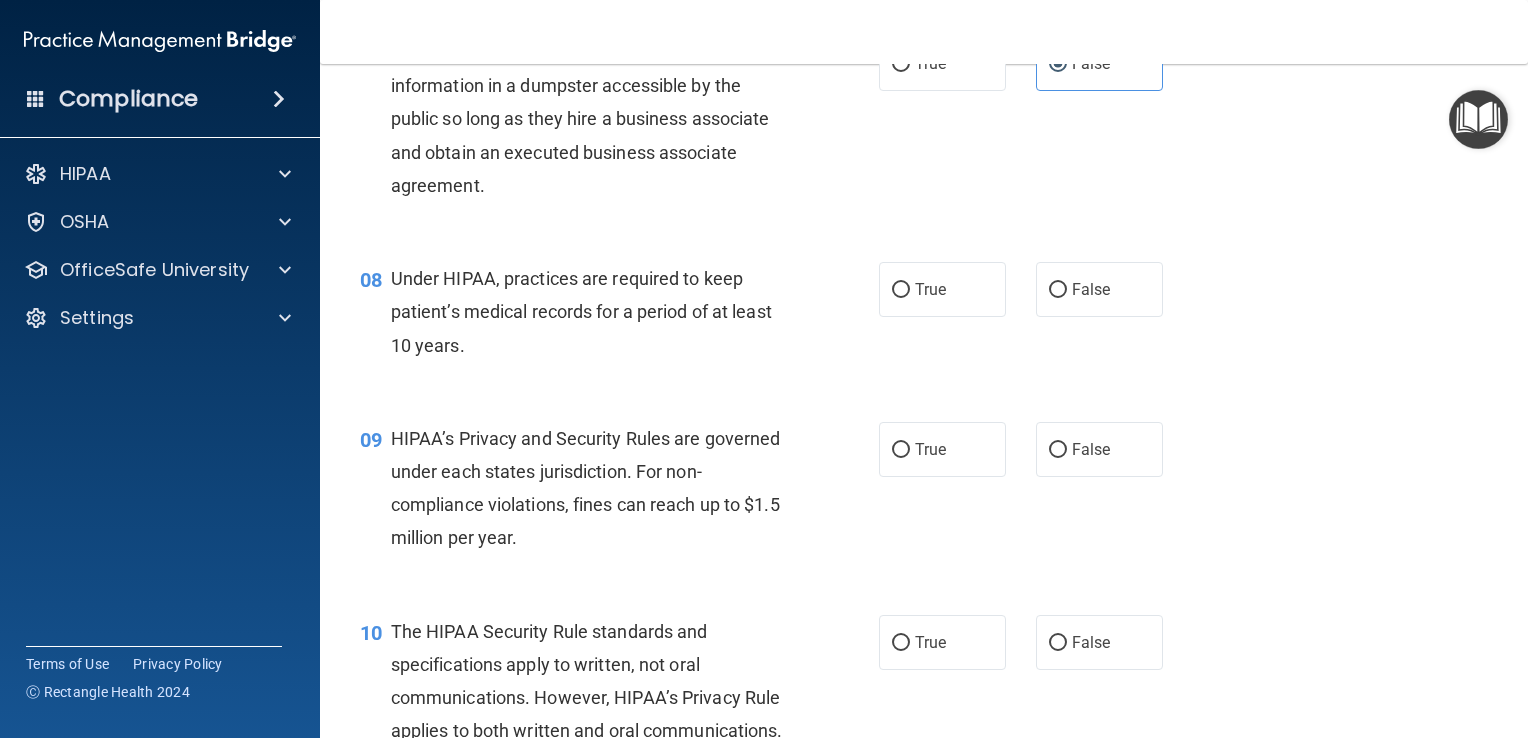 scroll, scrollTop: 1322, scrollLeft: 0, axis: vertical 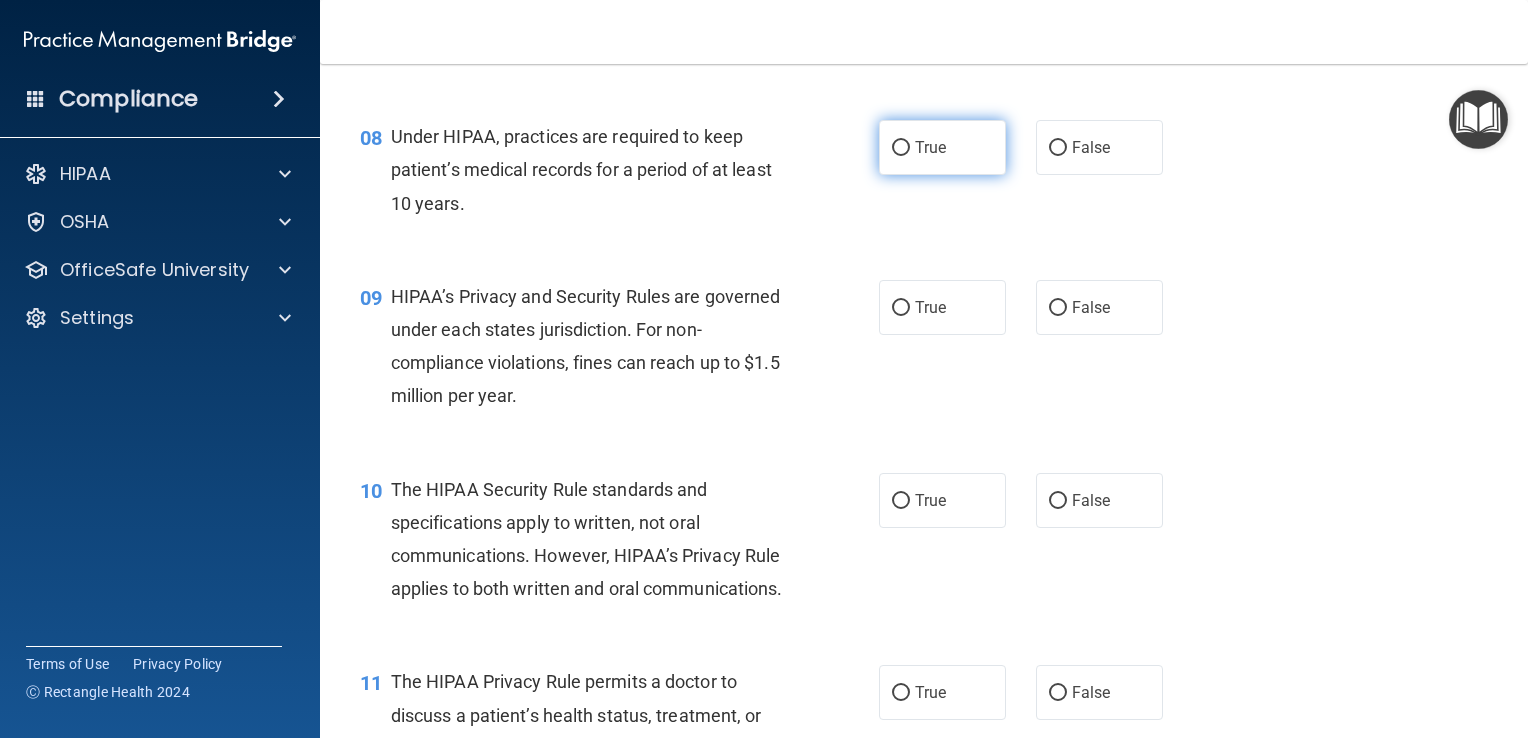 click on "True" at bounding box center [942, 147] 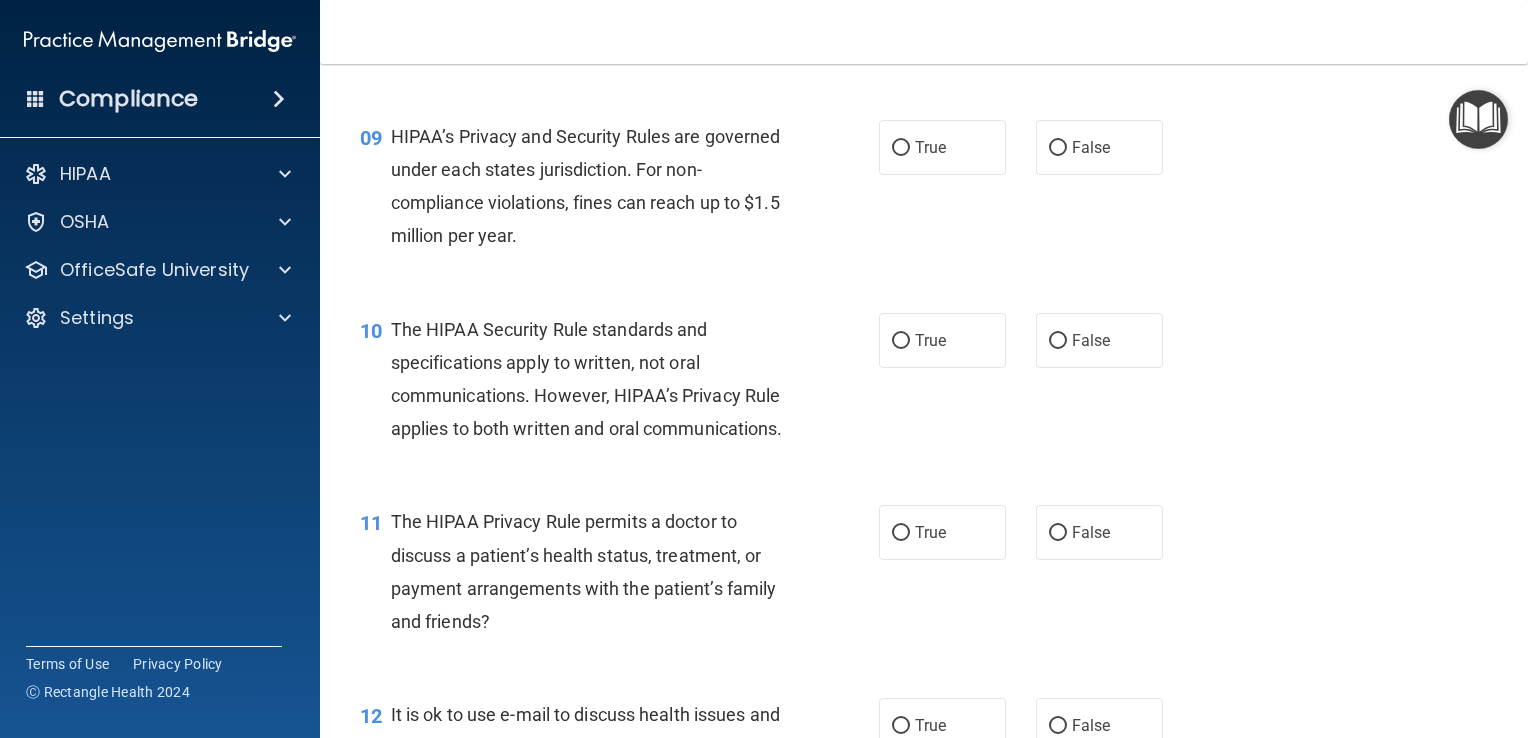 scroll, scrollTop: 1483, scrollLeft: 0, axis: vertical 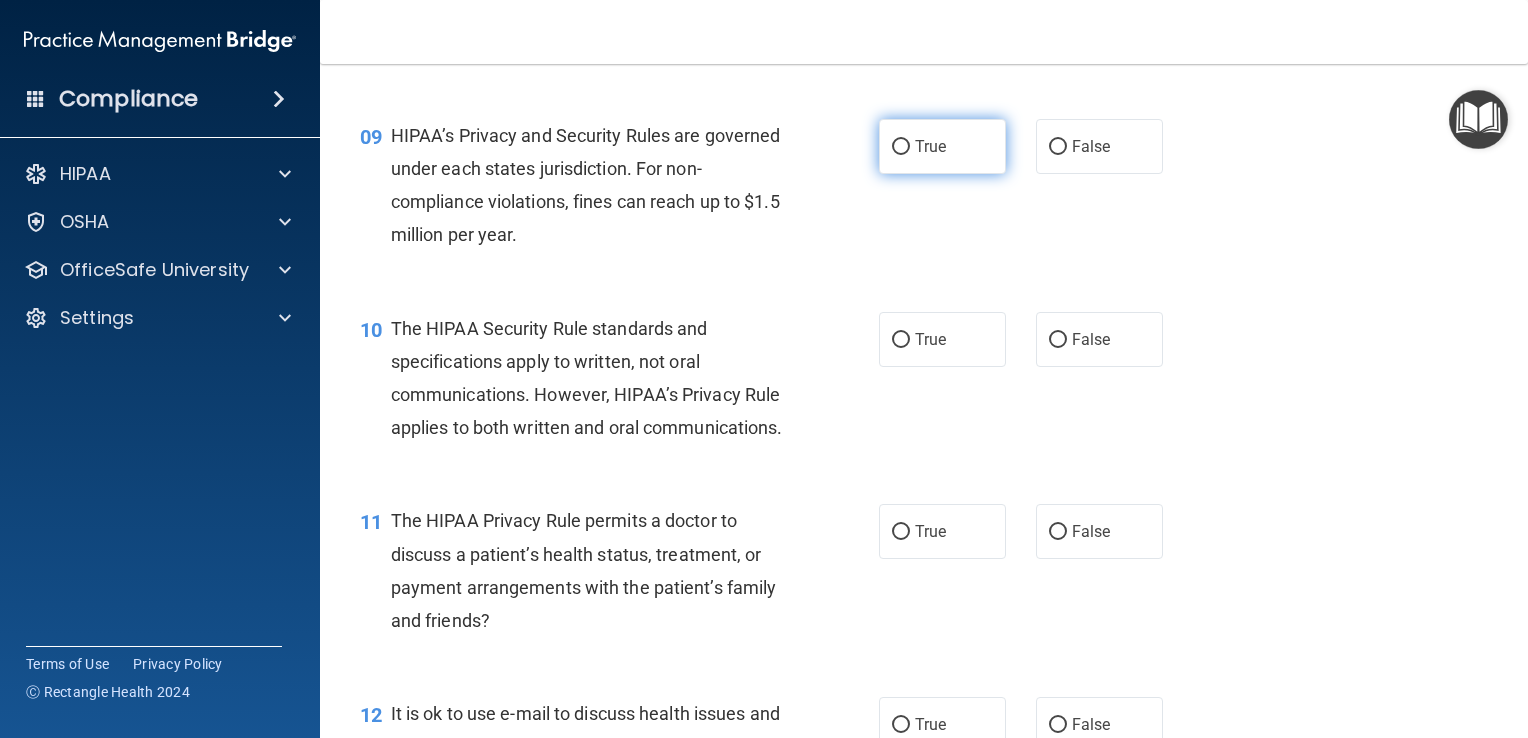 click on "True" at bounding box center [930, 146] 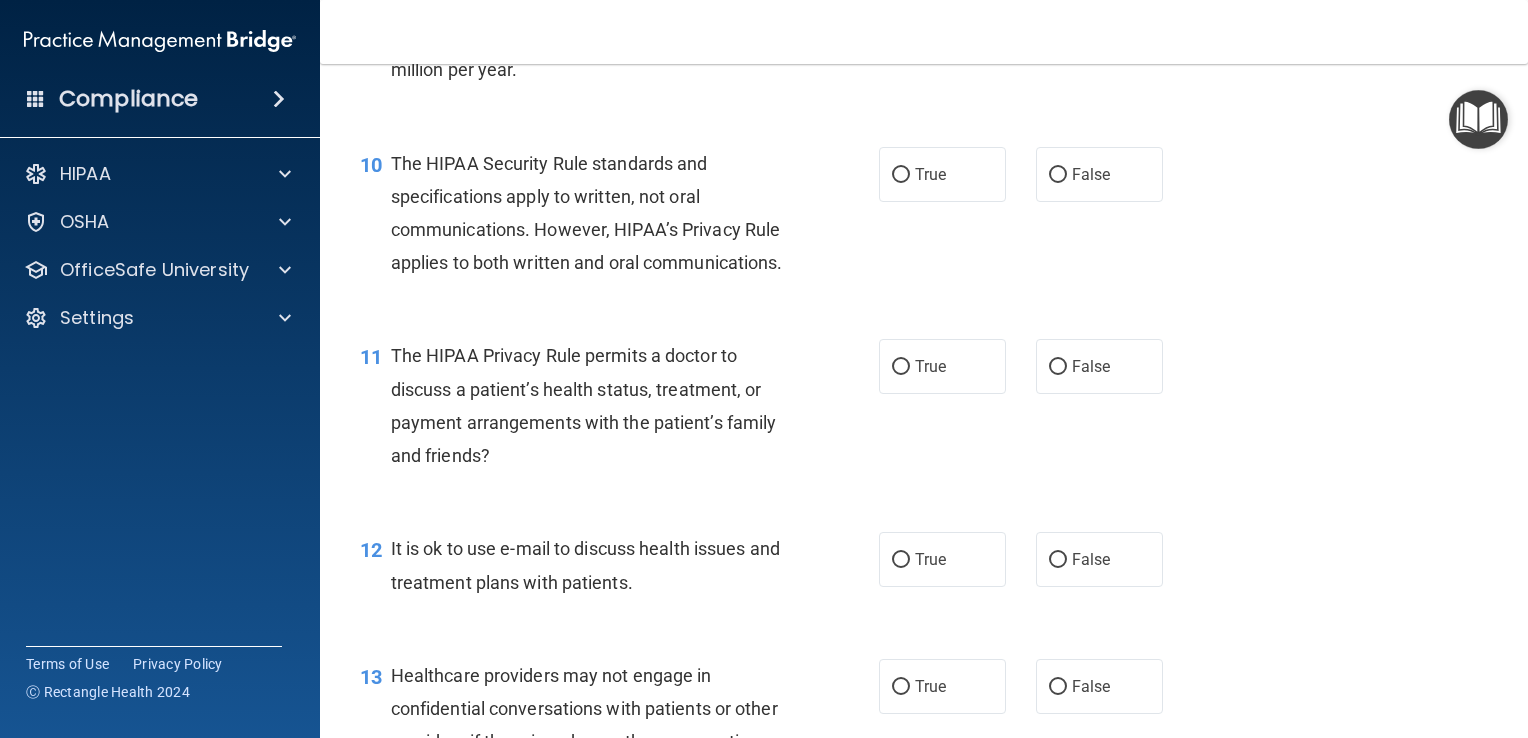 scroll, scrollTop: 1723, scrollLeft: 0, axis: vertical 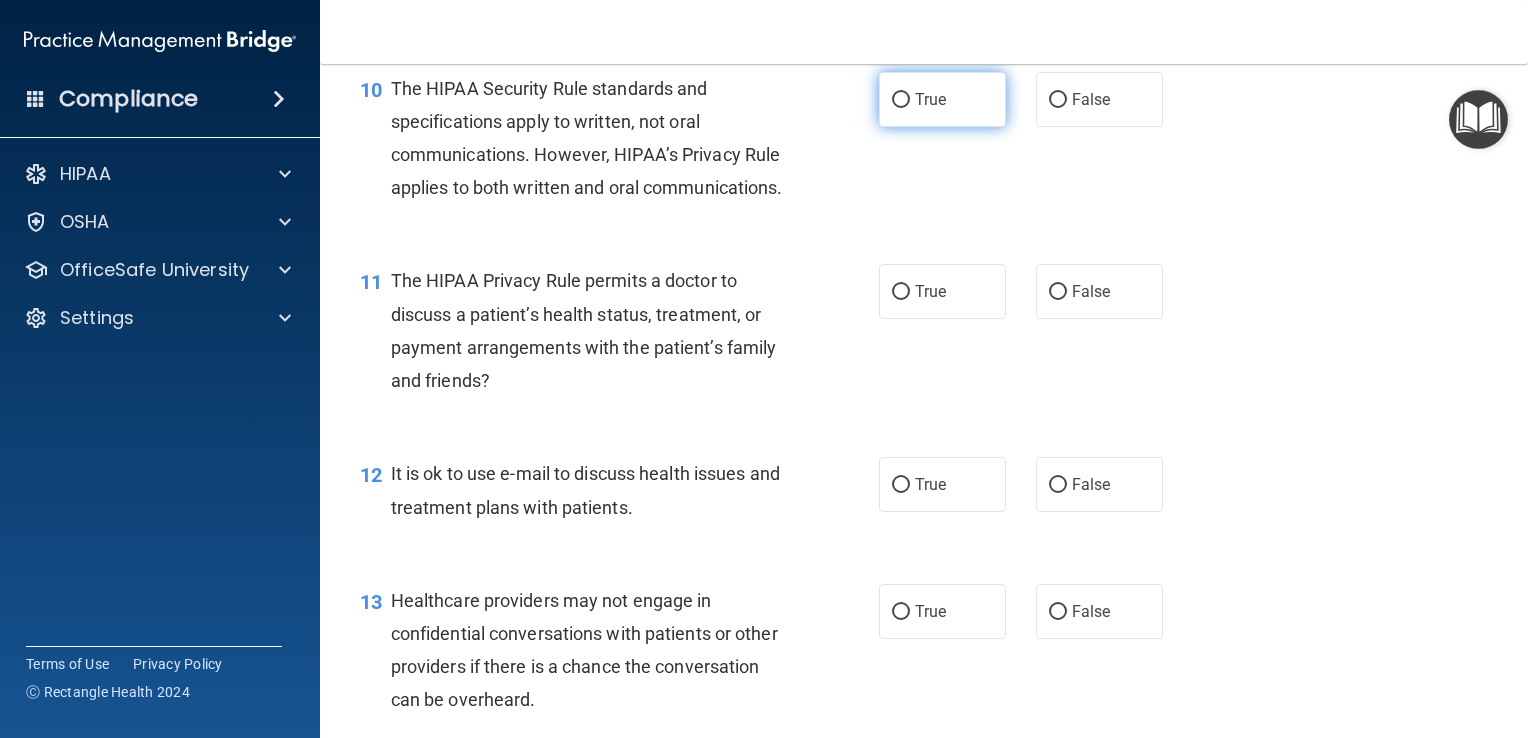 click on "True" at bounding box center (942, 99) 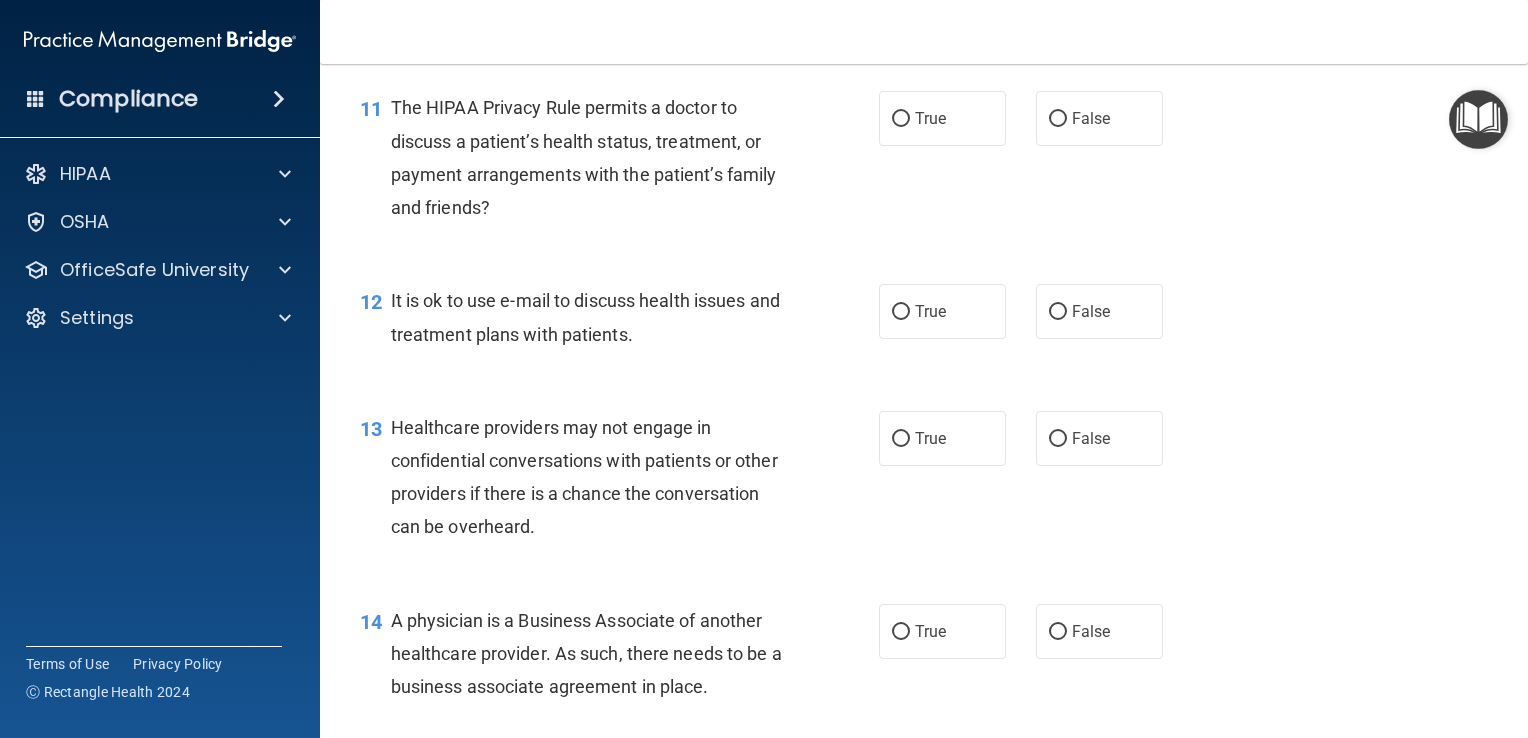 scroll, scrollTop: 1944, scrollLeft: 0, axis: vertical 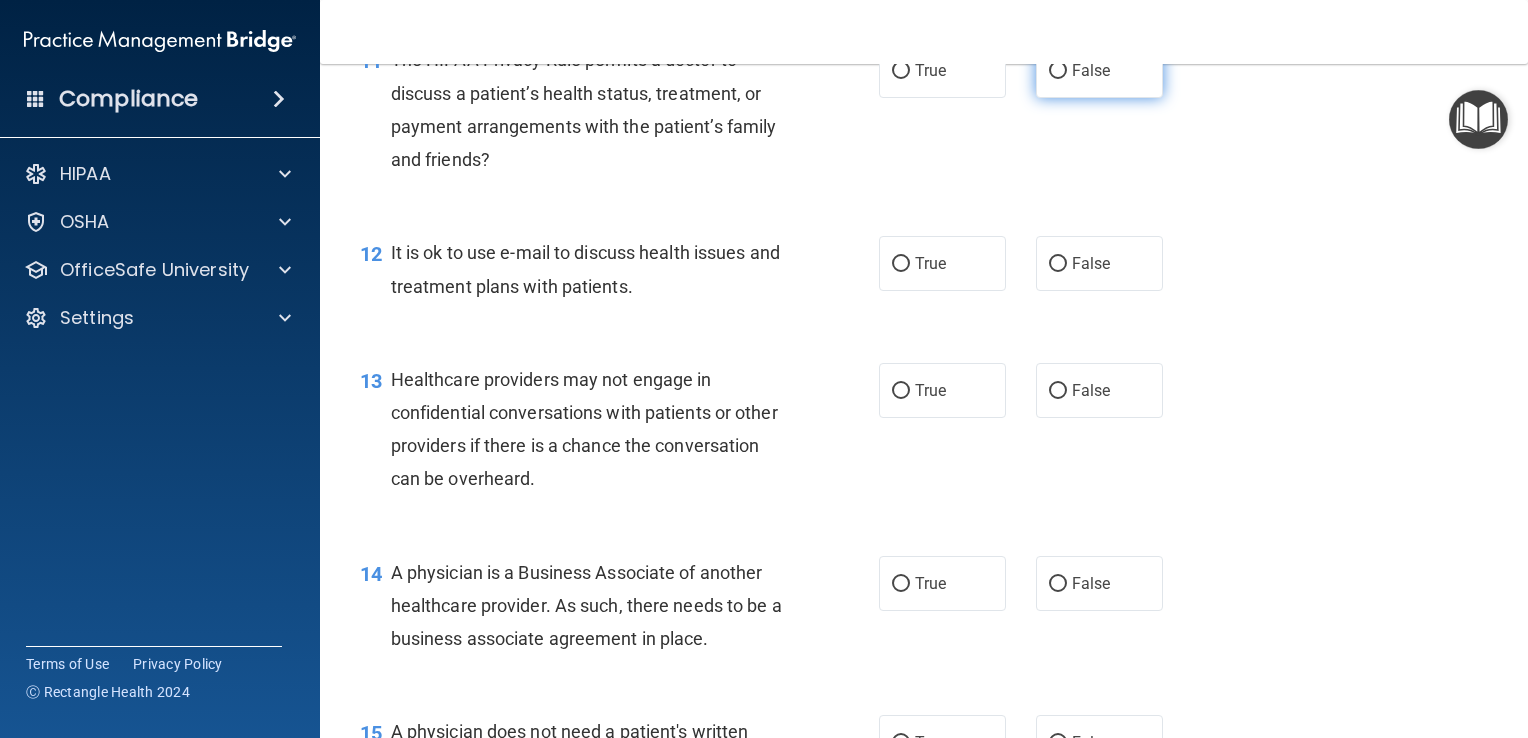 click on "False" at bounding box center (1099, 70) 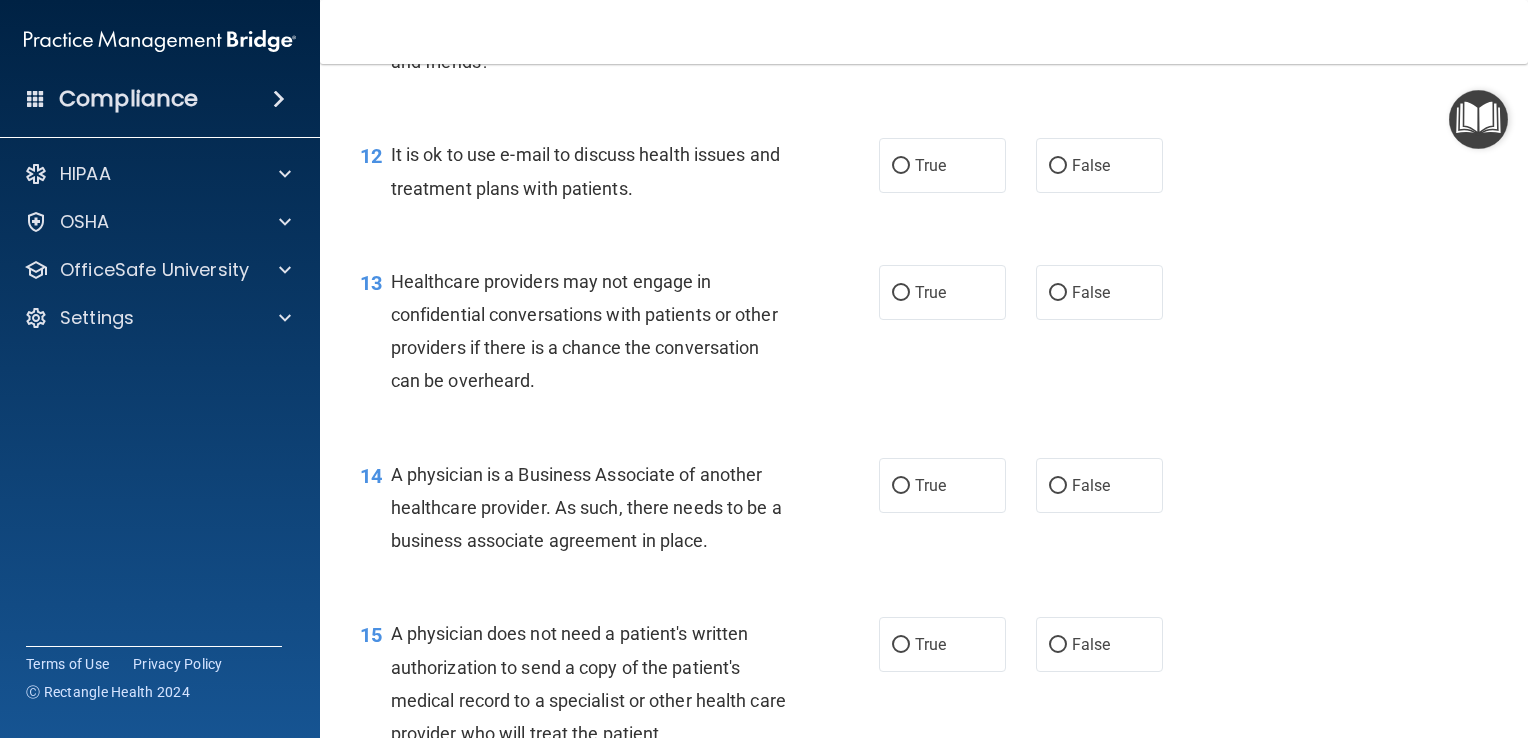 scroll, scrollTop: 2043, scrollLeft: 0, axis: vertical 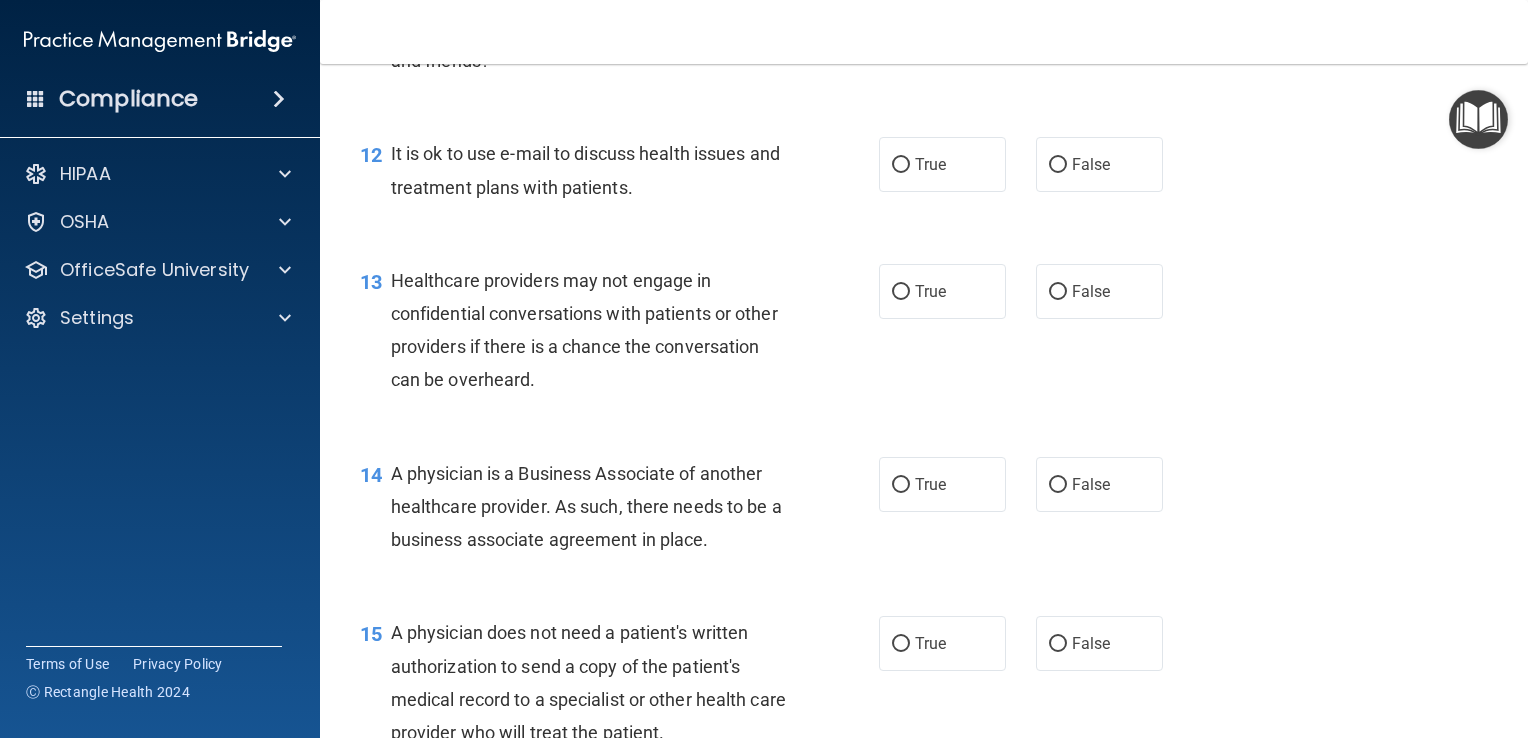 click on "False" at bounding box center (1091, 164) 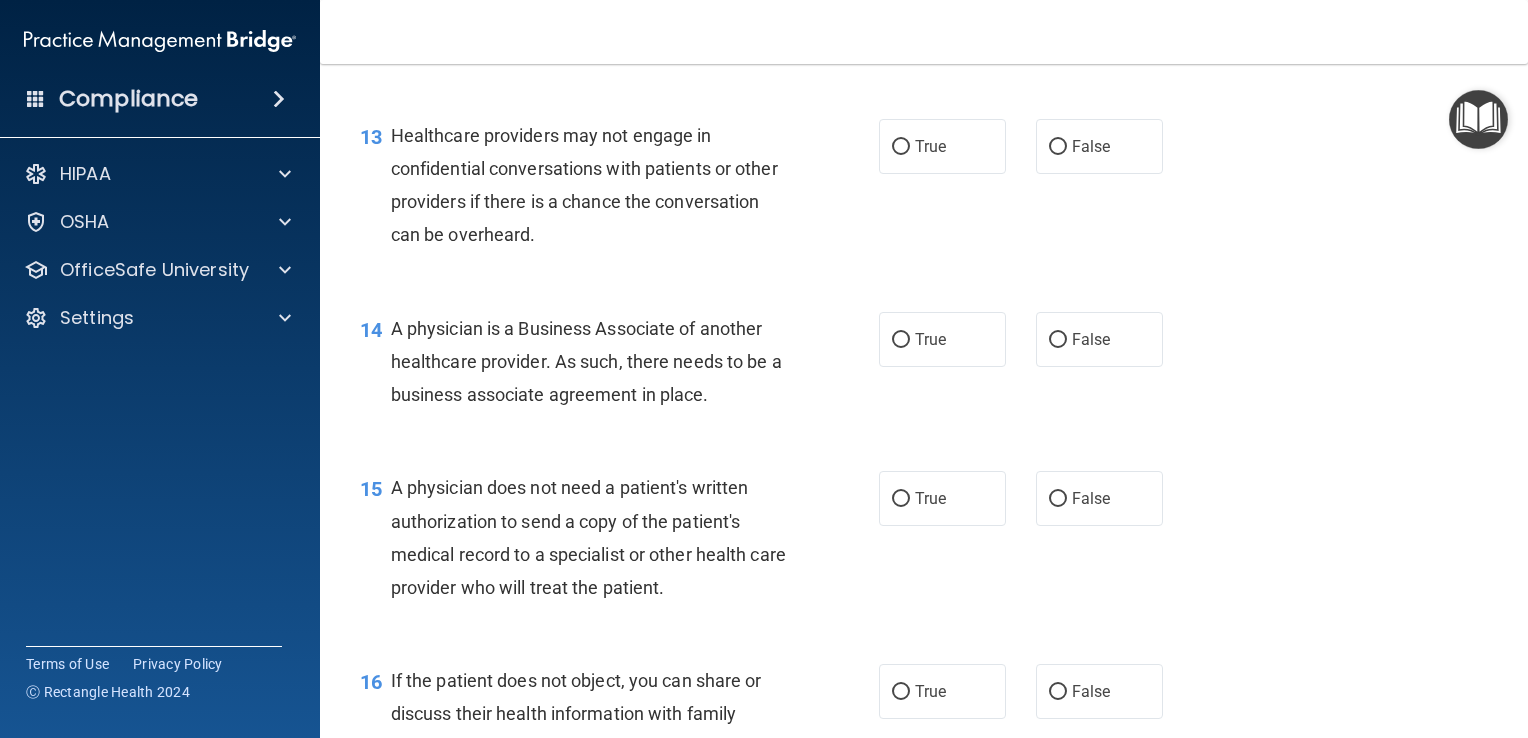 scroll, scrollTop: 2200, scrollLeft: 0, axis: vertical 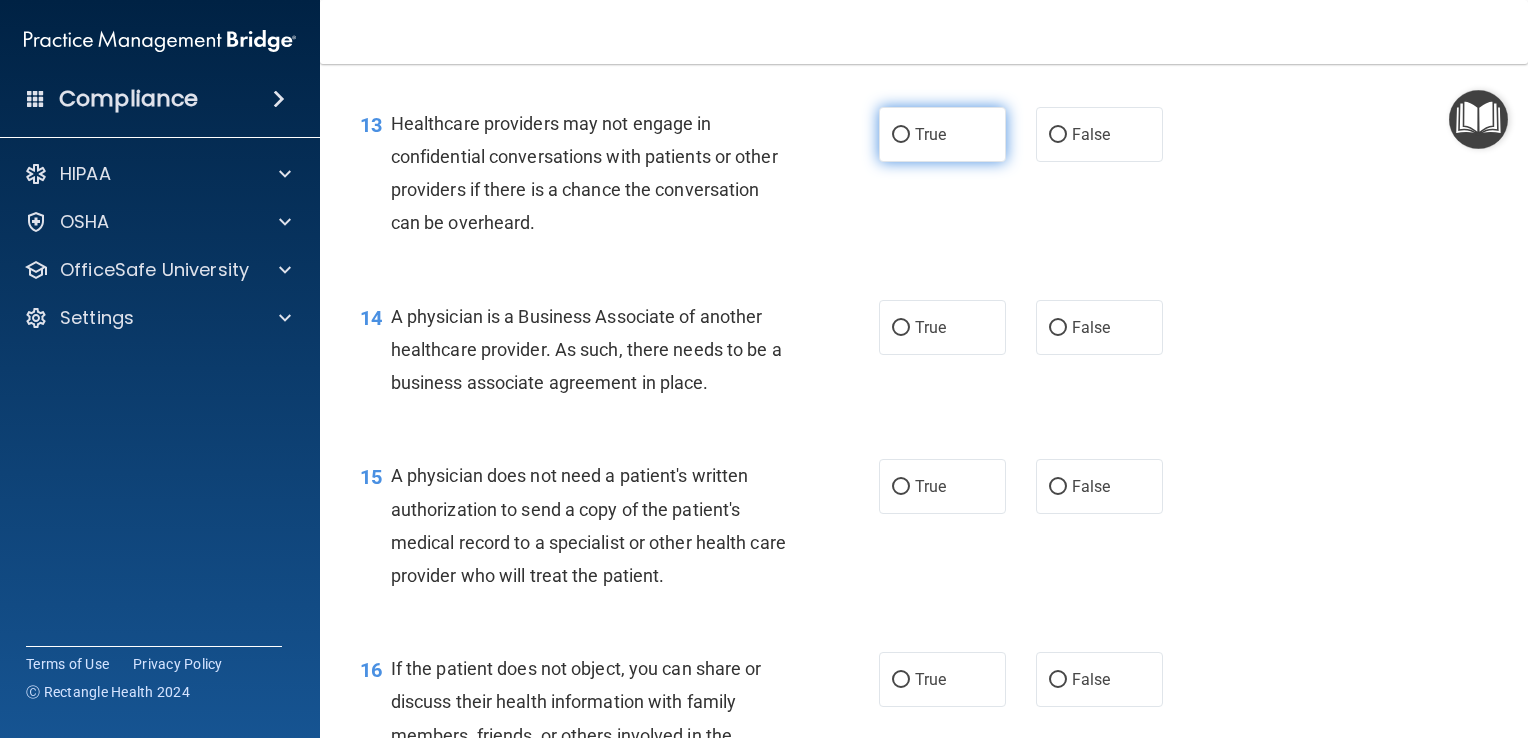 click on "True" at bounding box center (942, 134) 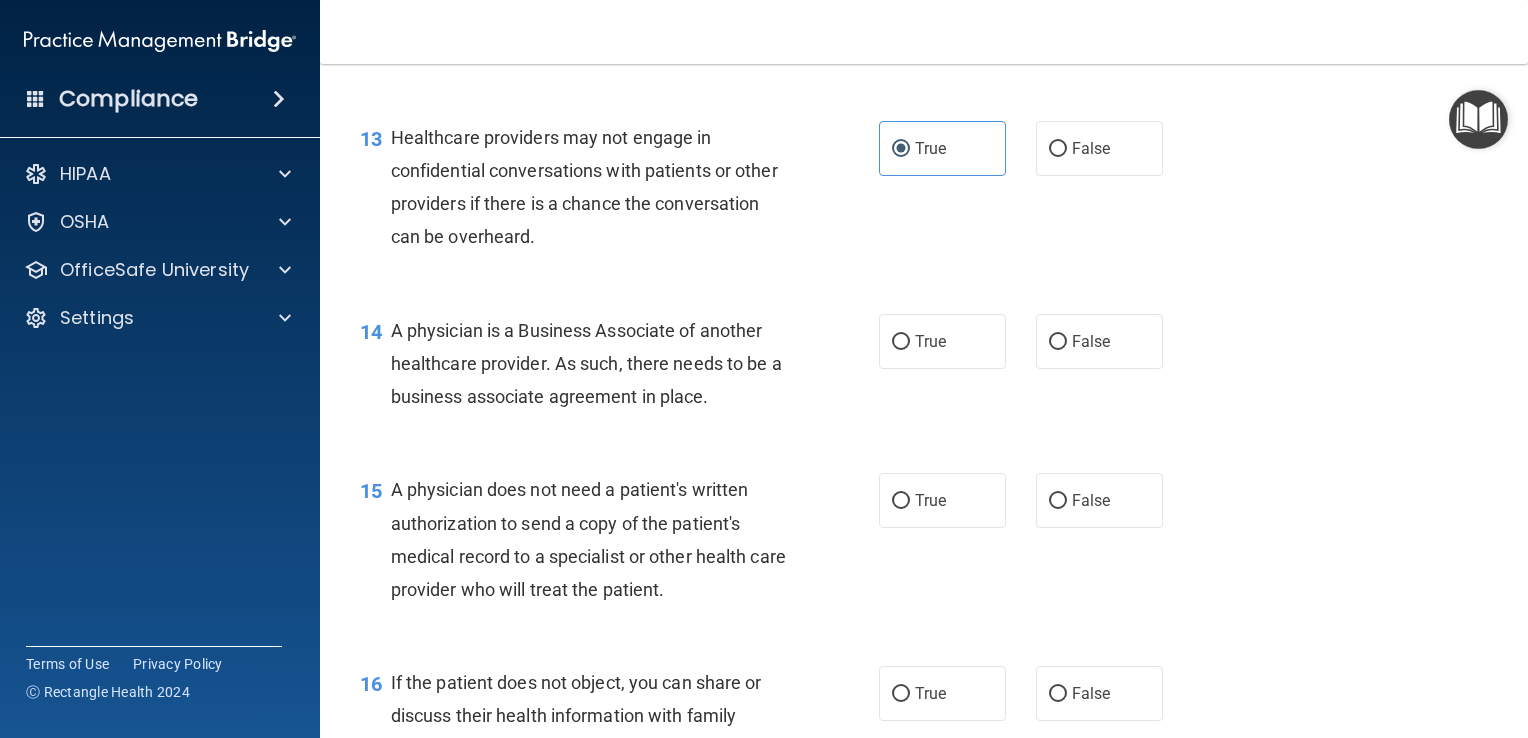 scroll, scrollTop: 2184, scrollLeft: 0, axis: vertical 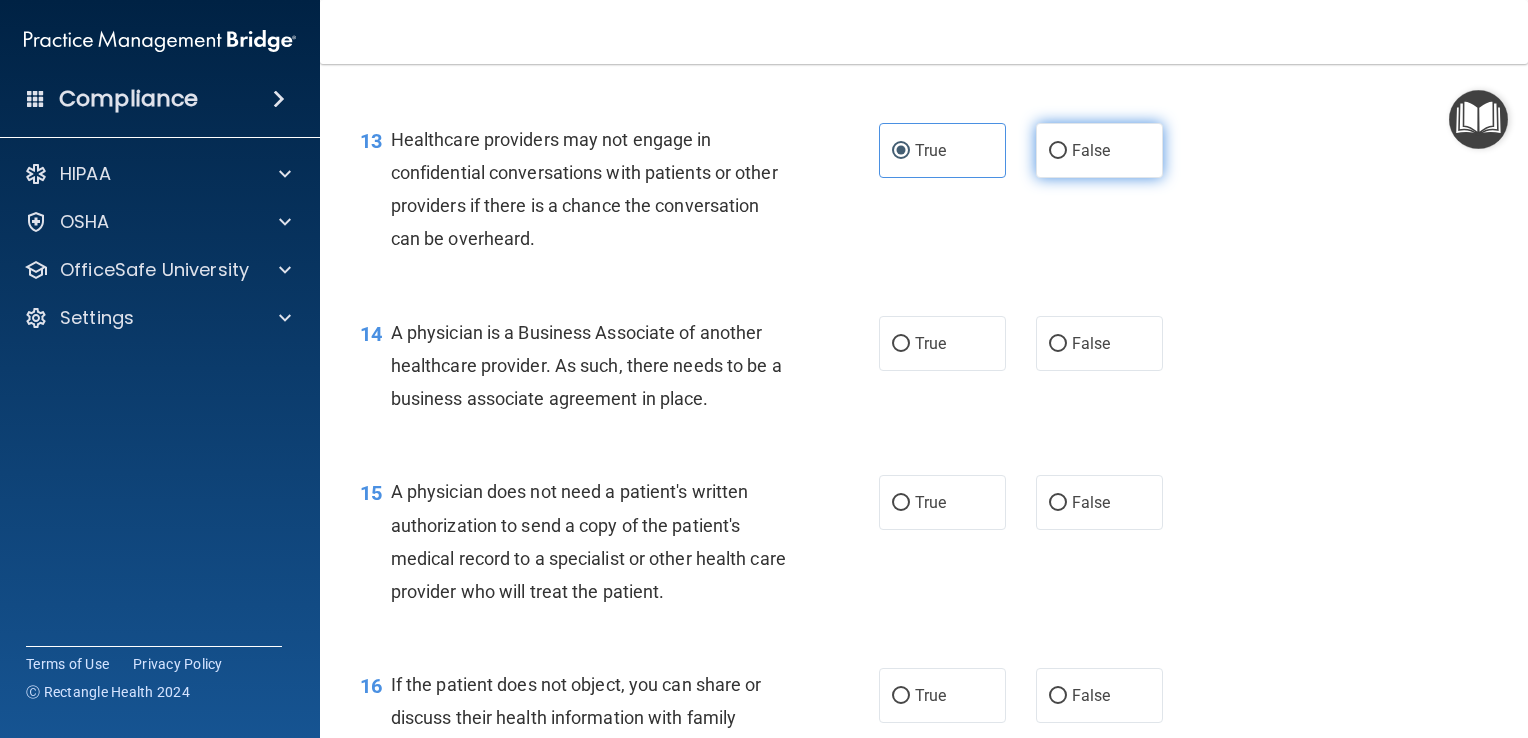 click on "False" at bounding box center (1099, 150) 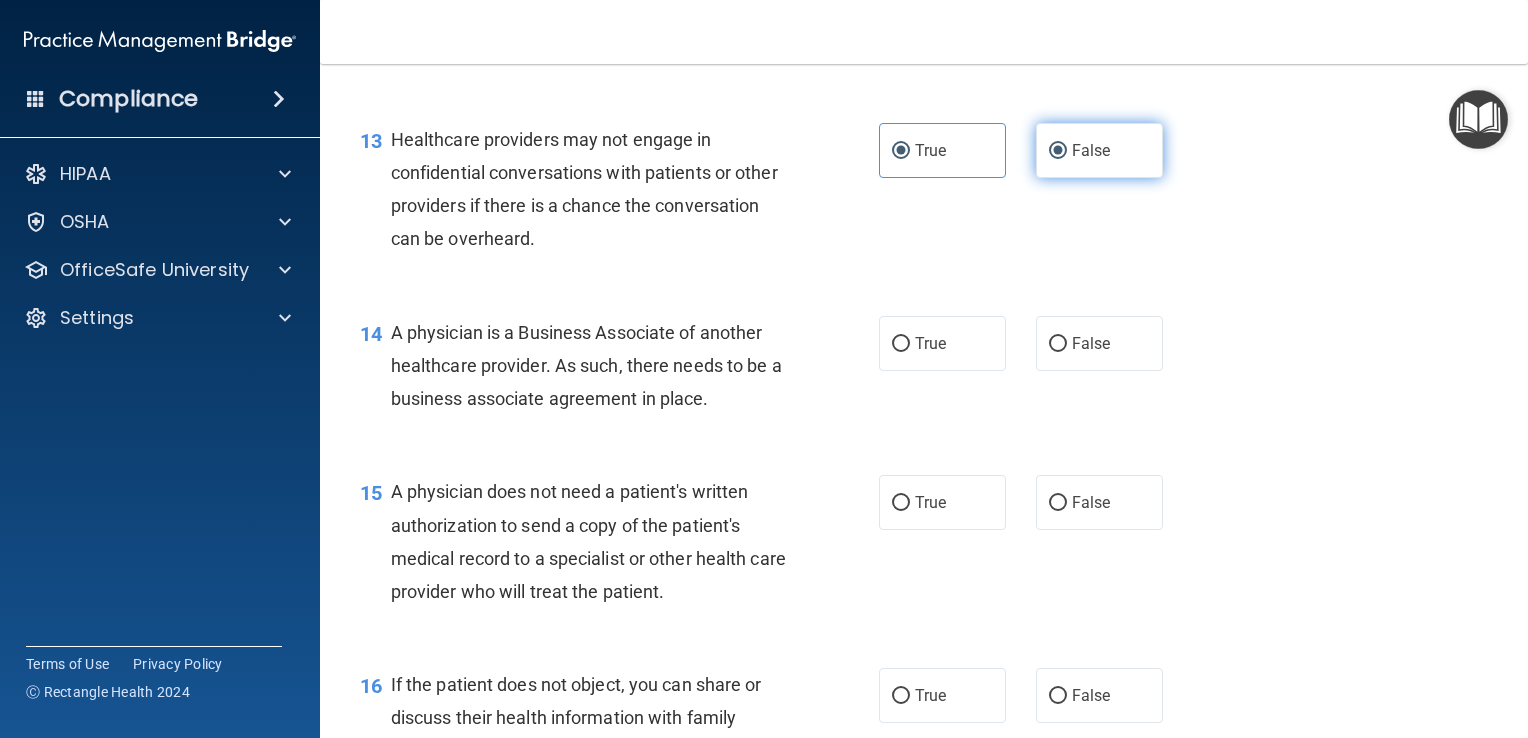radio on "false" 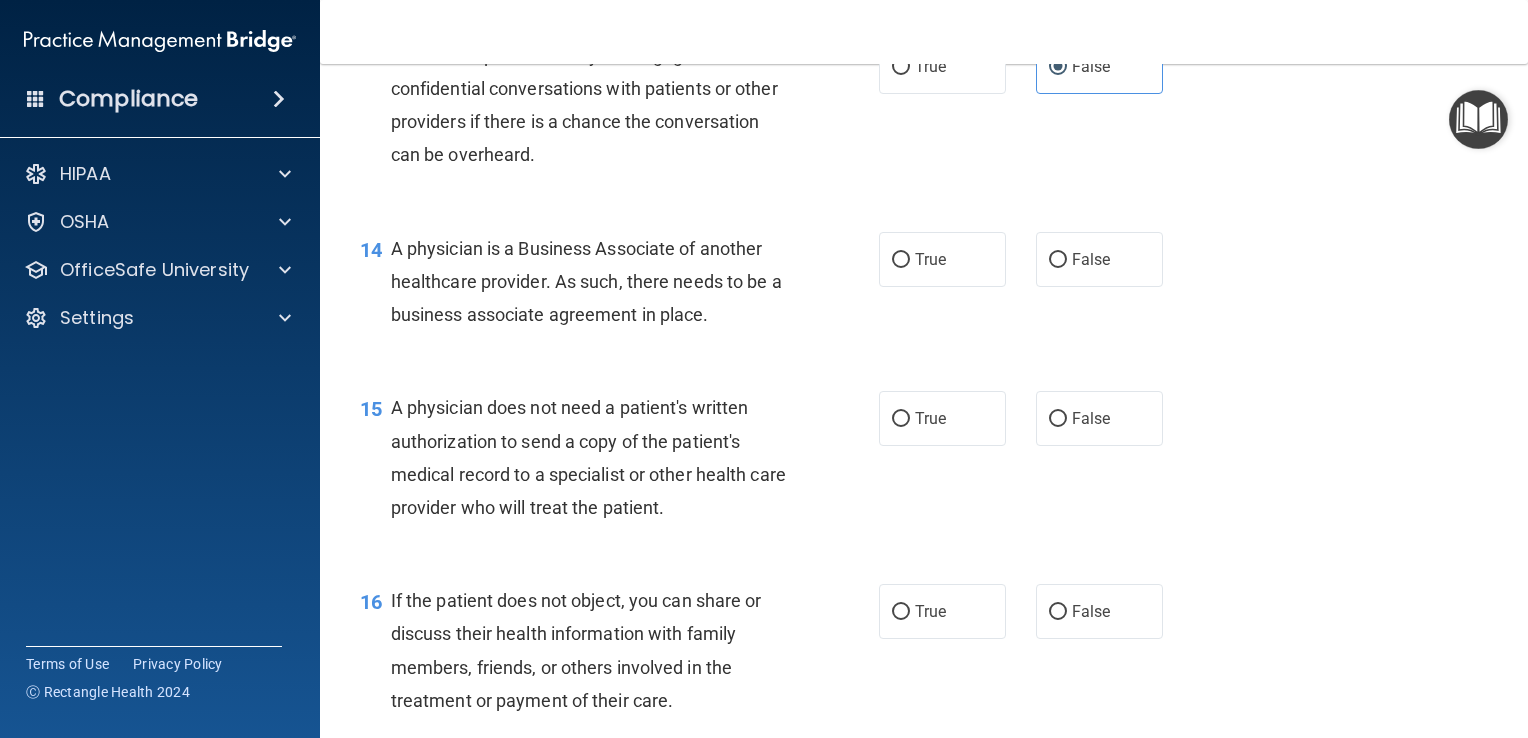 scroll, scrollTop: 2322, scrollLeft: 0, axis: vertical 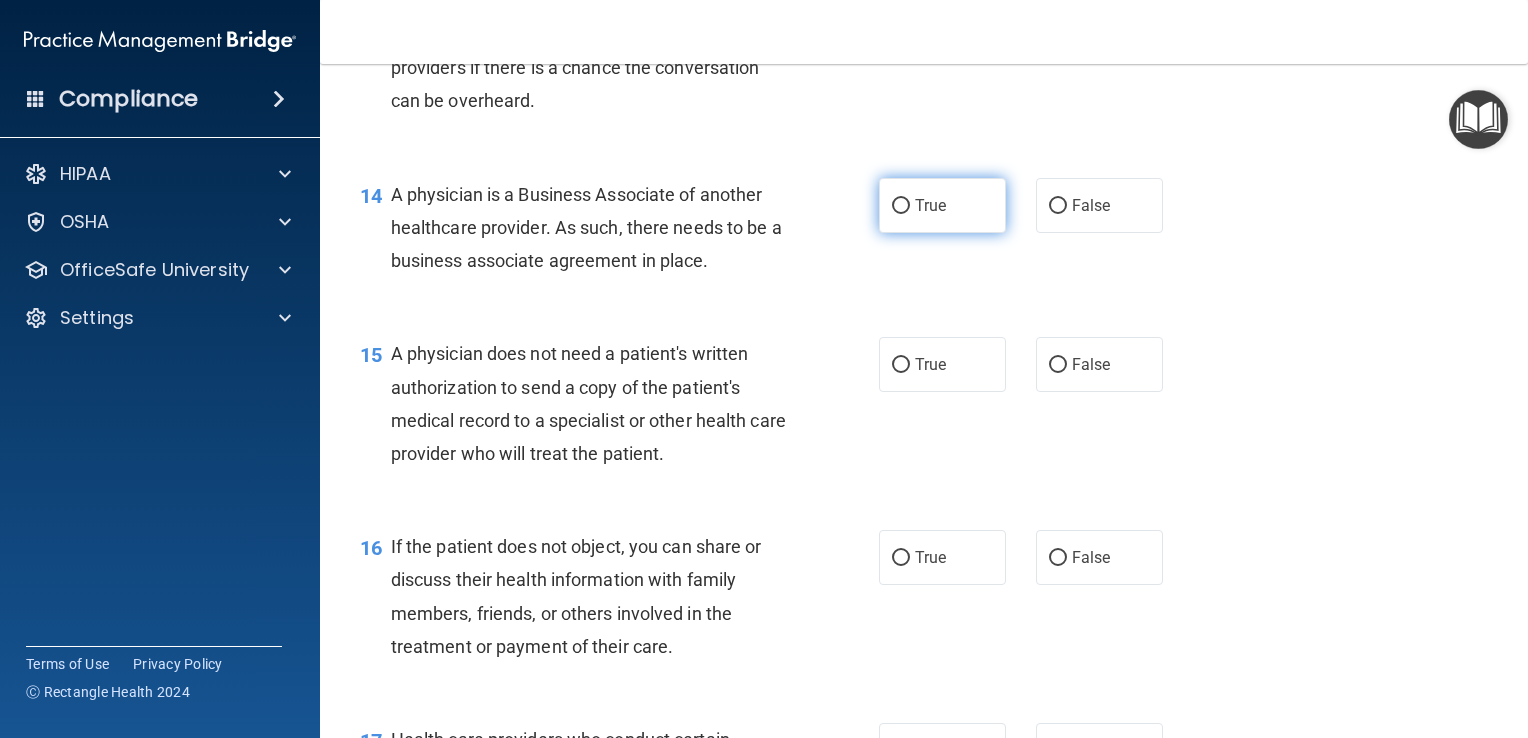 click on "True" at bounding box center [942, 205] 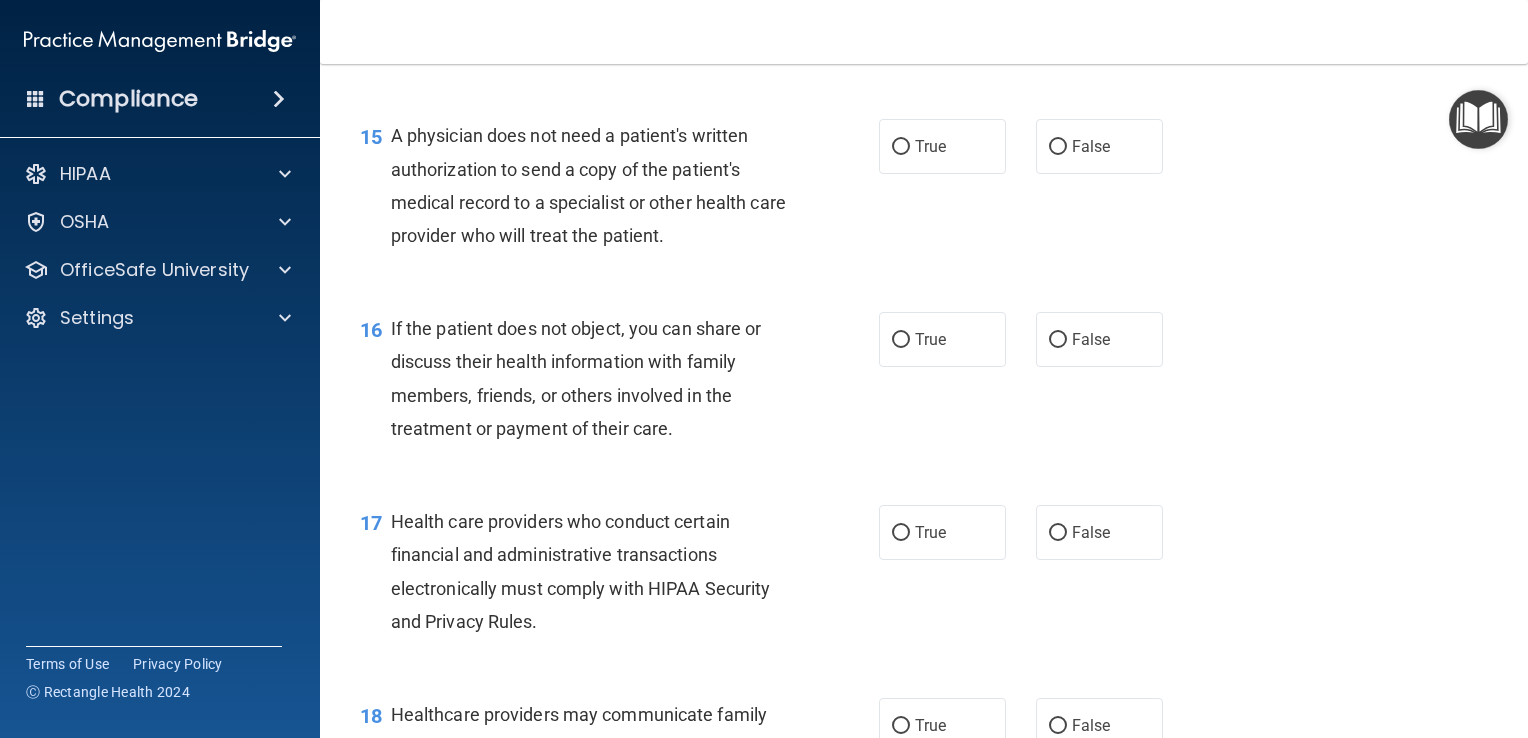 scroll, scrollTop: 2539, scrollLeft: 0, axis: vertical 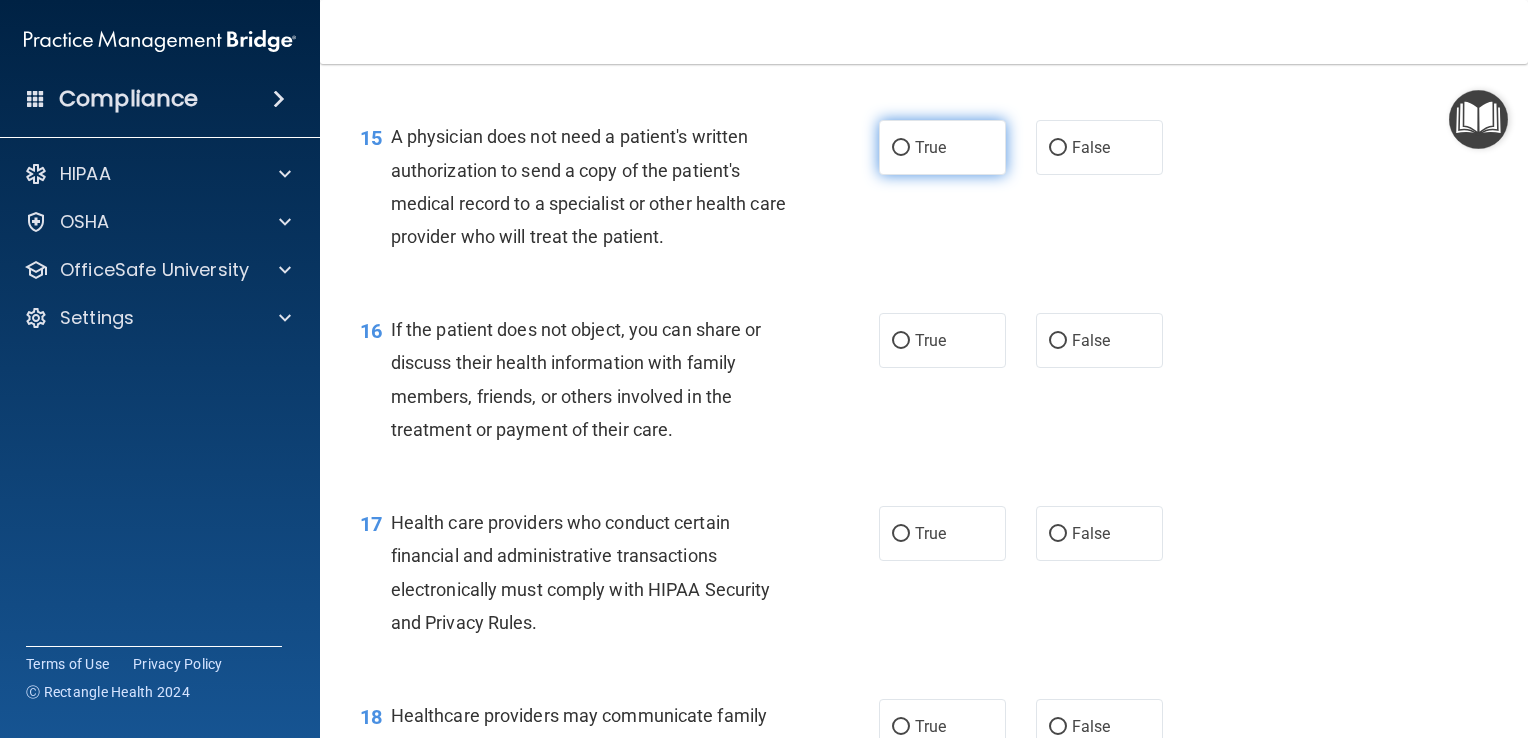 click on "True" at bounding box center [942, 147] 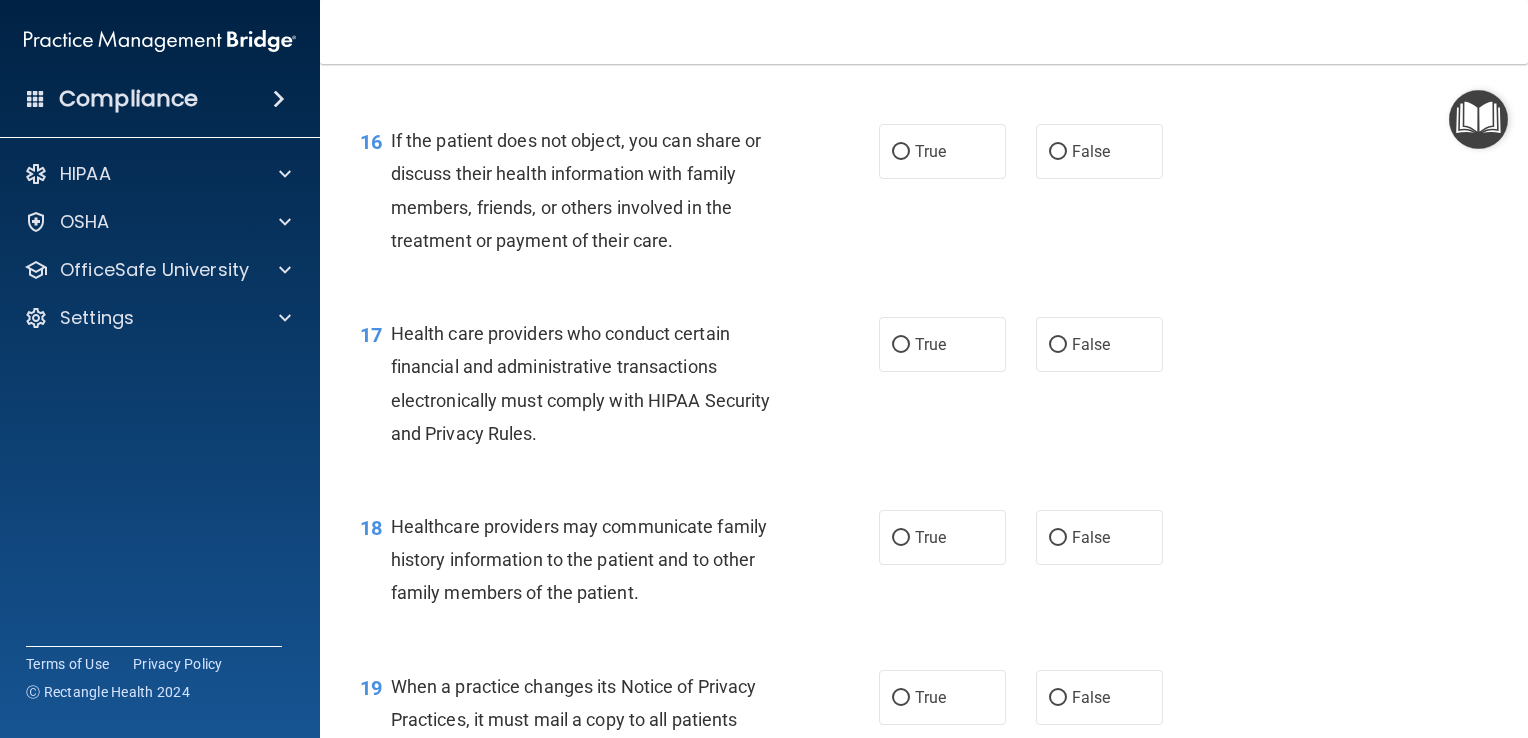 scroll, scrollTop: 2728, scrollLeft: 0, axis: vertical 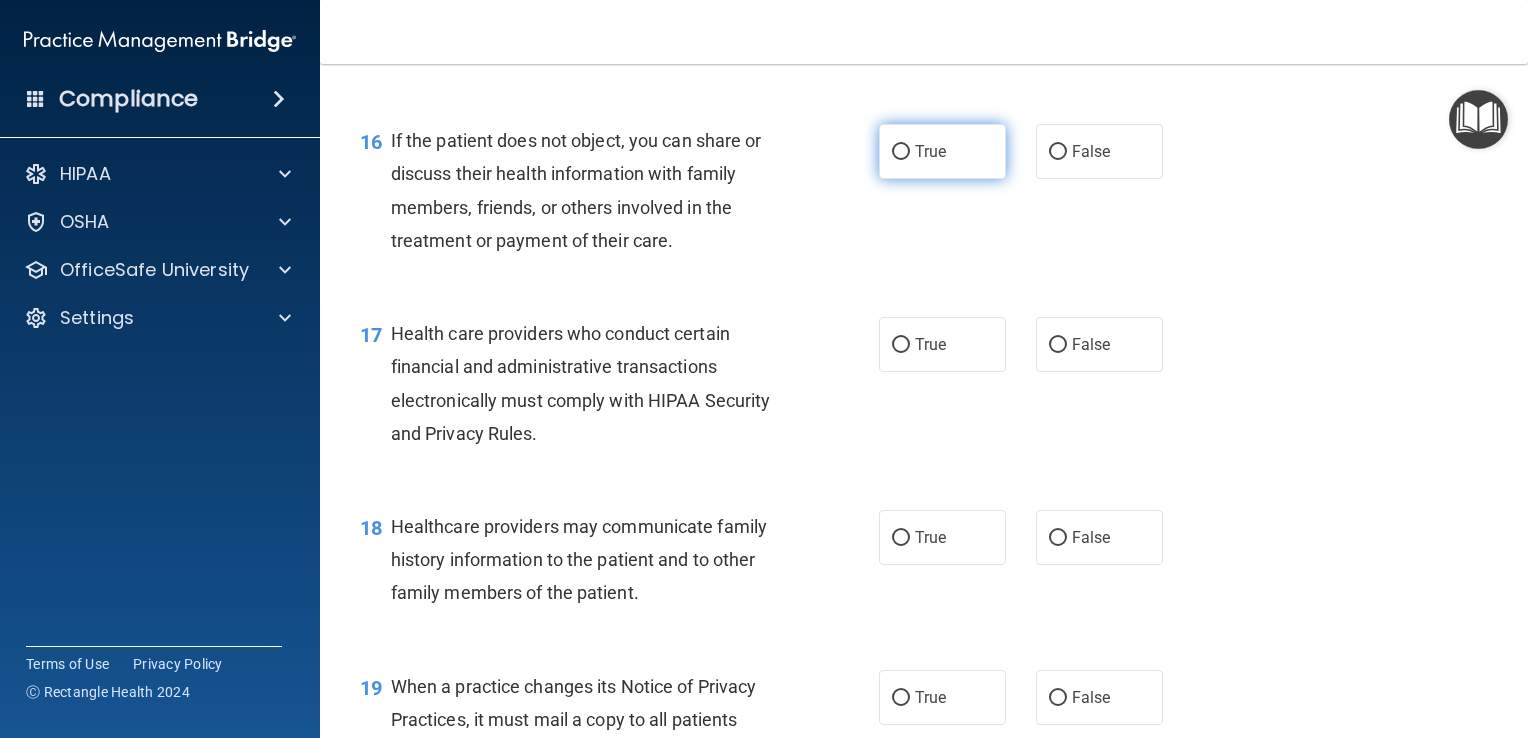 click on "True" at bounding box center (942, 151) 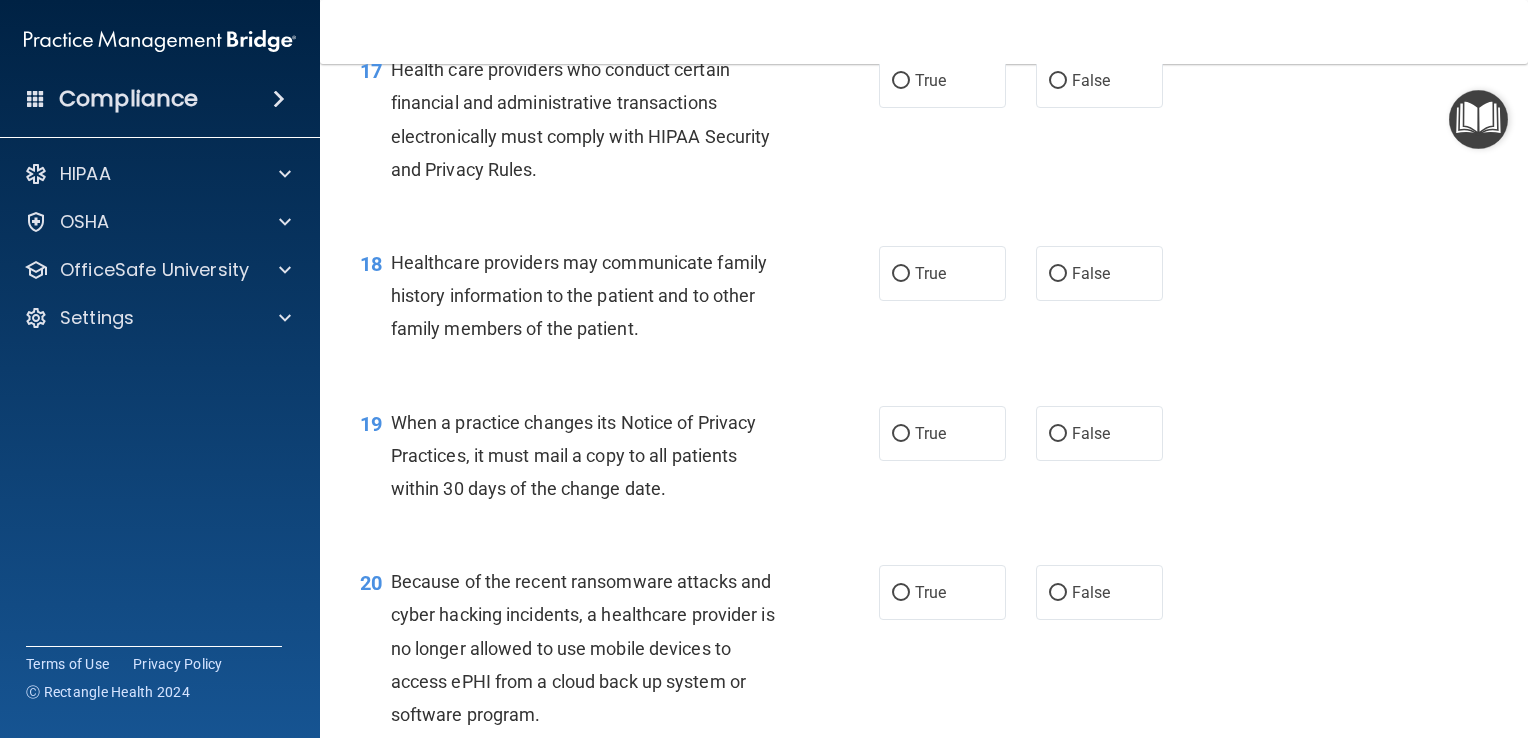 scroll, scrollTop: 3031, scrollLeft: 0, axis: vertical 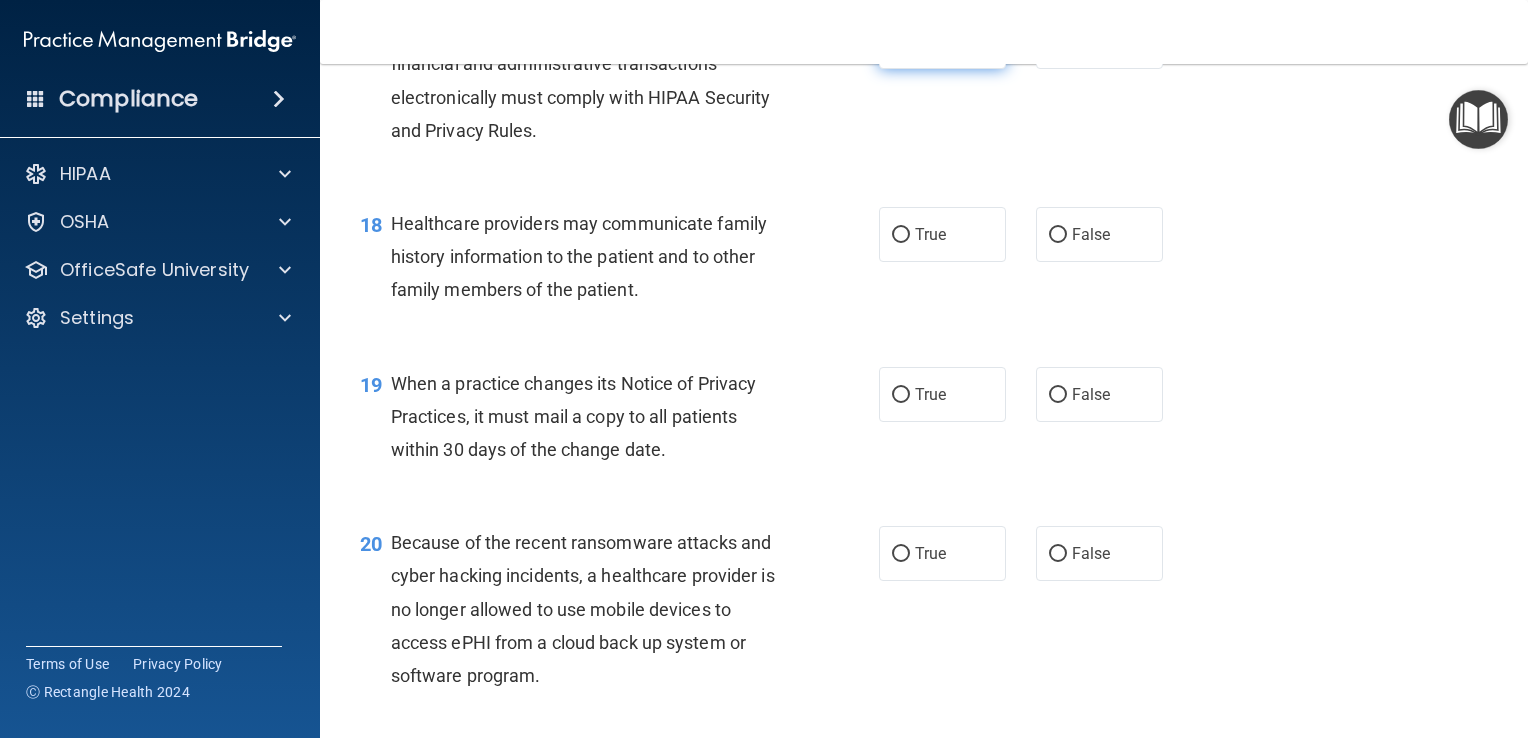 click on "True" at bounding box center (942, 41) 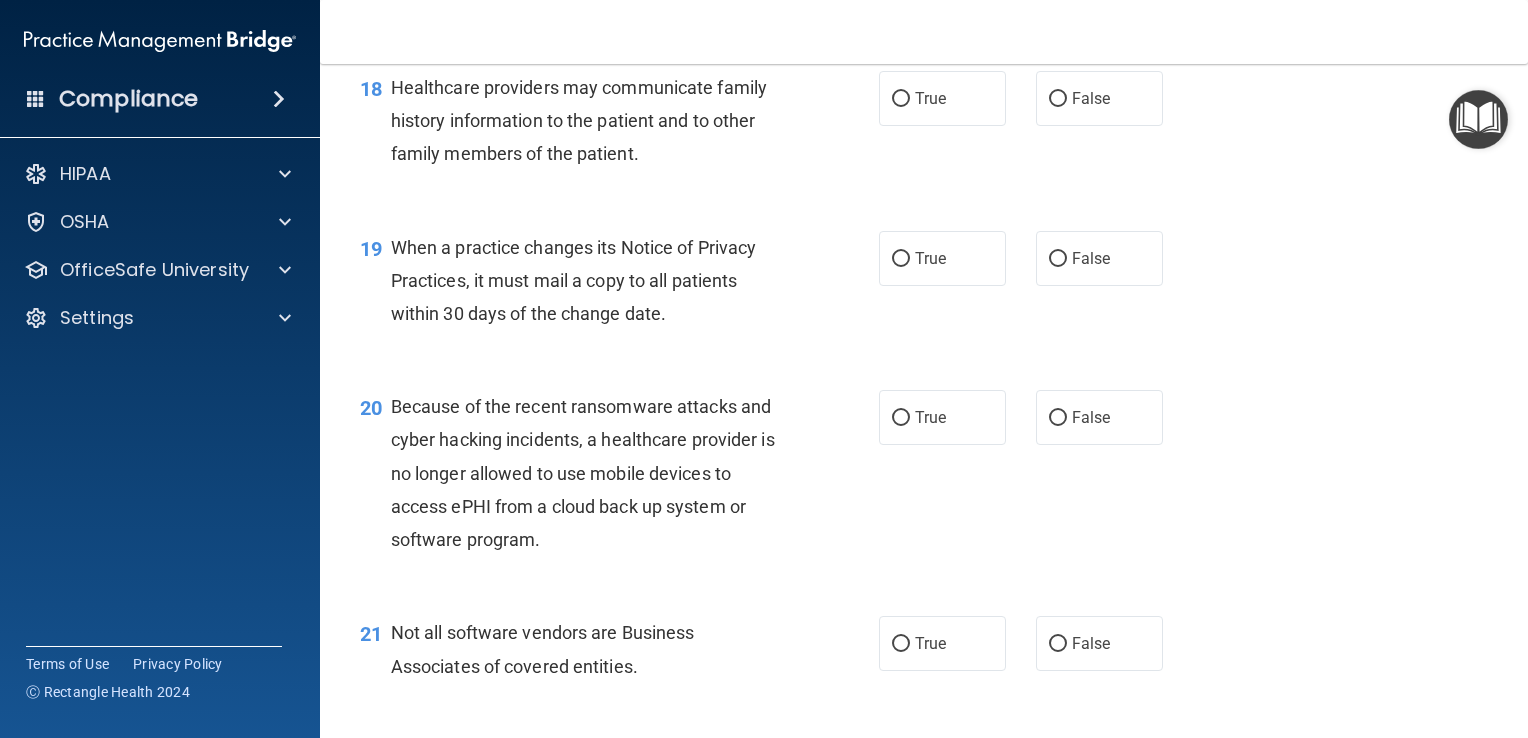 scroll, scrollTop: 3171, scrollLeft: 0, axis: vertical 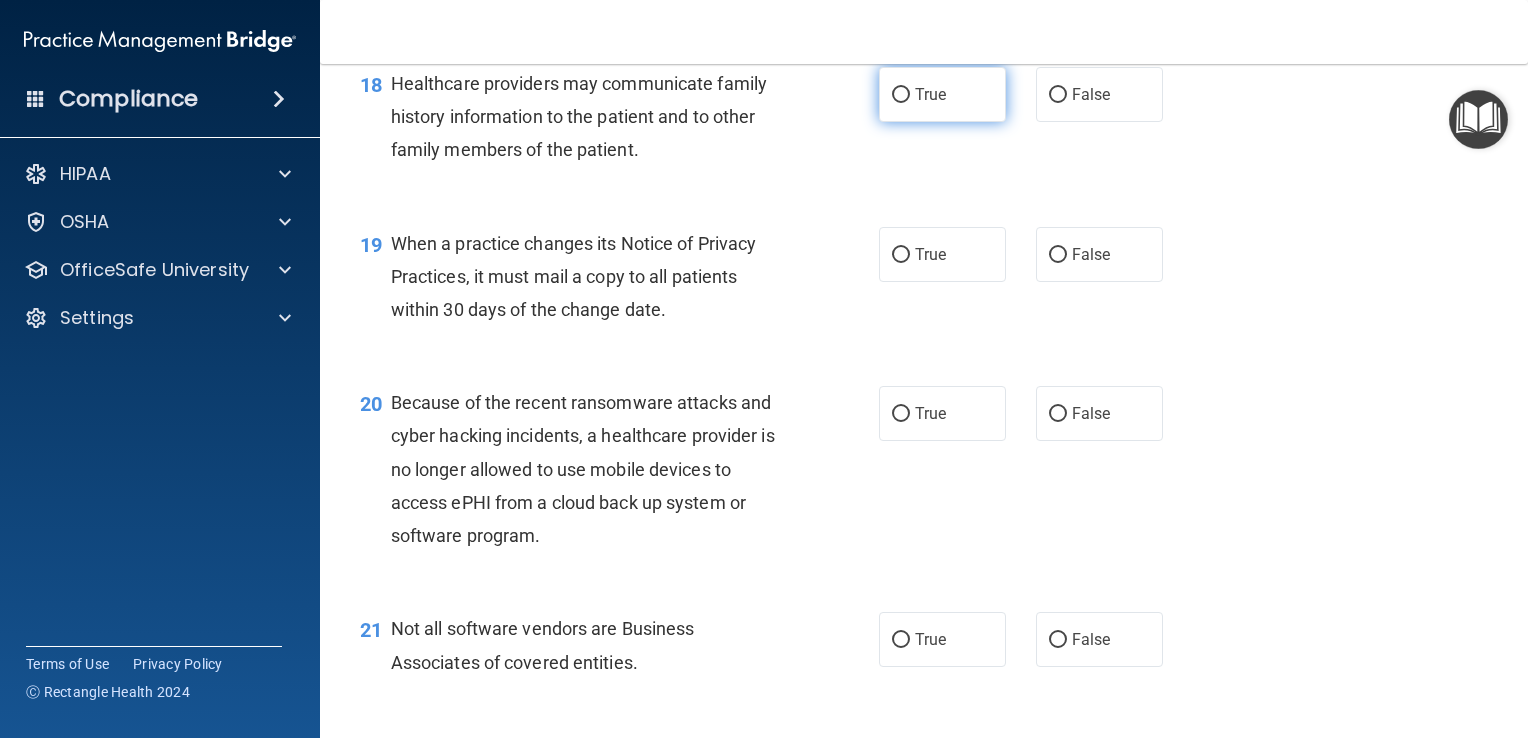 click on "True" at bounding box center (930, 94) 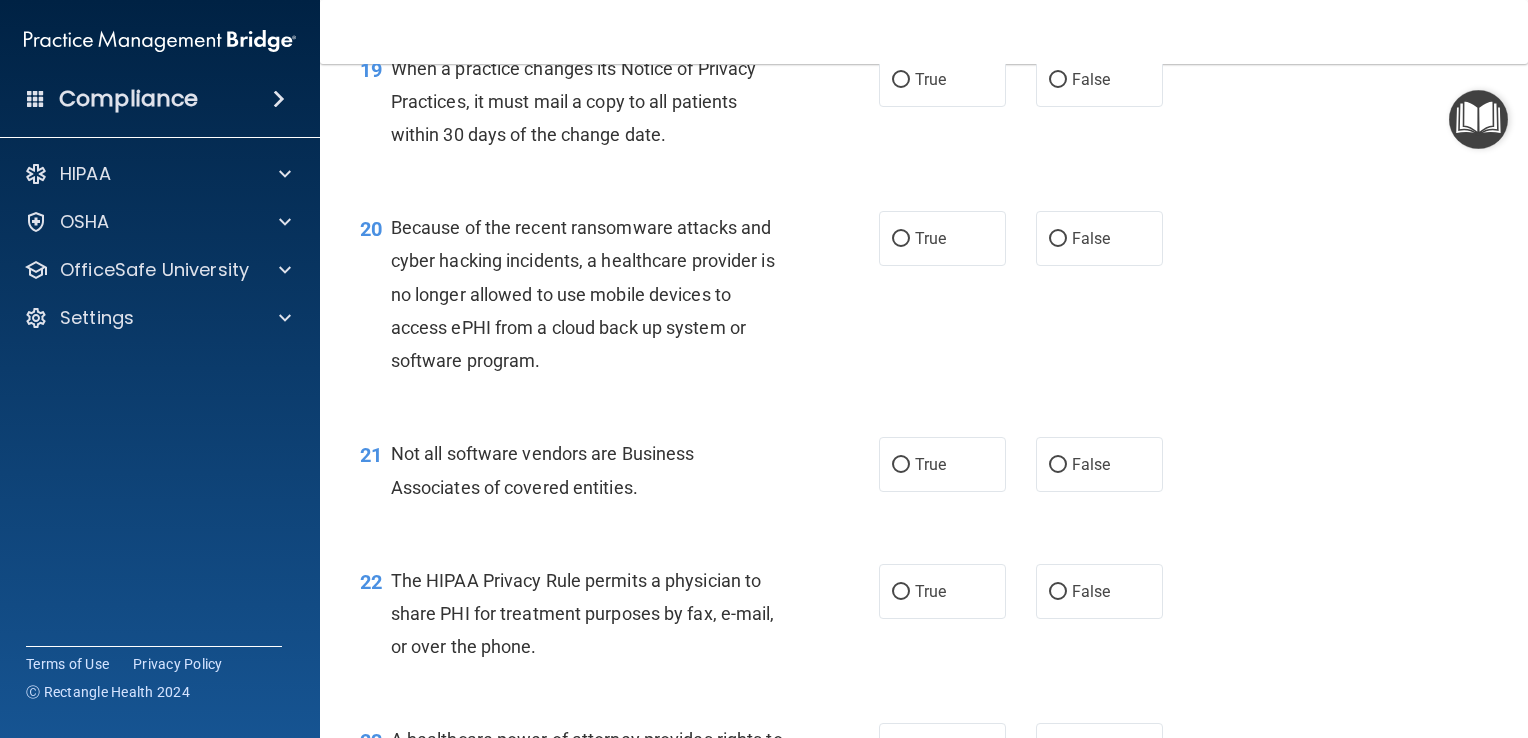 scroll, scrollTop: 3348, scrollLeft: 0, axis: vertical 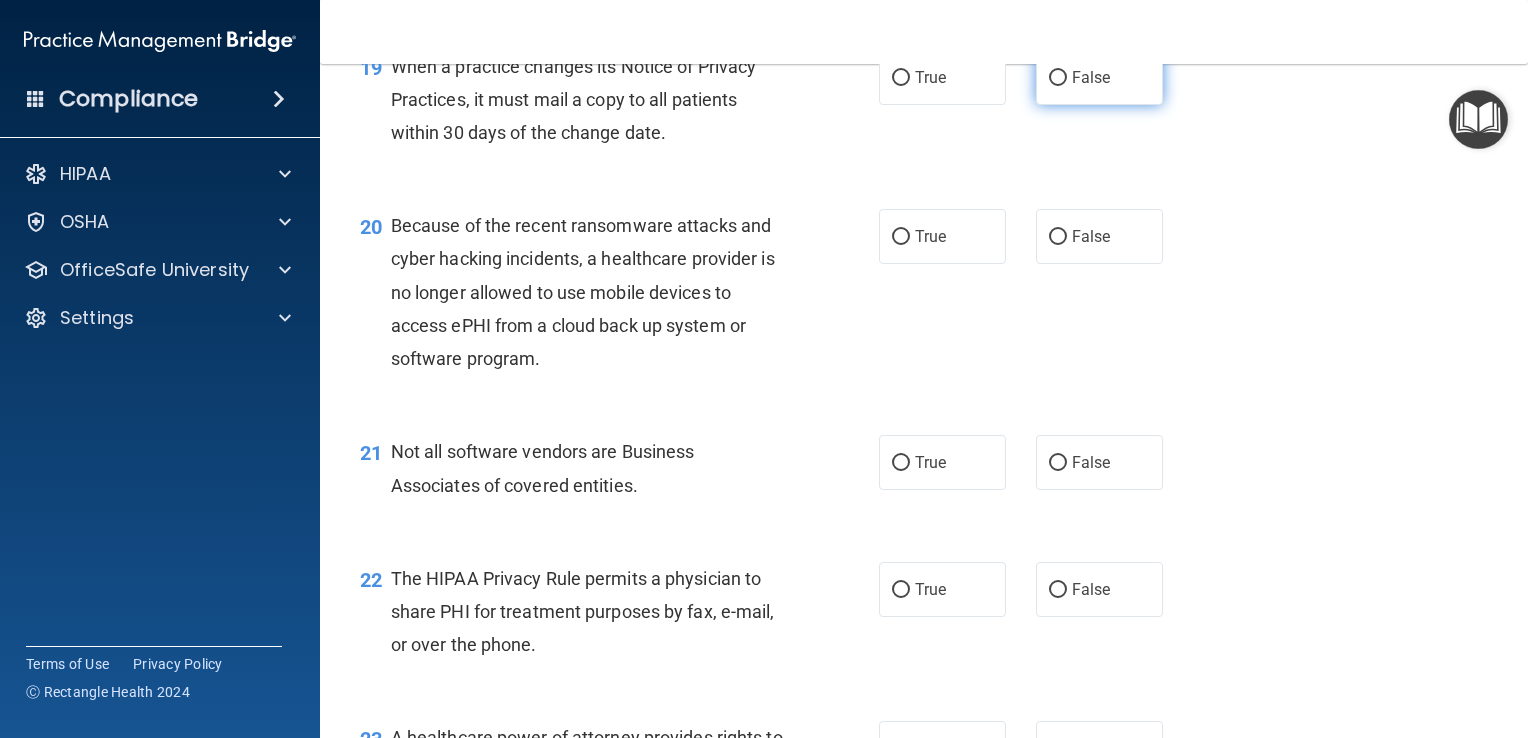 click on "False" at bounding box center [1091, 77] 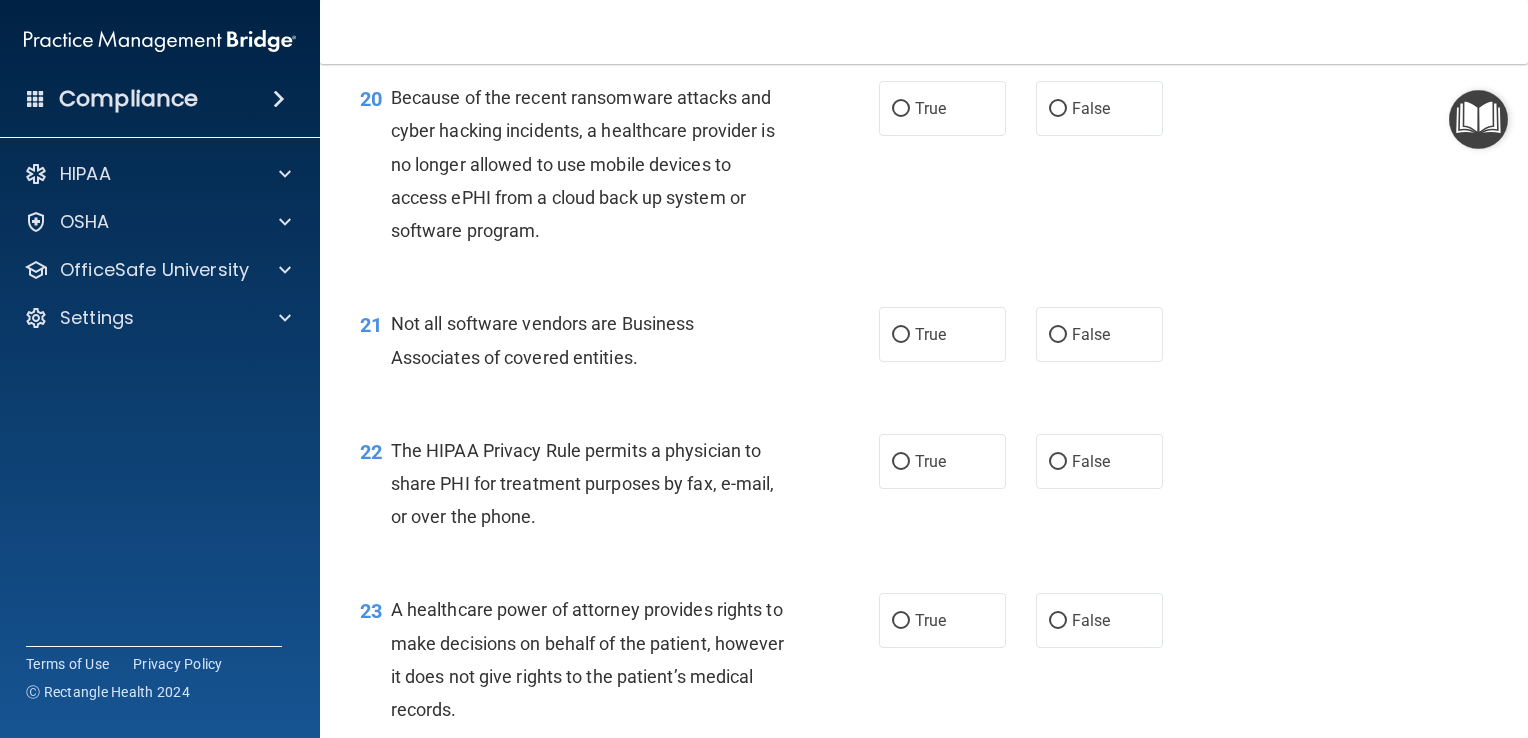 scroll, scrollTop: 3511, scrollLeft: 0, axis: vertical 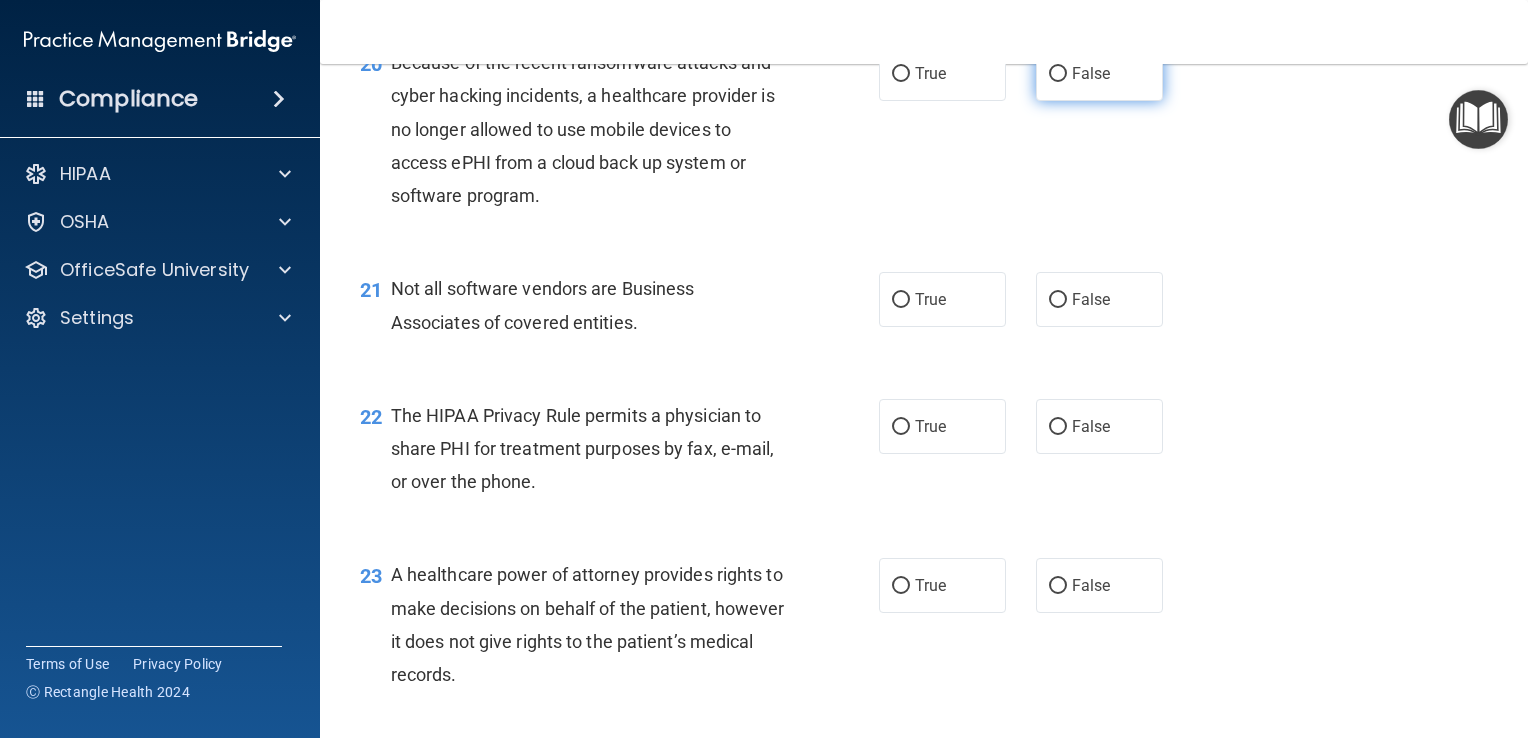 click on "False" at bounding box center [1099, 73] 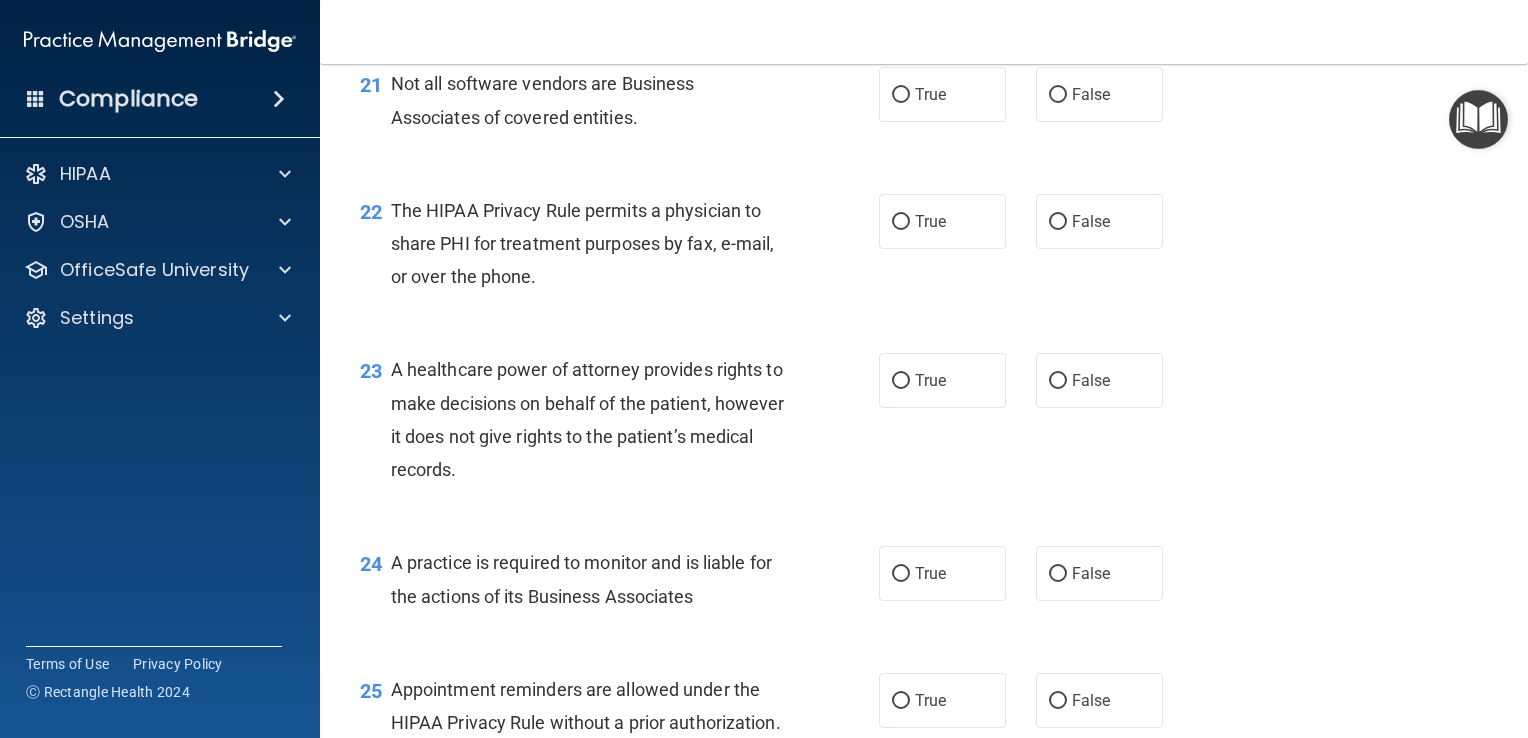 scroll, scrollTop: 3727, scrollLeft: 0, axis: vertical 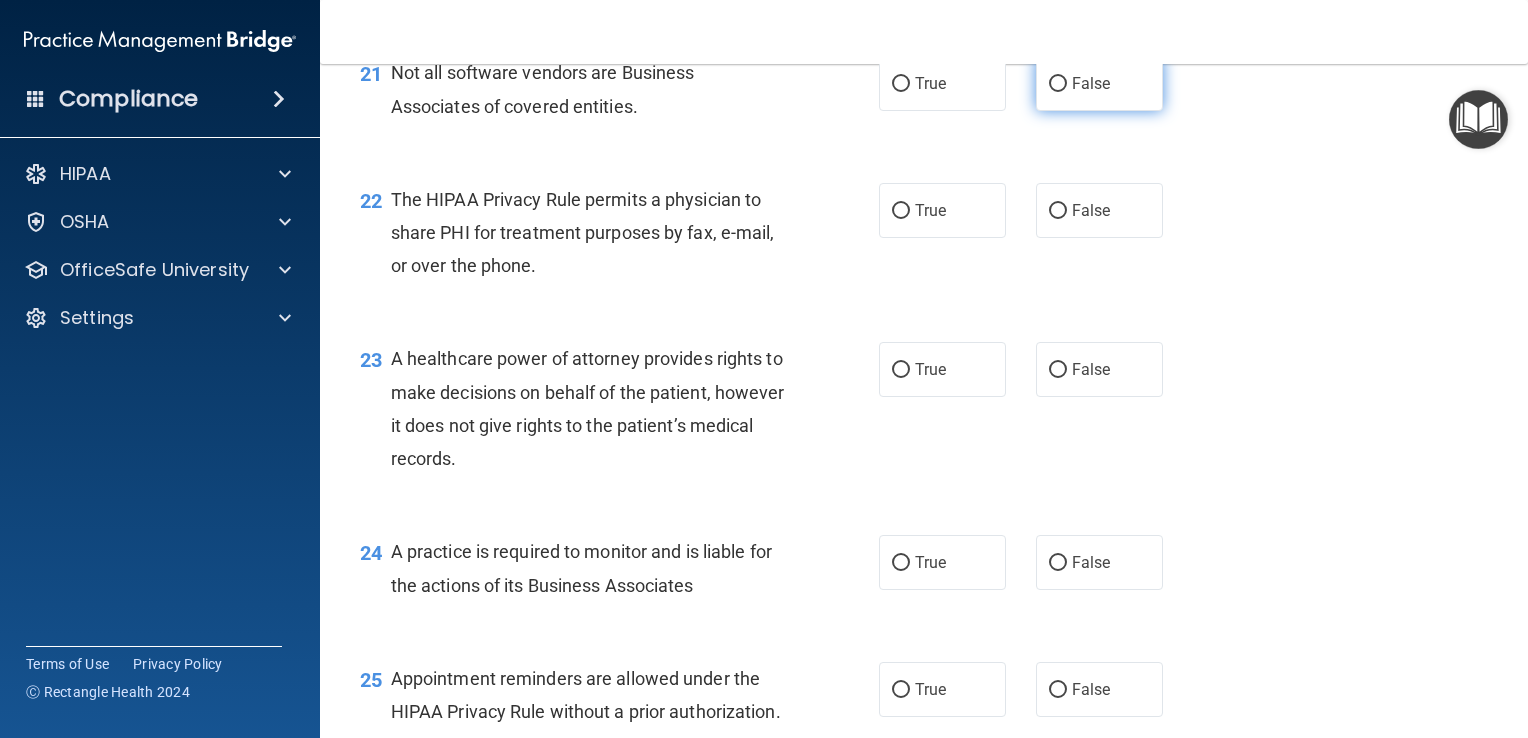 click on "False" at bounding box center [1099, 83] 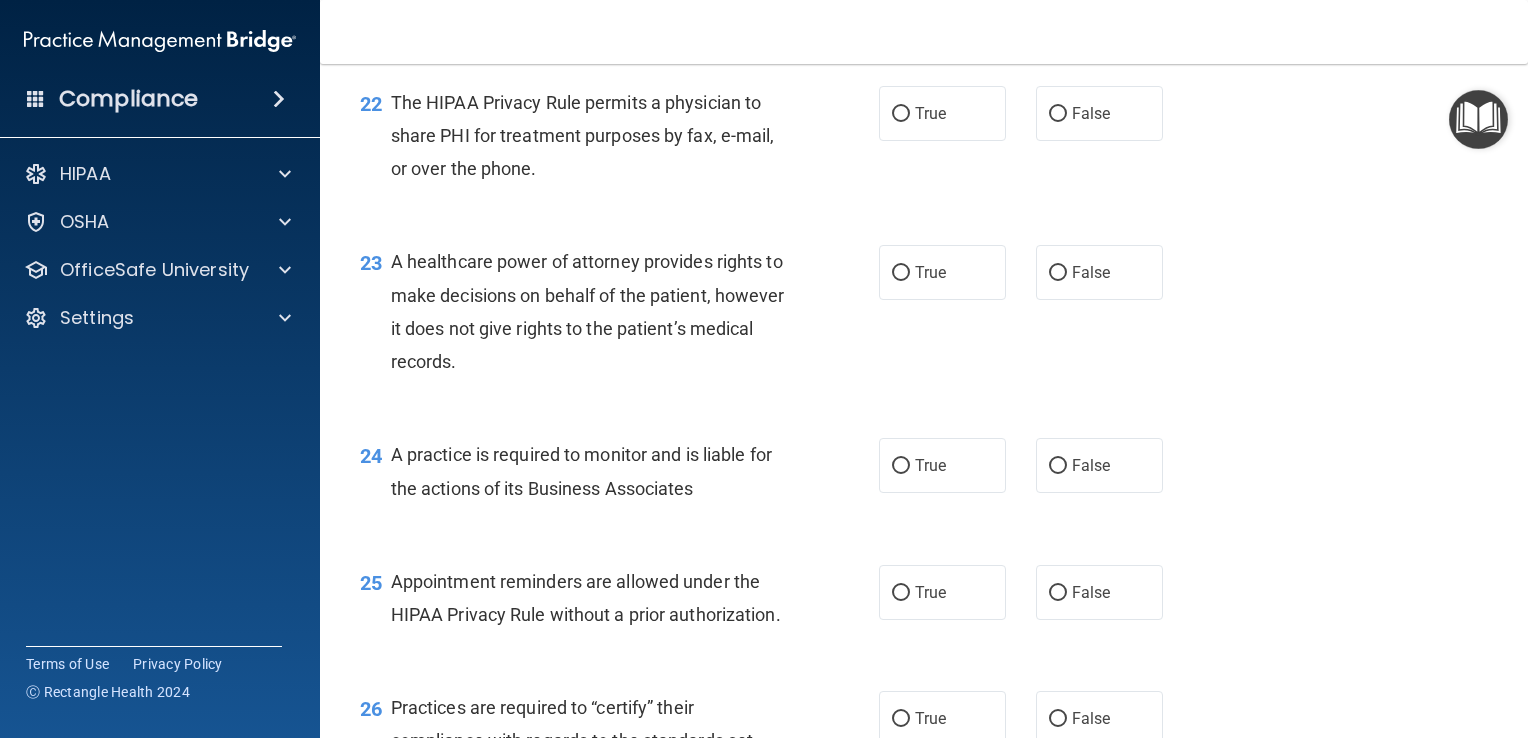 scroll, scrollTop: 3826, scrollLeft: 0, axis: vertical 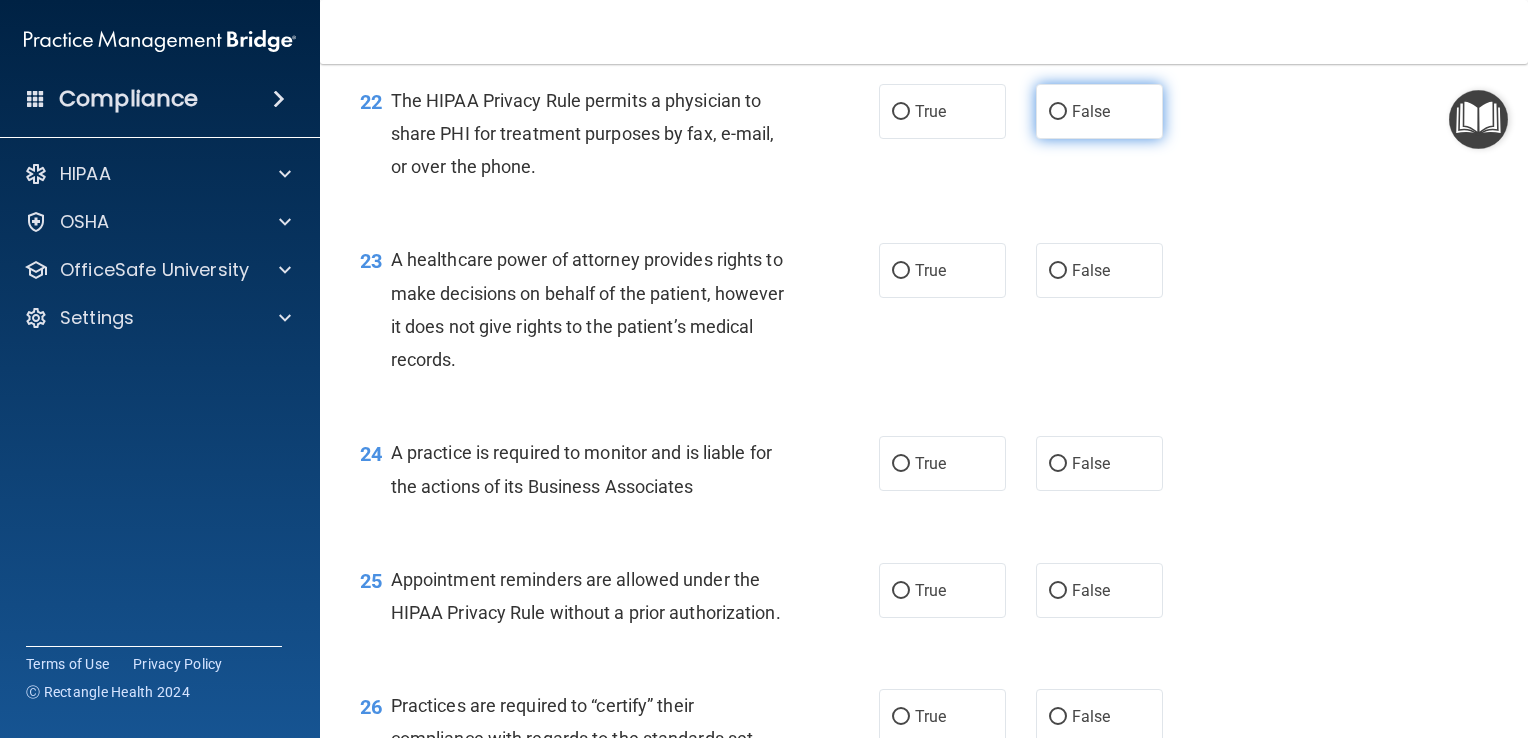 click on "False" at bounding box center [1058, 112] 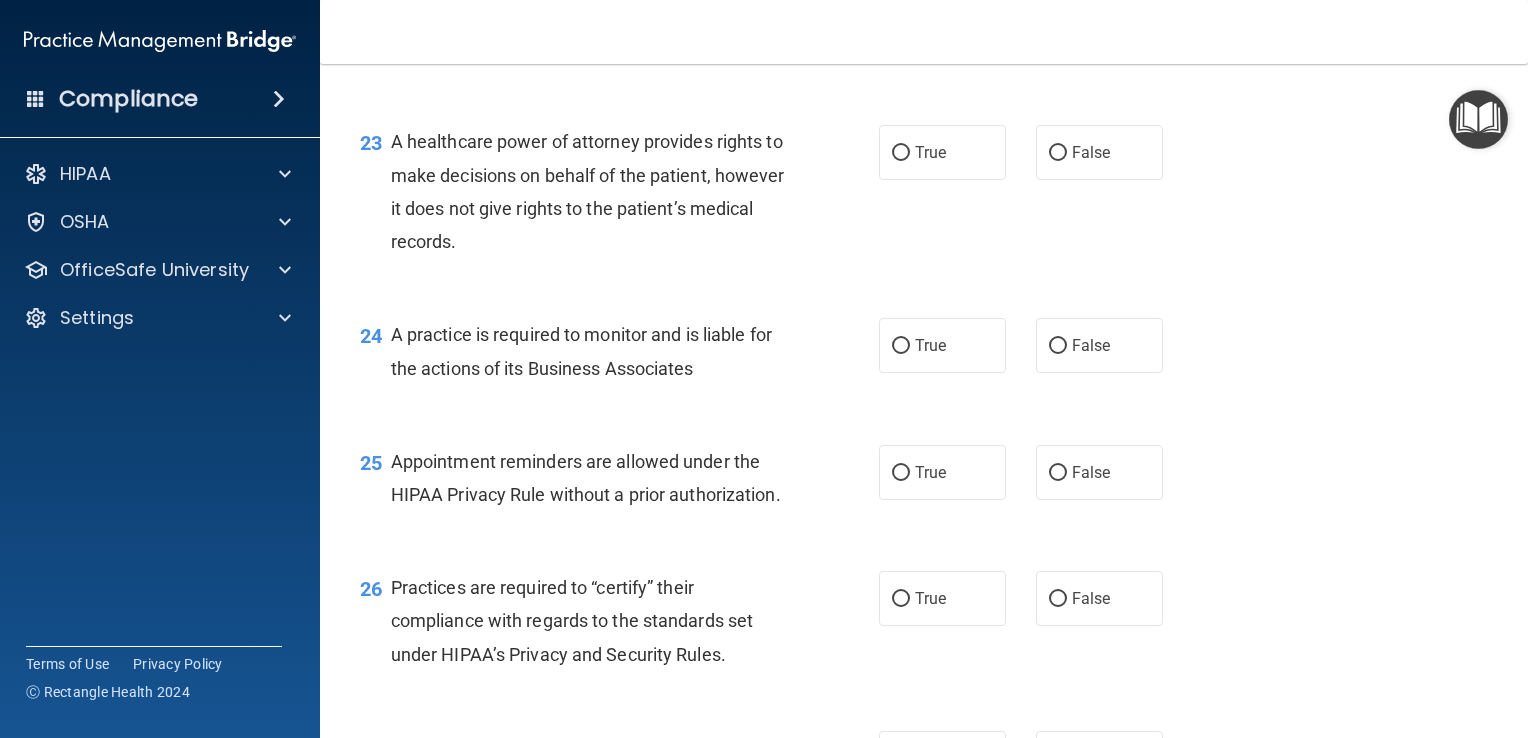 scroll, scrollTop: 3956, scrollLeft: 0, axis: vertical 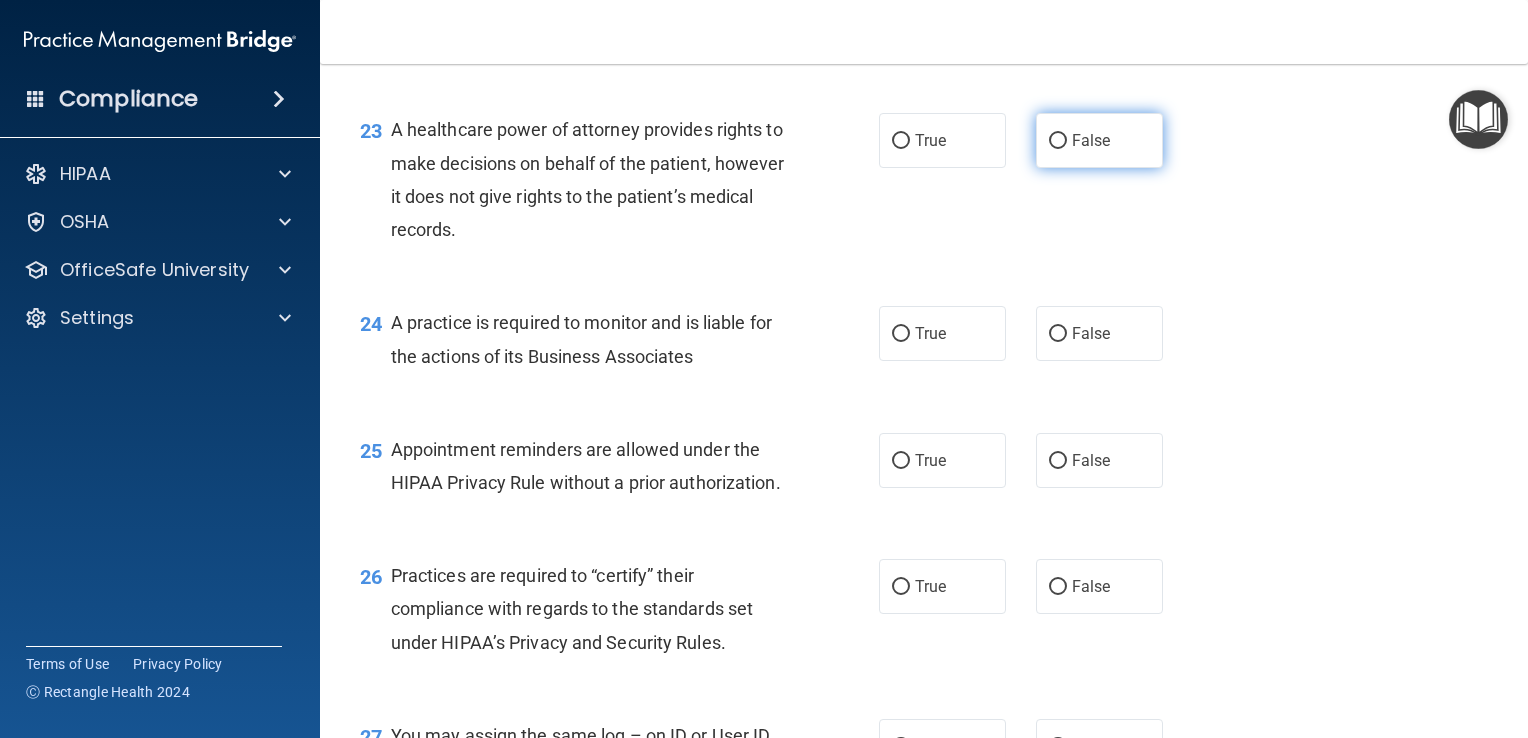 click on "False" at bounding box center [1099, 140] 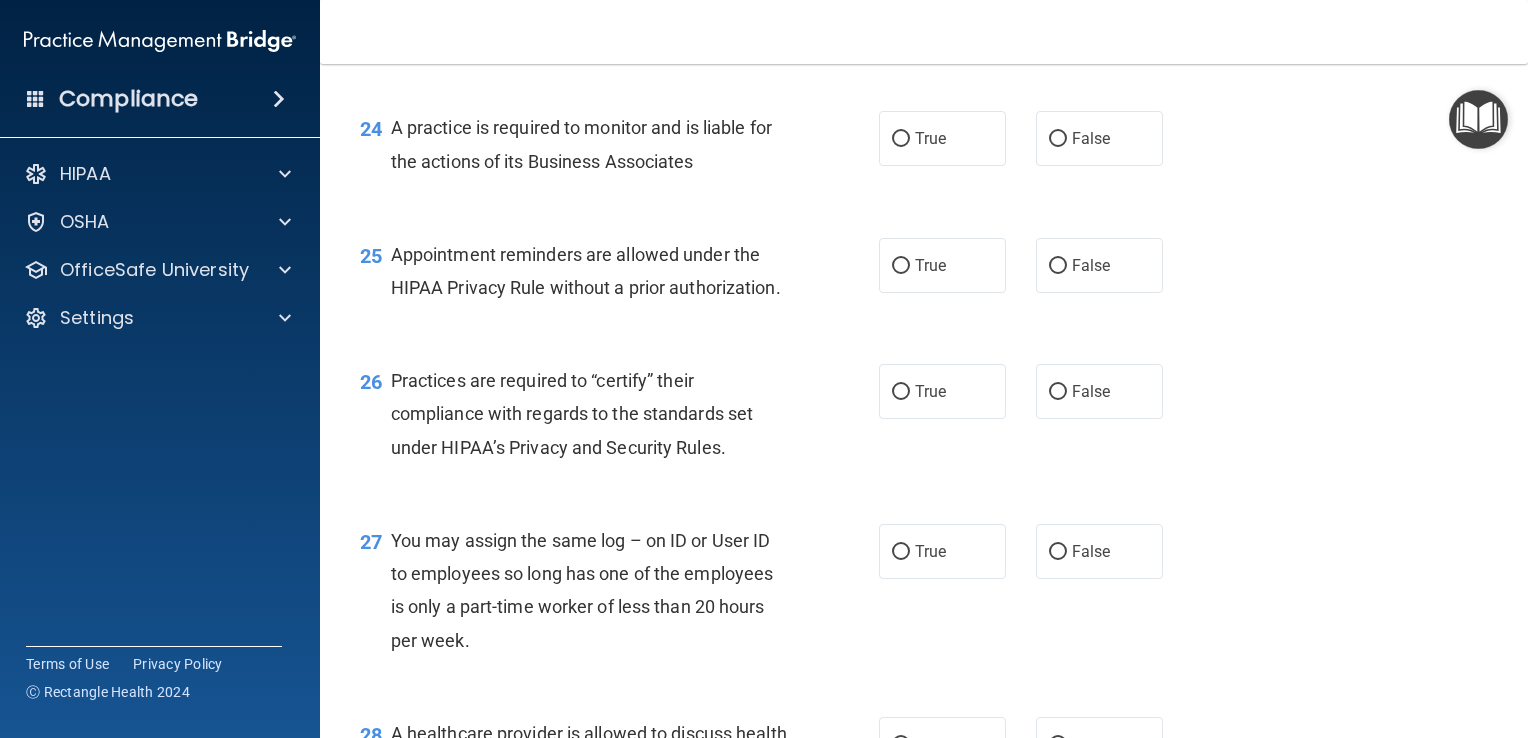 scroll, scrollTop: 4152, scrollLeft: 0, axis: vertical 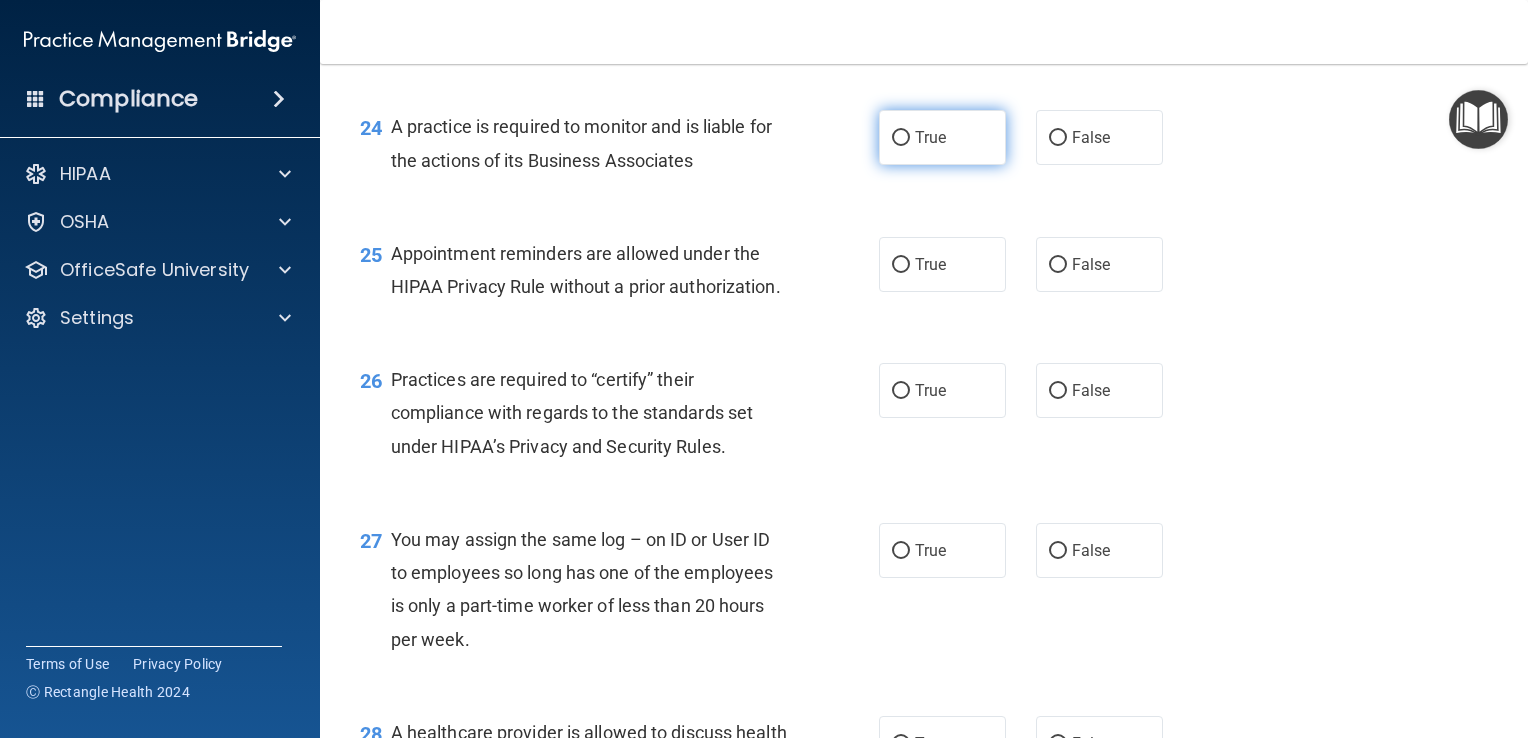 click on "True" at bounding box center (942, 137) 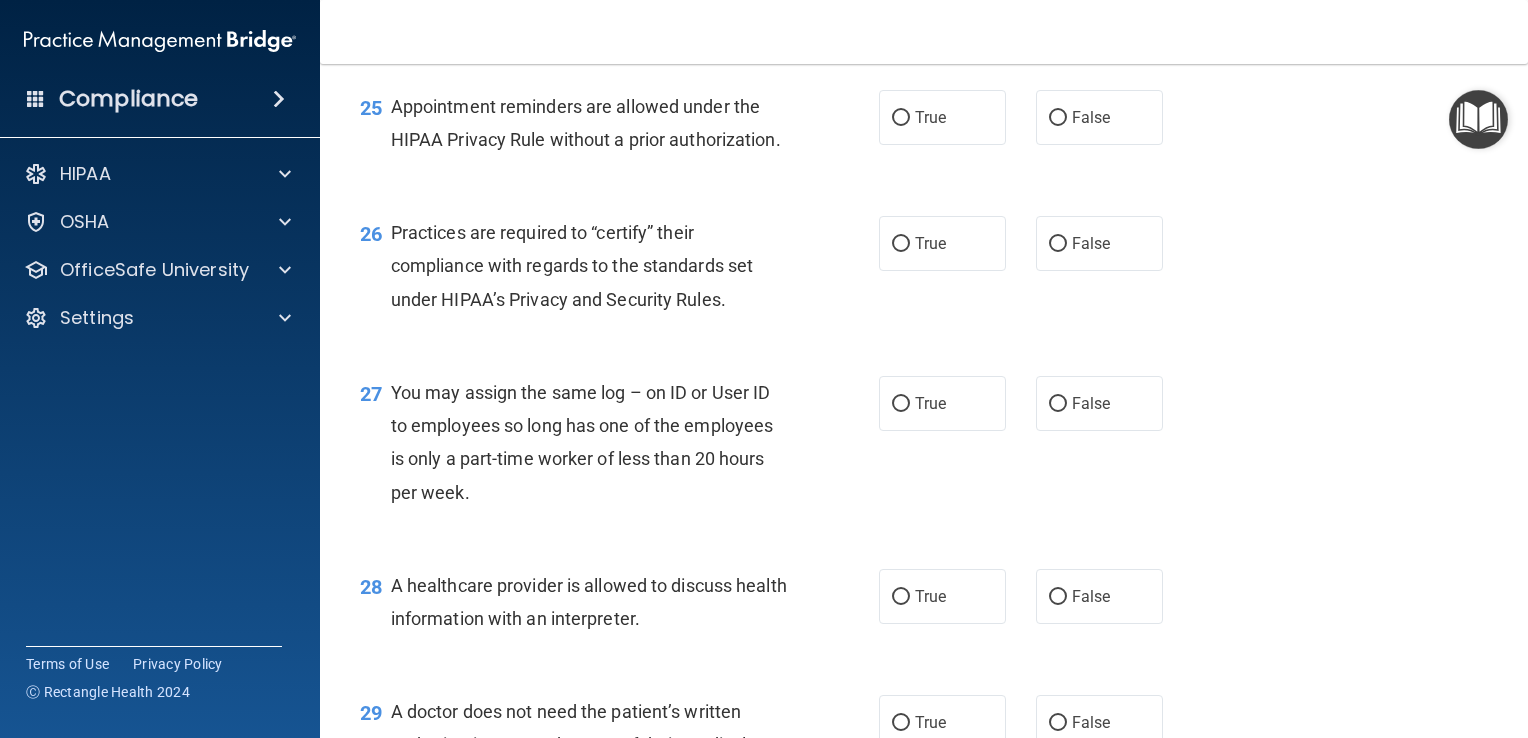 scroll, scrollTop: 4300, scrollLeft: 0, axis: vertical 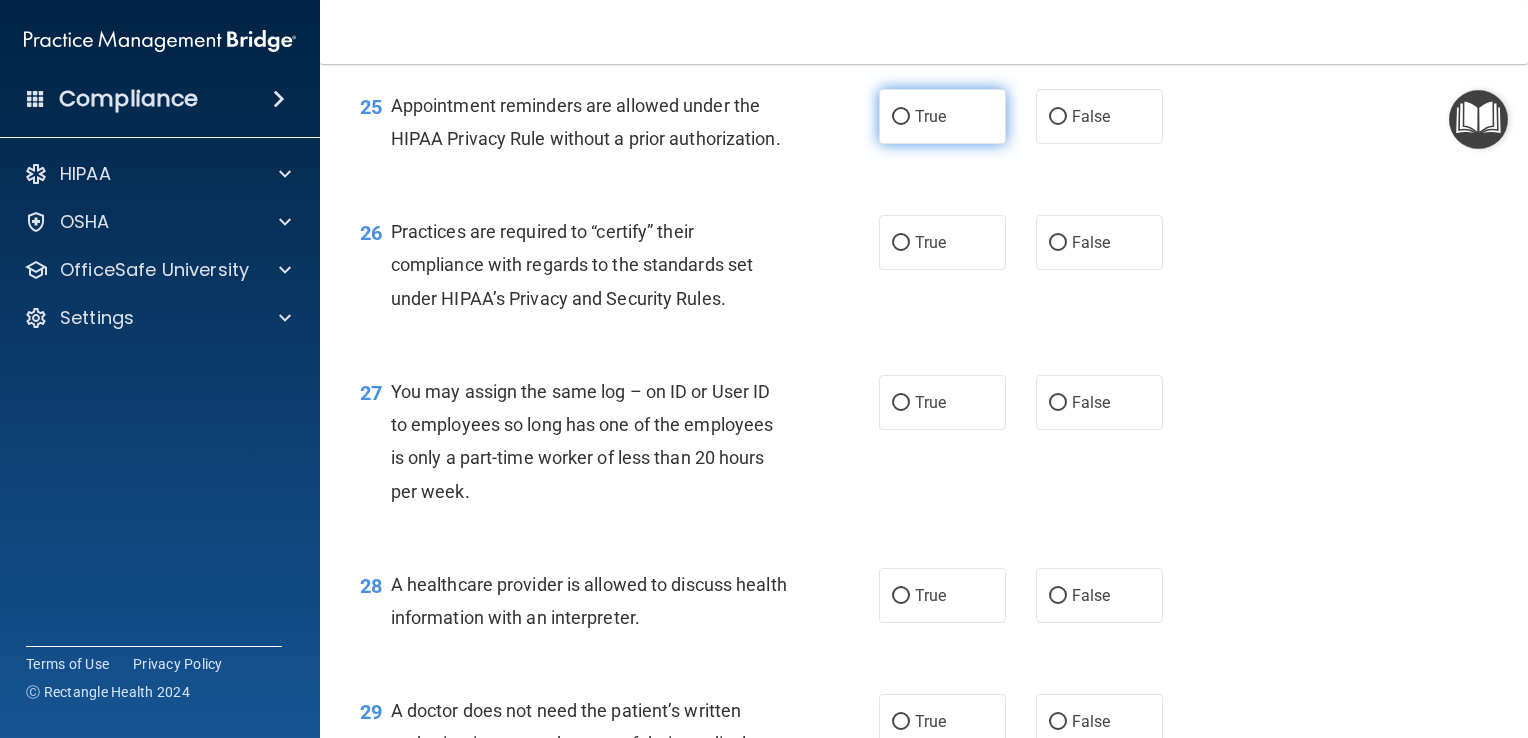 click on "True" at bounding box center [942, 116] 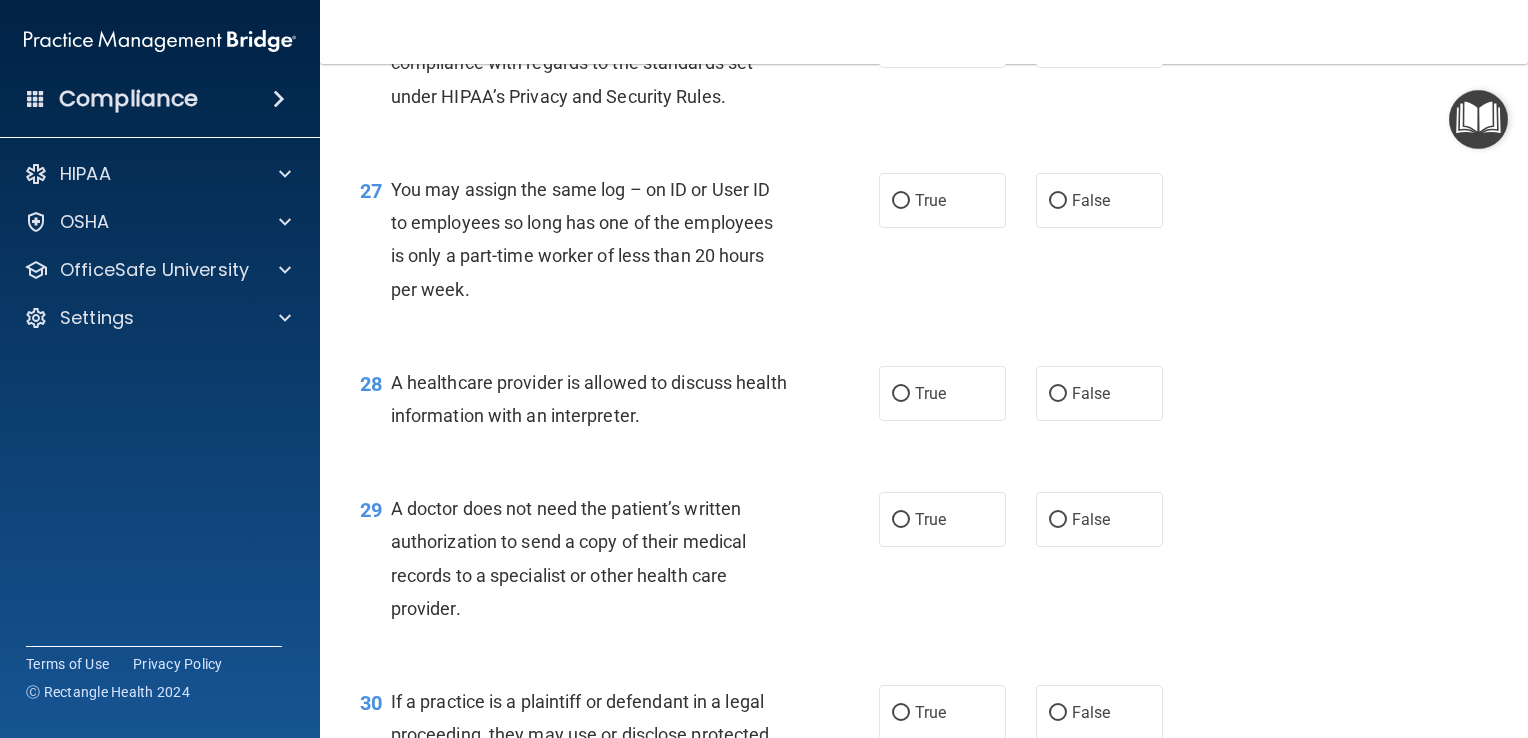 scroll, scrollTop: 4504, scrollLeft: 0, axis: vertical 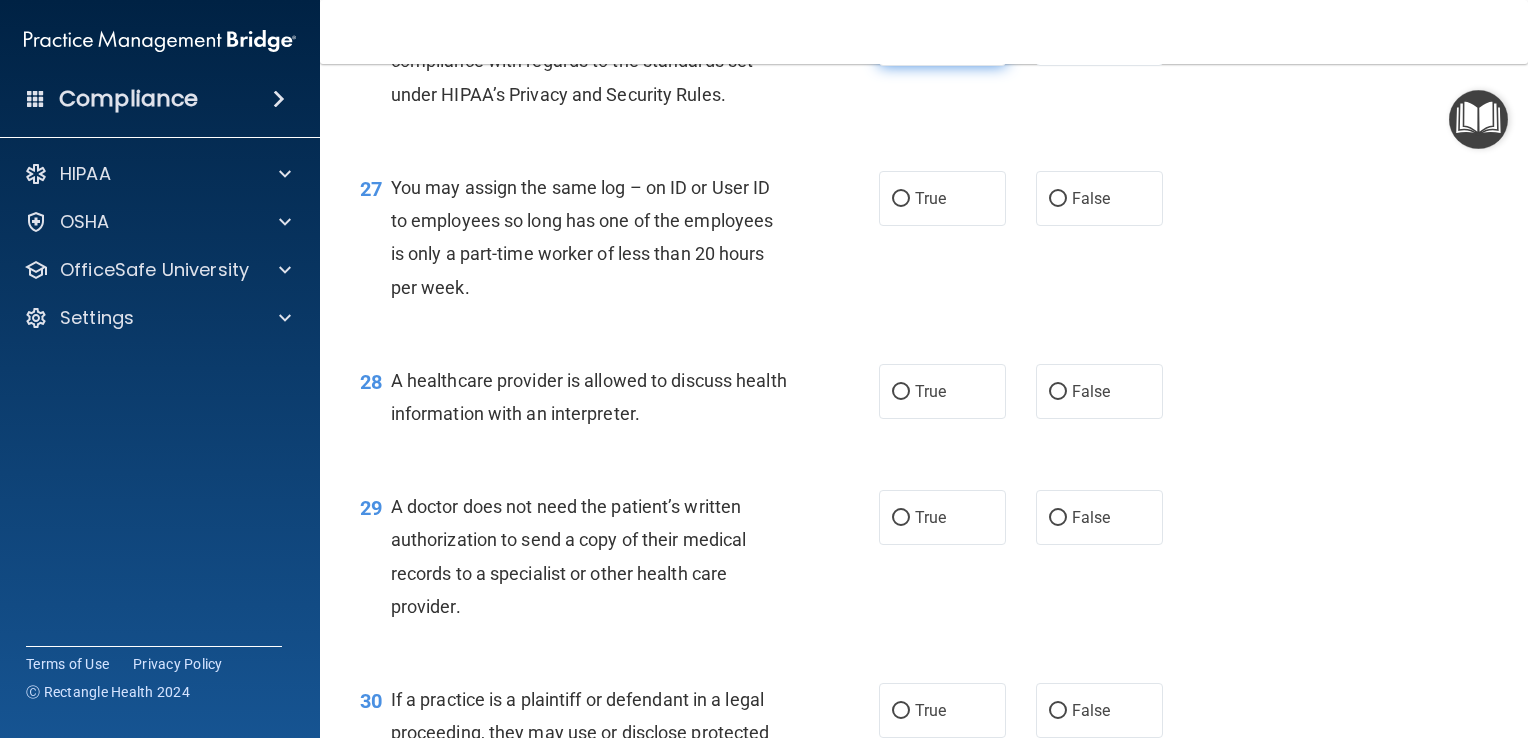 click on "True" at bounding box center [942, 38] 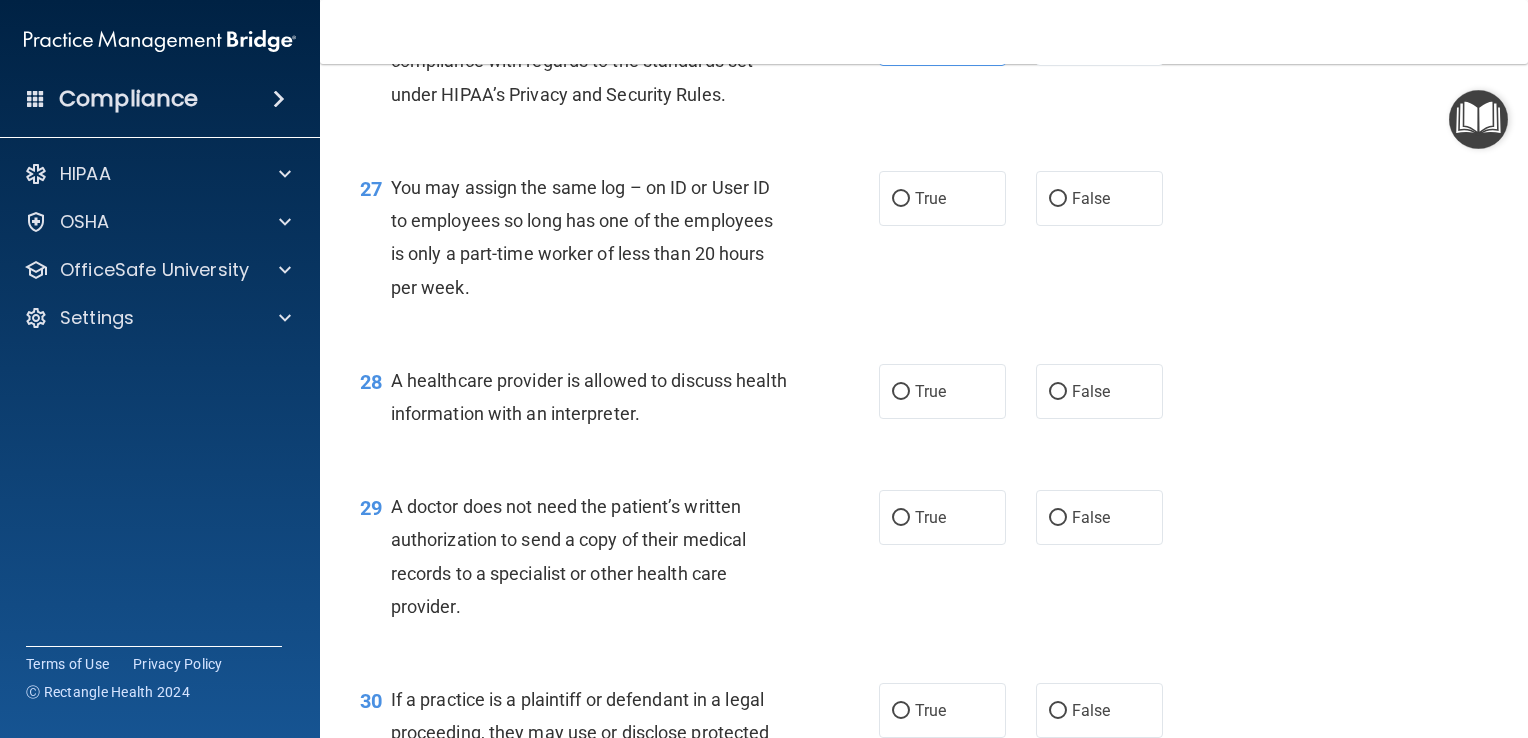 scroll, scrollTop: 4587, scrollLeft: 0, axis: vertical 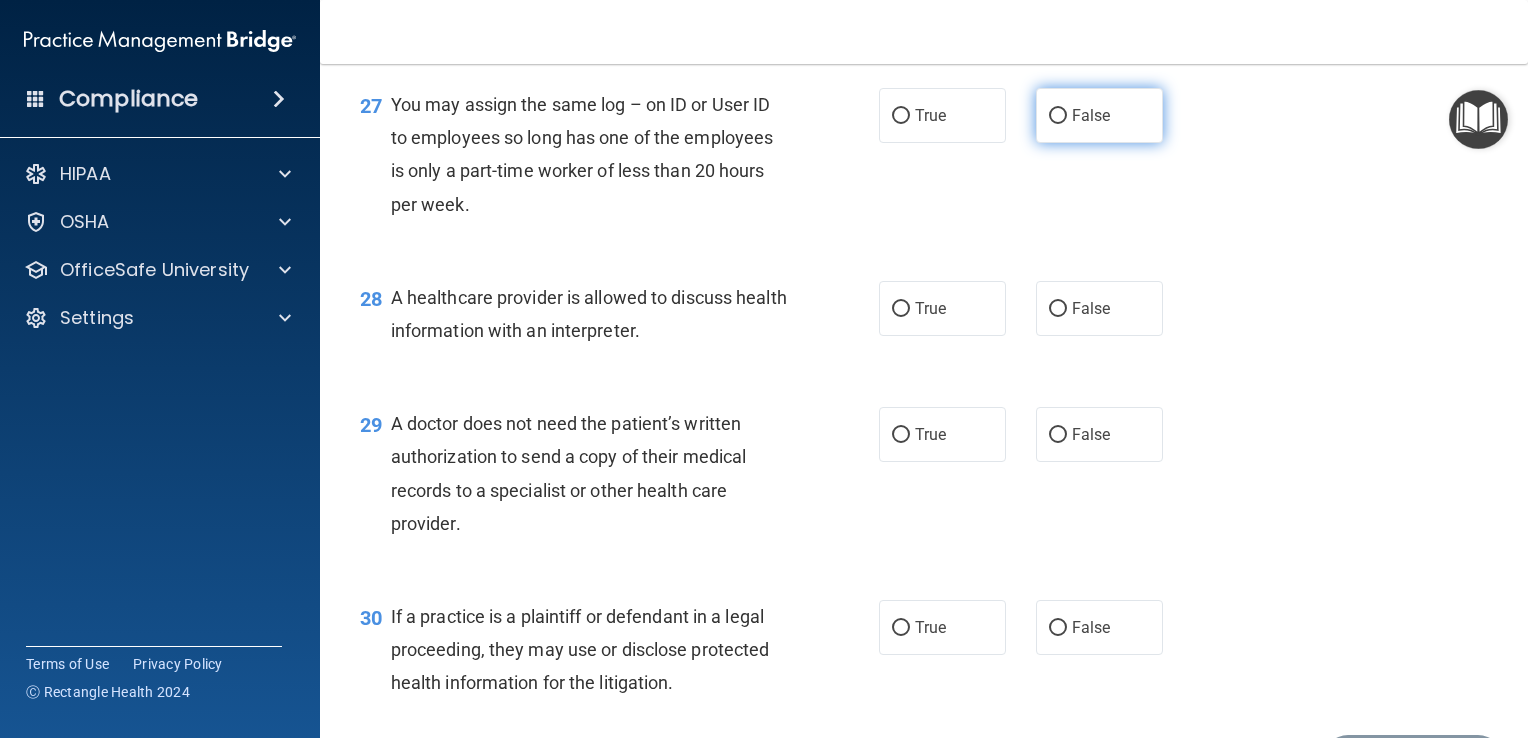 click on "False" at bounding box center [1099, 115] 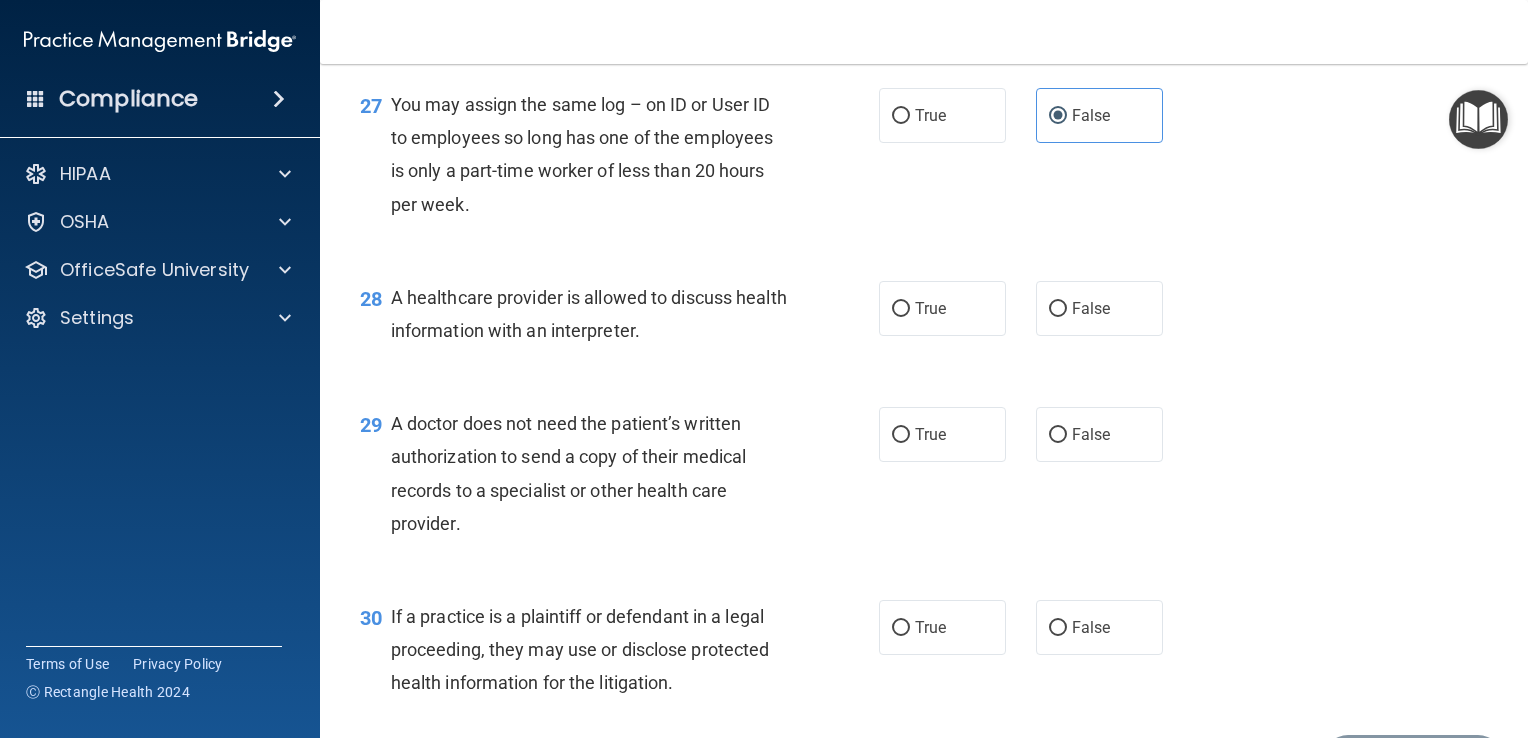 scroll, scrollTop: 4732, scrollLeft: 0, axis: vertical 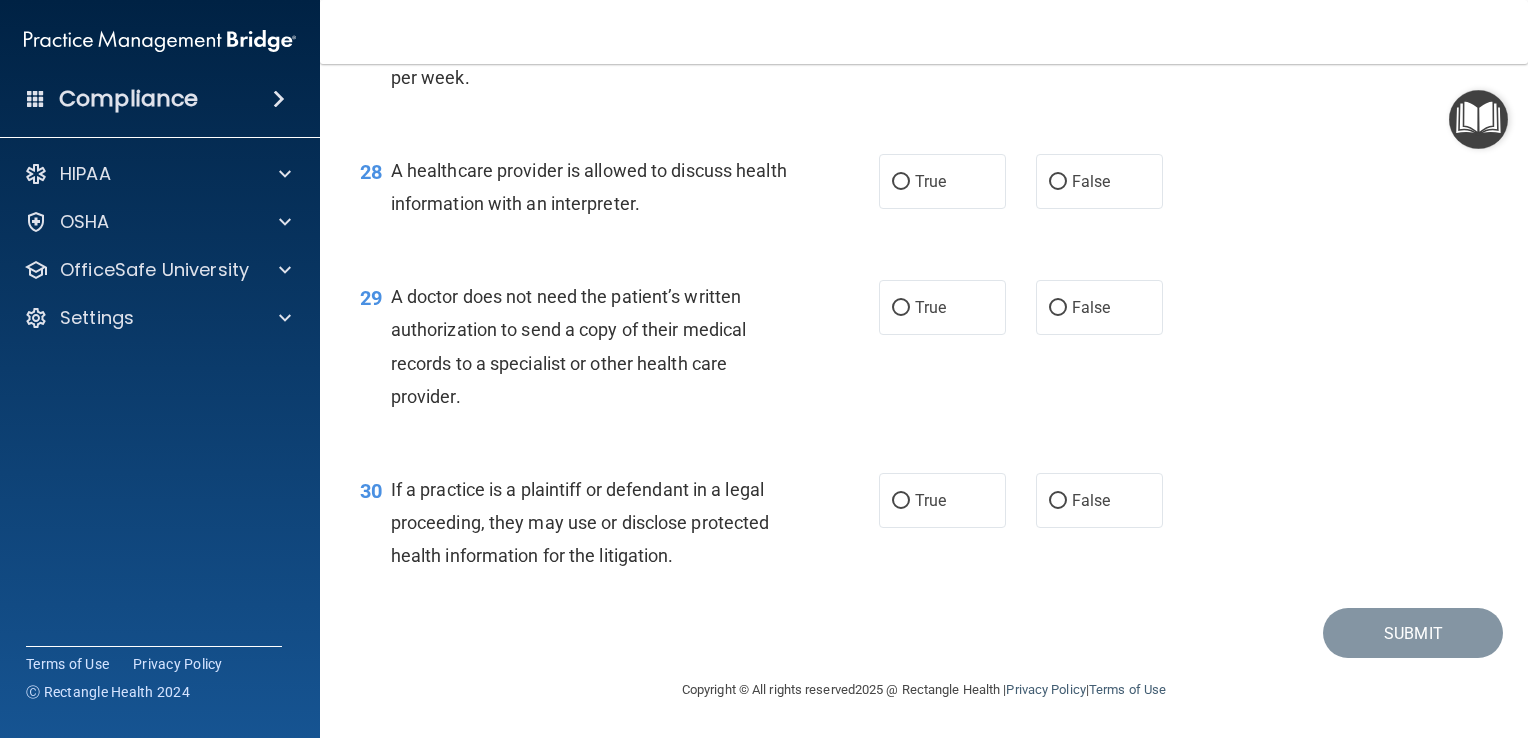 click on "False" at bounding box center (1099, 181) 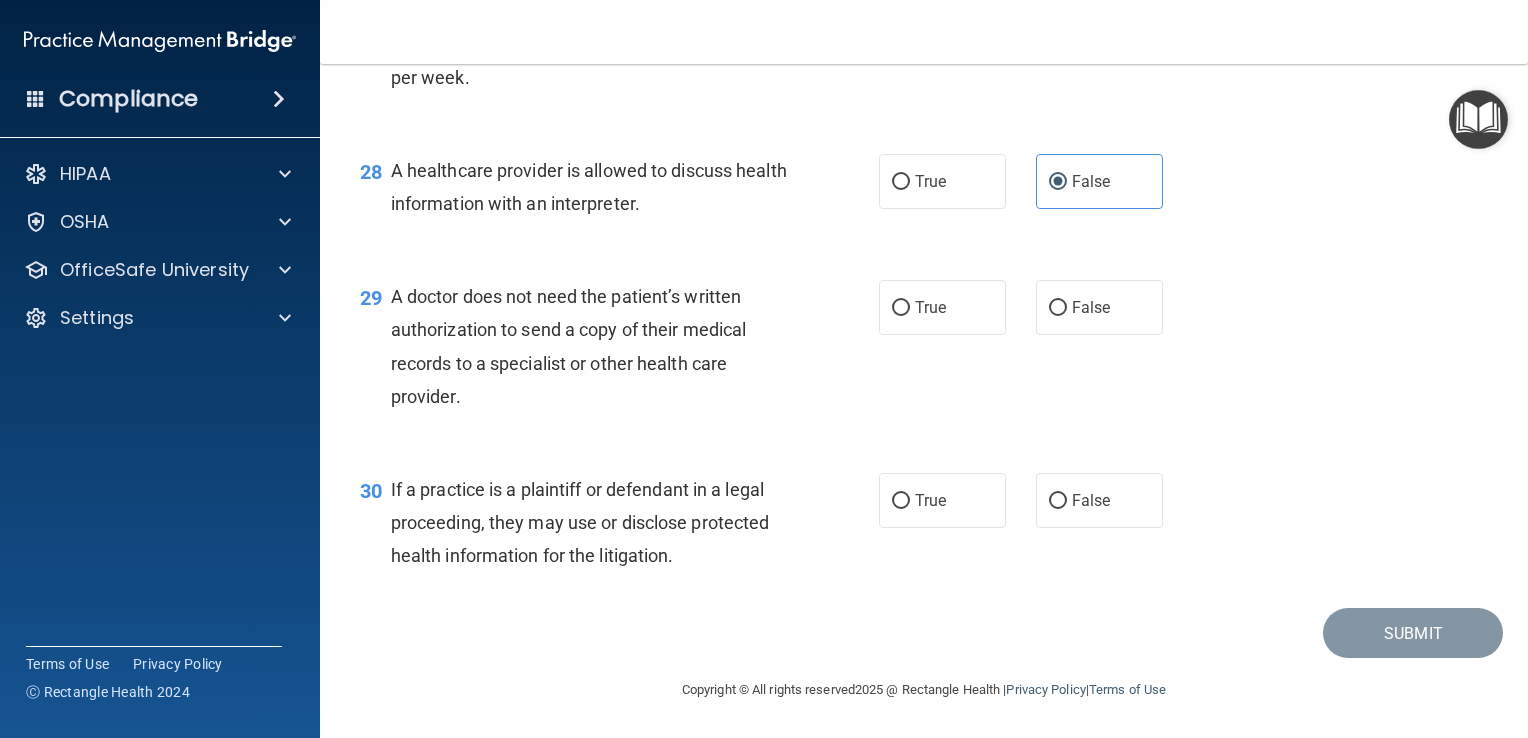scroll, scrollTop: 4813, scrollLeft: 0, axis: vertical 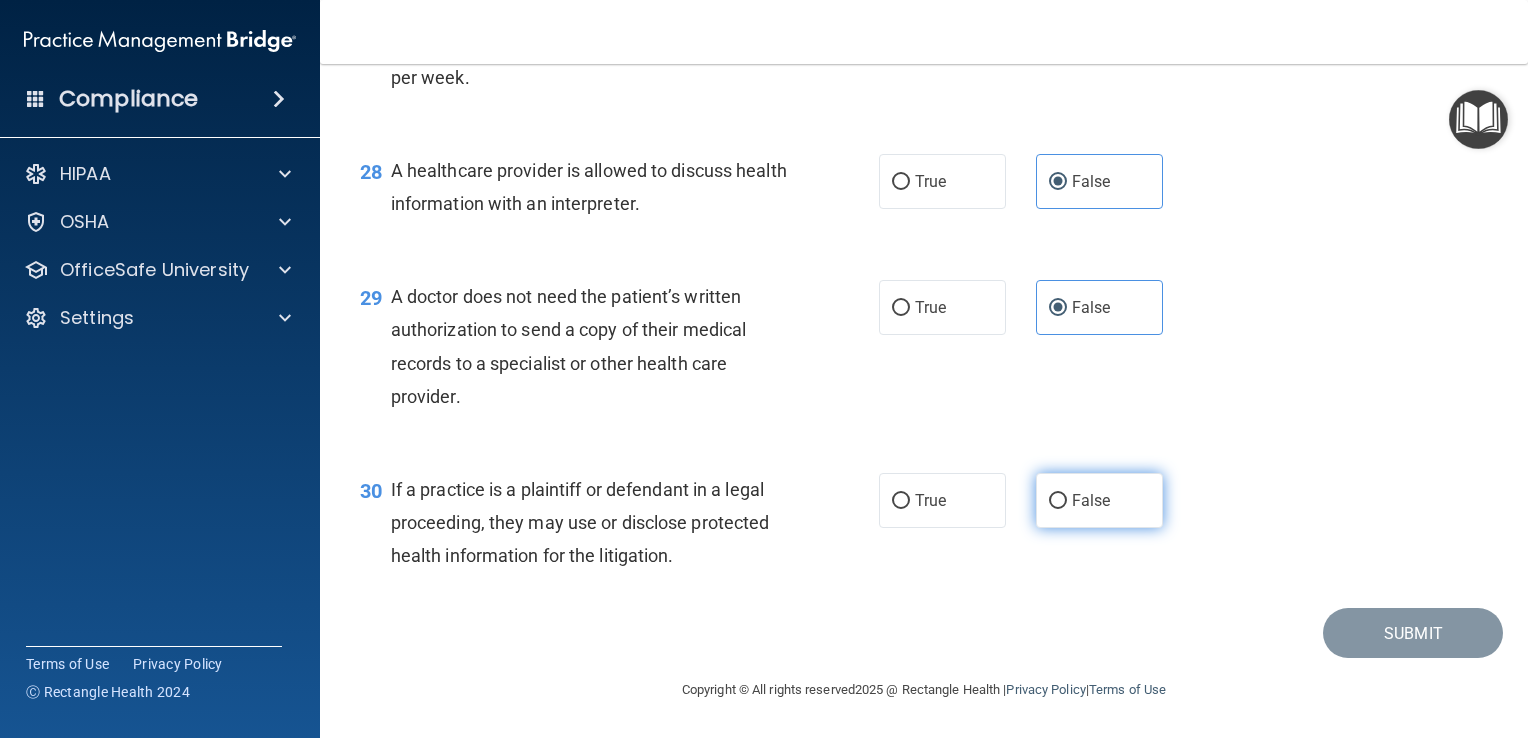 click on "False" at bounding box center (1099, 500) 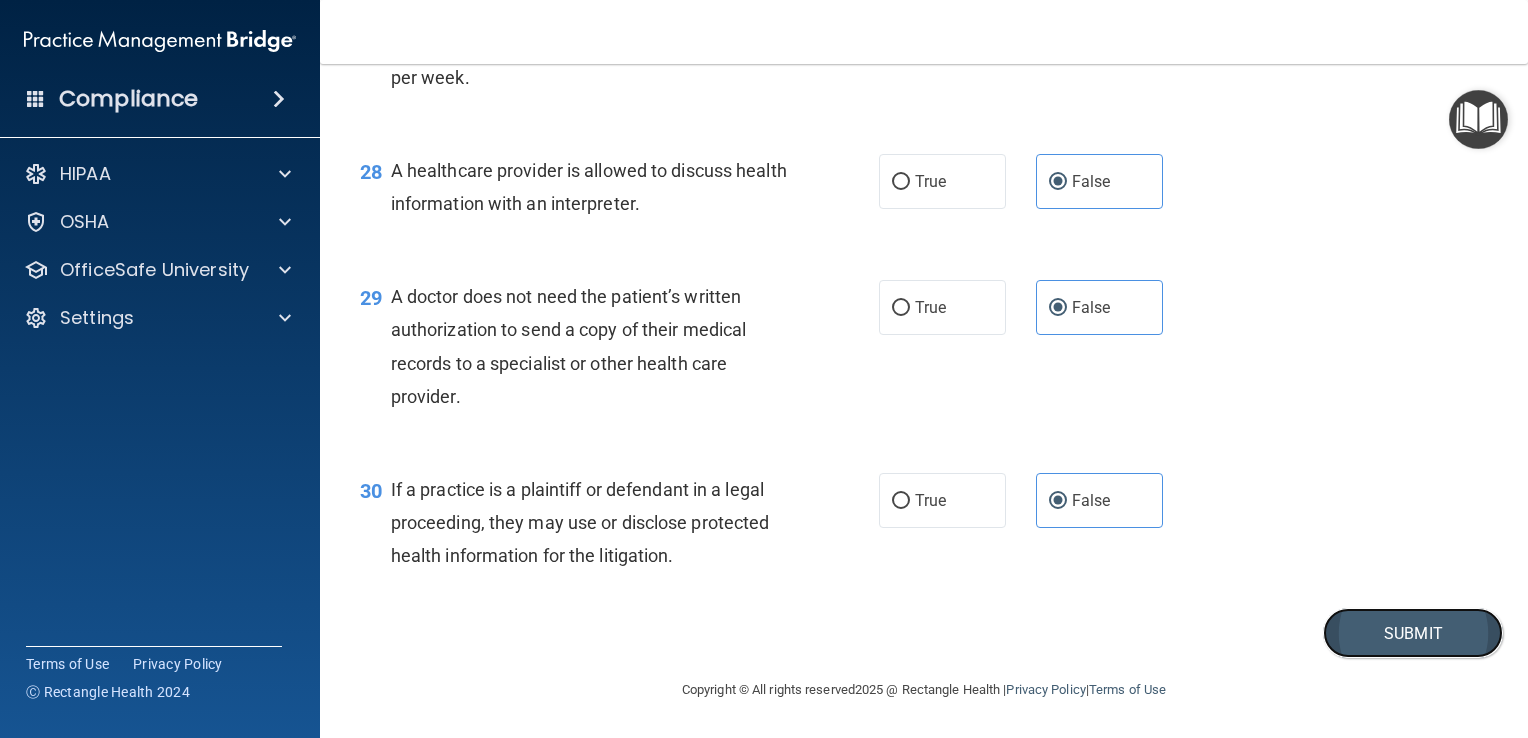click on "Submit" at bounding box center (1413, 633) 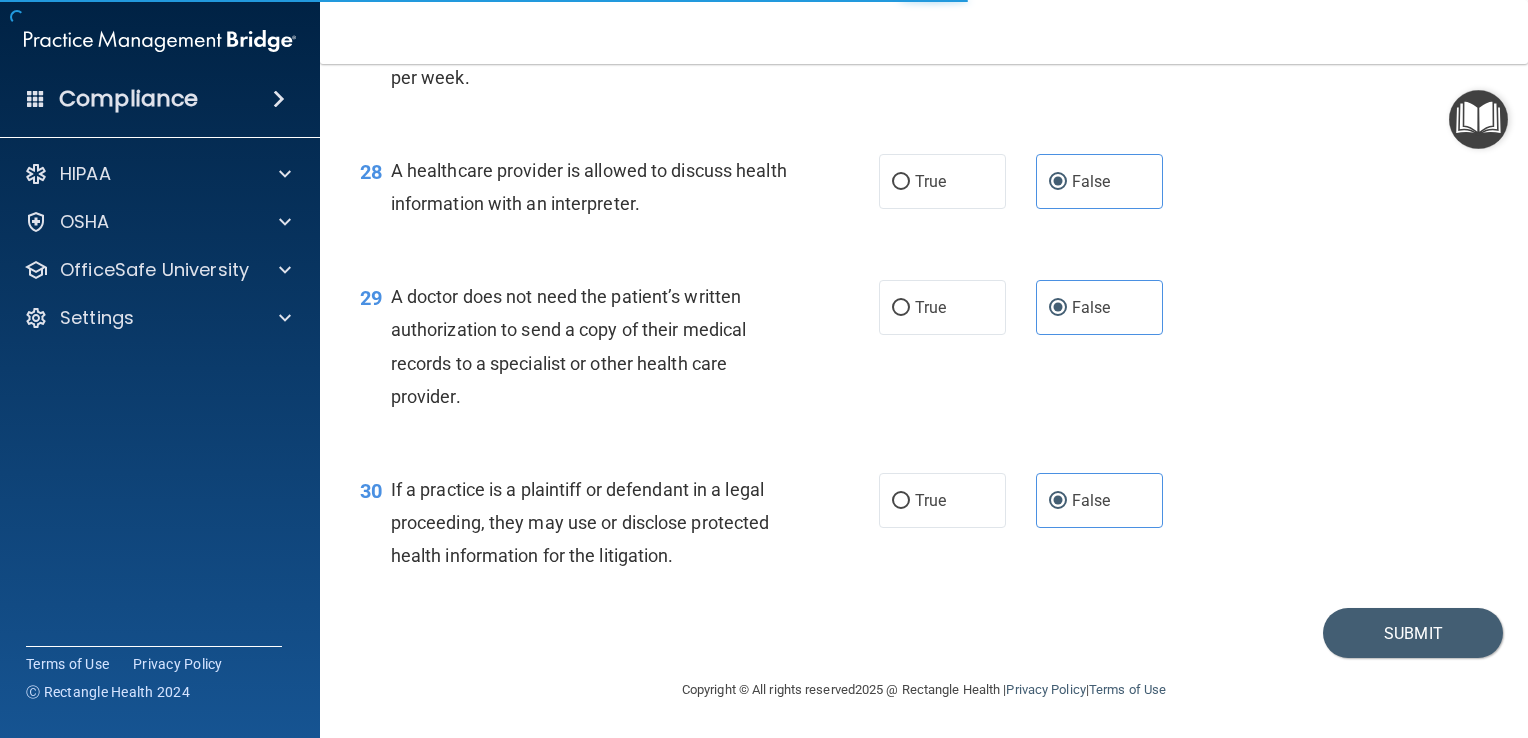 scroll, scrollTop: 0, scrollLeft: 0, axis: both 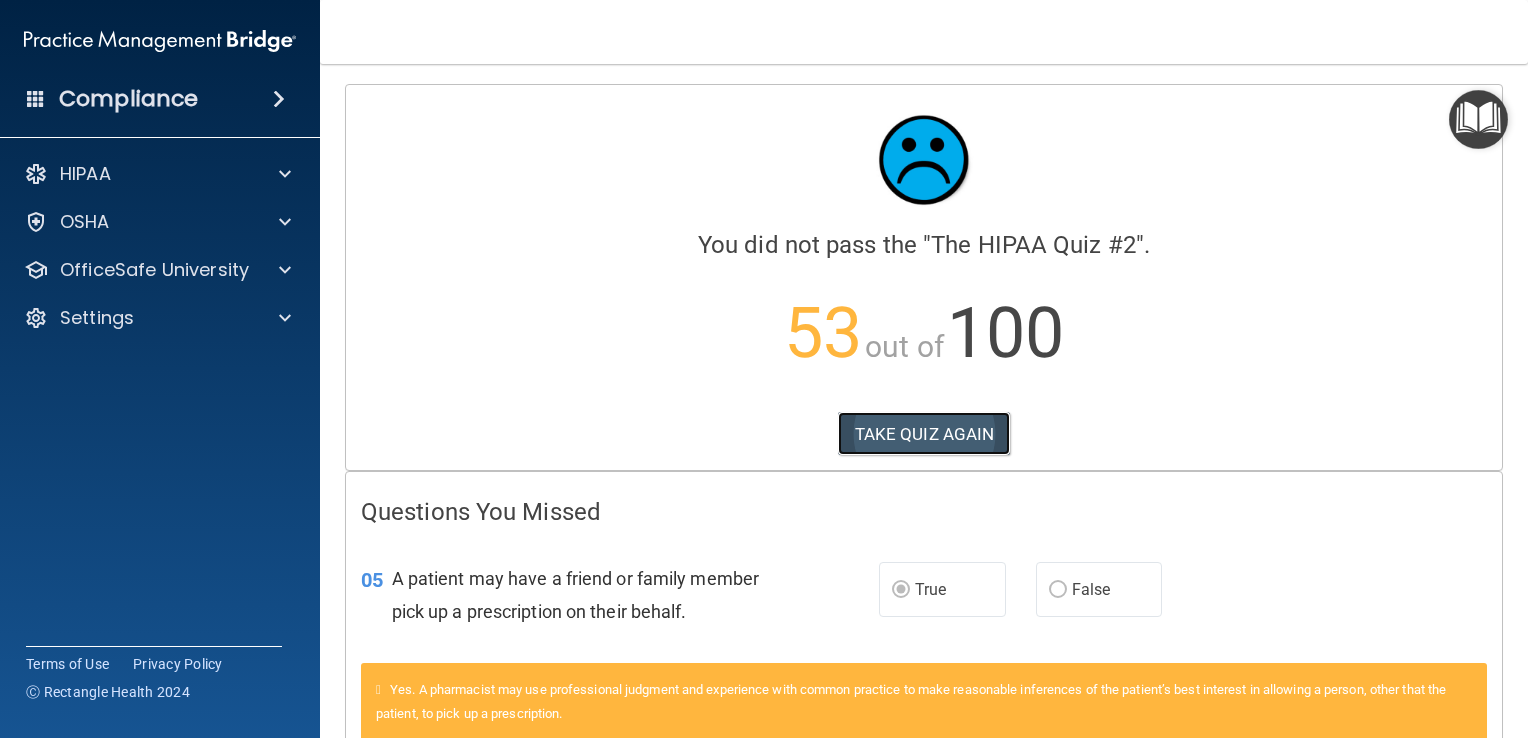 click on "TAKE QUIZ AGAIN" at bounding box center (924, 434) 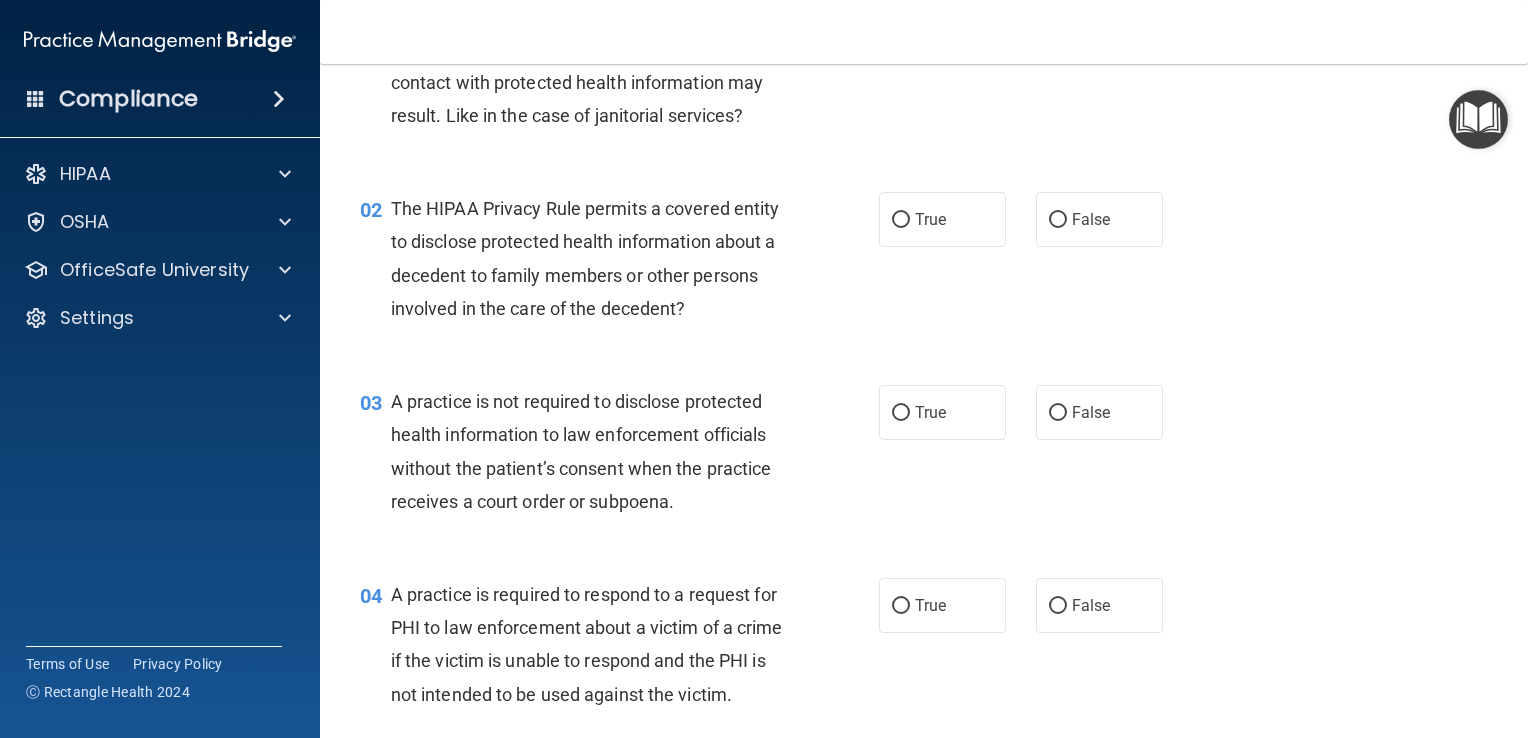 scroll, scrollTop: 0, scrollLeft: 0, axis: both 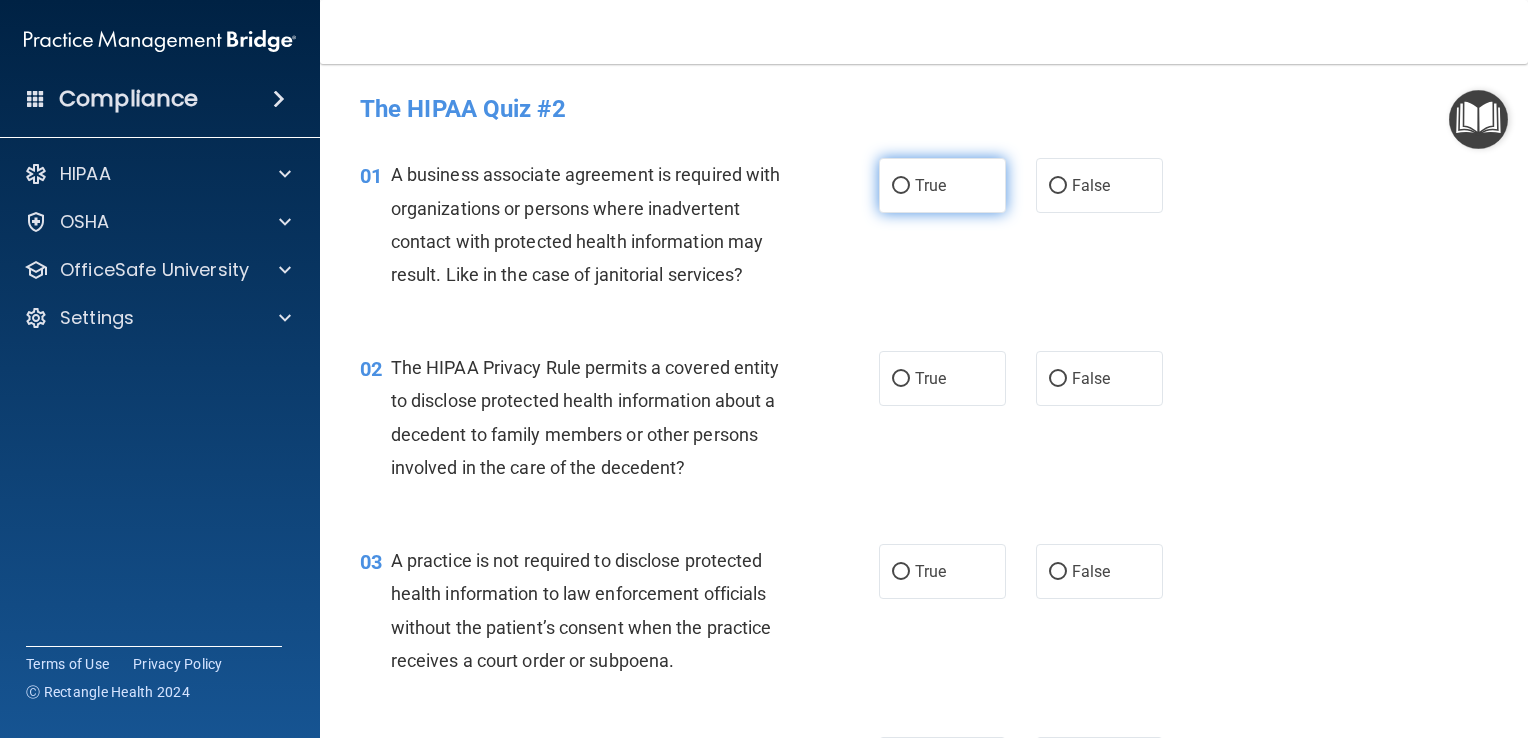 click on "True" at bounding box center (901, 186) 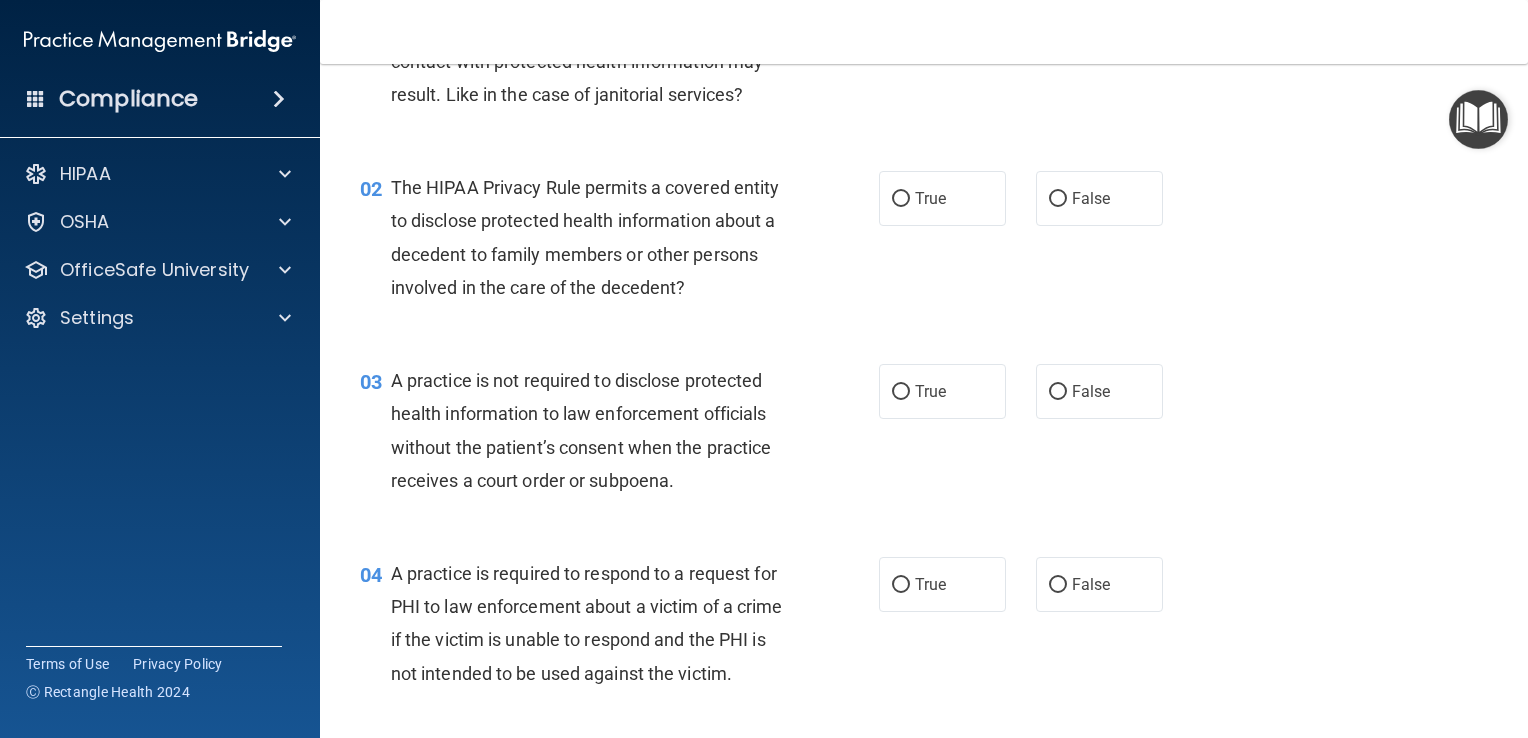 scroll, scrollTop: 190, scrollLeft: 0, axis: vertical 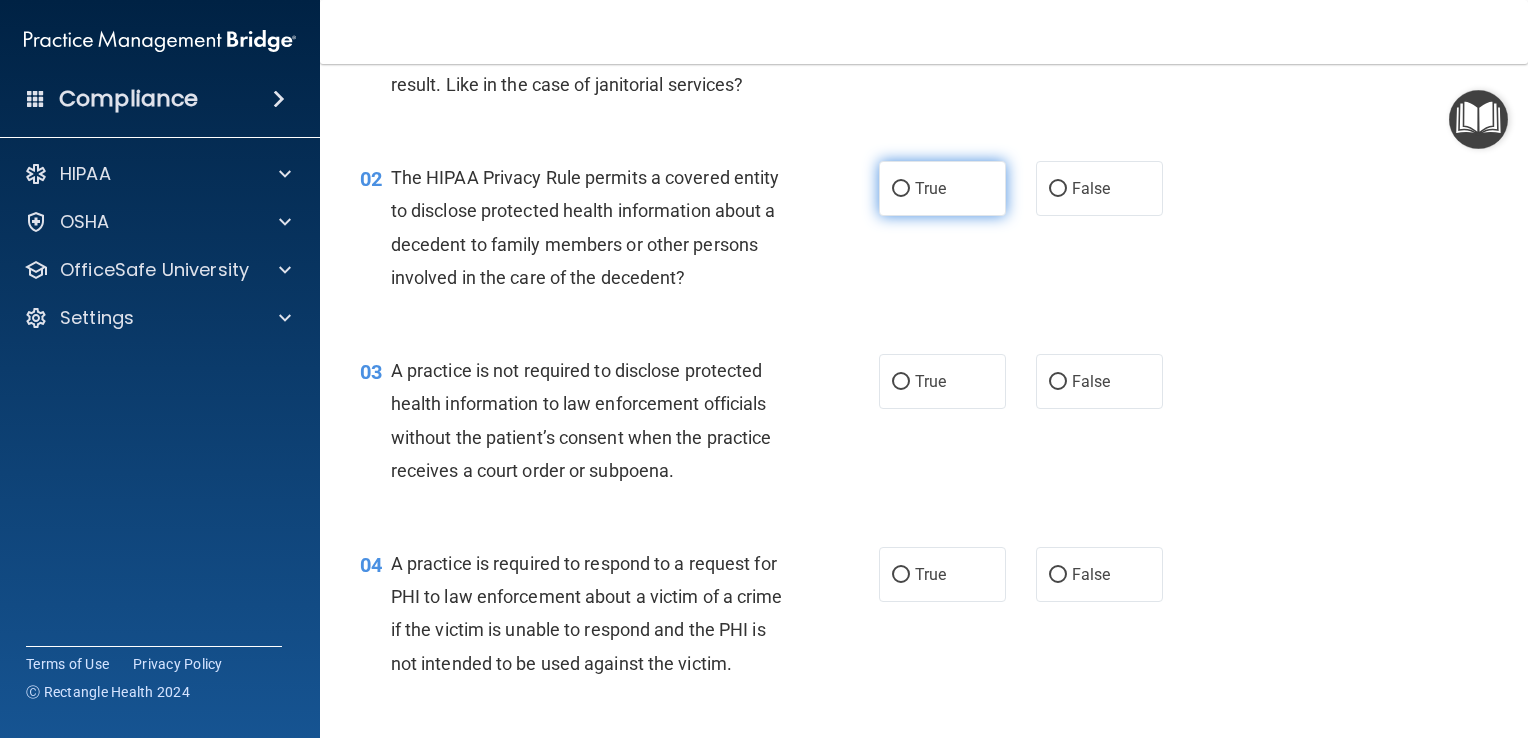 click on "True" at bounding box center (930, 188) 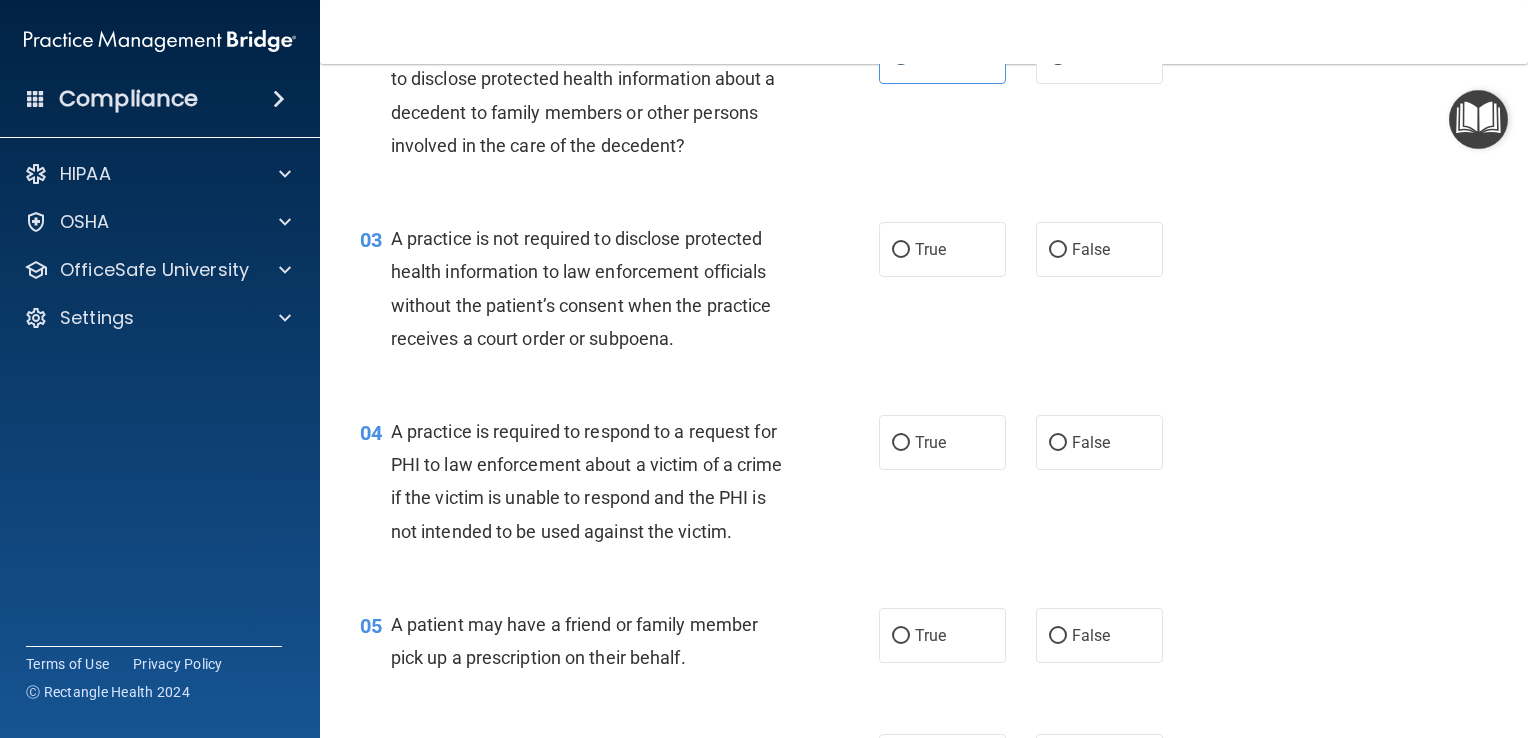 scroll, scrollTop: 374, scrollLeft: 0, axis: vertical 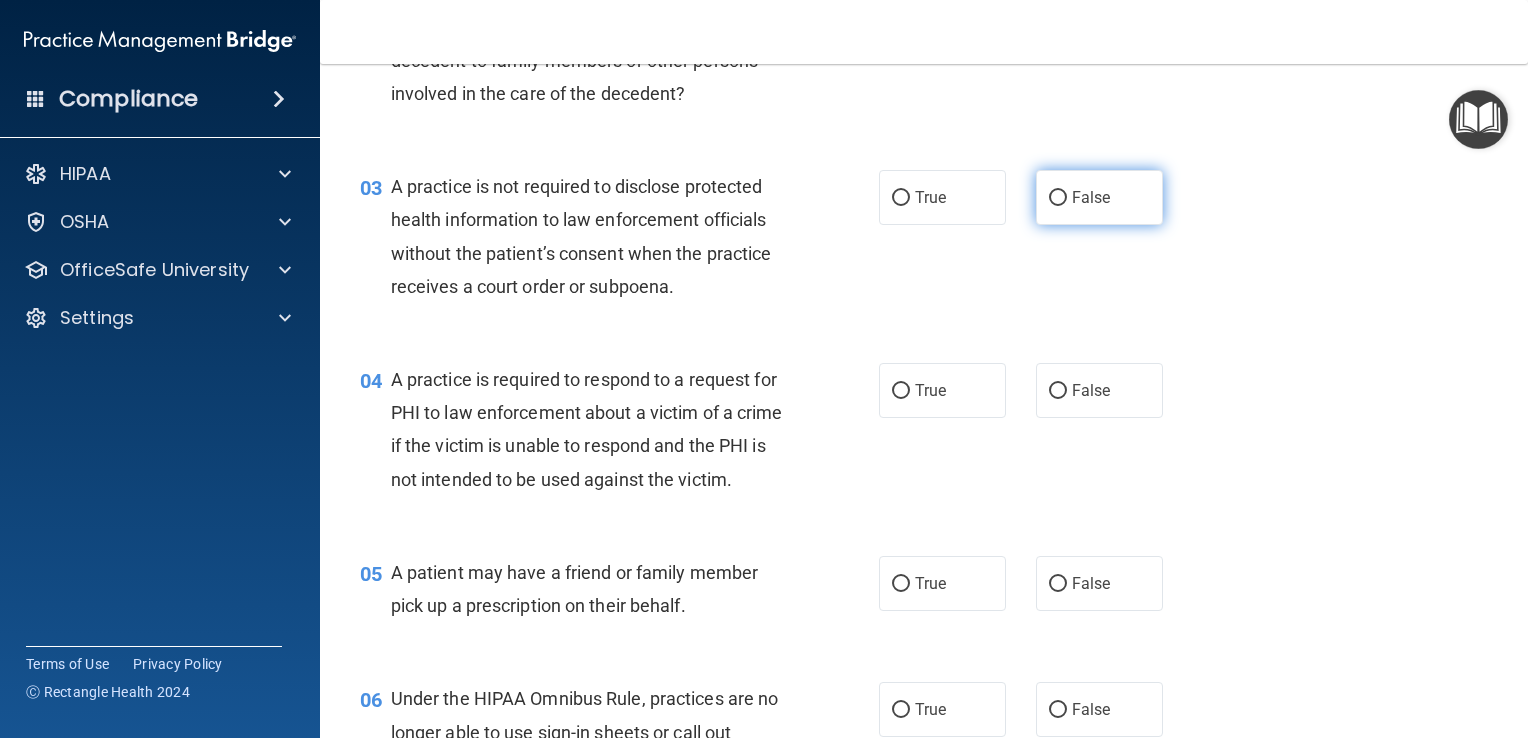 click on "False" at bounding box center [1091, 197] 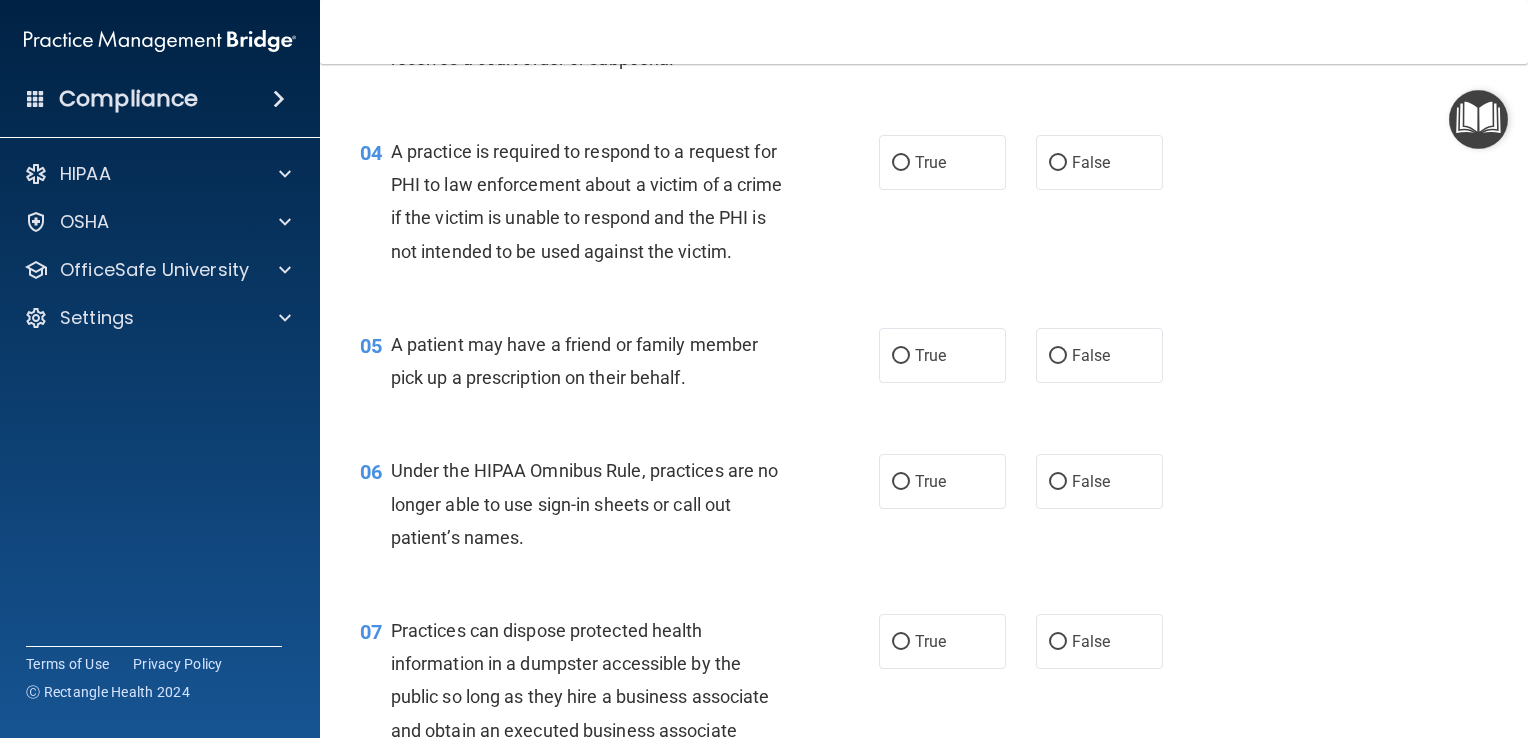 scroll, scrollTop: 607, scrollLeft: 0, axis: vertical 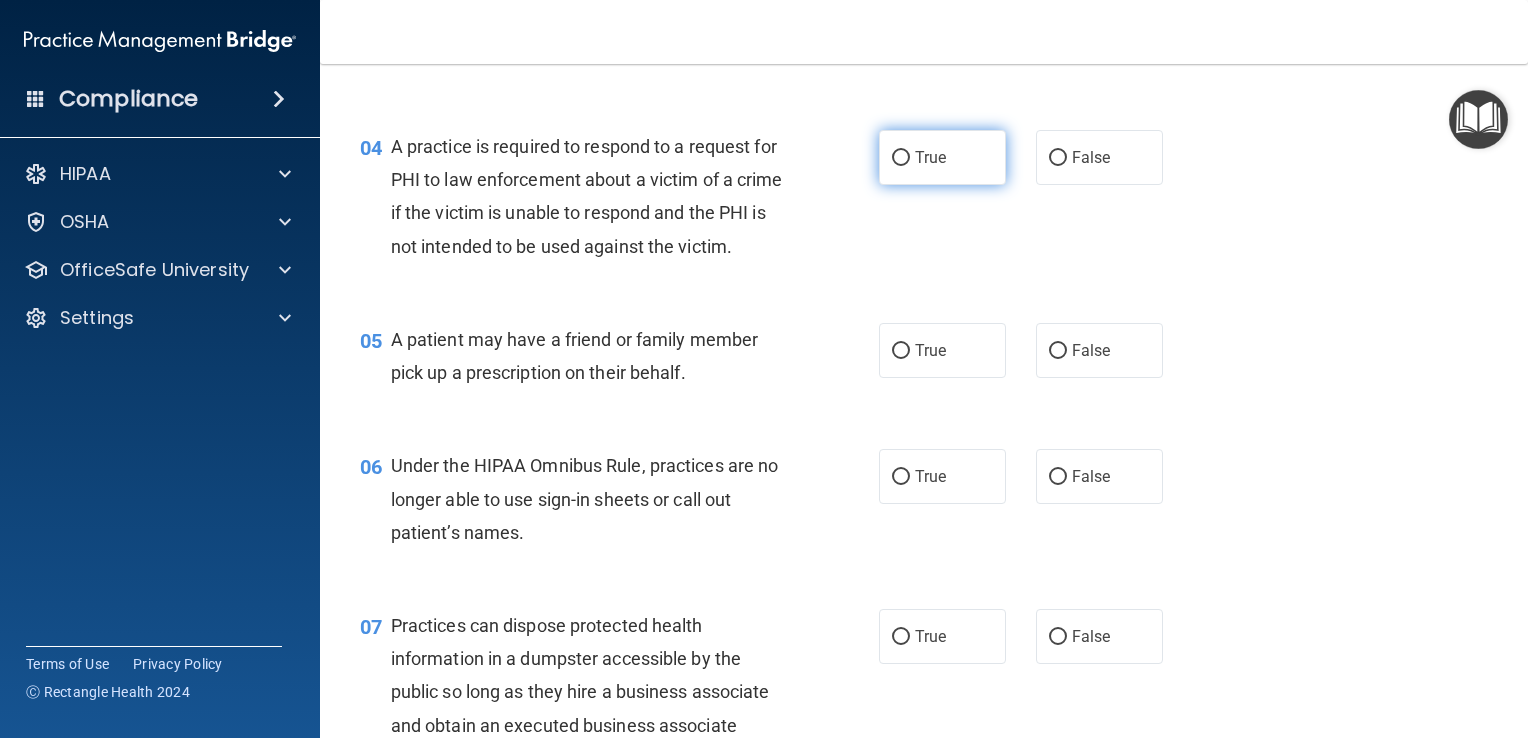 click on "True" at bounding box center [930, 157] 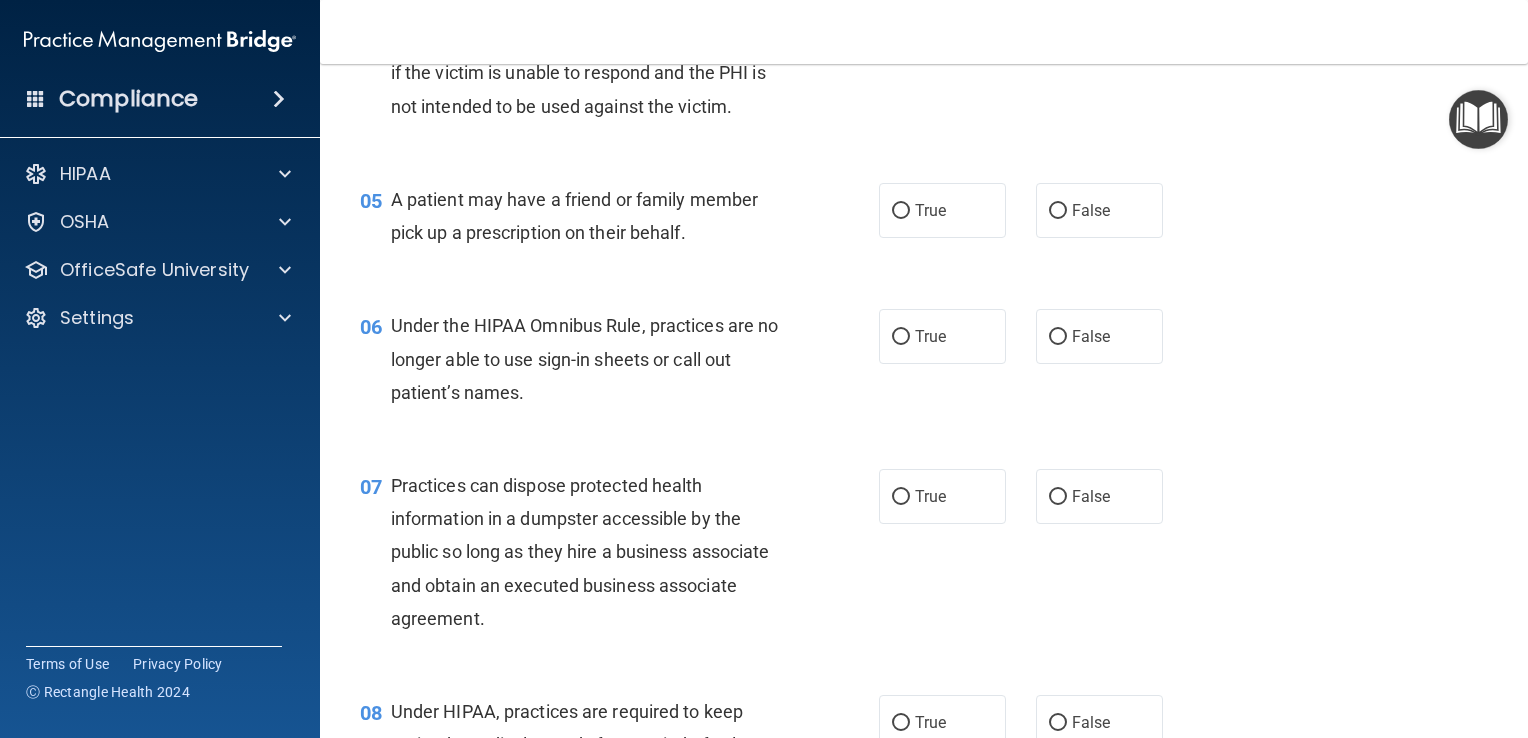 scroll, scrollTop: 768, scrollLeft: 0, axis: vertical 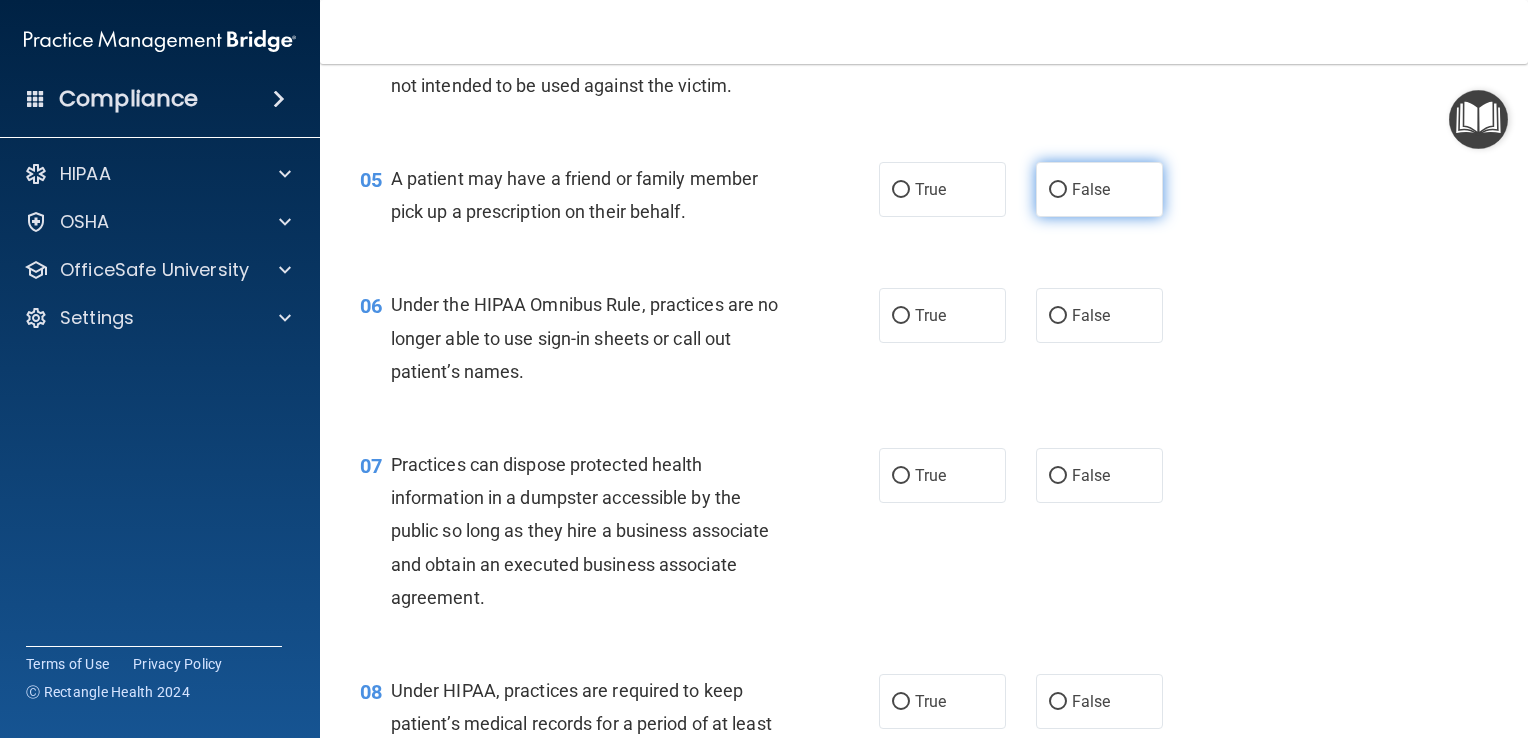 click on "False" at bounding box center (1091, 189) 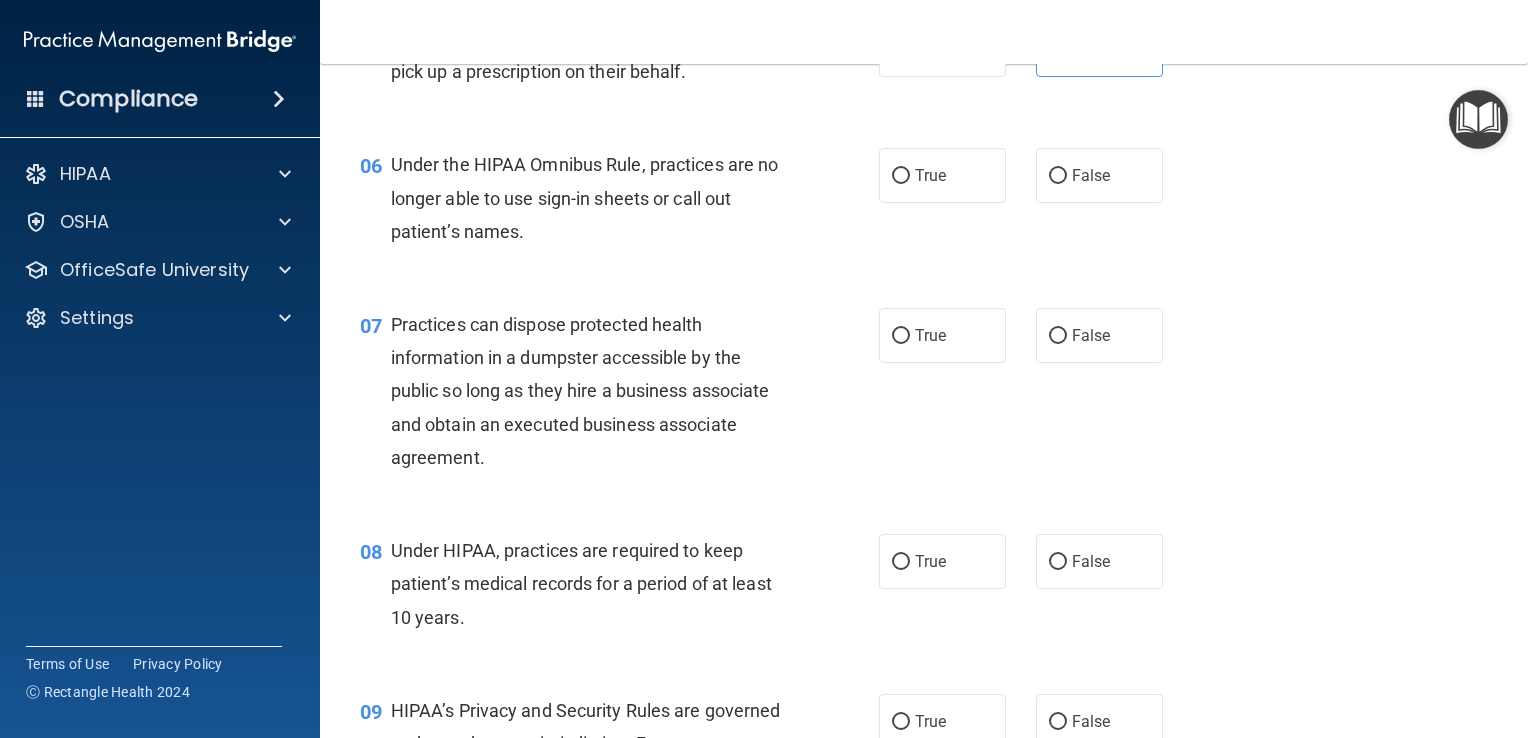 scroll, scrollTop: 960, scrollLeft: 0, axis: vertical 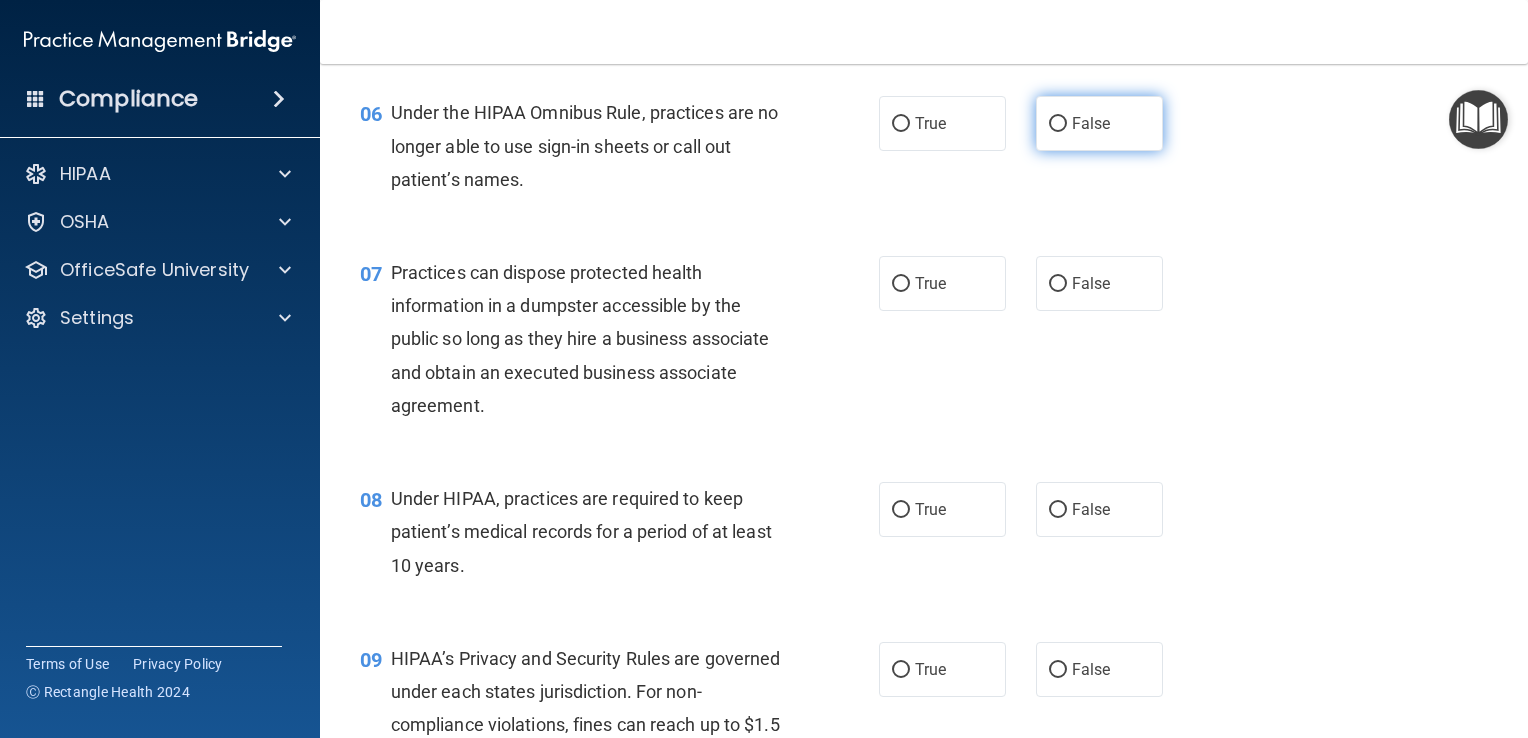 click on "False" at bounding box center (1099, 123) 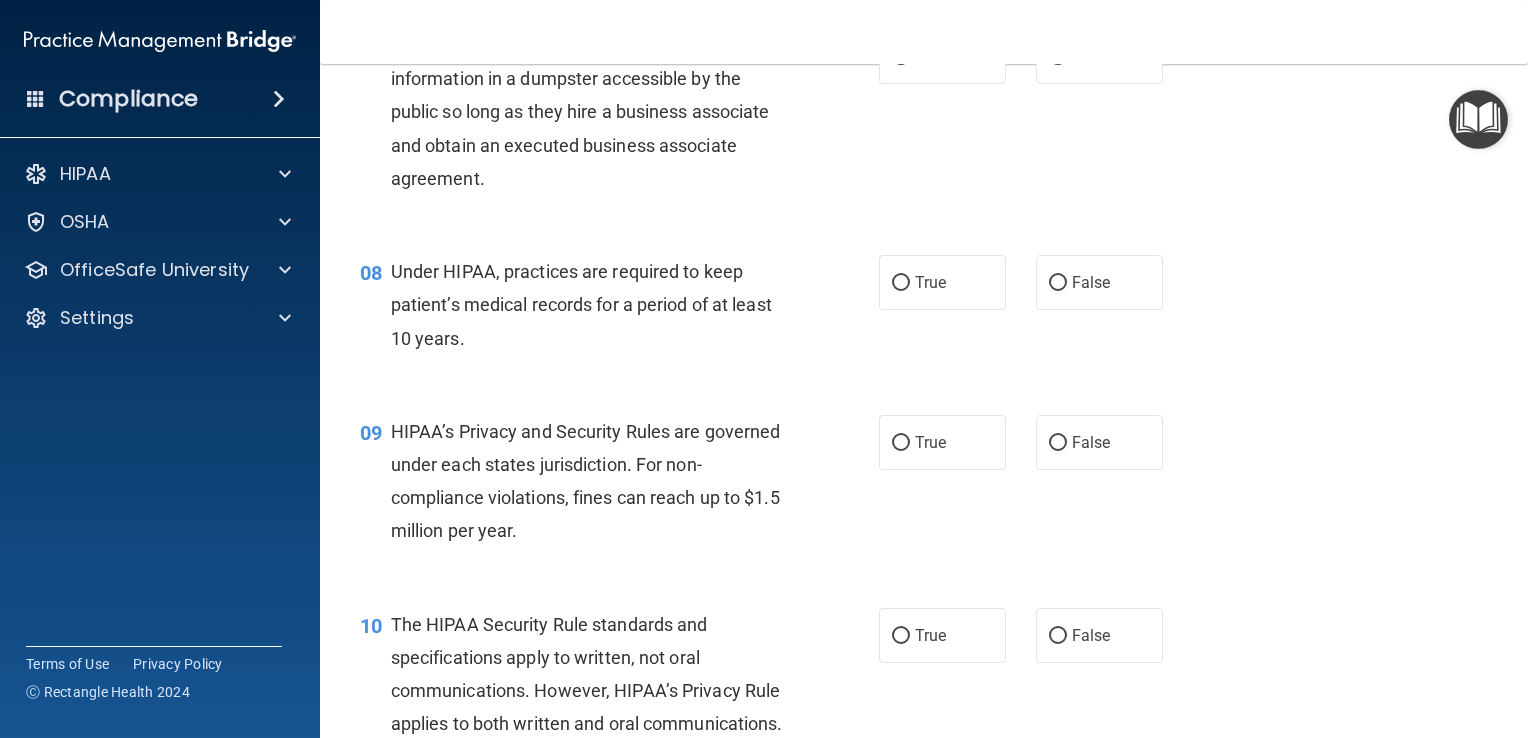 scroll, scrollTop: 1119, scrollLeft: 0, axis: vertical 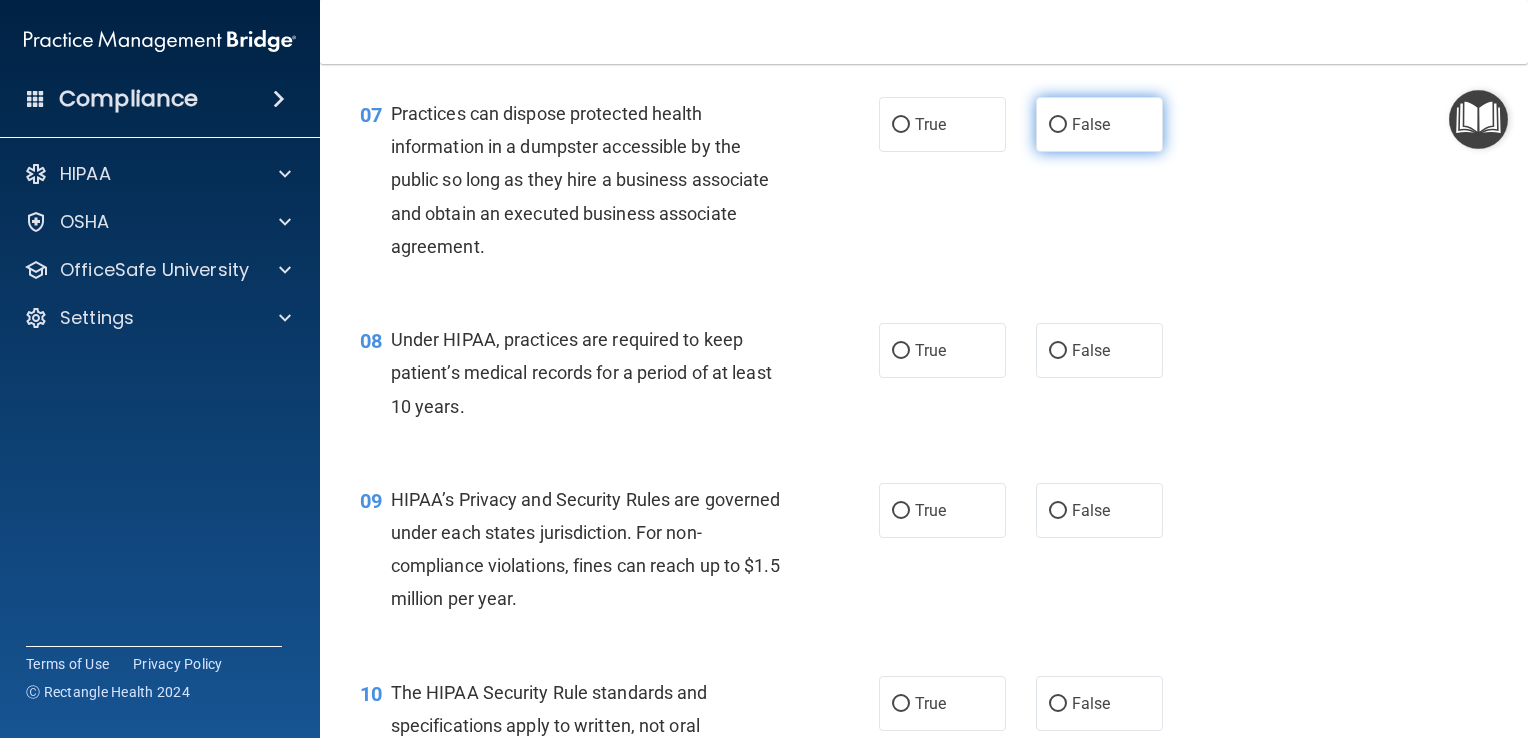 click on "False" at bounding box center [1099, 124] 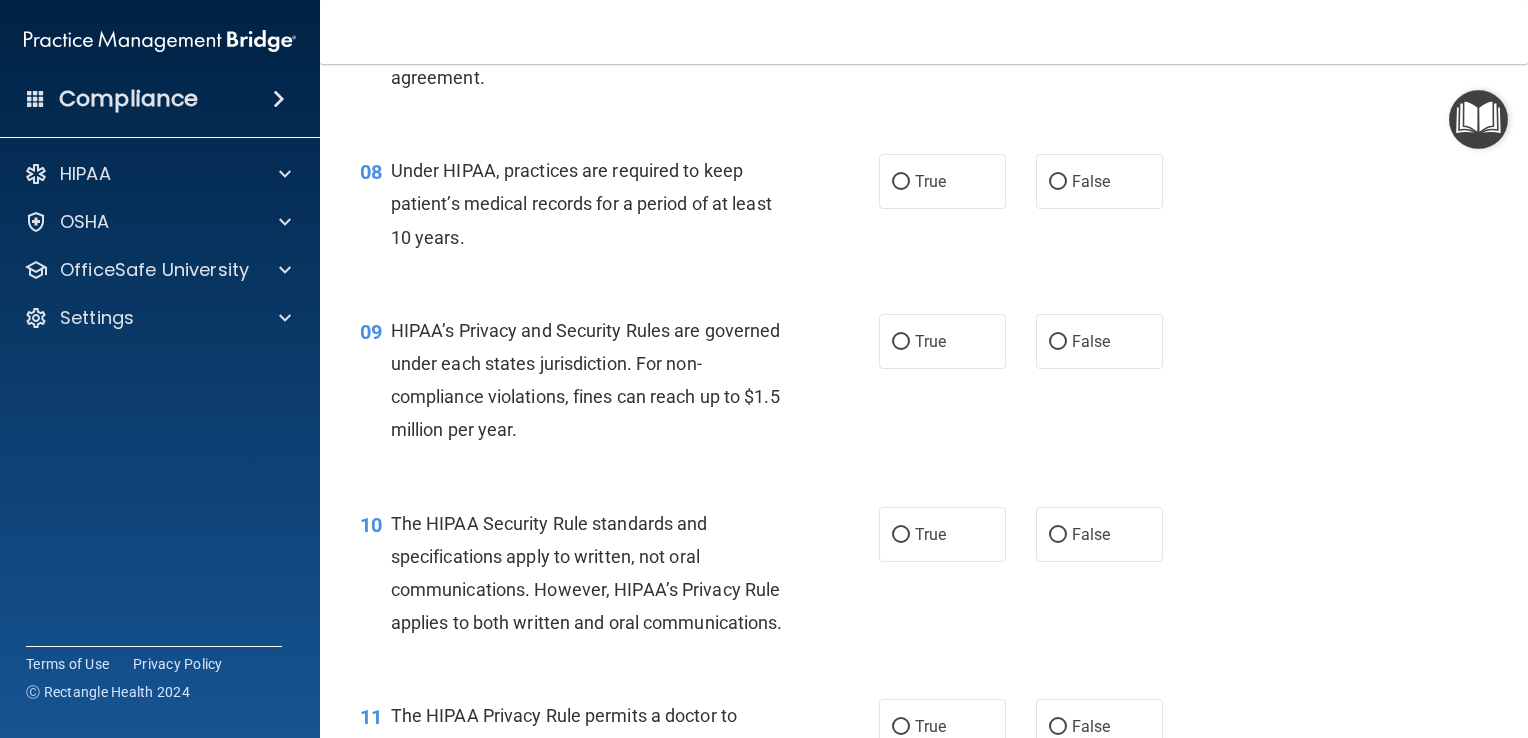 scroll, scrollTop: 1291, scrollLeft: 0, axis: vertical 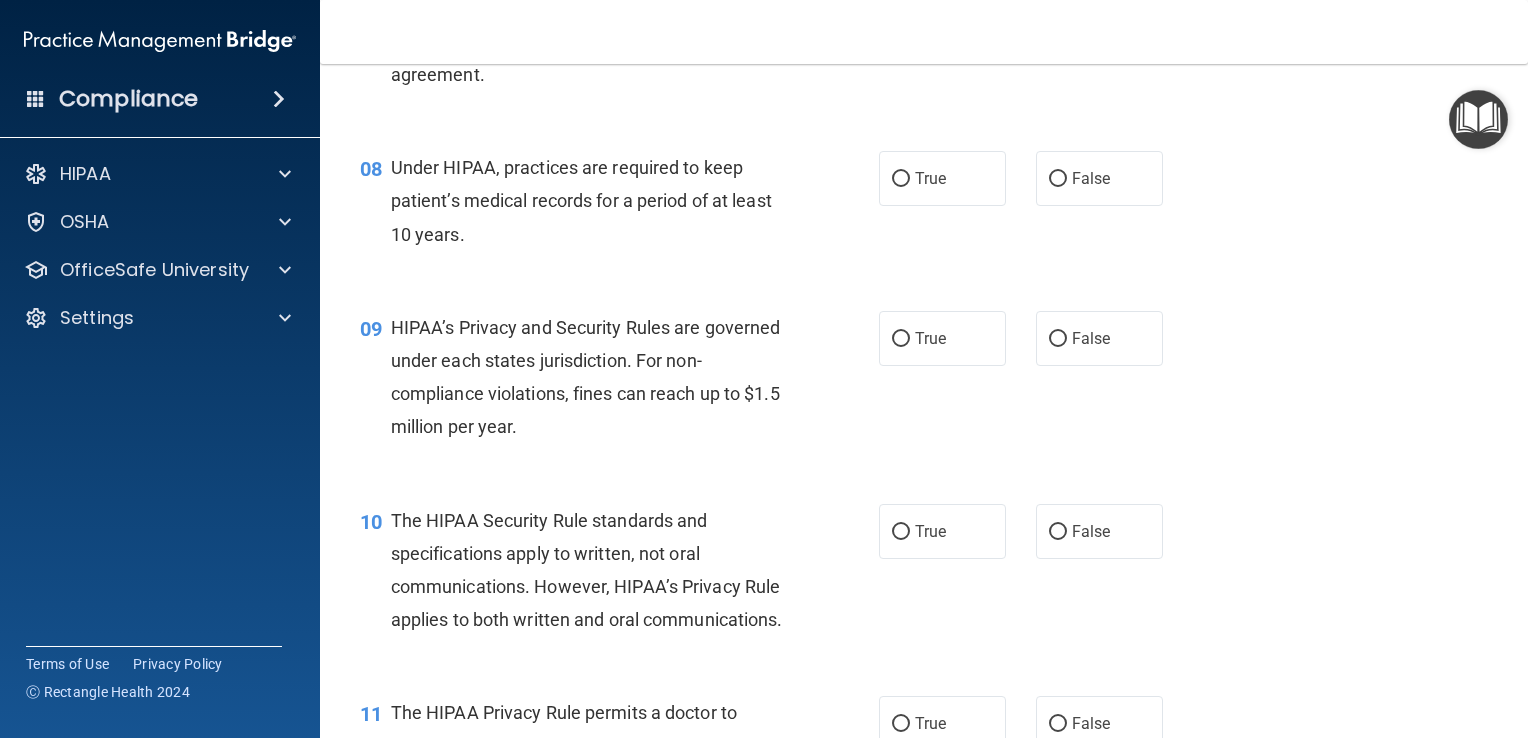 click on "08       Under HIPAA, practices are required to keep patient’s medical records for a period of at least 10 years." at bounding box center (619, 206) 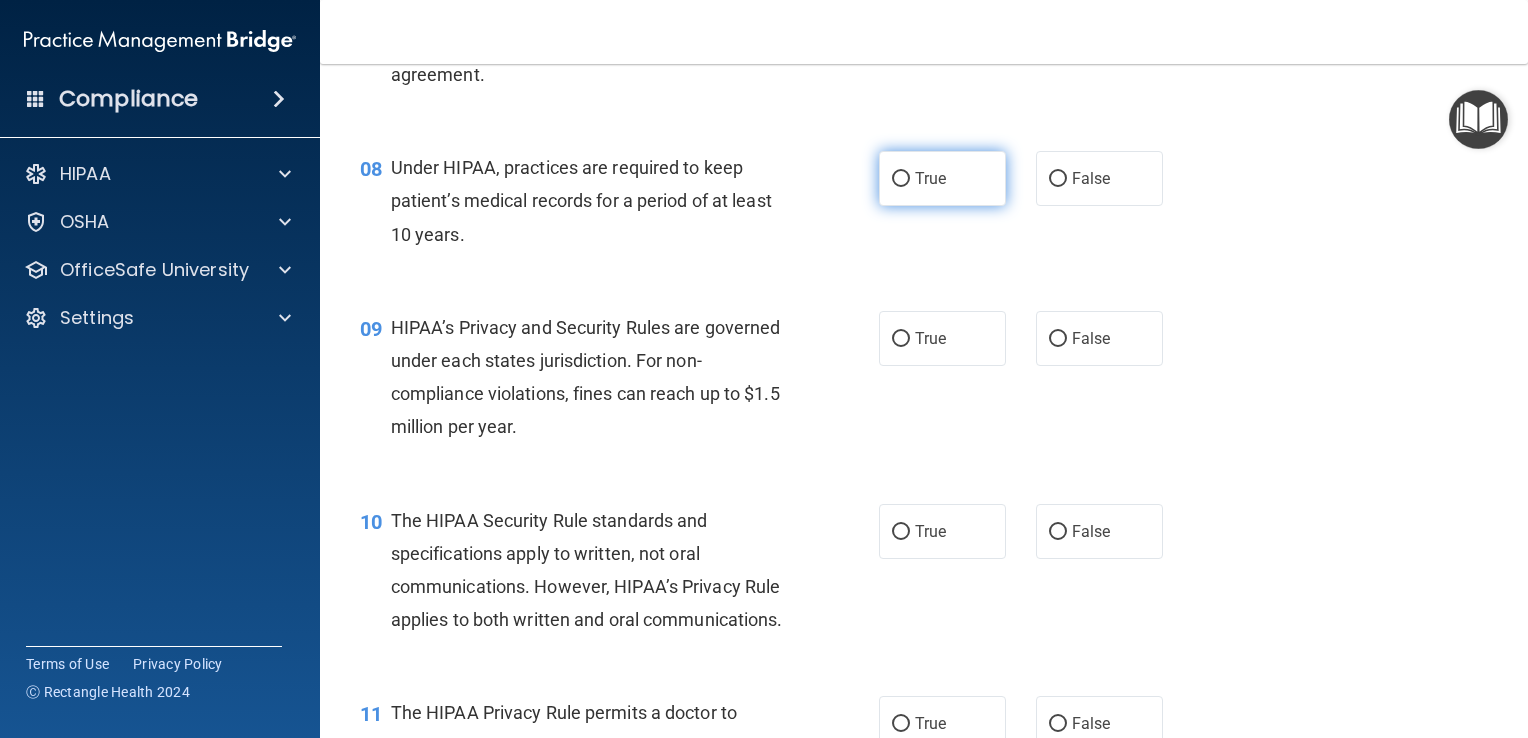 click on "True" at bounding box center (942, 178) 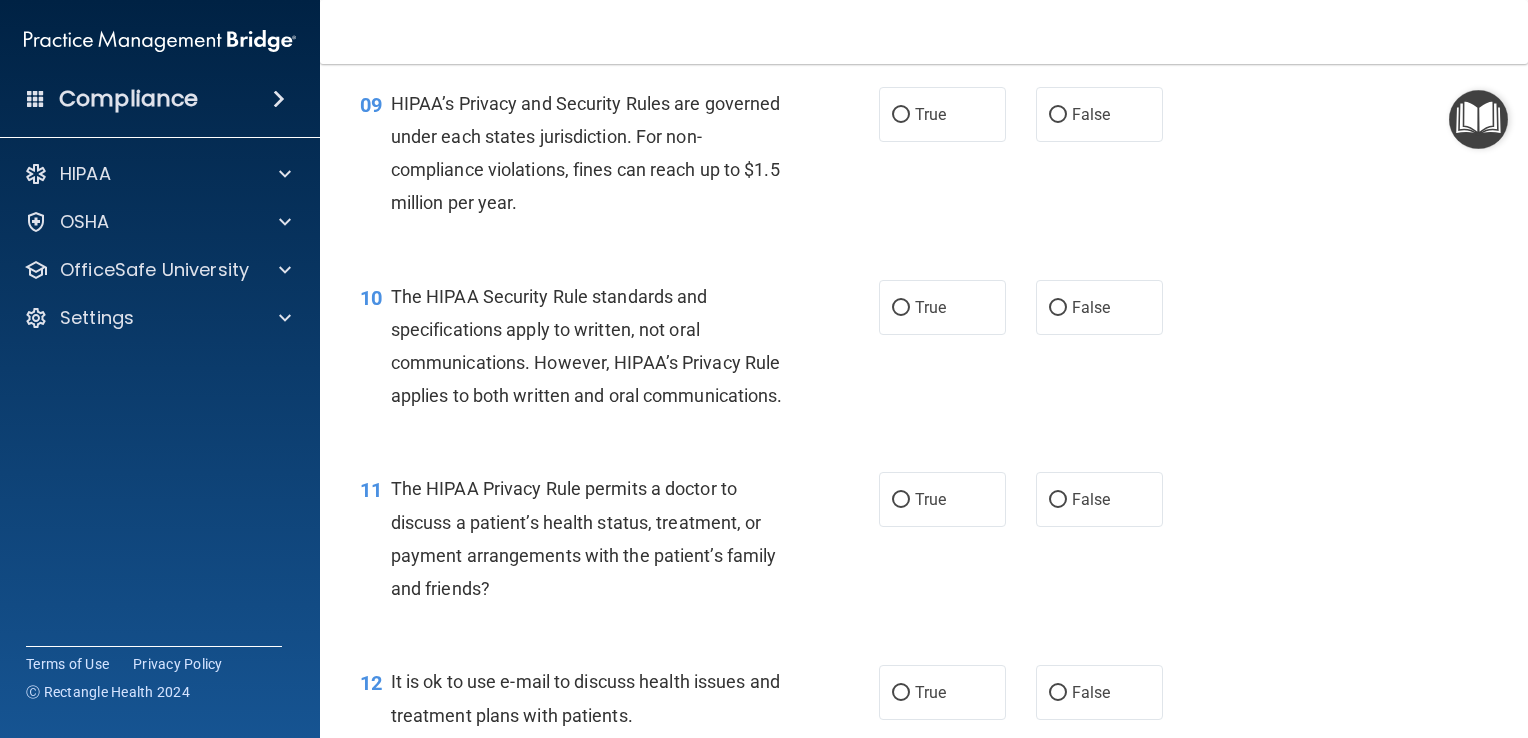 scroll, scrollTop: 1535, scrollLeft: 0, axis: vertical 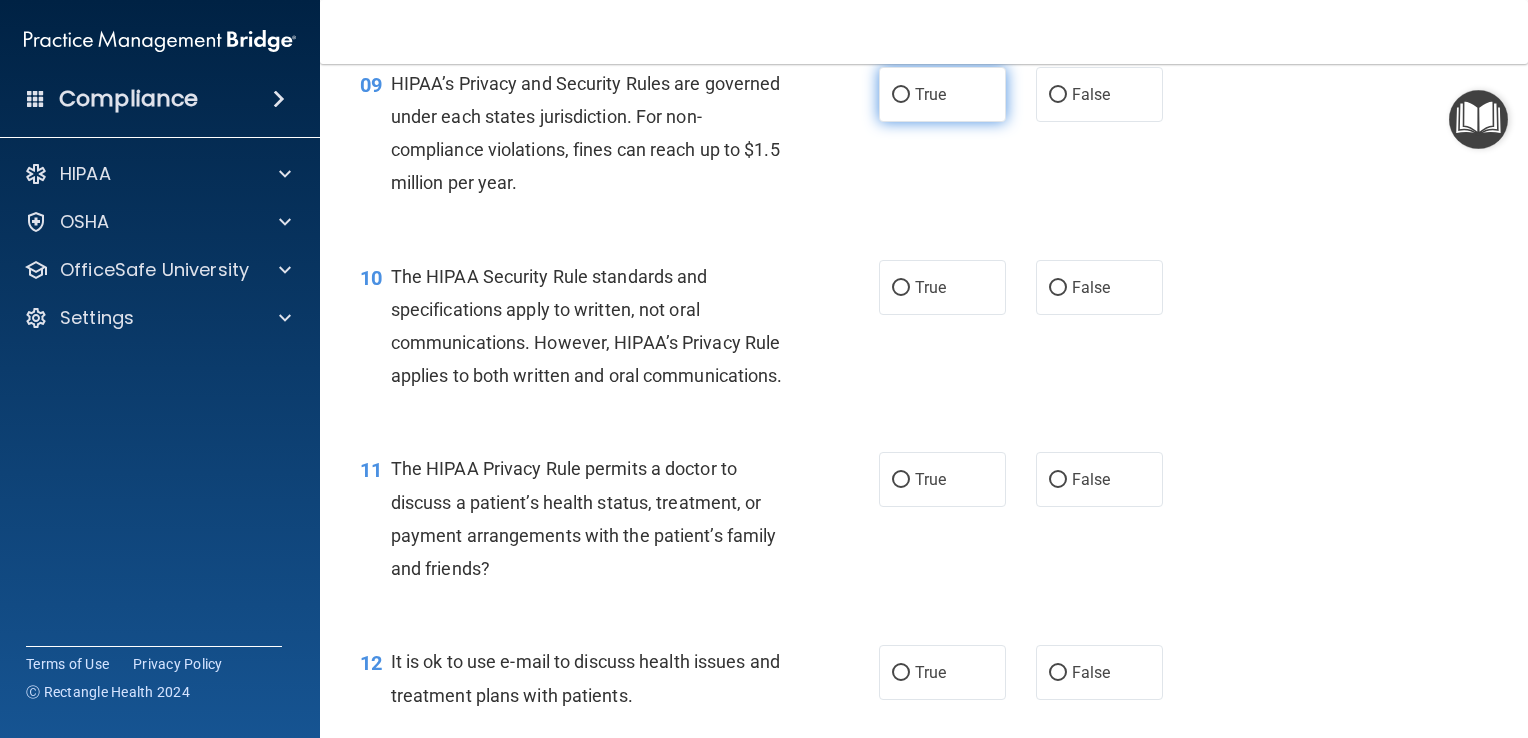 click on "True" at bounding box center (942, 94) 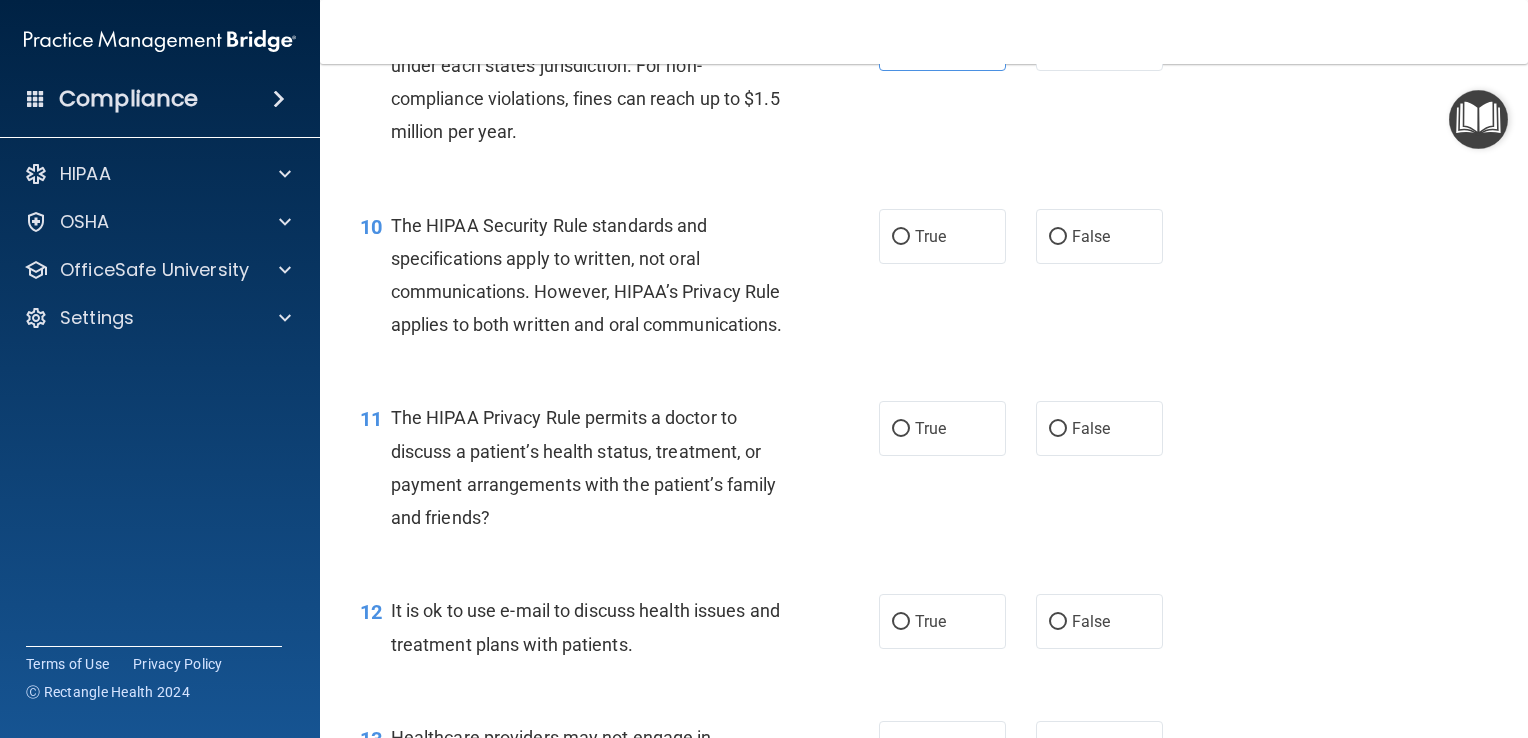 scroll, scrollTop: 1632, scrollLeft: 0, axis: vertical 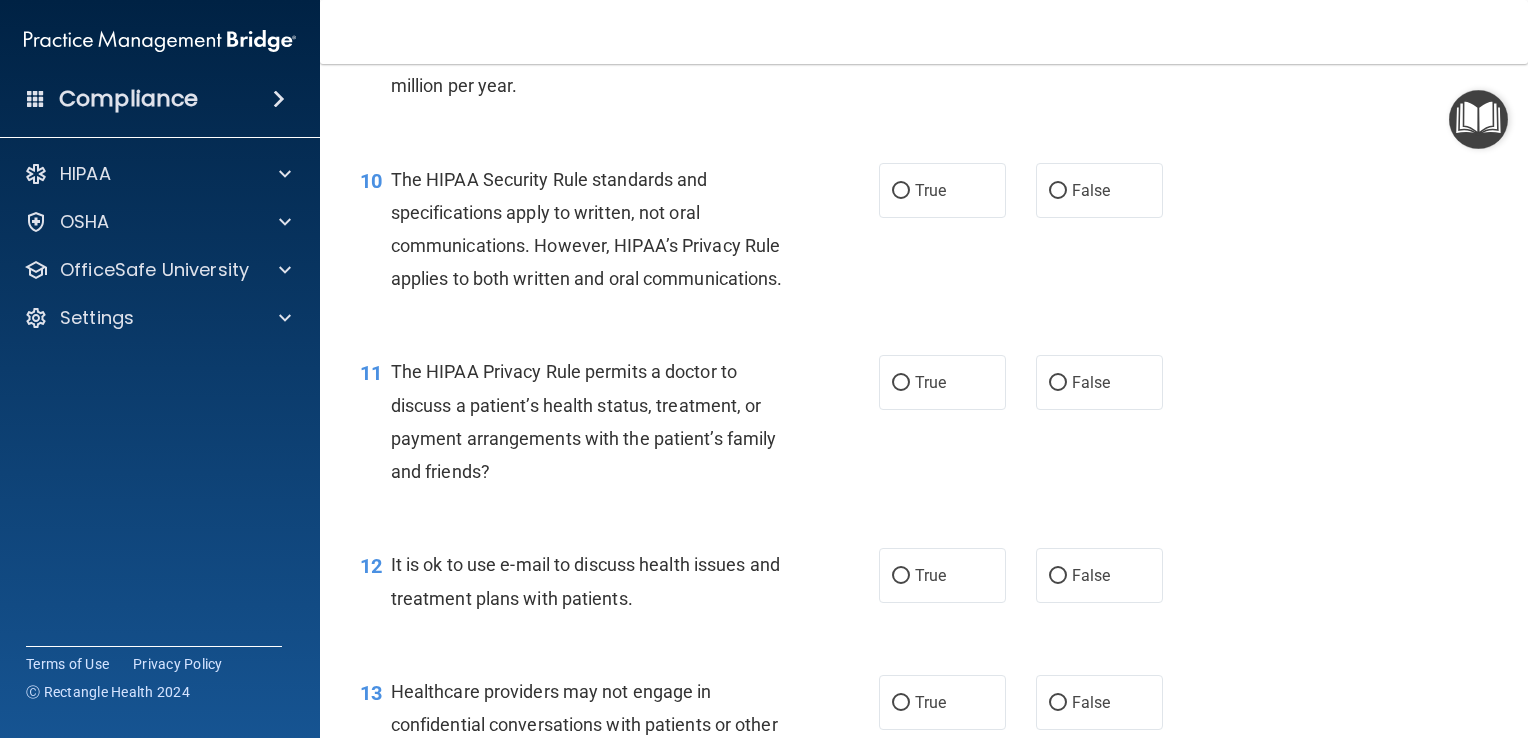 click on "True" at bounding box center [942, 190] 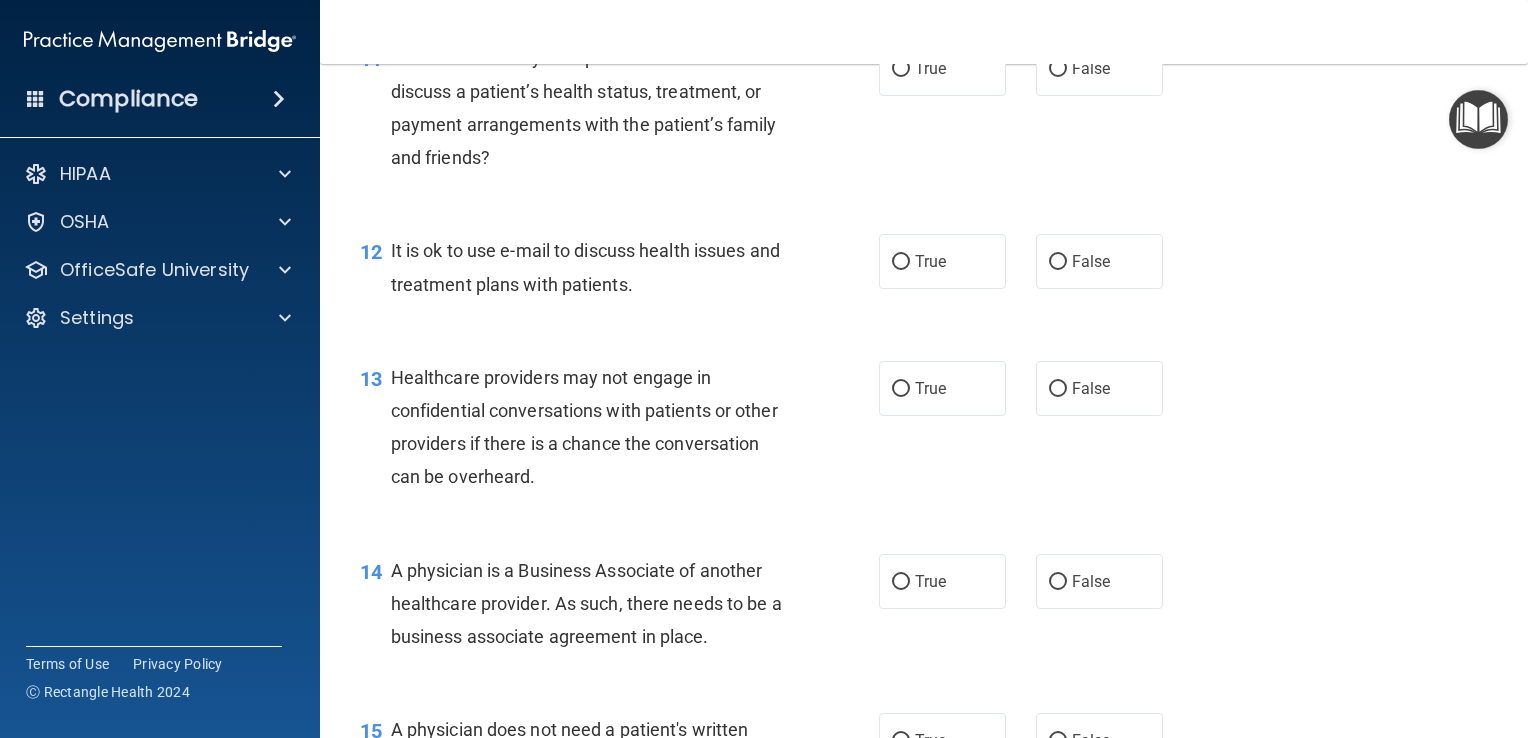 scroll, scrollTop: 1980, scrollLeft: 0, axis: vertical 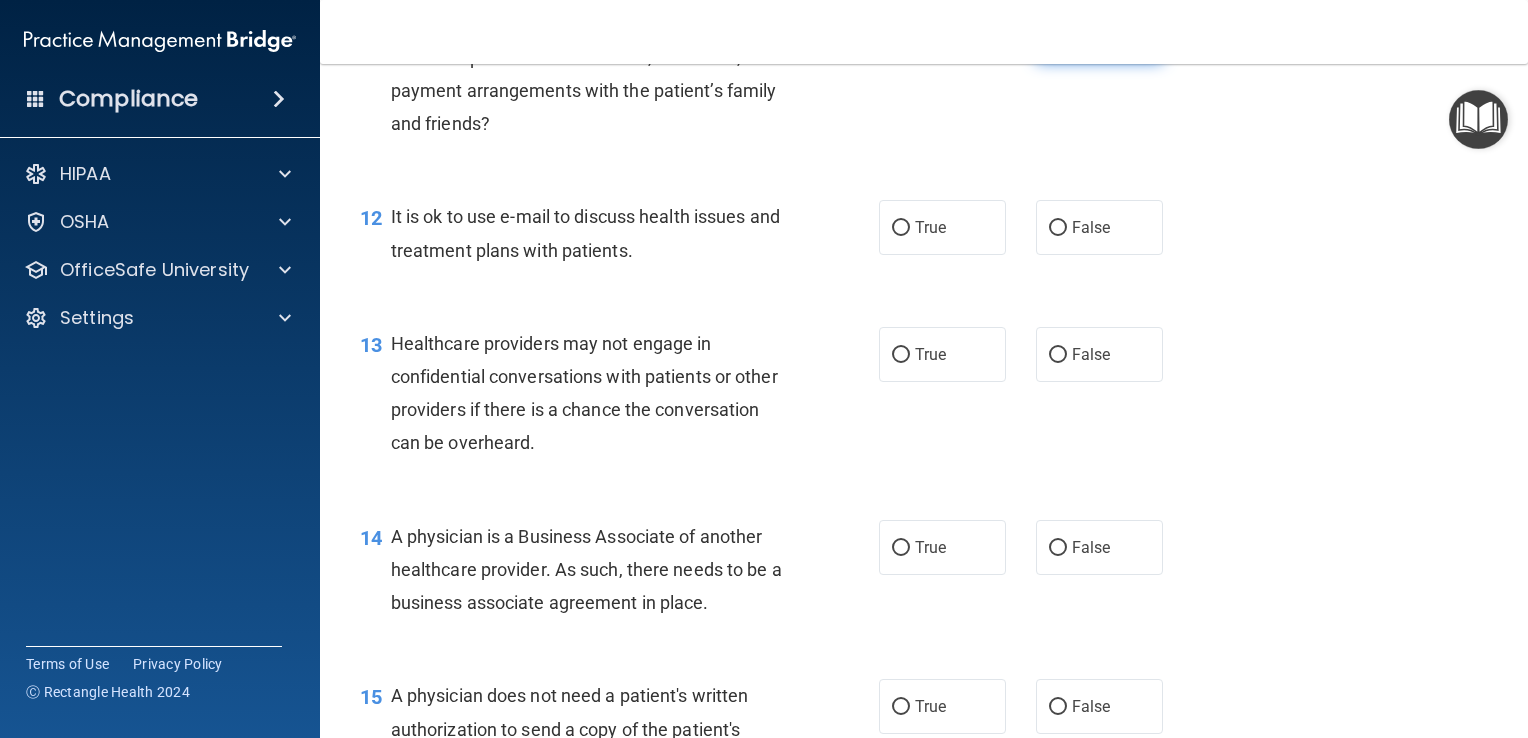 click on "False" at bounding box center [1099, 34] 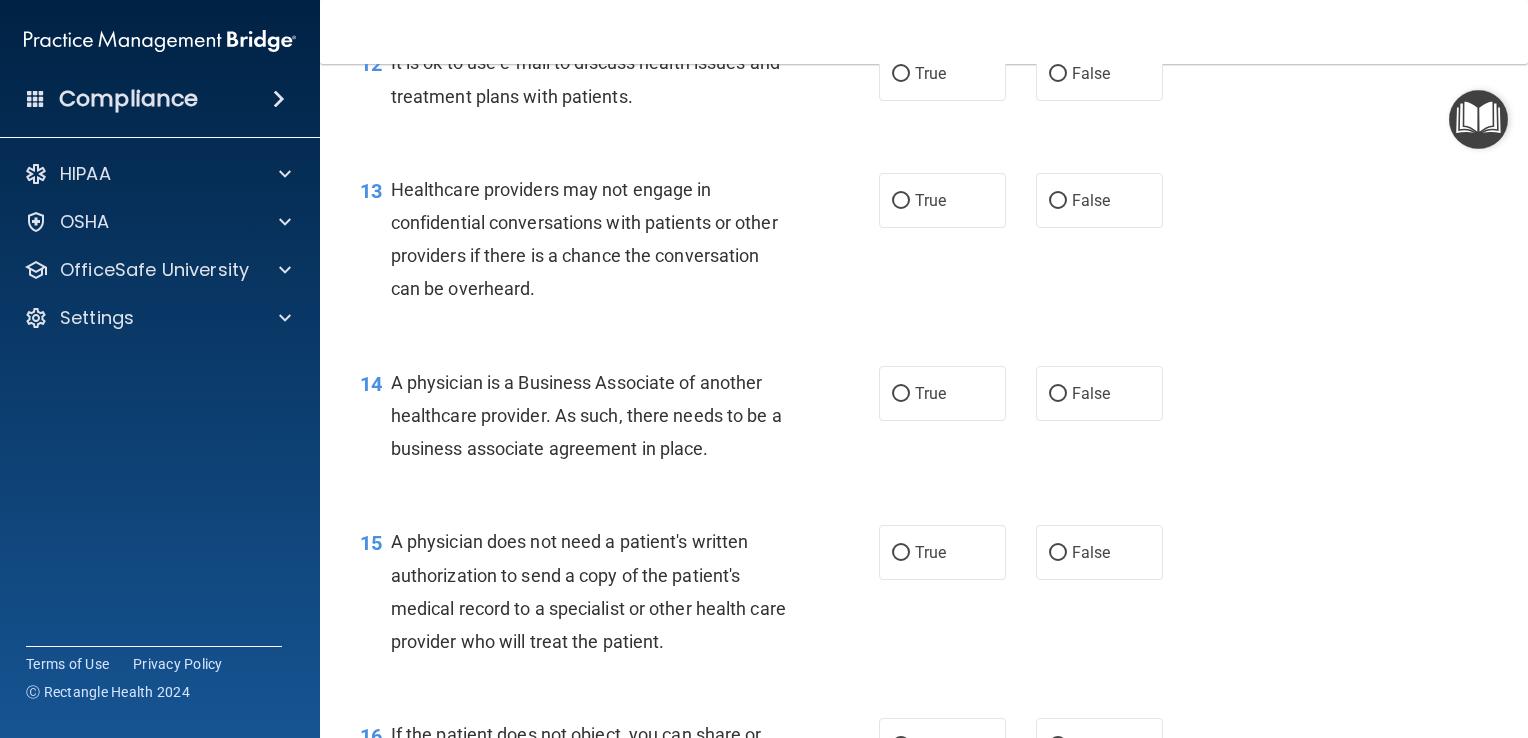 scroll, scrollTop: 2132, scrollLeft: 0, axis: vertical 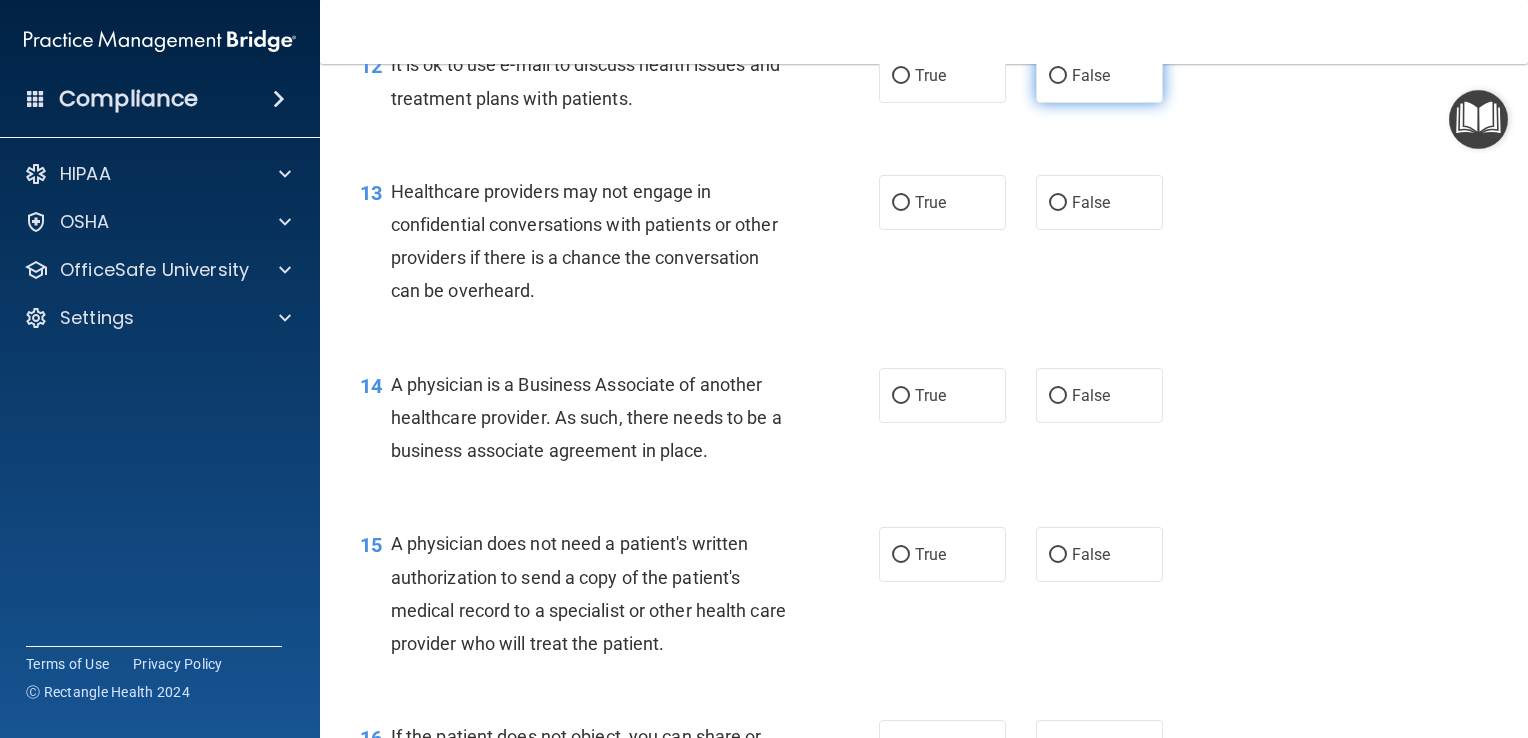 click on "False" at bounding box center (1099, 75) 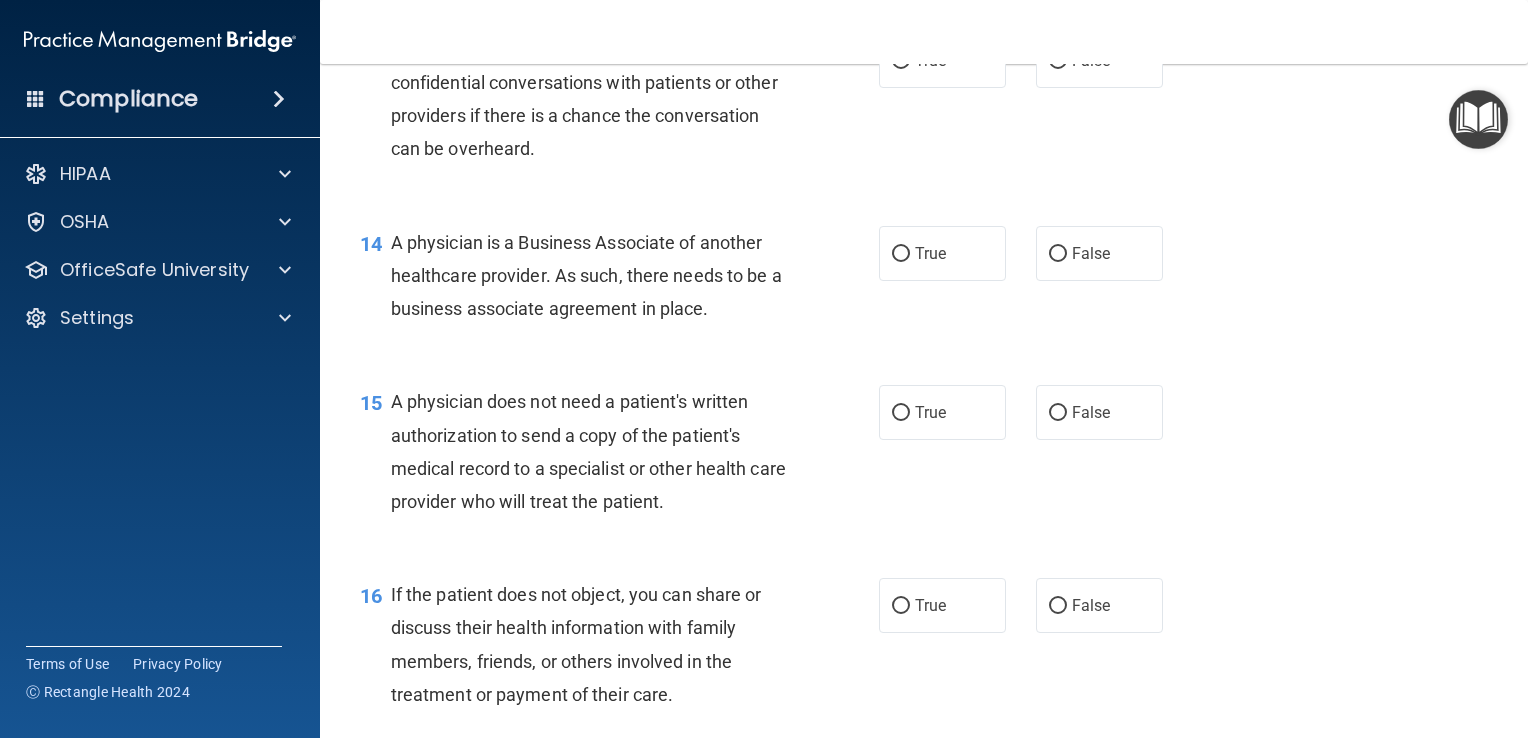 scroll, scrollTop: 2286, scrollLeft: 0, axis: vertical 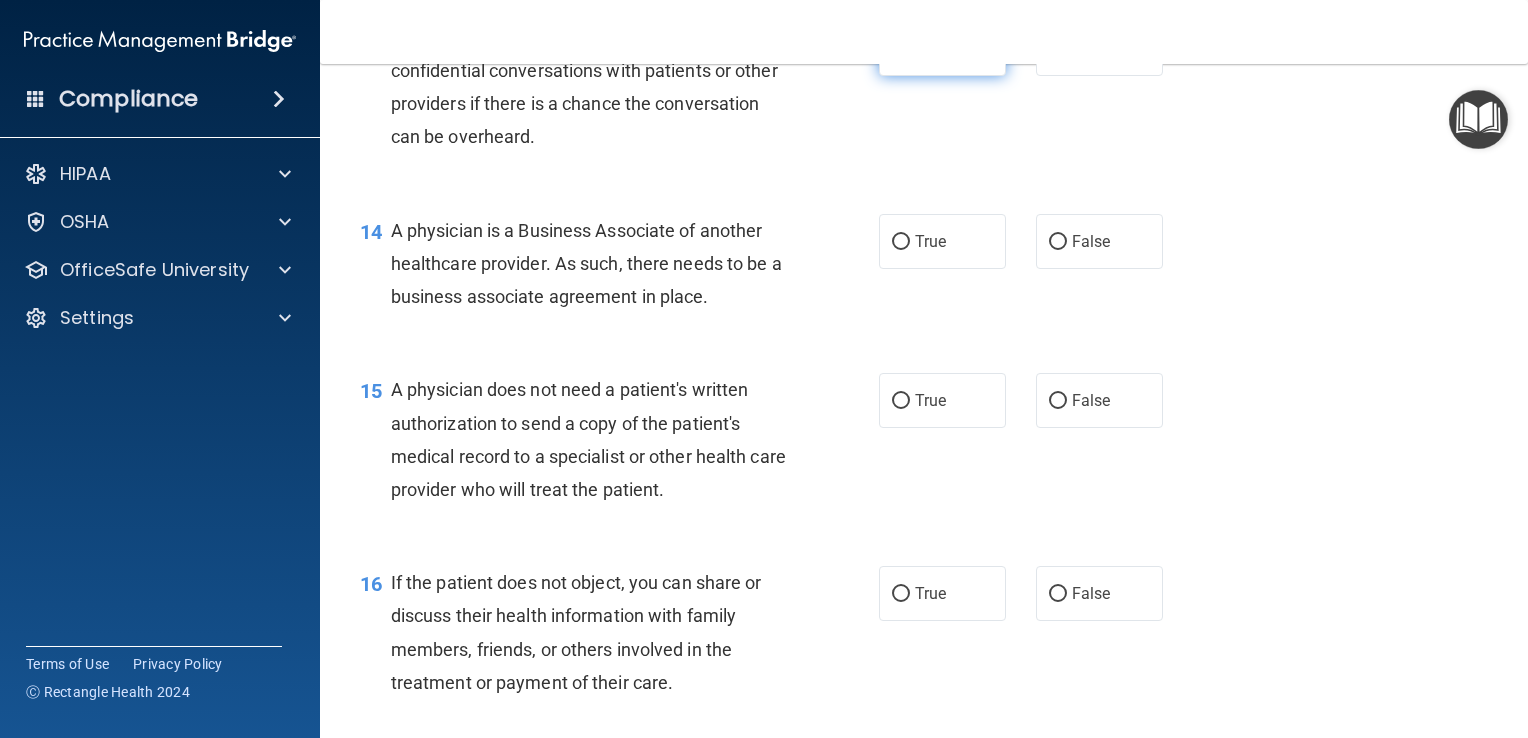 click on "True" at bounding box center (930, 48) 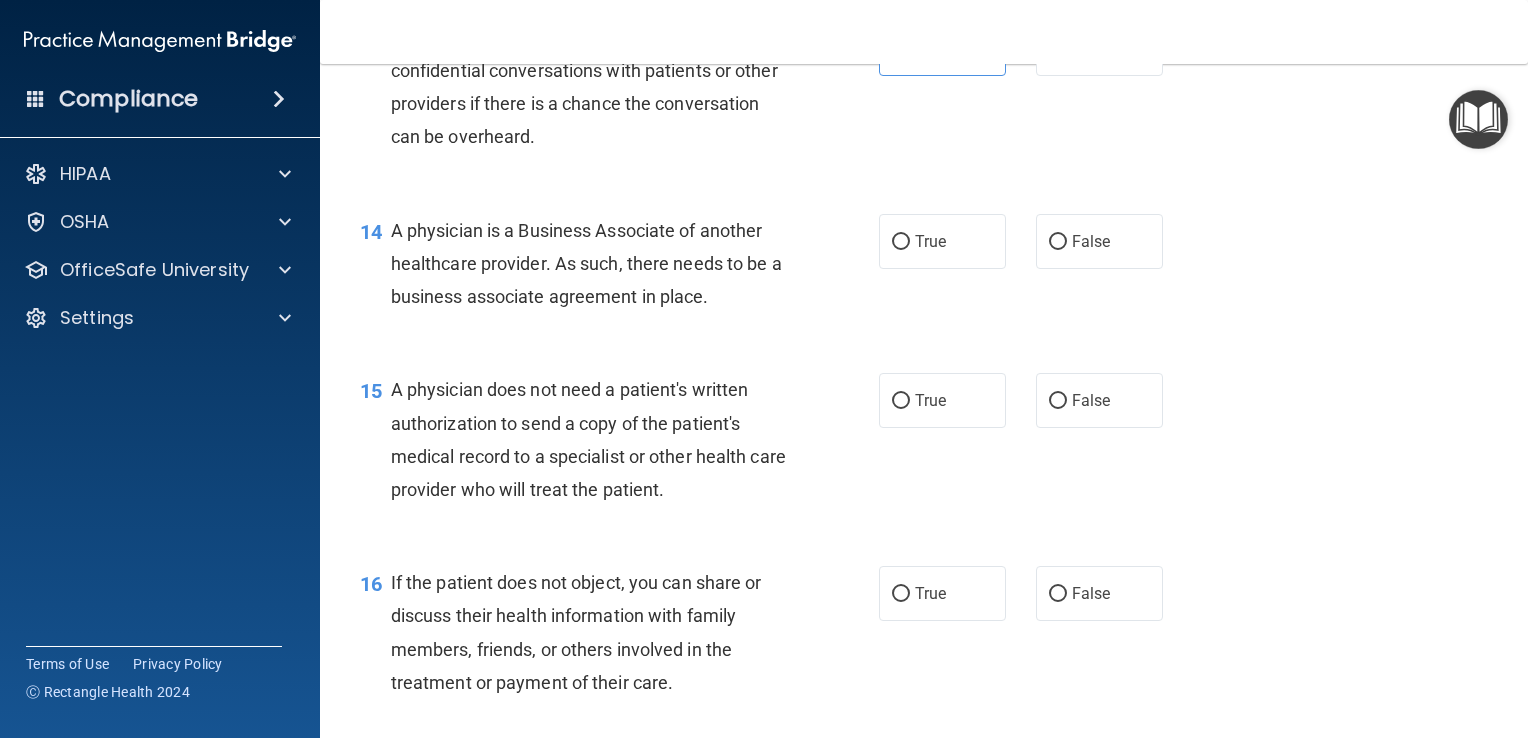 scroll, scrollTop: 2410, scrollLeft: 0, axis: vertical 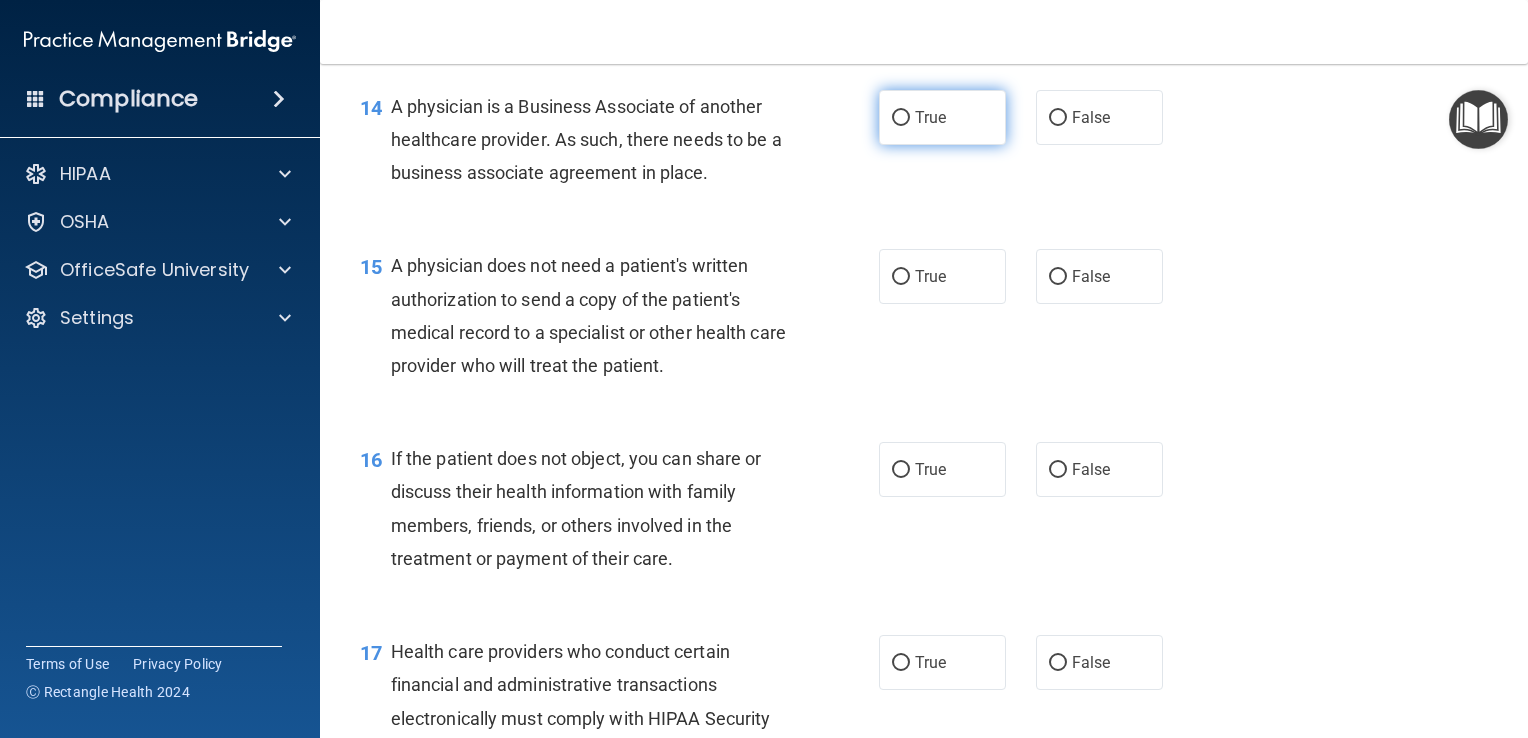 click on "True" at bounding box center [942, 117] 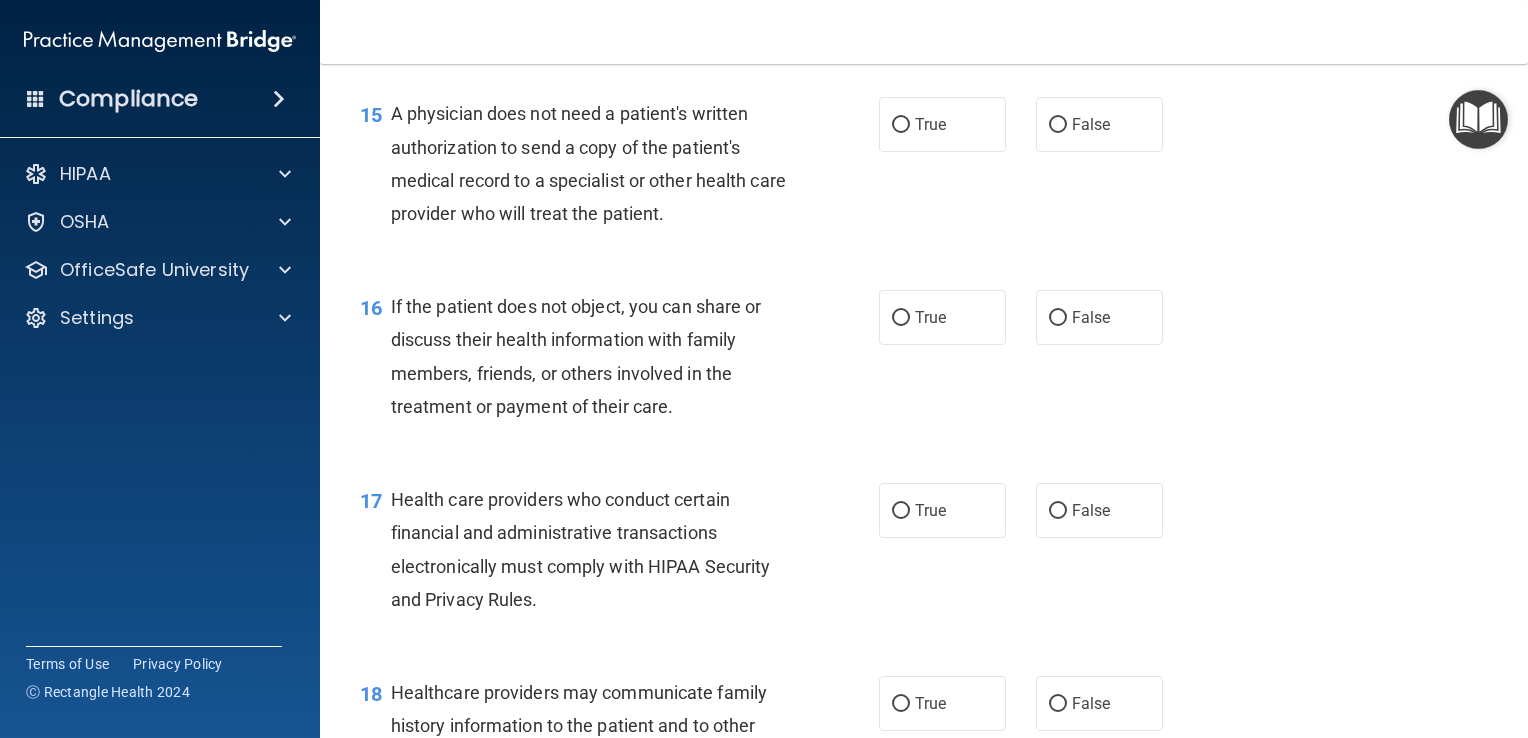 scroll, scrollTop: 2563, scrollLeft: 0, axis: vertical 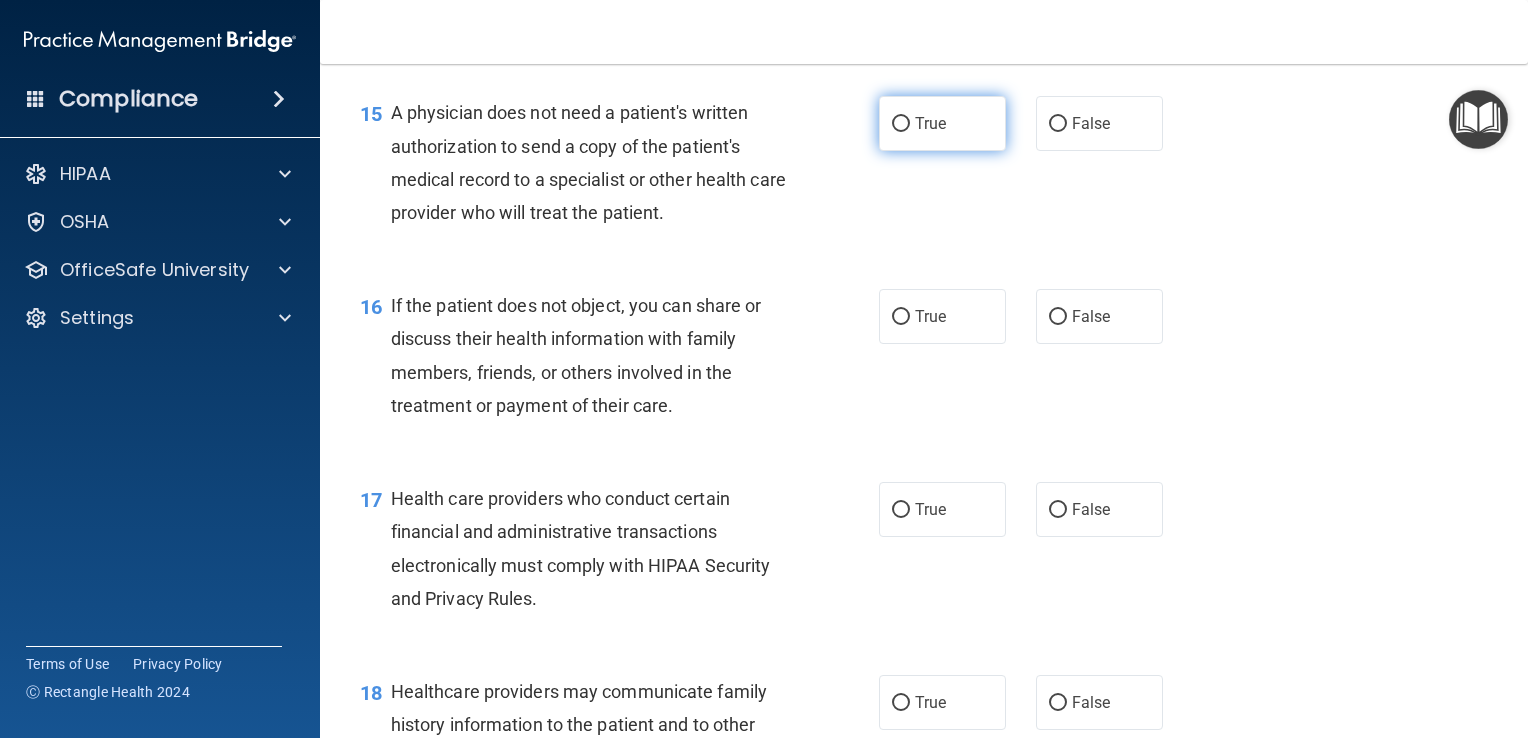 click on "True" at bounding box center (942, 123) 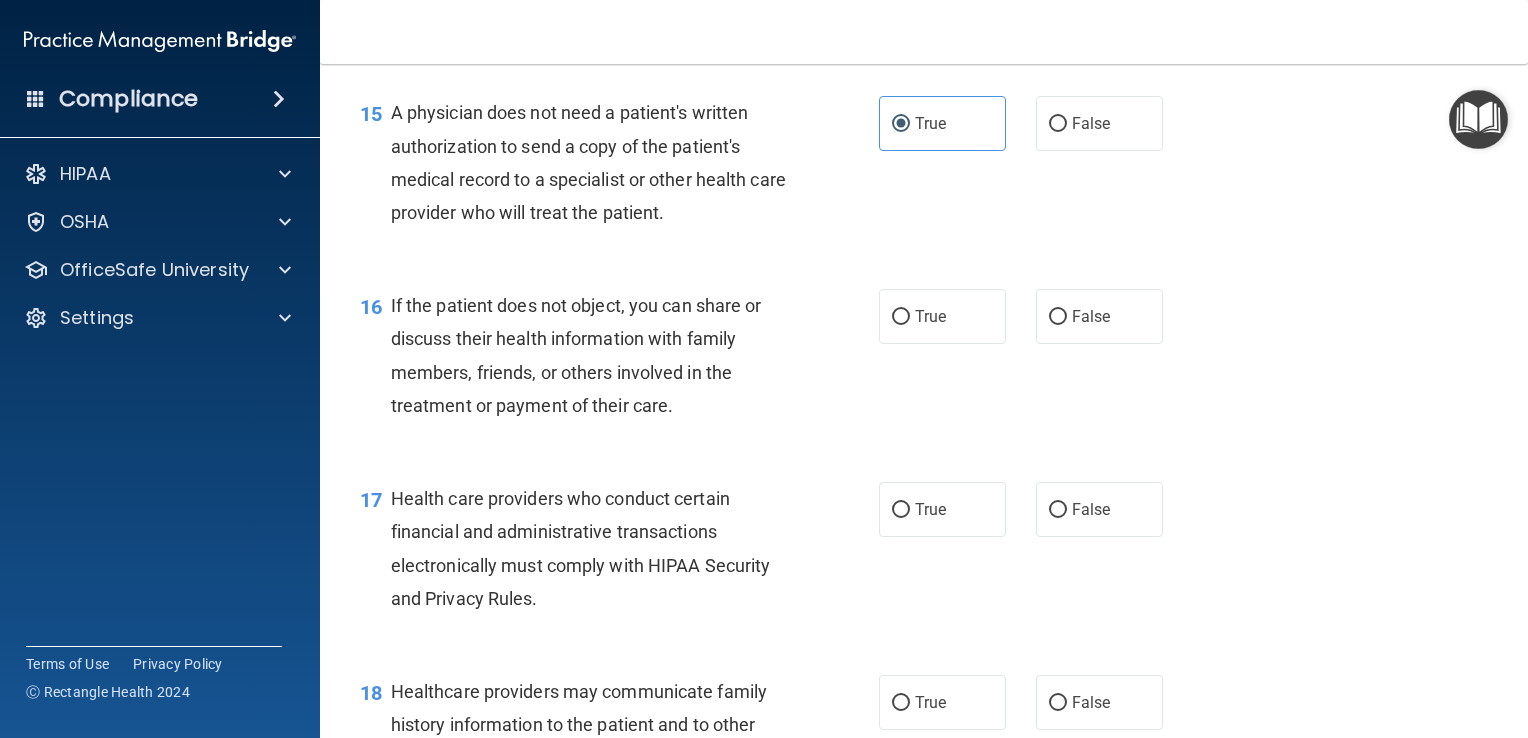 scroll, scrollTop: 2764, scrollLeft: 0, axis: vertical 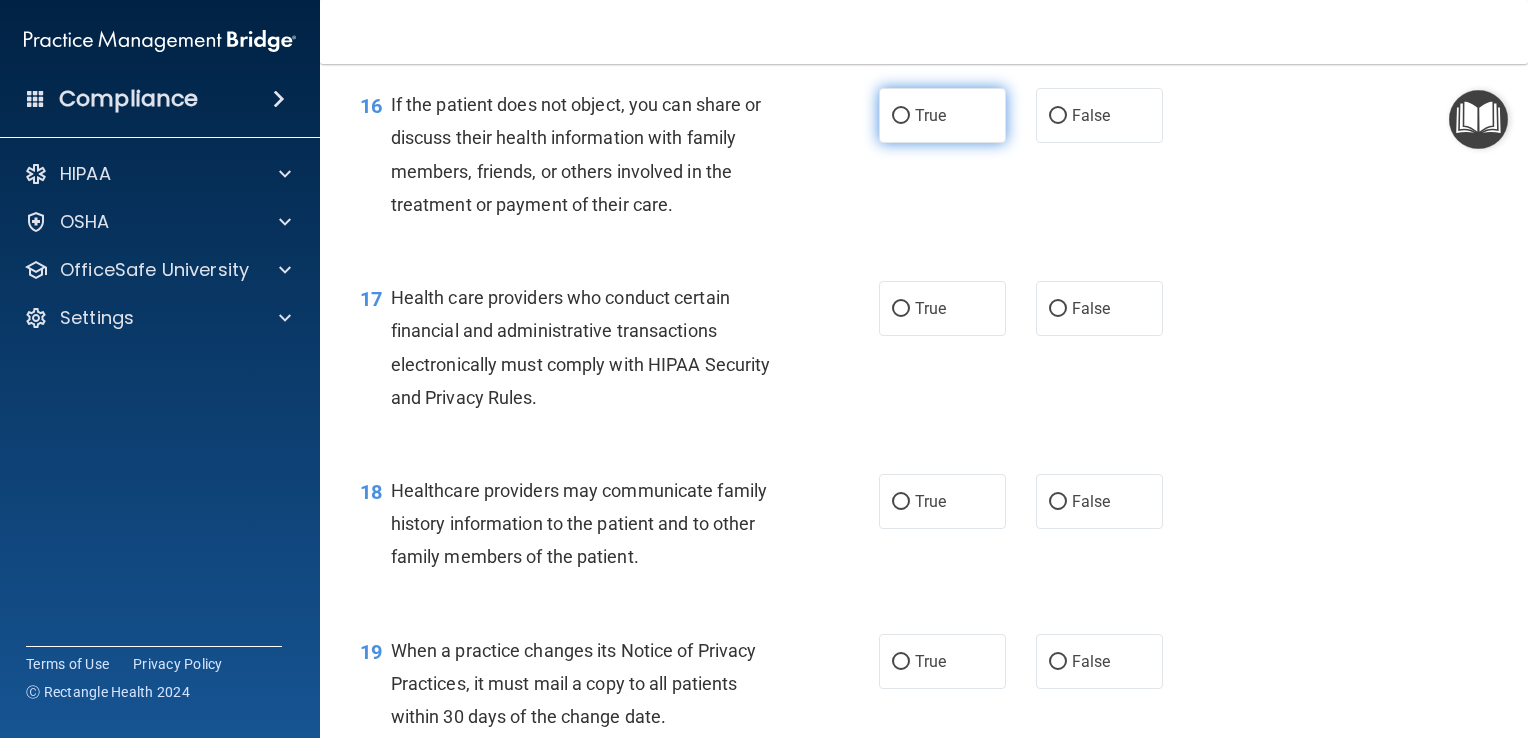 click on "True" at bounding box center (942, 115) 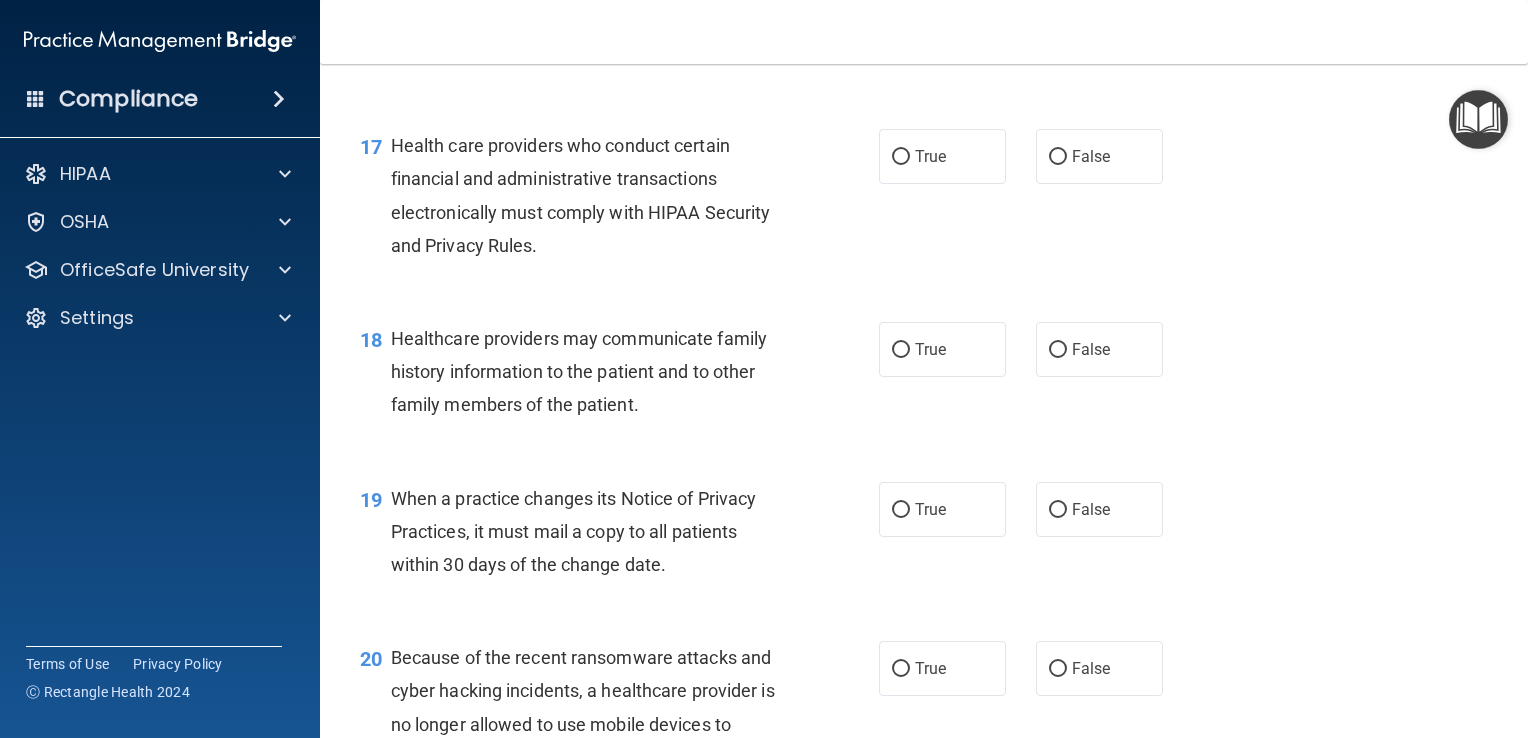 scroll, scrollTop: 2919, scrollLeft: 0, axis: vertical 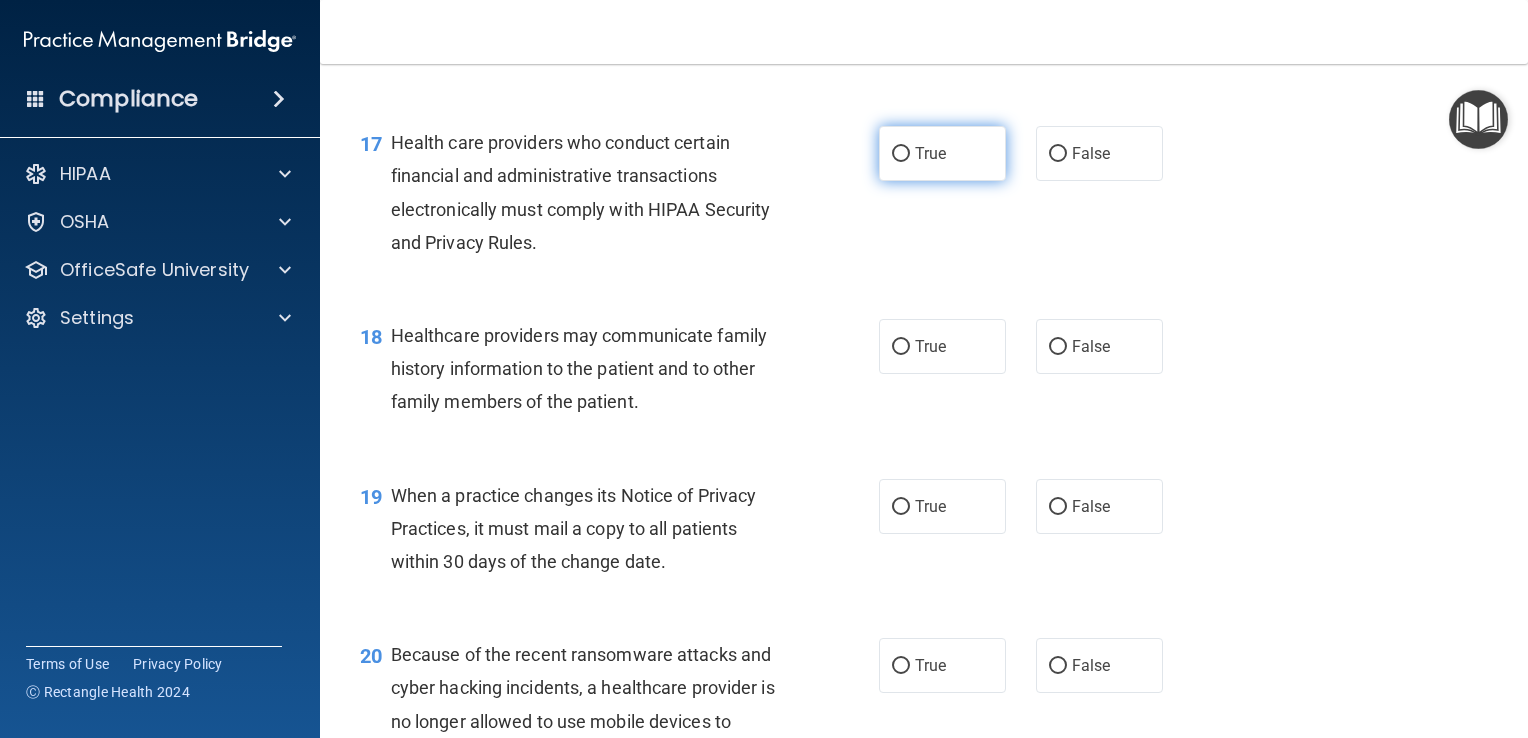 click on "True" at bounding box center (942, 153) 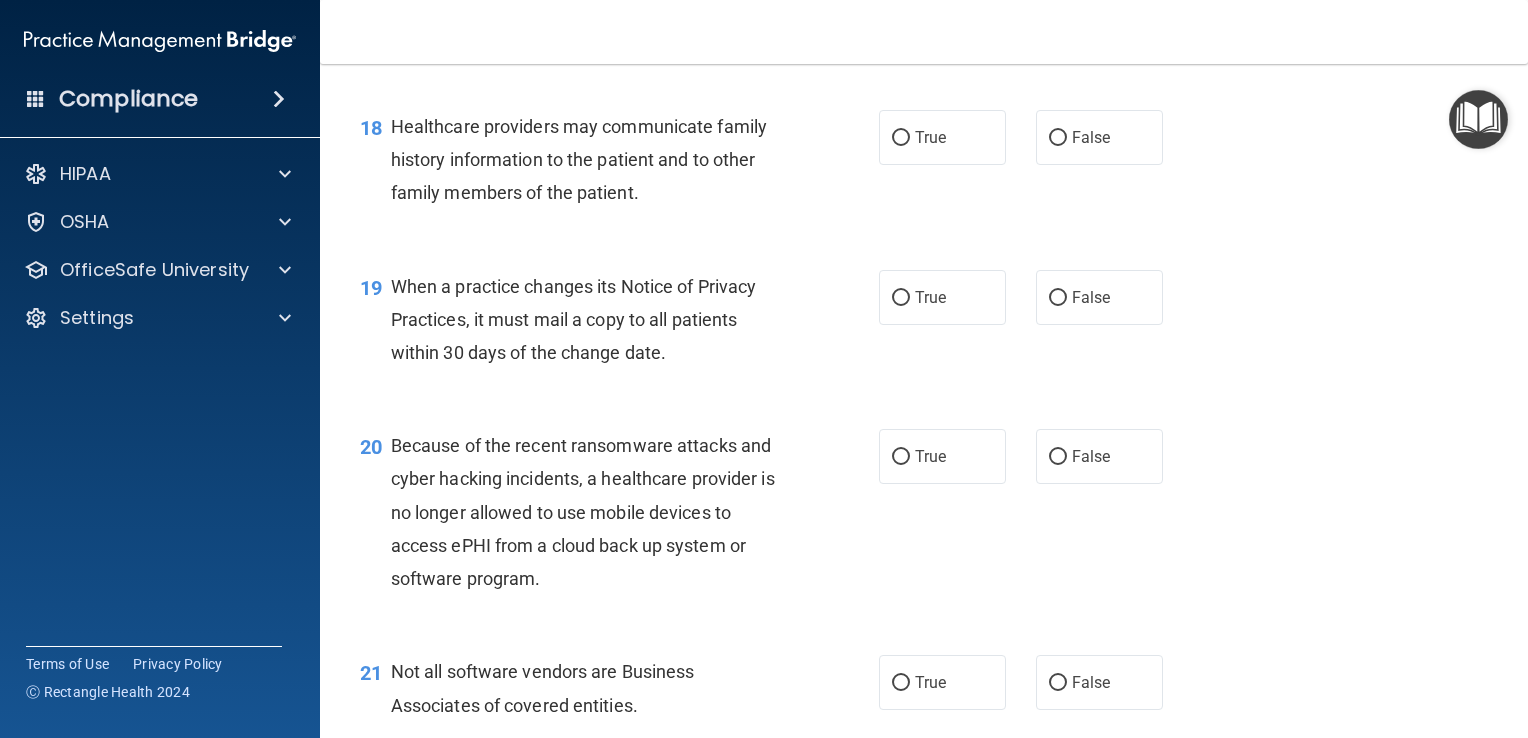 scroll, scrollTop: 3130, scrollLeft: 0, axis: vertical 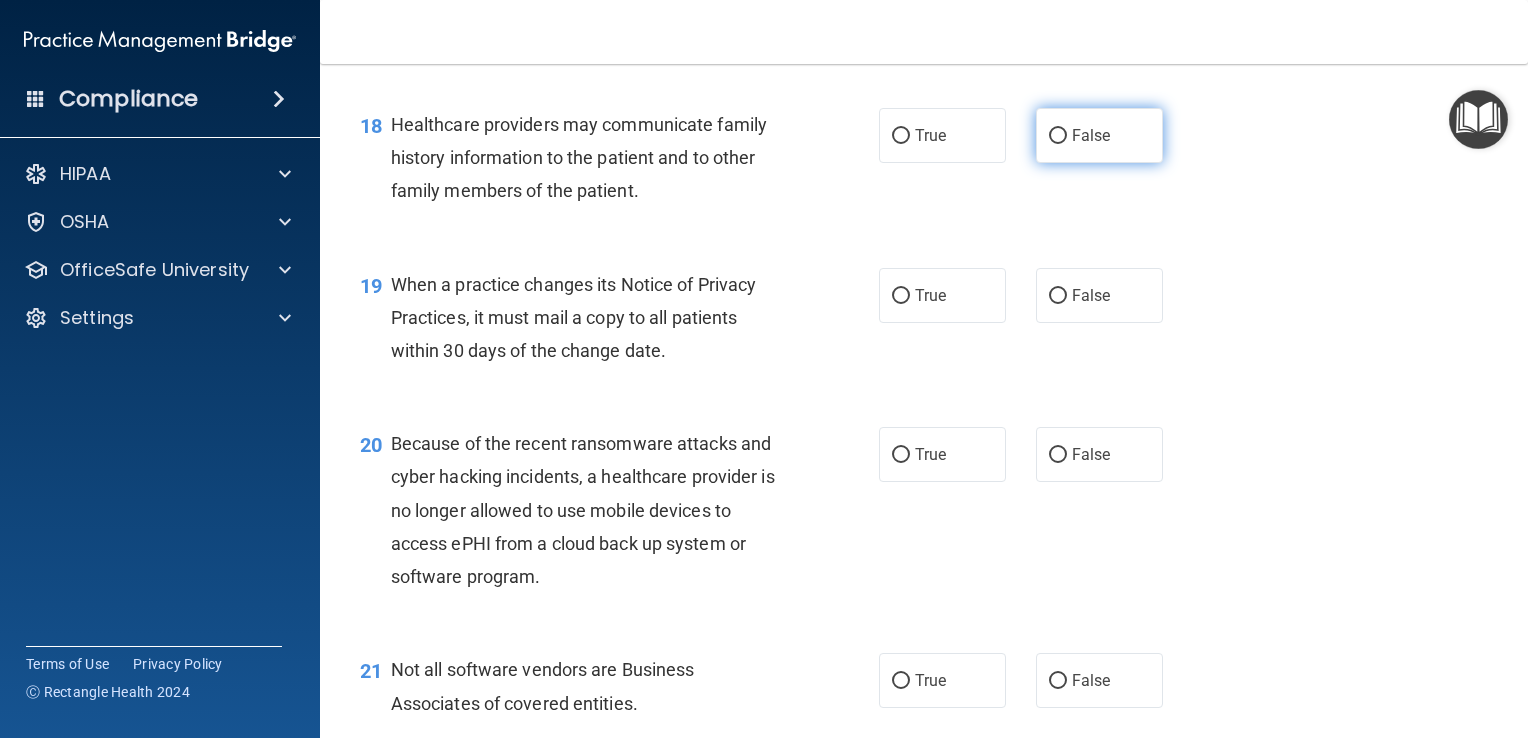 click on "False" at bounding box center [1099, 135] 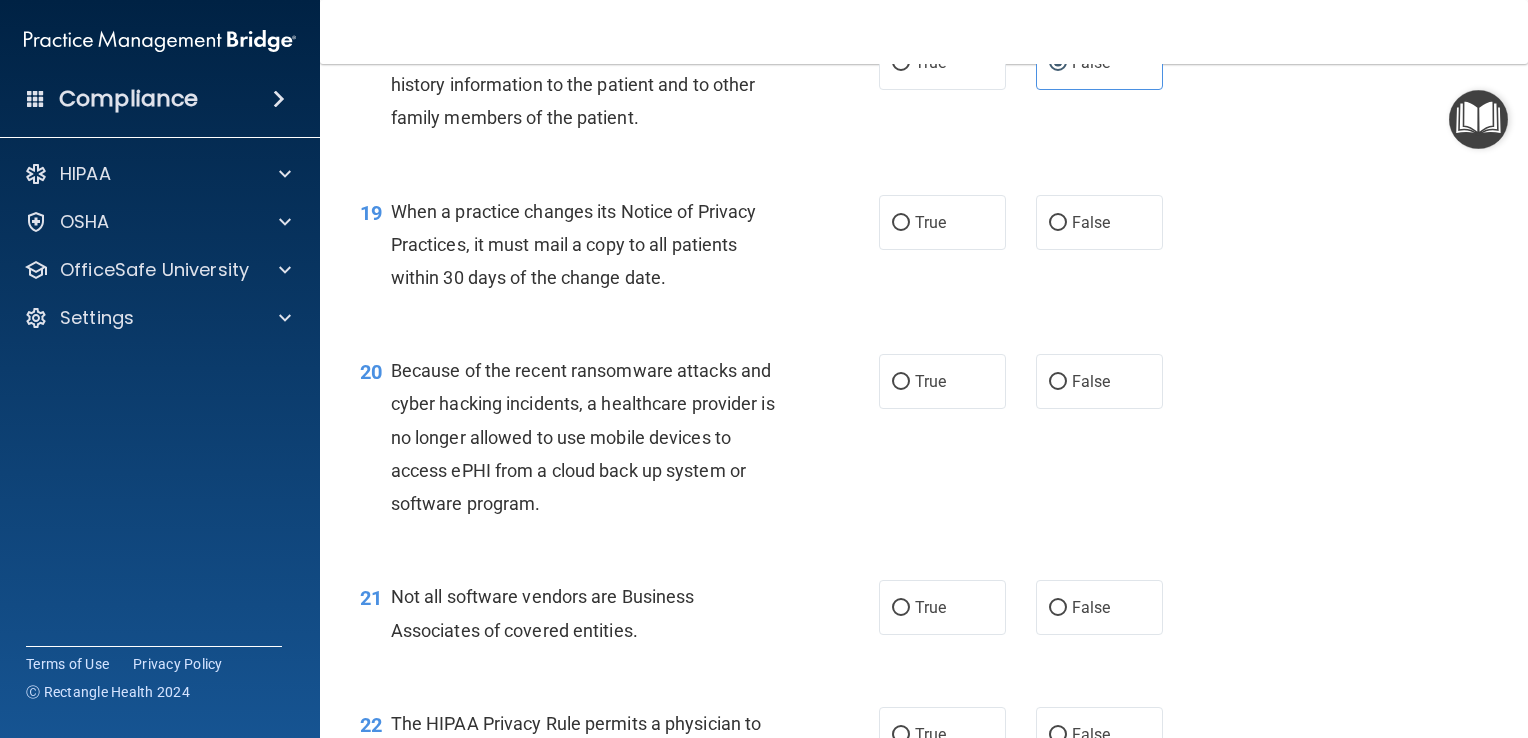 scroll, scrollTop: 3228, scrollLeft: 0, axis: vertical 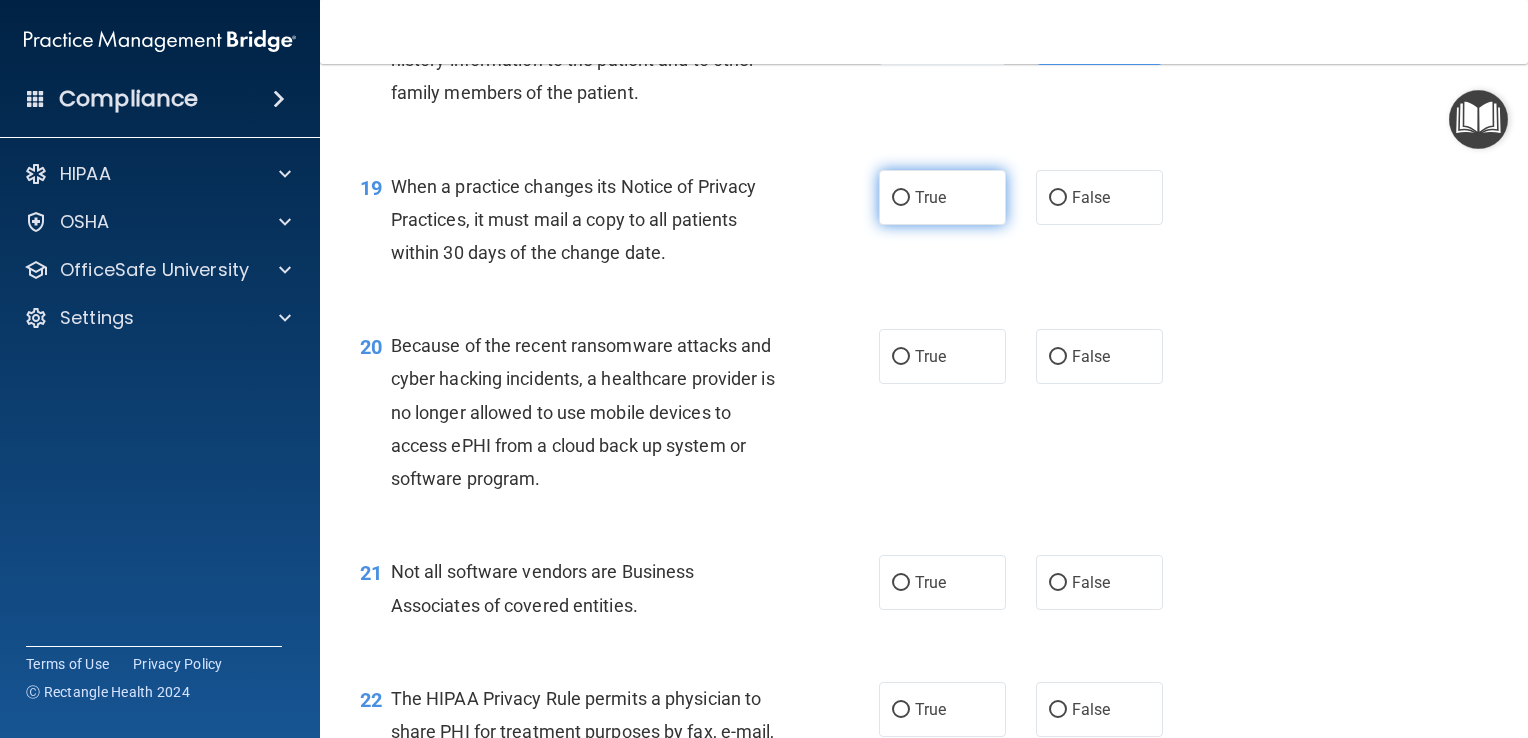 click on "True" at bounding box center [942, 197] 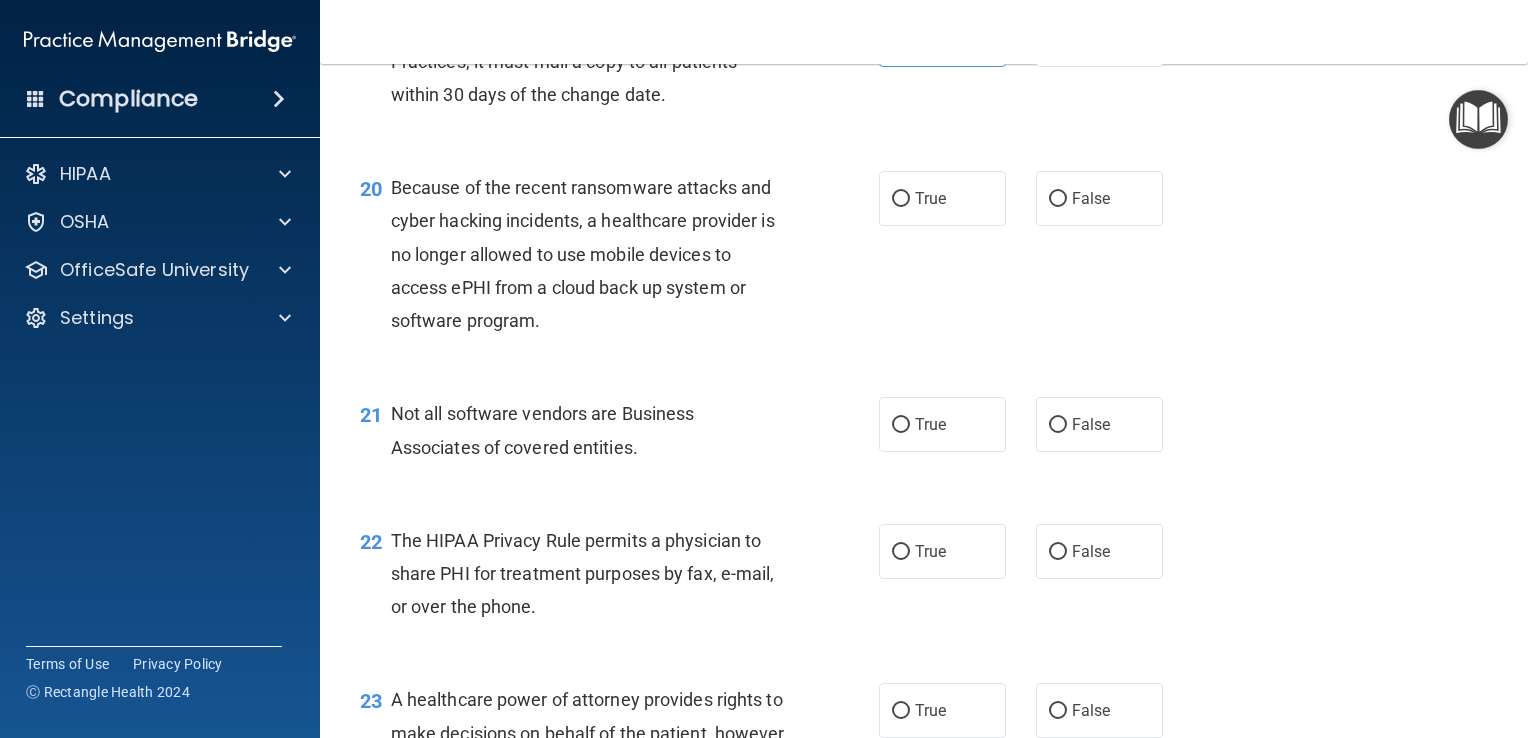 scroll, scrollTop: 3451, scrollLeft: 0, axis: vertical 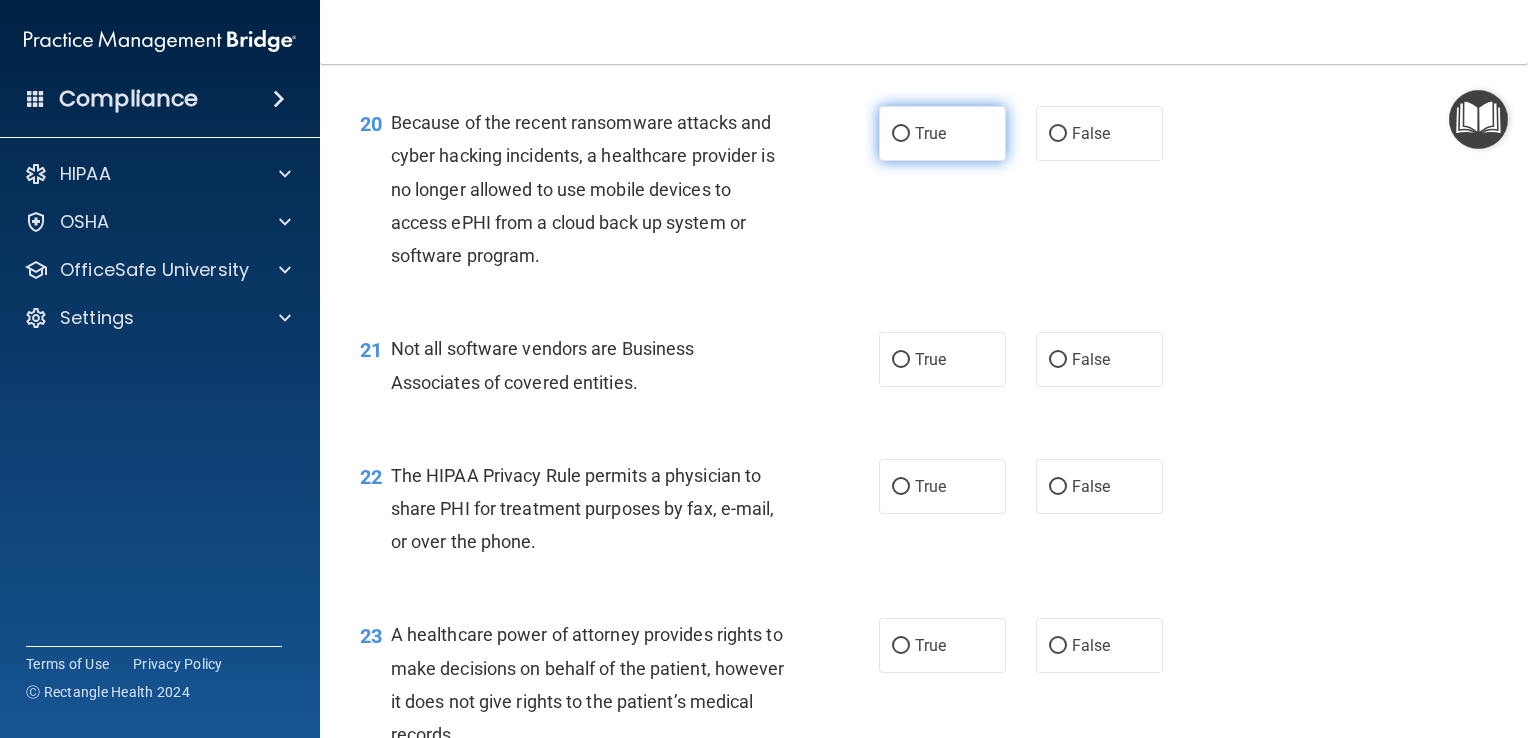 click on "True" at bounding box center (942, 133) 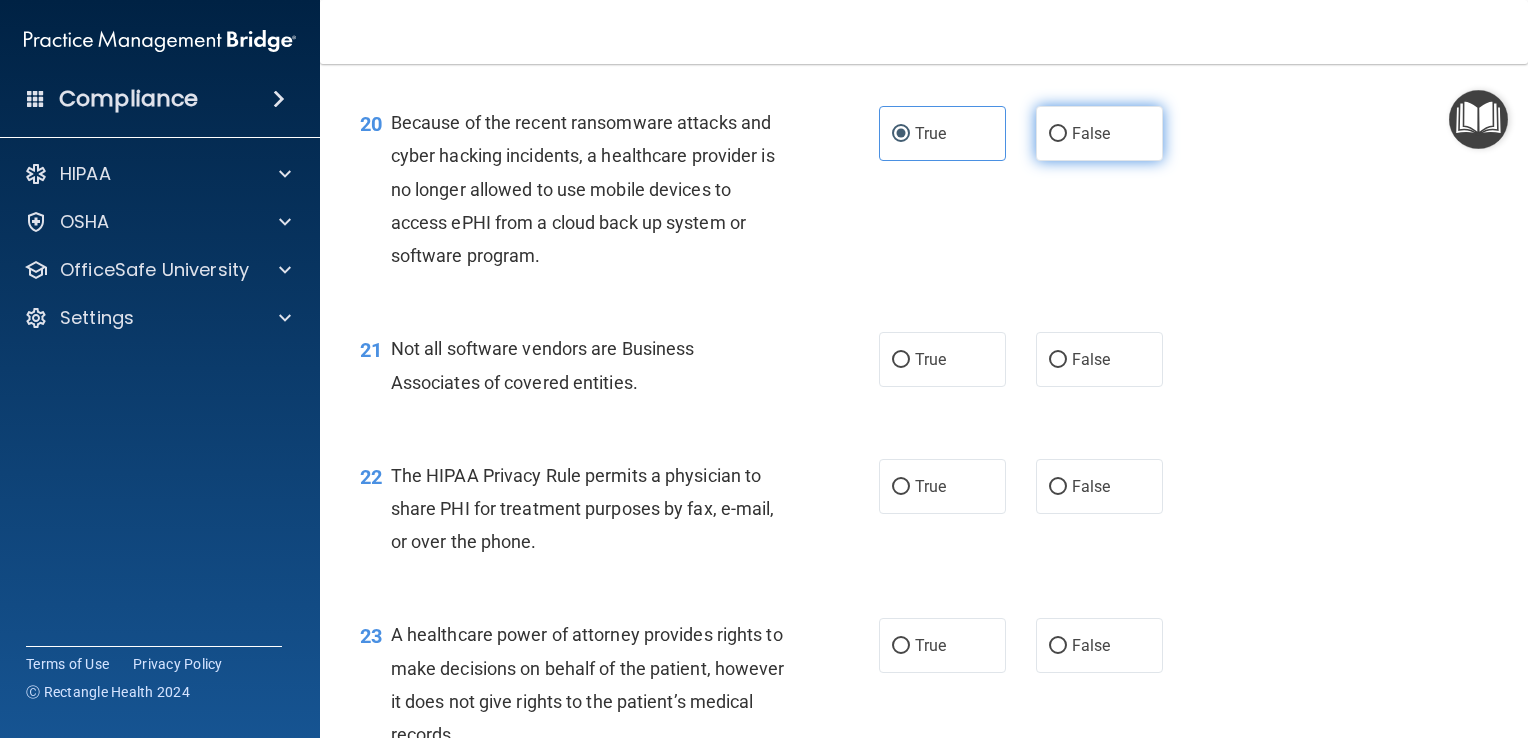 click on "False" at bounding box center (1099, 133) 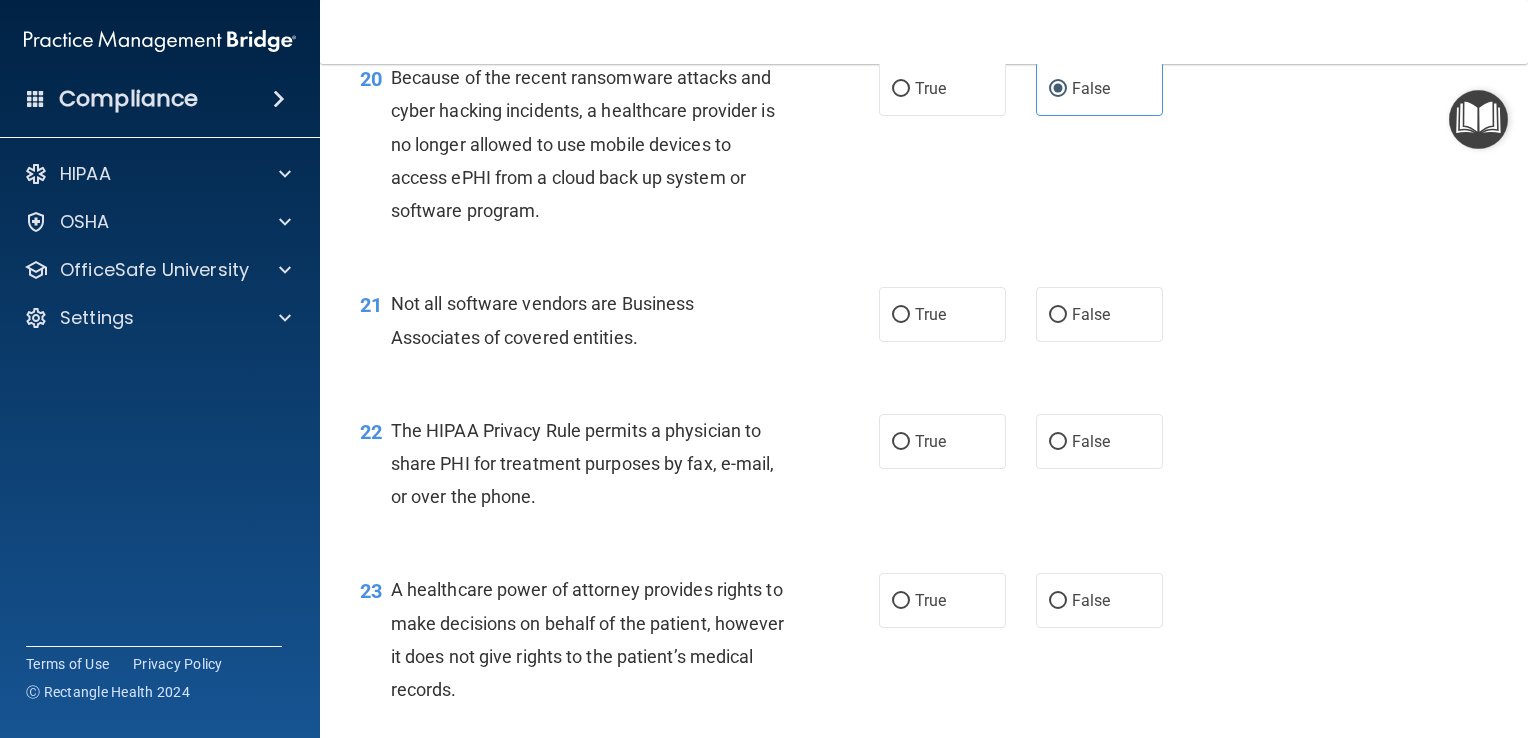 scroll, scrollTop: 3495, scrollLeft: 0, axis: vertical 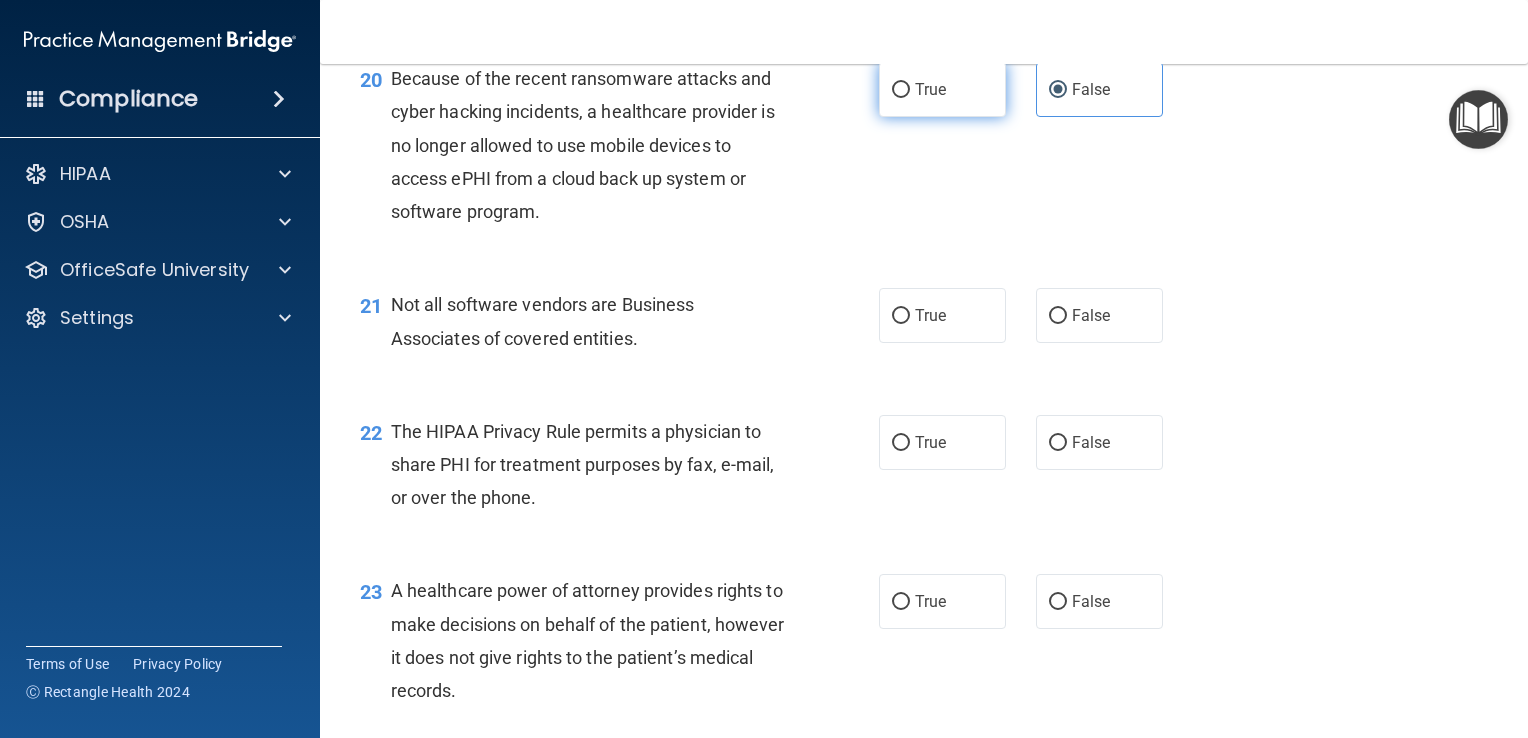click on "True" at bounding box center (942, 89) 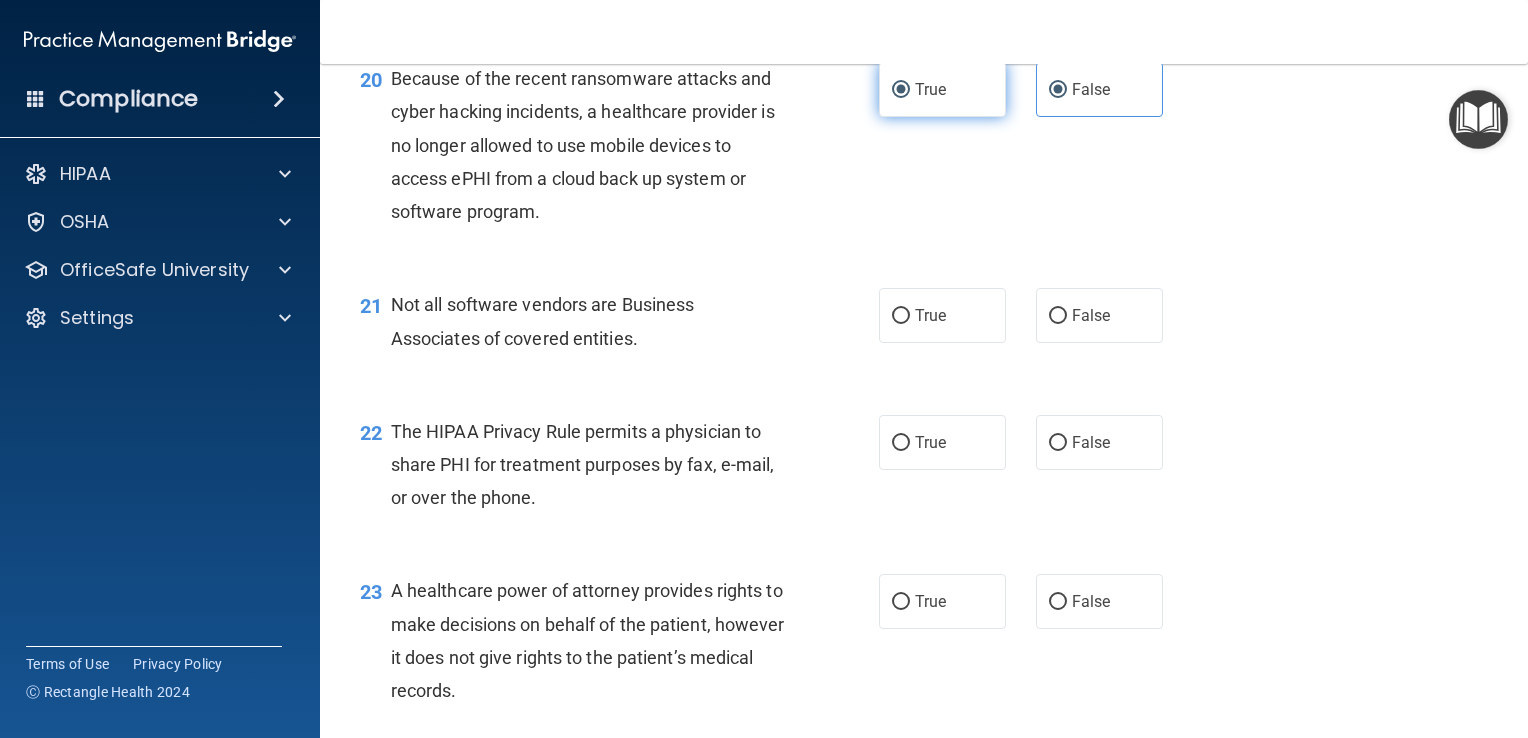 radio on "false" 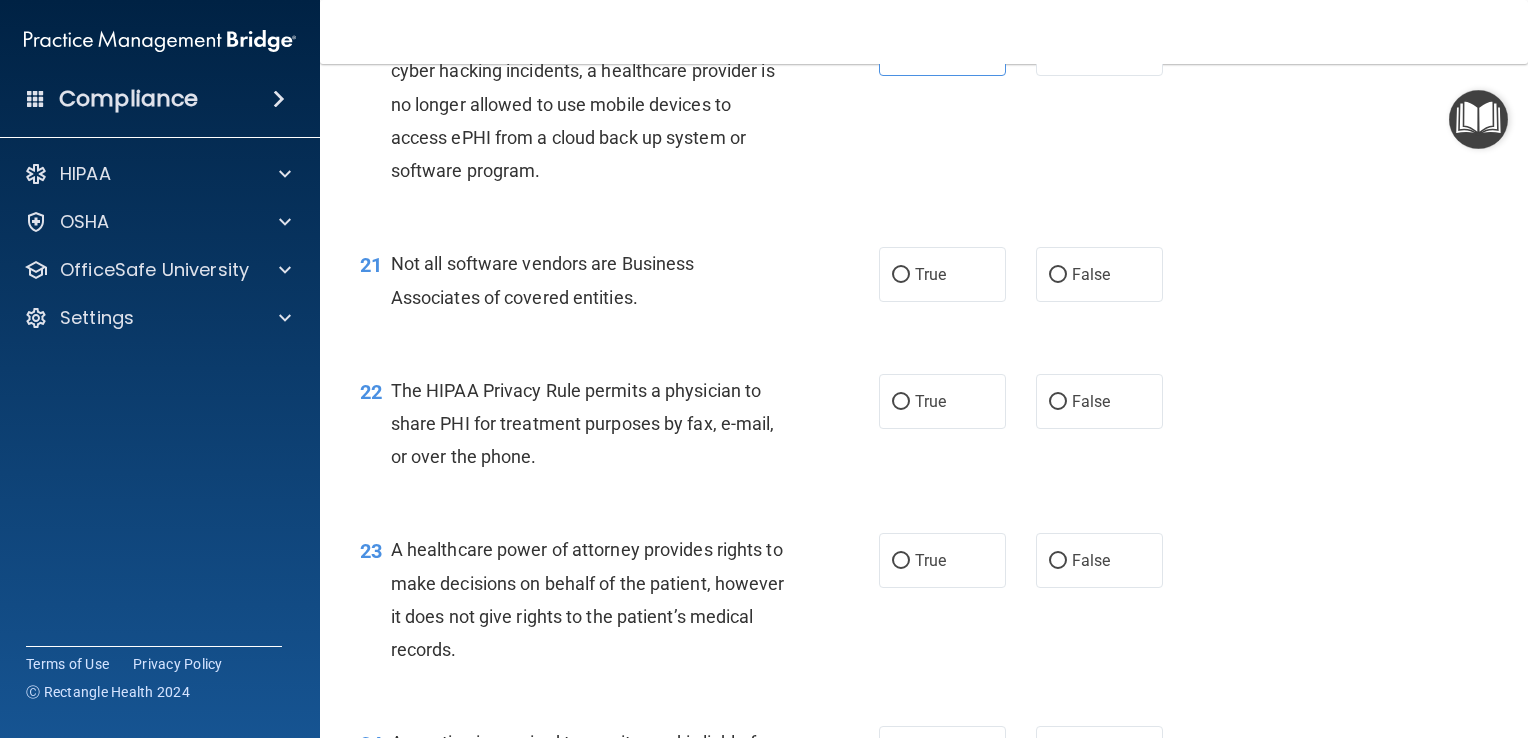 scroll, scrollTop: 3538, scrollLeft: 0, axis: vertical 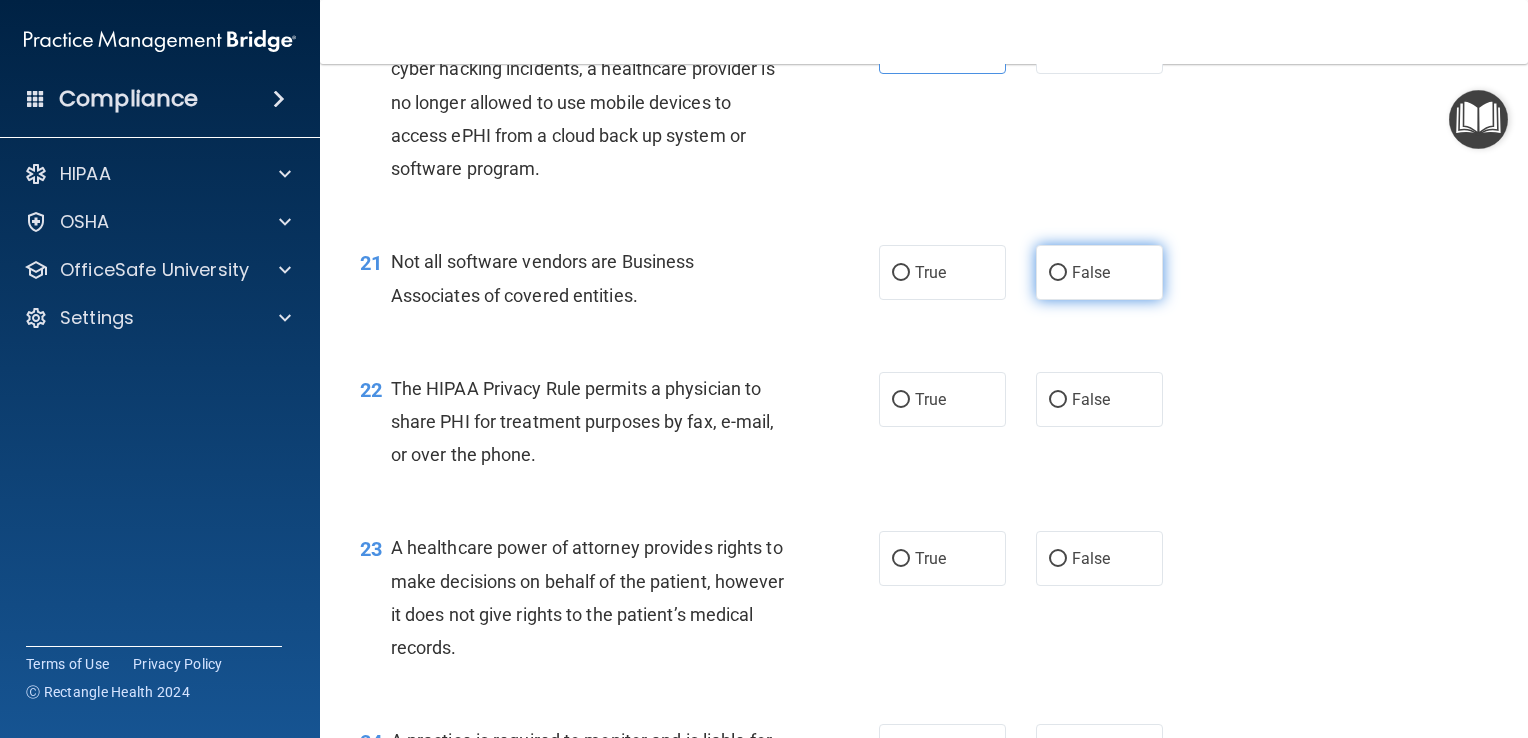 click on "False" at bounding box center (1099, 272) 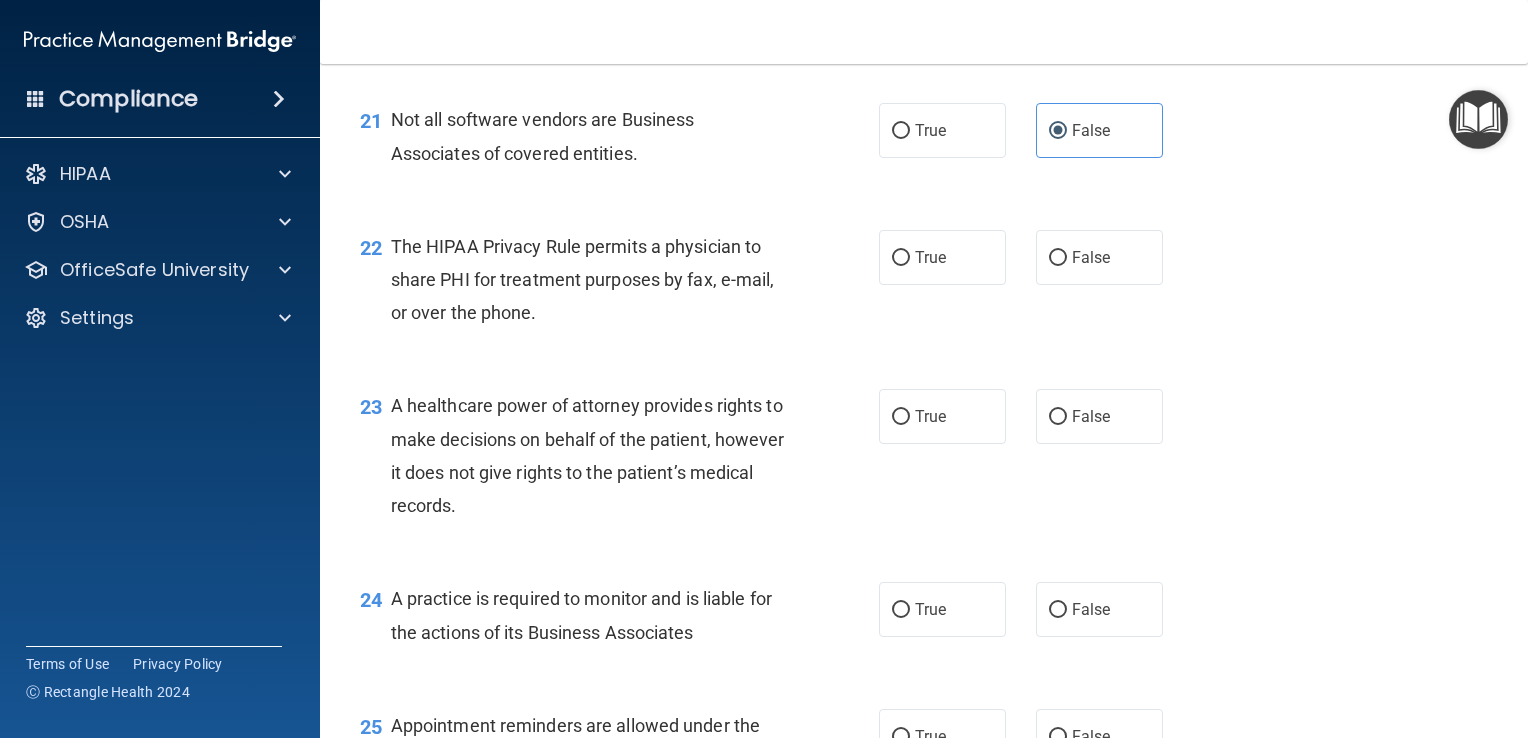 scroll, scrollTop: 3743, scrollLeft: 0, axis: vertical 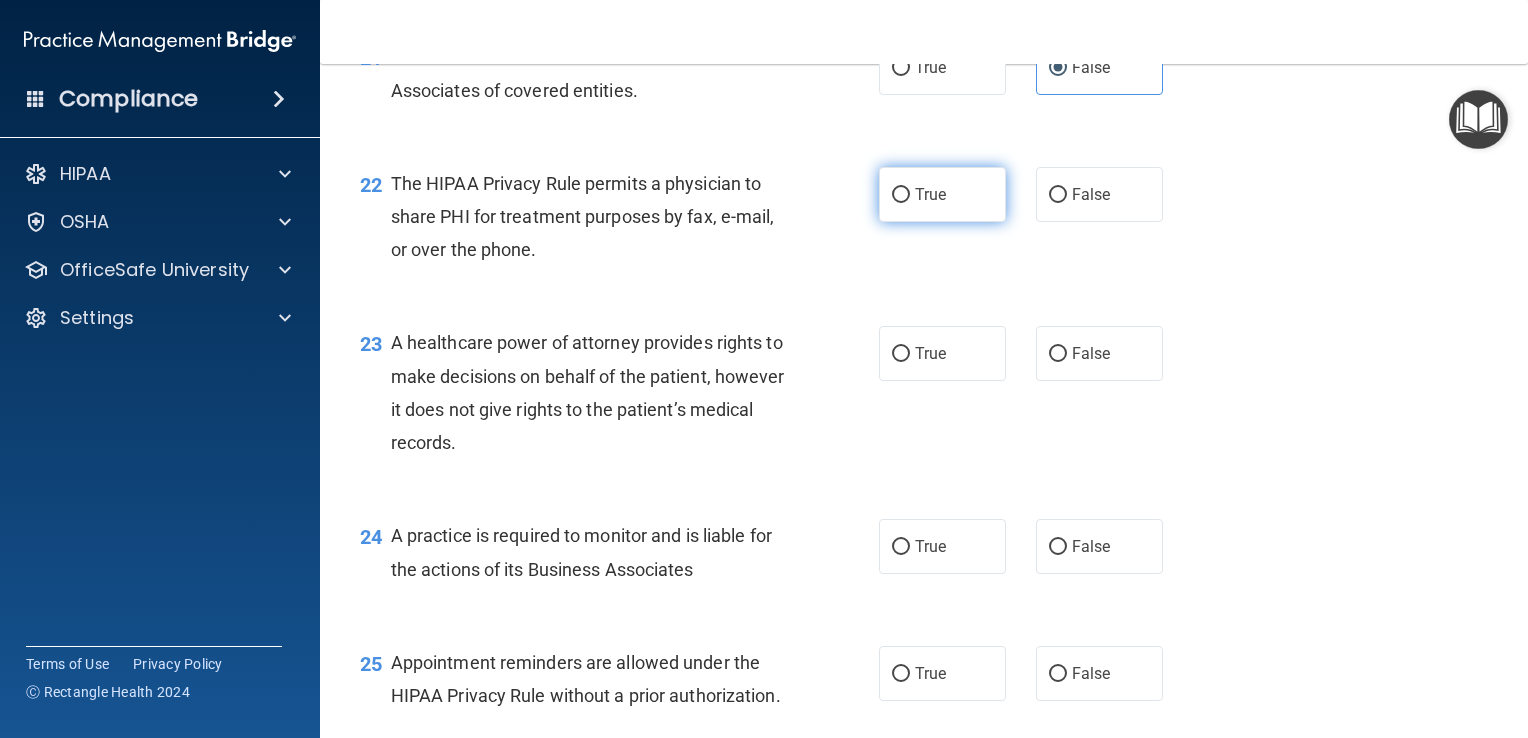 click on "True" at bounding box center [942, 194] 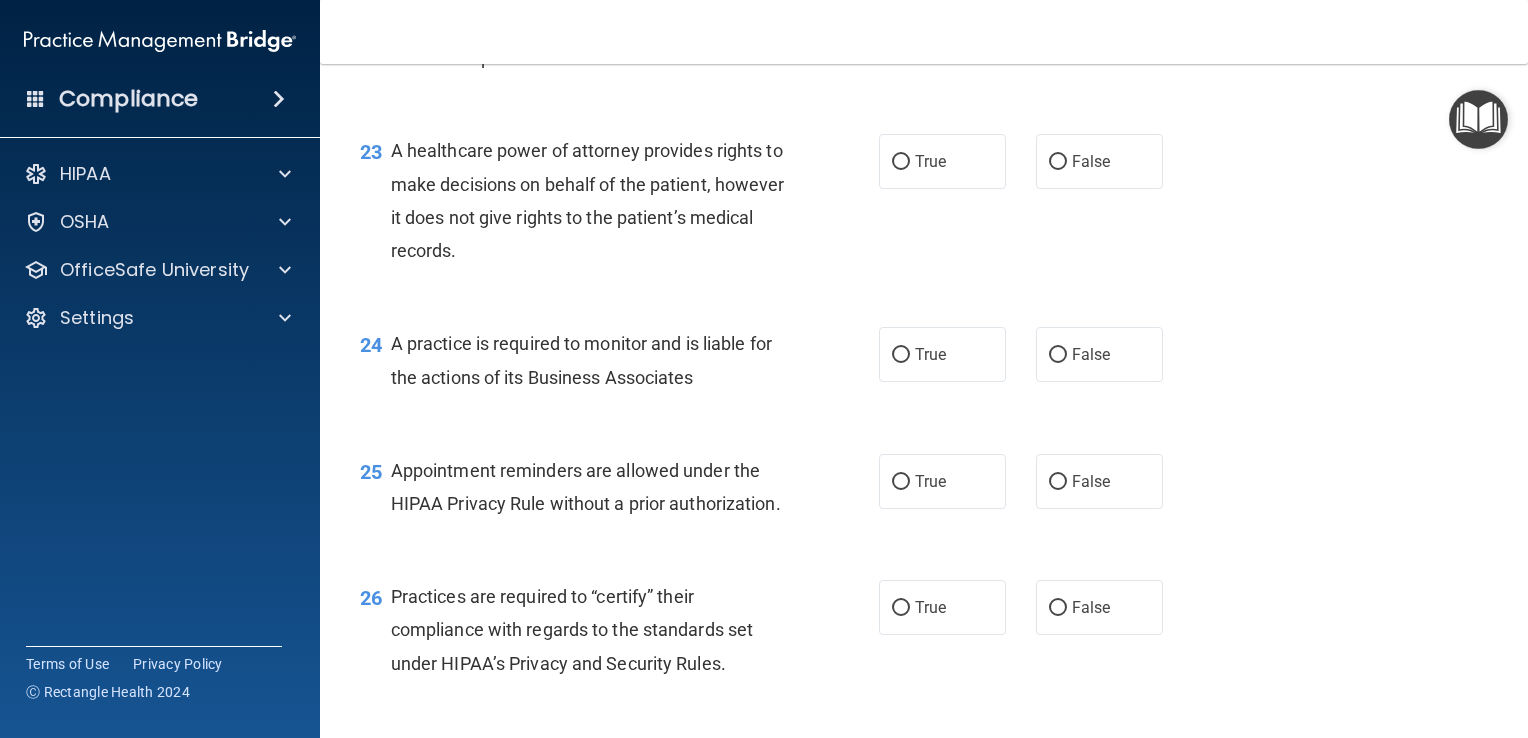 scroll, scrollTop: 3972, scrollLeft: 0, axis: vertical 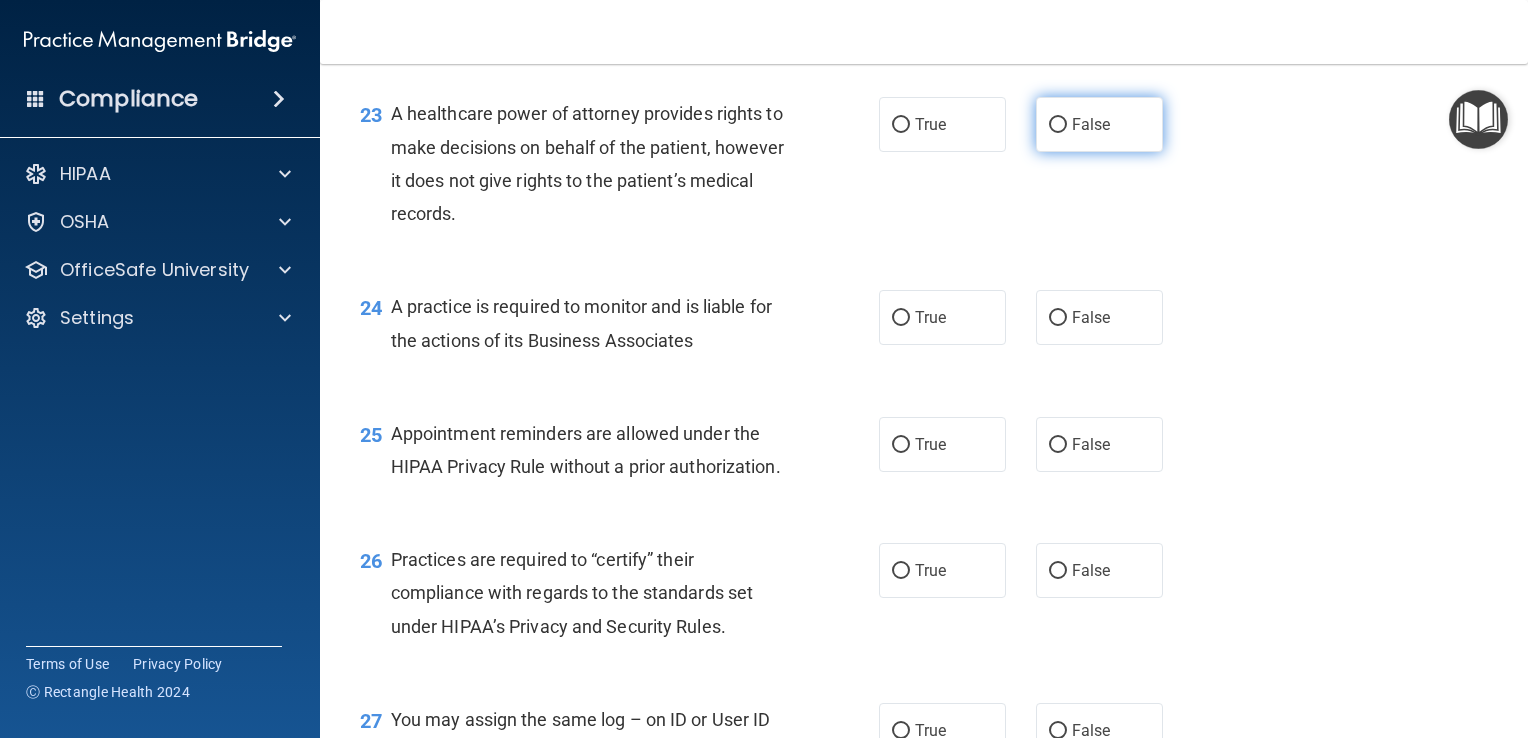 click on "False" at bounding box center [1091, 124] 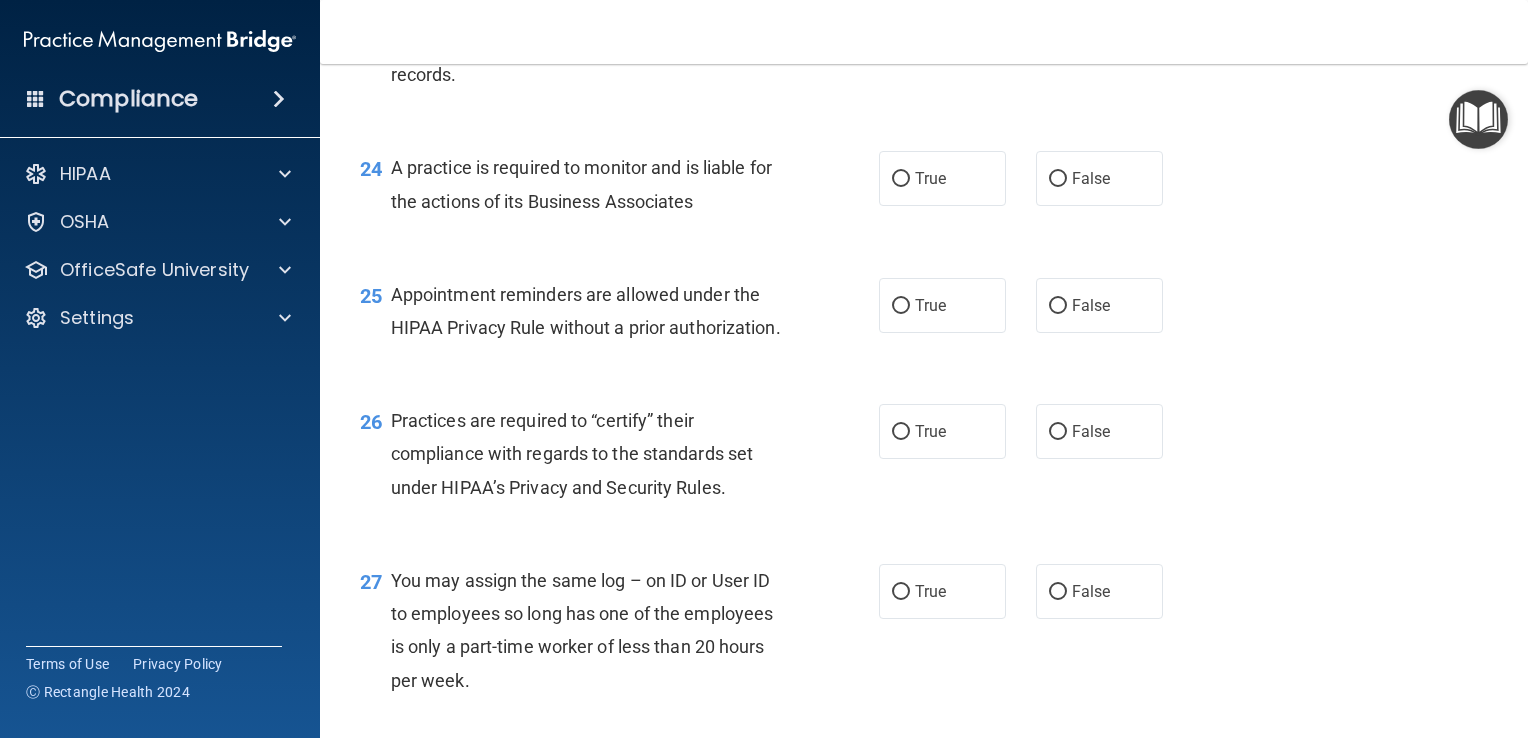 scroll, scrollTop: 4112, scrollLeft: 0, axis: vertical 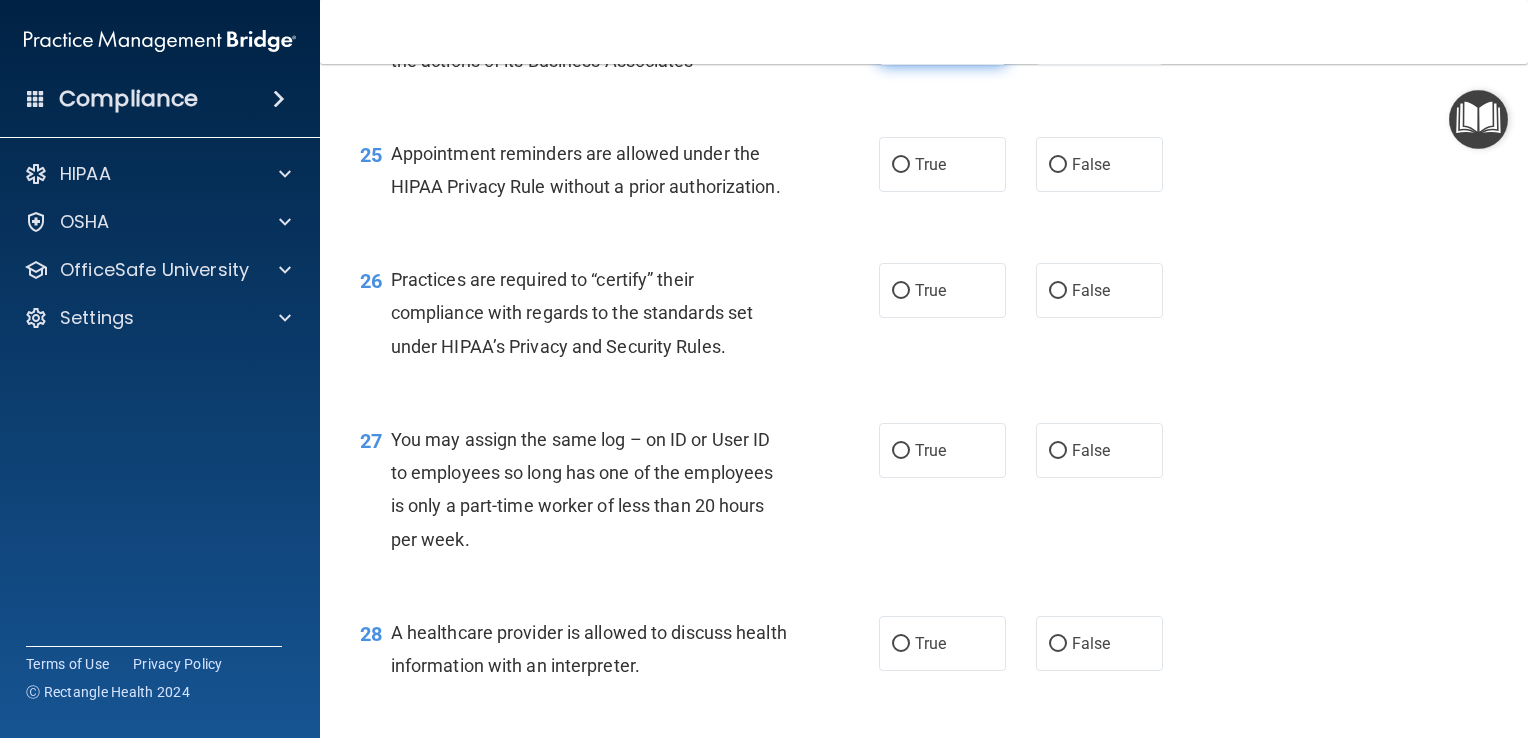 click on "True" at bounding box center (942, 37) 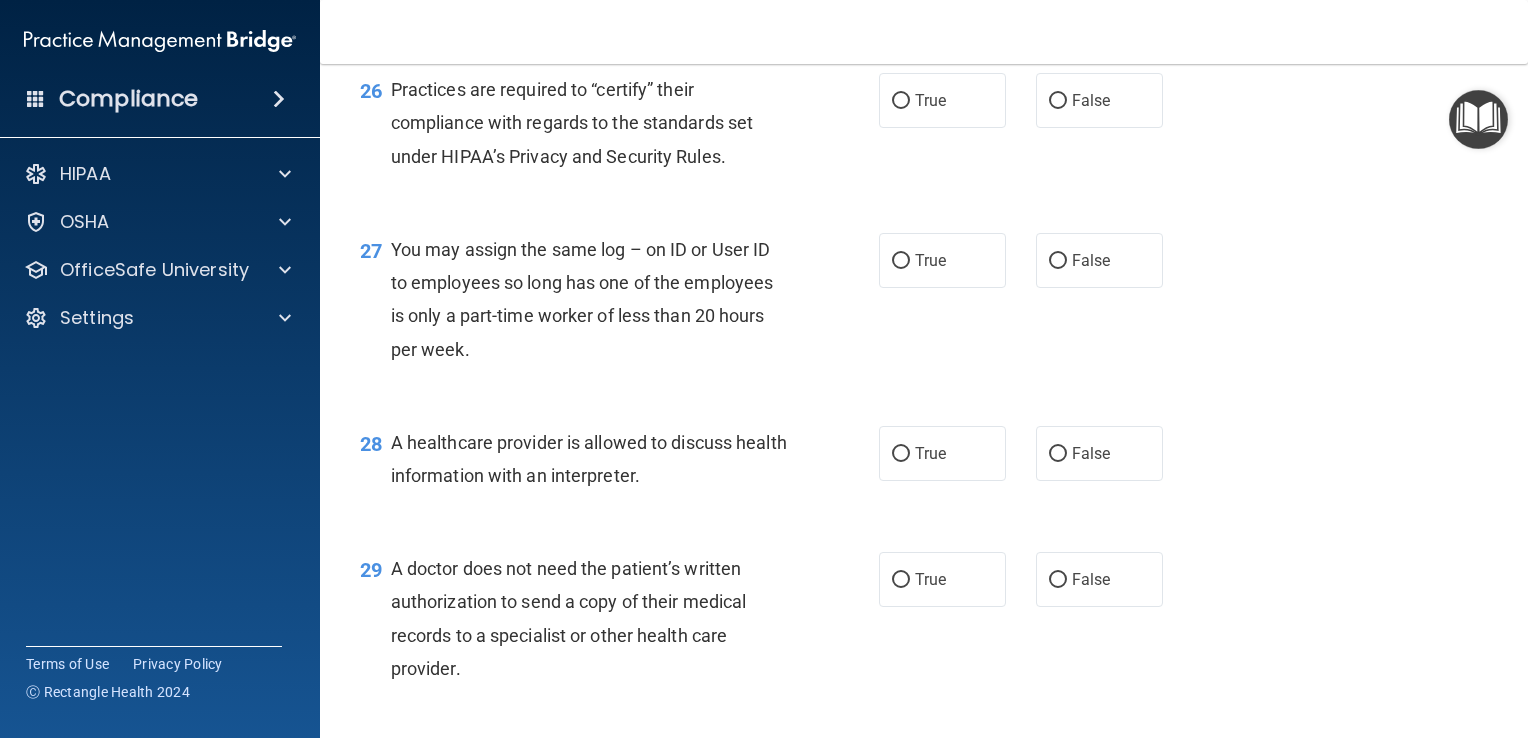 scroll, scrollTop: 4384, scrollLeft: 0, axis: vertical 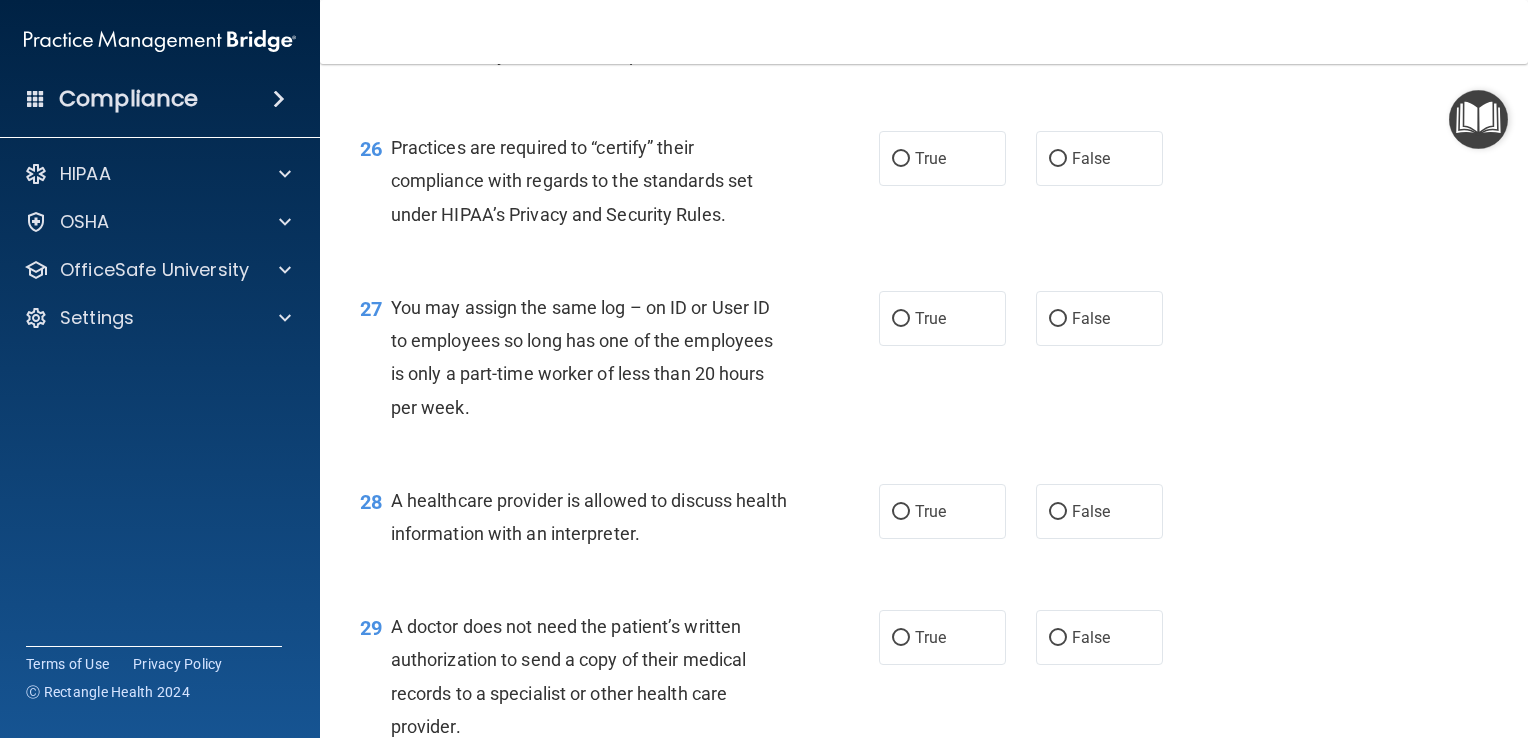 click on "25       Appointment reminders are allowed under the HIPAA Privacy Rule without a prior authorization.                 True           False" at bounding box center [924, 43] 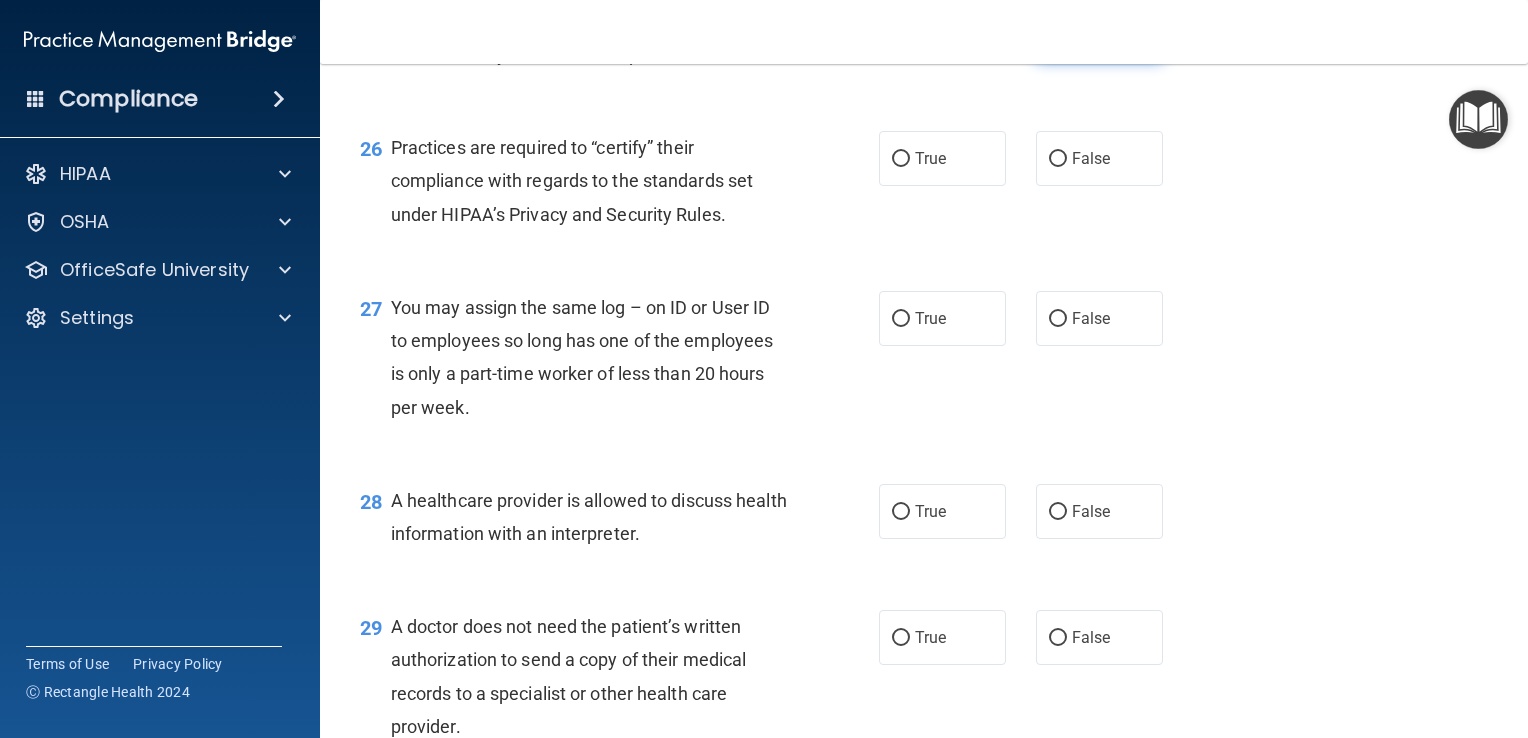 click on "False" at bounding box center (1099, 32) 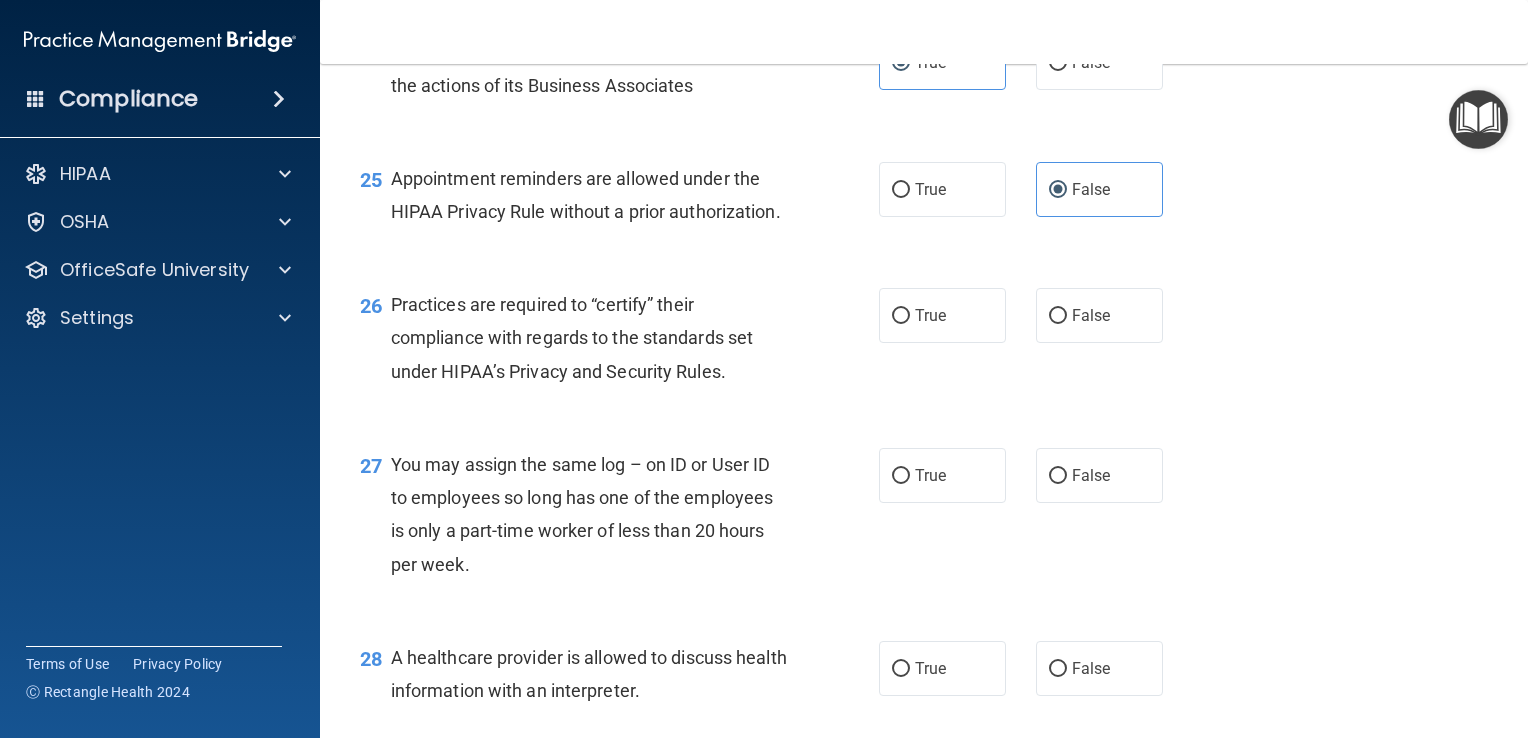 scroll, scrollTop: 4307, scrollLeft: 0, axis: vertical 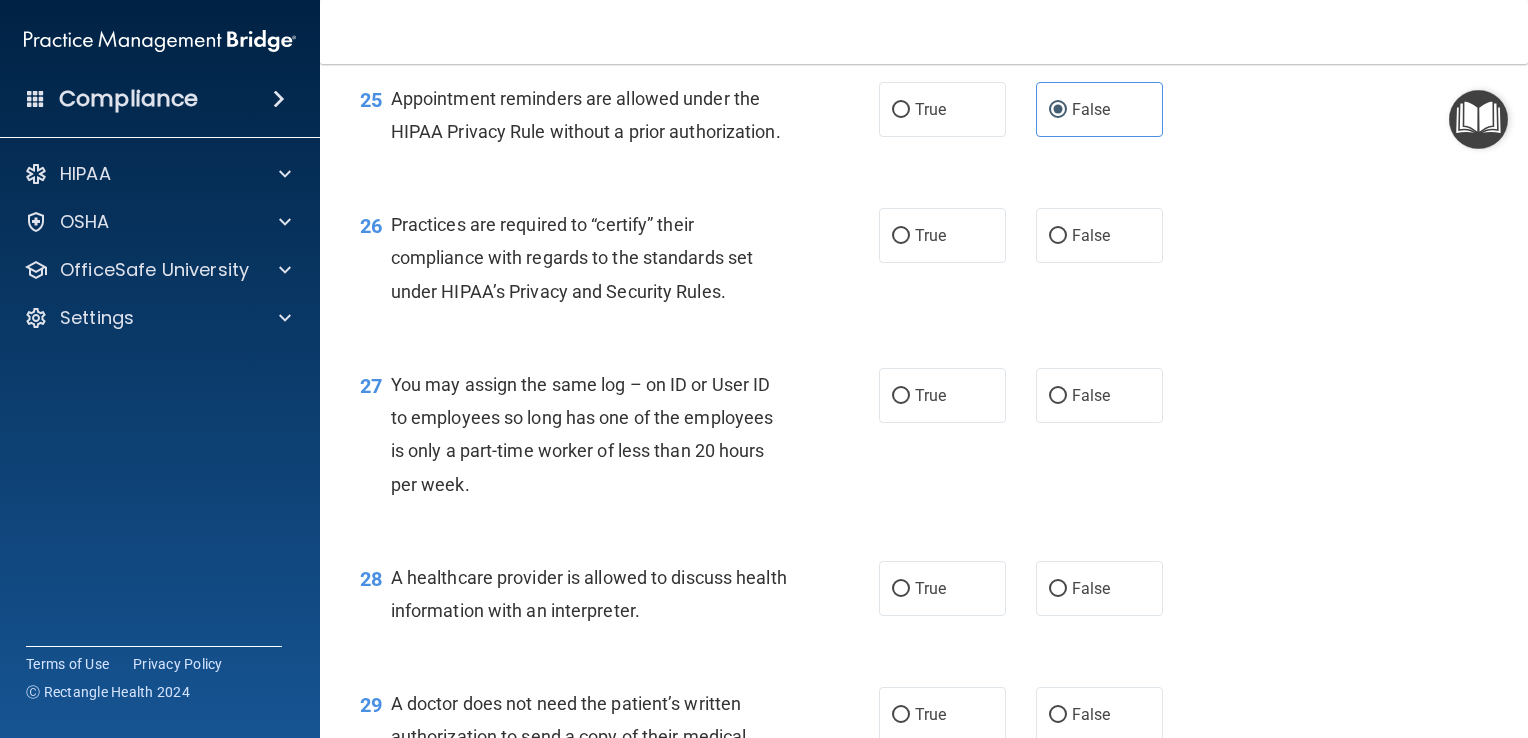 click on "True" at bounding box center (930, 109) 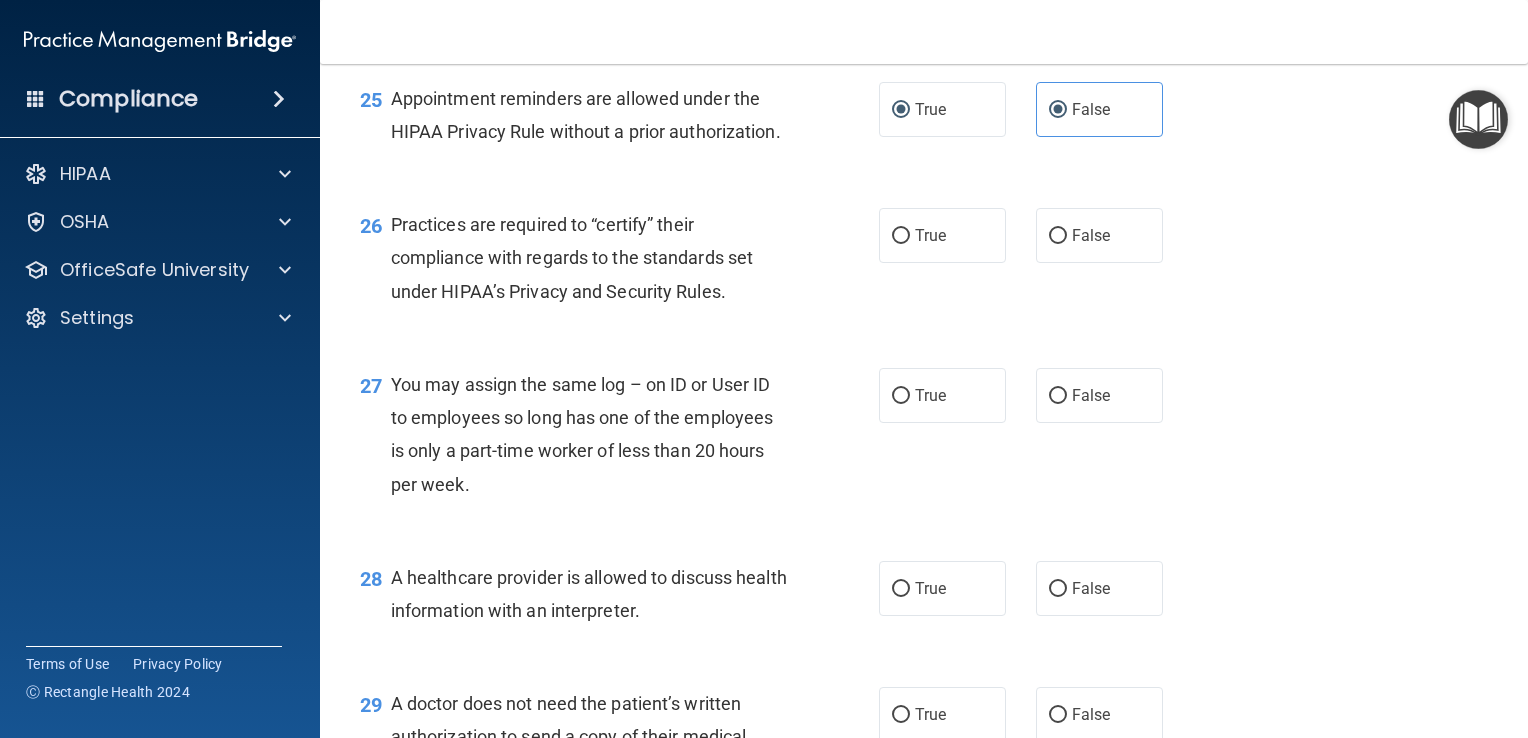 radio on "false" 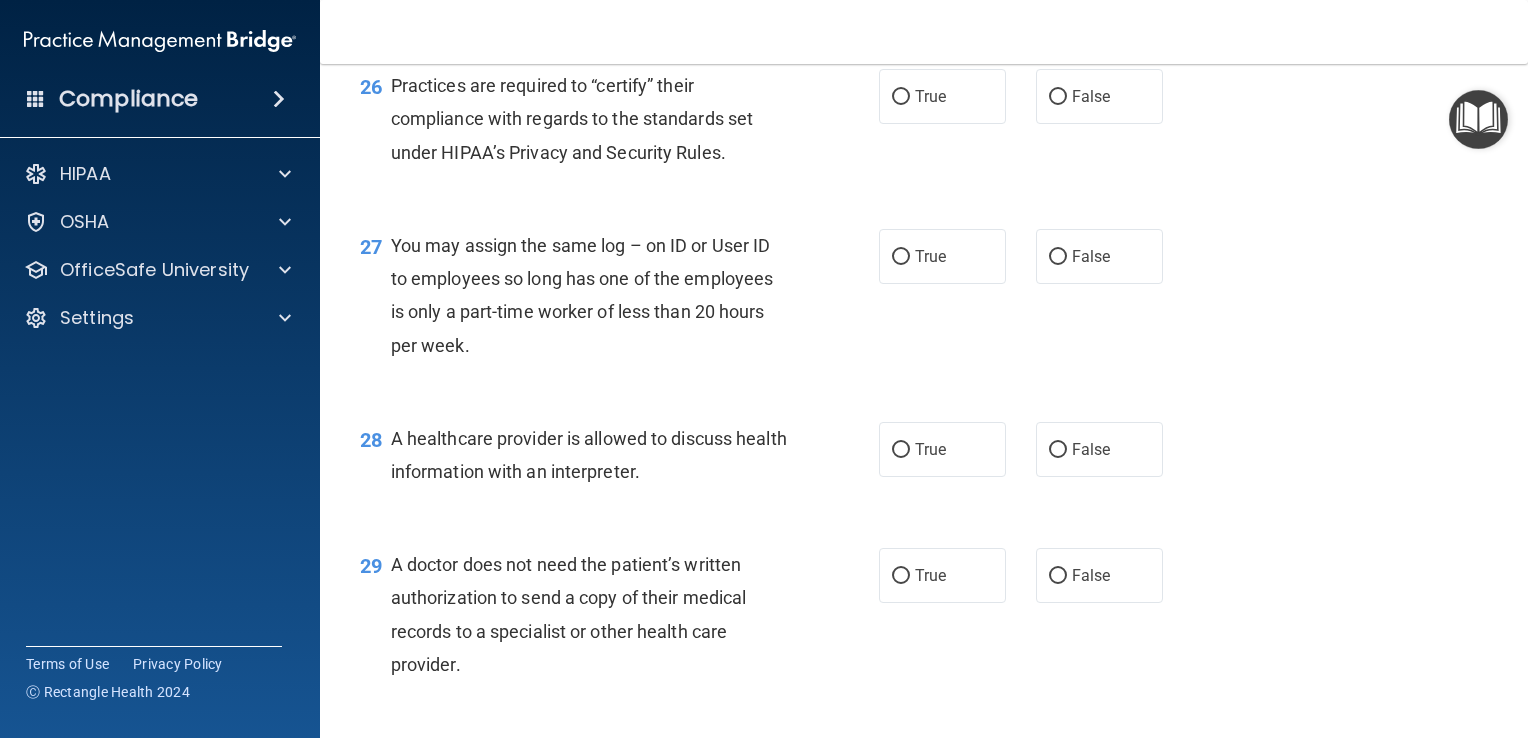 scroll, scrollTop: 4451, scrollLeft: 0, axis: vertical 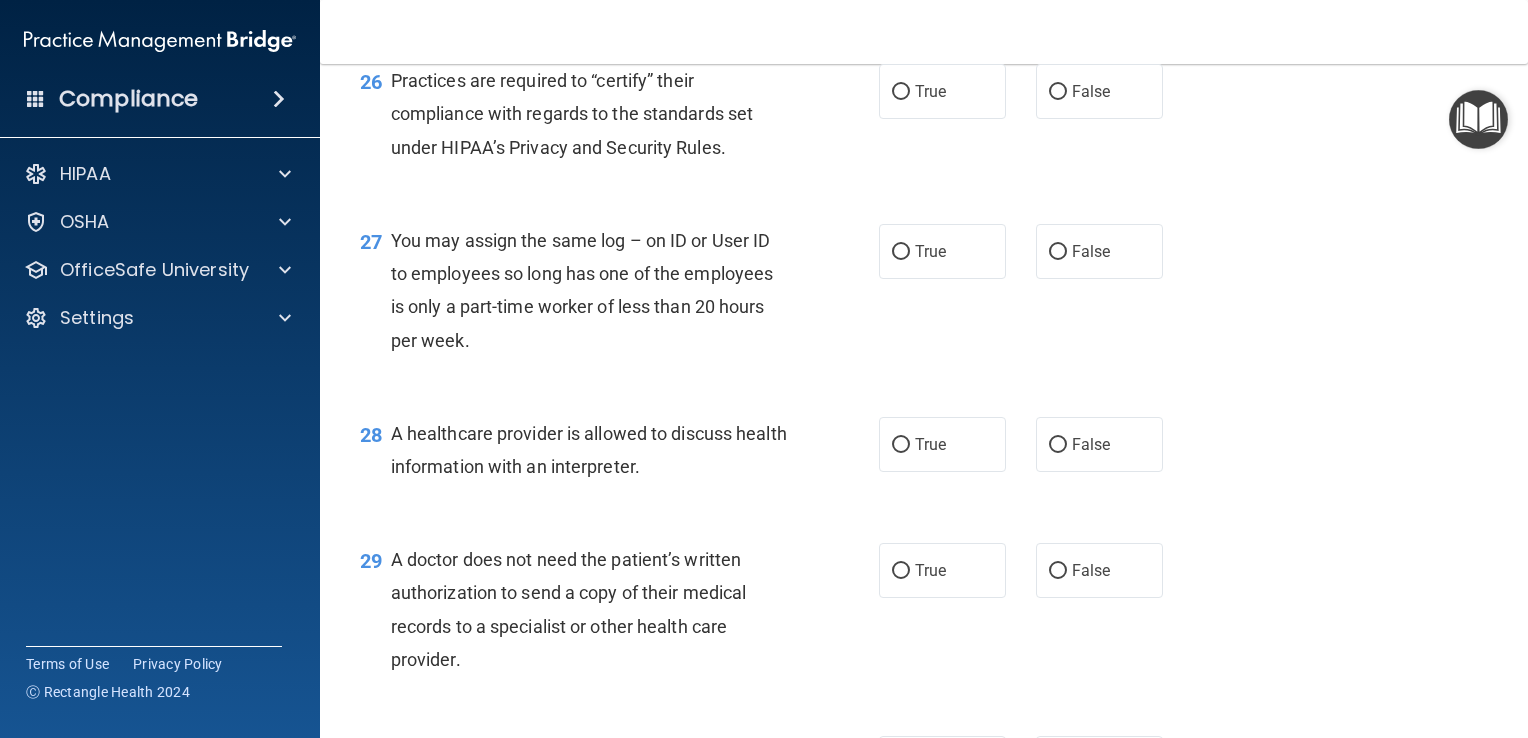 click on "True" at bounding box center [930, 91] 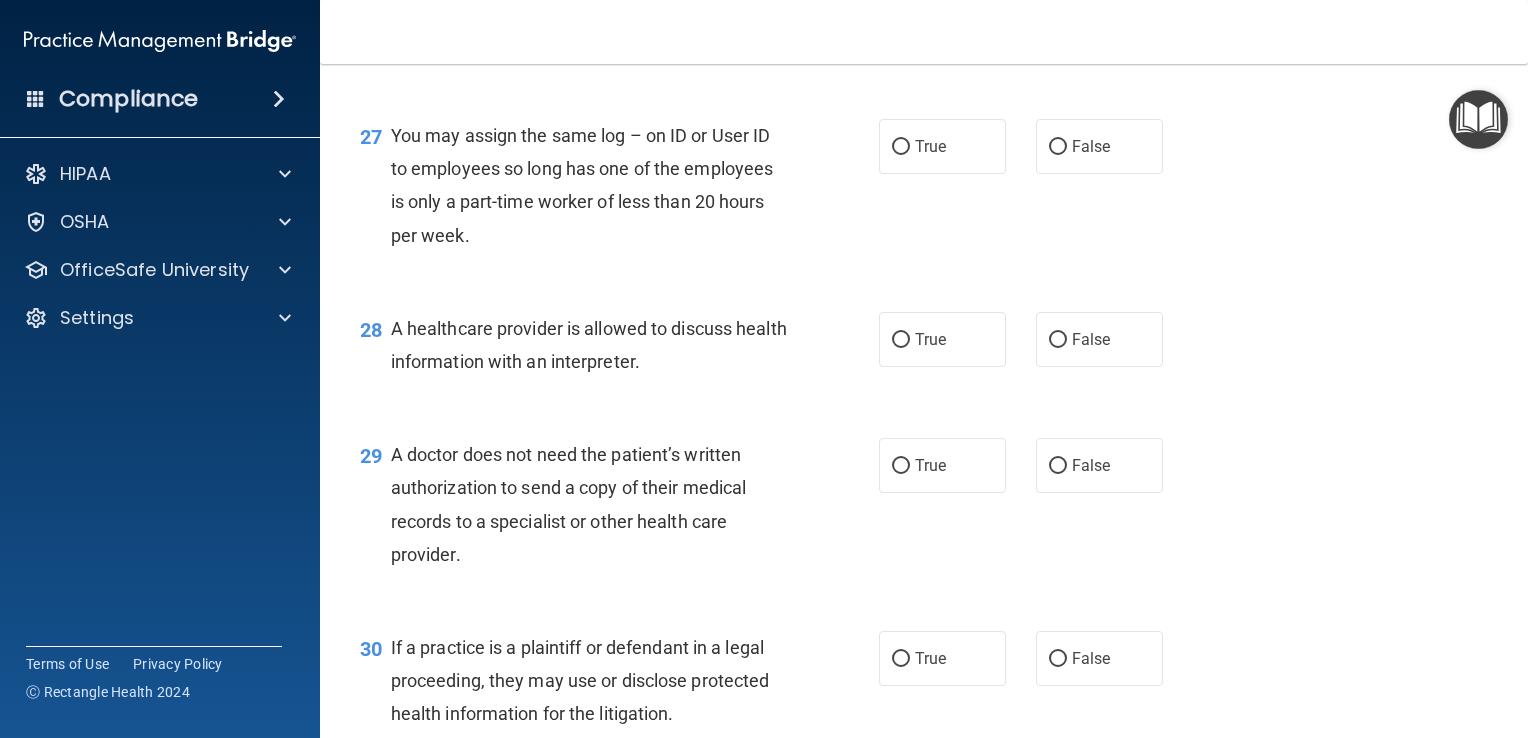 scroll, scrollTop: 4628, scrollLeft: 0, axis: vertical 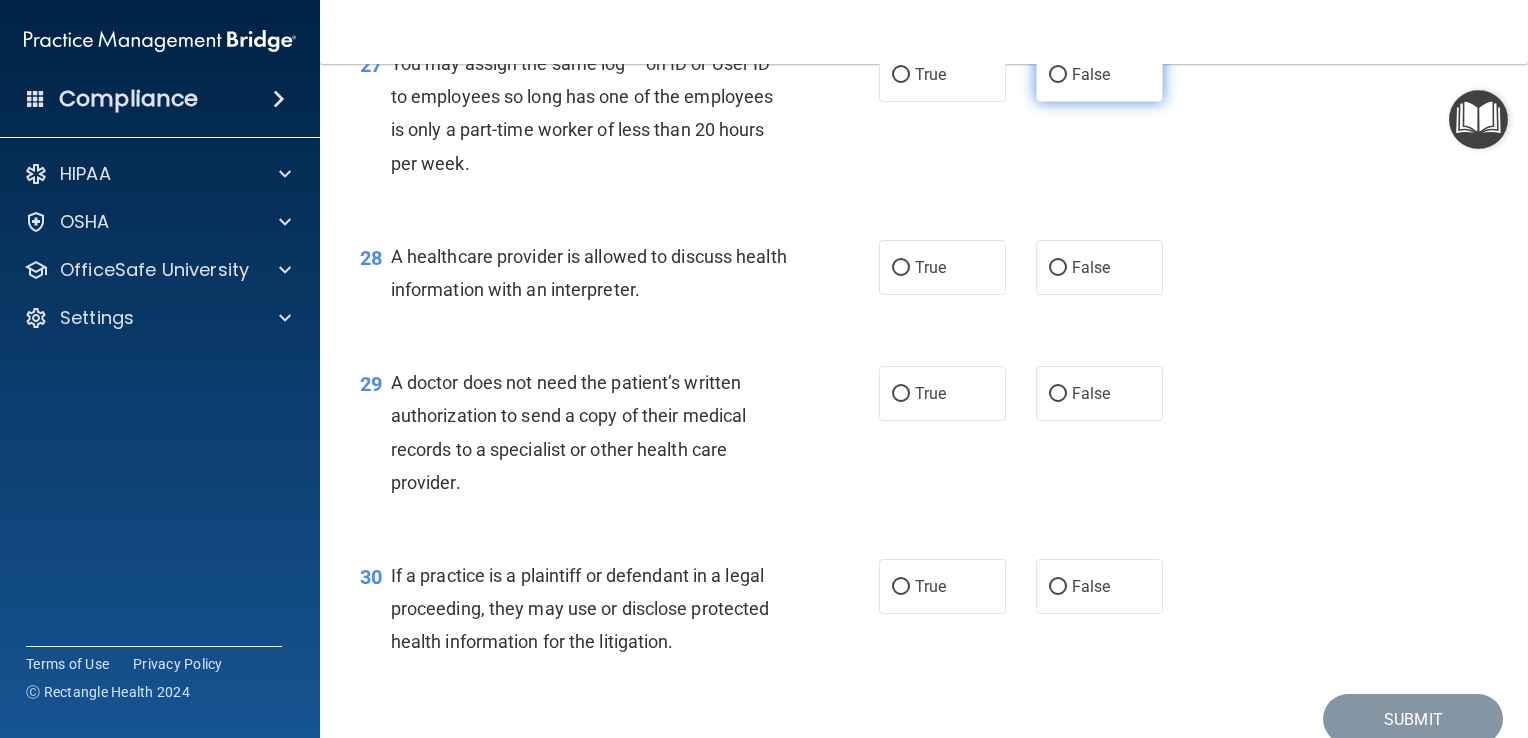 click on "False" at bounding box center [1099, 74] 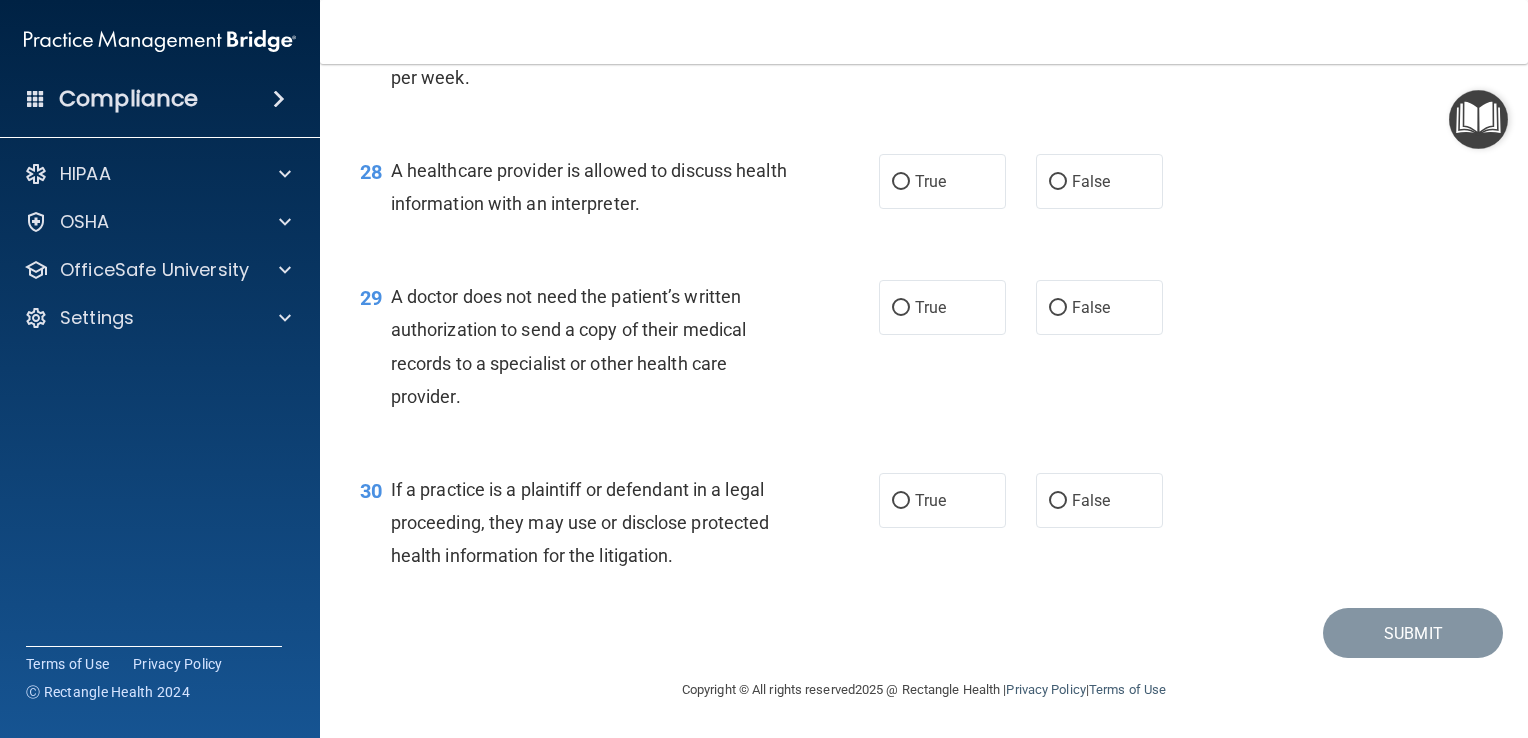 scroll, scrollTop: 4813, scrollLeft: 0, axis: vertical 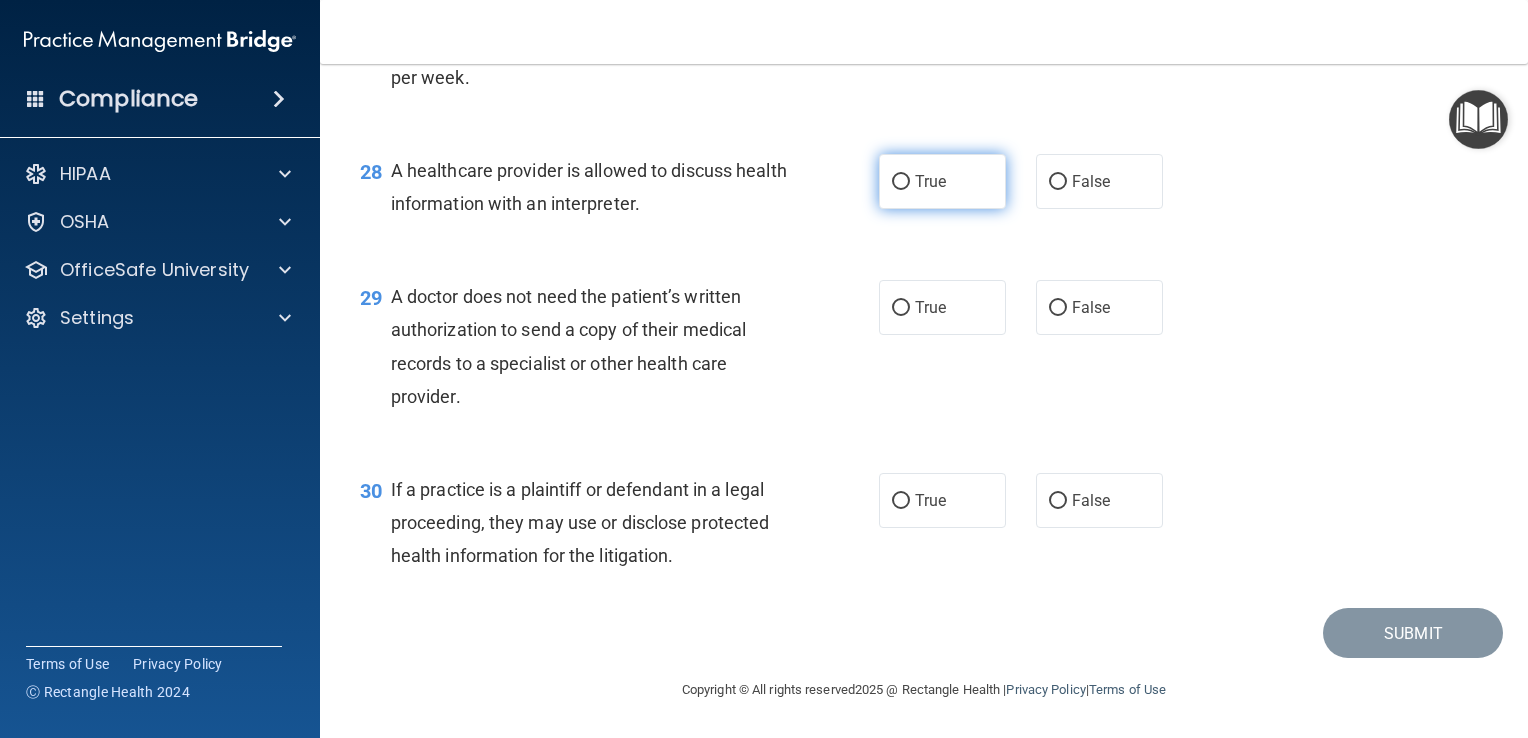 click on "True" at bounding box center [942, 181] 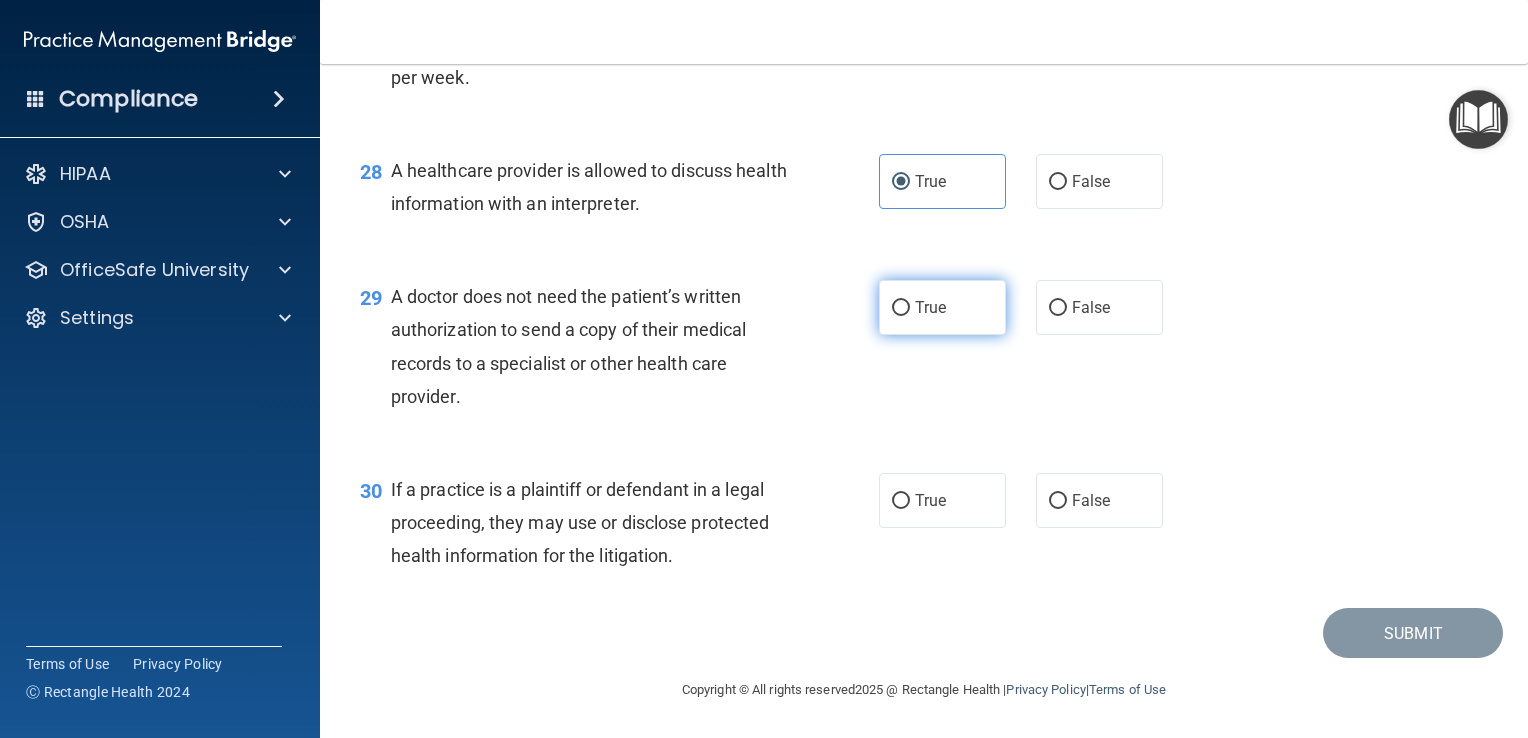 click on "True" at bounding box center [942, 307] 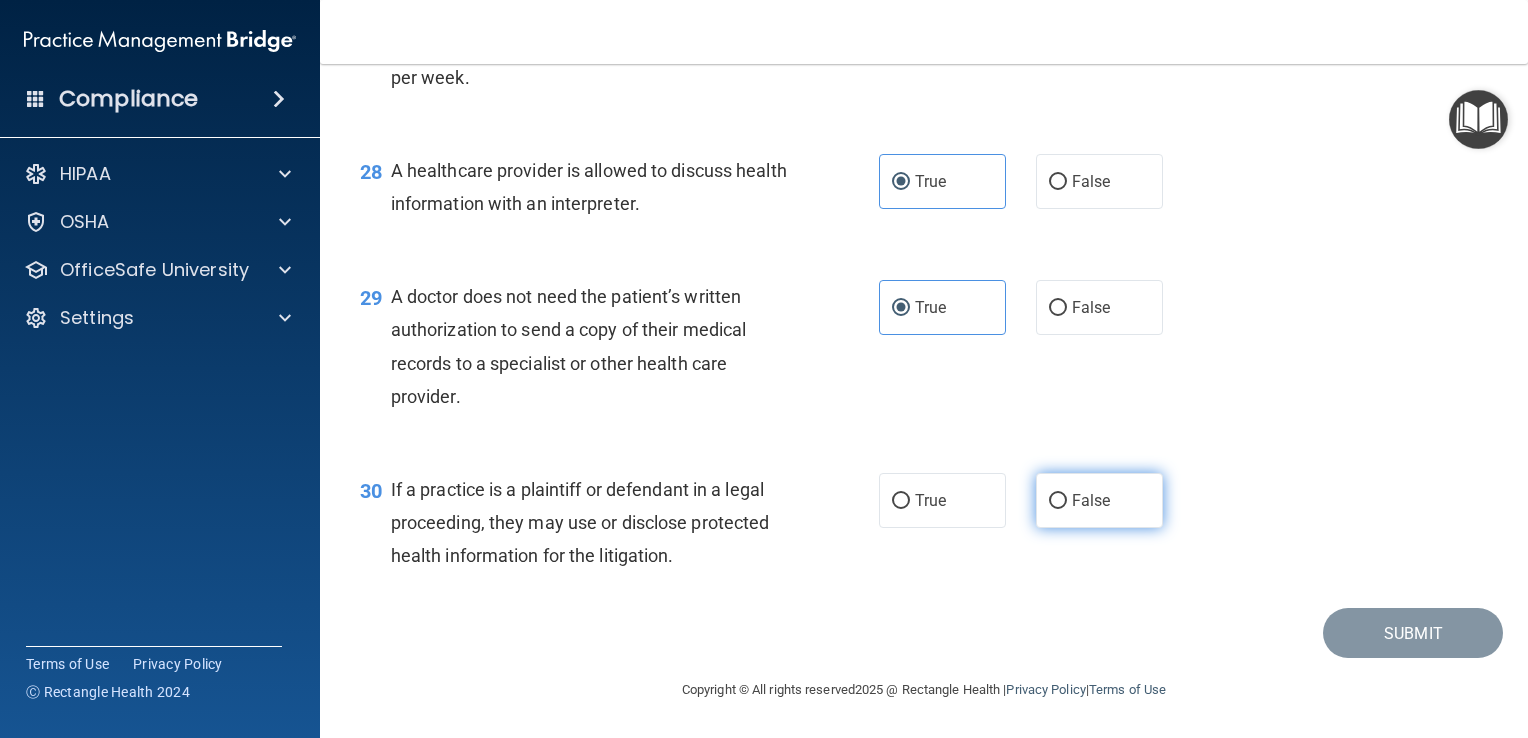 click on "False" at bounding box center [1099, 500] 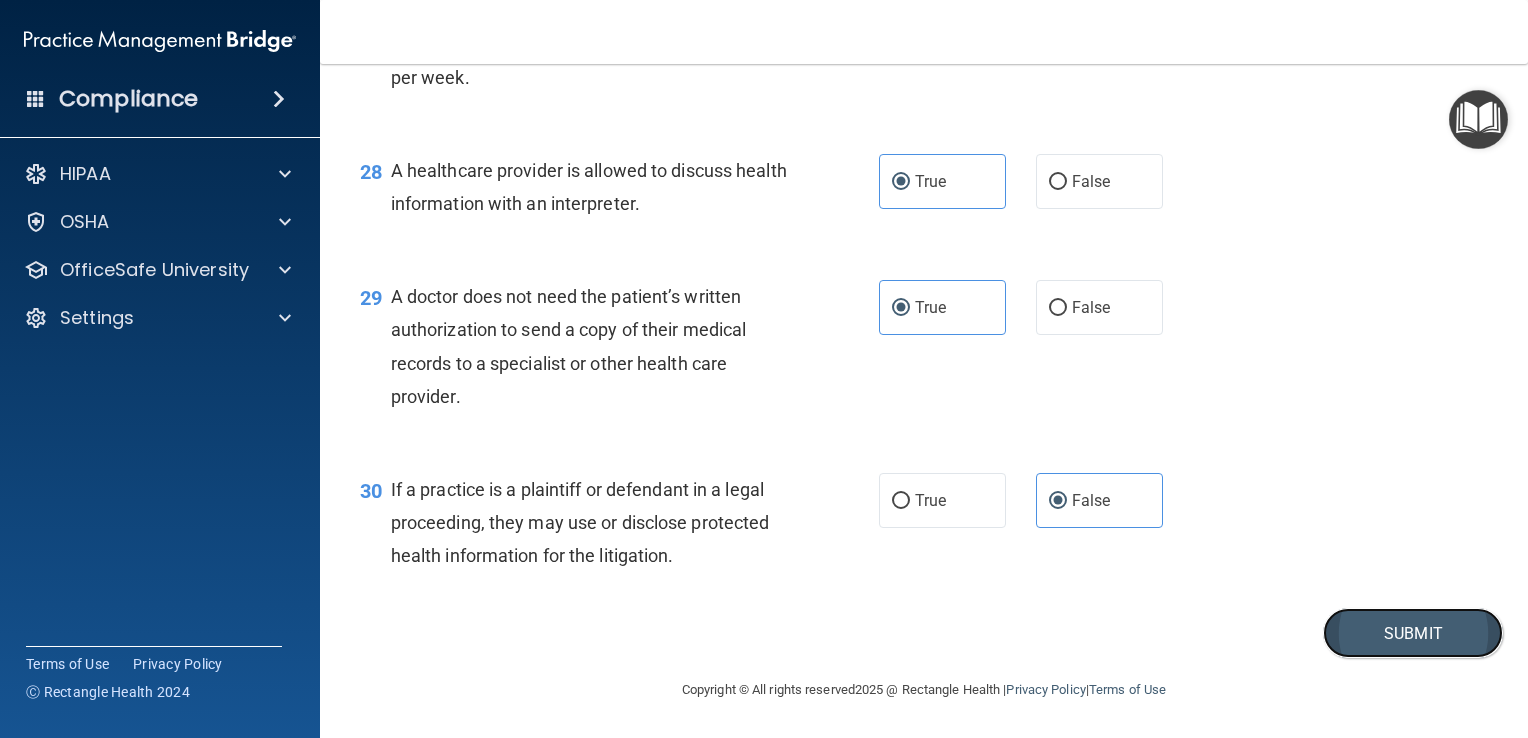 click on "Submit" at bounding box center (1413, 633) 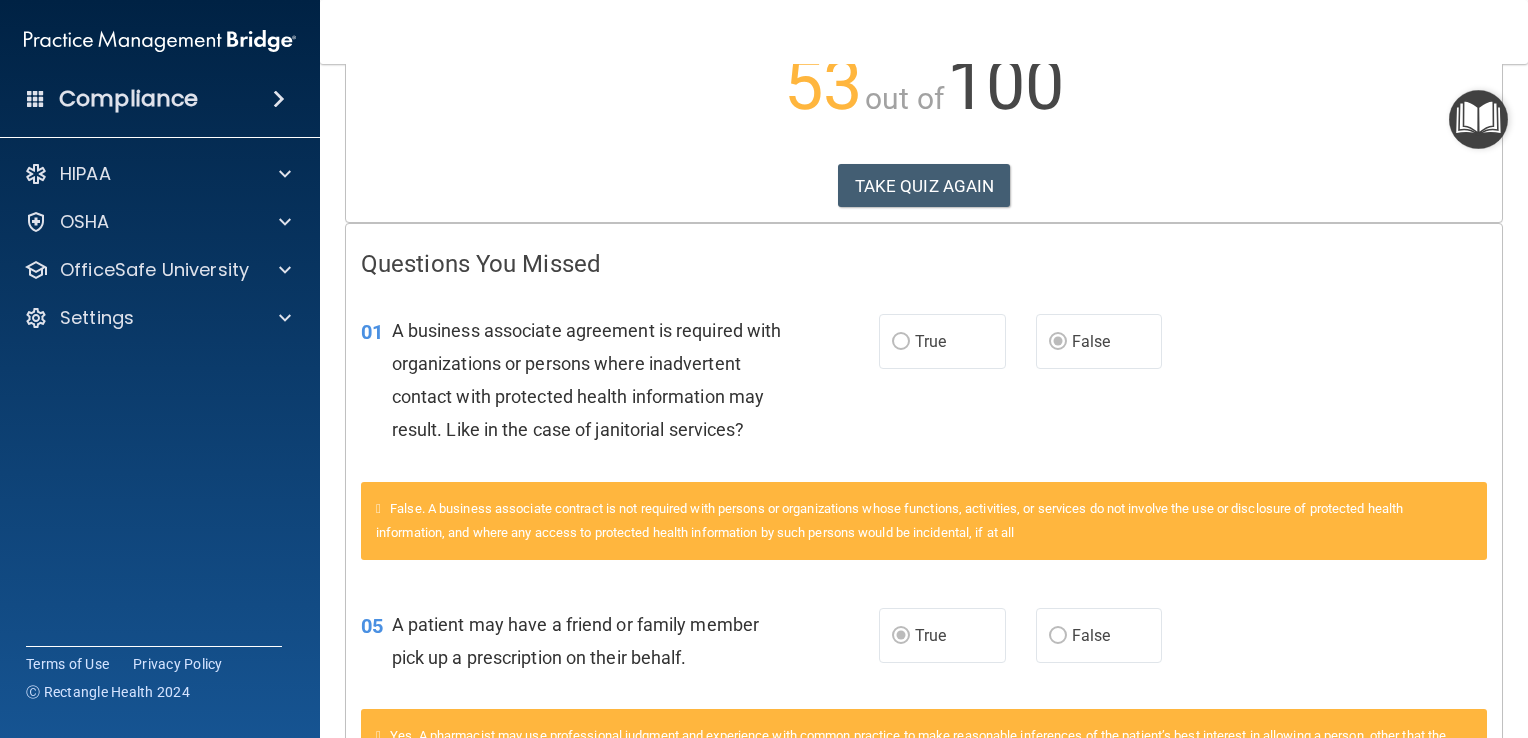 scroll, scrollTop: 200, scrollLeft: 0, axis: vertical 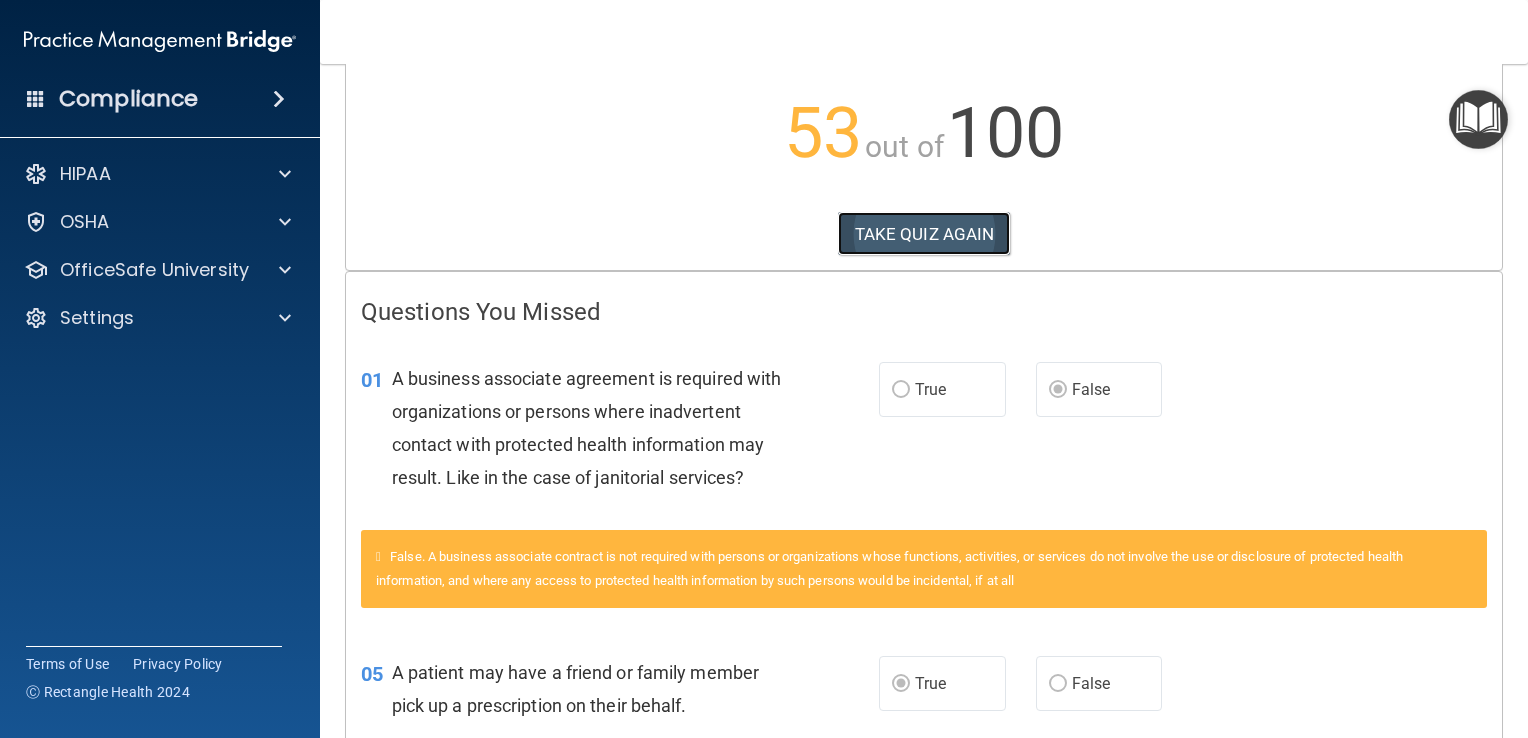 click on "TAKE QUIZ AGAIN" at bounding box center [924, 234] 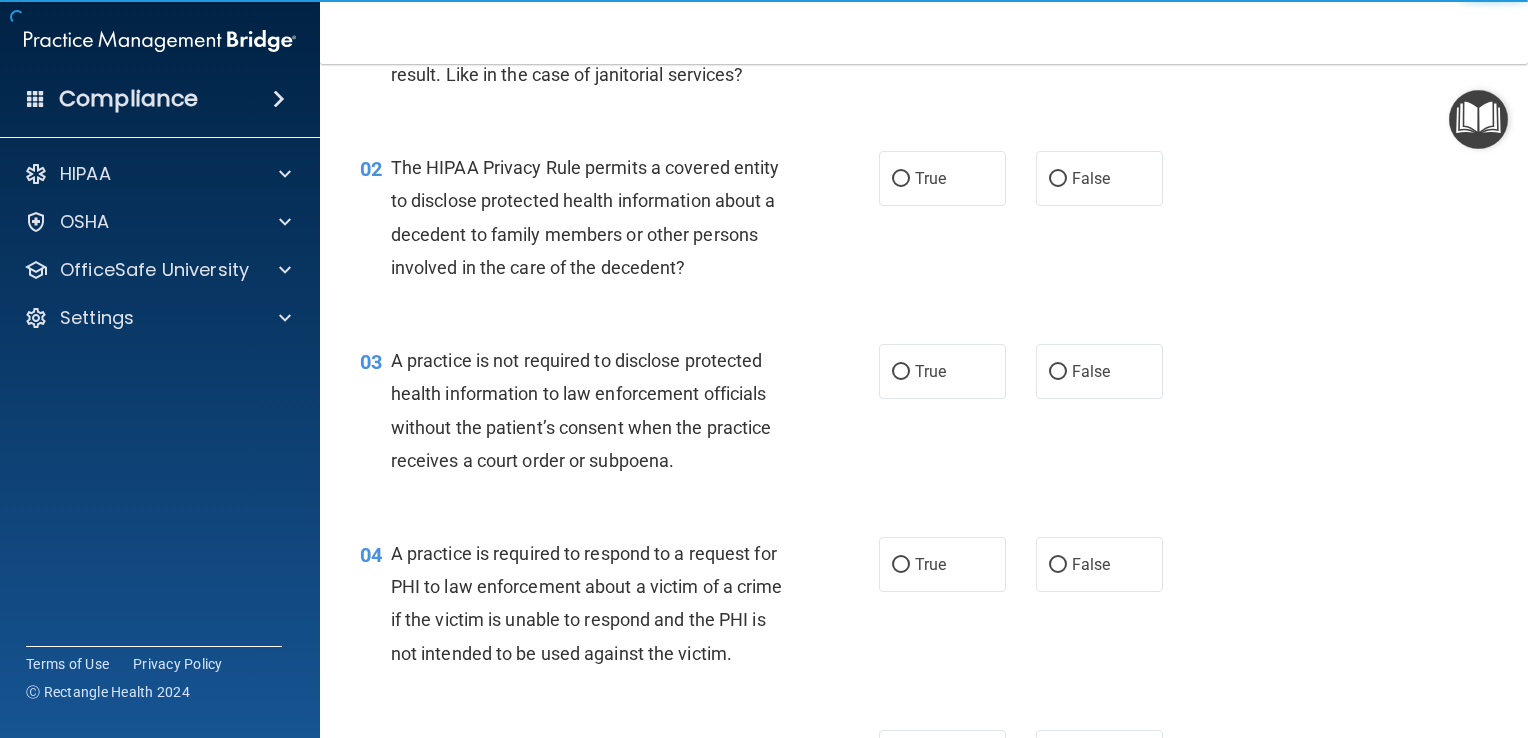 scroll, scrollTop: 44, scrollLeft: 0, axis: vertical 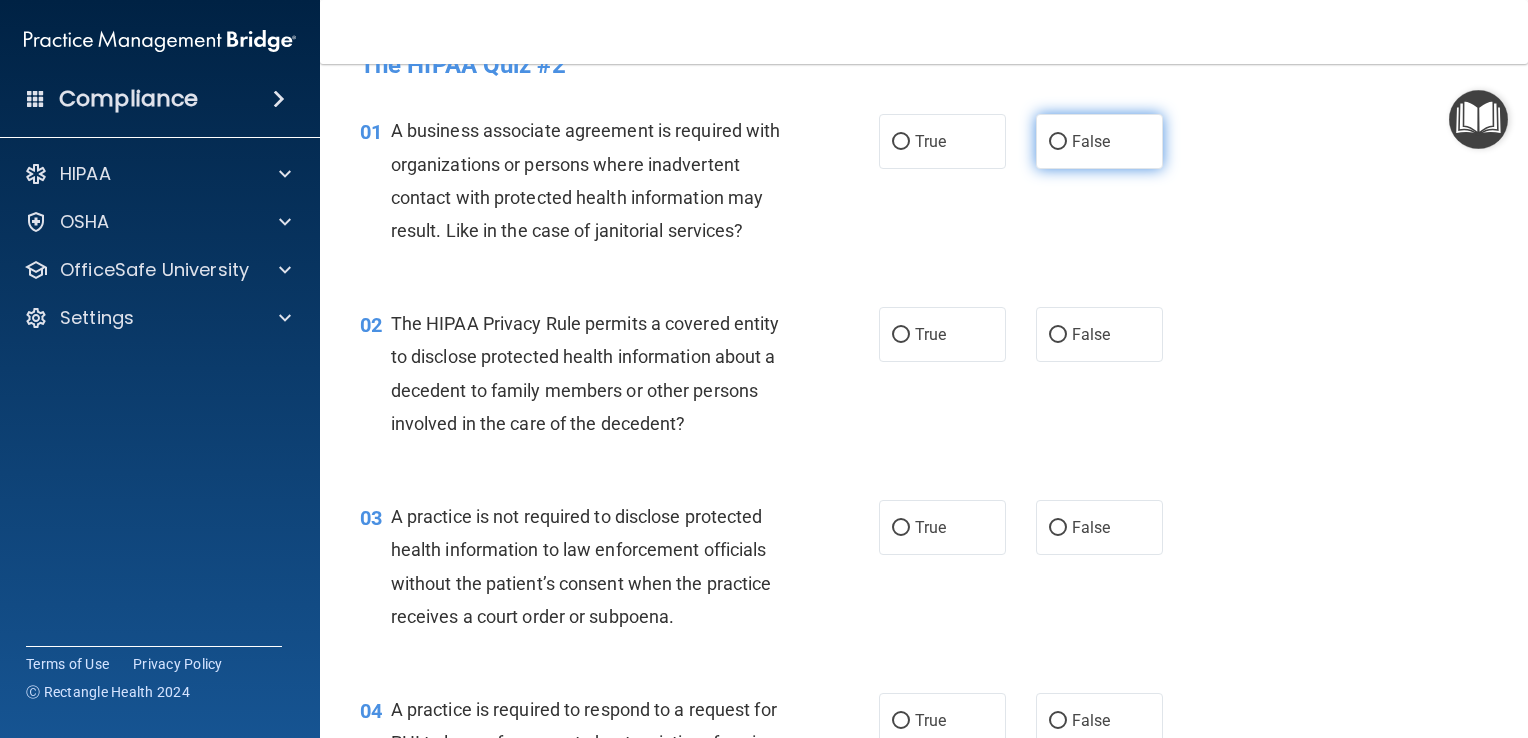 click on "False" at bounding box center (1099, 141) 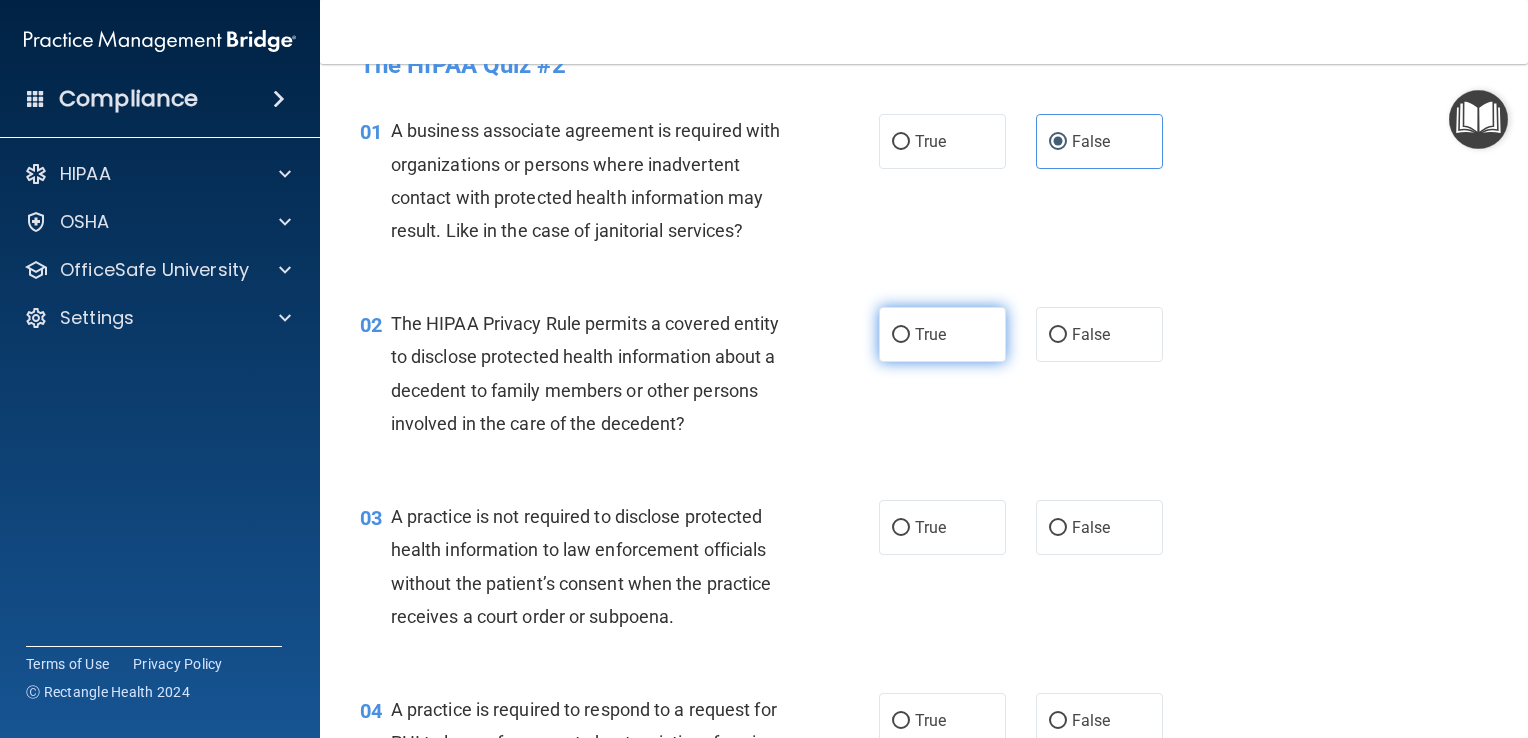 click on "True" at bounding box center (942, 334) 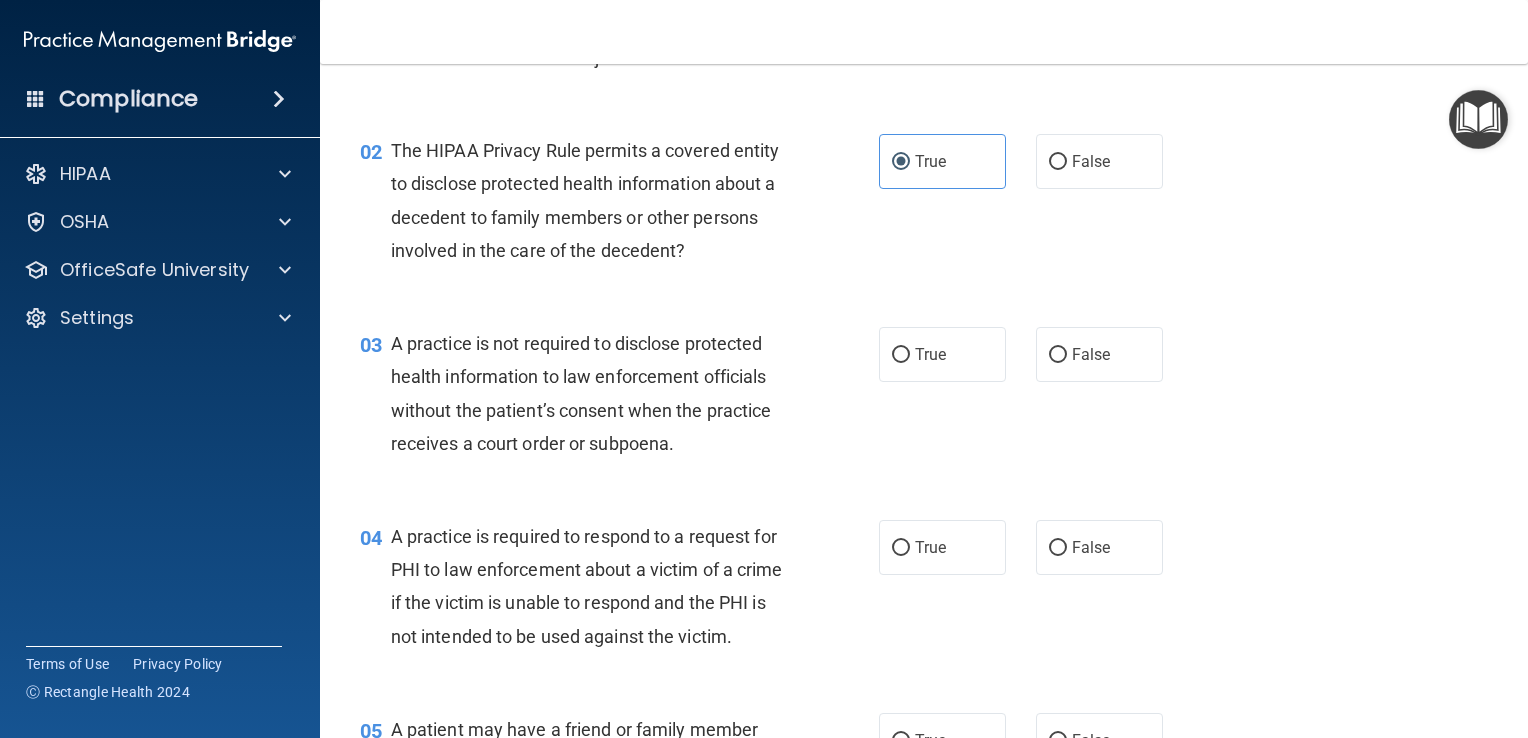 scroll, scrollTop: 219, scrollLeft: 0, axis: vertical 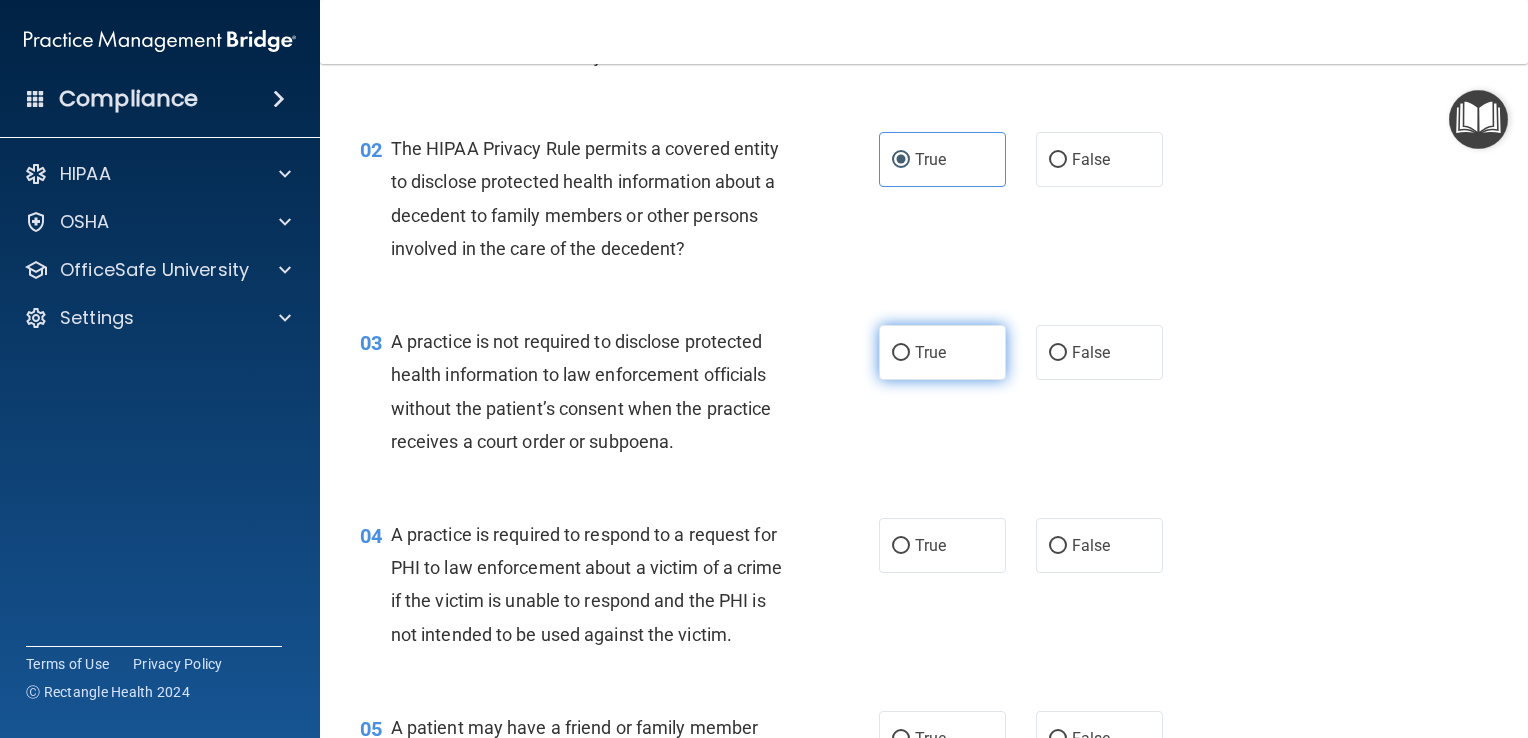 click on "True" at bounding box center (942, 352) 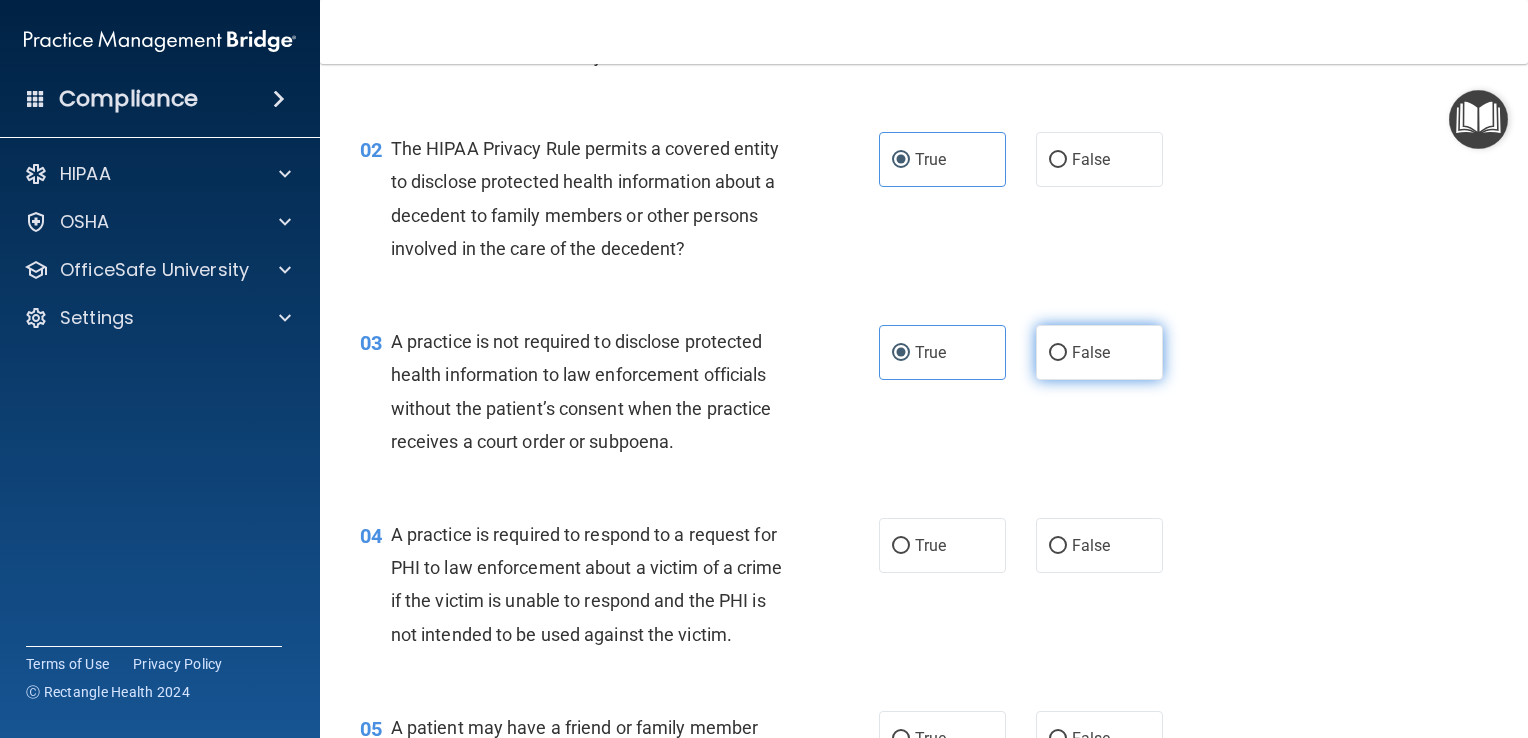 click on "False" at bounding box center [1091, 352] 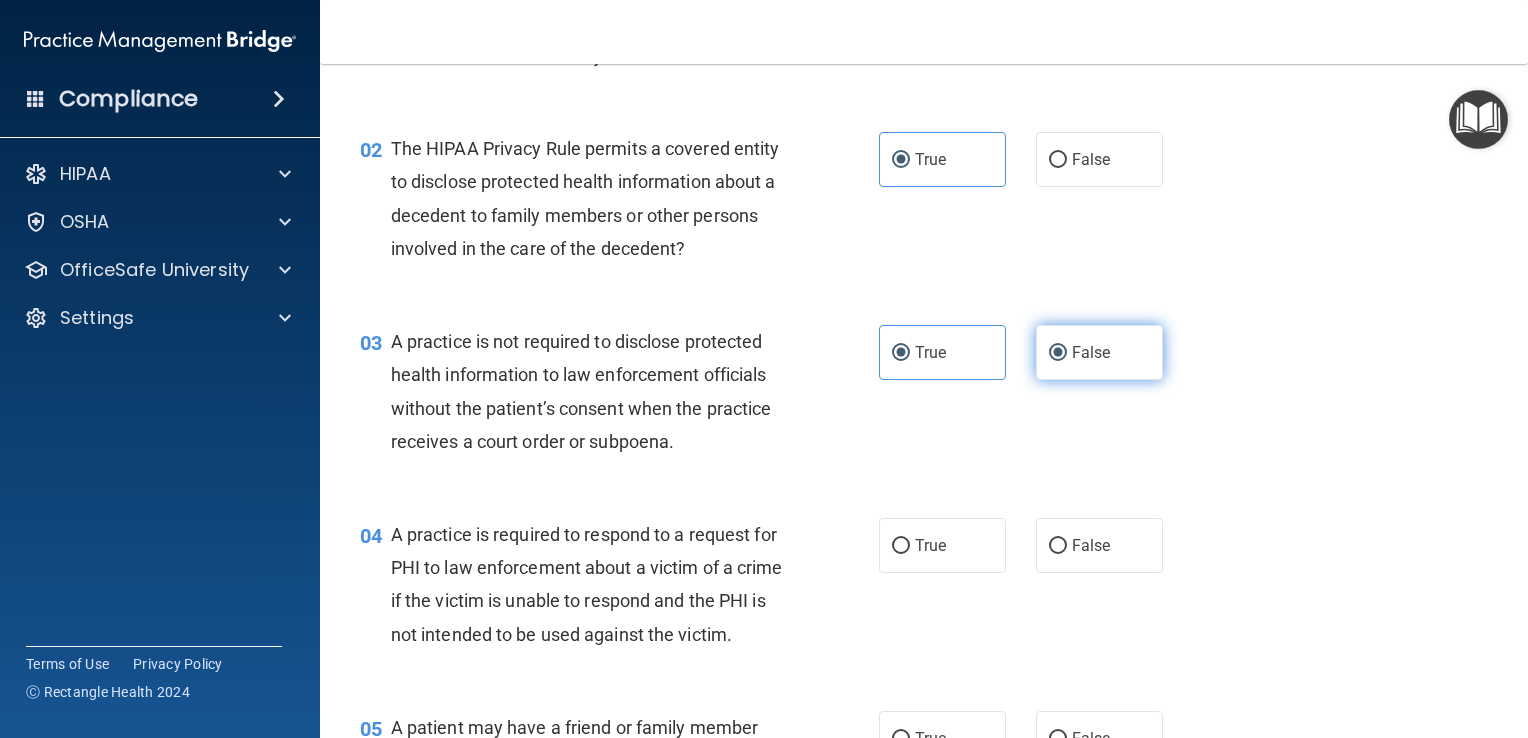 radio on "false" 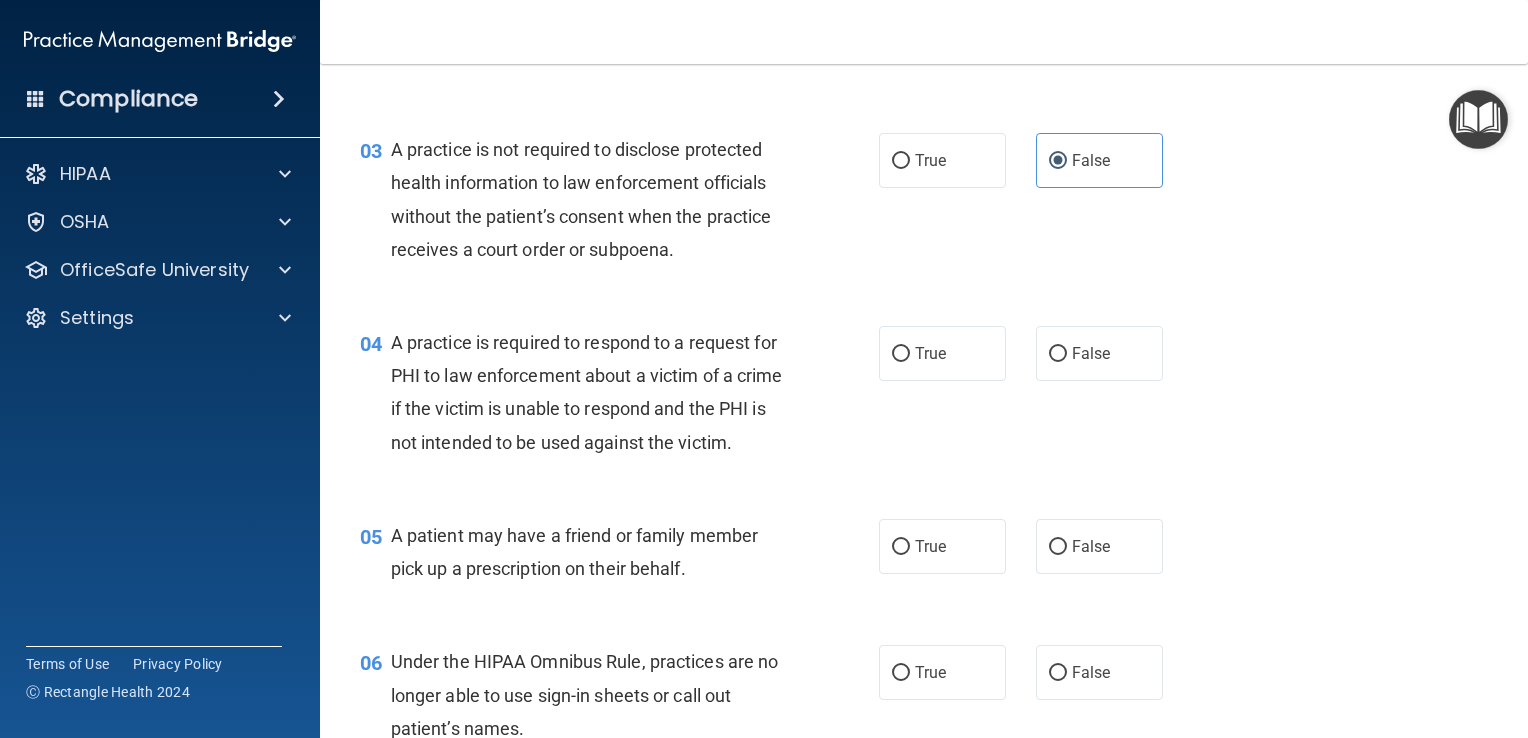 scroll, scrollTop: 411, scrollLeft: 0, axis: vertical 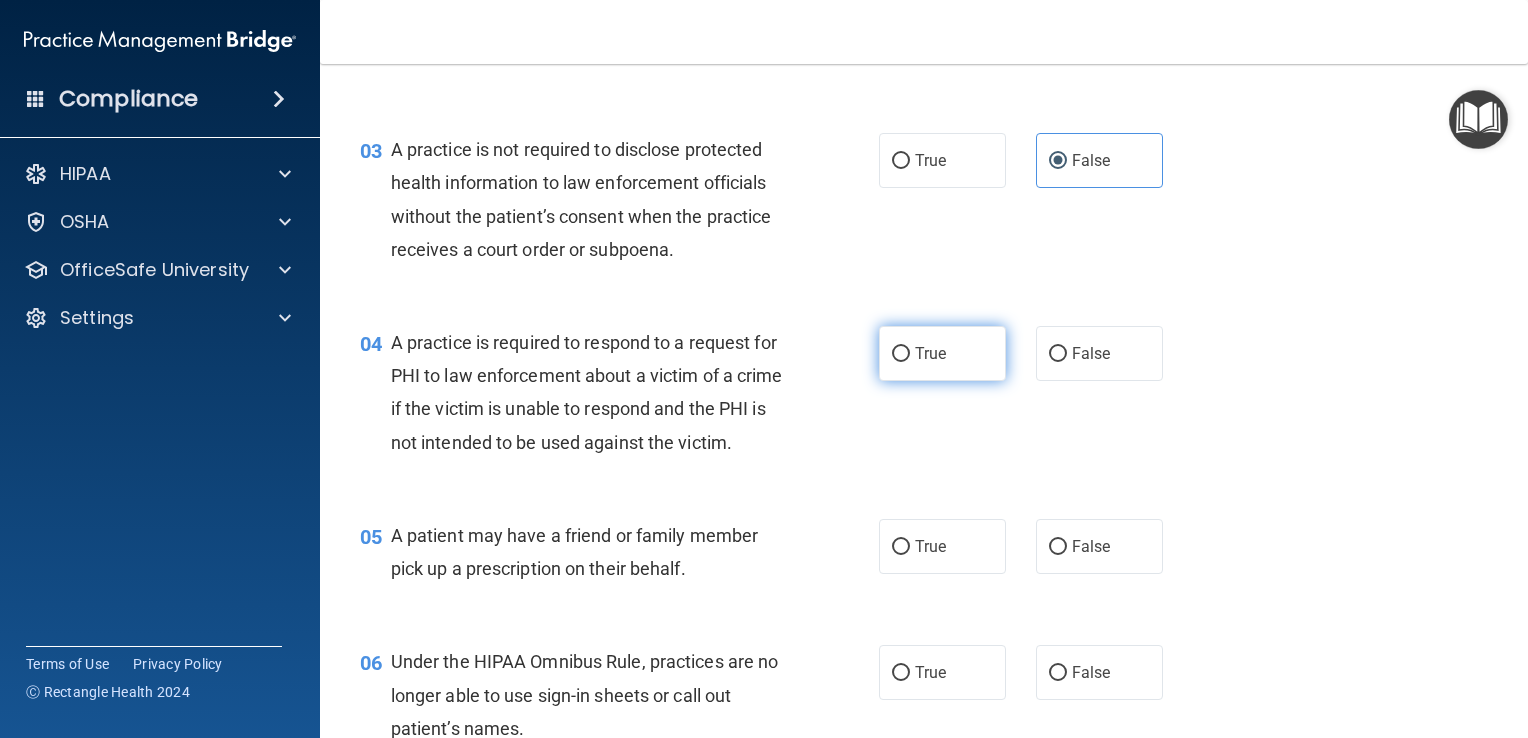 click on "True" at bounding box center [930, 353] 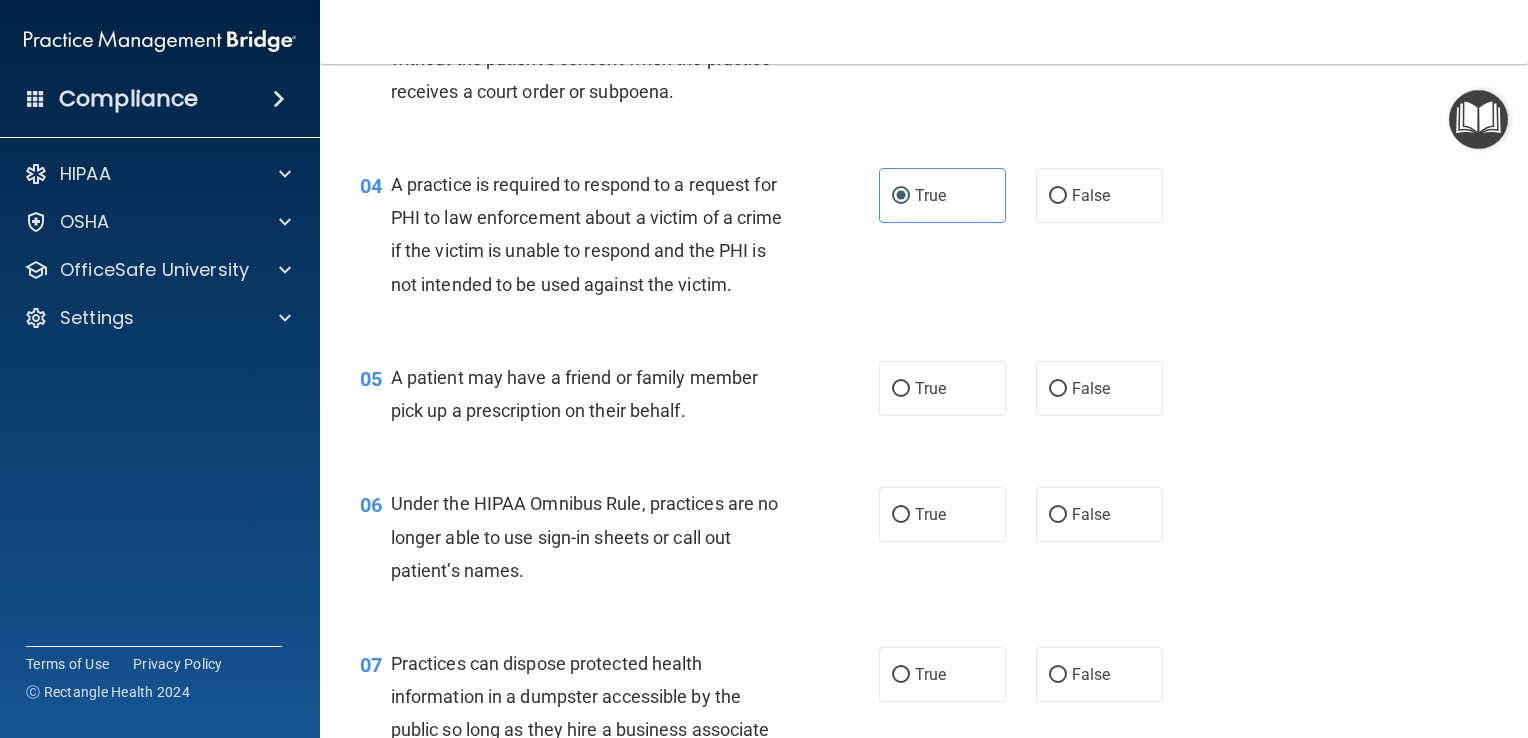 scroll, scrollTop: 577, scrollLeft: 0, axis: vertical 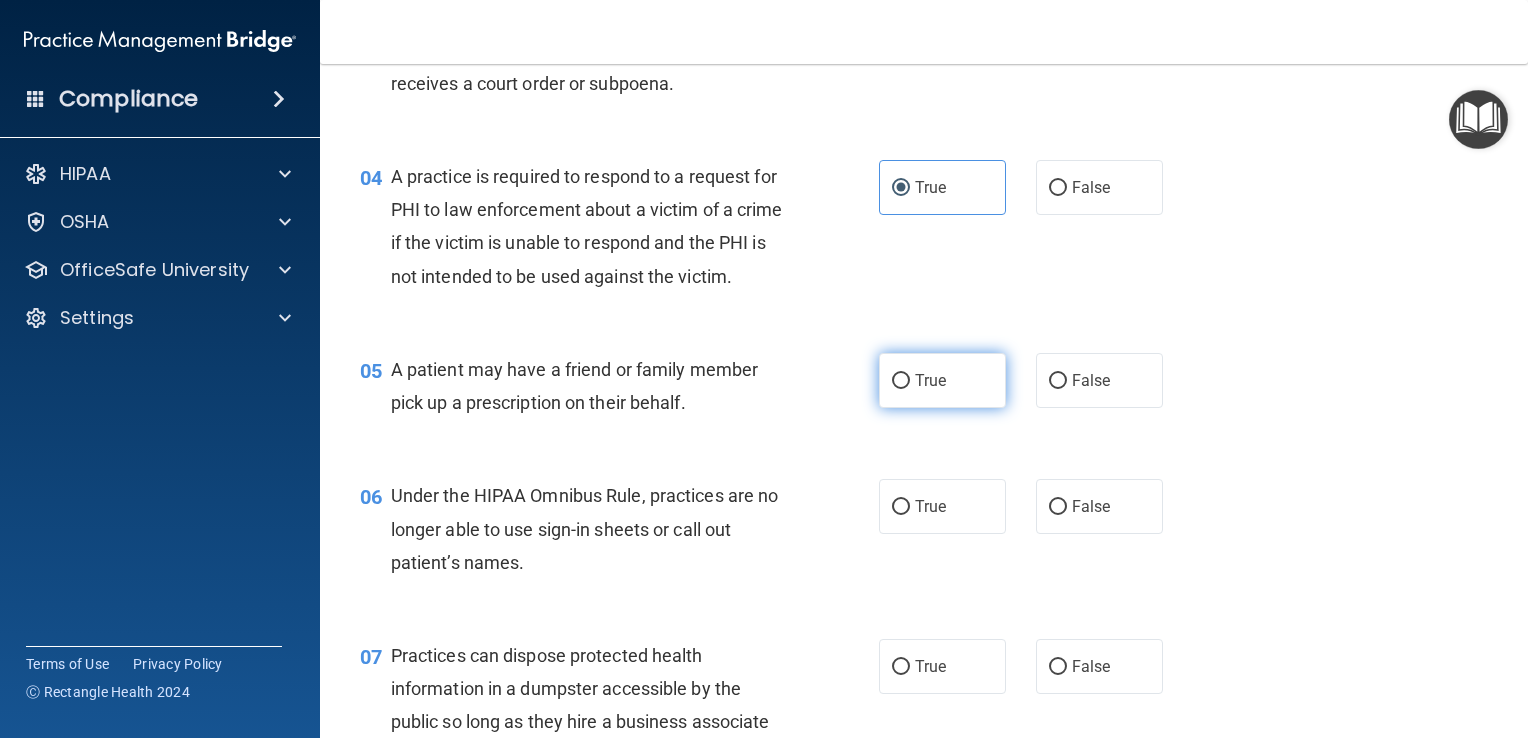 click on "True" at bounding box center [942, 380] 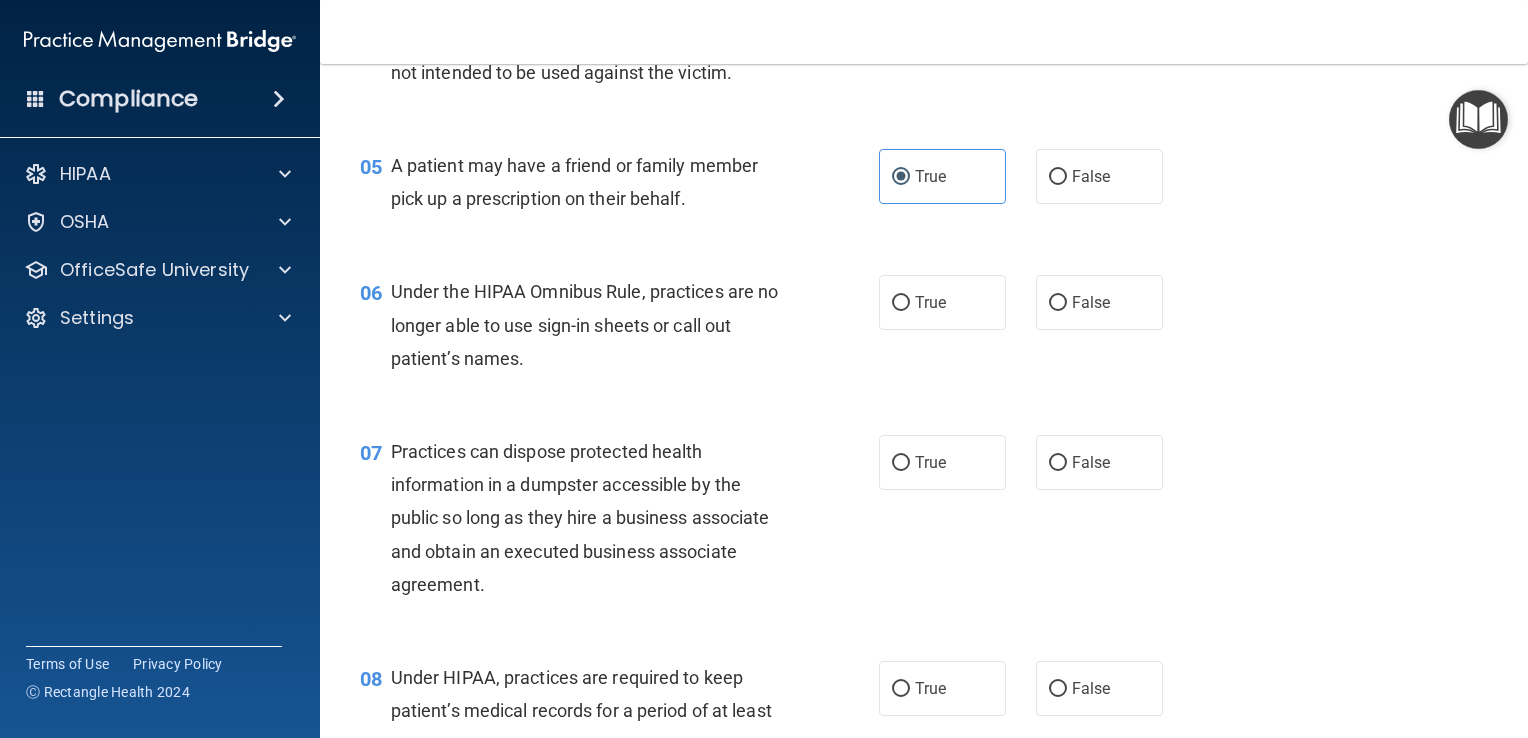 scroll, scrollTop: 784, scrollLeft: 0, axis: vertical 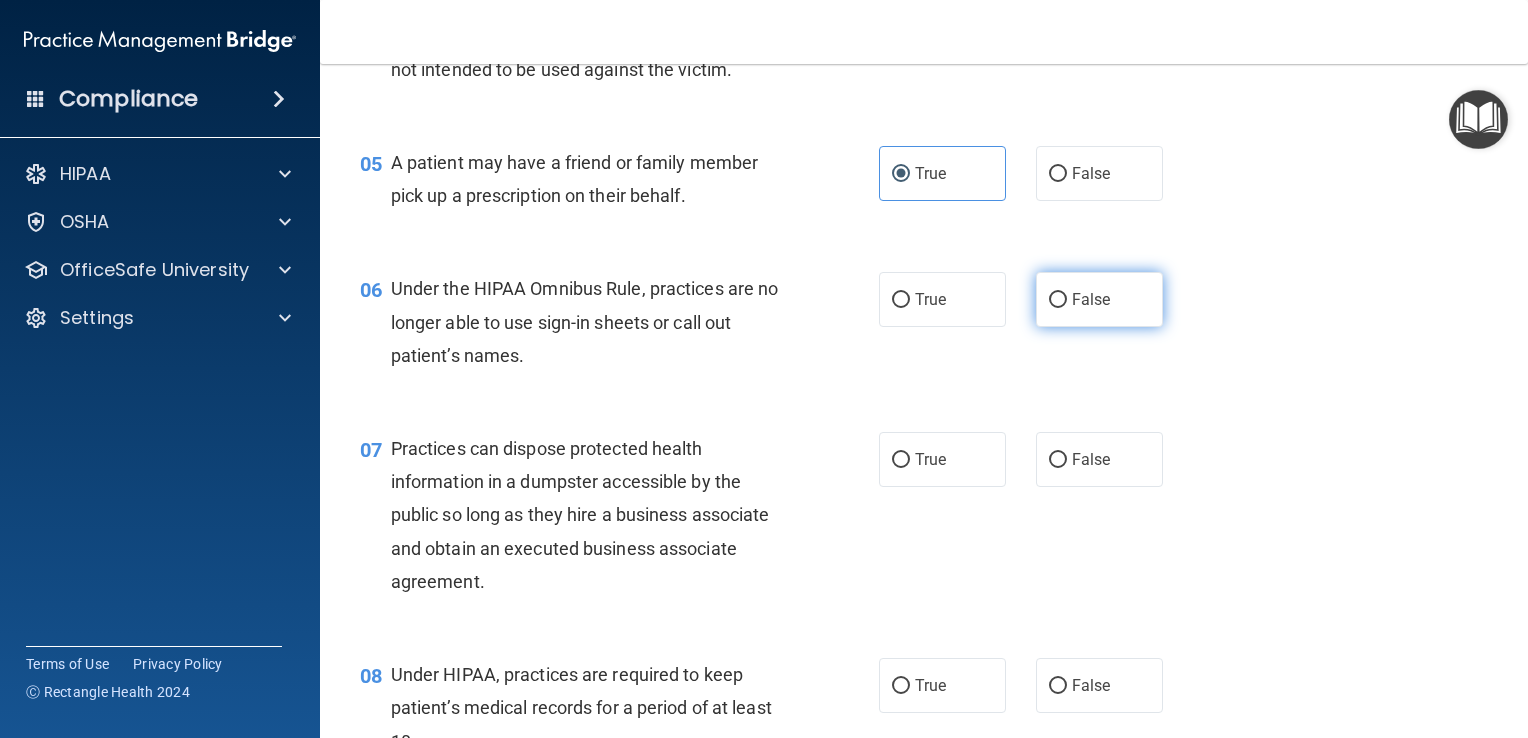 click on "False" at bounding box center [1099, 299] 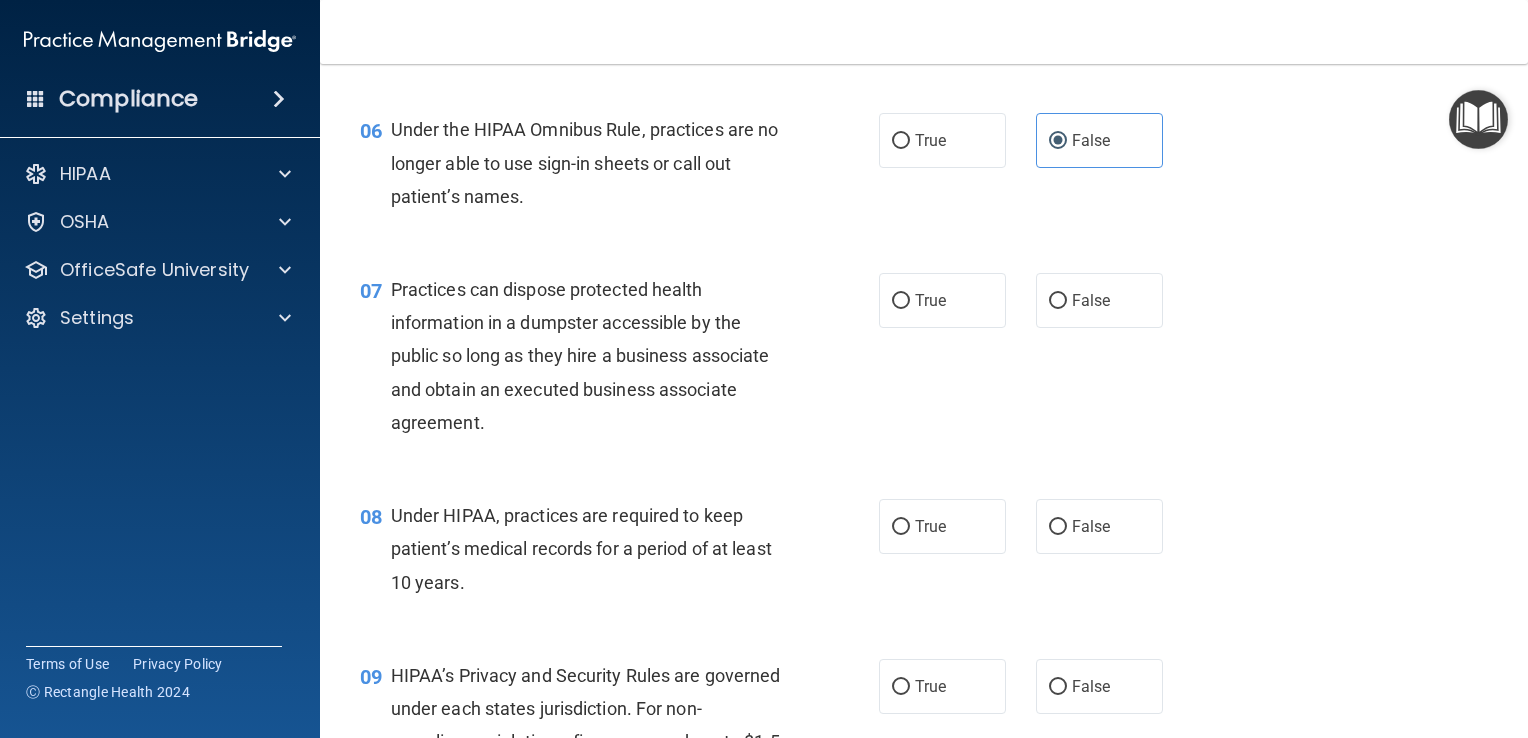 scroll, scrollTop: 944, scrollLeft: 0, axis: vertical 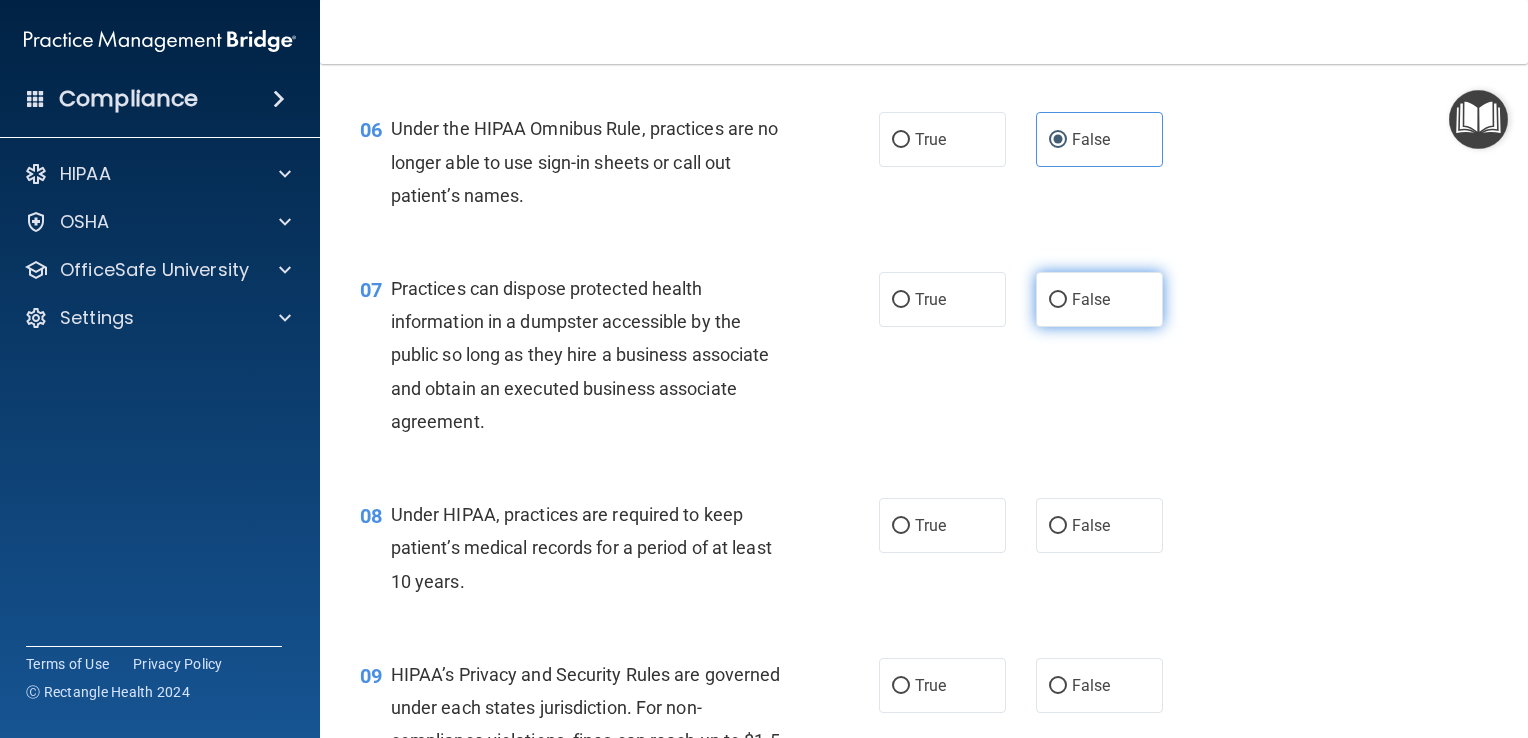 click on "False" at bounding box center (1099, 299) 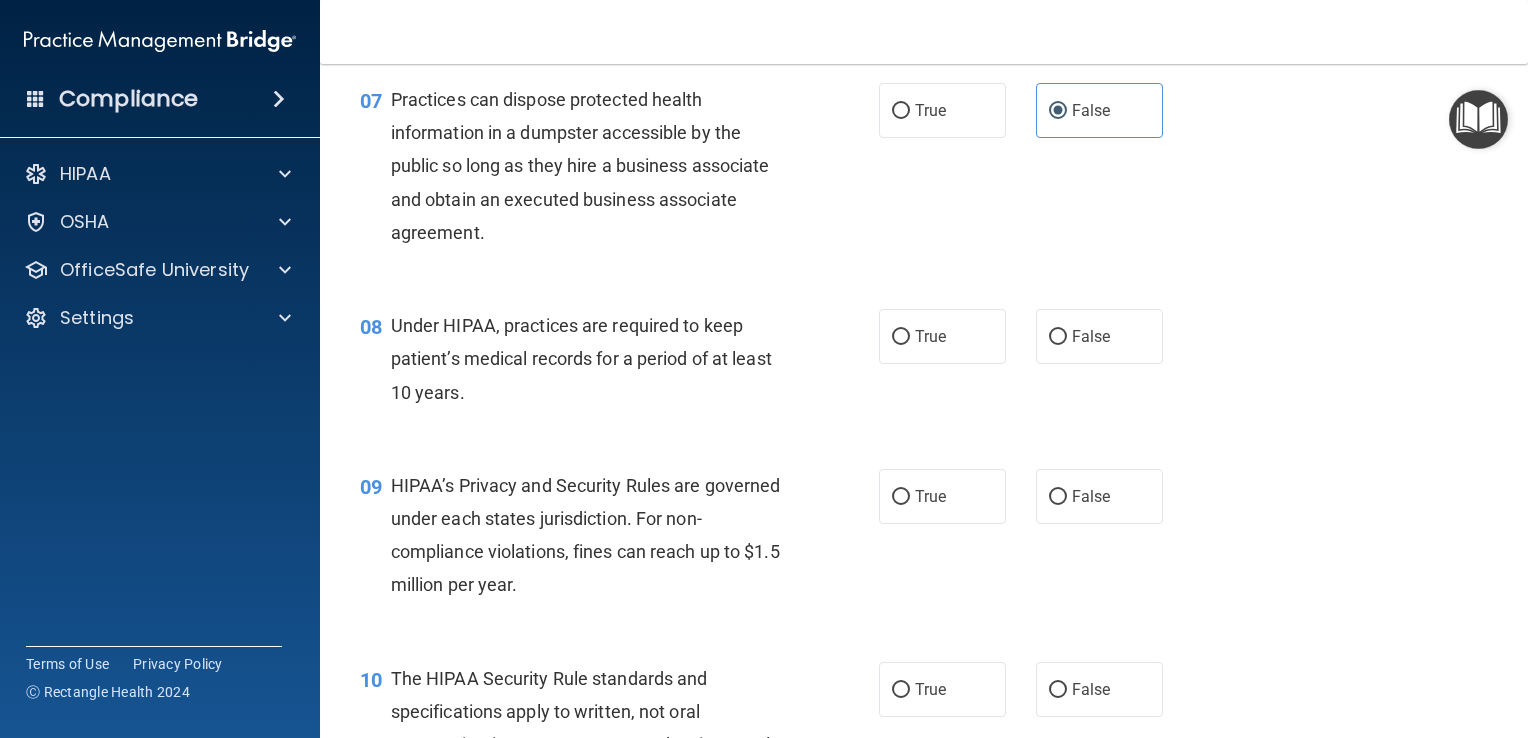 scroll, scrollTop: 1132, scrollLeft: 0, axis: vertical 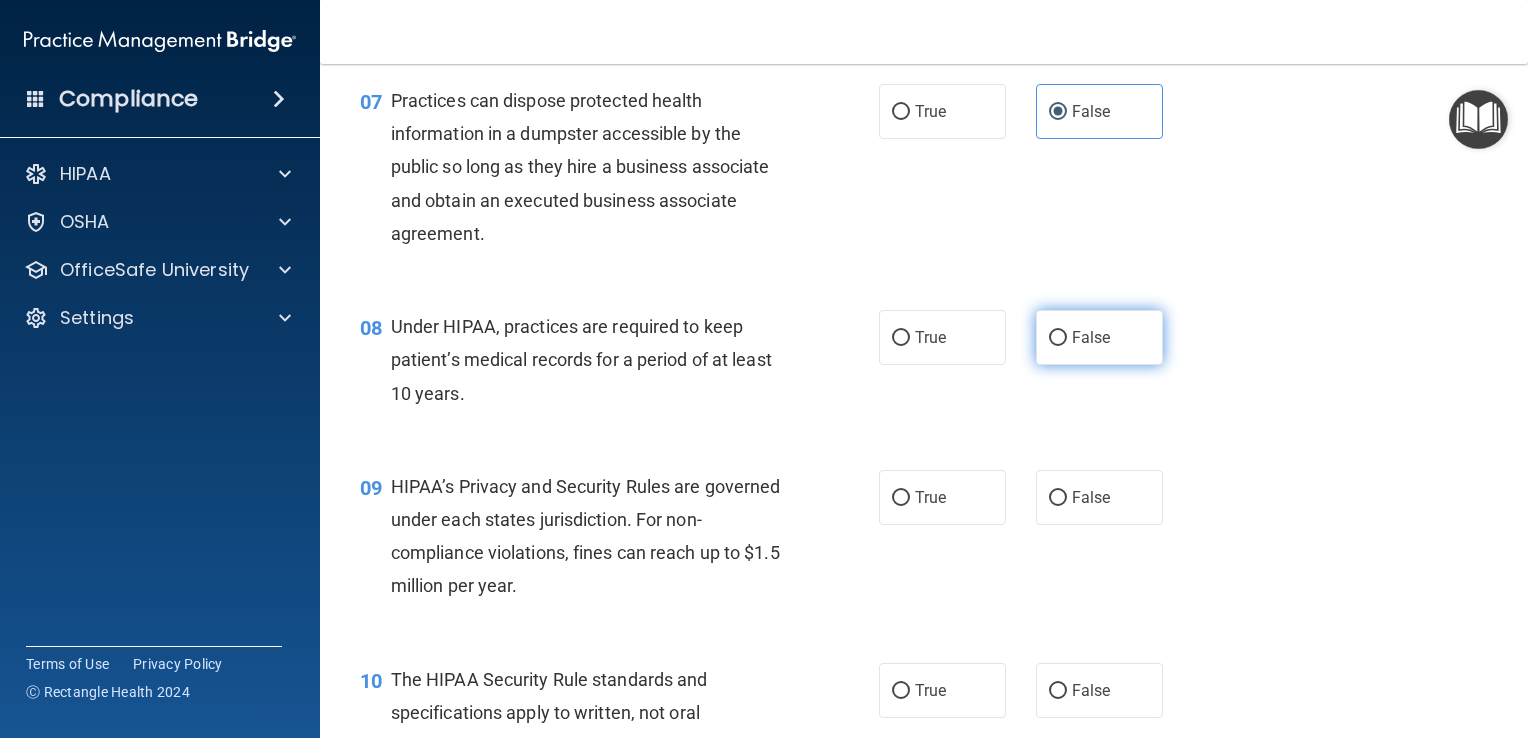 click on "False" at bounding box center [1091, 337] 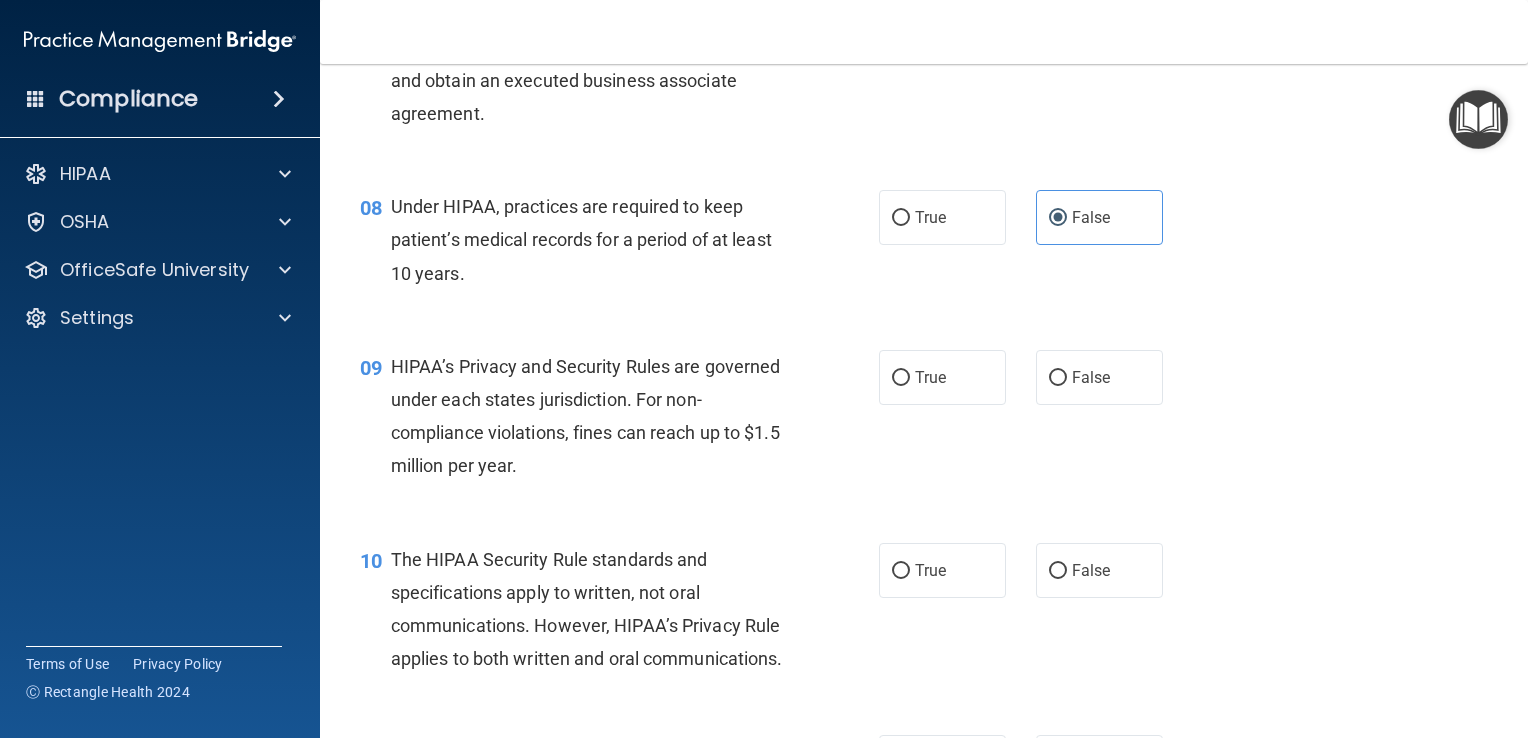 scroll, scrollTop: 1332, scrollLeft: 0, axis: vertical 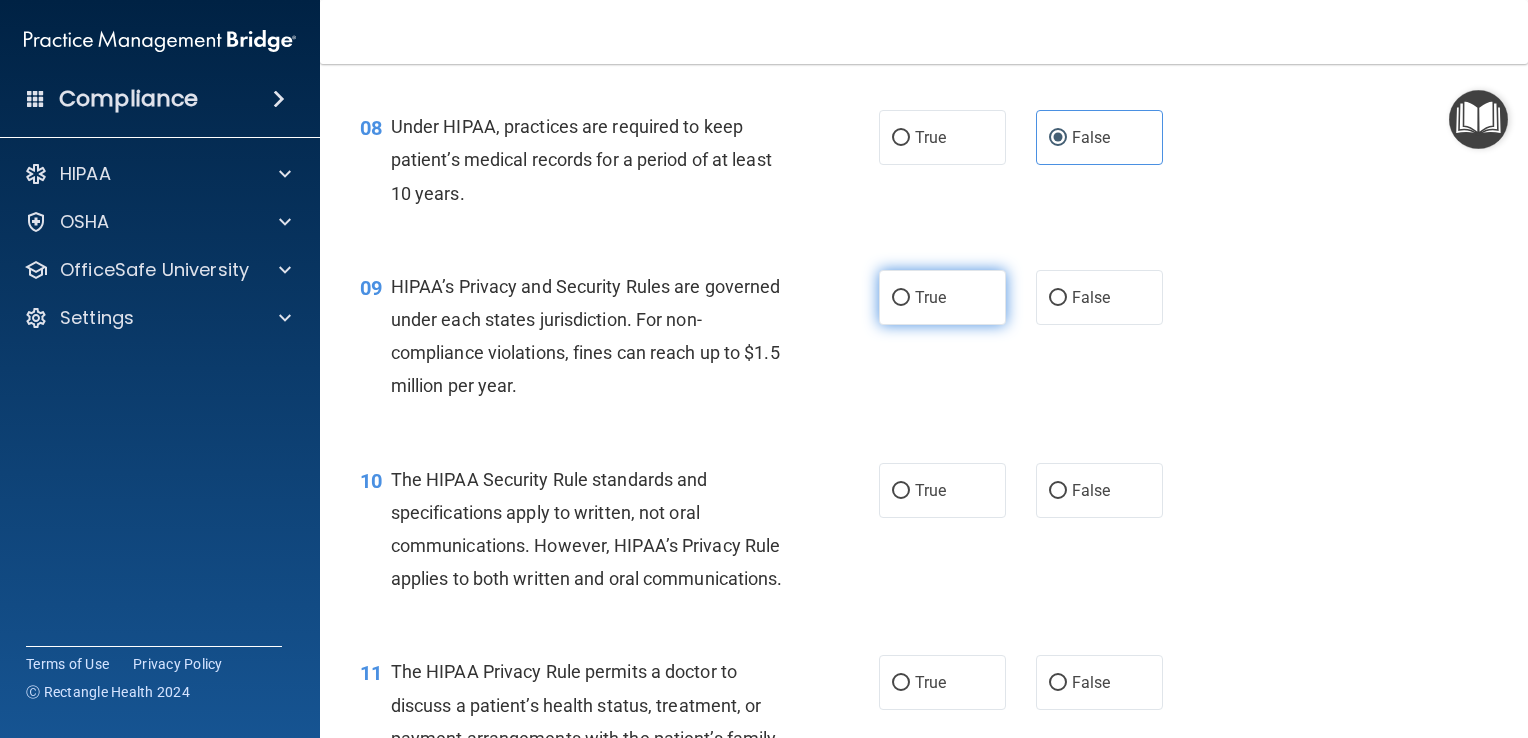 click on "True" at bounding box center [942, 297] 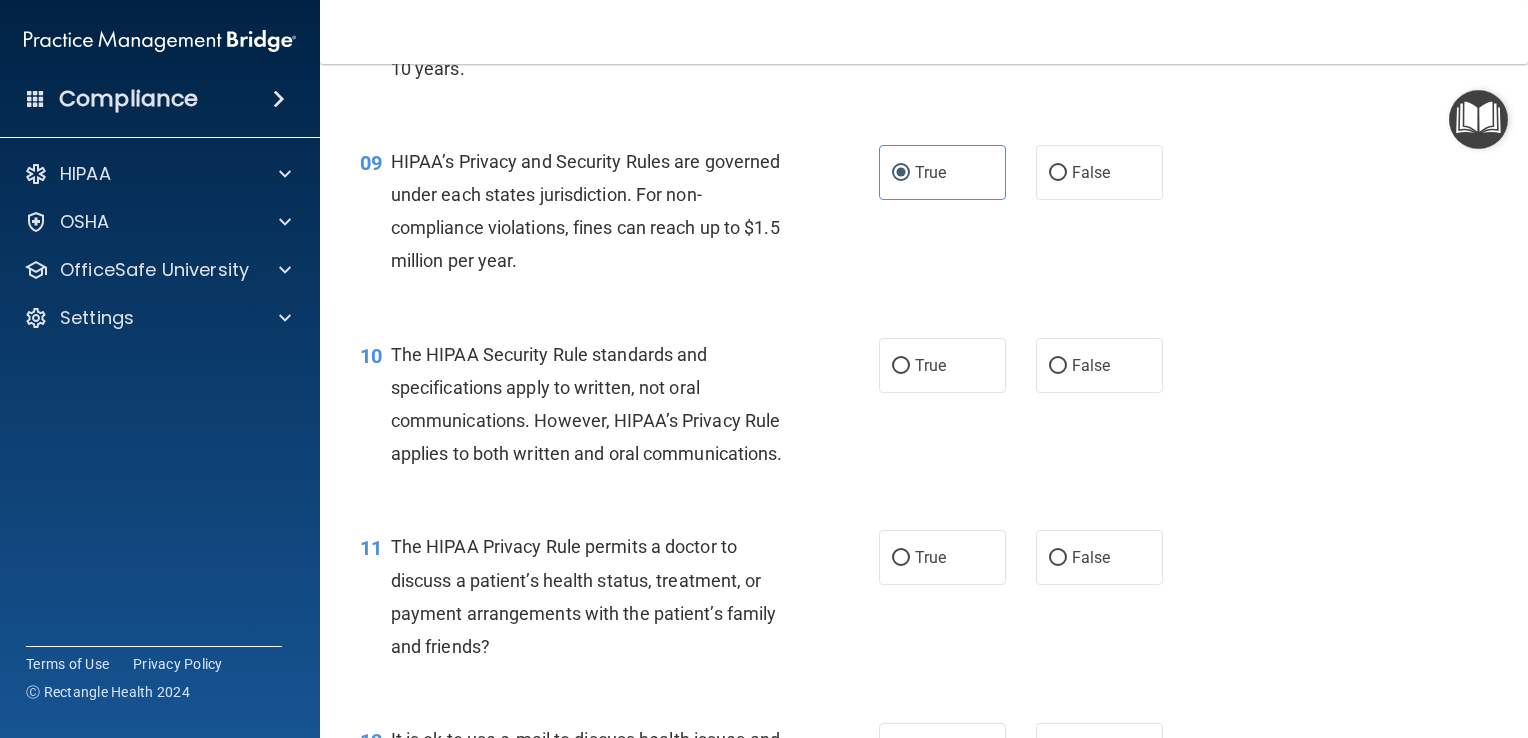 scroll, scrollTop: 1509, scrollLeft: 0, axis: vertical 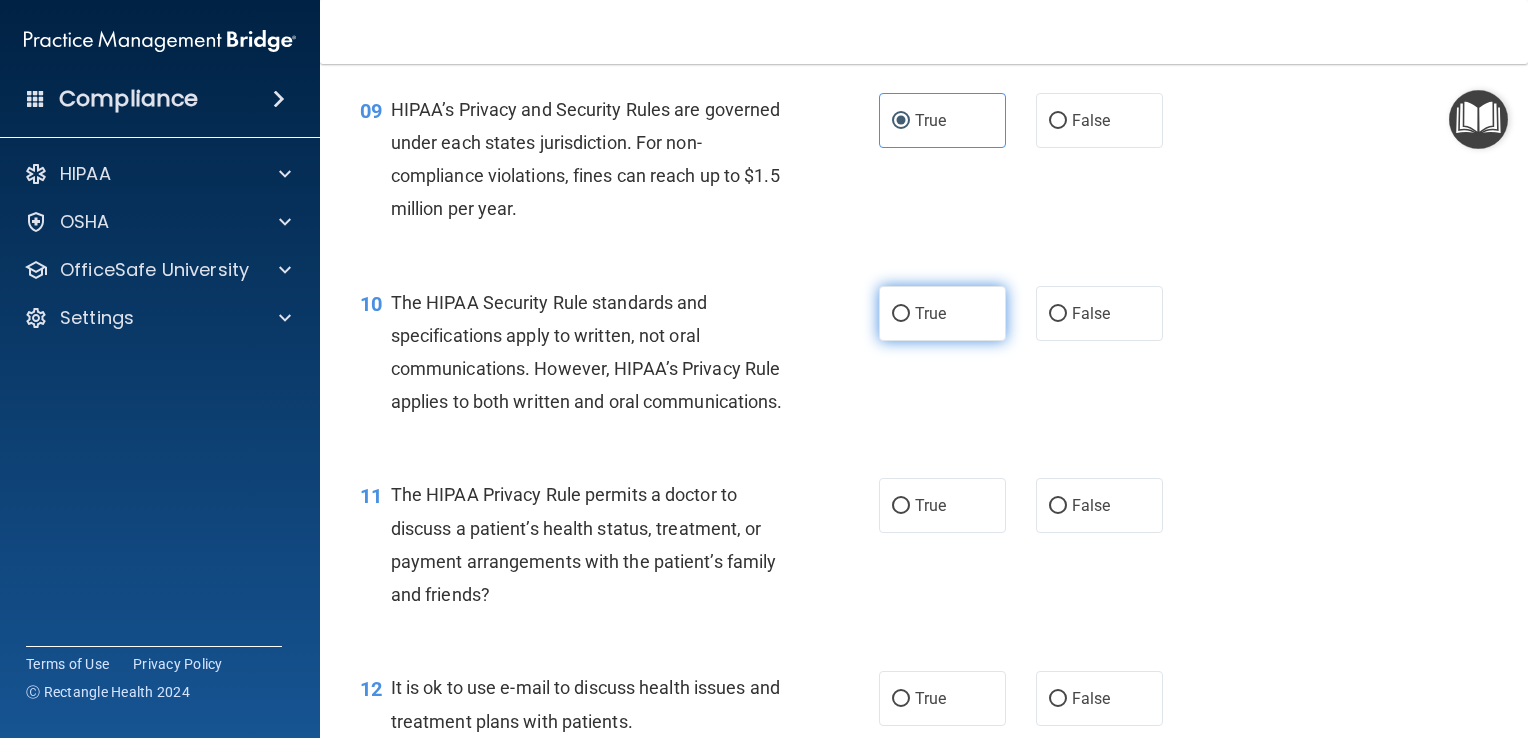 click on "True" at bounding box center [942, 313] 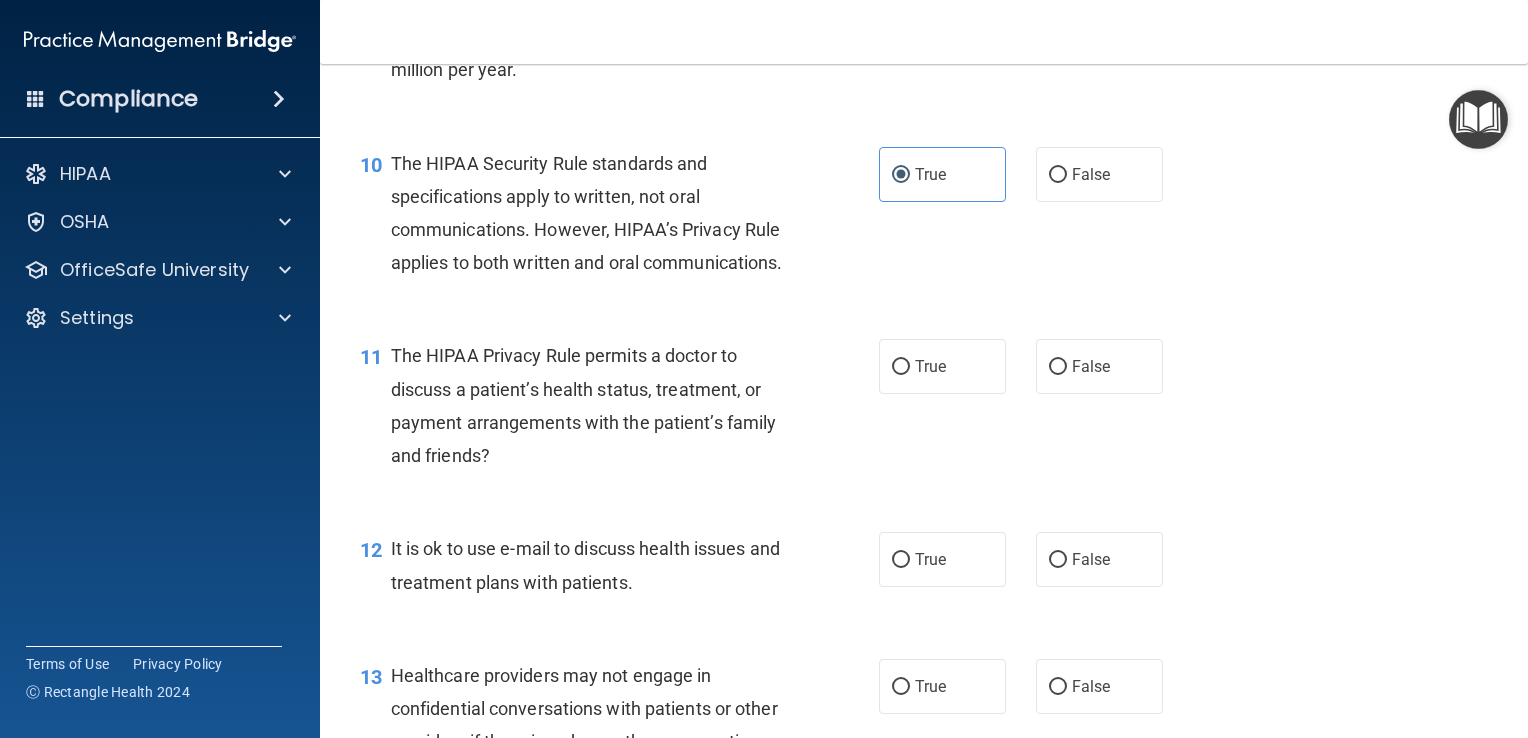scroll, scrollTop: 1723, scrollLeft: 0, axis: vertical 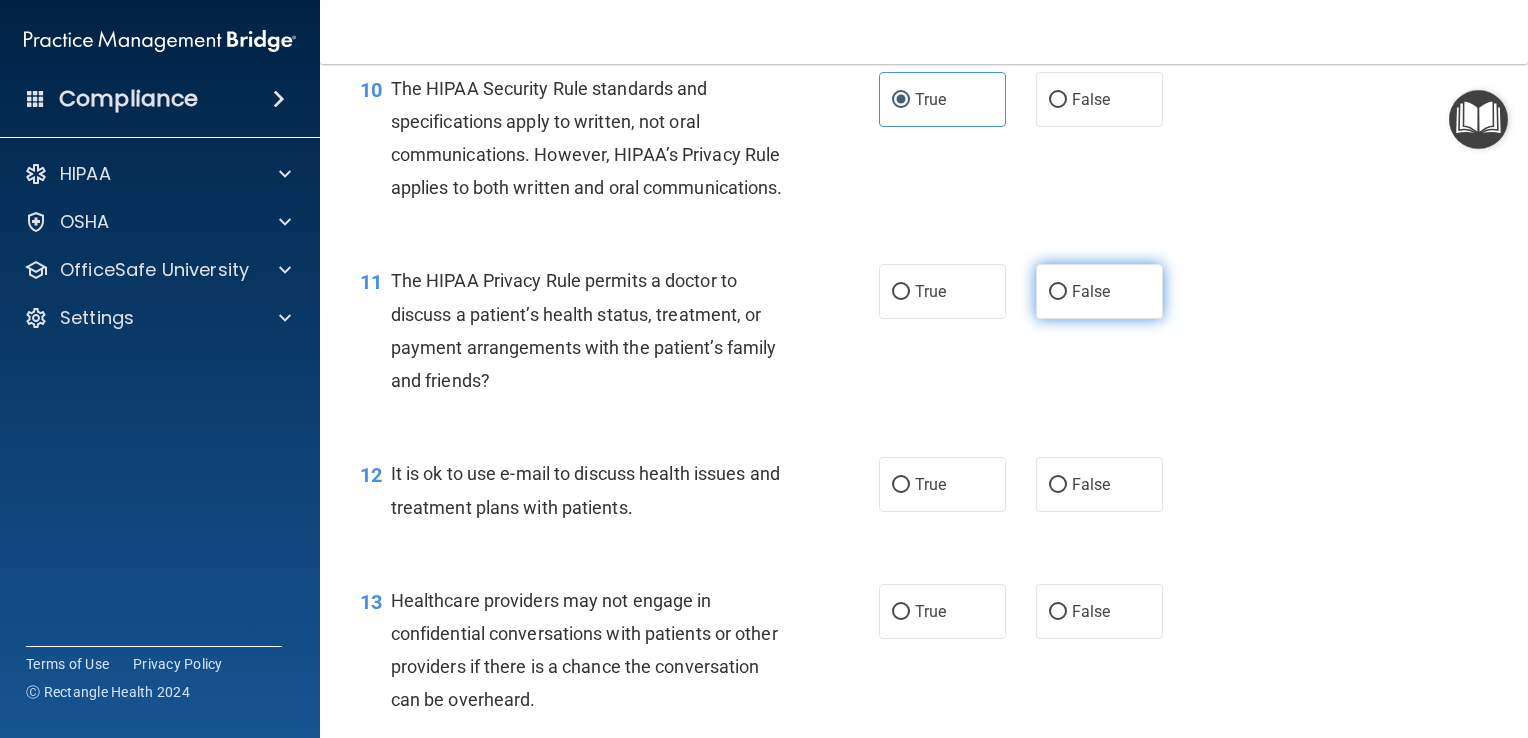 click on "False" at bounding box center [1099, 291] 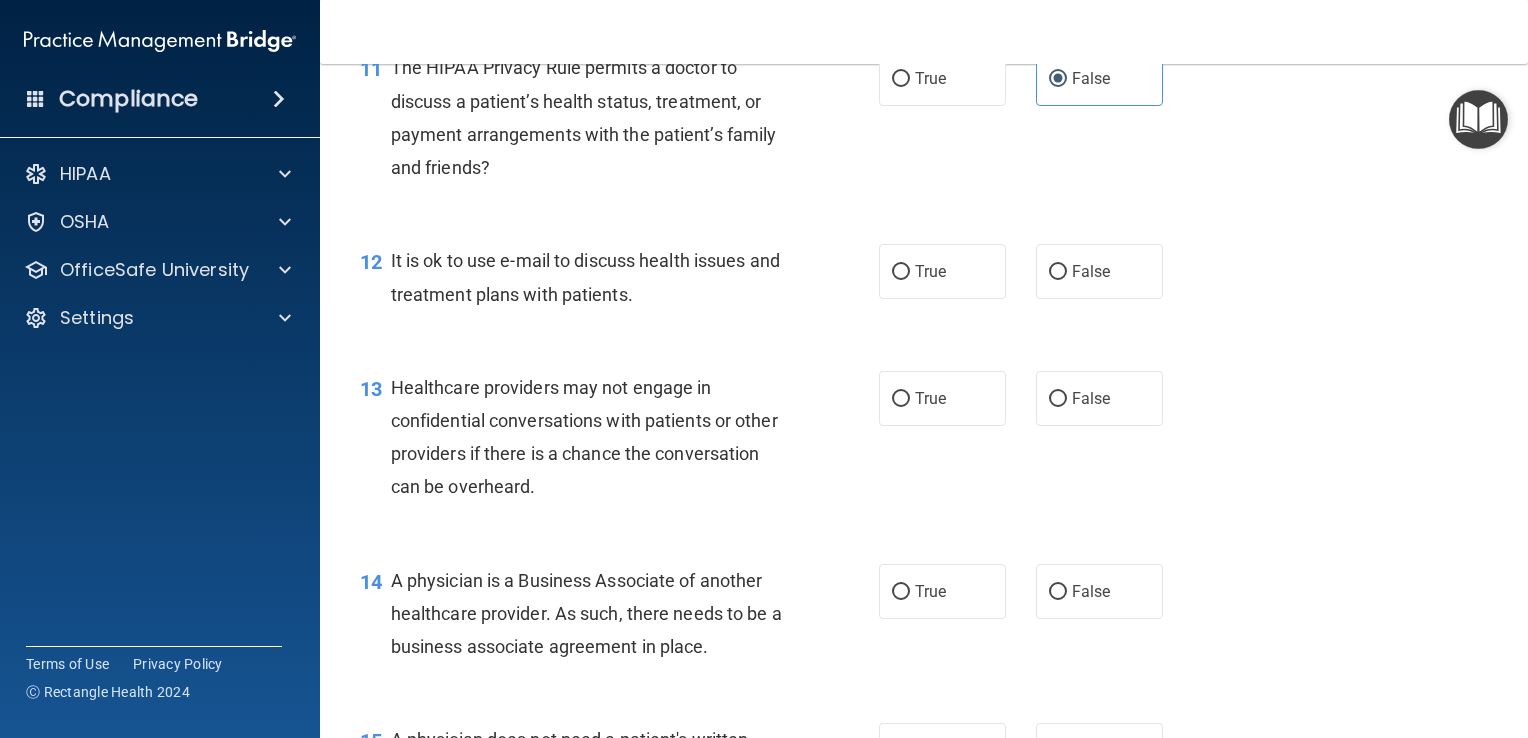 scroll, scrollTop: 1941, scrollLeft: 0, axis: vertical 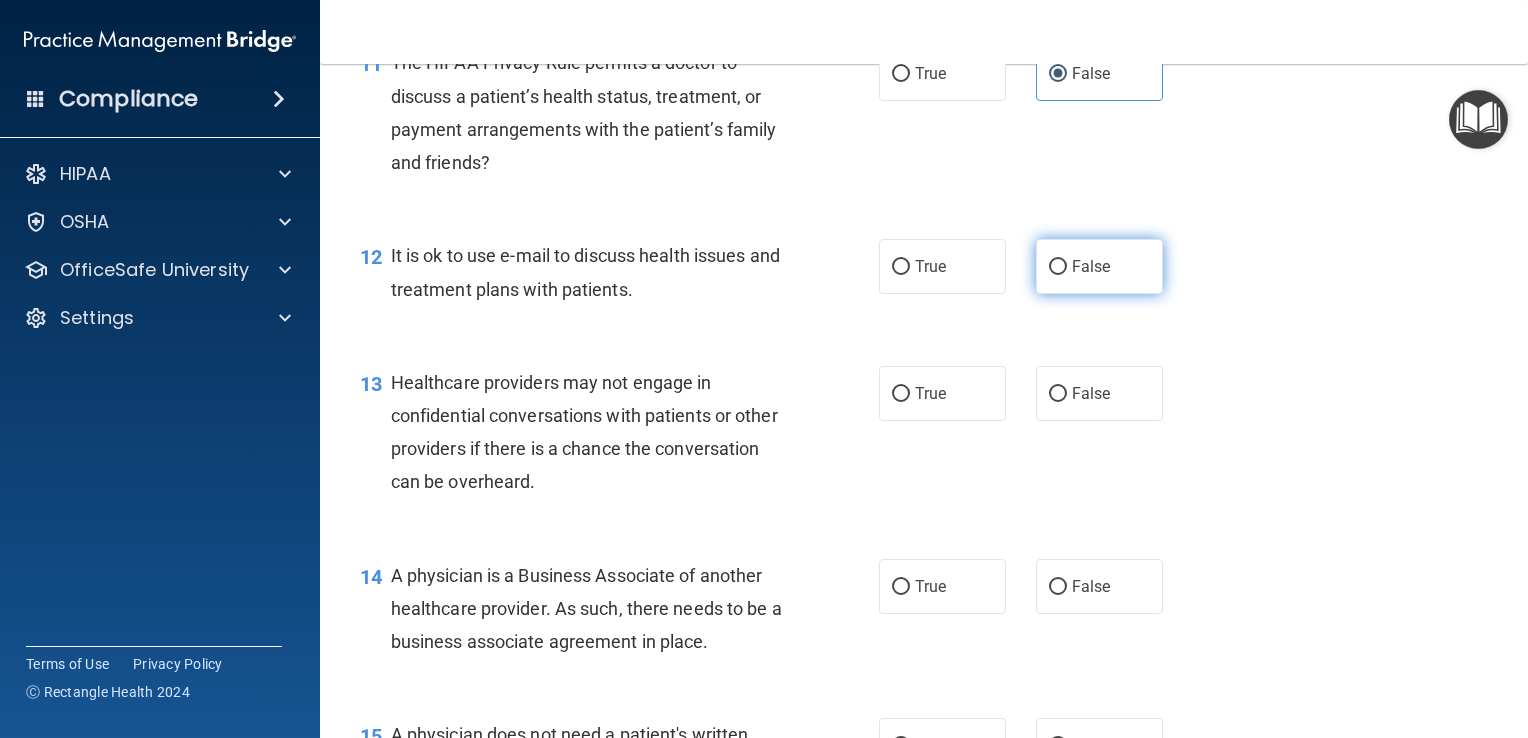 click on "False" at bounding box center [1099, 266] 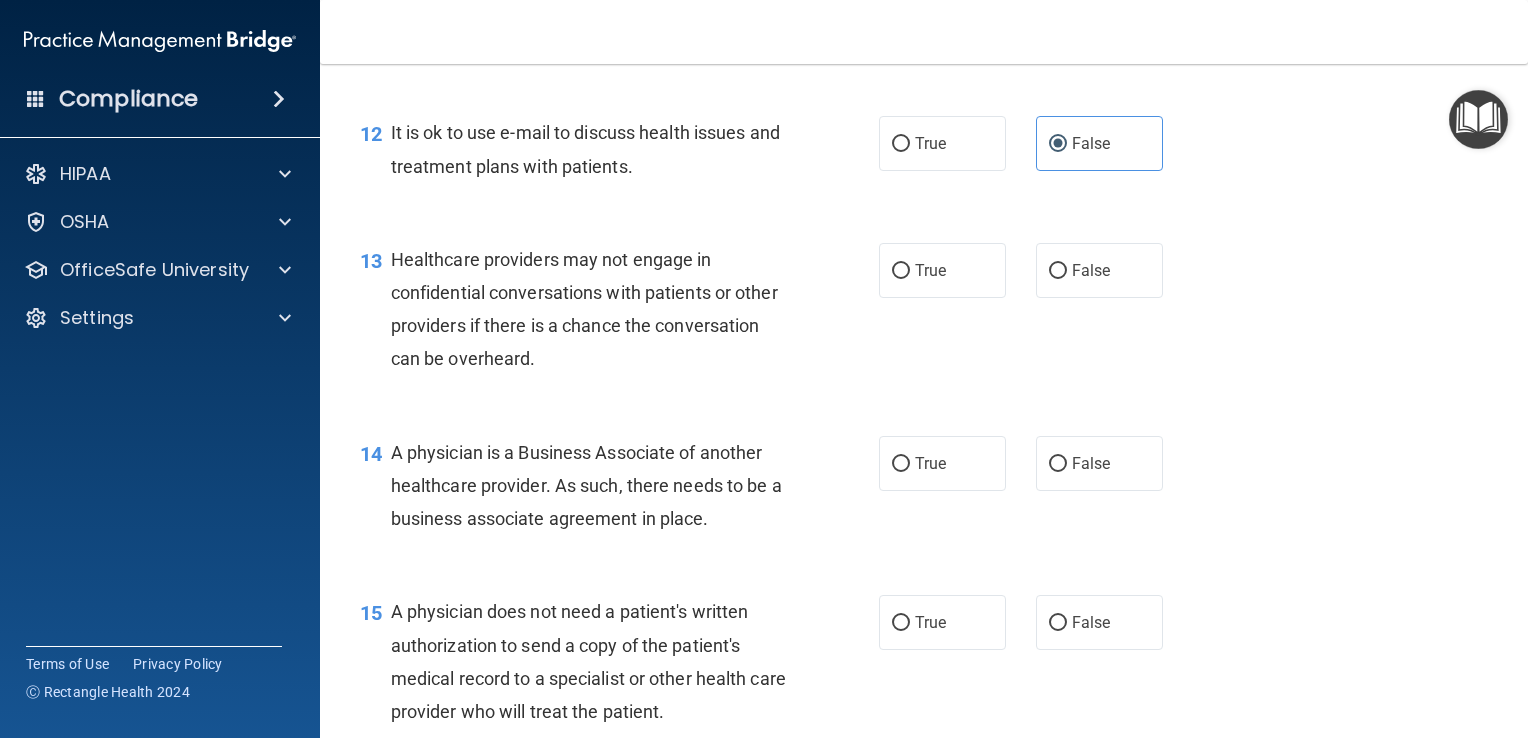 scroll, scrollTop: 2064, scrollLeft: 0, axis: vertical 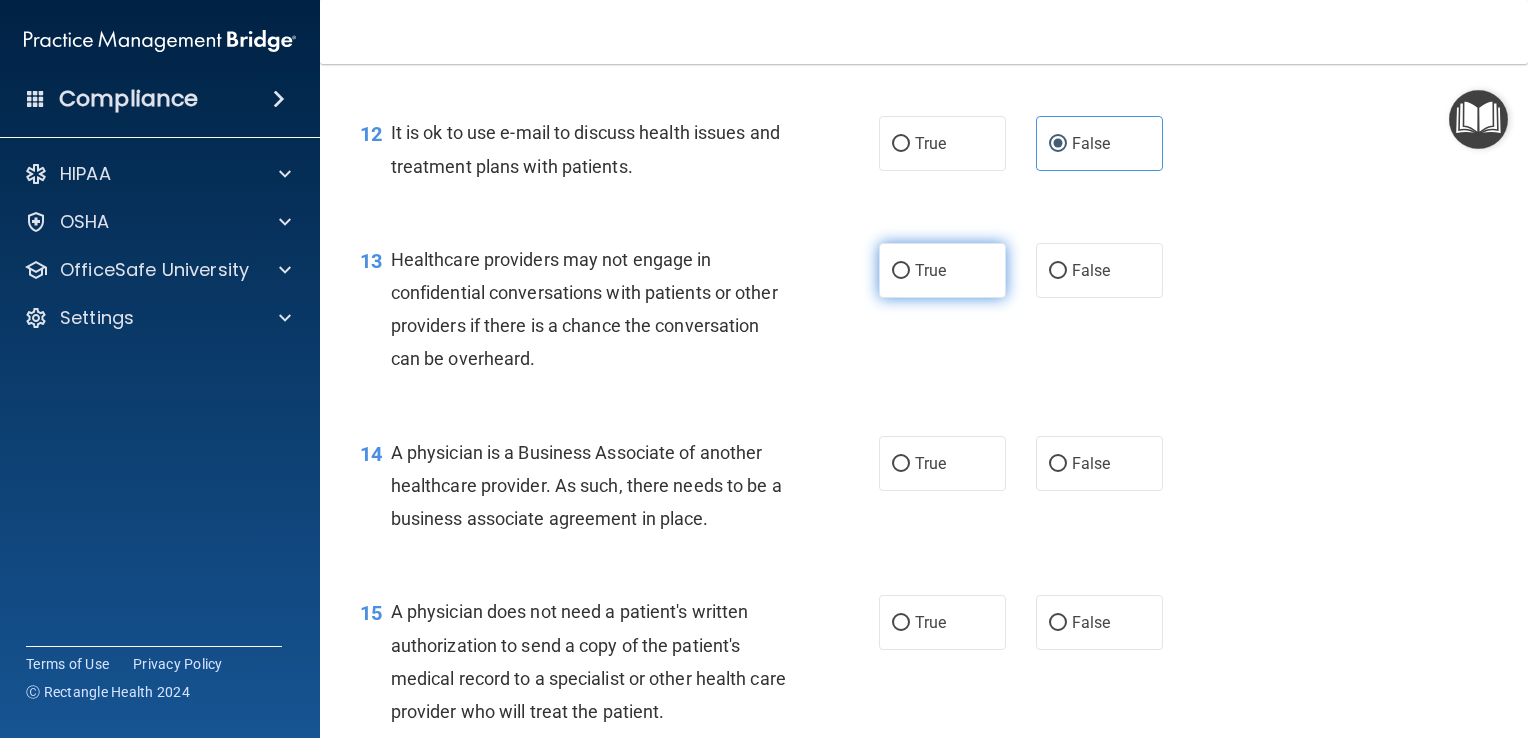 click on "True" at bounding box center (942, 270) 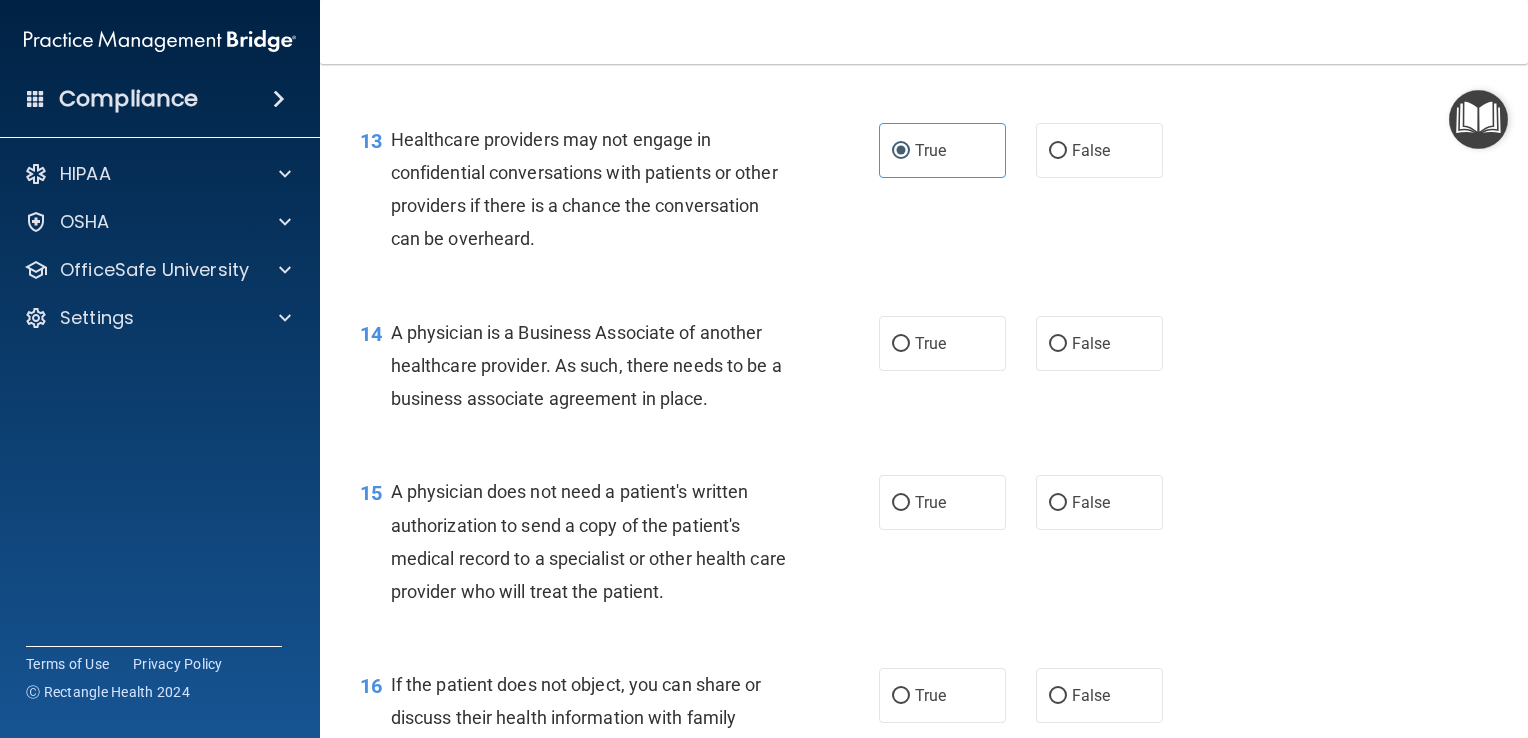 scroll, scrollTop: 2196, scrollLeft: 0, axis: vertical 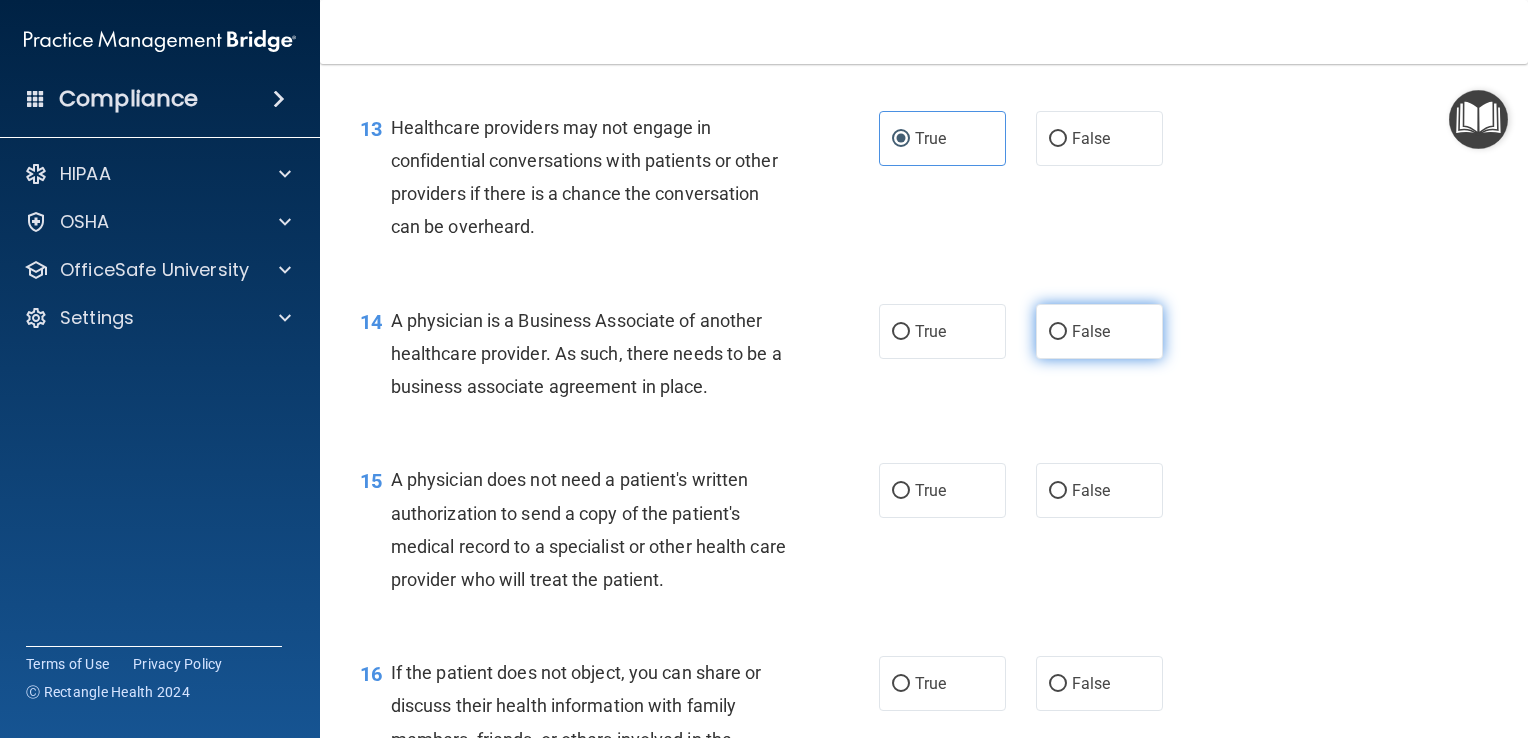 click on "False" at bounding box center (1099, 331) 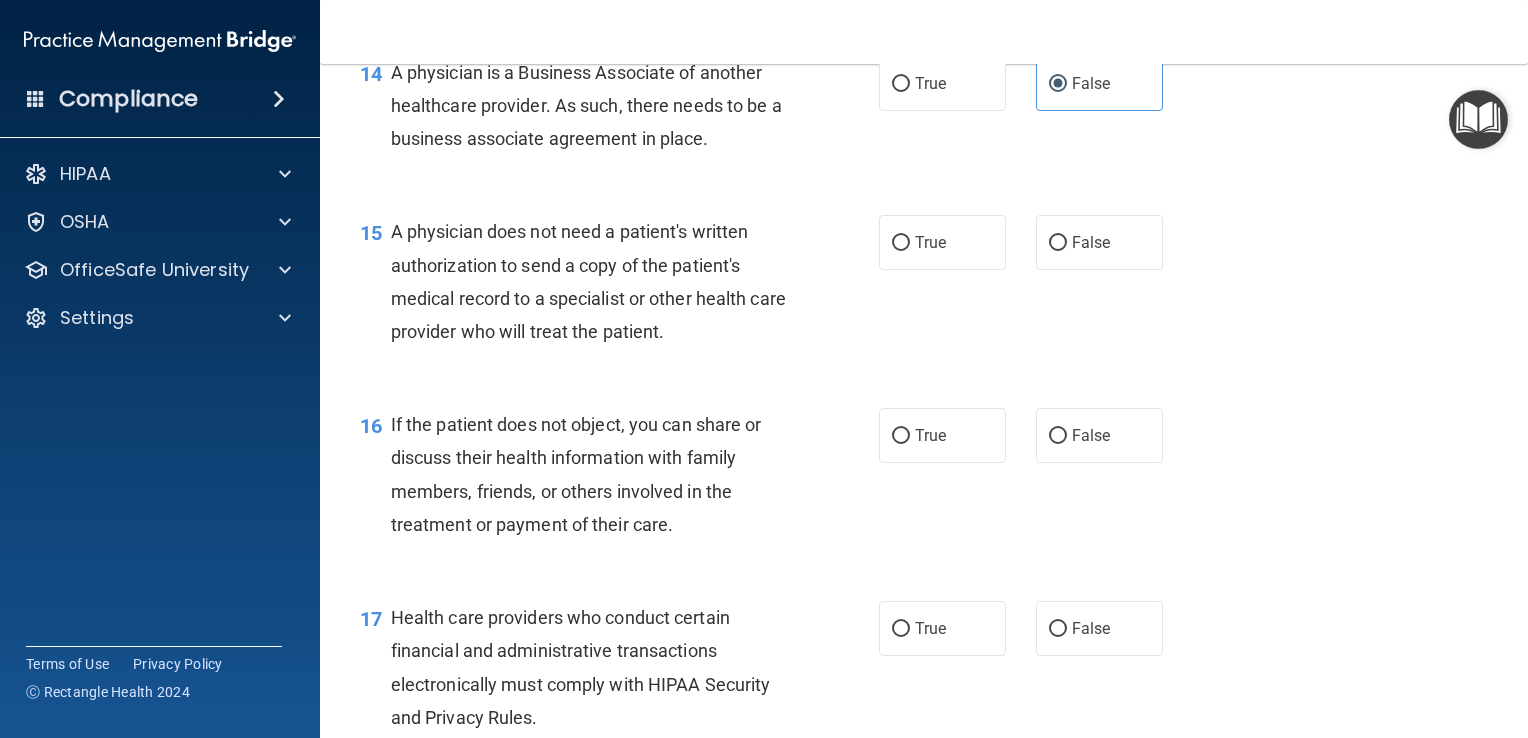 scroll, scrollTop: 2456, scrollLeft: 0, axis: vertical 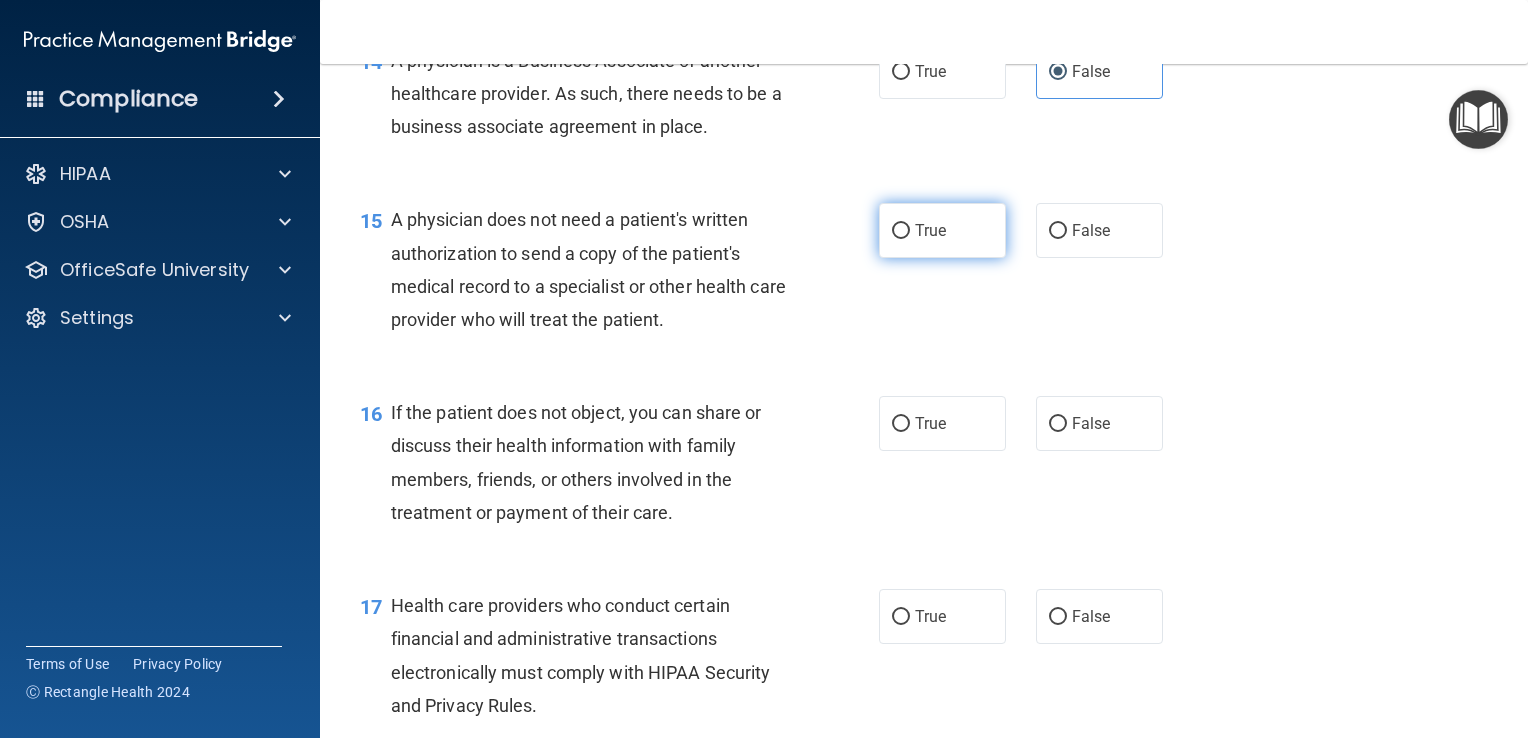 click on "True" at bounding box center (942, 230) 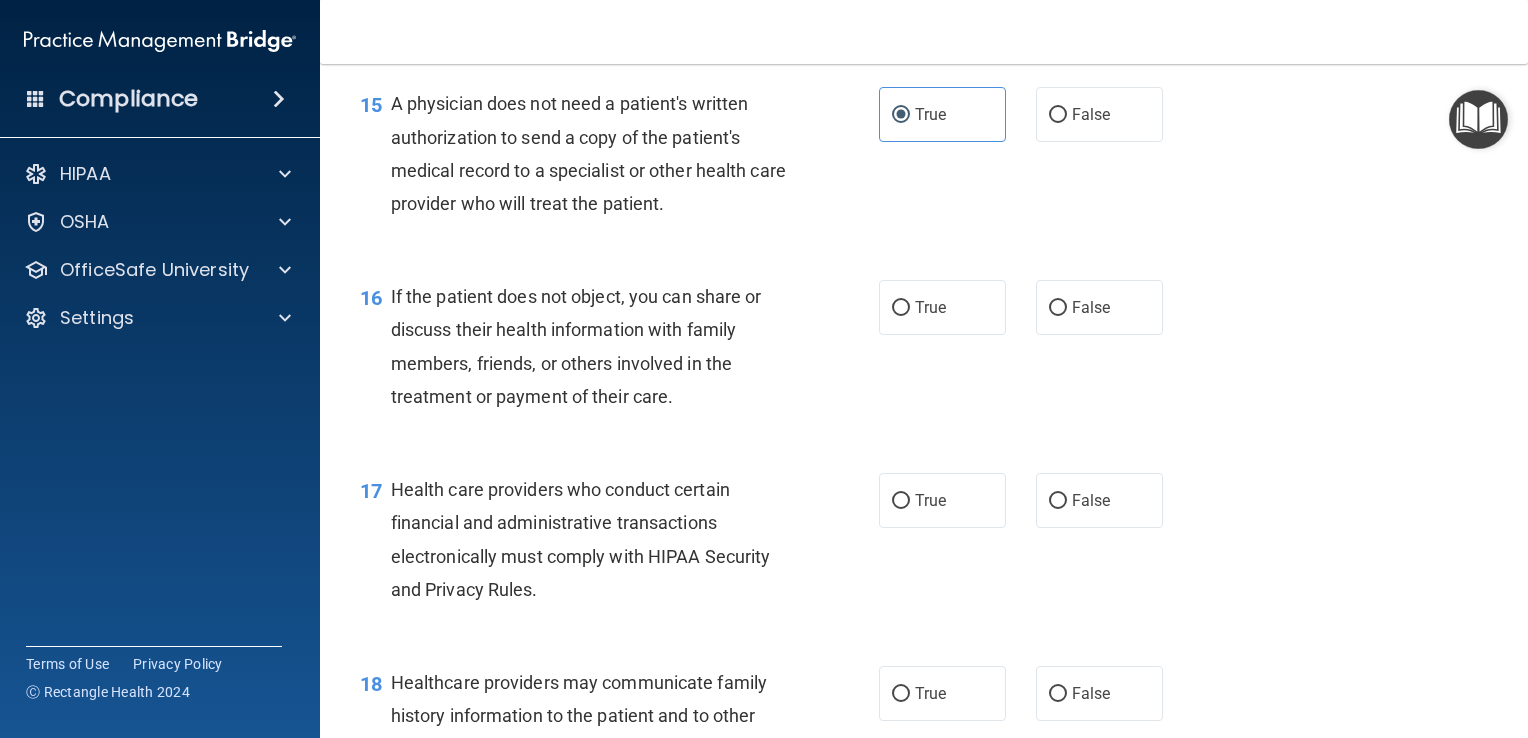 scroll, scrollTop: 2580, scrollLeft: 0, axis: vertical 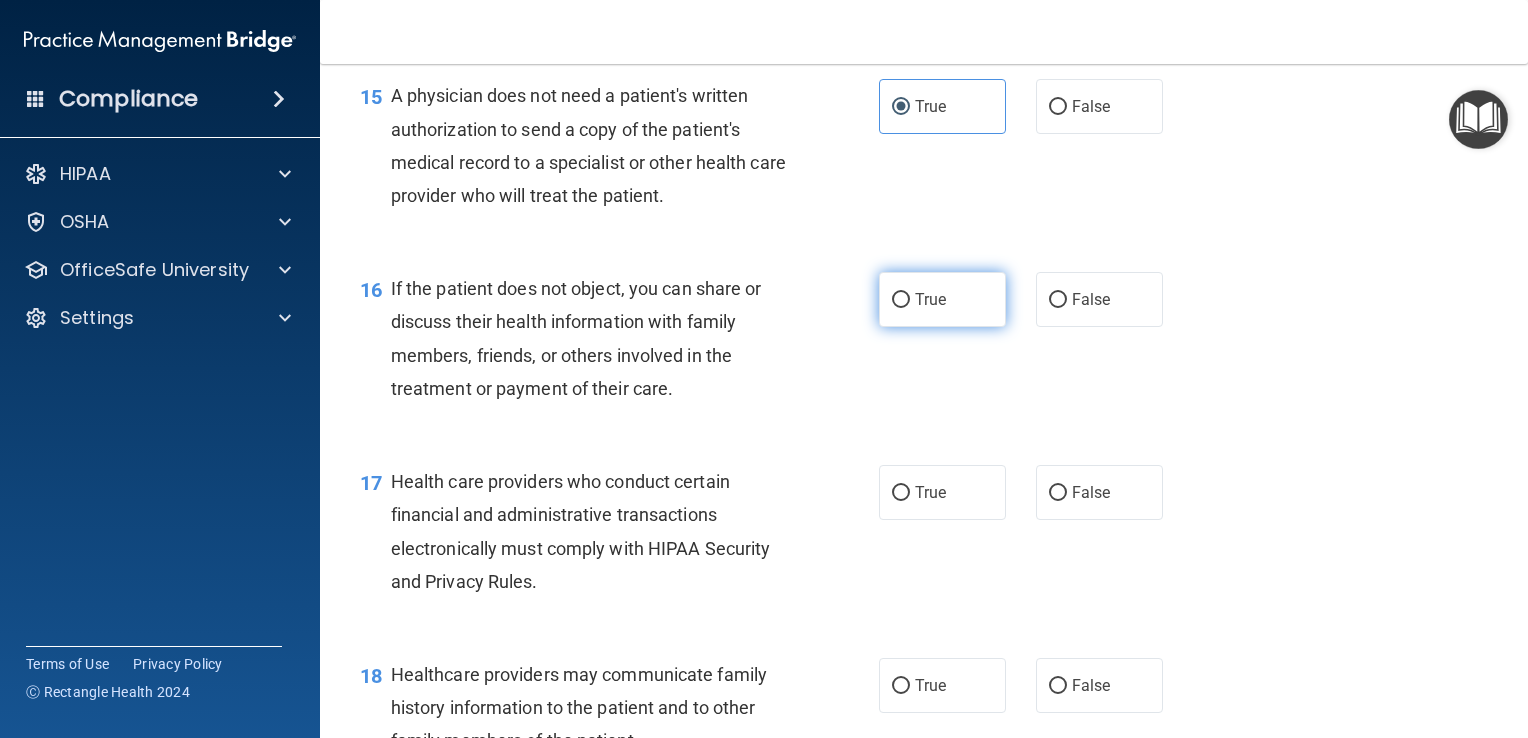 click on "True" at bounding box center (942, 299) 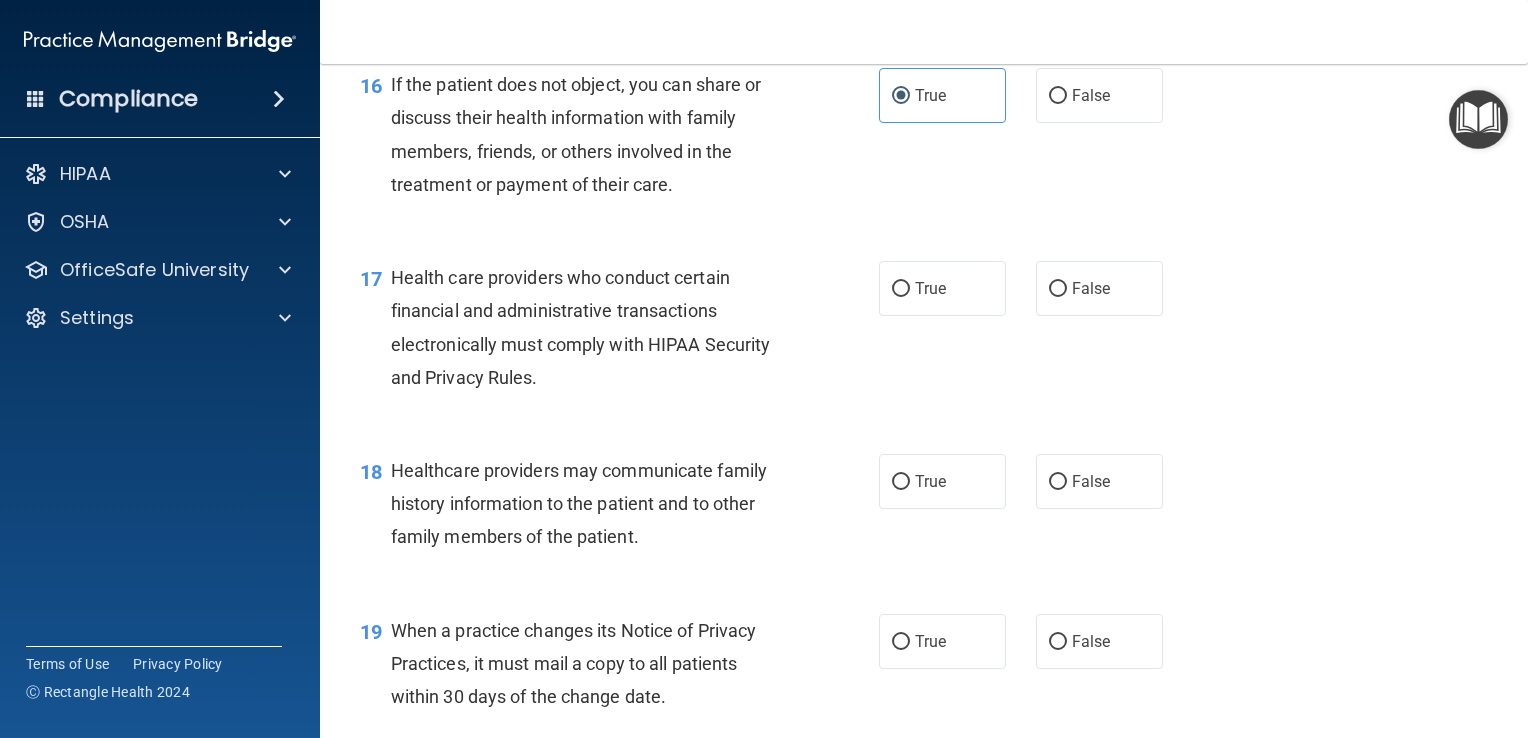 scroll, scrollTop: 2784, scrollLeft: 0, axis: vertical 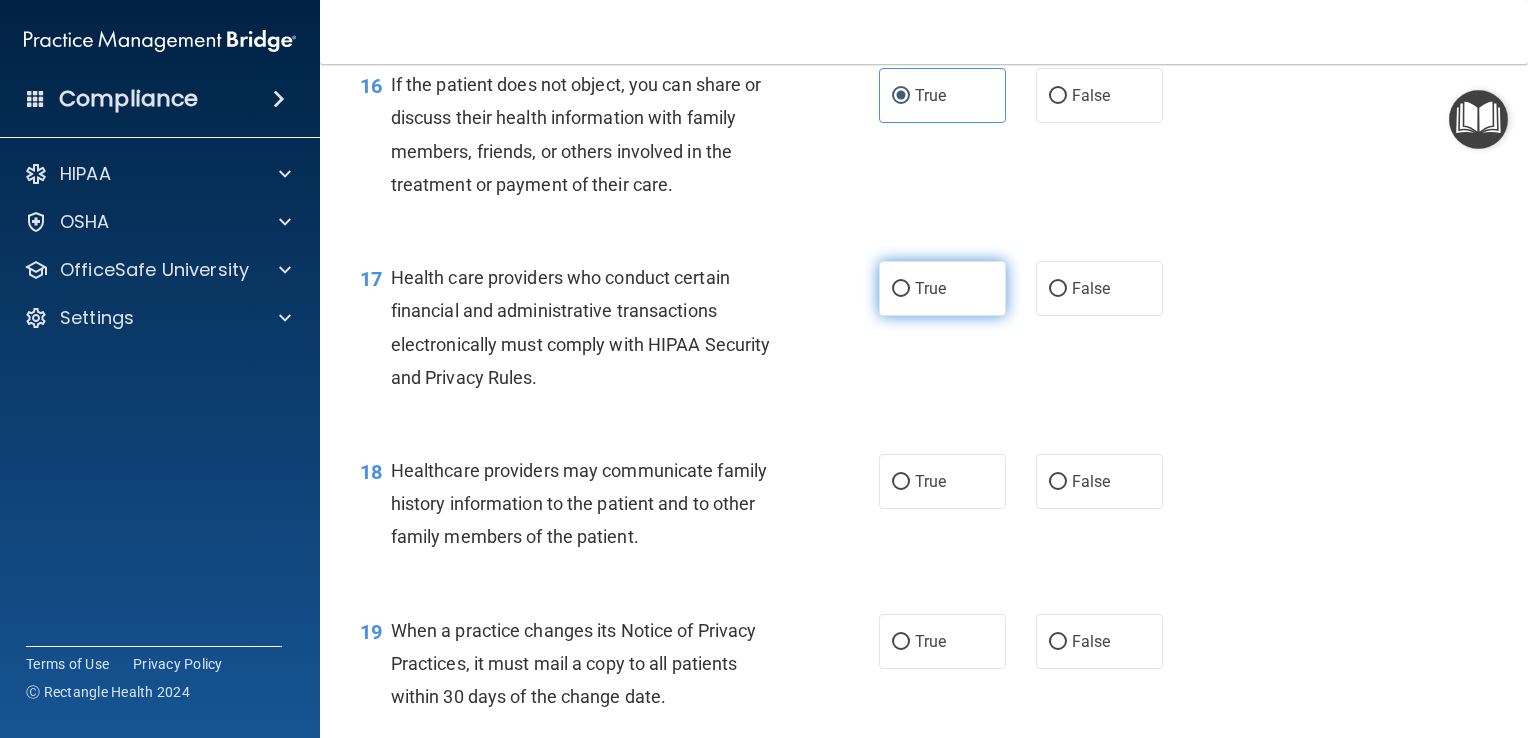 click on "True" at bounding box center [942, 288] 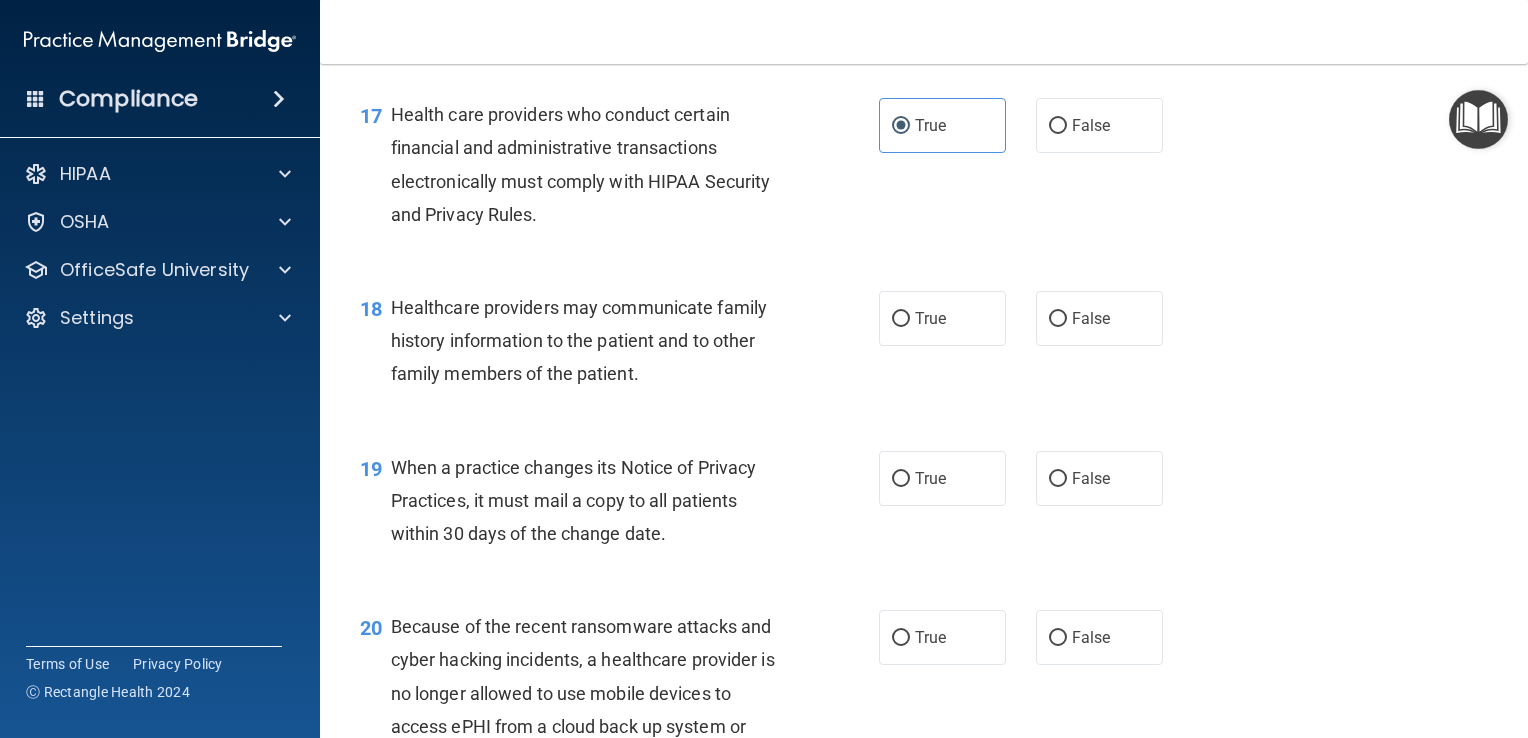 scroll, scrollTop: 2996, scrollLeft: 0, axis: vertical 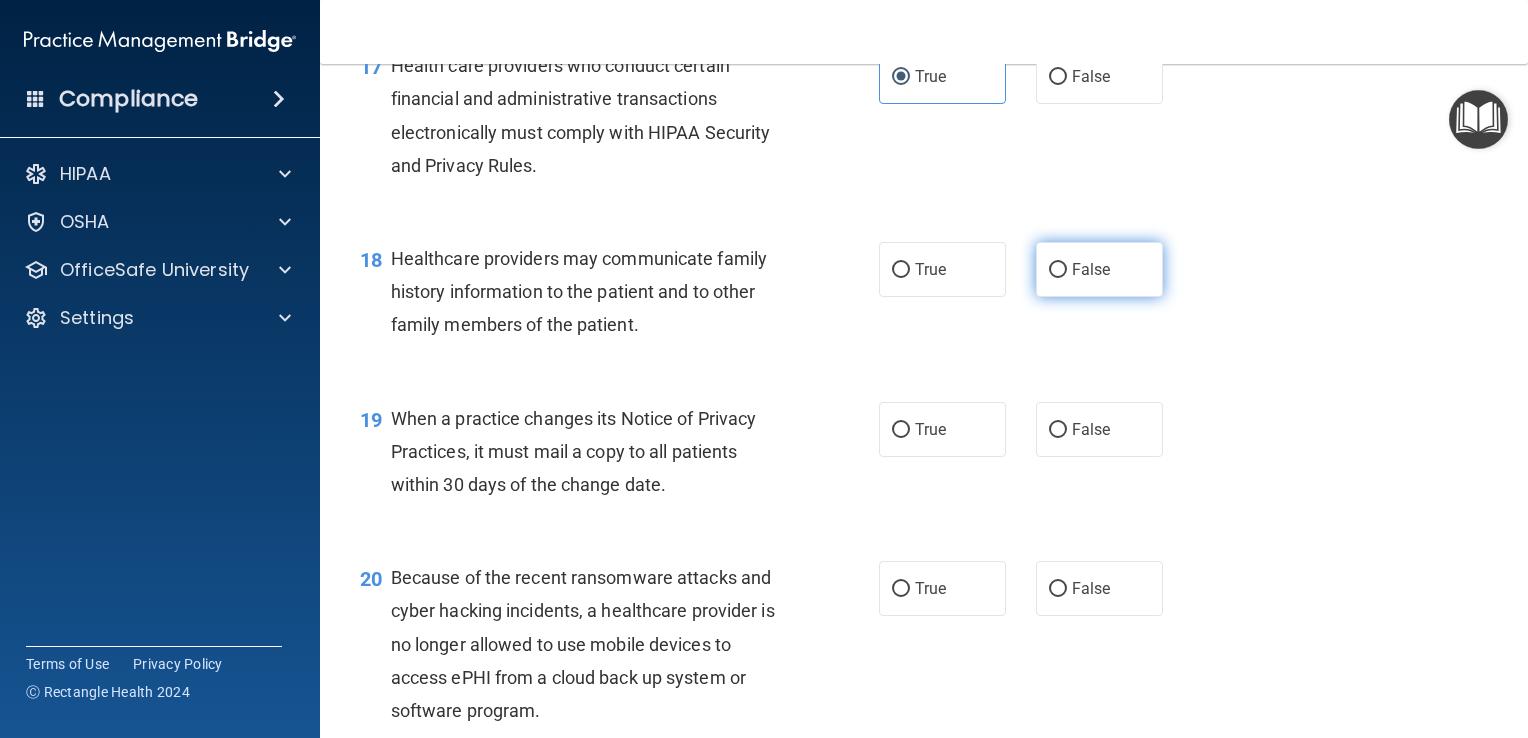 click on "False" at bounding box center [1099, 269] 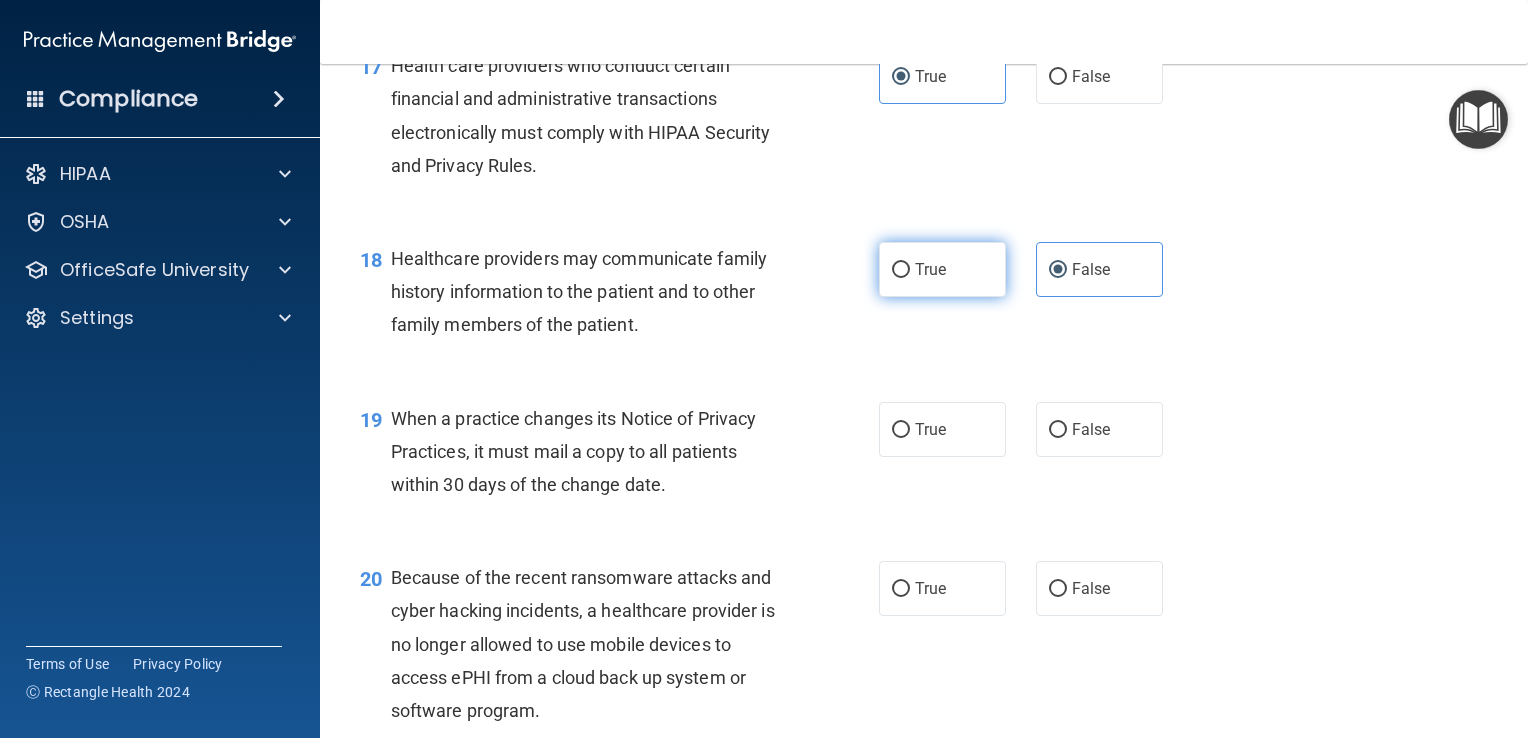click on "True" at bounding box center (942, 269) 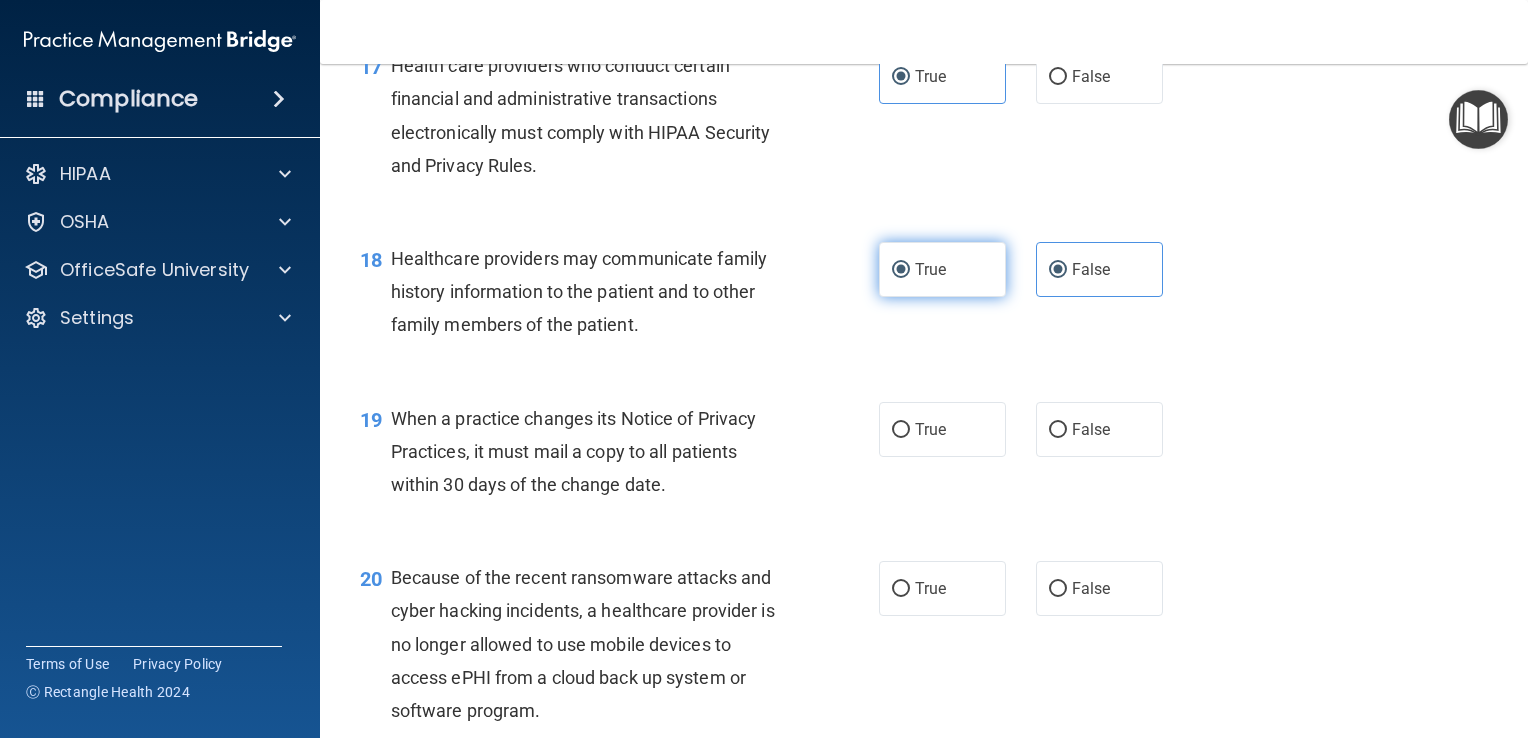 radio on "false" 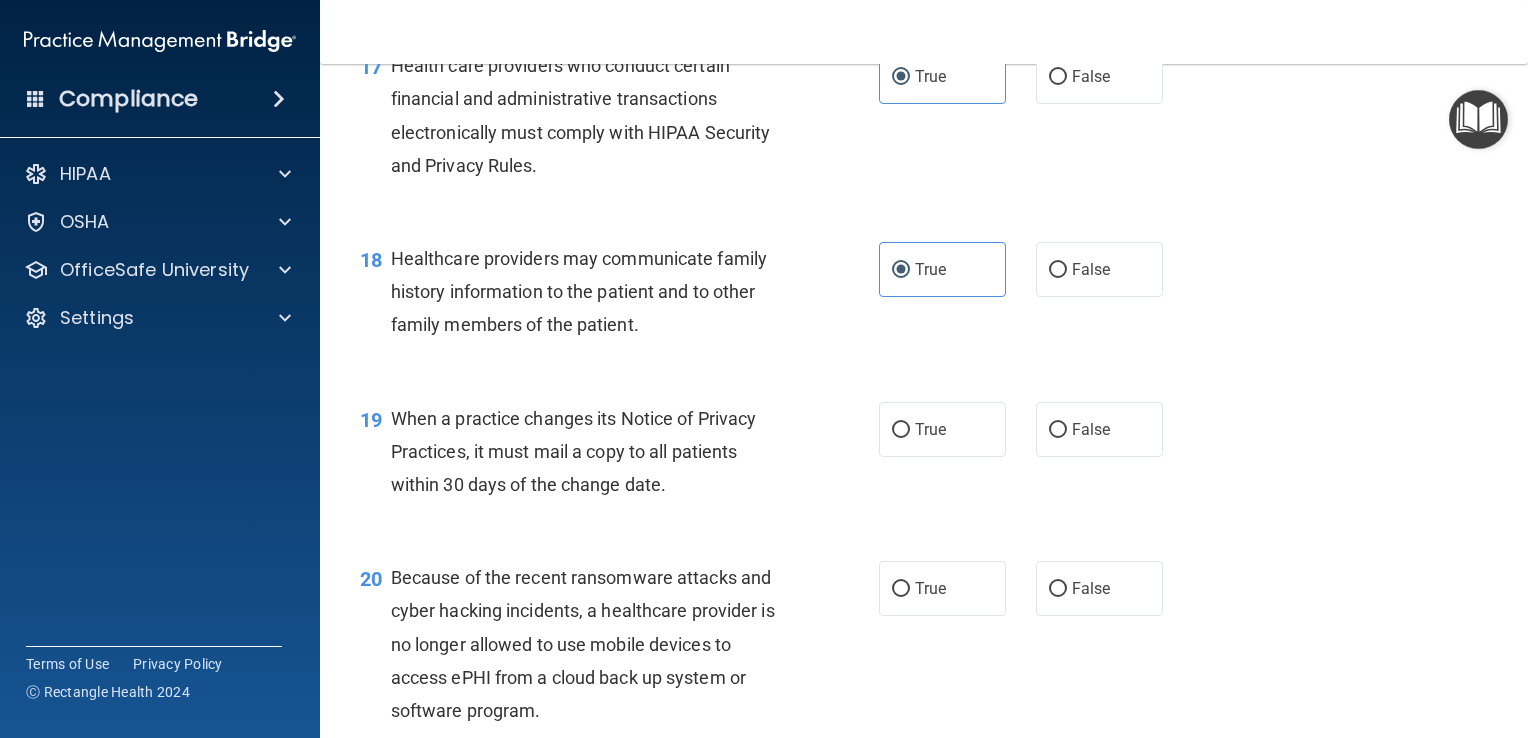 scroll, scrollTop: 3243, scrollLeft: 0, axis: vertical 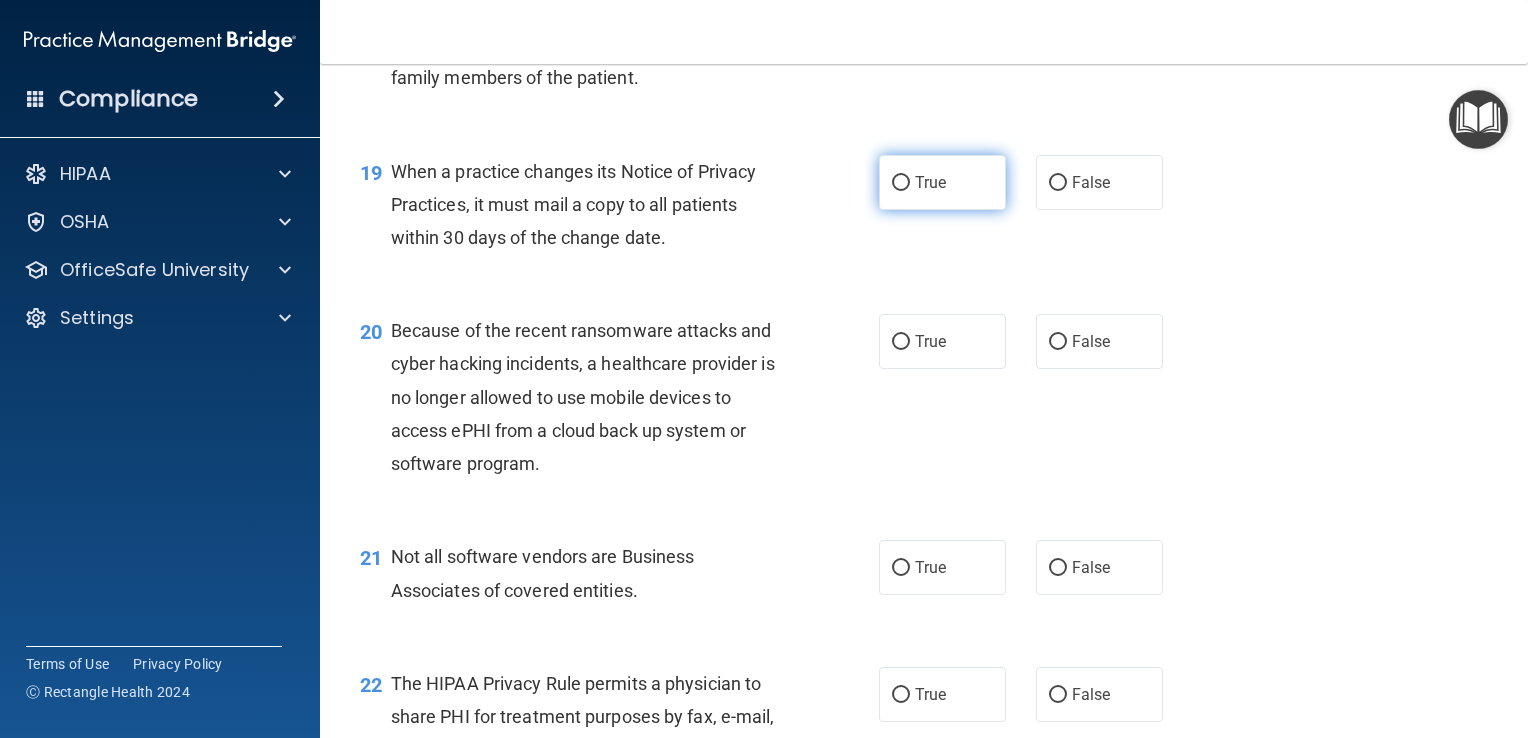 click on "True" at bounding box center [942, 182] 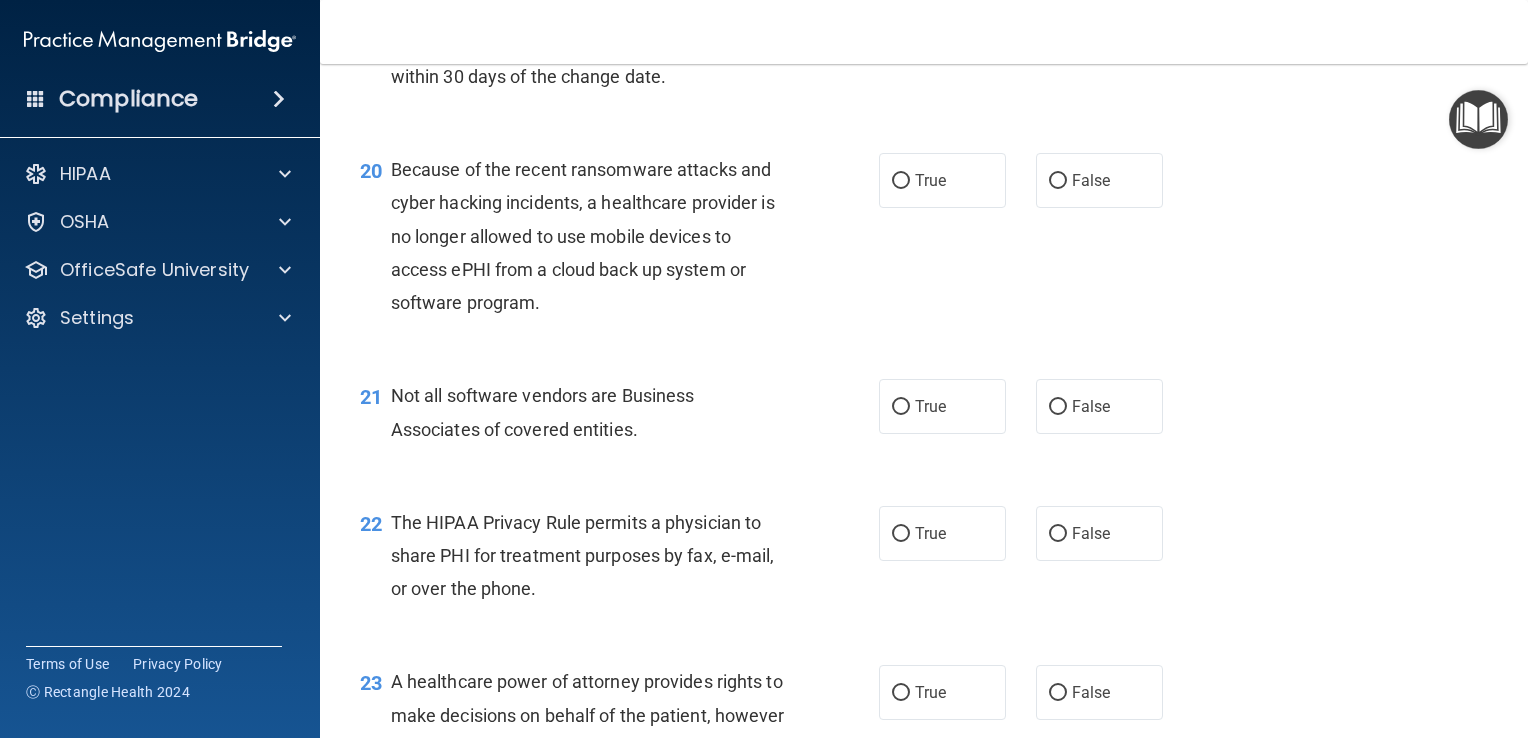 scroll, scrollTop: 3408, scrollLeft: 0, axis: vertical 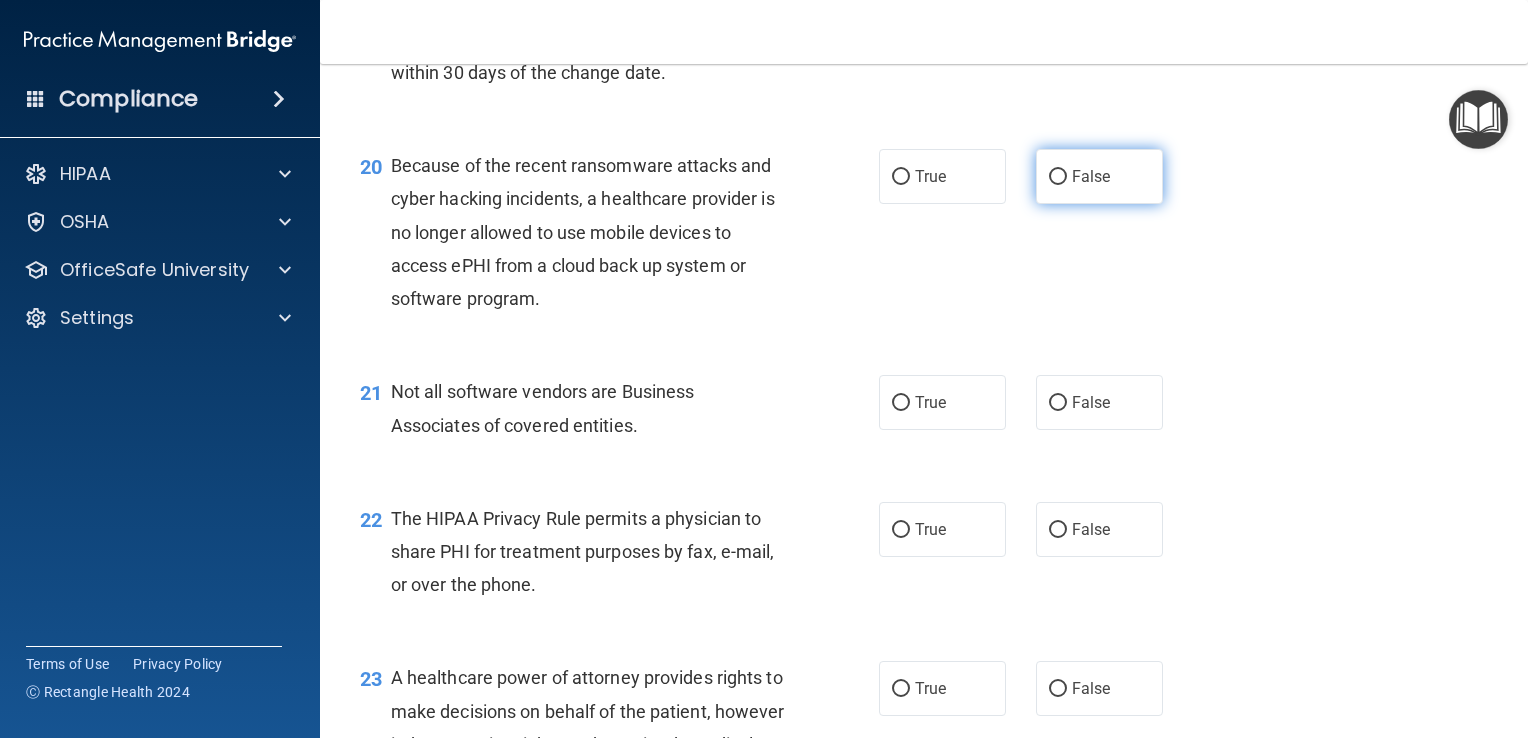 click on "False" at bounding box center (1091, 176) 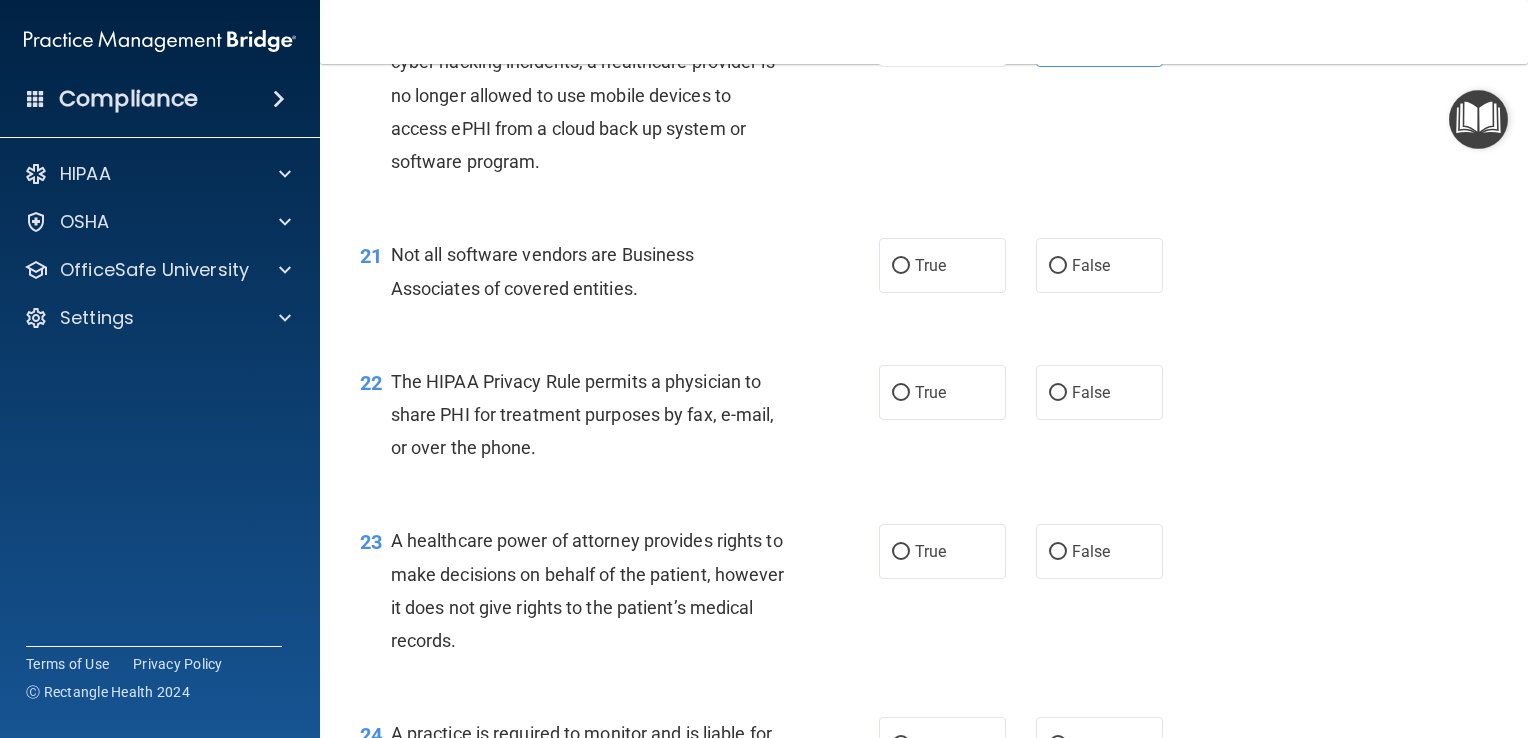 scroll, scrollTop: 3549, scrollLeft: 0, axis: vertical 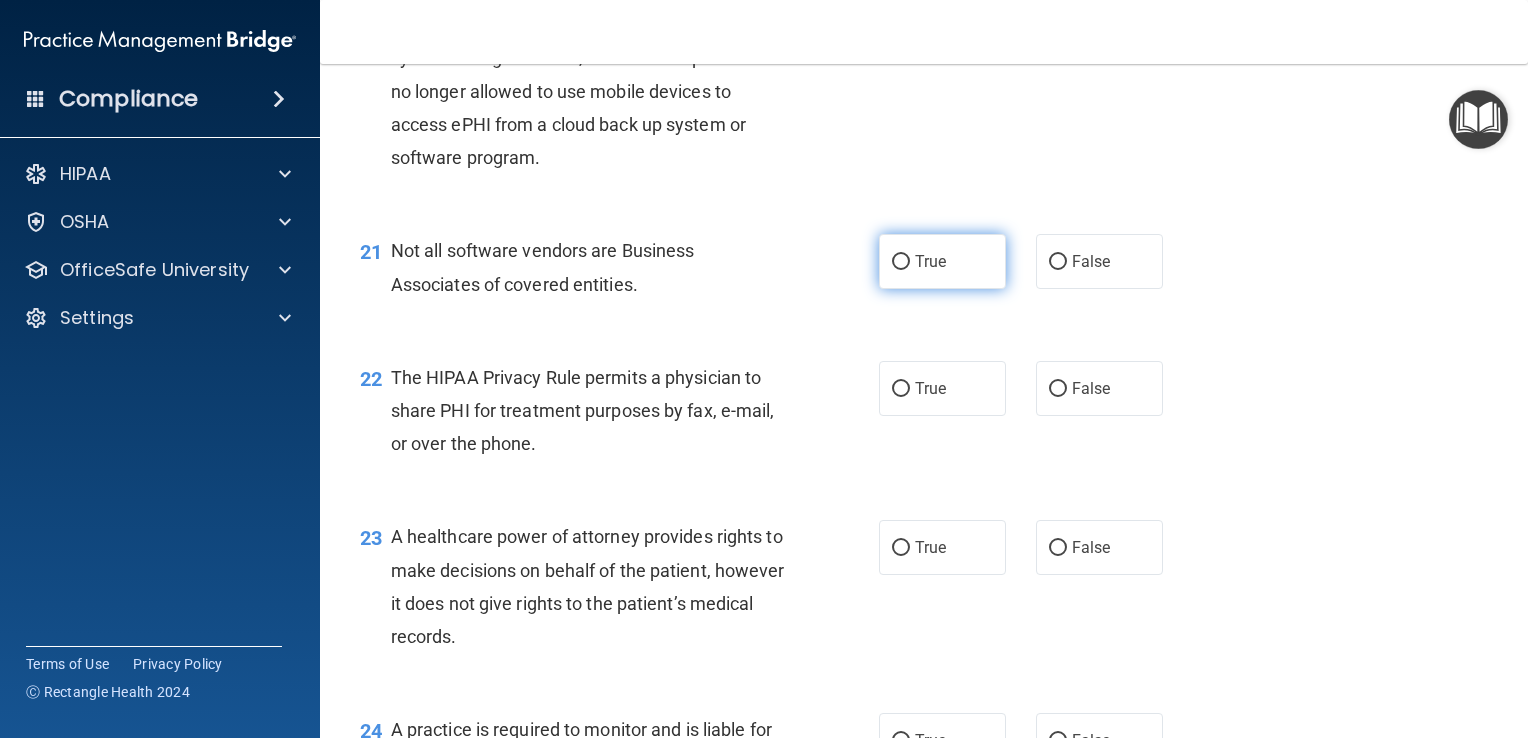 click on "True" at bounding box center [942, 261] 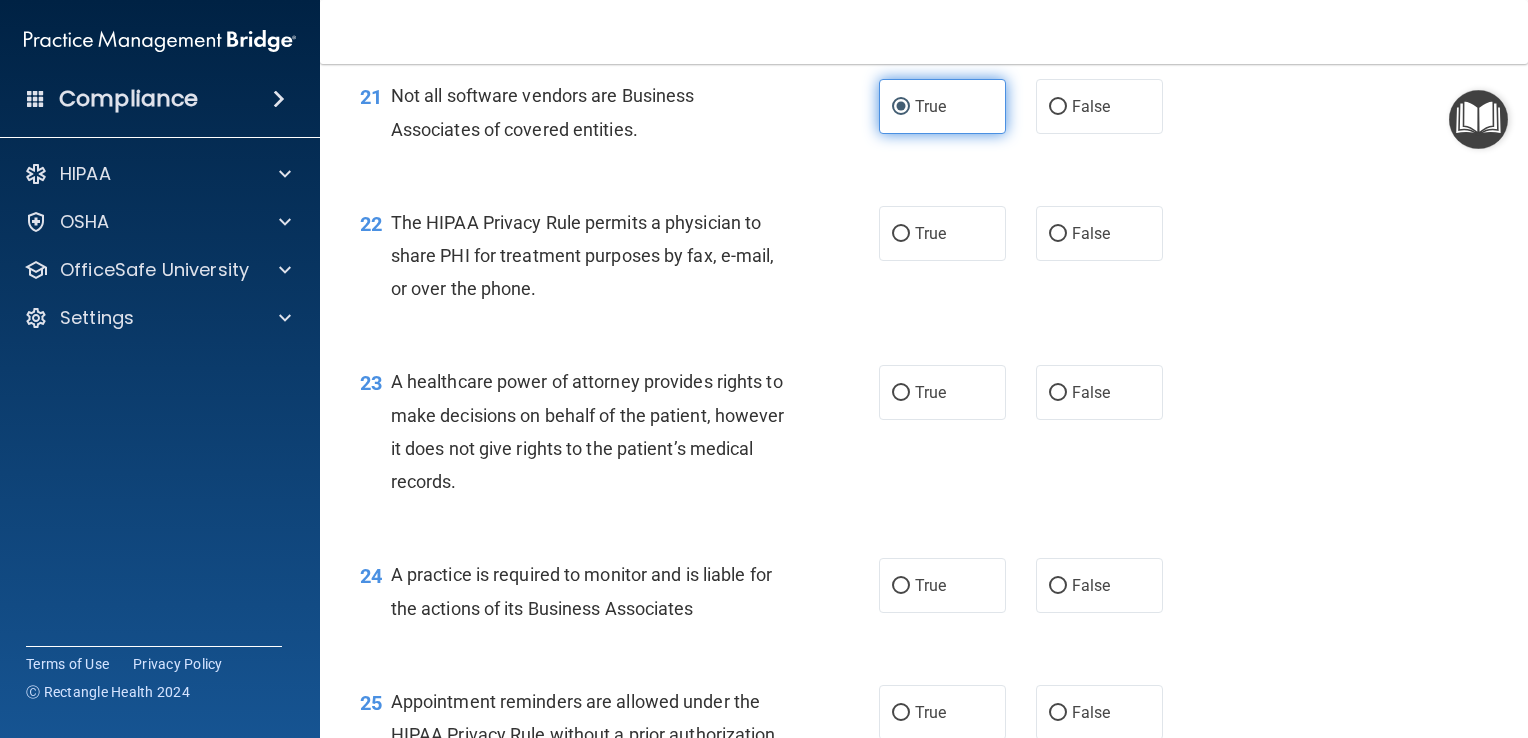 scroll, scrollTop: 3740, scrollLeft: 0, axis: vertical 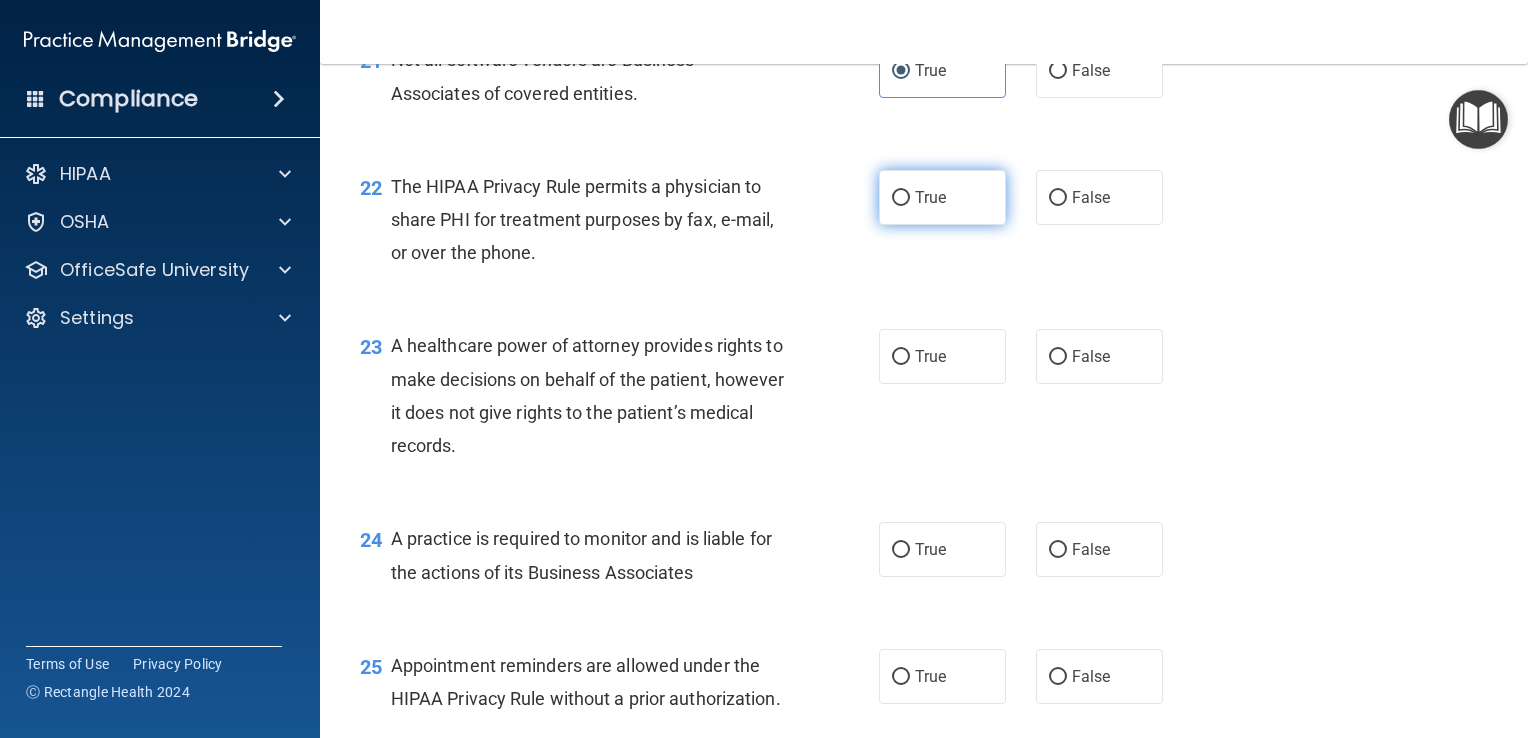 click on "True" at bounding box center [930, 197] 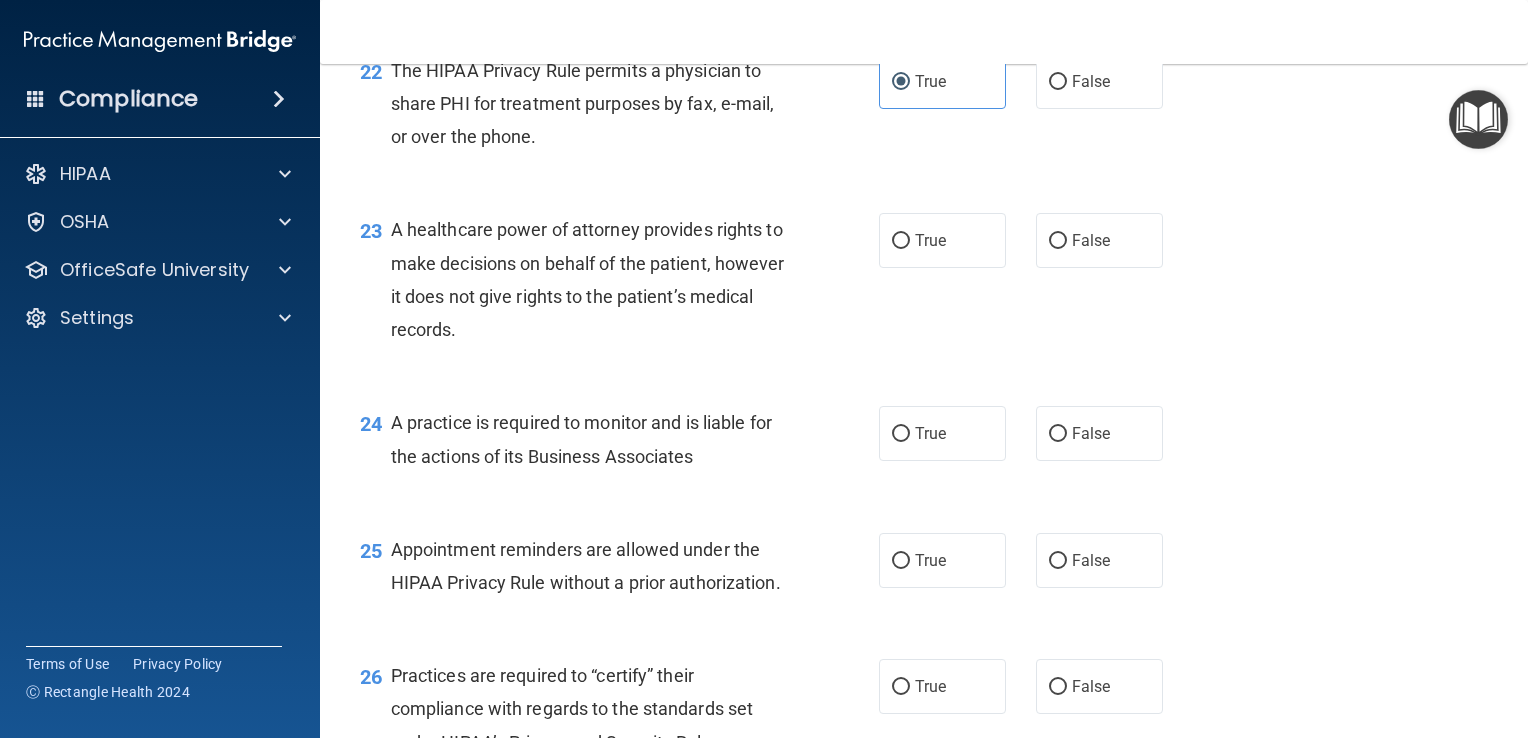 scroll, scrollTop: 3867, scrollLeft: 0, axis: vertical 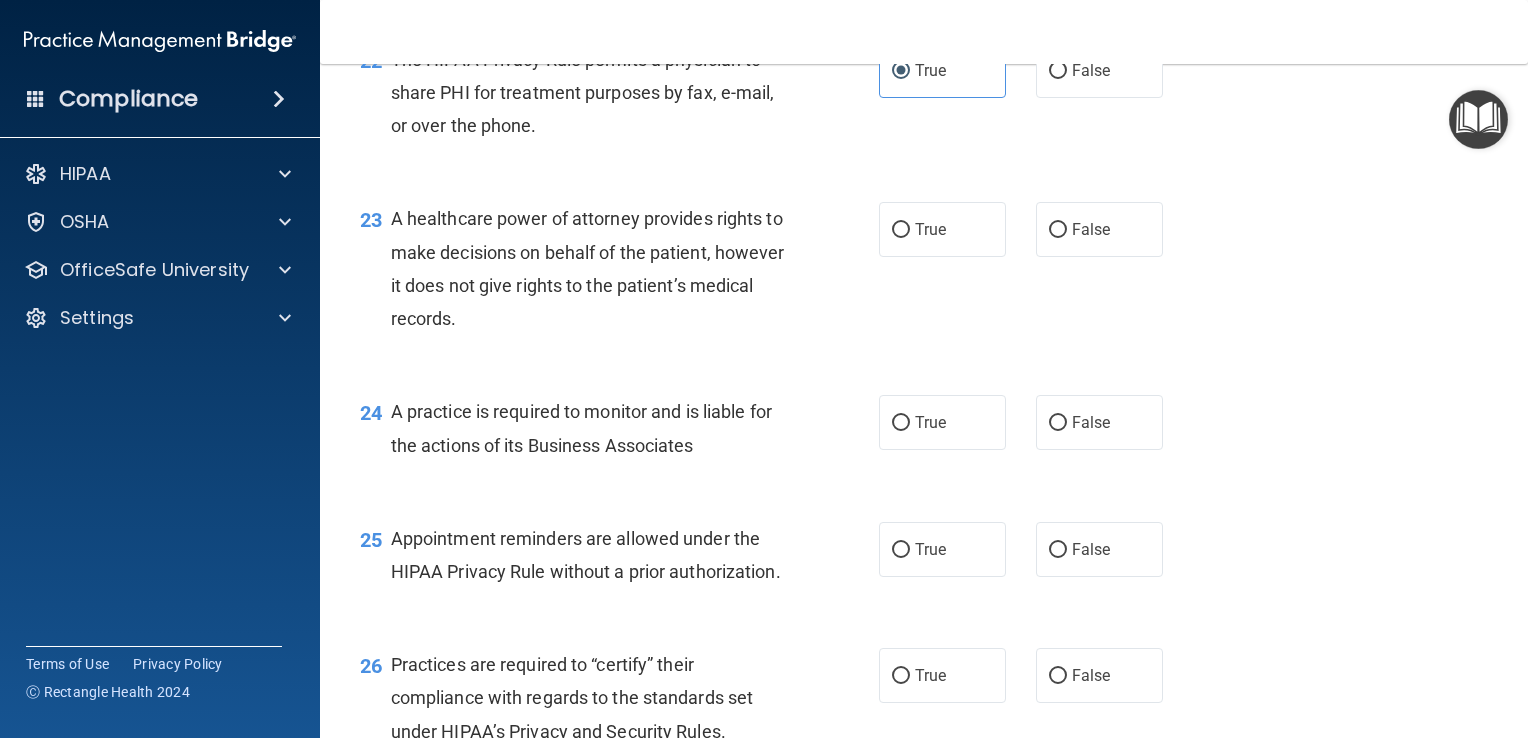 click on "True" at bounding box center [942, 229] 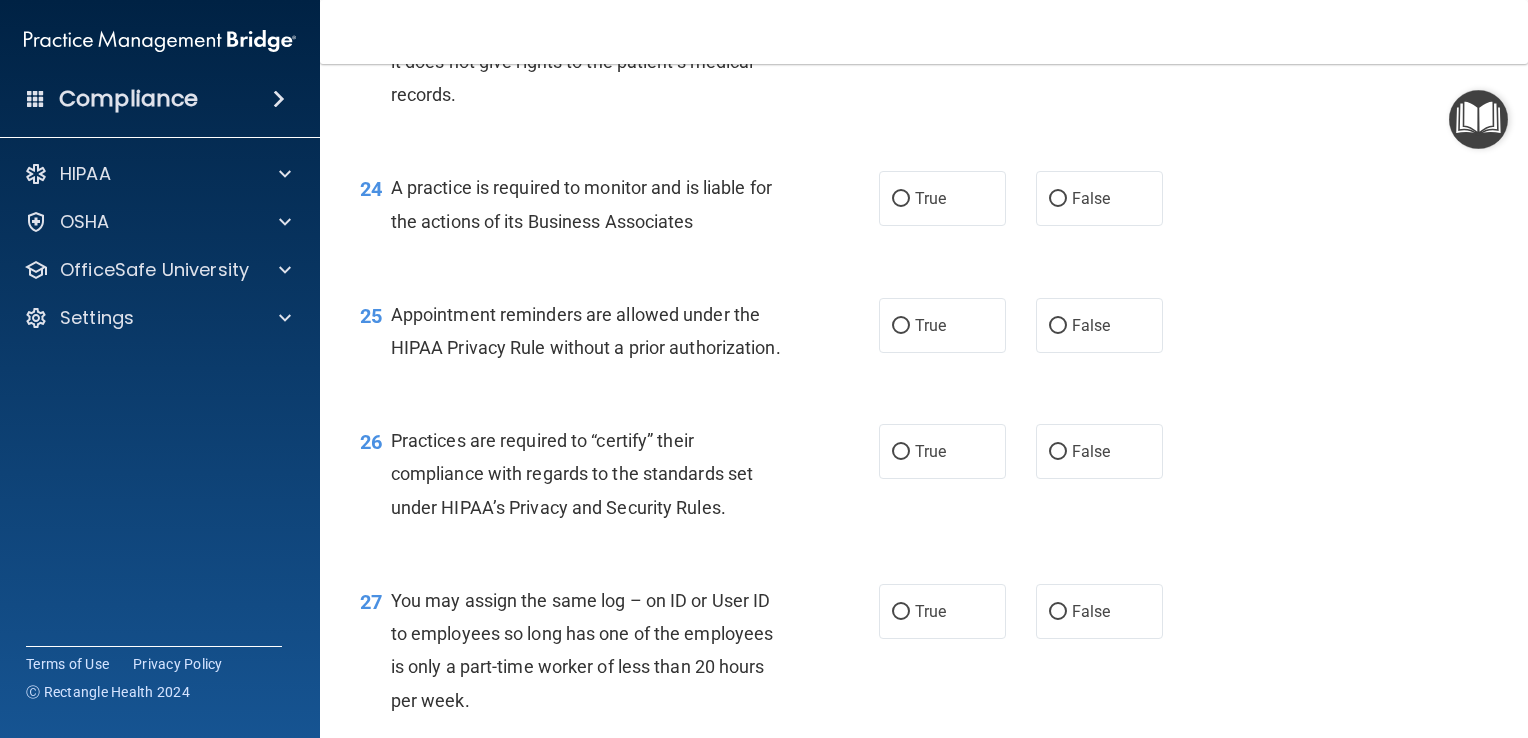 scroll, scrollTop: 4093, scrollLeft: 0, axis: vertical 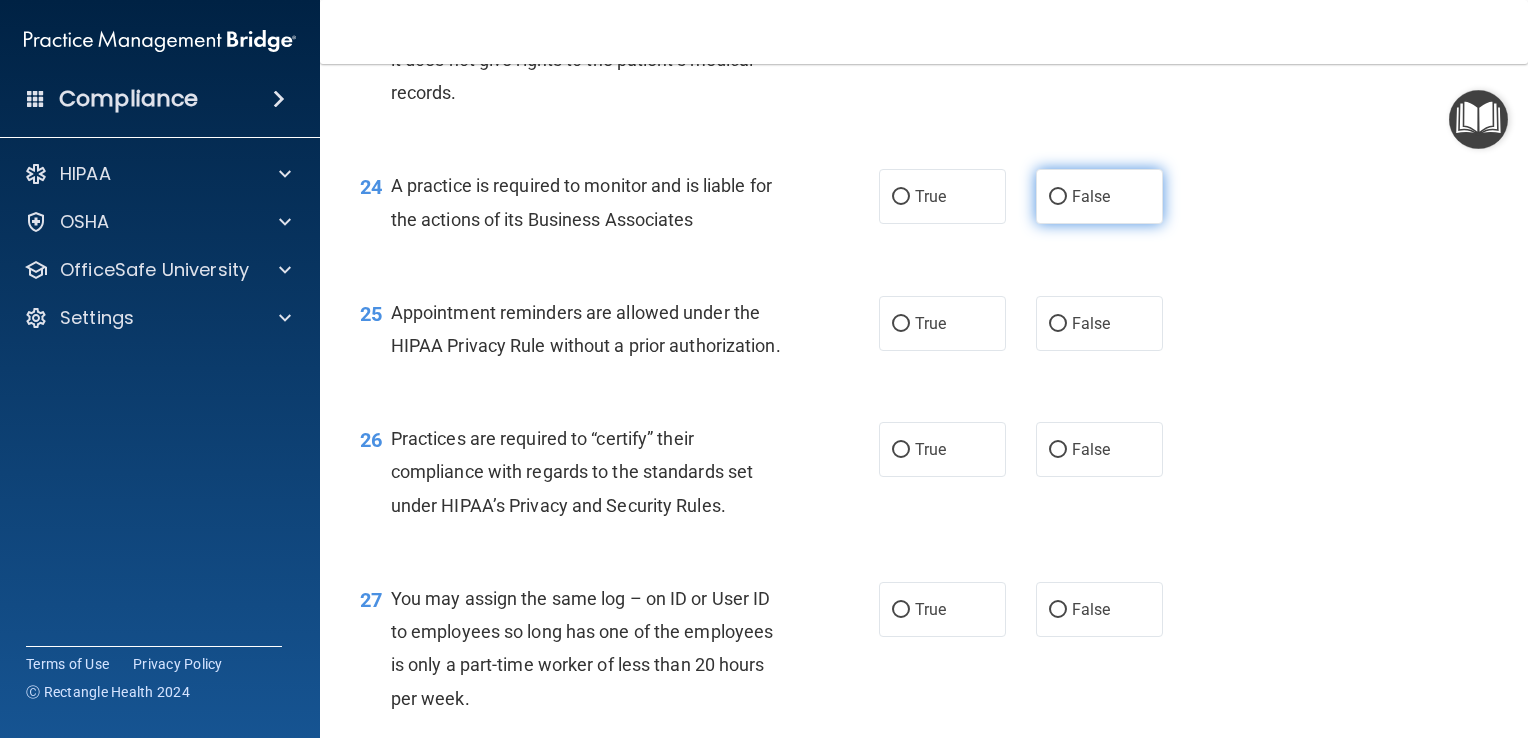 click on "False" at bounding box center (1099, 196) 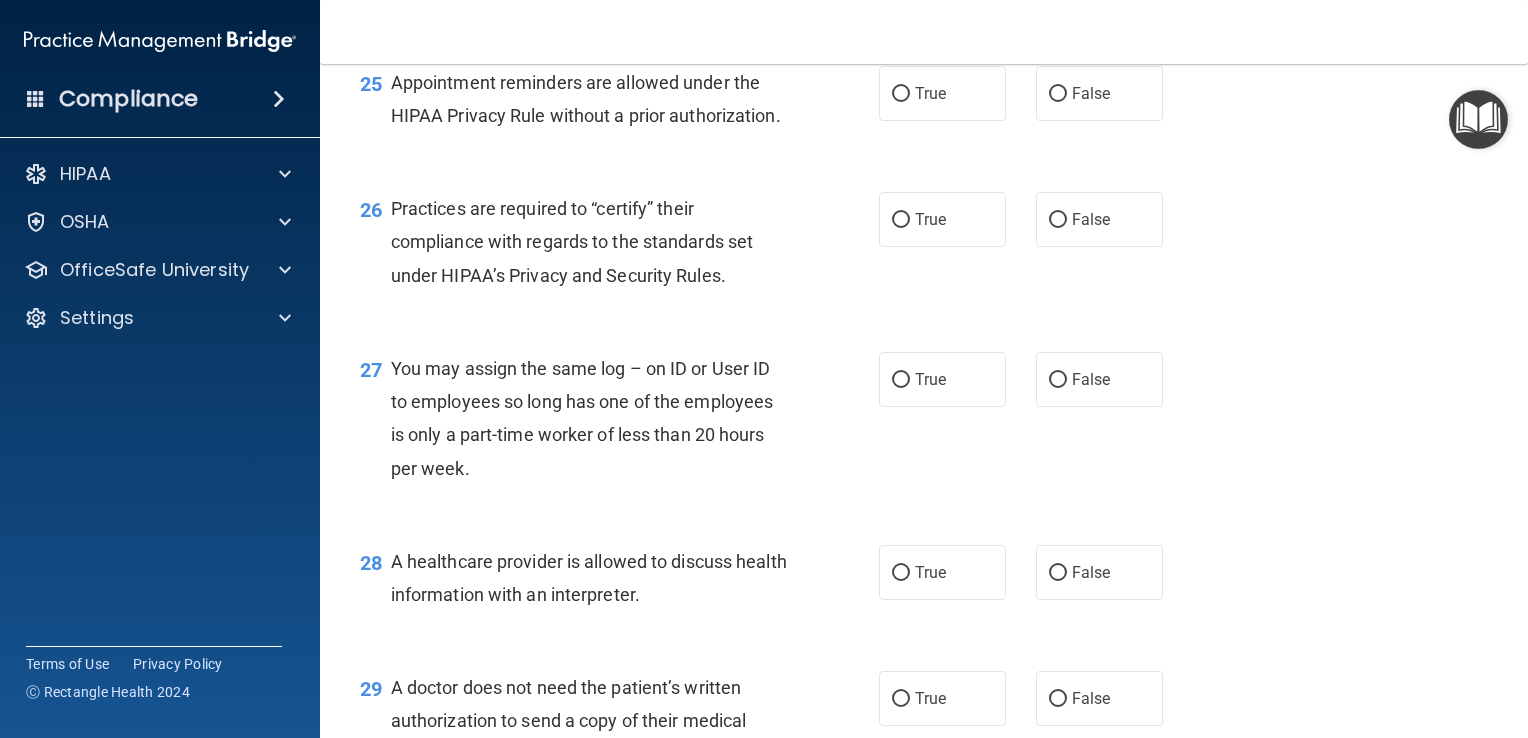 scroll, scrollTop: 4329, scrollLeft: 0, axis: vertical 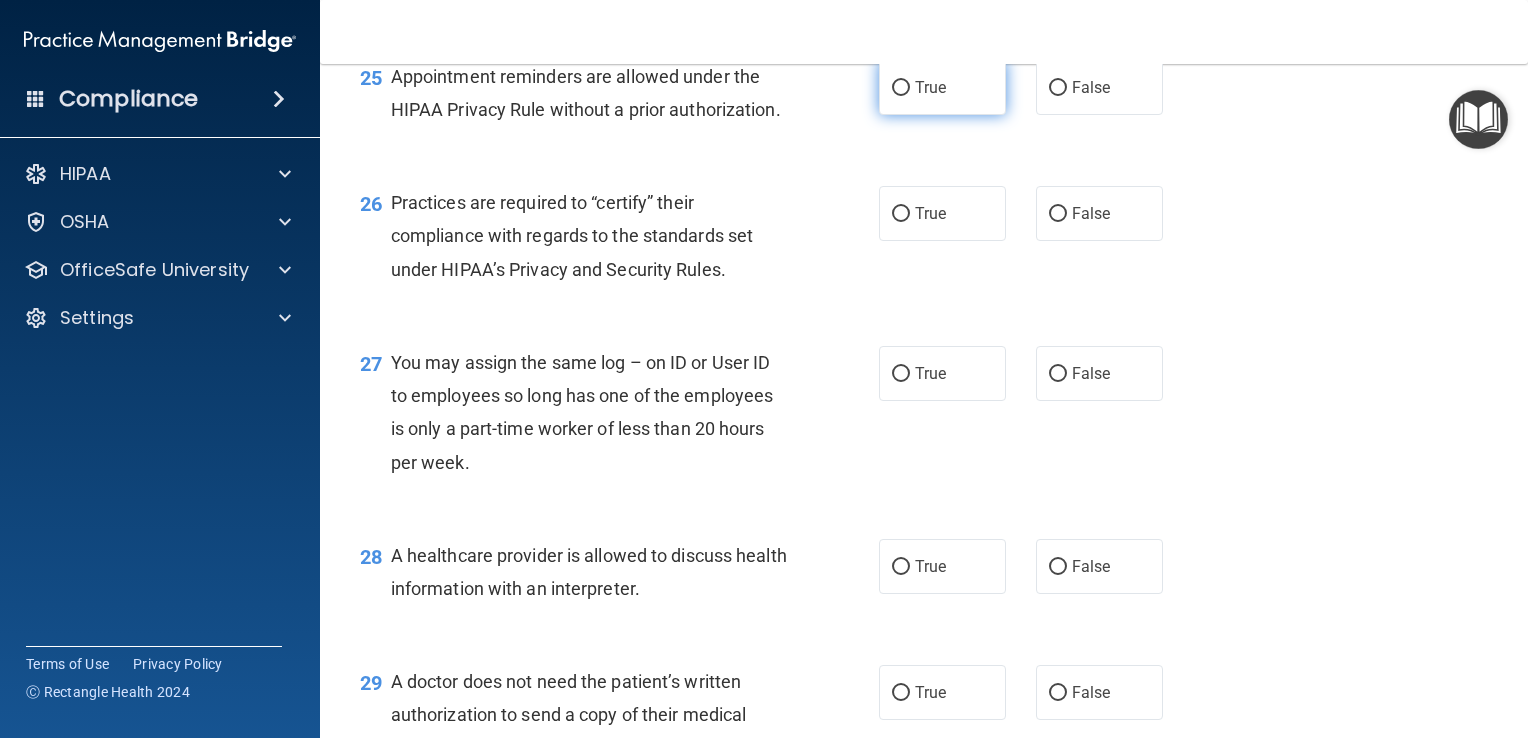 click on "True" at bounding box center [942, 87] 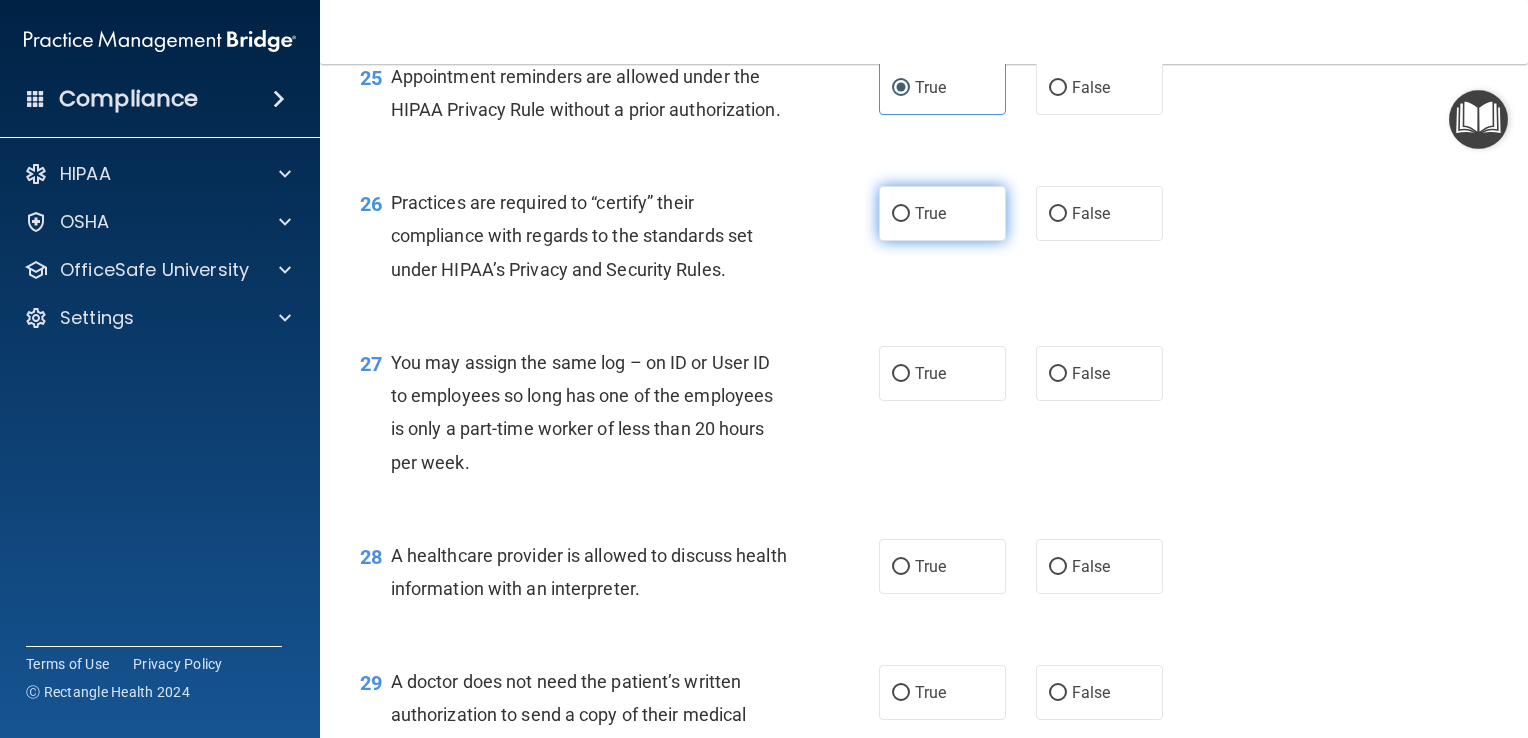 scroll, scrollTop: 4431, scrollLeft: 0, axis: vertical 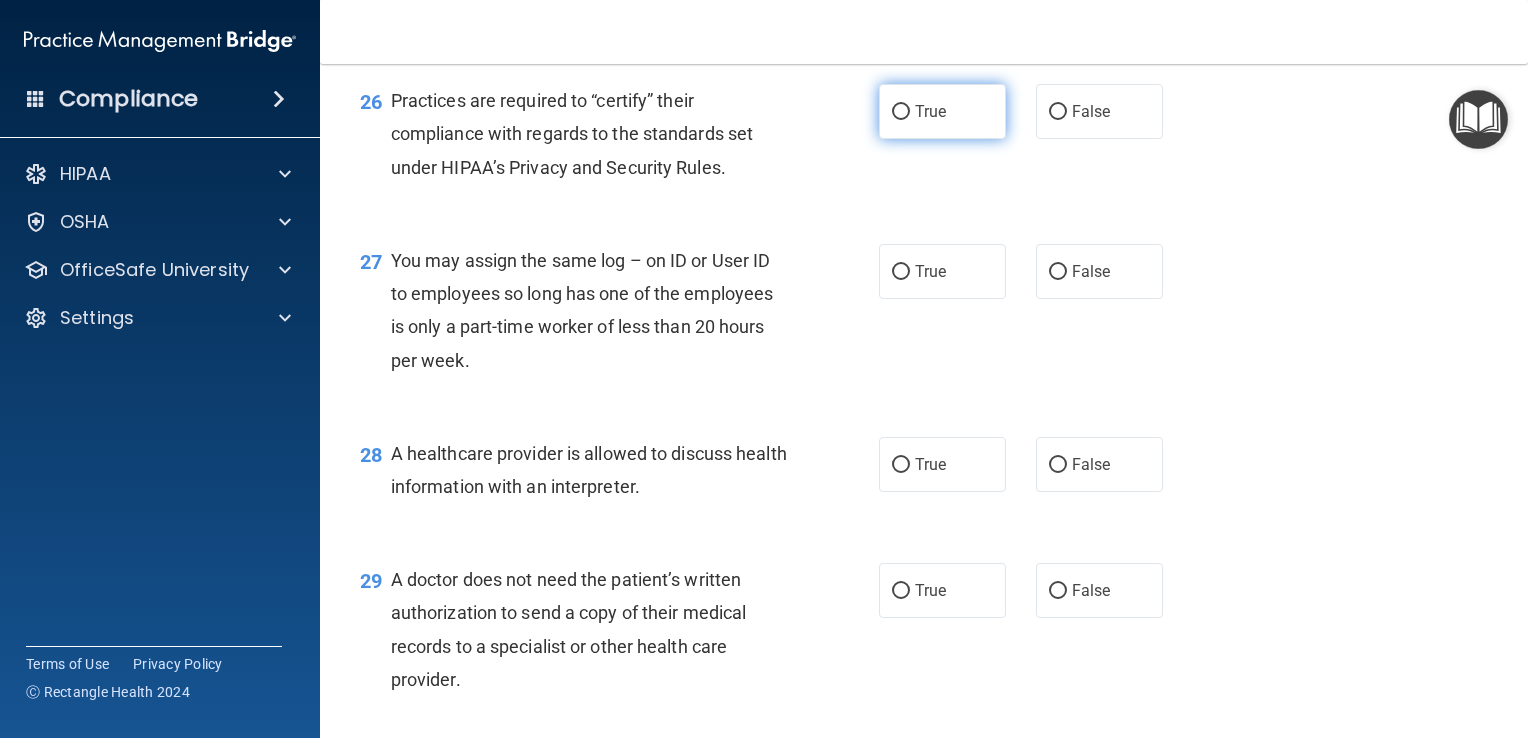 click on "True" at bounding box center [942, 111] 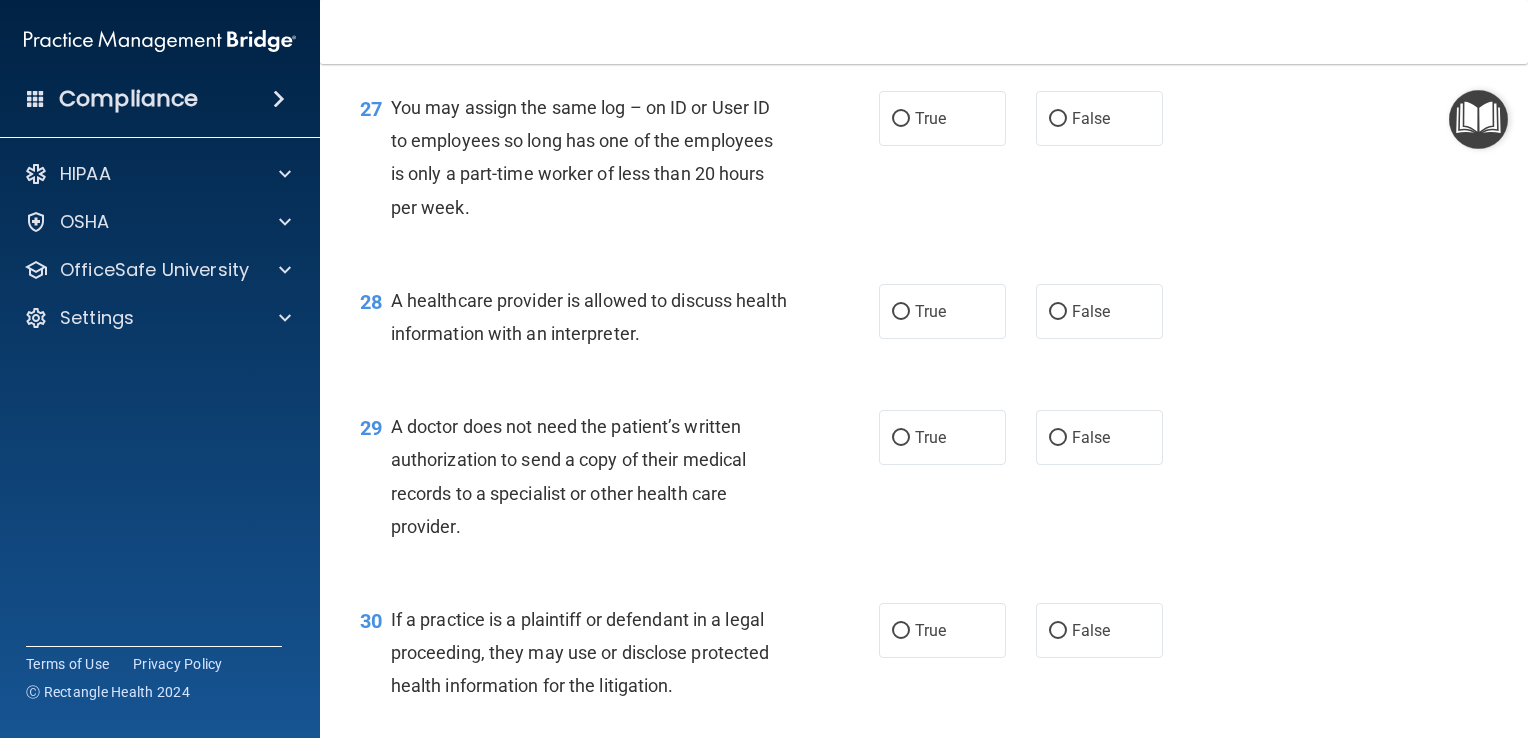 scroll, scrollTop: 4584, scrollLeft: 0, axis: vertical 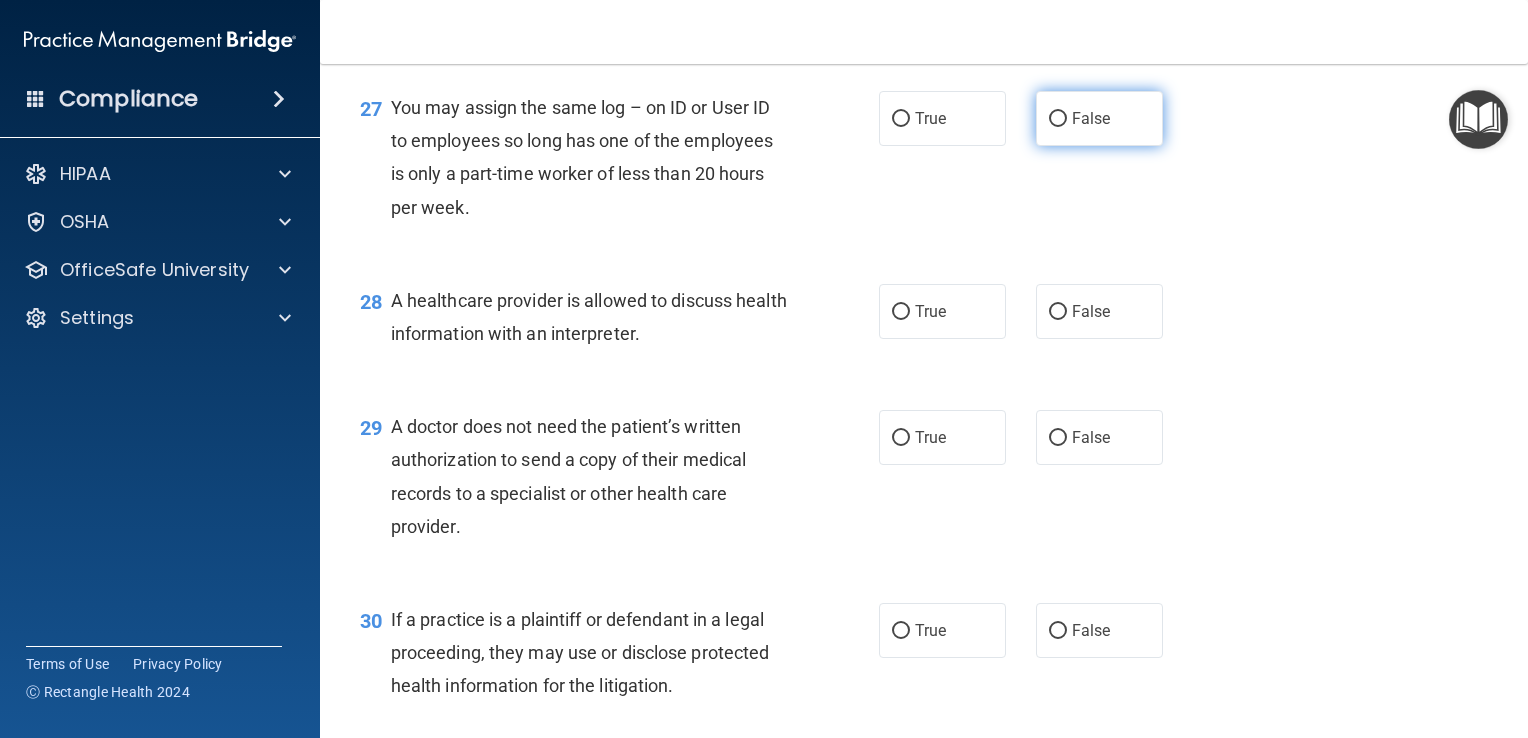 click on "False" at bounding box center [1091, 118] 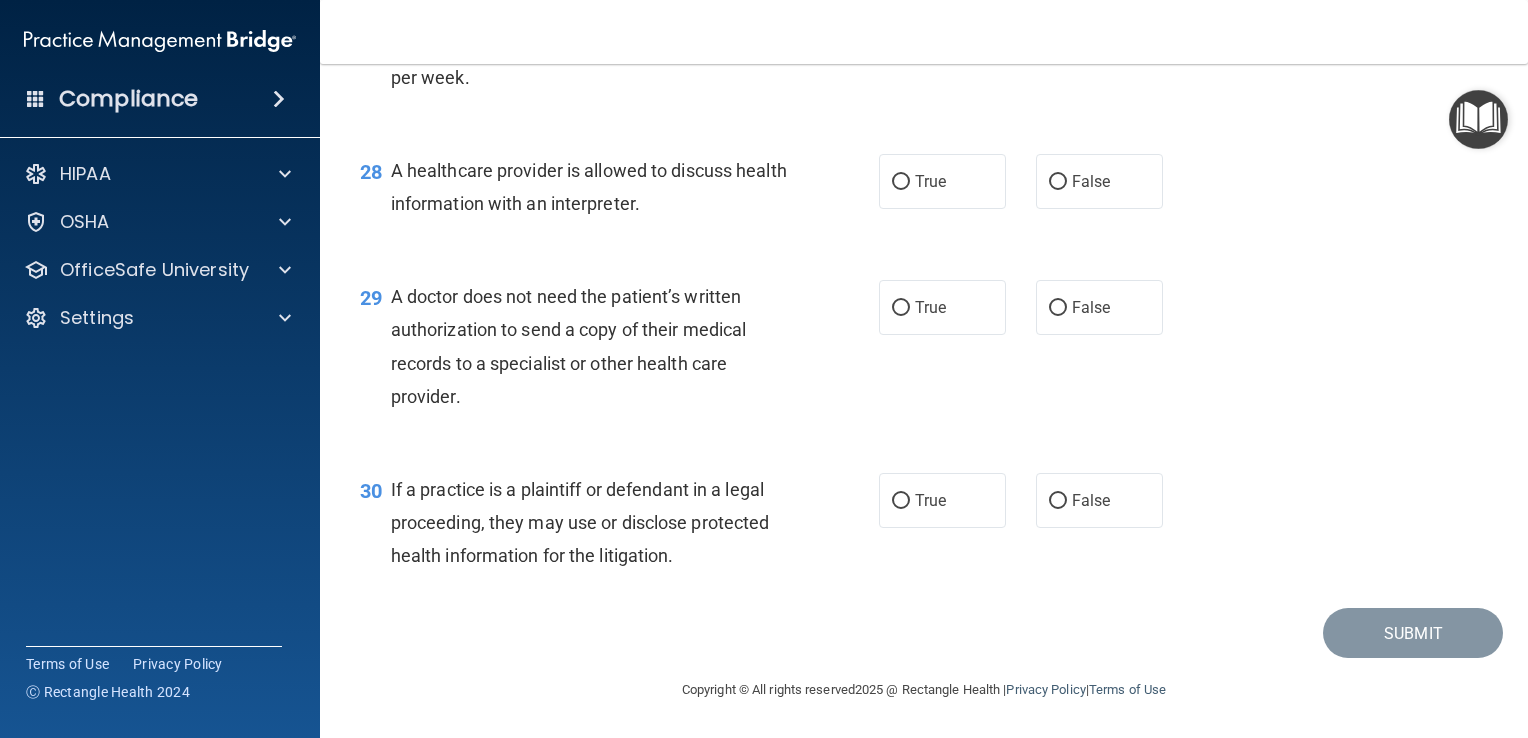 scroll, scrollTop: 4792, scrollLeft: 0, axis: vertical 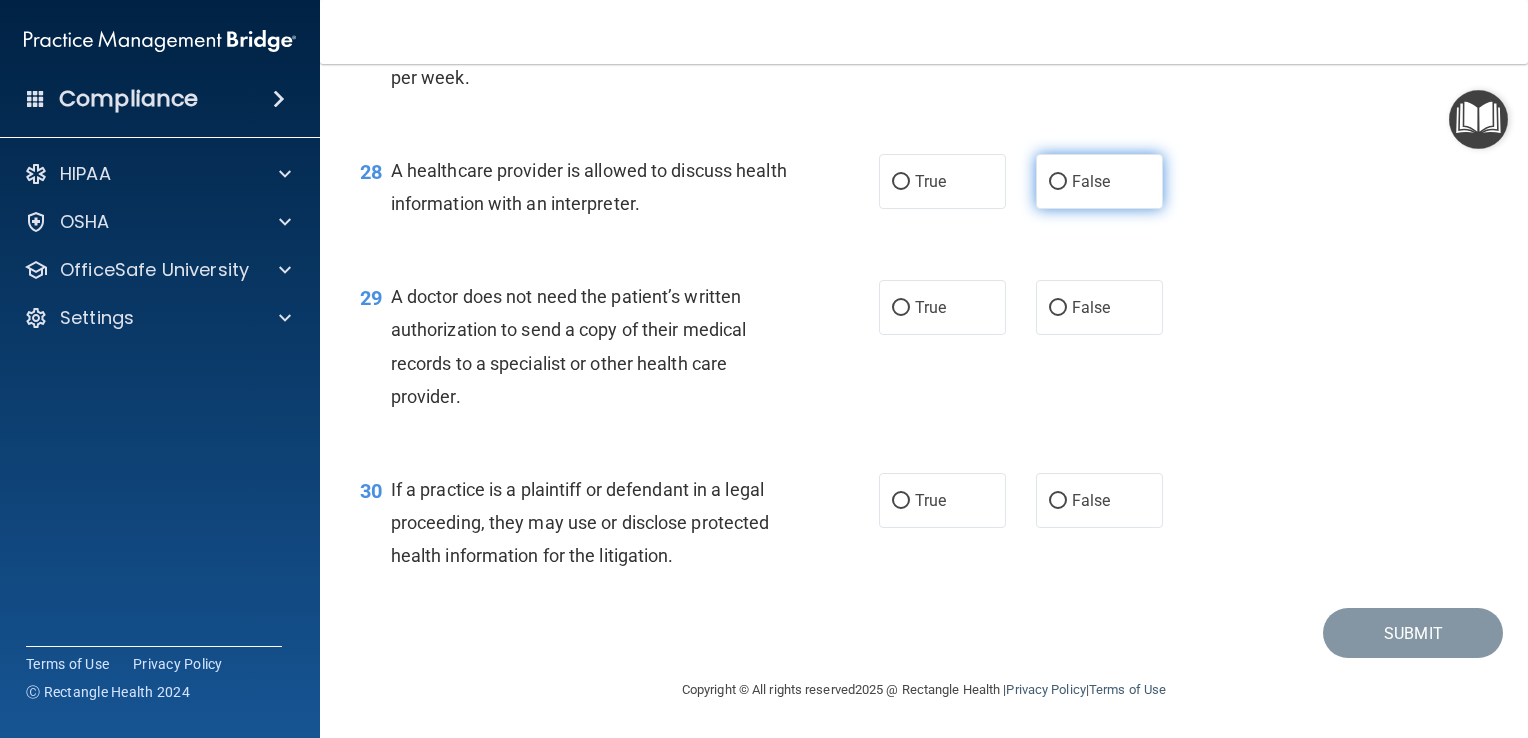 click on "False" at bounding box center [1099, 181] 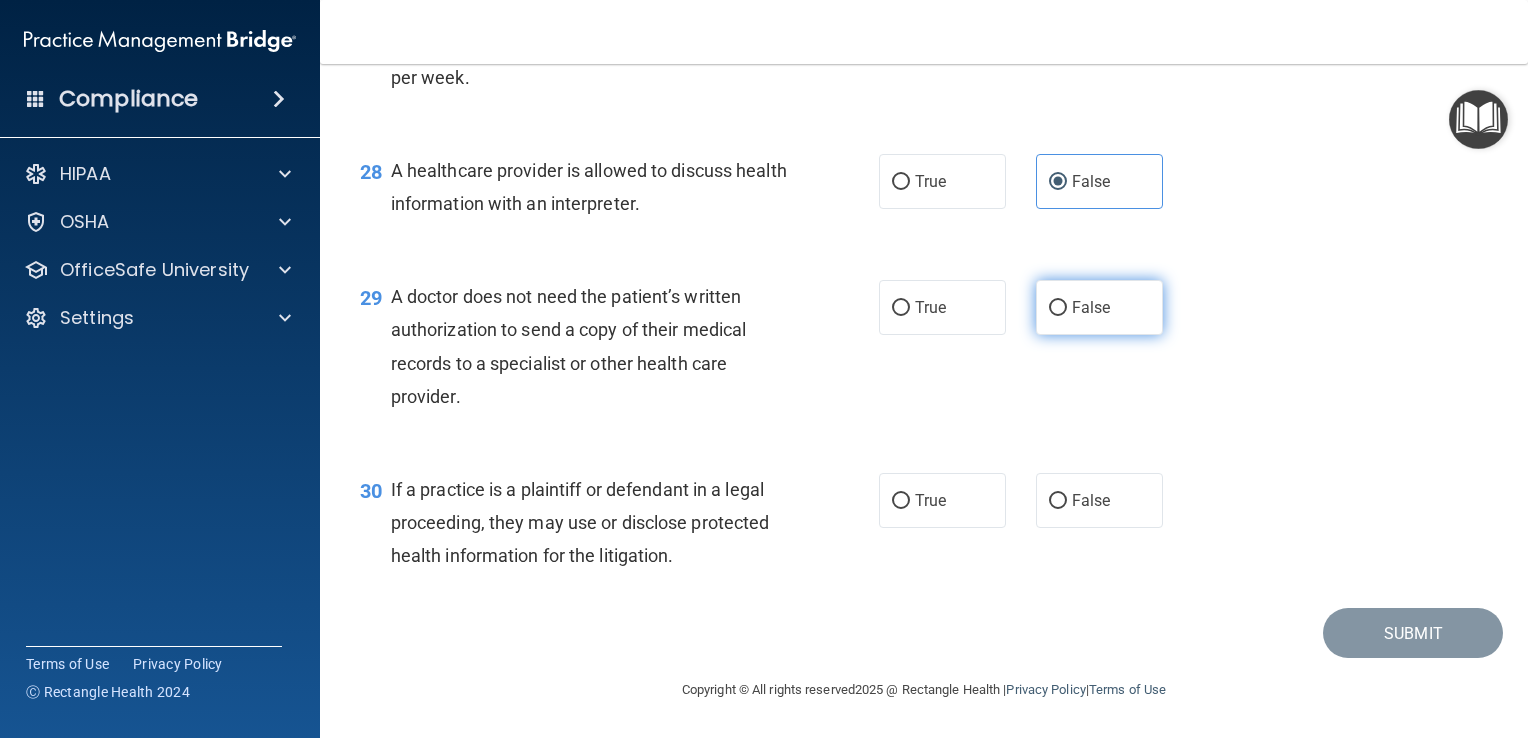 click on "False" at bounding box center (1099, 307) 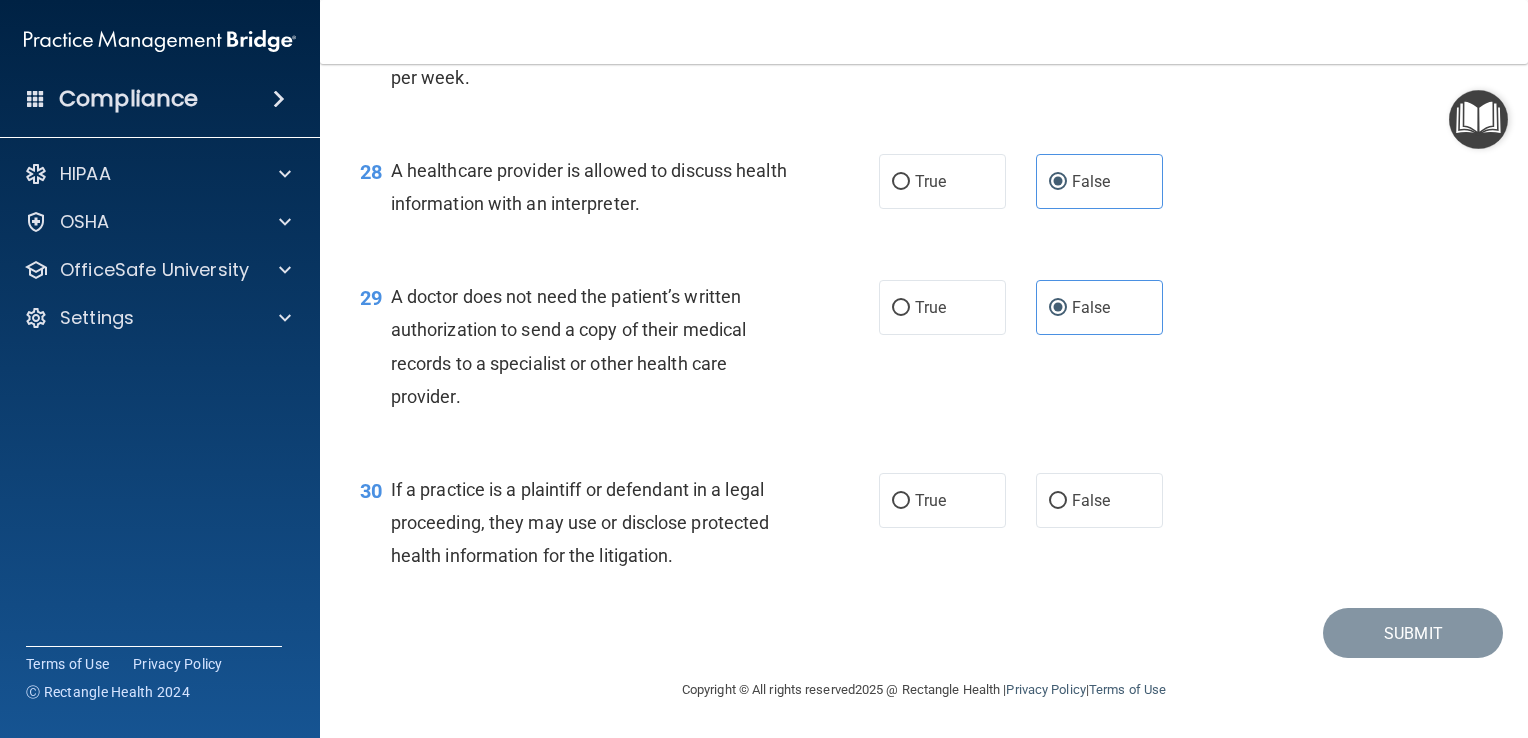 scroll, scrollTop: 4813, scrollLeft: 0, axis: vertical 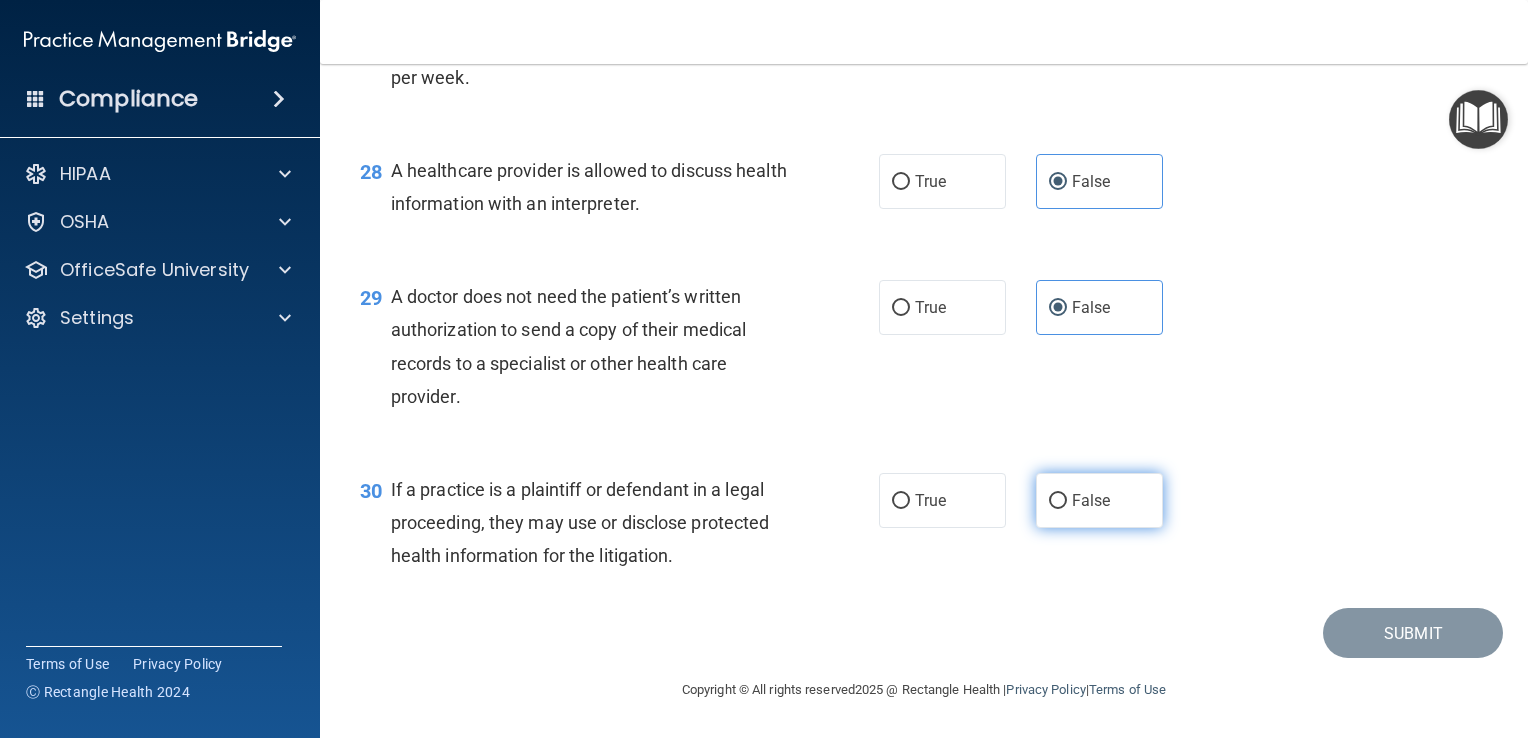 click on "False" at bounding box center (1099, 500) 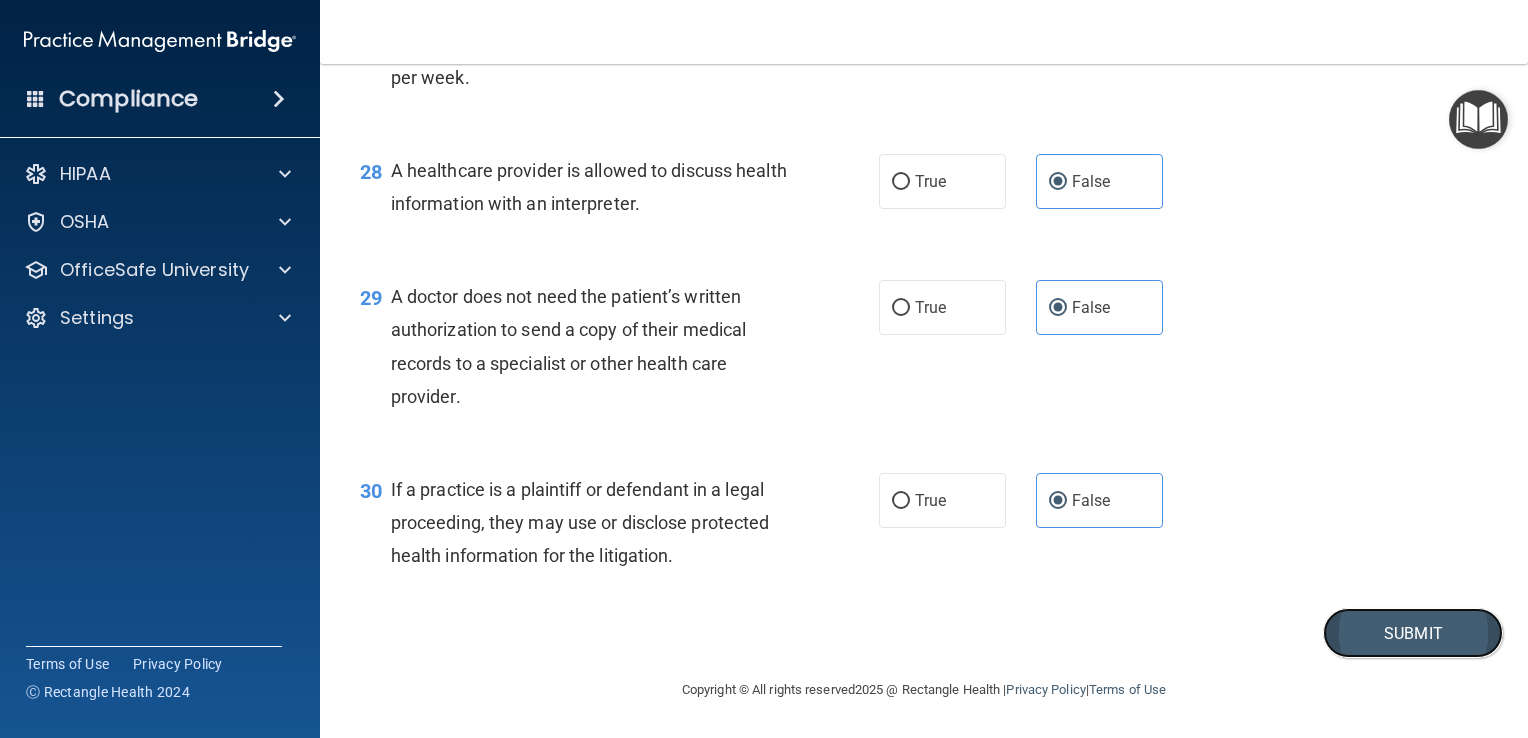 click on "Submit" at bounding box center [1413, 633] 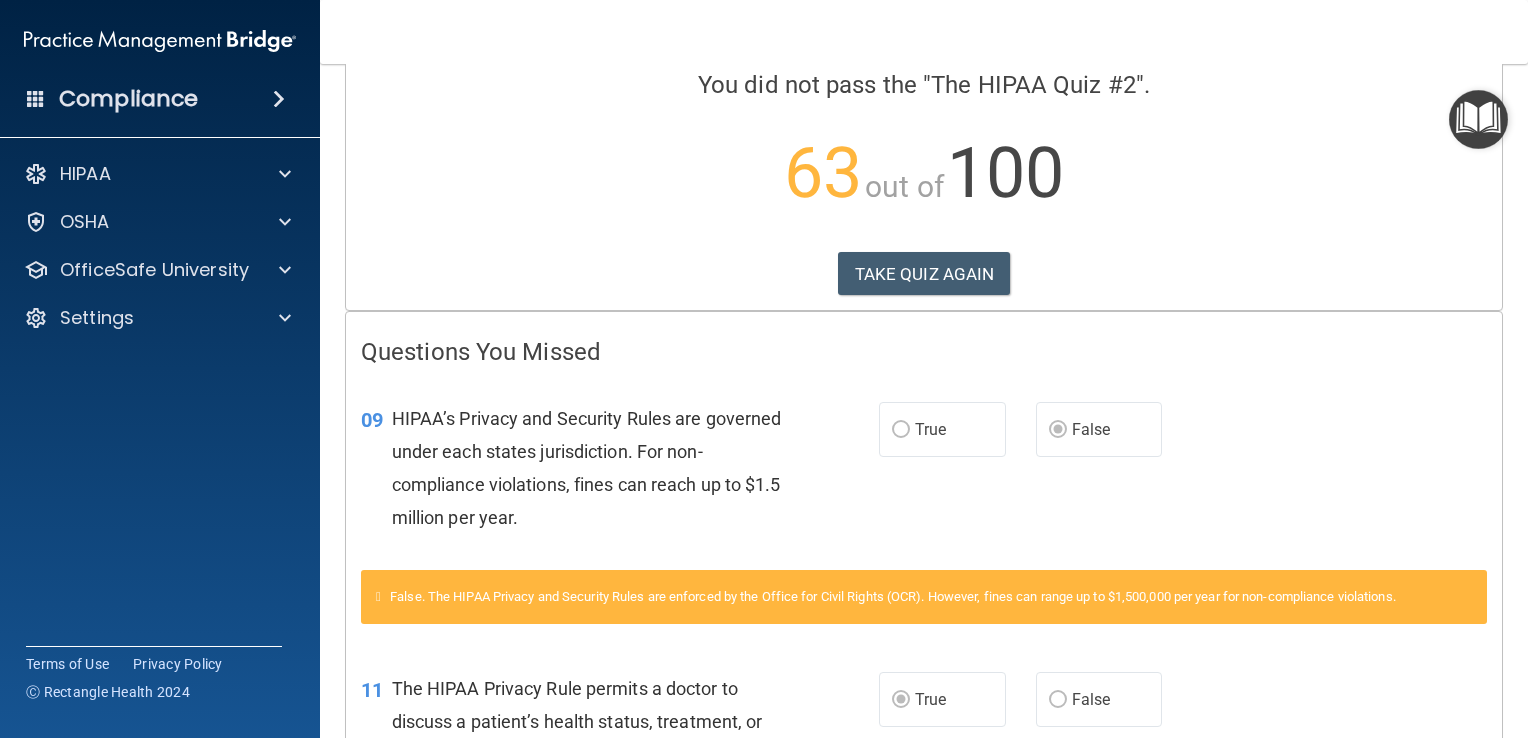 scroll, scrollTop: 156, scrollLeft: 0, axis: vertical 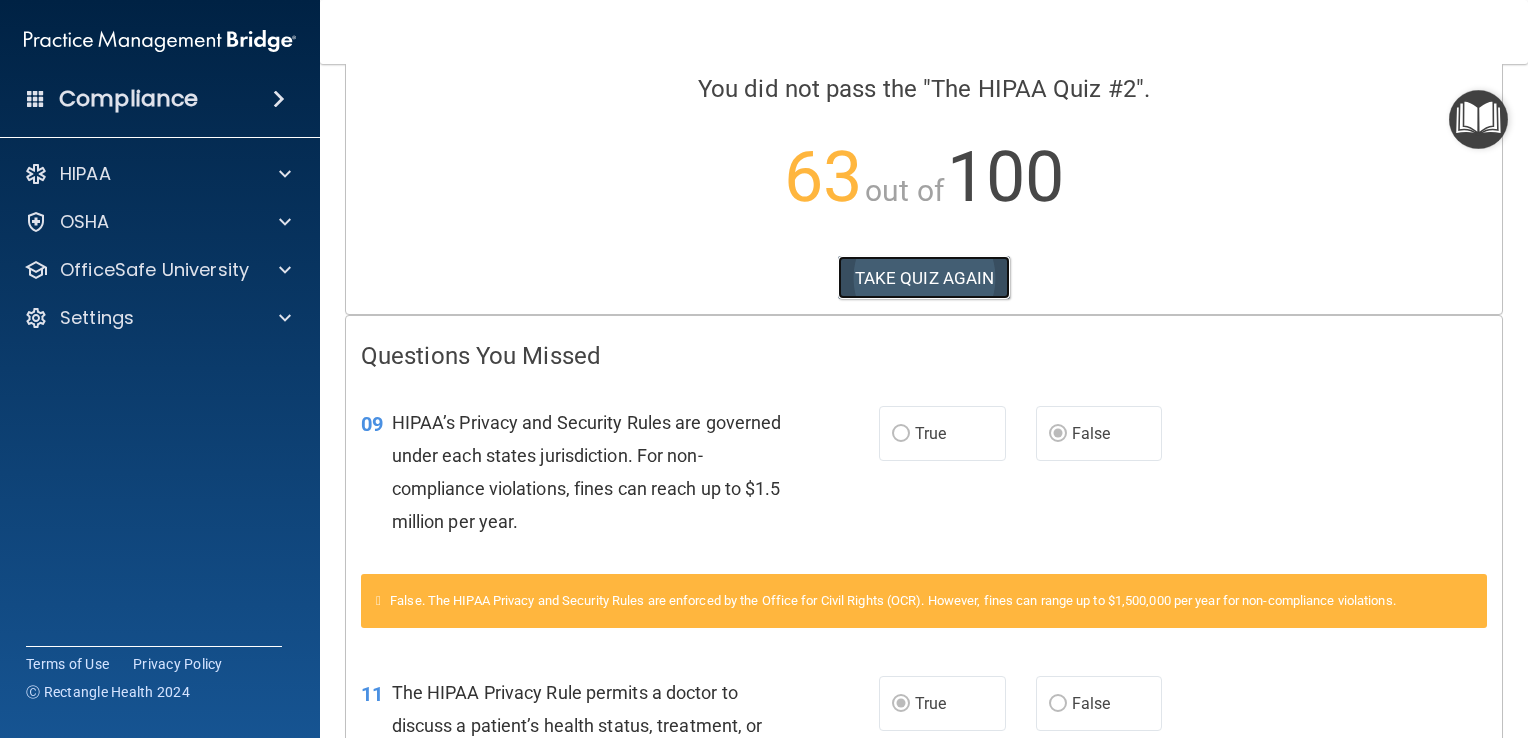 click on "TAKE QUIZ AGAIN" at bounding box center [924, 278] 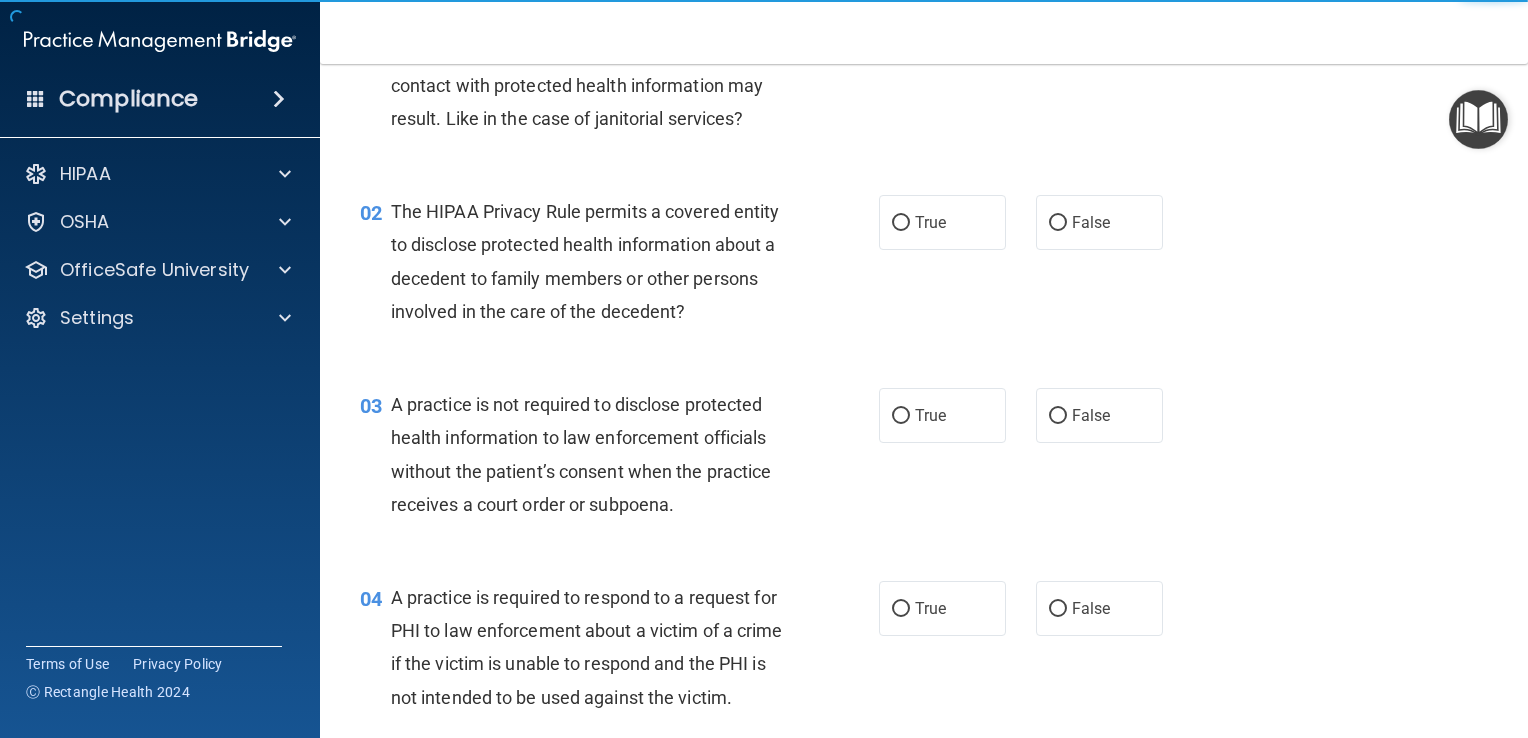 scroll, scrollTop: 0, scrollLeft: 0, axis: both 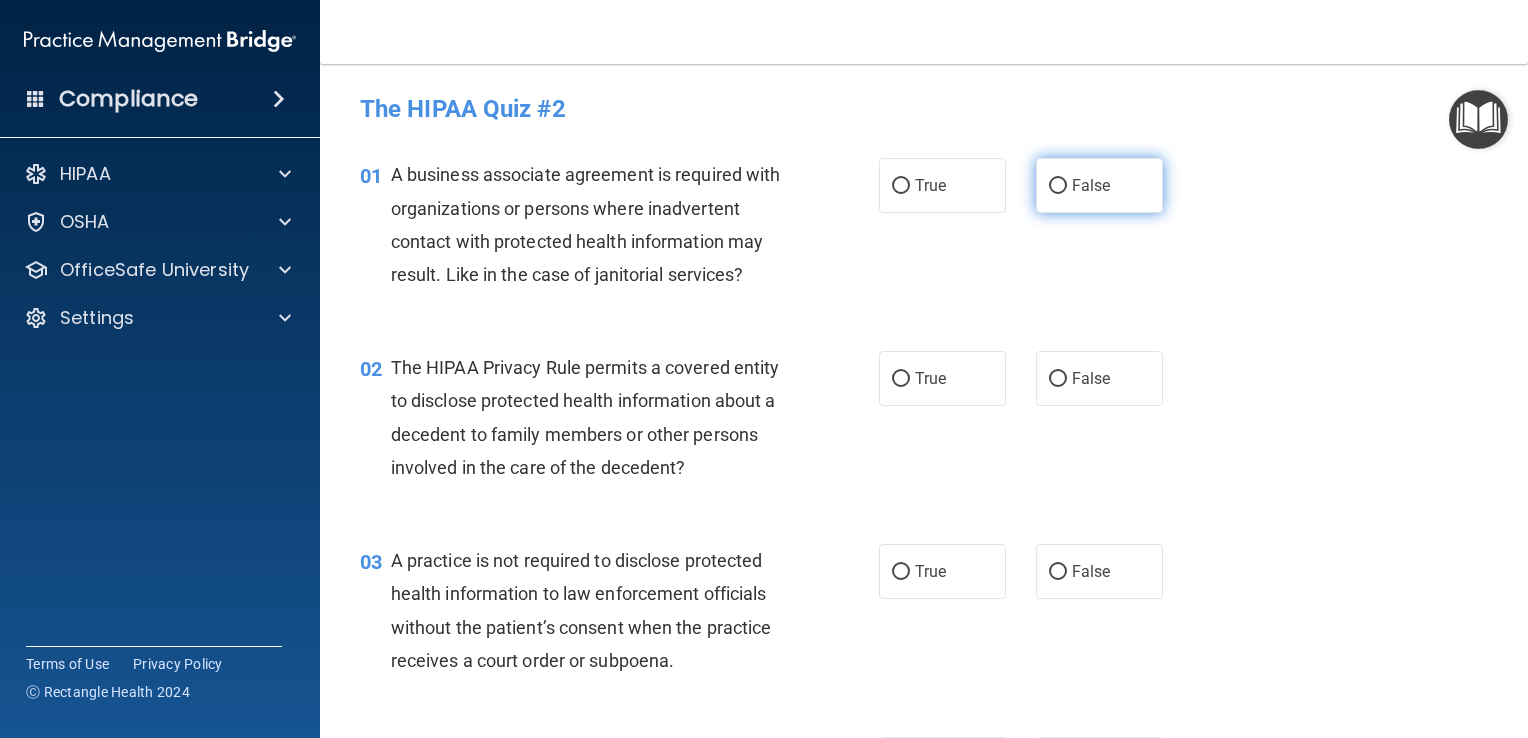 click on "False" at bounding box center (1099, 185) 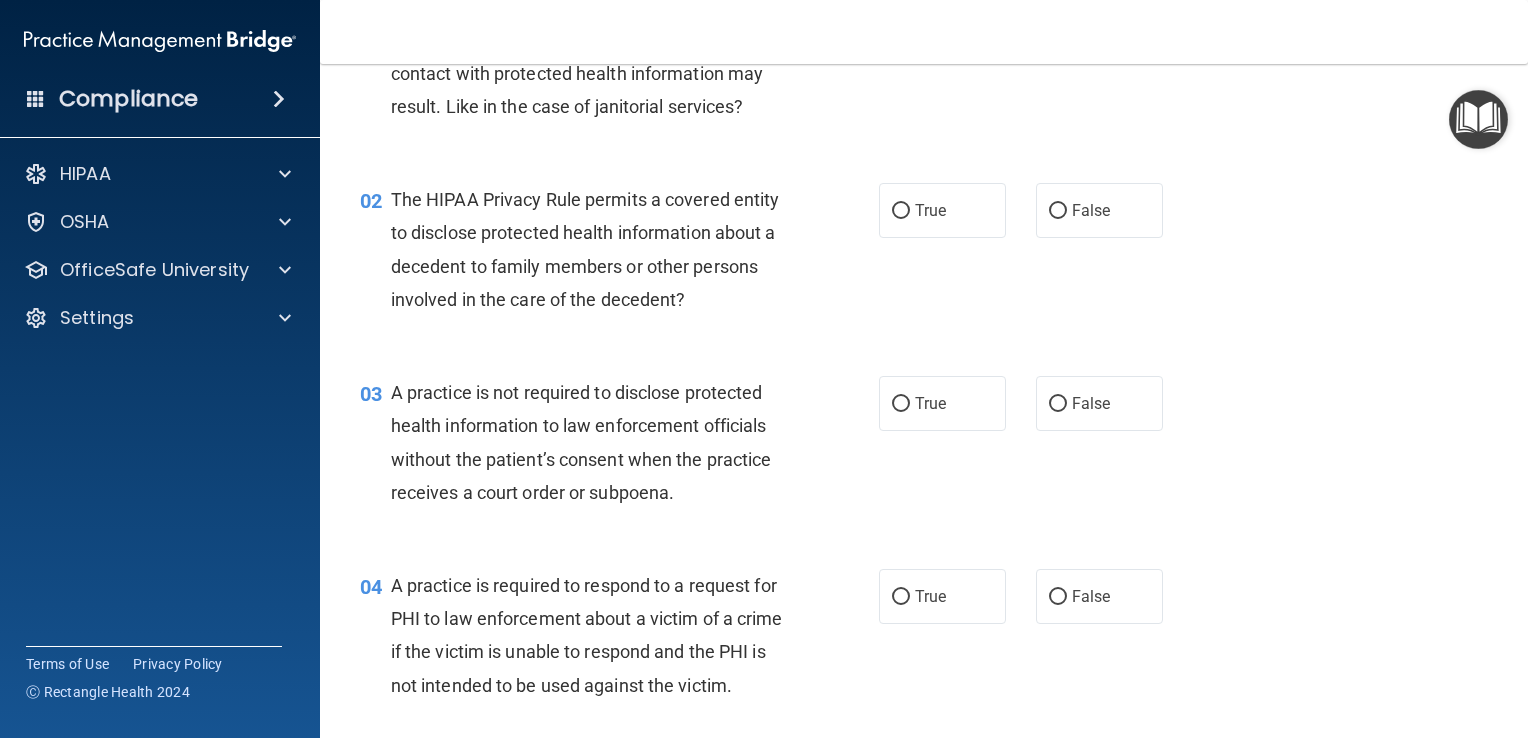 scroll, scrollTop: 172, scrollLeft: 0, axis: vertical 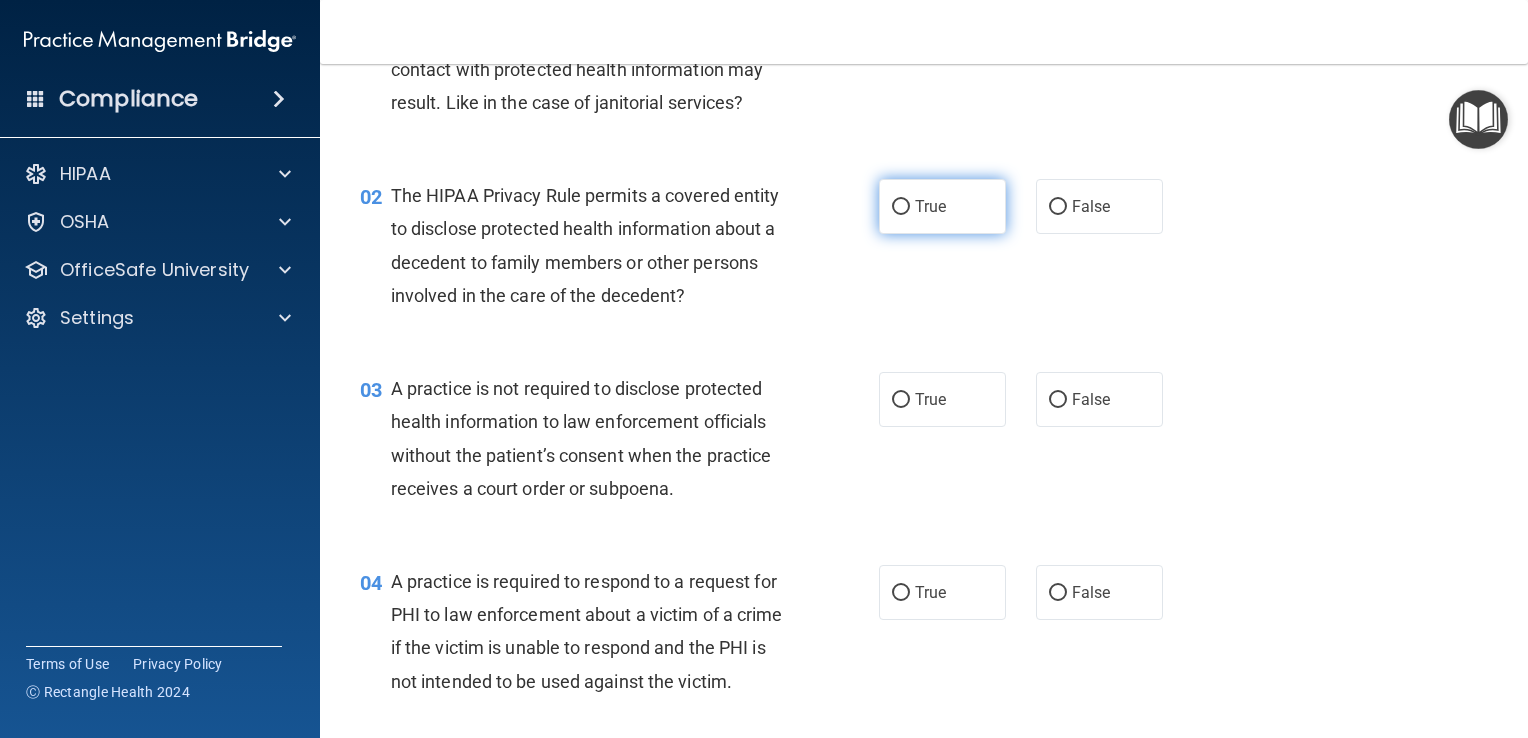 click on "True" at bounding box center [942, 206] 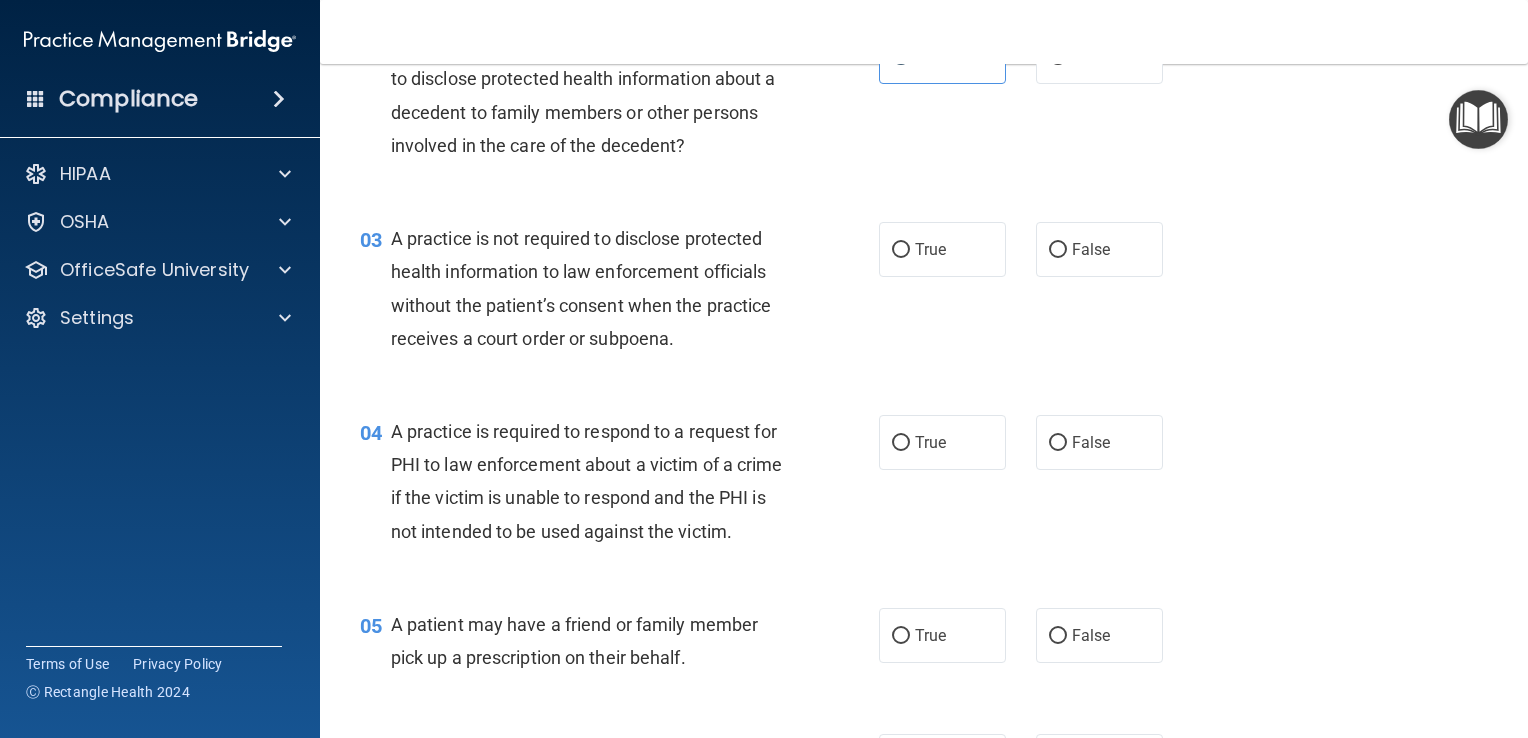 scroll, scrollTop: 324, scrollLeft: 0, axis: vertical 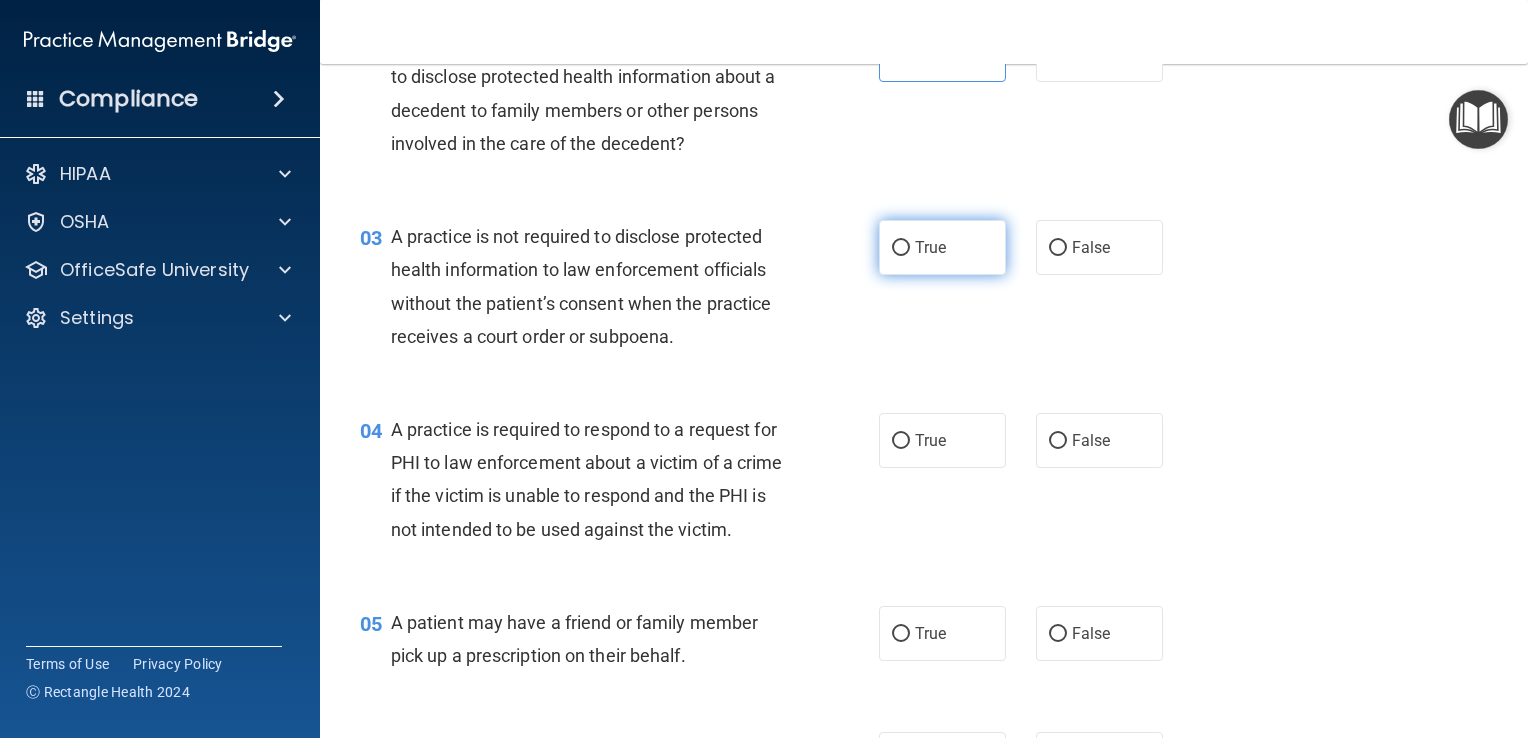 click on "True" at bounding box center (942, 247) 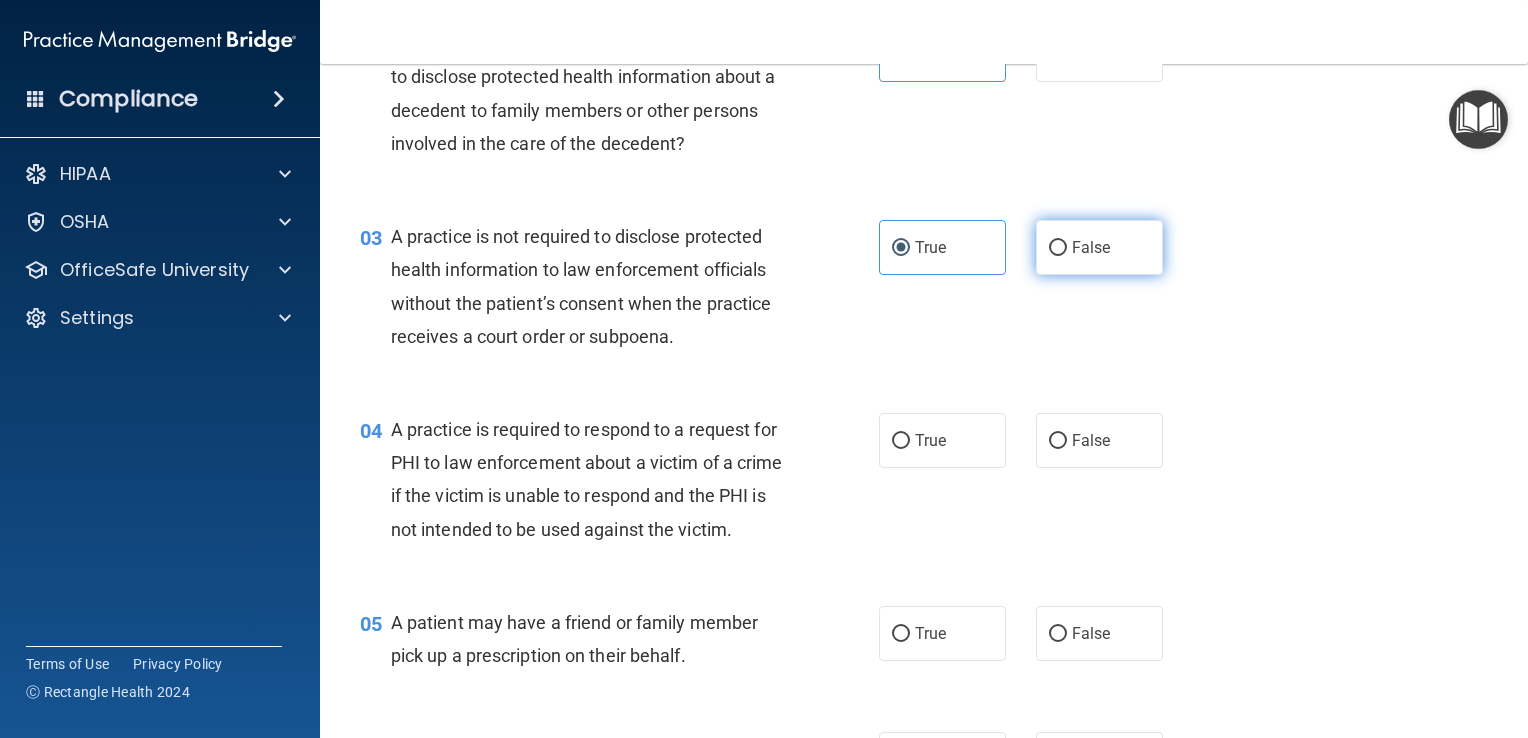 click on "False" at bounding box center (1099, 247) 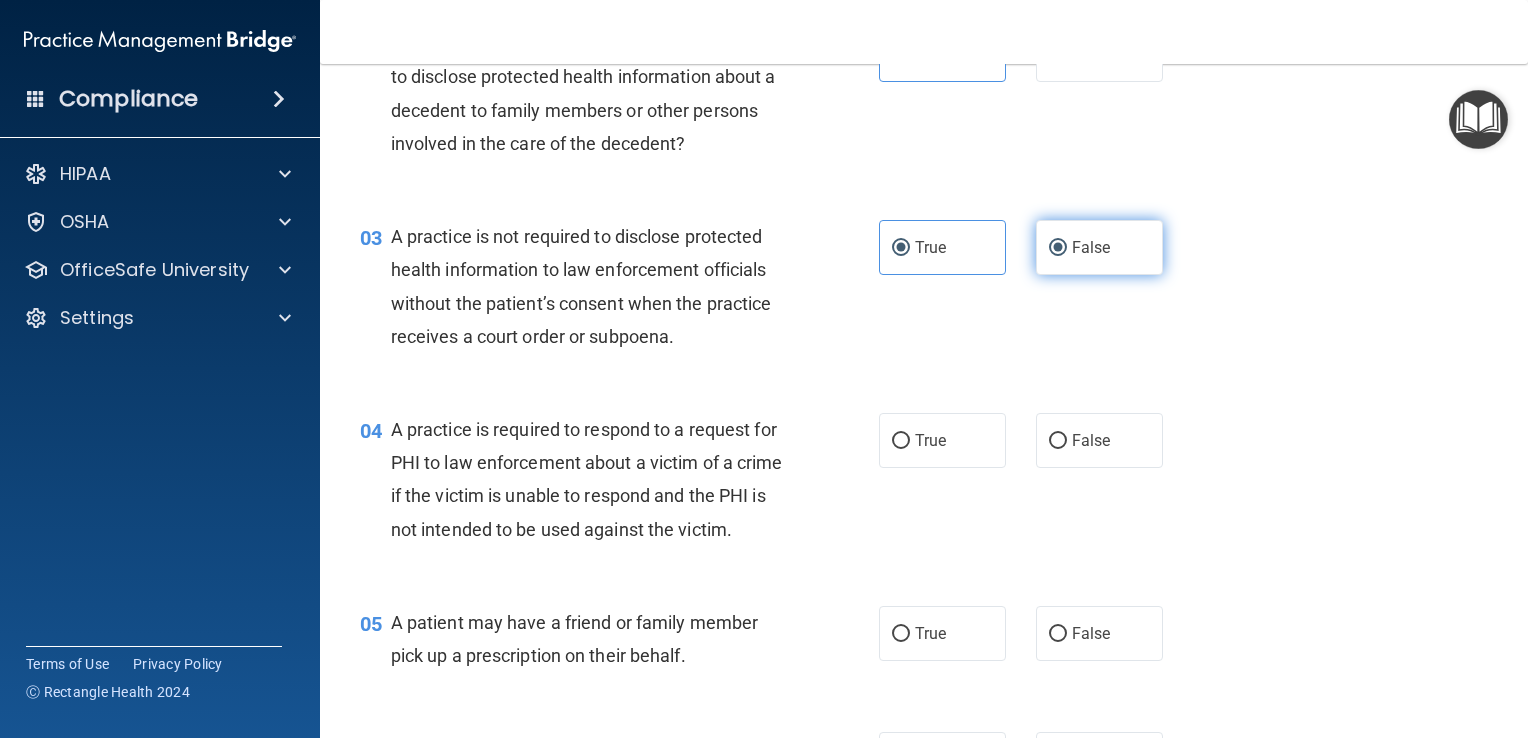 radio on "false" 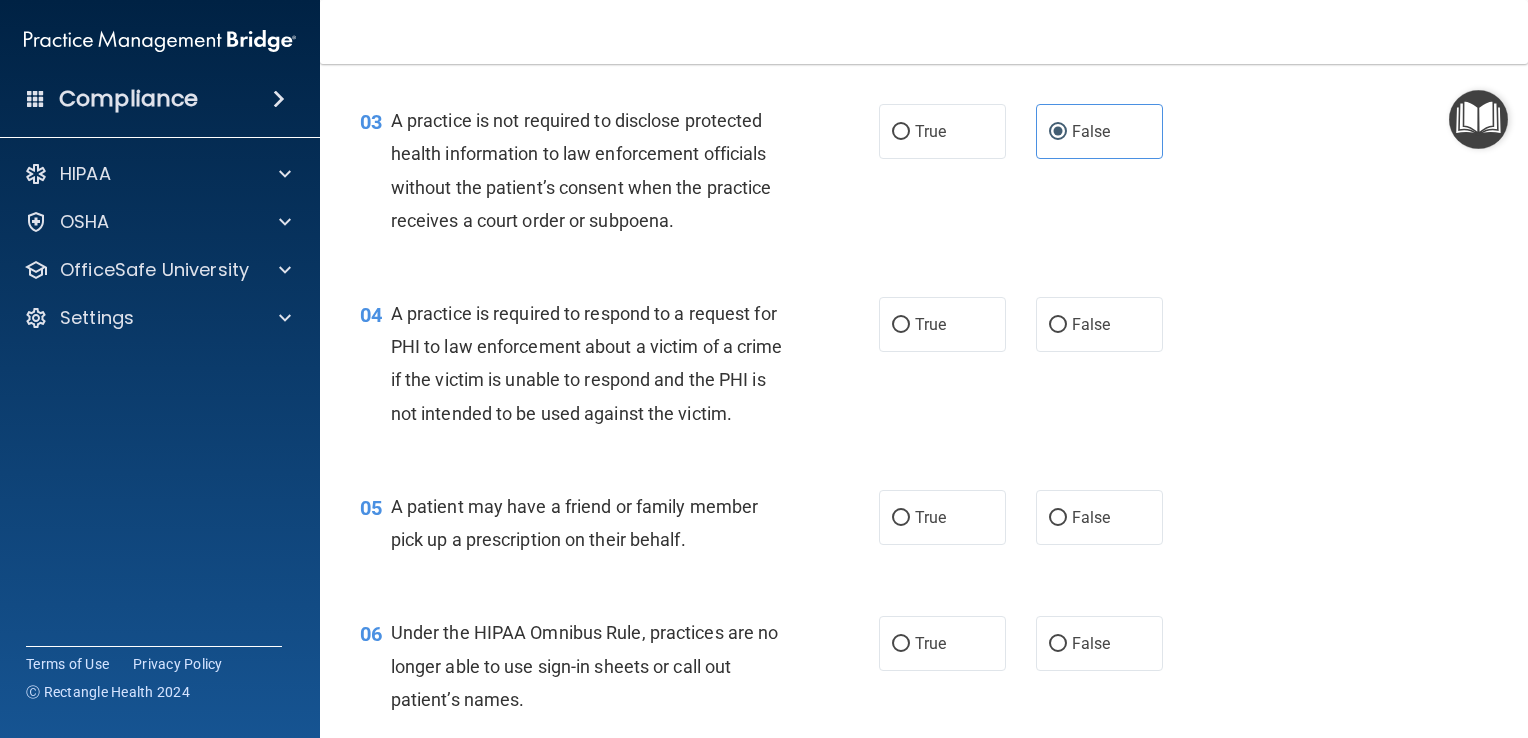 scroll, scrollTop: 440, scrollLeft: 0, axis: vertical 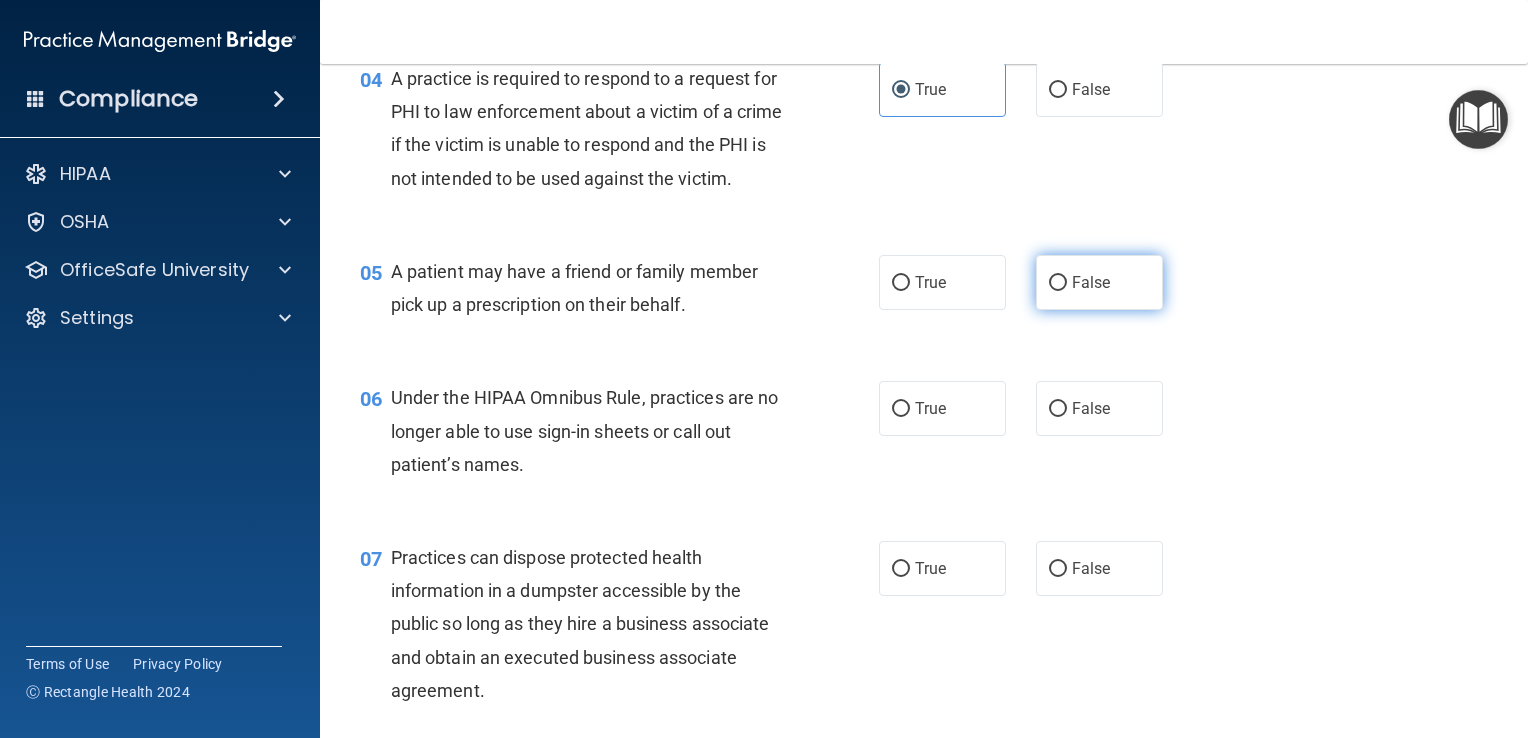 click on "False" at bounding box center (1099, 282) 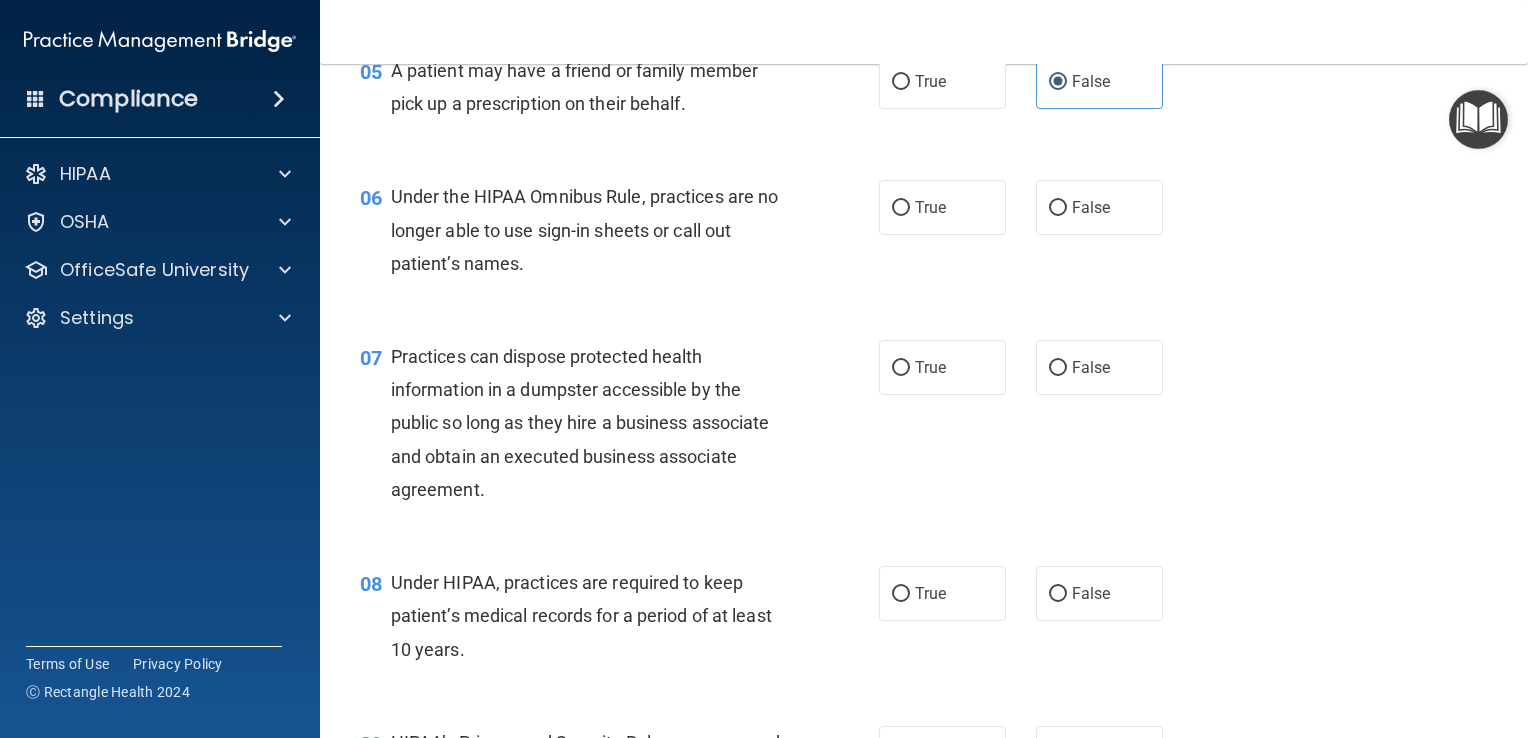 scroll, scrollTop: 876, scrollLeft: 0, axis: vertical 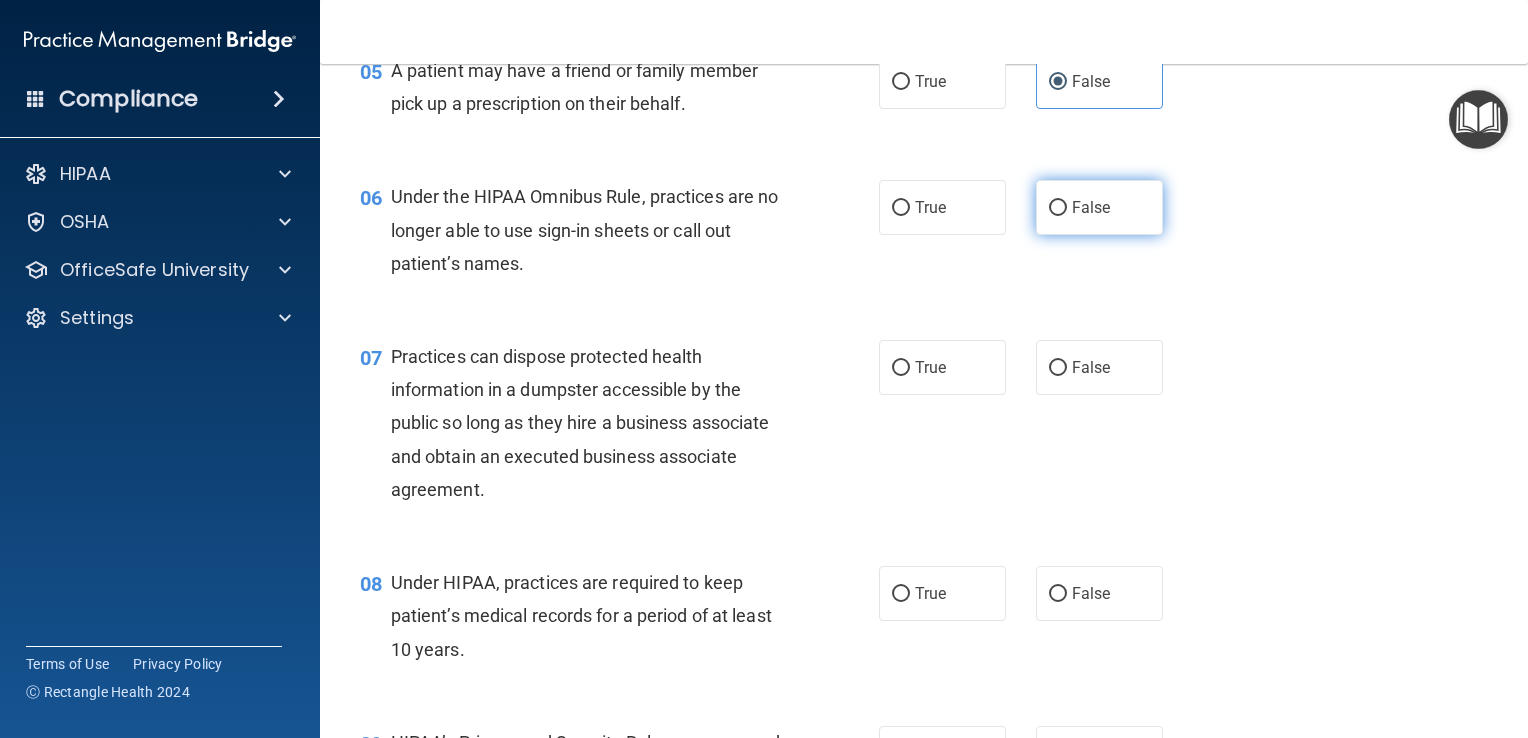 click on "False" at bounding box center (1099, 207) 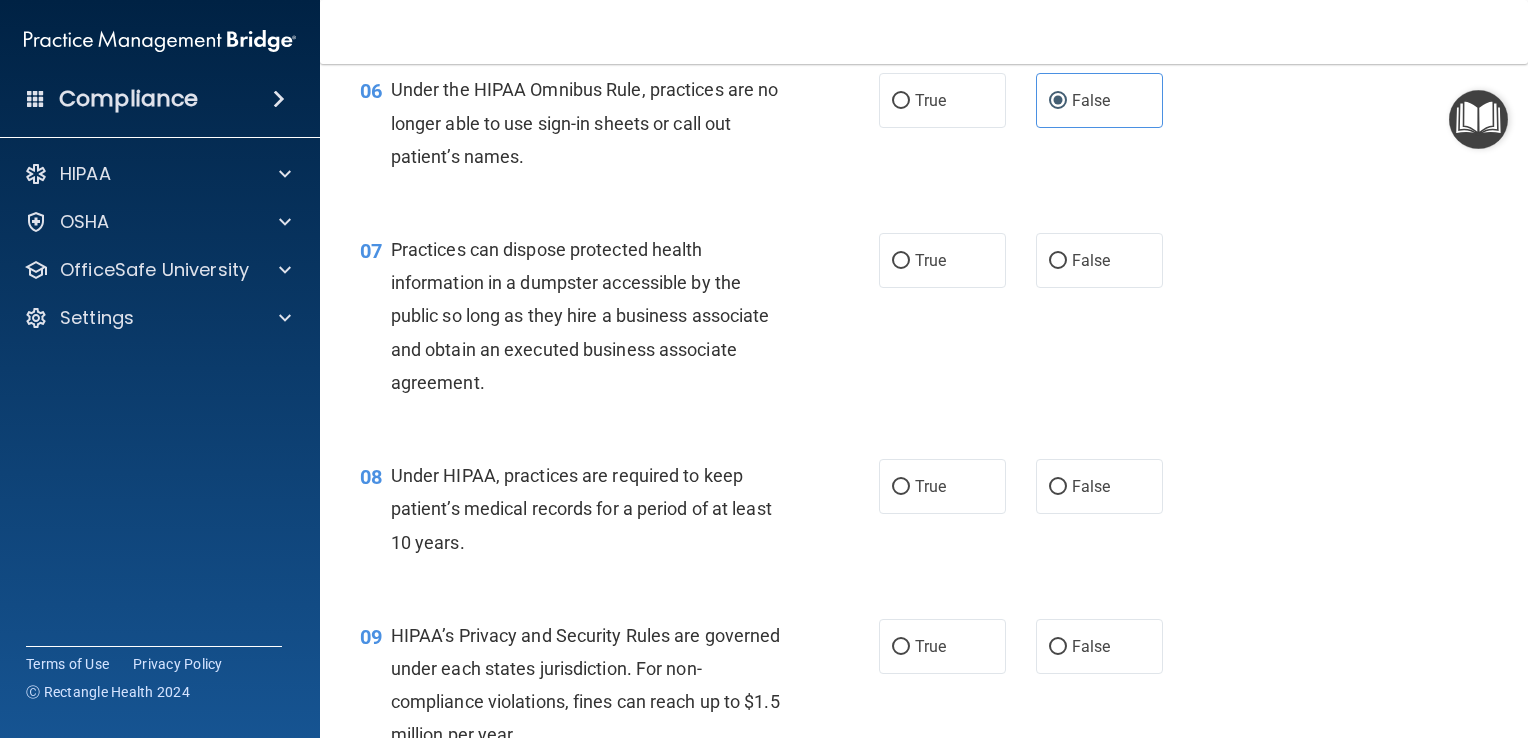 scroll, scrollTop: 987, scrollLeft: 0, axis: vertical 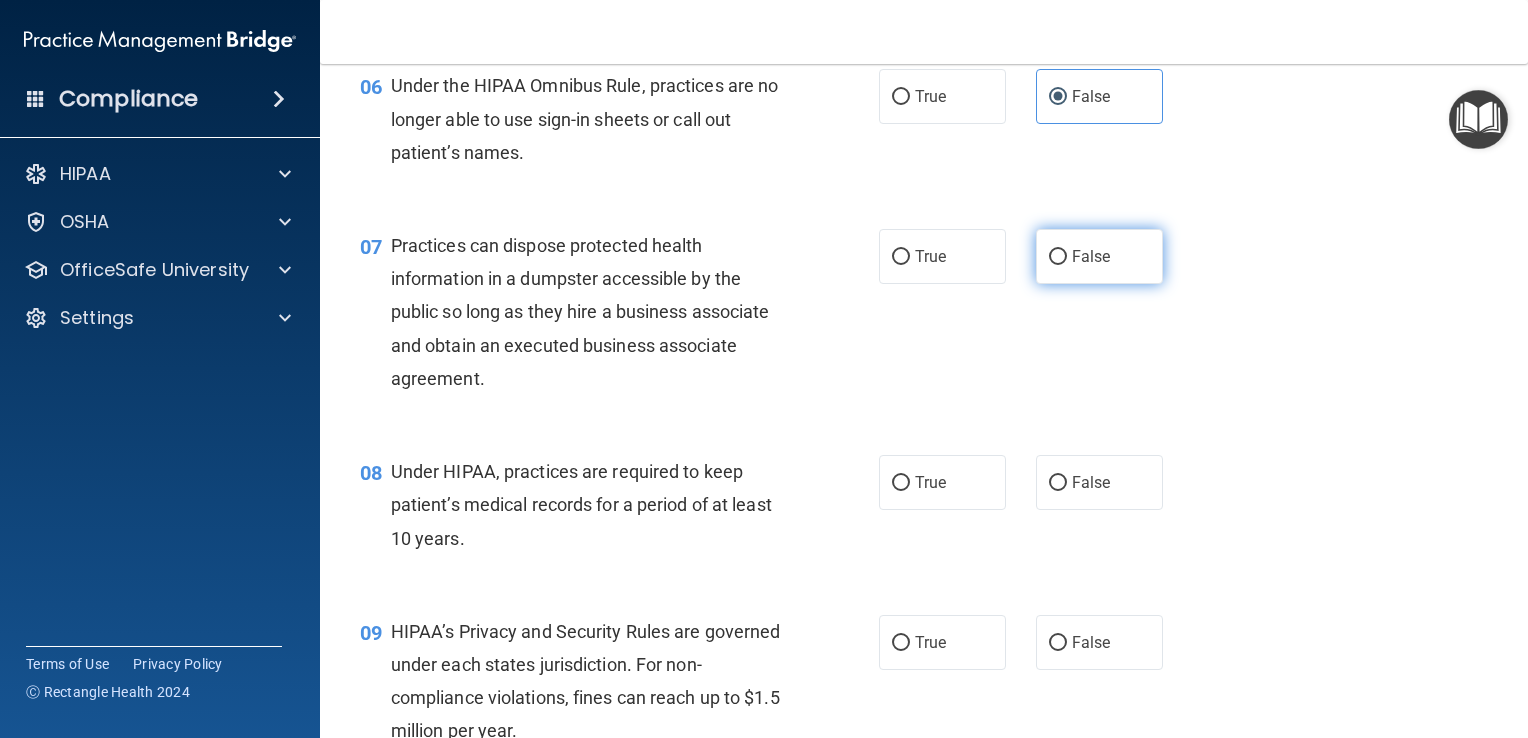 click on "False" at bounding box center (1091, 256) 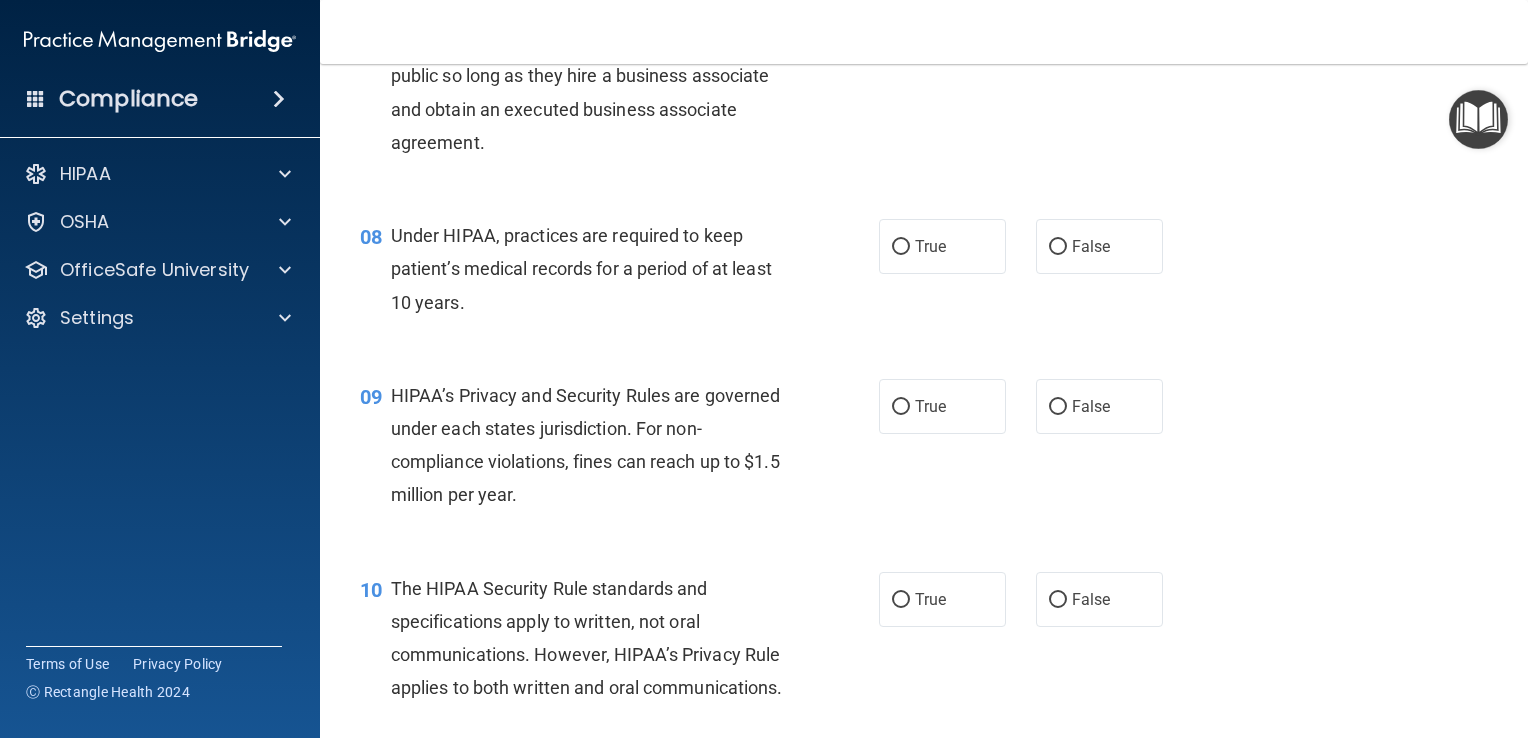 scroll, scrollTop: 1227, scrollLeft: 0, axis: vertical 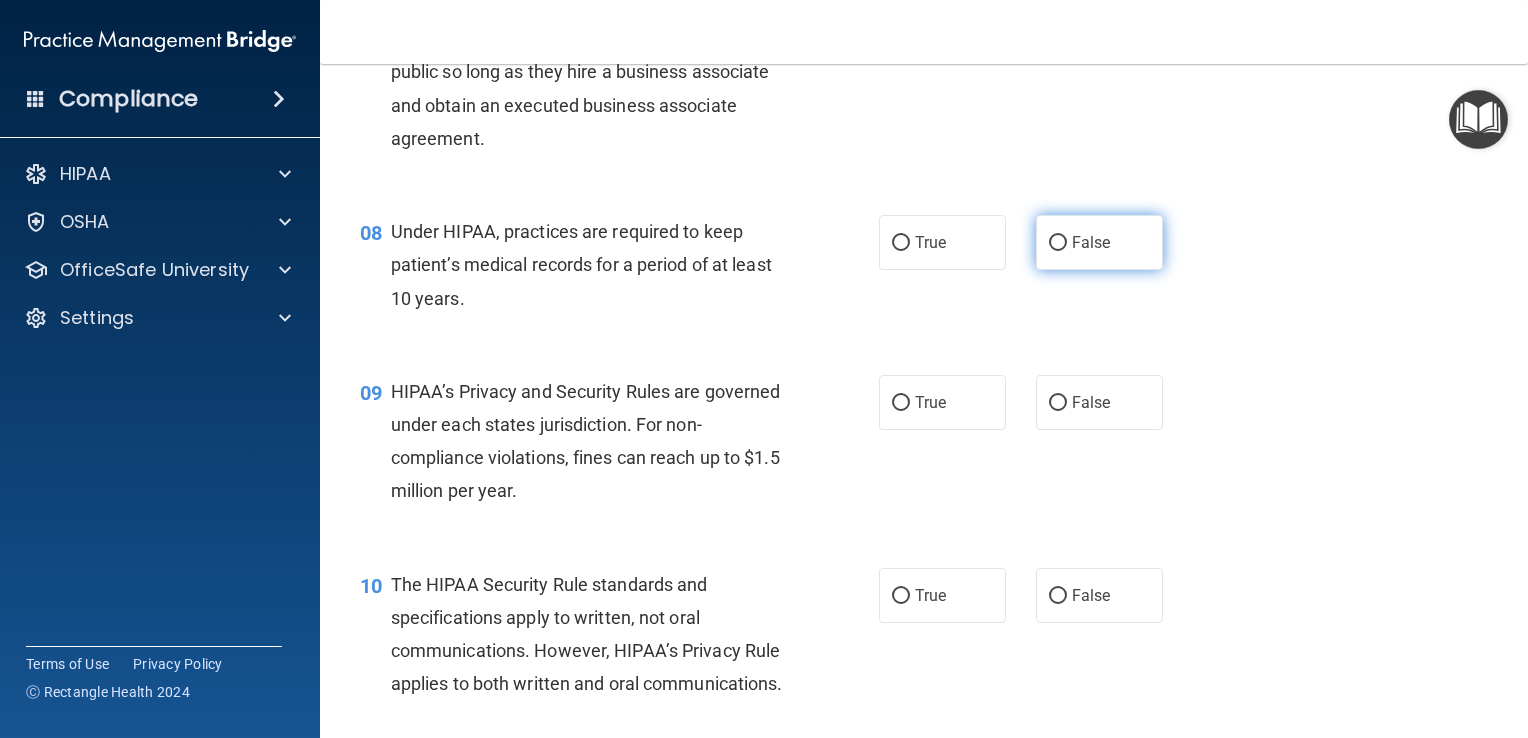 click on "False" at bounding box center (1099, 242) 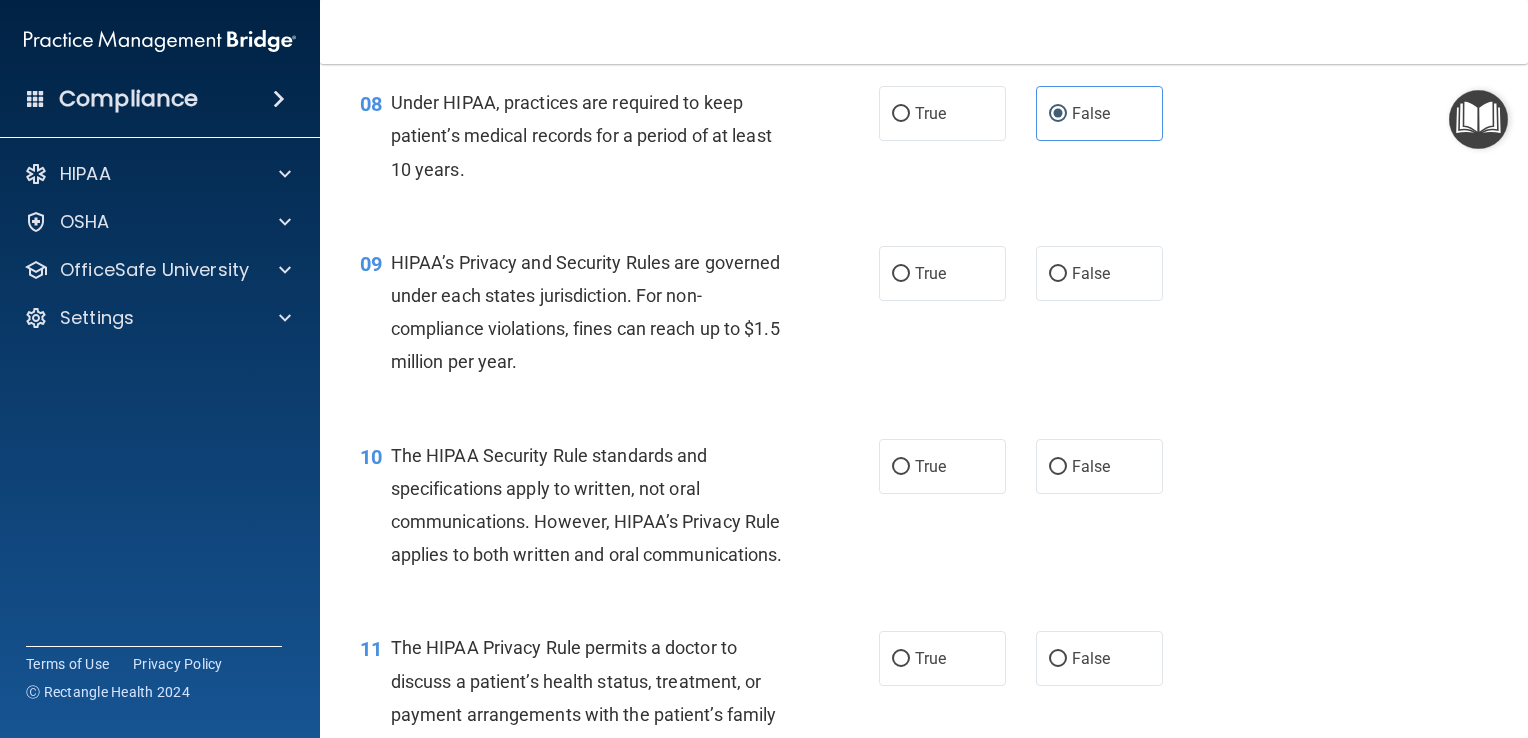 scroll, scrollTop: 1358, scrollLeft: 0, axis: vertical 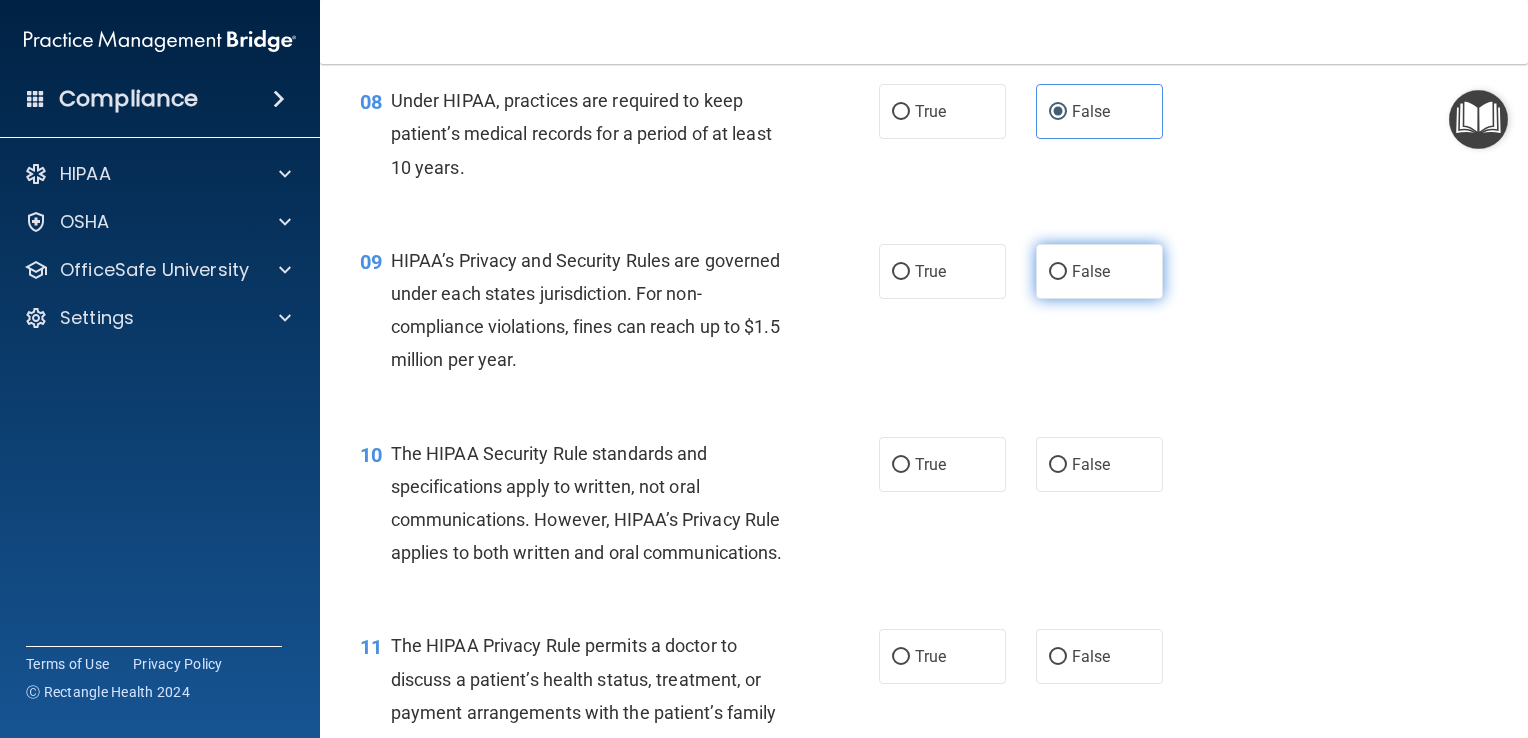 click on "False" at bounding box center [1099, 271] 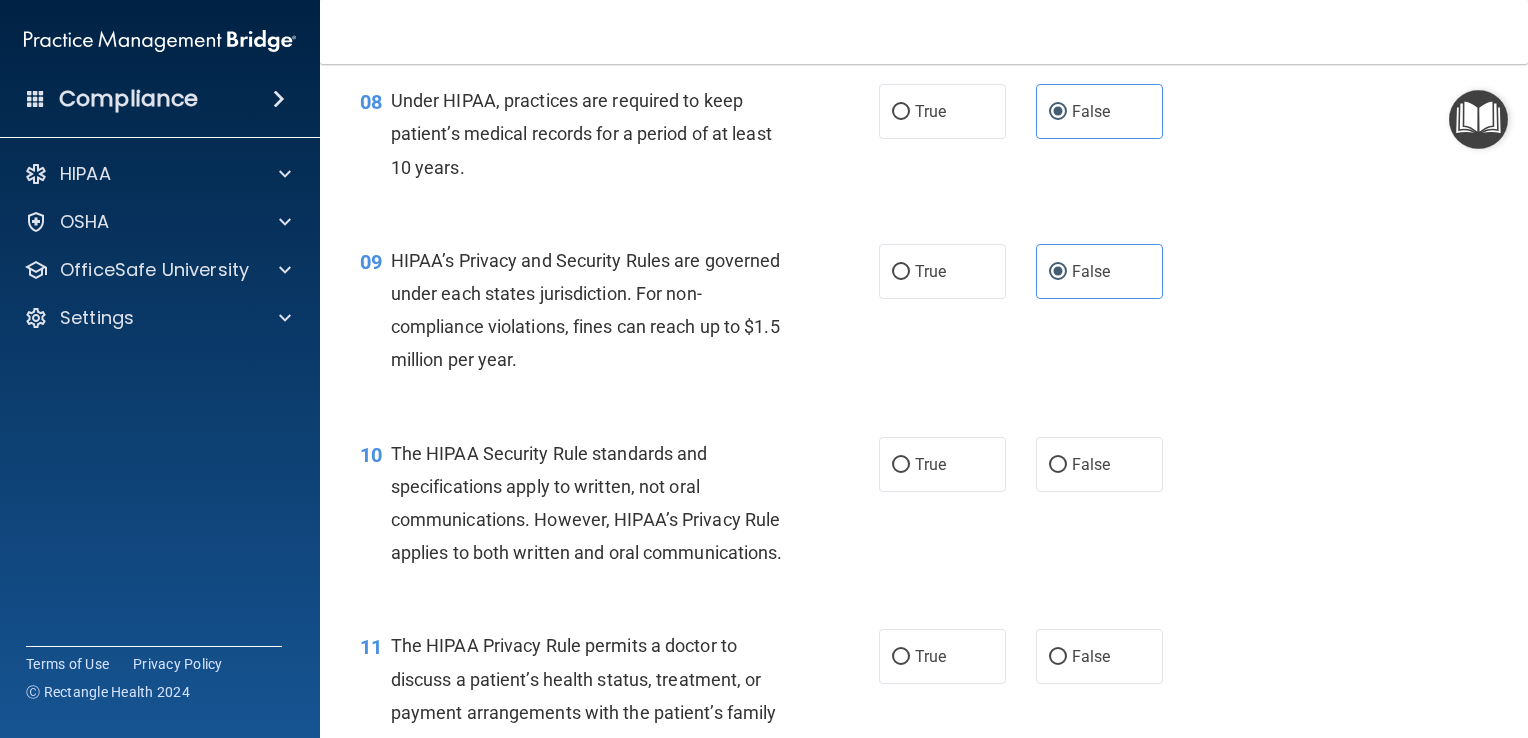 scroll, scrollTop: 1532, scrollLeft: 0, axis: vertical 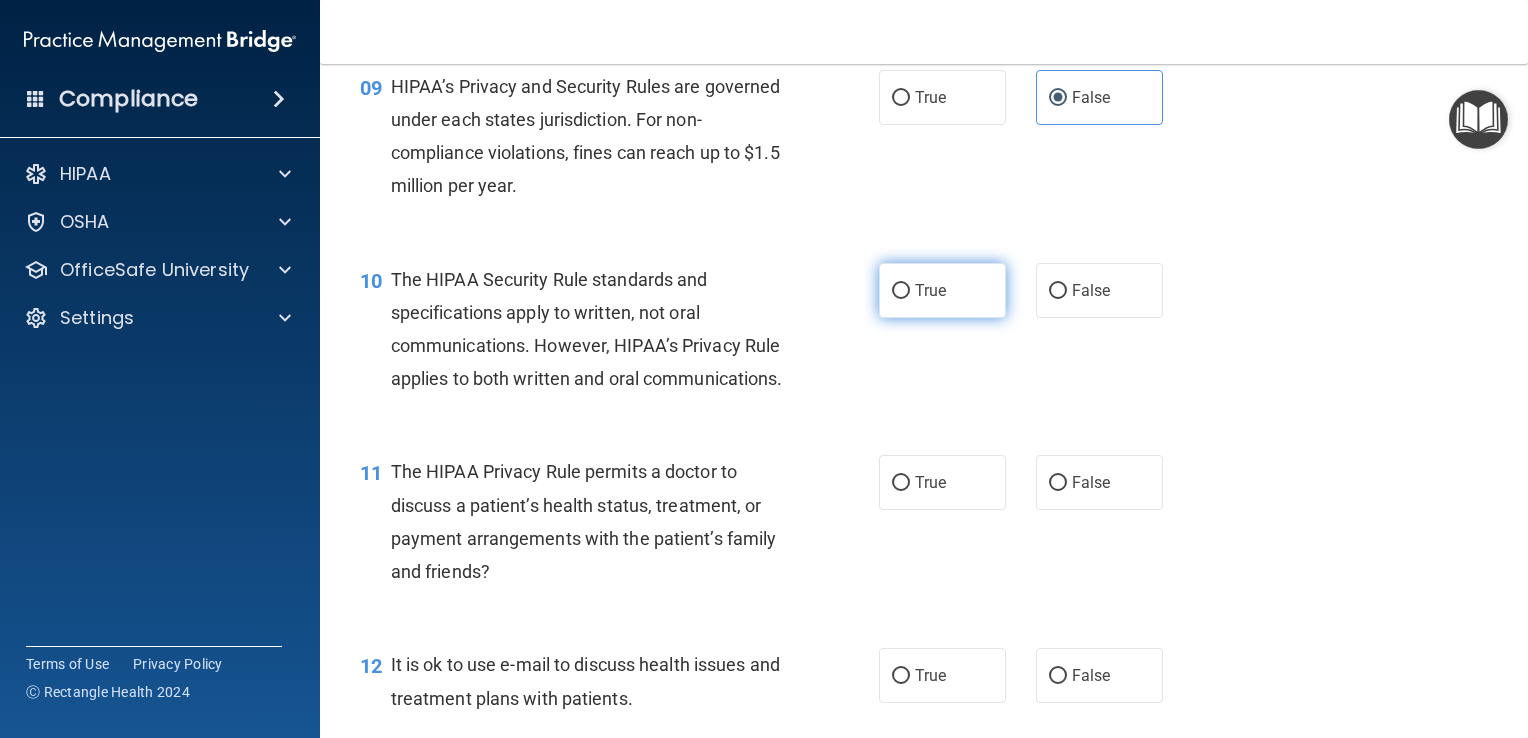 click on "True" at bounding box center [942, 290] 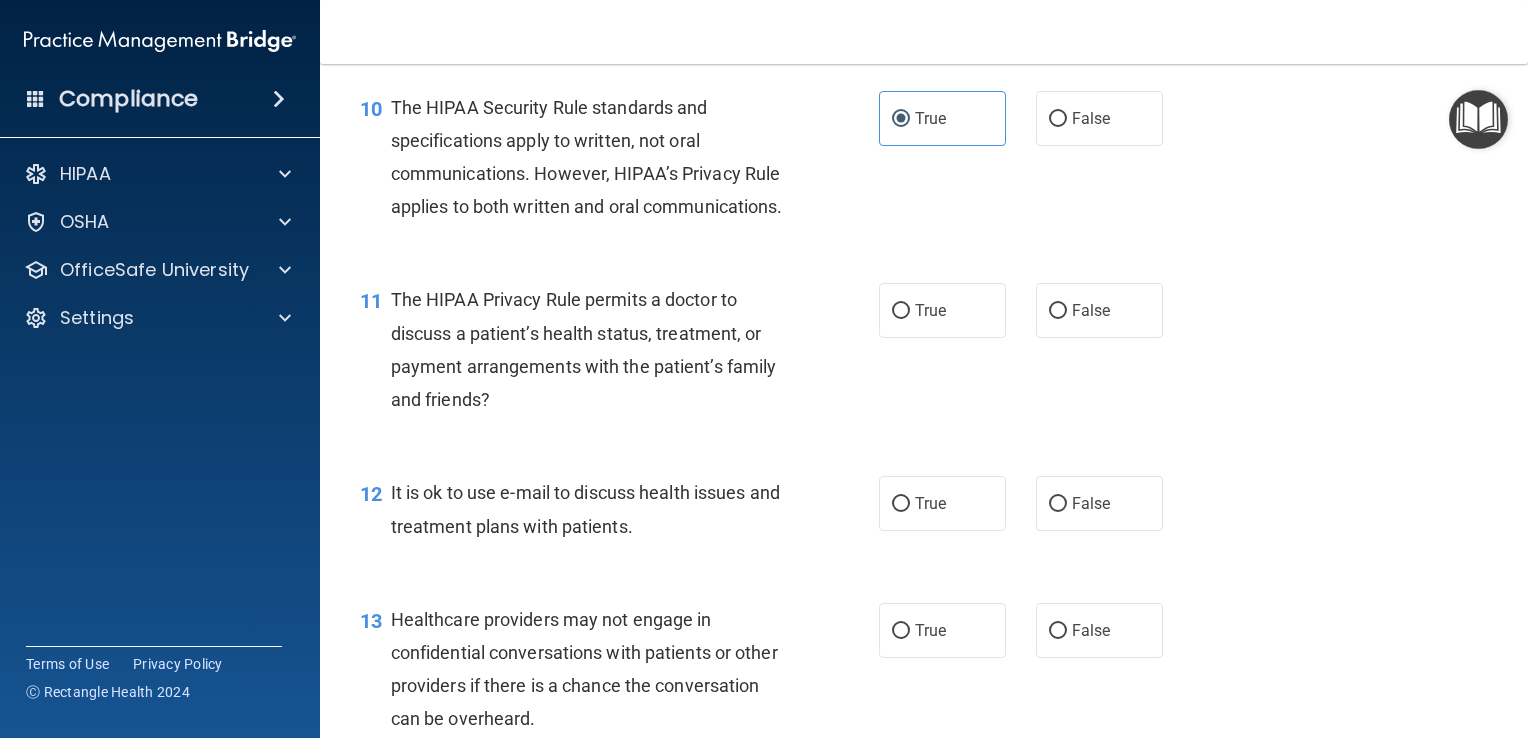 scroll, scrollTop: 1723, scrollLeft: 0, axis: vertical 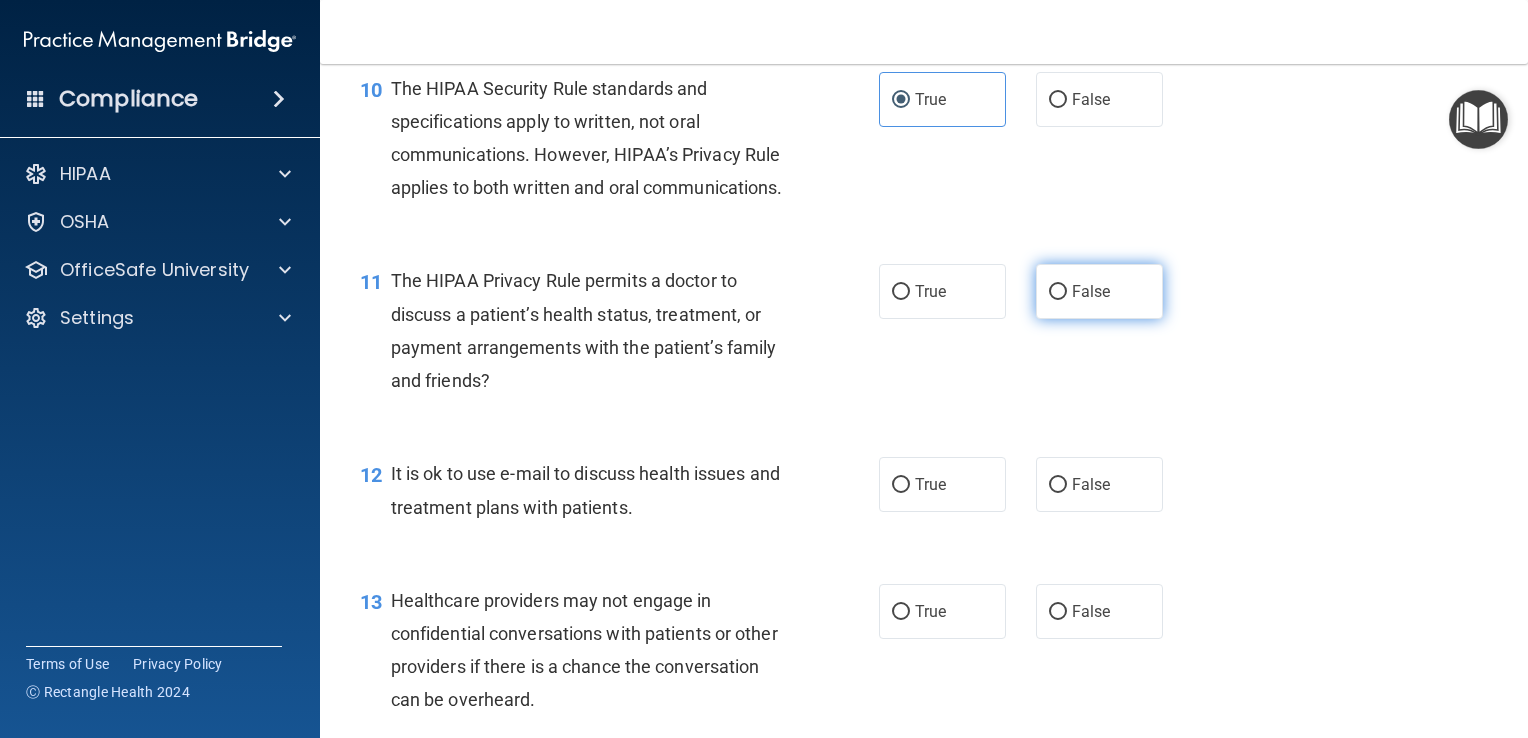 click on "False" at bounding box center [1099, 291] 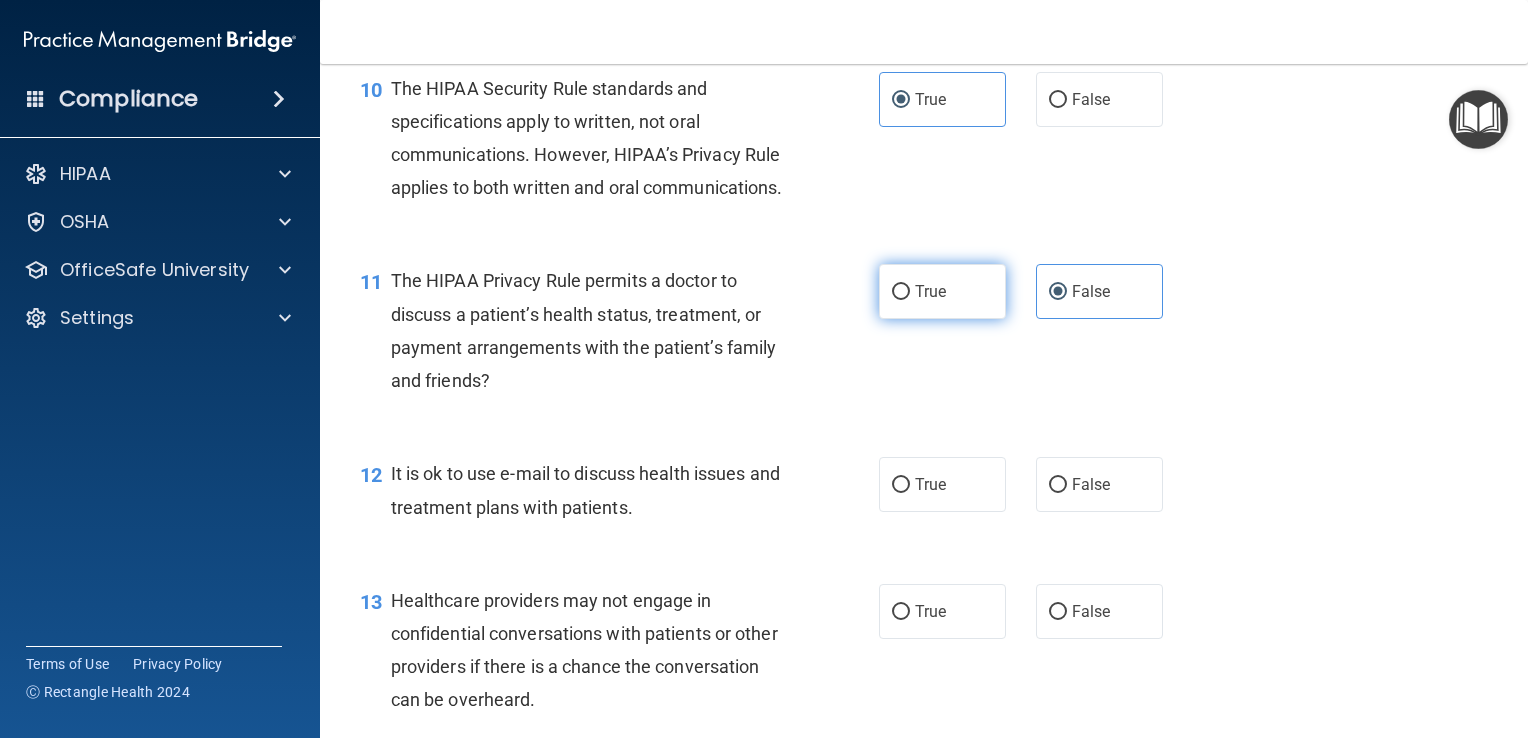 click on "True" at bounding box center [942, 291] 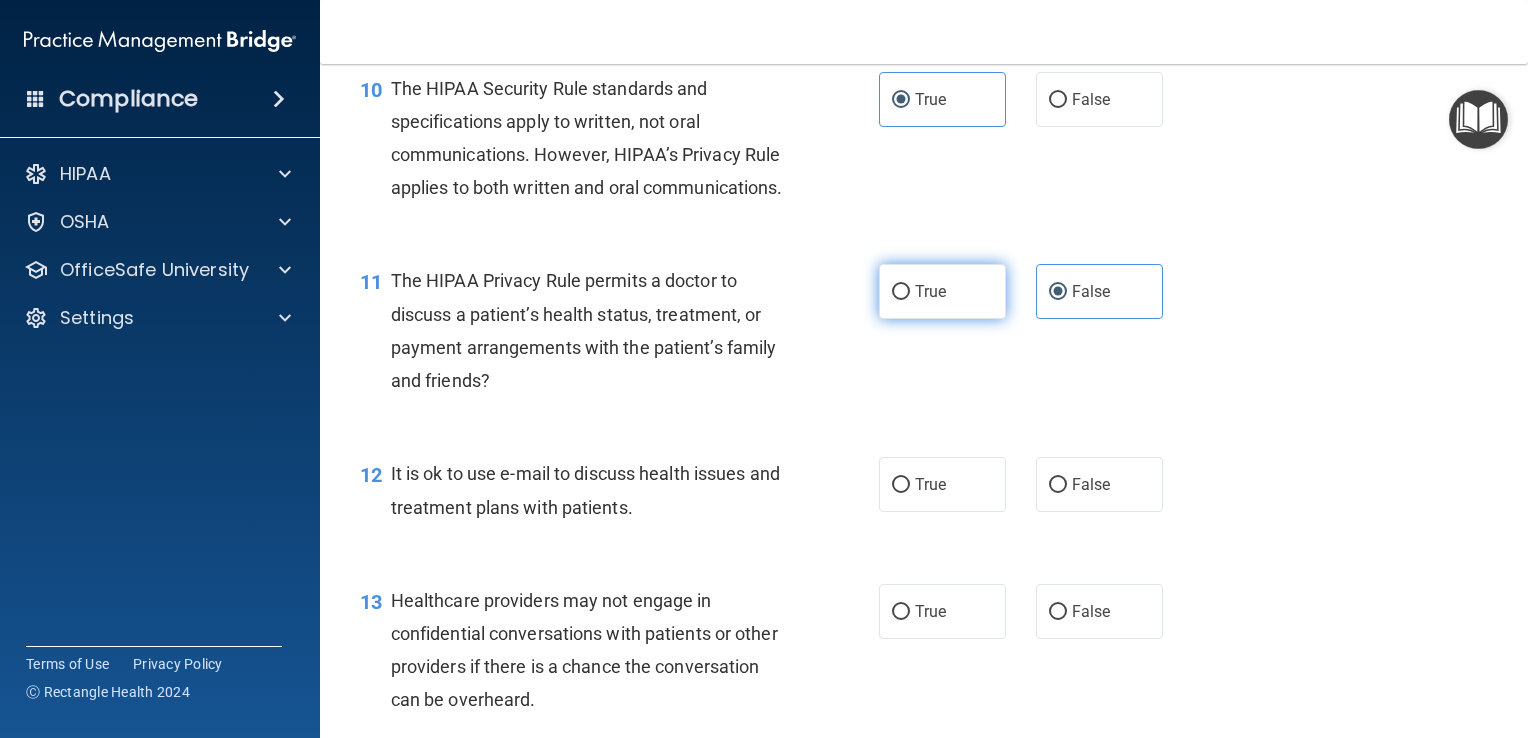 radio on "true" 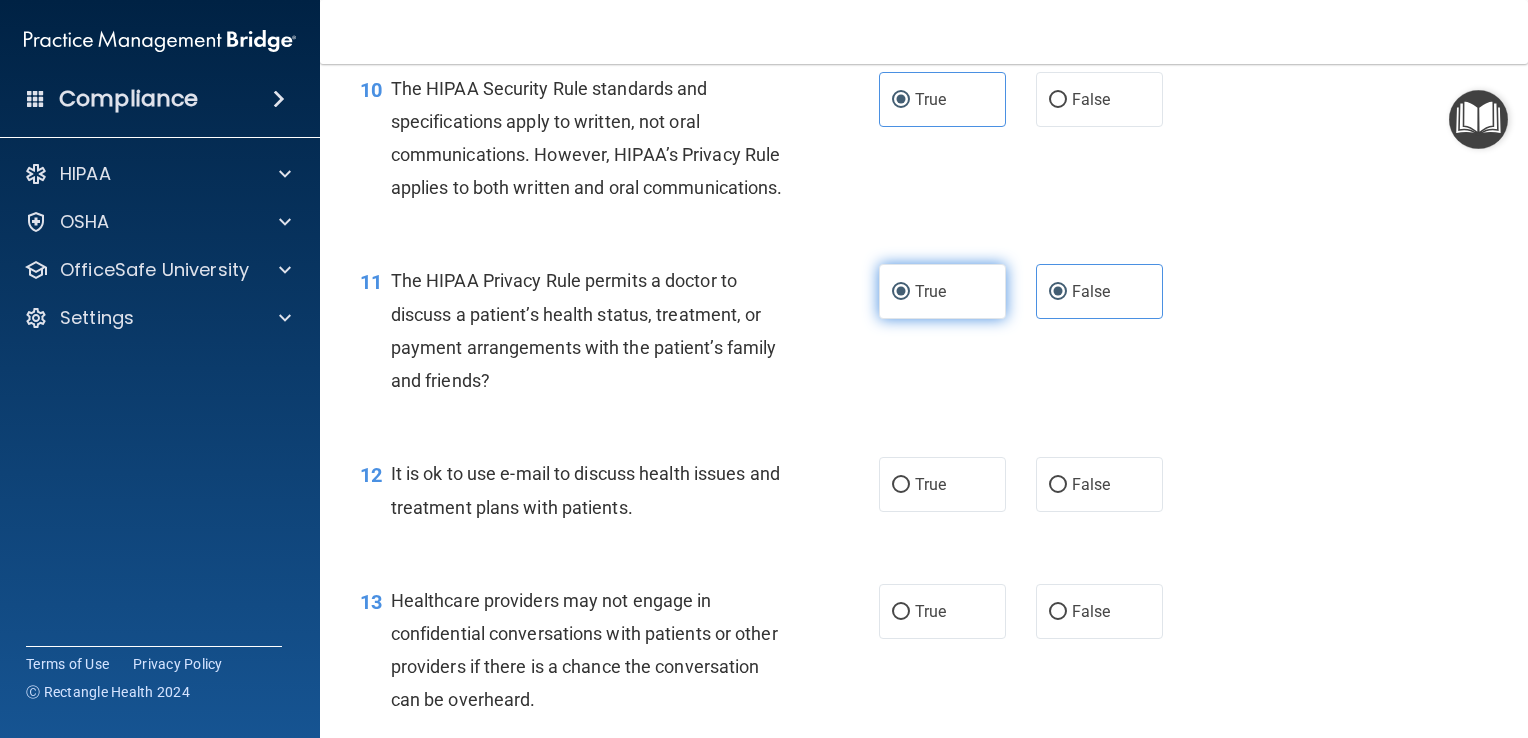 radio on "false" 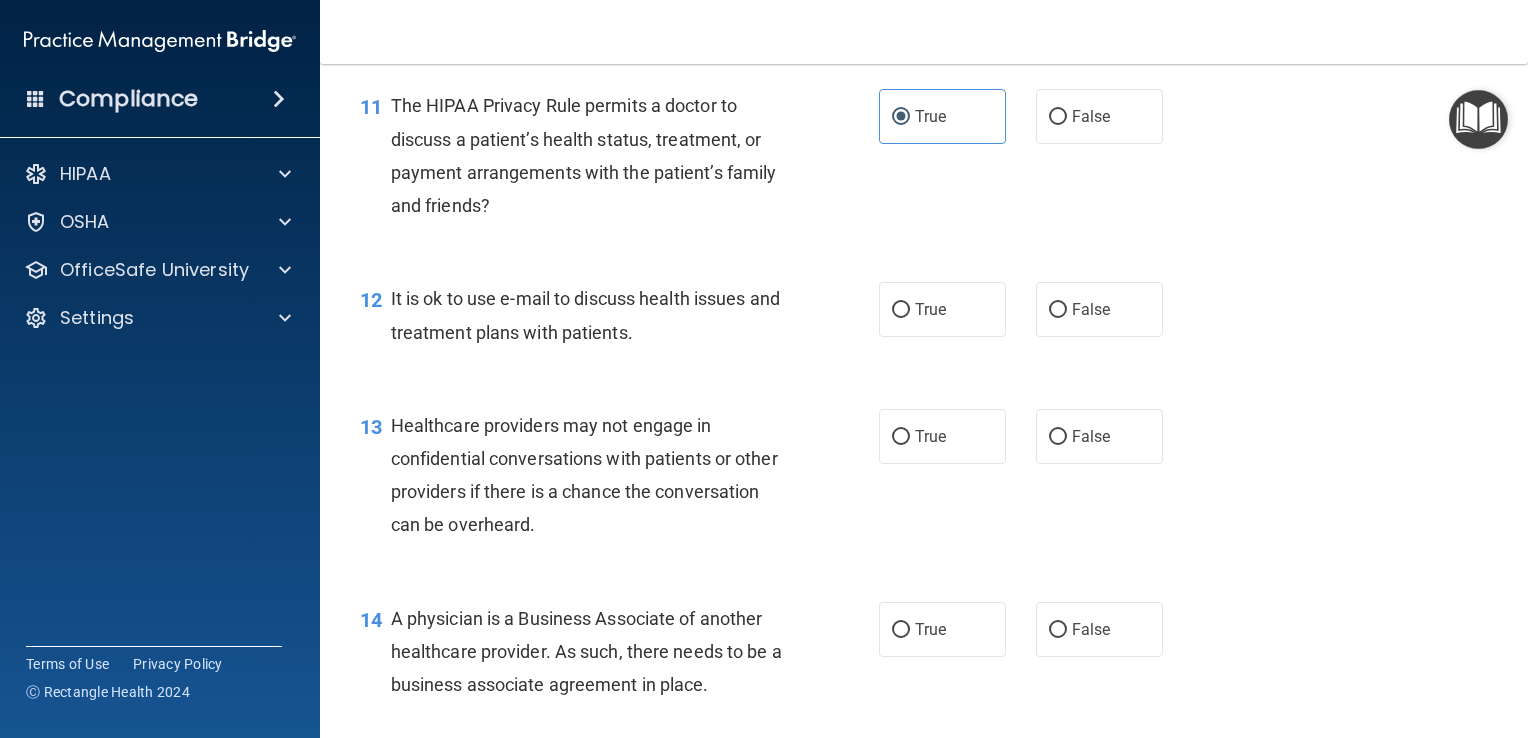 scroll, scrollTop: 1900, scrollLeft: 0, axis: vertical 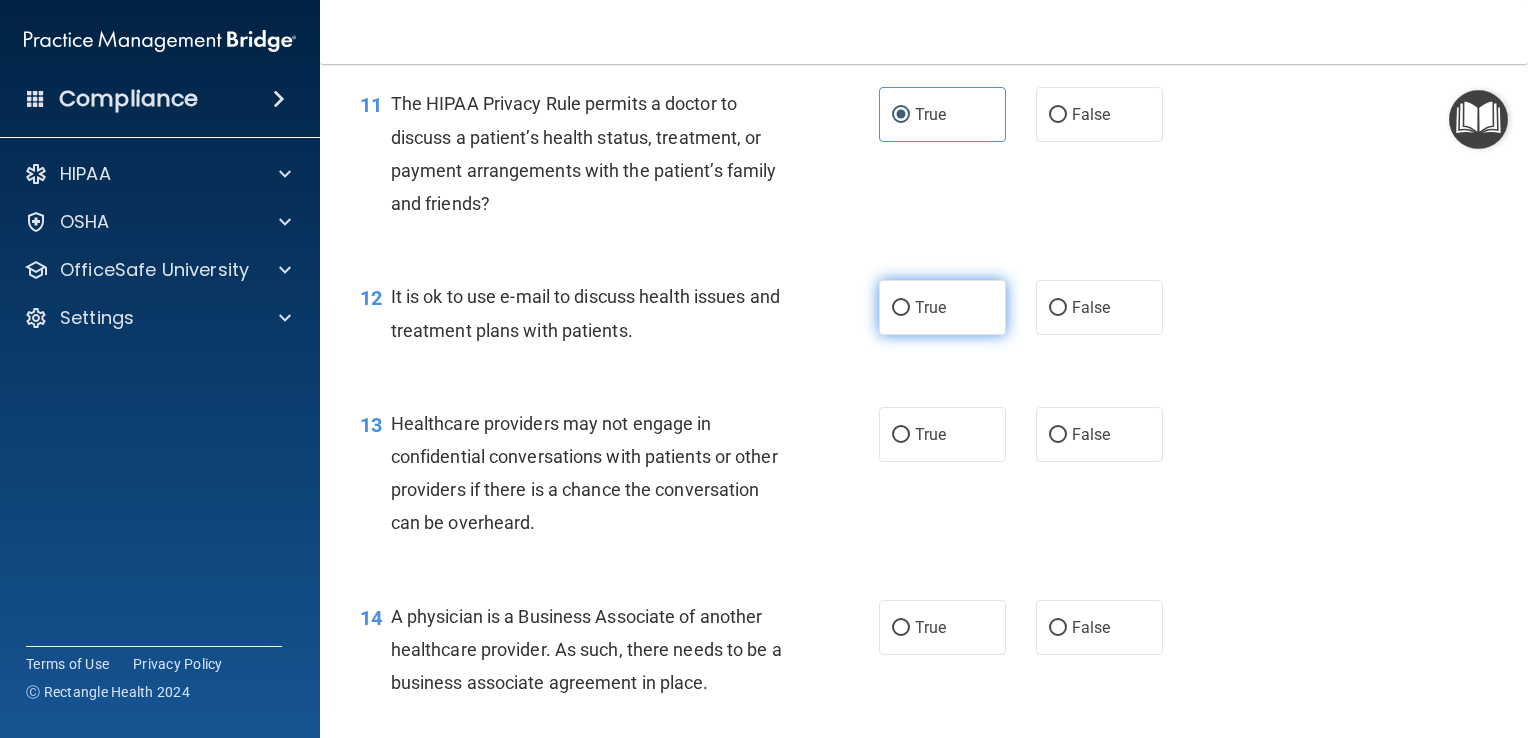 click on "True" at bounding box center (942, 307) 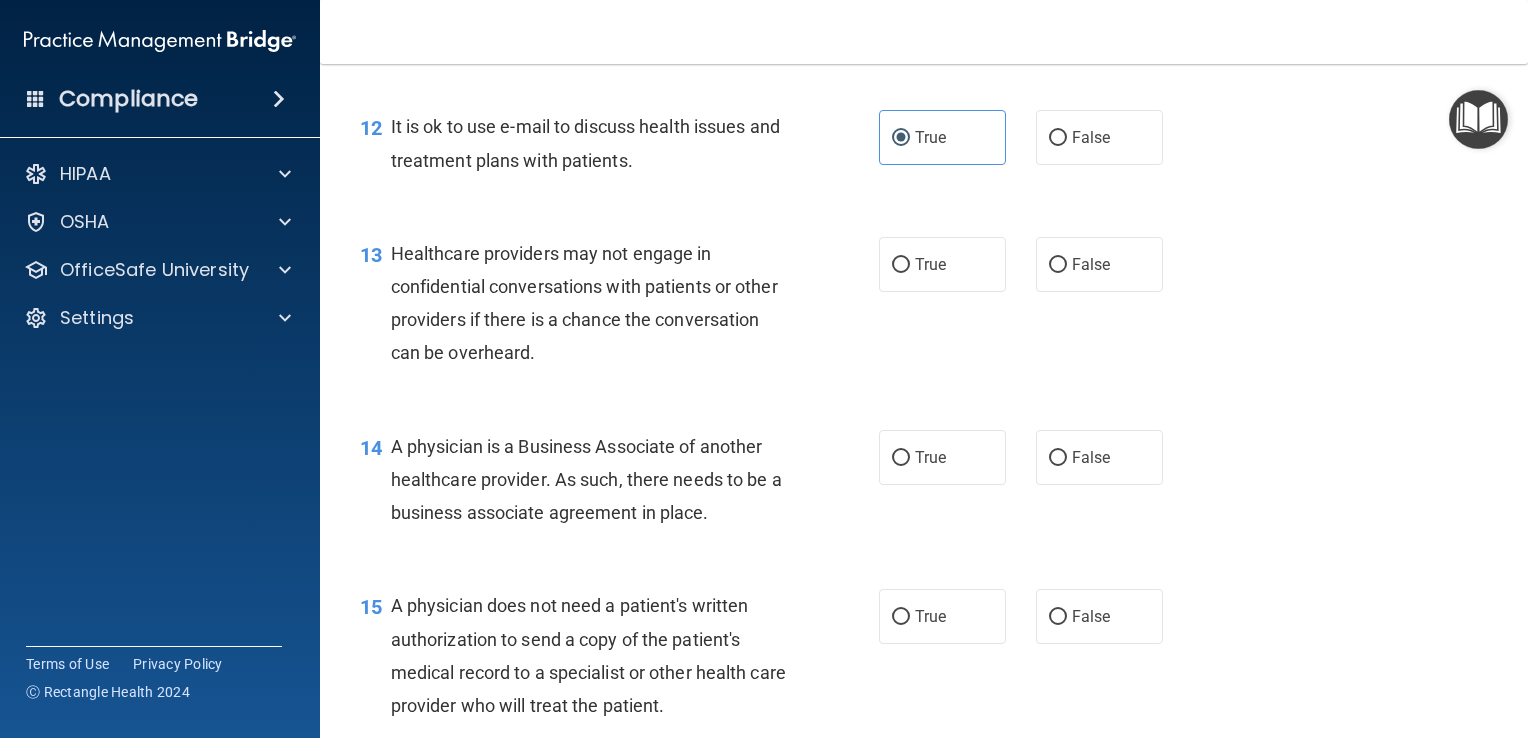 scroll, scrollTop: 2132, scrollLeft: 0, axis: vertical 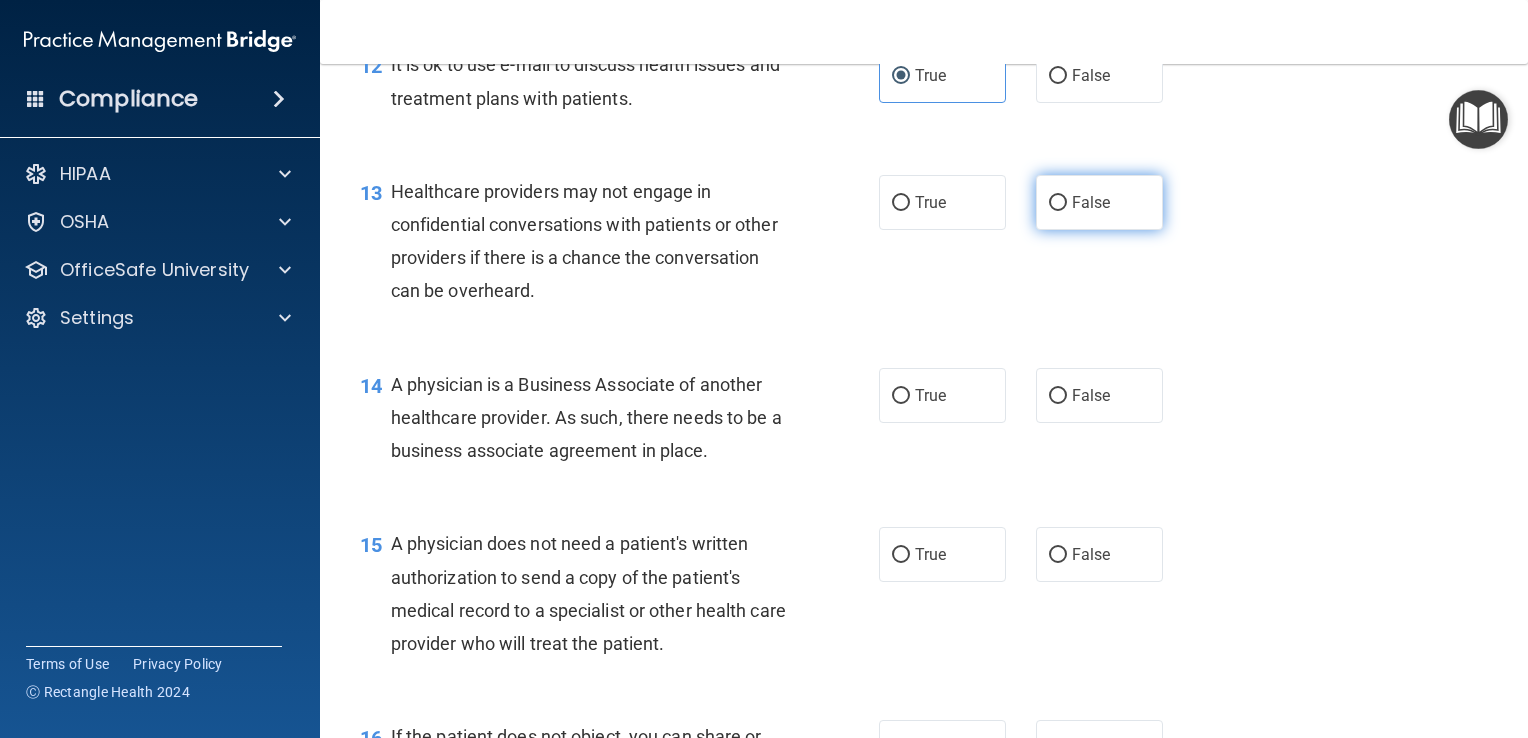 click on "False" at bounding box center (1099, 202) 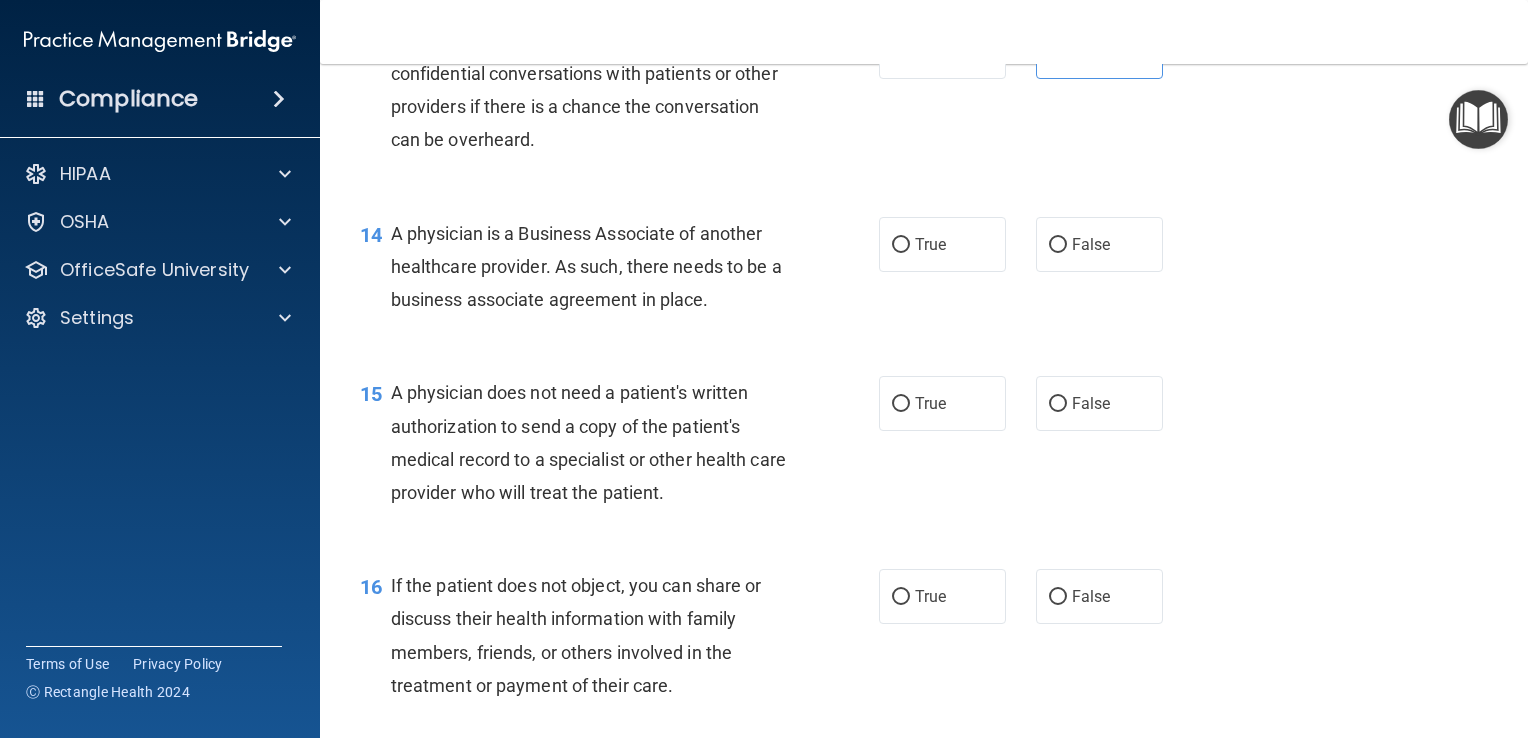 scroll, scrollTop: 2296, scrollLeft: 0, axis: vertical 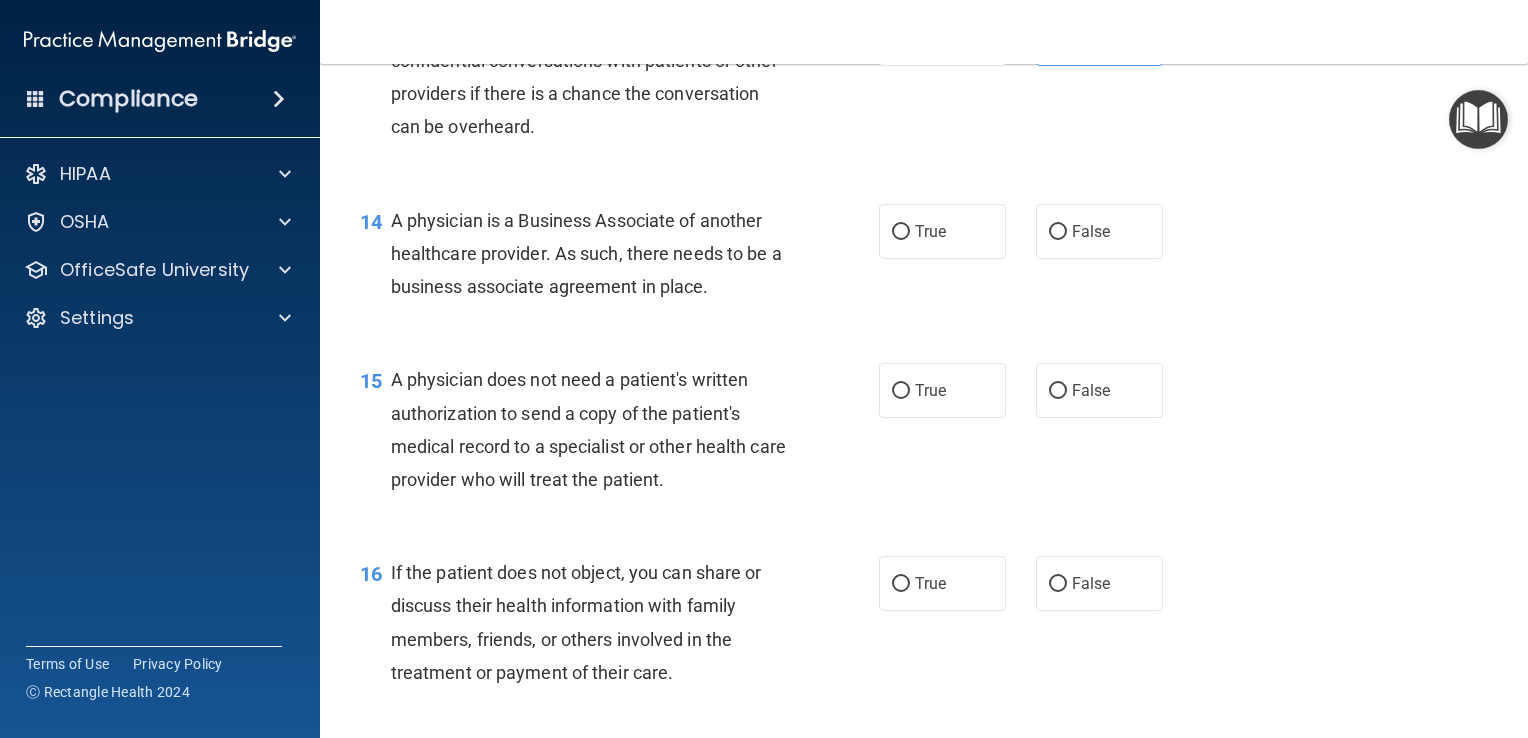 click on "14        A physician is a Business Associate of another healthcare provider.  As such, there needs to be a business associate agreement in place.                 True           False" at bounding box center [924, 259] 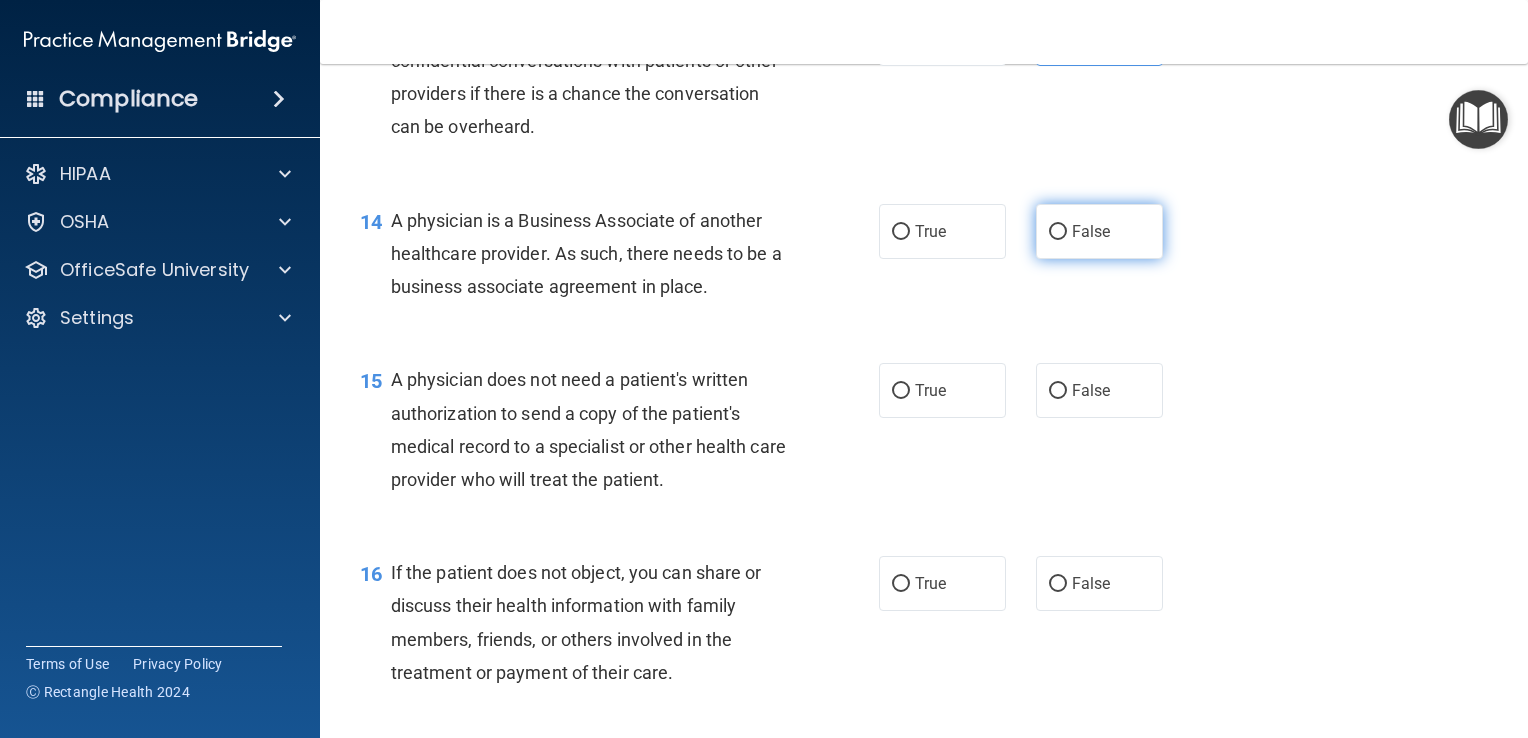 click on "False" at bounding box center [1099, 231] 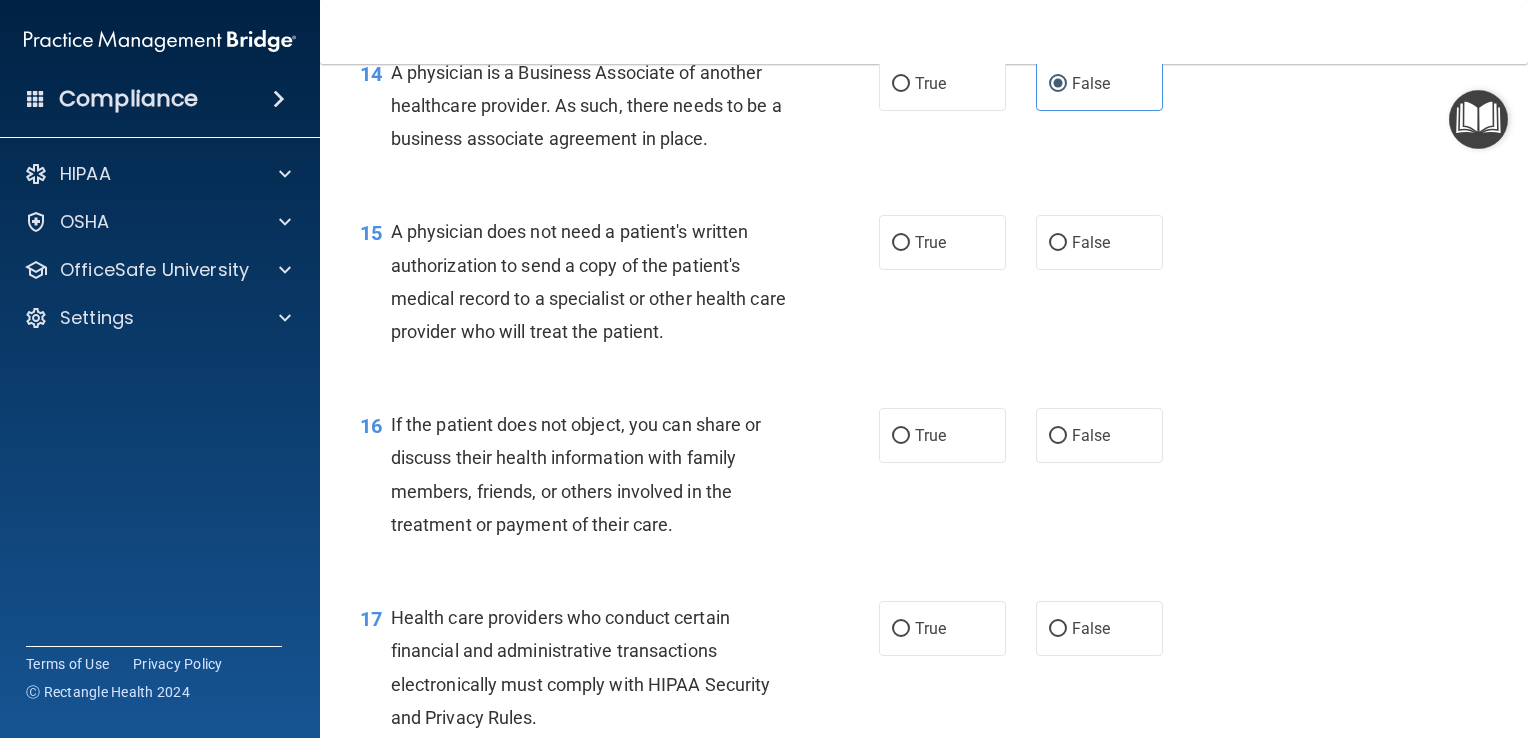 scroll, scrollTop: 2471, scrollLeft: 0, axis: vertical 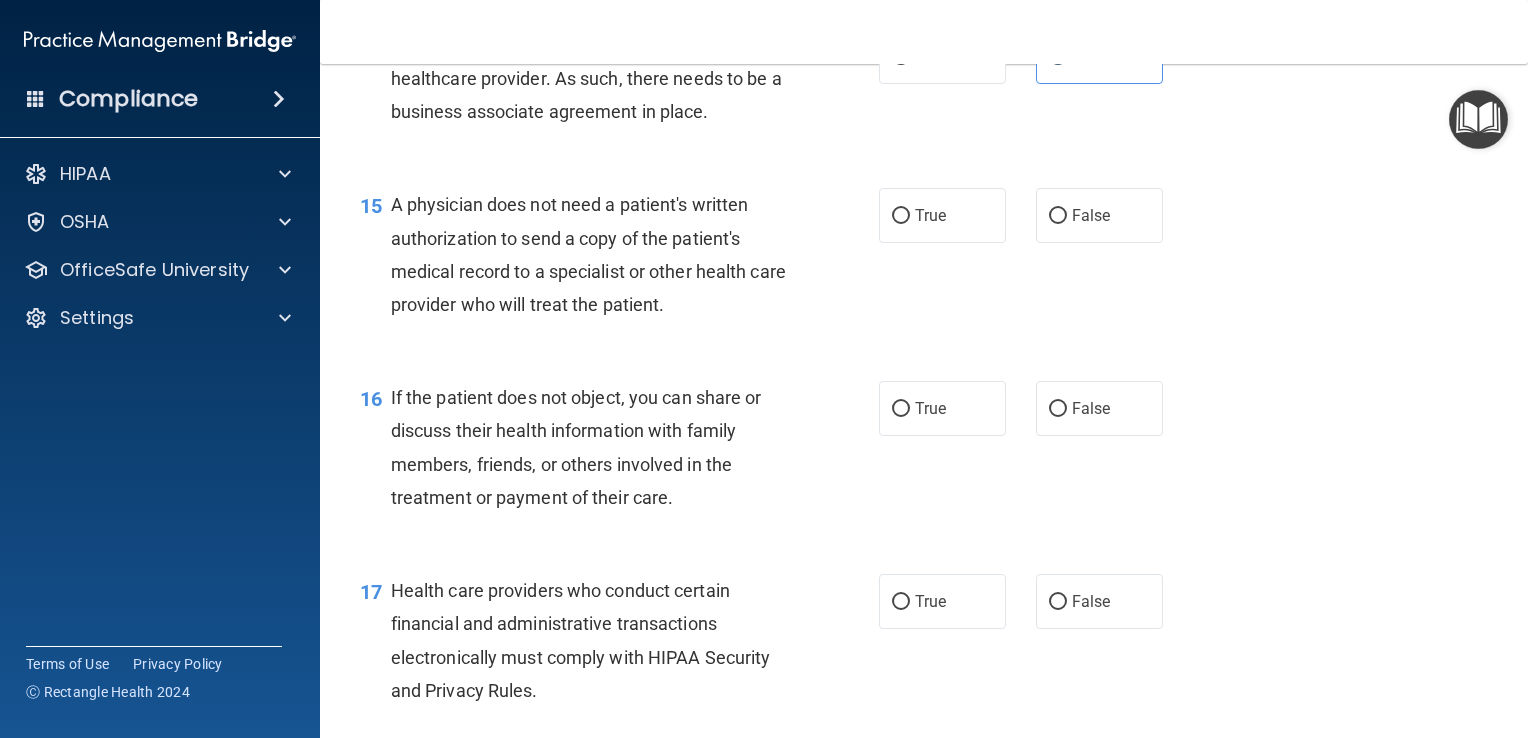 click on "15       A physician does not need a patient's written authorization to send a copy of the patient's medical record to a specialist or other health care provider who will treat the patient.                 True           False" at bounding box center [924, 259] 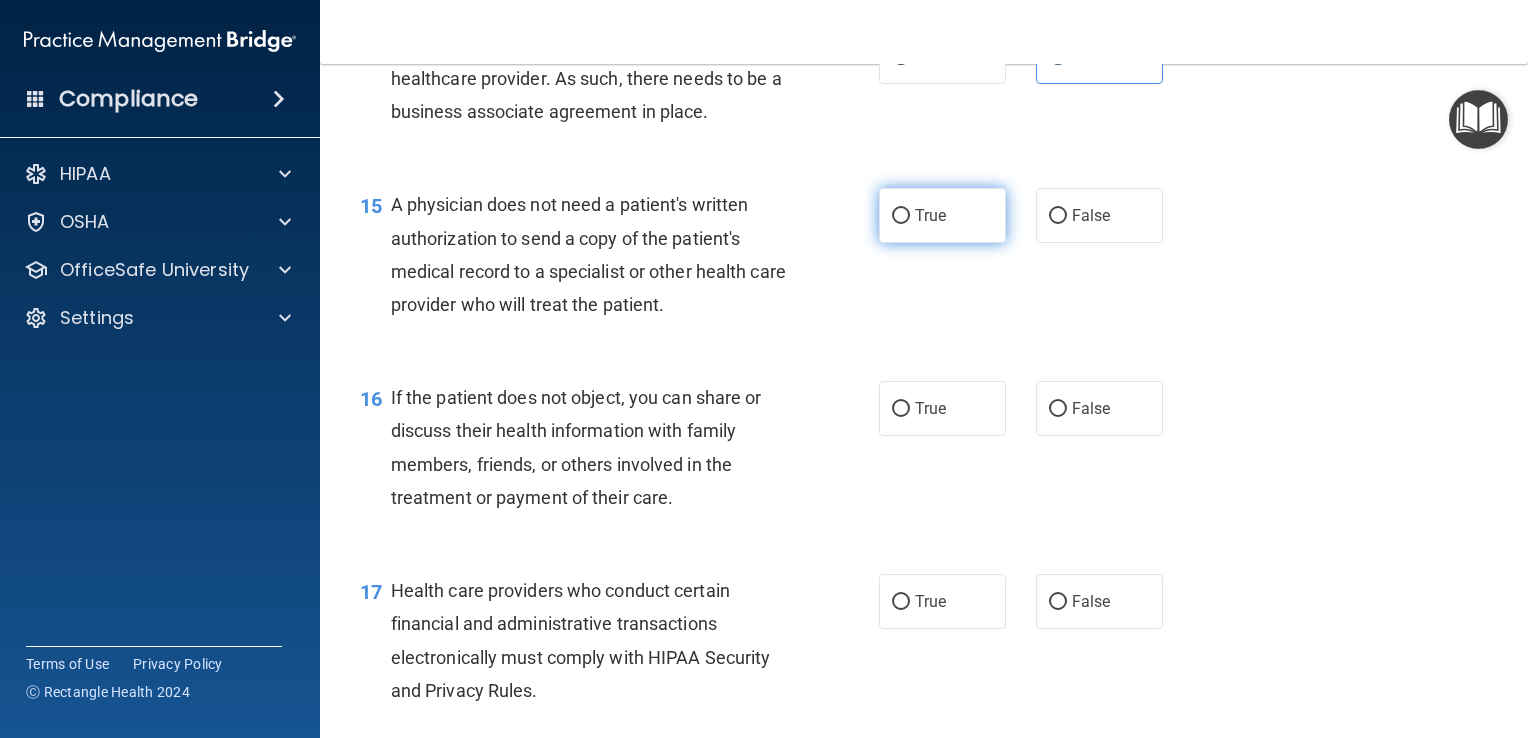 click on "True" at bounding box center [942, 215] 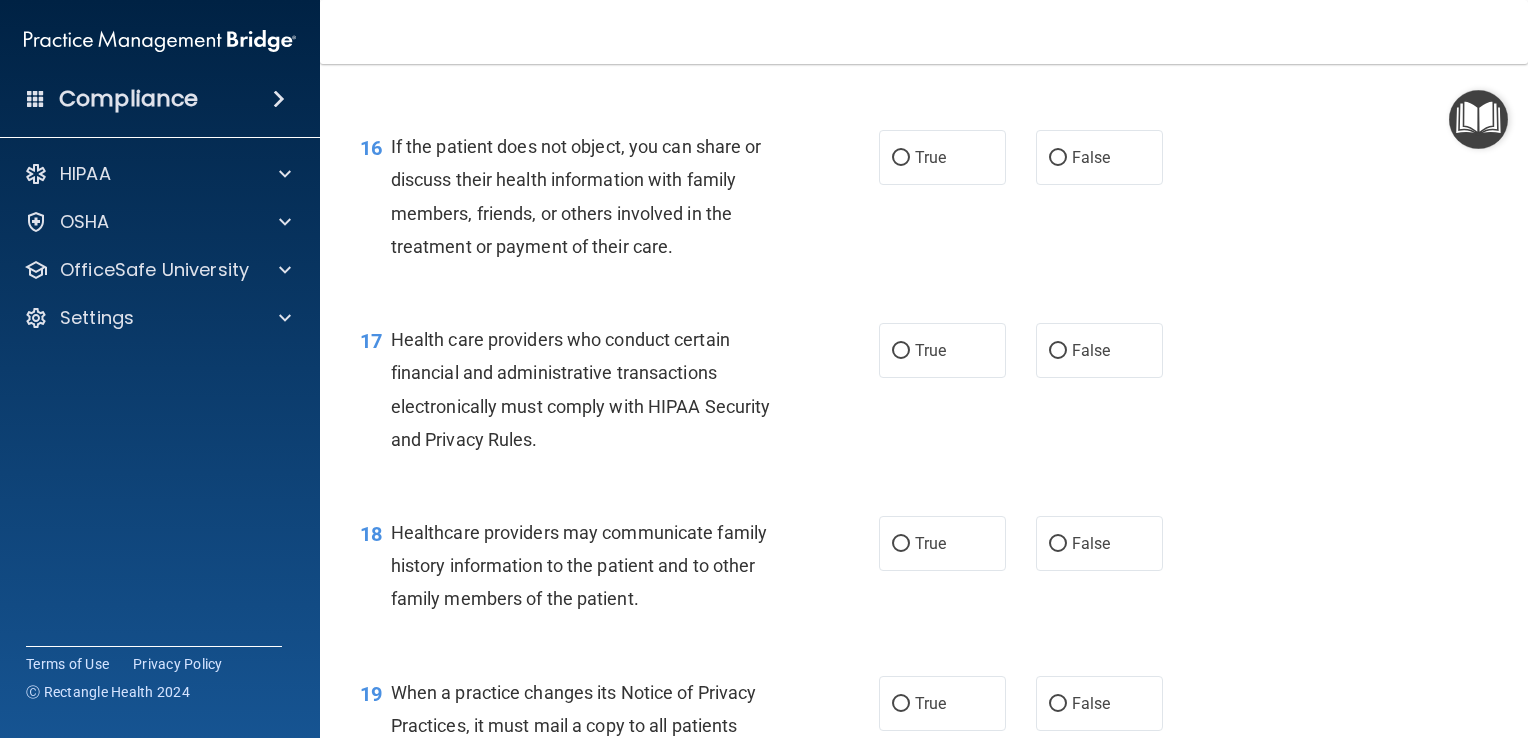 scroll, scrollTop: 2724, scrollLeft: 0, axis: vertical 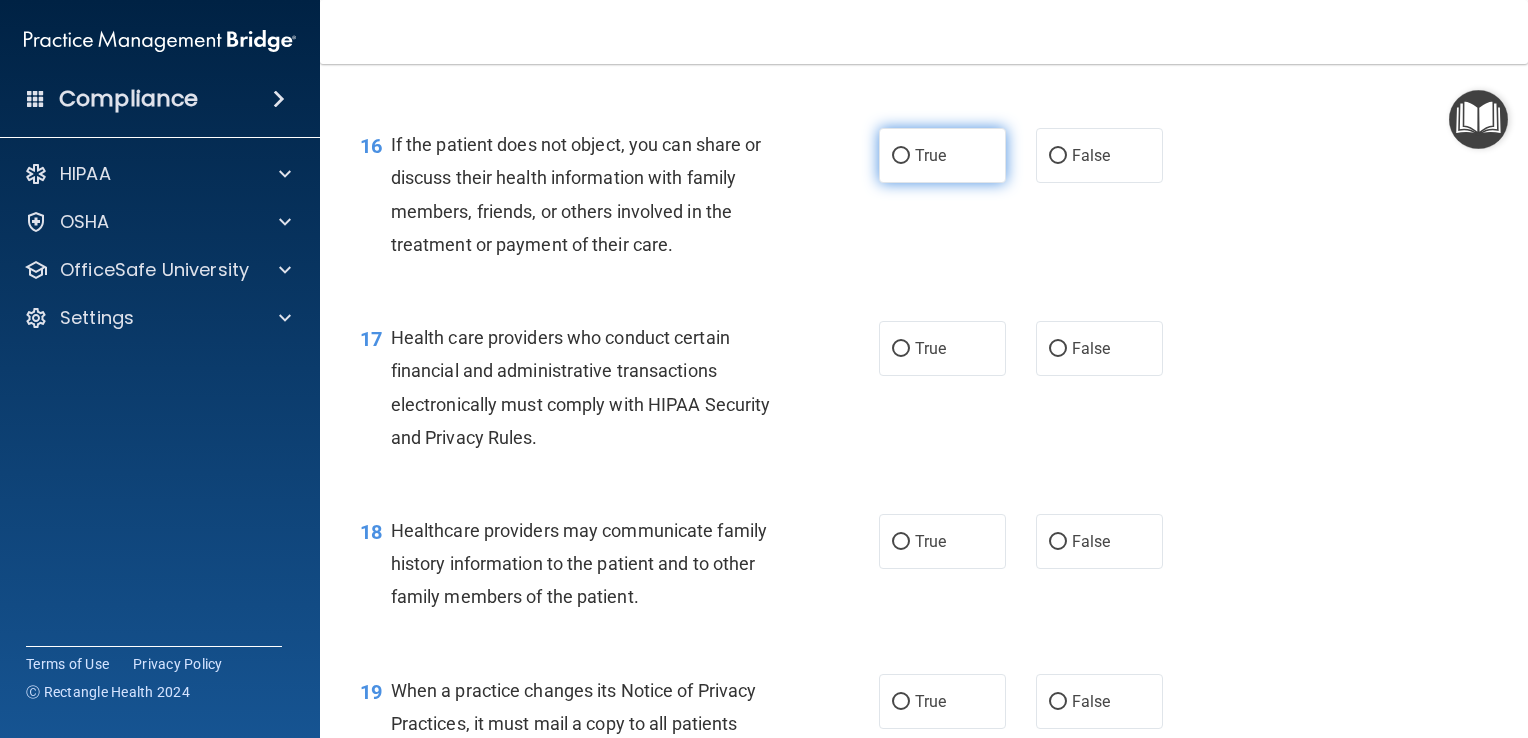 click on "True" at bounding box center (930, 155) 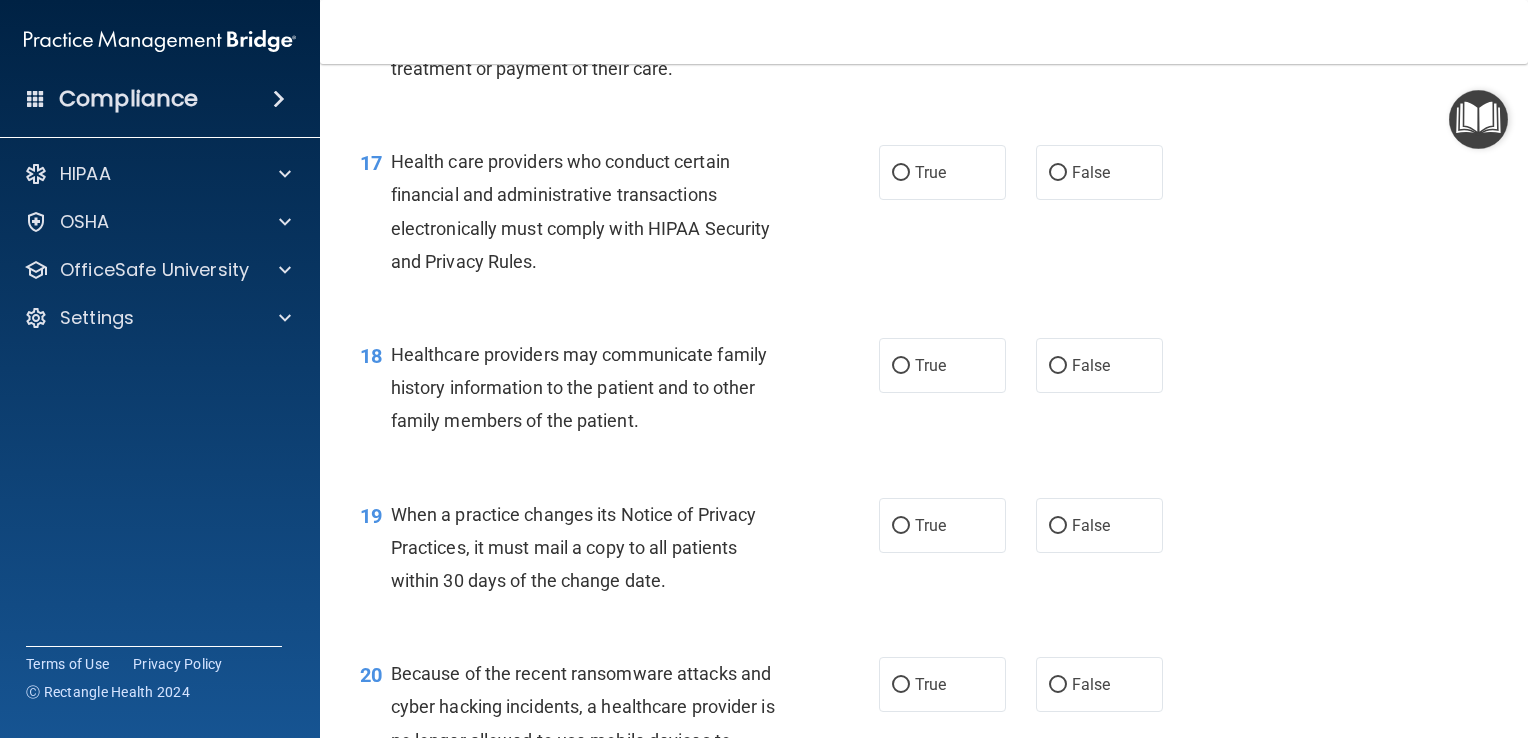 scroll, scrollTop: 2904, scrollLeft: 0, axis: vertical 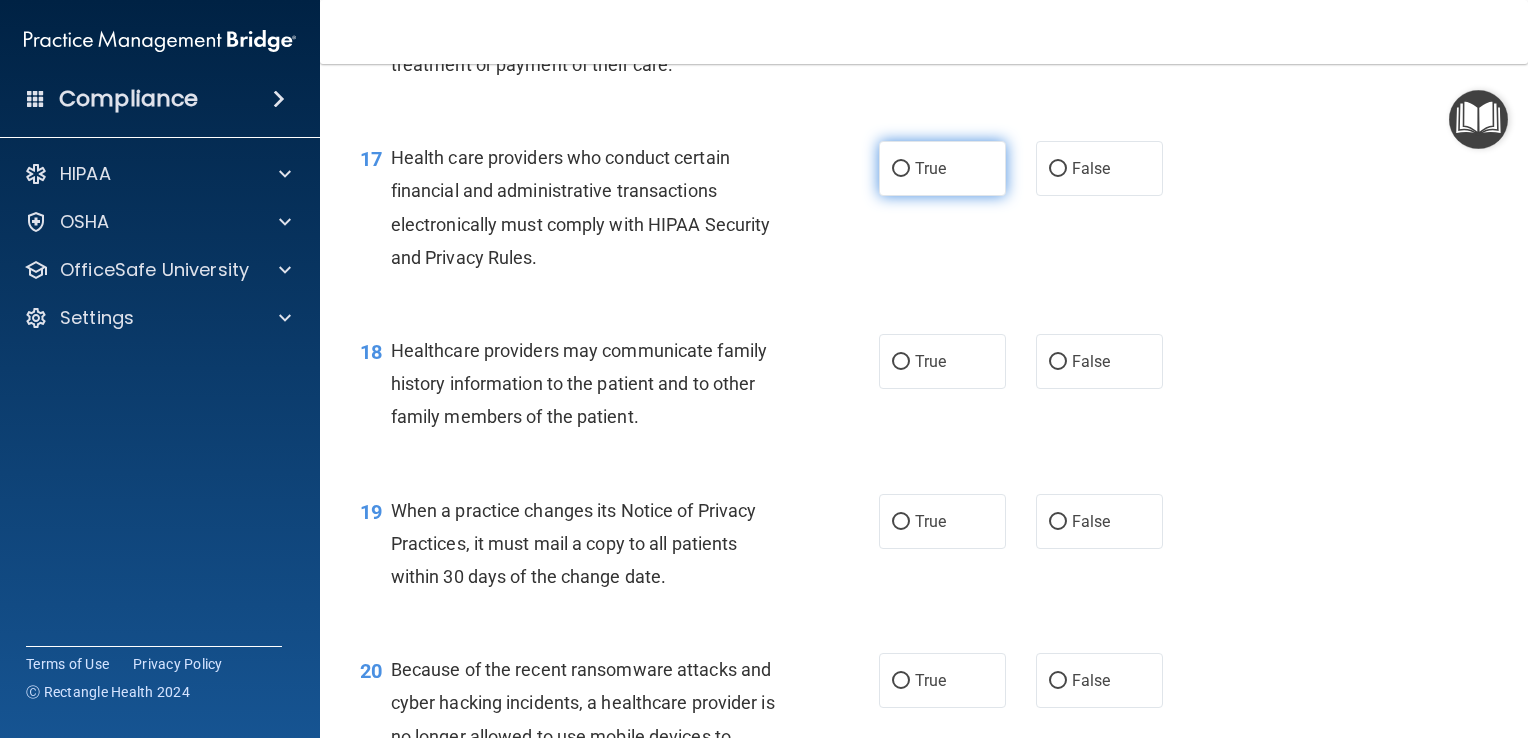 click on "True" at bounding box center (942, 168) 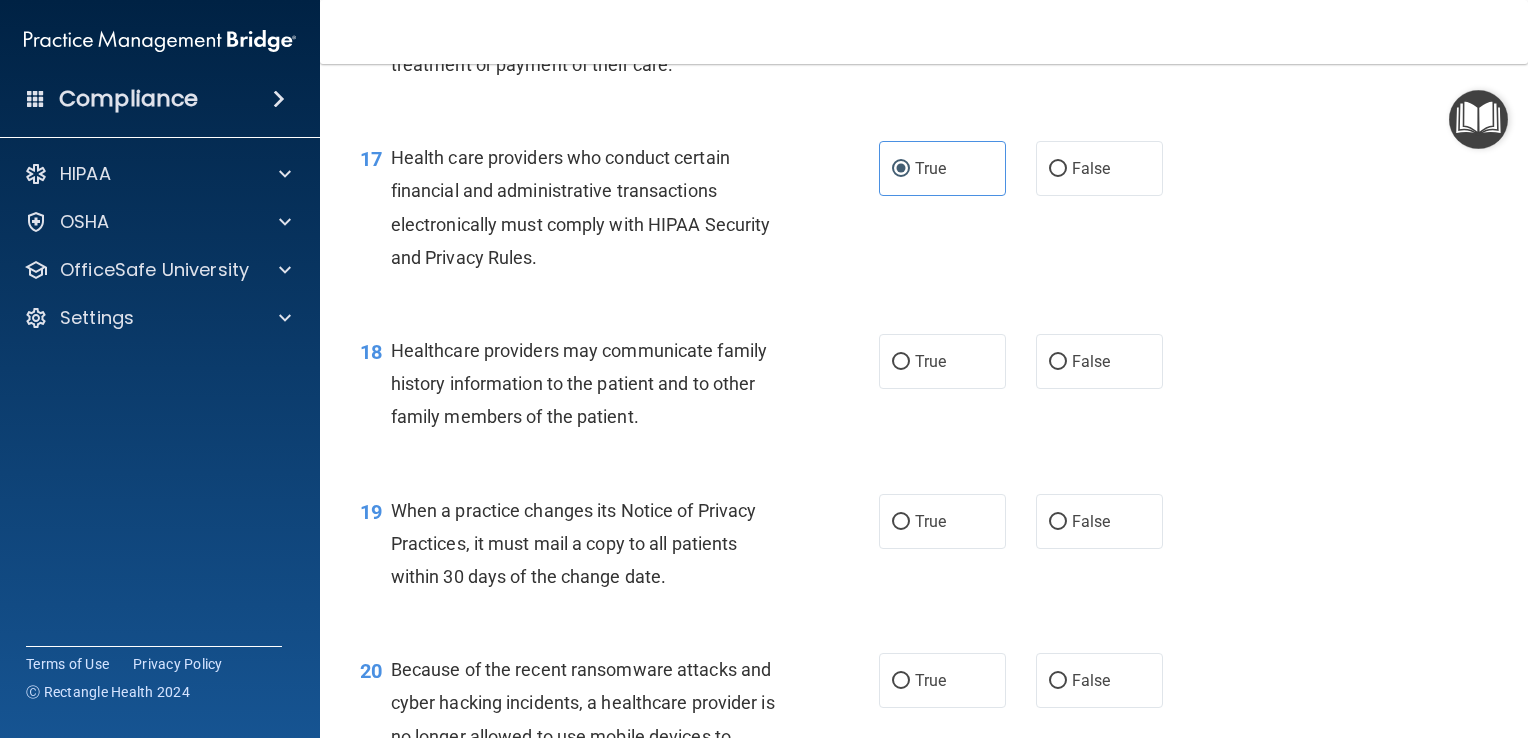 scroll, scrollTop: 3100, scrollLeft: 0, axis: vertical 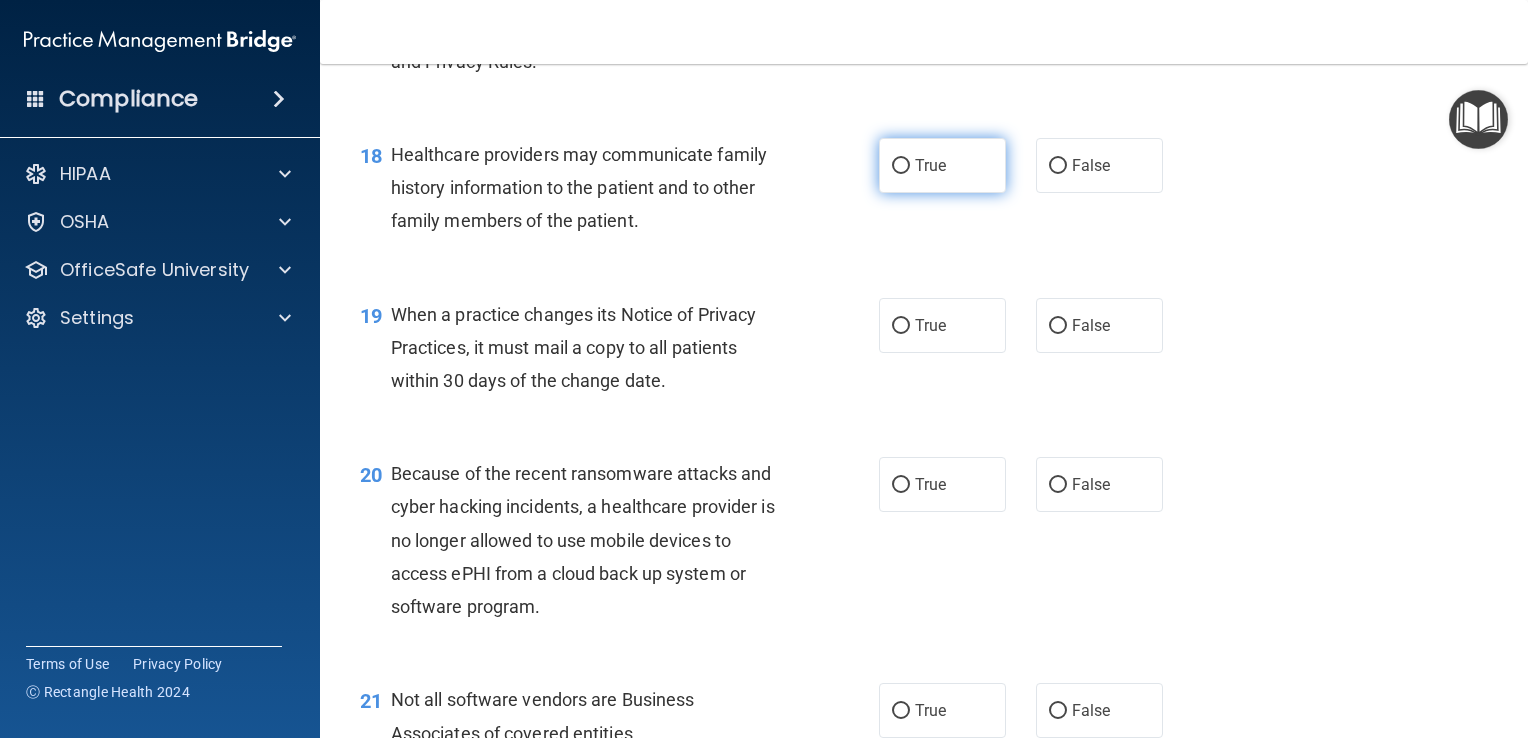 click on "True" at bounding box center [930, 165] 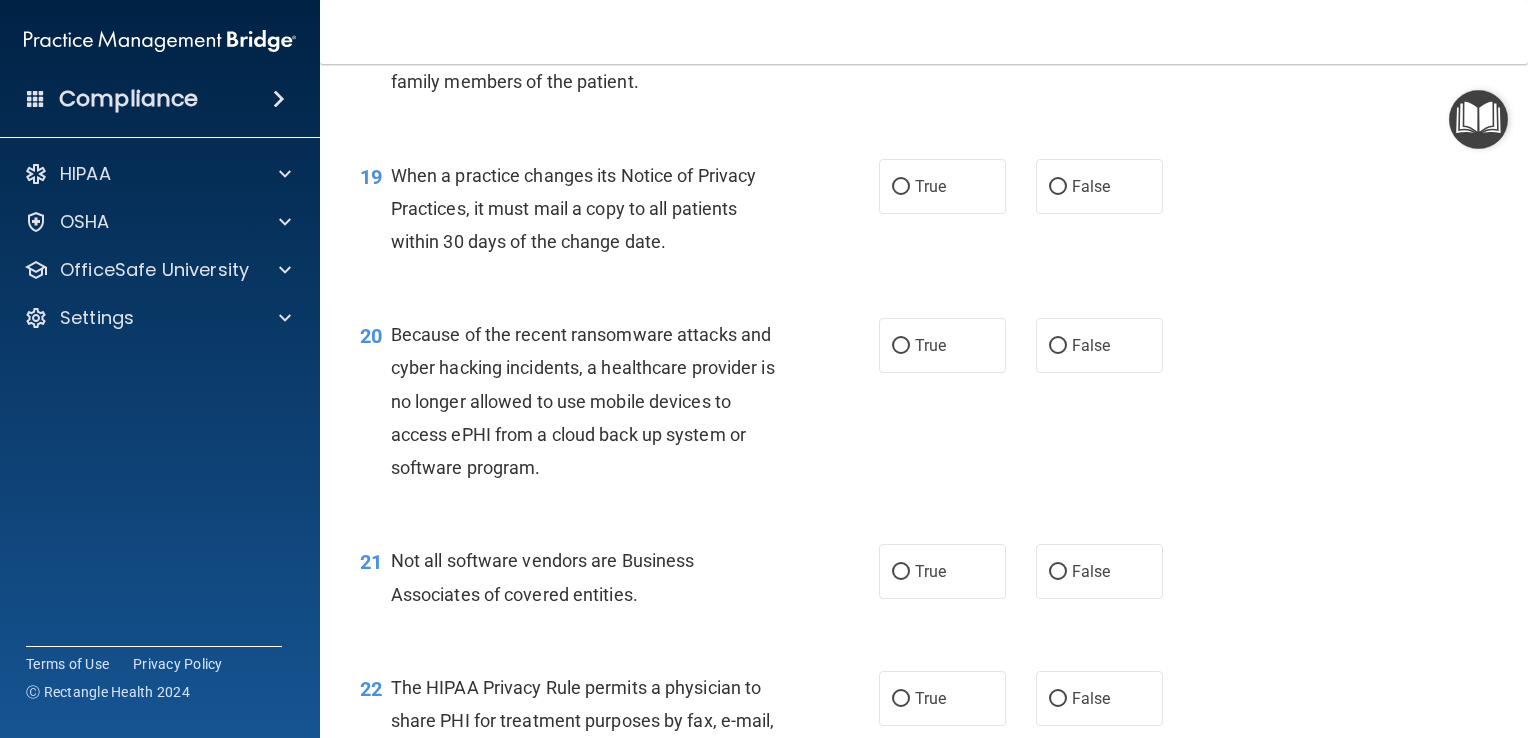 scroll, scrollTop: 3240, scrollLeft: 0, axis: vertical 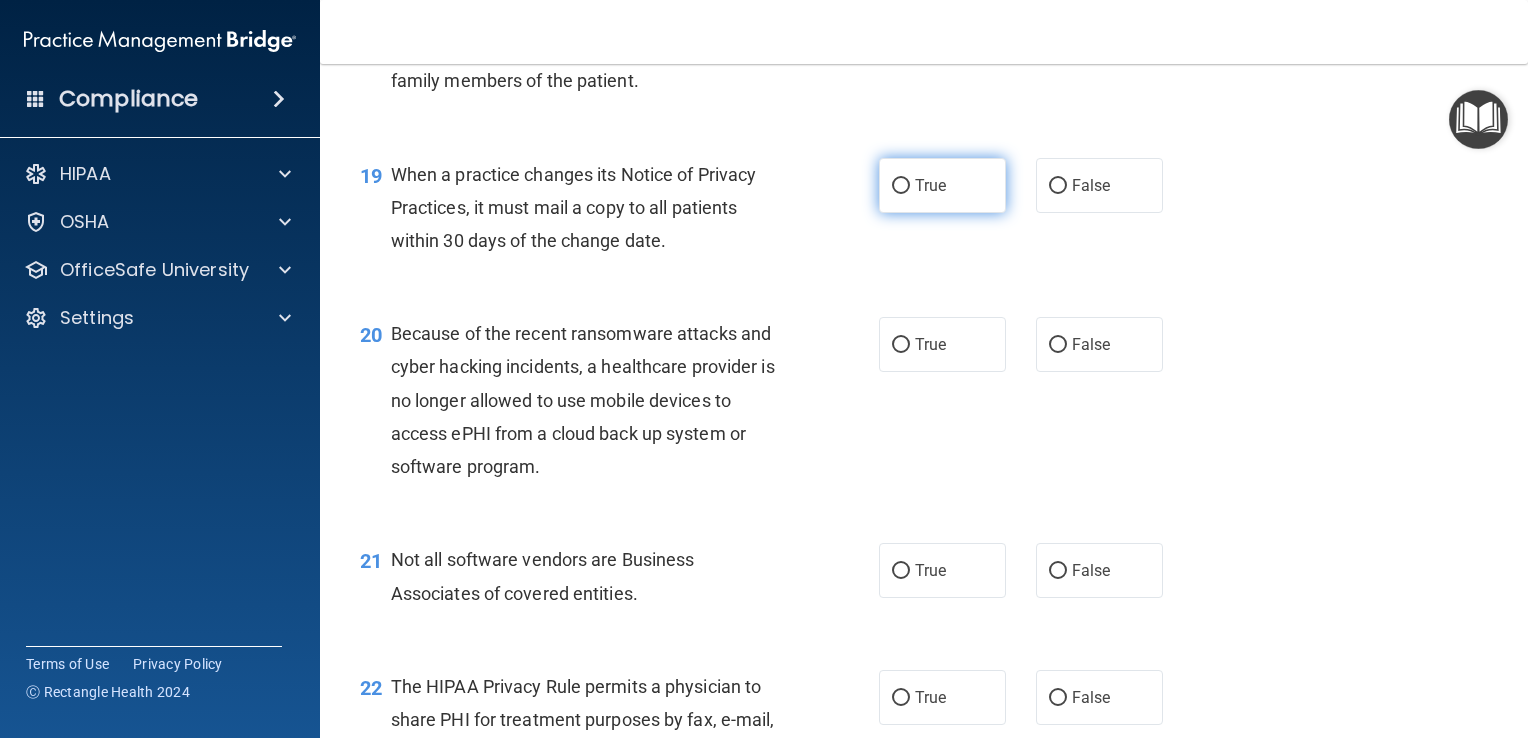 click on "True" at bounding box center [942, 185] 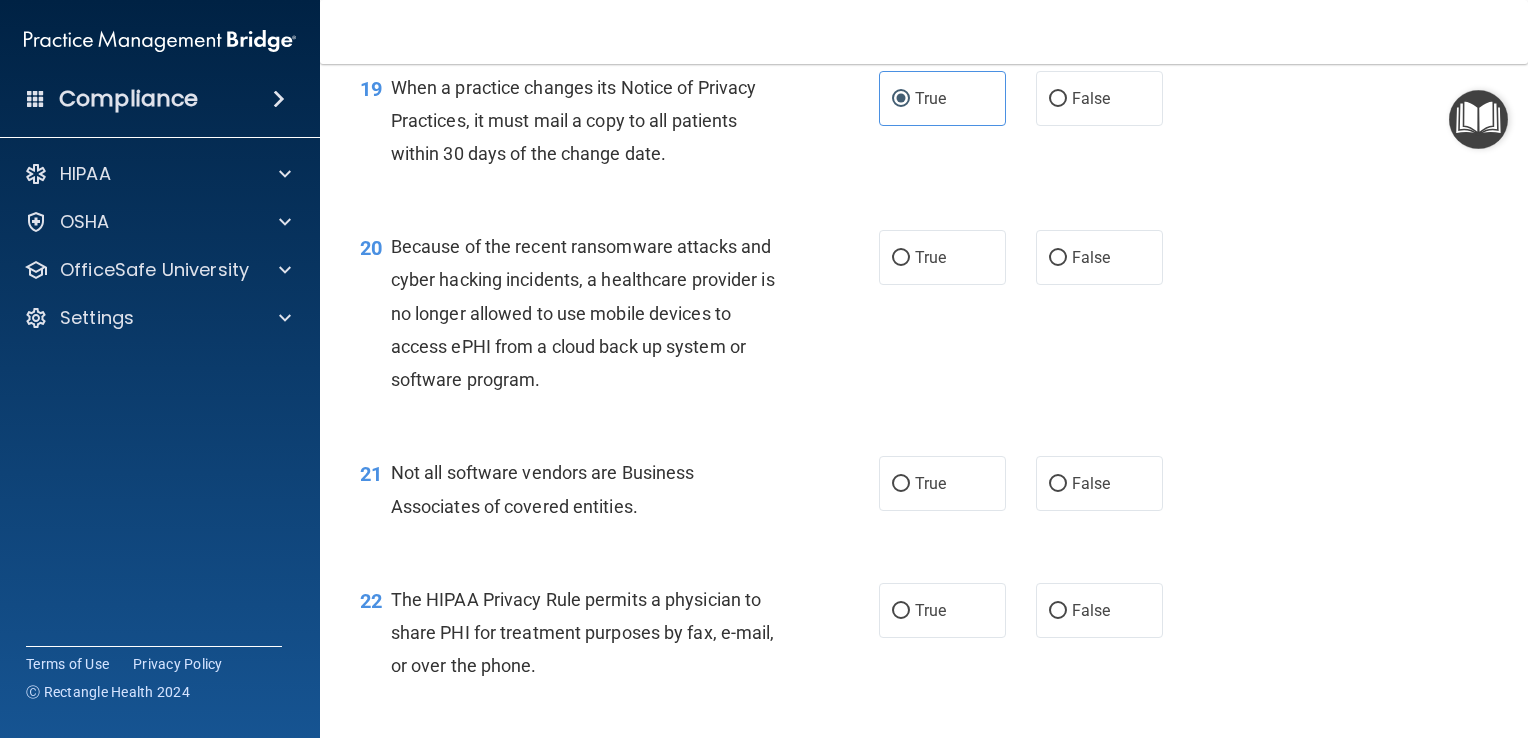 scroll, scrollTop: 3412, scrollLeft: 0, axis: vertical 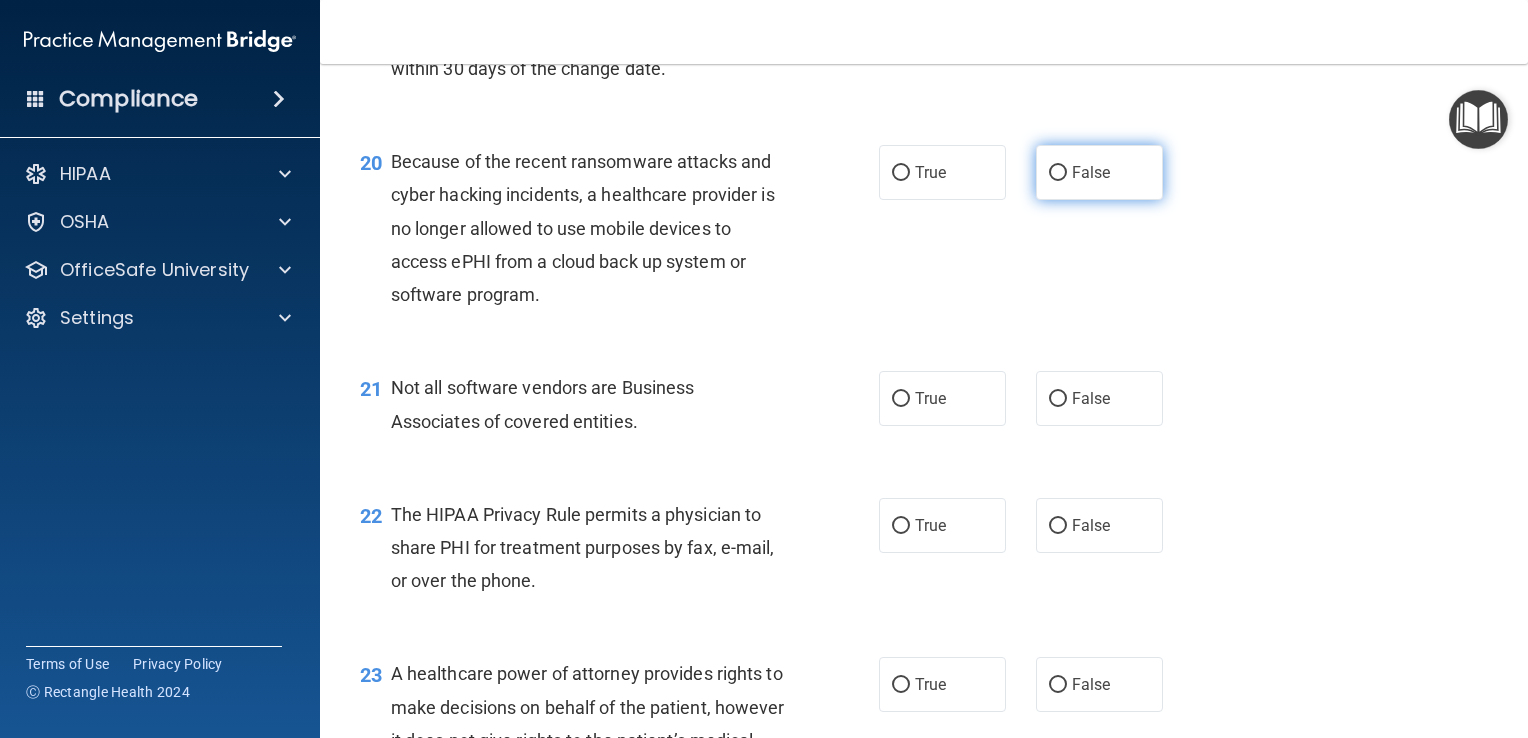 click on "False" at bounding box center [1099, 172] 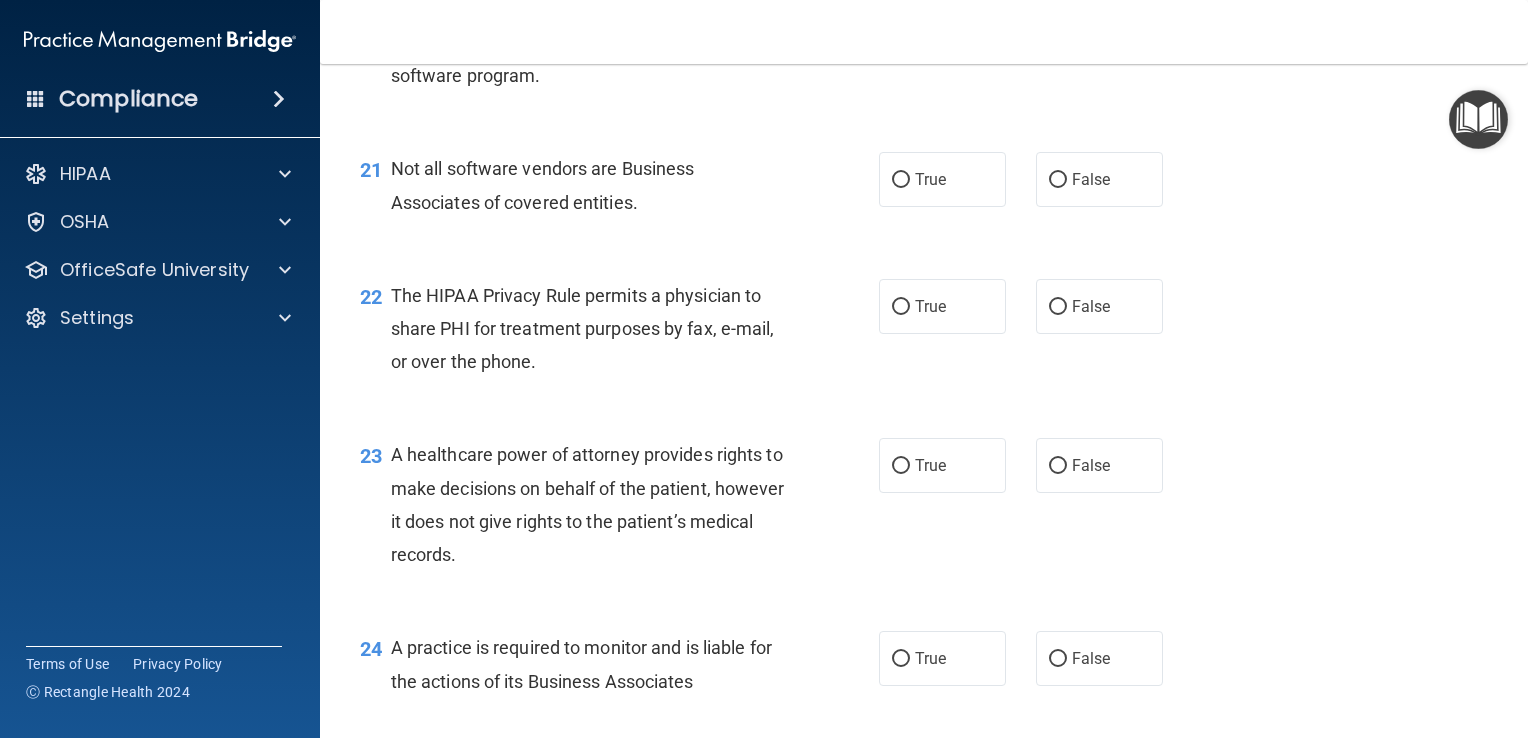 scroll, scrollTop: 3626, scrollLeft: 0, axis: vertical 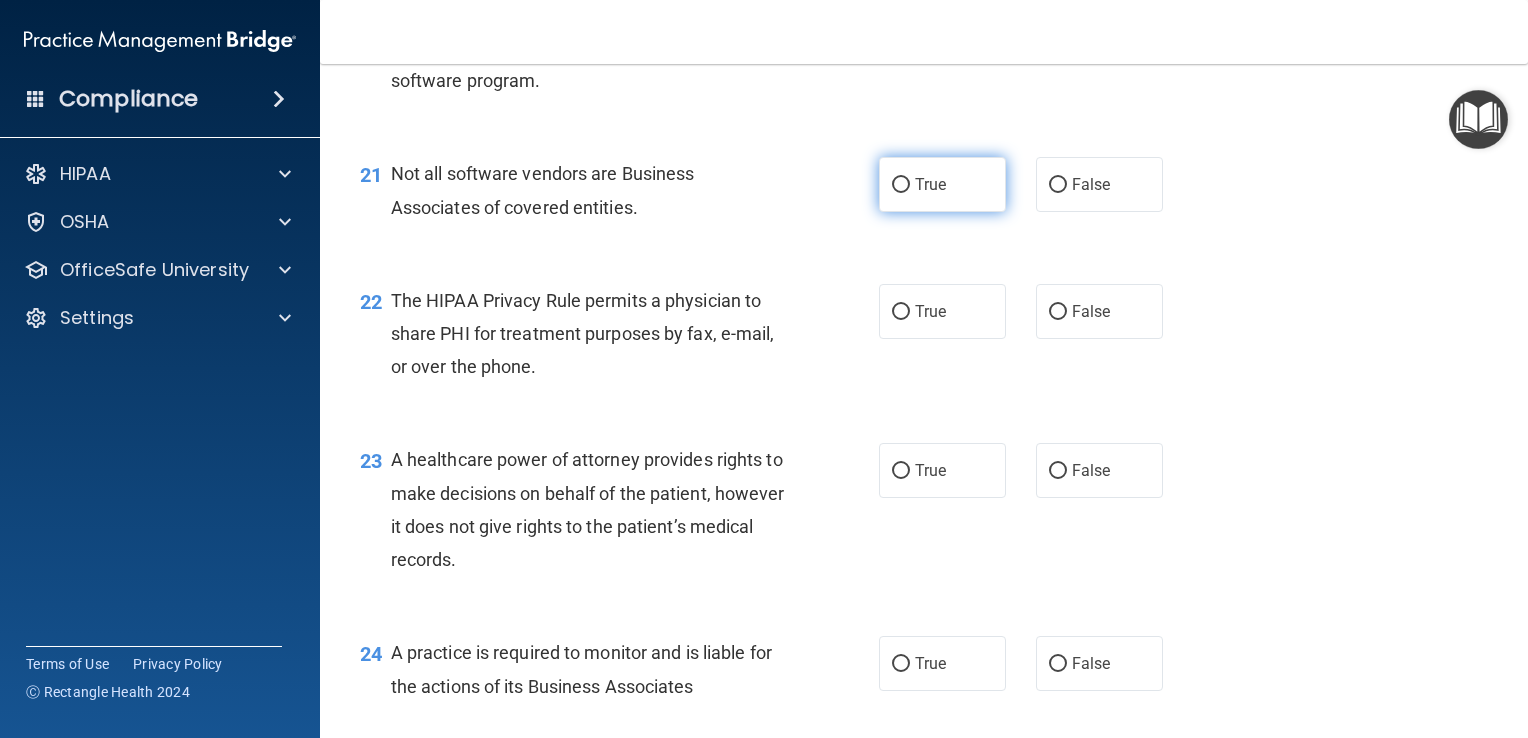 click on "True" at bounding box center (930, 184) 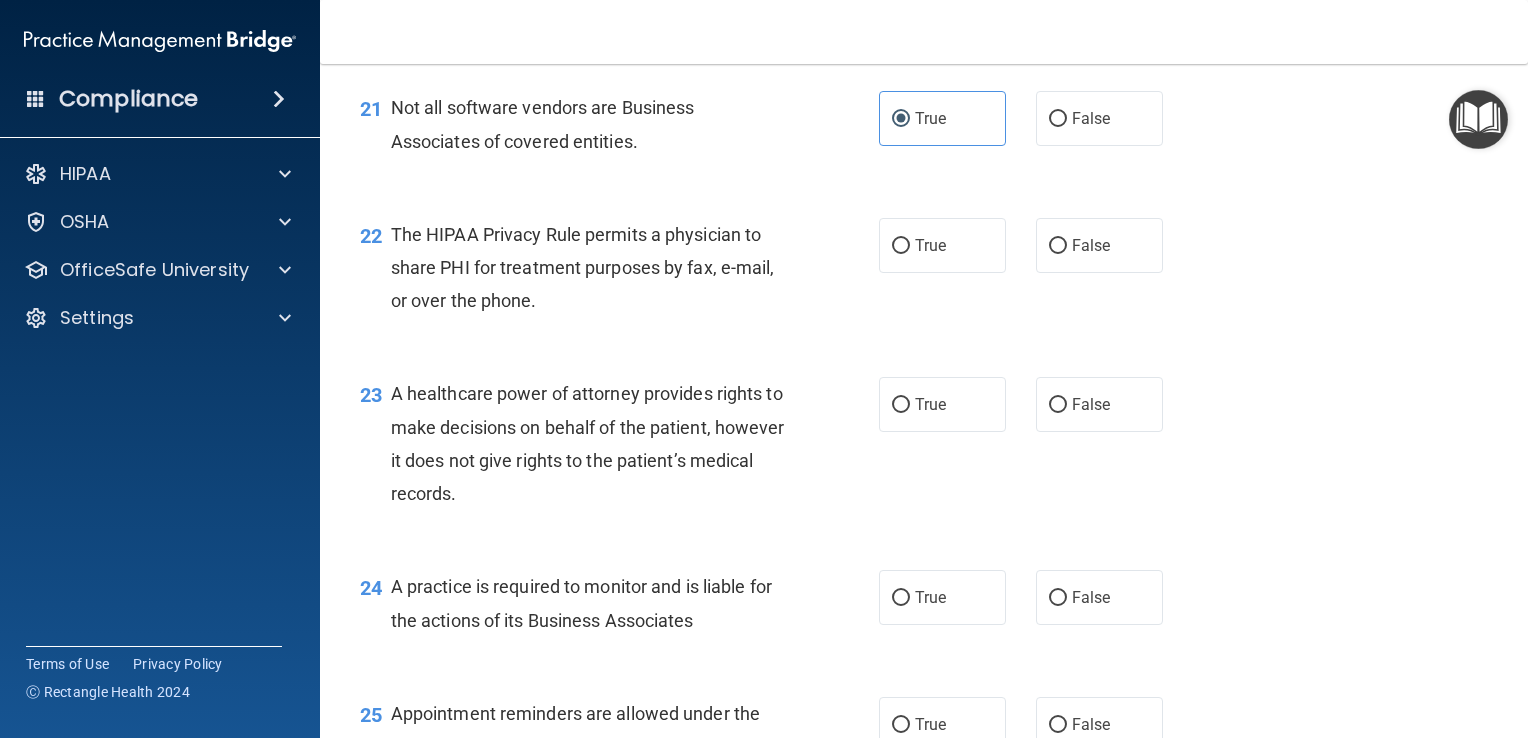 scroll, scrollTop: 3694, scrollLeft: 0, axis: vertical 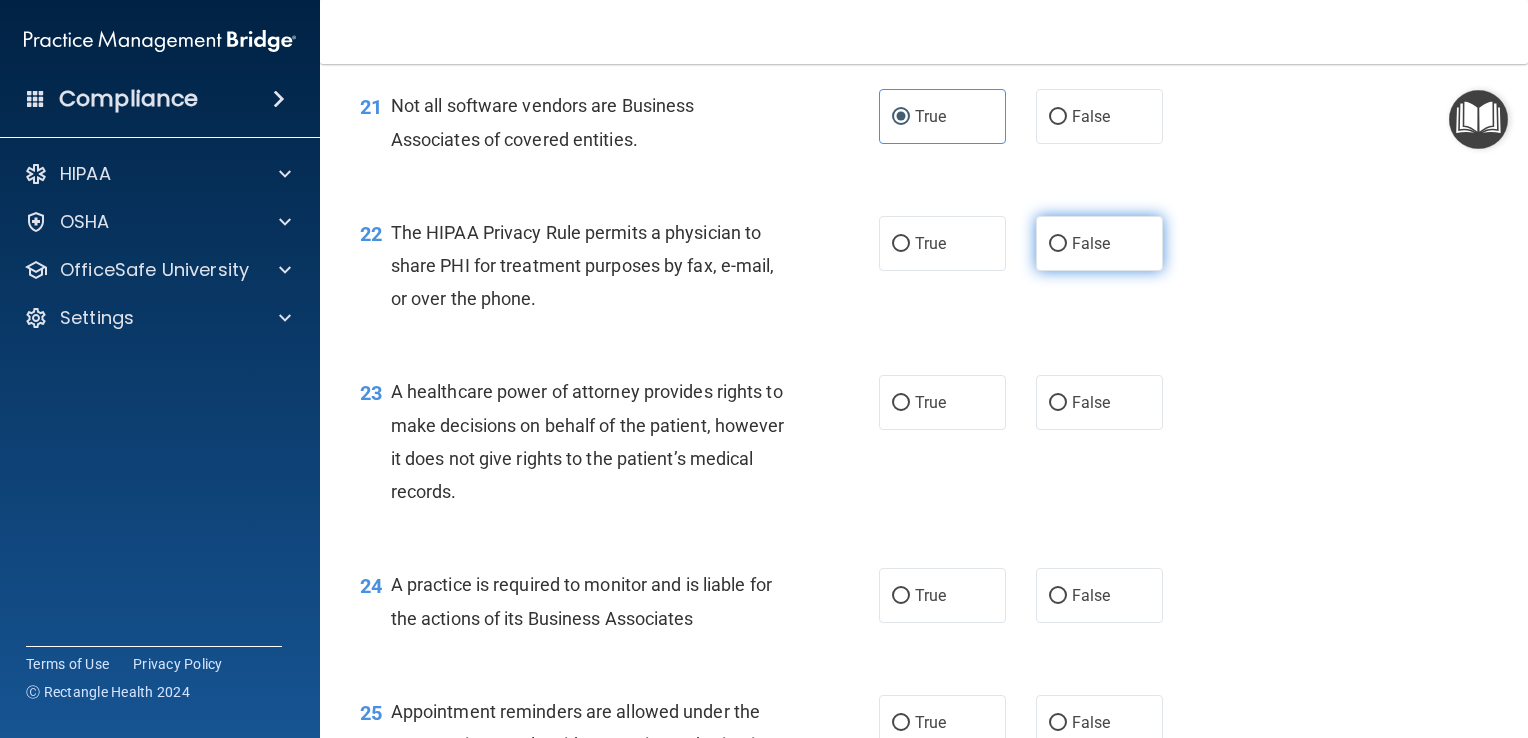 click on "False" at bounding box center [1099, 243] 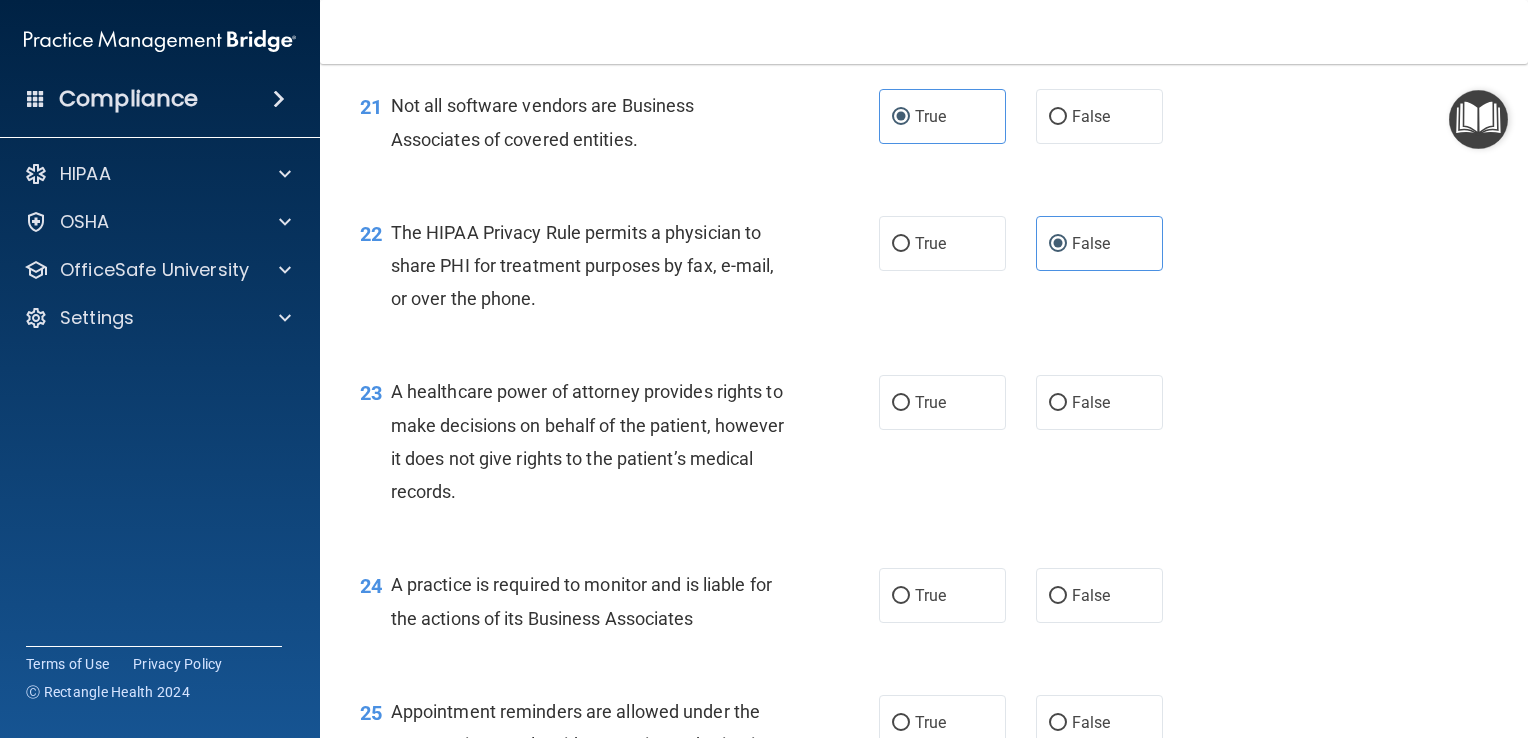 scroll, scrollTop: 3815, scrollLeft: 0, axis: vertical 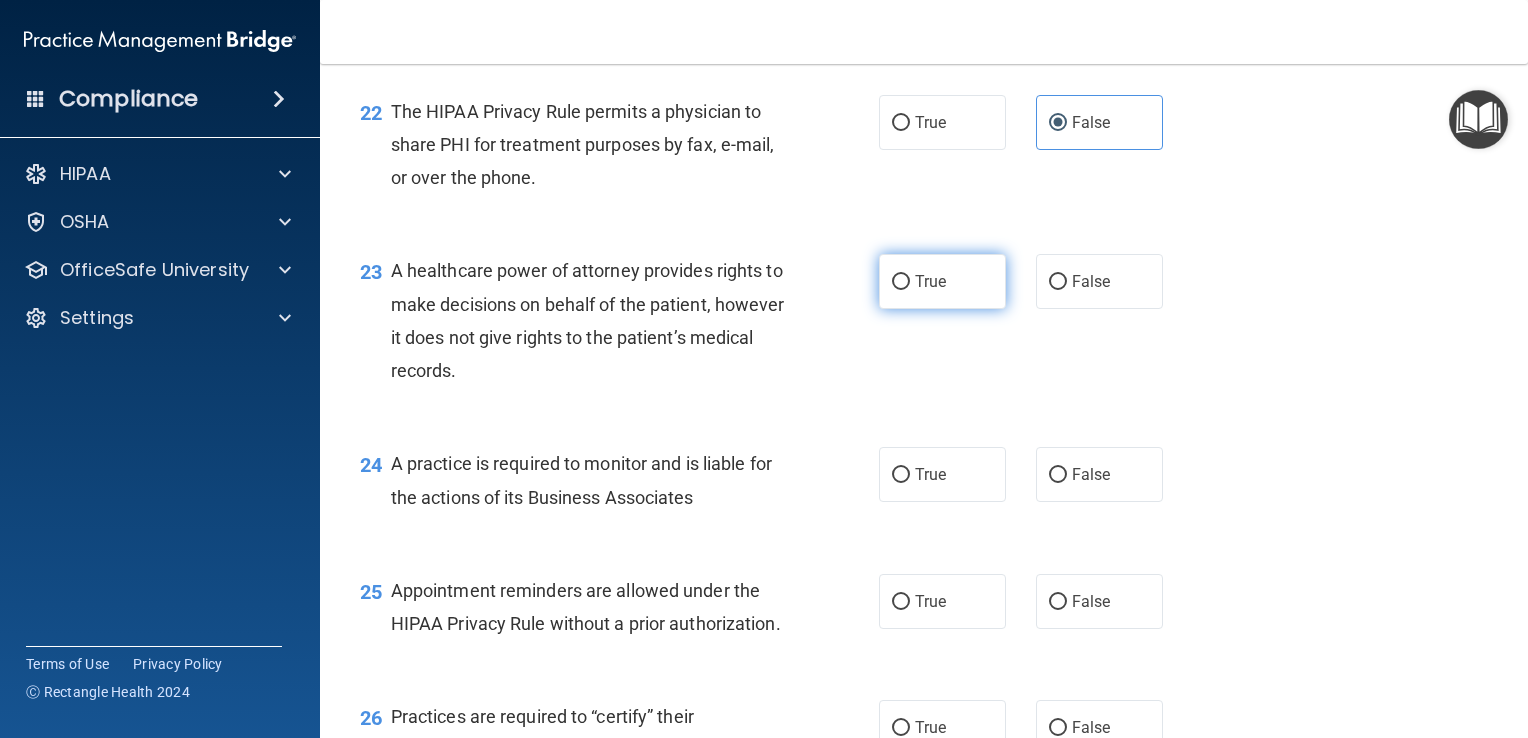 click on "True" at bounding box center [942, 281] 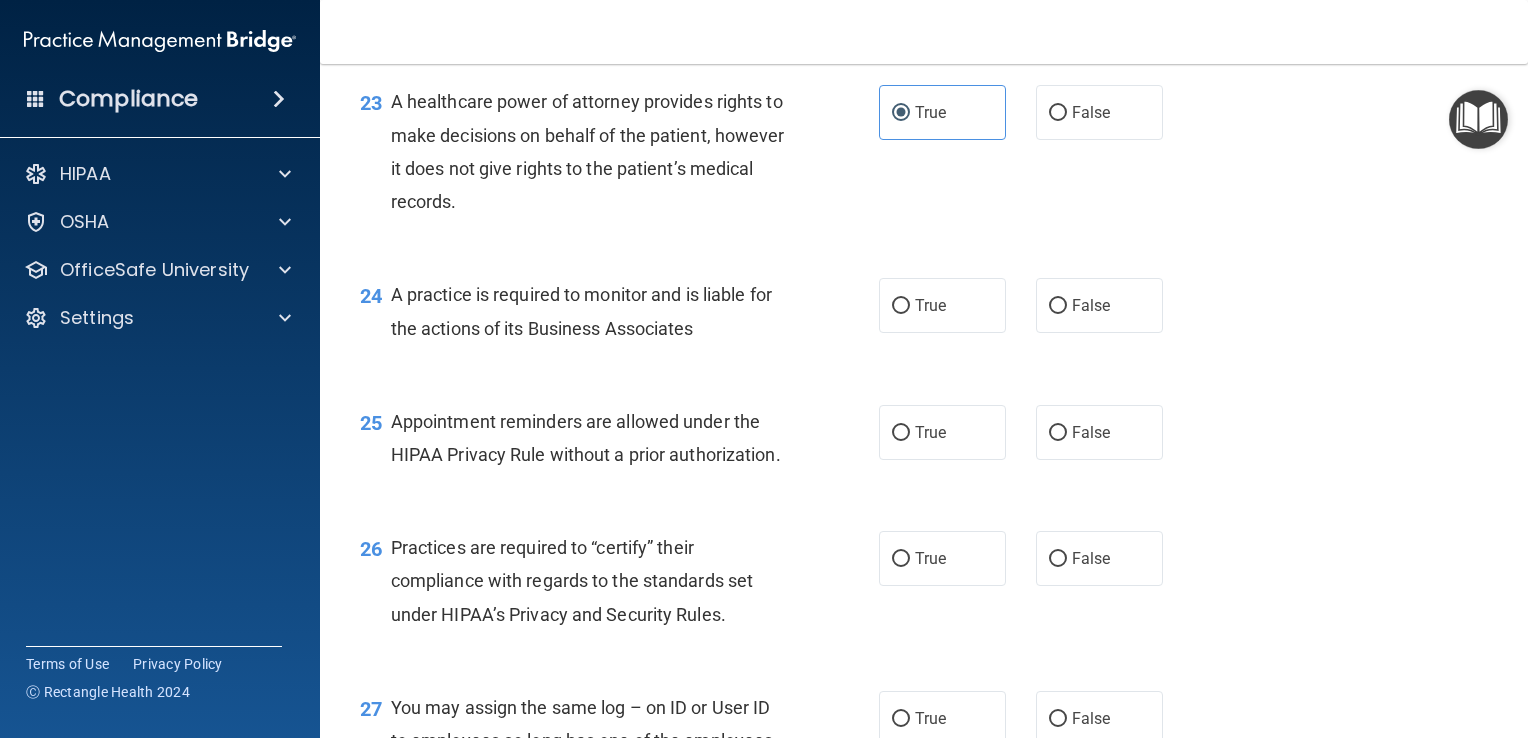 scroll, scrollTop: 3984, scrollLeft: 0, axis: vertical 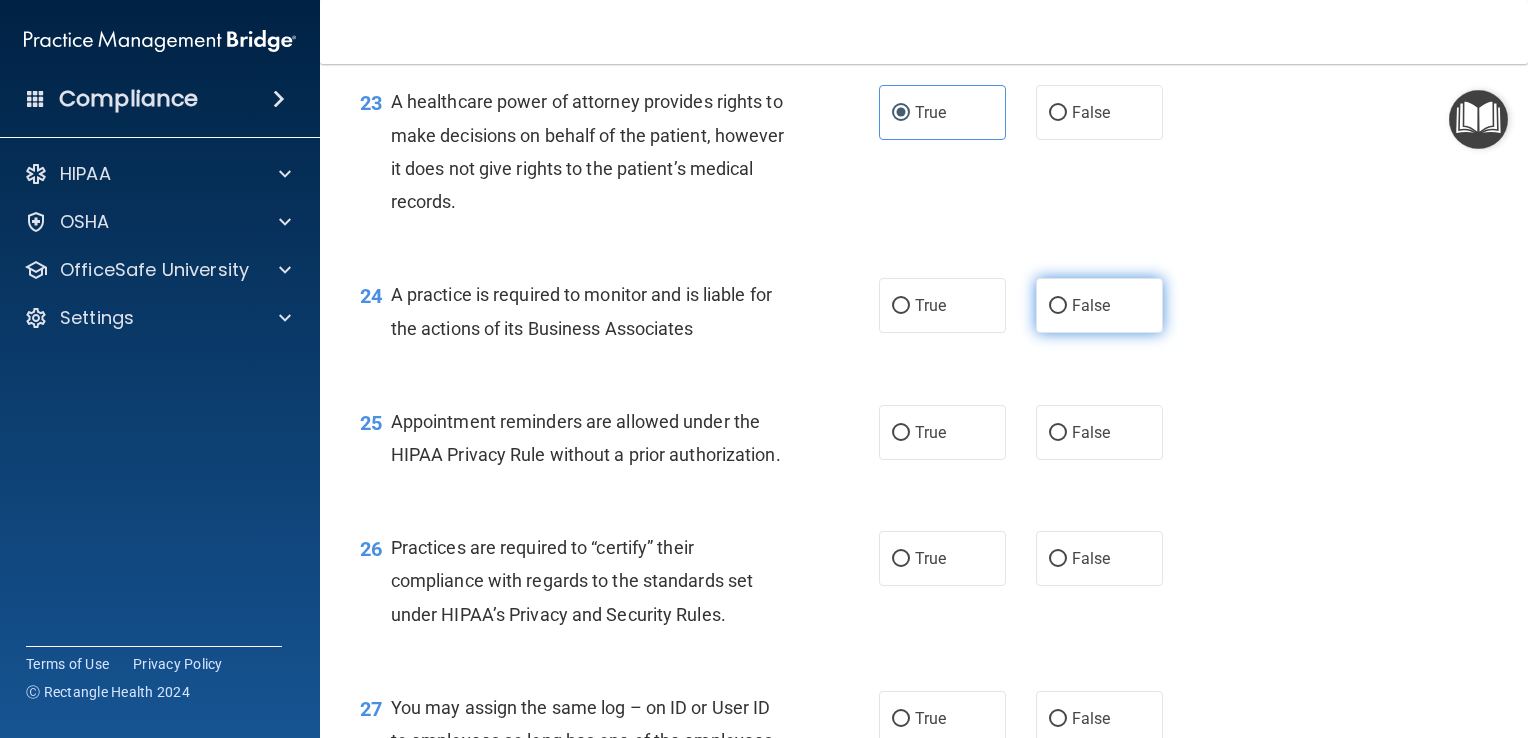 click on "False" at bounding box center (1099, 305) 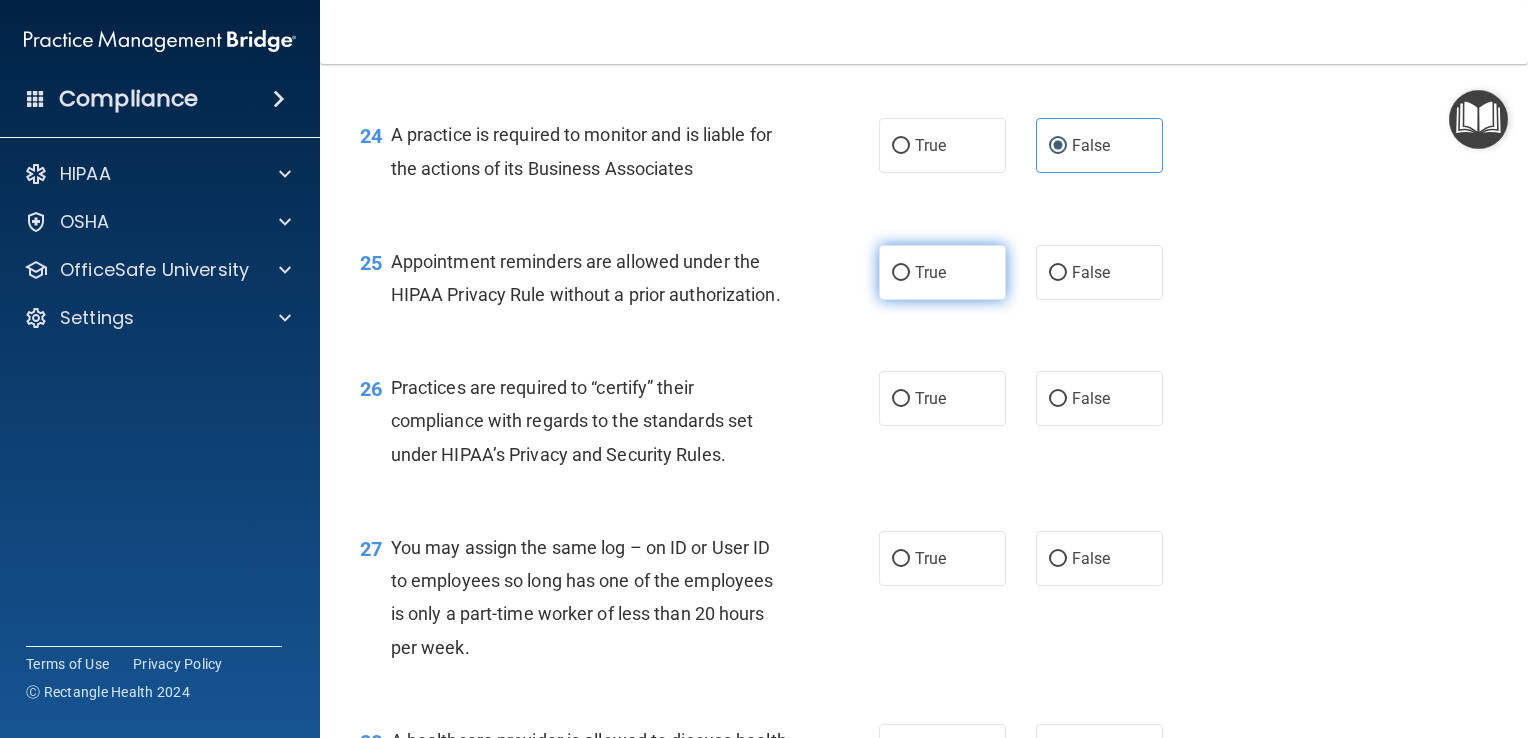 scroll, scrollTop: 4144, scrollLeft: 0, axis: vertical 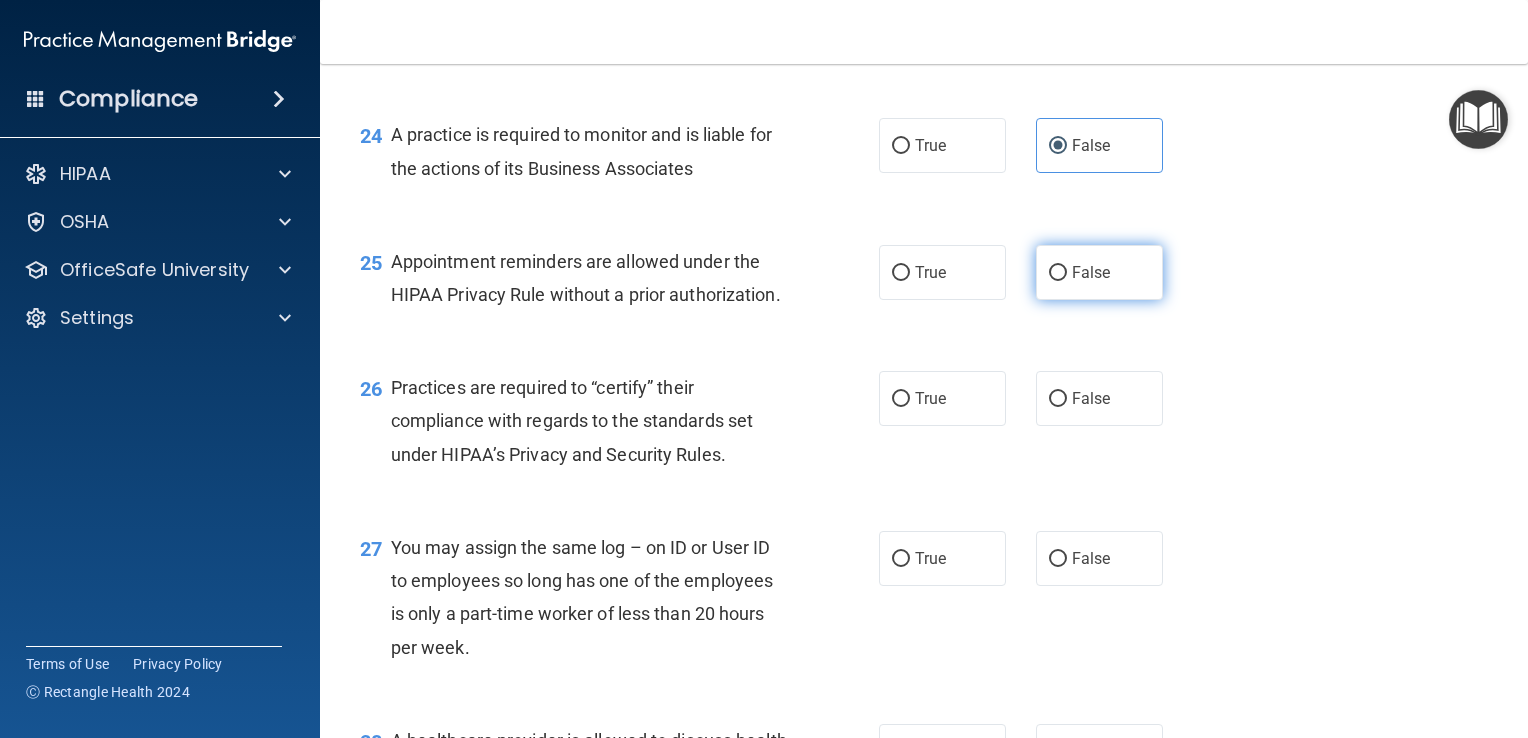 click on "False" at bounding box center [1099, 272] 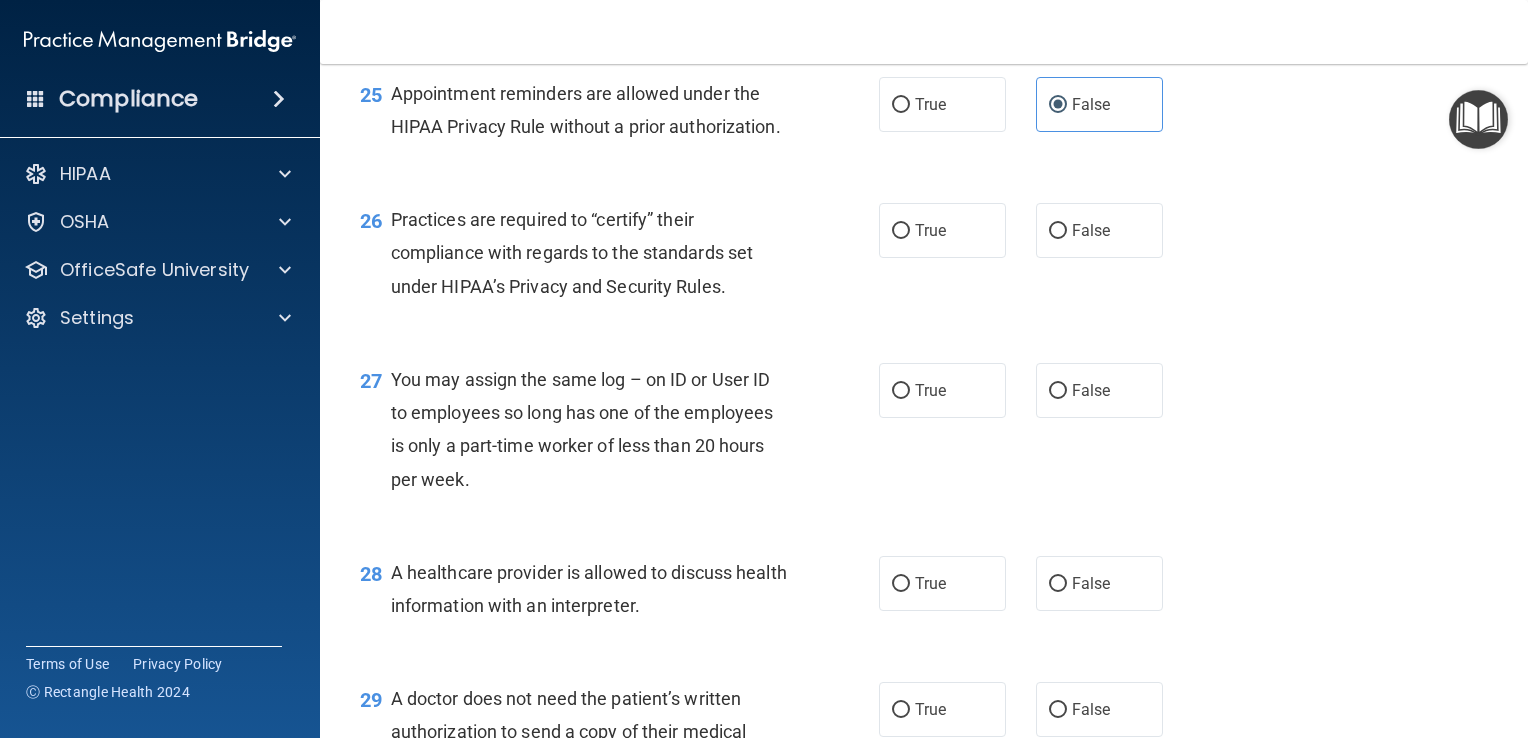 scroll, scrollTop: 4314, scrollLeft: 0, axis: vertical 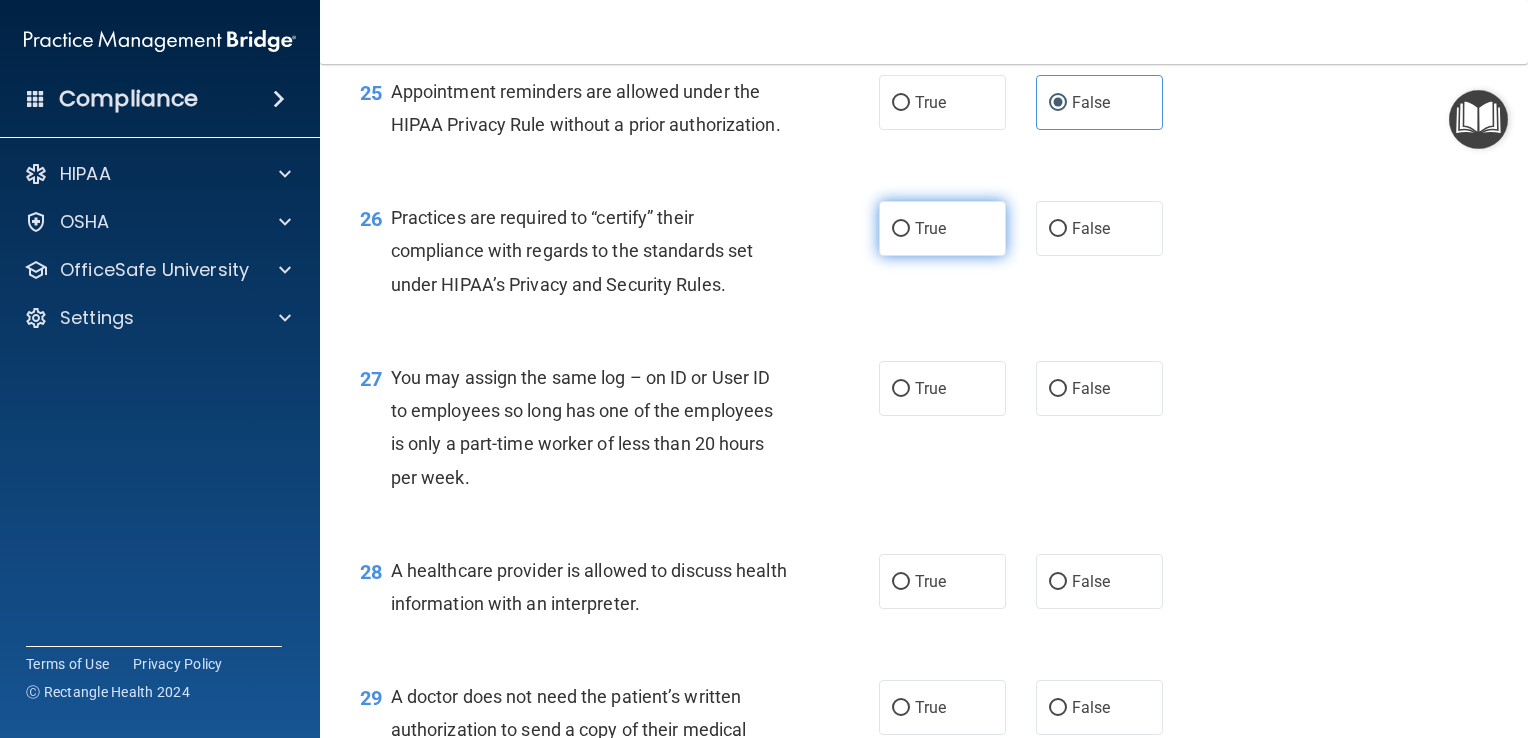 click on "True" at bounding box center [930, 228] 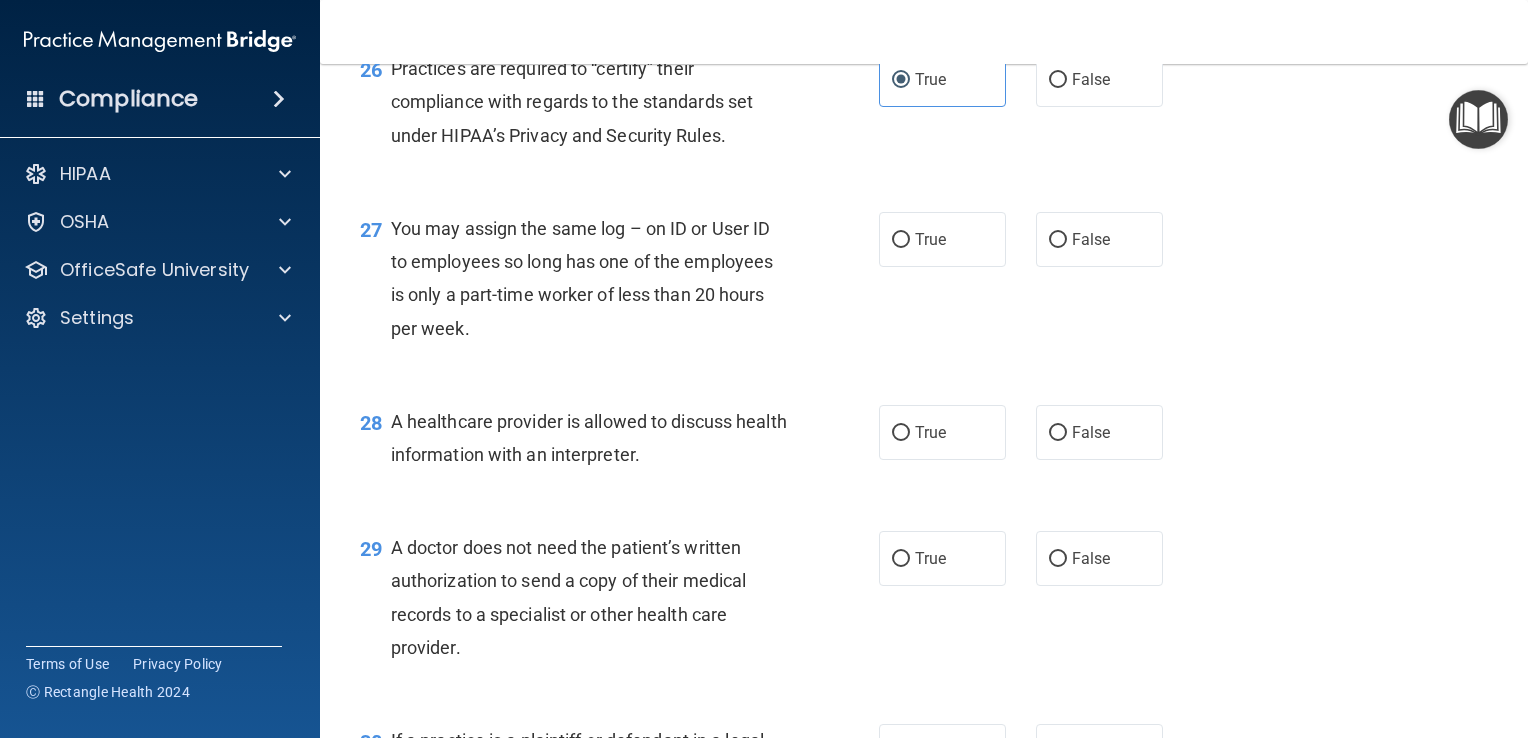 scroll, scrollTop: 4466, scrollLeft: 0, axis: vertical 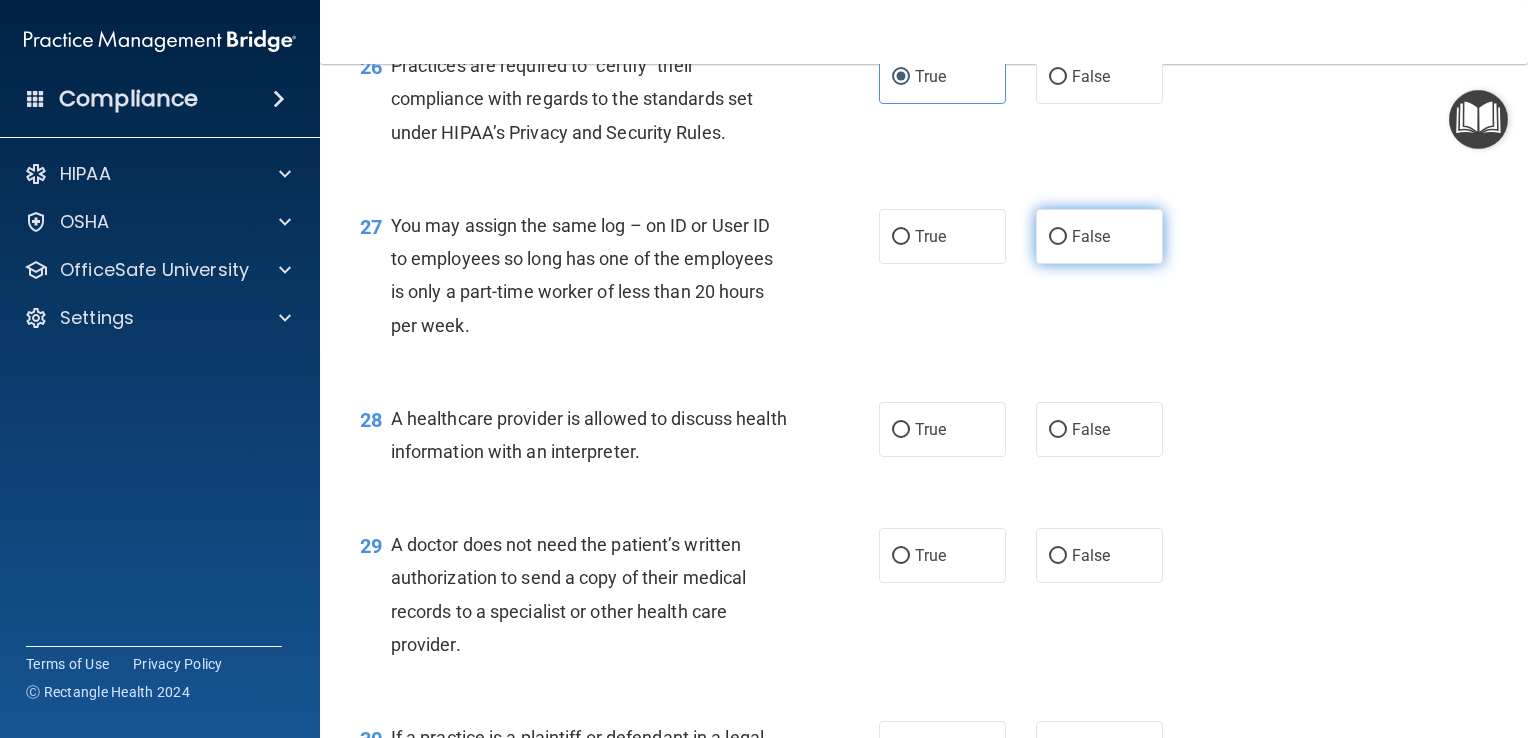 click on "False" at bounding box center [1099, 236] 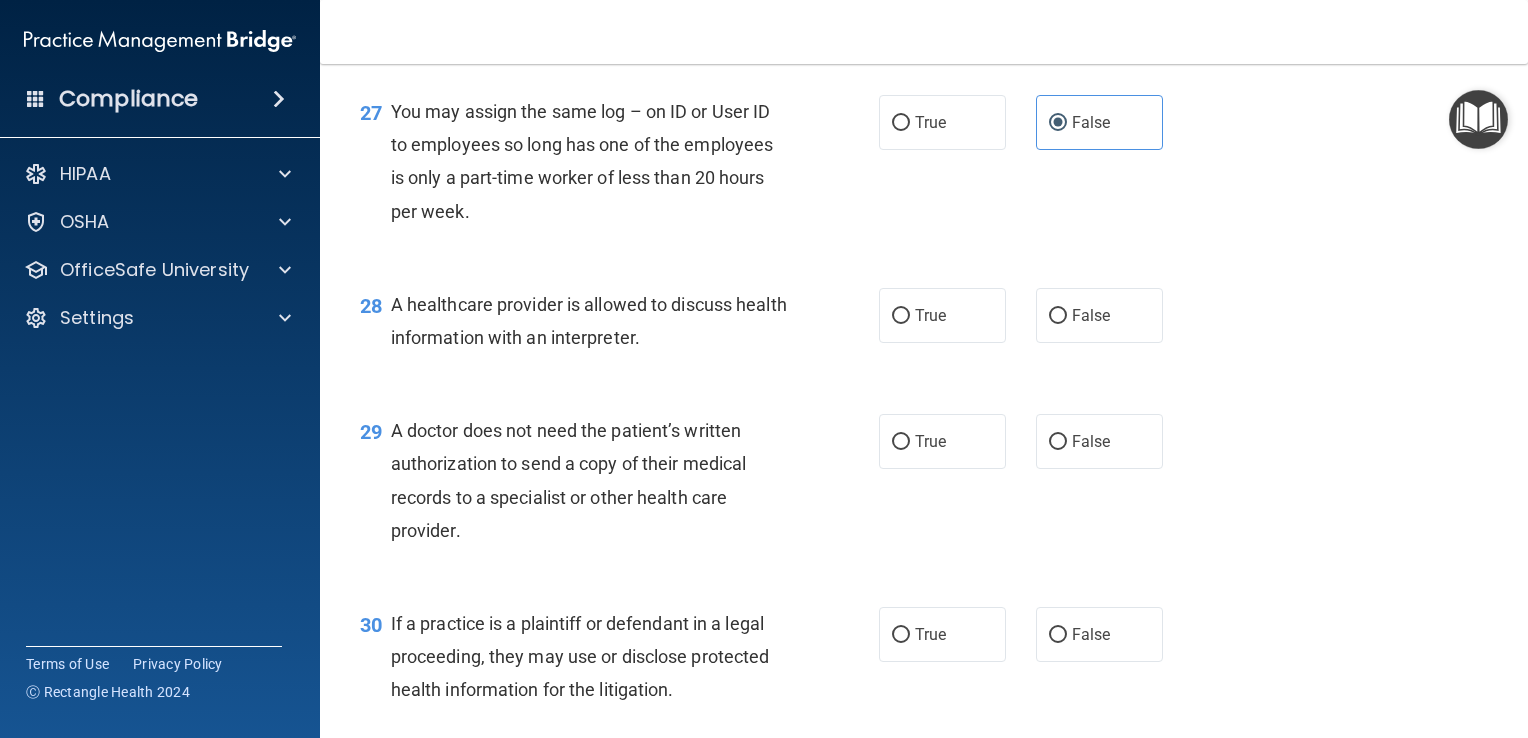 scroll, scrollTop: 4608, scrollLeft: 0, axis: vertical 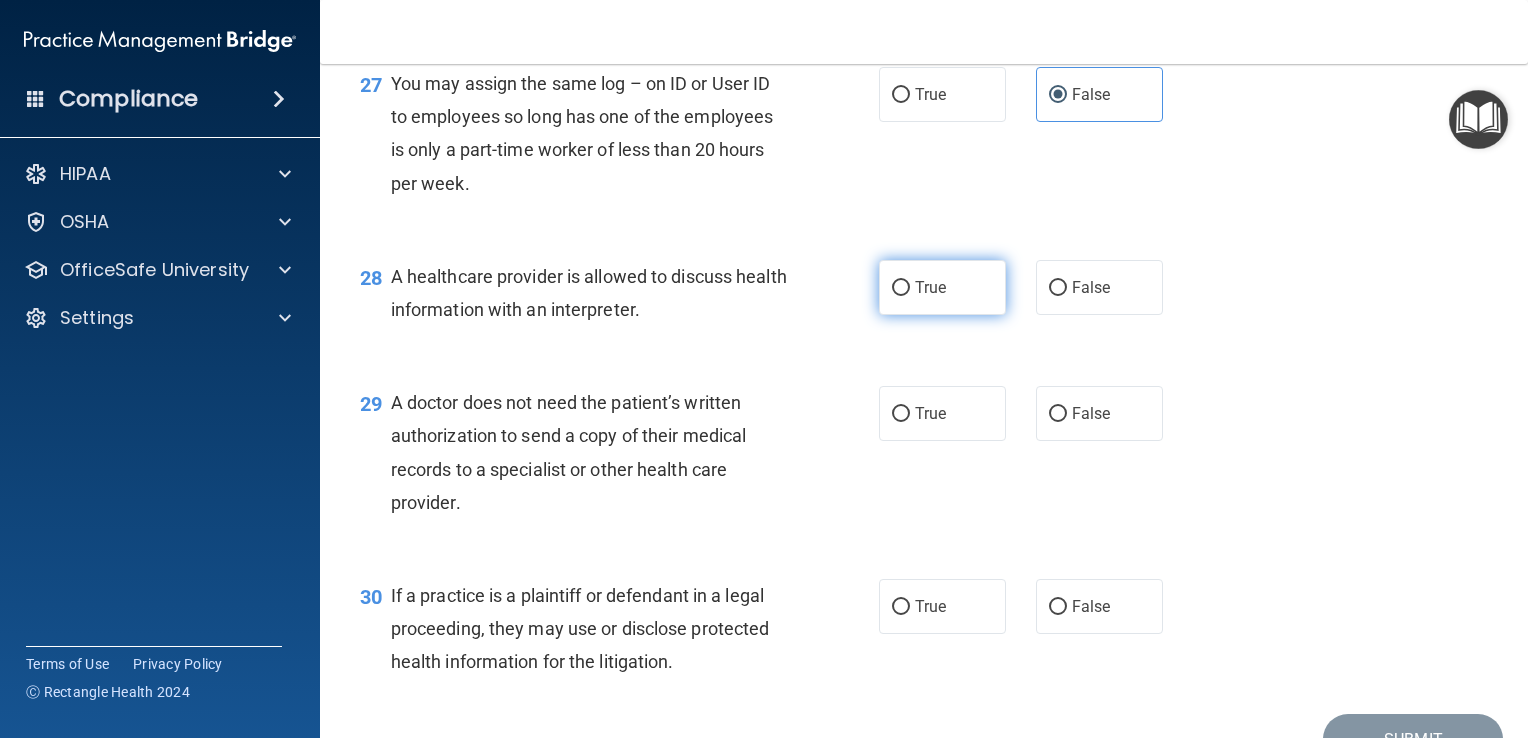 click on "True" at bounding box center [942, 287] 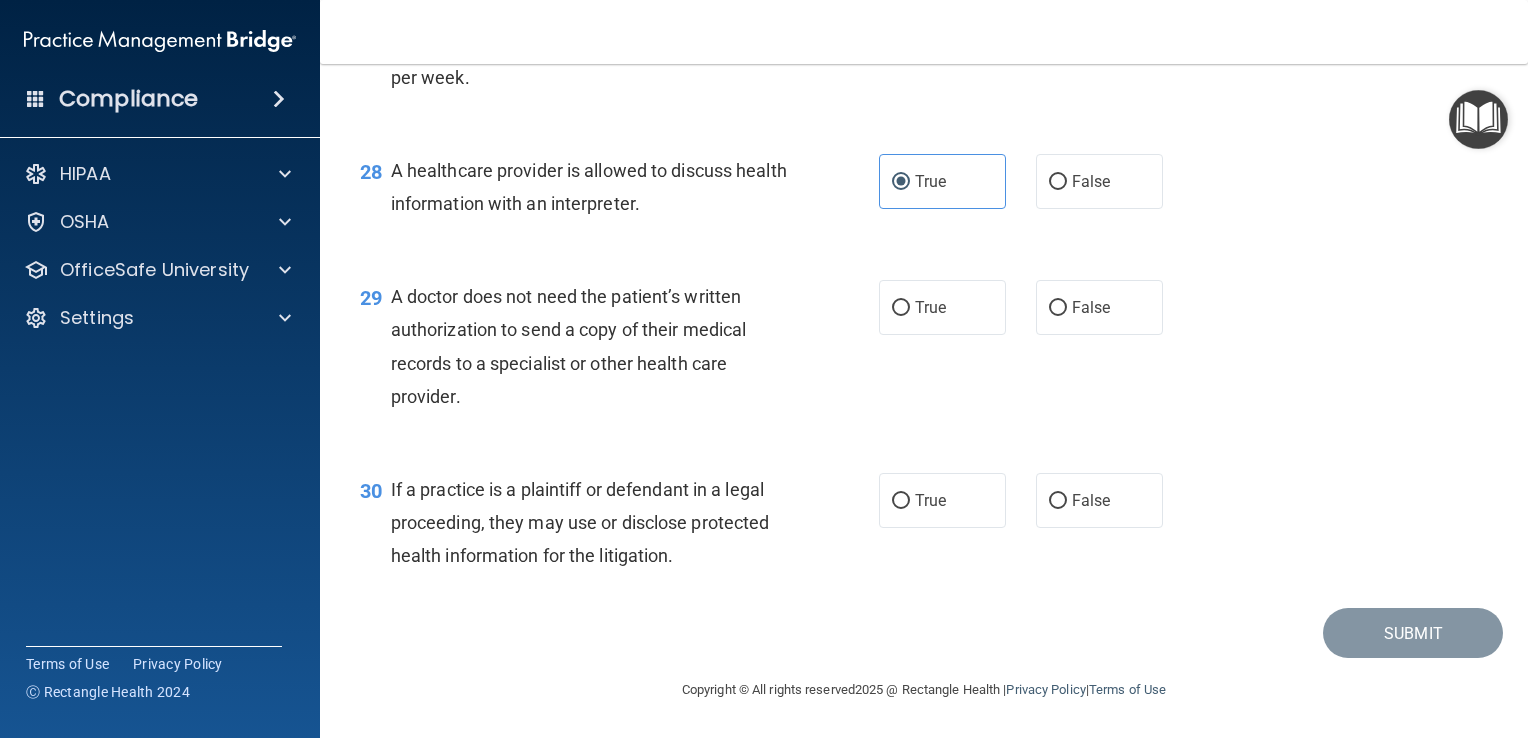 scroll, scrollTop: 4752, scrollLeft: 0, axis: vertical 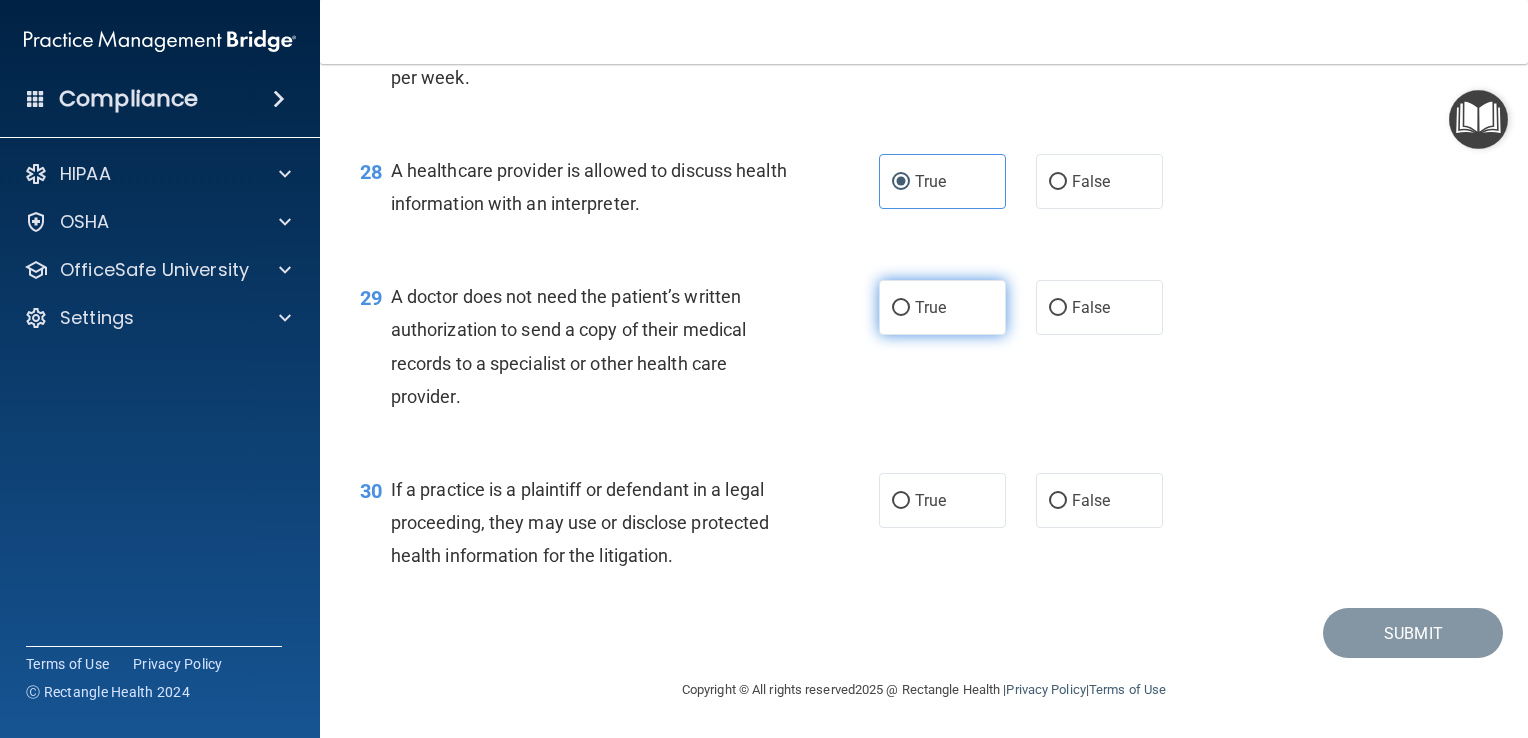 click on "True" at bounding box center (942, 307) 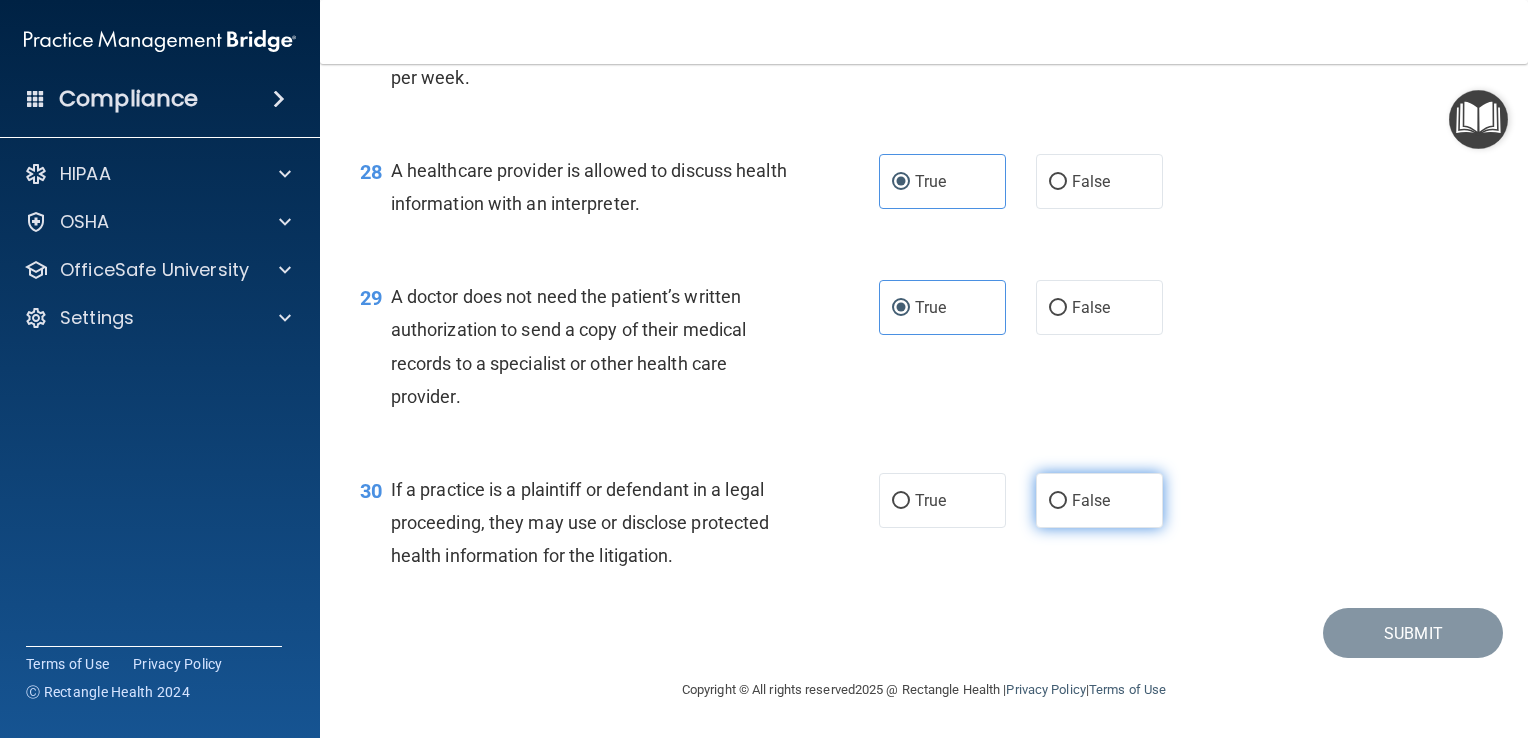 click on "False" at bounding box center (1091, 500) 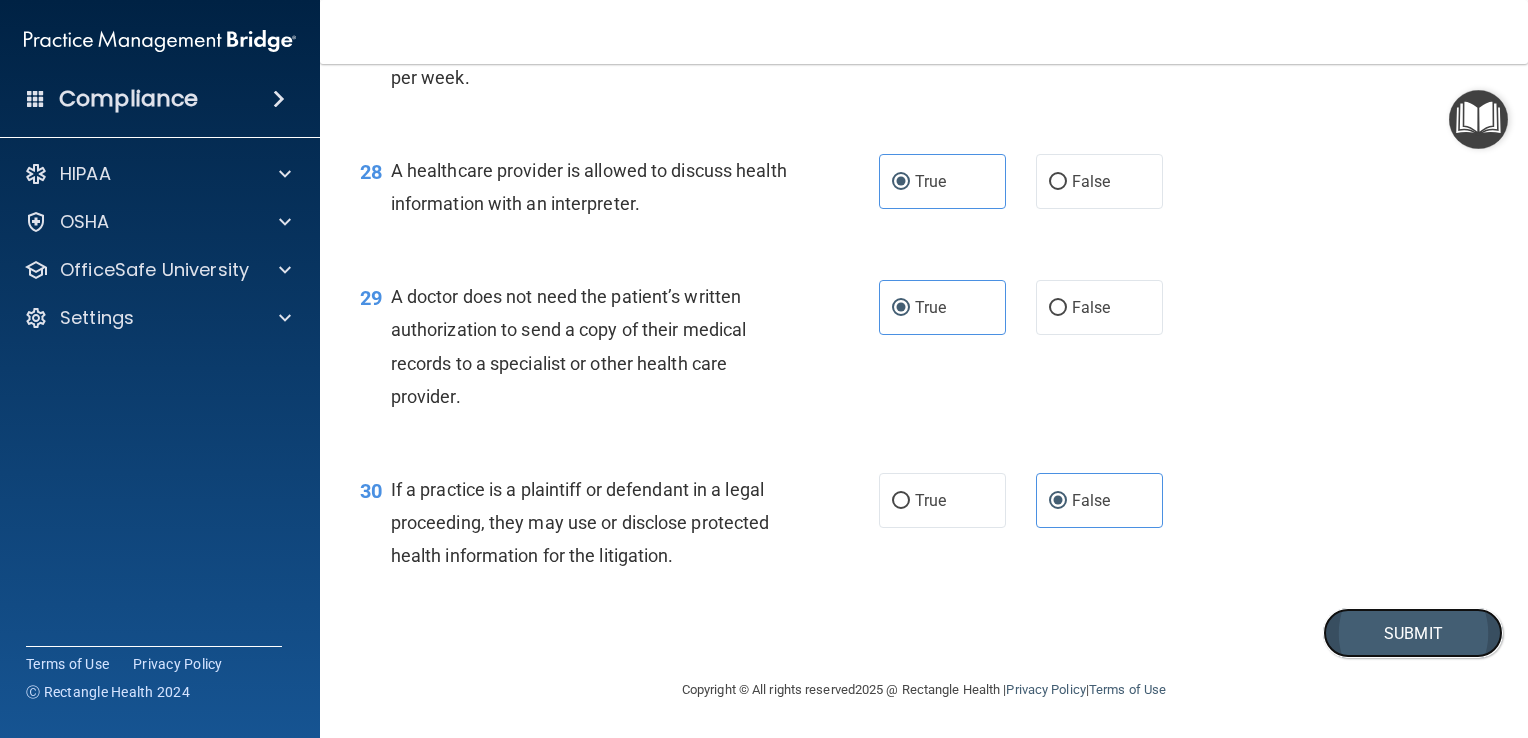 click on "Submit" at bounding box center (1413, 633) 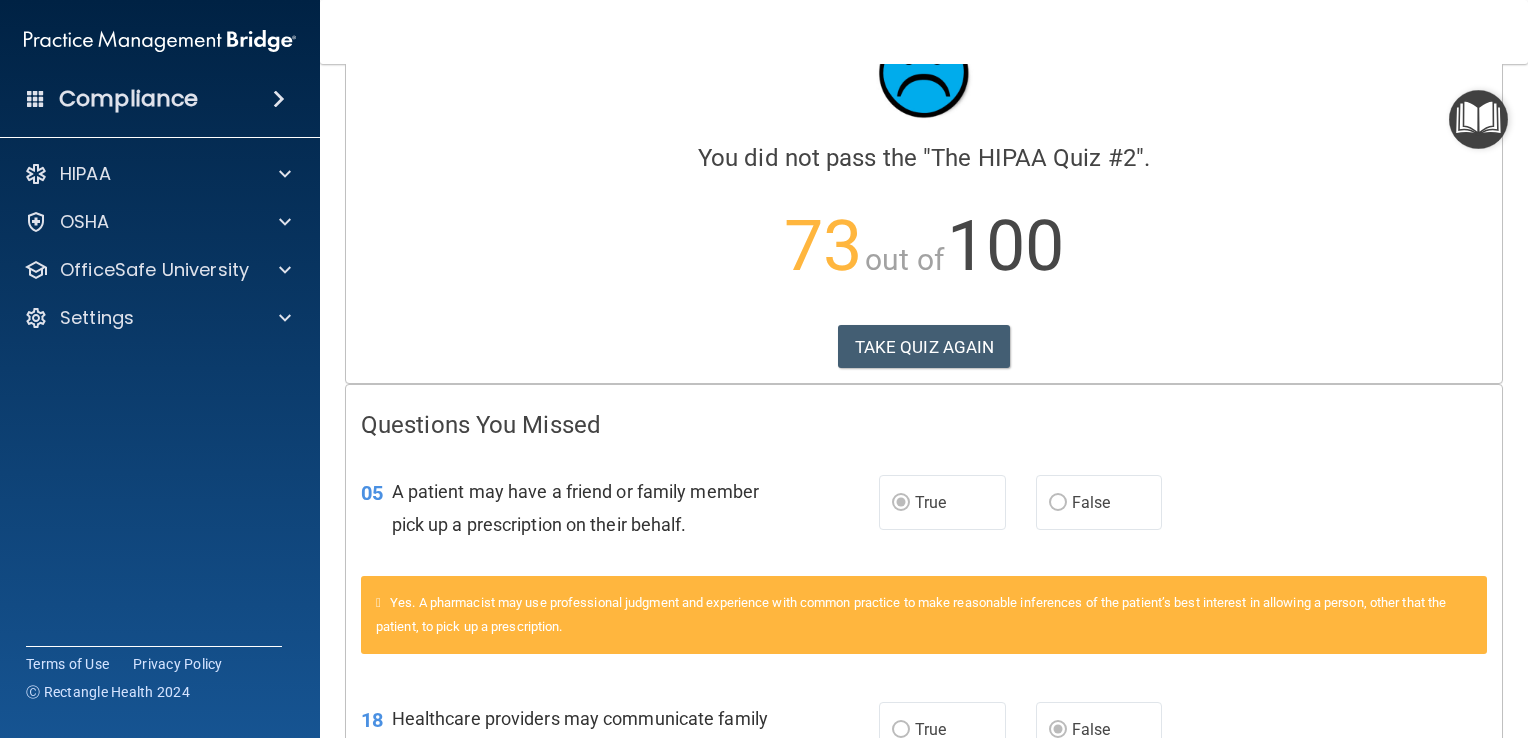 scroll, scrollTop: 0, scrollLeft: 0, axis: both 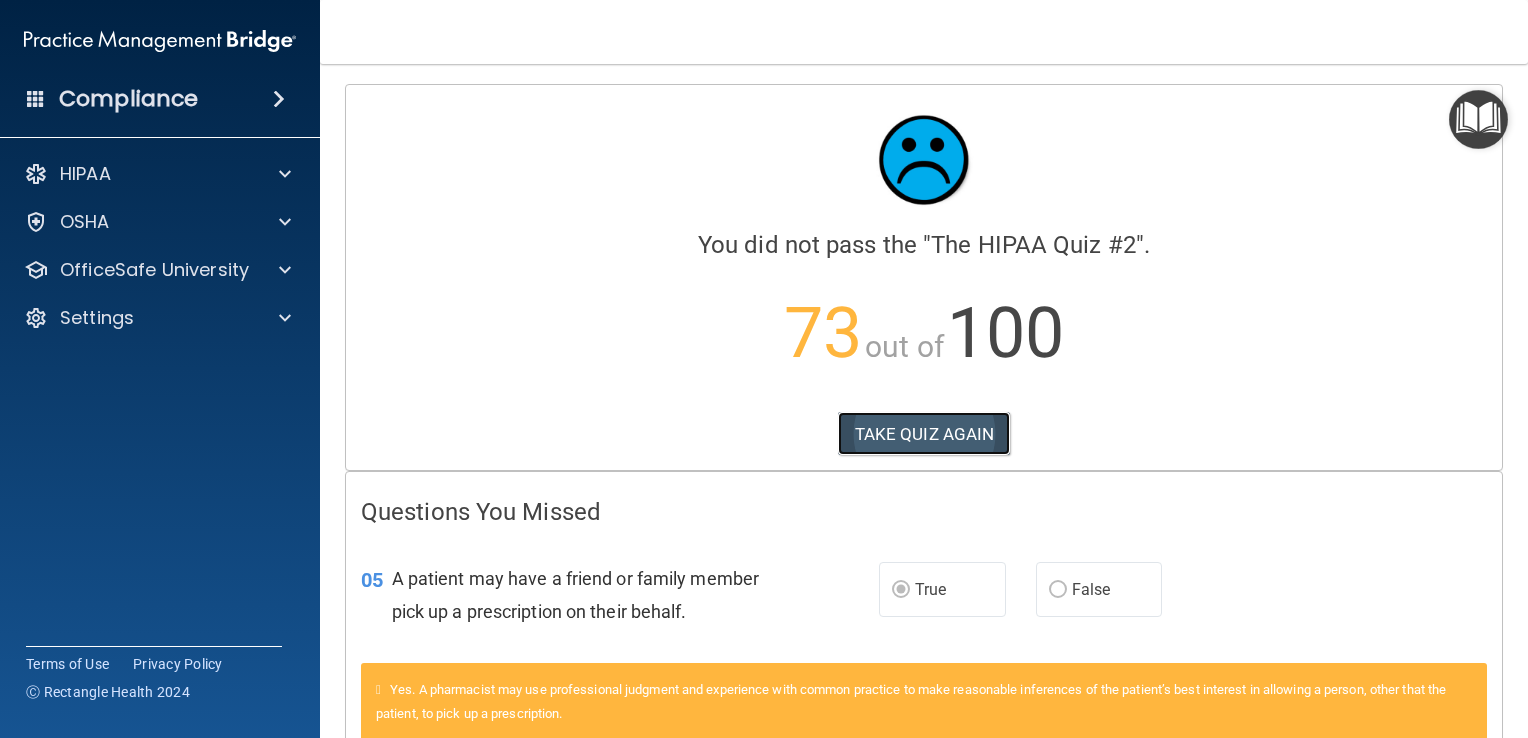 click on "TAKE QUIZ AGAIN" at bounding box center (924, 434) 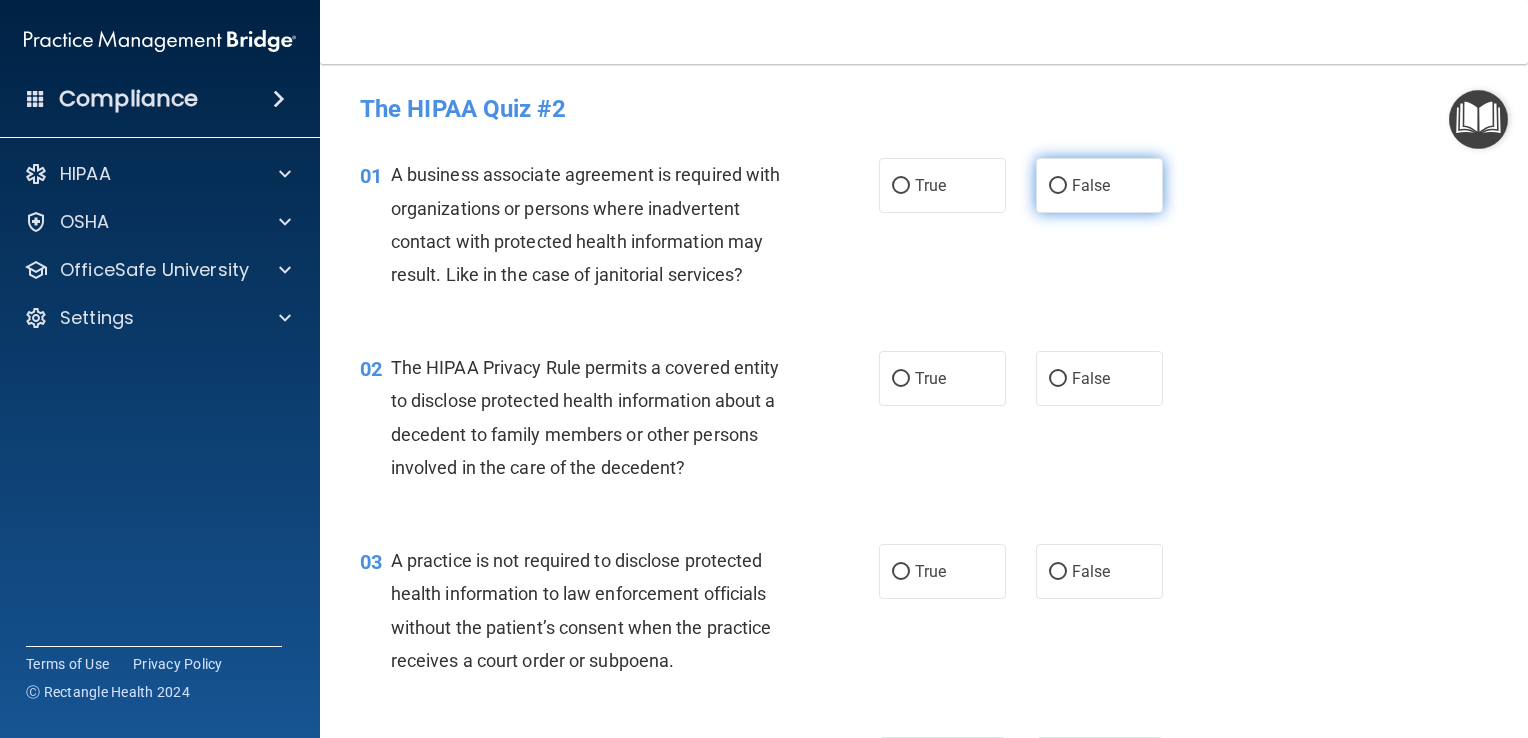 click on "False" at bounding box center (1099, 185) 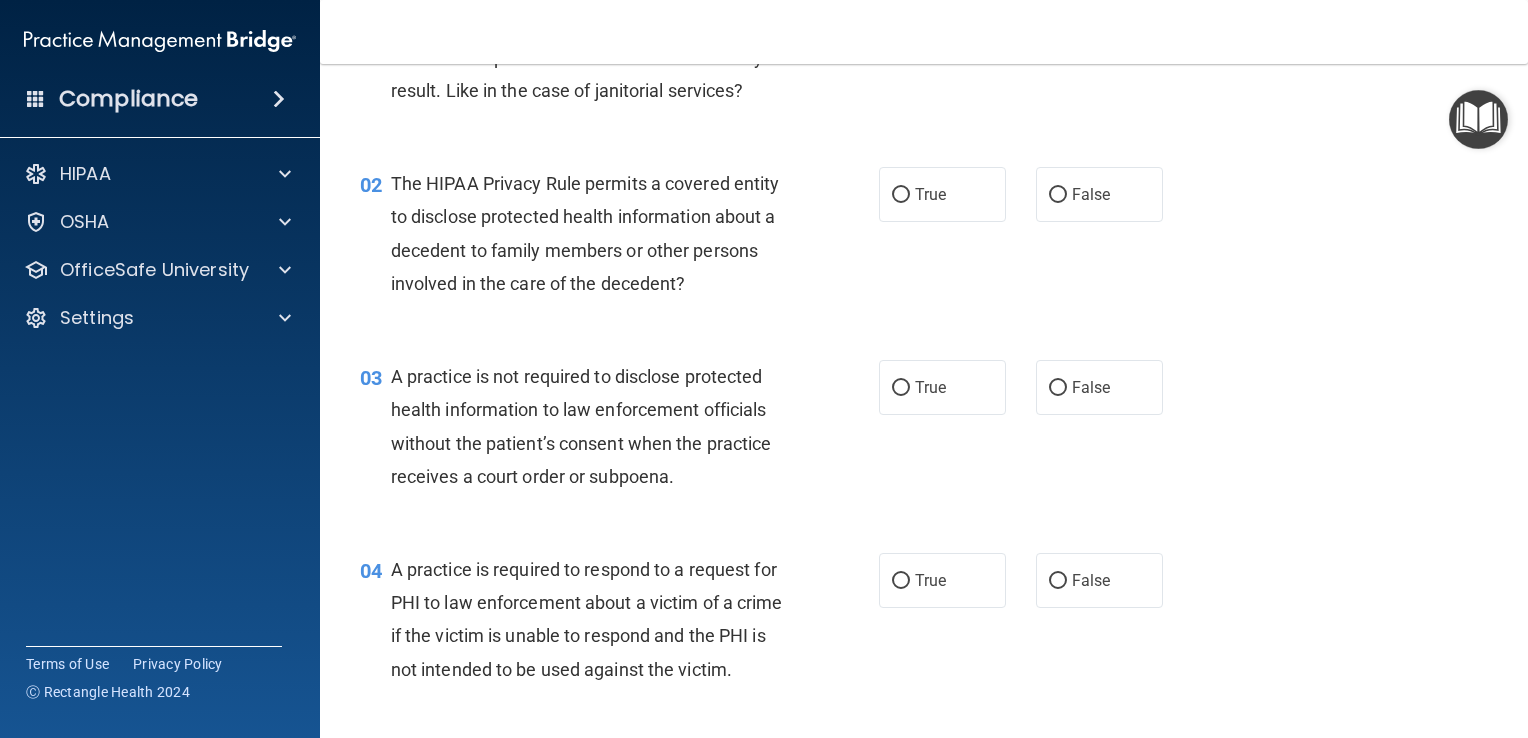 scroll, scrollTop: 208, scrollLeft: 0, axis: vertical 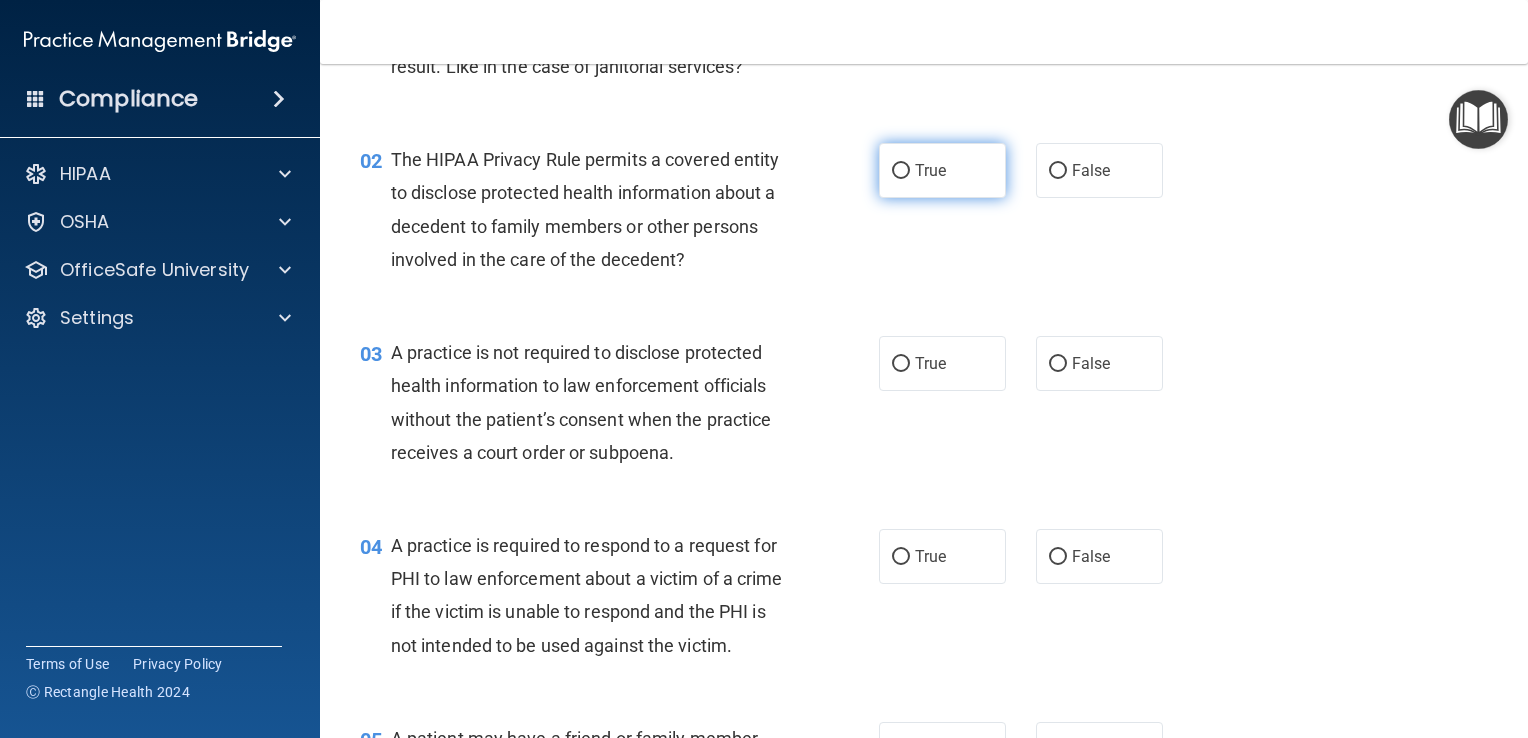 click on "True" at bounding box center (942, 170) 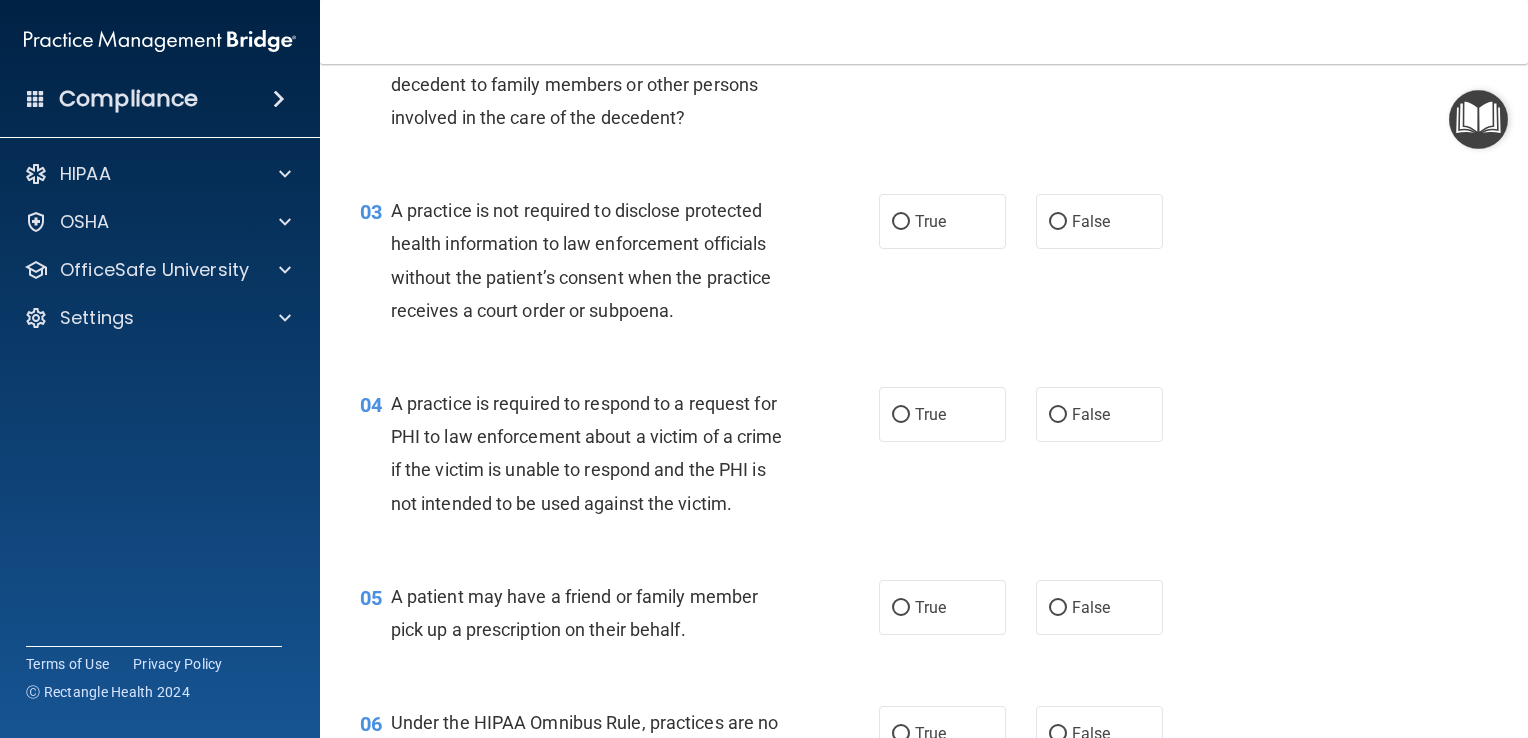 scroll, scrollTop: 398, scrollLeft: 0, axis: vertical 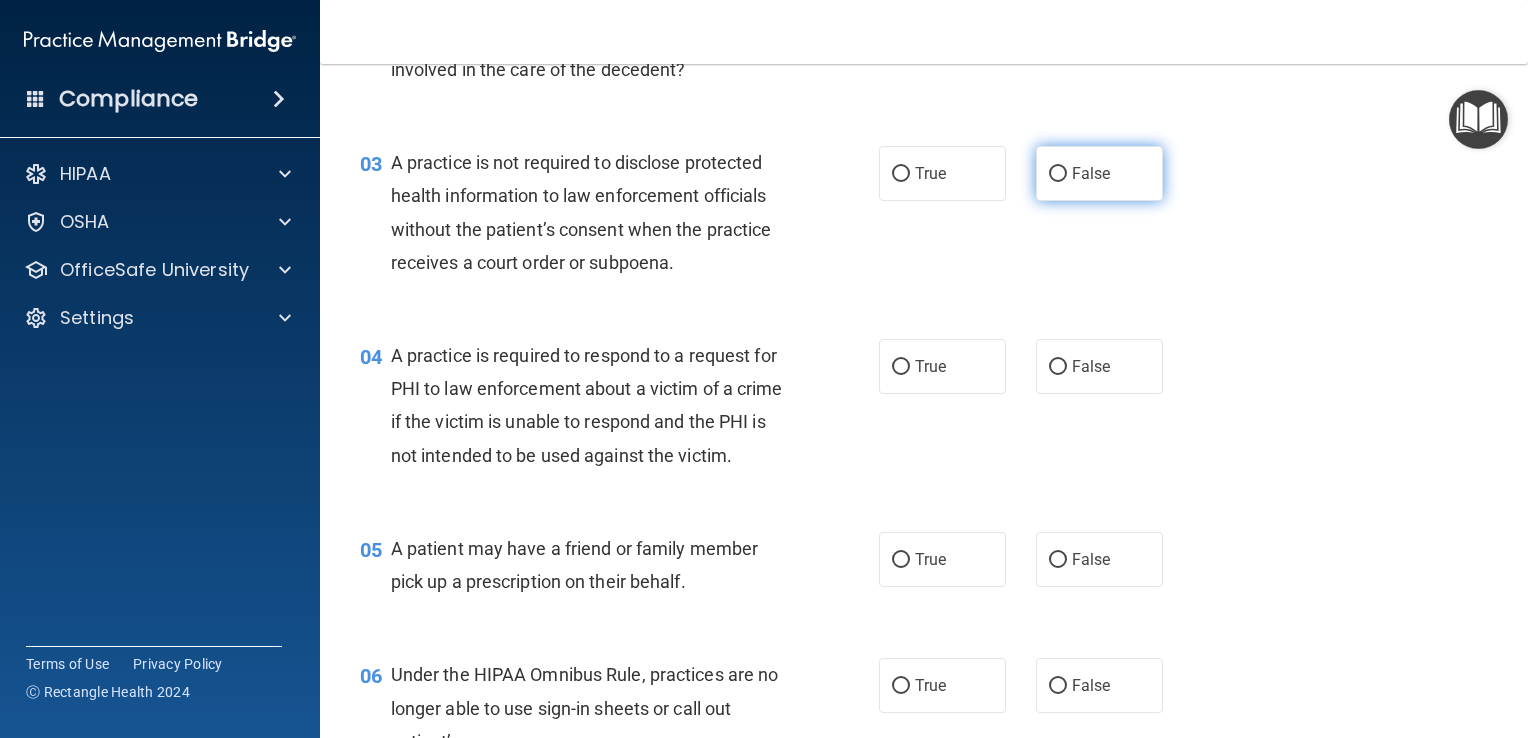 click on "False" at bounding box center [1099, 173] 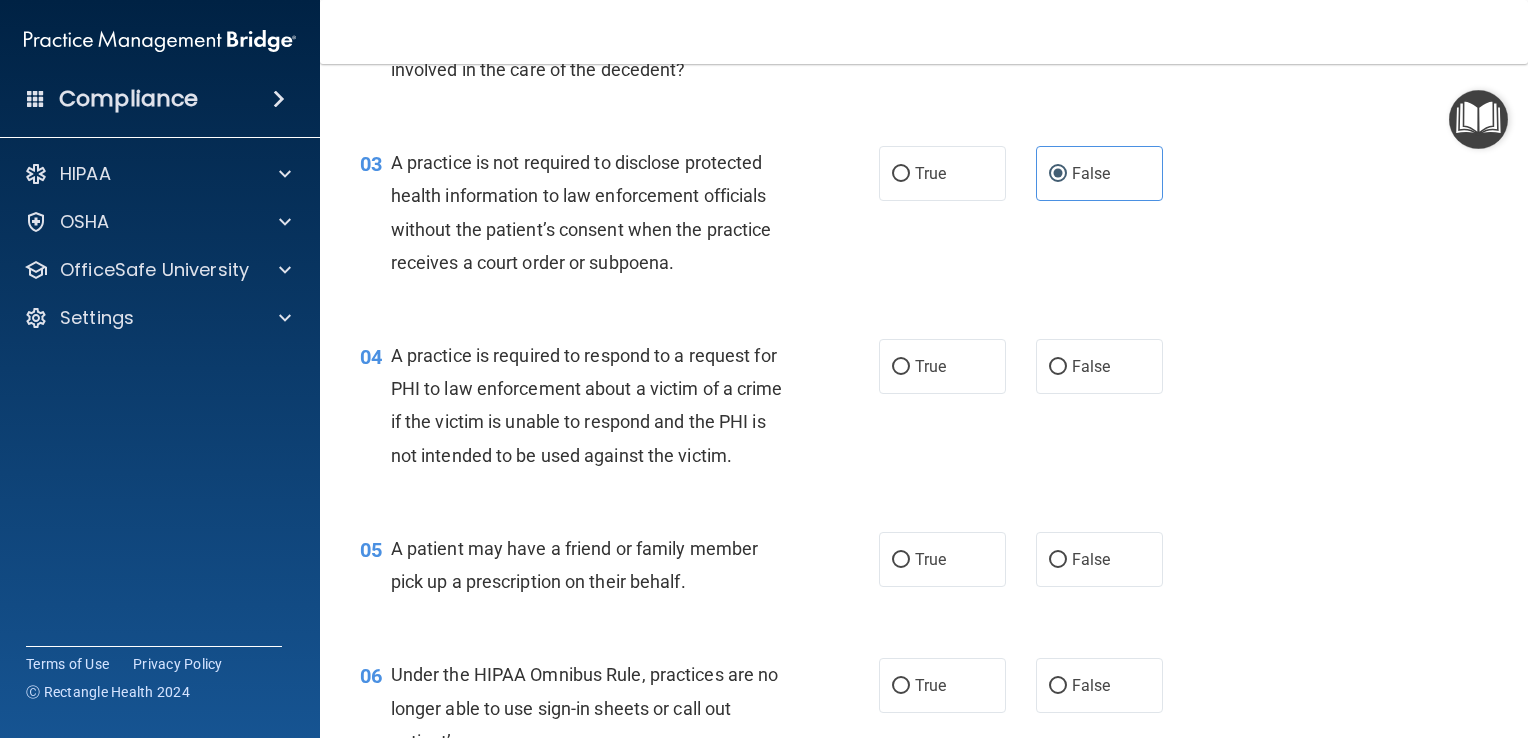 scroll, scrollTop: 556, scrollLeft: 0, axis: vertical 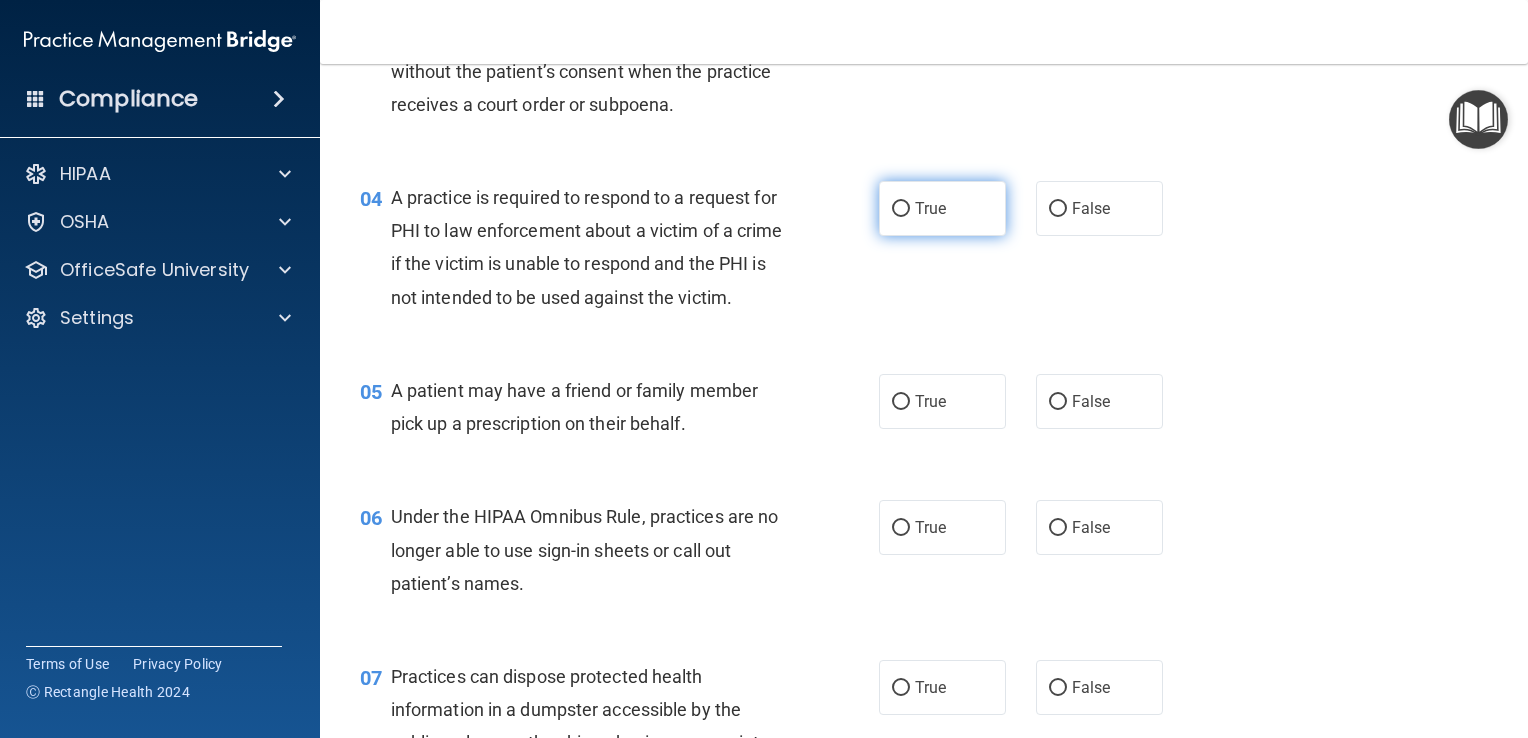 click on "True" at bounding box center [942, 208] 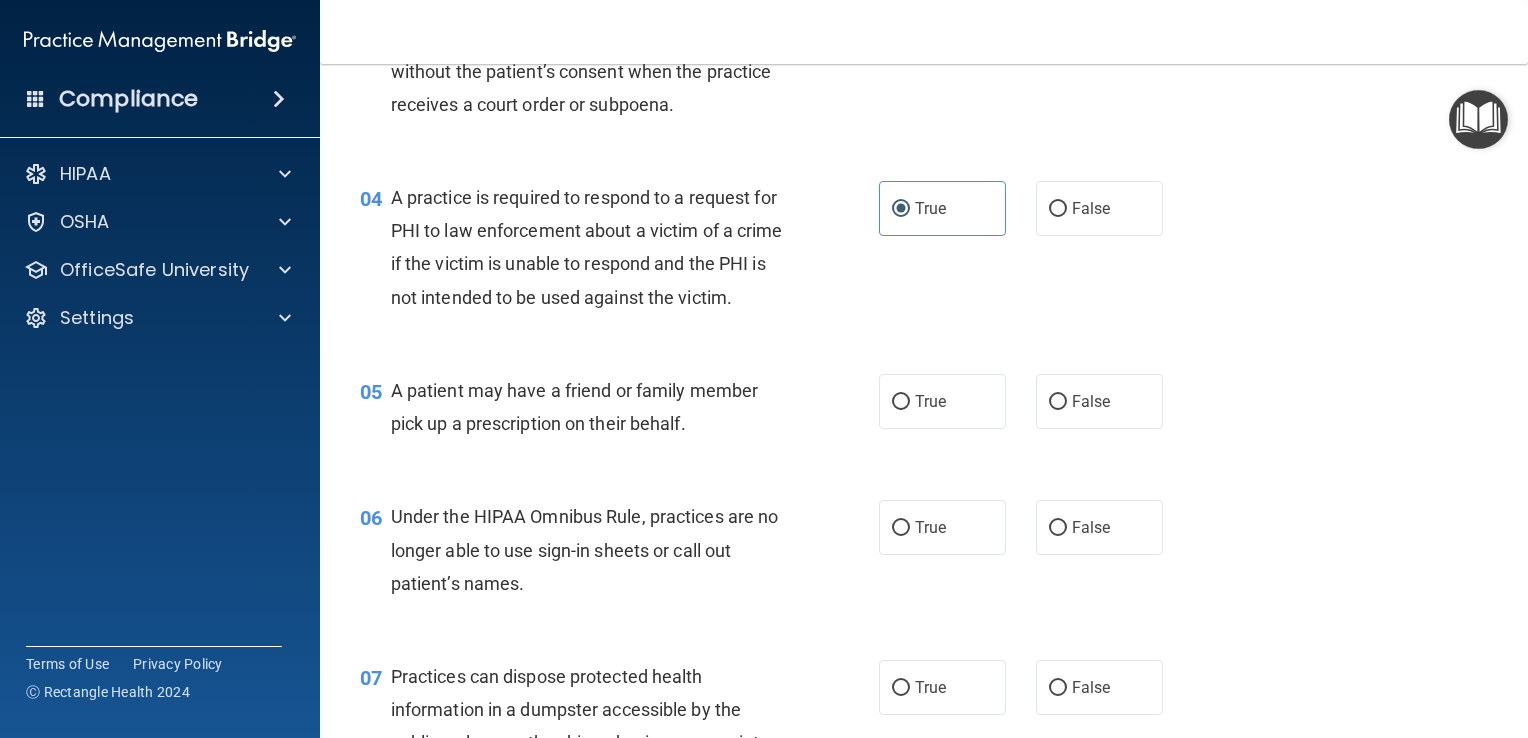 scroll, scrollTop: 648, scrollLeft: 0, axis: vertical 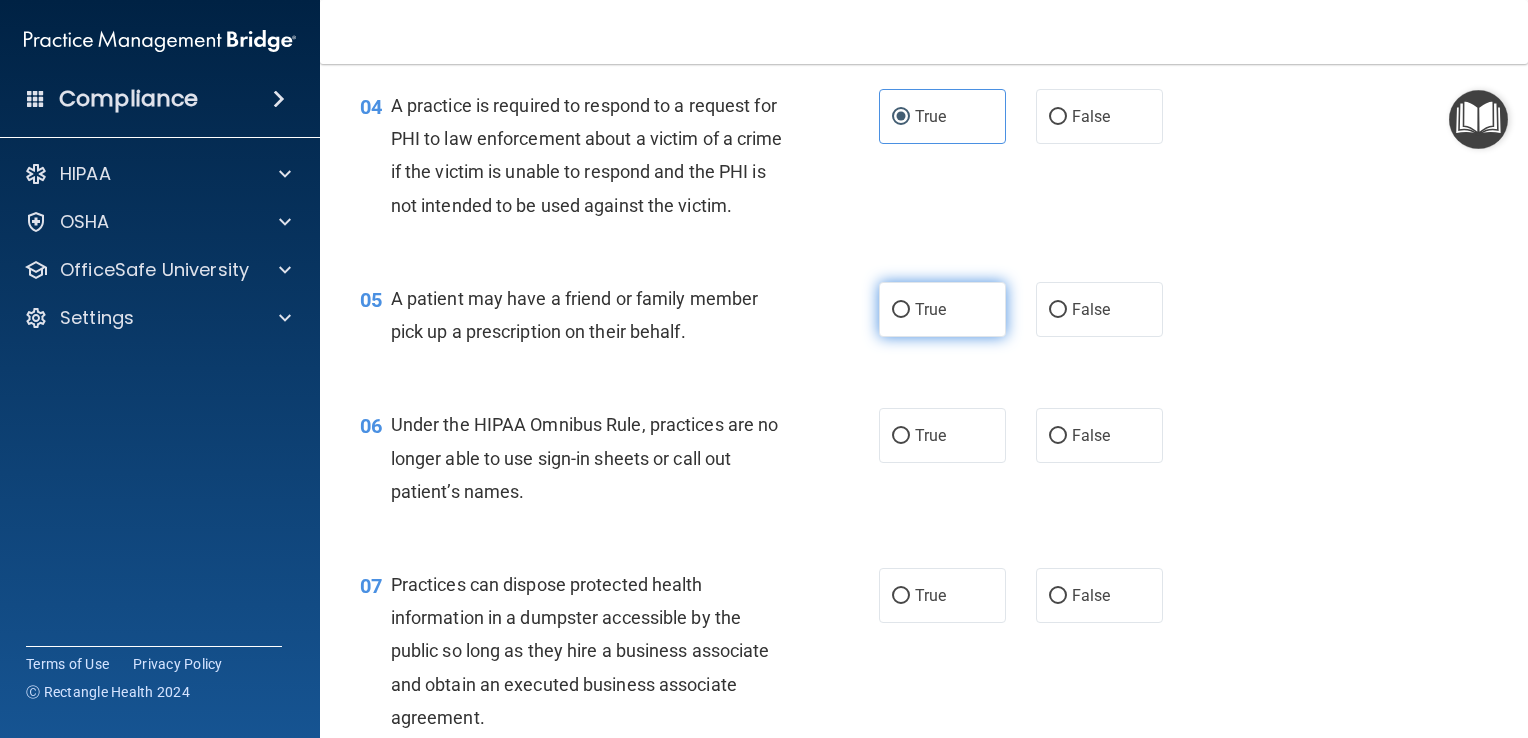 click on "True" at bounding box center (930, 309) 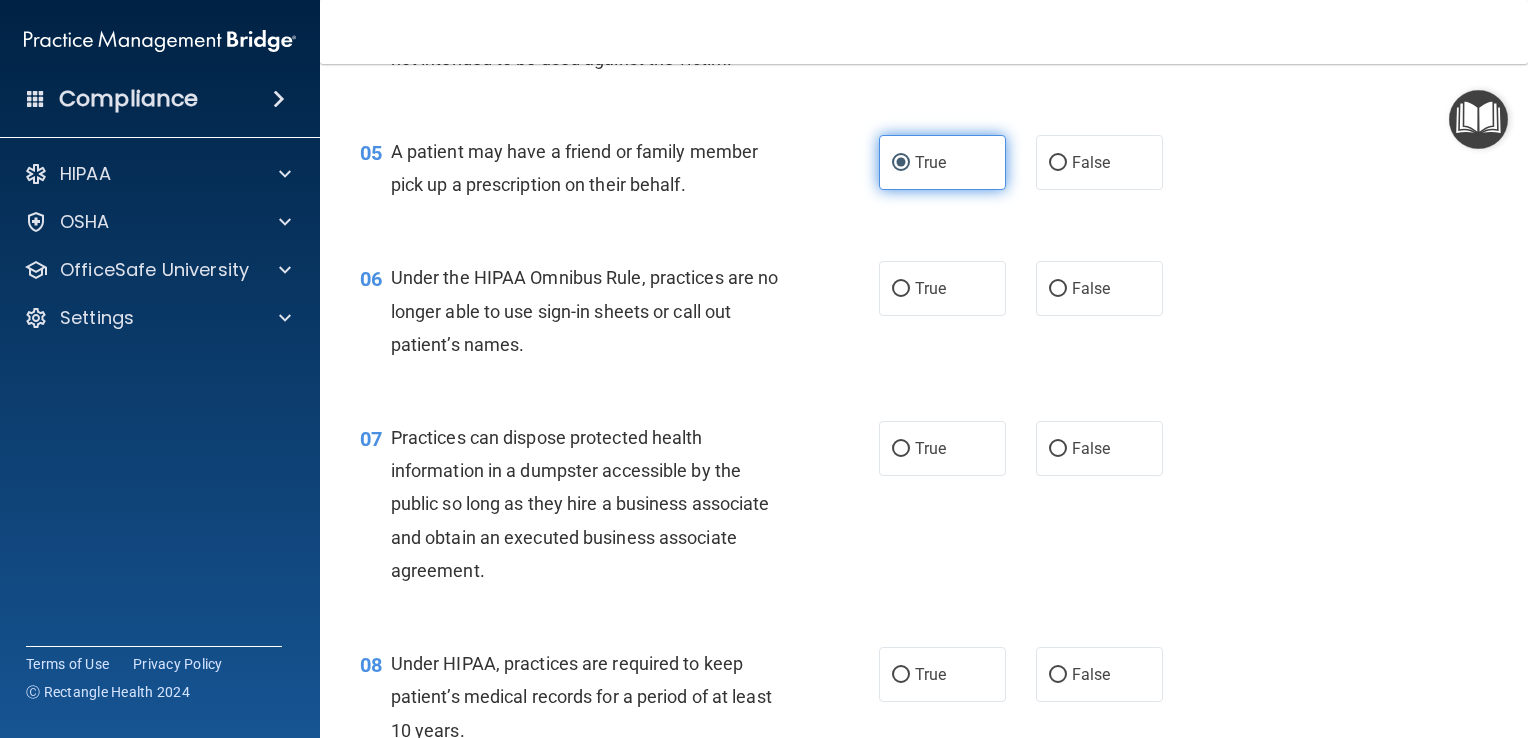 scroll, scrollTop: 796, scrollLeft: 0, axis: vertical 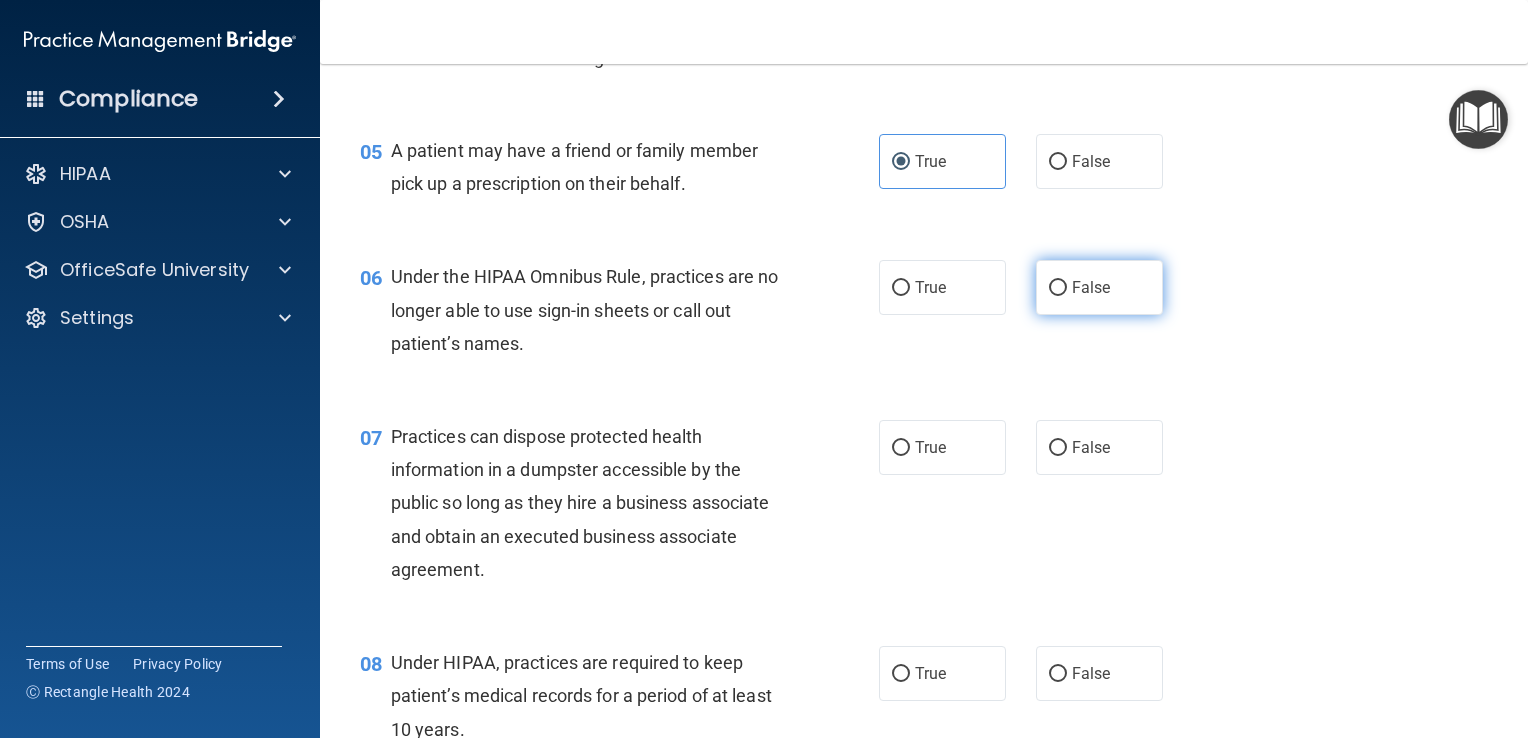 click on "False" at bounding box center [1099, 287] 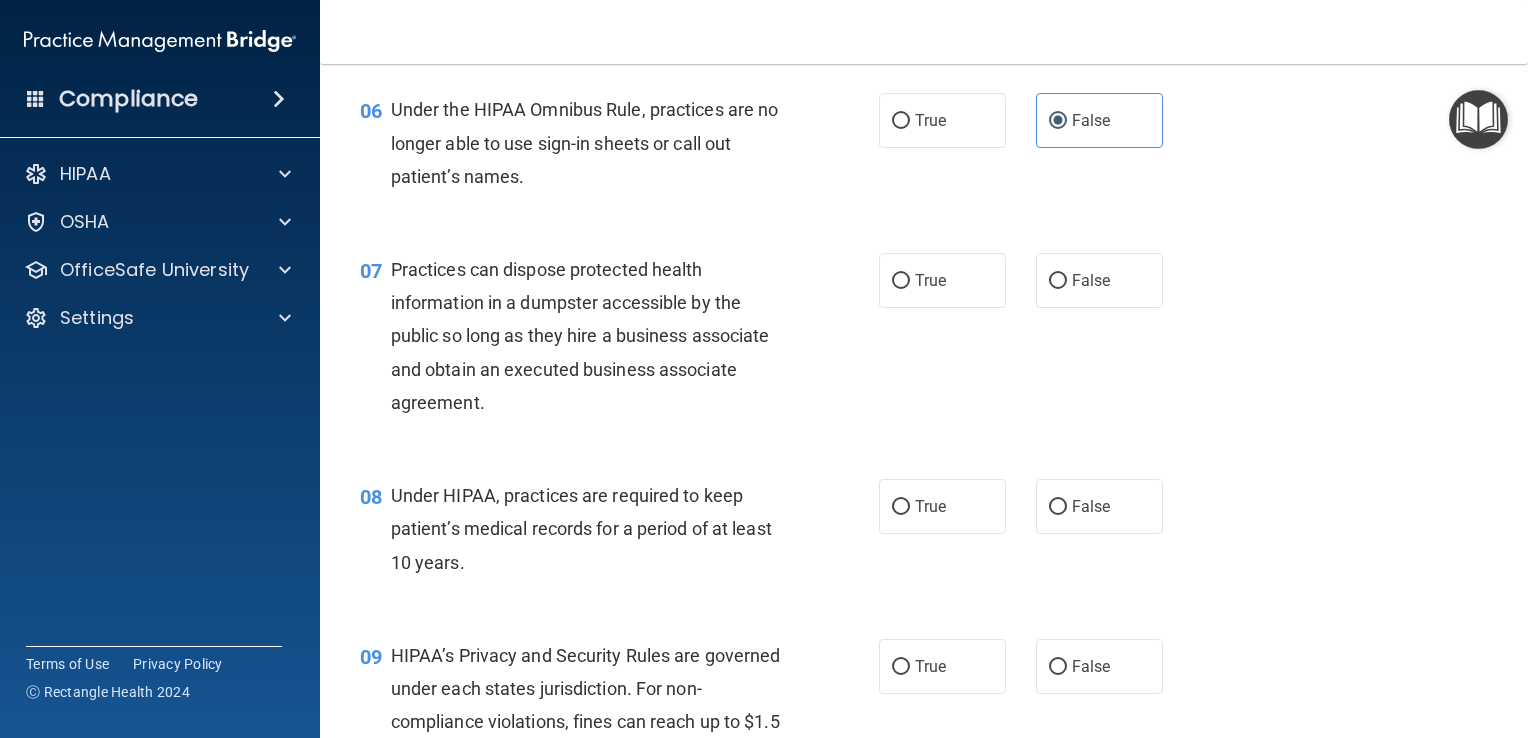 scroll, scrollTop: 964, scrollLeft: 0, axis: vertical 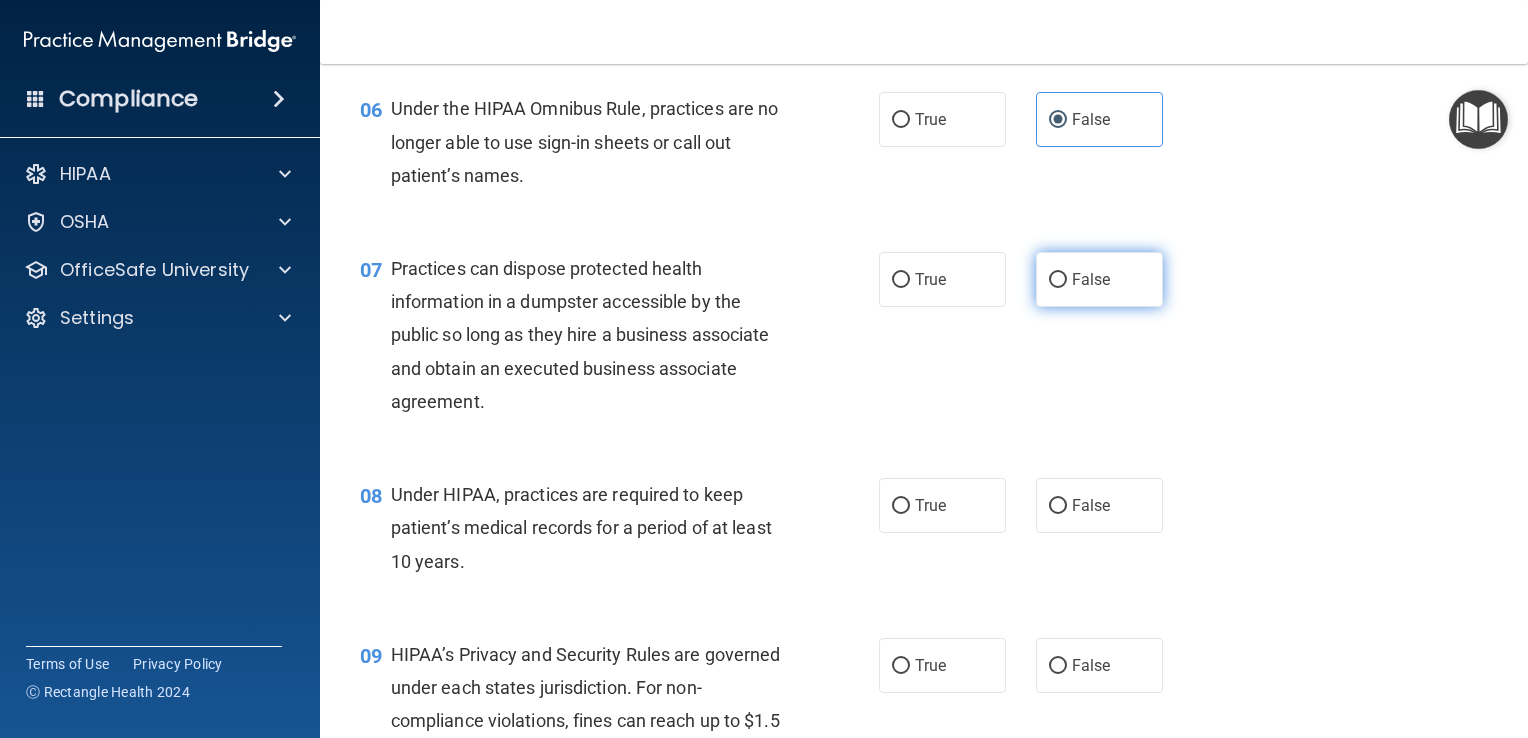 click on "False" at bounding box center (1091, 279) 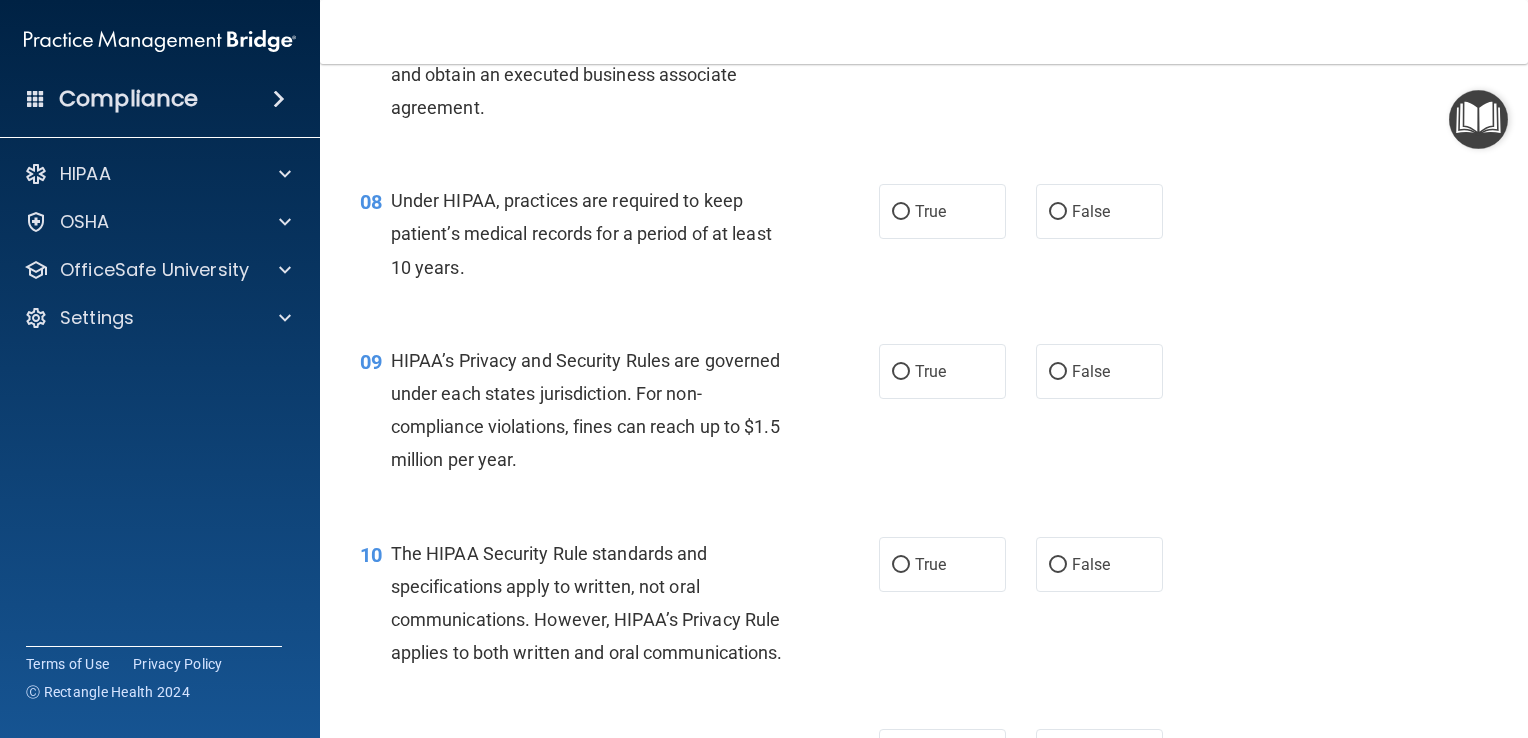 scroll, scrollTop: 1260, scrollLeft: 0, axis: vertical 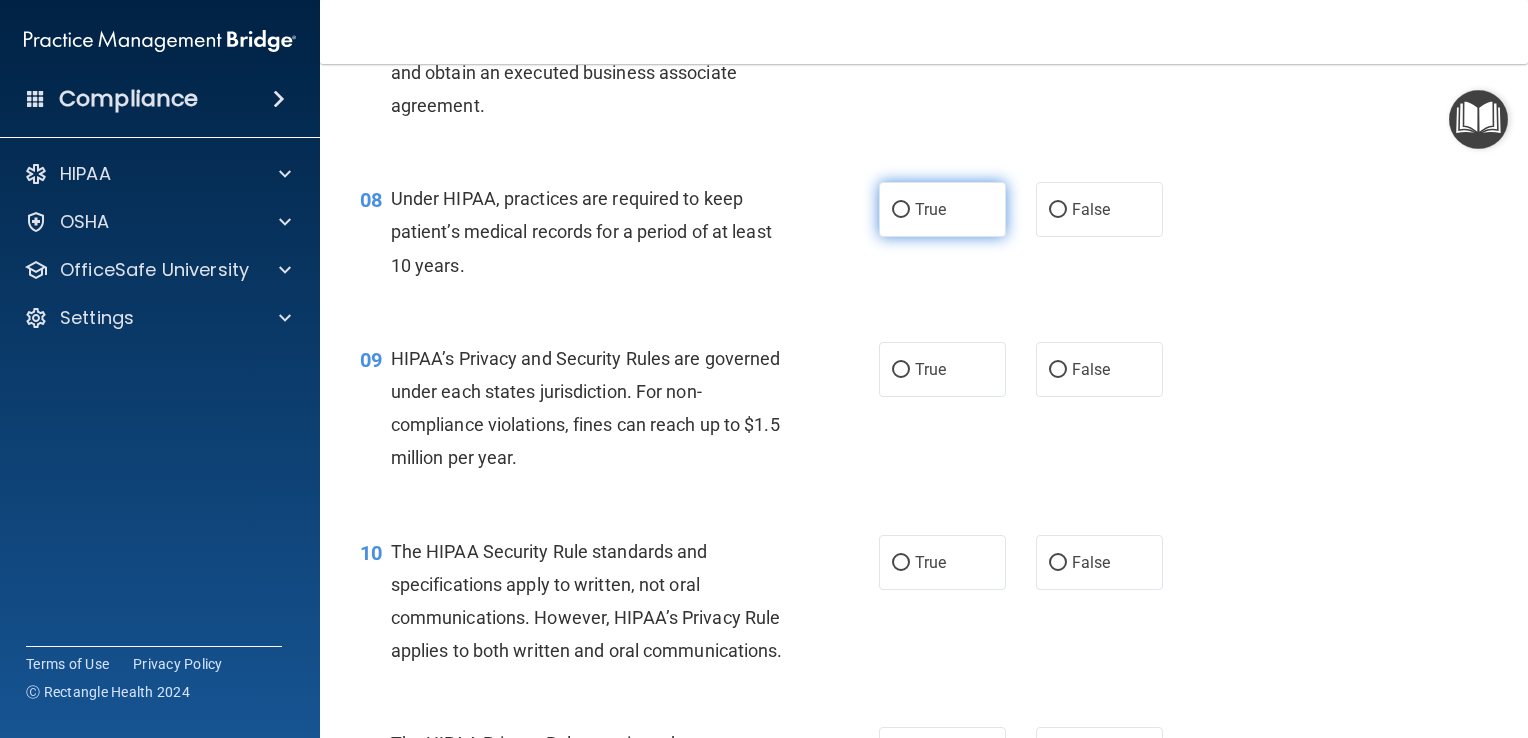 click on "True" at bounding box center (942, 209) 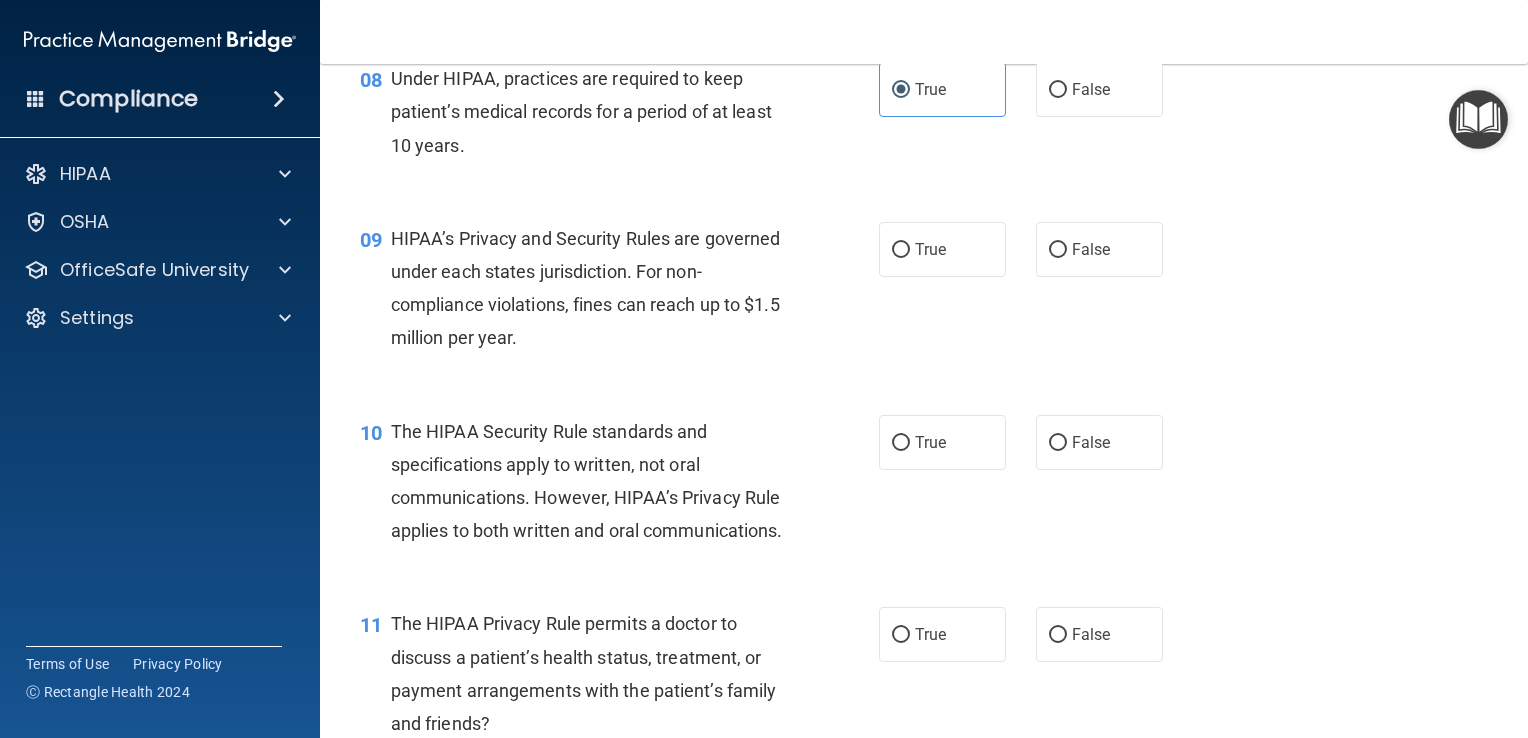 scroll, scrollTop: 1380, scrollLeft: 0, axis: vertical 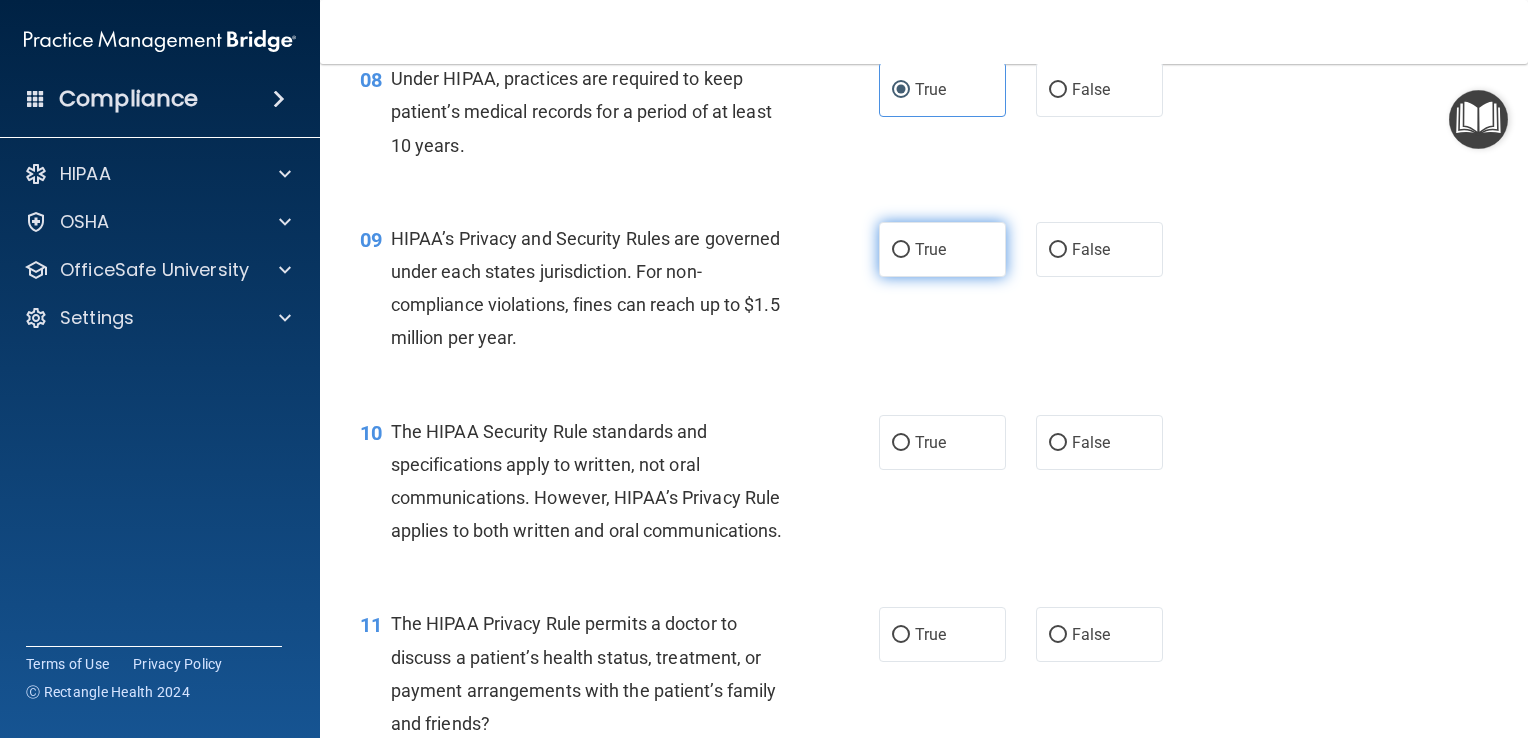 click on "True" at bounding box center (942, 249) 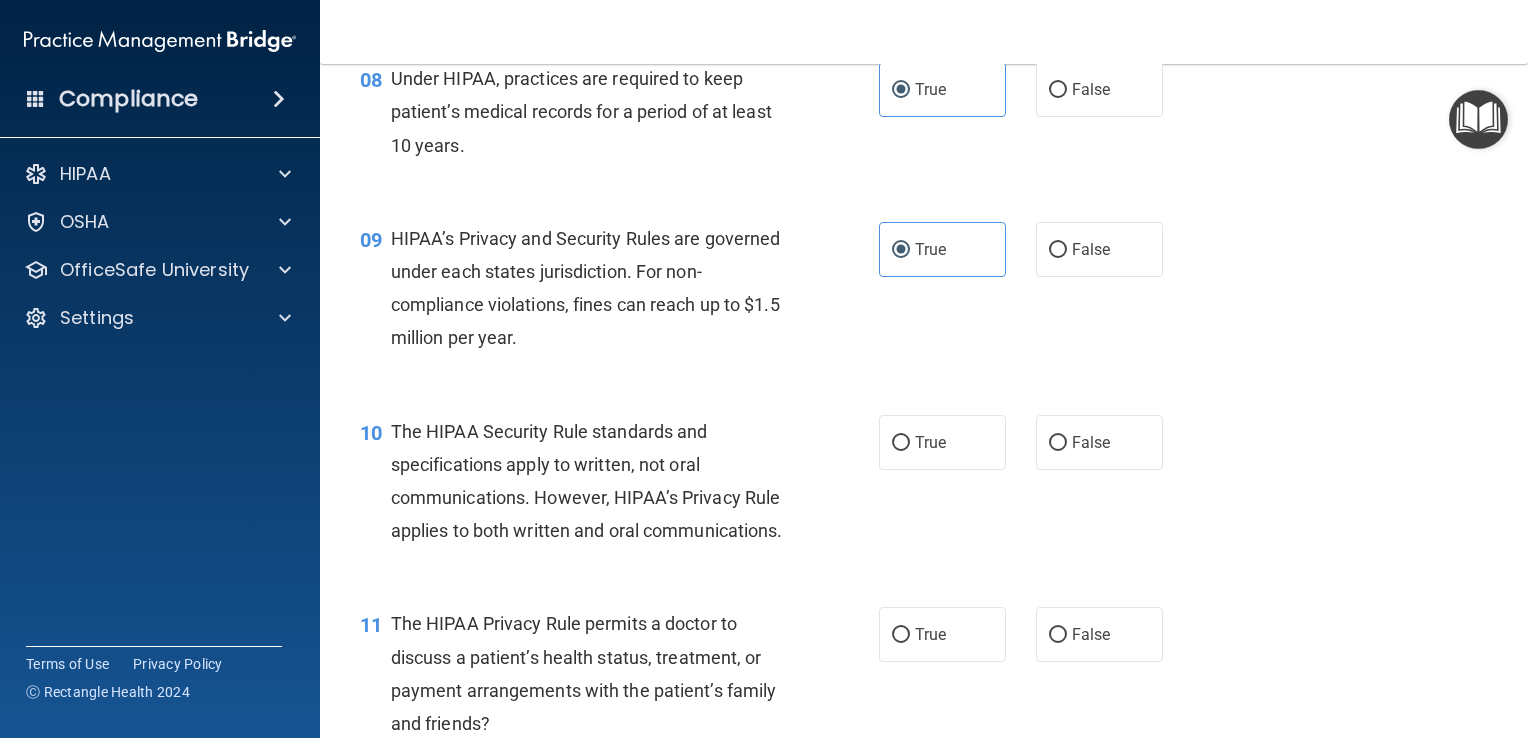 scroll, scrollTop: 1550, scrollLeft: 0, axis: vertical 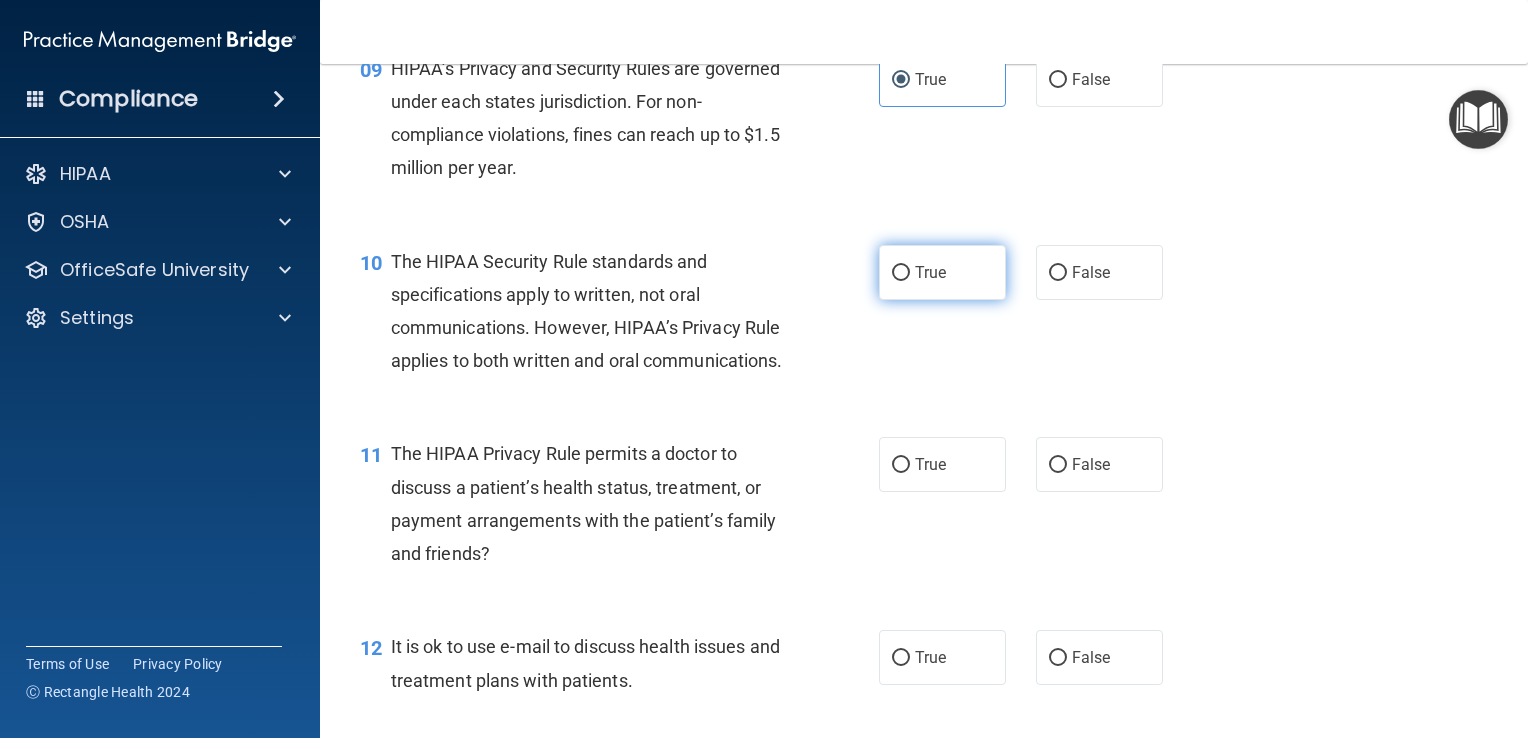 click on "True" at bounding box center (942, 272) 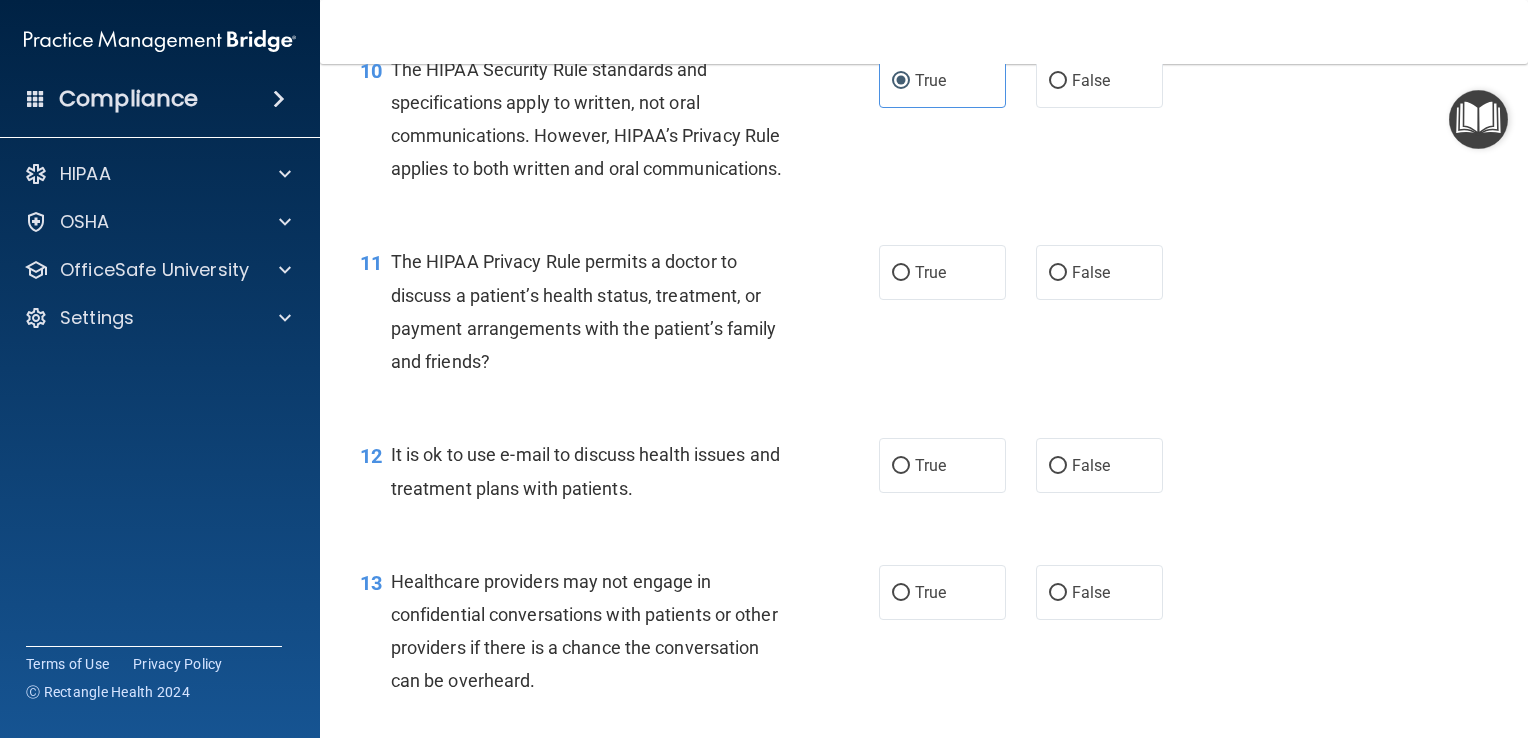 scroll, scrollTop: 1740, scrollLeft: 0, axis: vertical 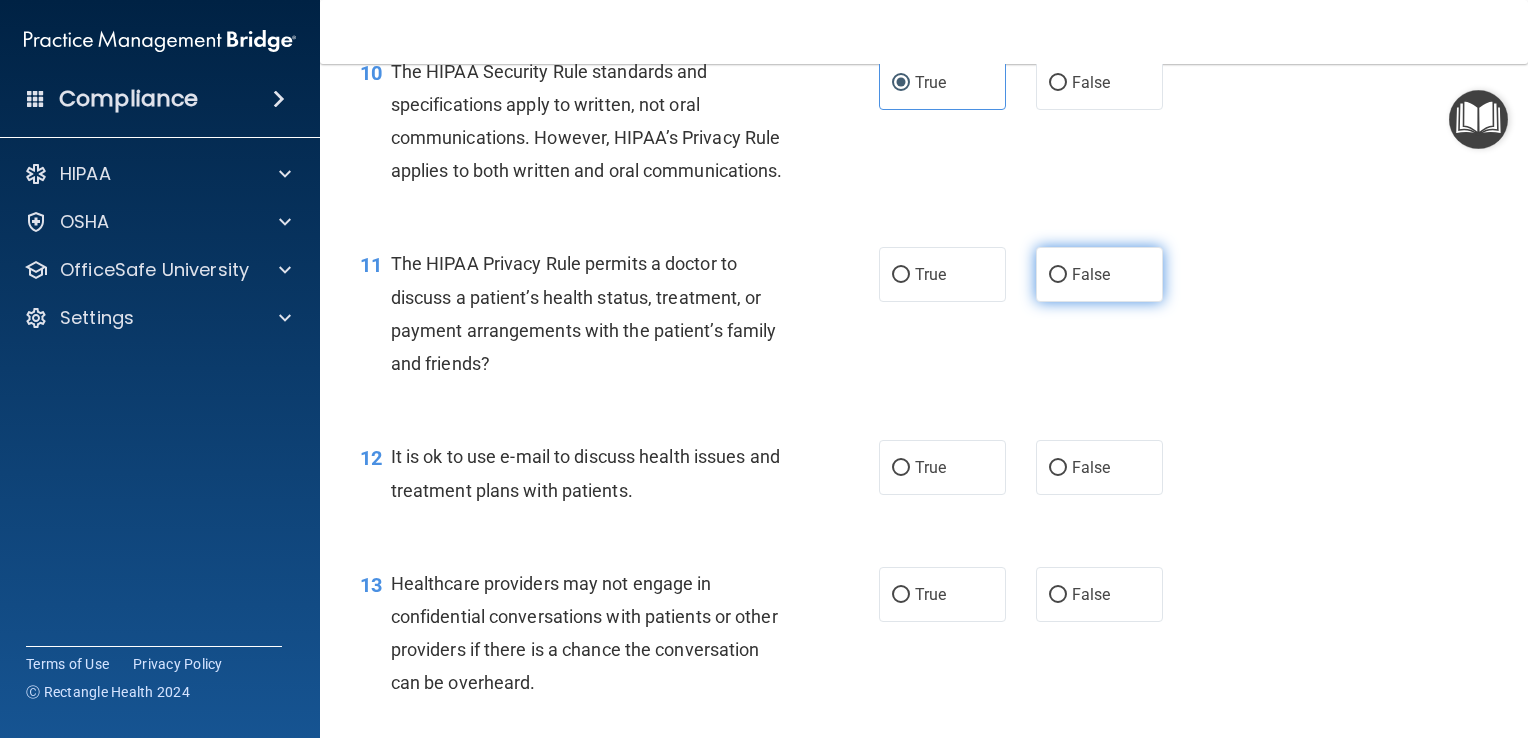 click on "False" at bounding box center (1091, 274) 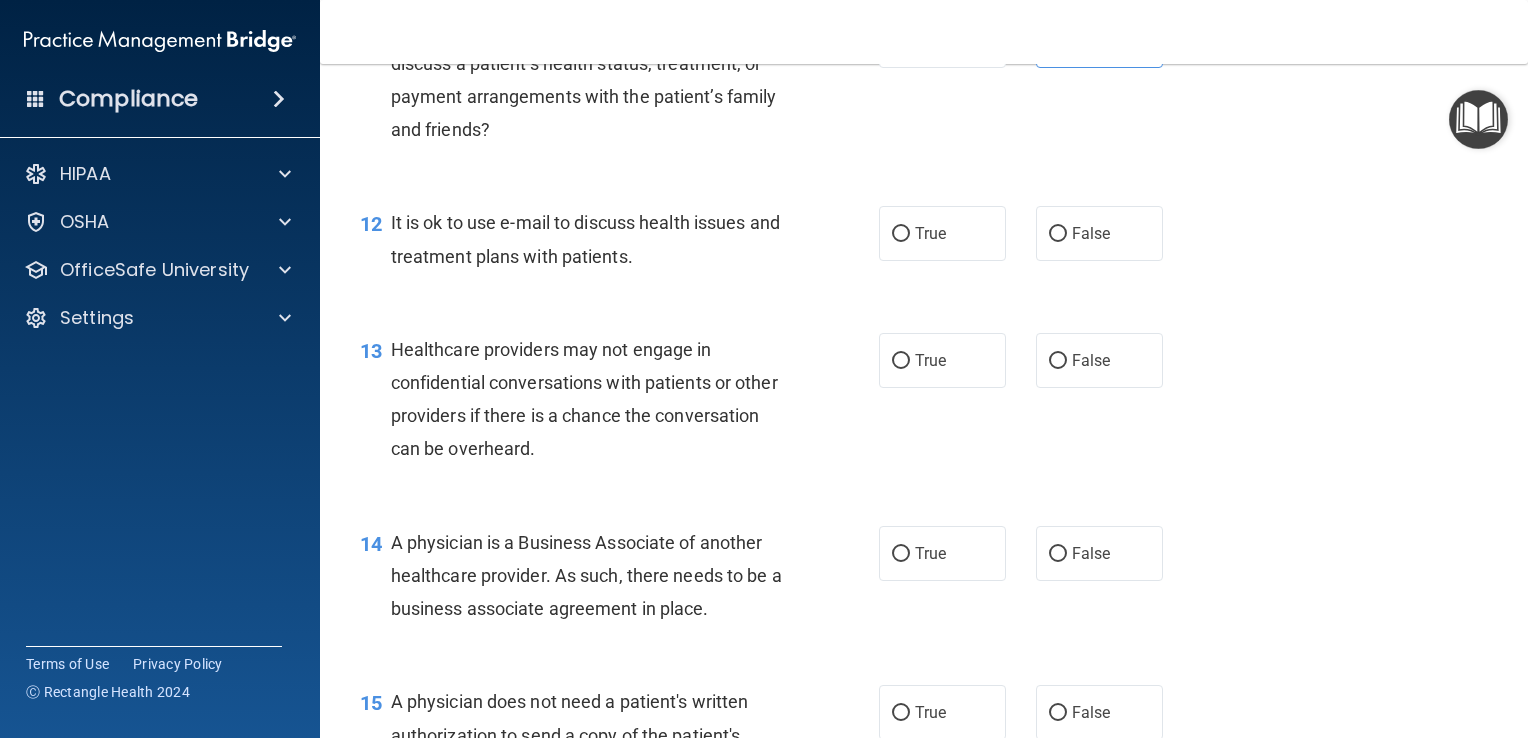 scroll, scrollTop: 1972, scrollLeft: 0, axis: vertical 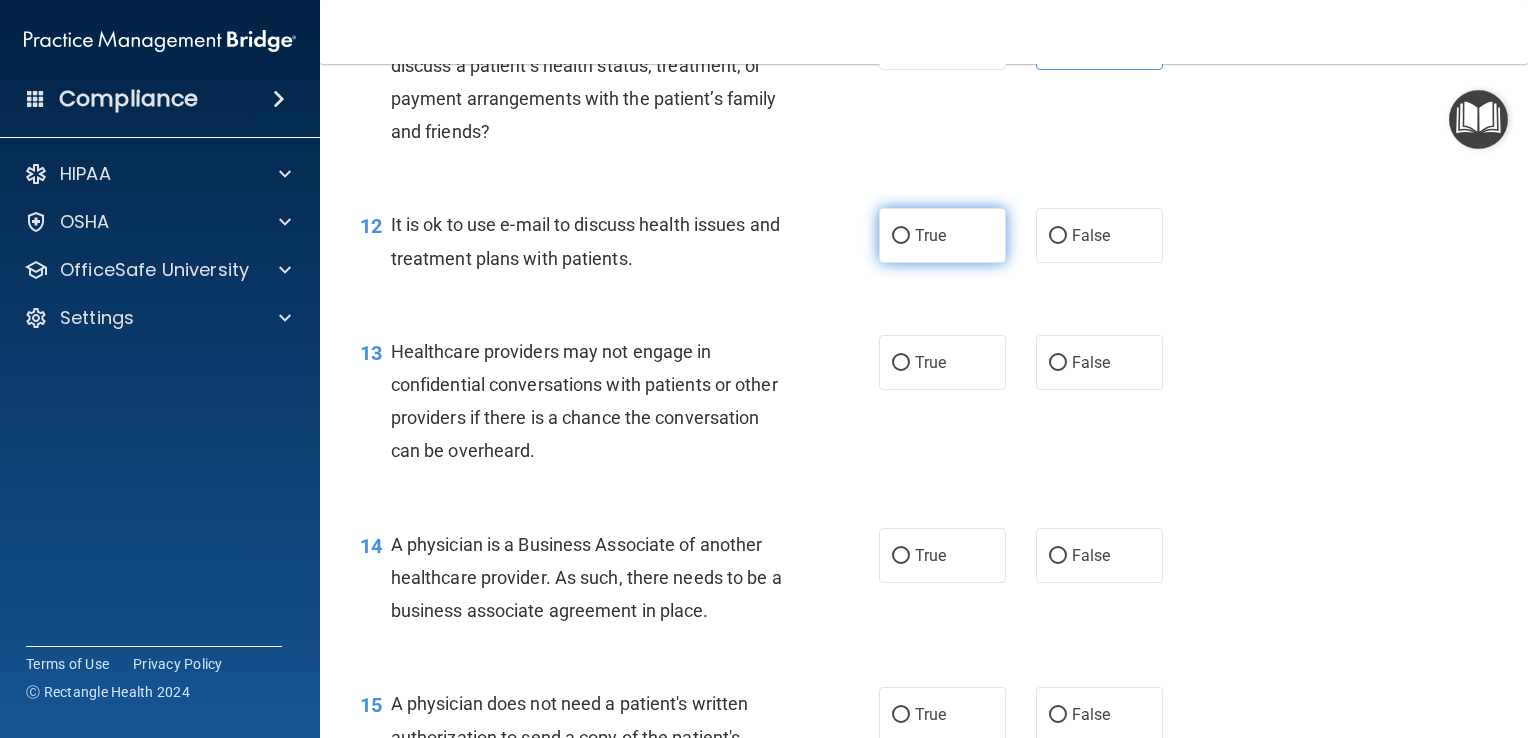 click on "True" at bounding box center [942, 235] 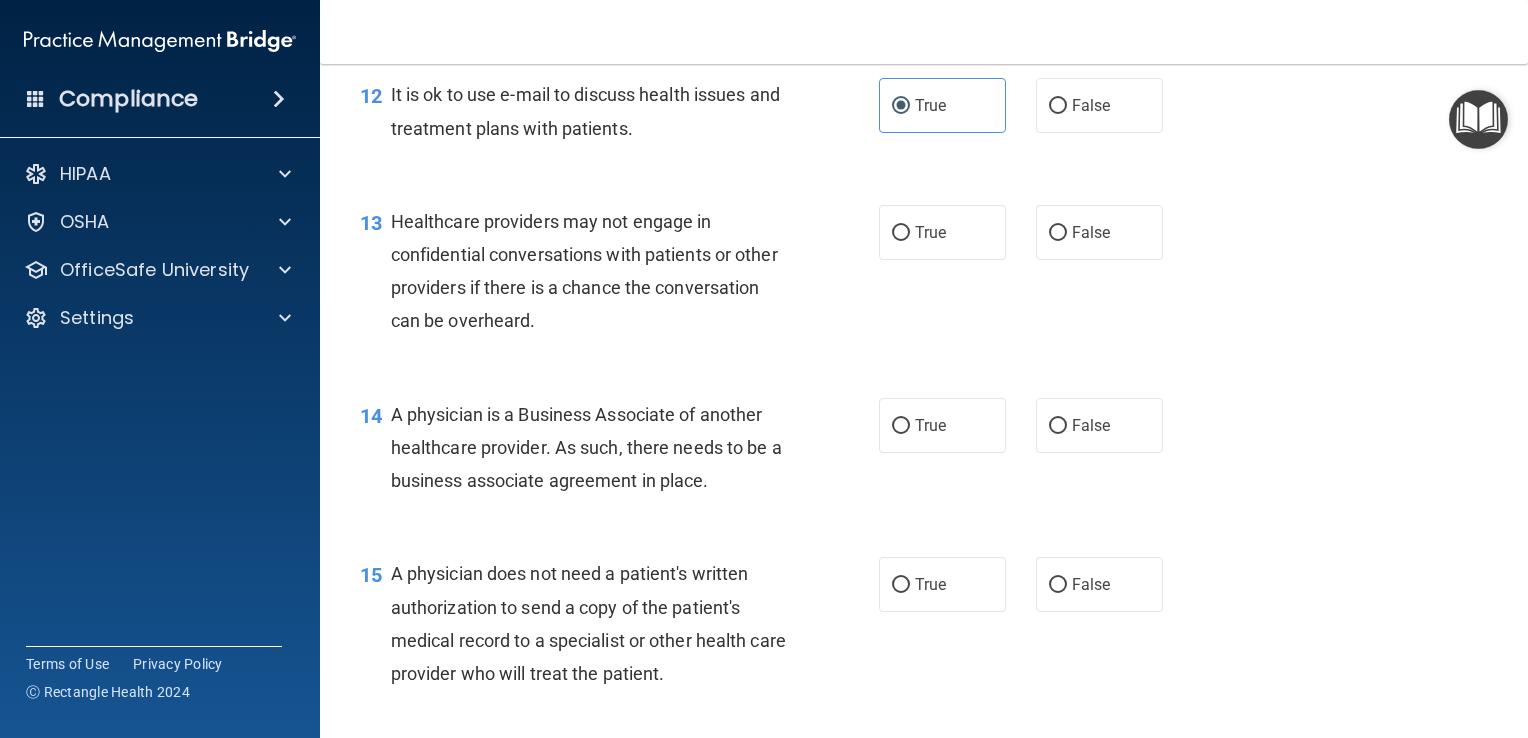 scroll, scrollTop: 2106, scrollLeft: 0, axis: vertical 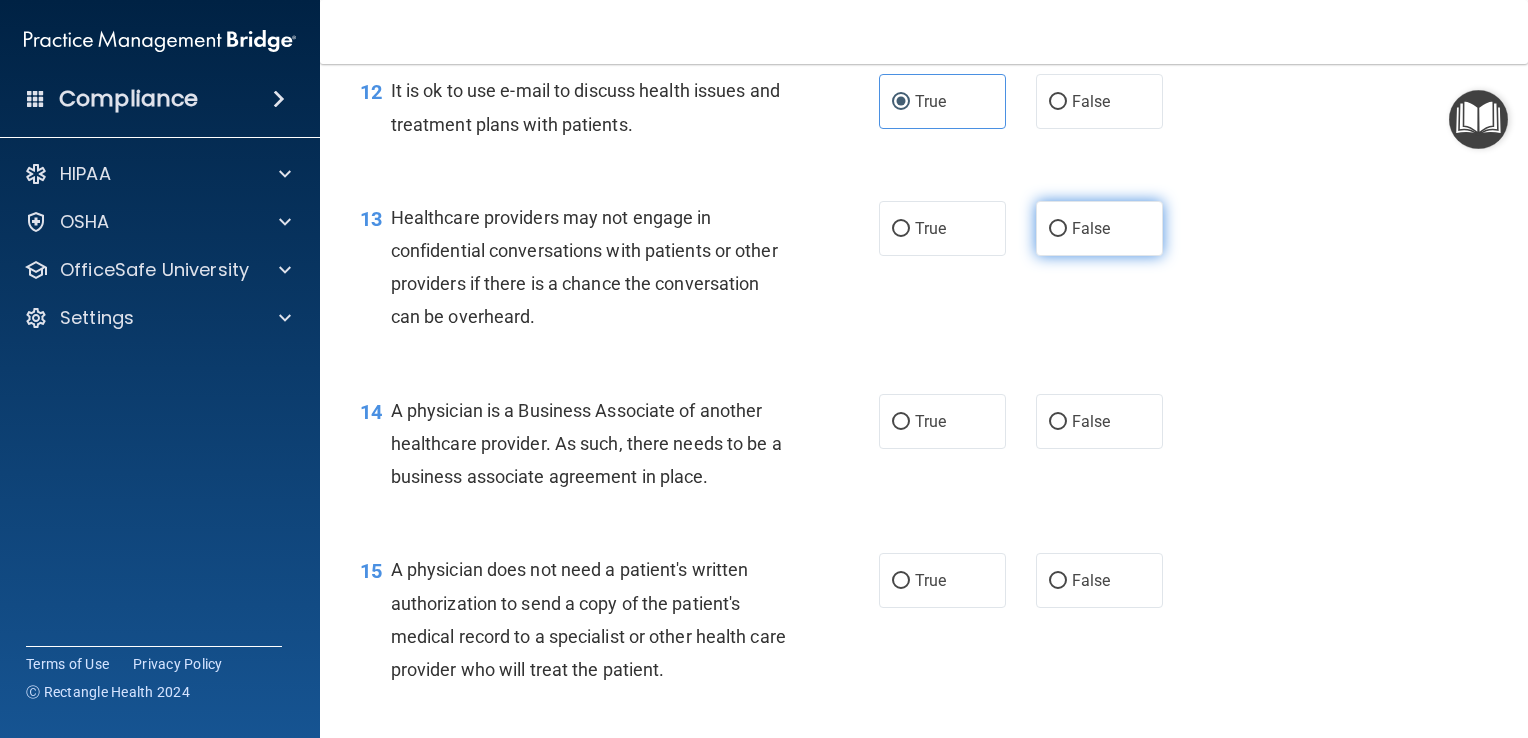 click on "False" at bounding box center (1099, 228) 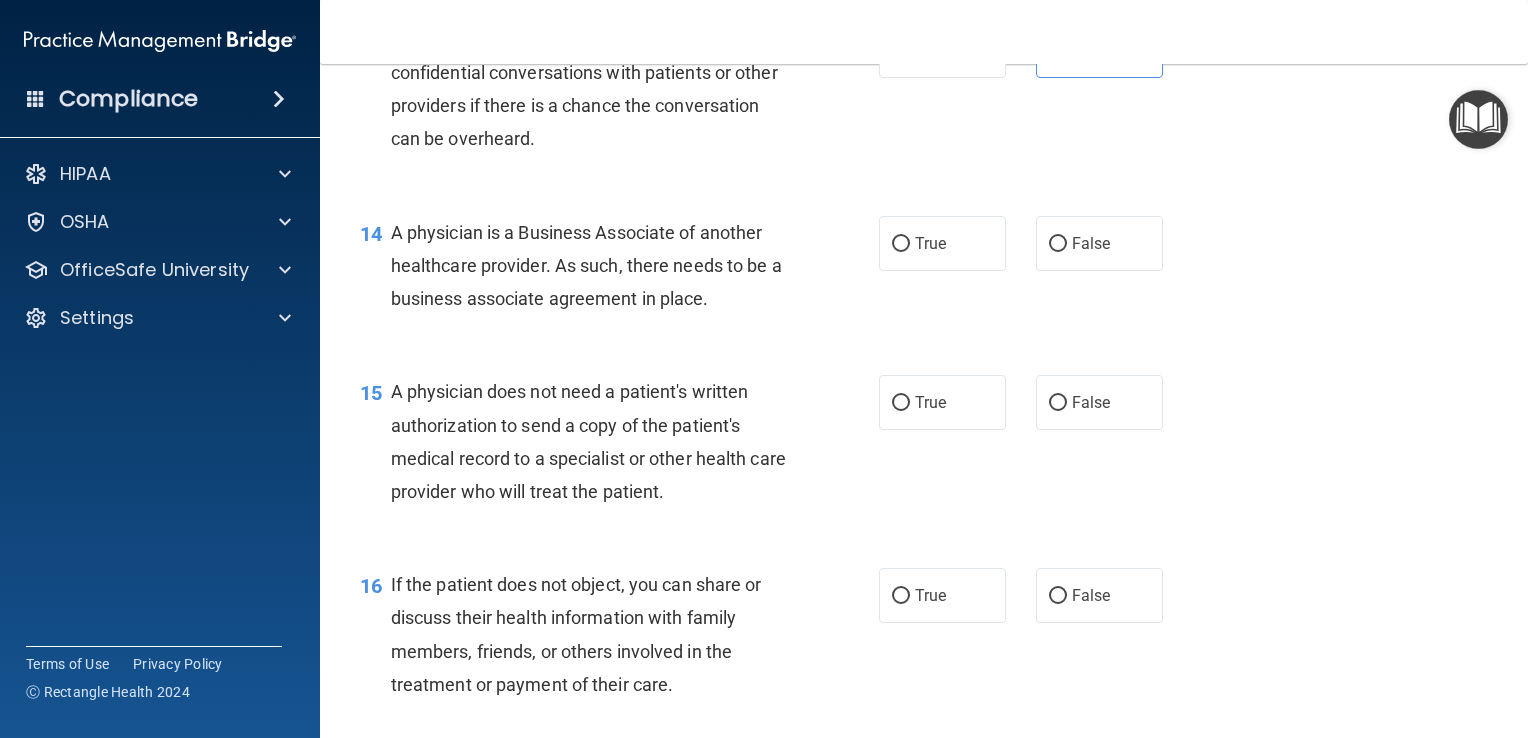 scroll, scrollTop: 2286, scrollLeft: 0, axis: vertical 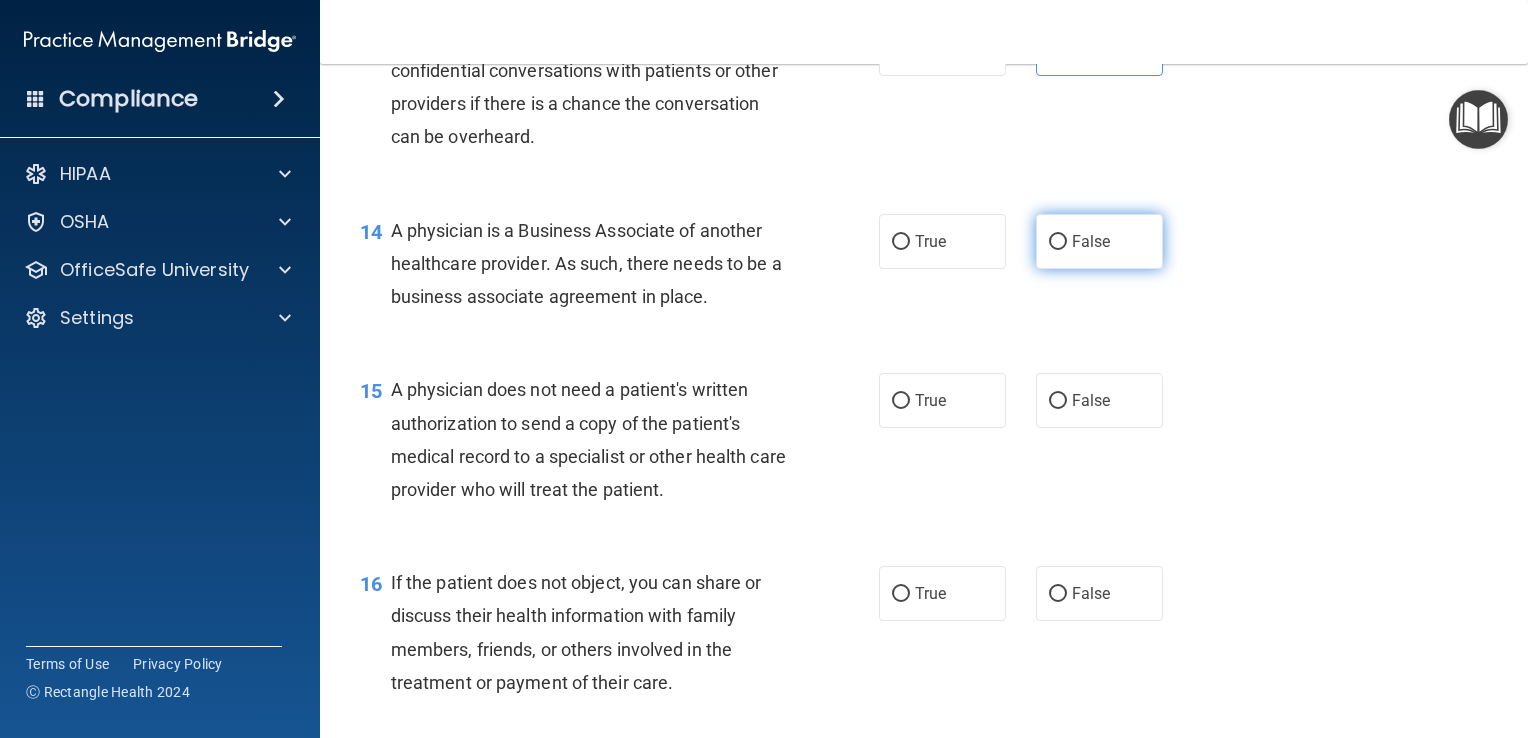 click on "False" at bounding box center [1099, 241] 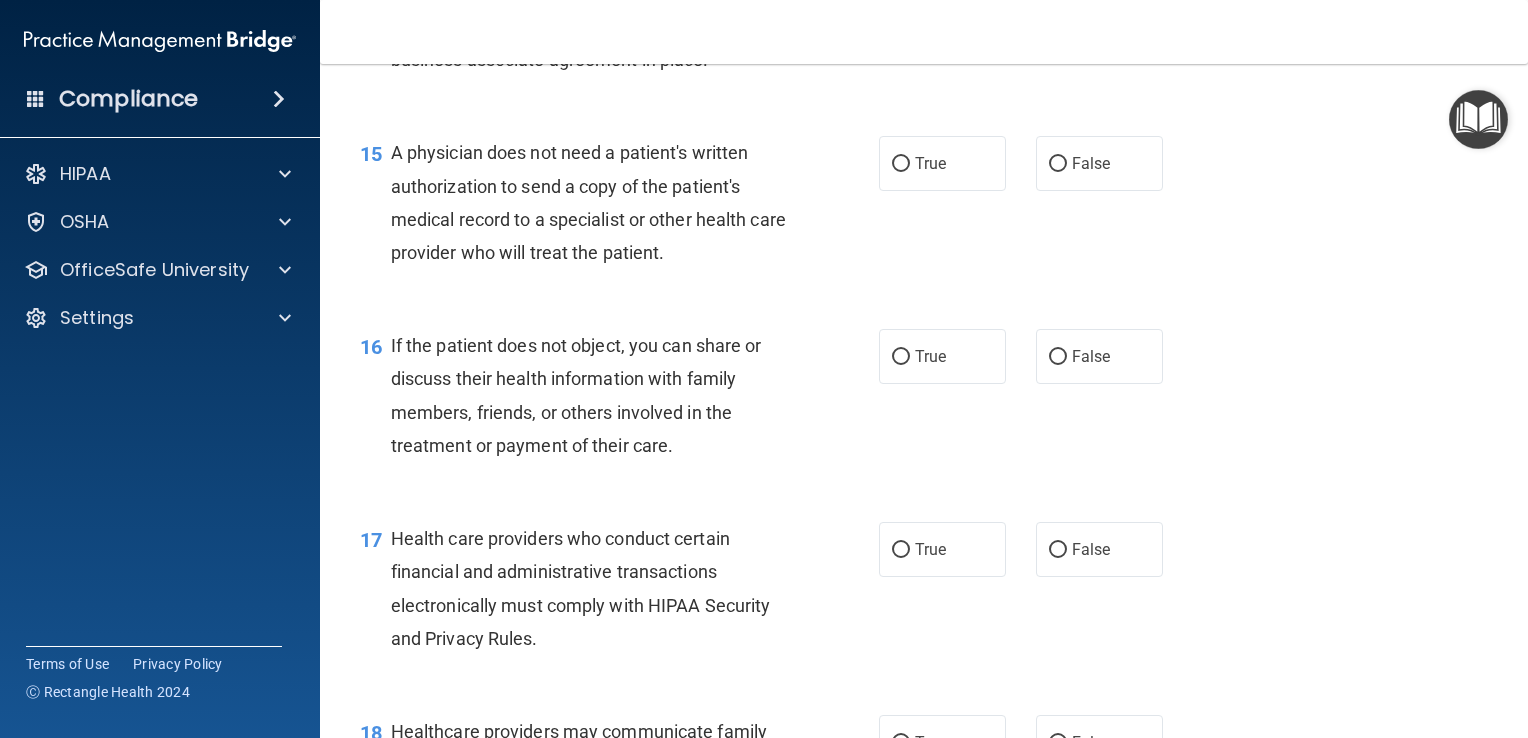 scroll, scrollTop: 2522, scrollLeft: 0, axis: vertical 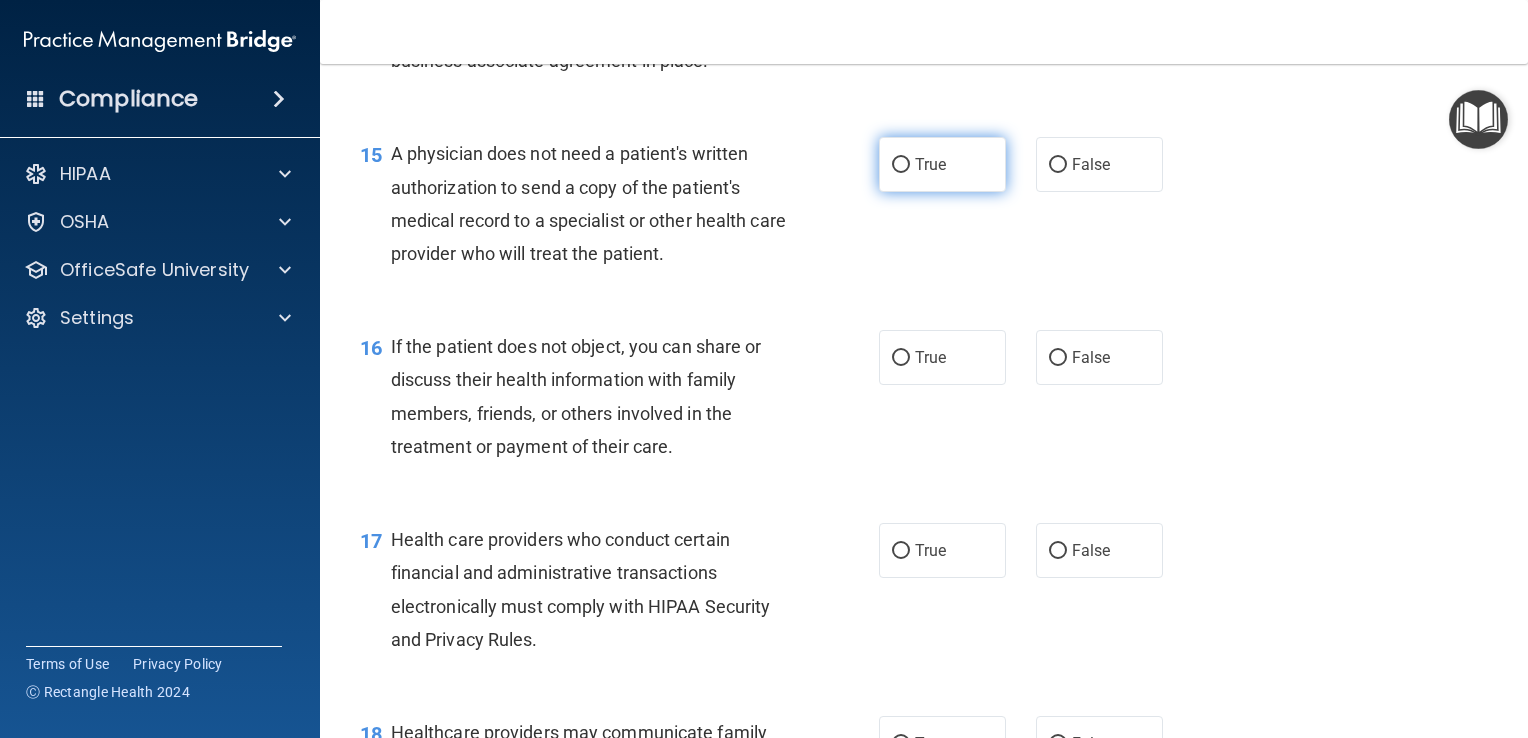 click on "True" at bounding box center [942, 164] 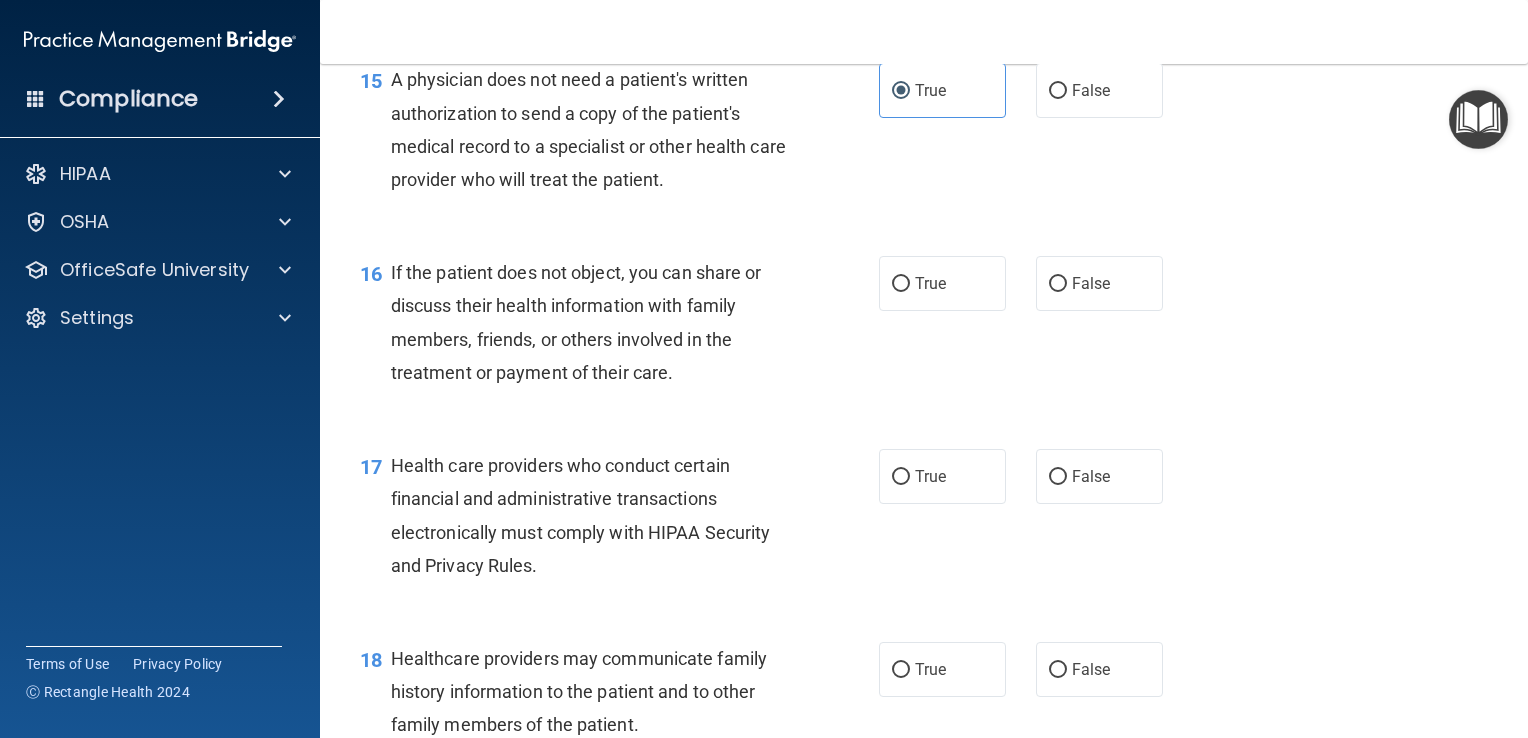 scroll, scrollTop: 2607, scrollLeft: 0, axis: vertical 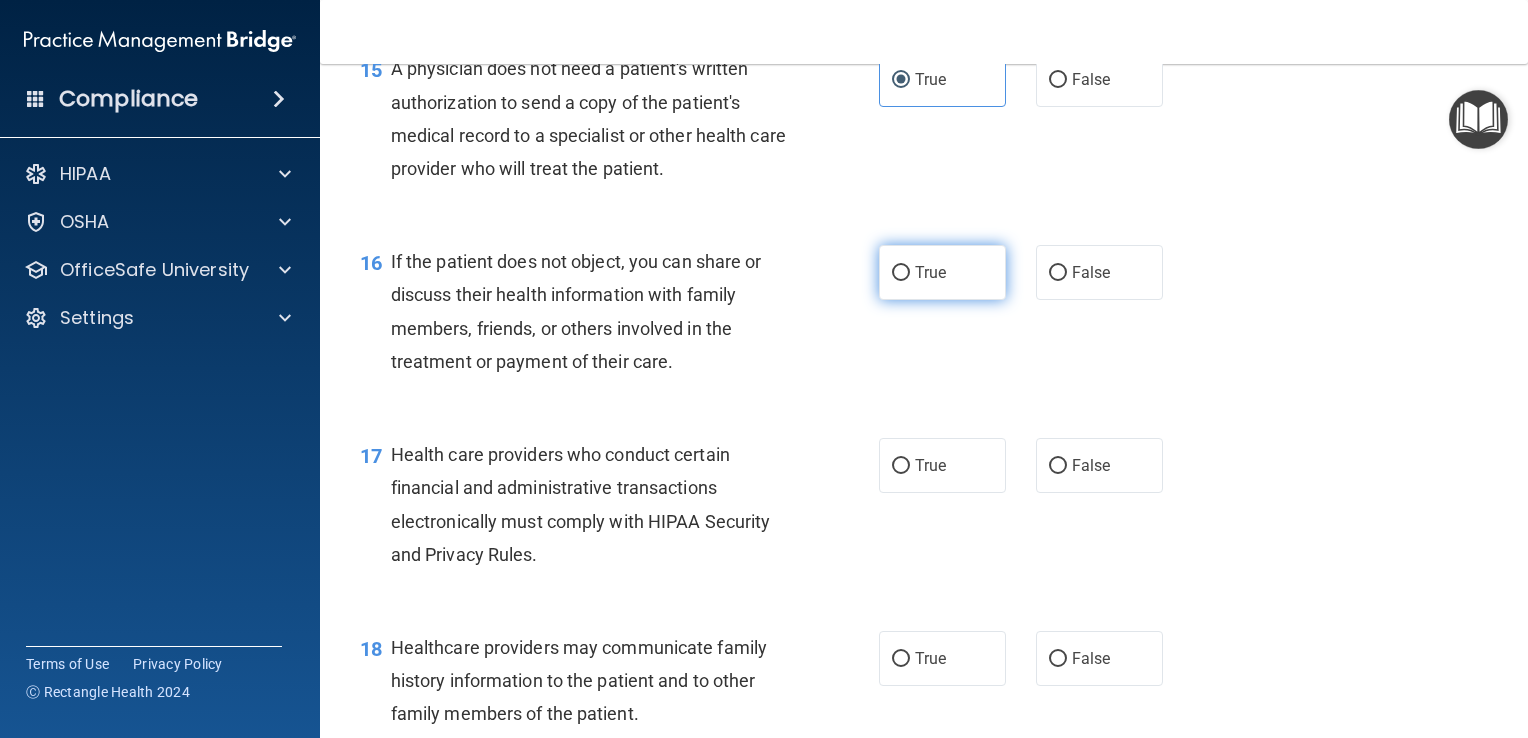 click on "True" at bounding box center (942, 272) 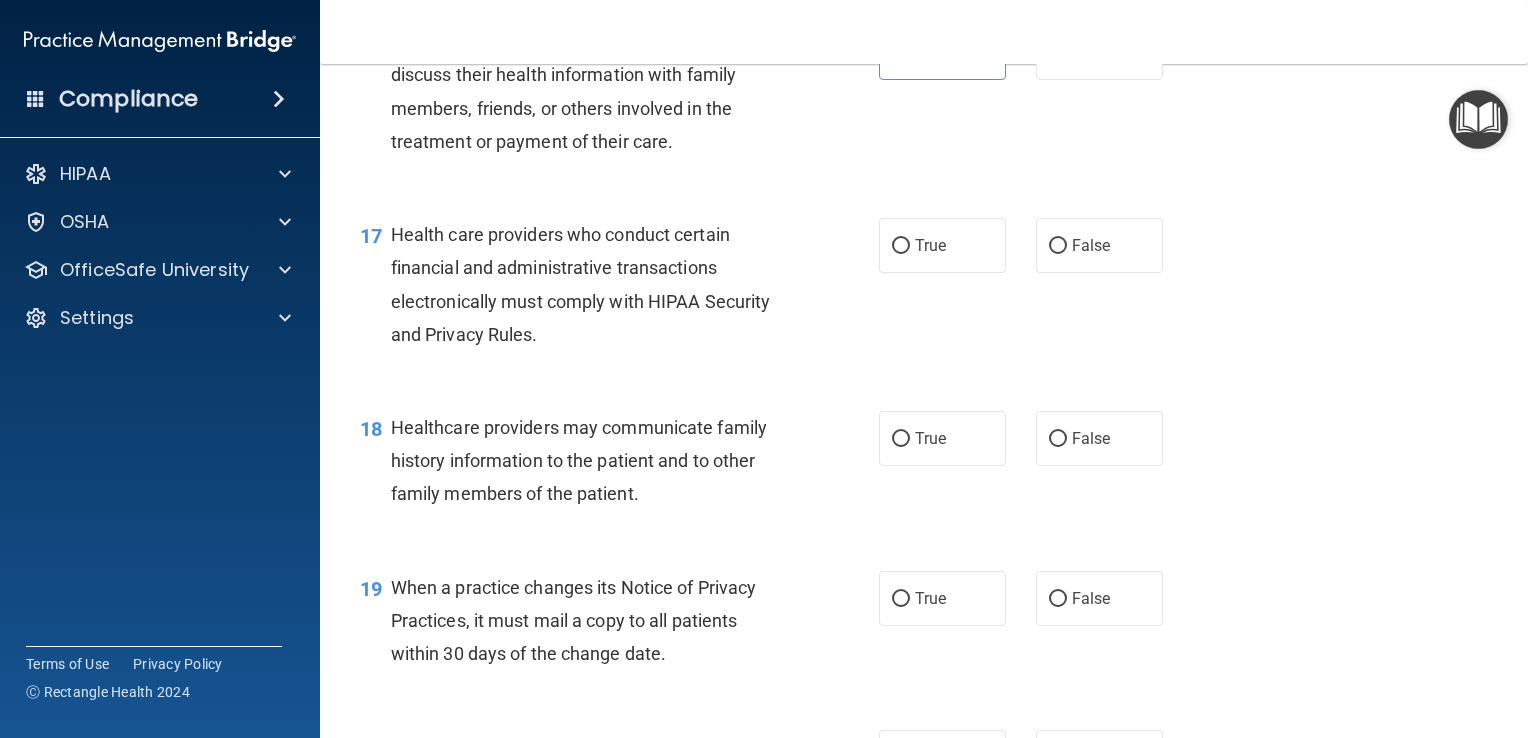 scroll, scrollTop: 2855, scrollLeft: 0, axis: vertical 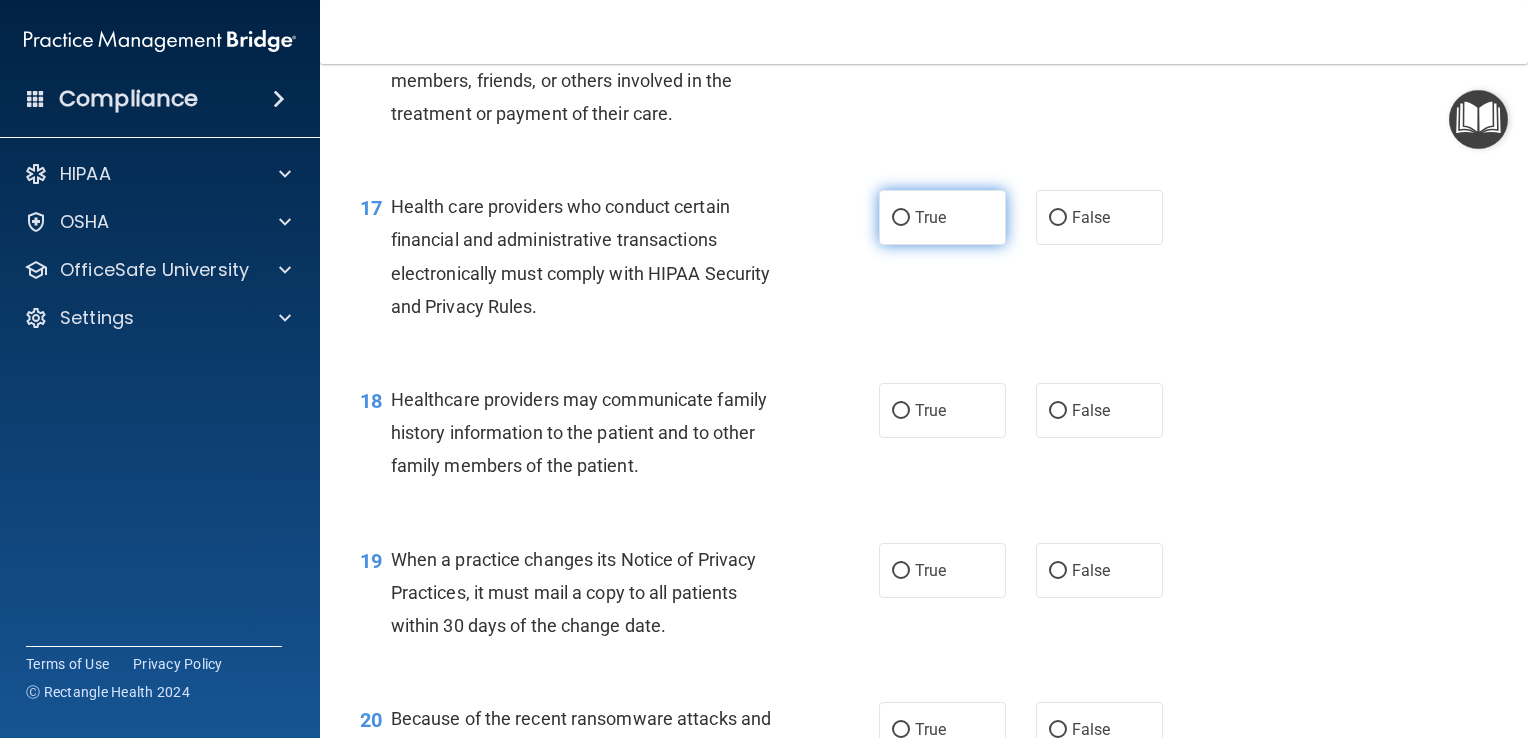 click on "True" at bounding box center [930, 217] 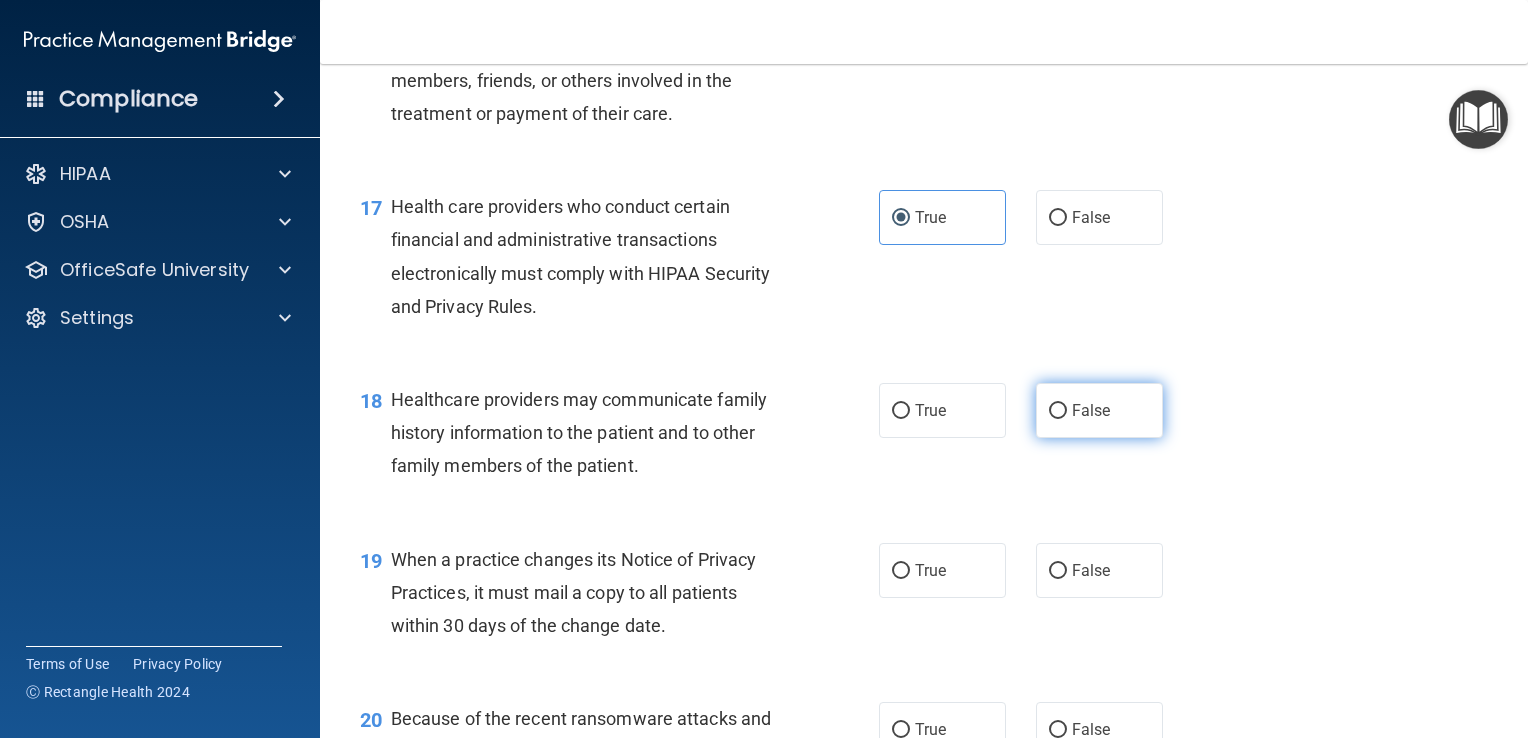 click on "False" at bounding box center (1091, 410) 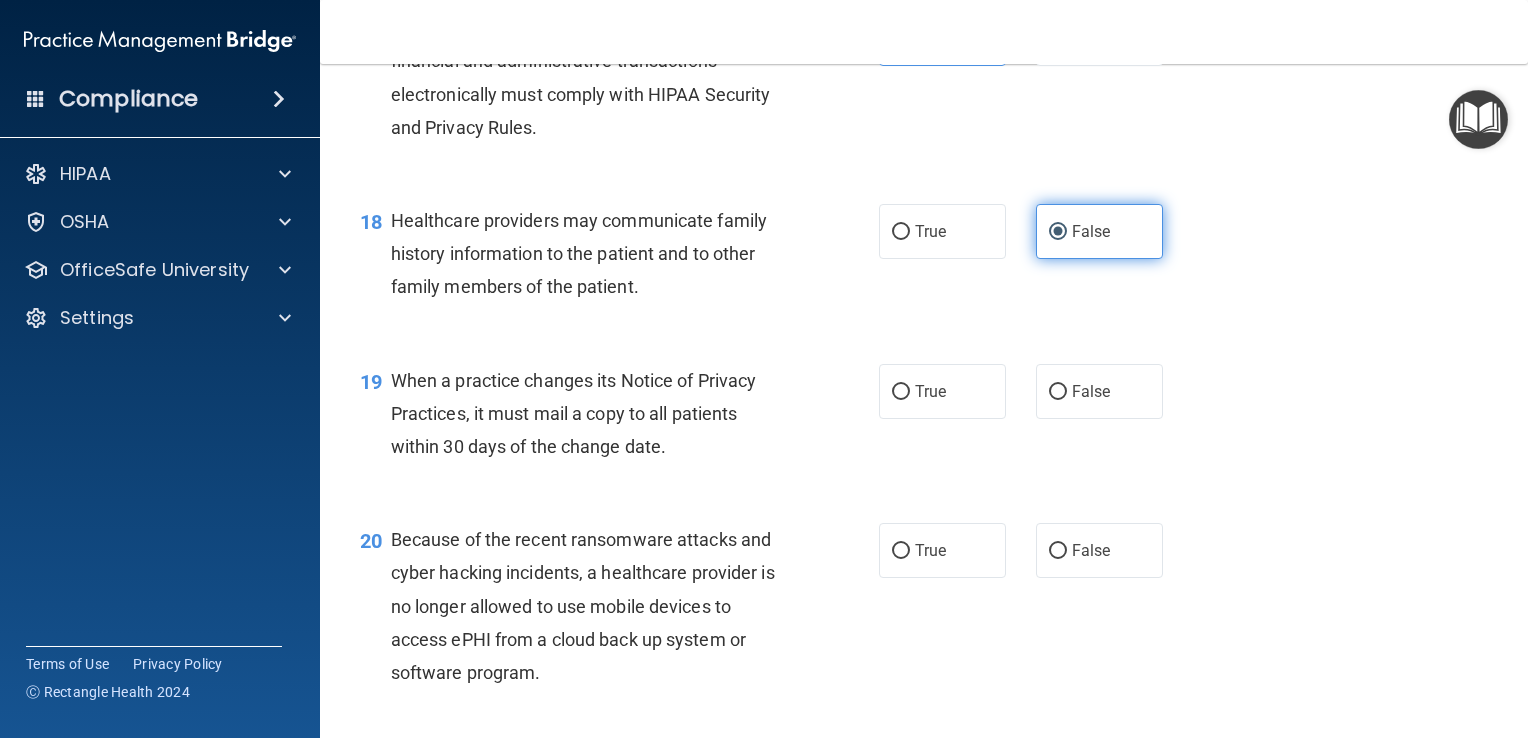 scroll, scrollTop: 3048, scrollLeft: 0, axis: vertical 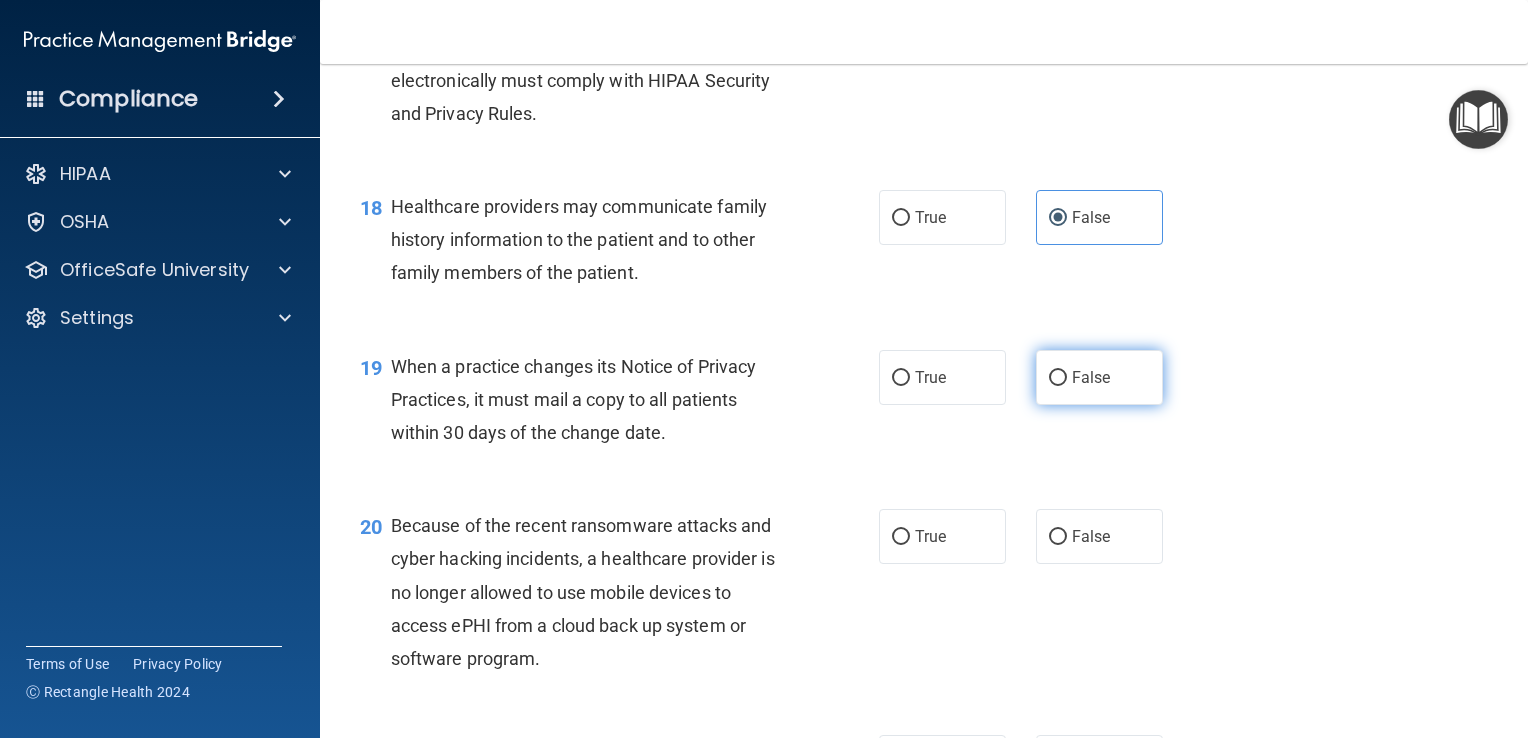 click on "False" at bounding box center [1091, 377] 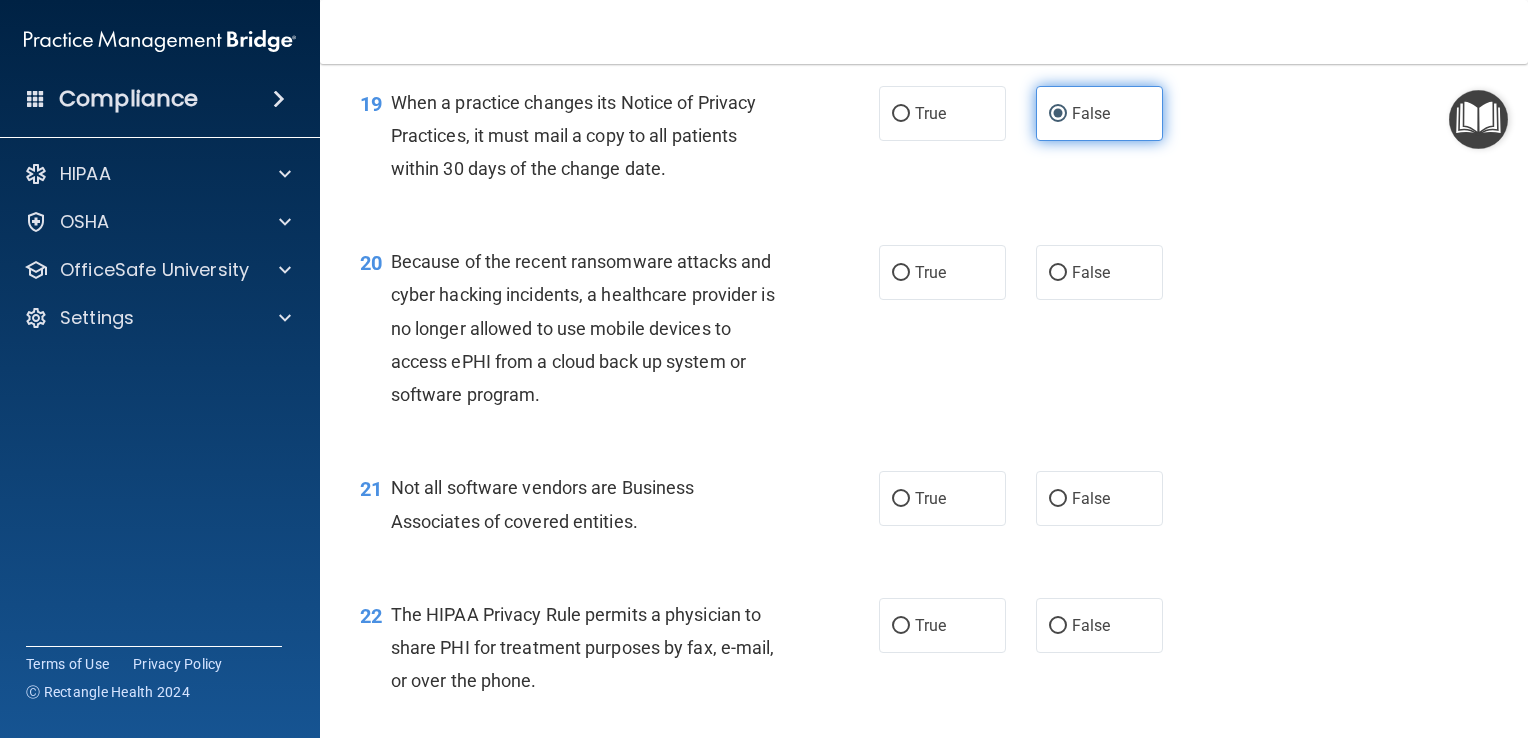 scroll, scrollTop: 3312, scrollLeft: 0, axis: vertical 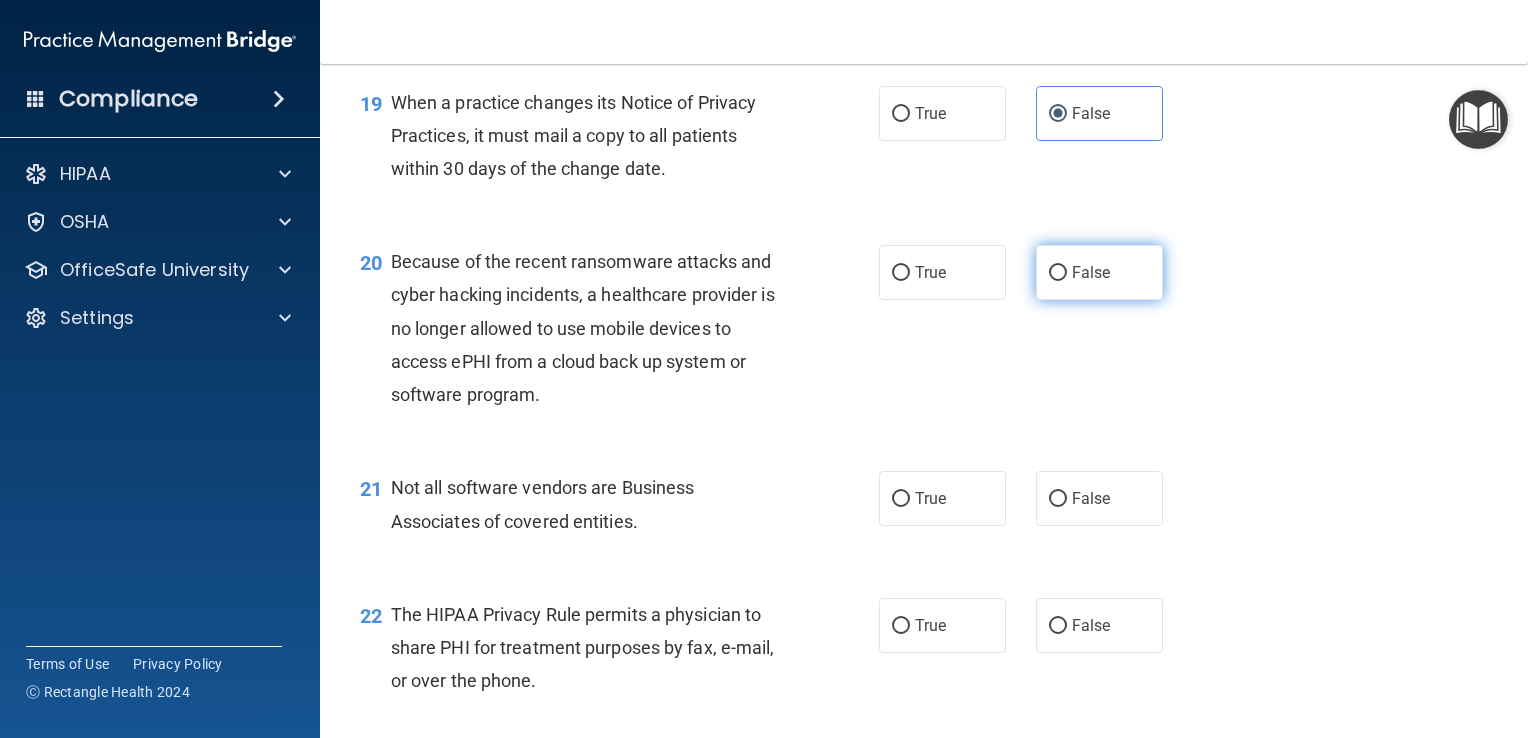 click on "False" at bounding box center (1091, 272) 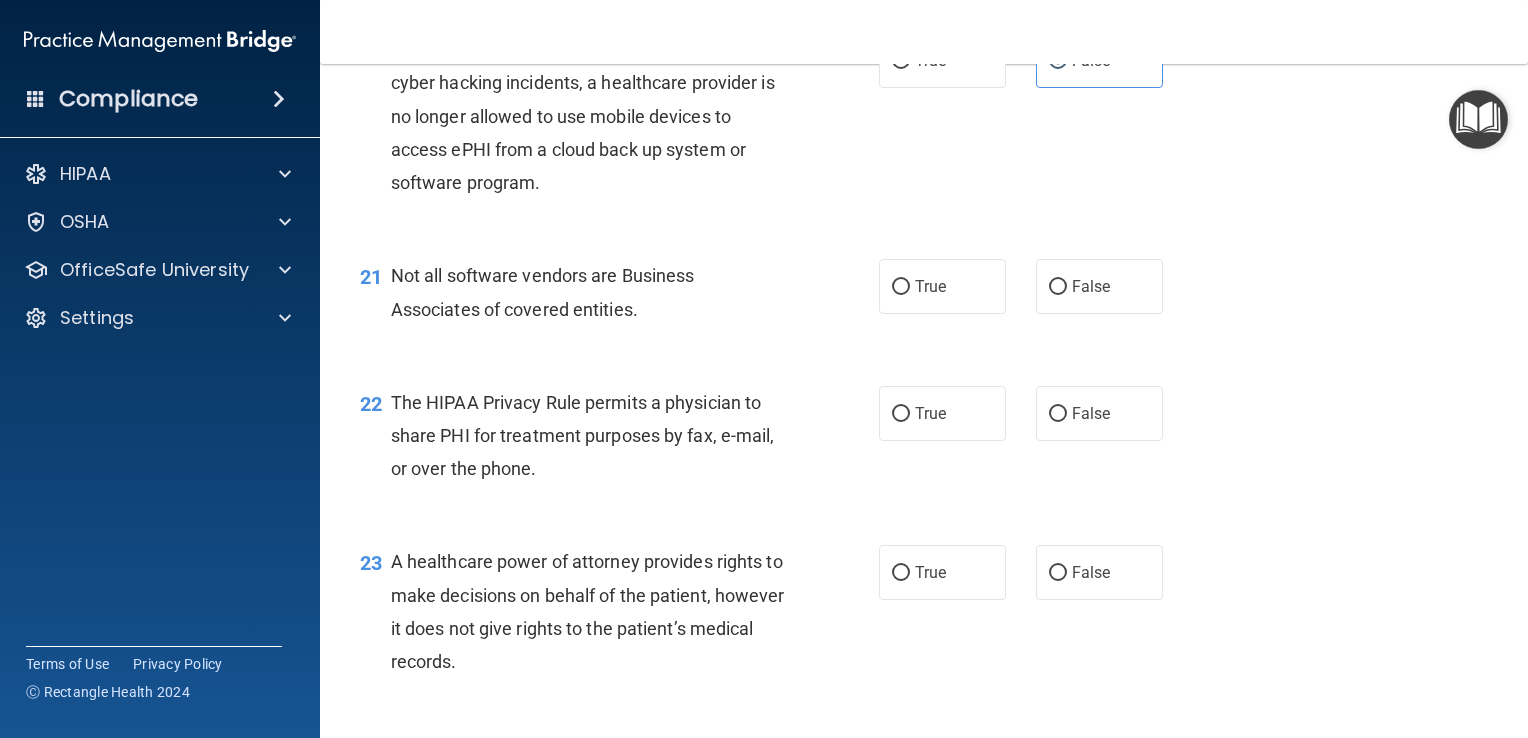 scroll, scrollTop: 3524, scrollLeft: 0, axis: vertical 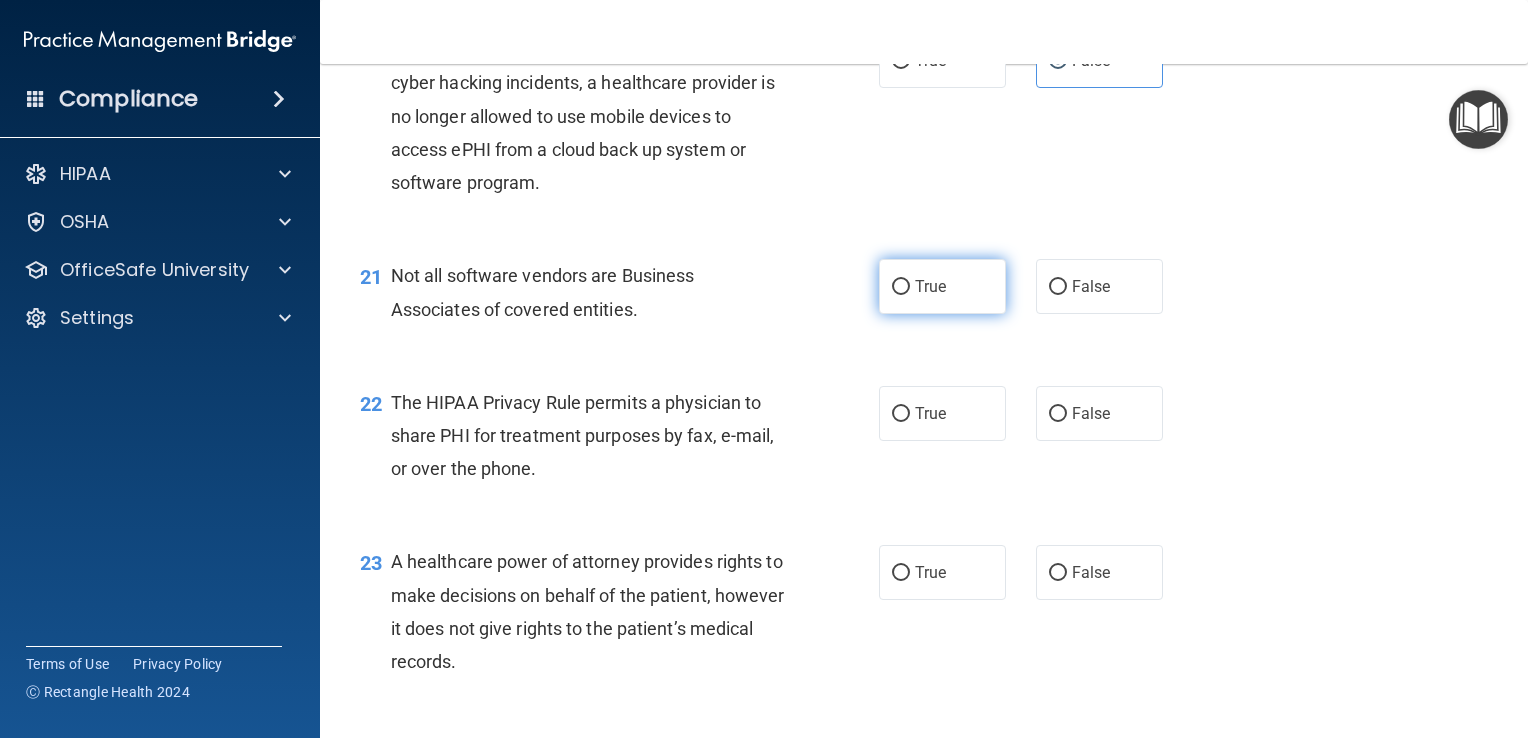 click on "True" at bounding box center (930, 286) 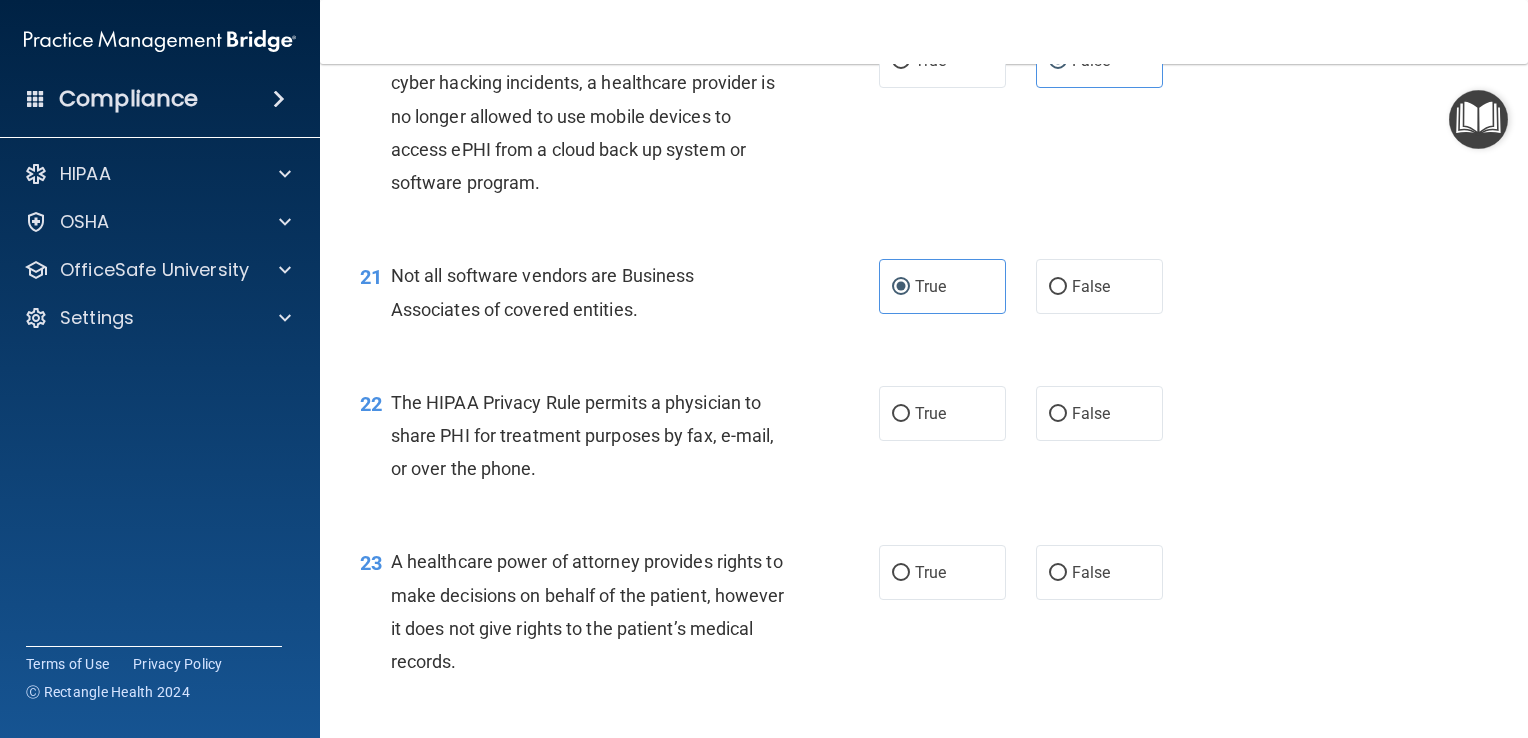 scroll, scrollTop: 3680, scrollLeft: 0, axis: vertical 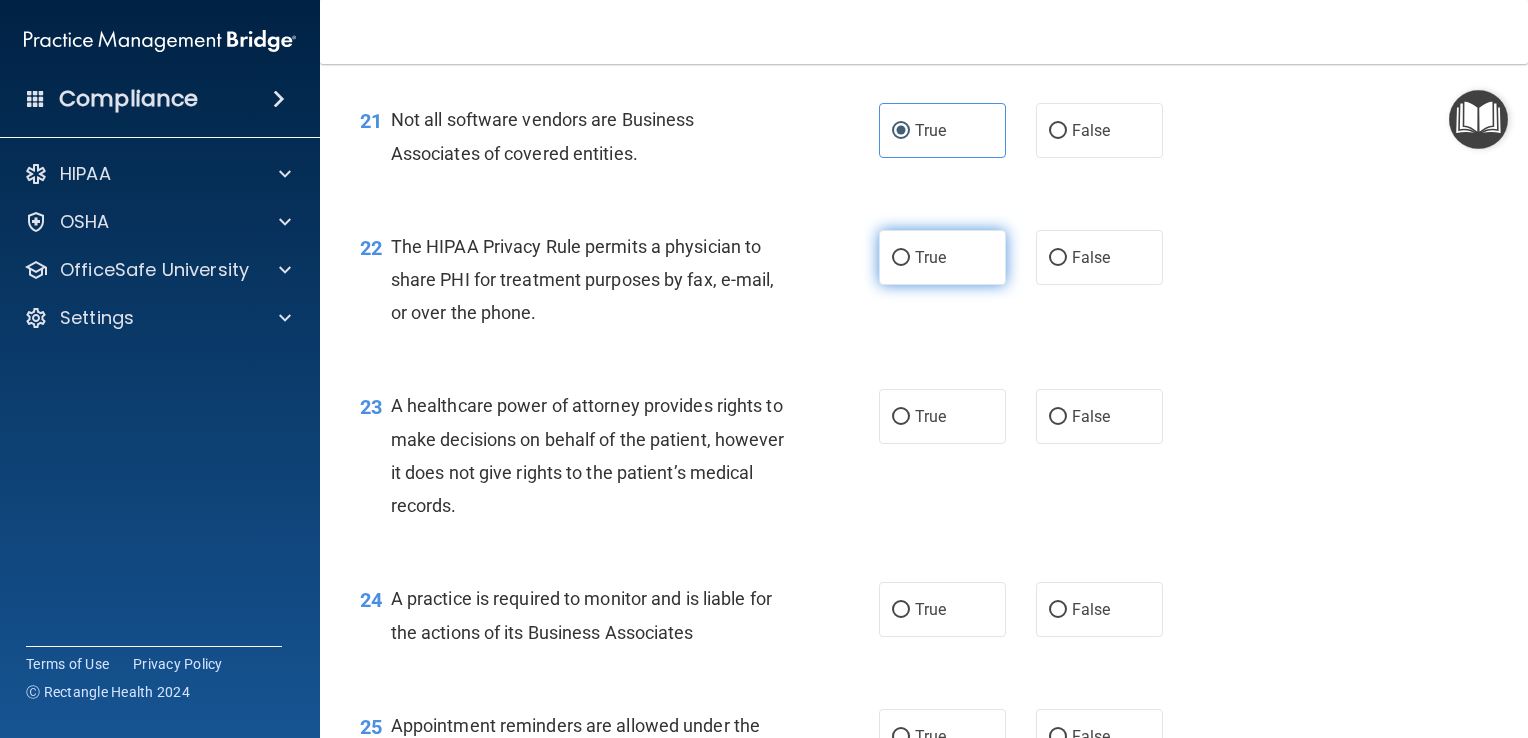 click on "True" at bounding box center [942, 257] 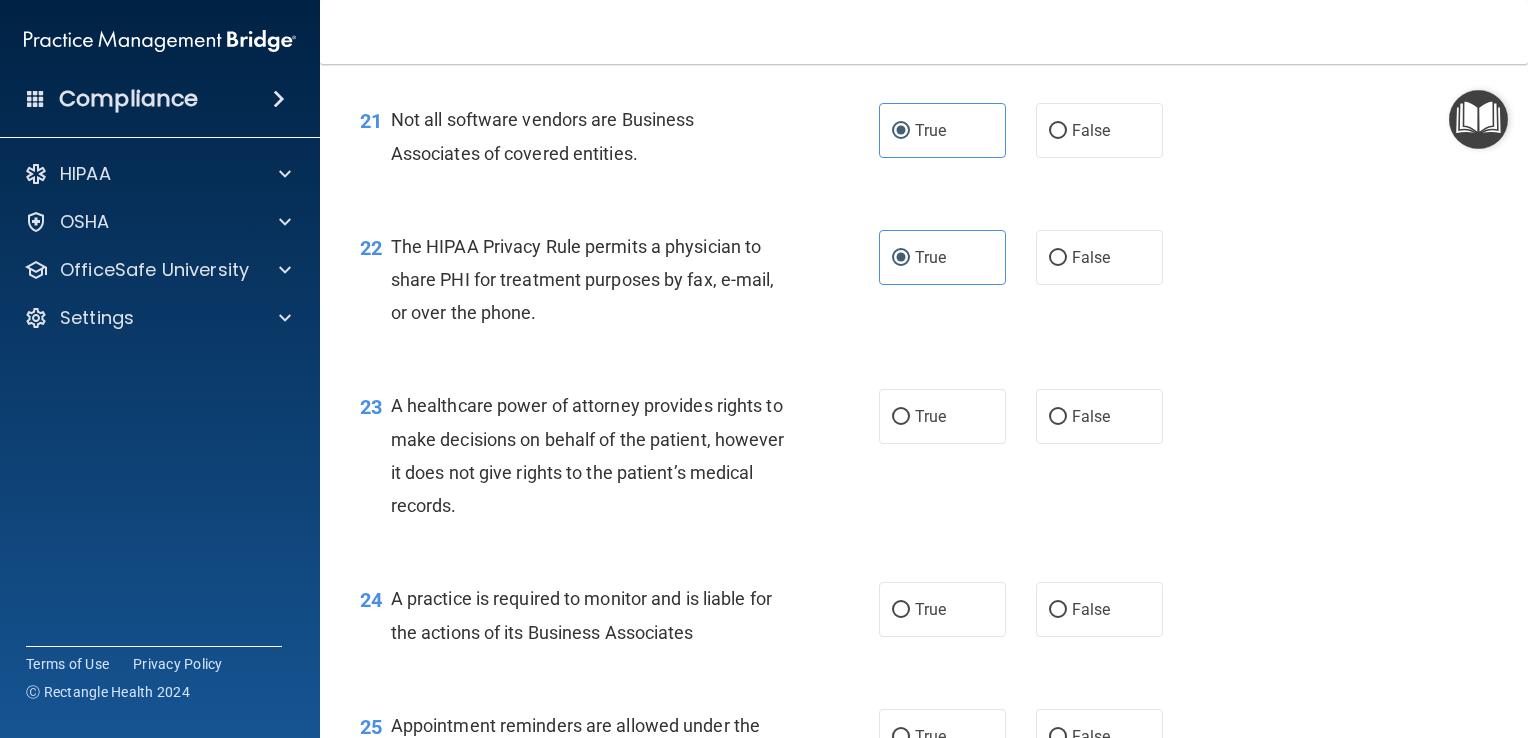 click on "23       A healthcare power of attorney provides rights to make decisions on behalf of the patient, however it does not give rights to the patient’s medical records.                  True           False" at bounding box center (924, 460) 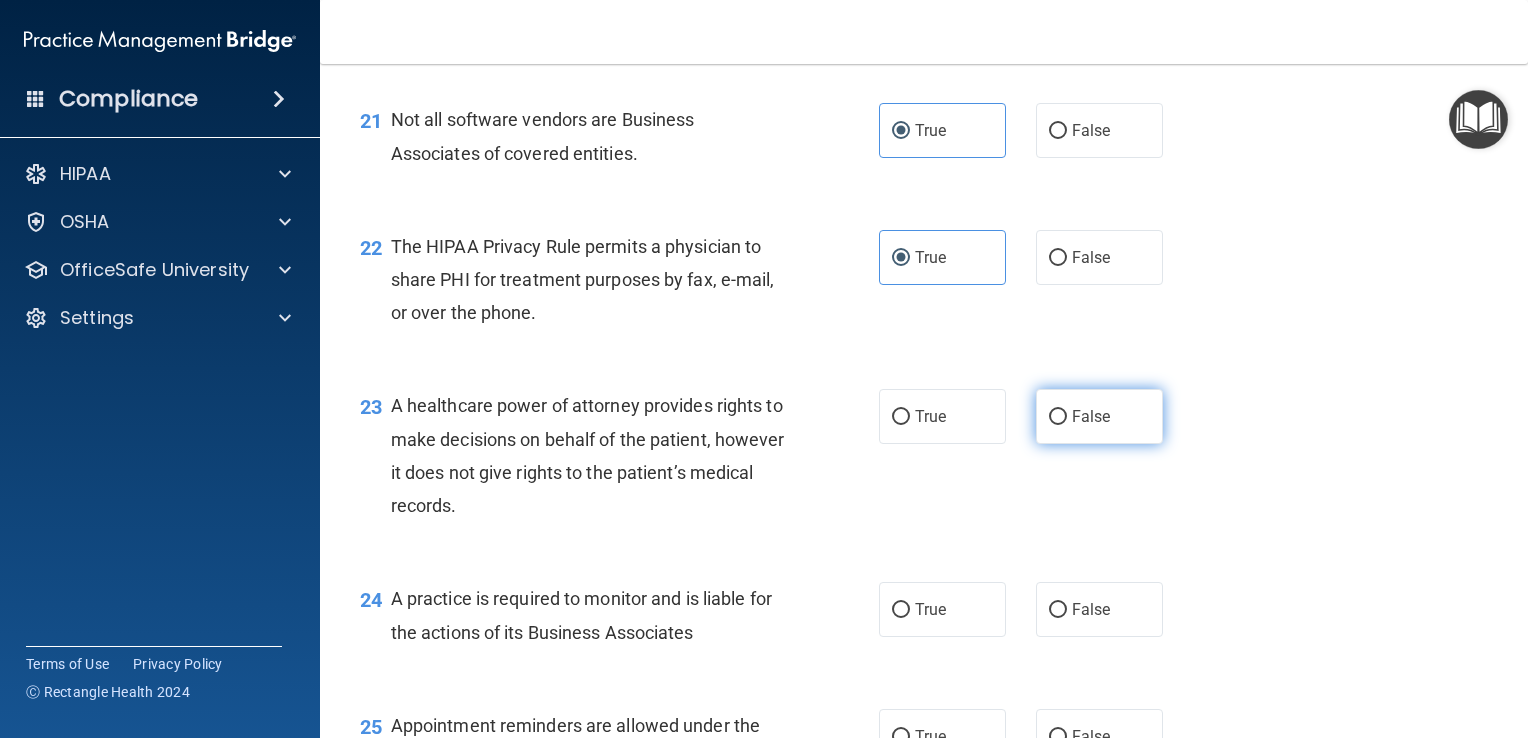 click on "False" at bounding box center (1099, 416) 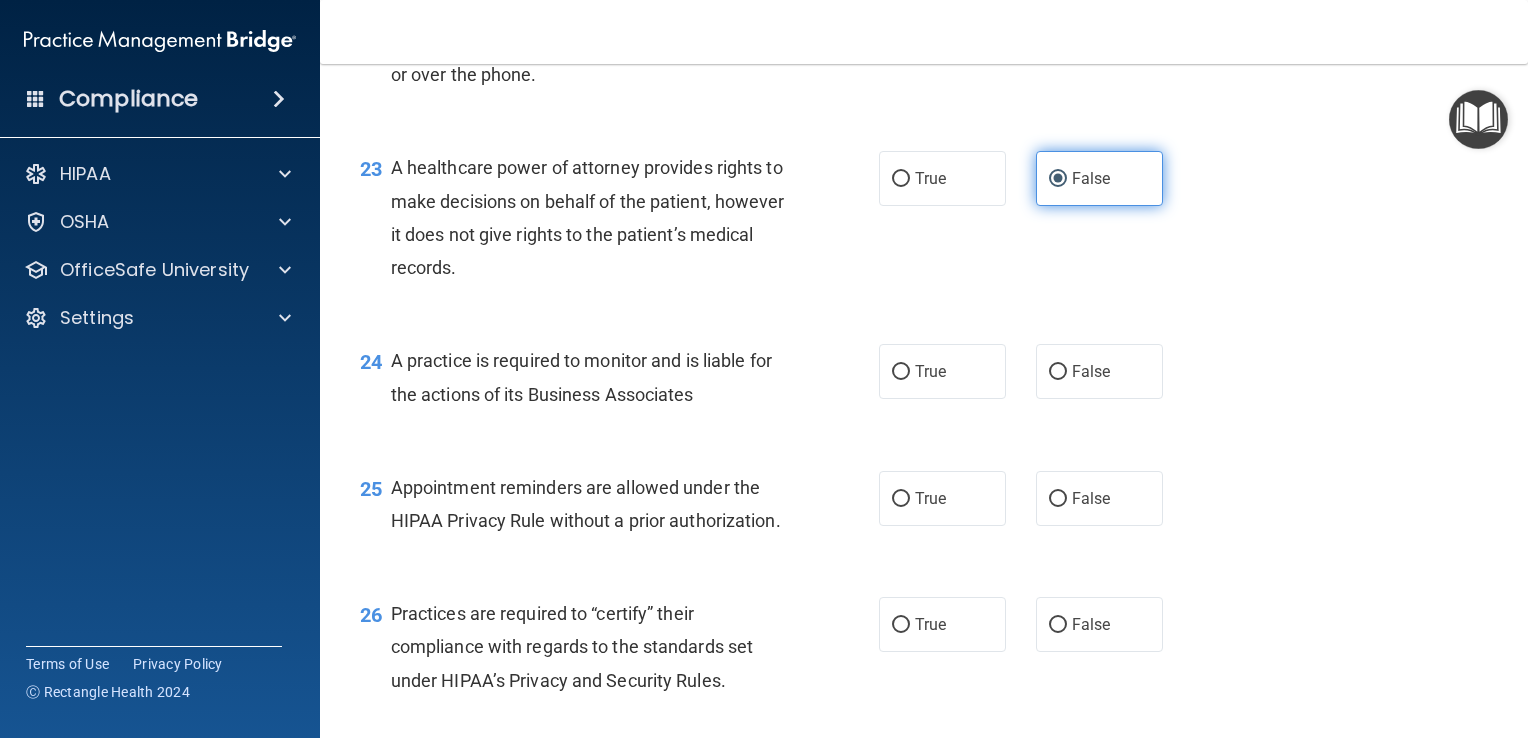 scroll, scrollTop: 3940, scrollLeft: 0, axis: vertical 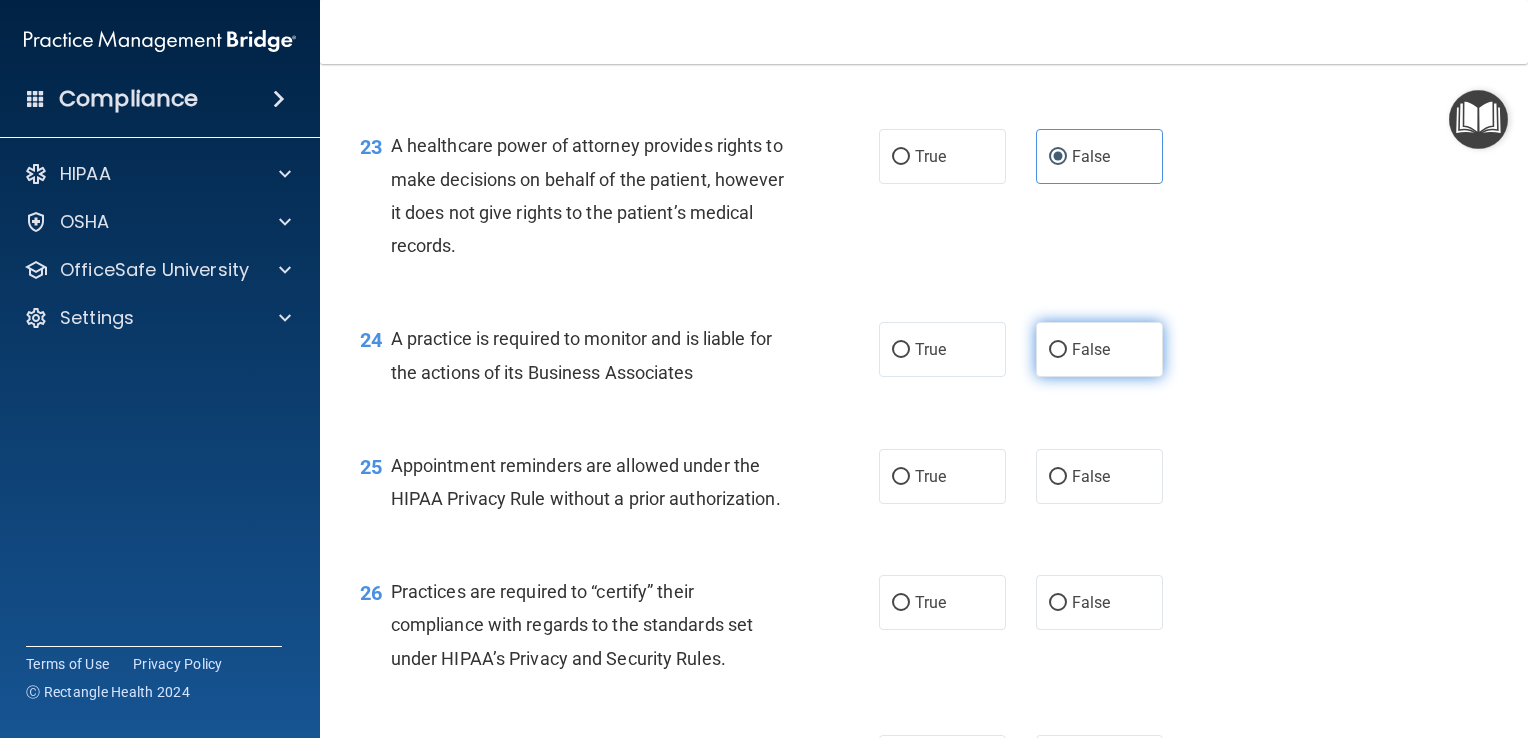 click on "False" at bounding box center (1099, 349) 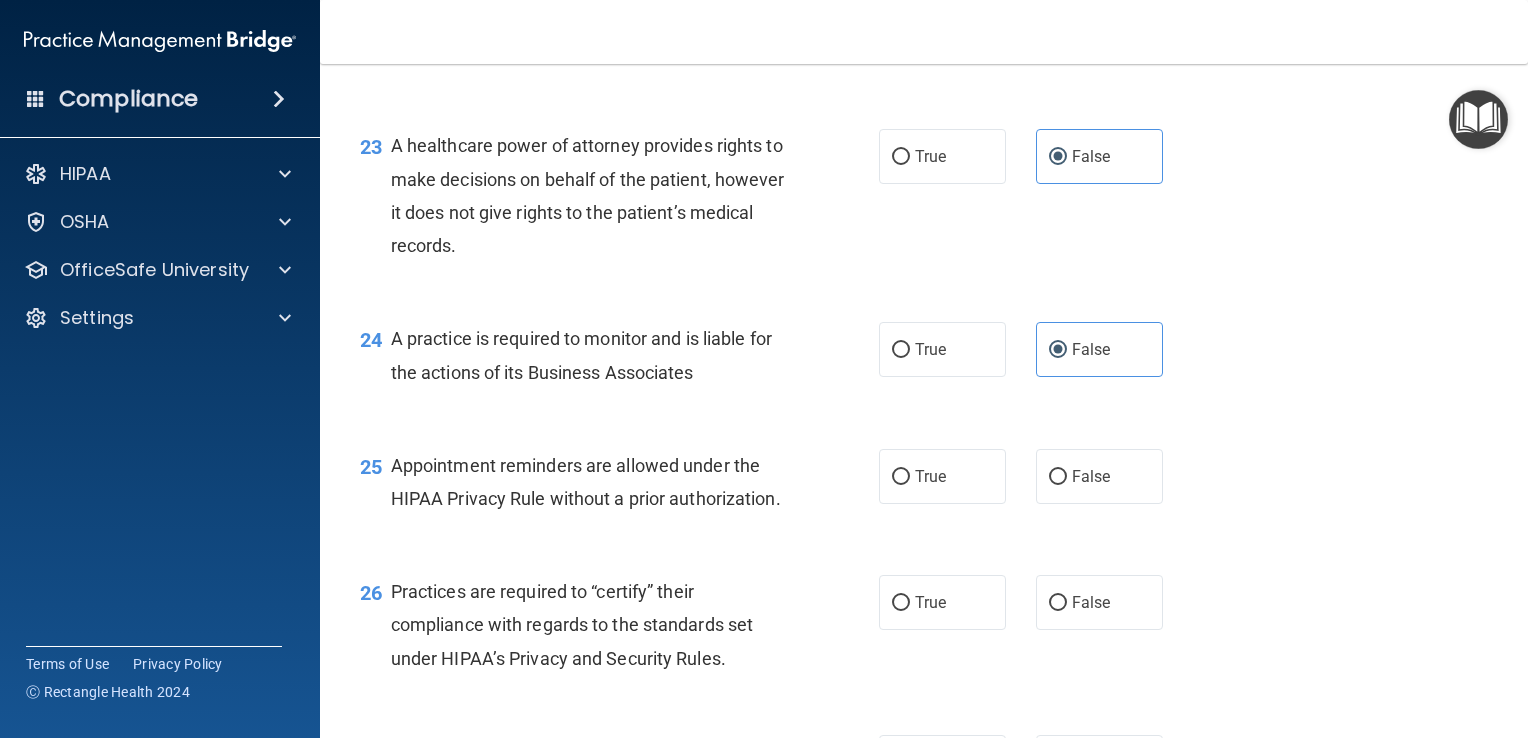 click on "25       Appointment reminders are allowed under the HIPAA Privacy Rule without a prior authorization.                 True           False" at bounding box center [924, 487] 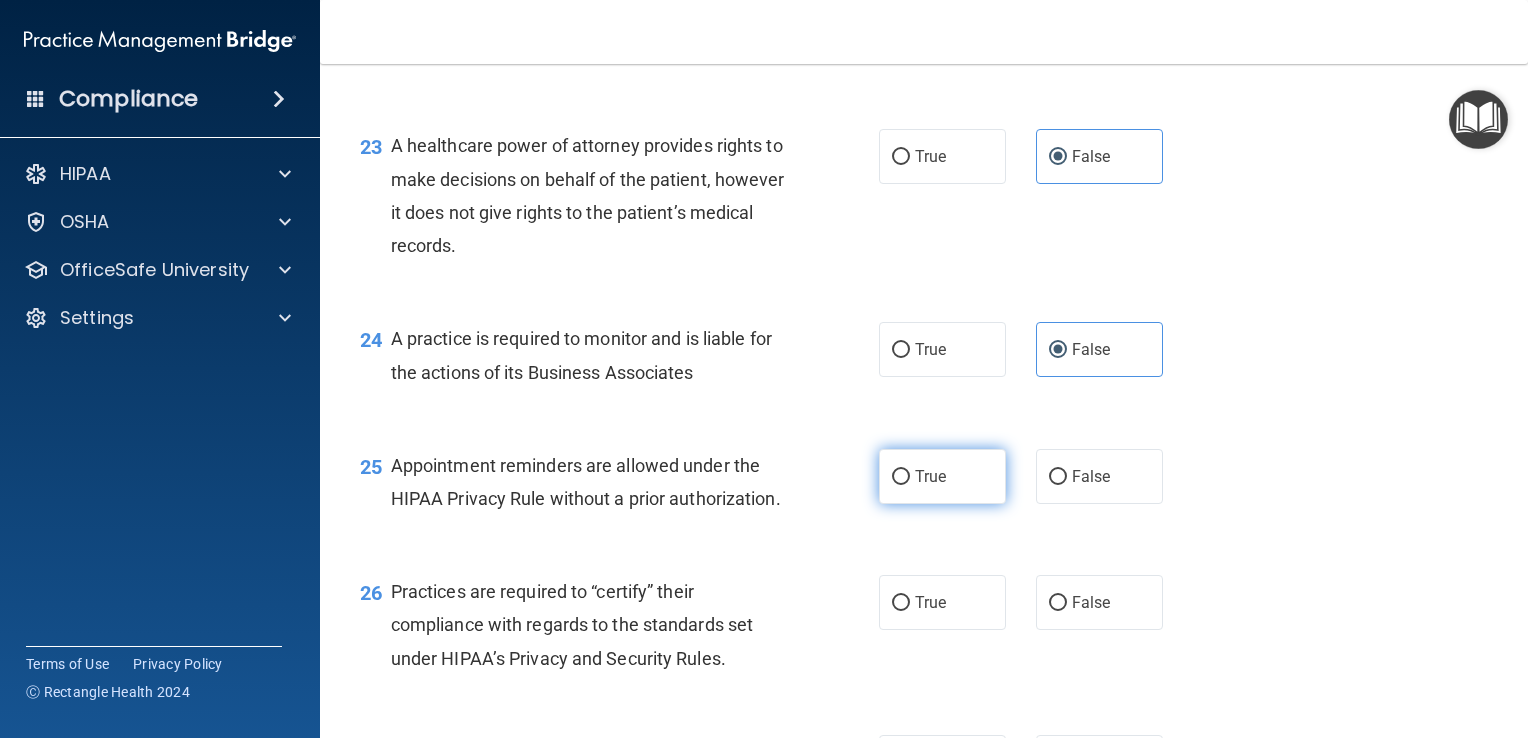 click on "True" at bounding box center (942, 476) 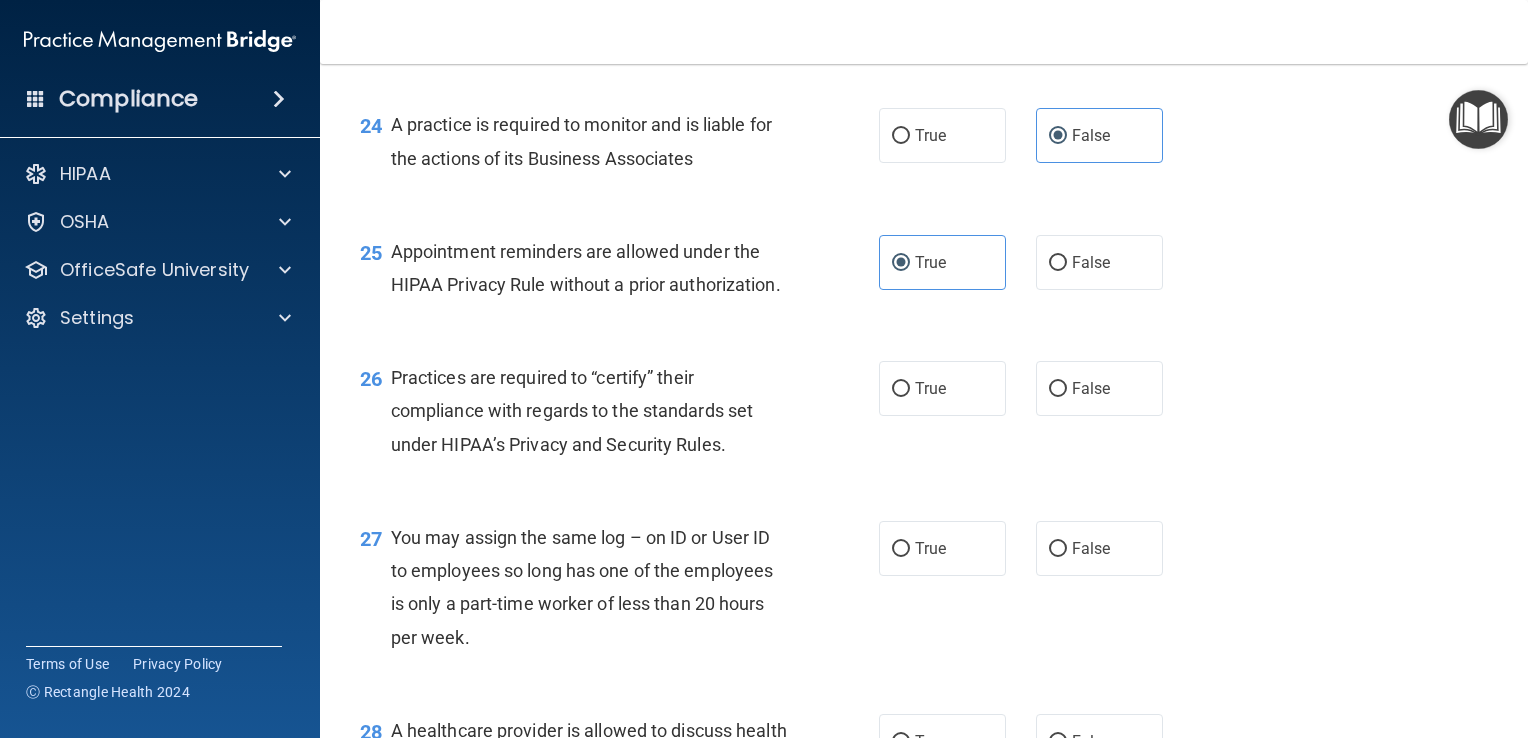 scroll, scrollTop: 4175, scrollLeft: 0, axis: vertical 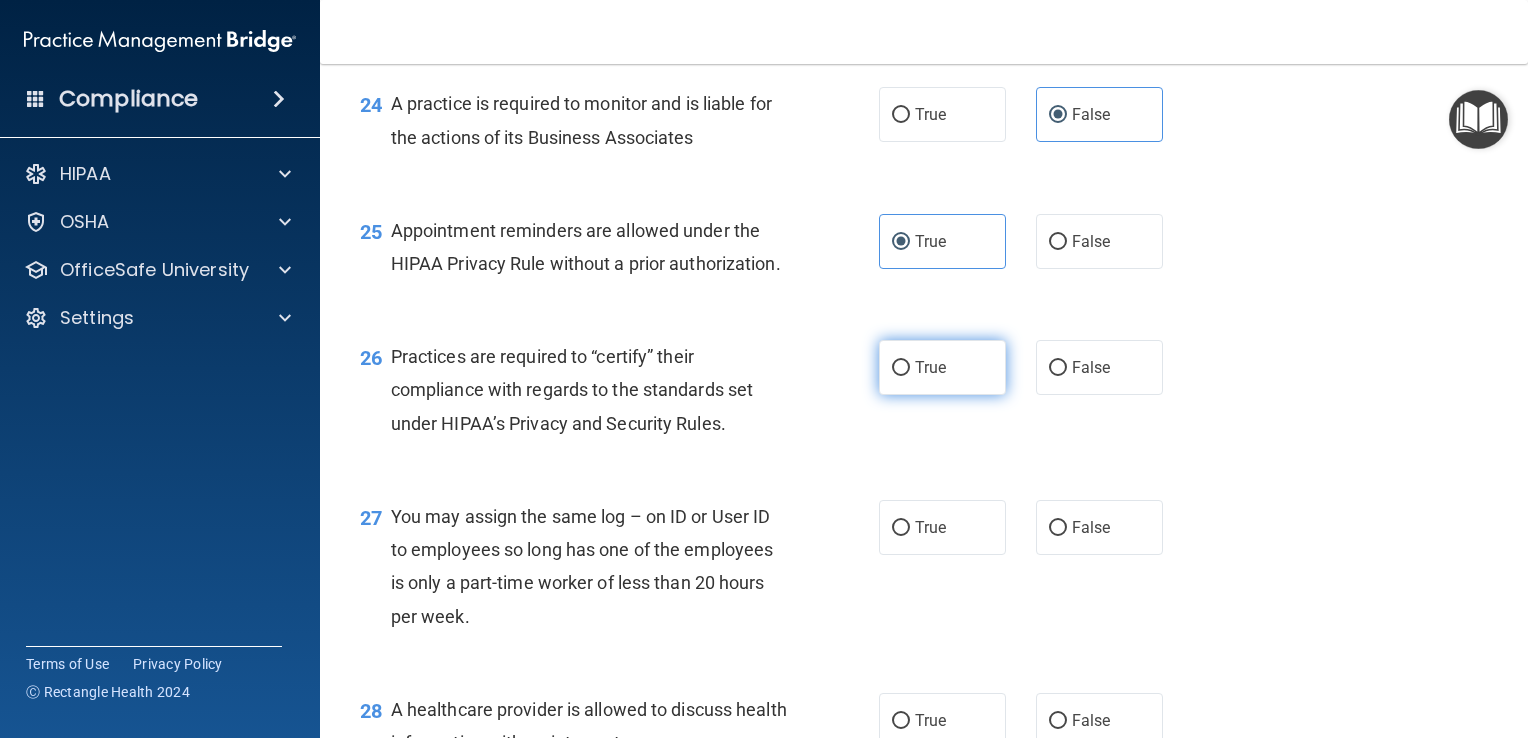 click on "True" at bounding box center (942, 367) 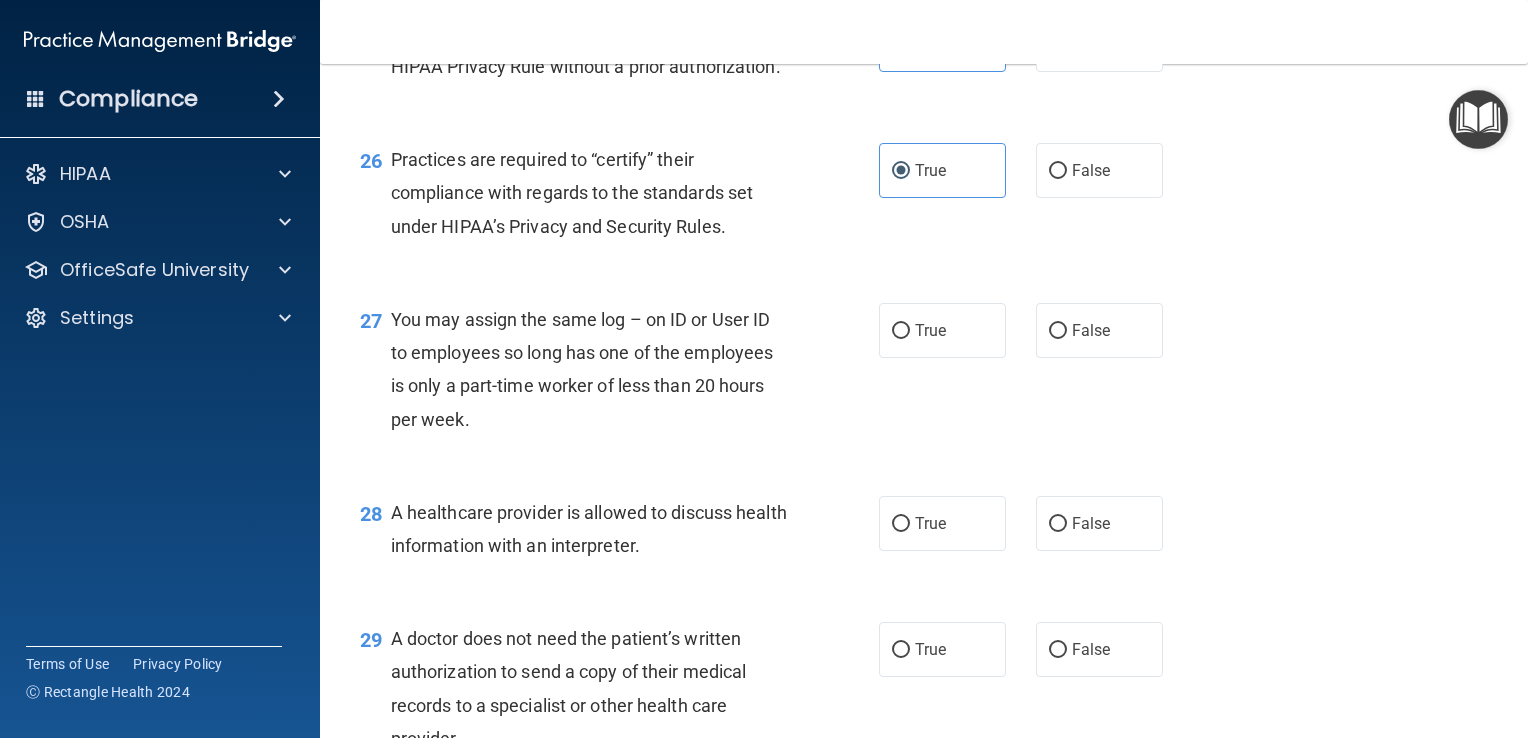 scroll, scrollTop: 4379, scrollLeft: 0, axis: vertical 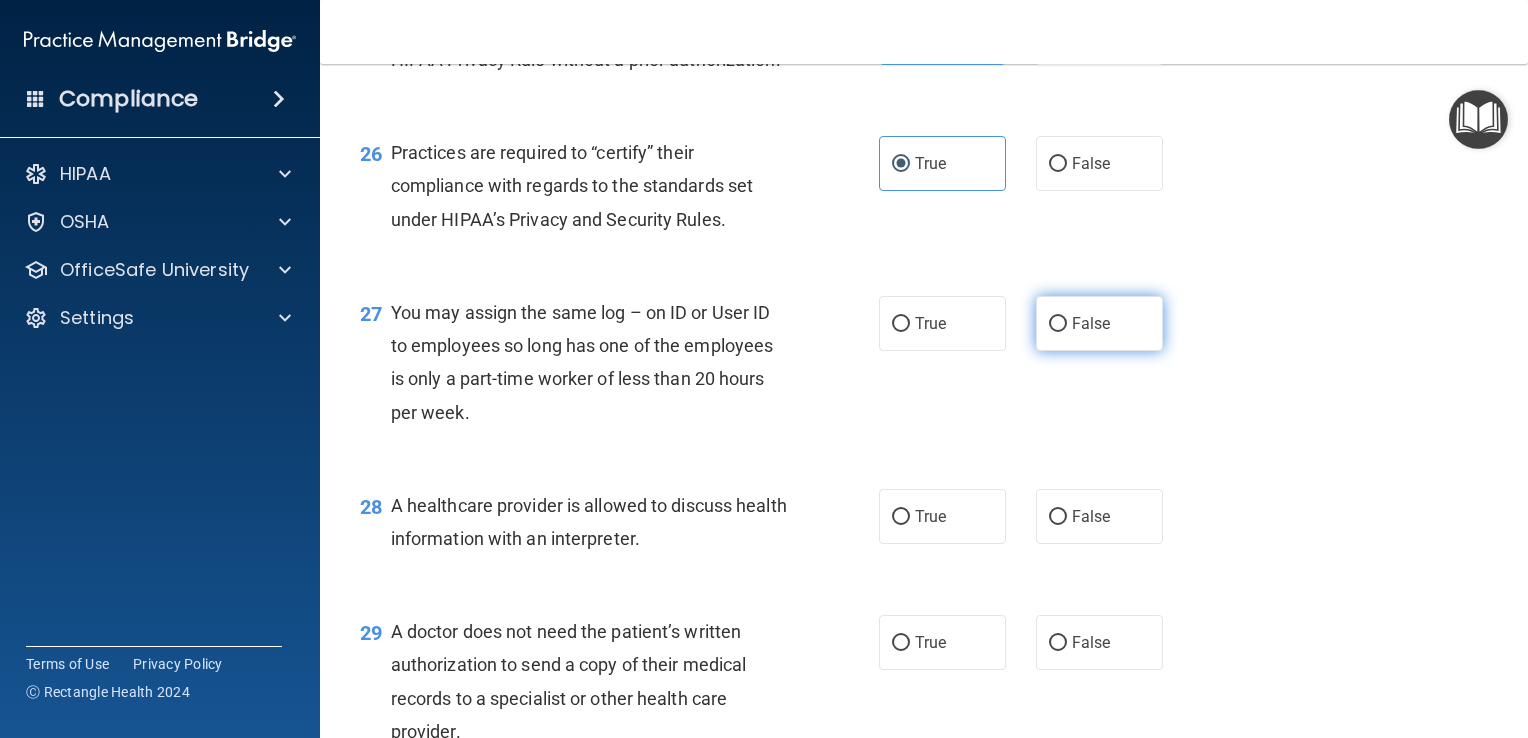 click on "False" at bounding box center [1099, 323] 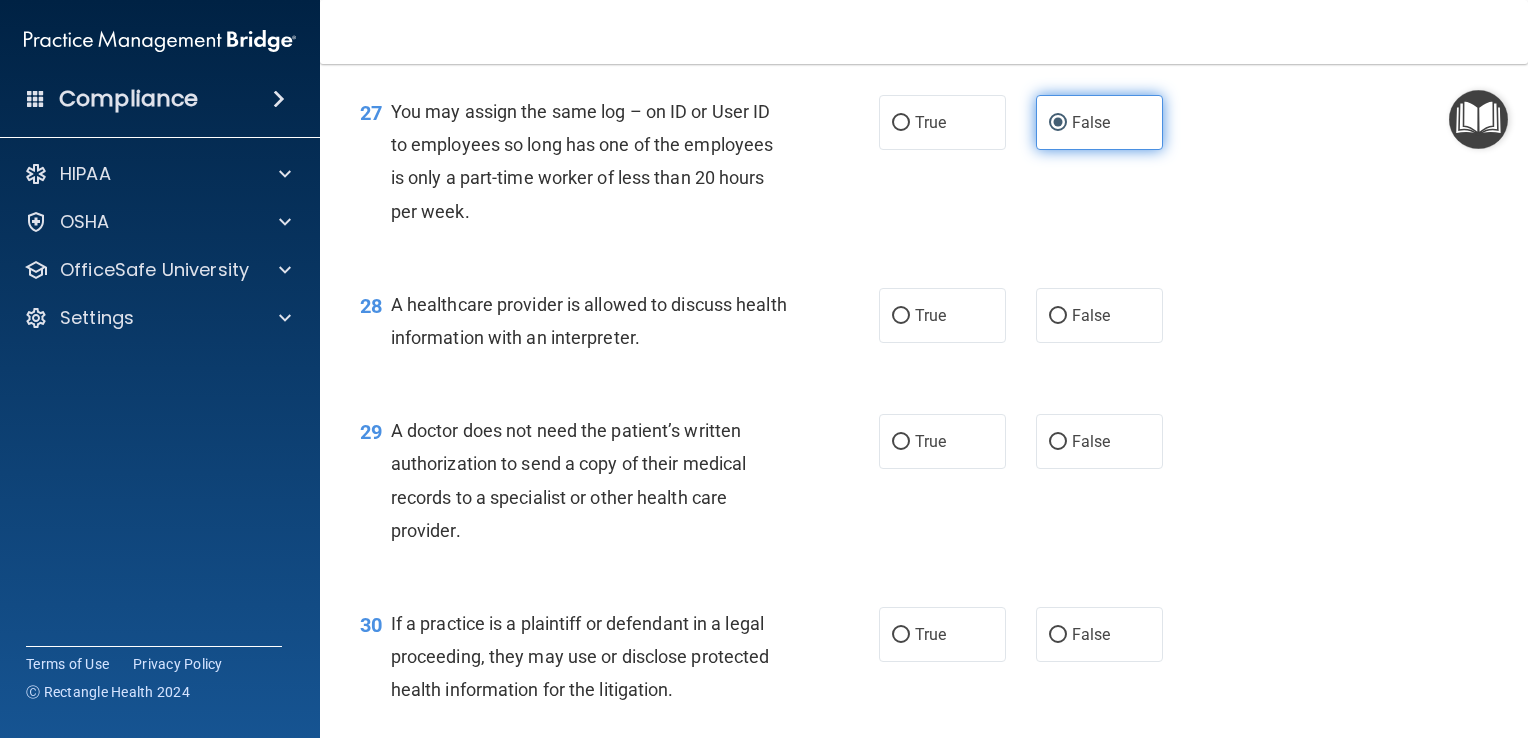scroll, scrollTop: 4582, scrollLeft: 0, axis: vertical 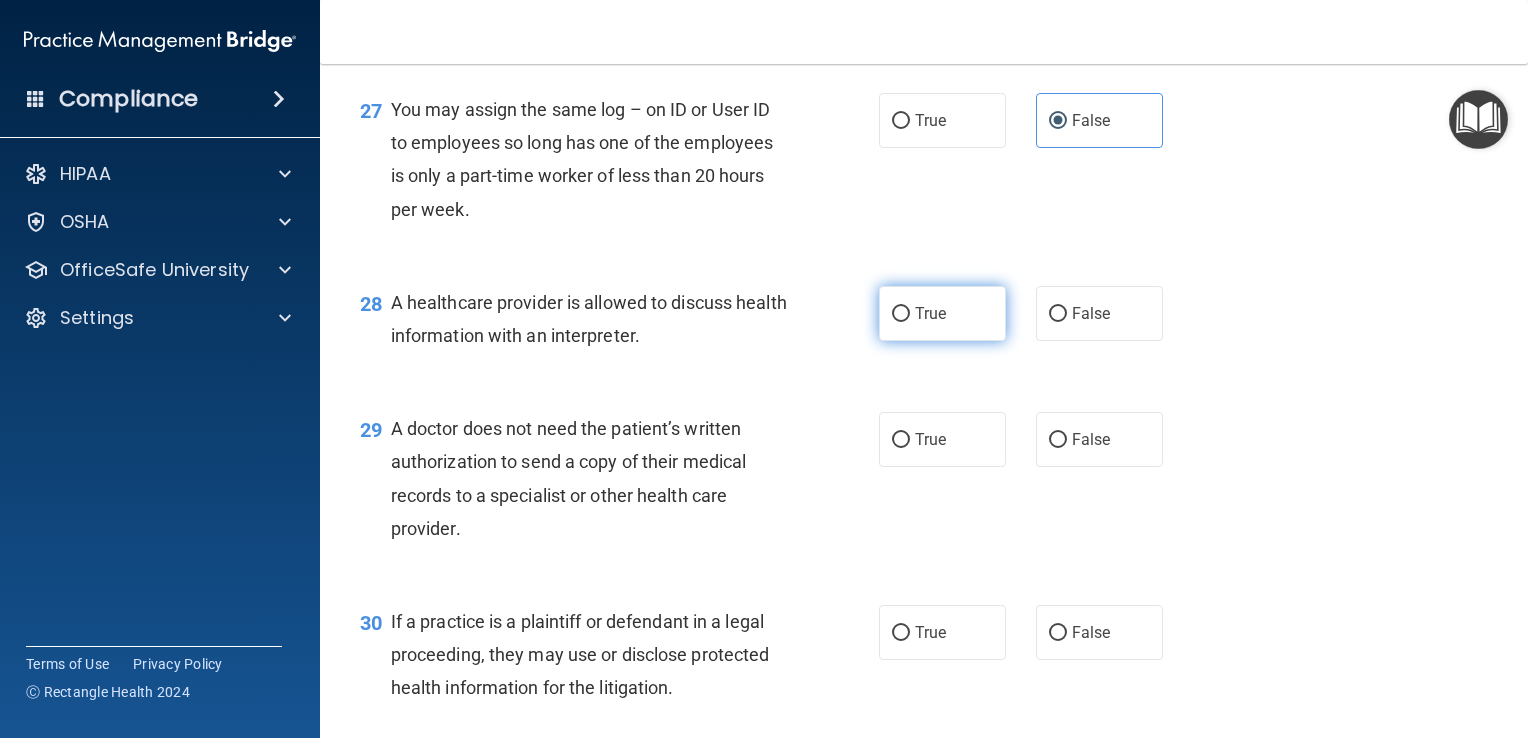 click on "True" at bounding box center (942, 313) 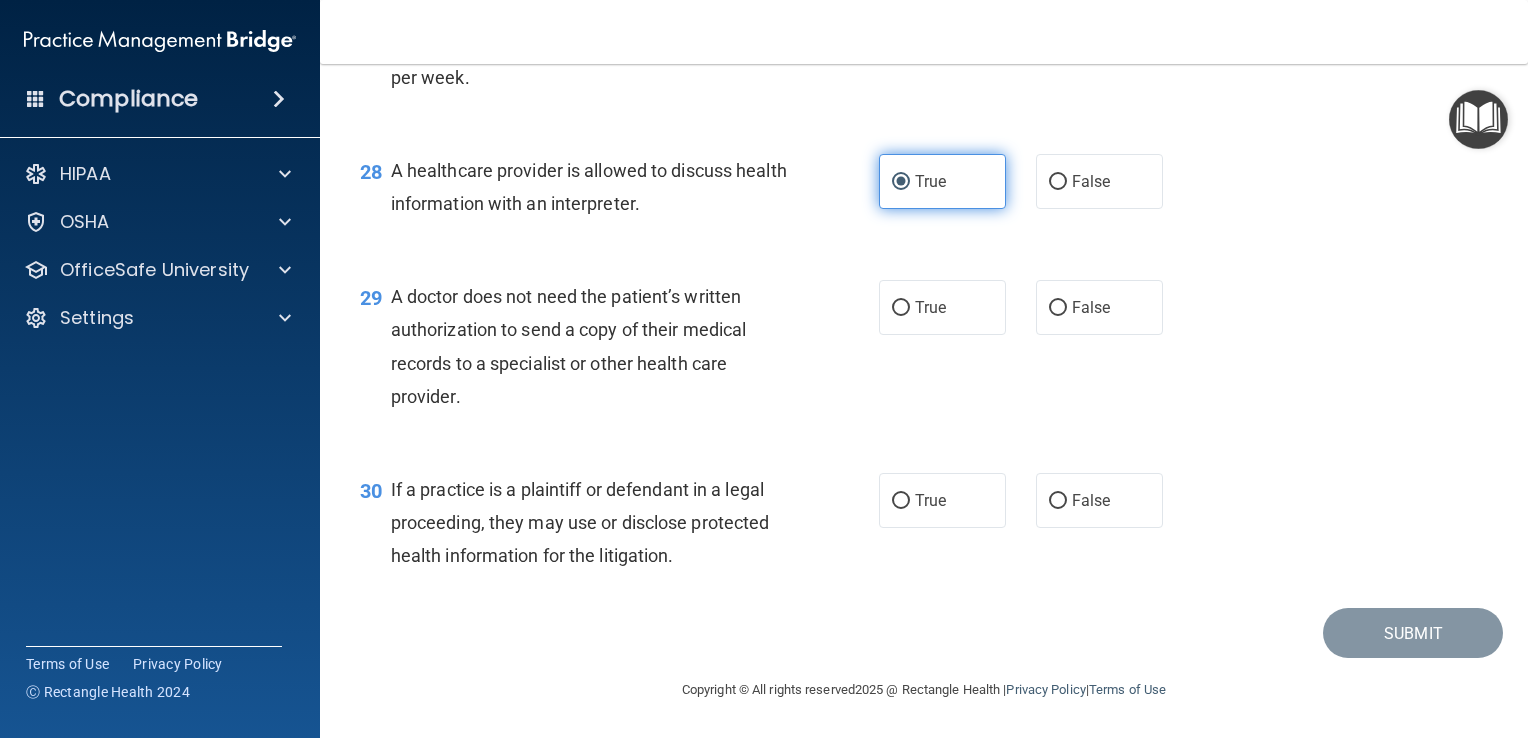 scroll, scrollTop: 4771, scrollLeft: 0, axis: vertical 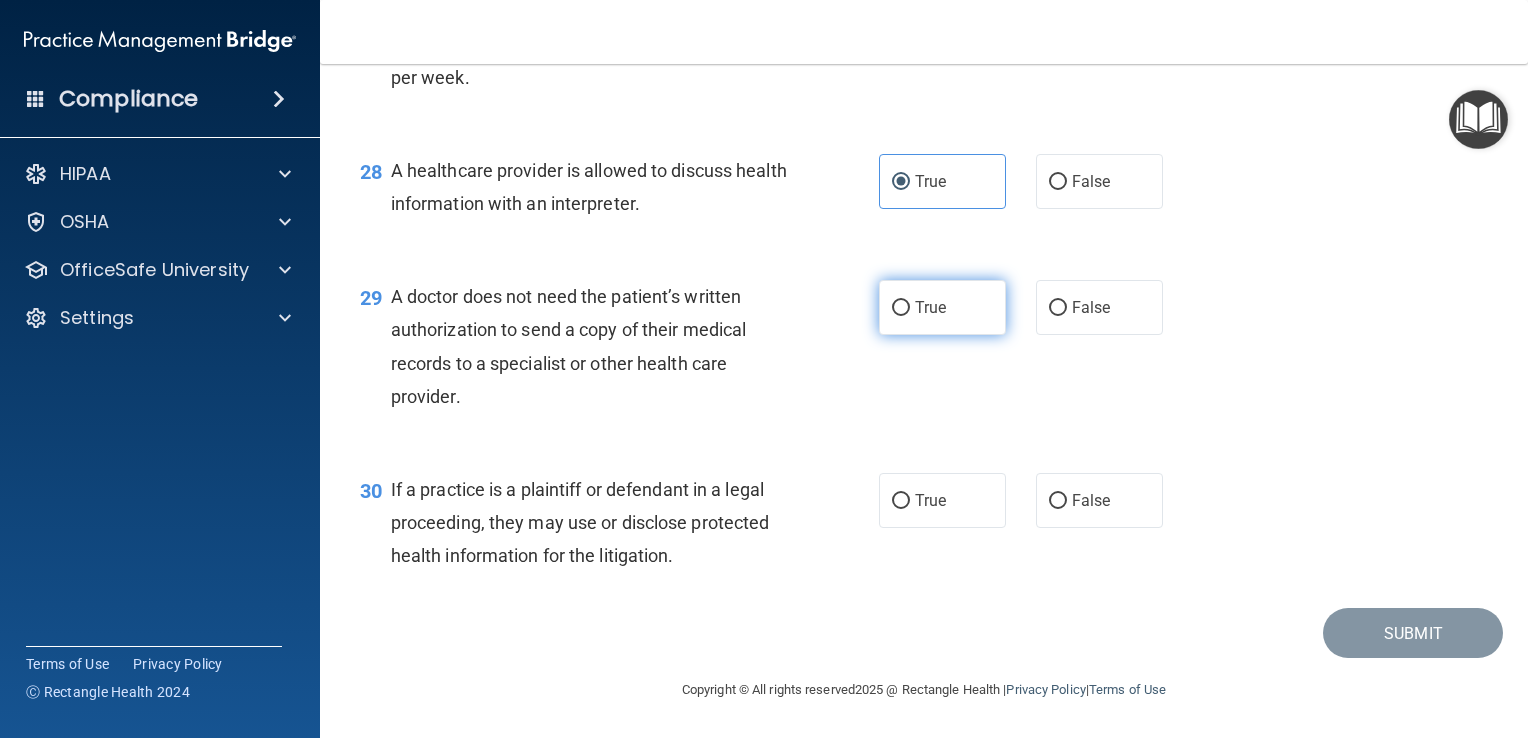 click on "True" at bounding box center (942, 307) 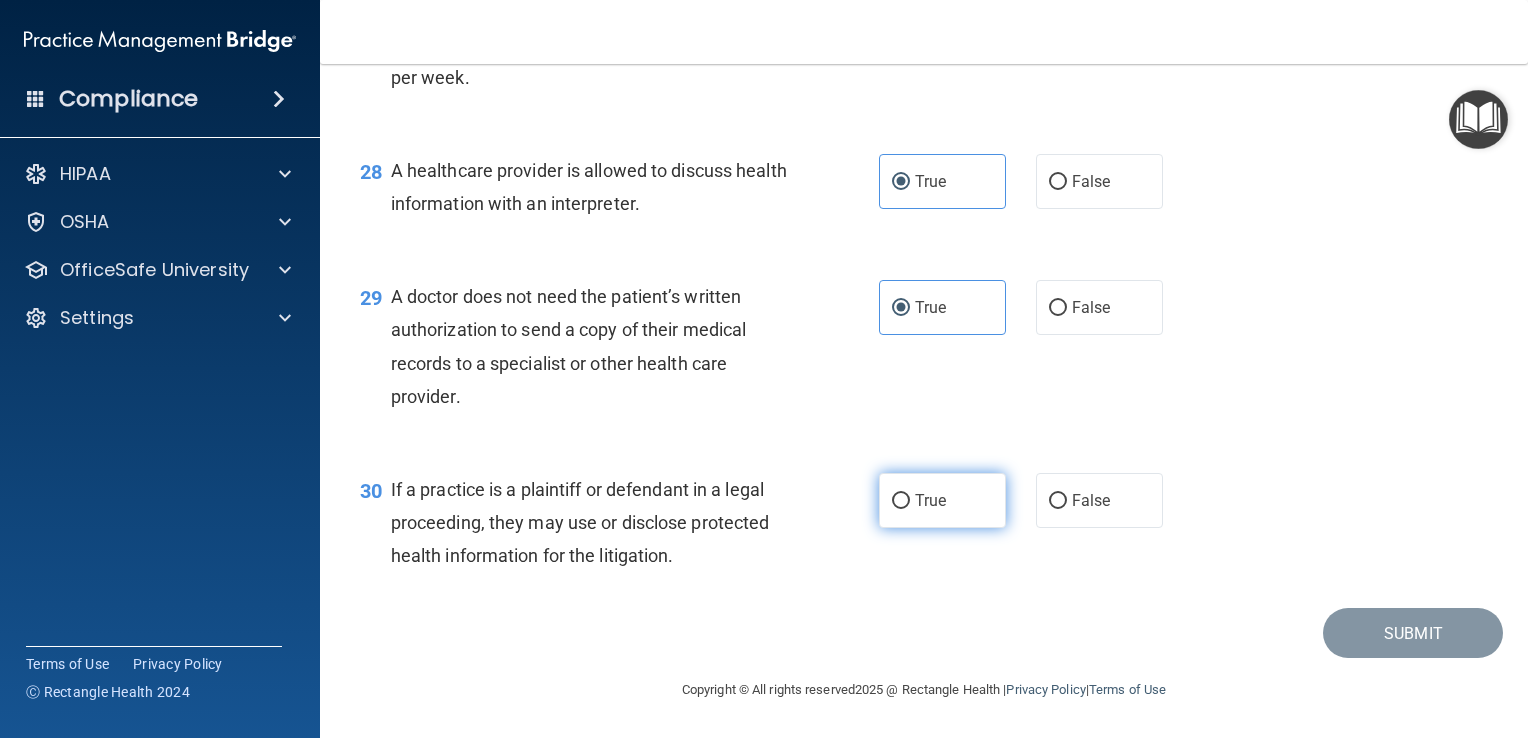 click on "True" at bounding box center (930, 500) 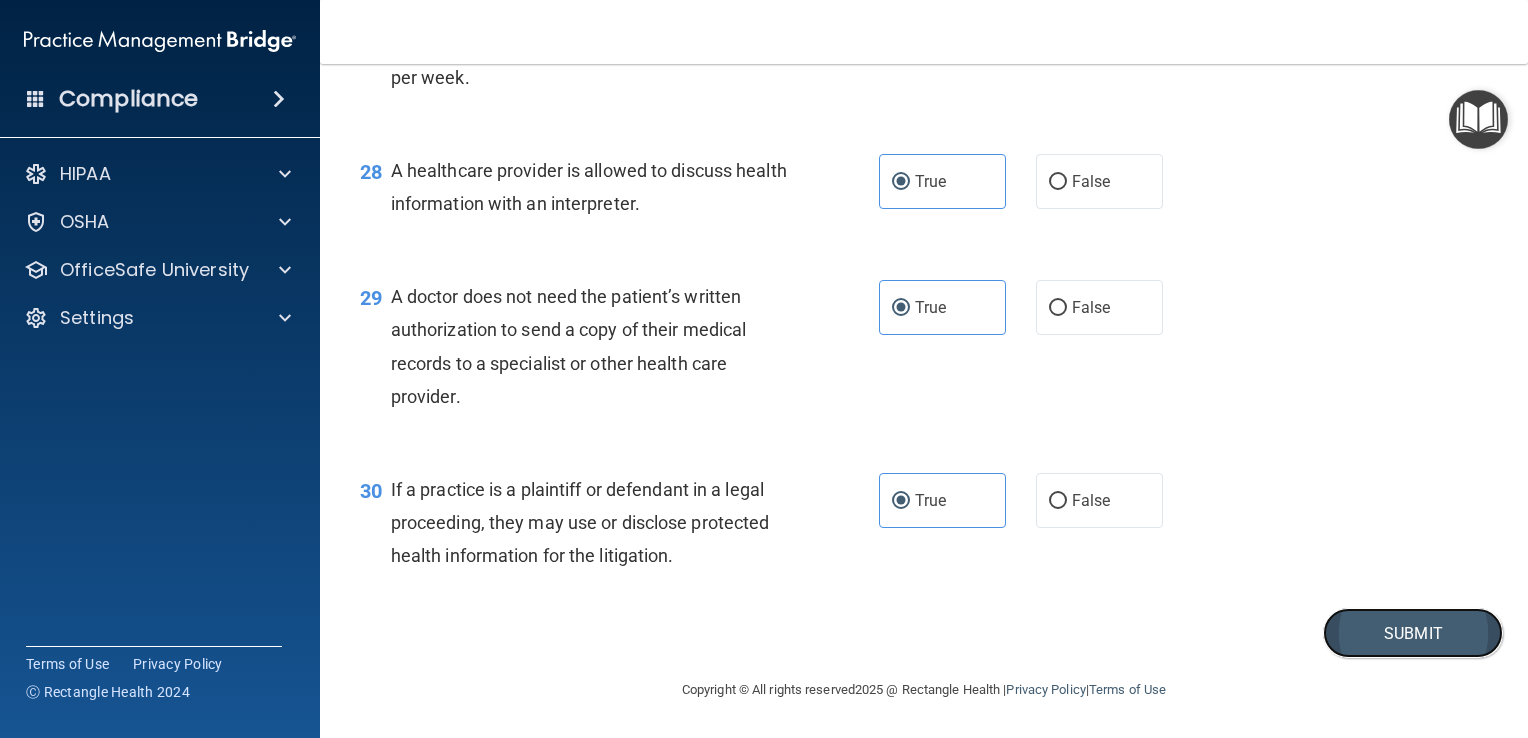 click on "Submit" at bounding box center [1413, 633] 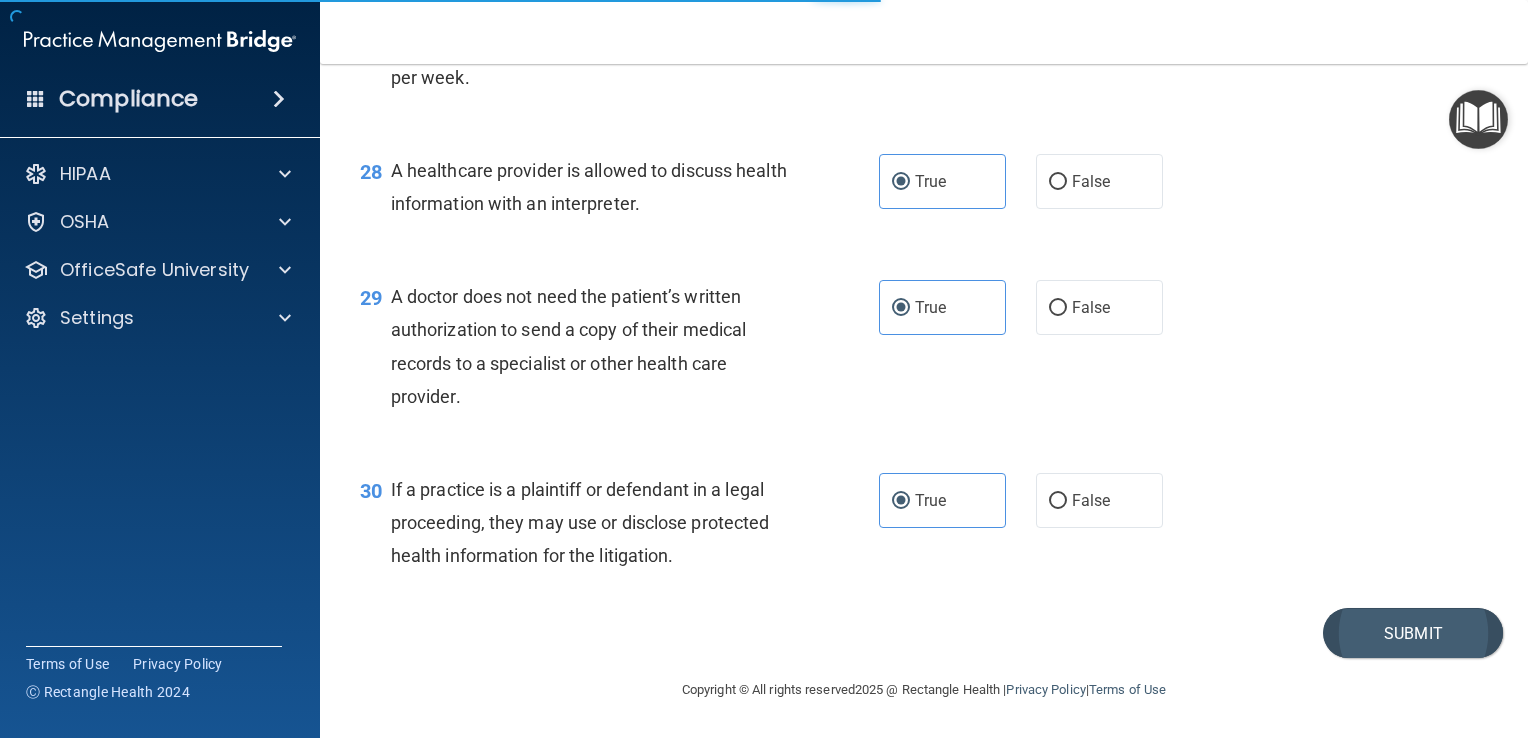 scroll, scrollTop: 0, scrollLeft: 0, axis: both 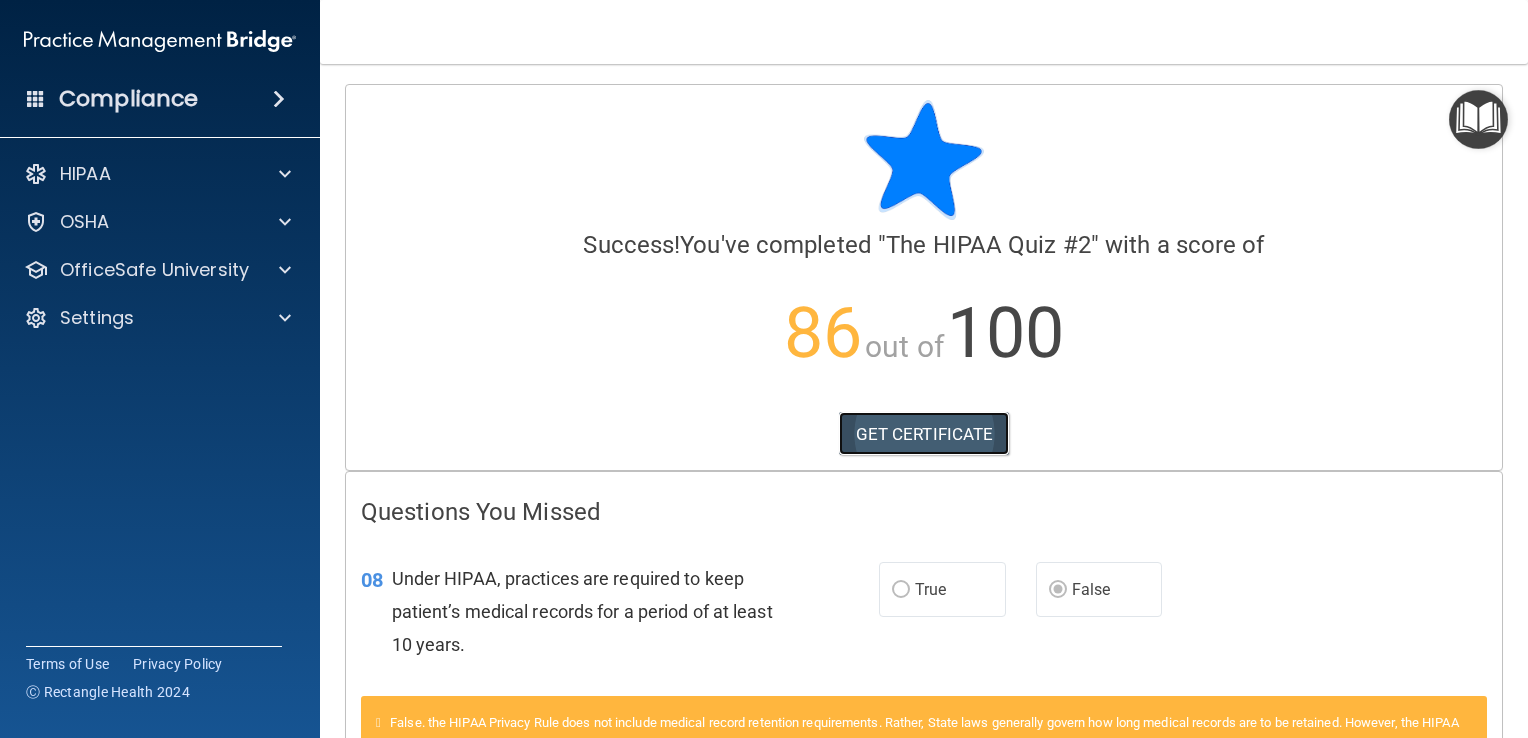 click on "GET CERTIFICATE" at bounding box center [924, 434] 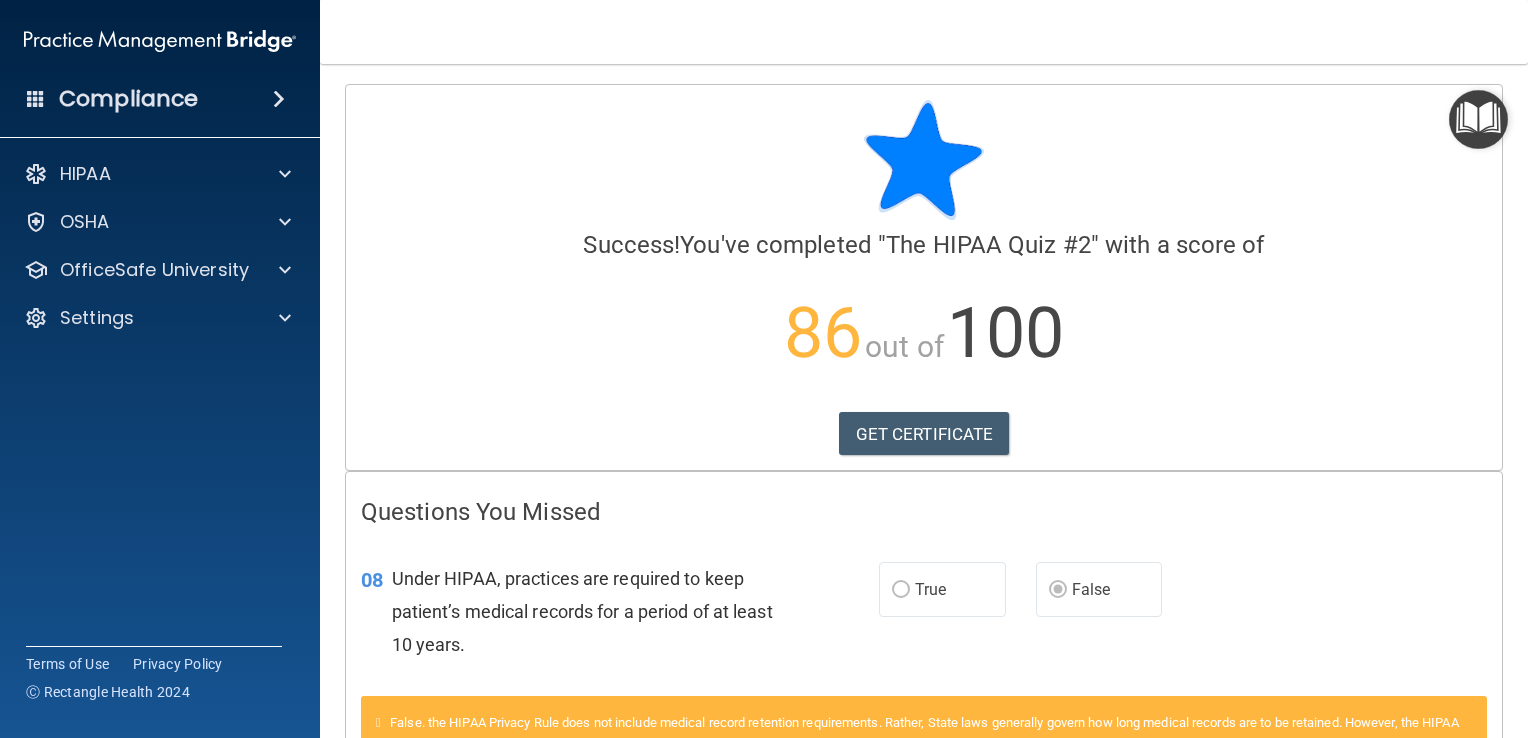 click at bounding box center [1478, 119] 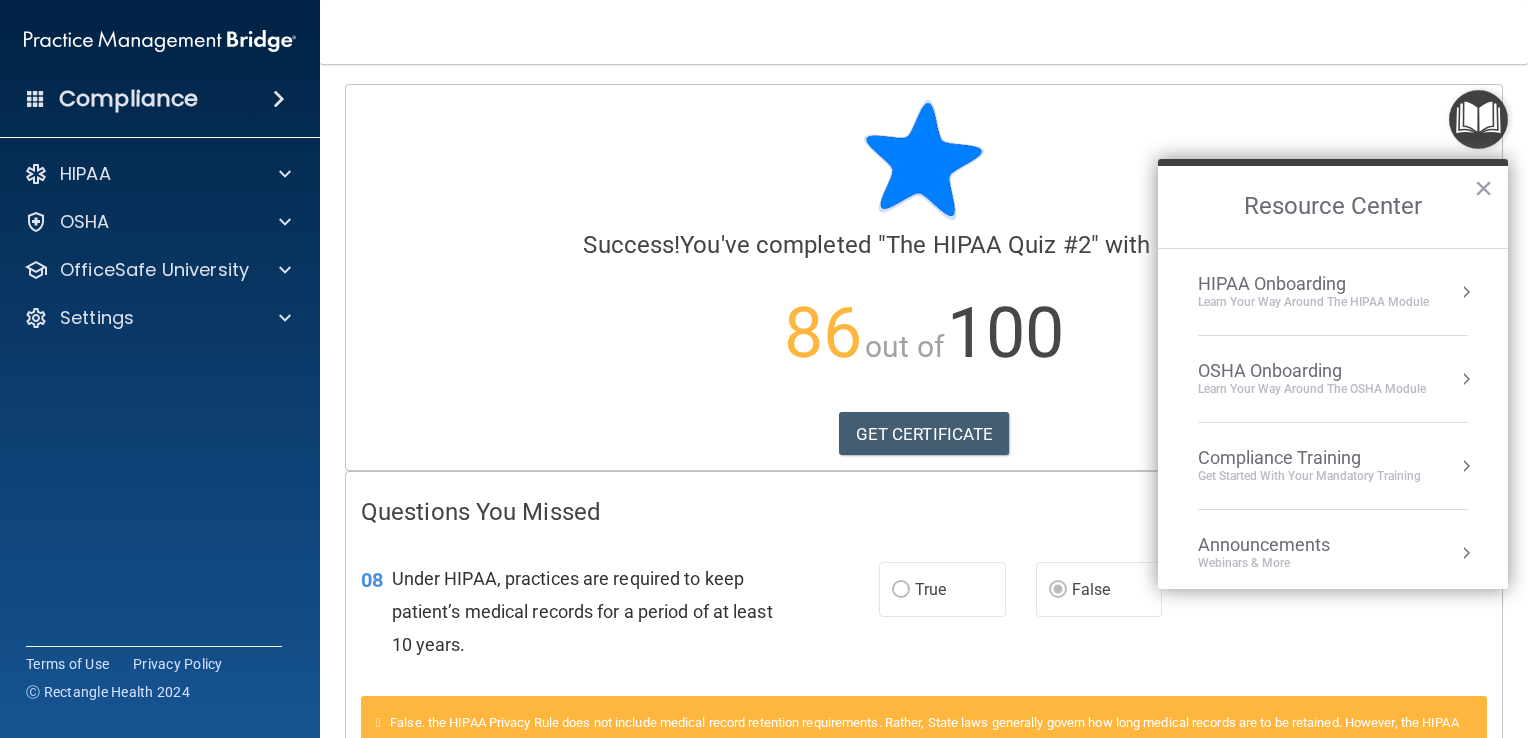click on "HIPAA Onboarding" at bounding box center [1313, 284] 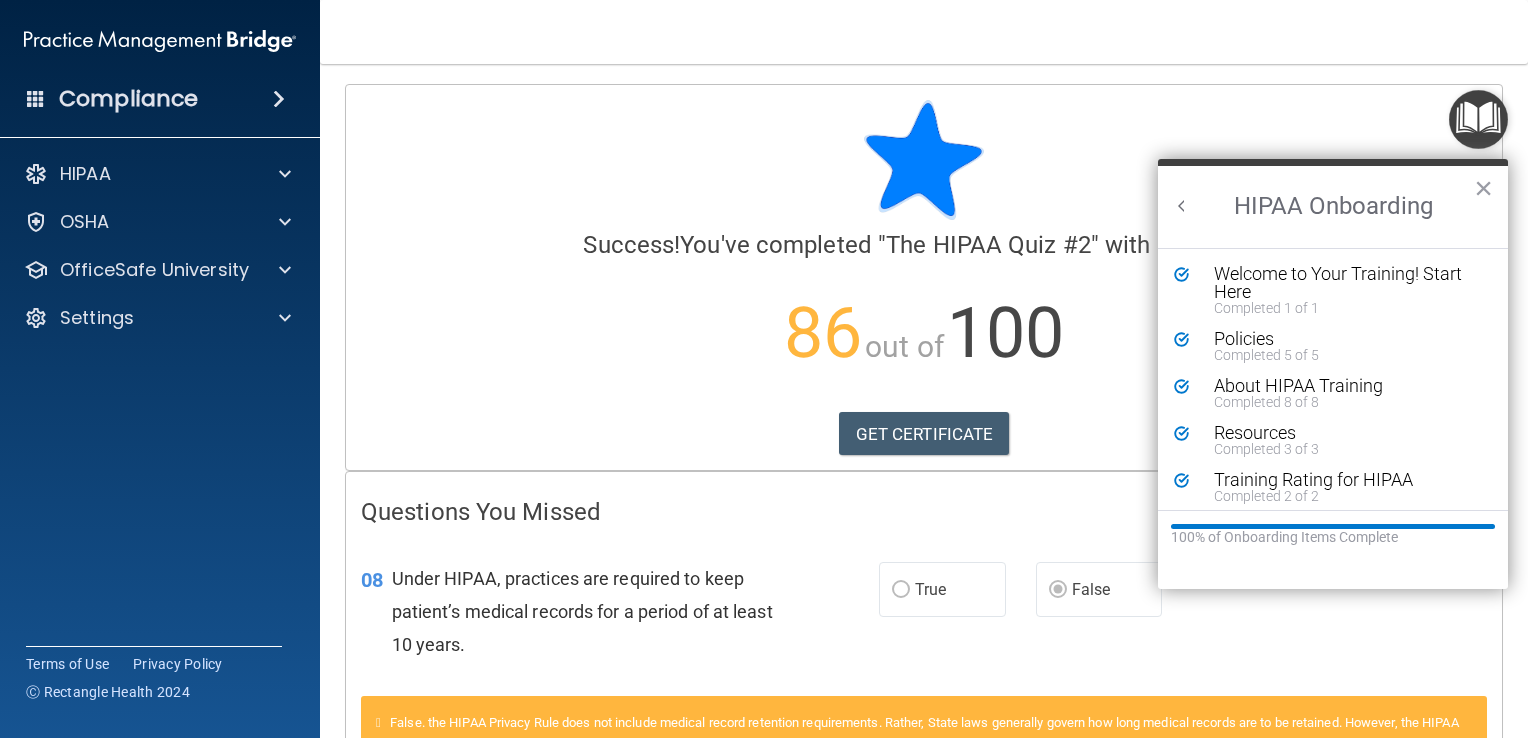 scroll, scrollTop: 0, scrollLeft: 0, axis: both 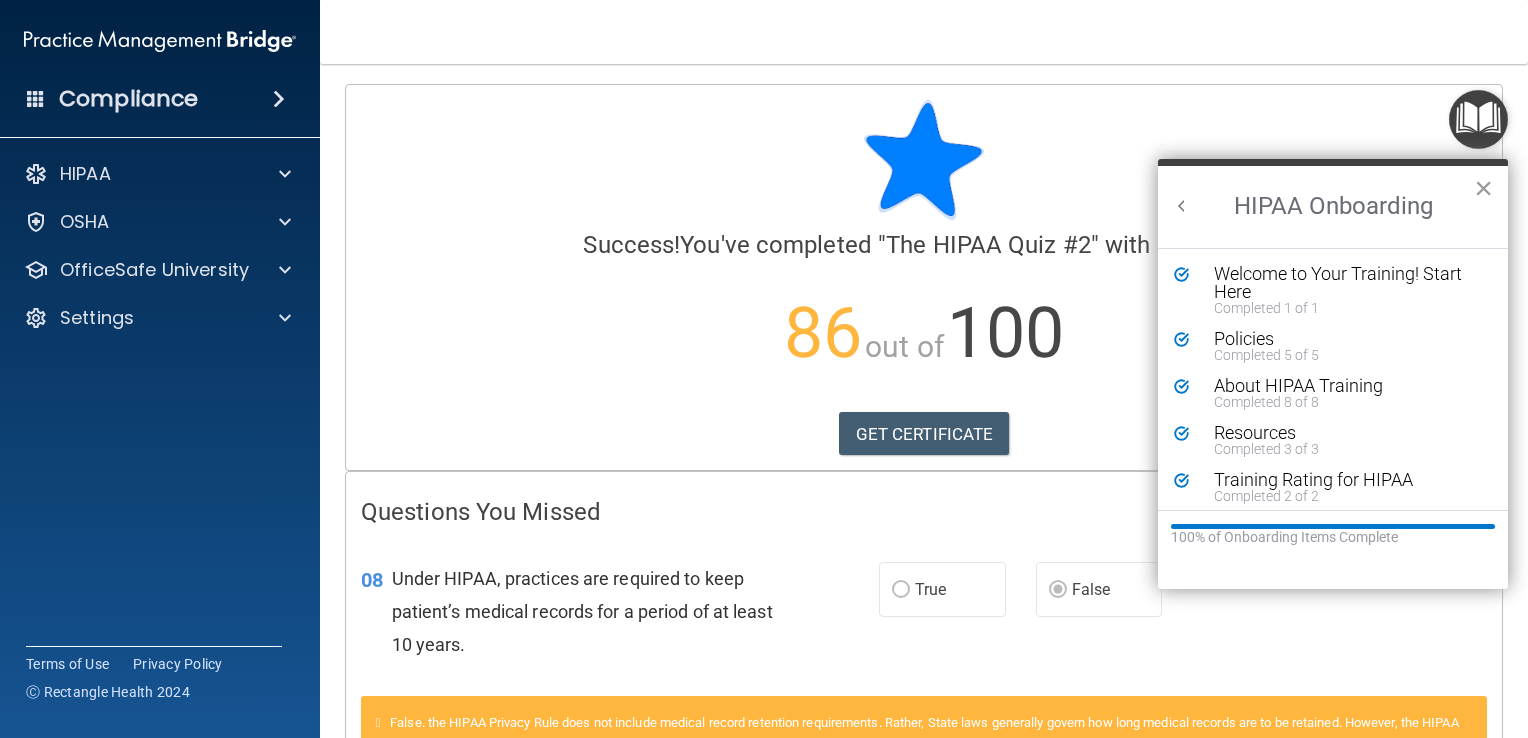 click on "×" at bounding box center [1483, 188] 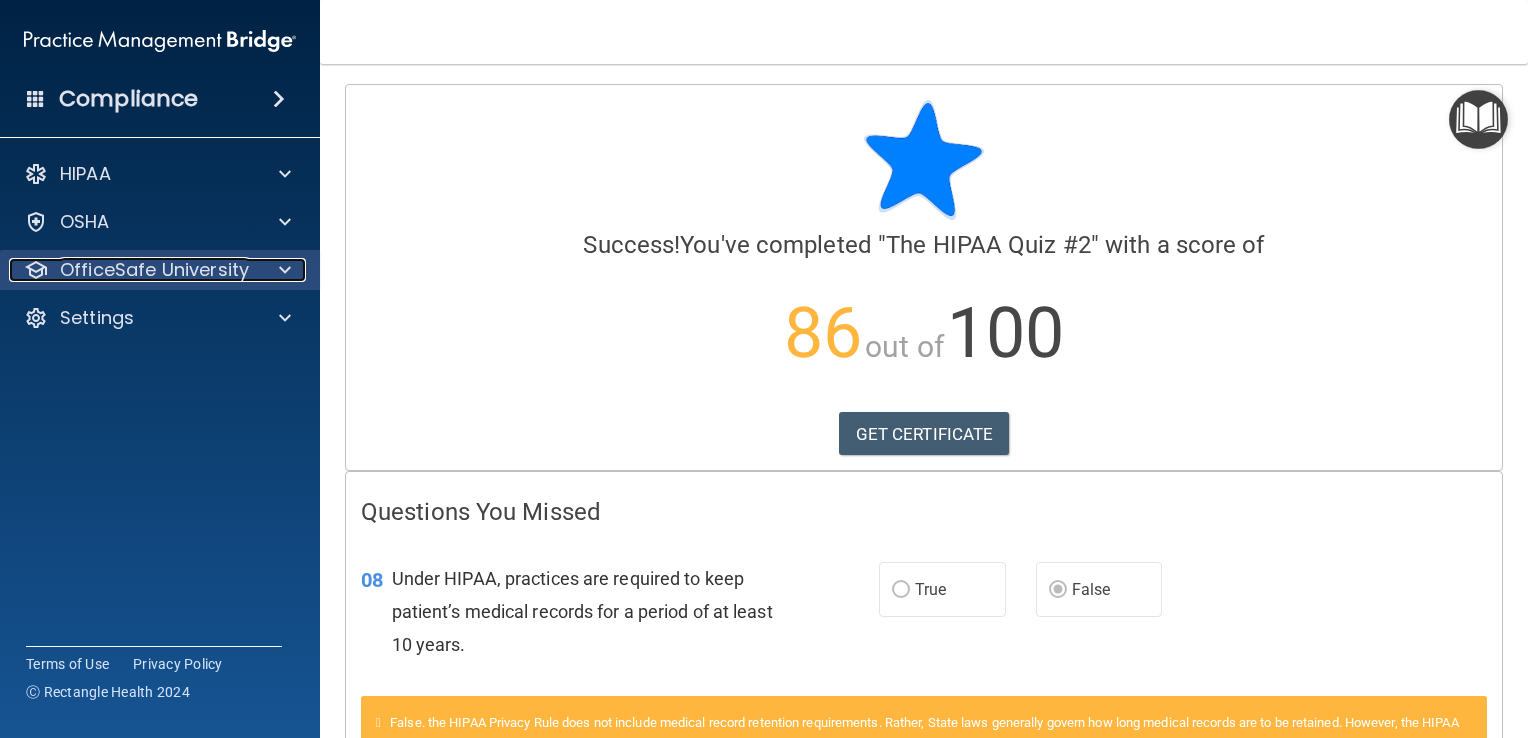 click on "OfficeSafe University" at bounding box center (154, 270) 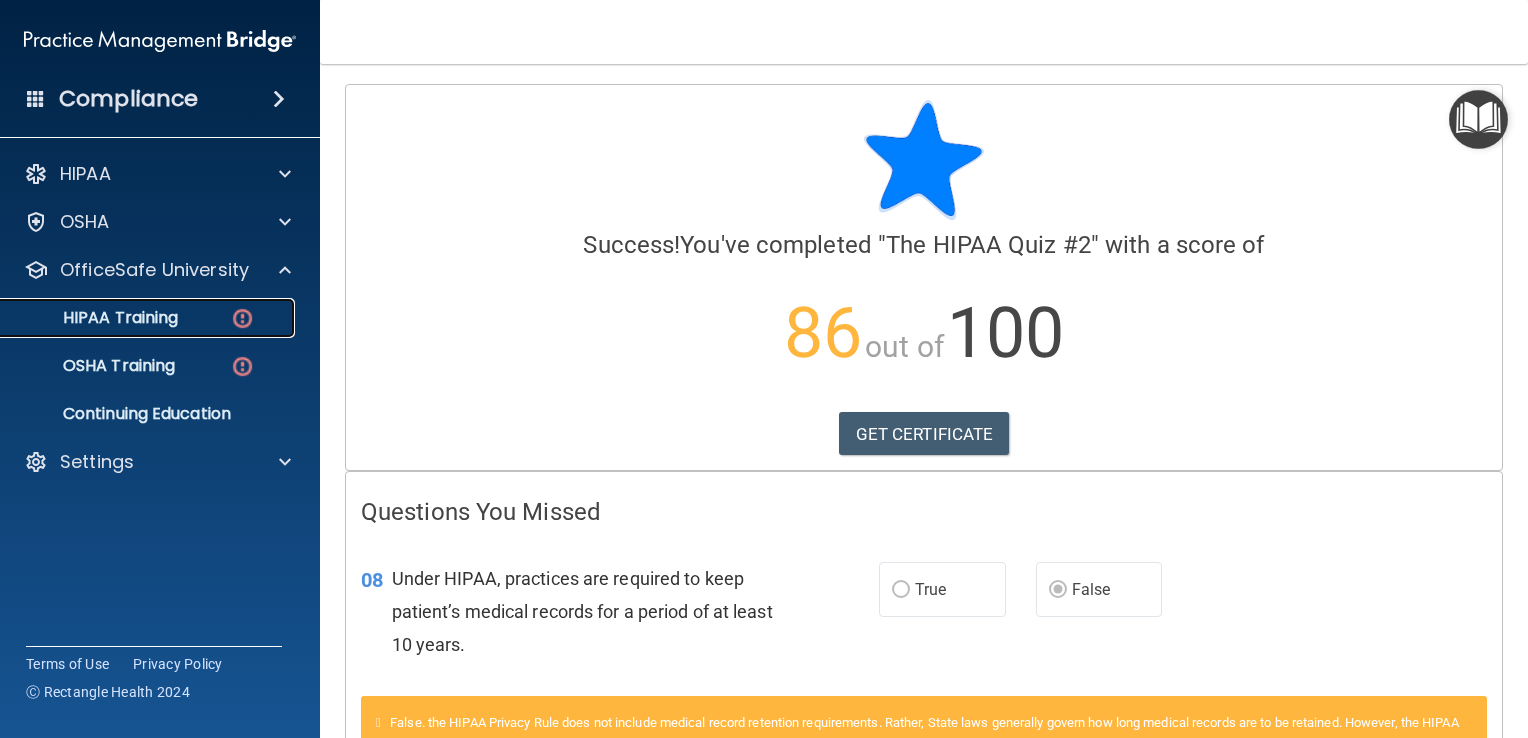 click on "HIPAA Training" at bounding box center [95, 318] 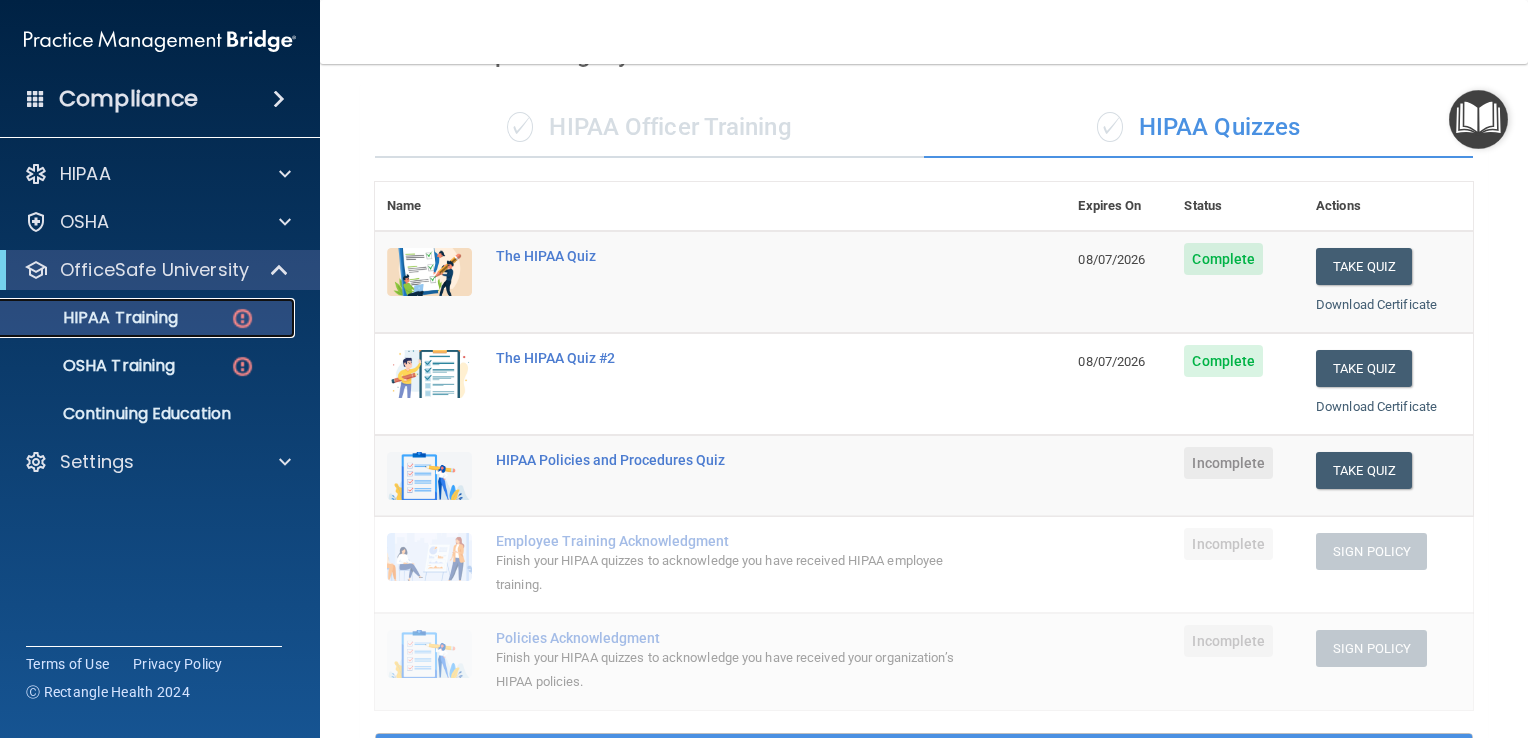 scroll, scrollTop: 116, scrollLeft: 0, axis: vertical 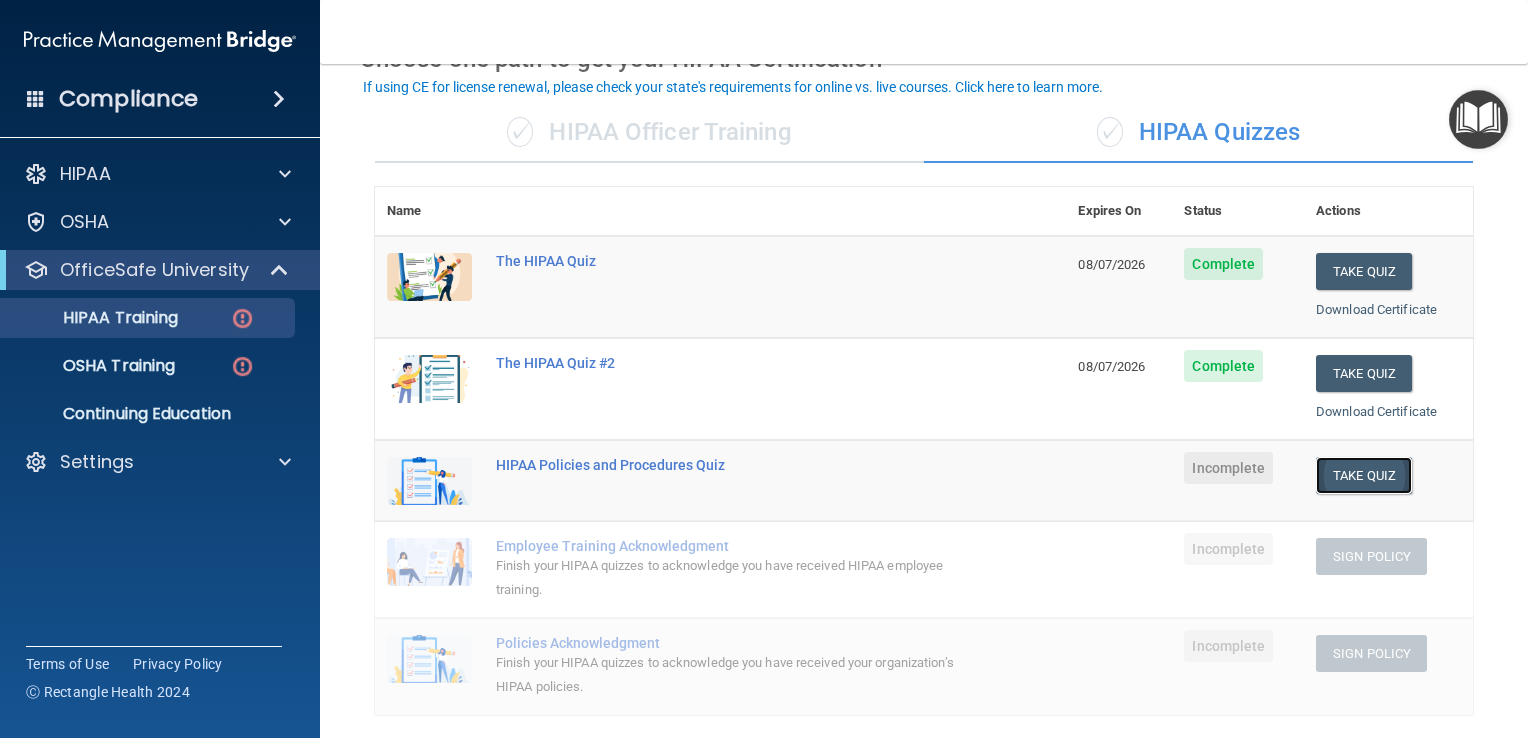 click on "Take Quiz" at bounding box center (1364, 475) 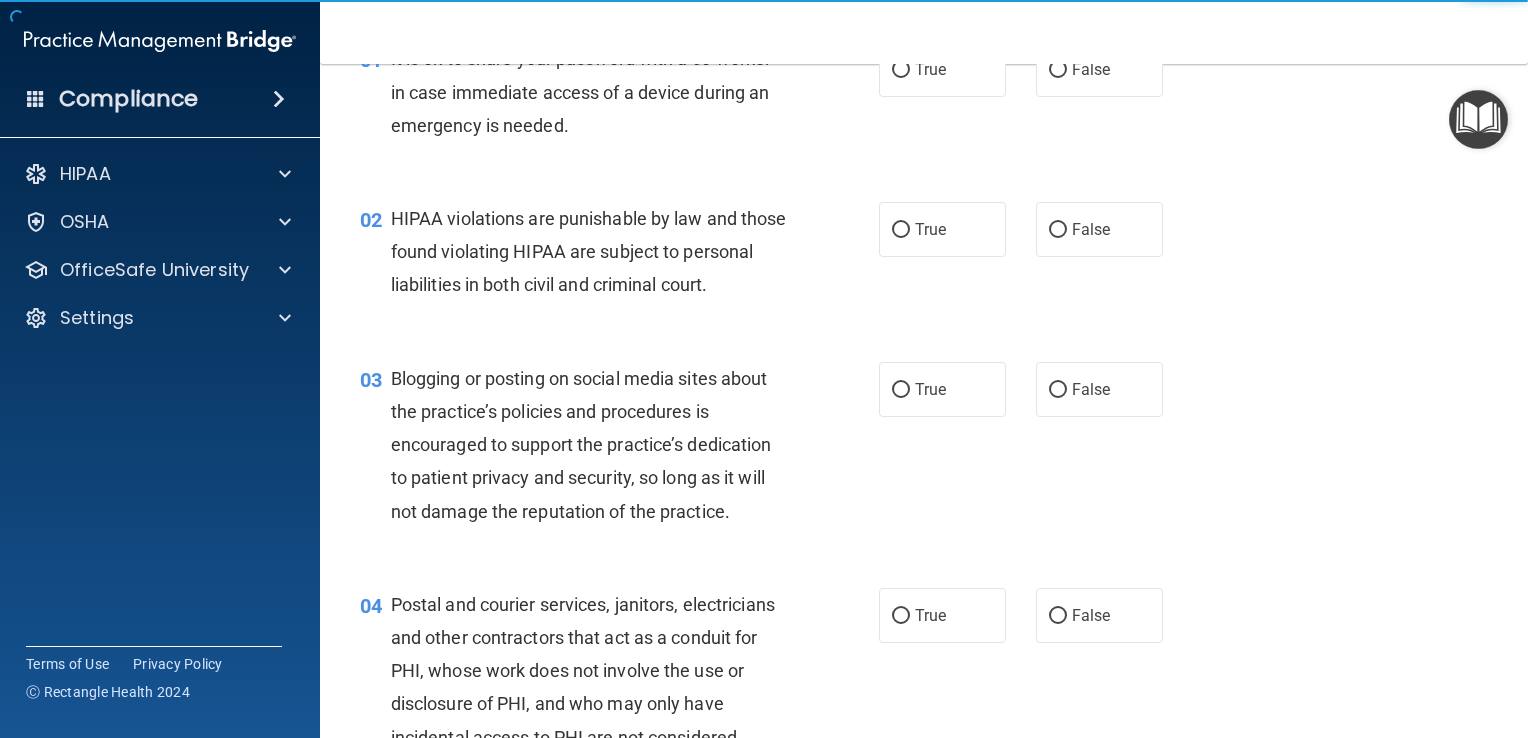 scroll, scrollTop: 0, scrollLeft: 0, axis: both 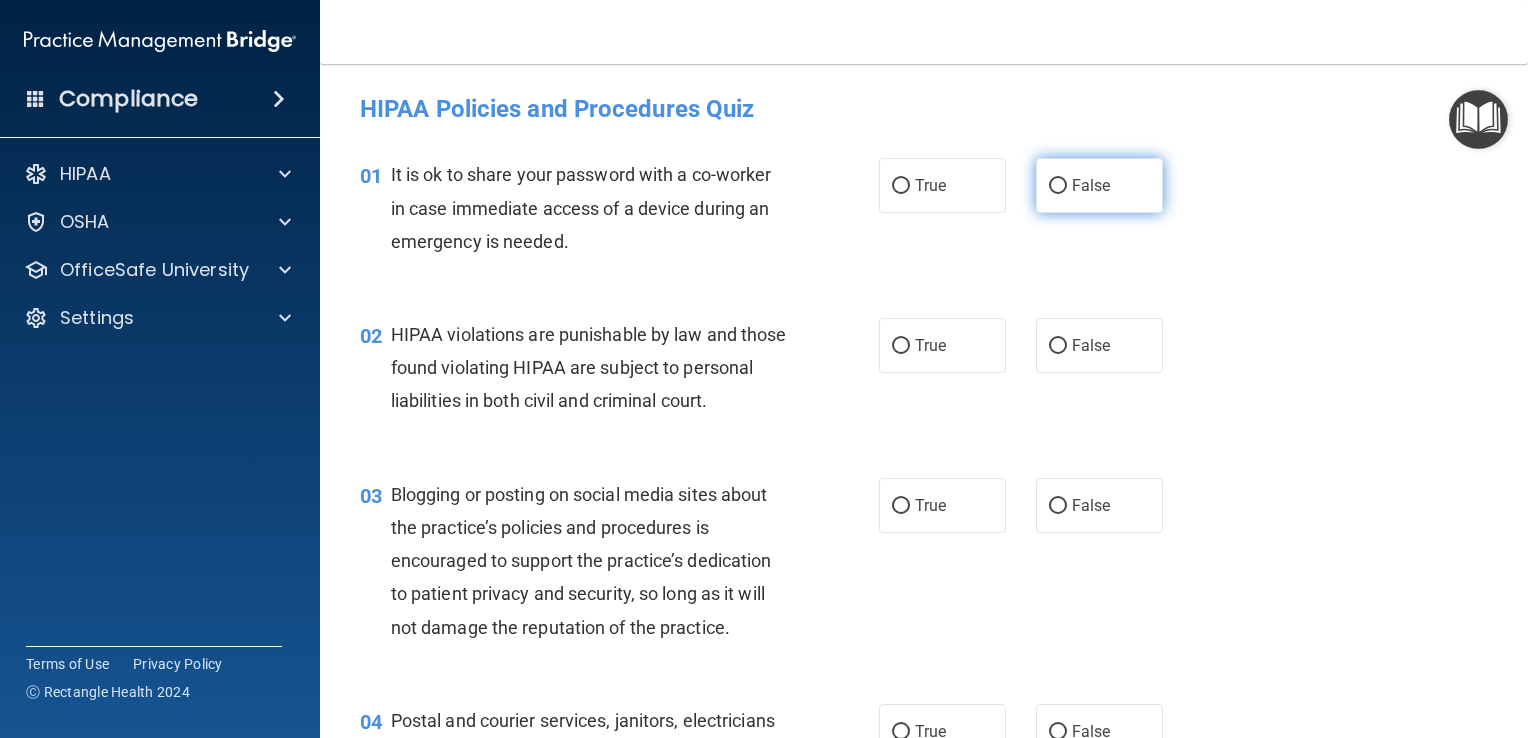 click on "False" at bounding box center (1099, 185) 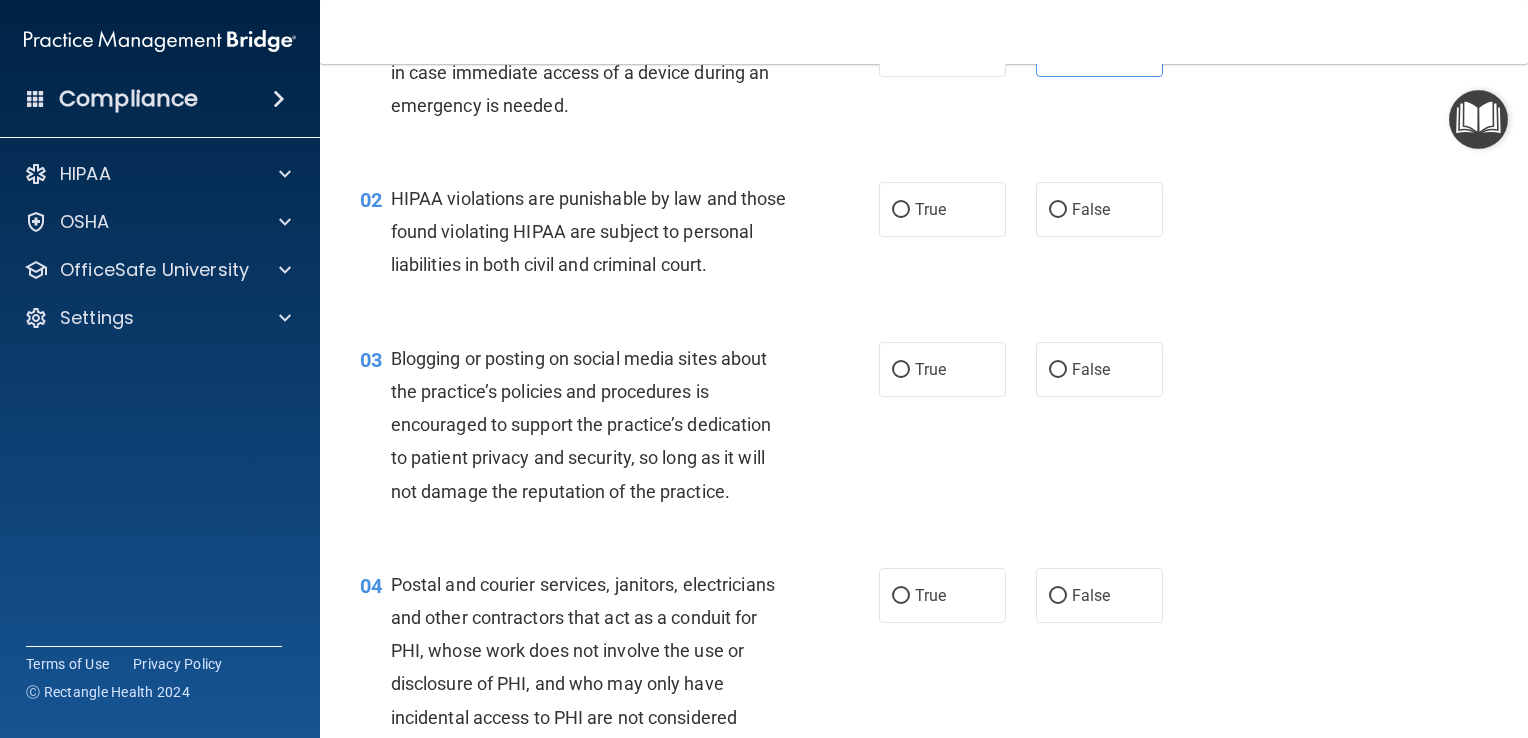 scroll, scrollTop: 136, scrollLeft: 0, axis: vertical 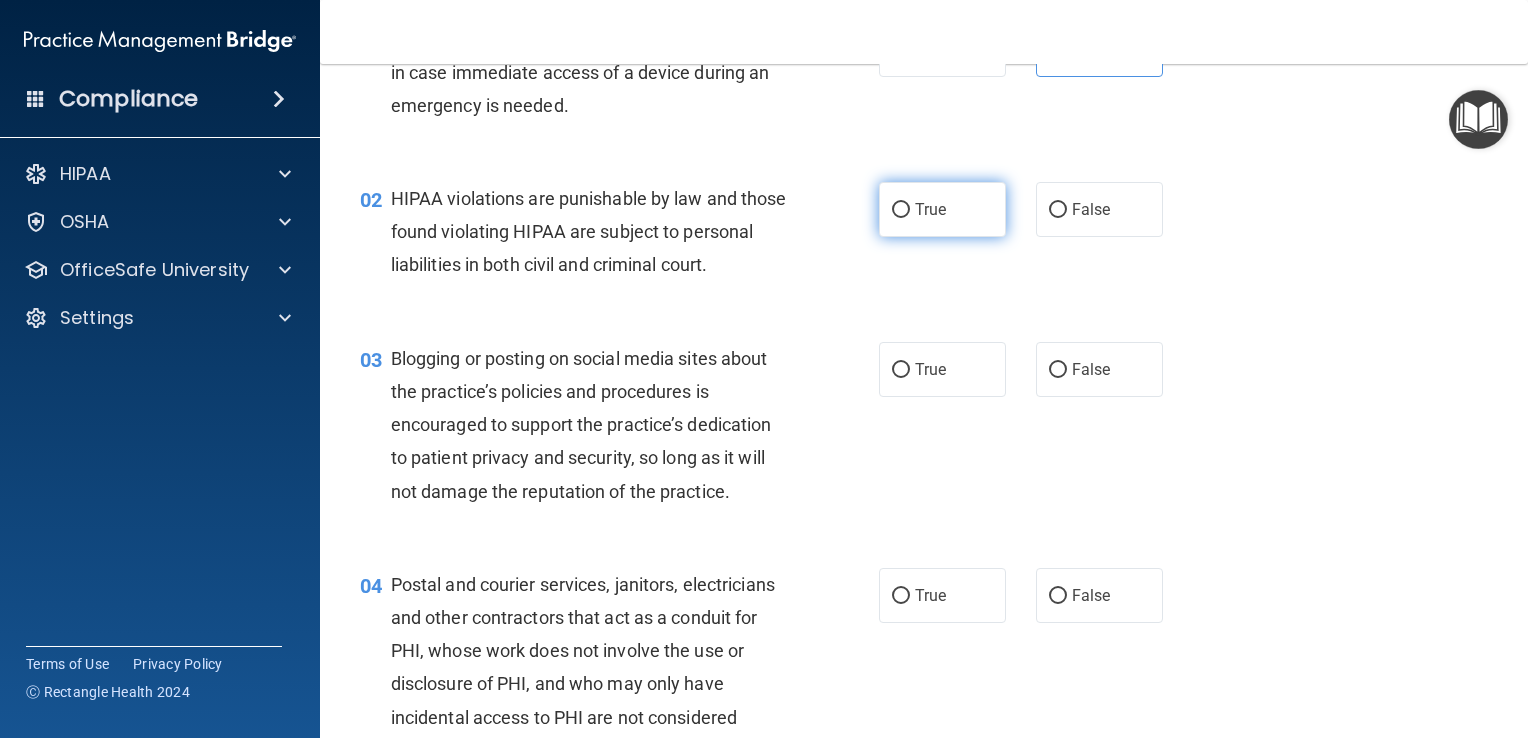 click on "True" at bounding box center [942, 209] 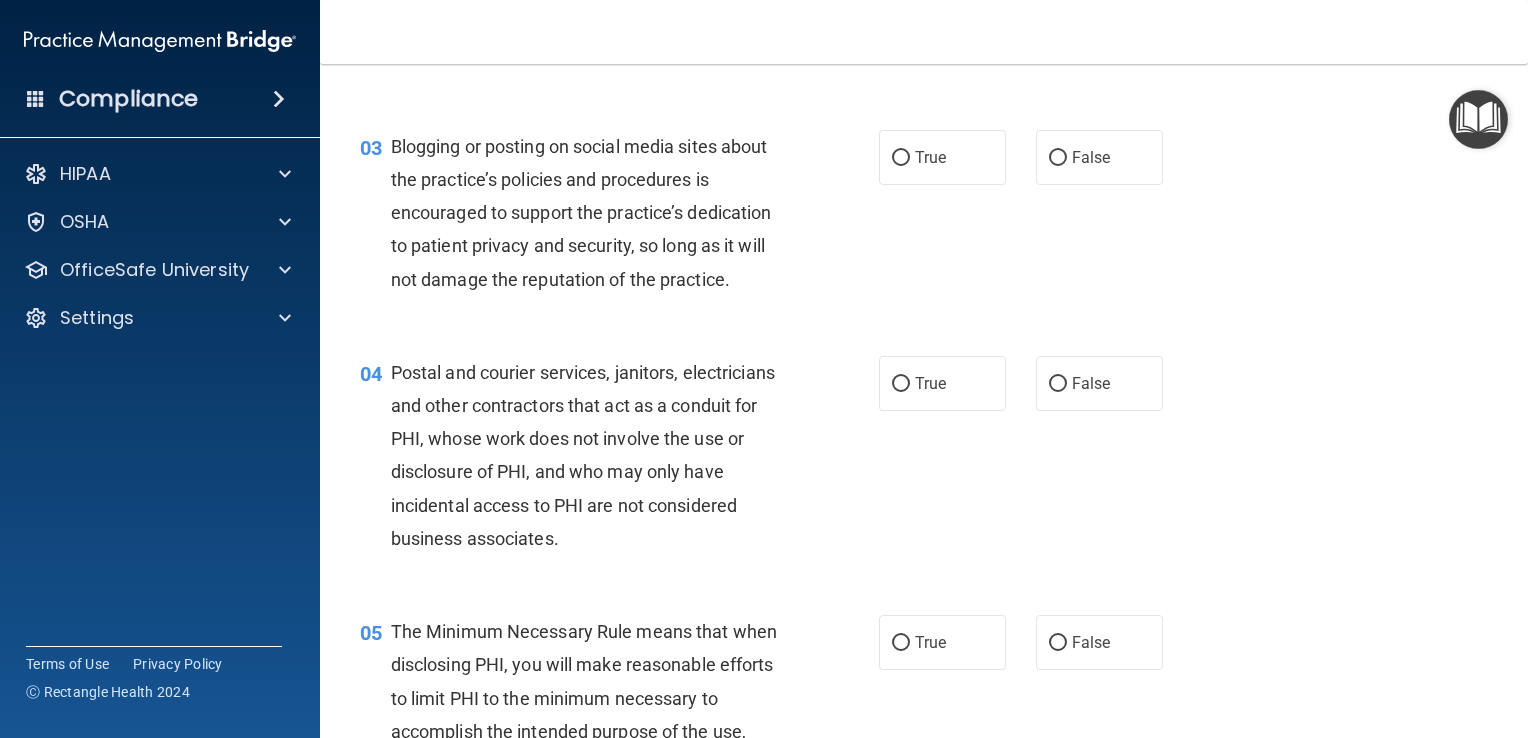 scroll, scrollTop: 354, scrollLeft: 0, axis: vertical 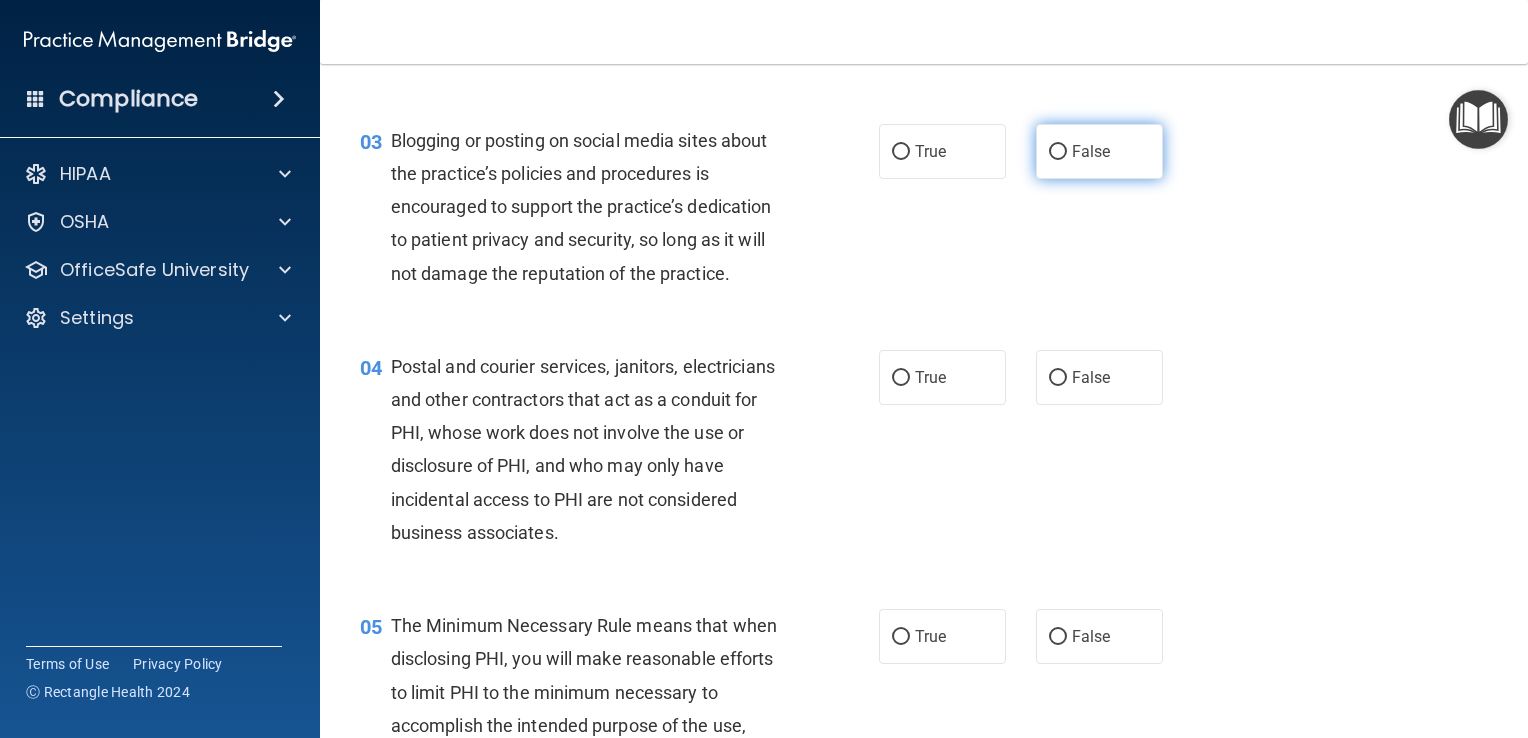 click on "False" at bounding box center (1091, 151) 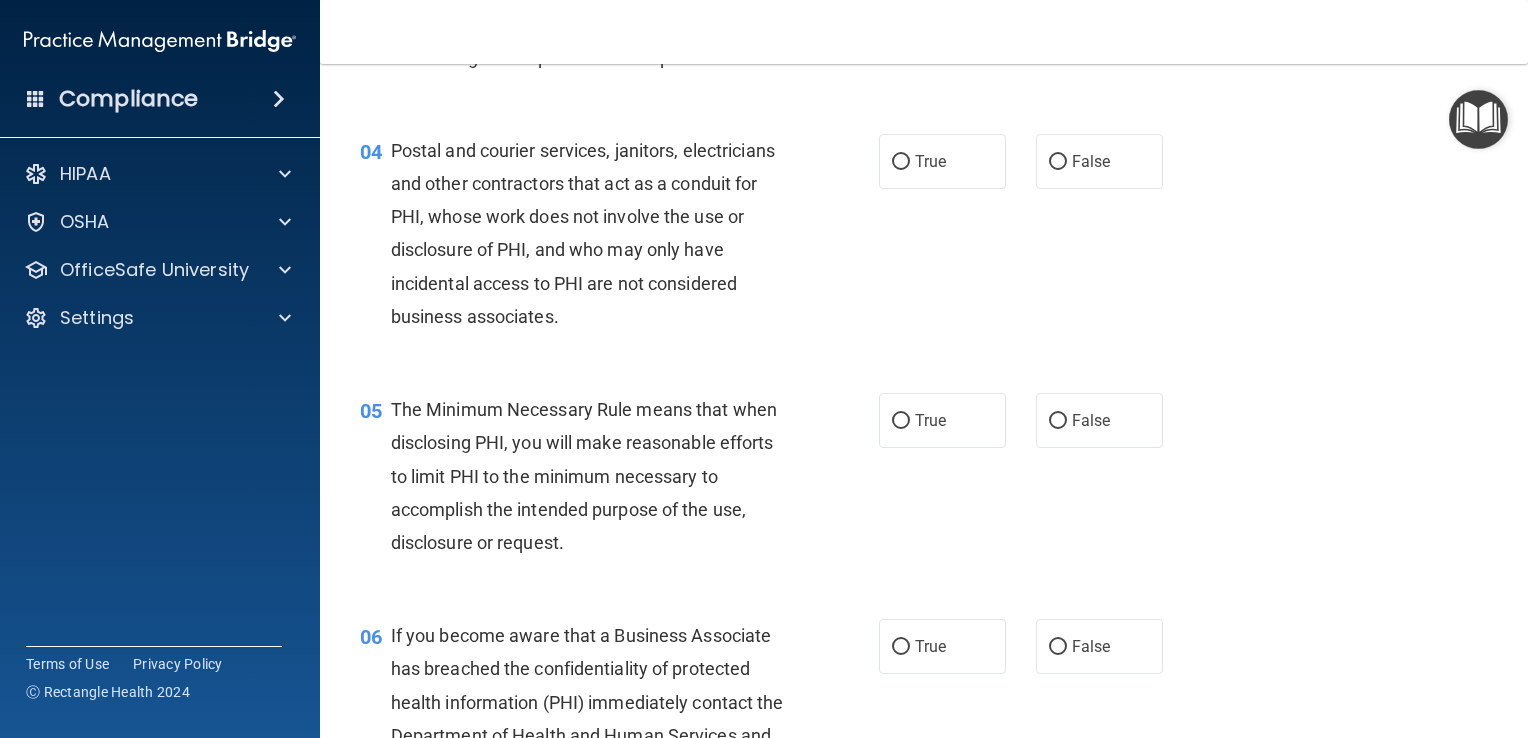 scroll, scrollTop: 568, scrollLeft: 0, axis: vertical 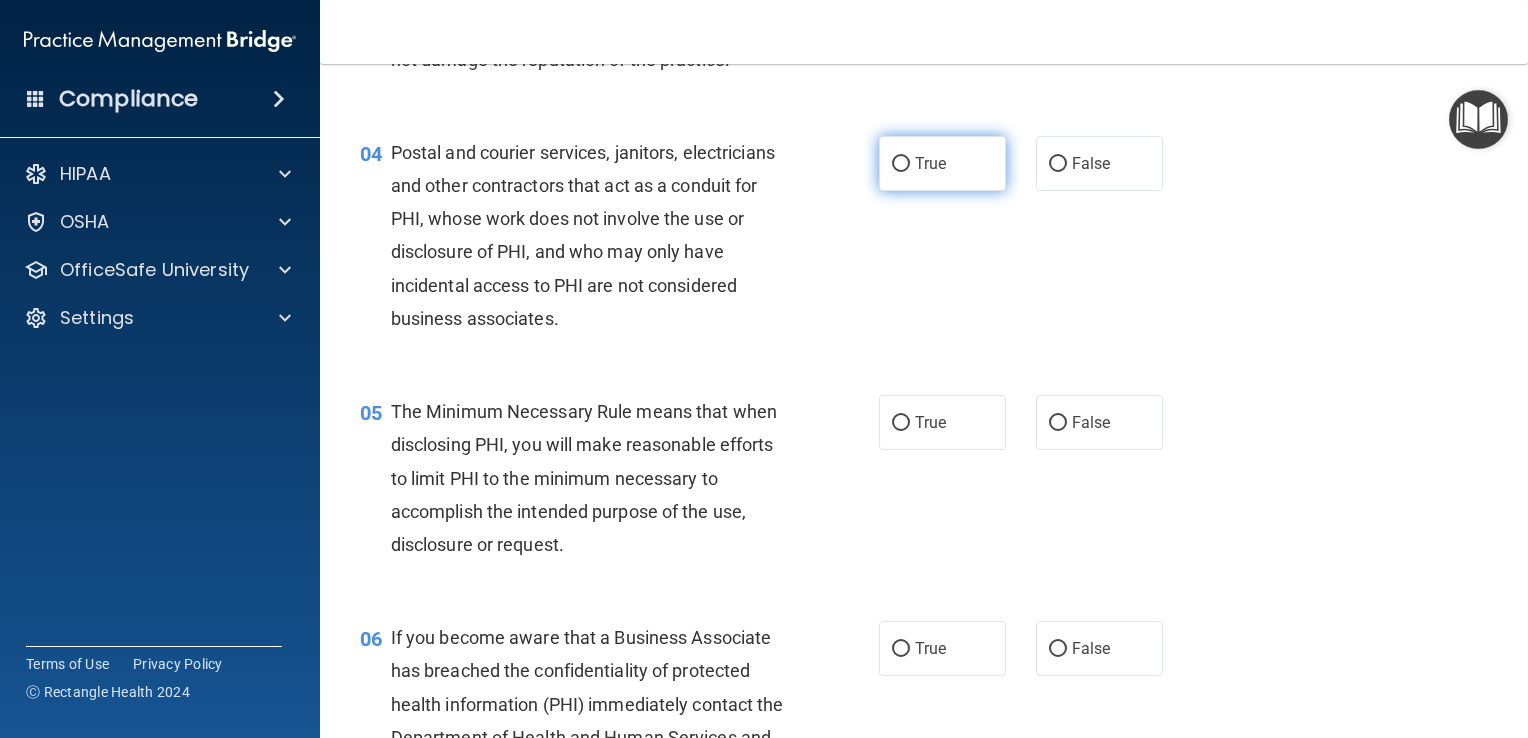click on "True" at bounding box center [930, 163] 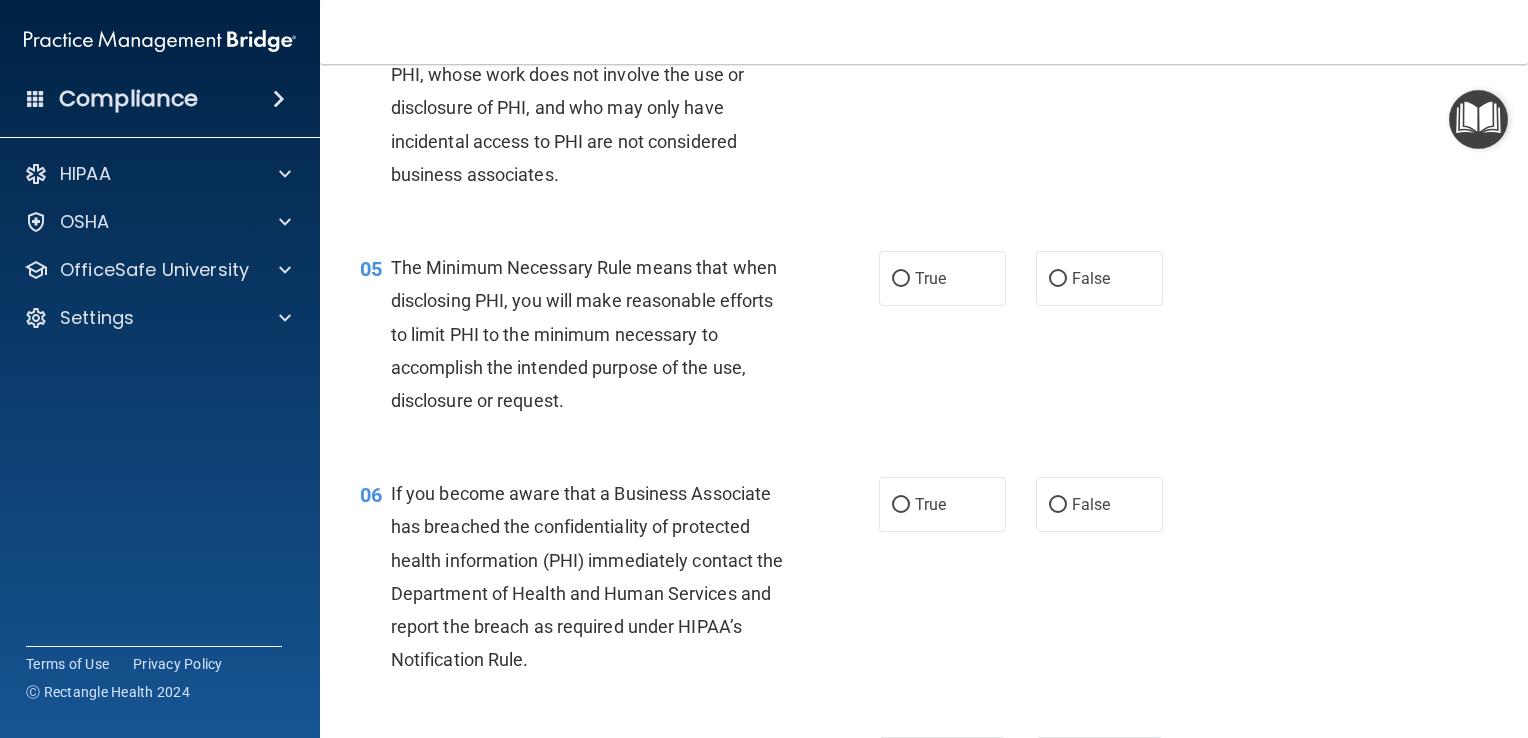 scroll, scrollTop: 808, scrollLeft: 0, axis: vertical 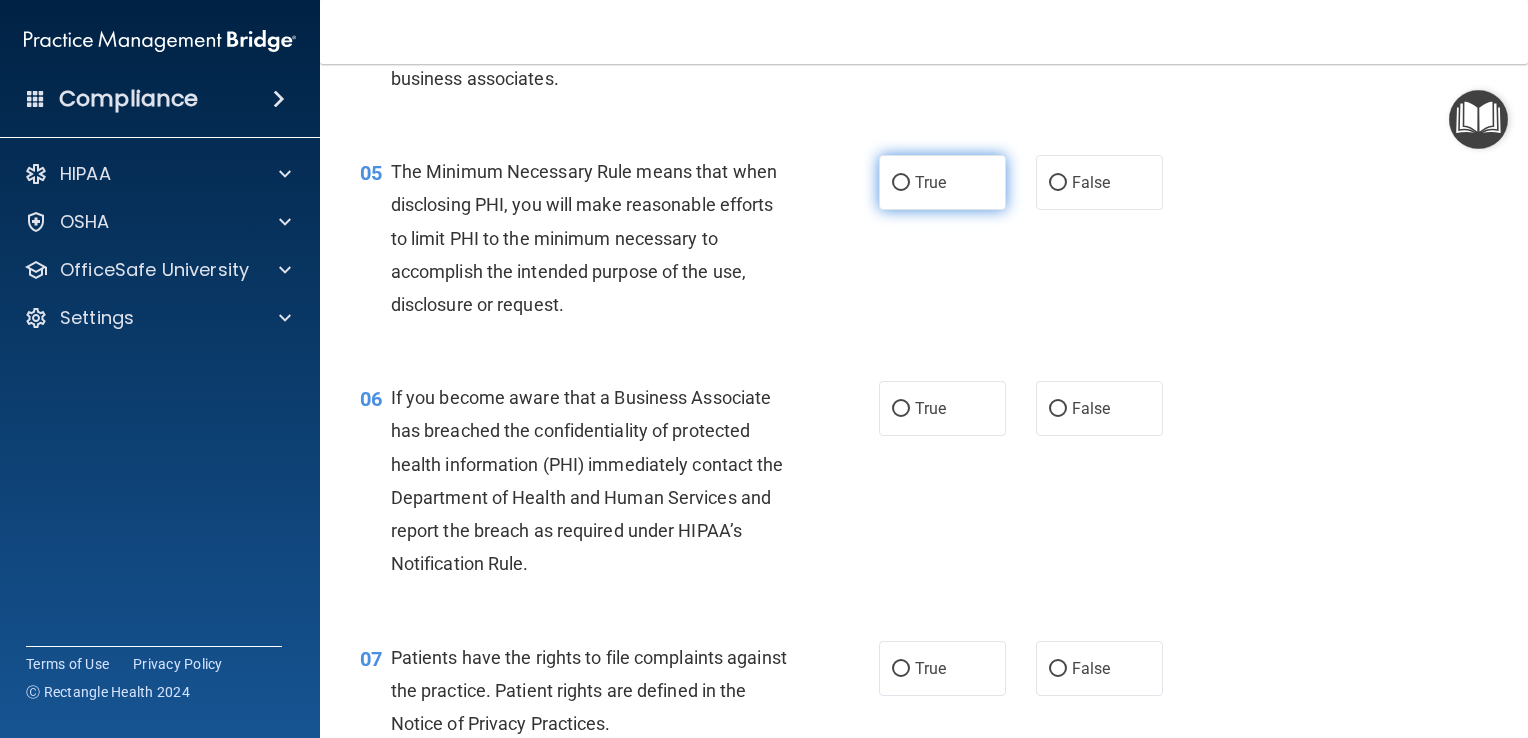 click on "True" at bounding box center [942, 182] 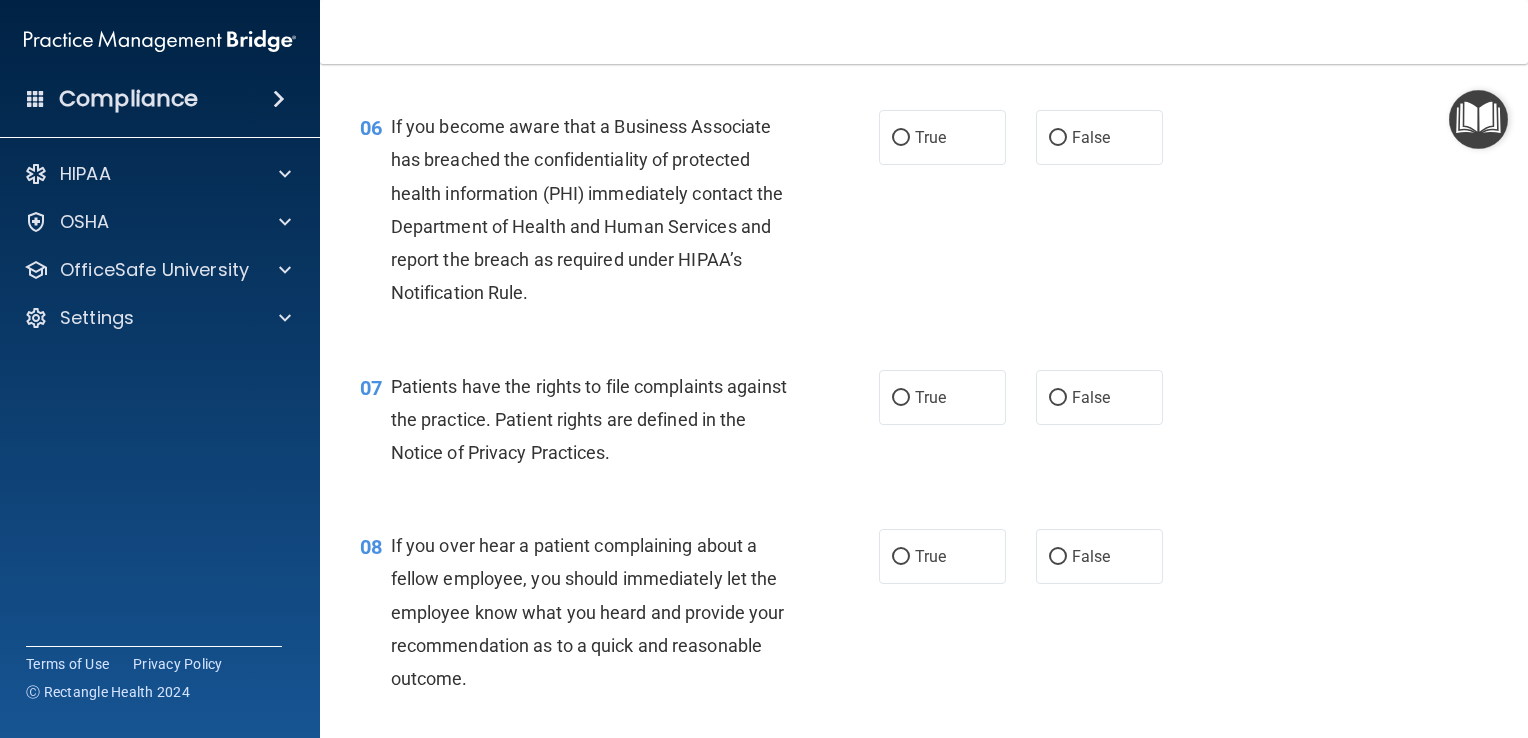 scroll, scrollTop: 1080, scrollLeft: 0, axis: vertical 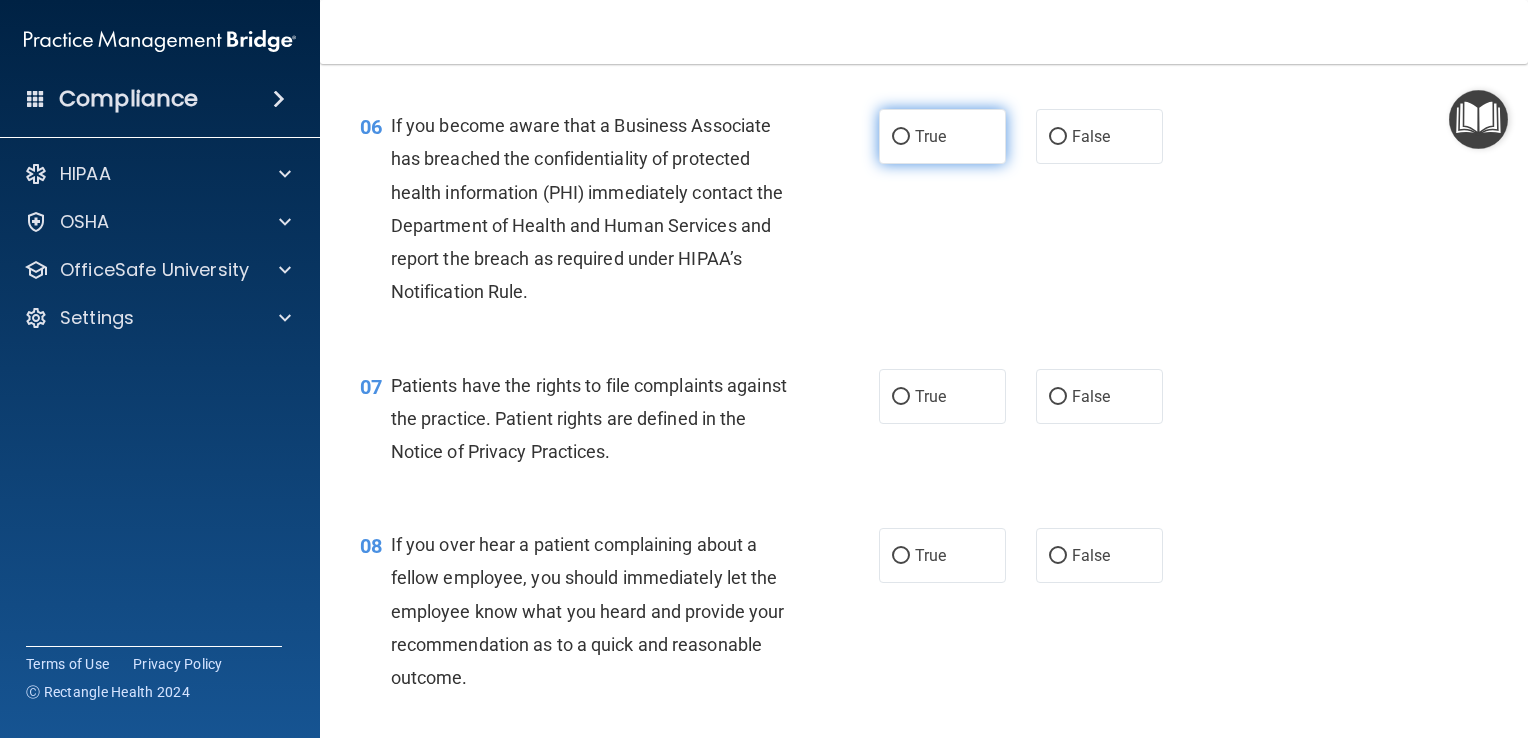 click on "True" at bounding box center (942, 136) 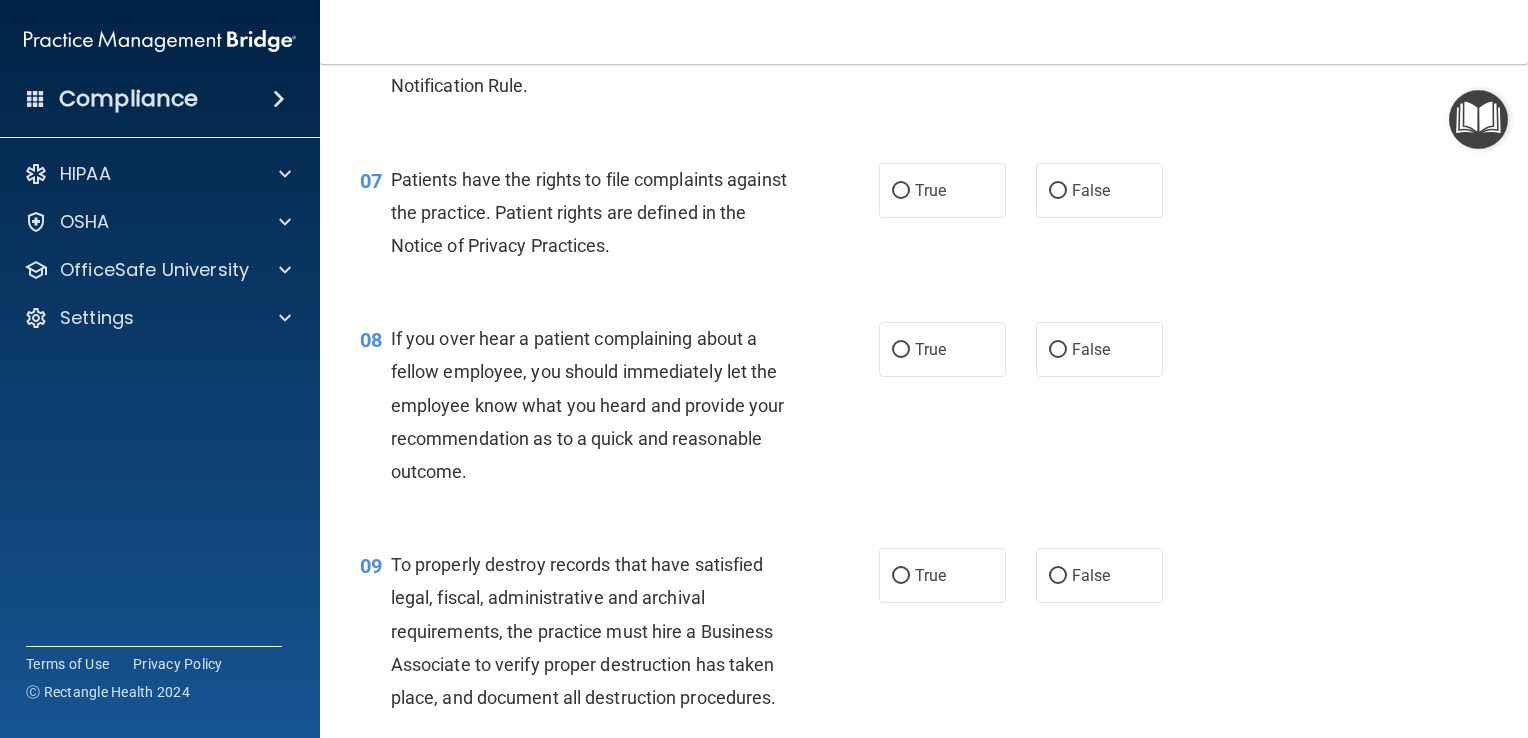 scroll, scrollTop: 1316, scrollLeft: 0, axis: vertical 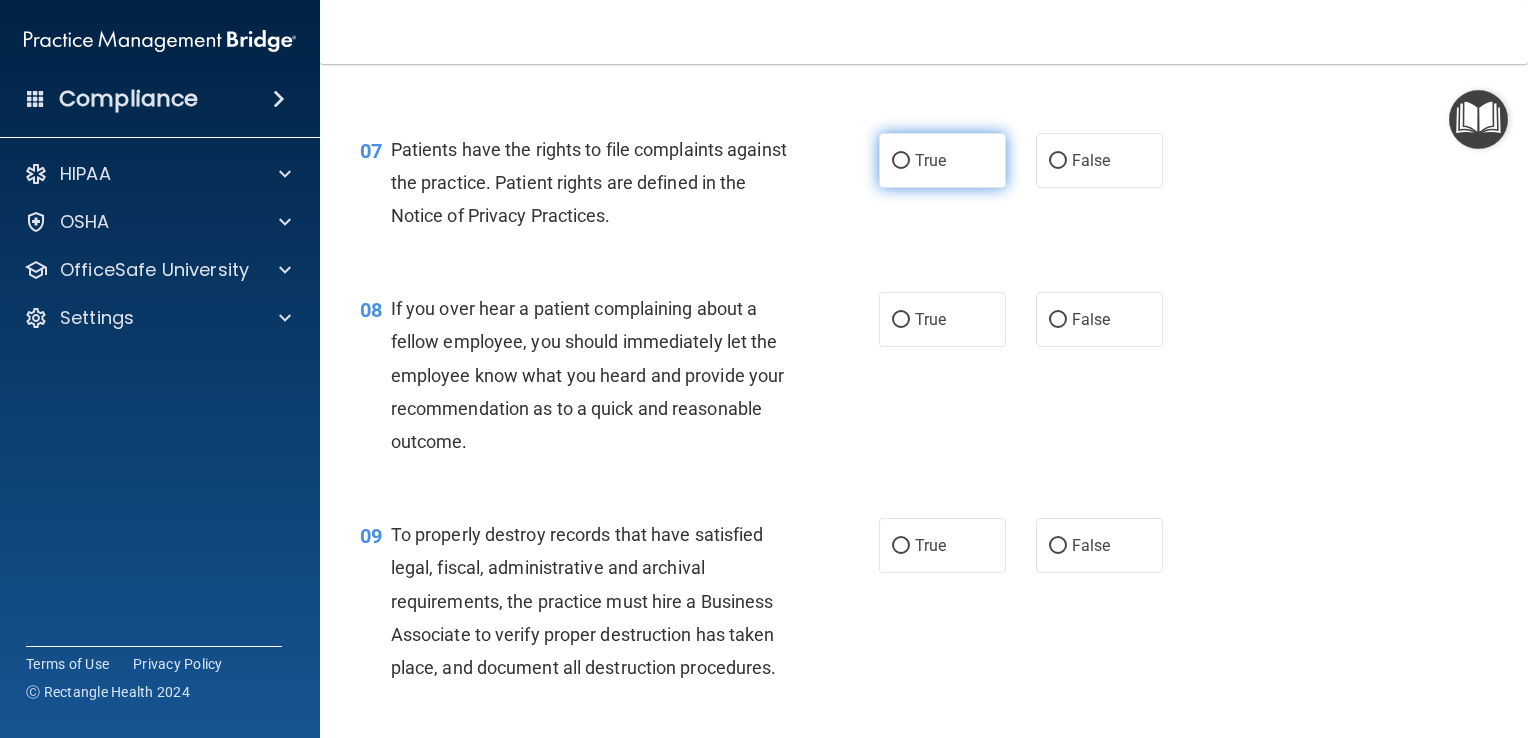 click on "True" at bounding box center (942, 160) 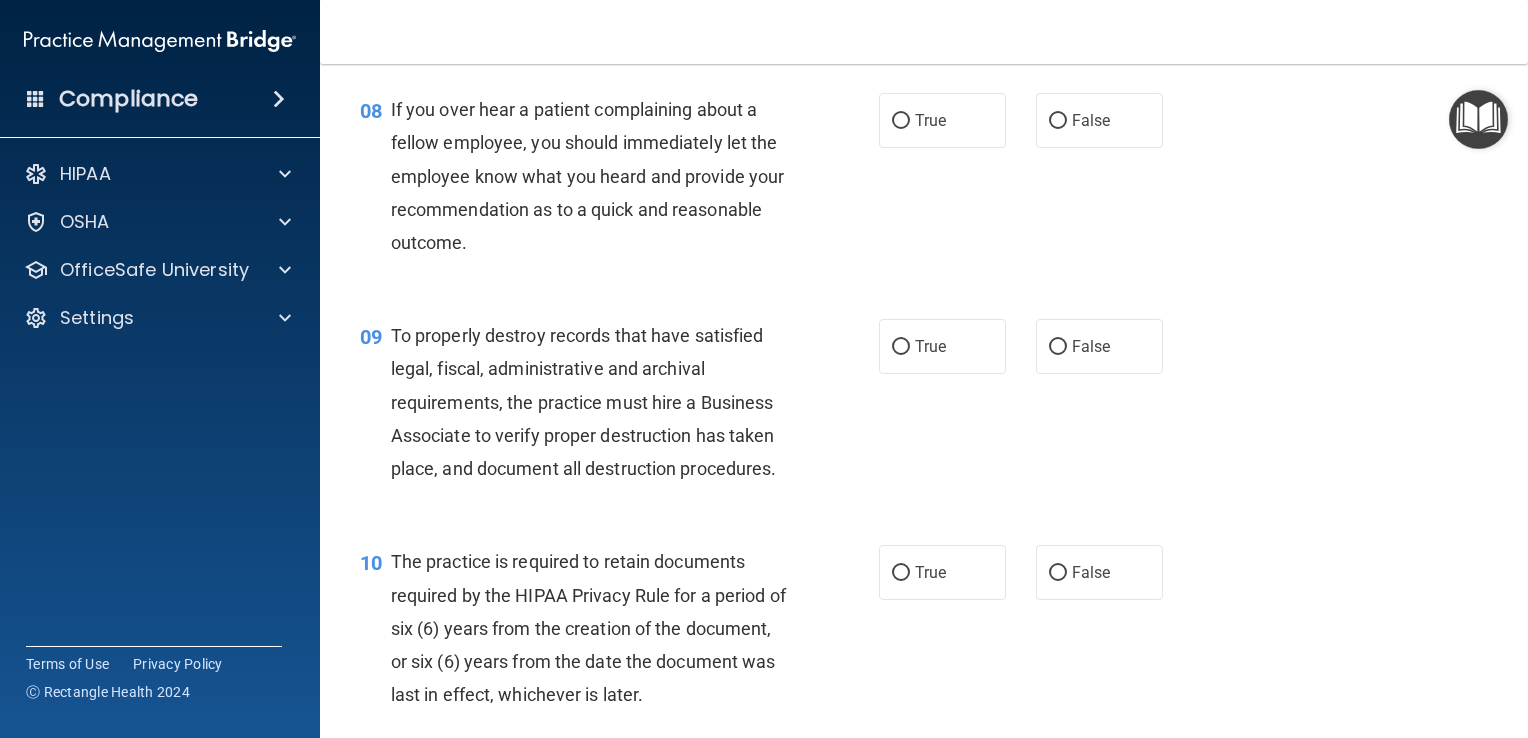 scroll, scrollTop: 1567, scrollLeft: 0, axis: vertical 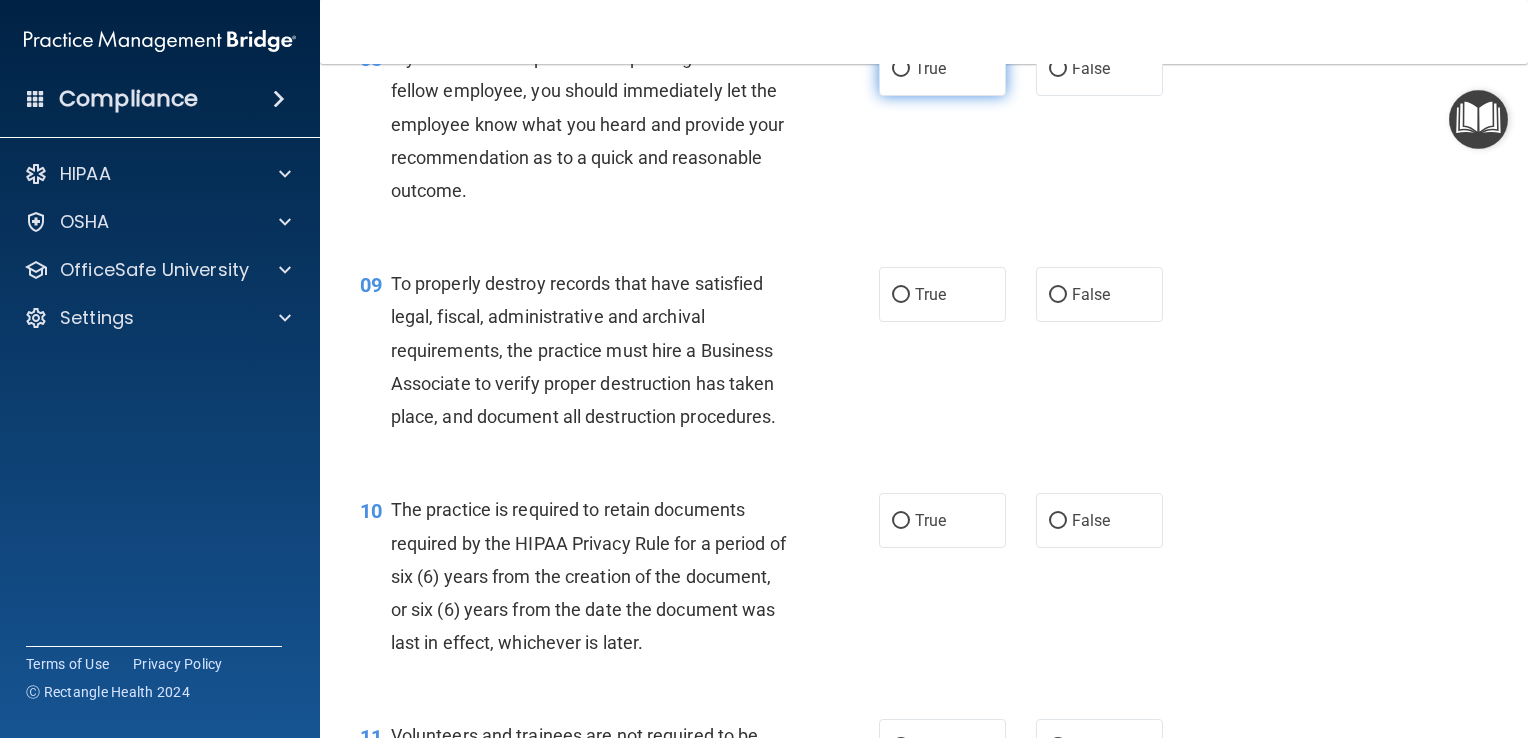 click on "True" at bounding box center [942, 68] 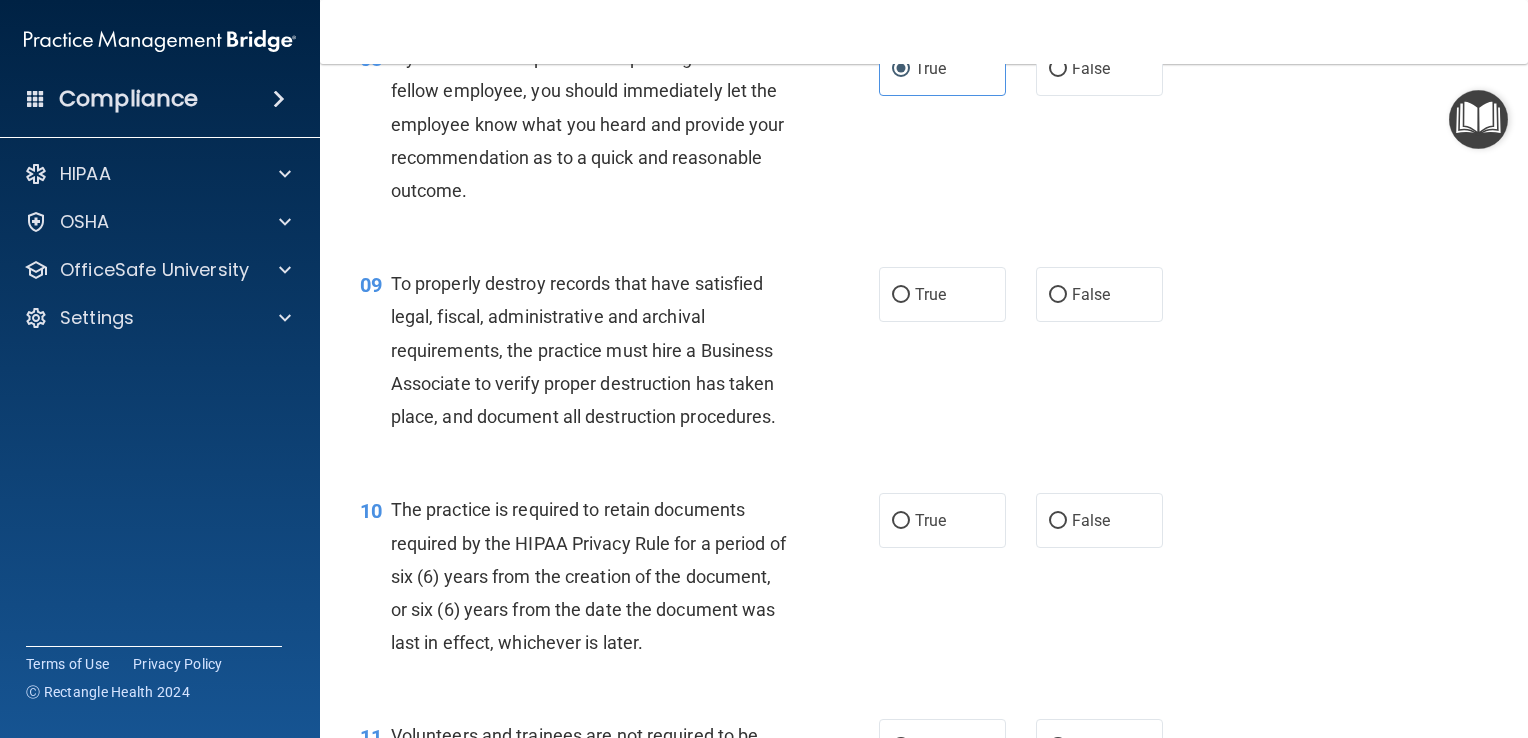 scroll, scrollTop: 1671, scrollLeft: 0, axis: vertical 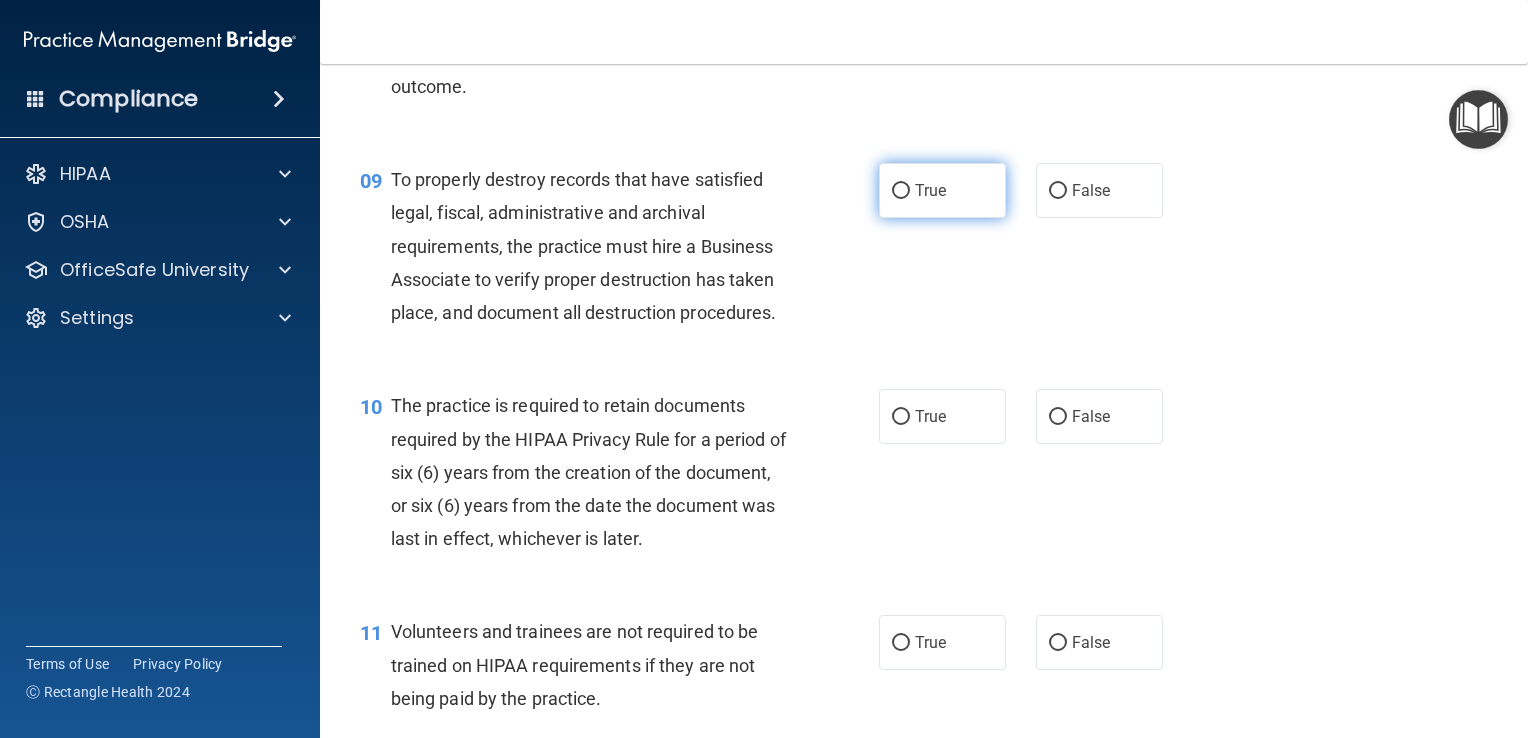 click on "True" at bounding box center [942, 190] 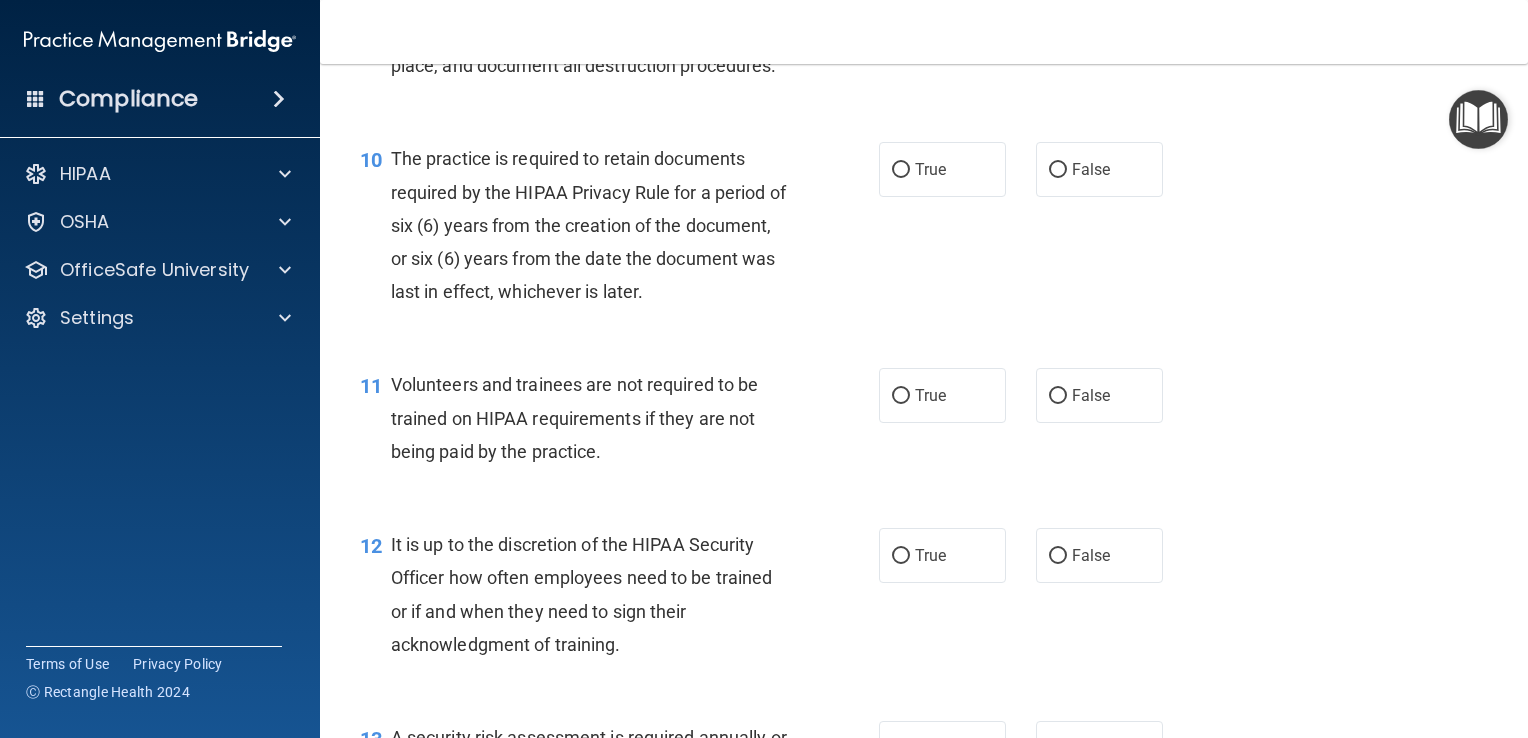 scroll, scrollTop: 1919, scrollLeft: 0, axis: vertical 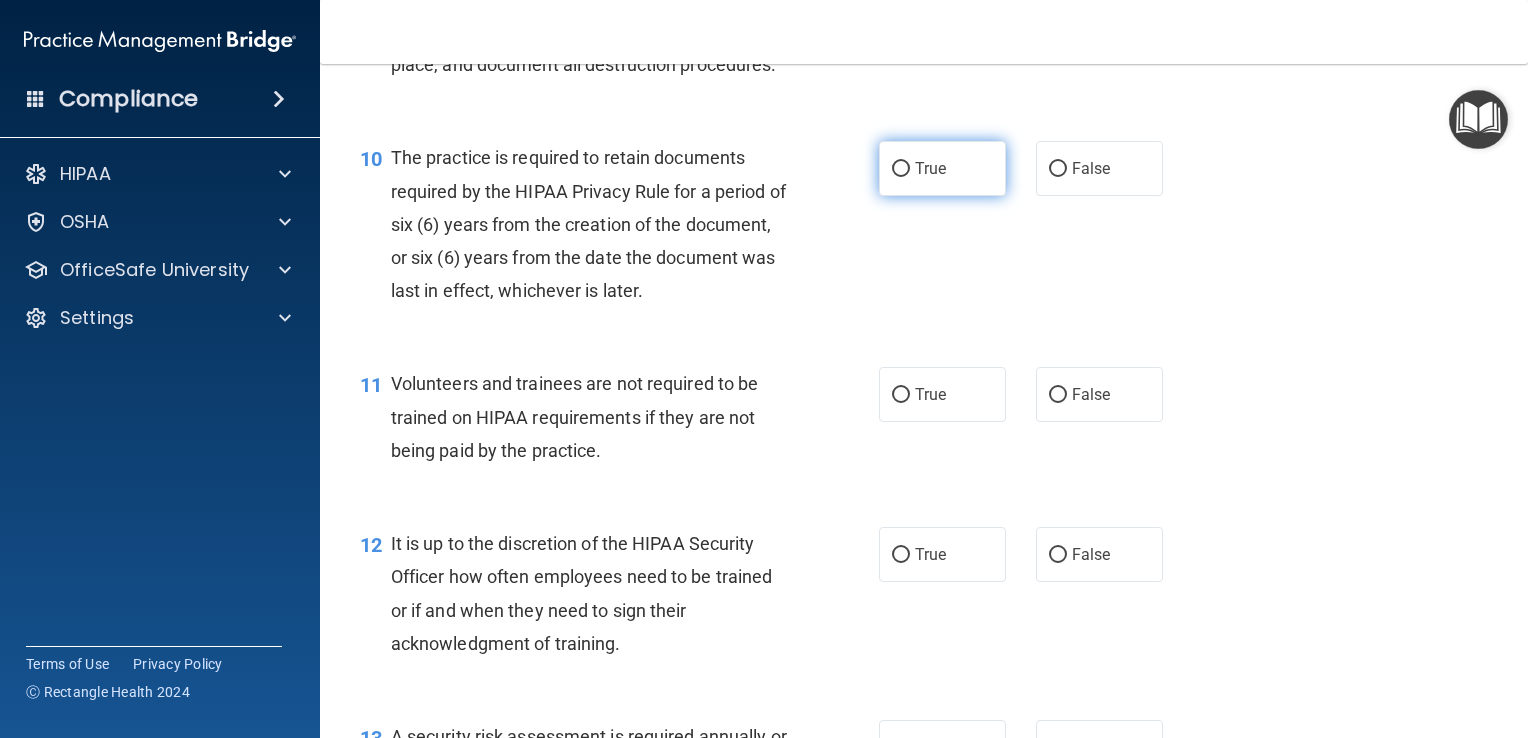click on "True" at bounding box center [942, 168] 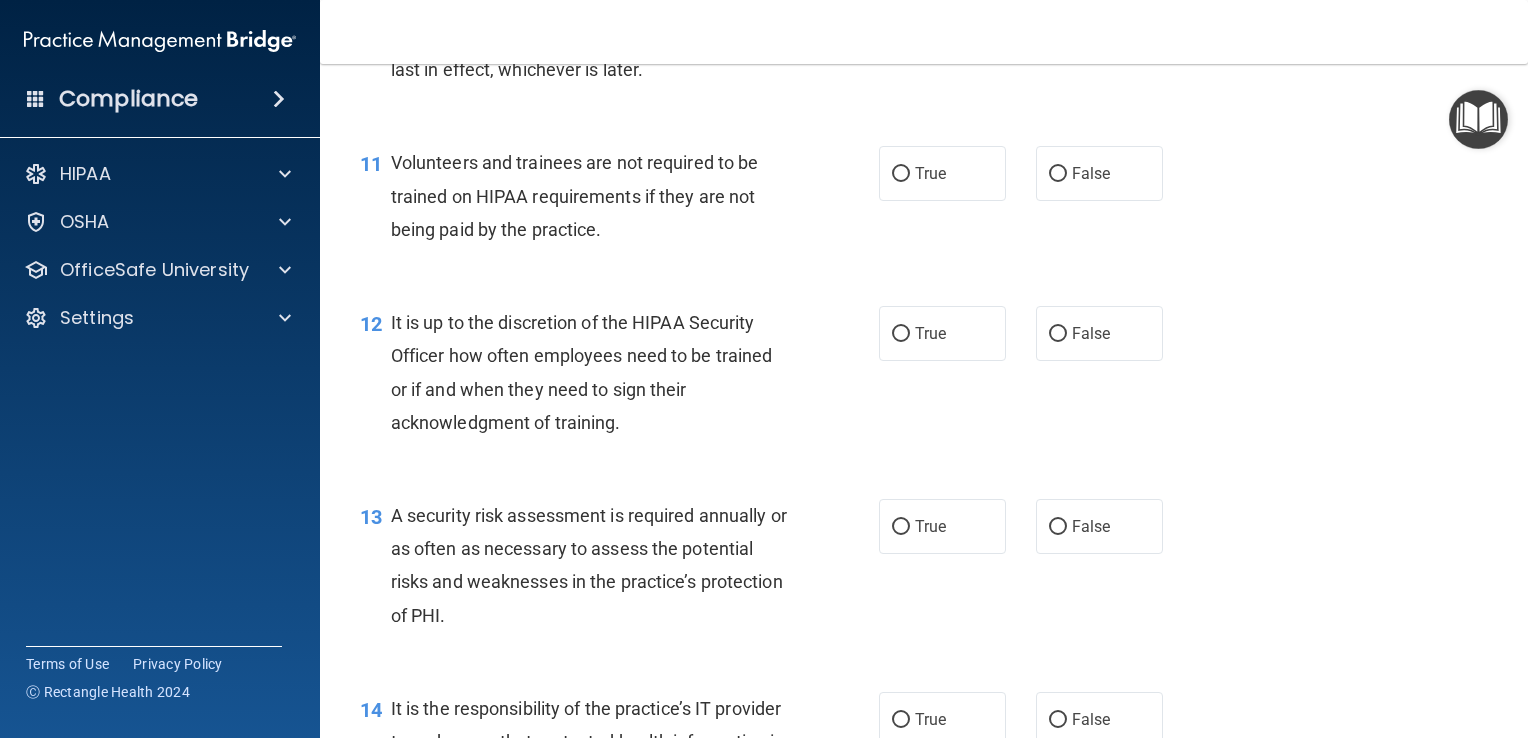 scroll, scrollTop: 2140, scrollLeft: 0, axis: vertical 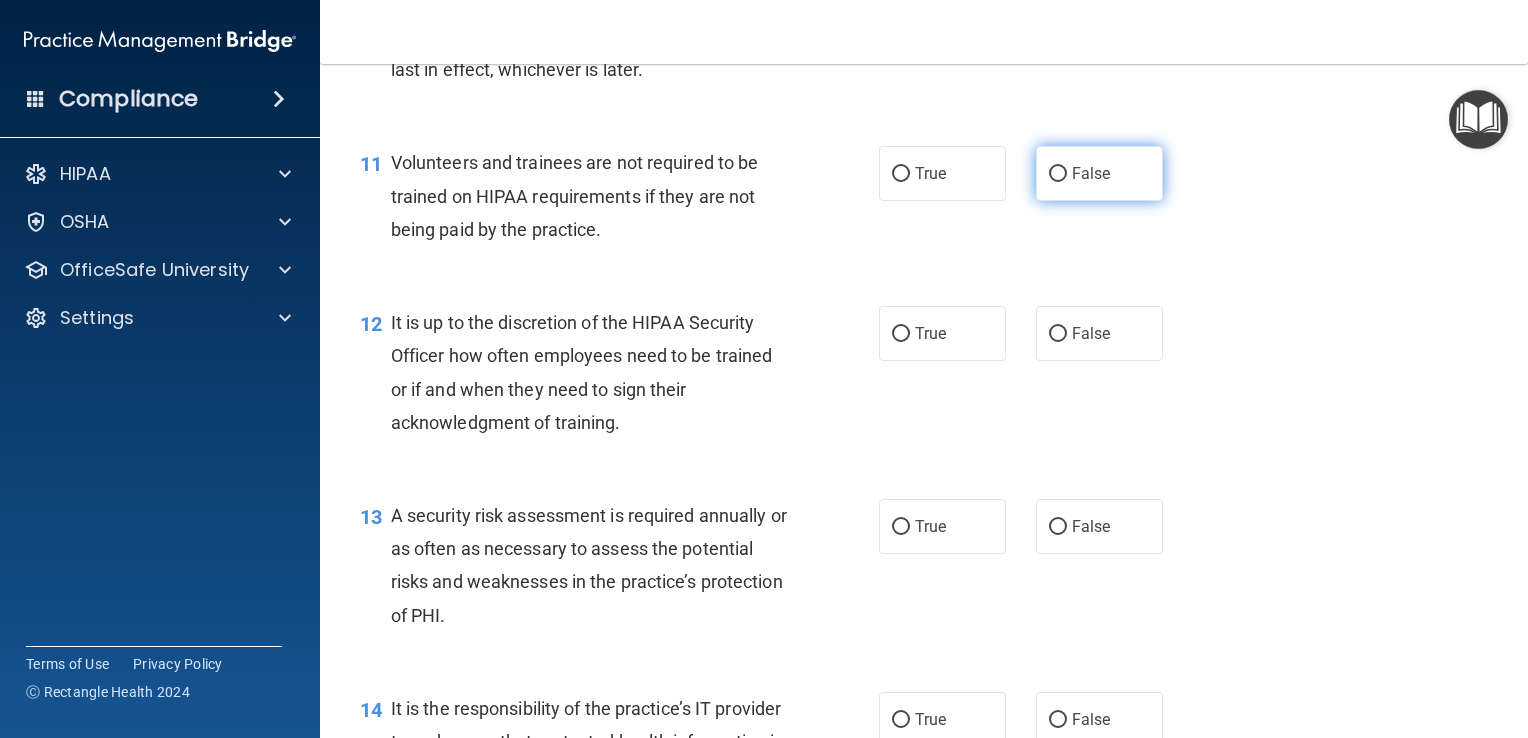 click on "False" at bounding box center (1091, 173) 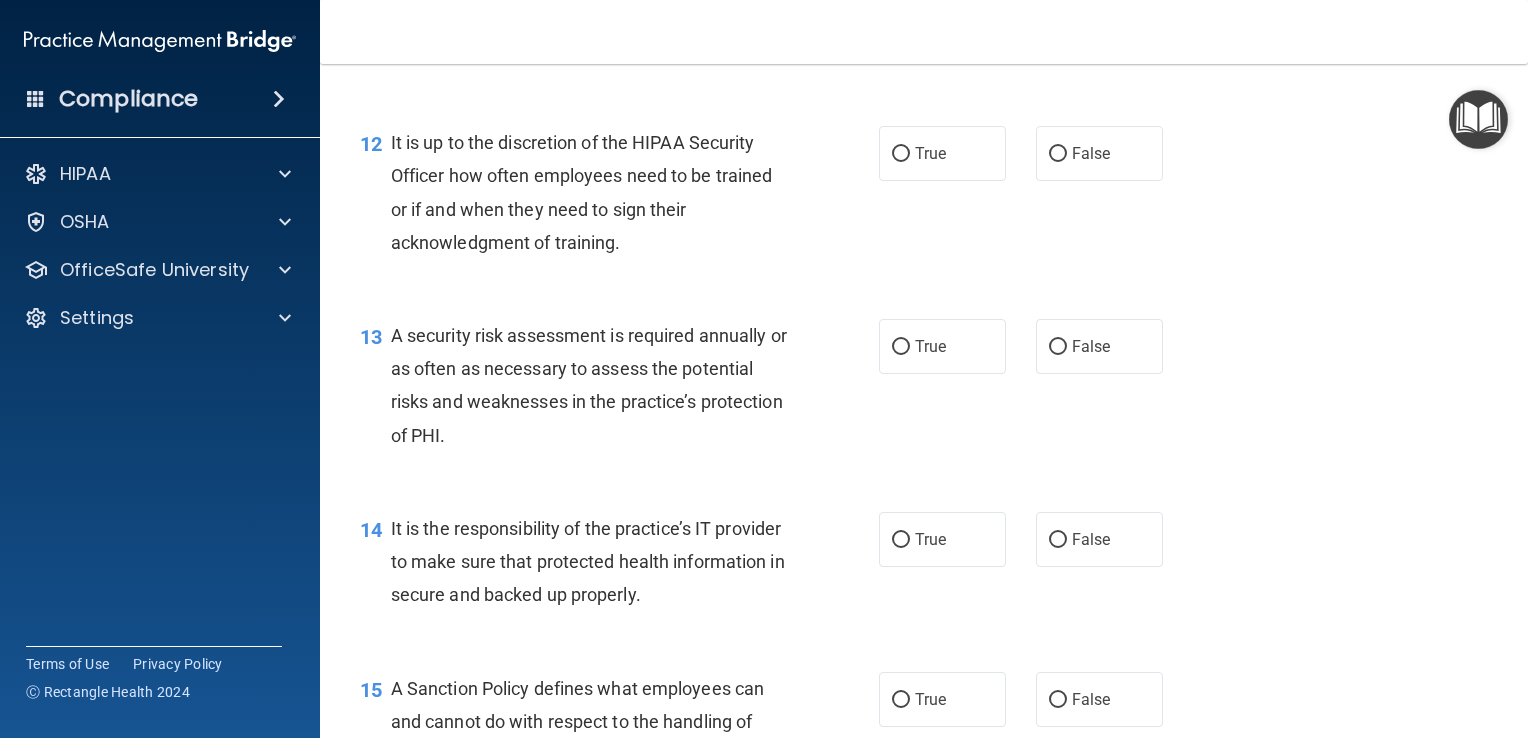 scroll, scrollTop: 2322, scrollLeft: 0, axis: vertical 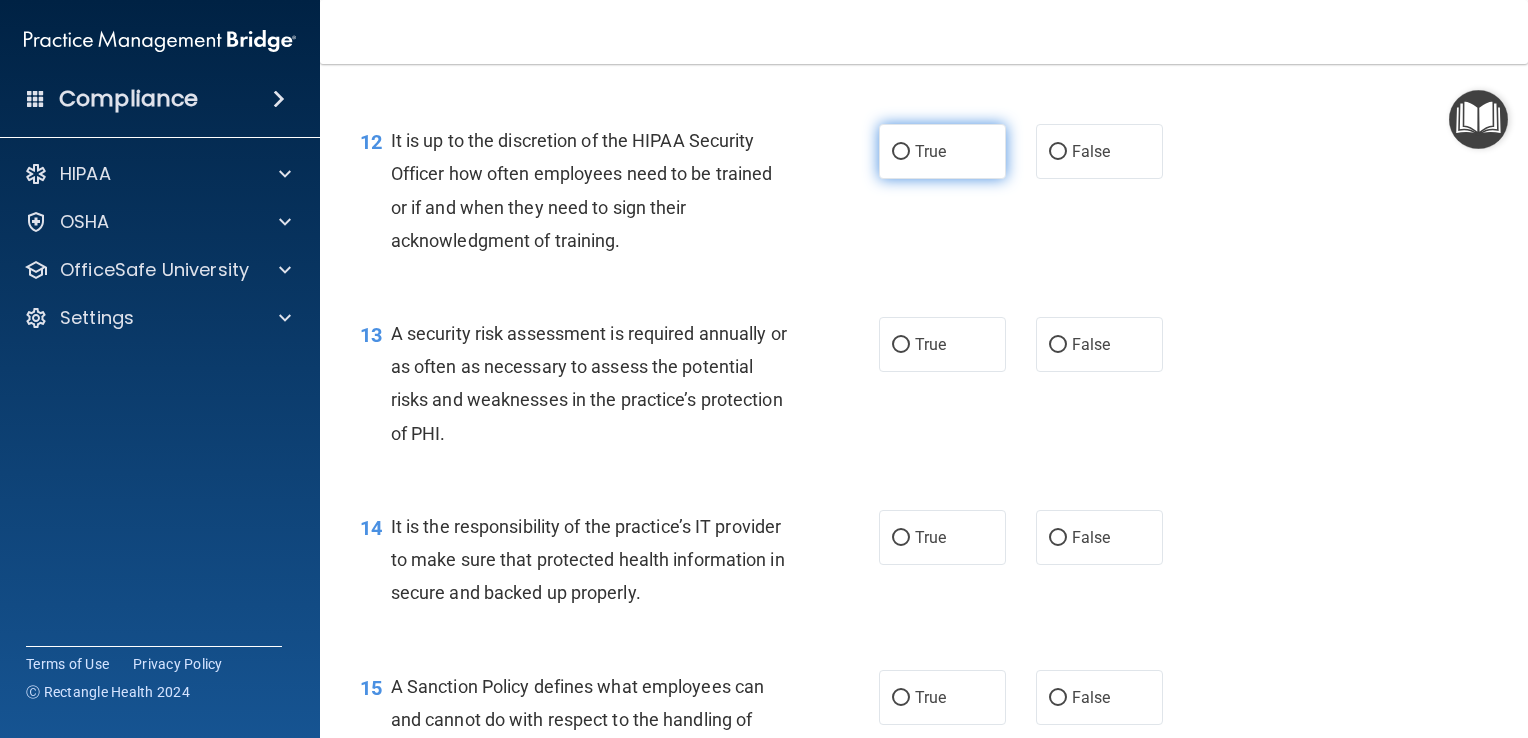 click on "True" at bounding box center [942, 151] 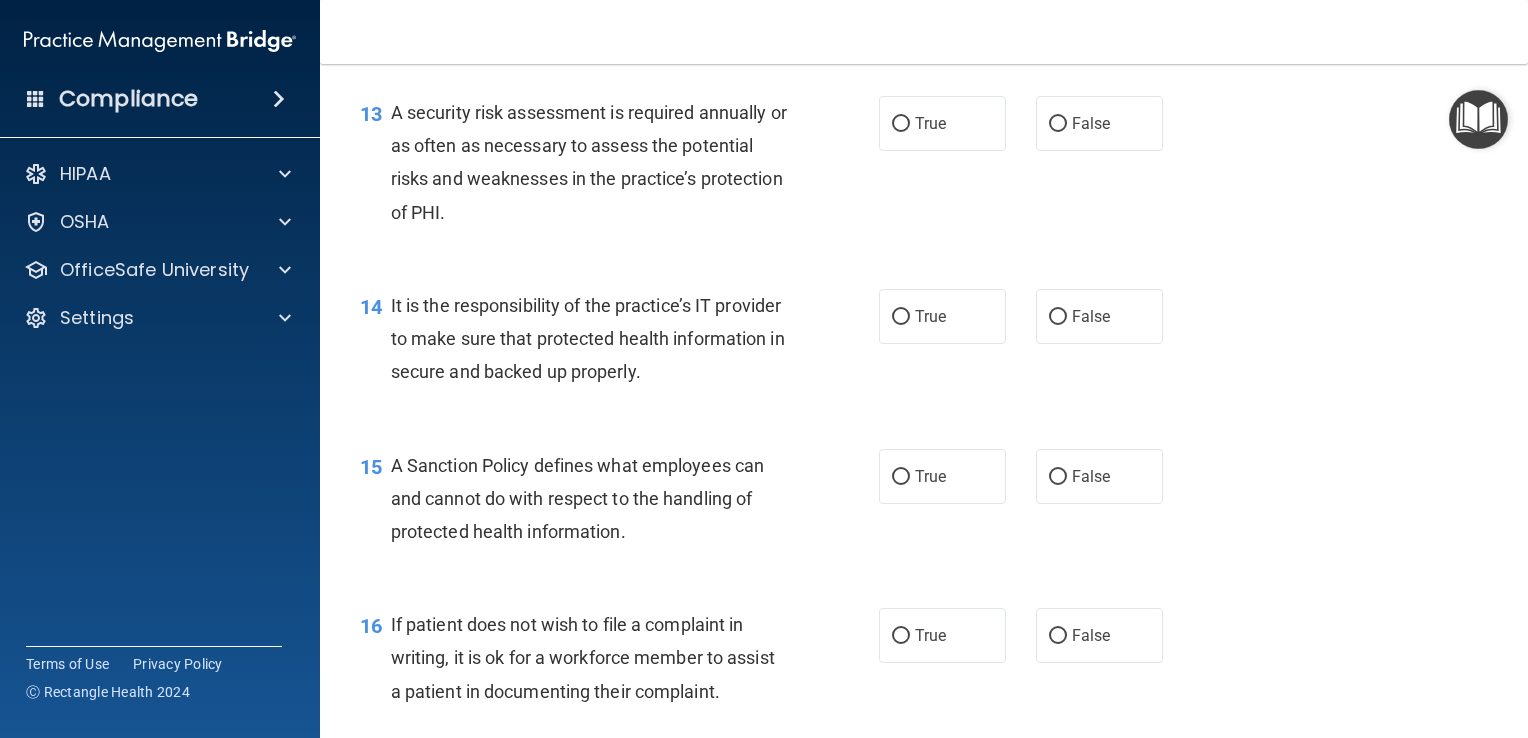 scroll, scrollTop: 2544, scrollLeft: 0, axis: vertical 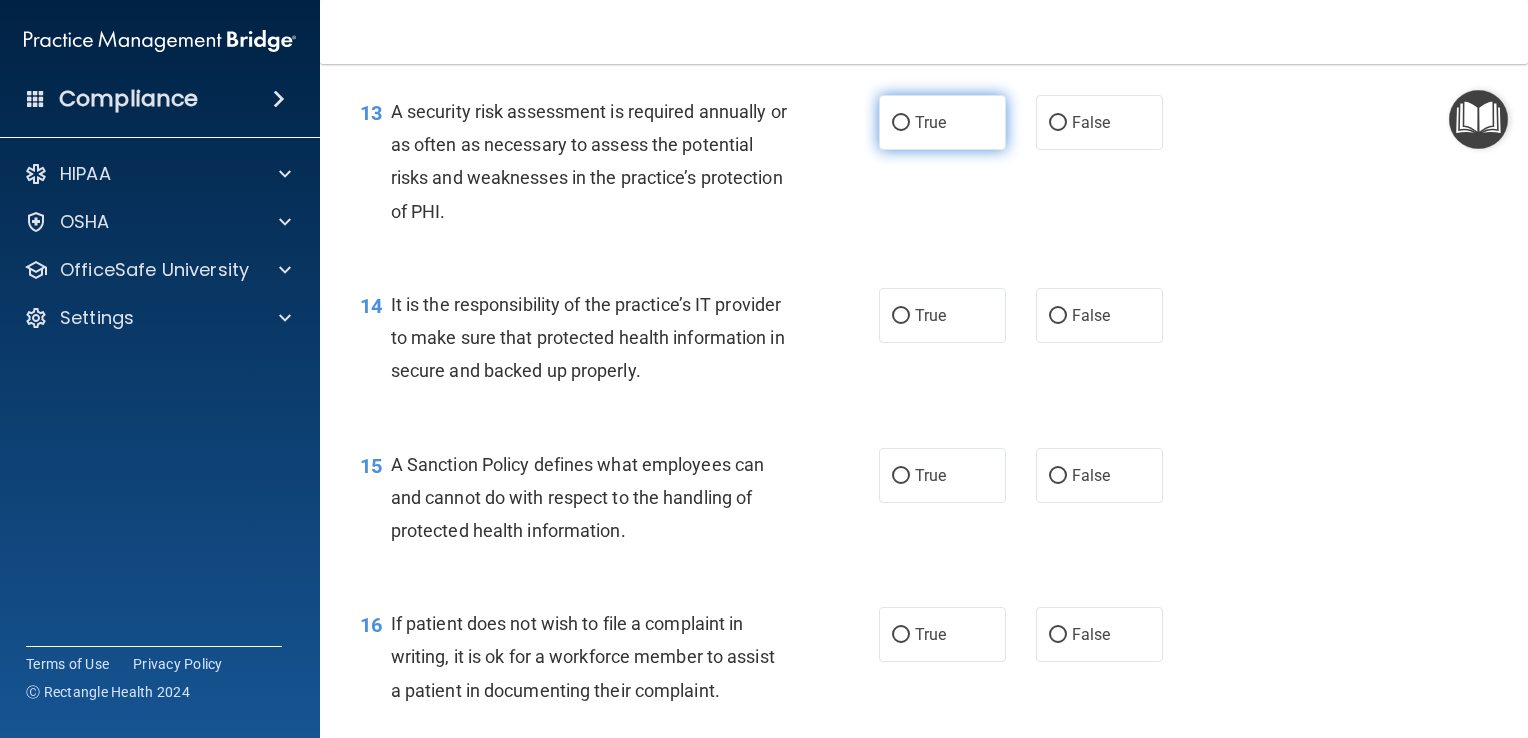 click on "True" at bounding box center [942, 122] 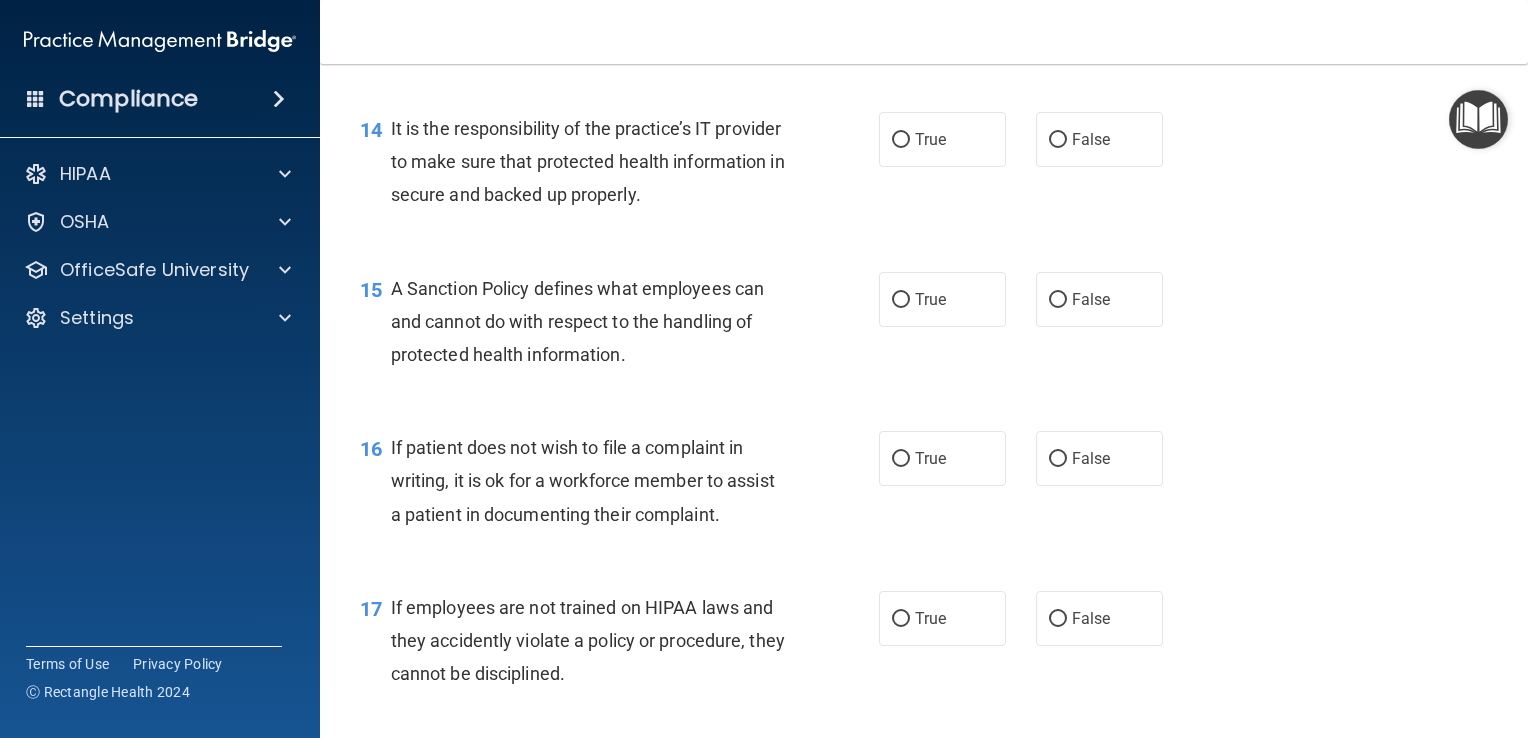 scroll, scrollTop: 2719, scrollLeft: 0, axis: vertical 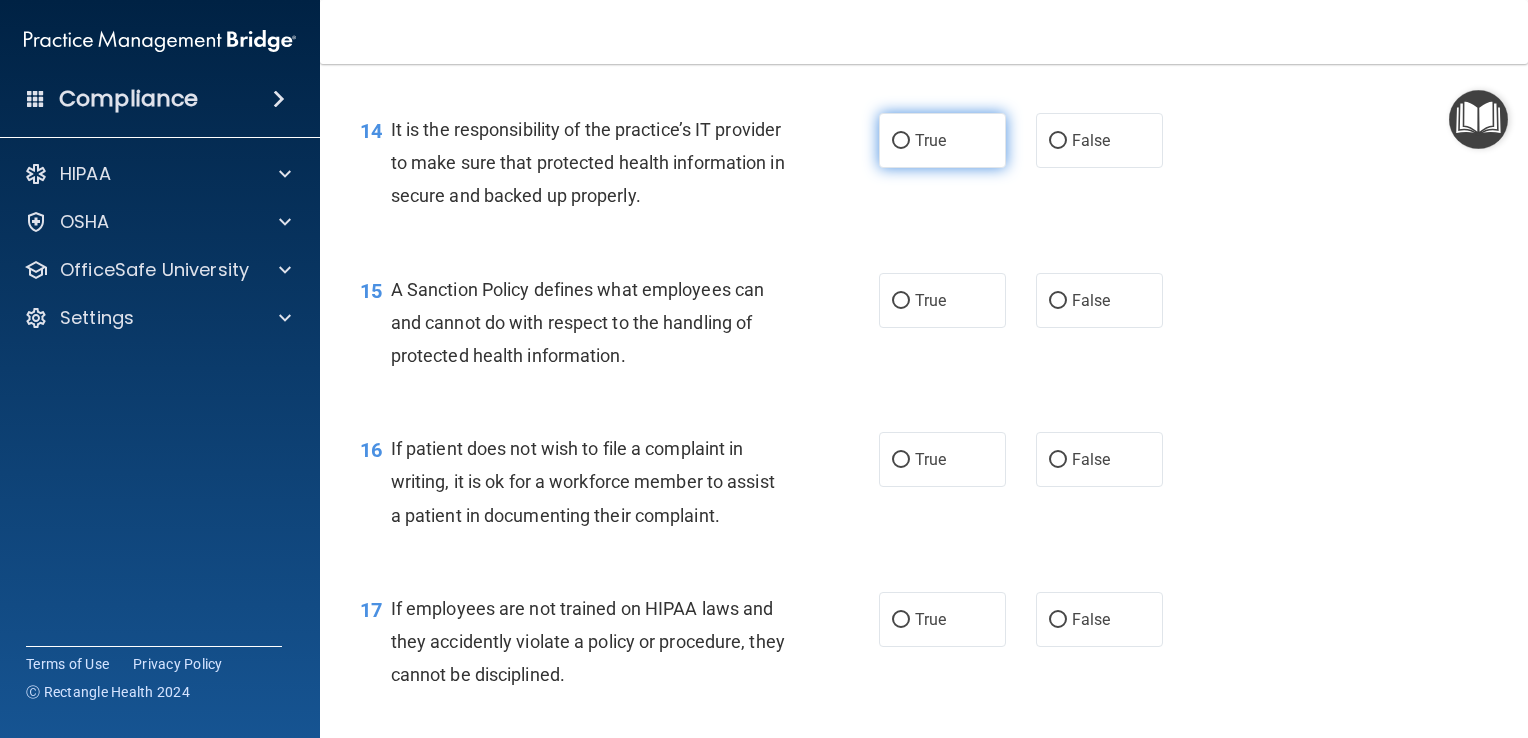 click on "True" at bounding box center [942, 140] 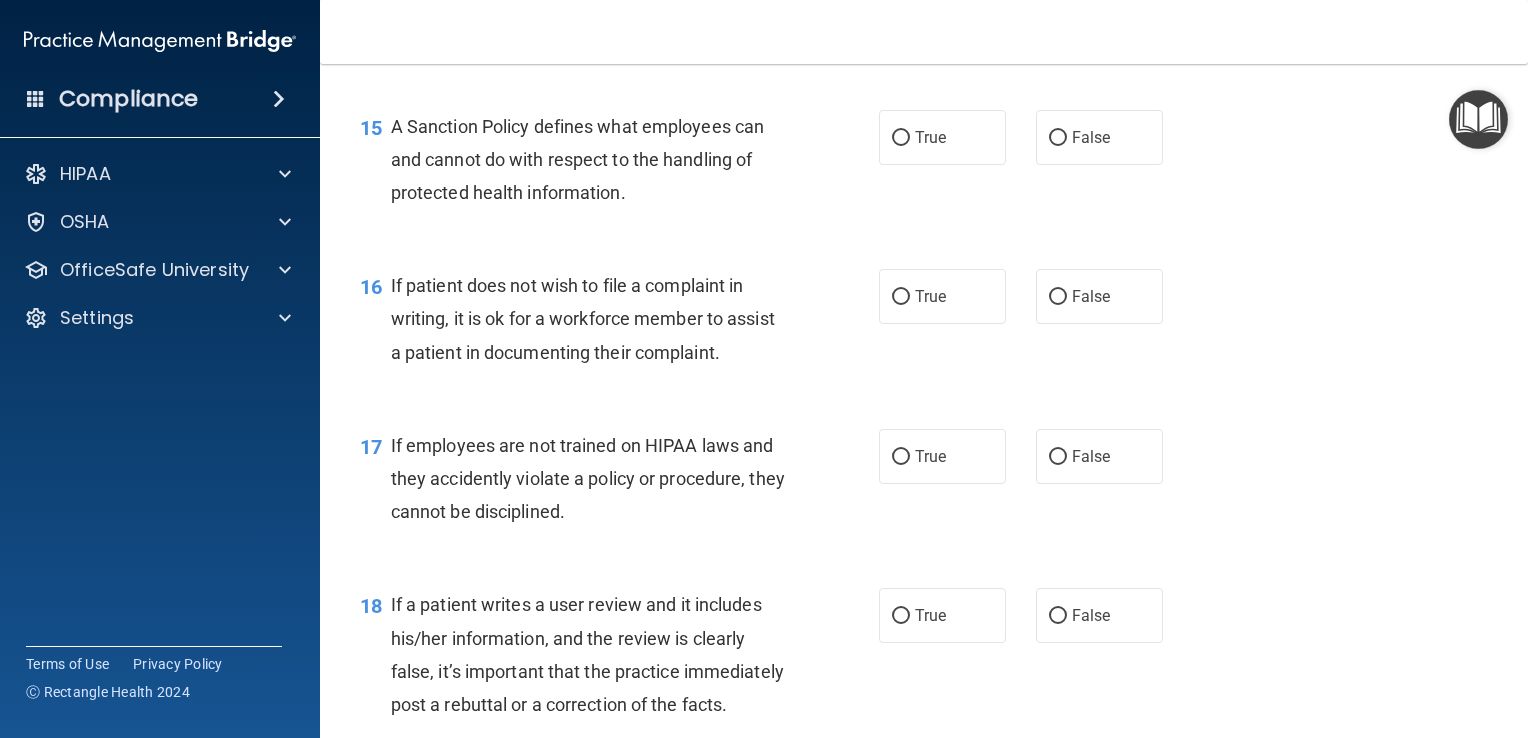 scroll, scrollTop: 2883, scrollLeft: 0, axis: vertical 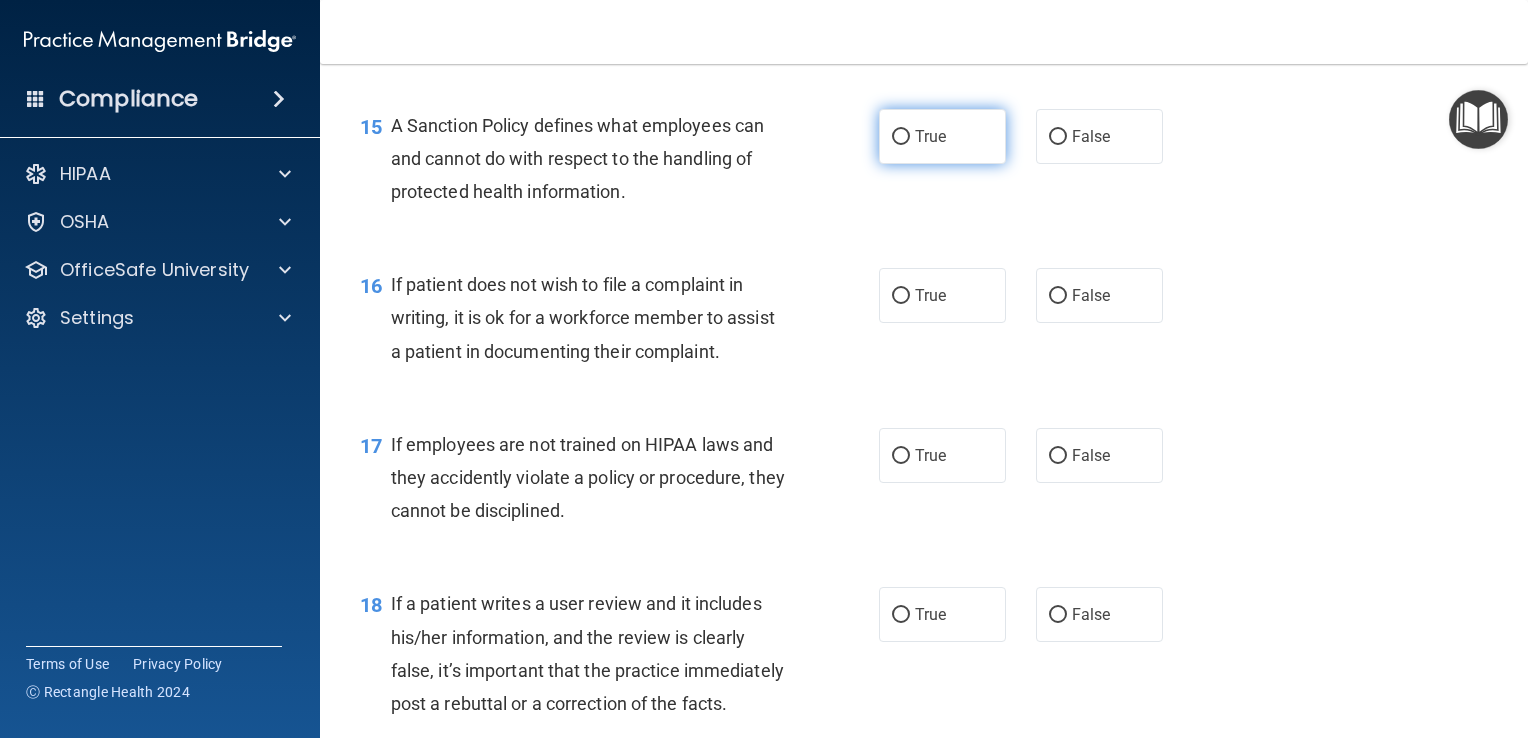 click on "True" at bounding box center [942, 136] 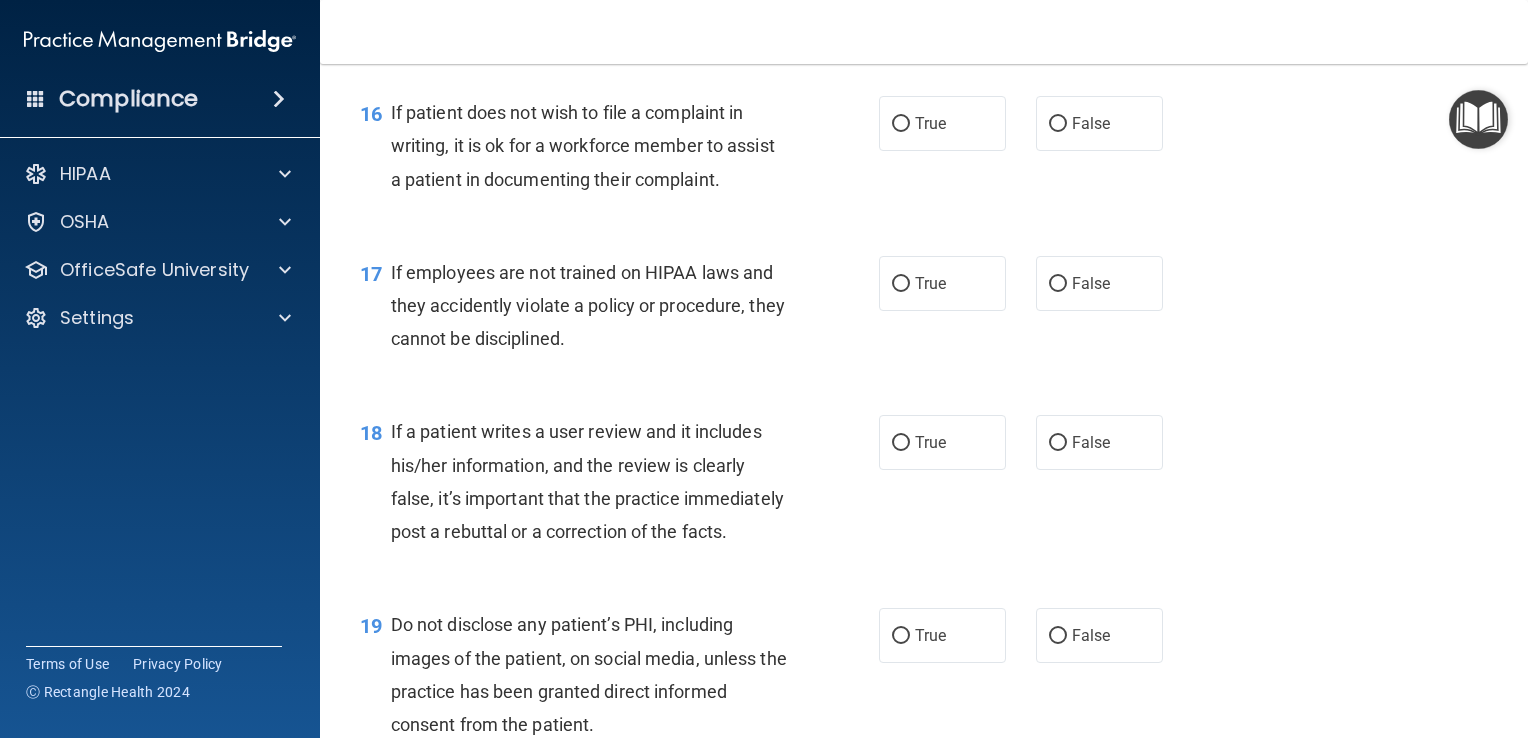 scroll, scrollTop: 3056, scrollLeft: 0, axis: vertical 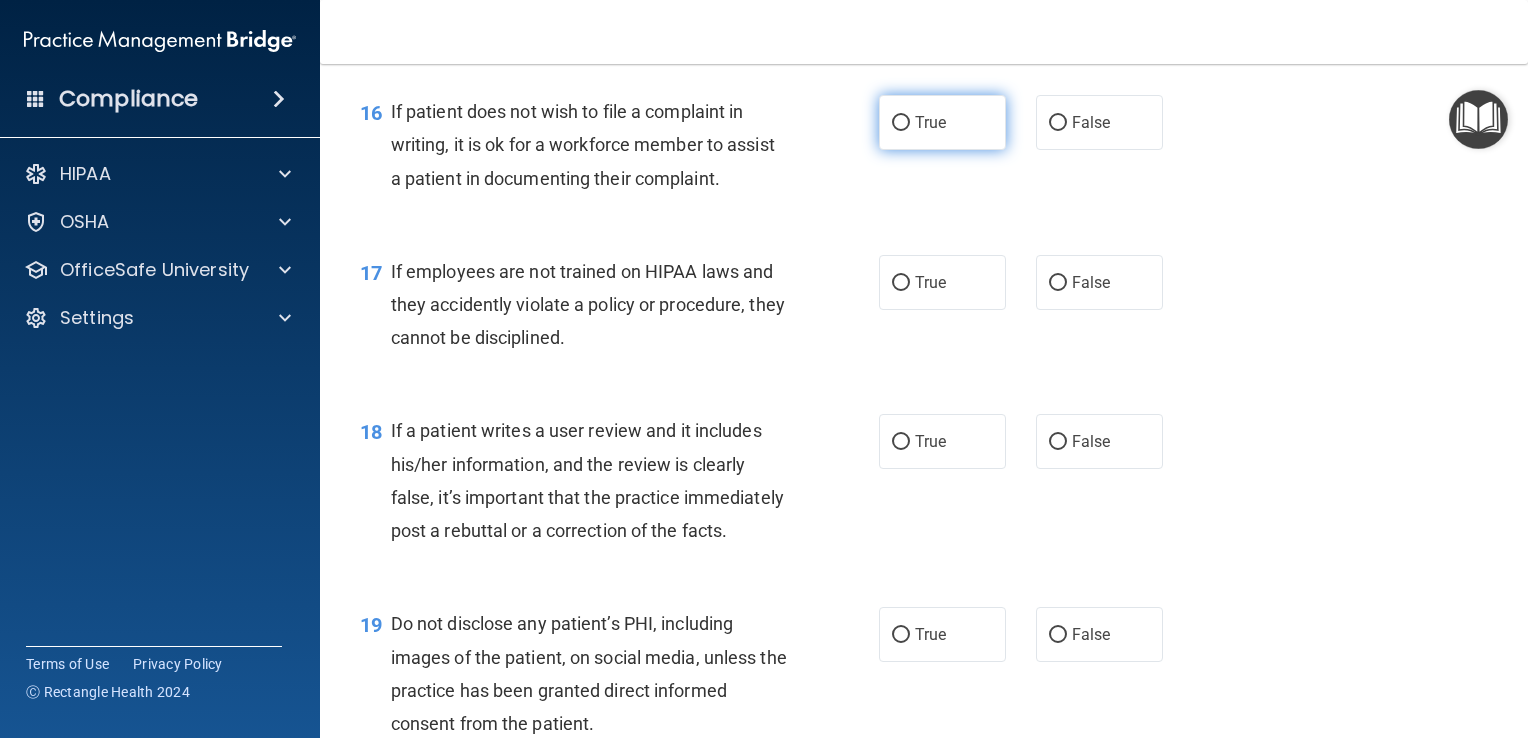 click on "True" at bounding box center (942, 122) 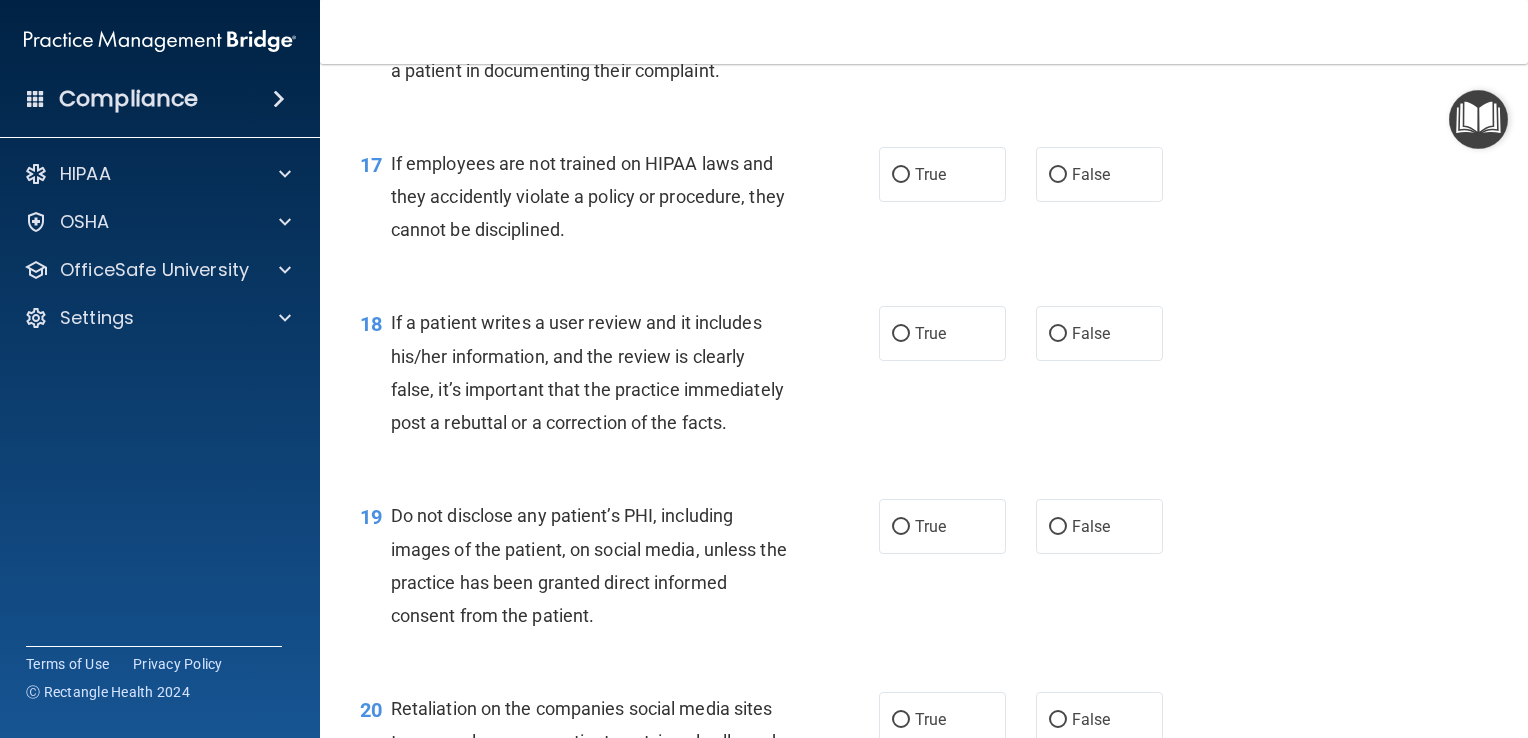scroll, scrollTop: 3164, scrollLeft: 0, axis: vertical 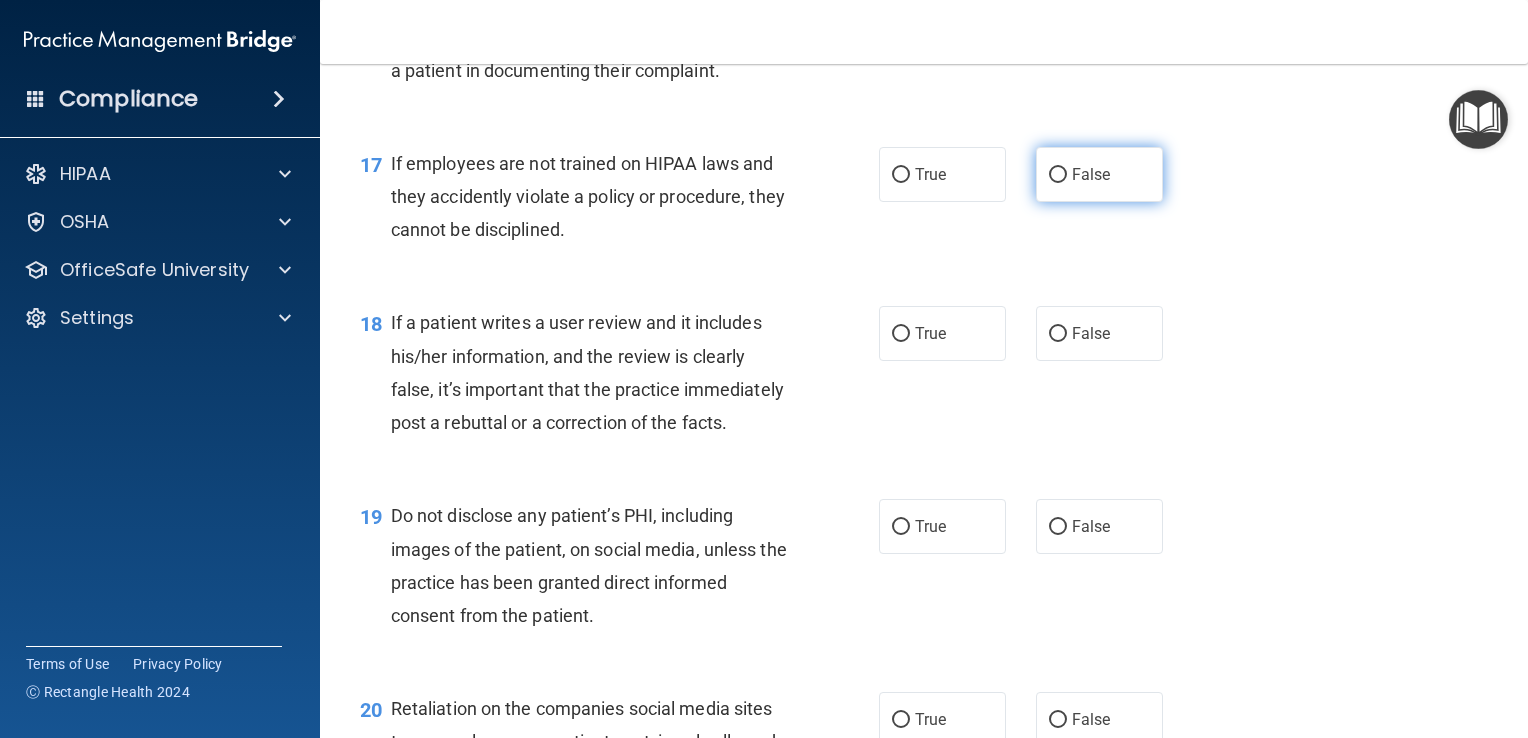 click on "False" at bounding box center (1099, 174) 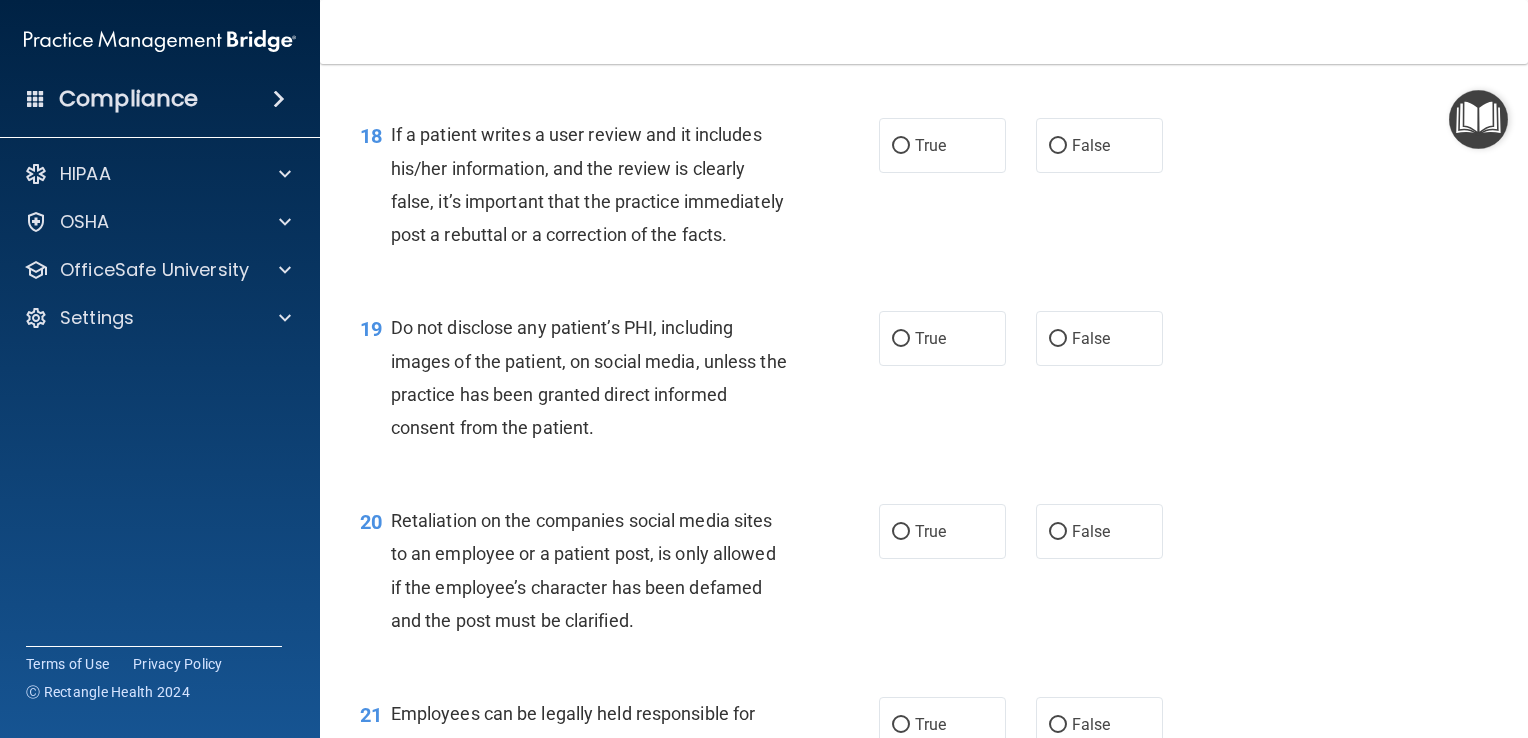 scroll, scrollTop: 3400, scrollLeft: 0, axis: vertical 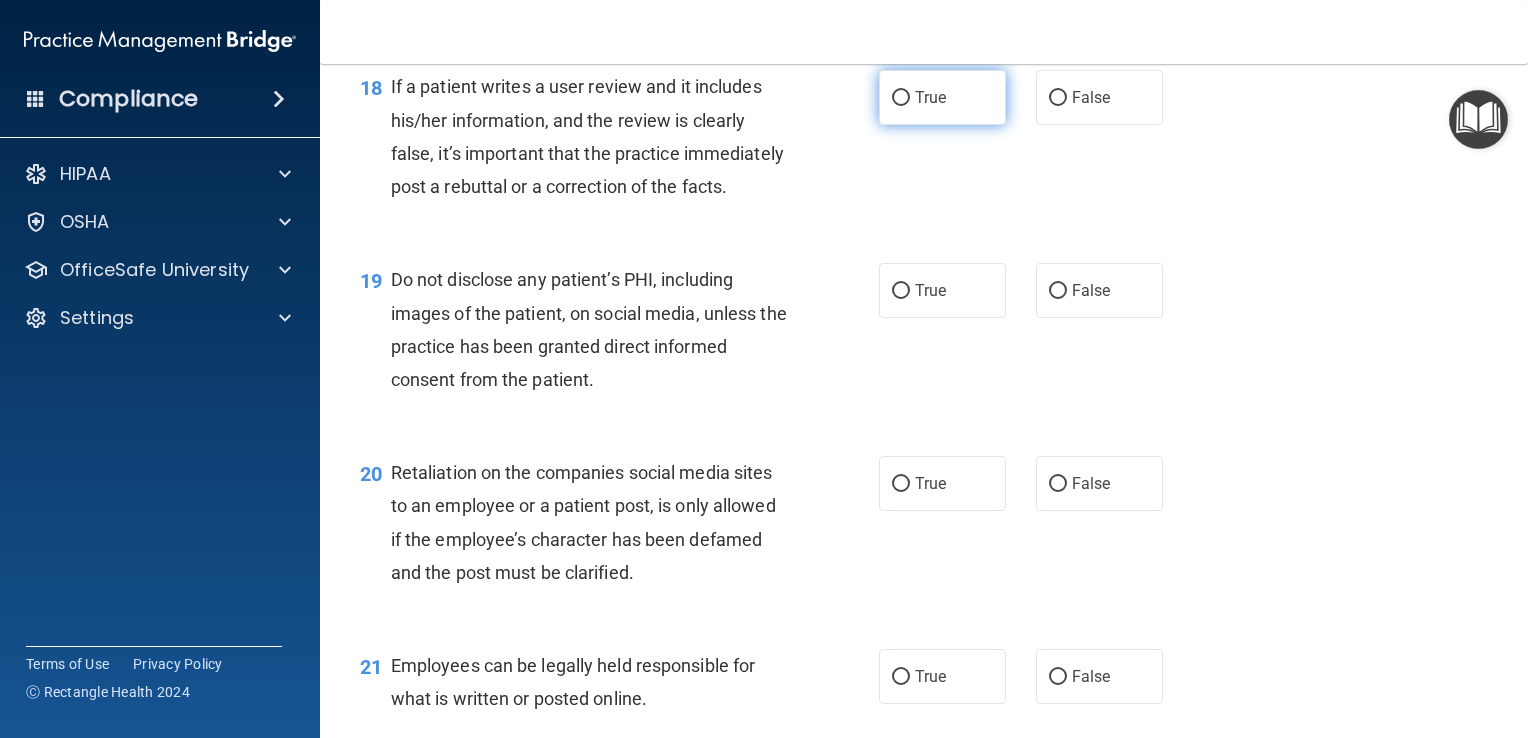 click on "True" at bounding box center [942, 97] 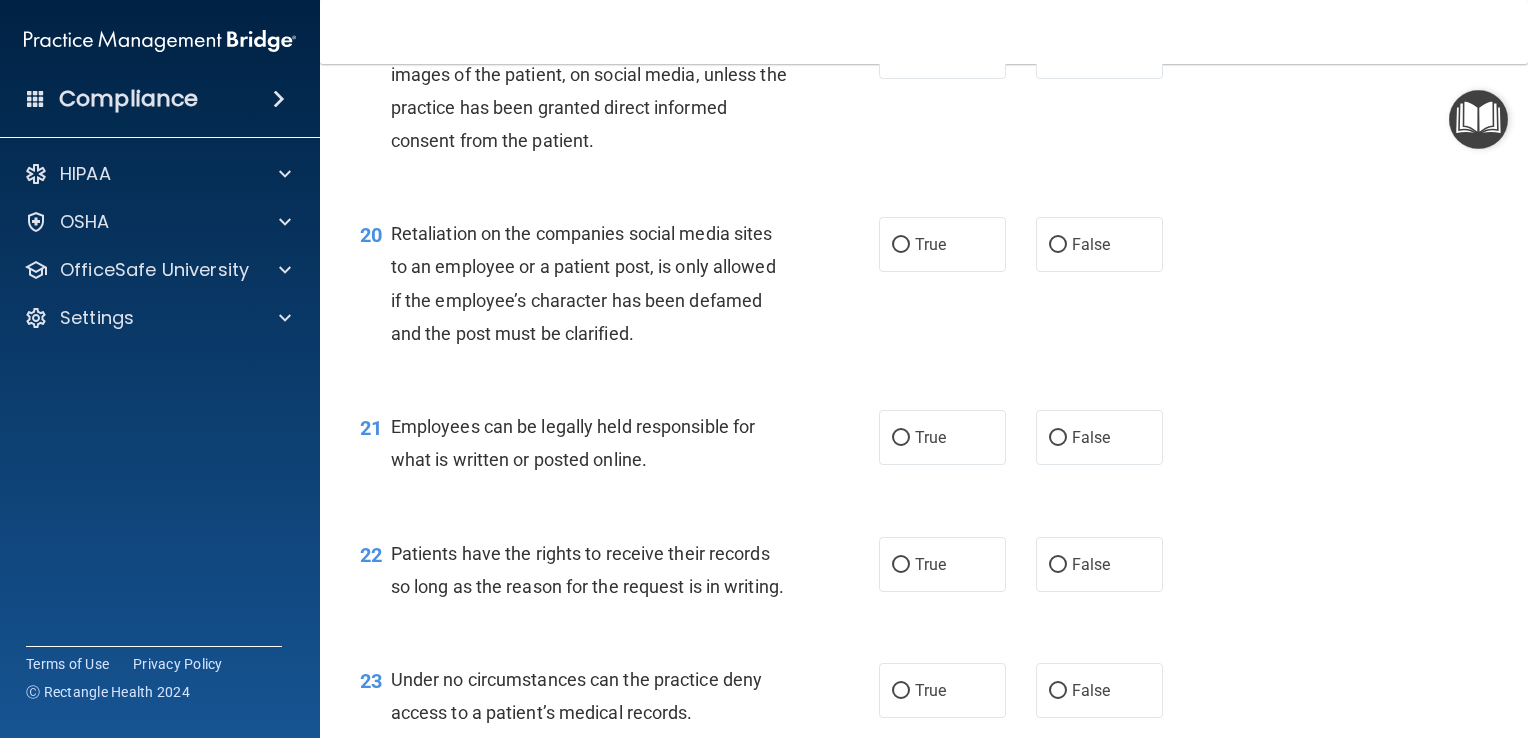 scroll, scrollTop: 3640, scrollLeft: 0, axis: vertical 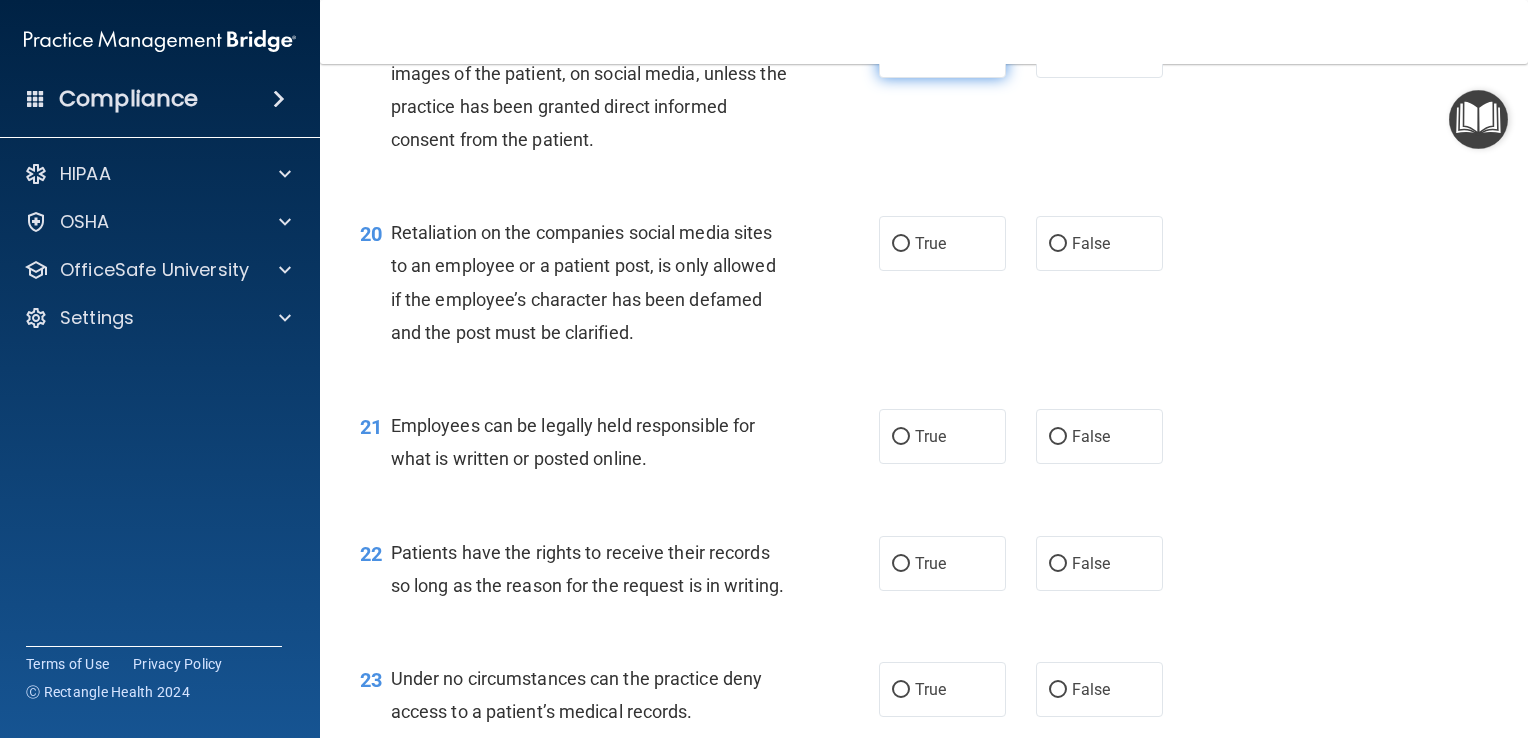 click on "True" at bounding box center (942, 50) 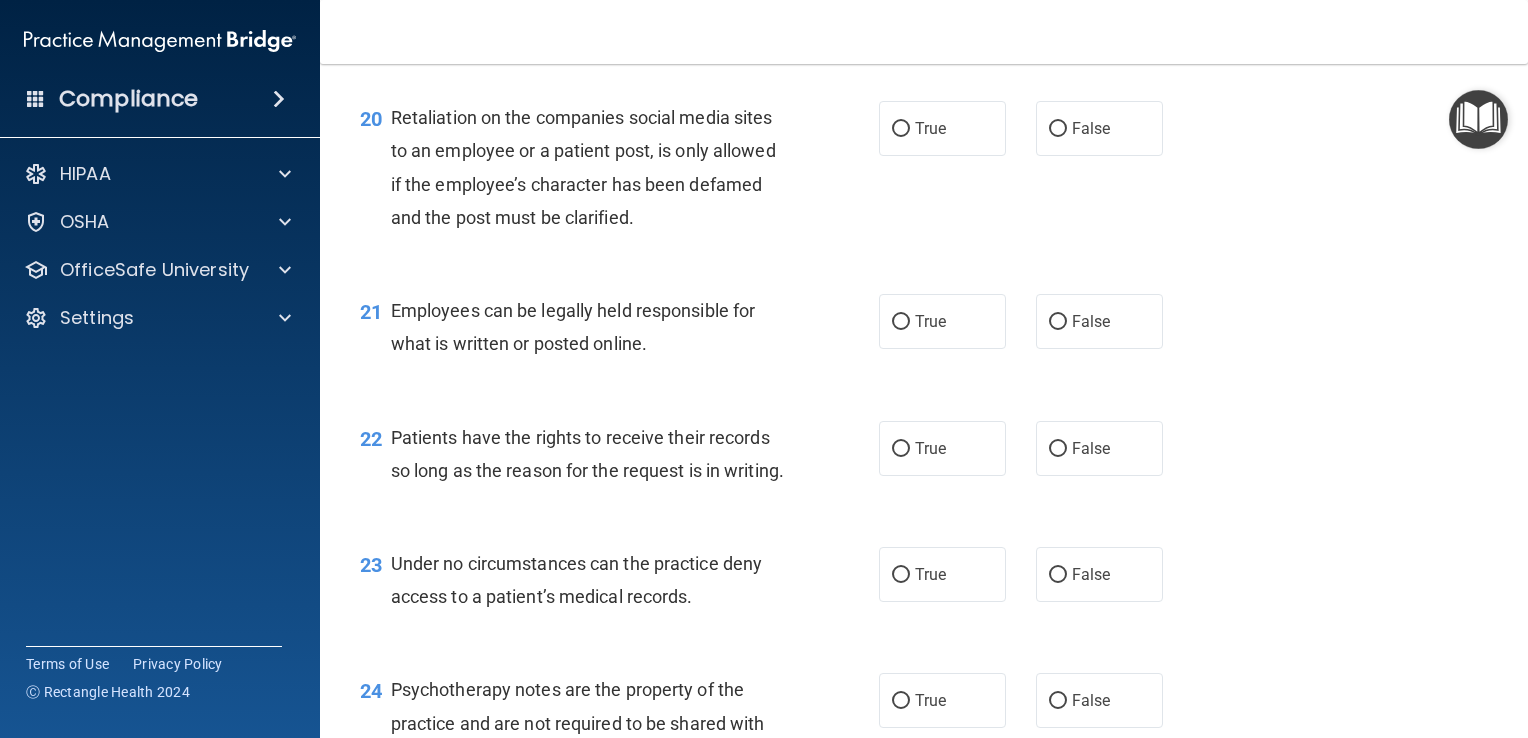 scroll, scrollTop: 3770, scrollLeft: 0, axis: vertical 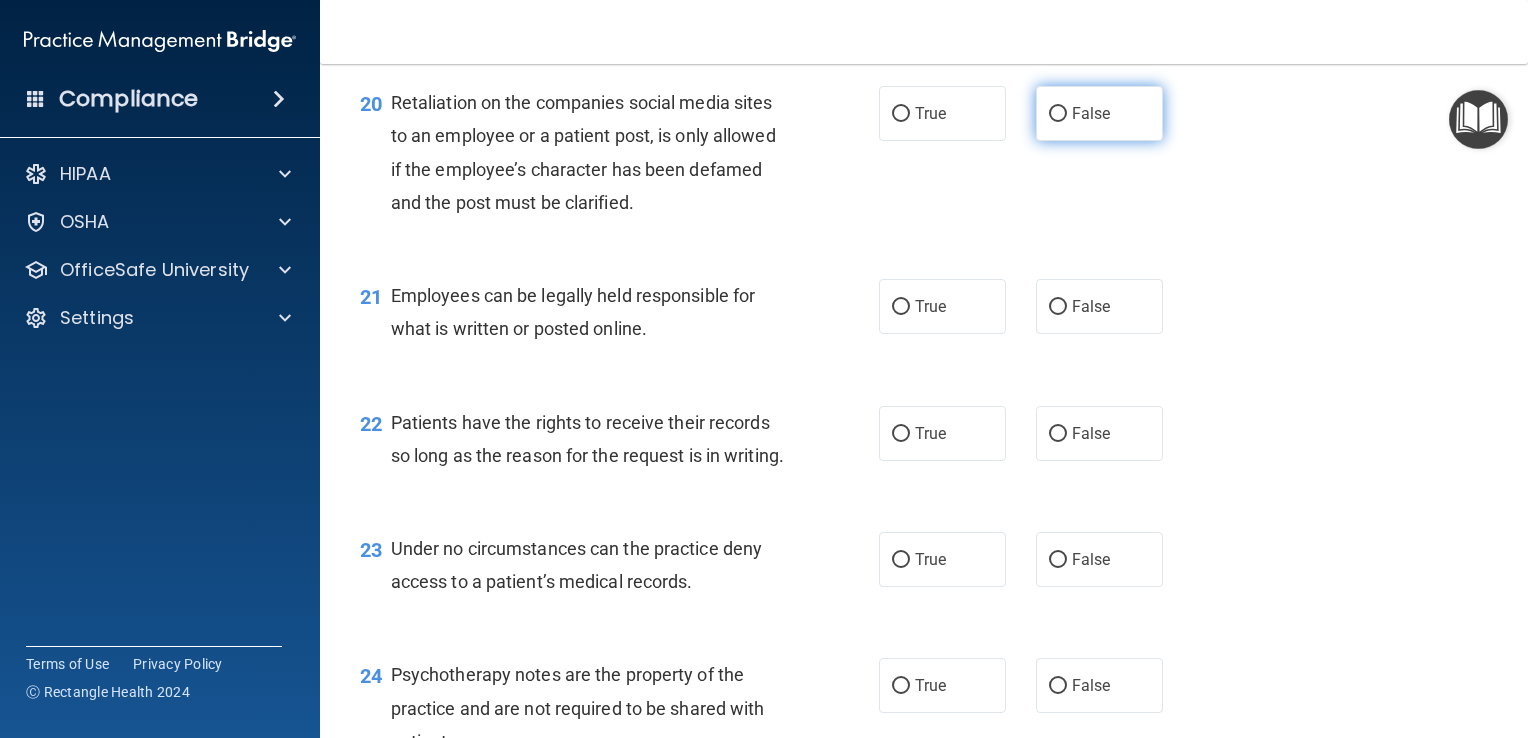 click on "False" at bounding box center [1099, 113] 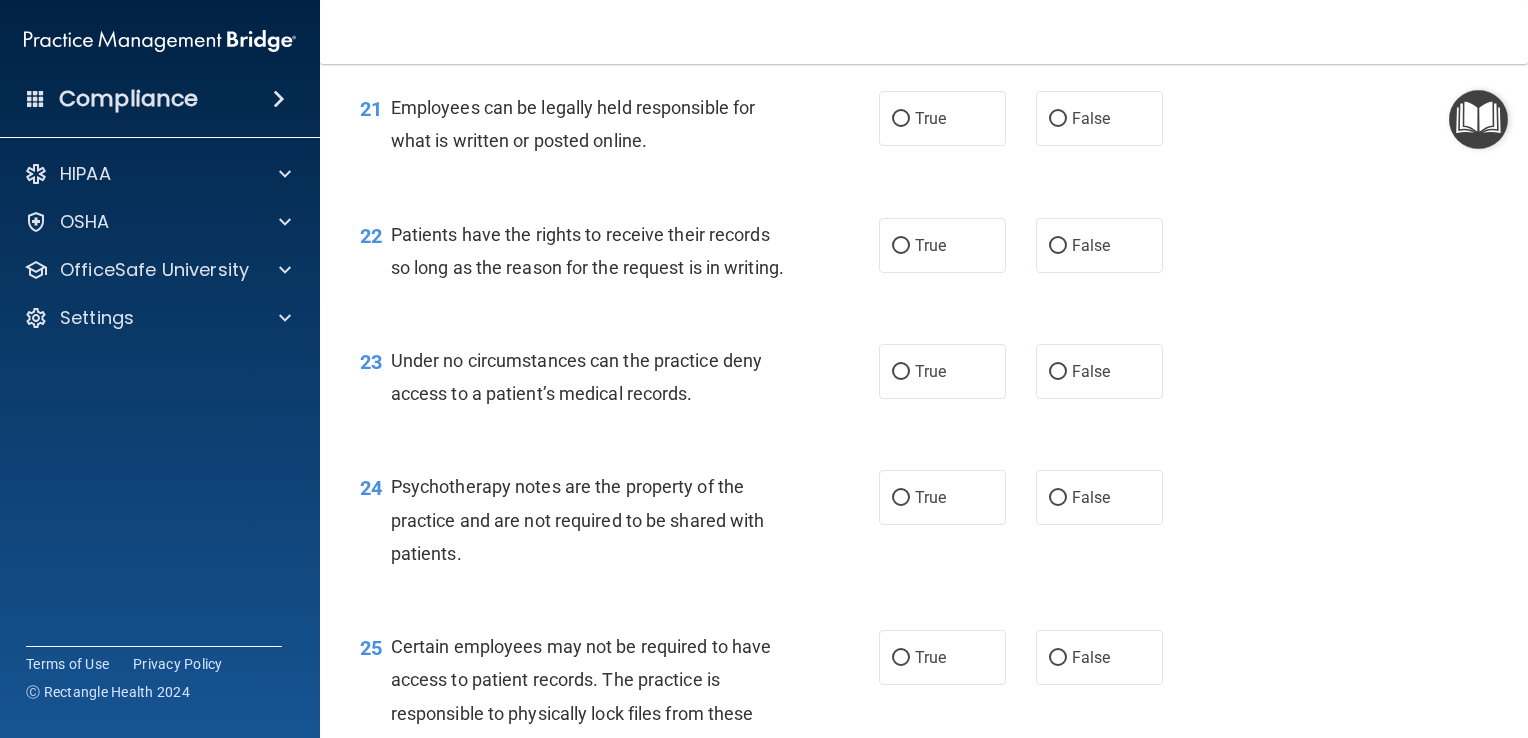 scroll, scrollTop: 4126, scrollLeft: 0, axis: vertical 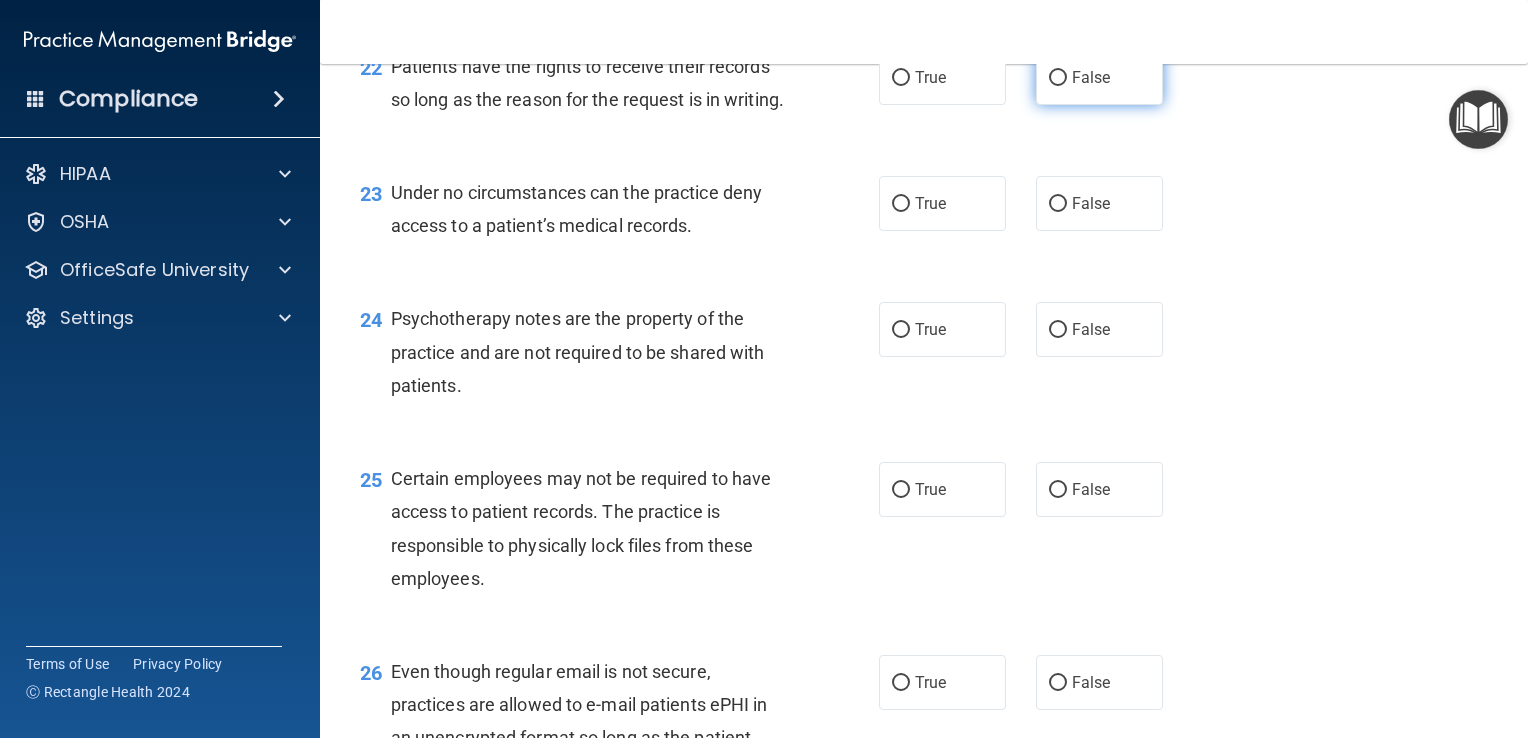 click on "False" at bounding box center (1099, 77) 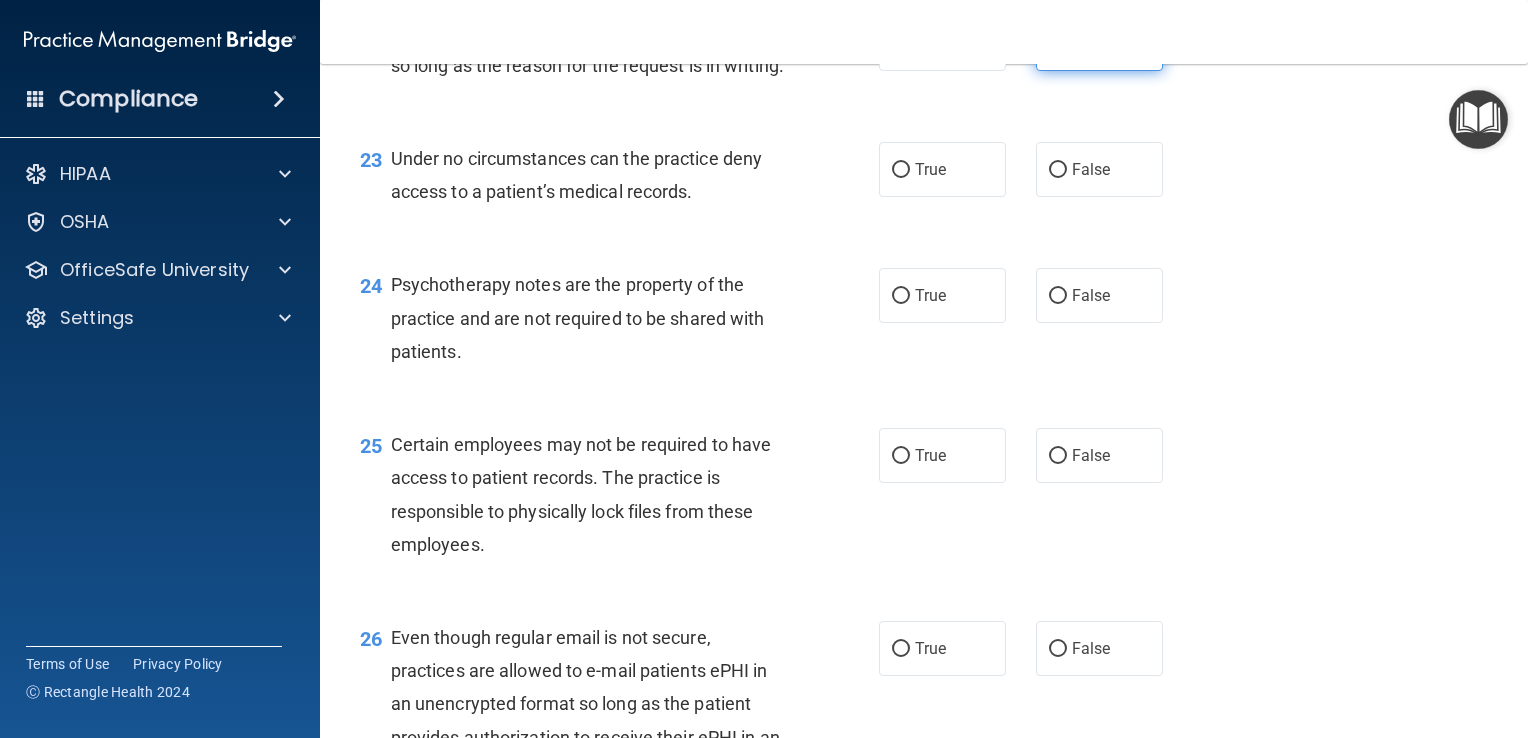 scroll, scrollTop: 4134, scrollLeft: 0, axis: vertical 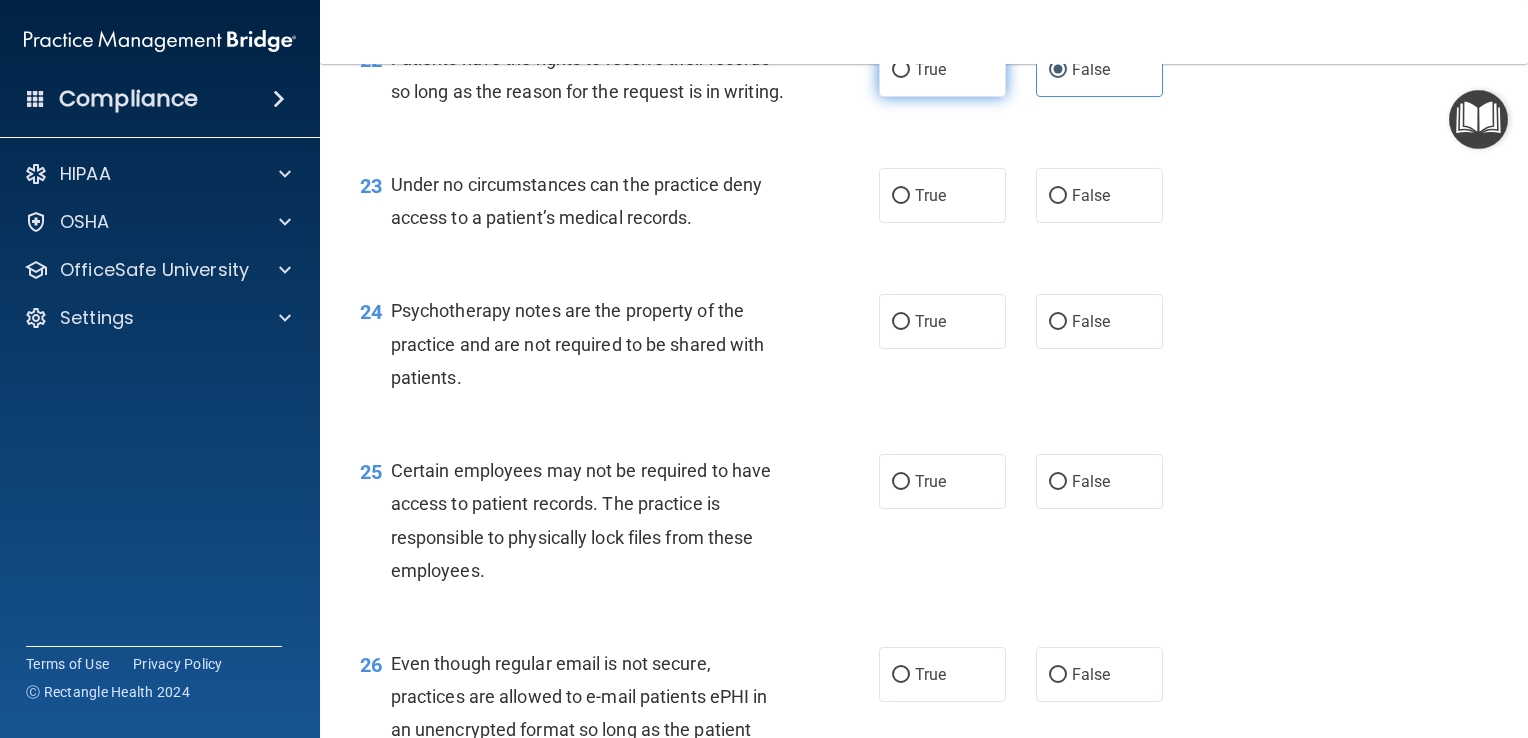 click on "True" at bounding box center (930, 69) 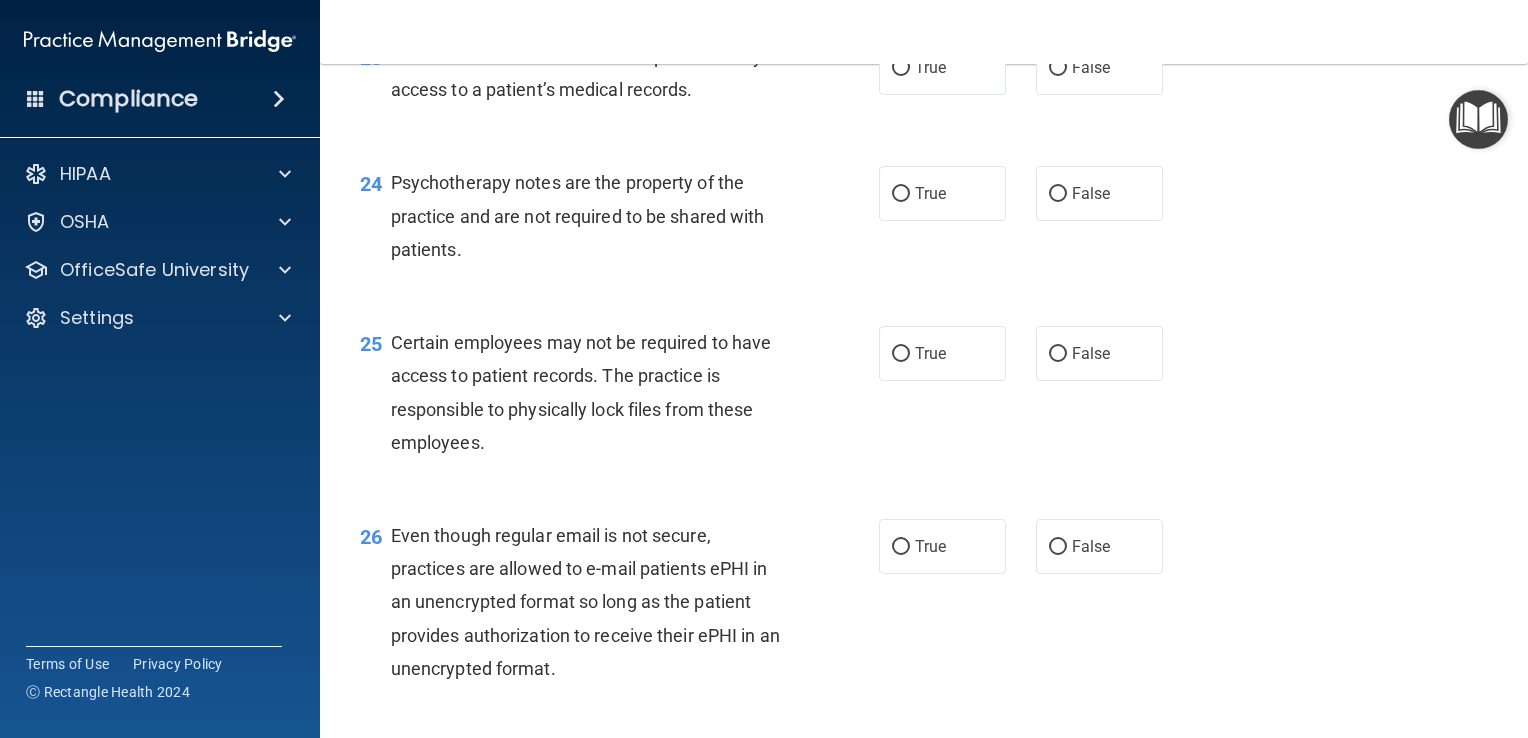 scroll, scrollTop: 4258, scrollLeft: 0, axis: vertical 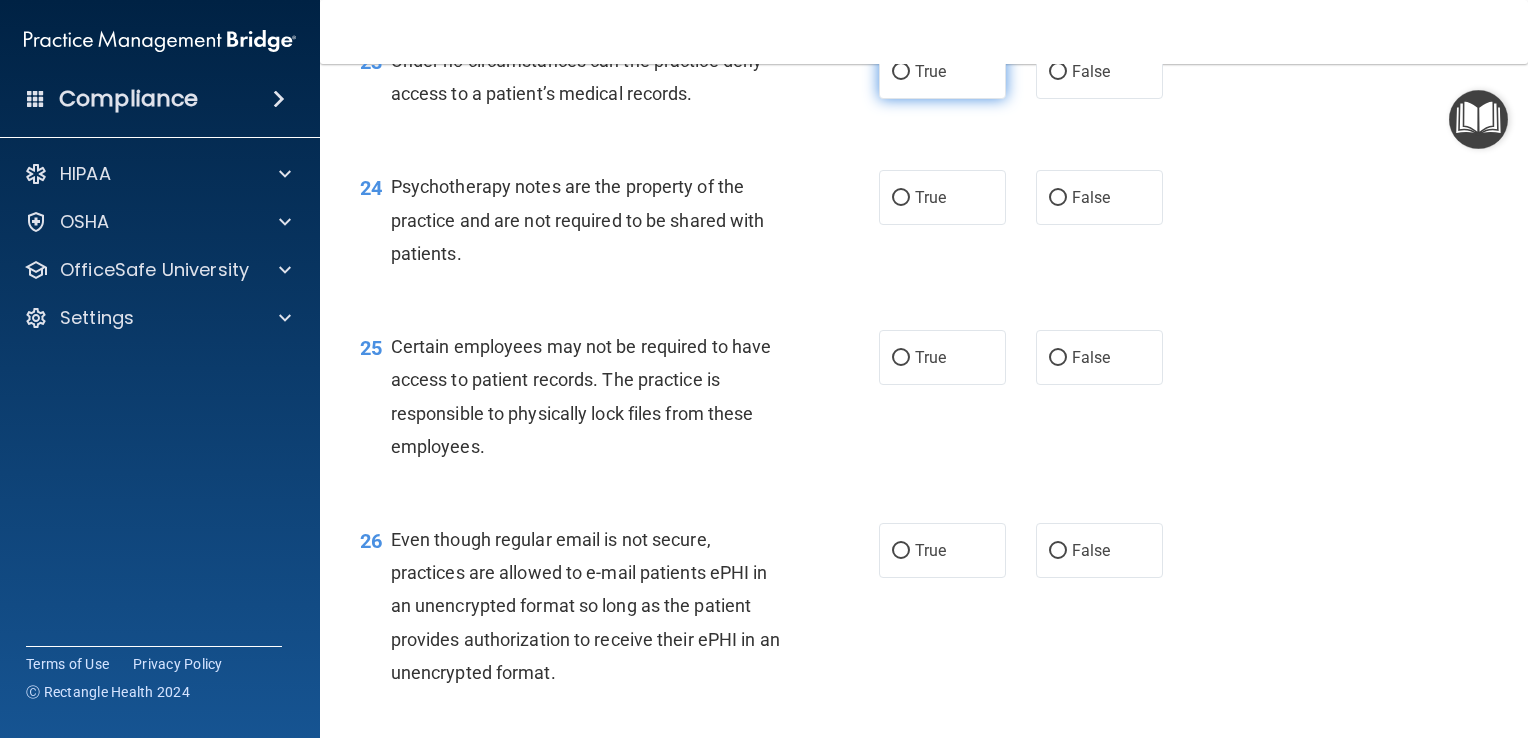 click on "True" at bounding box center [942, 71] 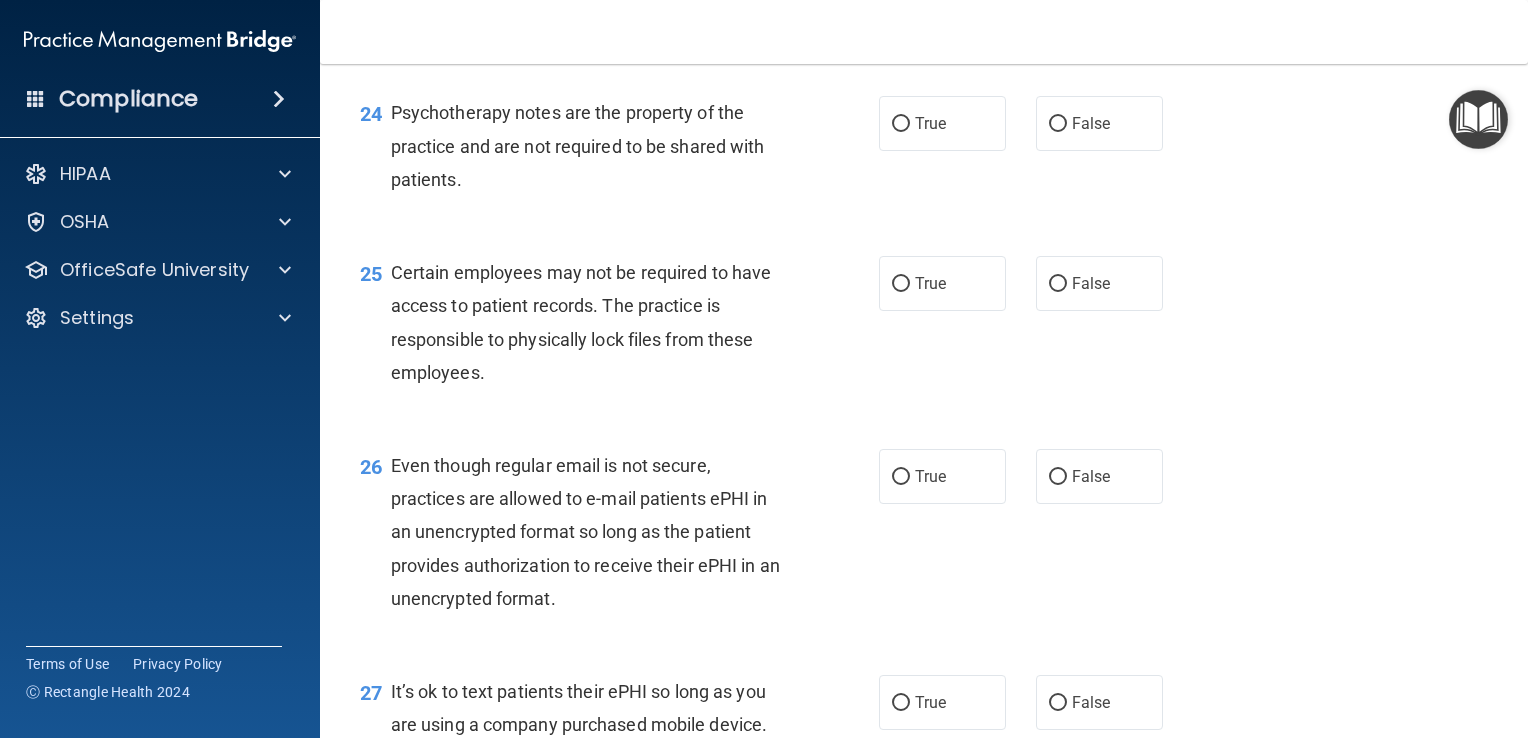 scroll, scrollTop: 4288, scrollLeft: 0, axis: vertical 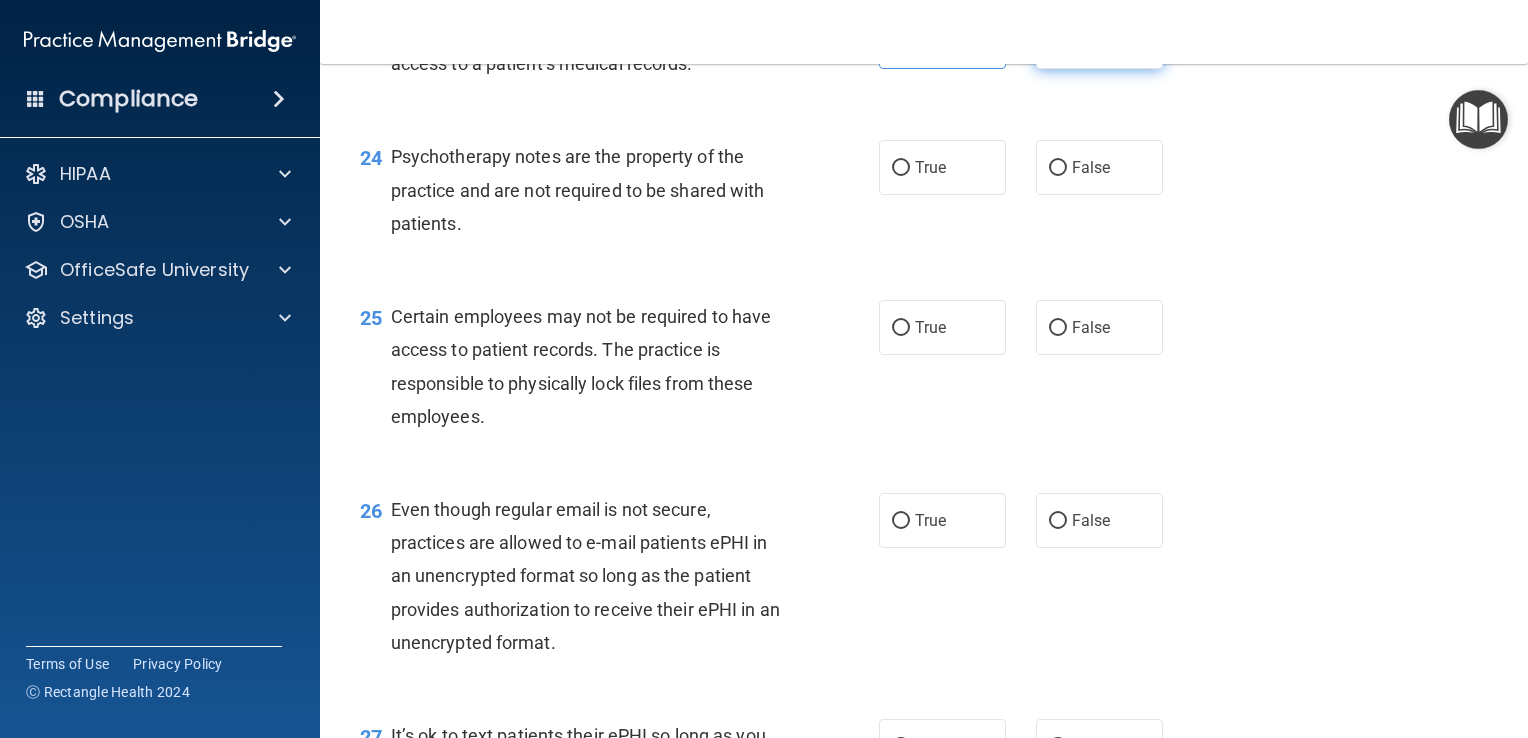 click on "False" at bounding box center [1099, 41] 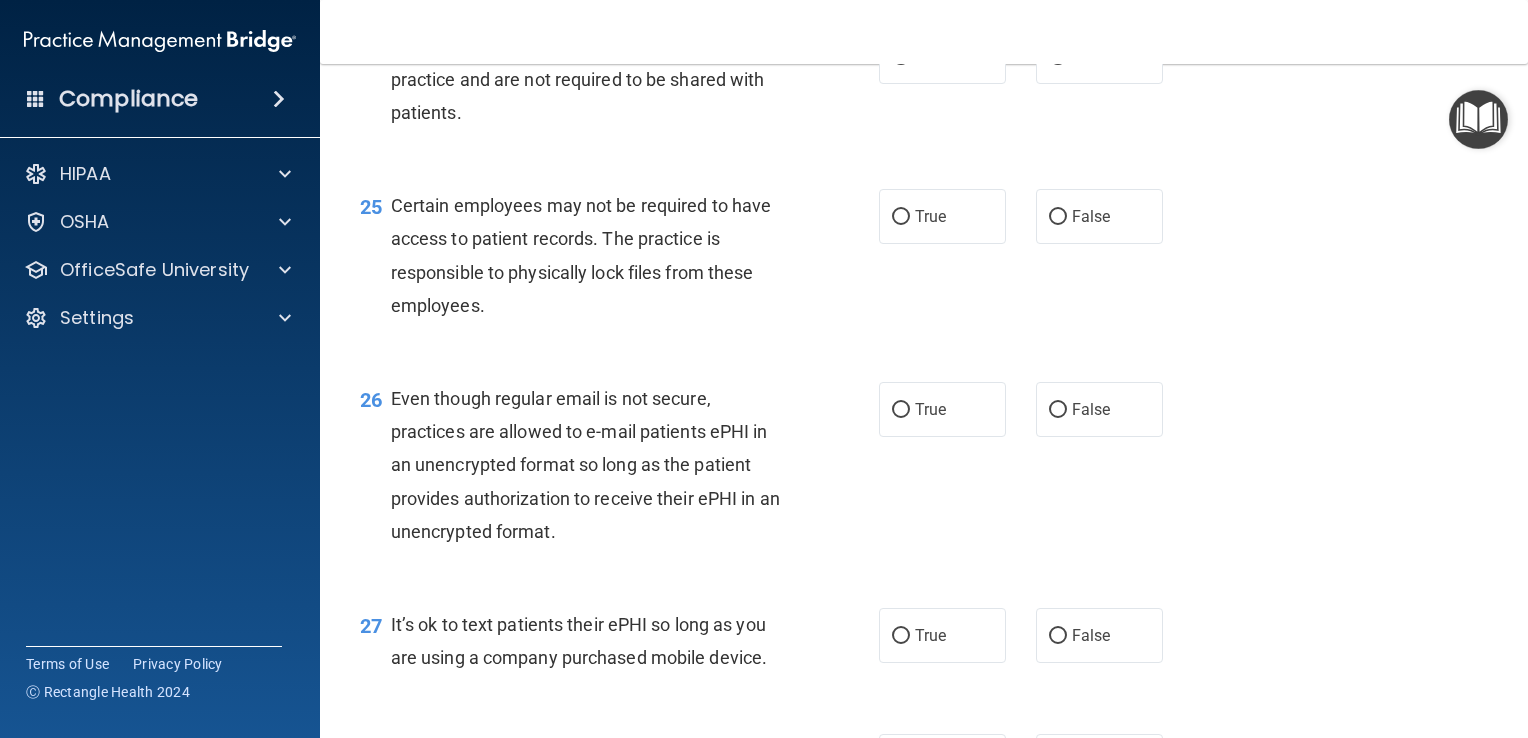 scroll, scrollTop: 4400, scrollLeft: 0, axis: vertical 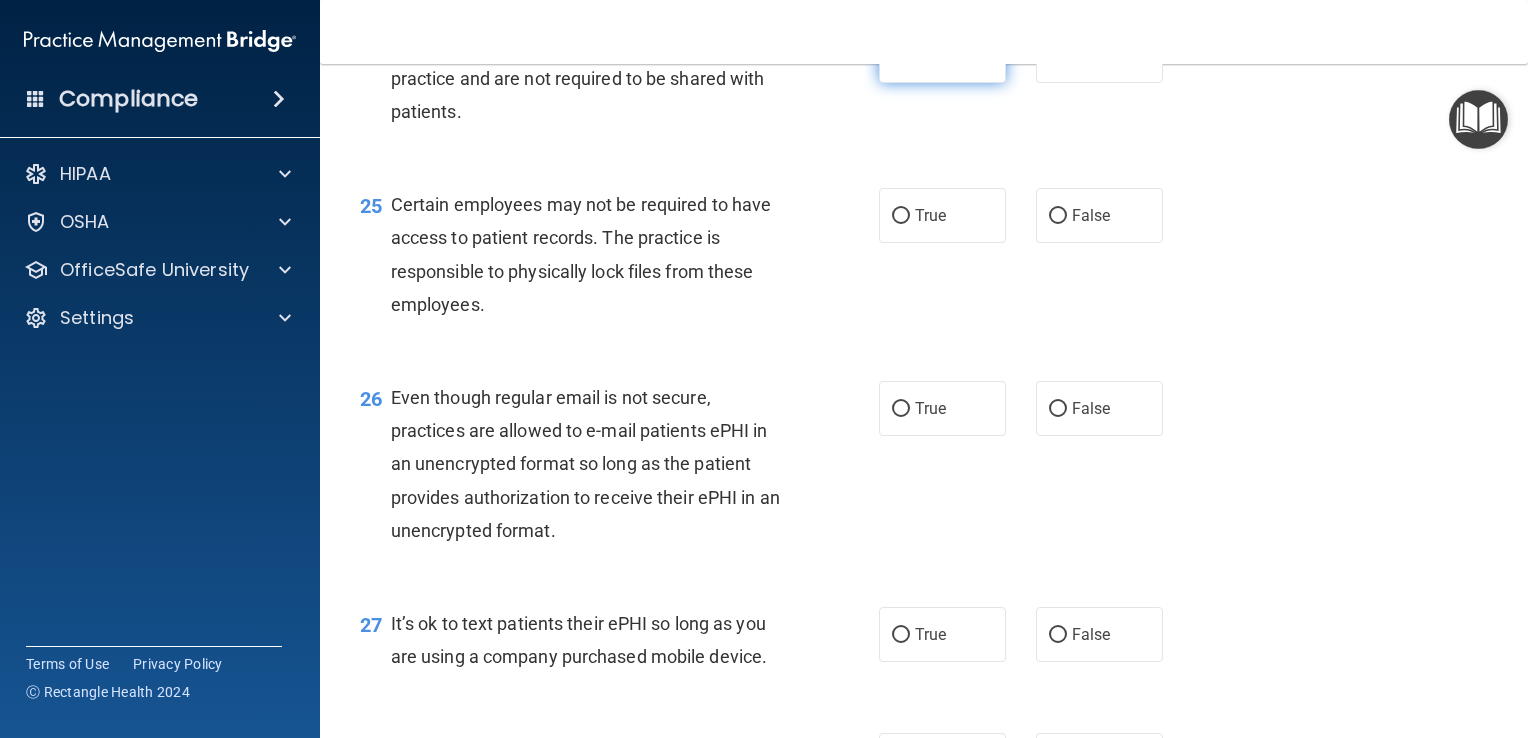 click on "True" at bounding box center (942, 55) 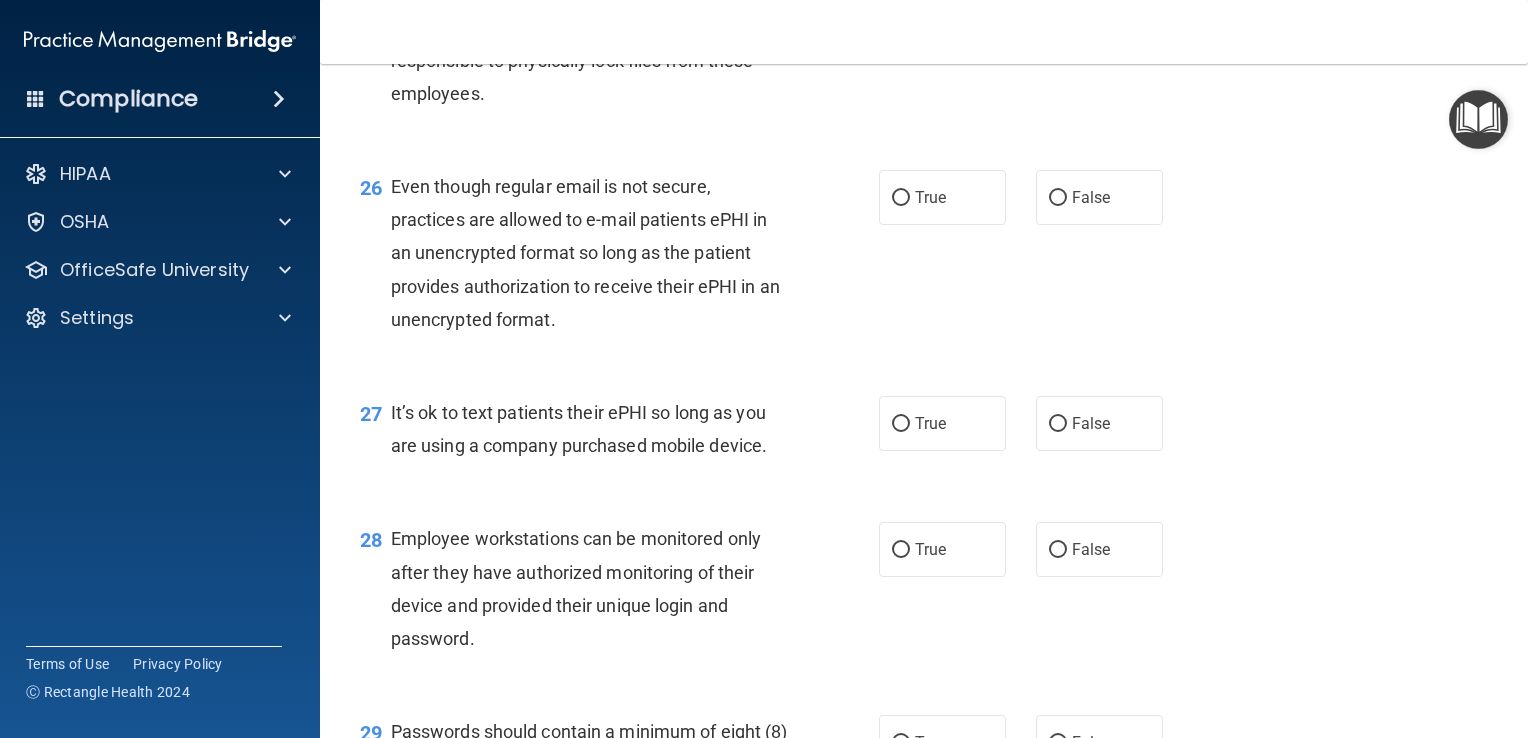 scroll, scrollTop: 4611, scrollLeft: 0, axis: vertical 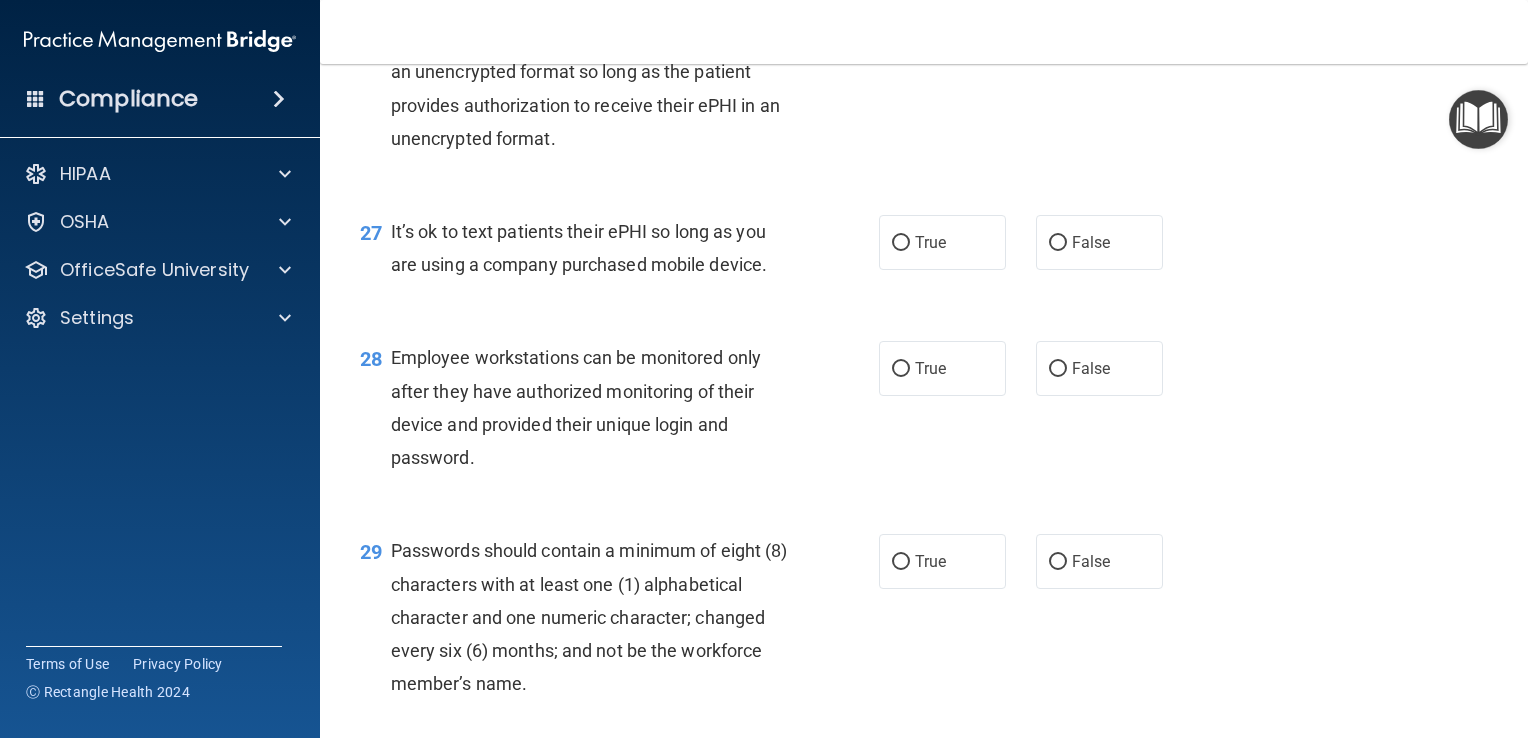 click on "True" at bounding box center [942, 16] 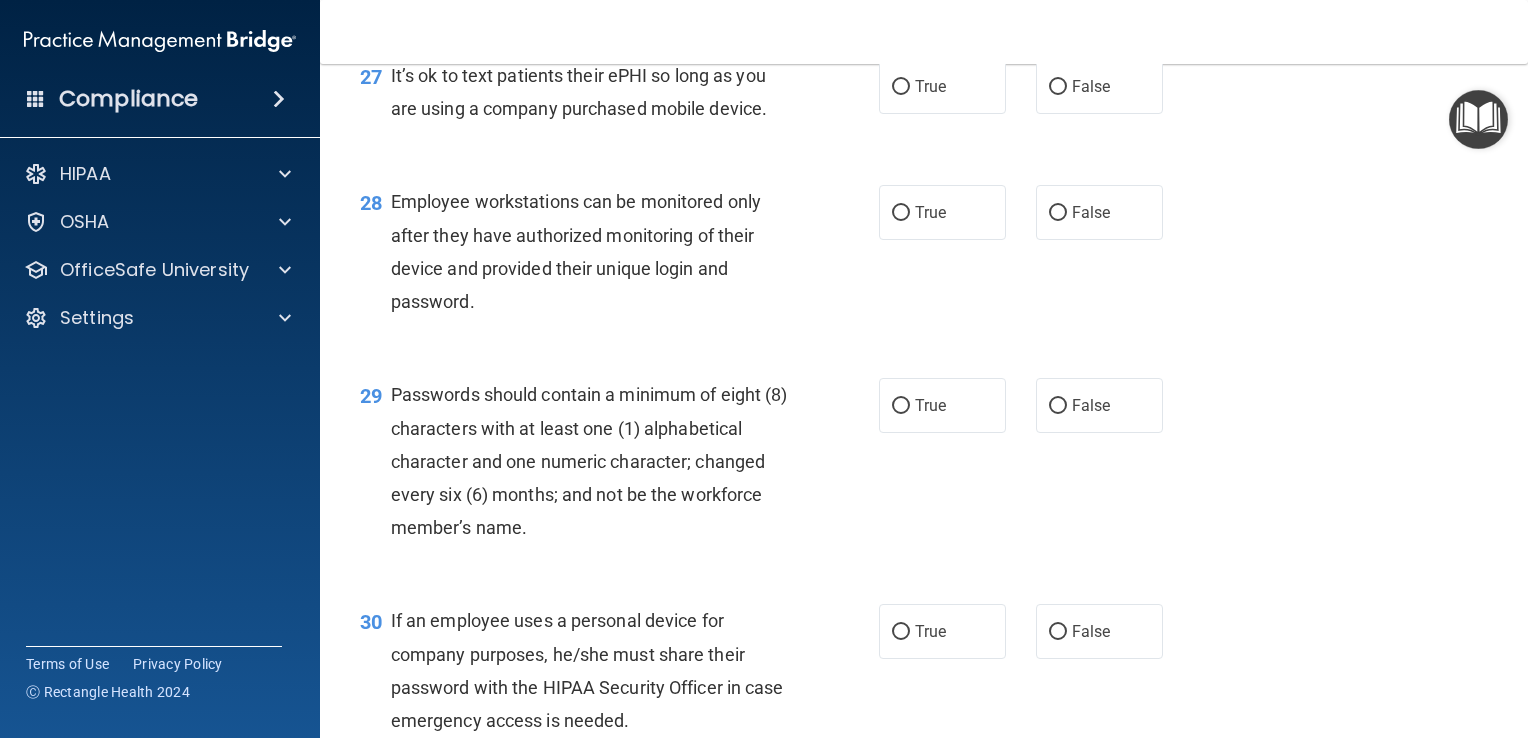scroll, scrollTop: 4950, scrollLeft: 0, axis: vertical 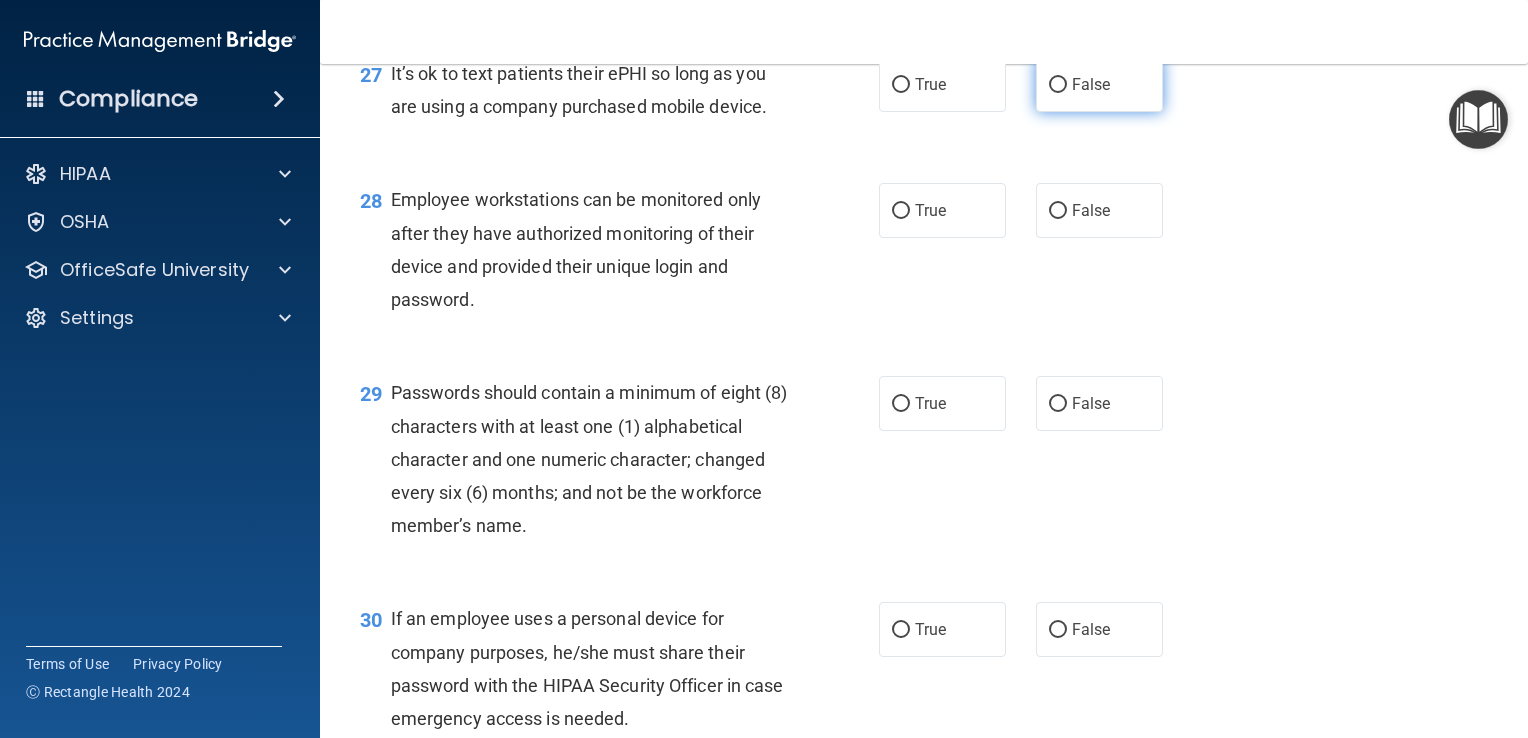 click on "False" at bounding box center (1099, 84) 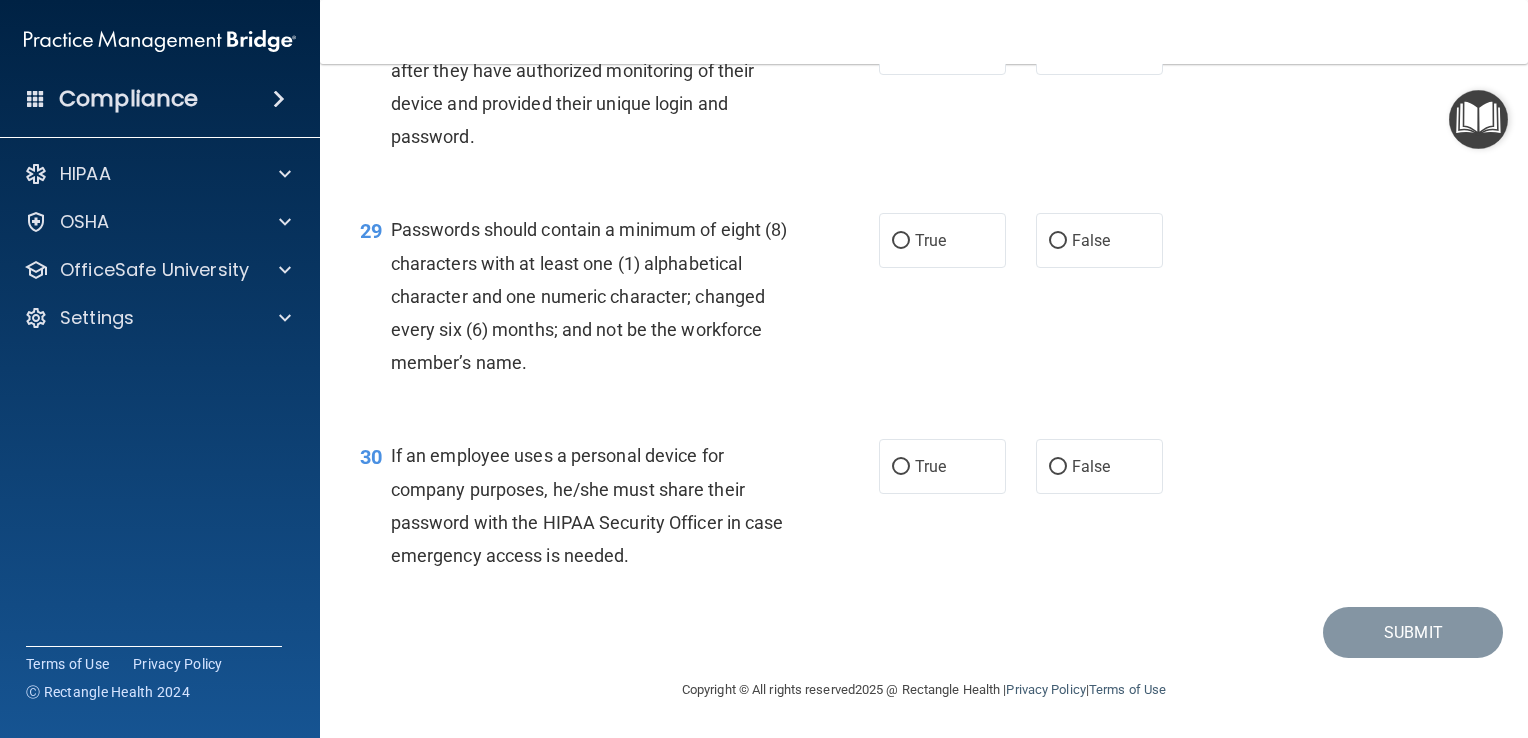scroll, scrollTop: 5142, scrollLeft: 0, axis: vertical 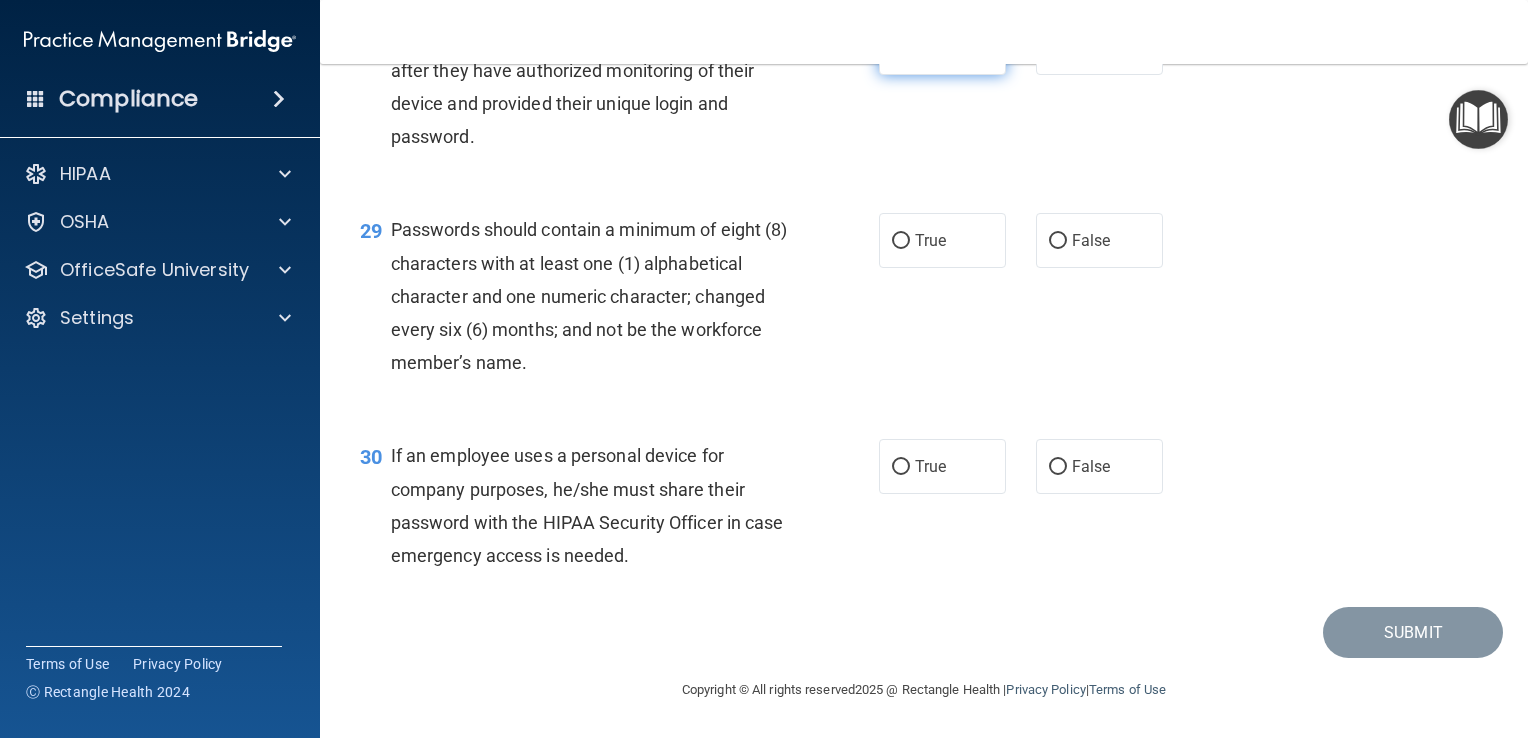 click on "True" at bounding box center [942, 47] 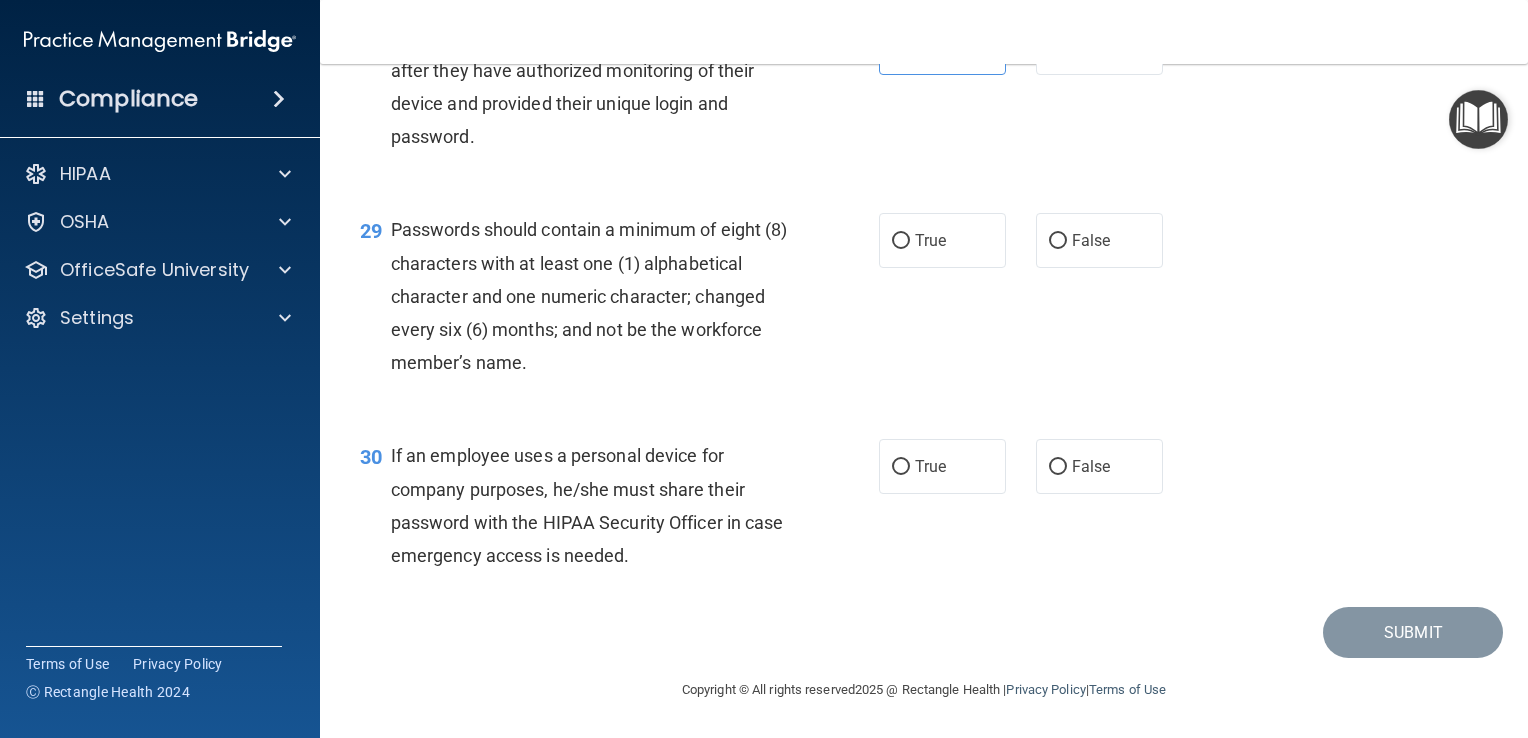 scroll, scrollTop: 5212, scrollLeft: 0, axis: vertical 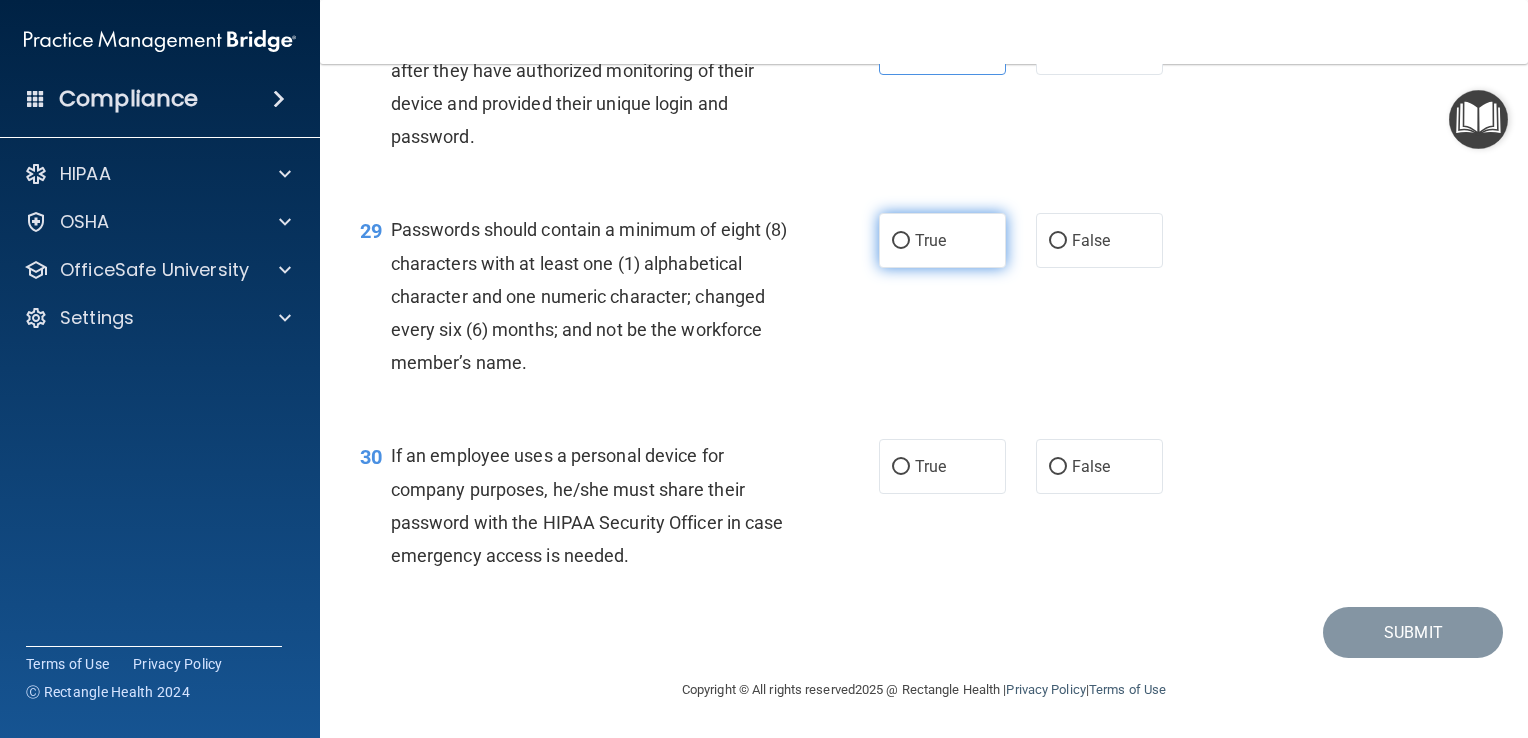 click on "True" at bounding box center (930, 240) 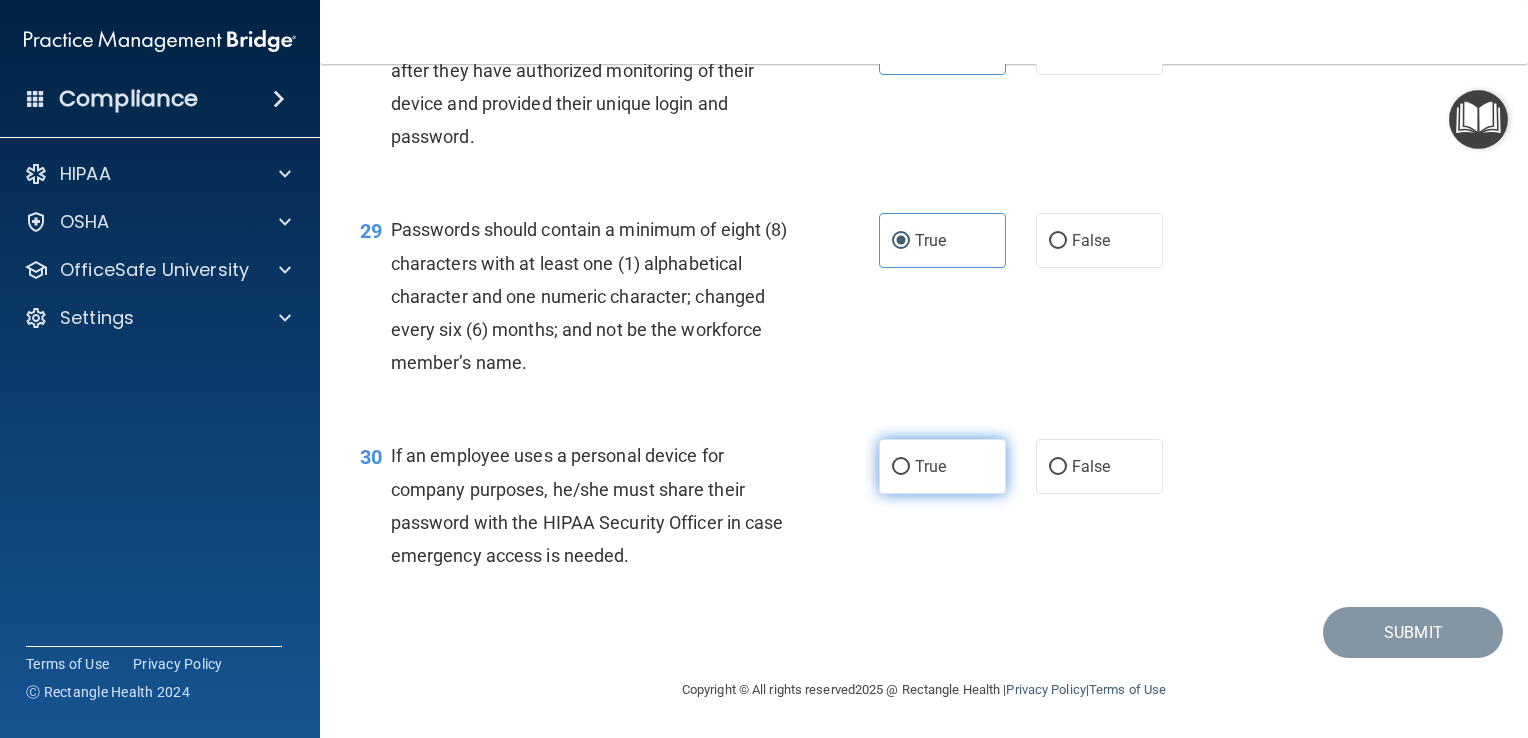 click on "True" at bounding box center [942, 466] 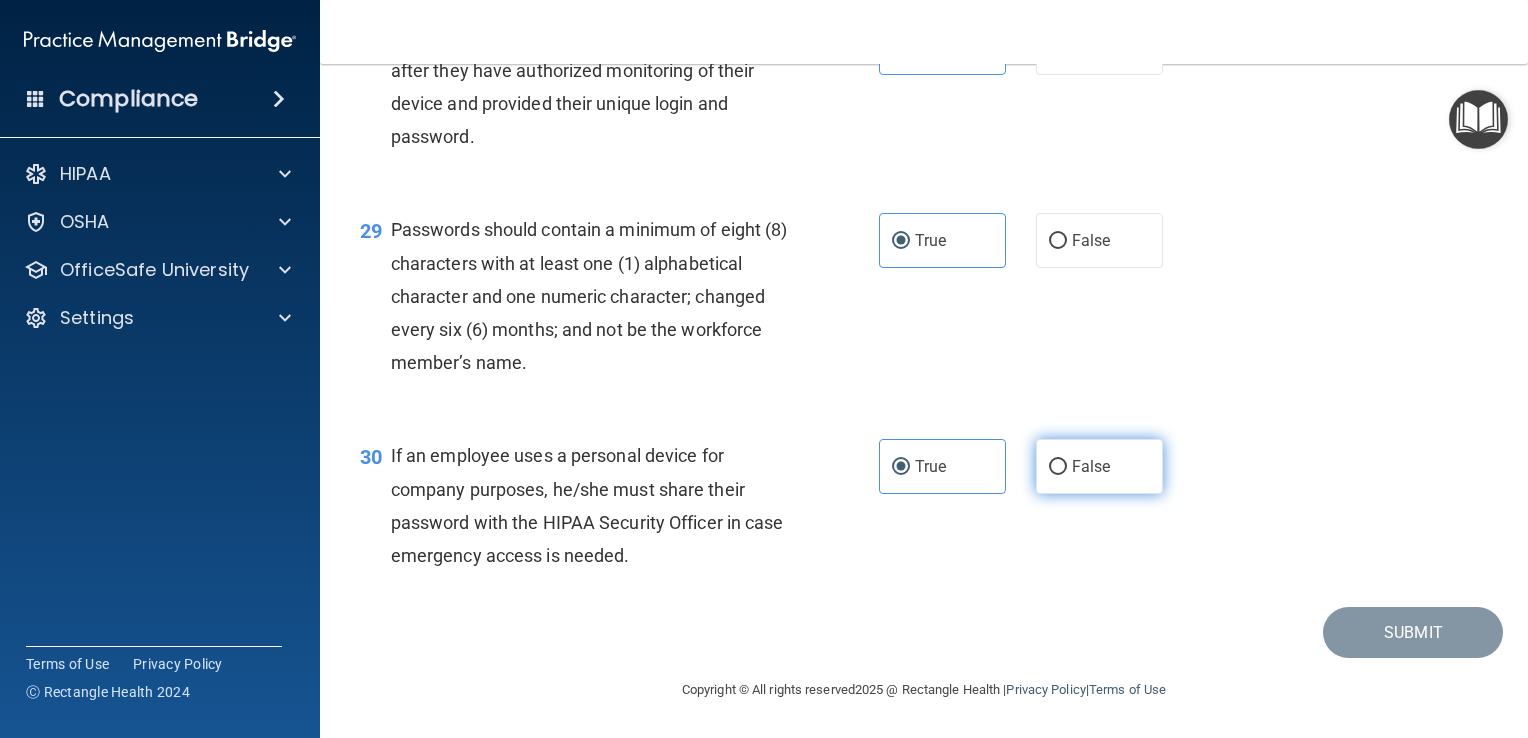click on "False" at bounding box center [1099, 466] 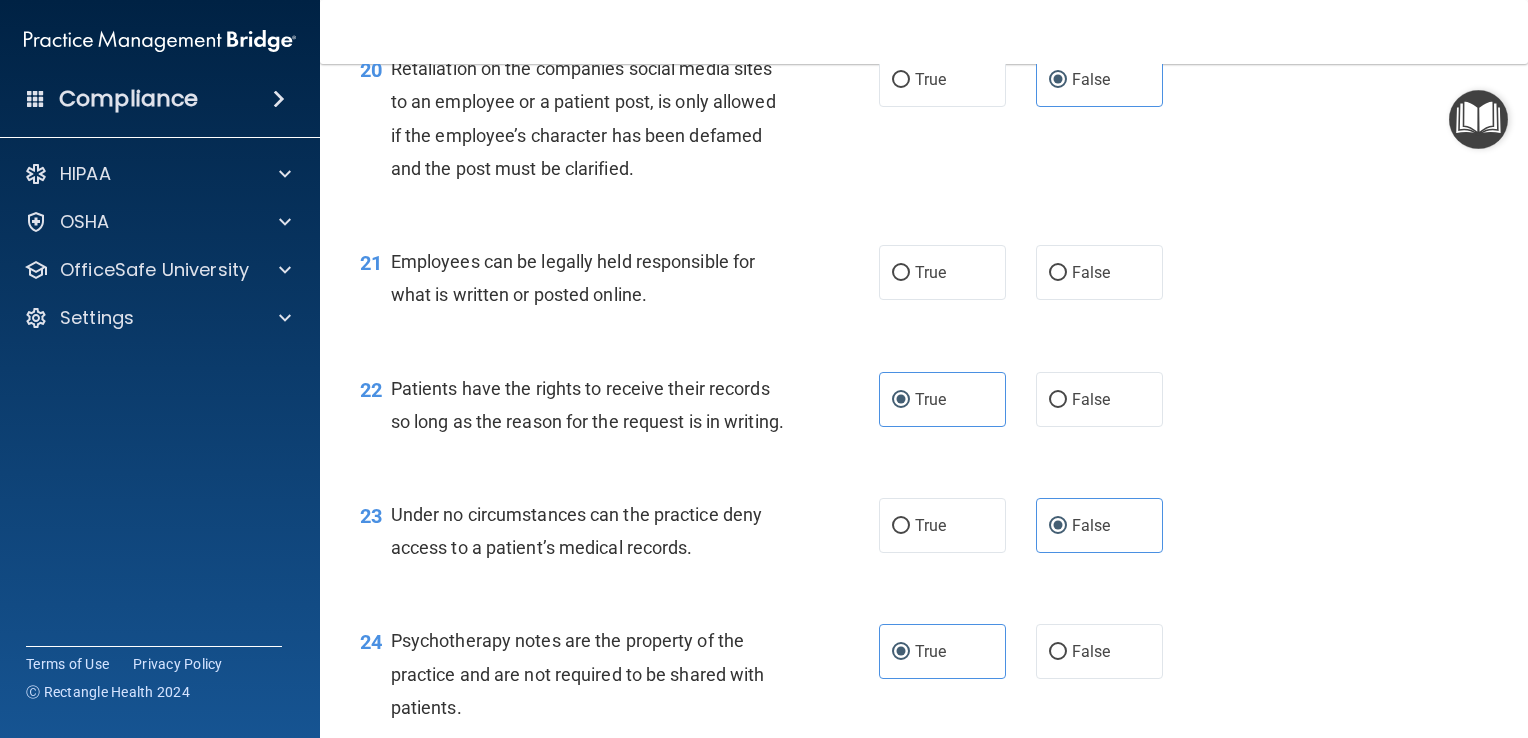 scroll, scrollTop: 3804, scrollLeft: 0, axis: vertical 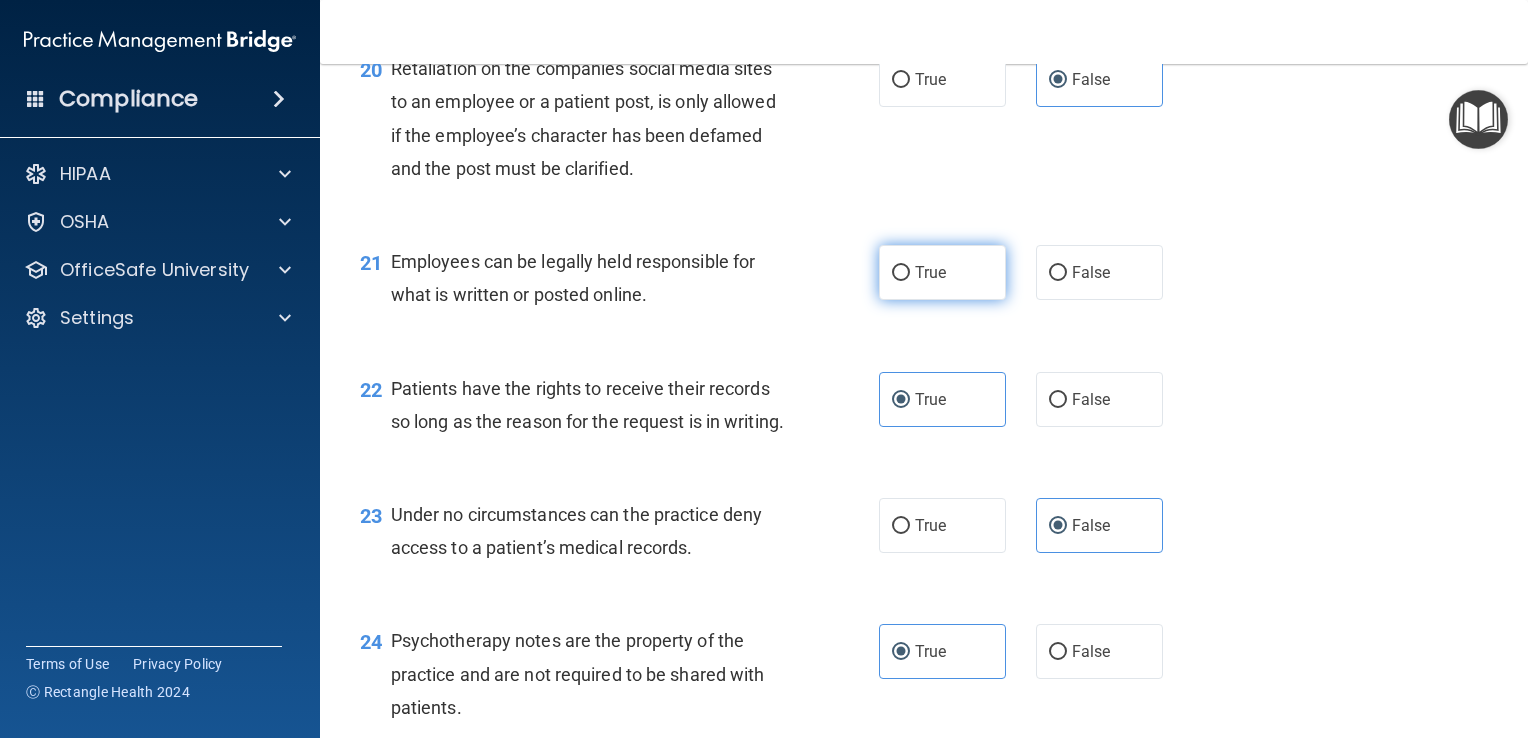 click on "True" at bounding box center [942, 272] 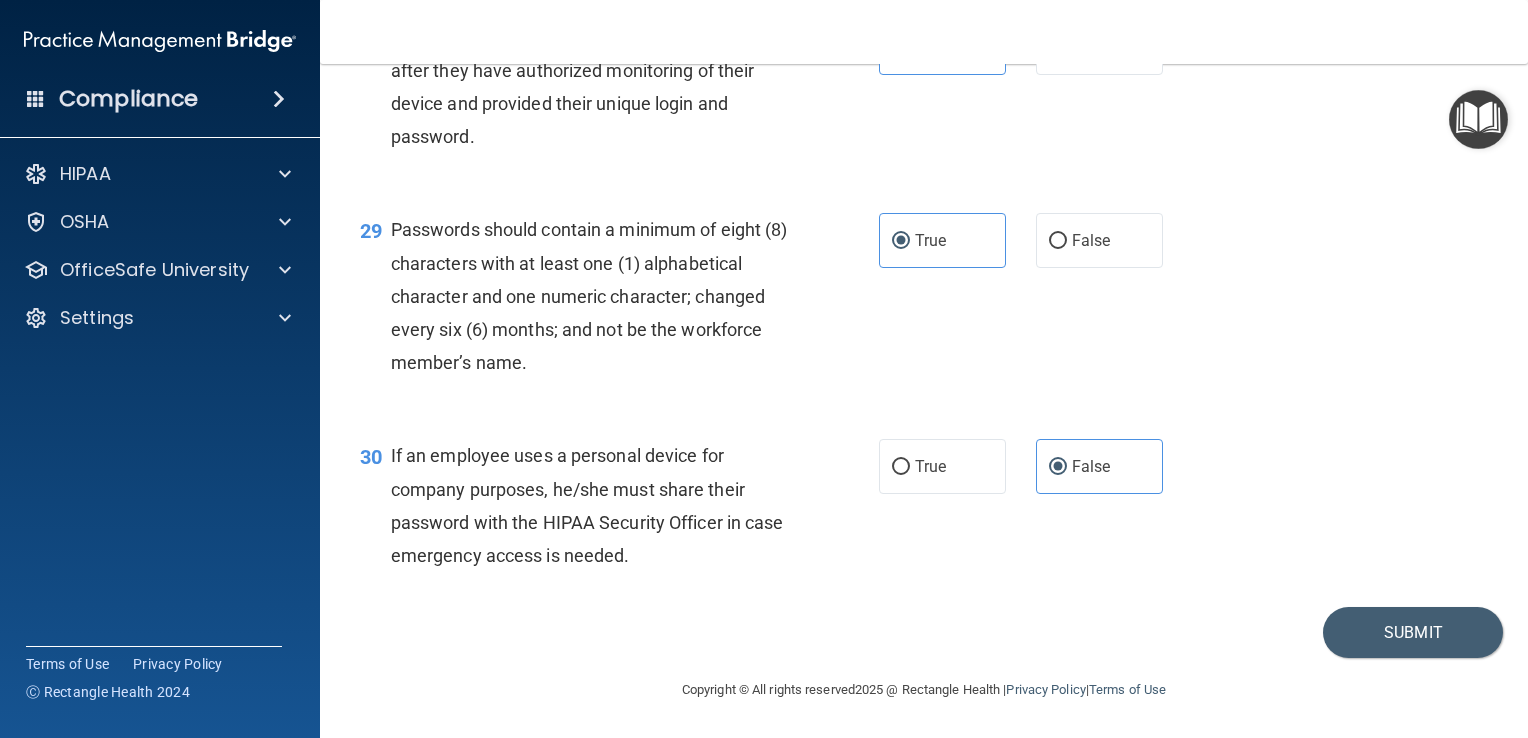 scroll, scrollTop: 5212, scrollLeft: 0, axis: vertical 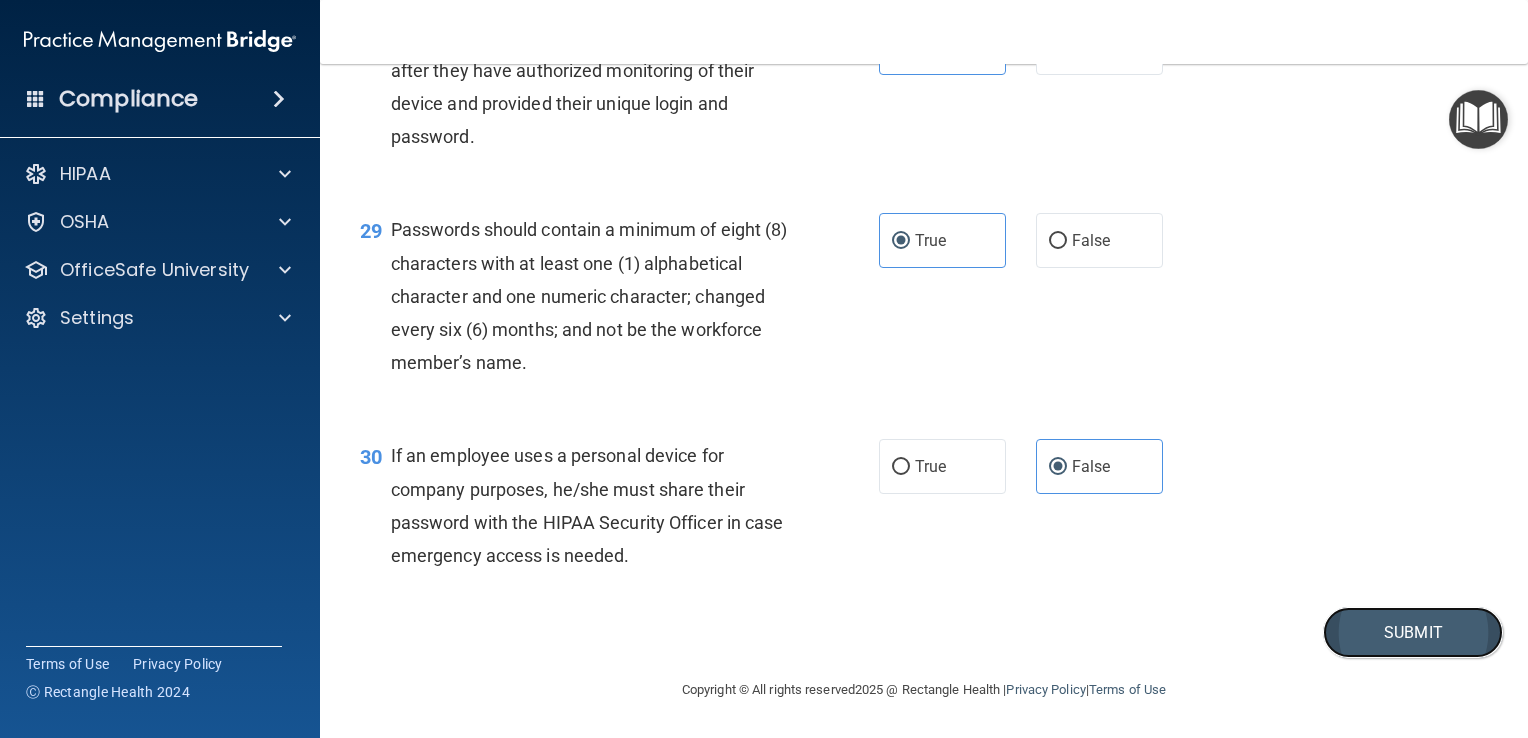 click on "Submit" at bounding box center (1413, 632) 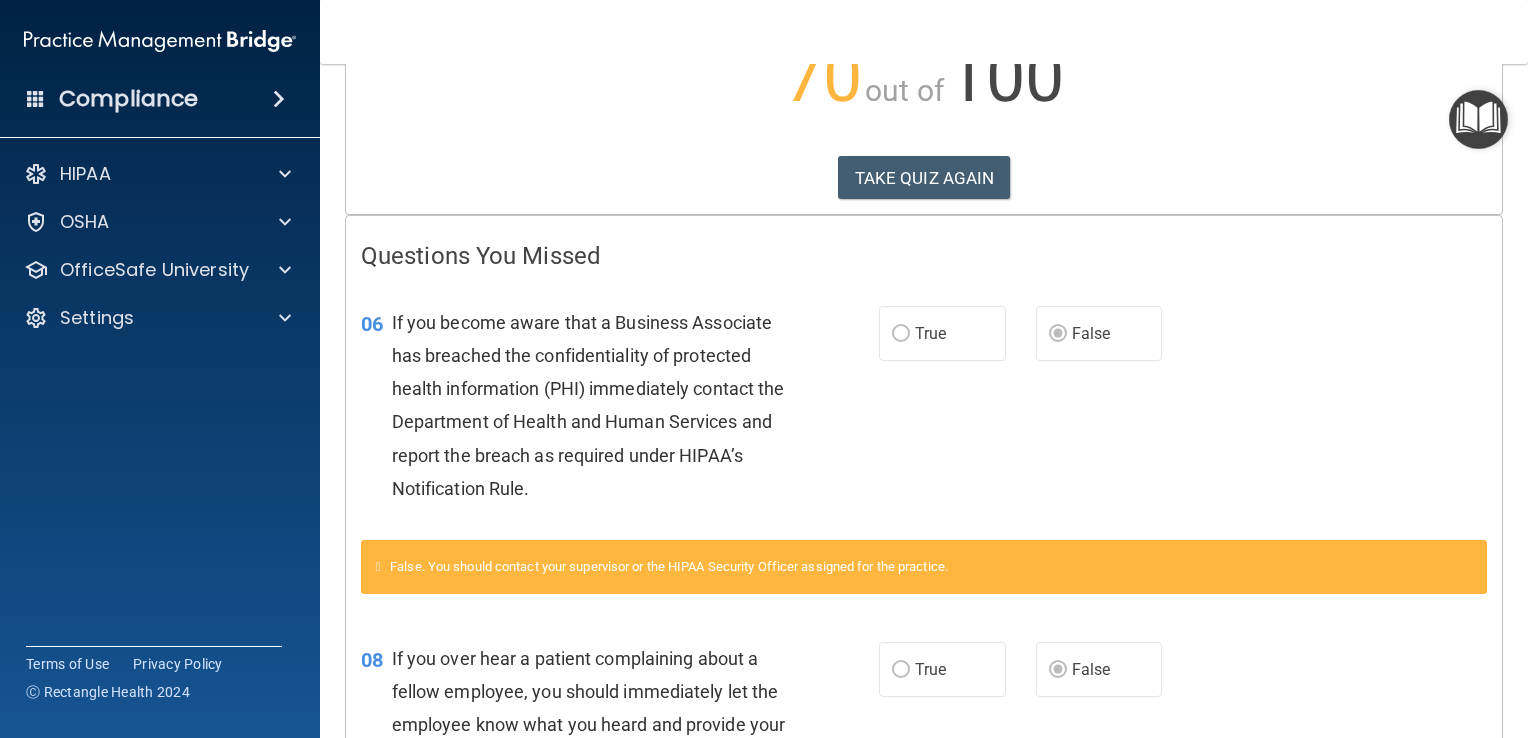 scroll, scrollTop: 622, scrollLeft: 0, axis: vertical 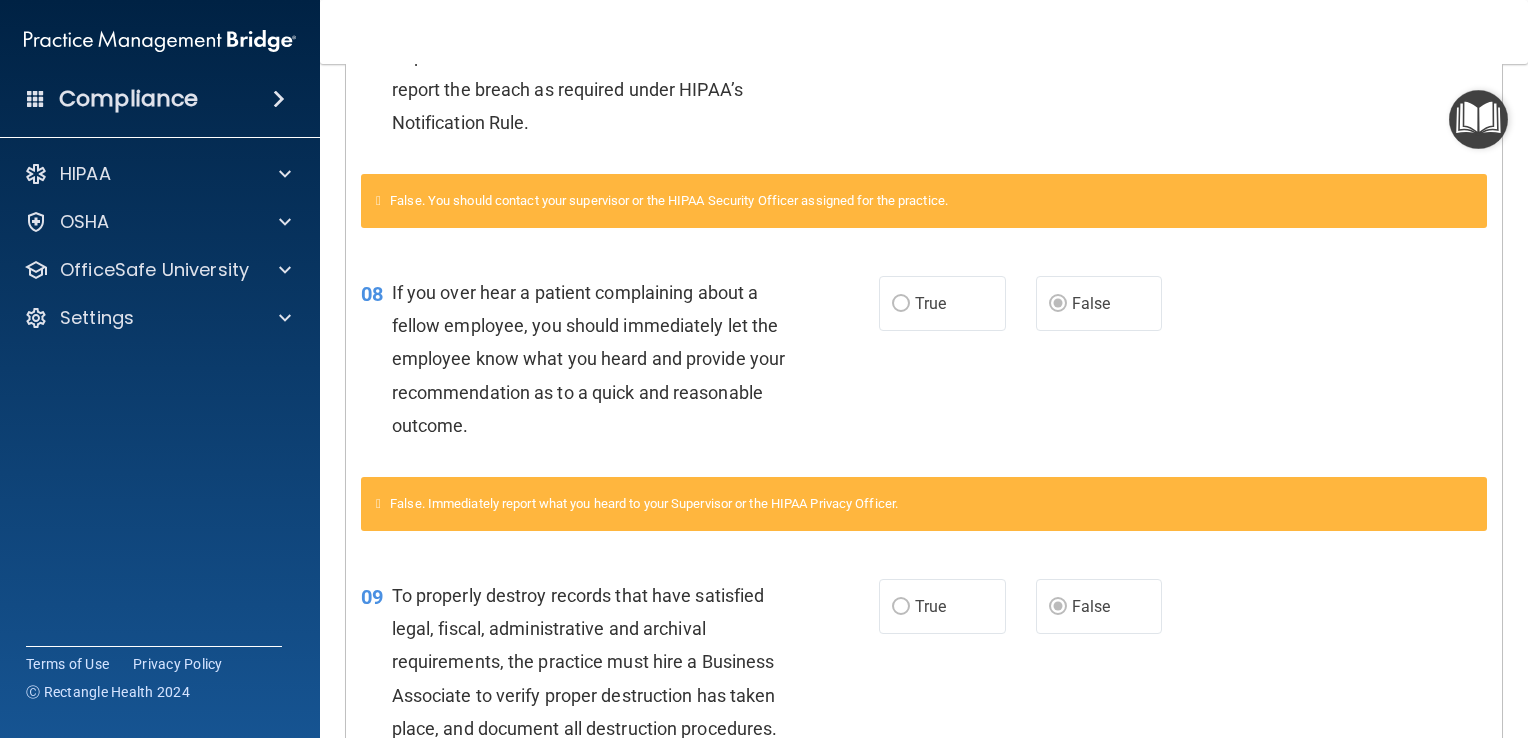 click on "09       To properly destroy records that have satisfied legal, fiscal, administrative and archival requirements, the practice must hire a Business Associate to verify proper destruction has taken place, and document all destruction procedures.                  True           False" at bounding box center (924, 667) 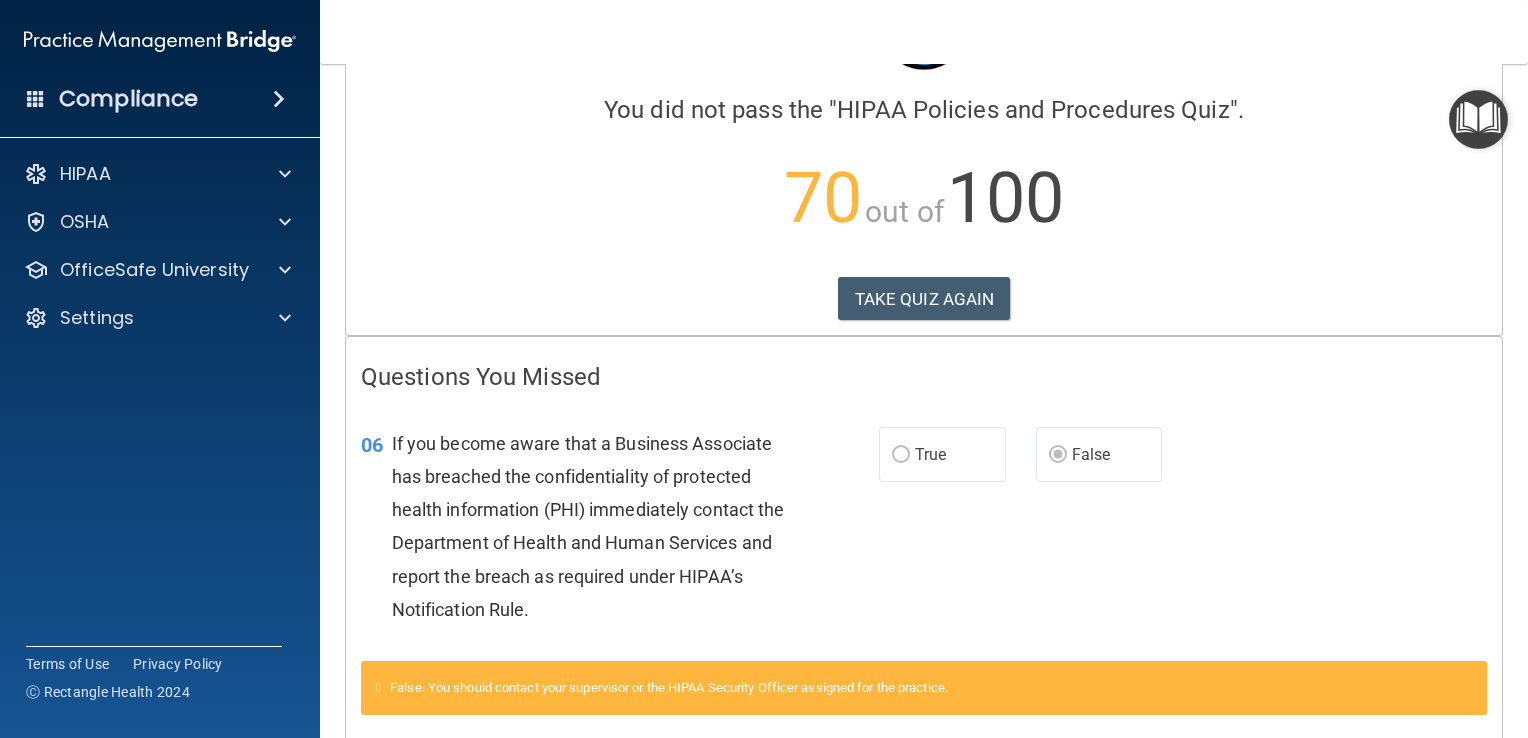 scroll, scrollTop: 0, scrollLeft: 0, axis: both 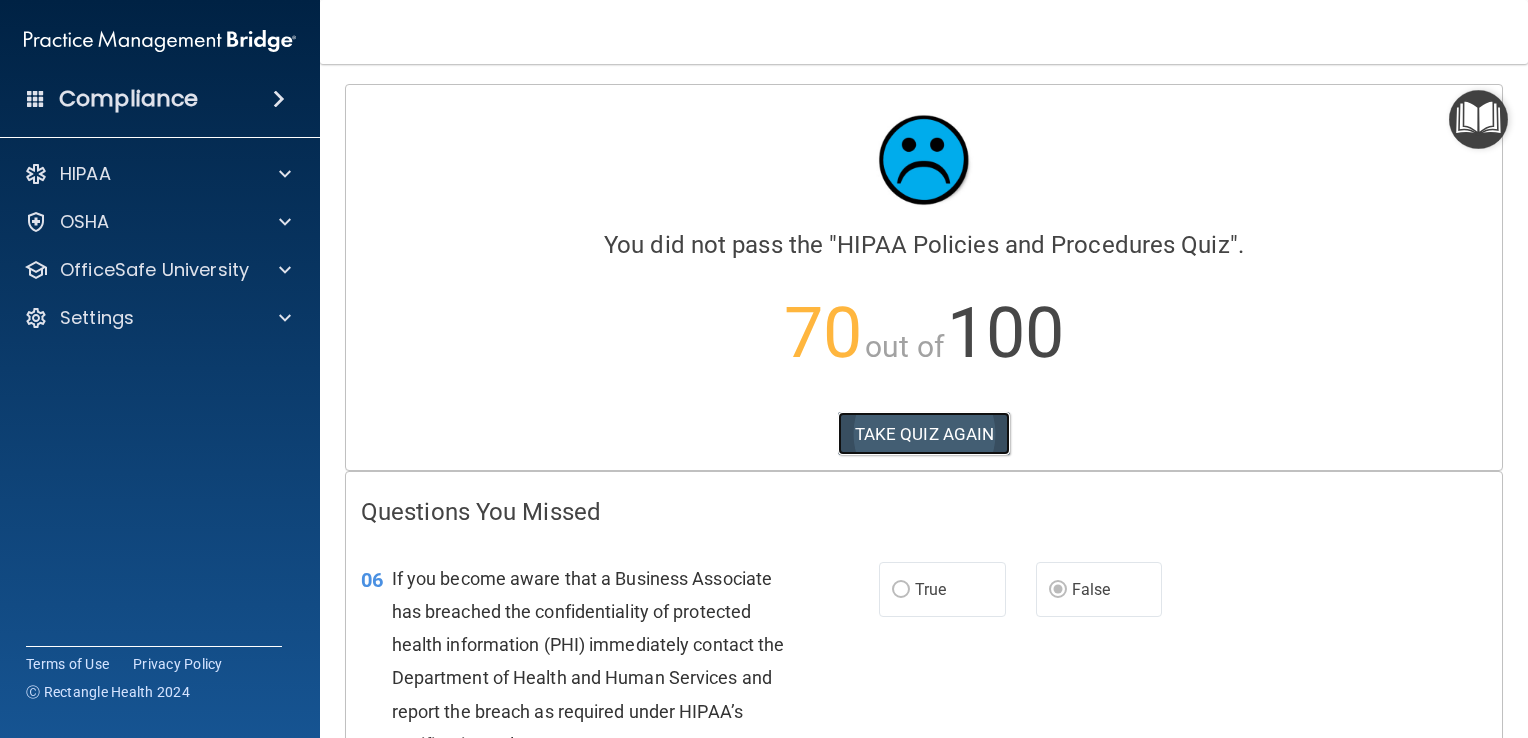 click on "TAKE QUIZ AGAIN" at bounding box center (924, 434) 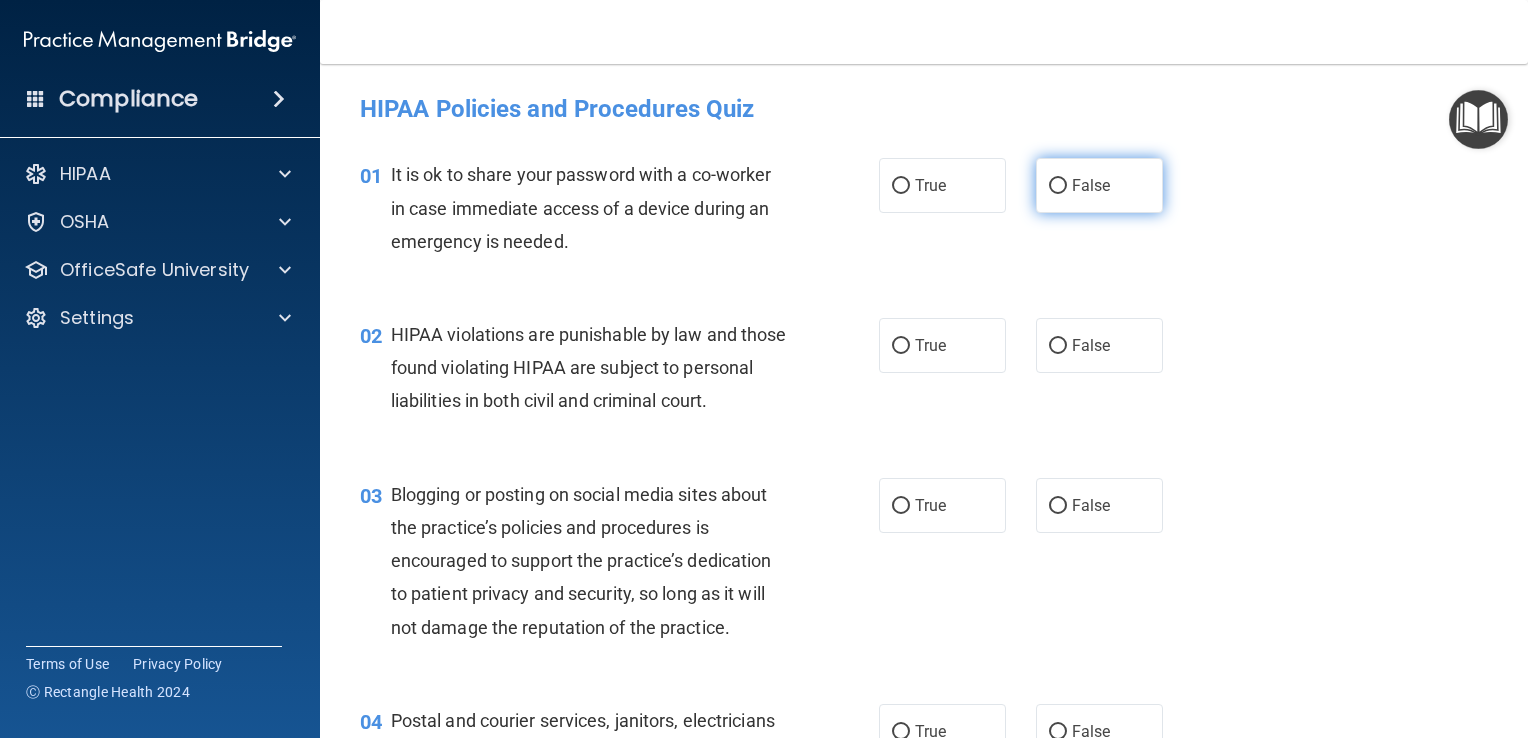 click on "False" at bounding box center [1091, 185] 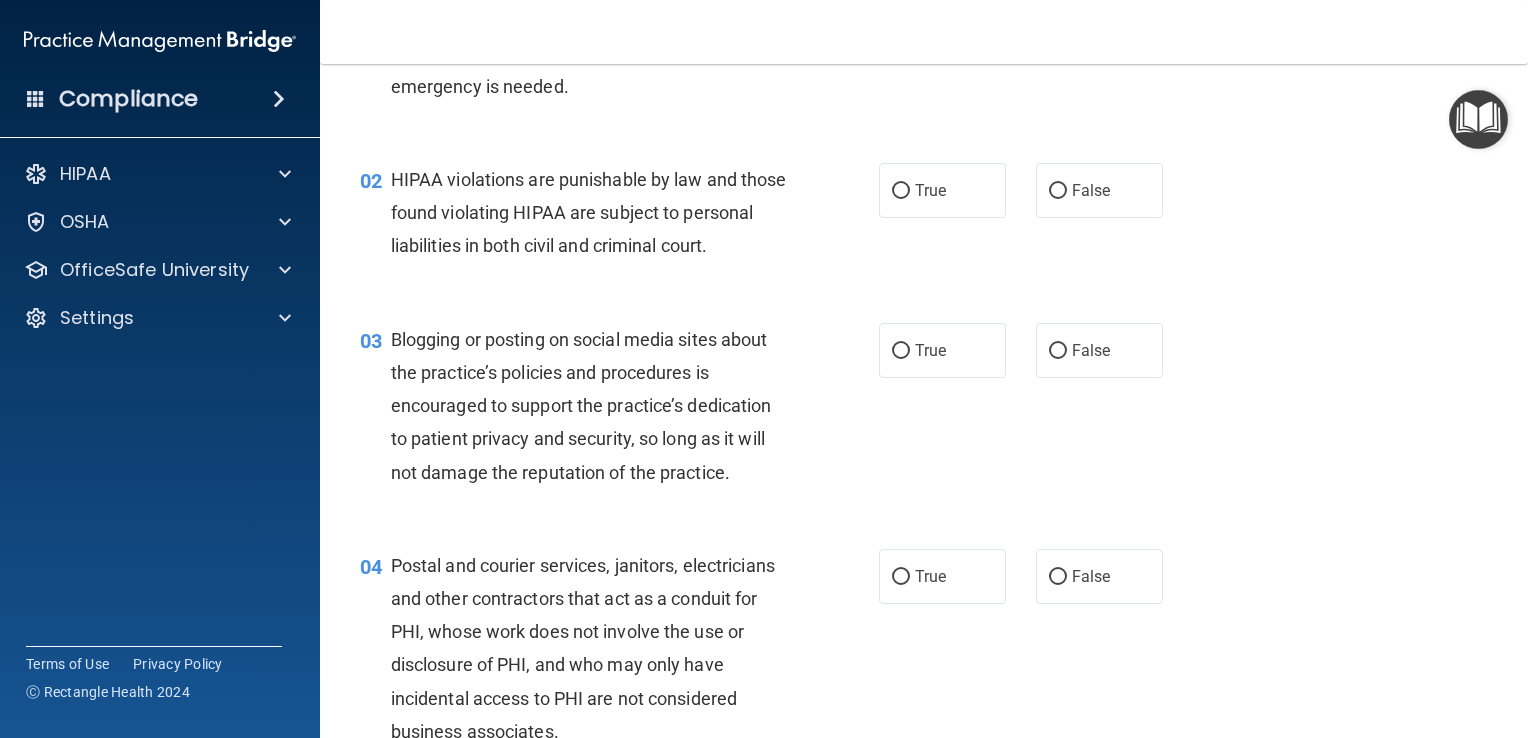 scroll, scrollTop: 154, scrollLeft: 0, axis: vertical 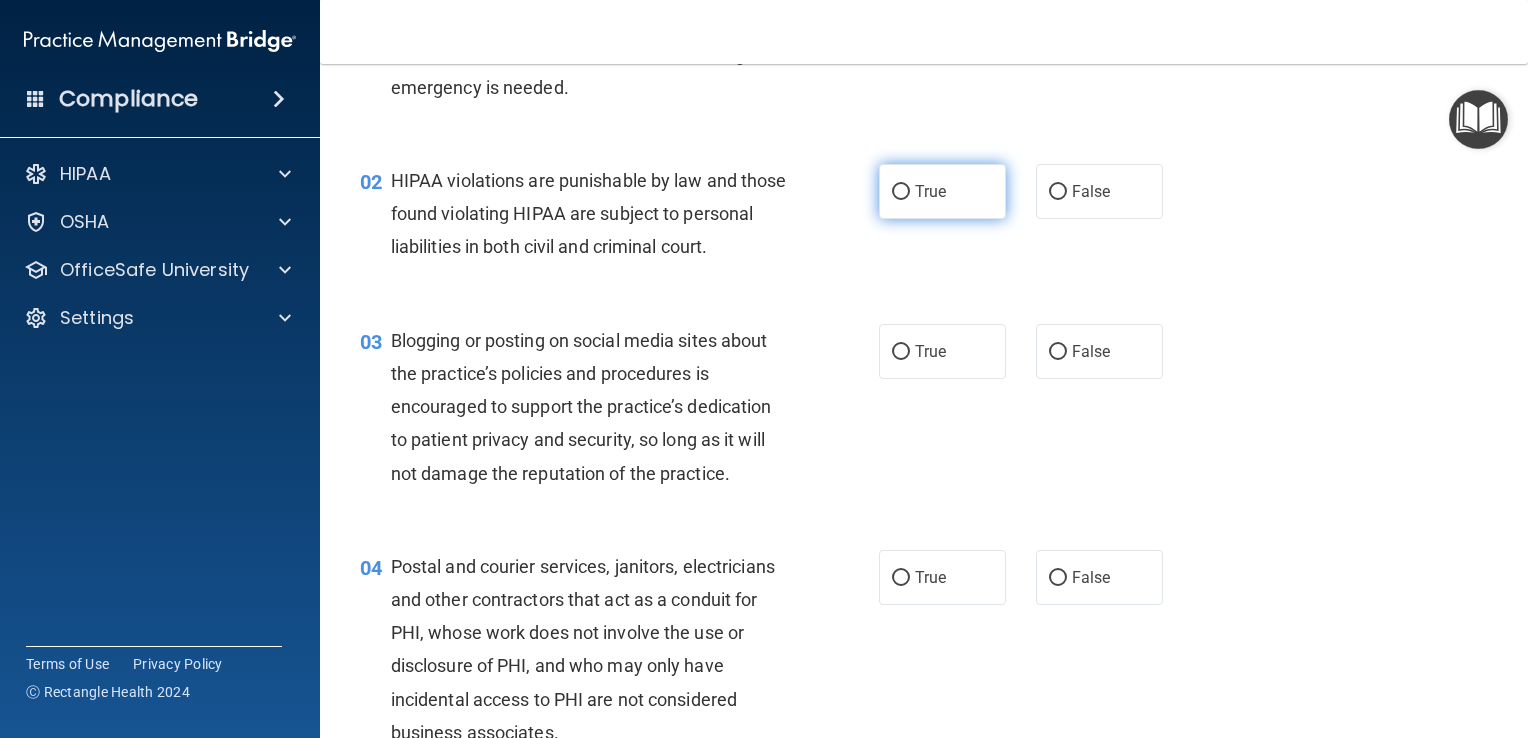 click on "True" at bounding box center (942, 191) 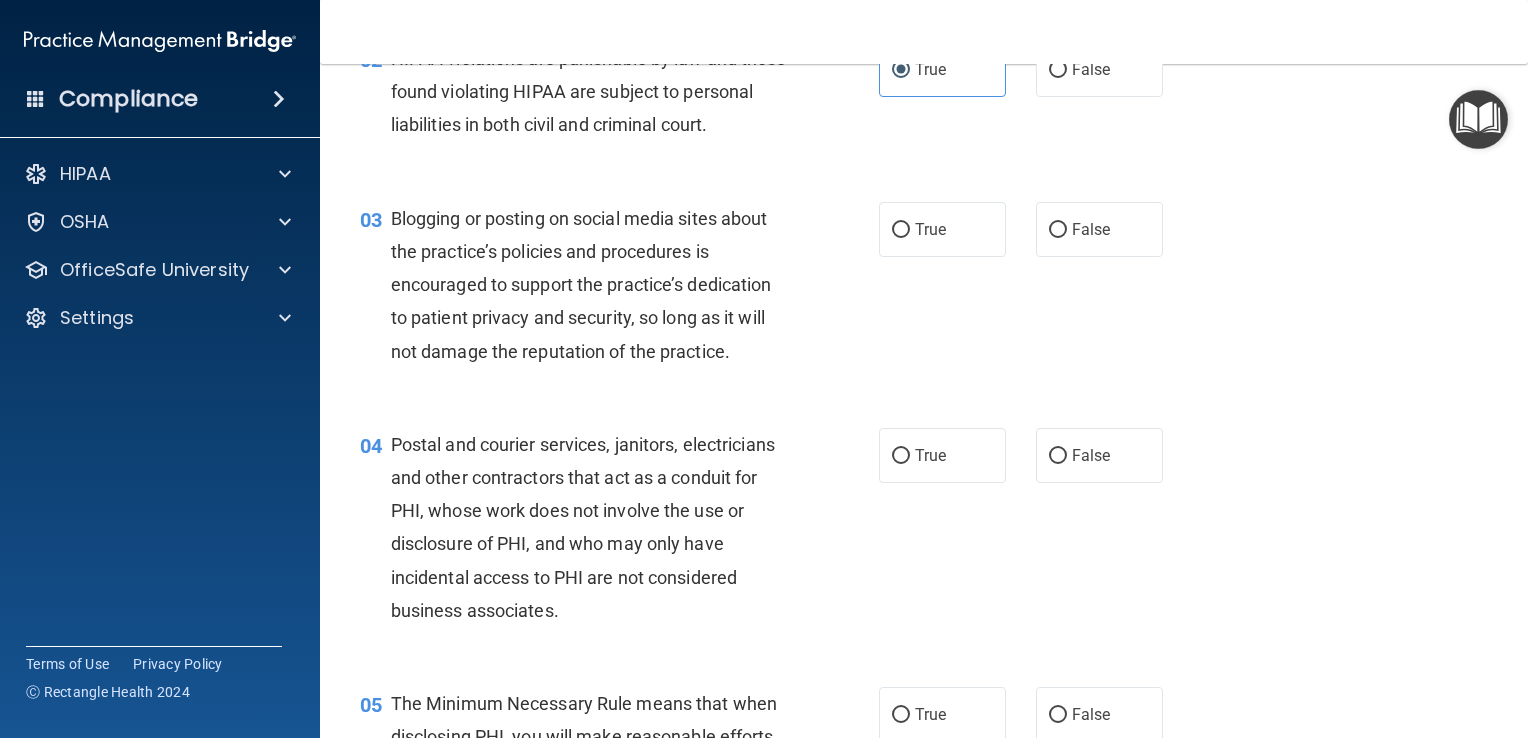 scroll, scrollTop: 319, scrollLeft: 0, axis: vertical 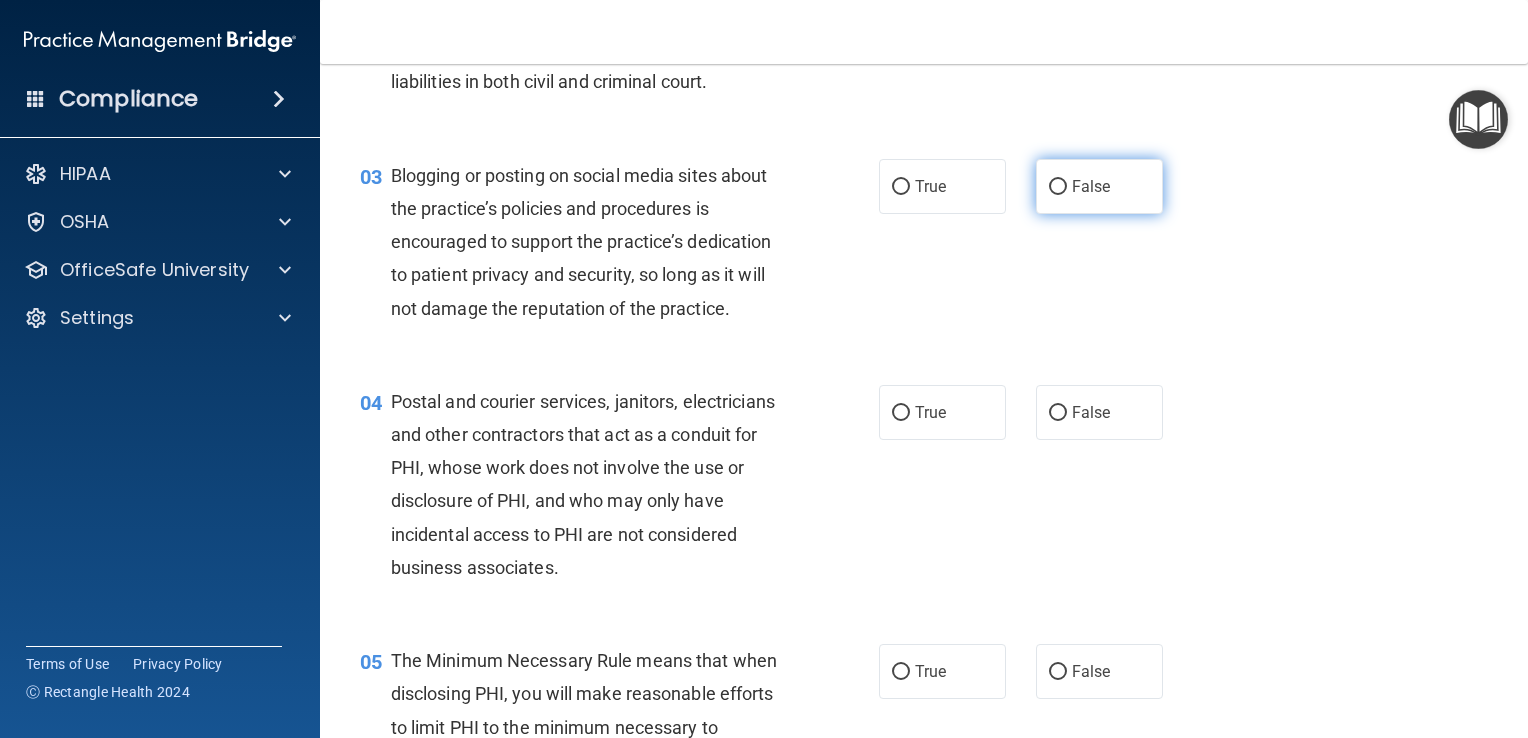 click on "False" at bounding box center [1058, 187] 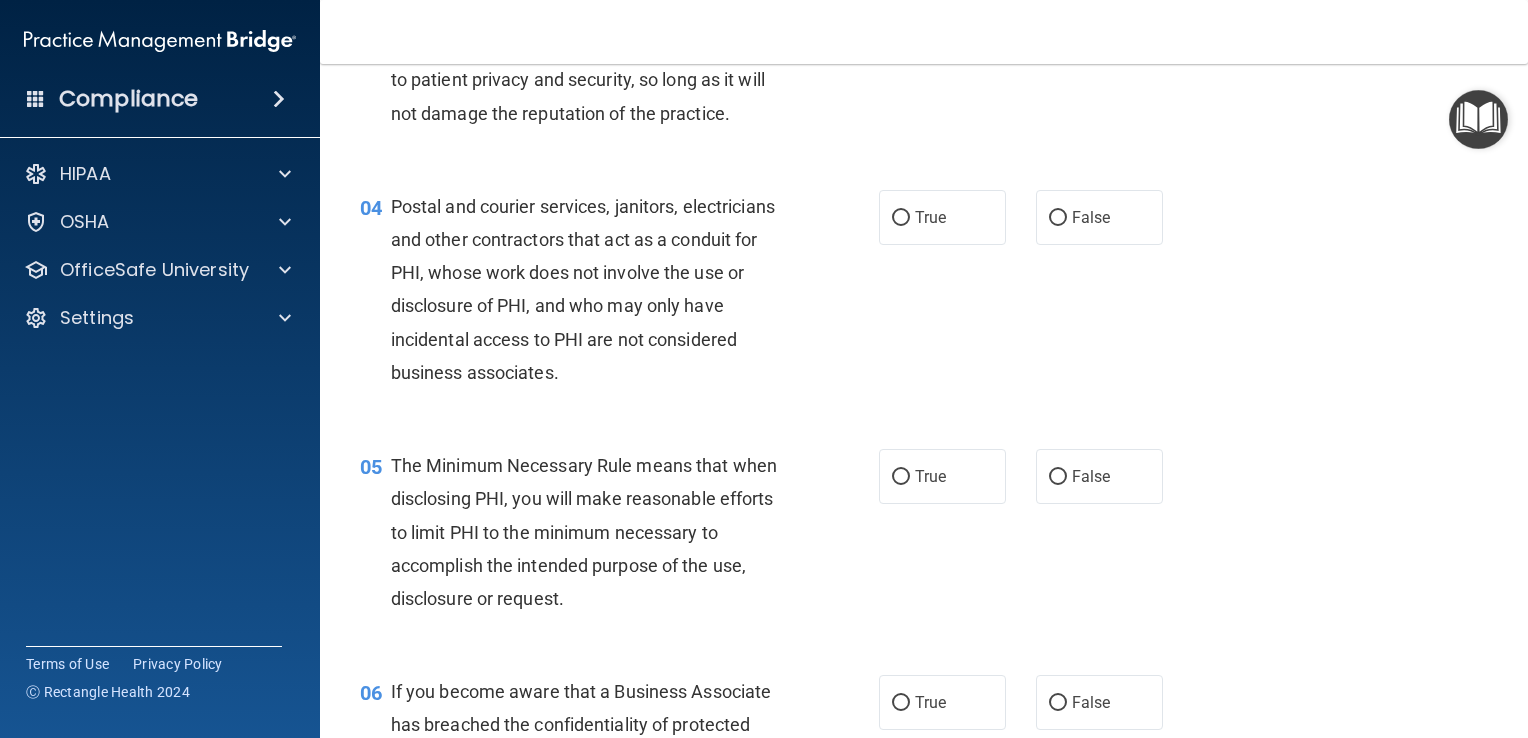 scroll, scrollTop: 518, scrollLeft: 0, axis: vertical 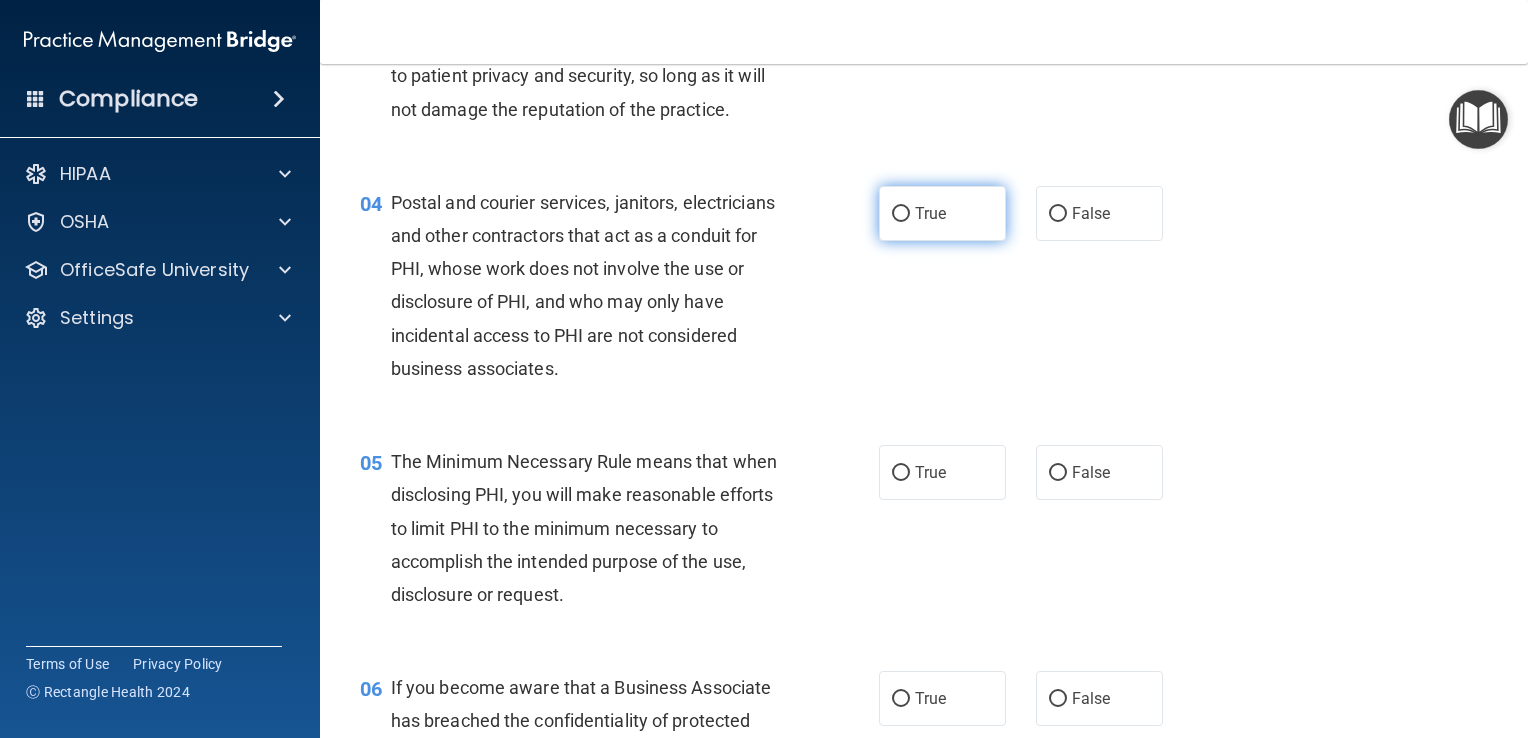 click on "True" at bounding box center [930, 213] 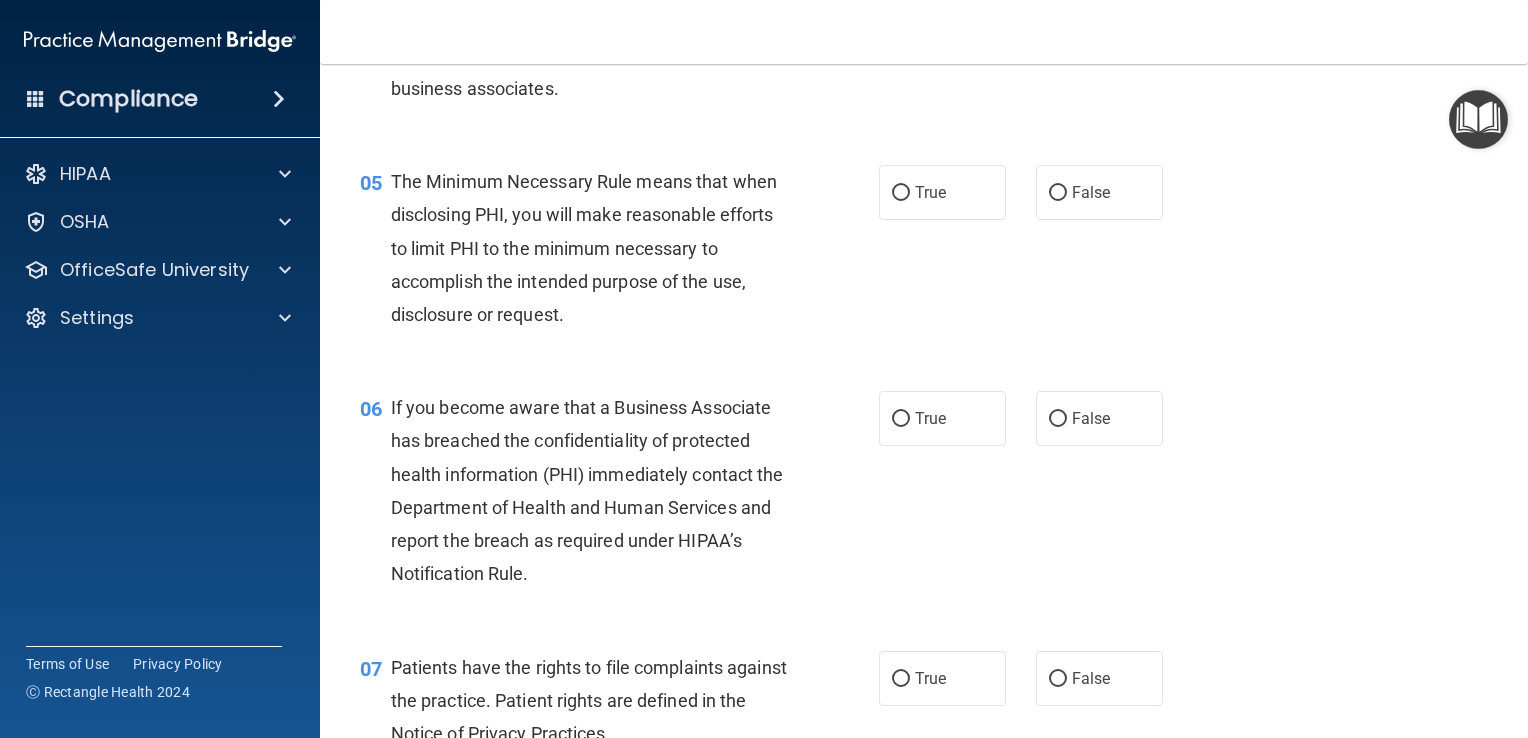 scroll, scrollTop: 800, scrollLeft: 0, axis: vertical 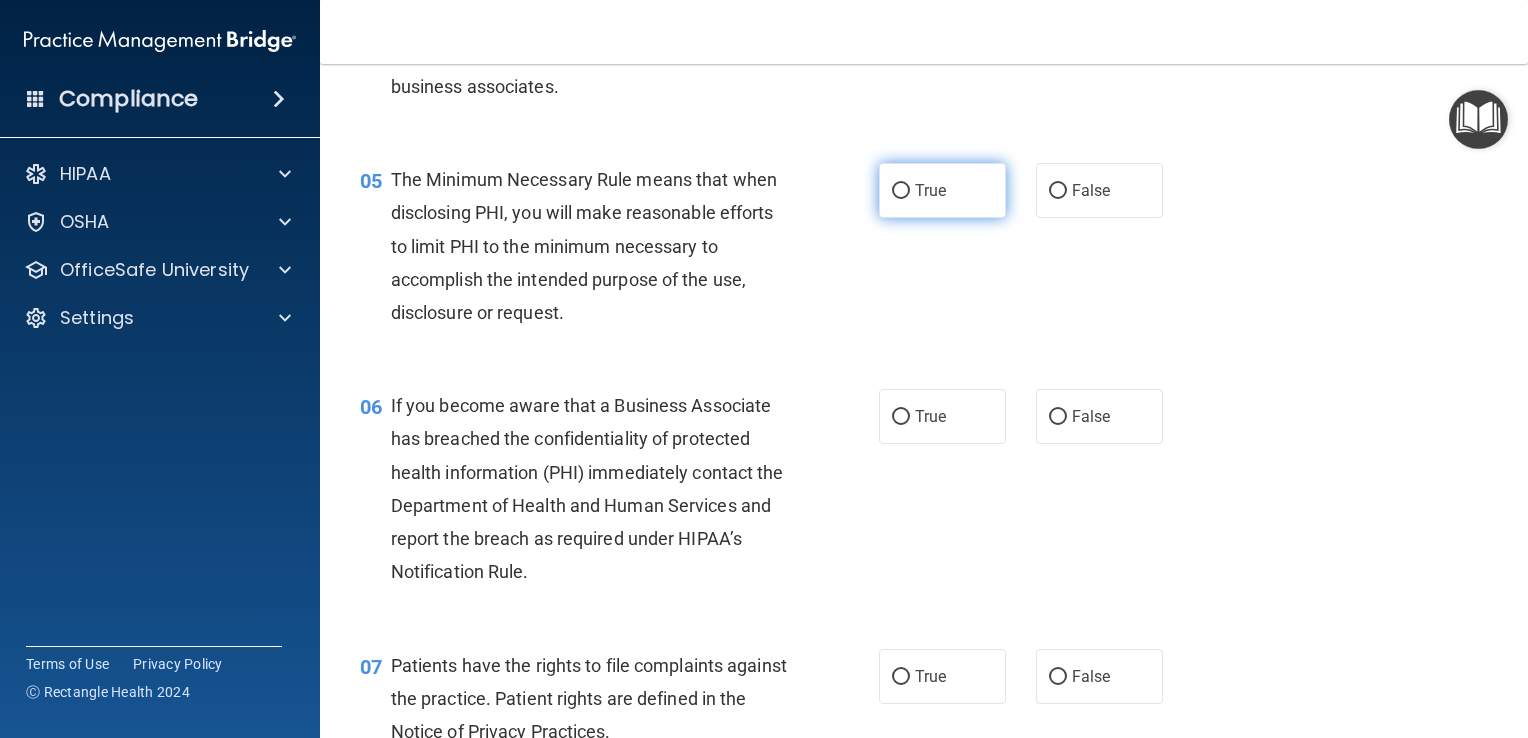 click on "True" at bounding box center (942, 190) 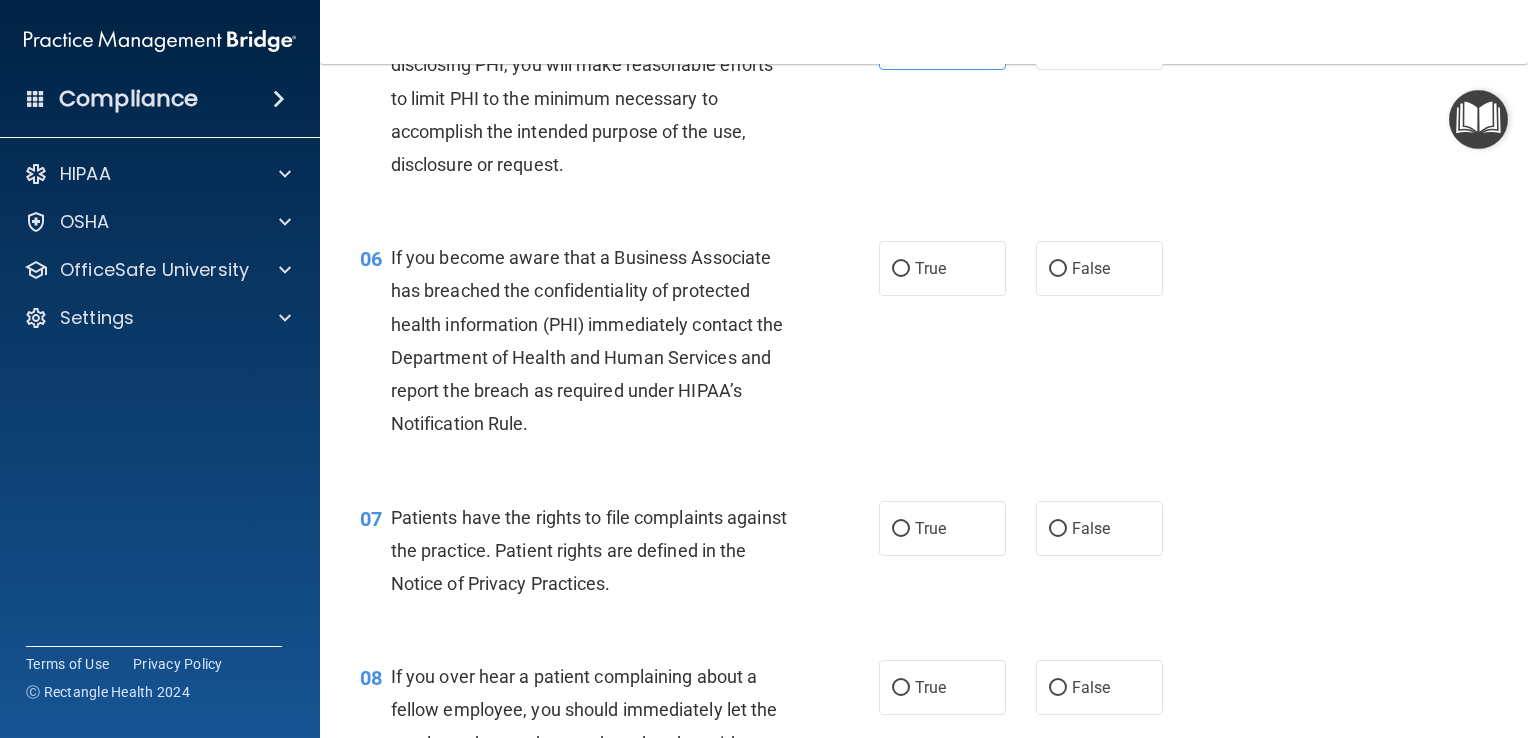 scroll, scrollTop: 948, scrollLeft: 0, axis: vertical 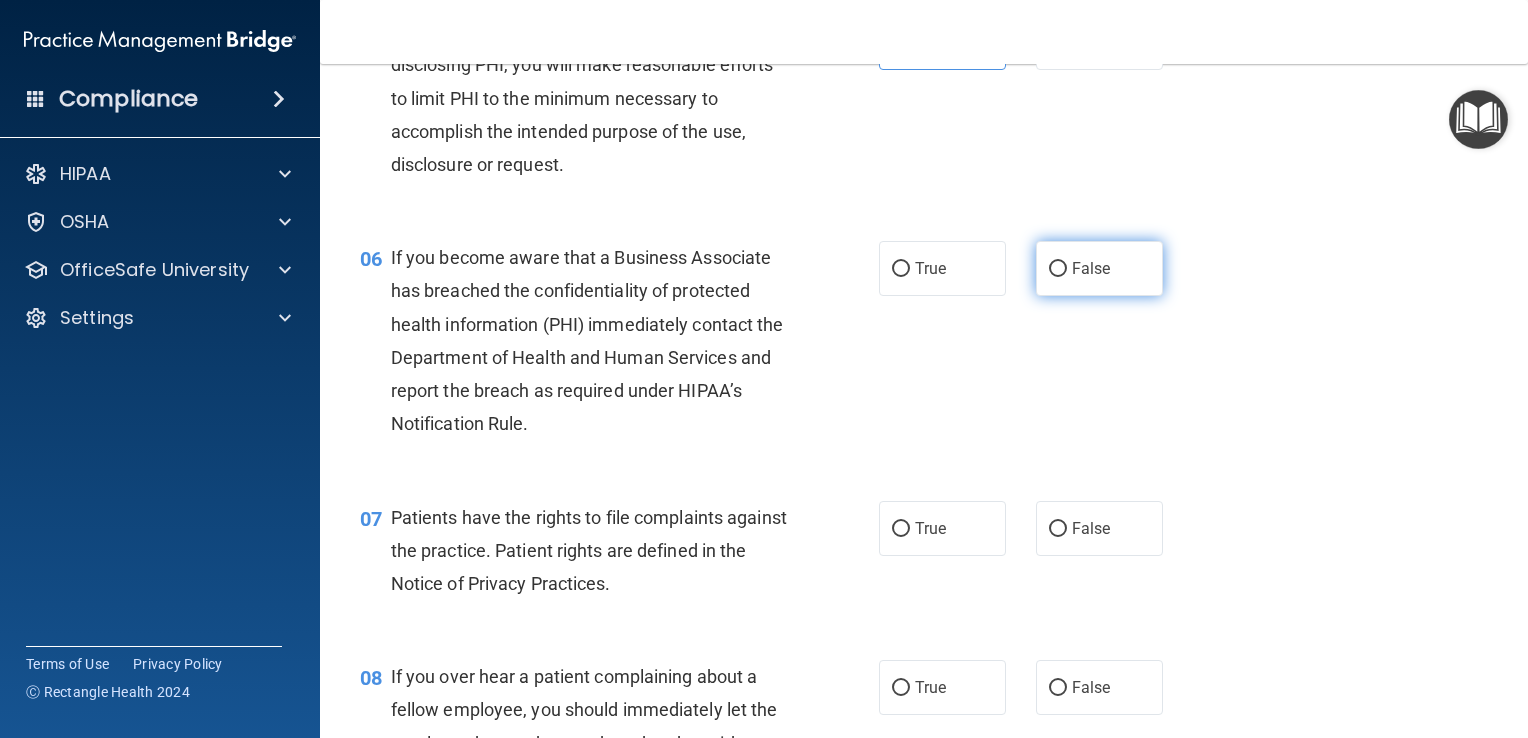 click on "False" at bounding box center (1099, 268) 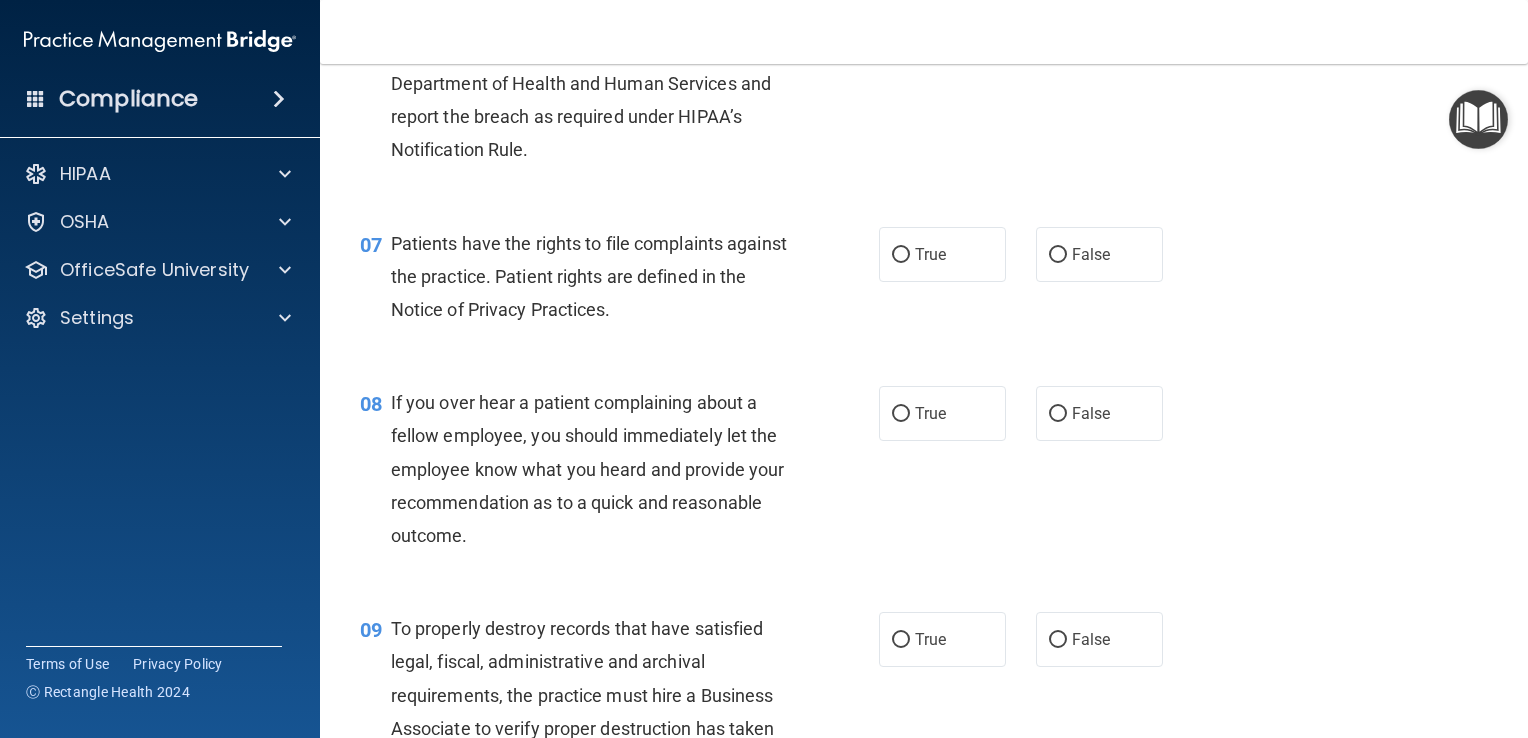 scroll, scrollTop: 1228, scrollLeft: 0, axis: vertical 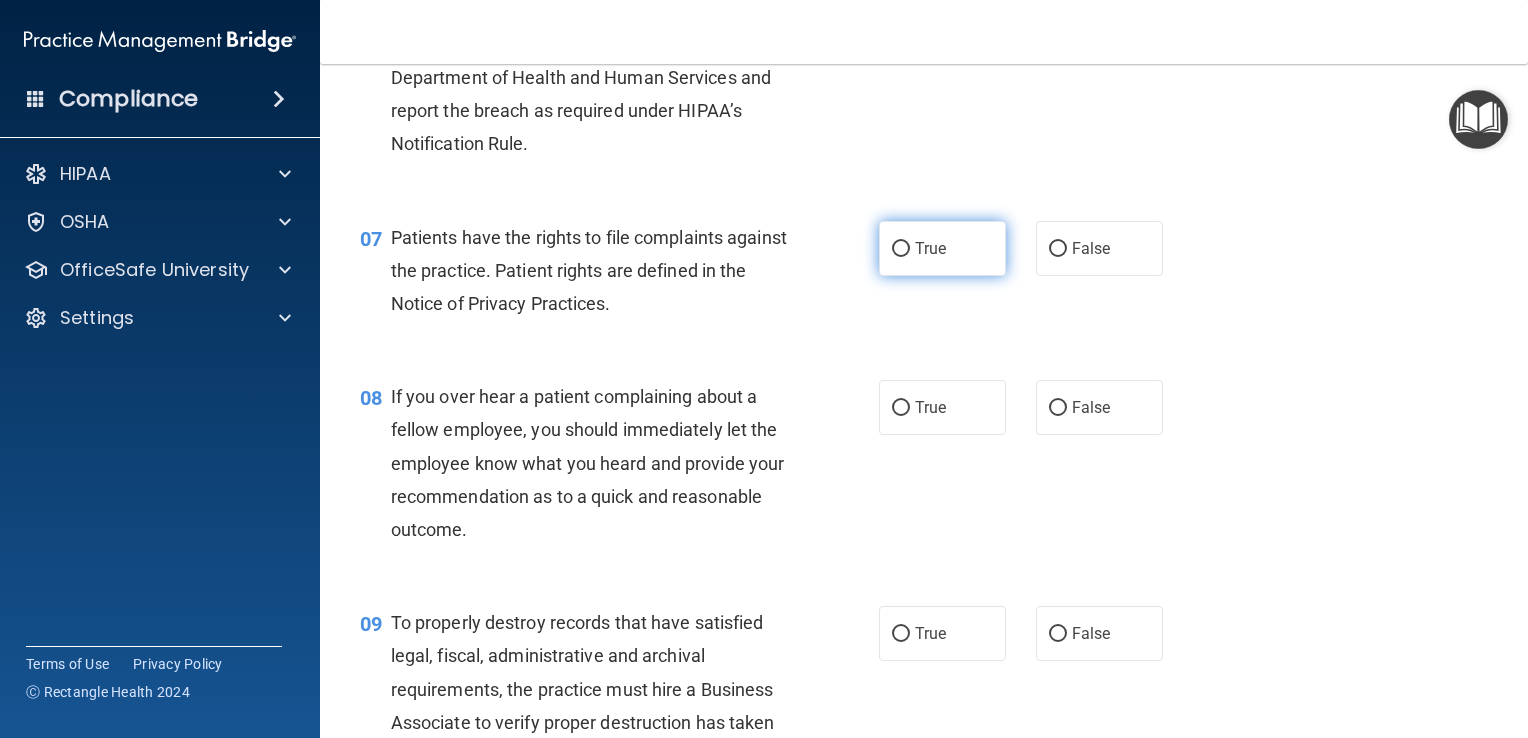click on "True" at bounding box center [942, 248] 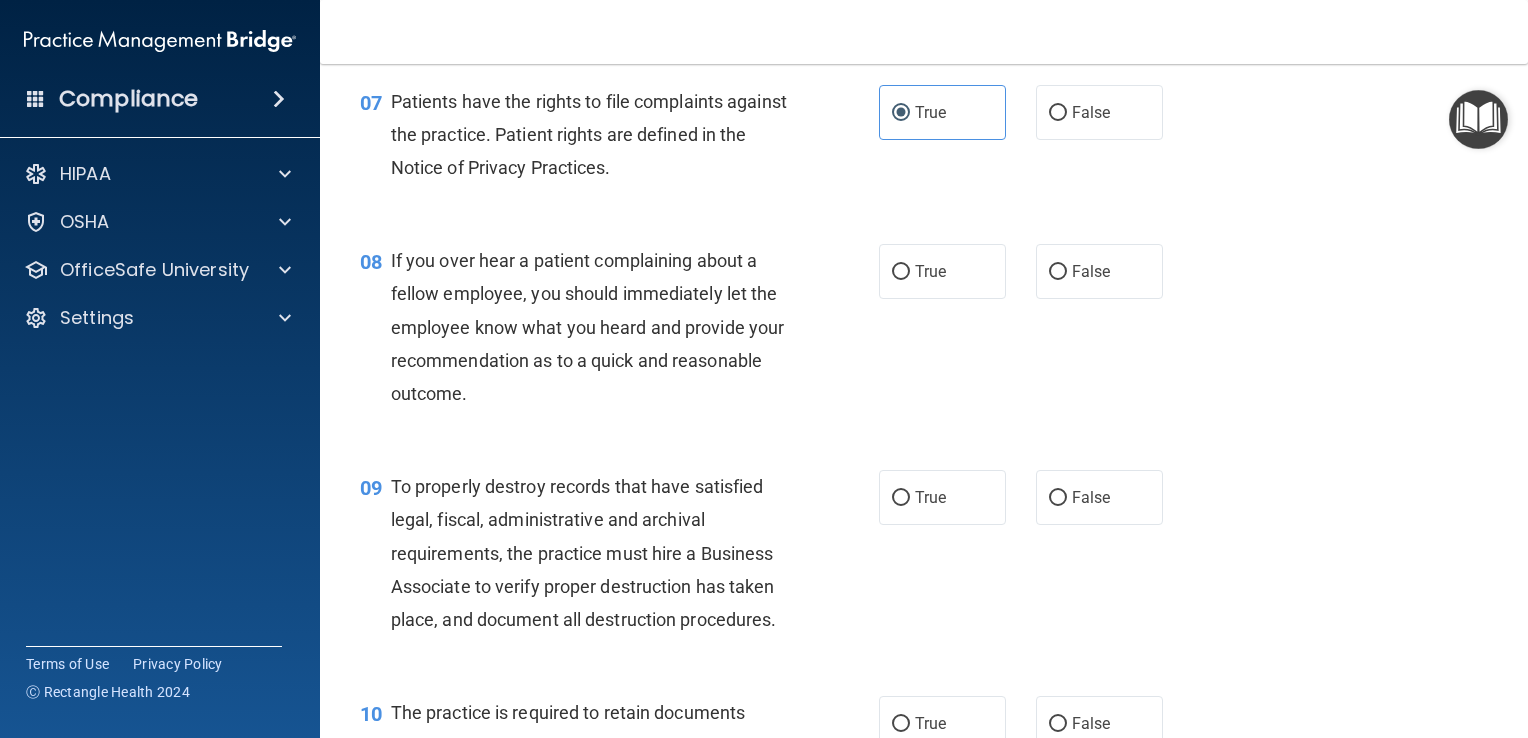 scroll, scrollTop: 1368, scrollLeft: 0, axis: vertical 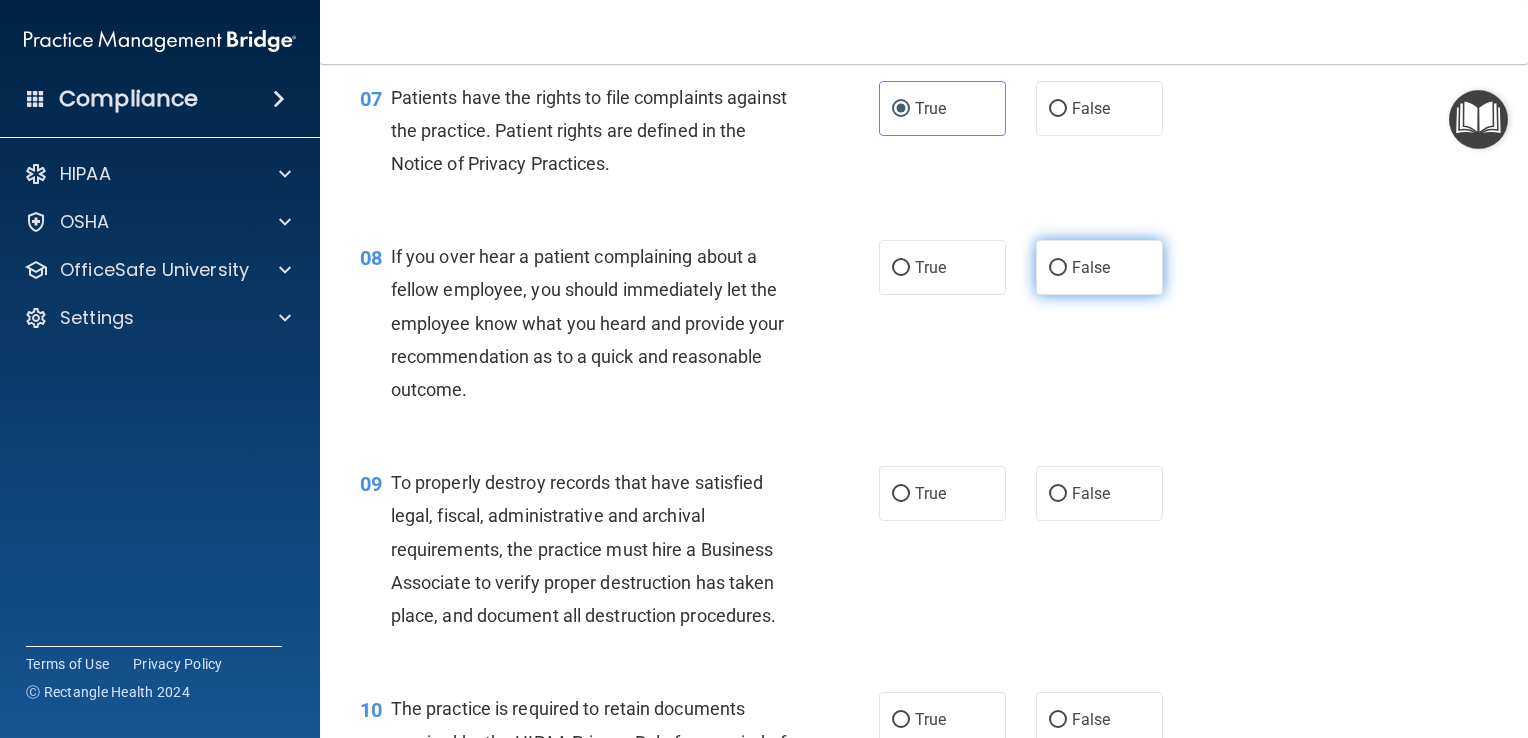 click on "False" at bounding box center (1099, 267) 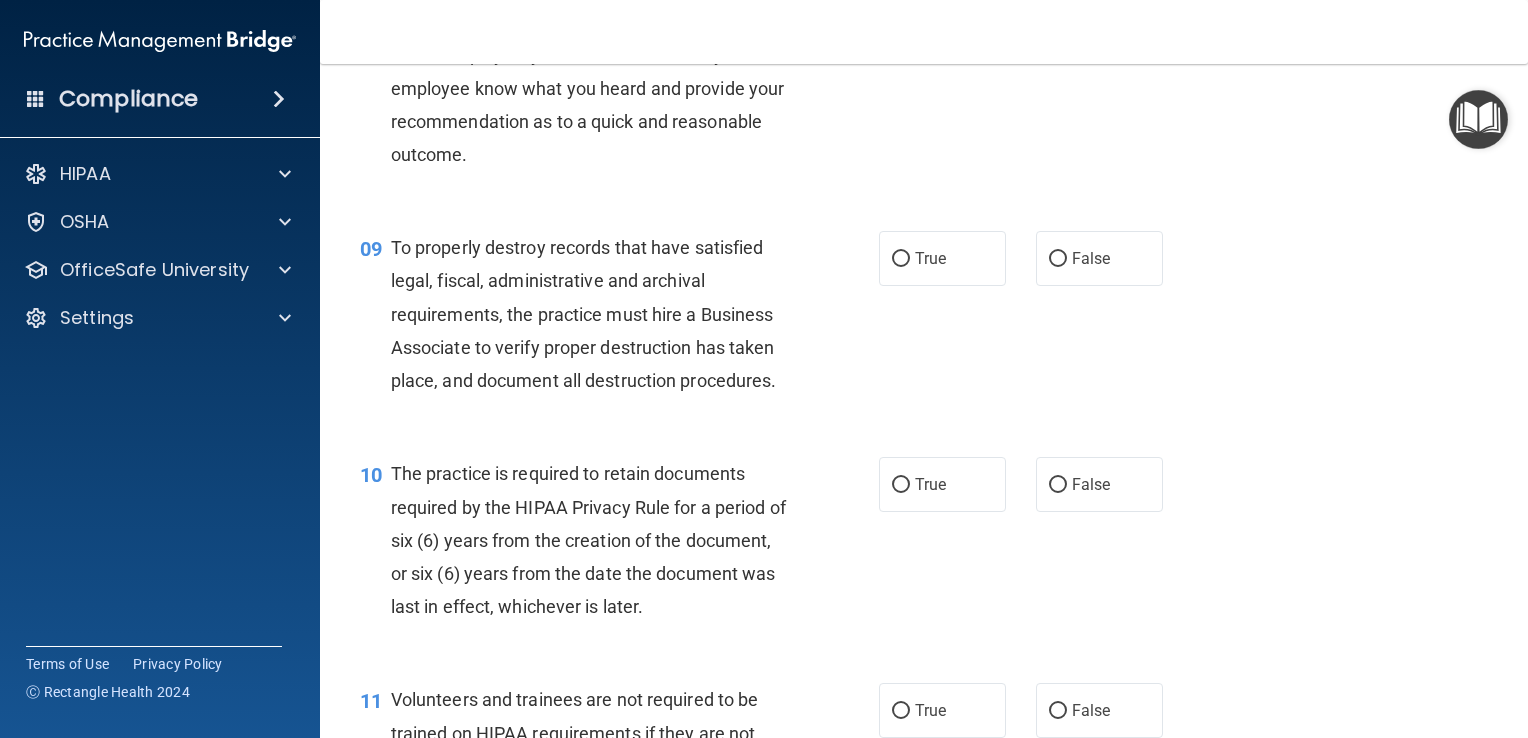 scroll, scrollTop: 1616, scrollLeft: 0, axis: vertical 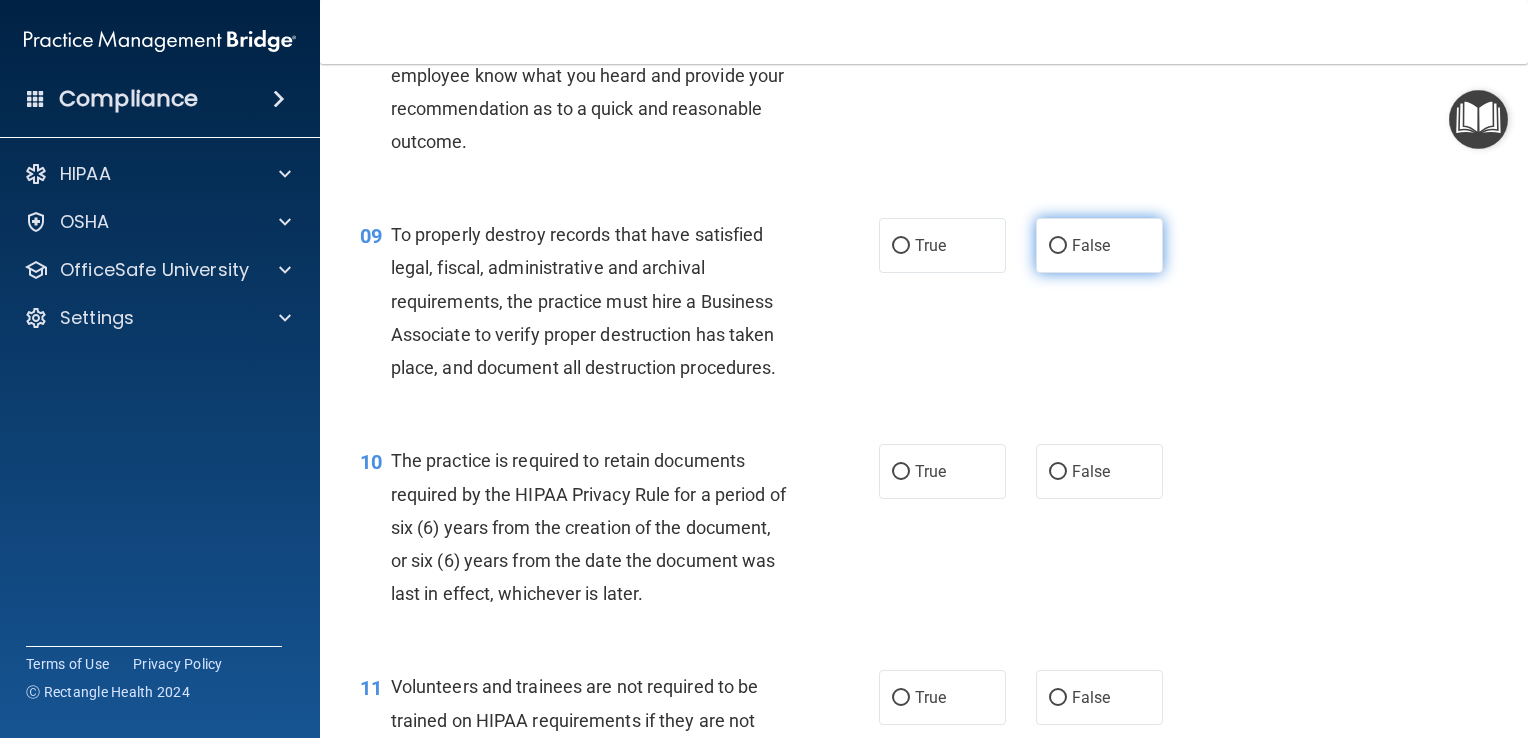 click on "False" at bounding box center [1099, 245] 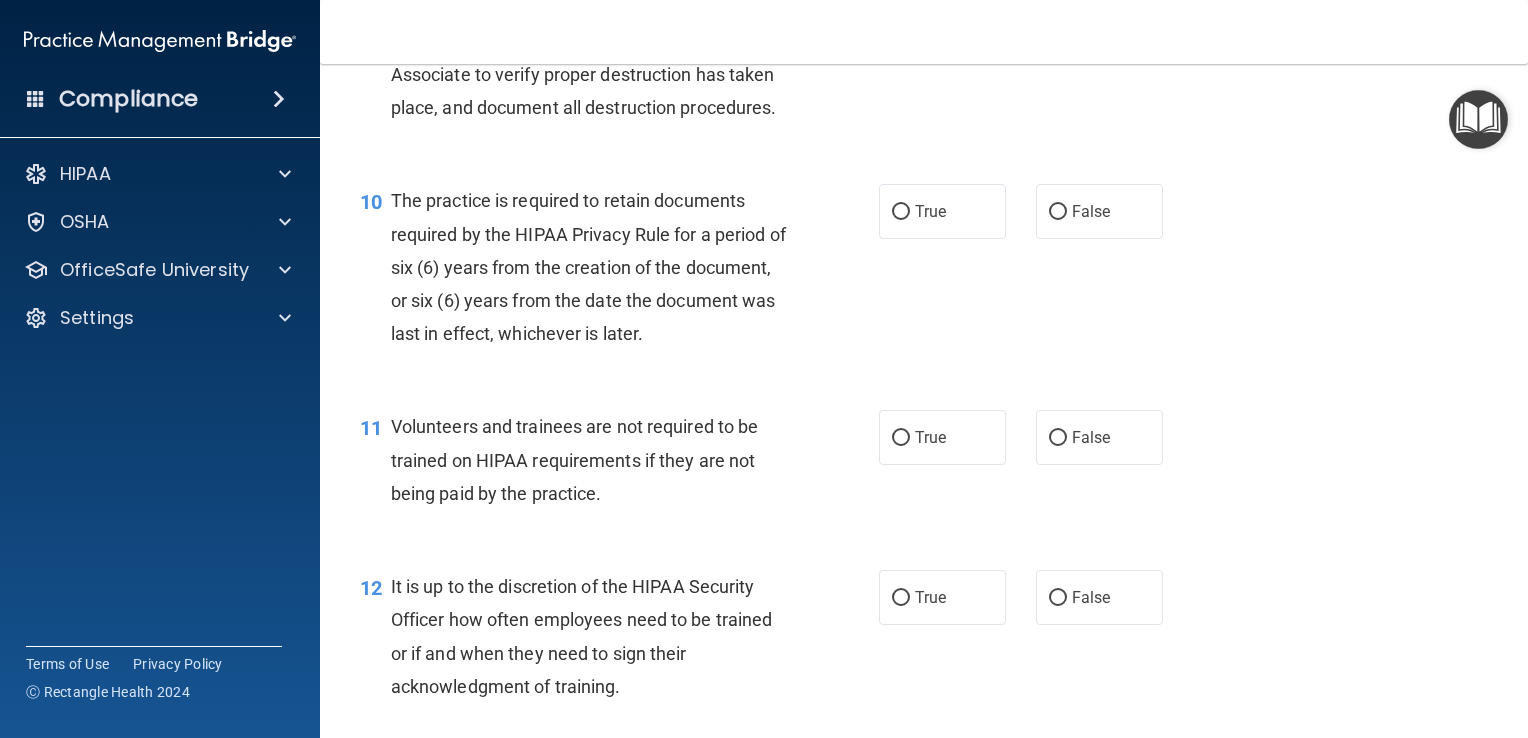 scroll, scrollTop: 1878, scrollLeft: 0, axis: vertical 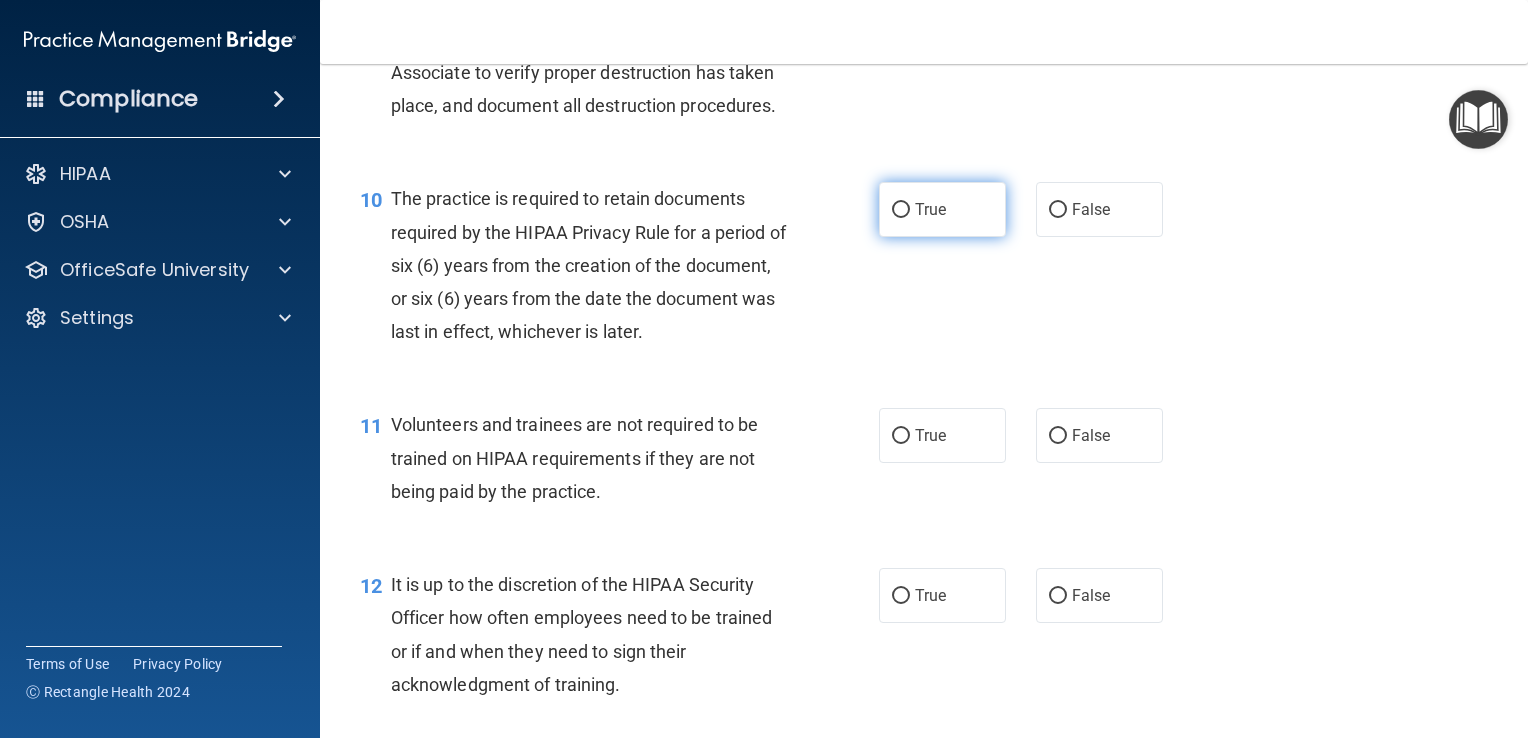 click on "True" at bounding box center [942, 209] 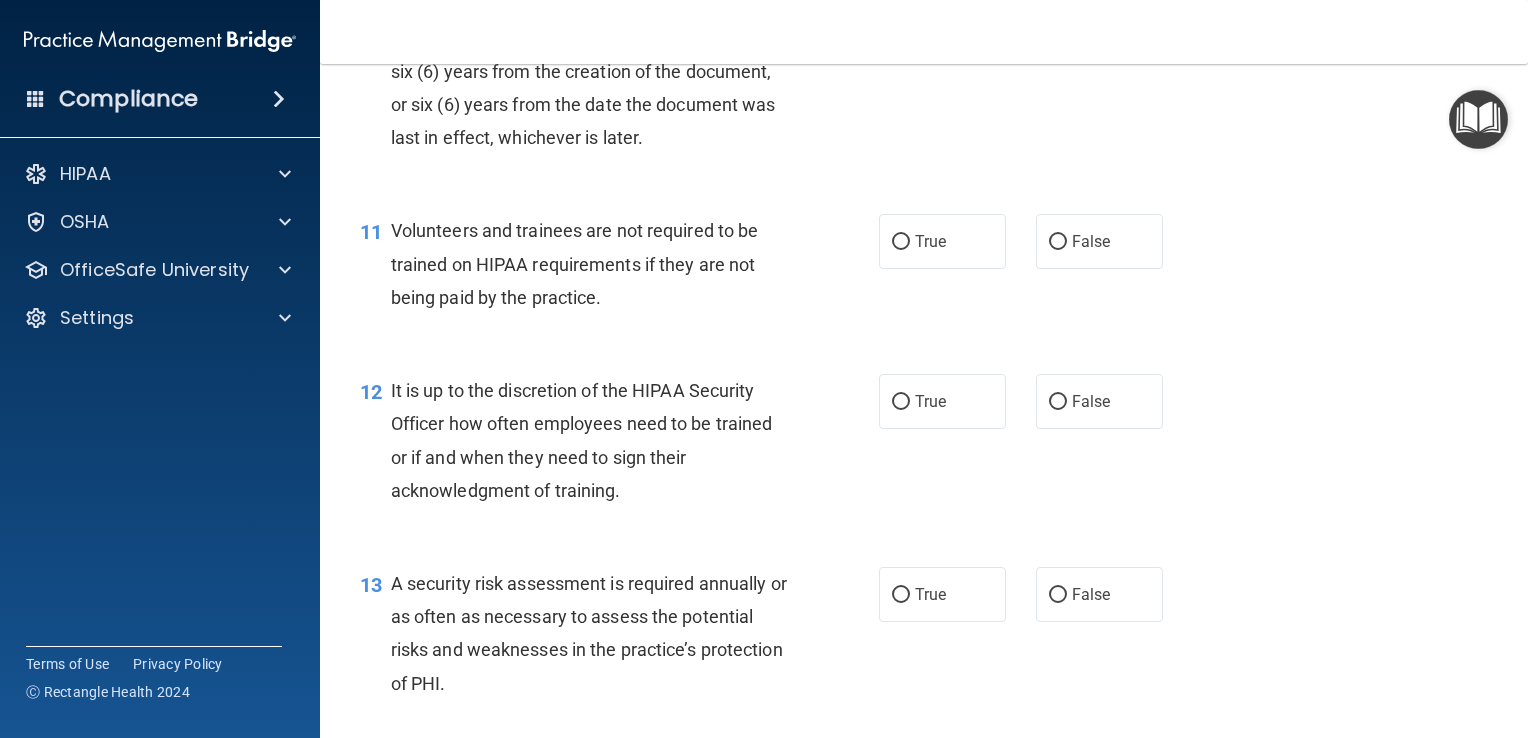 scroll, scrollTop: 2072, scrollLeft: 0, axis: vertical 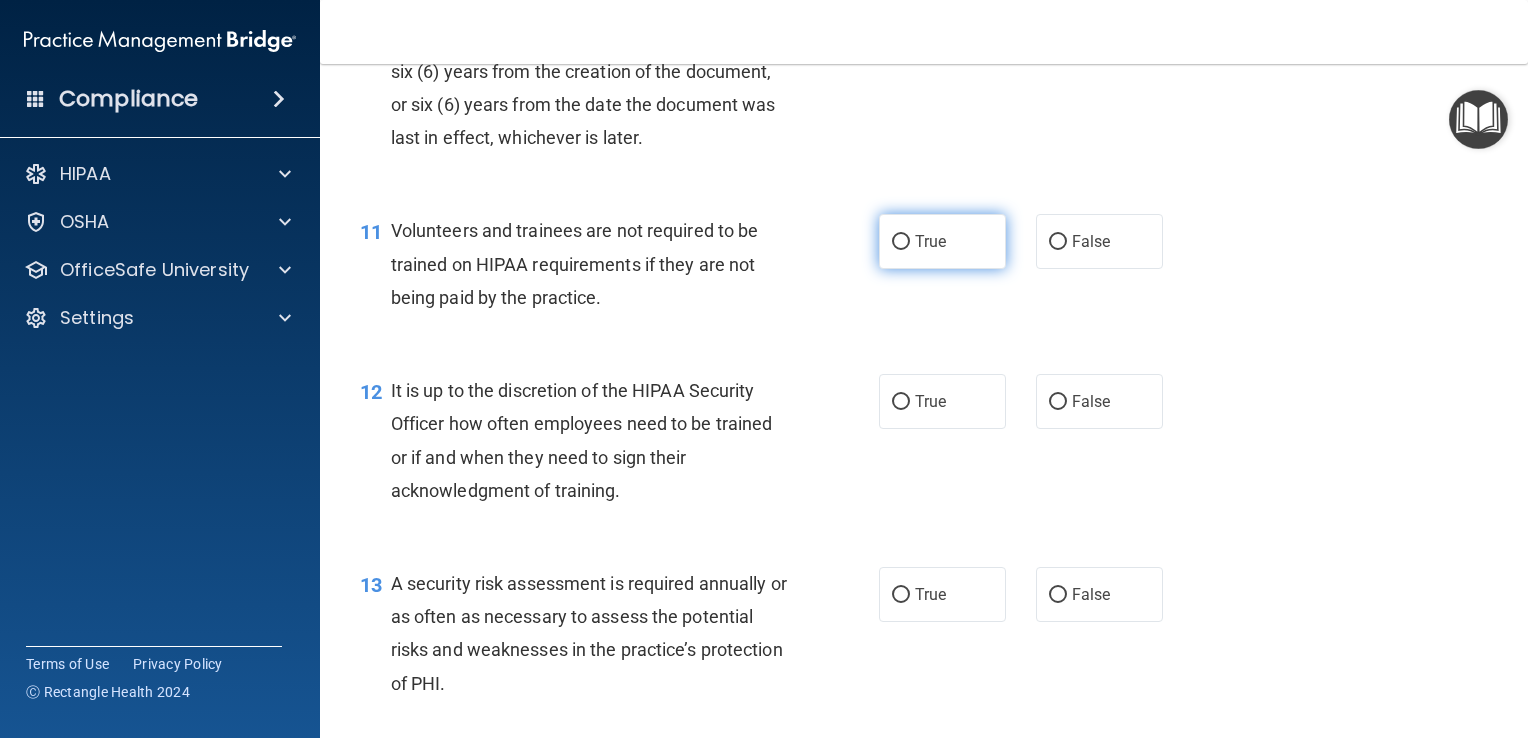 click on "True" at bounding box center [942, 241] 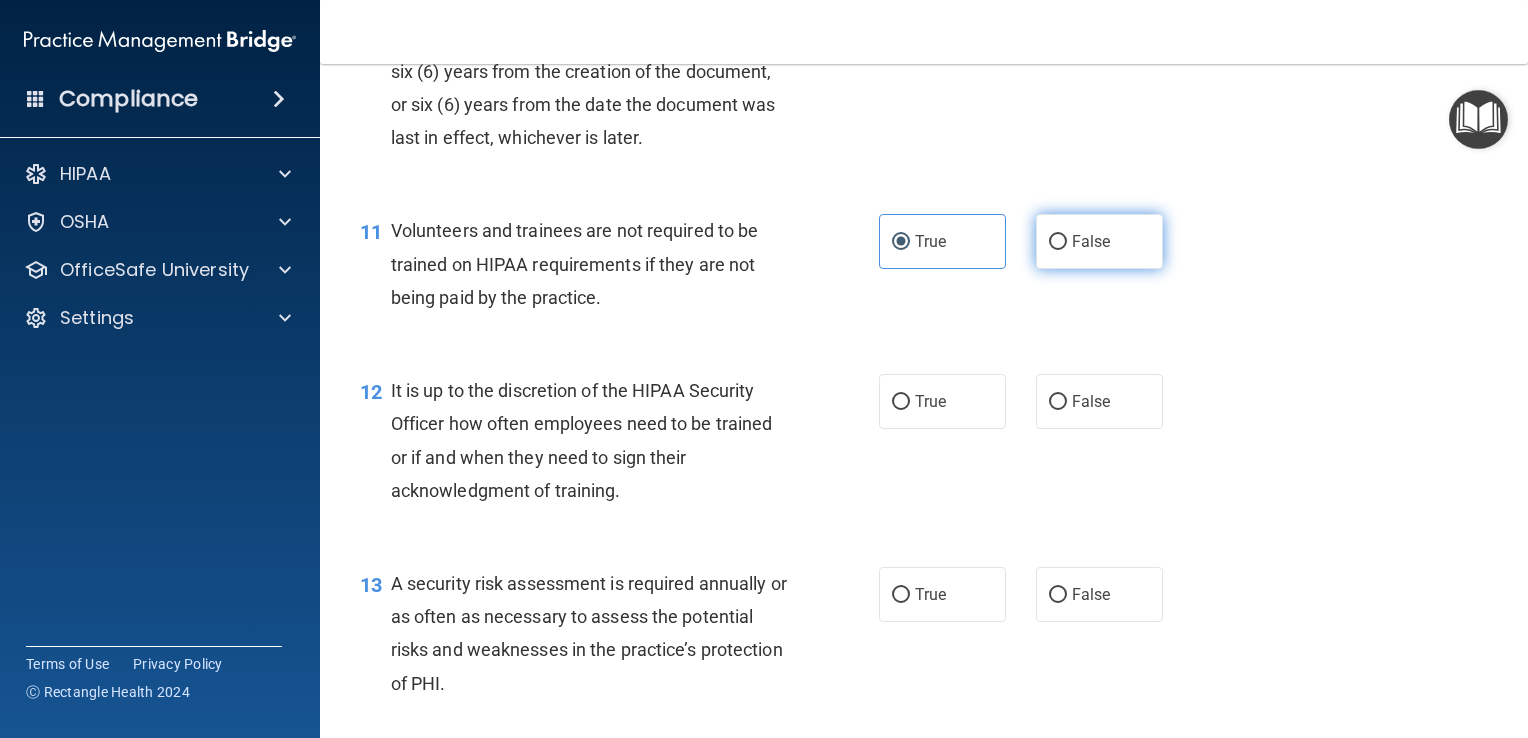 click on "False" at bounding box center (1099, 241) 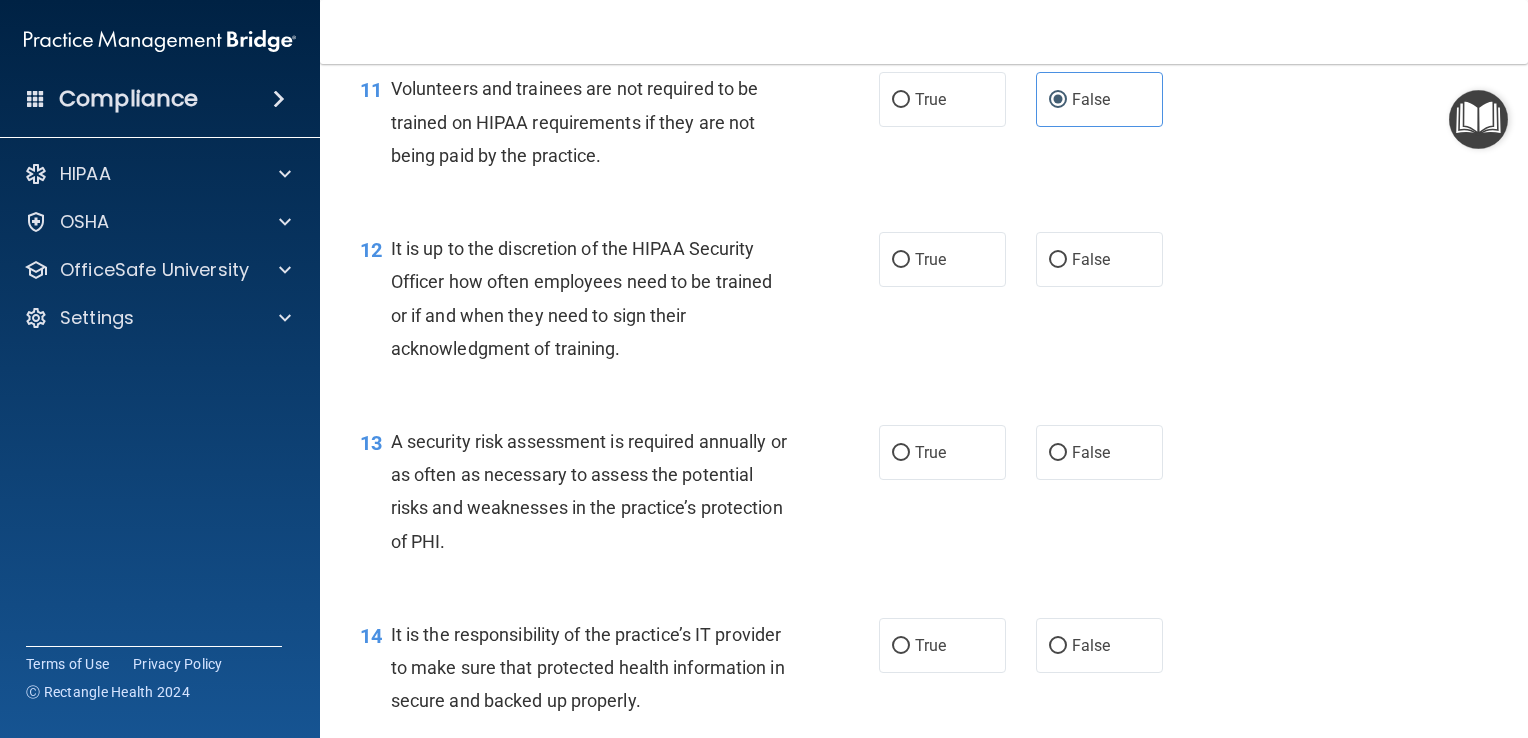 scroll, scrollTop: 2215, scrollLeft: 0, axis: vertical 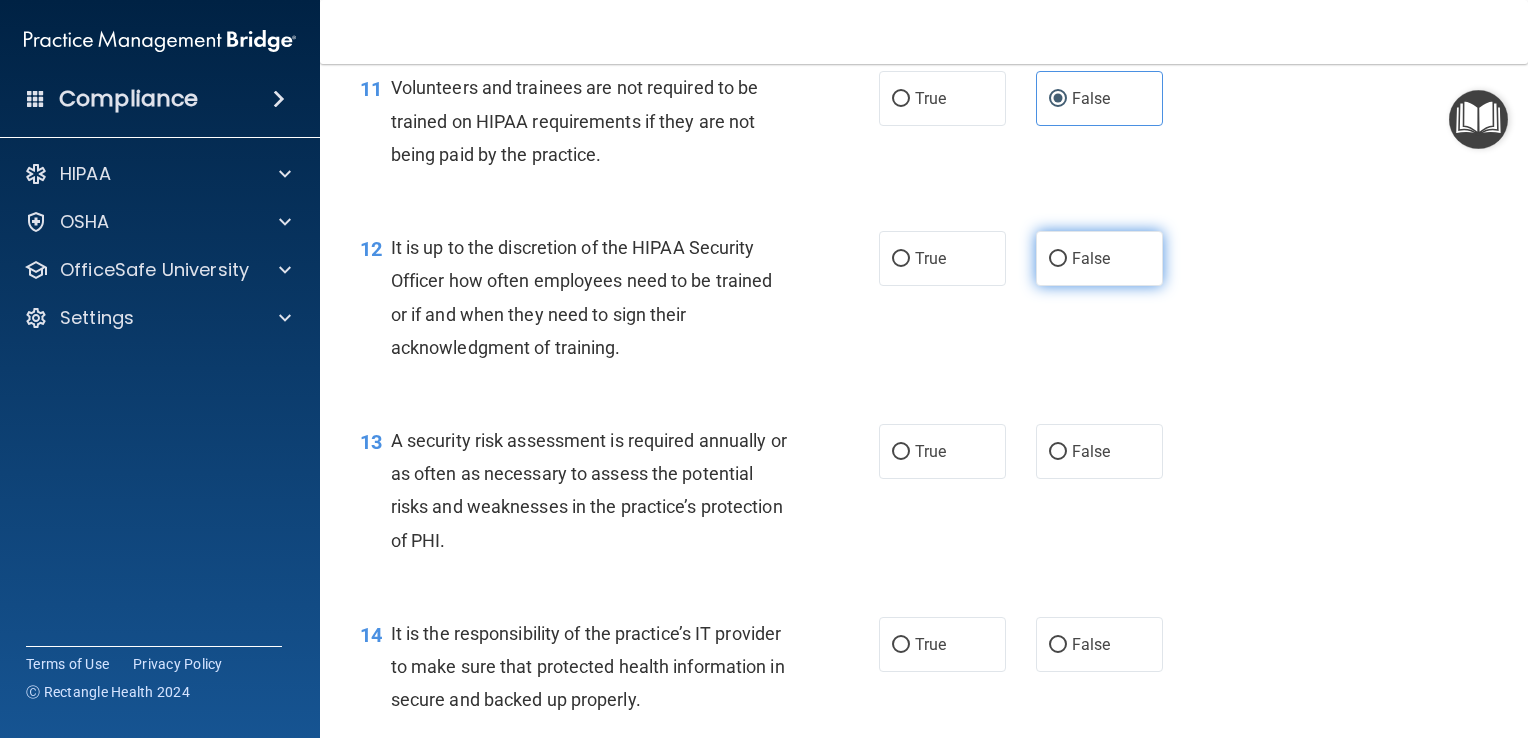 click on "False" at bounding box center [1099, 258] 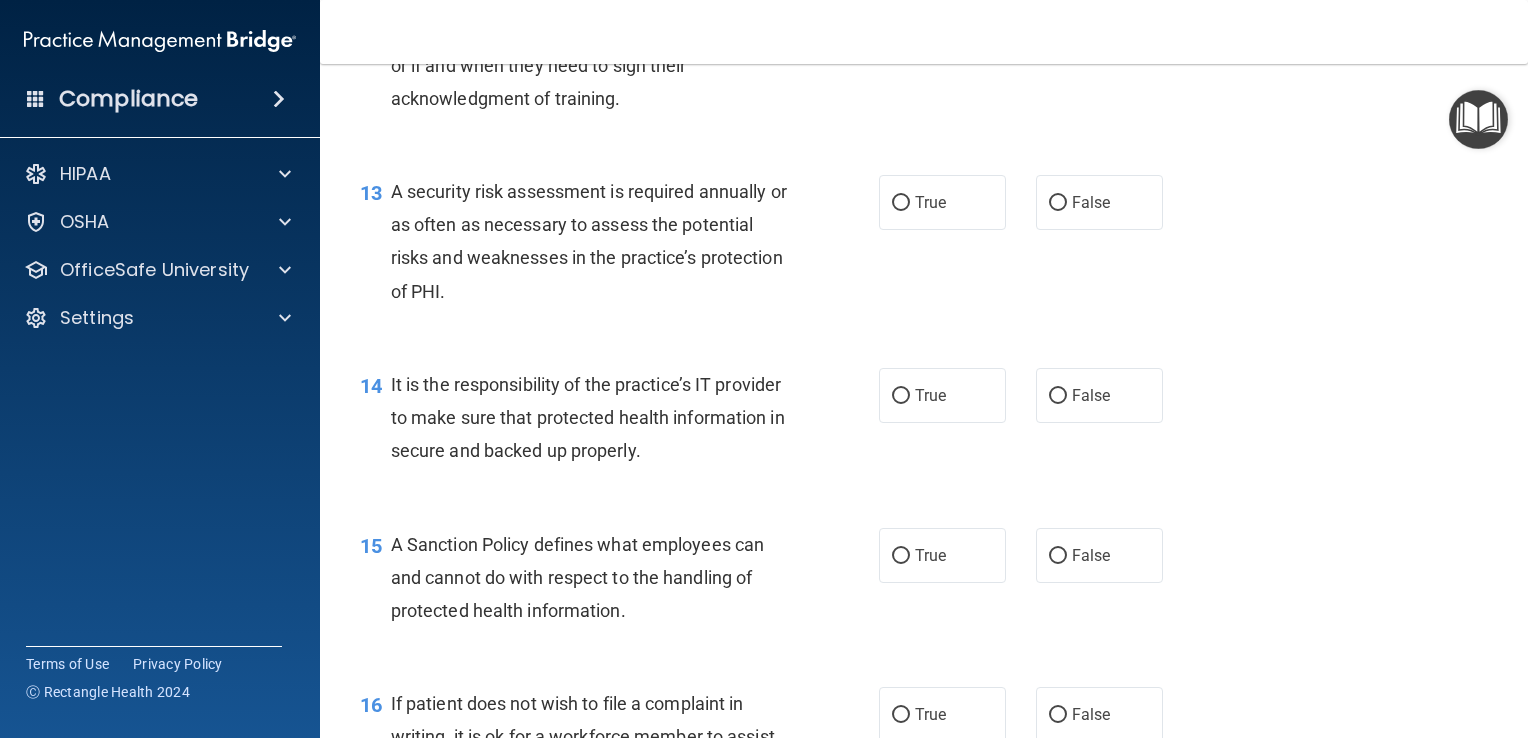 scroll, scrollTop: 2466, scrollLeft: 0, axis: vertical 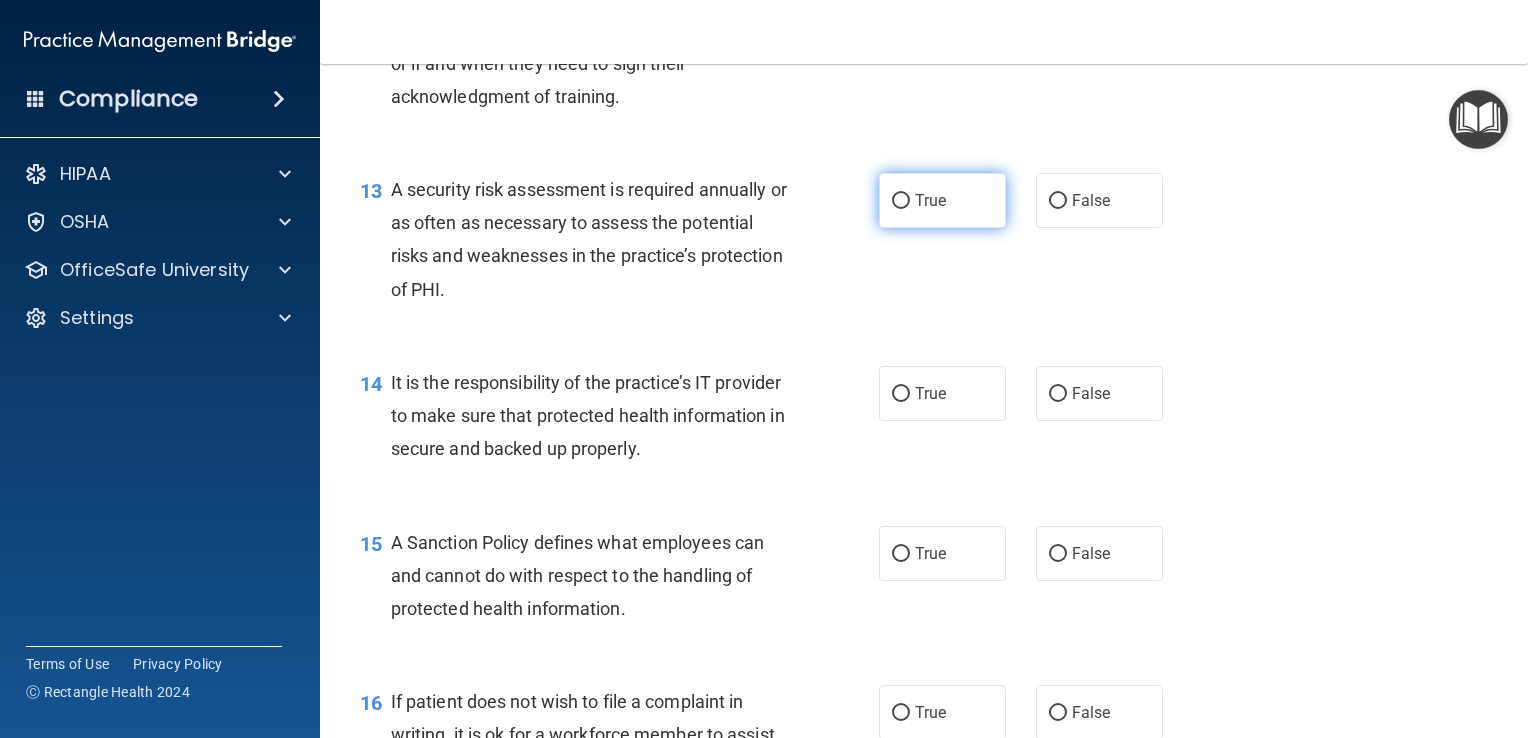 click on "True" at bounding box center (942, 200) 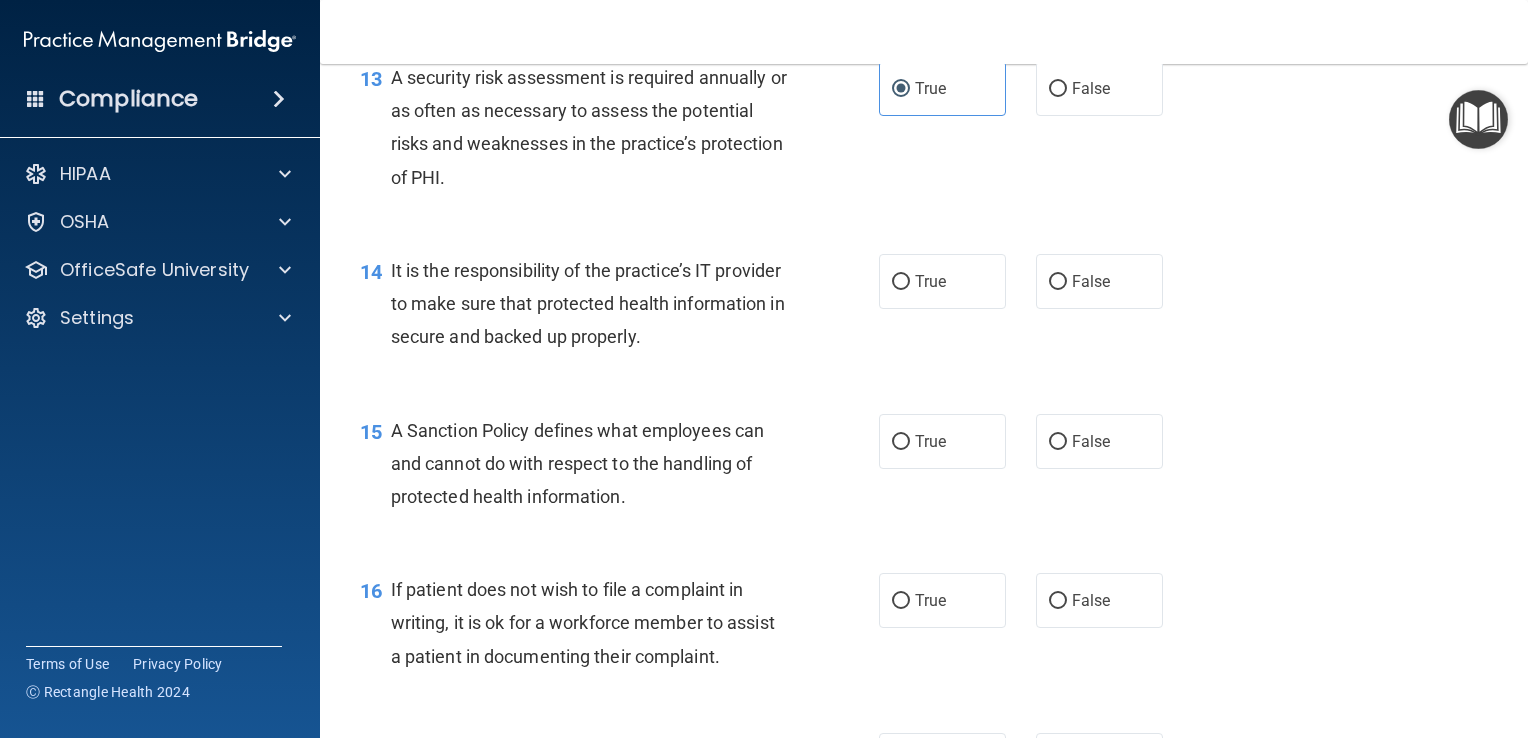 scroll, scrollTop: 2596, scrollLeft: 0, axis: vertical 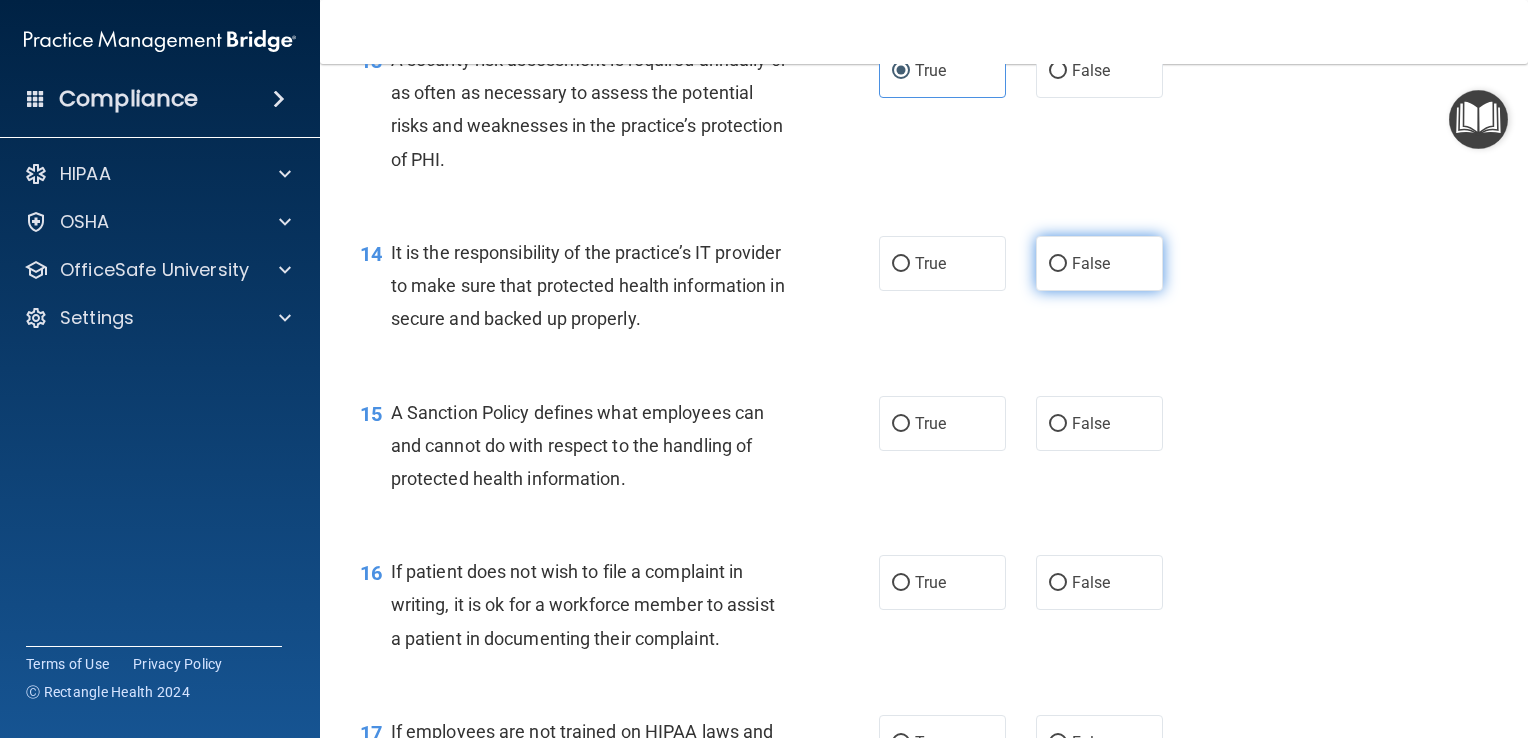 click on "False" at bounding box center (1099, 263) 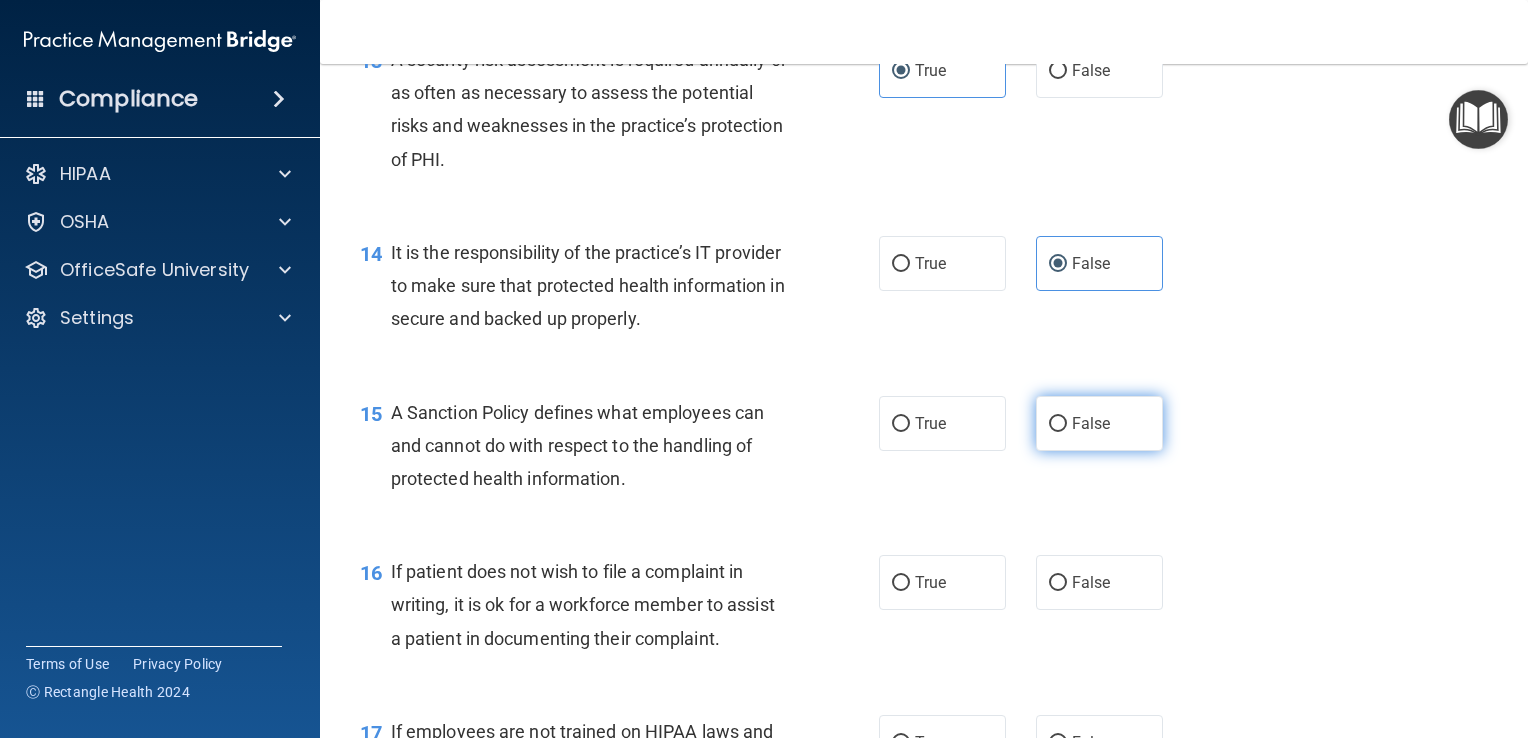 click on "False" at bounding box center [1058, 424] 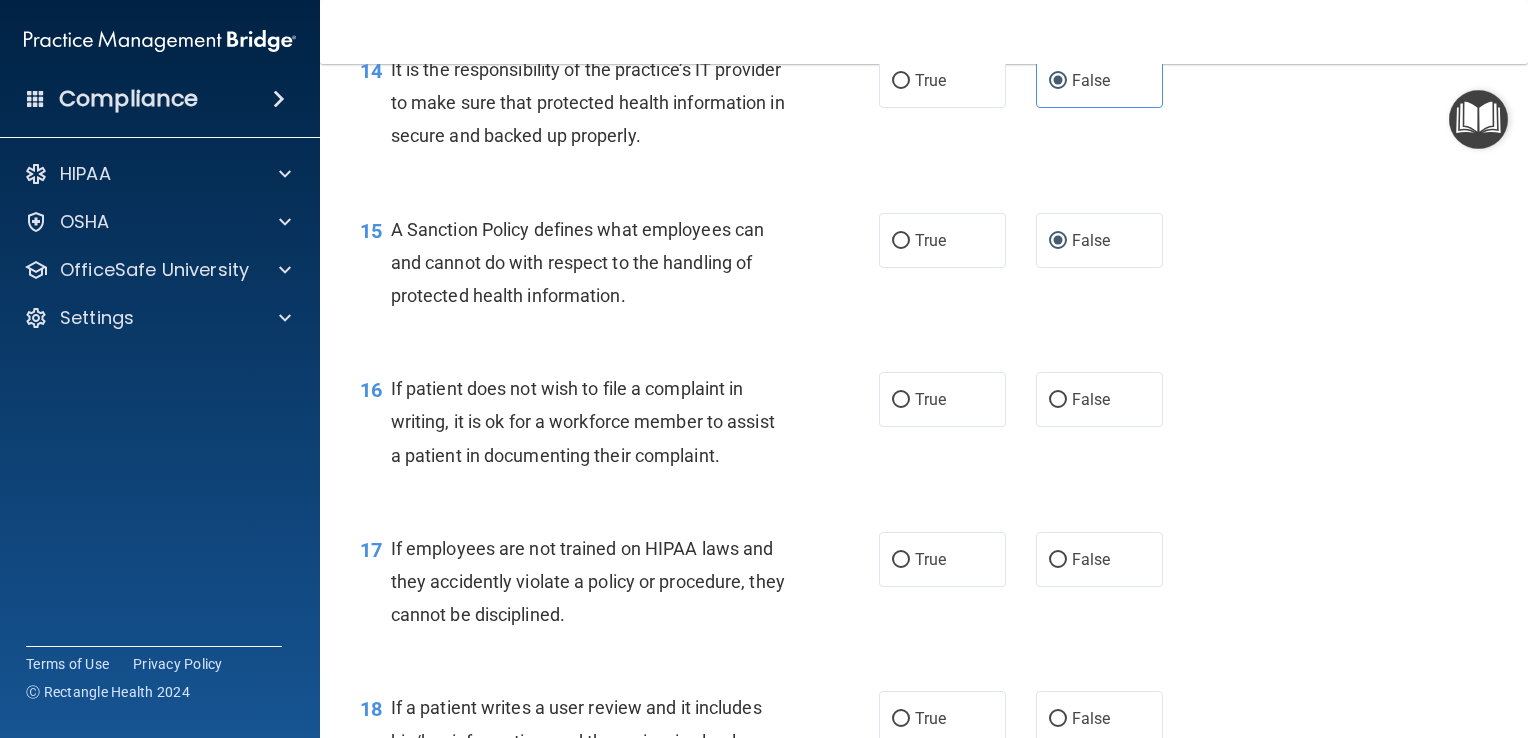 scroll, scrollTop: 2784, scrollLeft: 0, axis: vertical 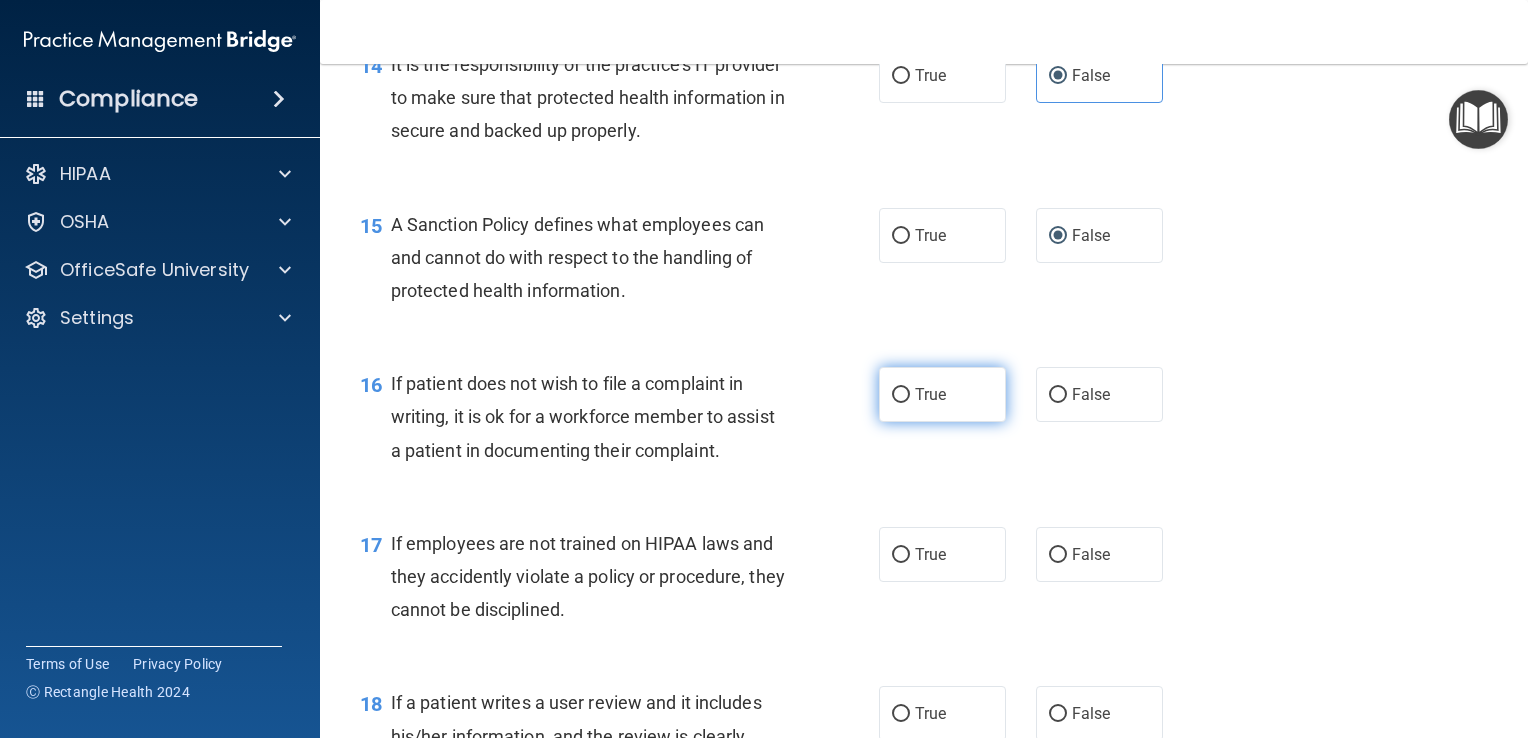 click on "True" at bounding box center [942, 394] 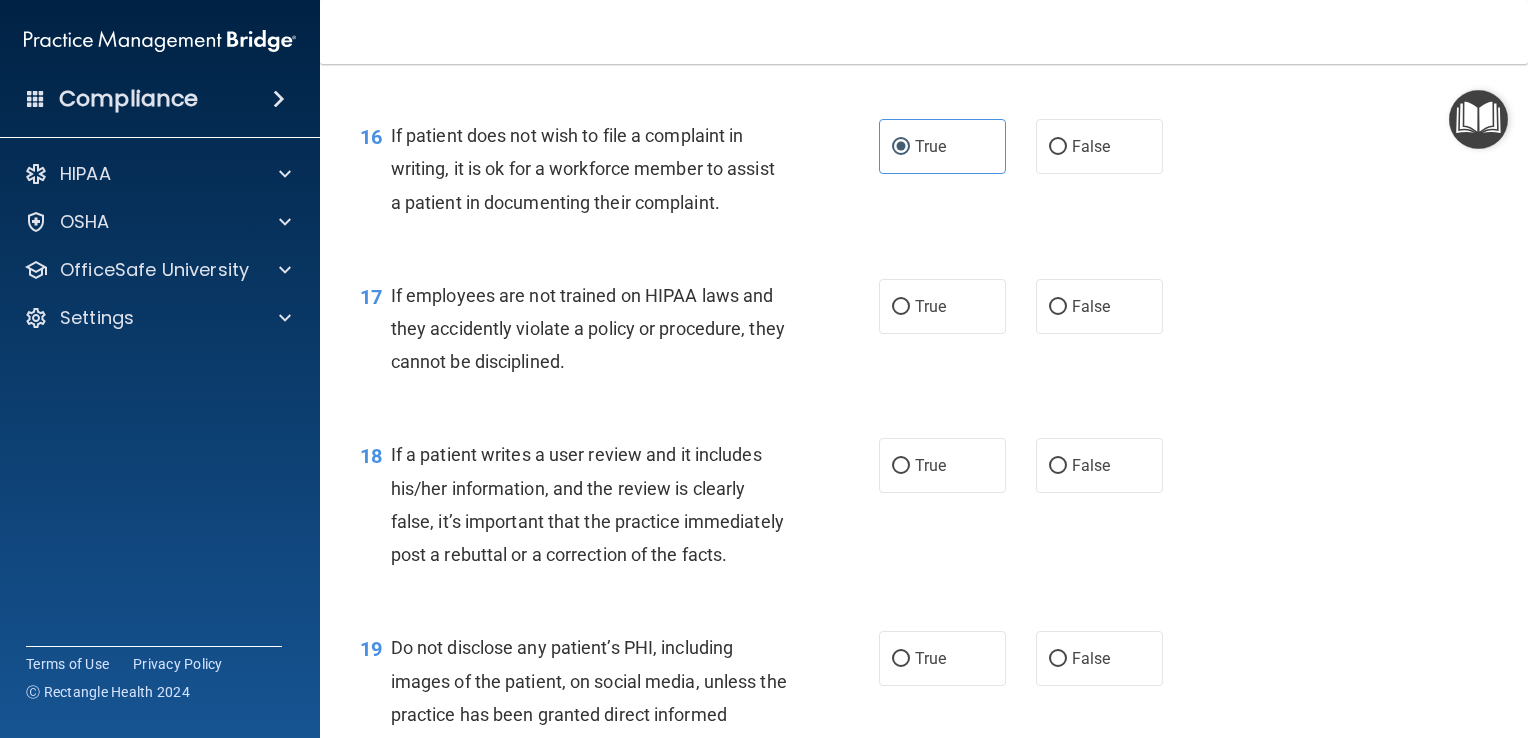 scroll, scrollTop: 3031, scrollLeft: 0, axis: vertical 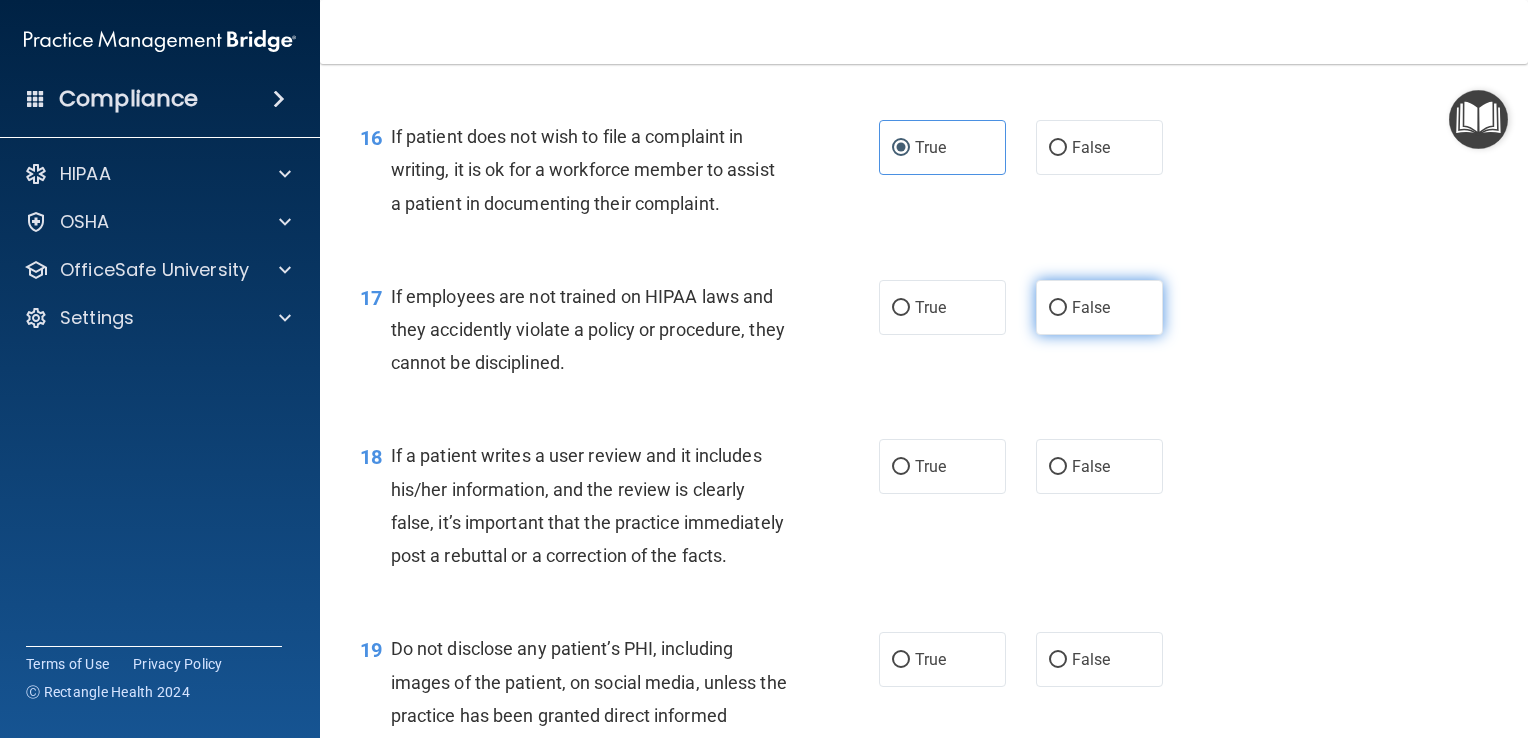 click on "False" at bounding box center (1099, 307) 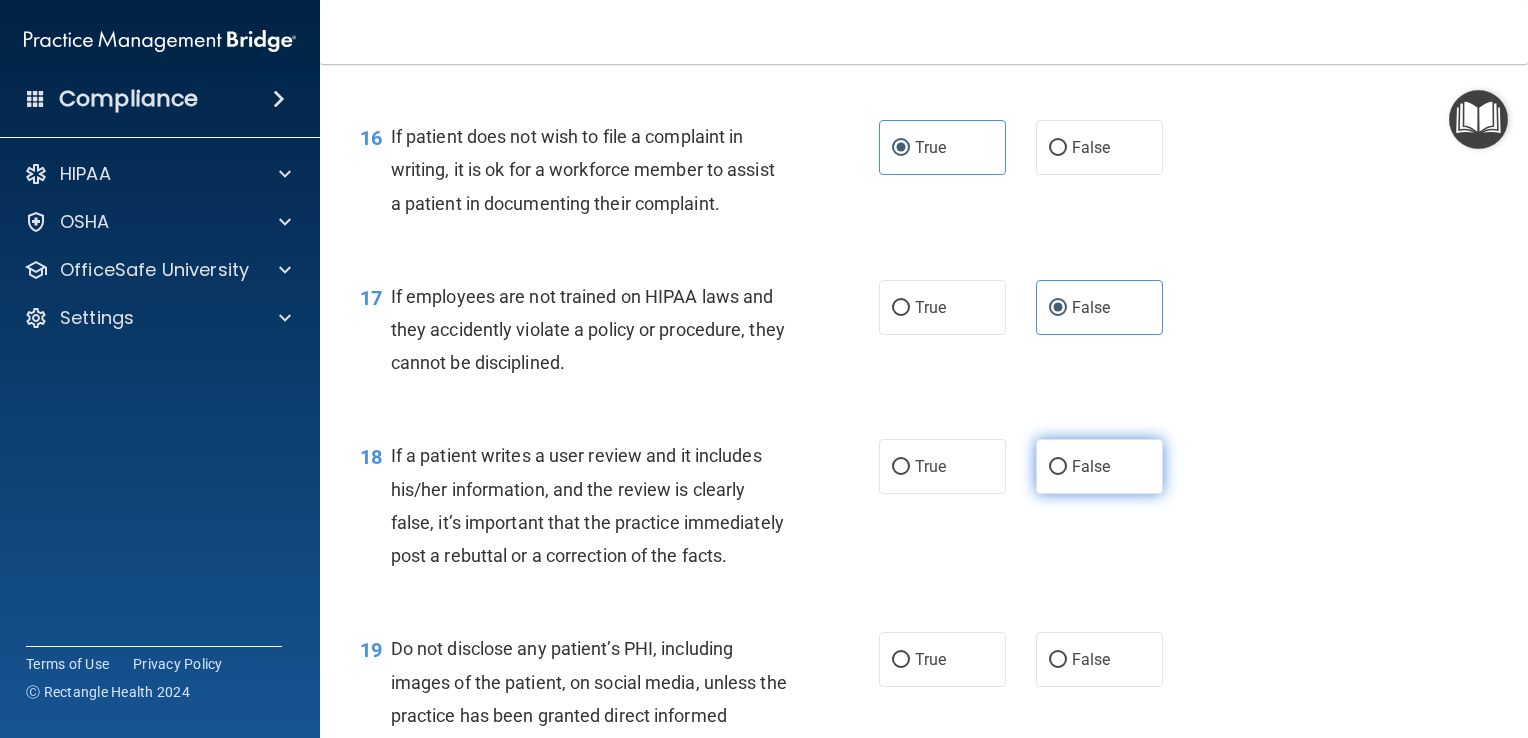 click on "False" at bounding box center [1099, 466] 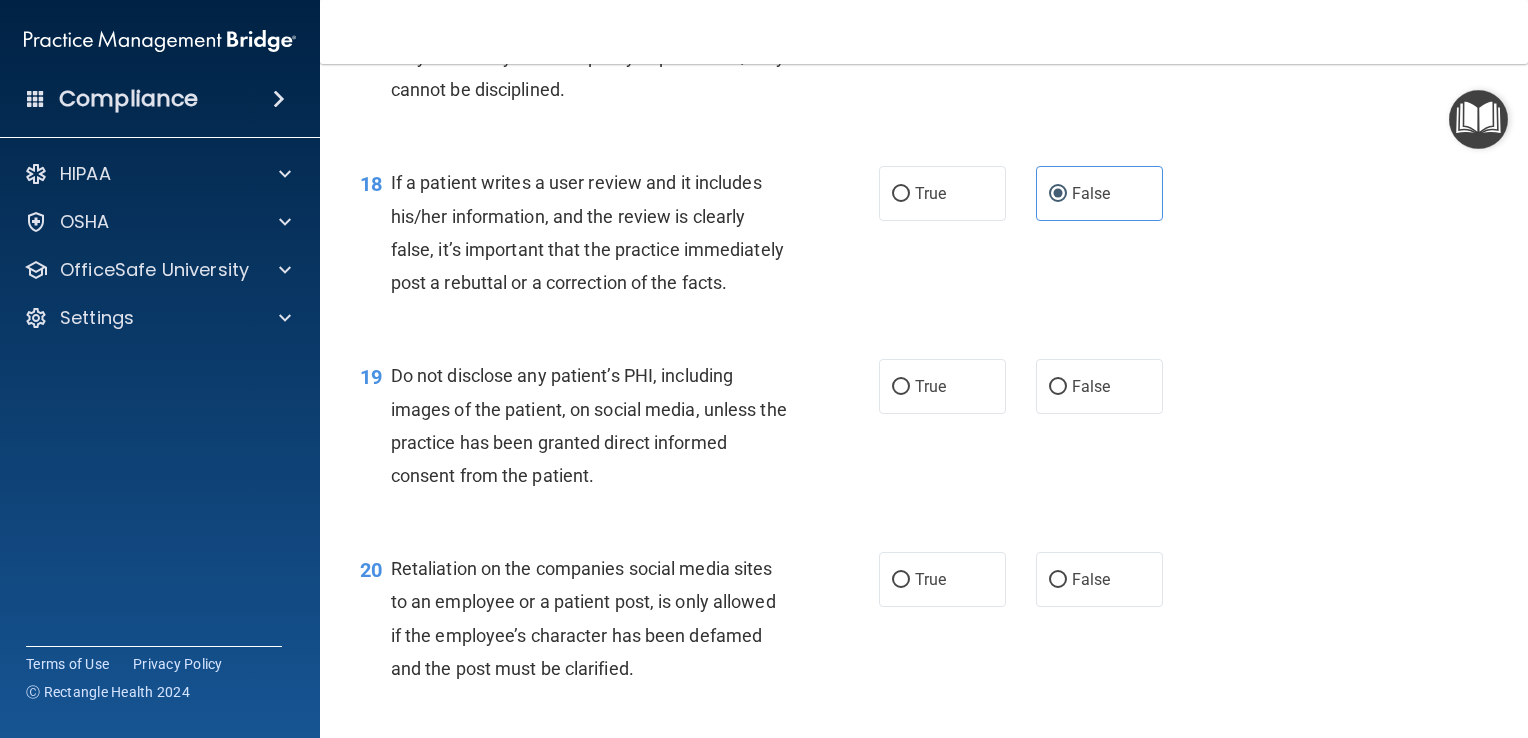 scroll, scrollTop: 3306, scrollLeft: 0, axis: vertical 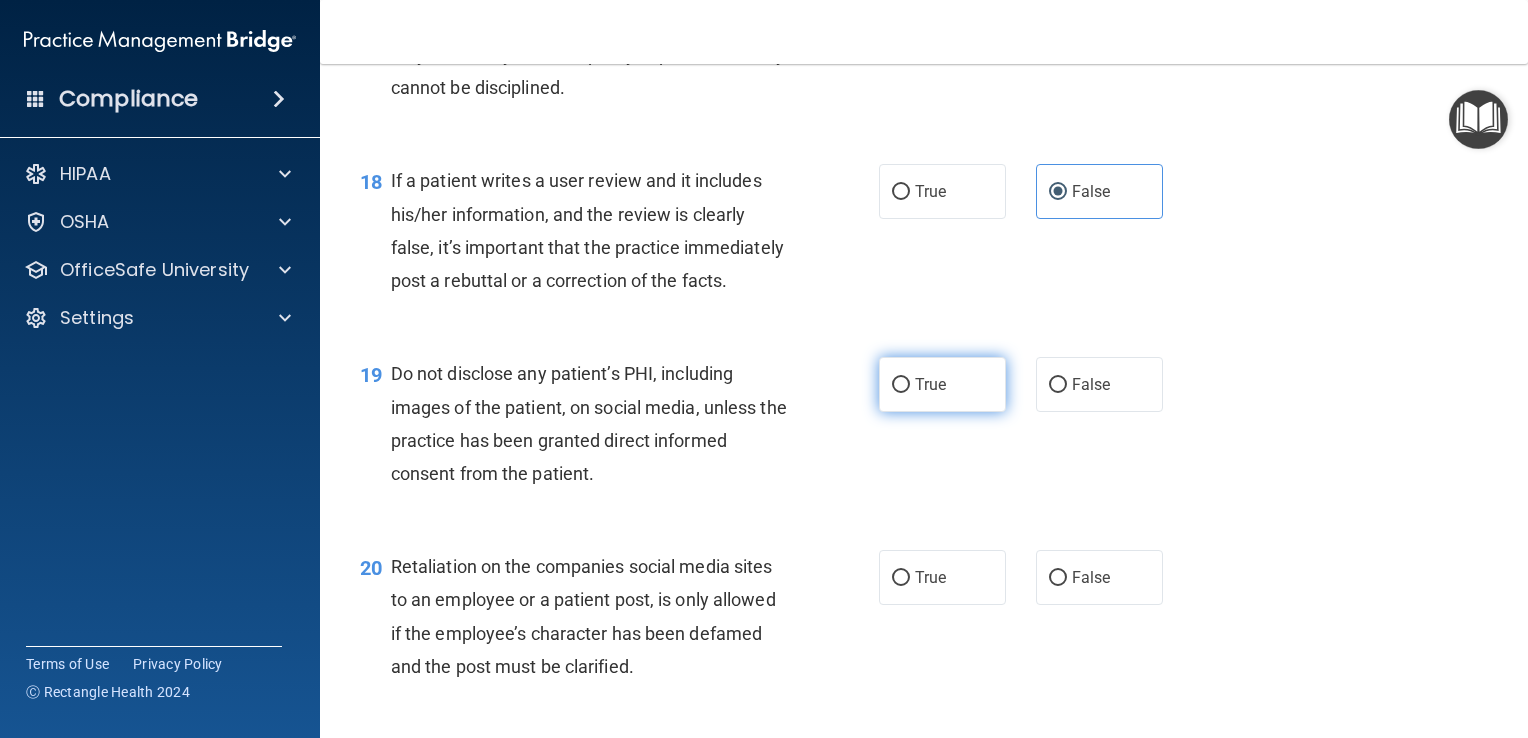 click on "True" at bounding box center [942, 384] 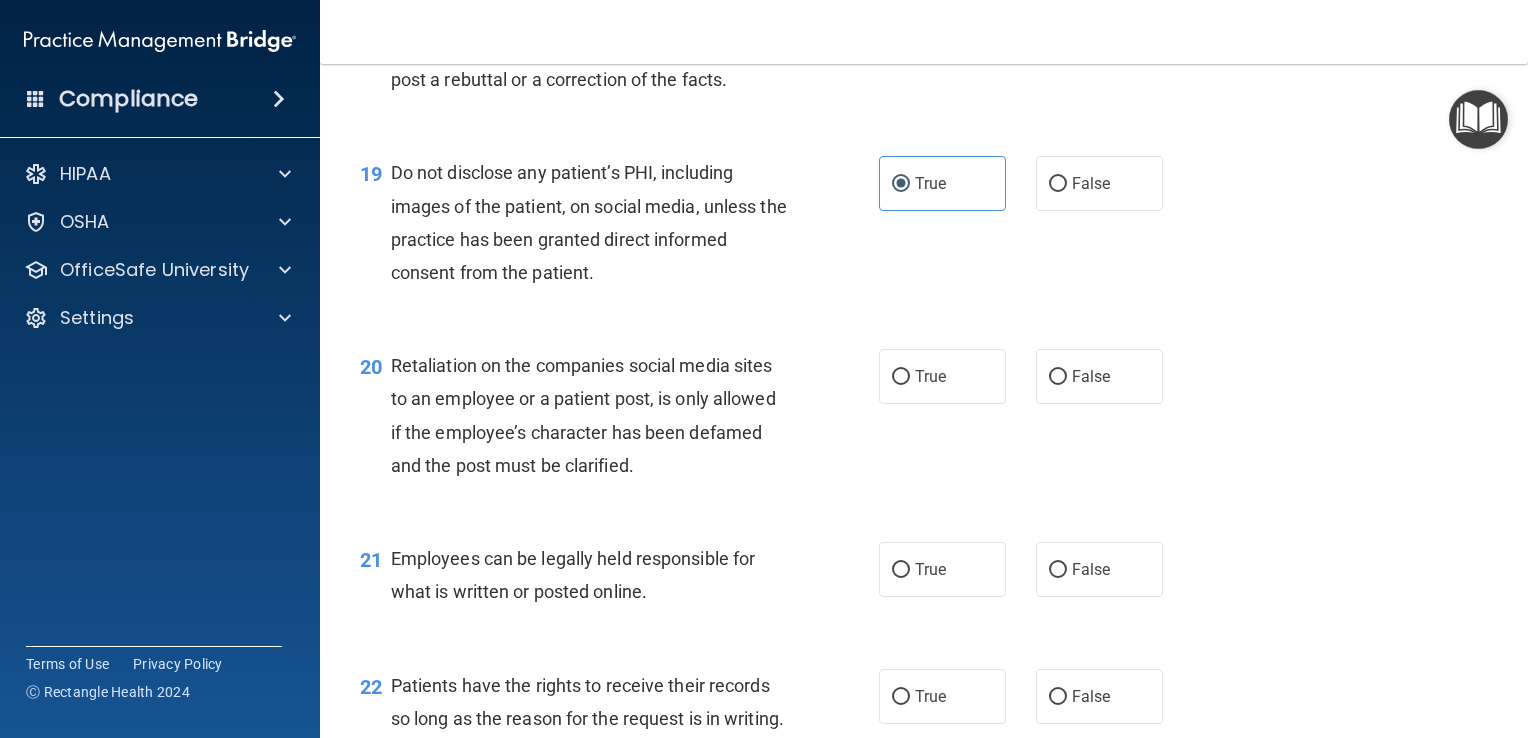 scroll, scrollTop: 3538, scrollLeft: 0, axis: vertical 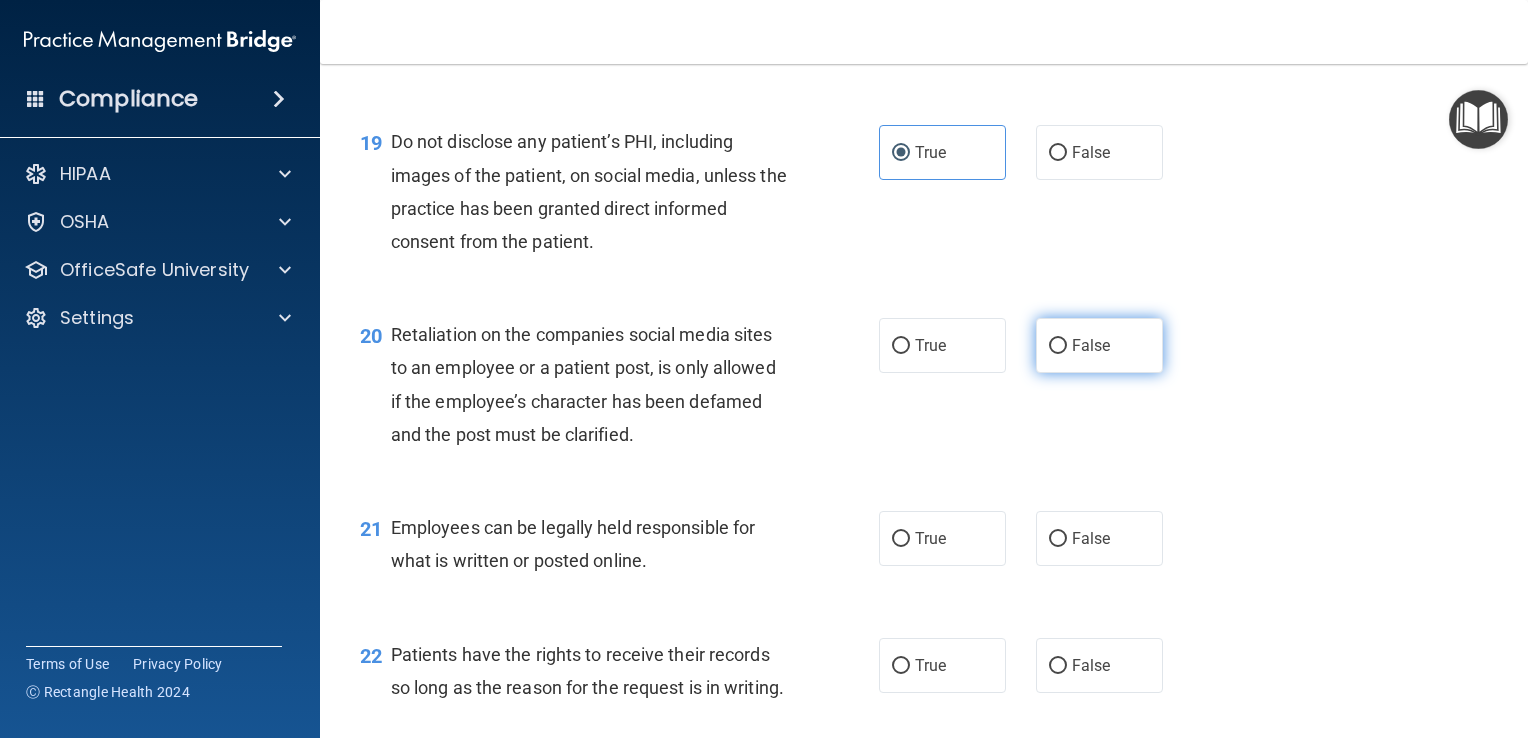 click on "False" at bounding box center (1099, 345) 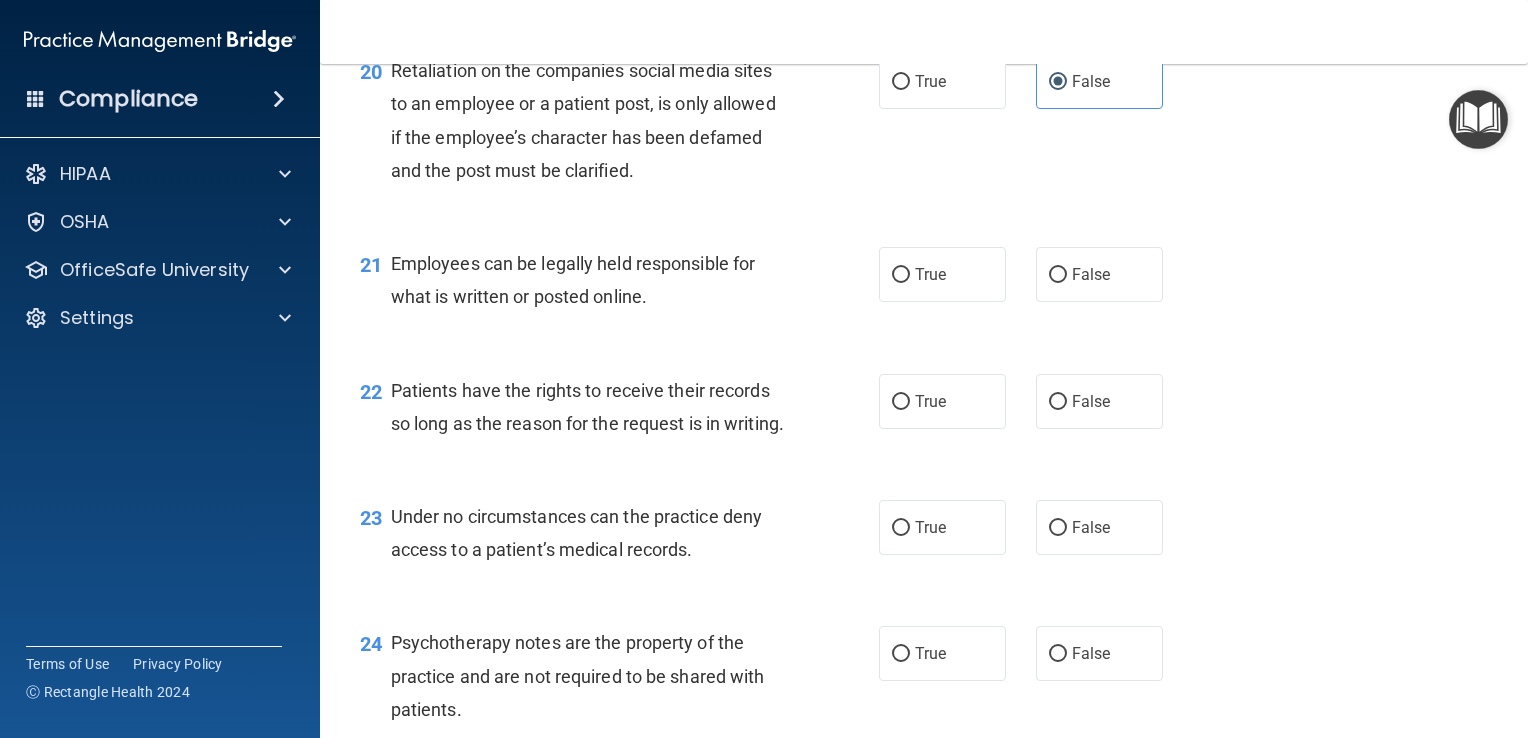 scroll, scrollTop: 3803, scrollLeft: 0, axis: vertical 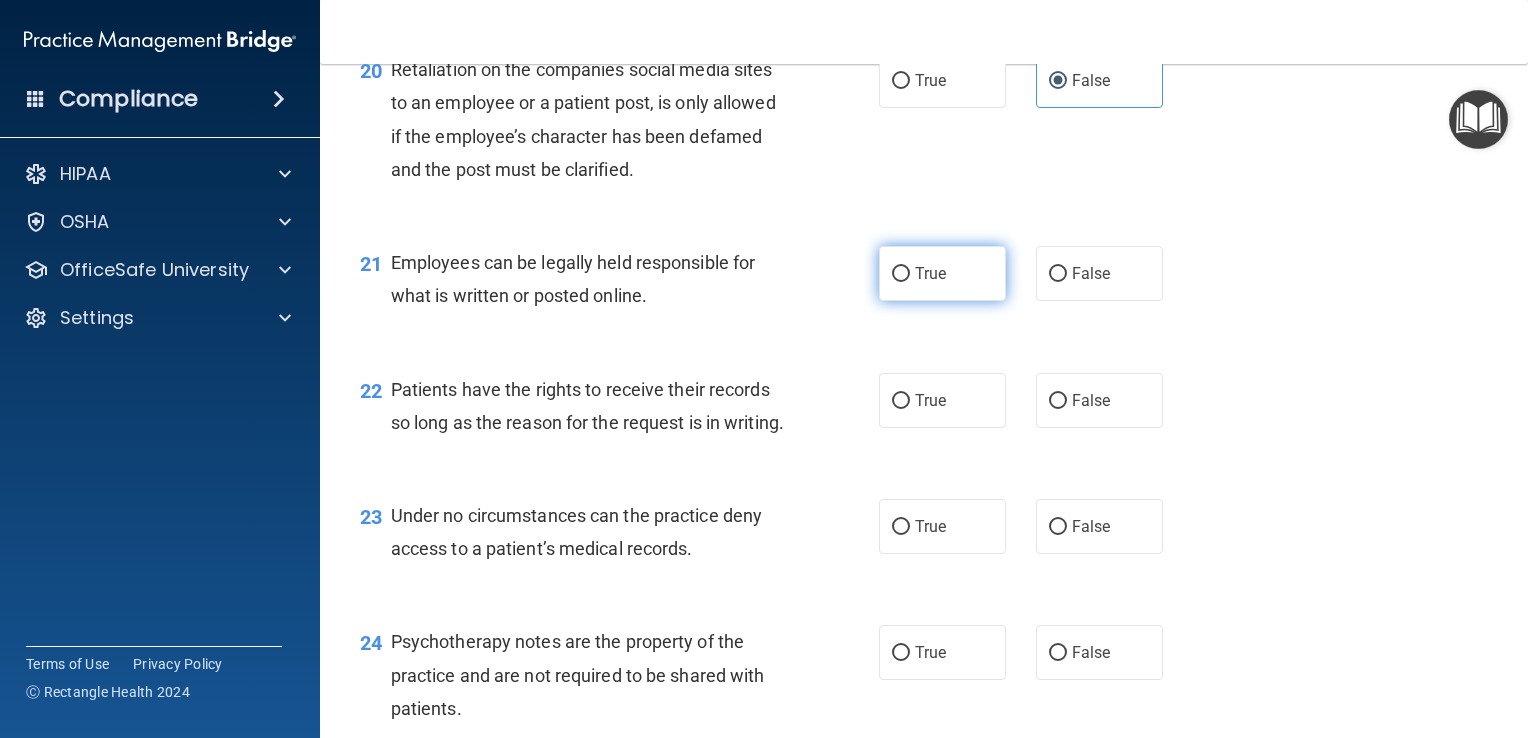click on "True" at bounding box center [930, 273] 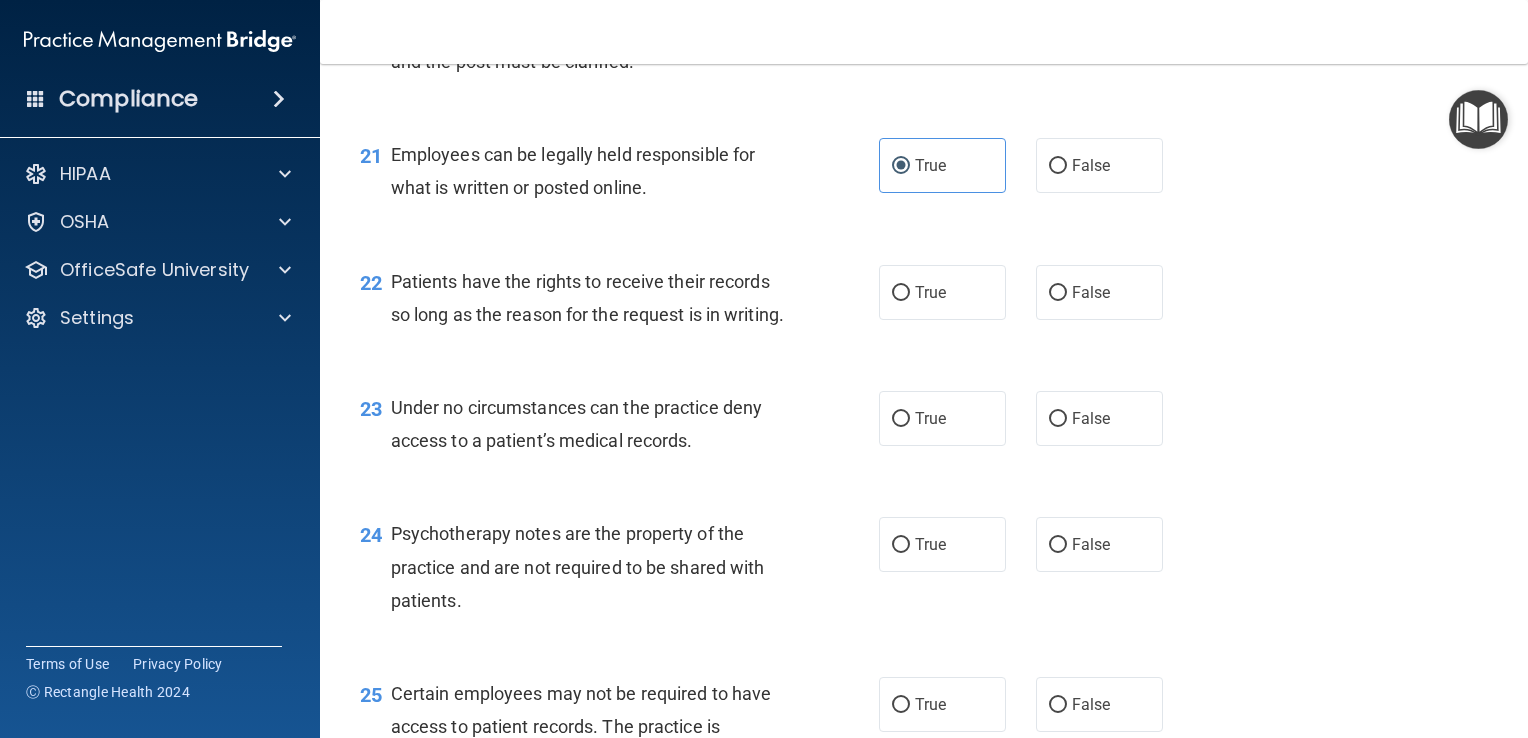 scroll, scrollTop: 3940, scrollLeft: 0, axis: vertical 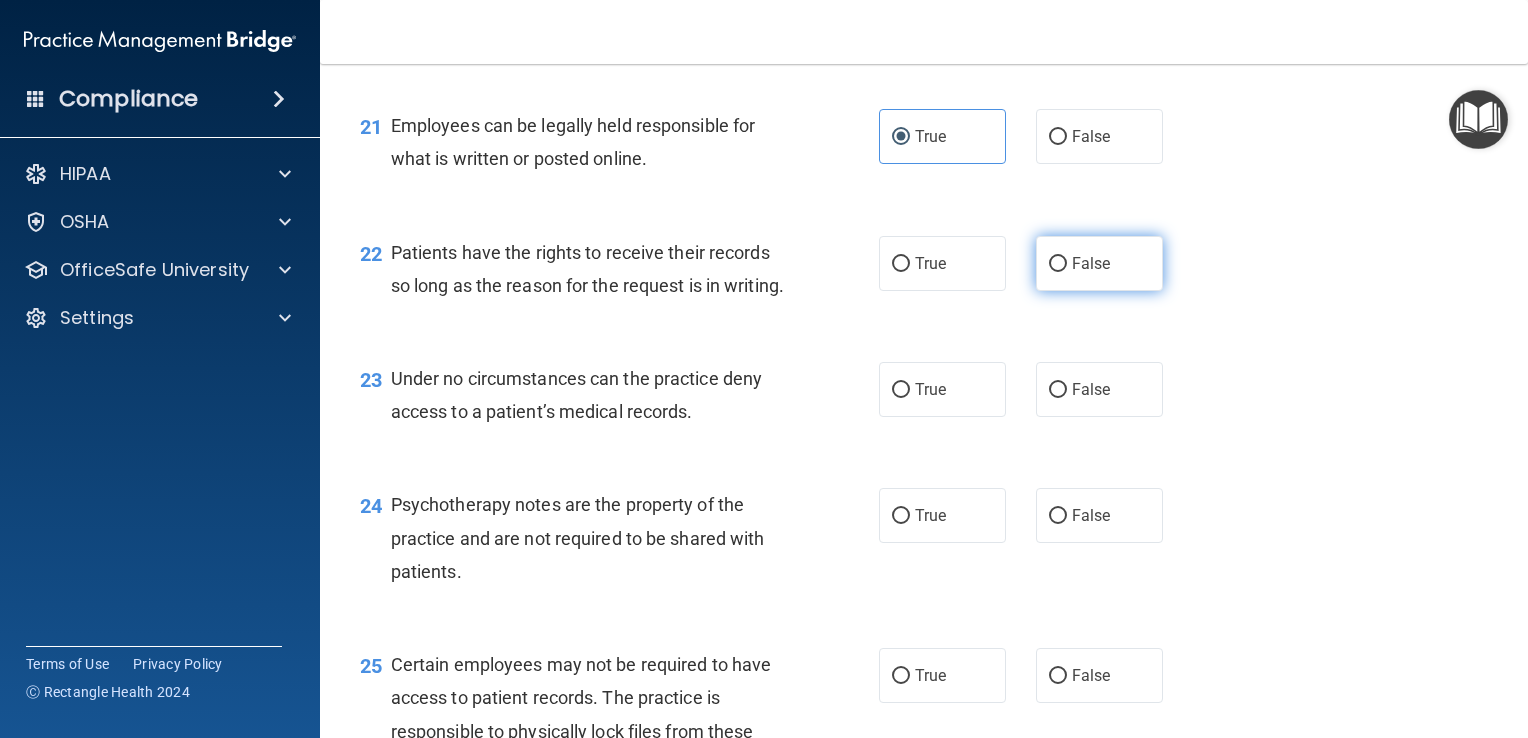 click on "False" at bounding box center [1099, 263] 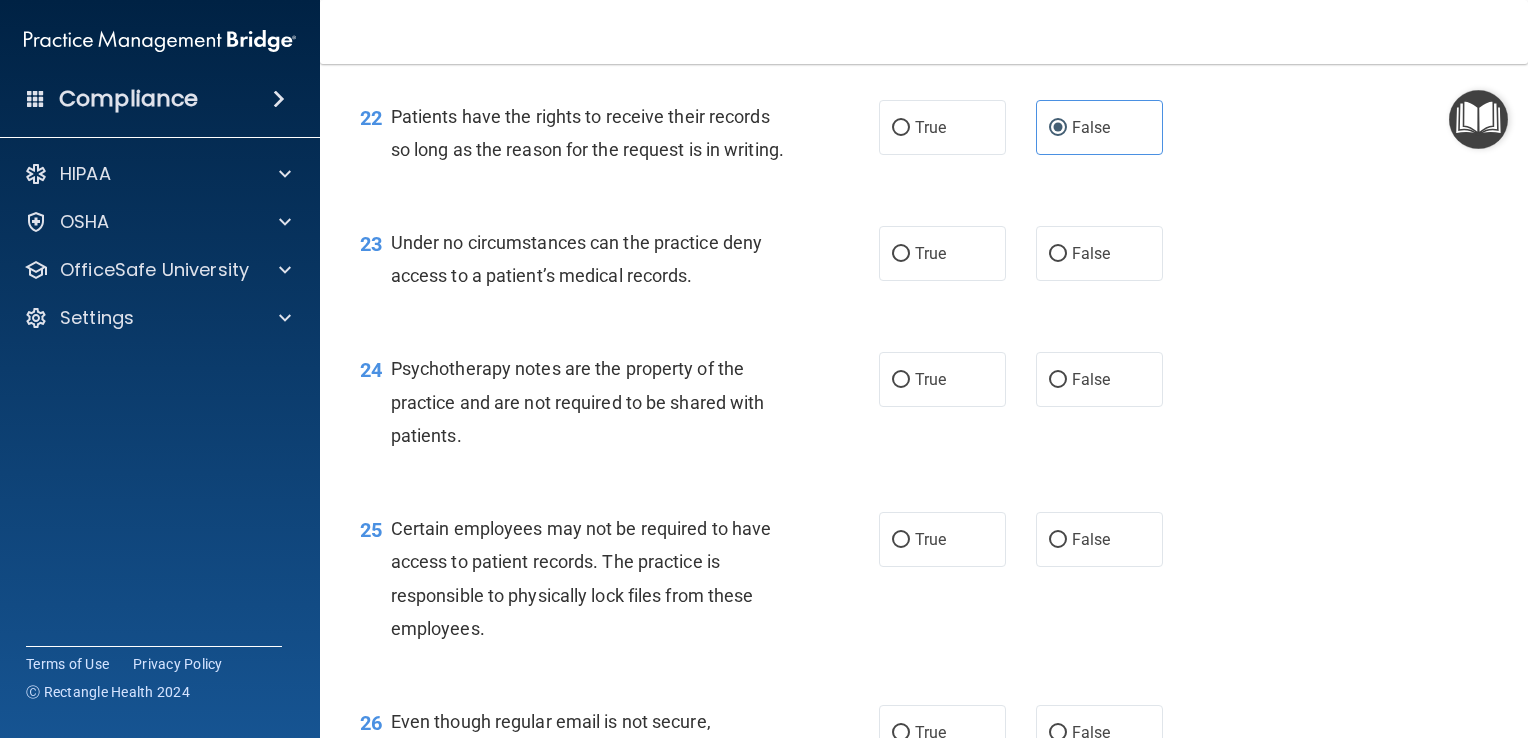 scroll, scrollTop: 4087, scrollLeft: 0, axis: vertical 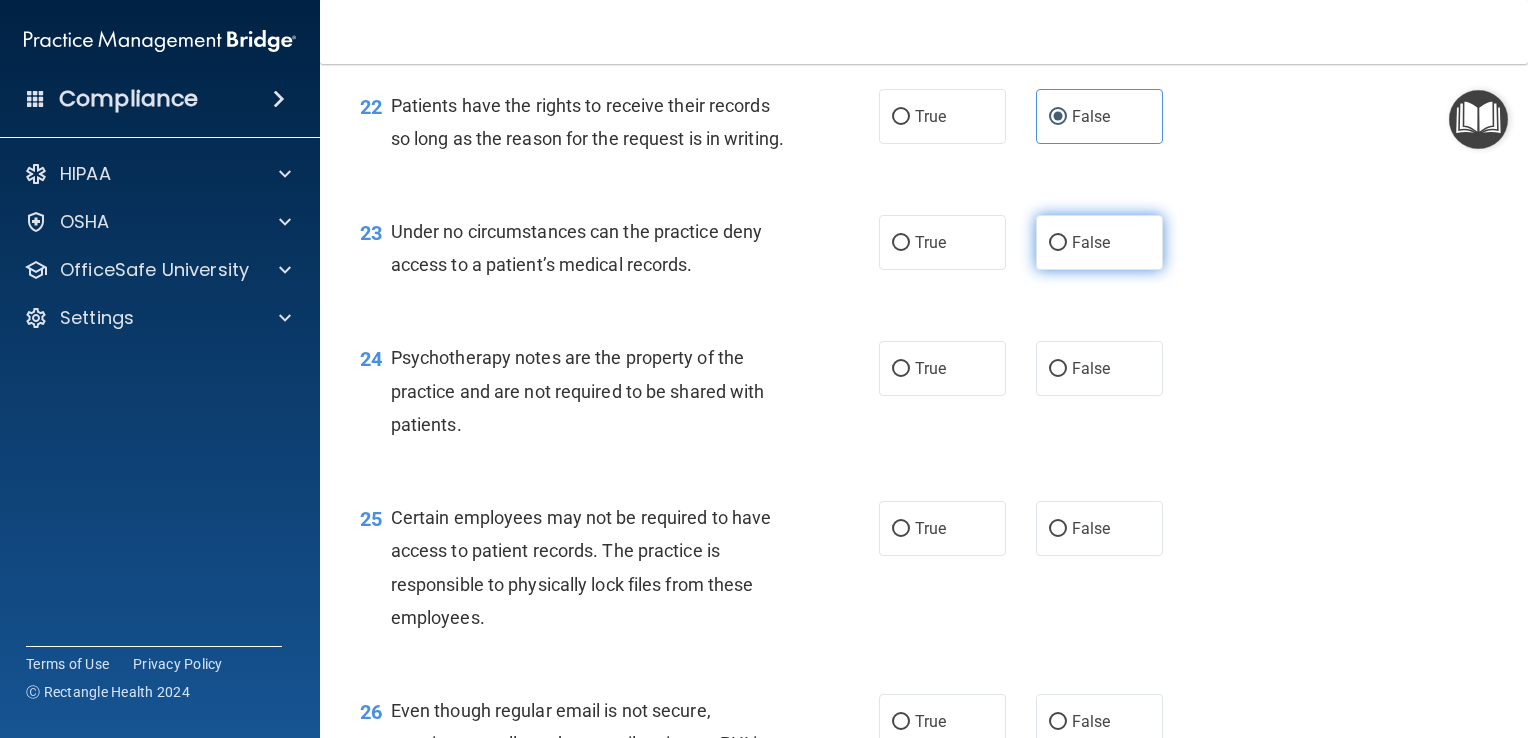 click on "False" at bounding box center [1091, 242] 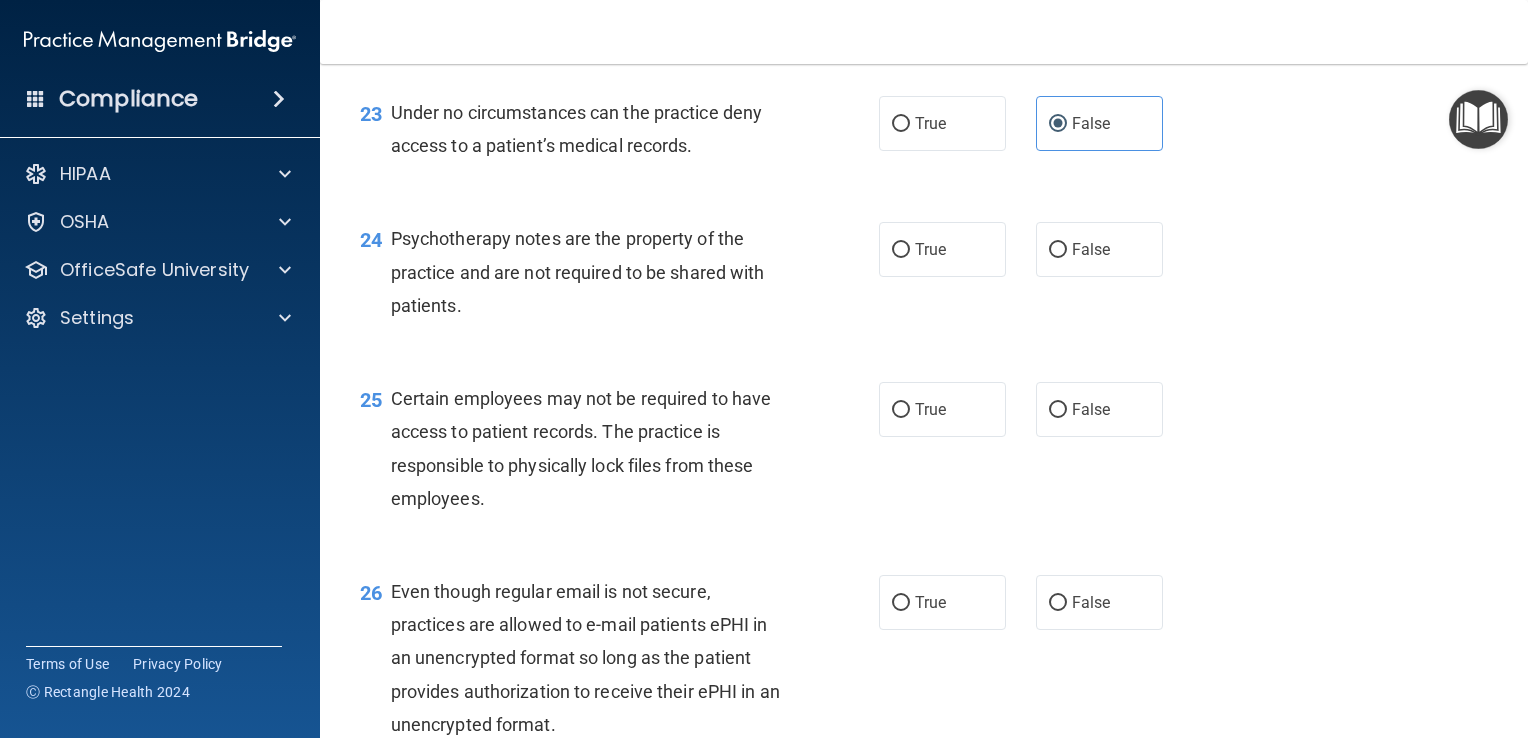 scroll, scrollTop: 4207, scrollLeft: 0, axis: vertical 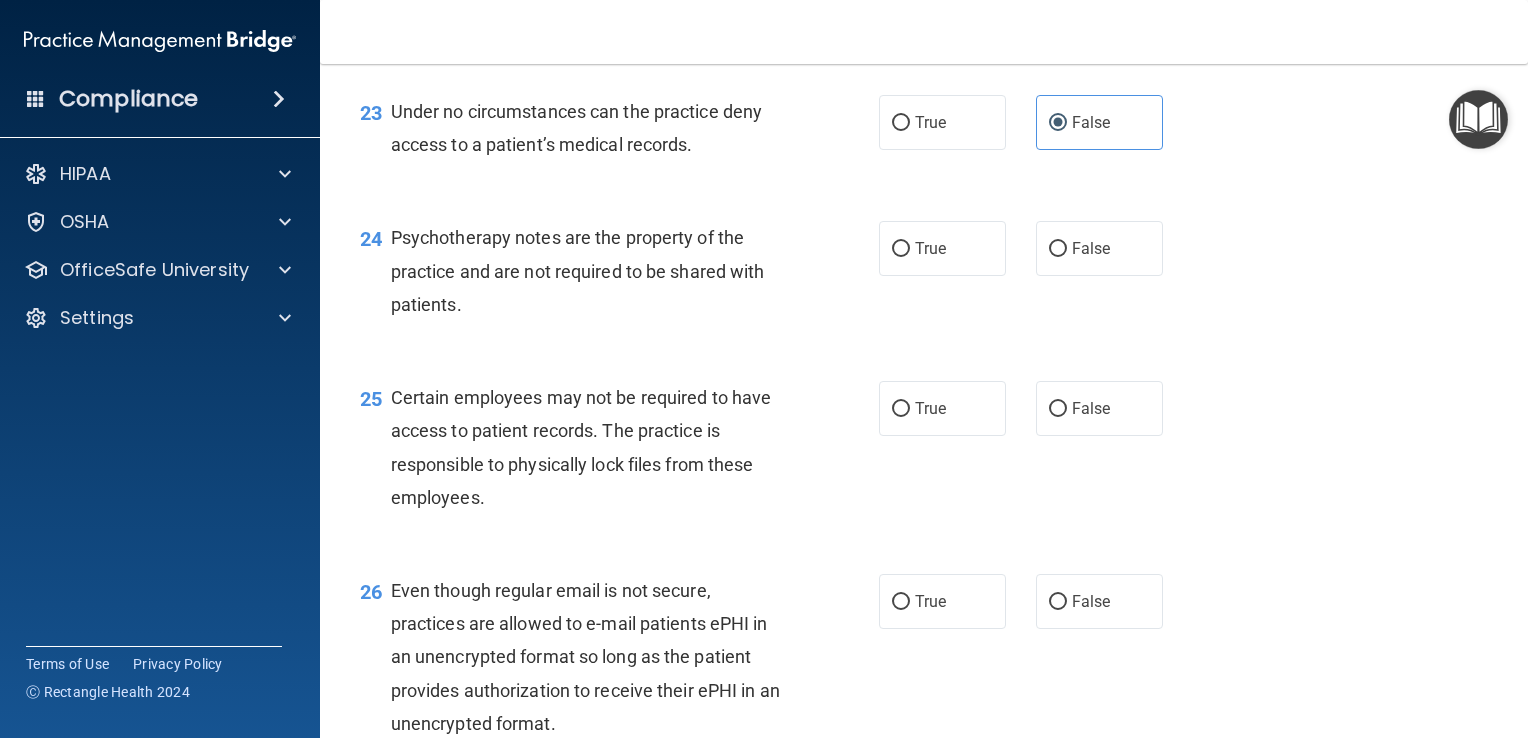 click on "Psychotherapy notes are the property of the practice and are not required to be shared with patients." at bounding box center [597, 271] 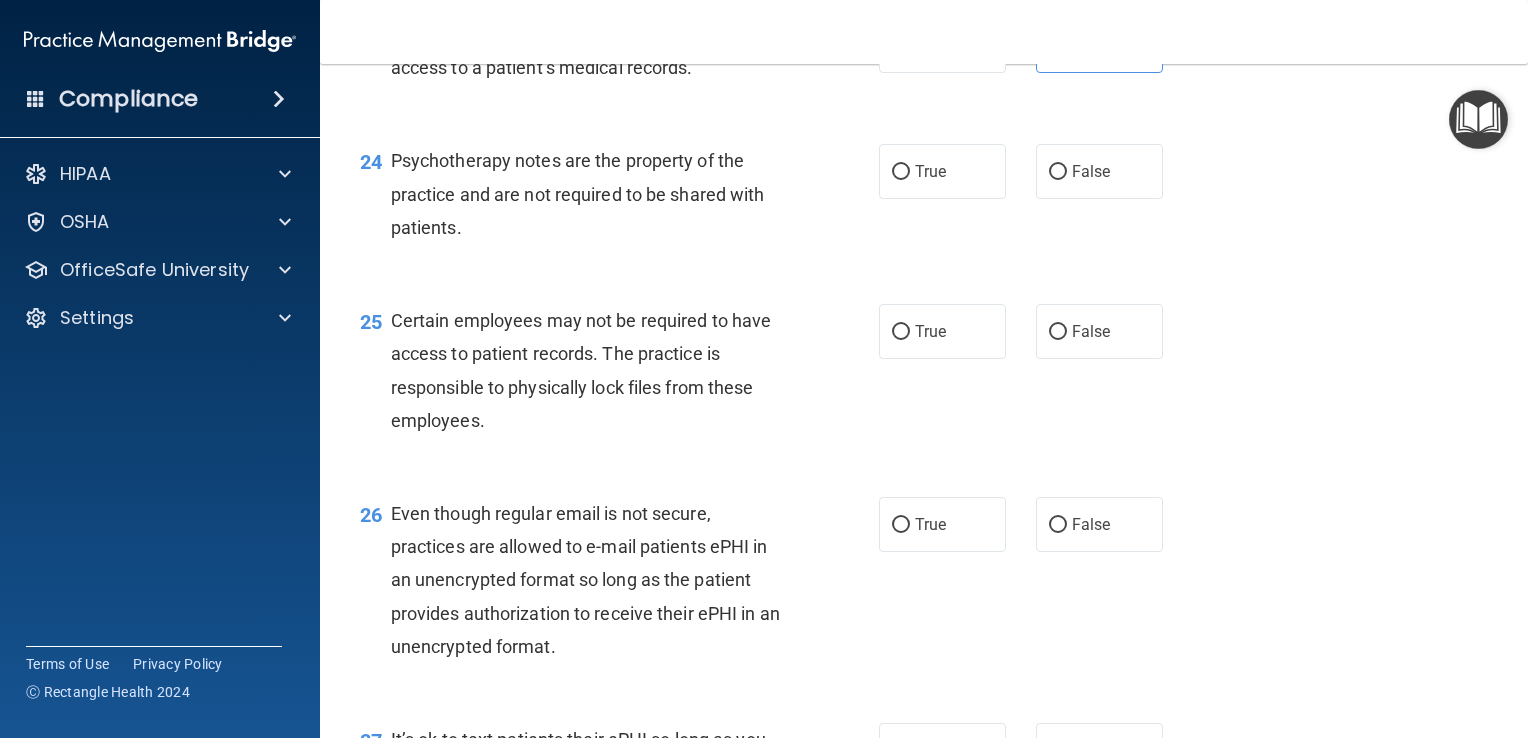 scroll, scrollTop: 4380, scrollLeft: 0, axis: vertical 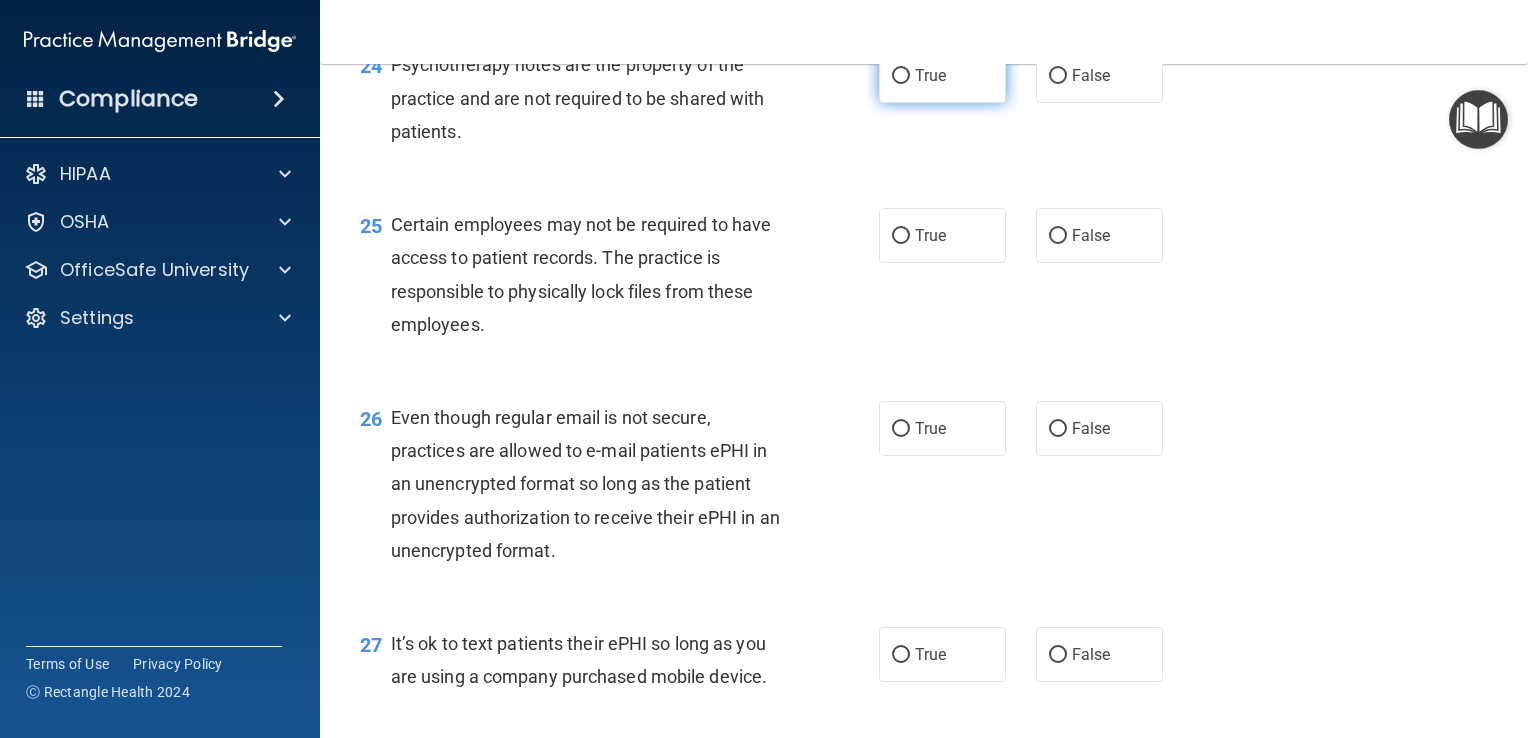 click on "True" at bounding box center (942, 75) 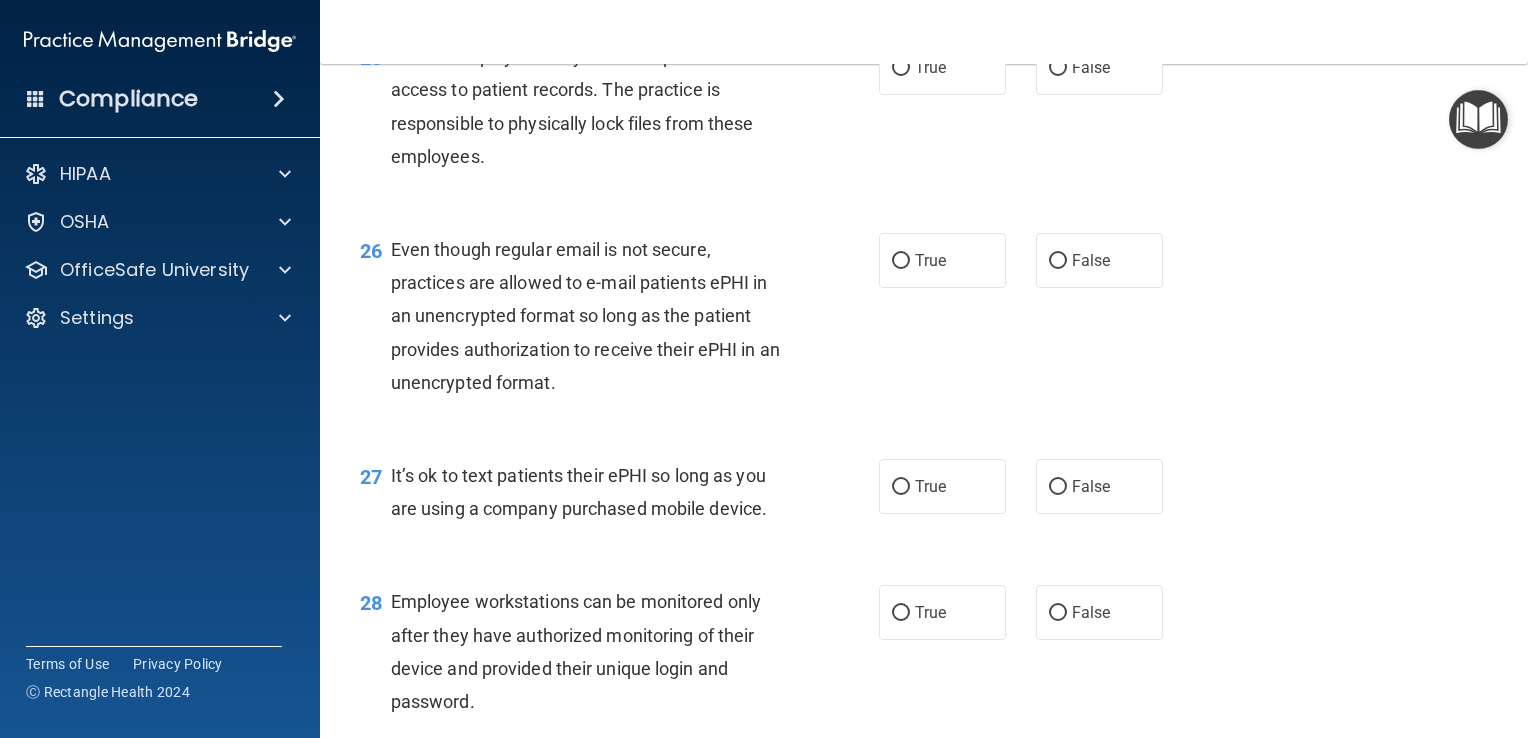 scroll, scrollTop: 4550, scrollLeft: 0, axis: vertical 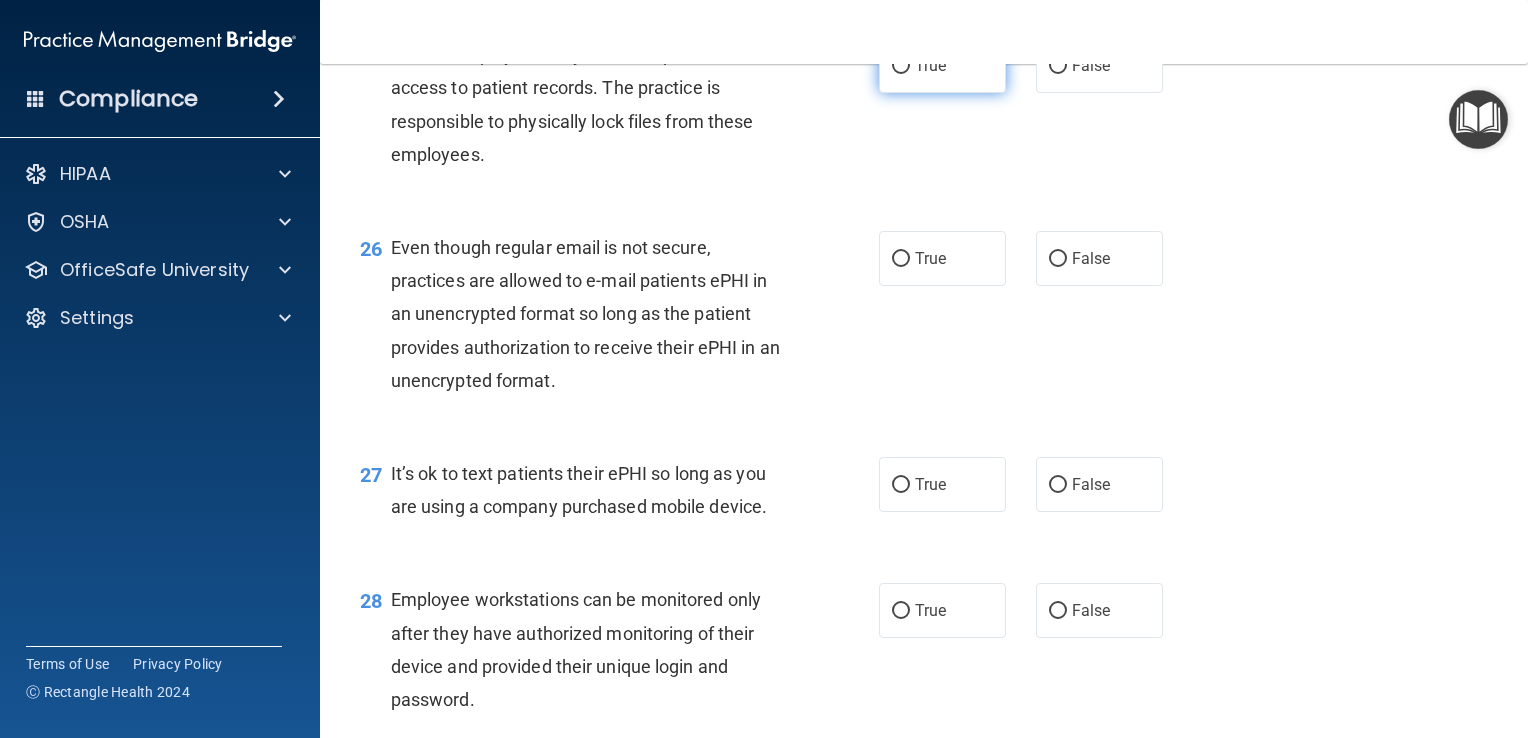 click on "True" at bounding box center [942, 65] 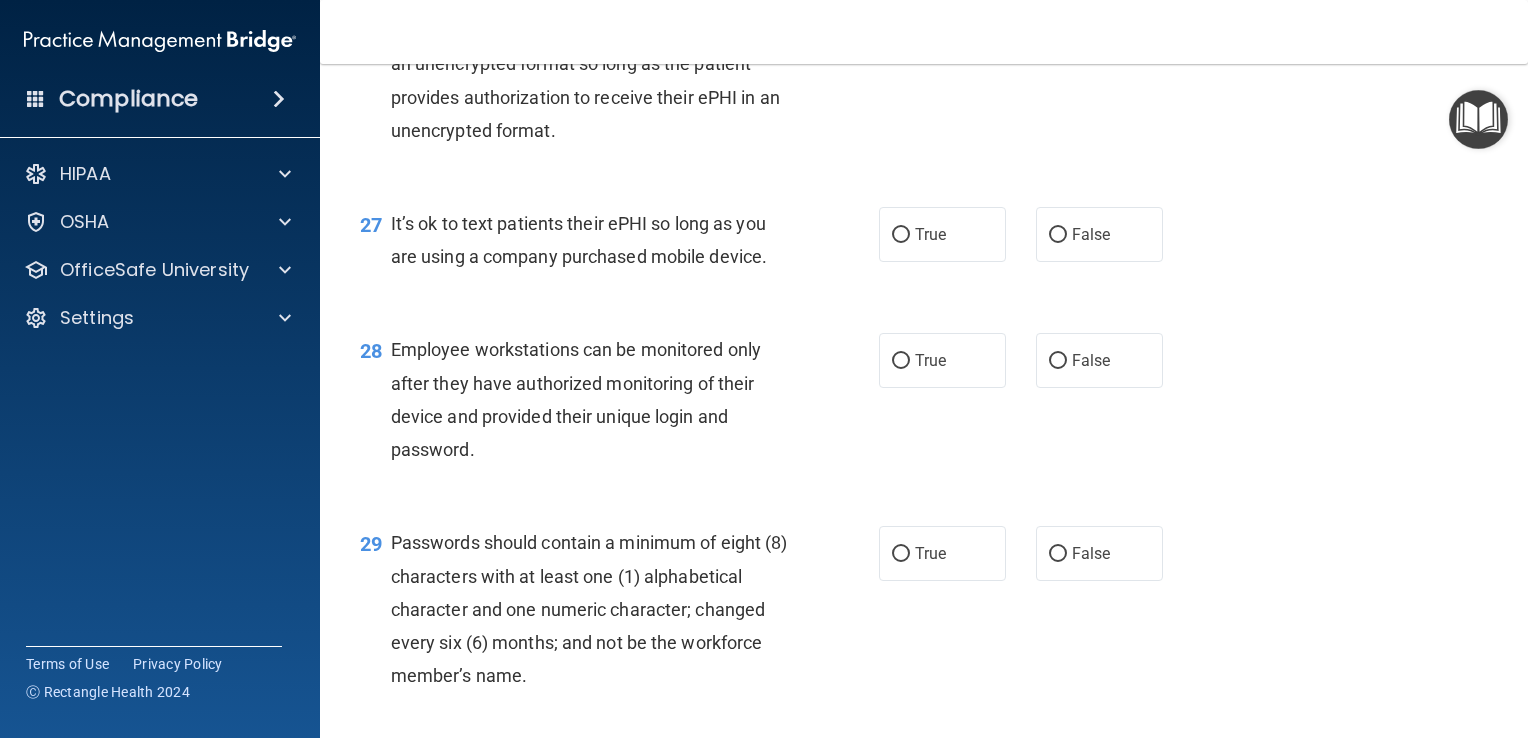 scroll, scrollTop: 4802, scrollLeft: 0, axis: vertical 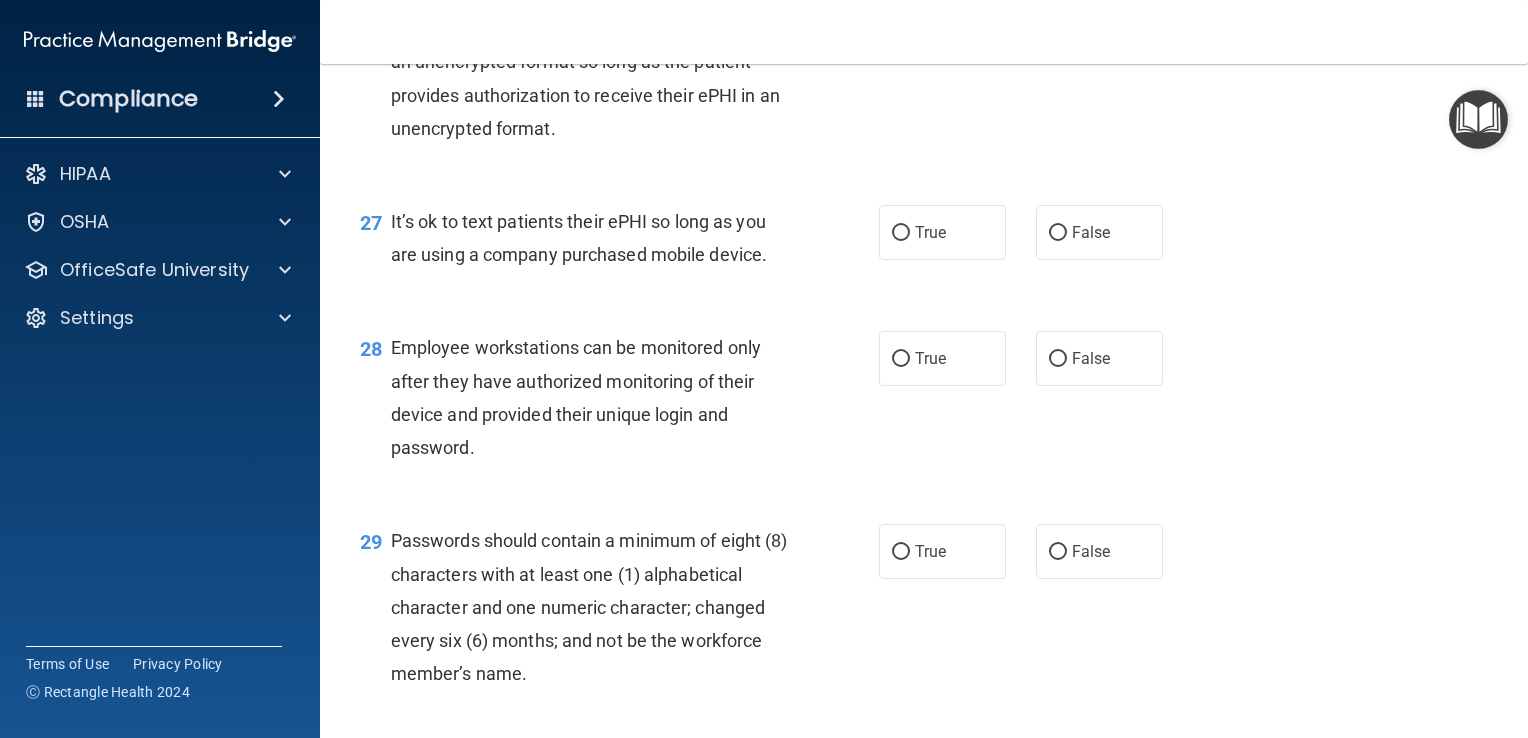 click on "True" at bounding box center (942, 6) 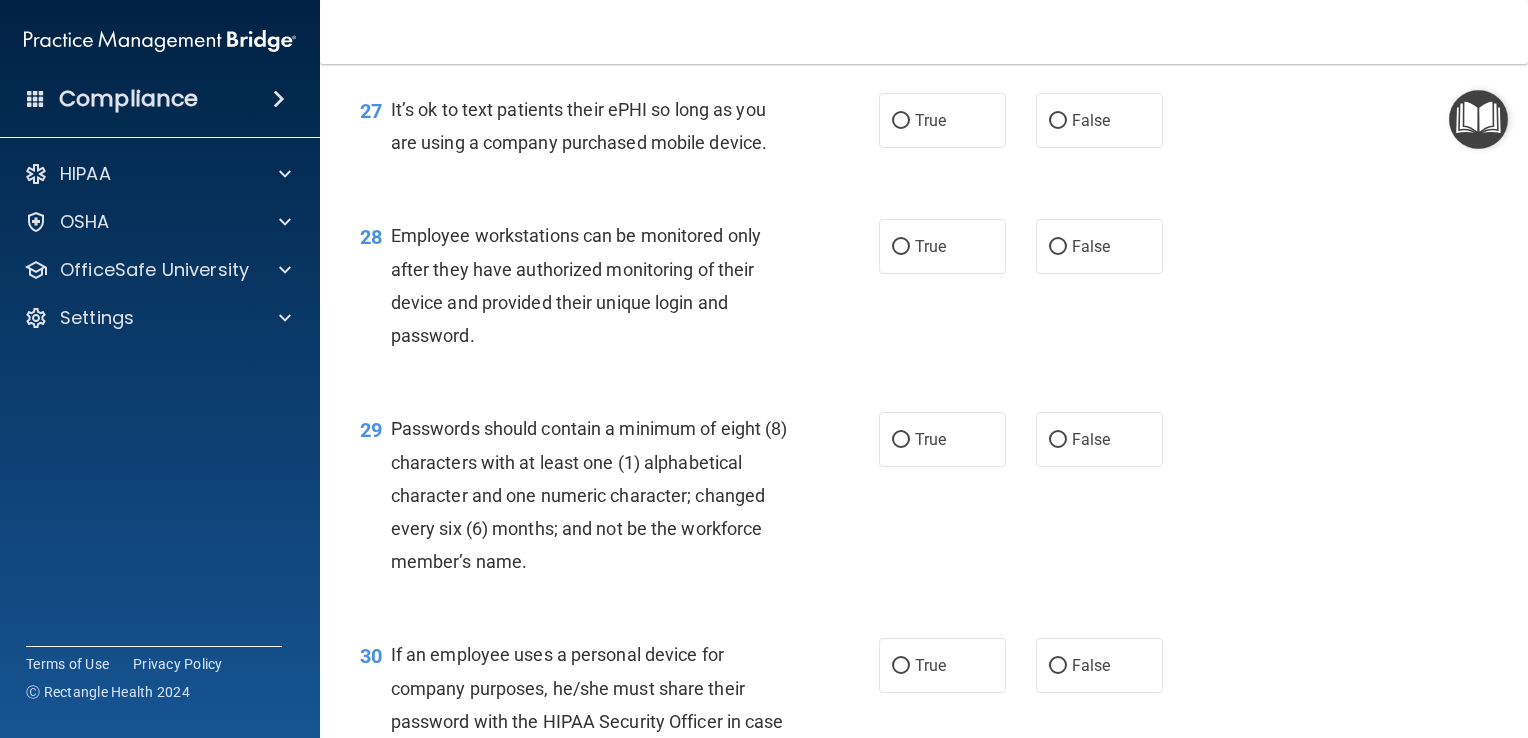 scroll, scrollTop: 4974, scrollLeft: 0, axis: vertical 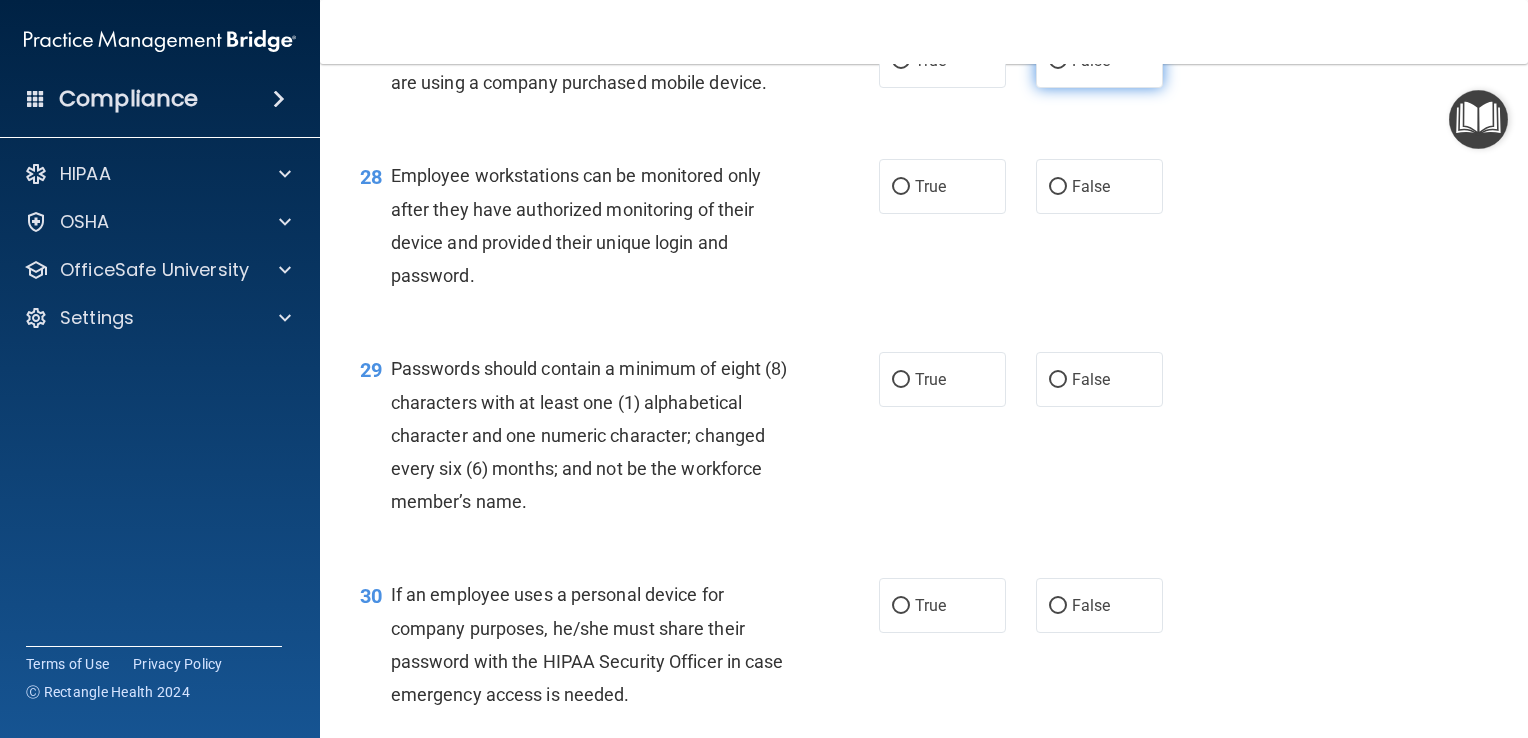 click on "False" at bounding box center [1091, 60] 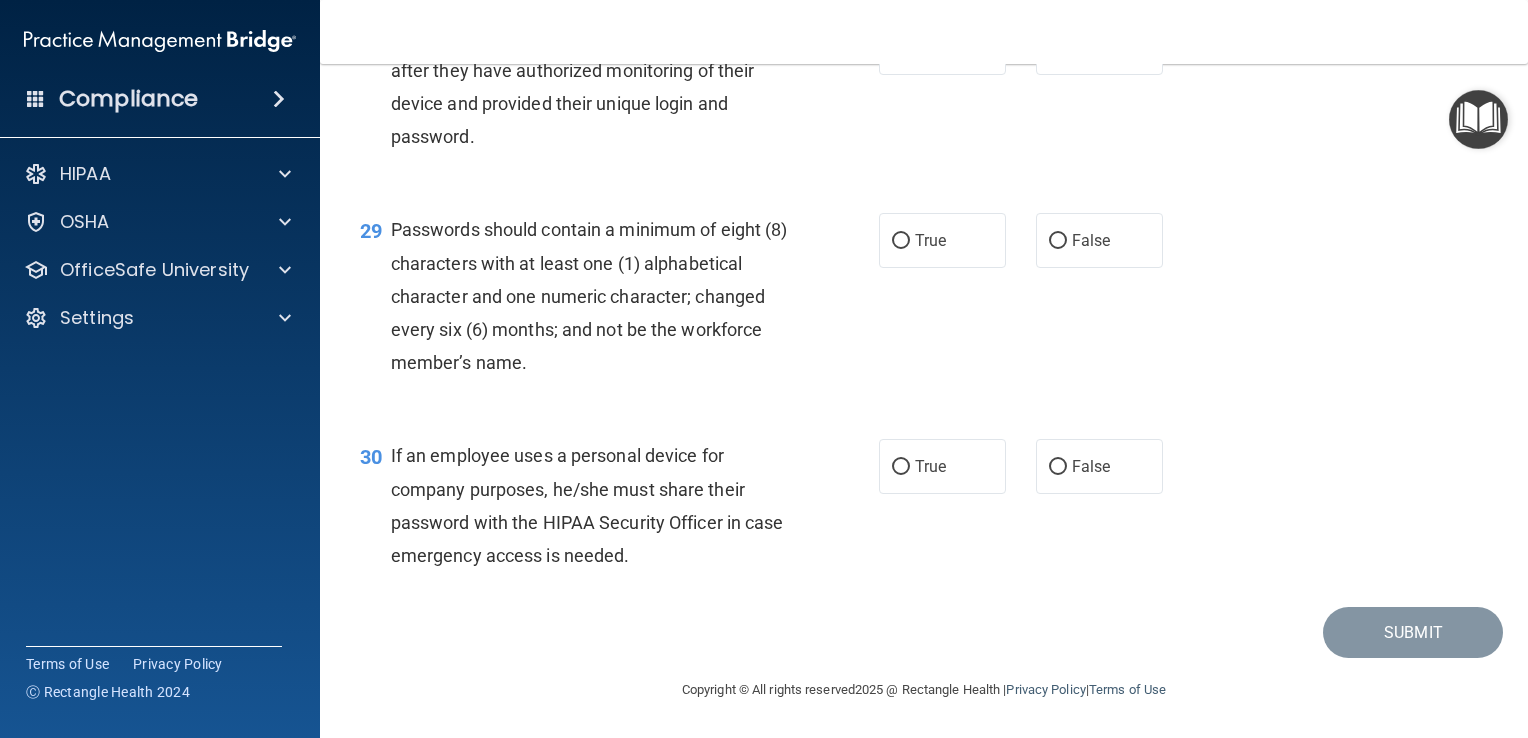 scroll, scrollTop: 5132, scrollLeft: 0, axis: vertical 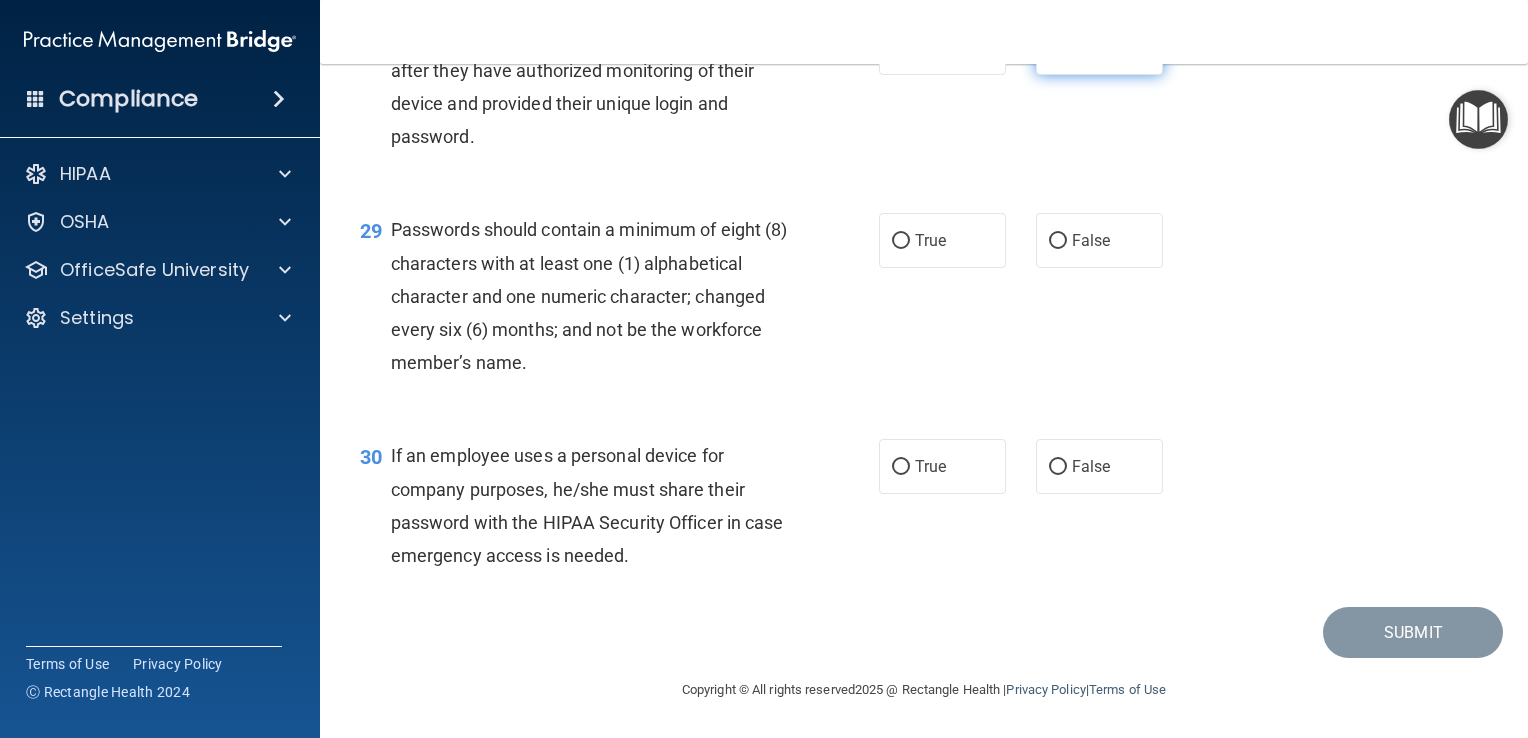 click on "False" at bounding box center (1099, 47) 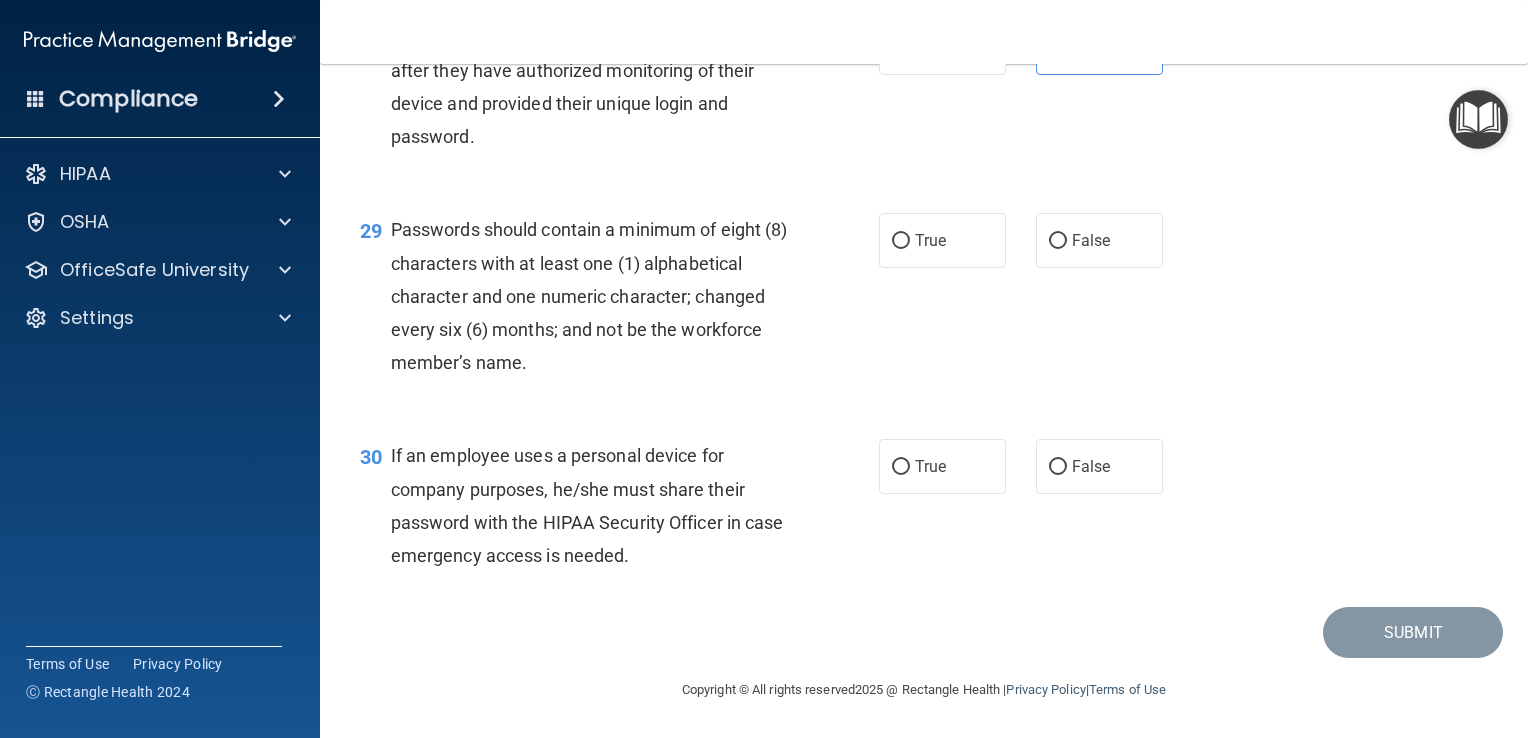 scroll, scrollTop: 5212, scrollLeft: 0, axis: vertical 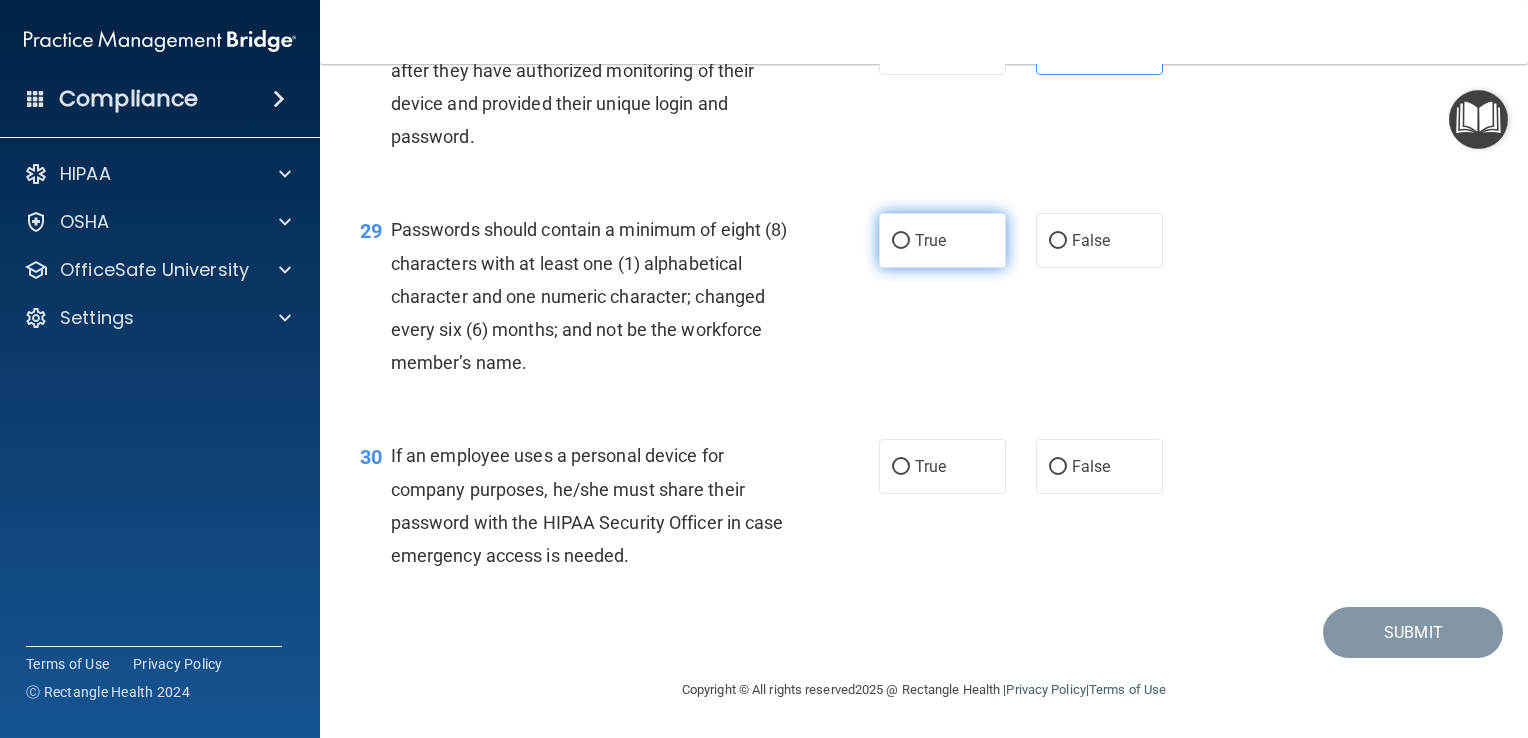 click on "True" at bounding box center [930, 240] 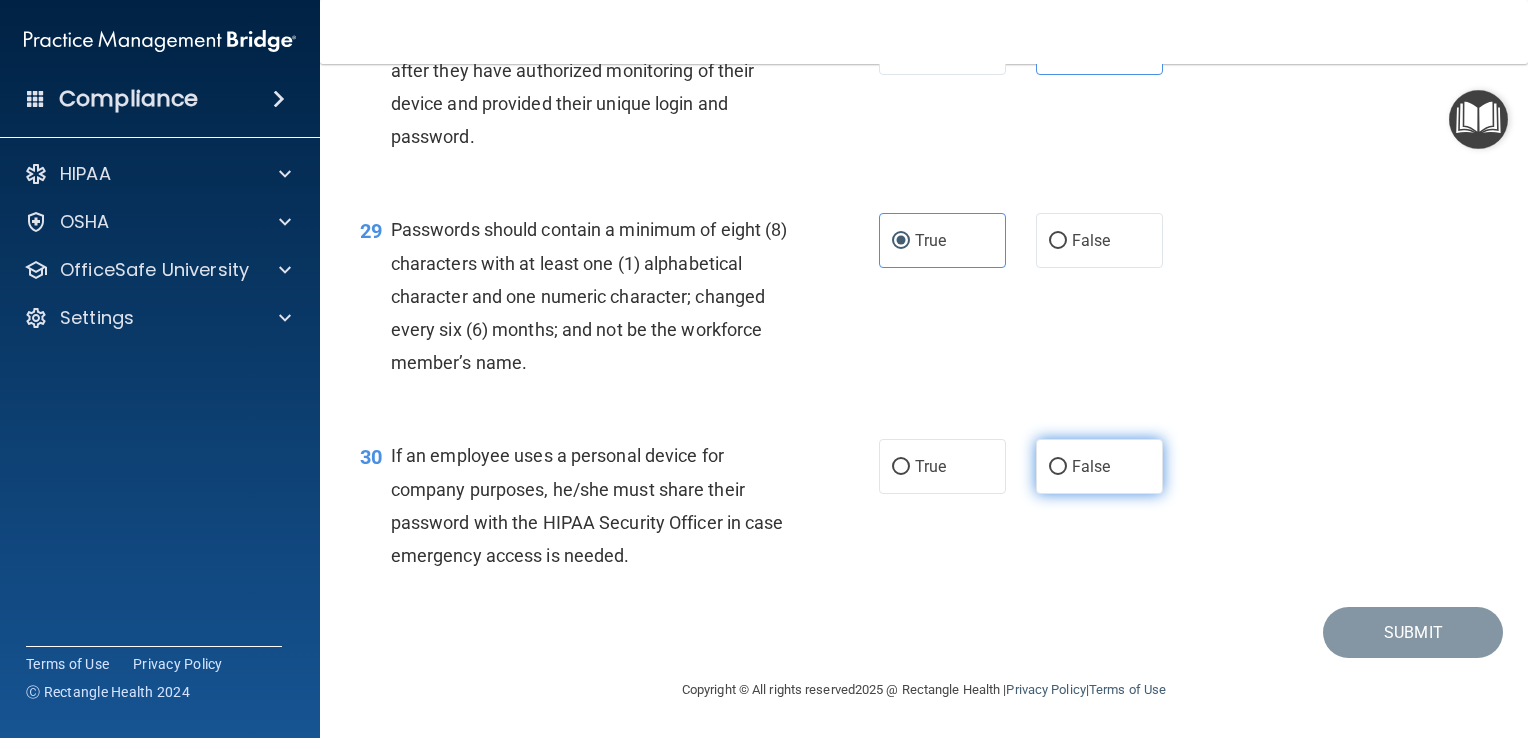 click on "False" at bounding box center (1091, 466) 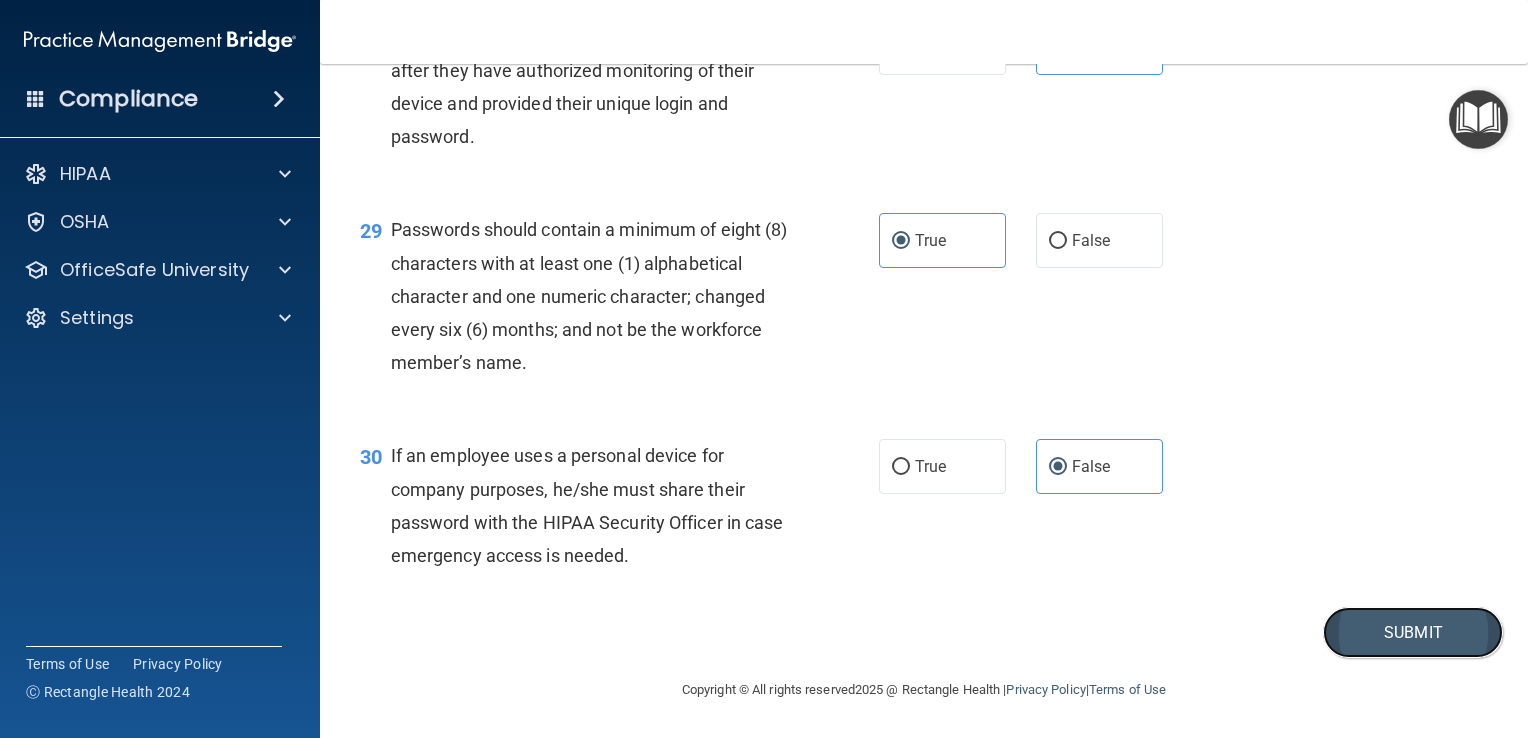 click on "Submit" at bounding box center [1413, 632] 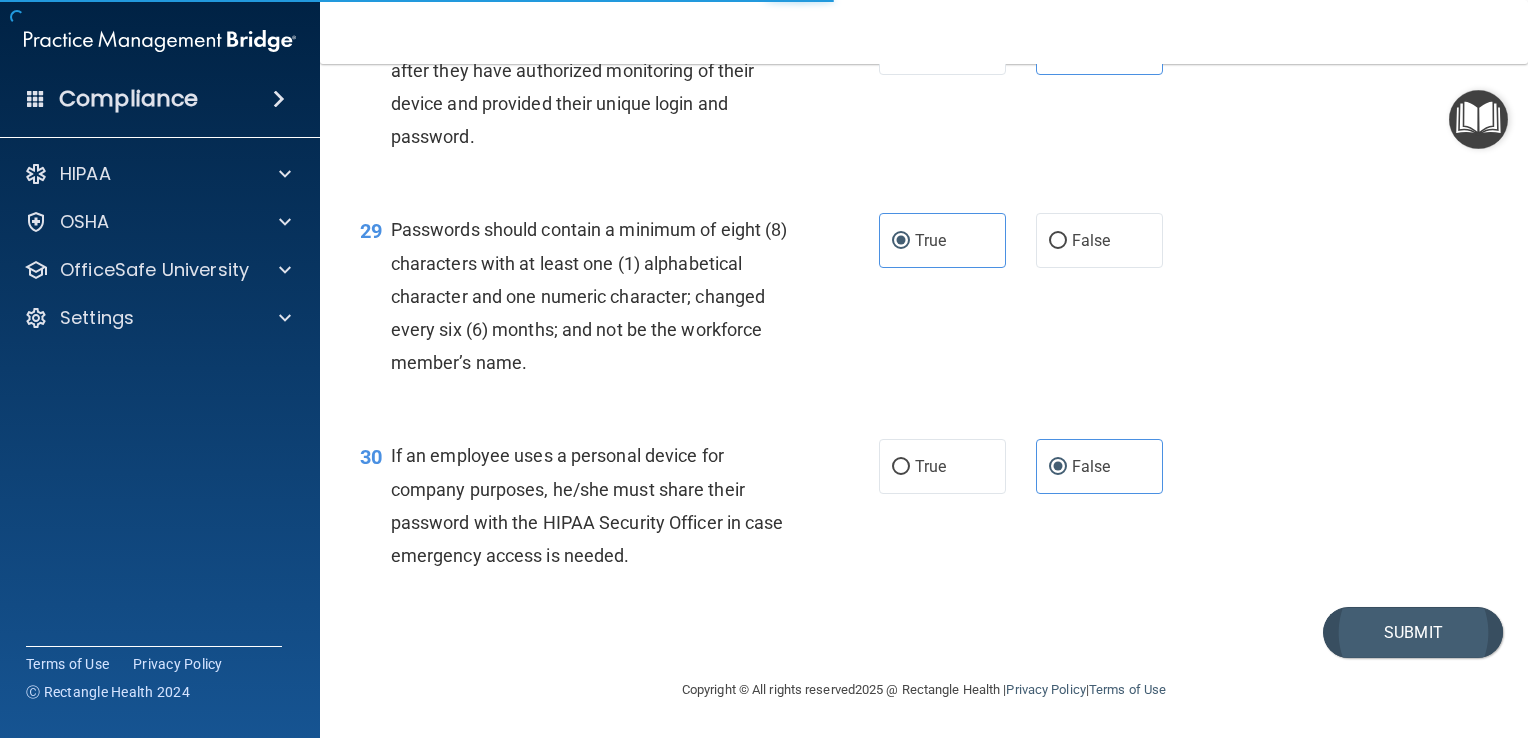 scroll, scrollTop: 0, scrollLeft: 0, axis: both 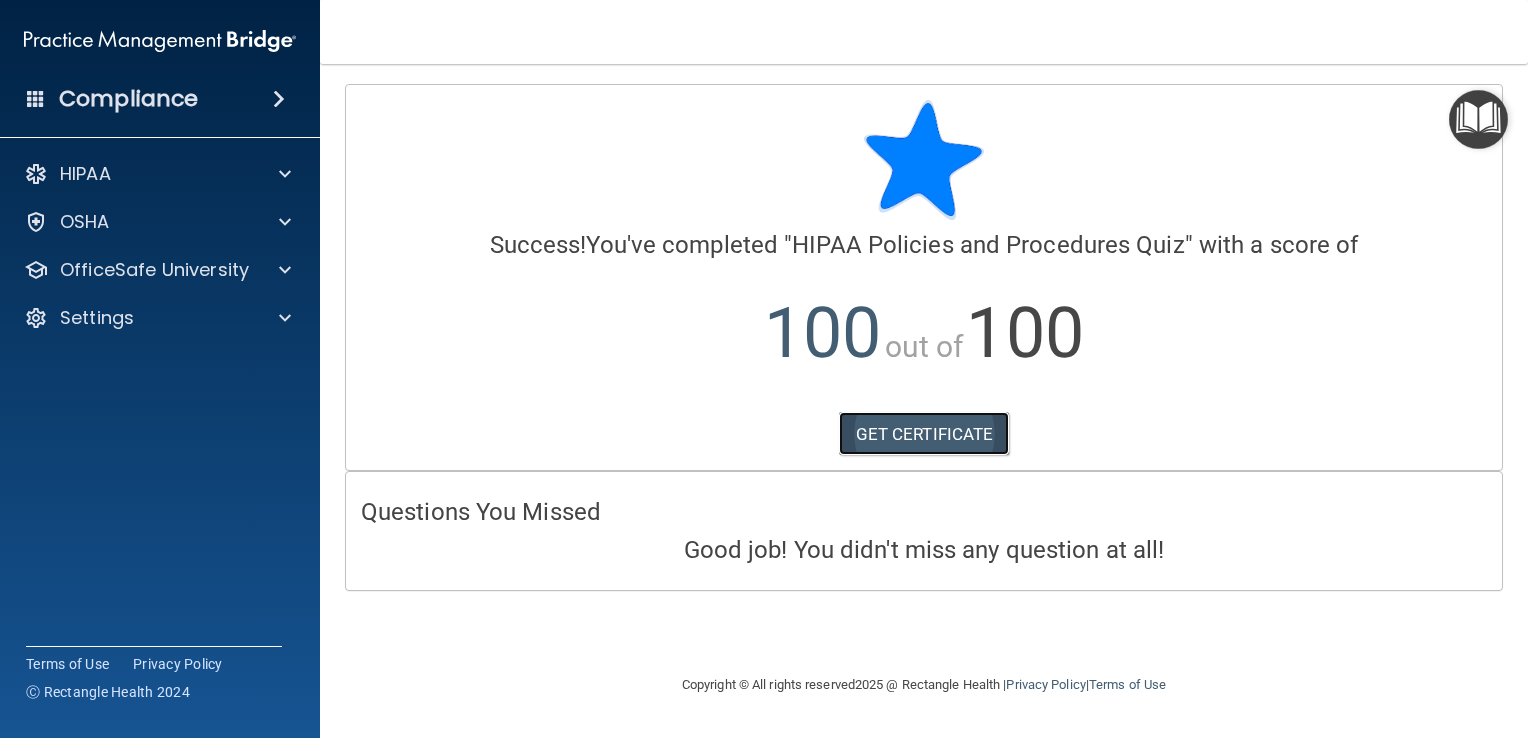 click on "GET CERTIFICATE" at bounding box center [924, 434] 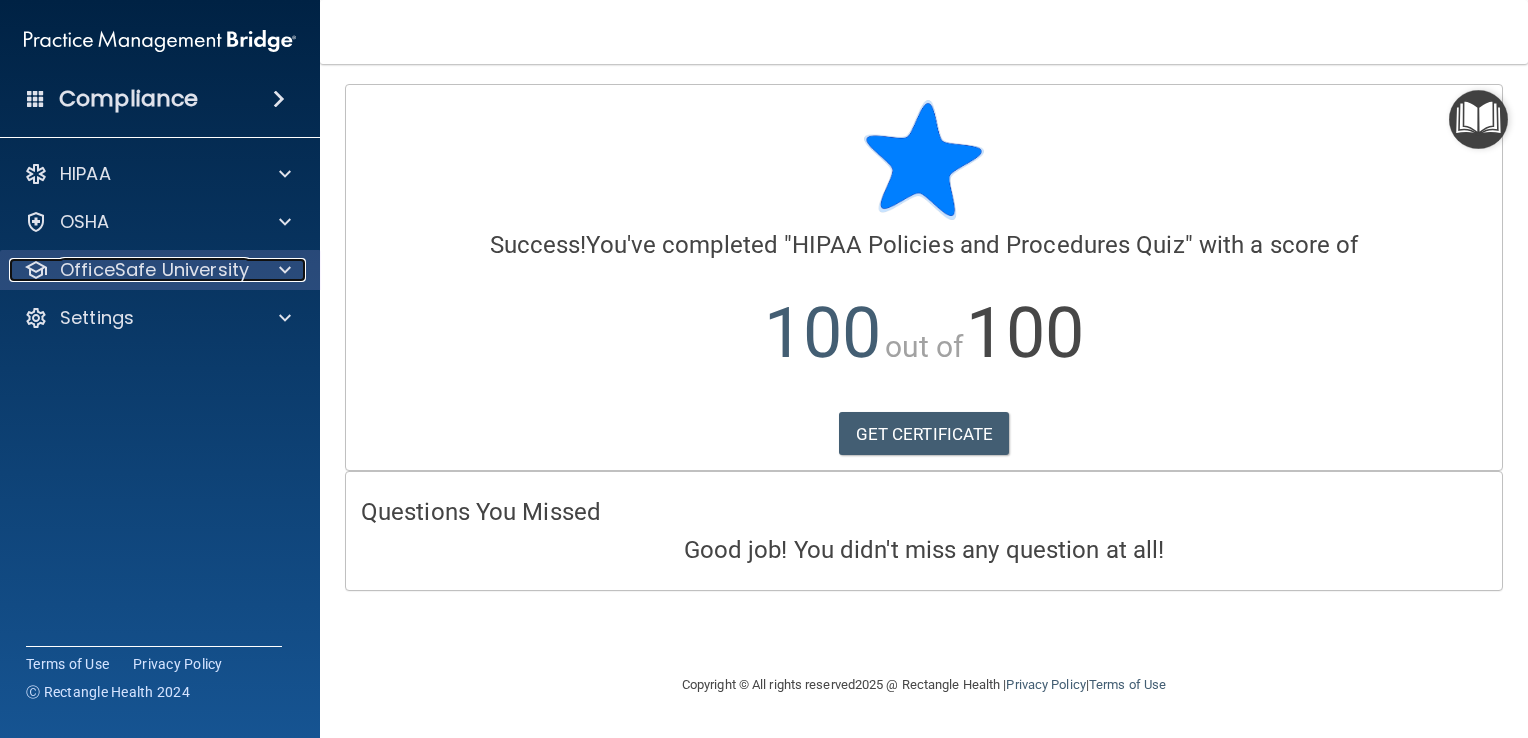 click on "OfficeSafe University" at bounding box center (154, 270) 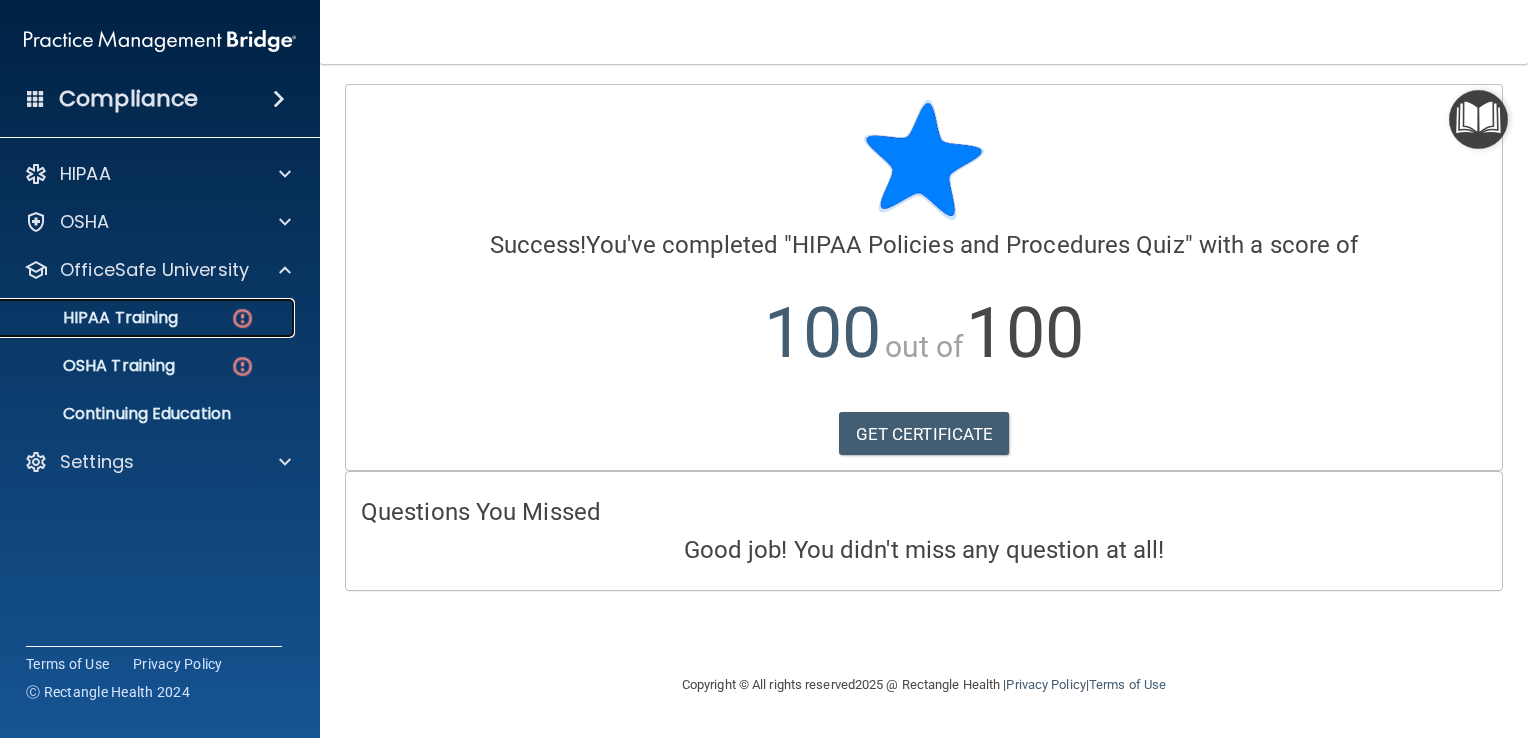 click on "HIPAA Training" at bounding box center [137, 318] 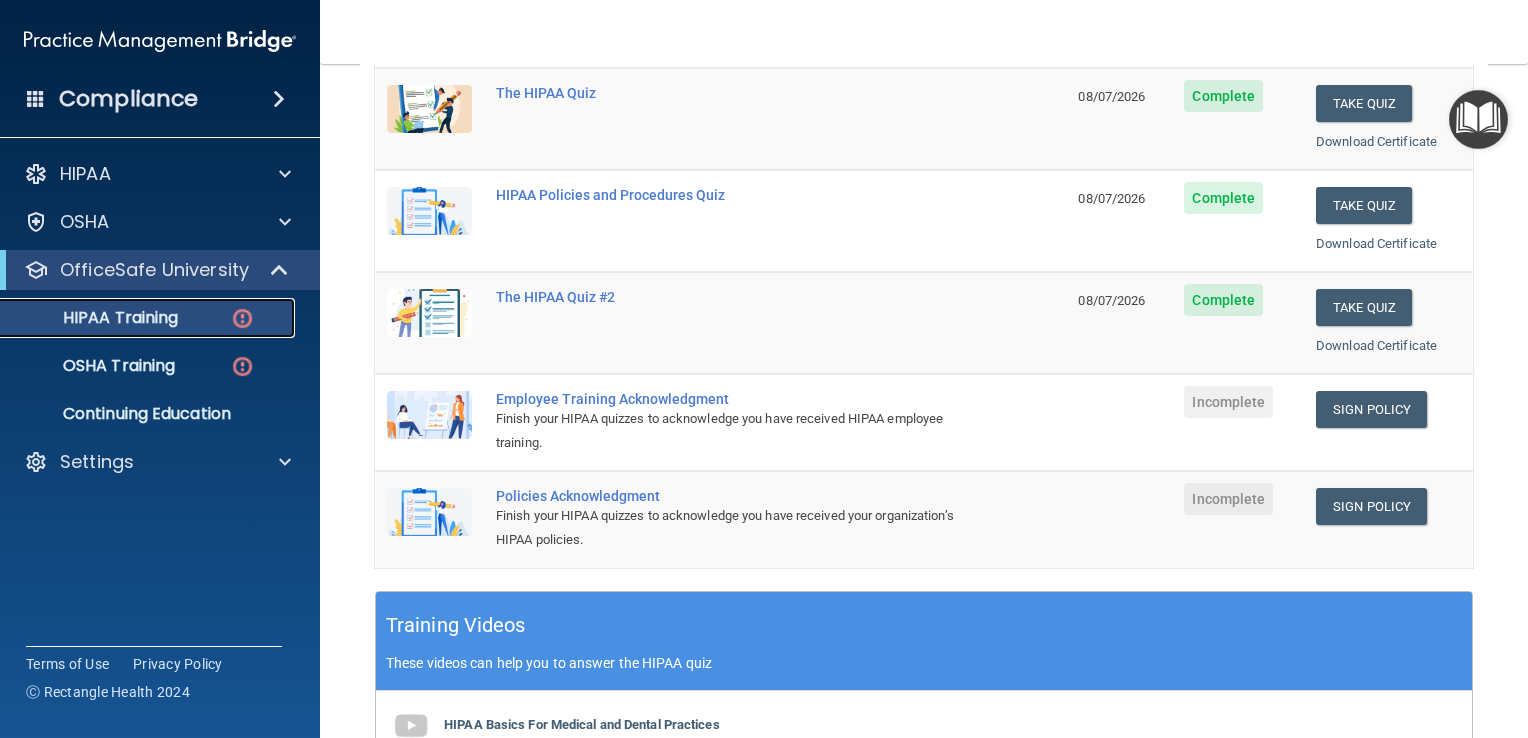 scroll, scrollTop: 287, scrollLeft: 0, axis: vertical 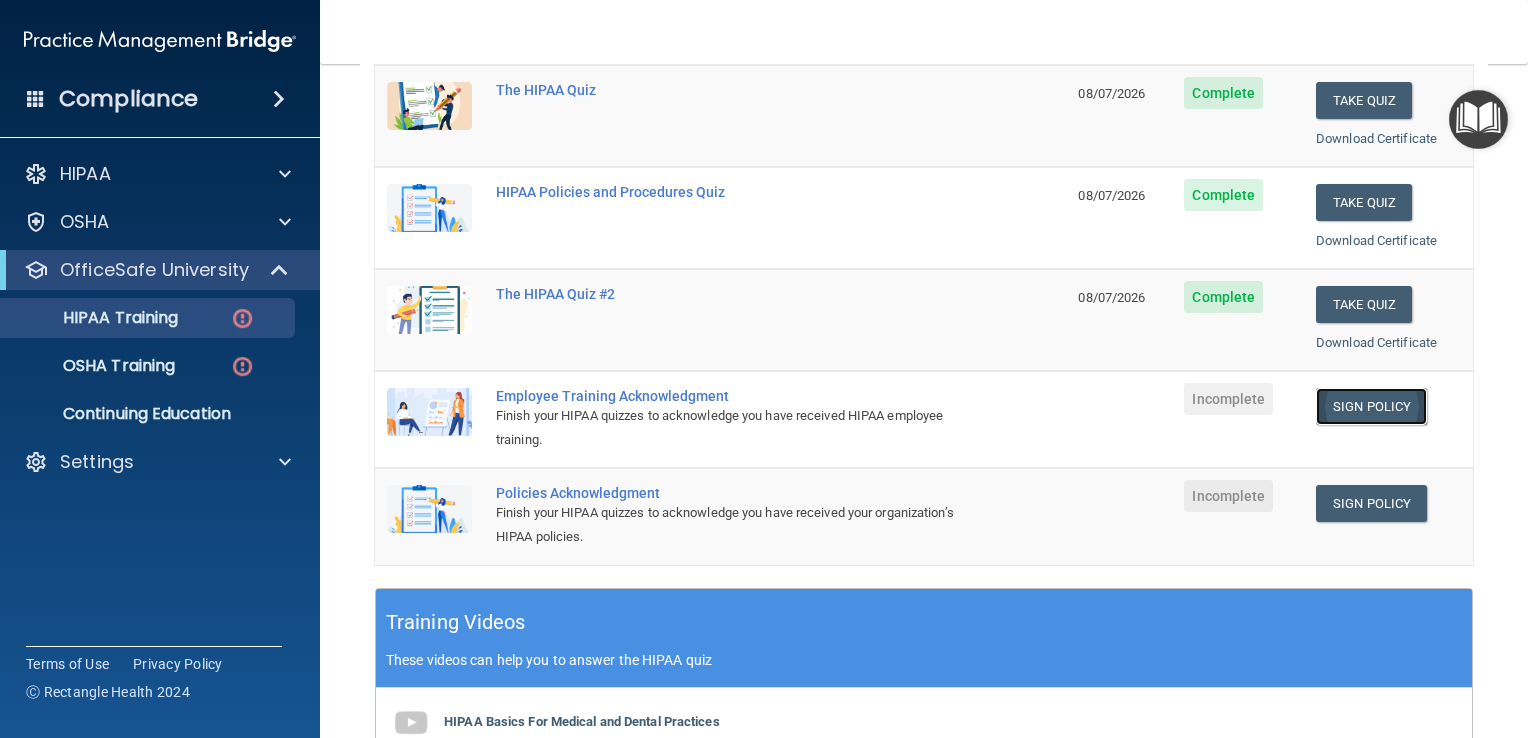 click on "Sign Policy" at bounding box center [1371, 406] 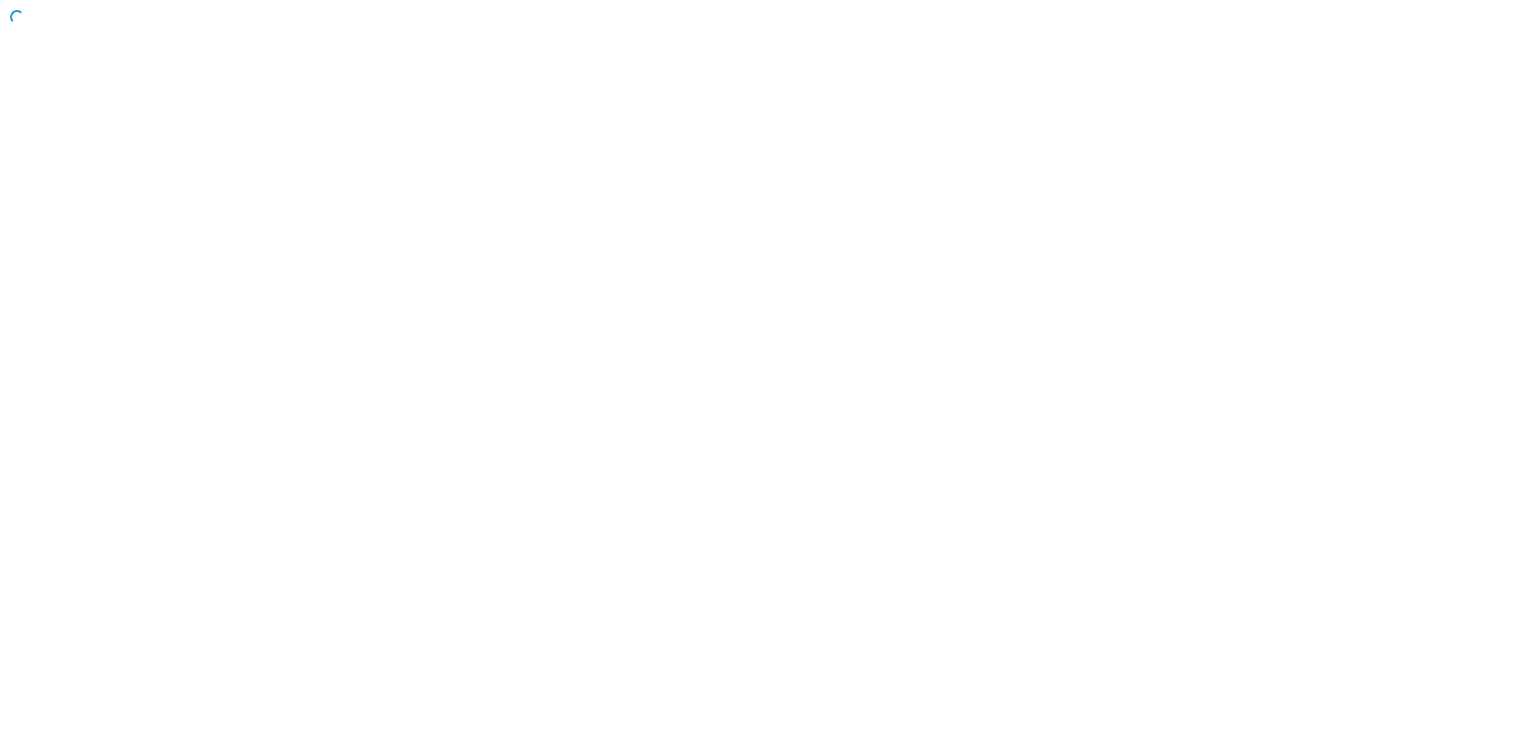 scroll, scrollTop: 0, scrollLeft: 0, axis: both 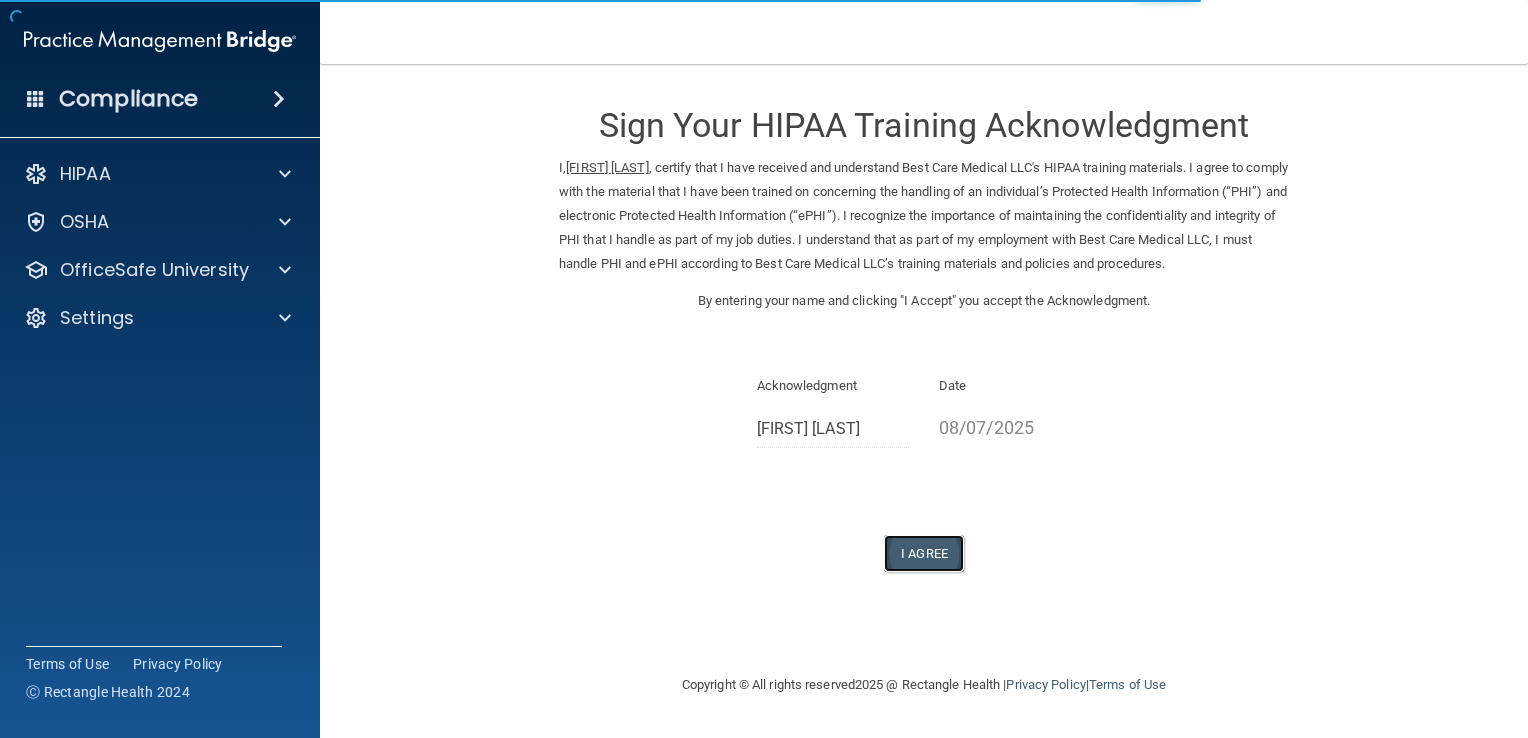 click on "I Agree" at bounding box center (924, 553) 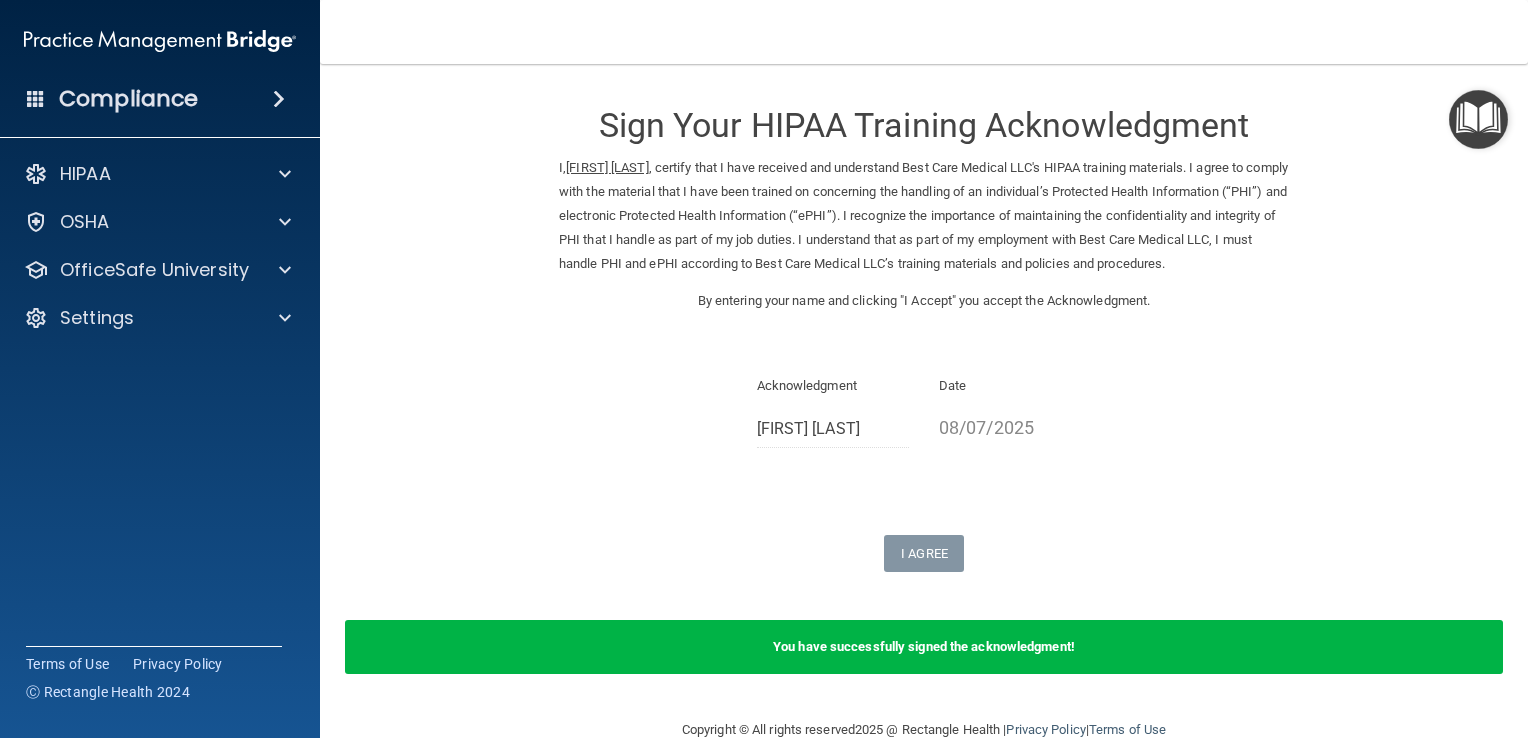 scroll, scrollTop: 4, scrollLeft: 0, axis: vertical 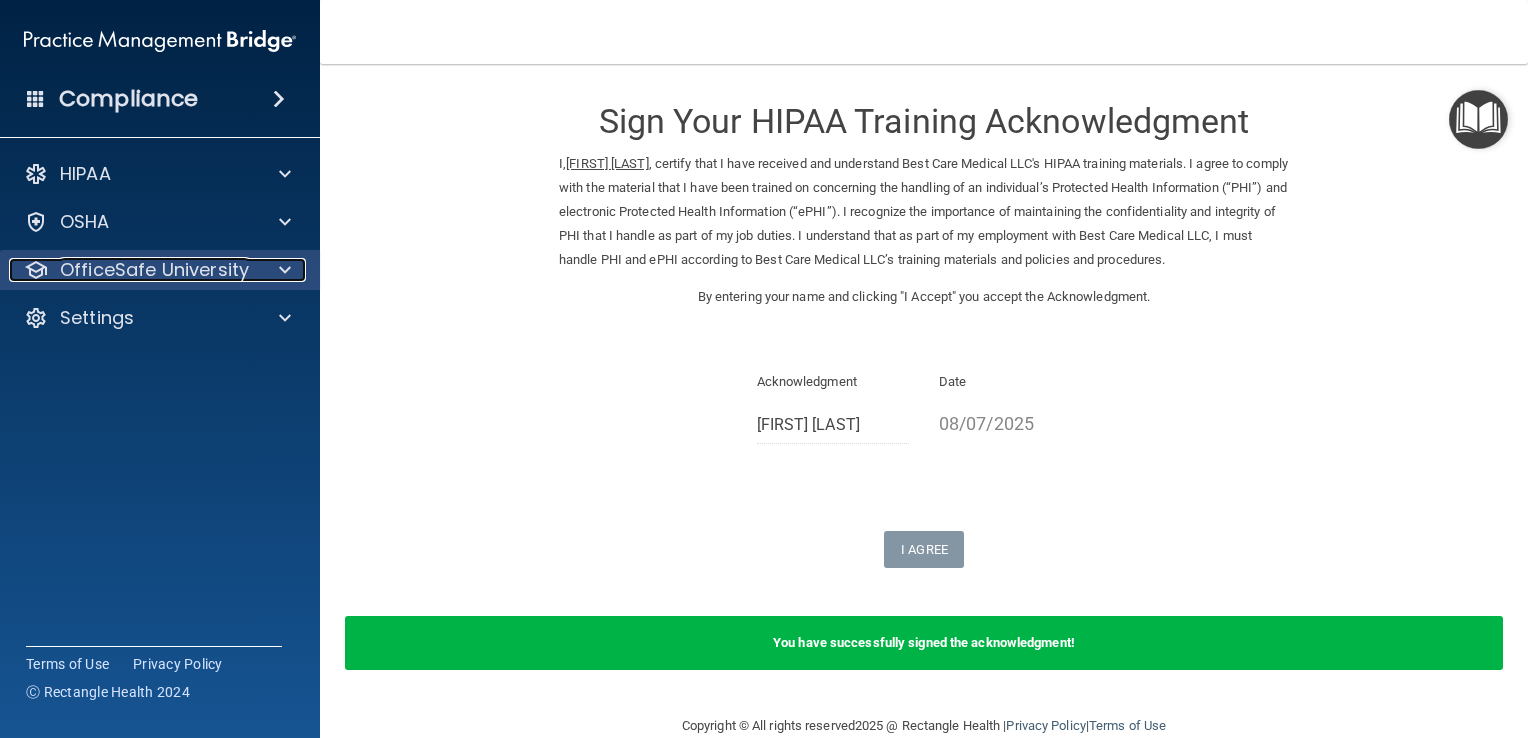 click on "OfficeSafe University" at bounding box center [154, 270] 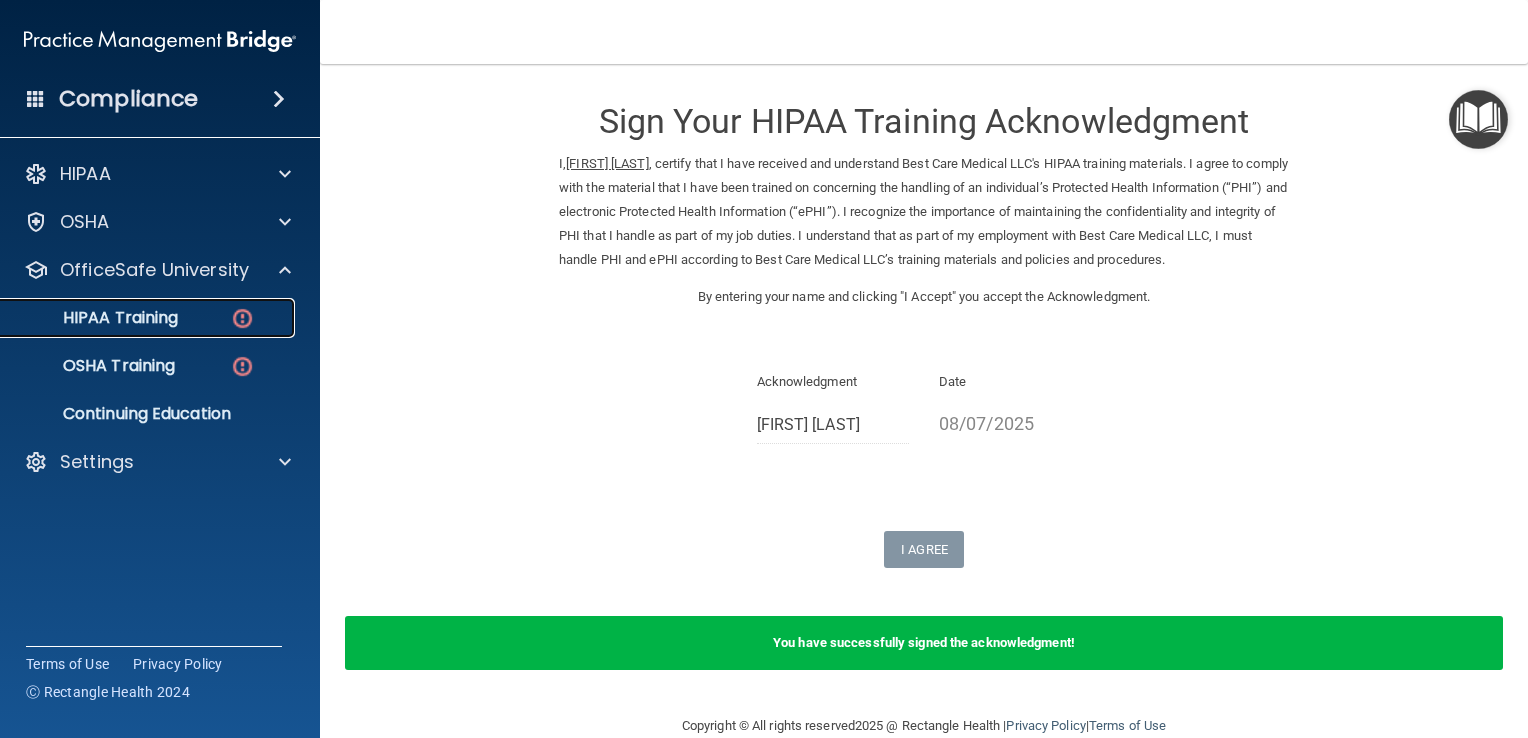 click on "HIPAA Training" at bounding box center [95, 318] 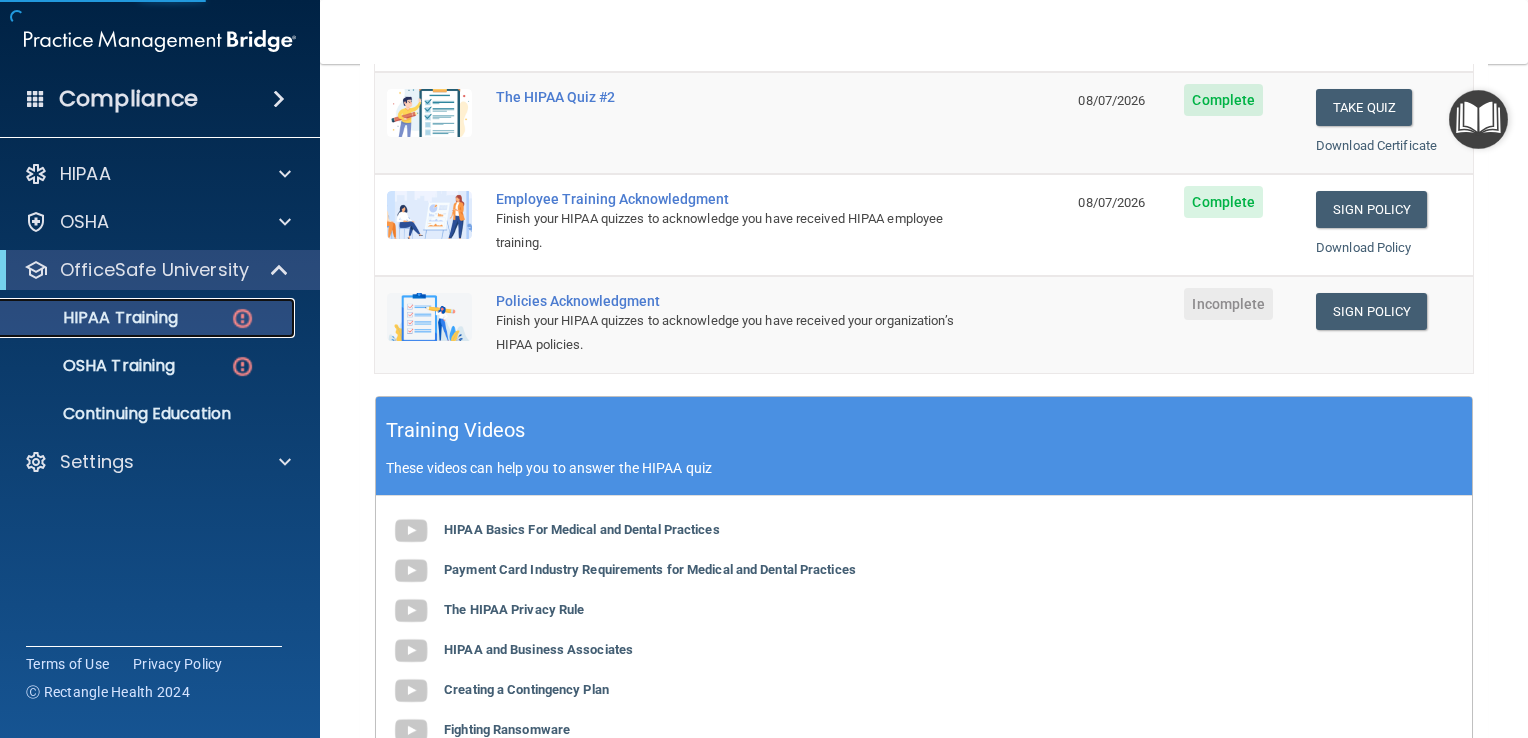 scroll, scrollTop: 478, scrollLeft: 0, axis: vertical 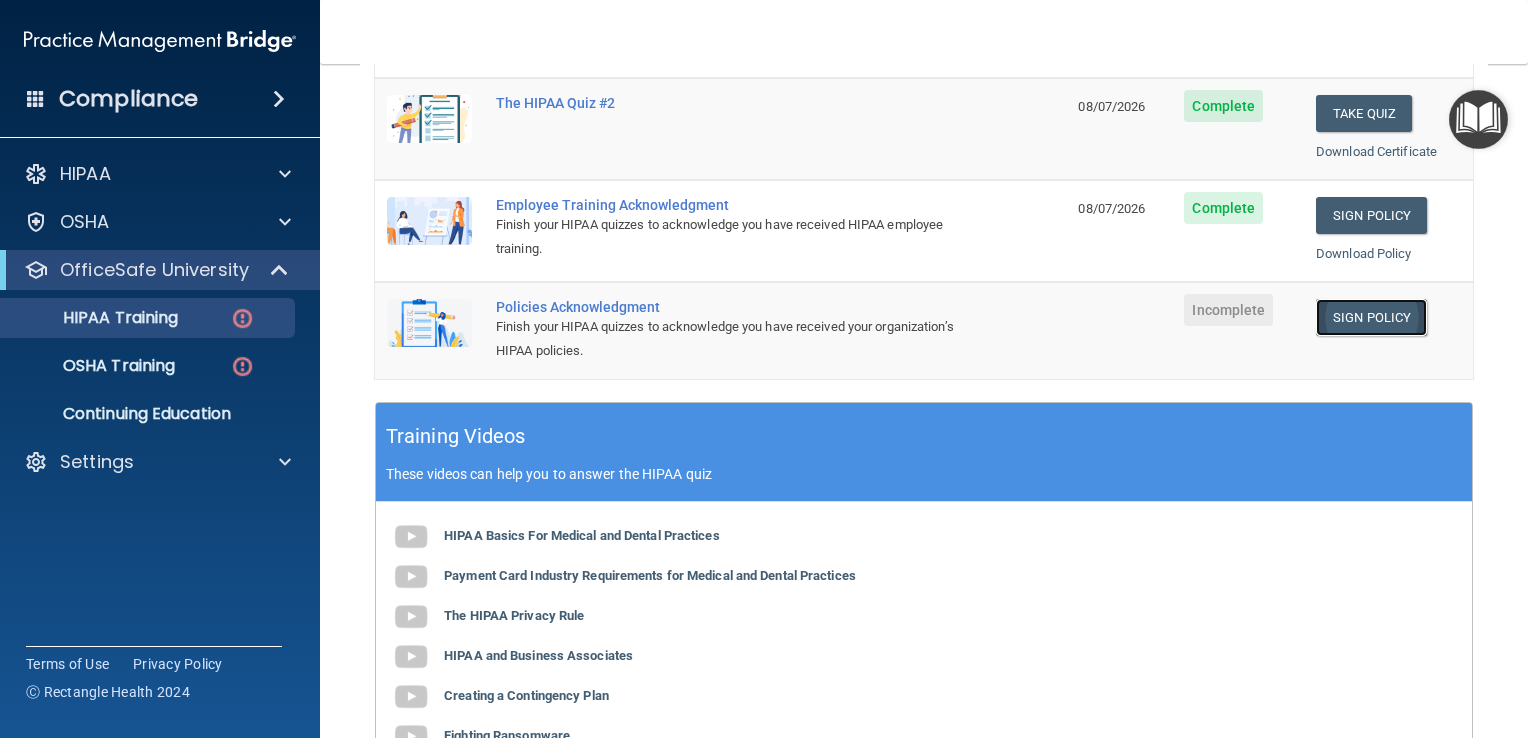 click on "Sign Policy" at bounding box center [1371, 317] 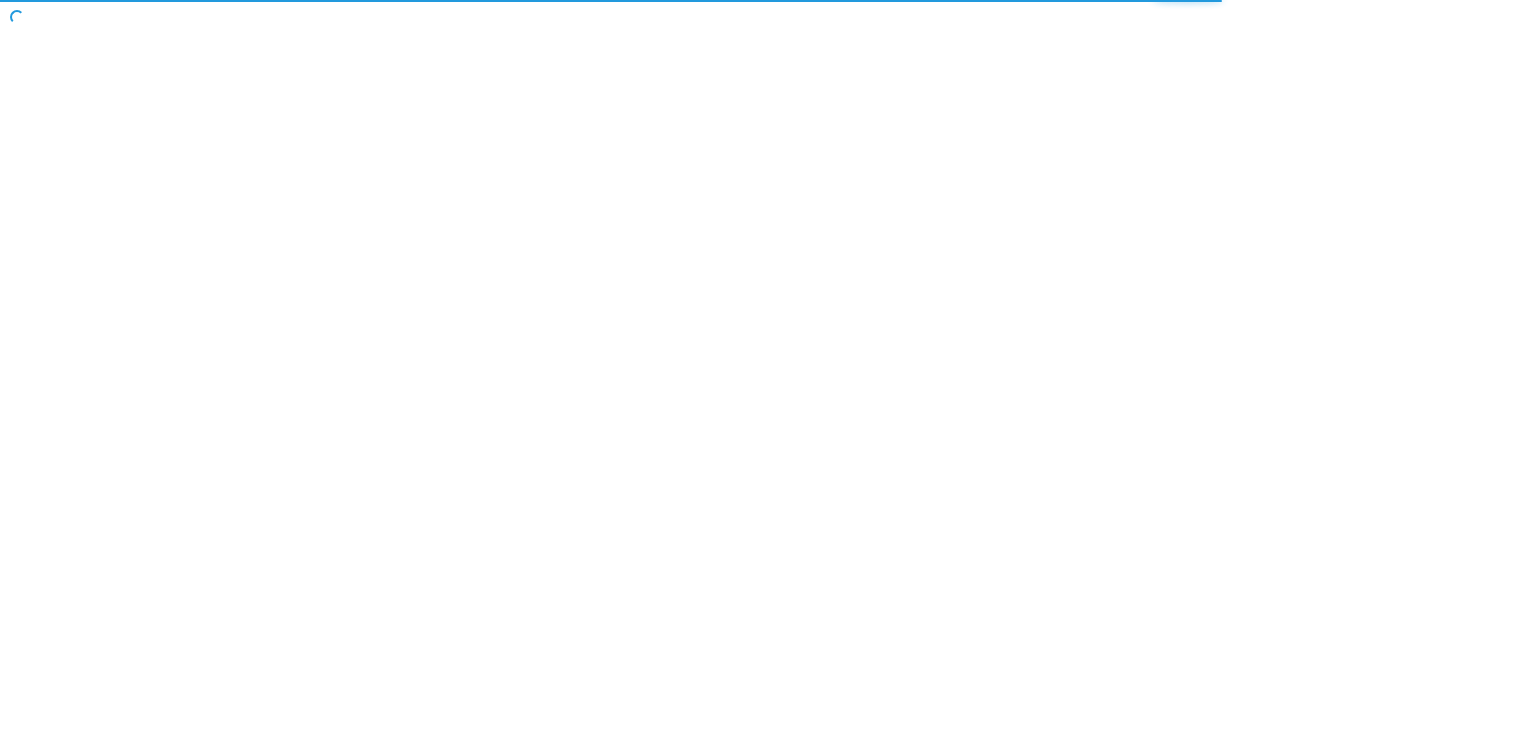 scroll, scrollTop: 0, scrollLeft: 0, axis: both 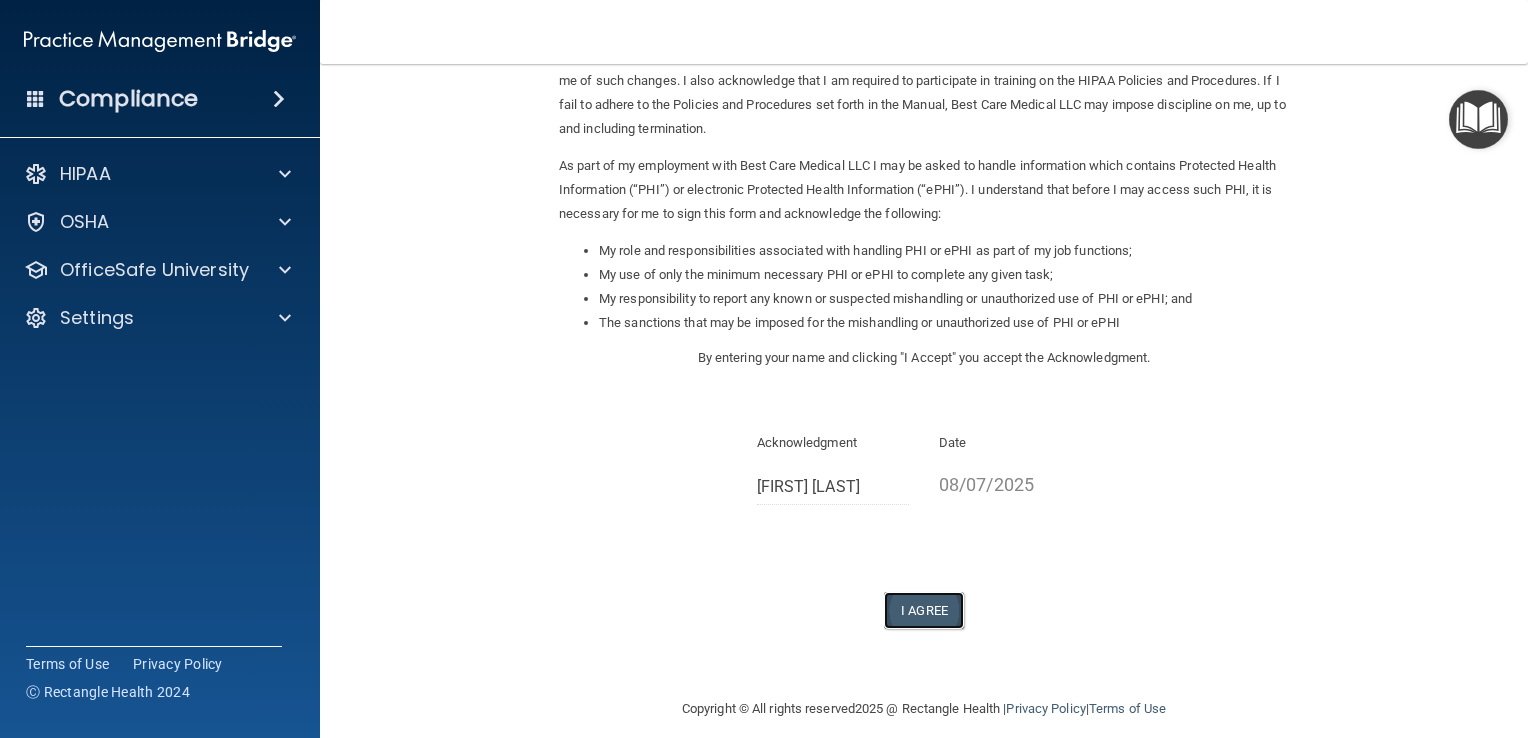 click on "I Agree" at bounding box center [924, 610] 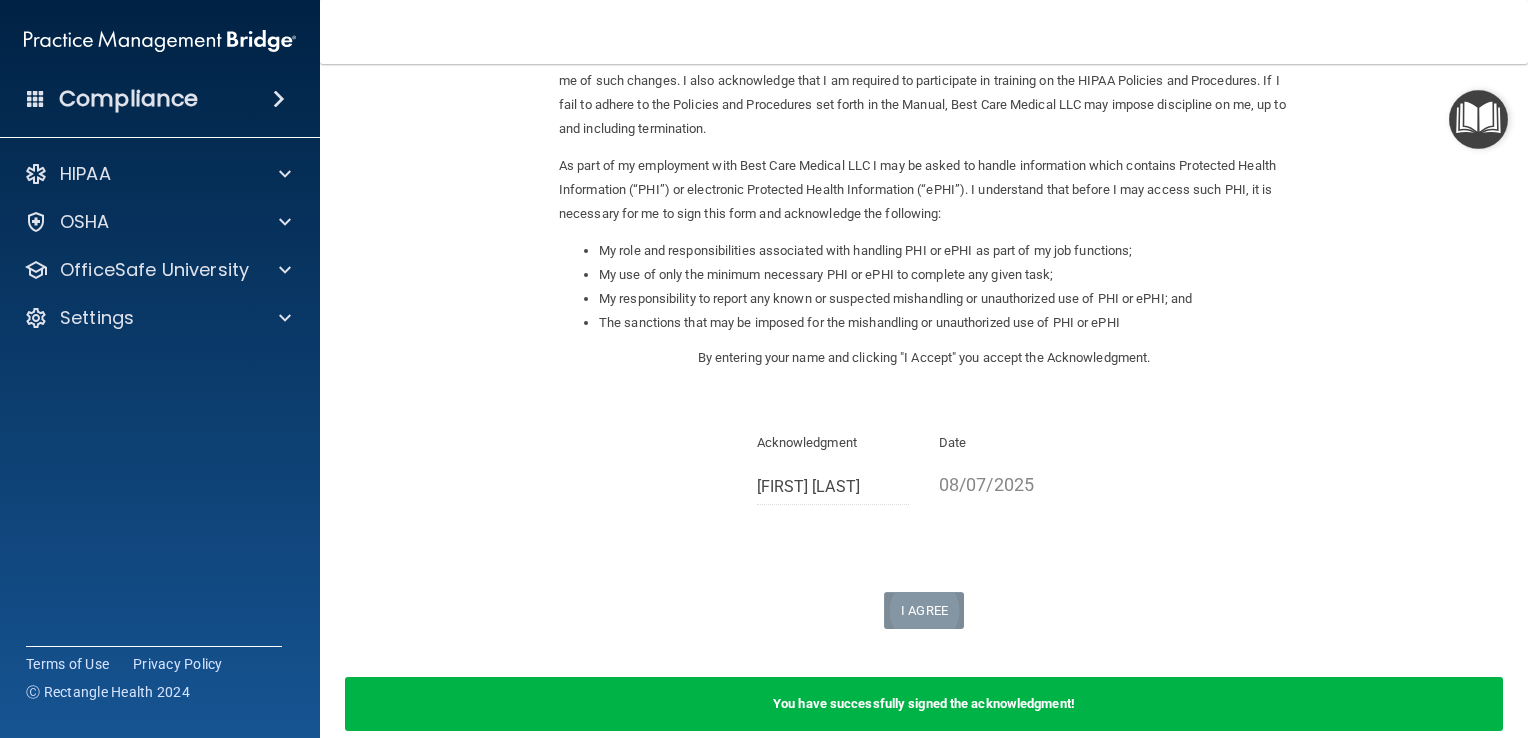 scroll, scrollTop: 255, scrollLeft: 0, axis: vertical 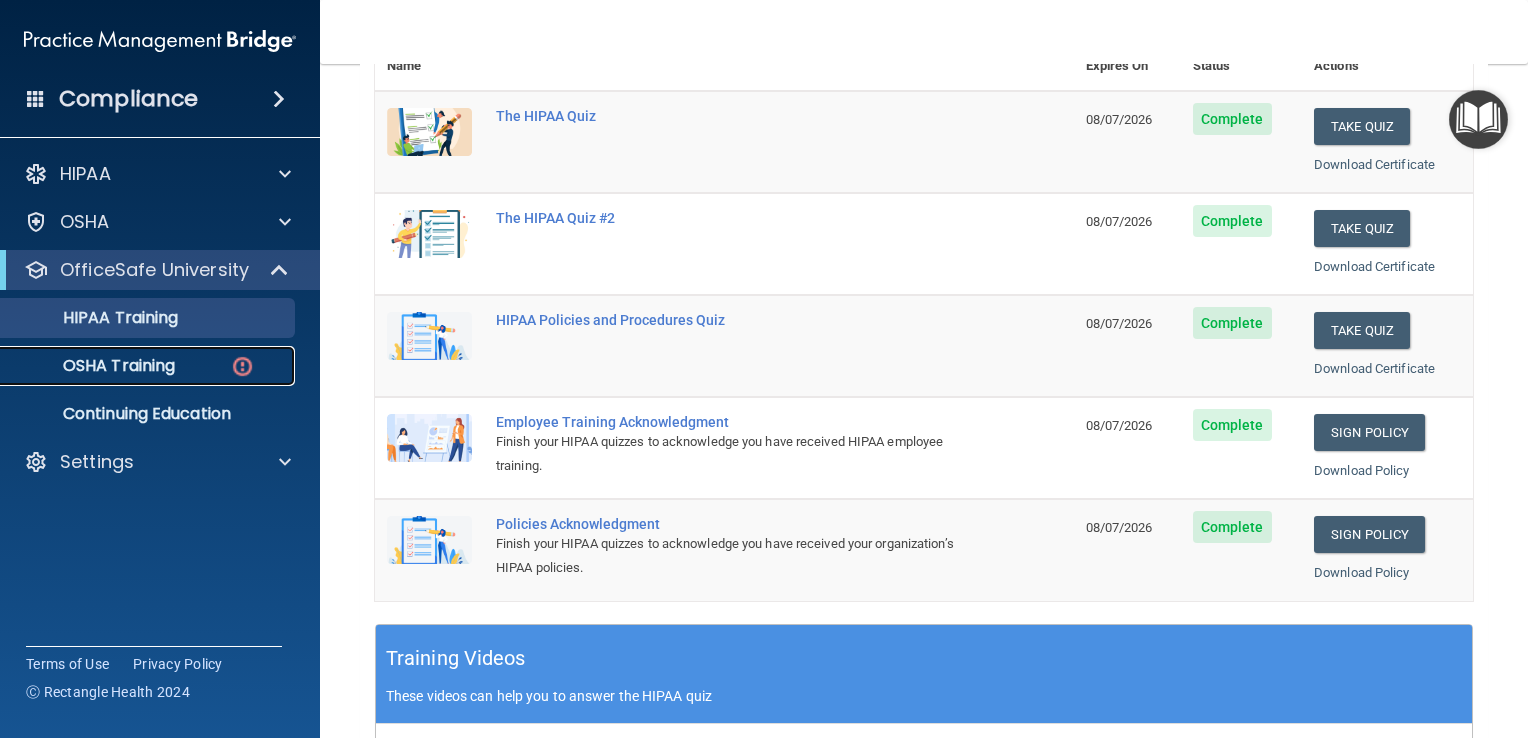 click on "OSHA Training" at bounding box center [94, 366] 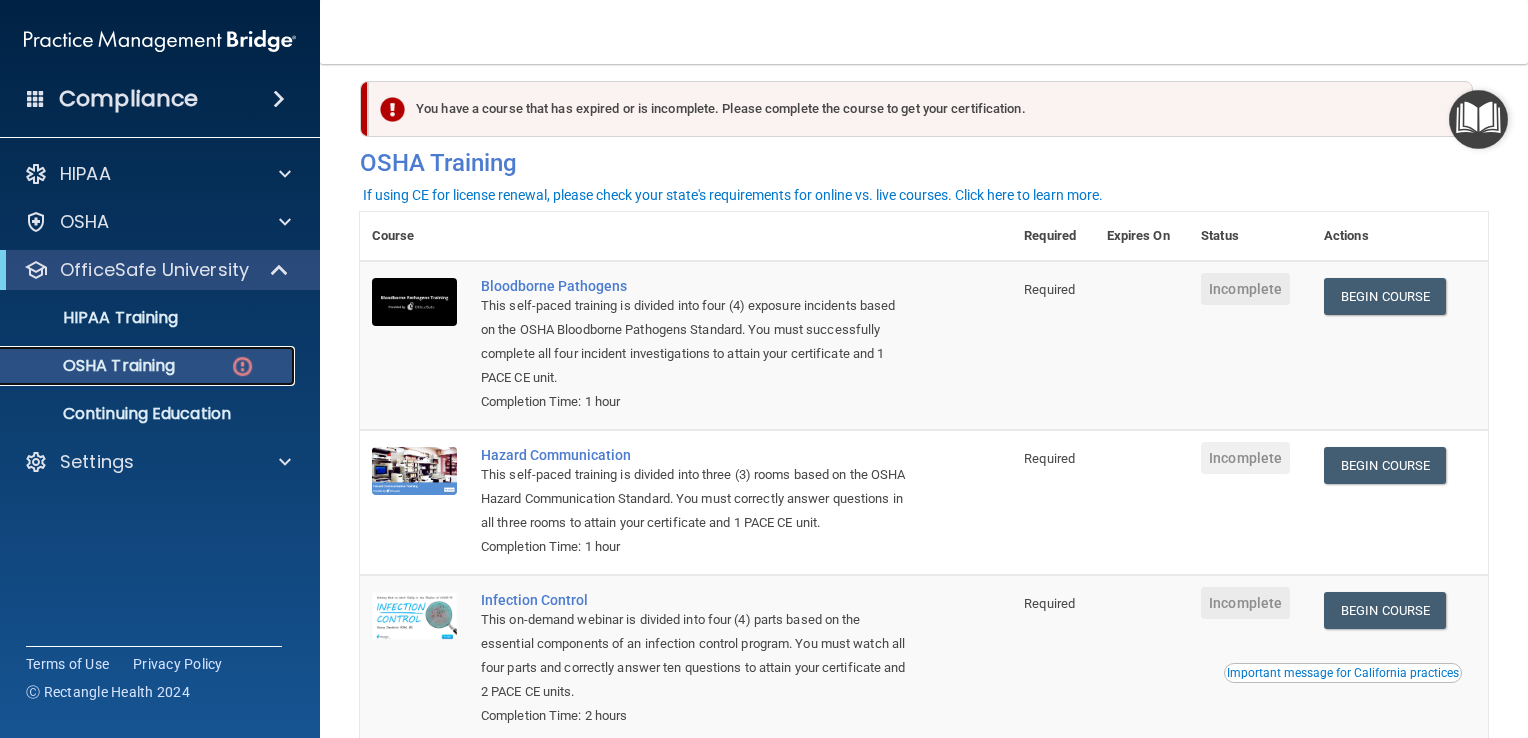 scroll, scrollTop: 0, scrollLeft: 0, axis: both 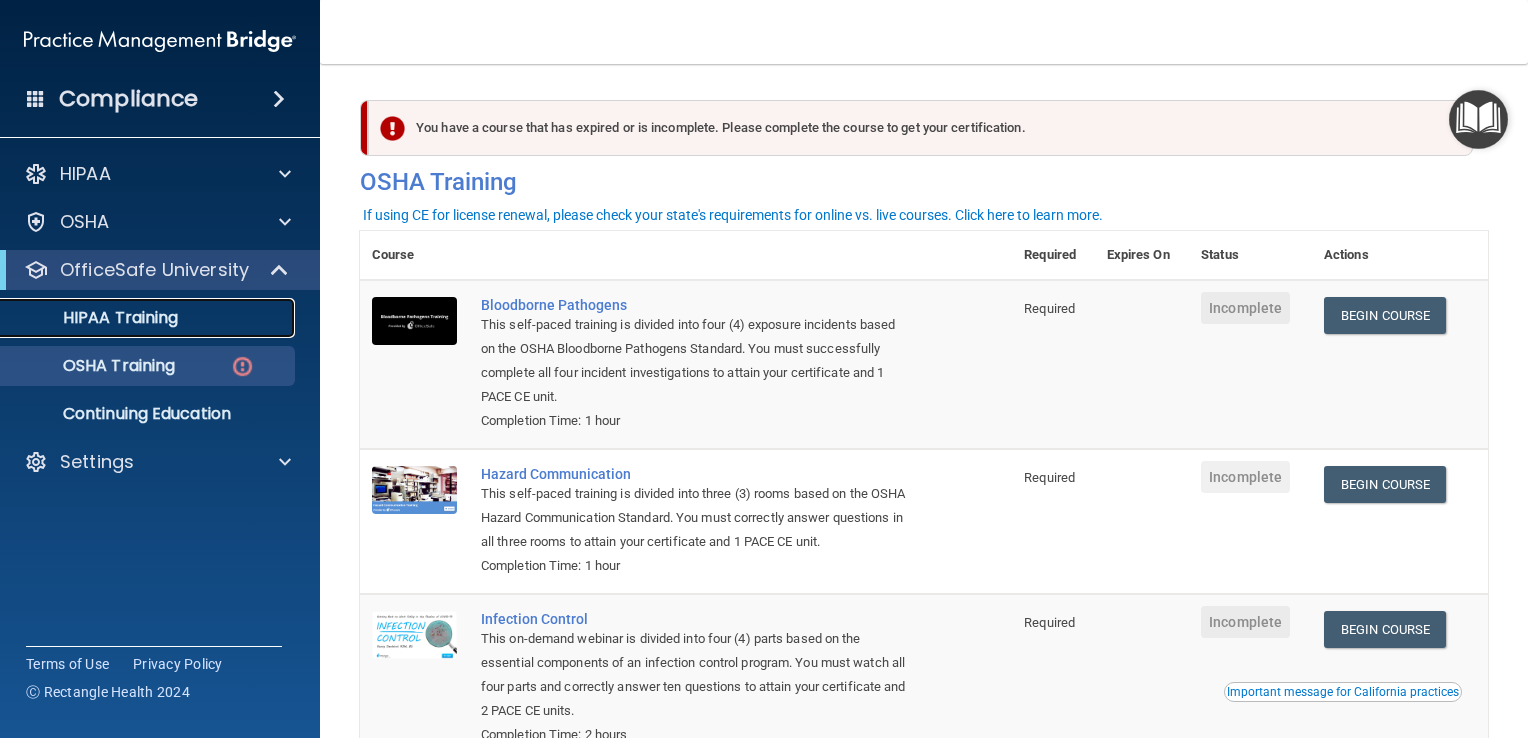 click on "HIPAA Training" at bounding box center (137, 318) 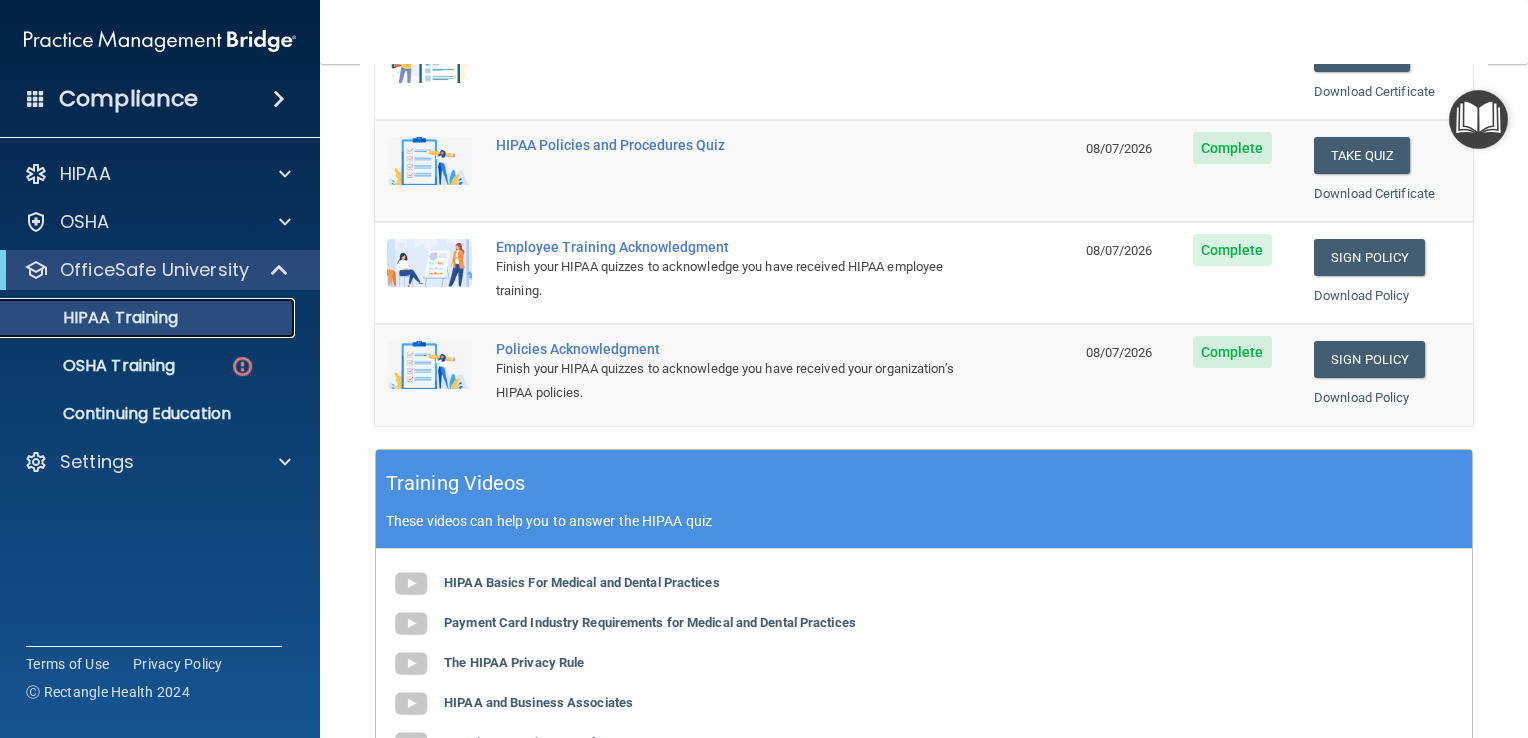 scroll, scrollTop: 0, scrollLeft: 0, axis: both 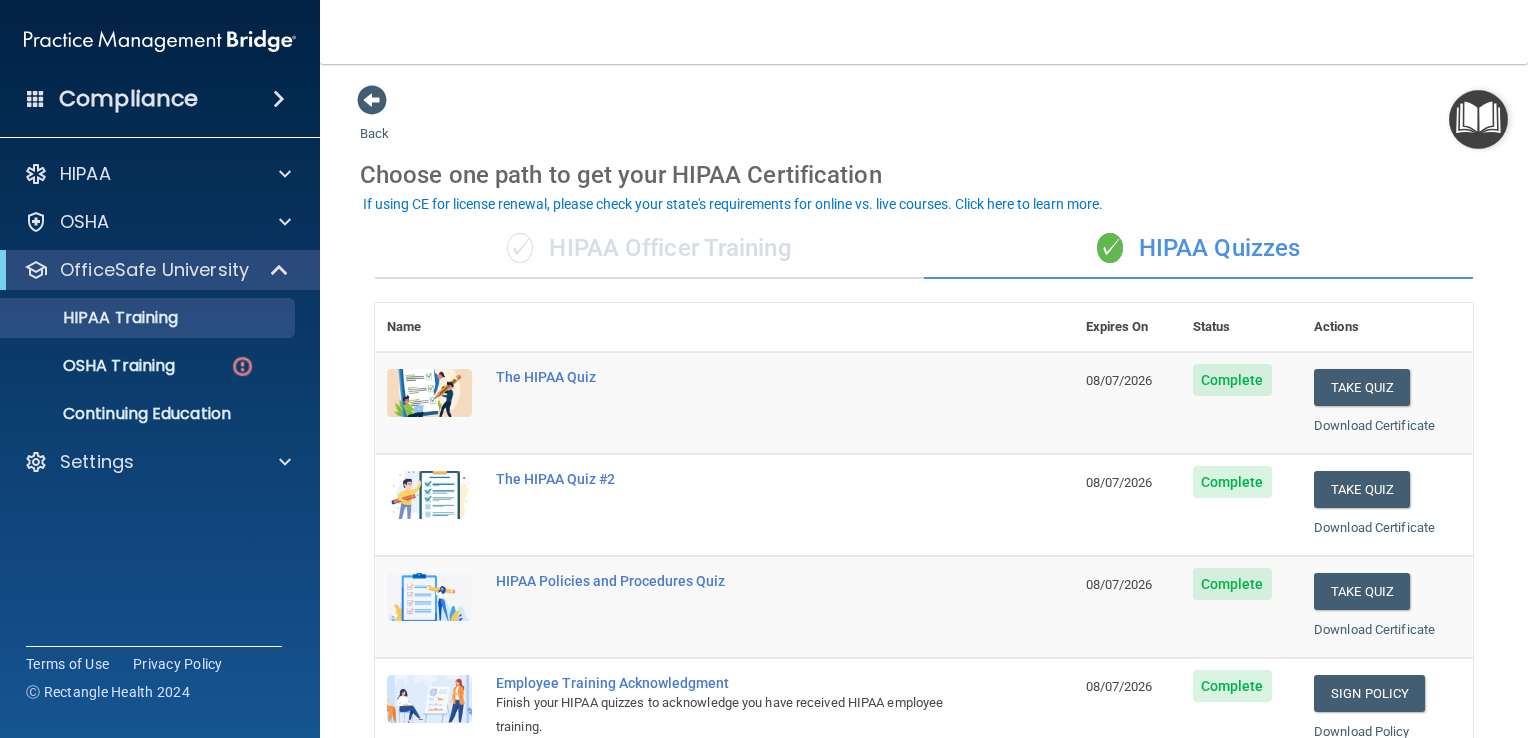click on "✓   HIPAA Officer Training" at bounding box center (649, 249) 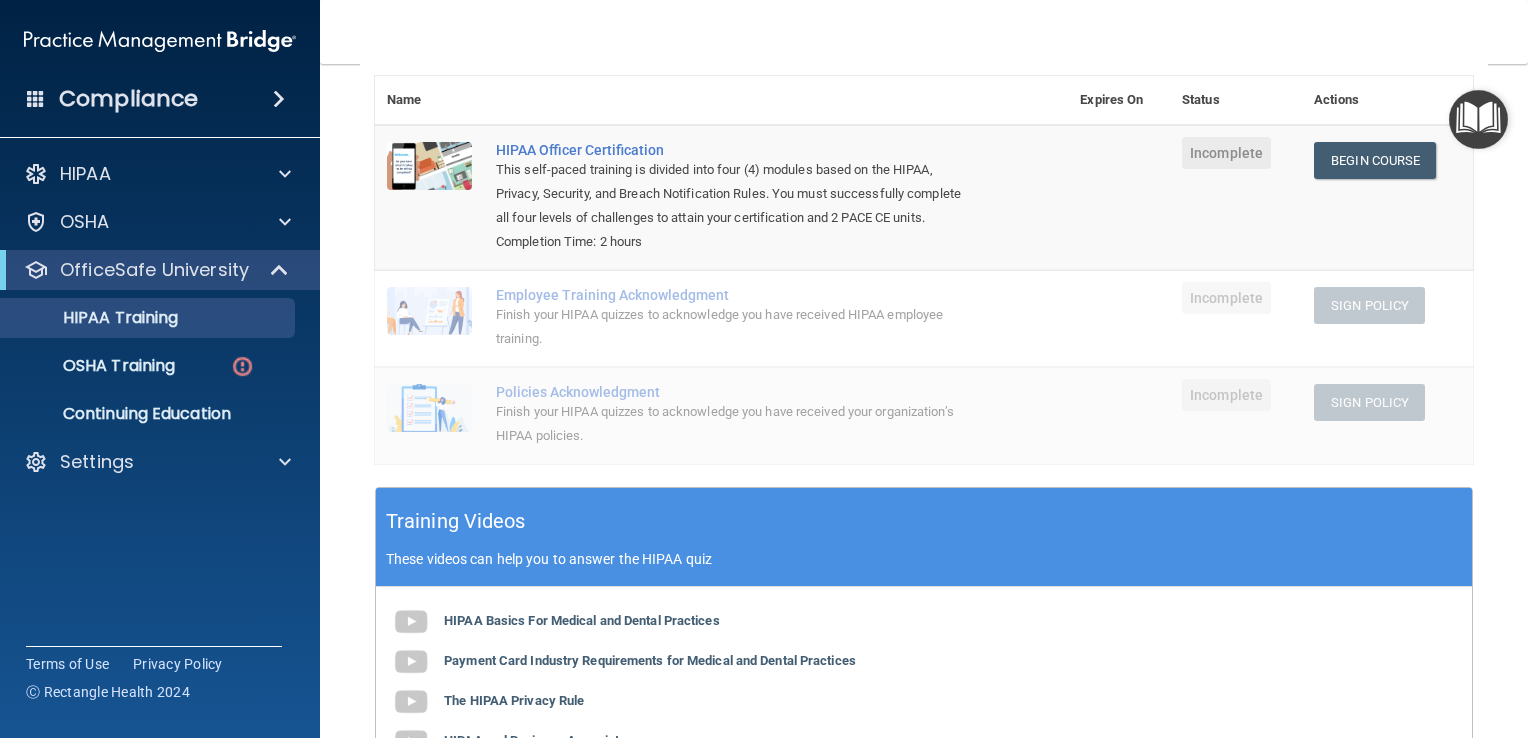 scroll, scrollTop: 156, scrollLeft: 0, axis: vertical 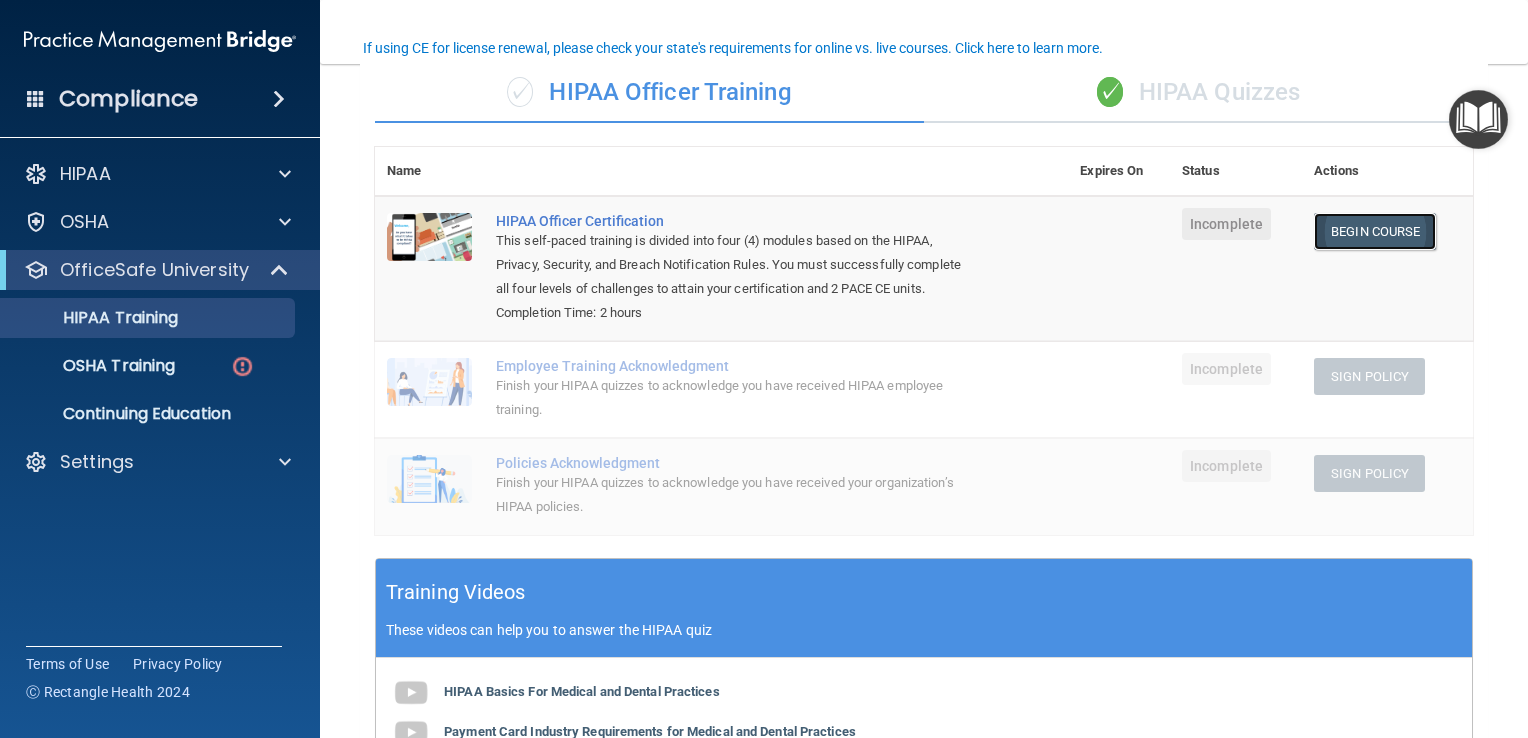click on "Begin Course" at bounding box center [1375, 231] 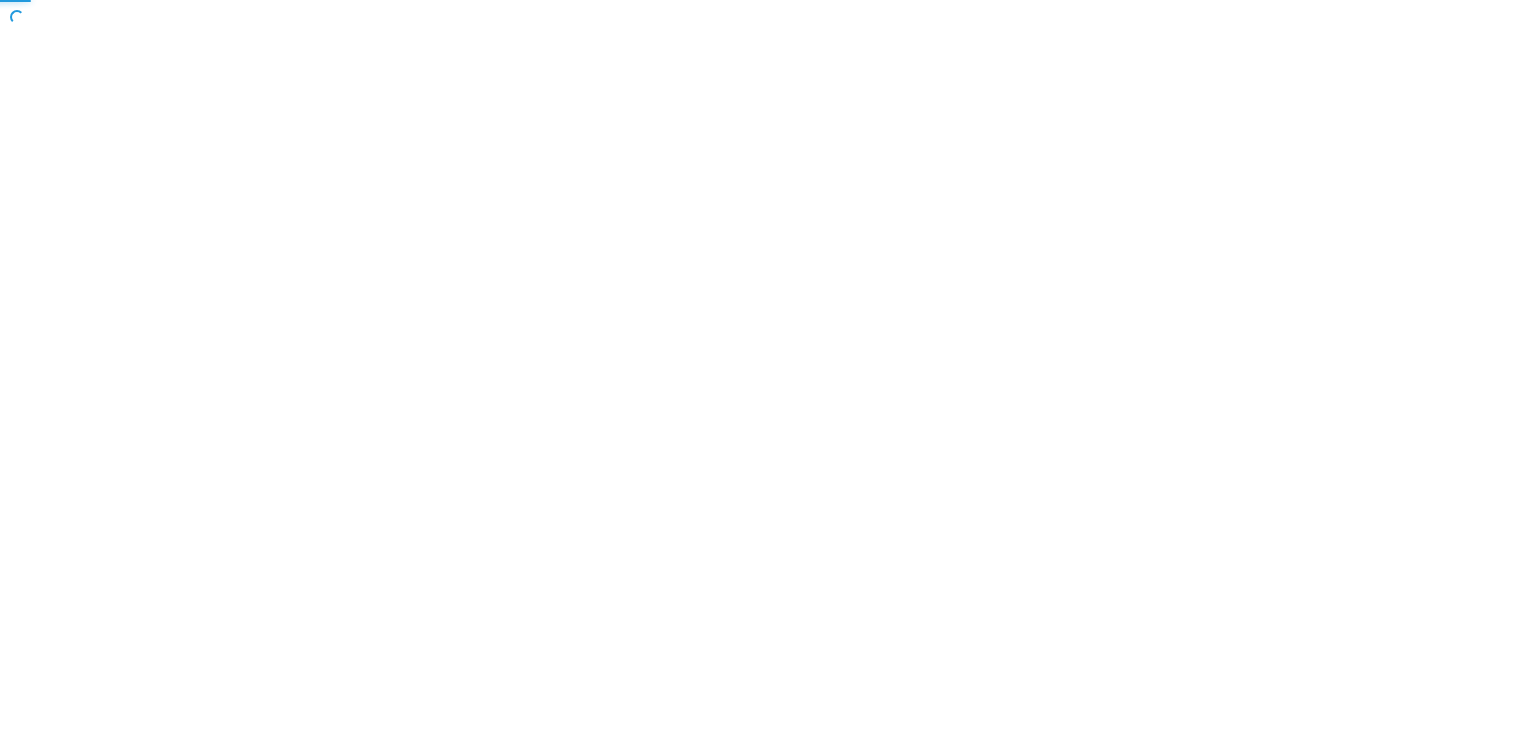 scroll, scrollTop: 0, scrollLeft: 0, axis: both 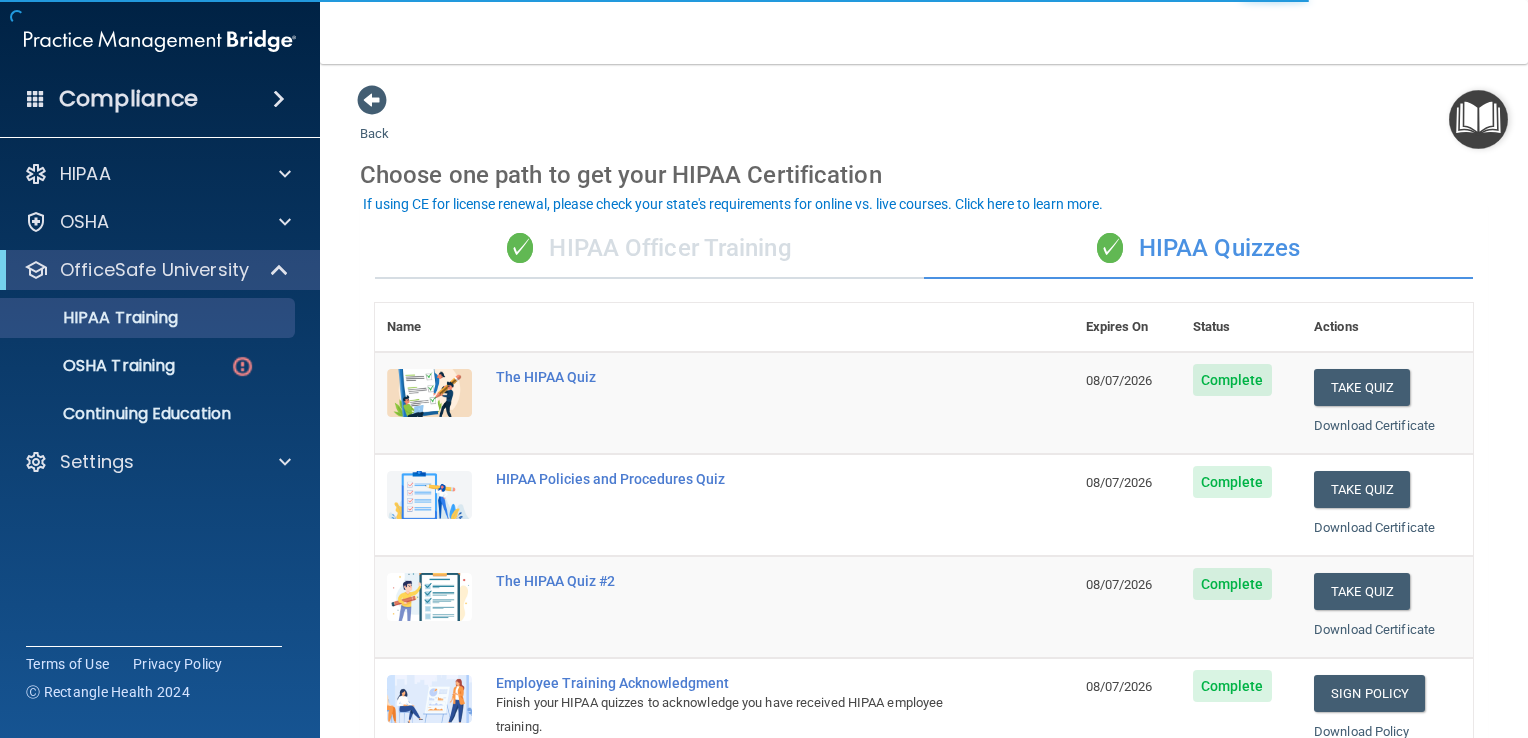 click on "✓   HIPAA Officer Training" at bounding box center [649, 249] 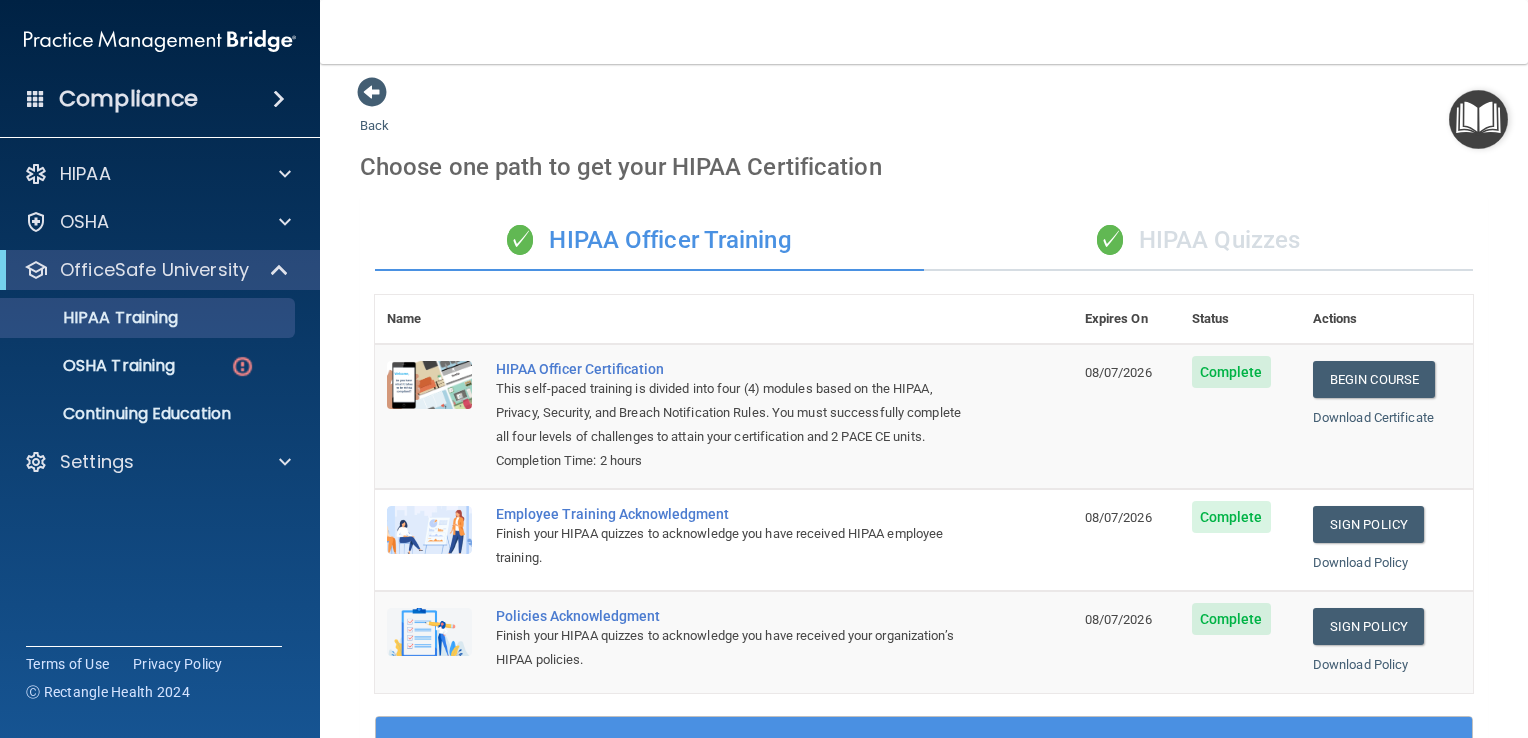 scroll, scrollTop: 0, scrollLeft: 0, axis: both 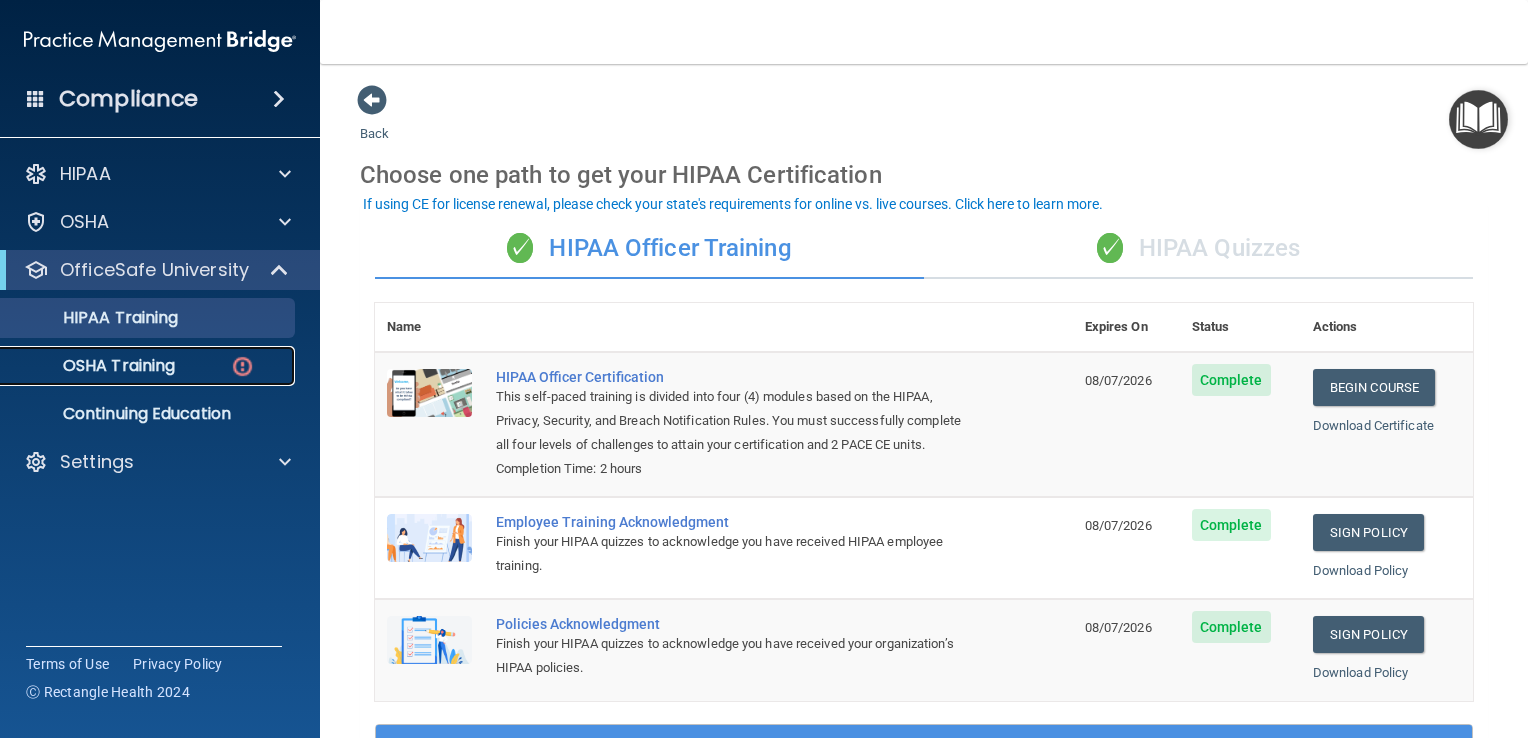 click on "OSHA Training" at bounding box center [94, 366] 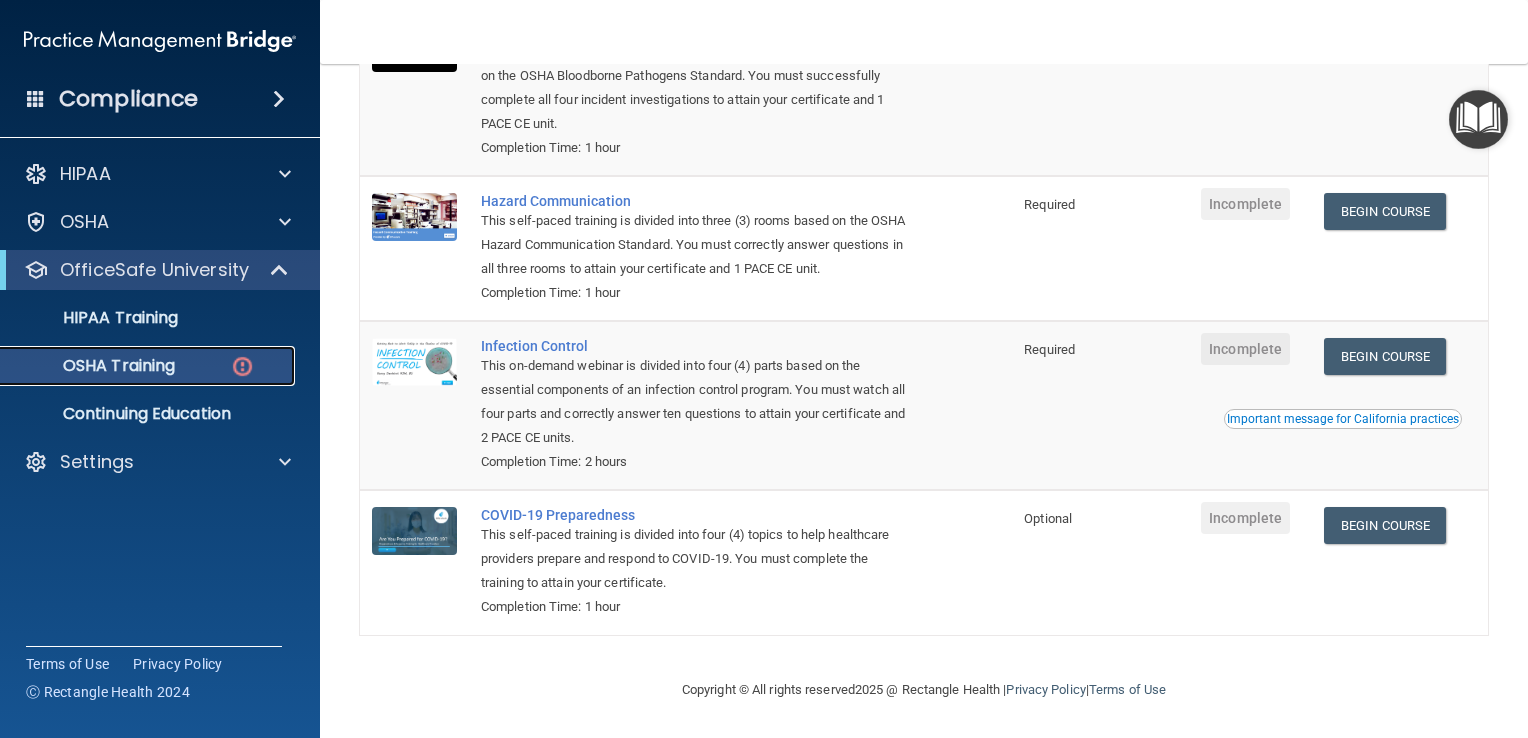 scroll, scrollTop: 0, scrollLeft: 0, axis: both 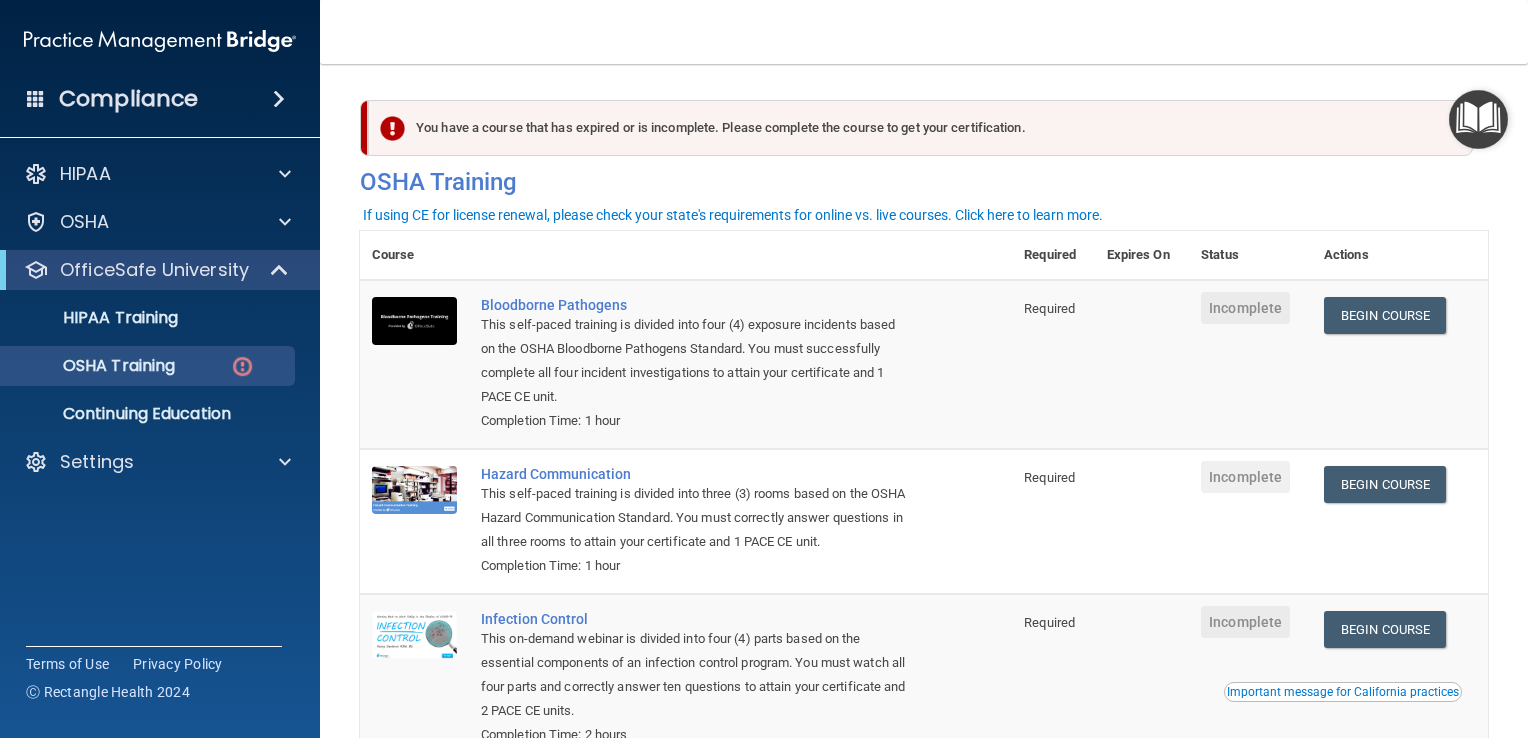 click at bounding box center (1478, 119) 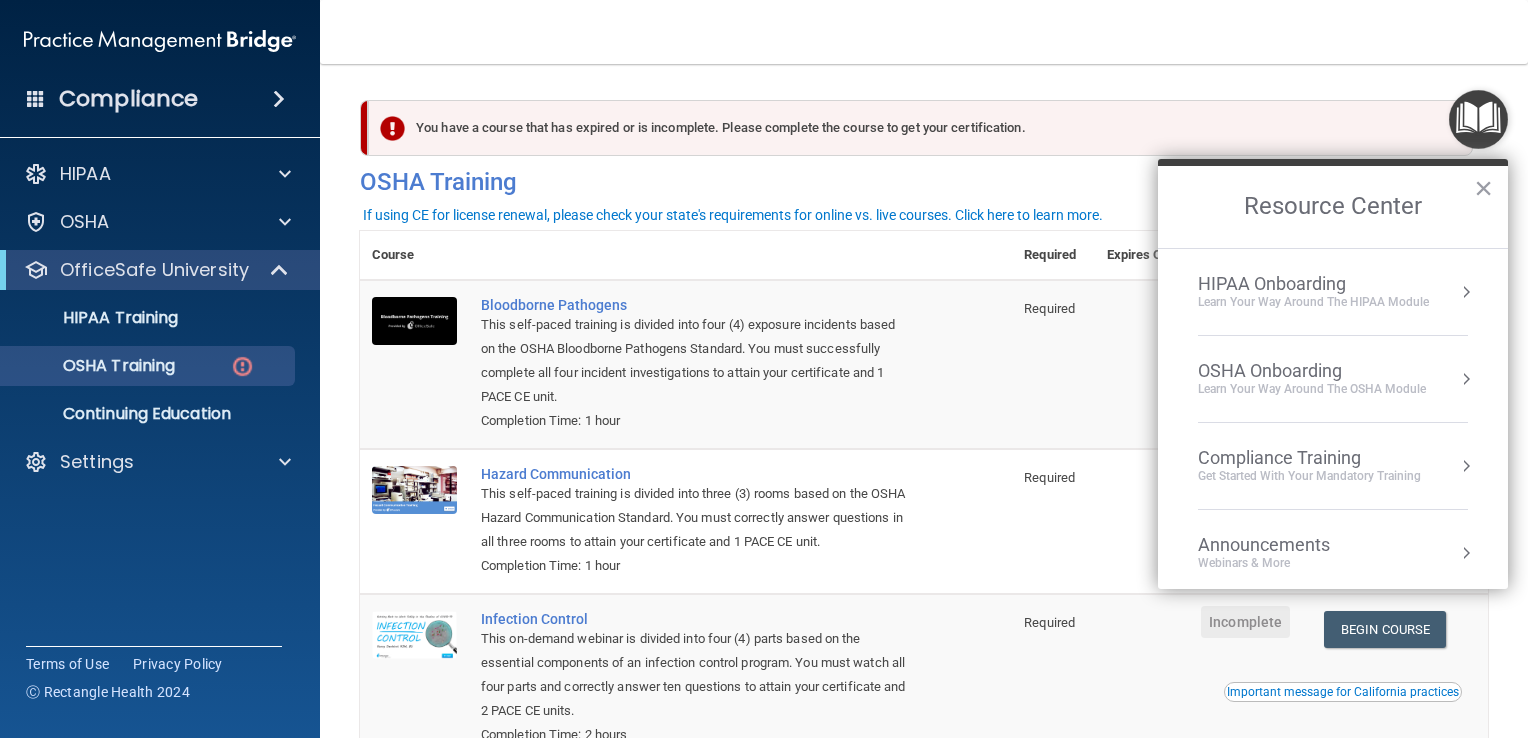 click on "OSHA Onboarding" at bounding box center (1312, 371) 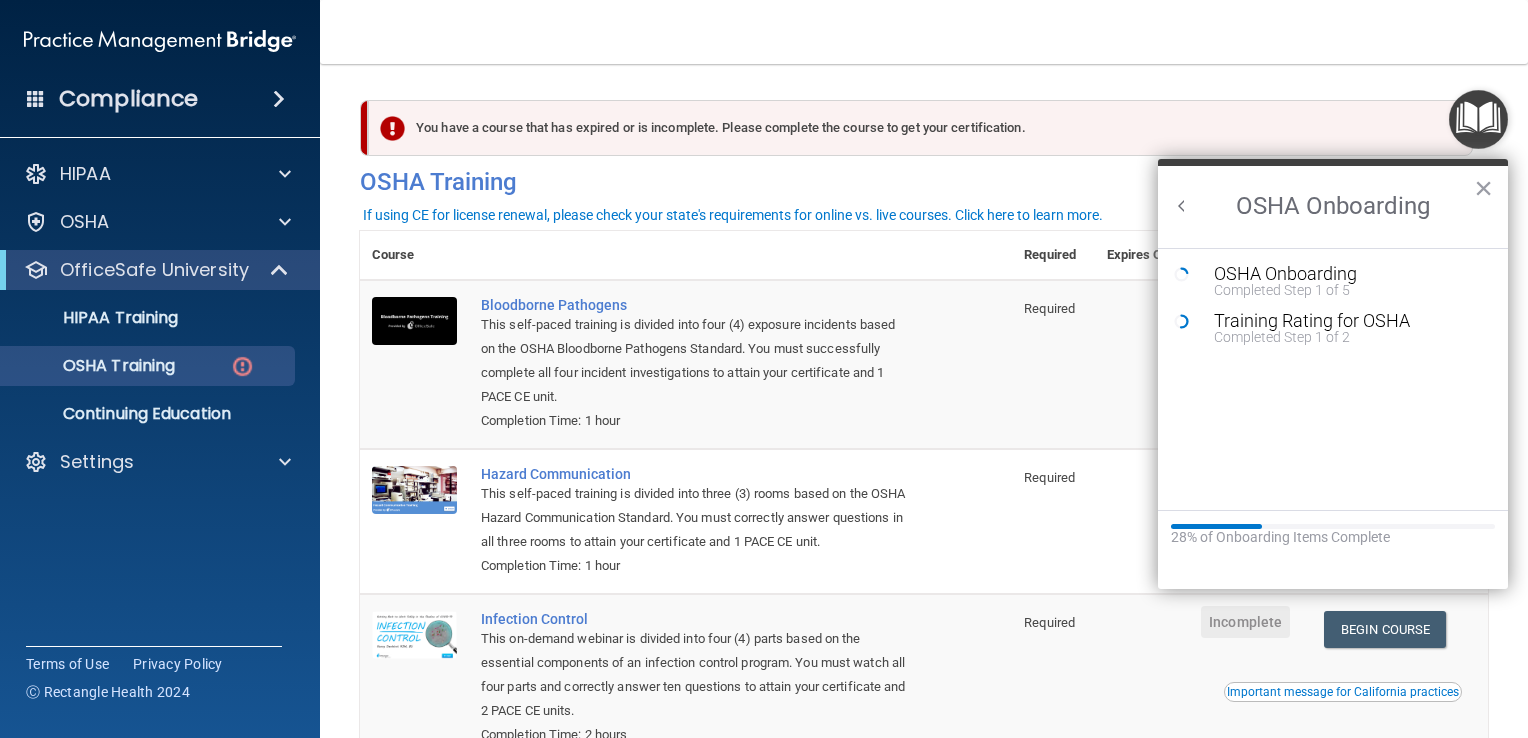 scroll, scrollTop: 0, scrollLeft: 0, axis: both 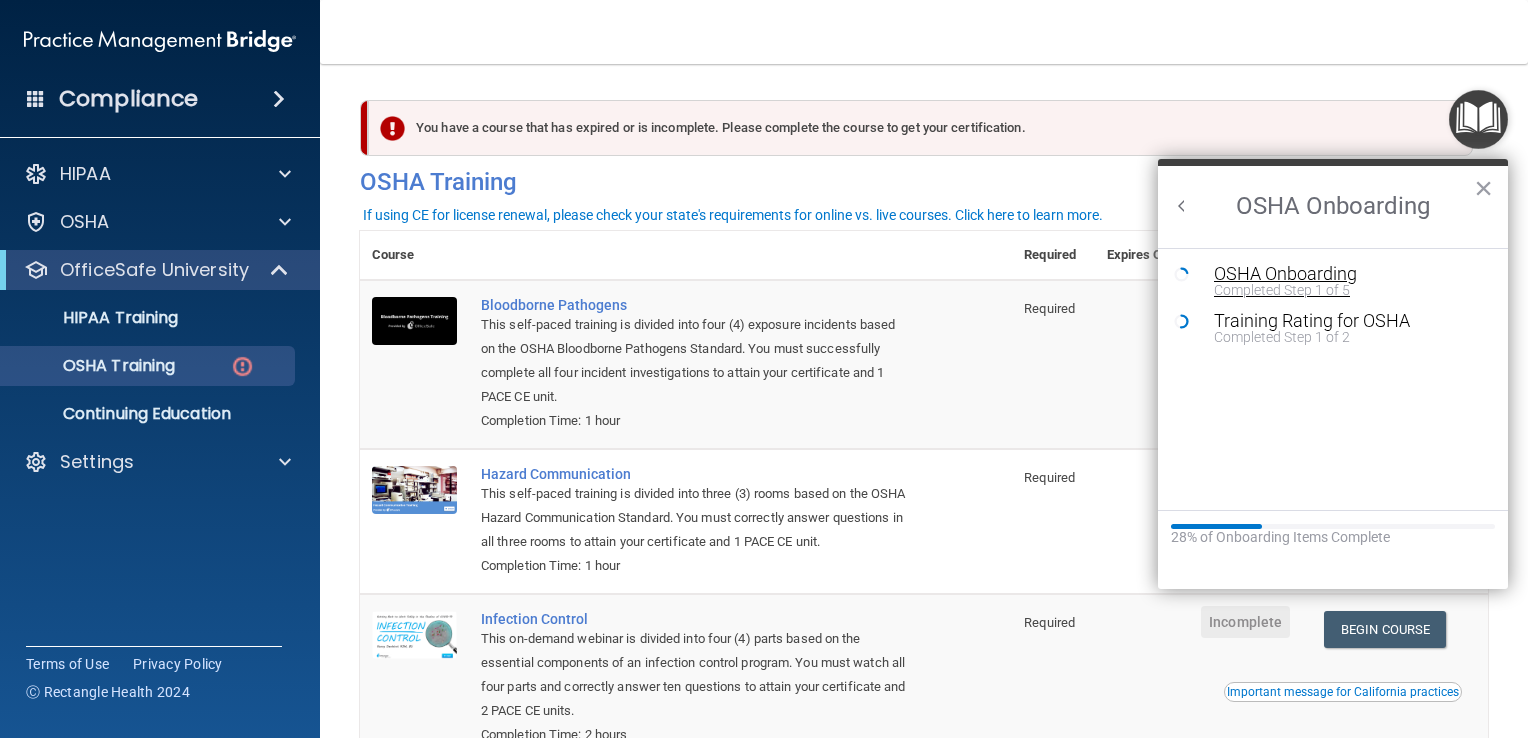 click on "OSHA Onboarding" at bounding box center (1348, 274) 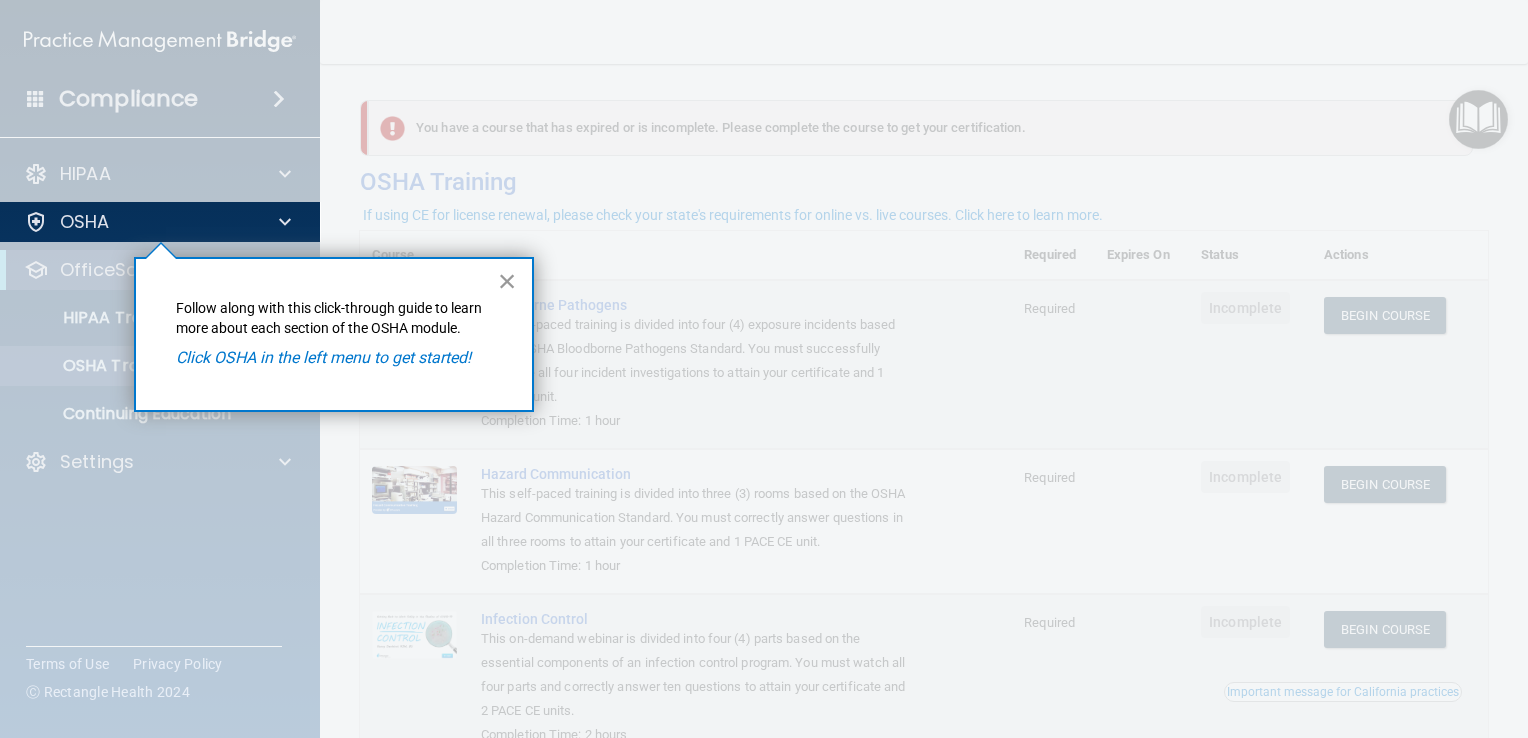 click on "×" at bounding box center (507, 281) 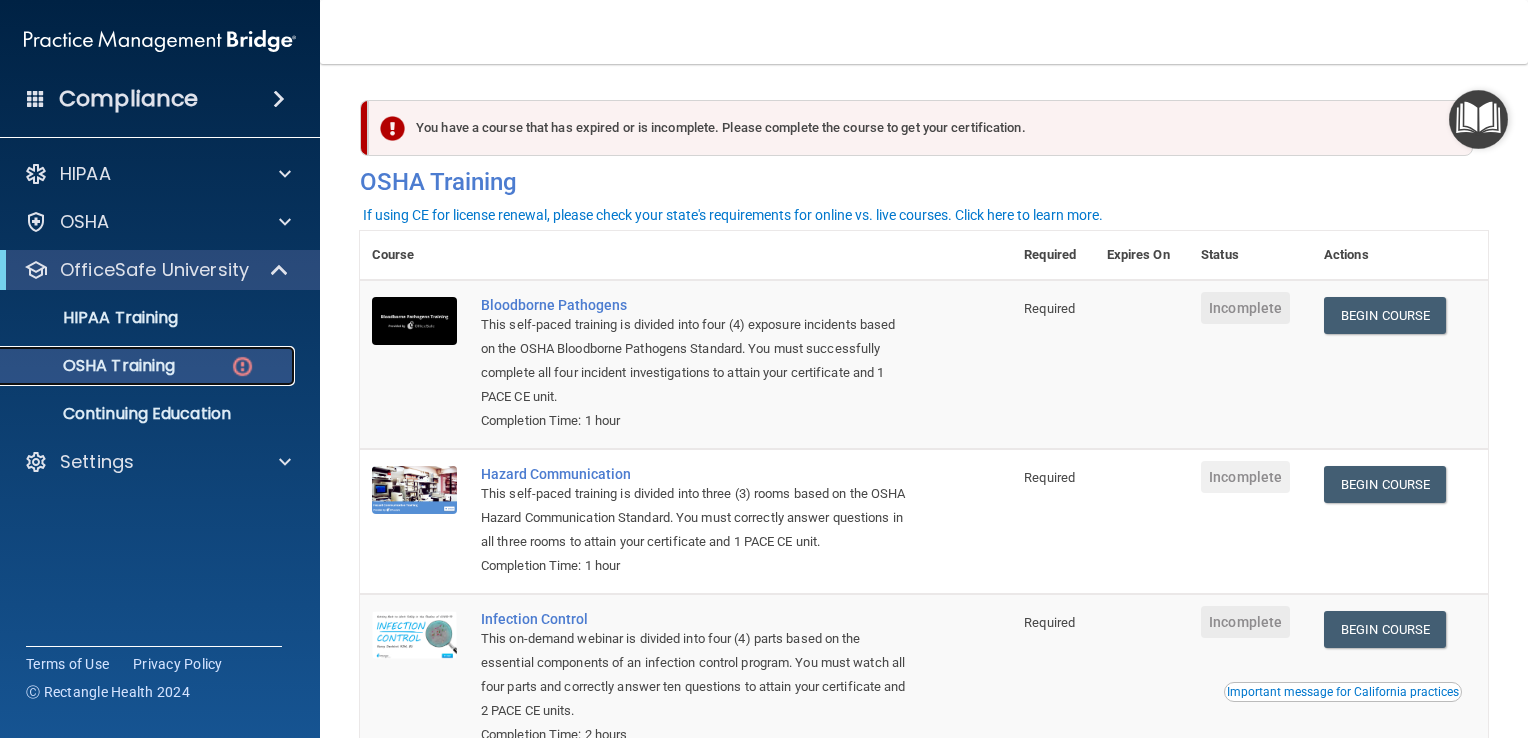 click on "OSHA Training" at bounding box center (94, 366) 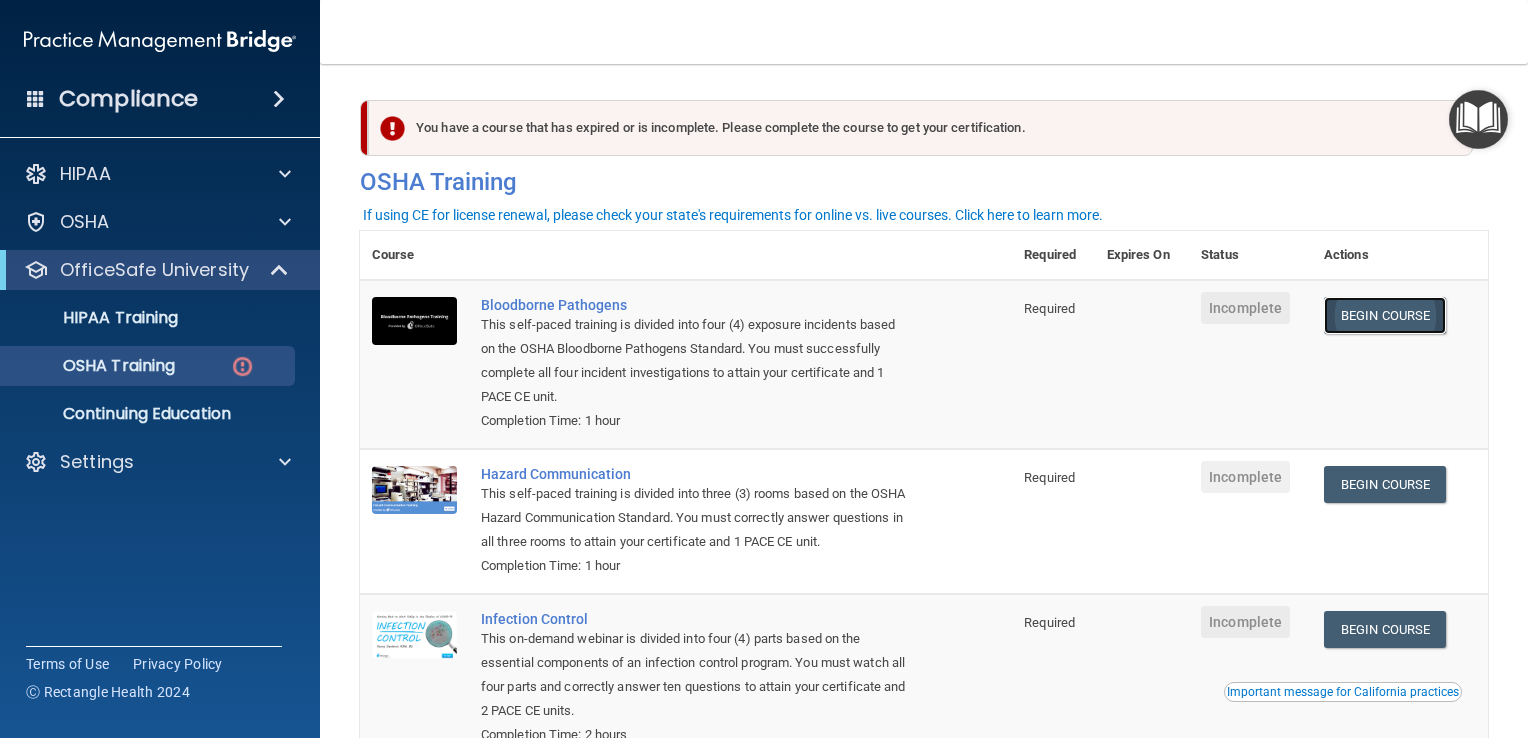 click on "Begin Course" at bounding box center [1385, 315] 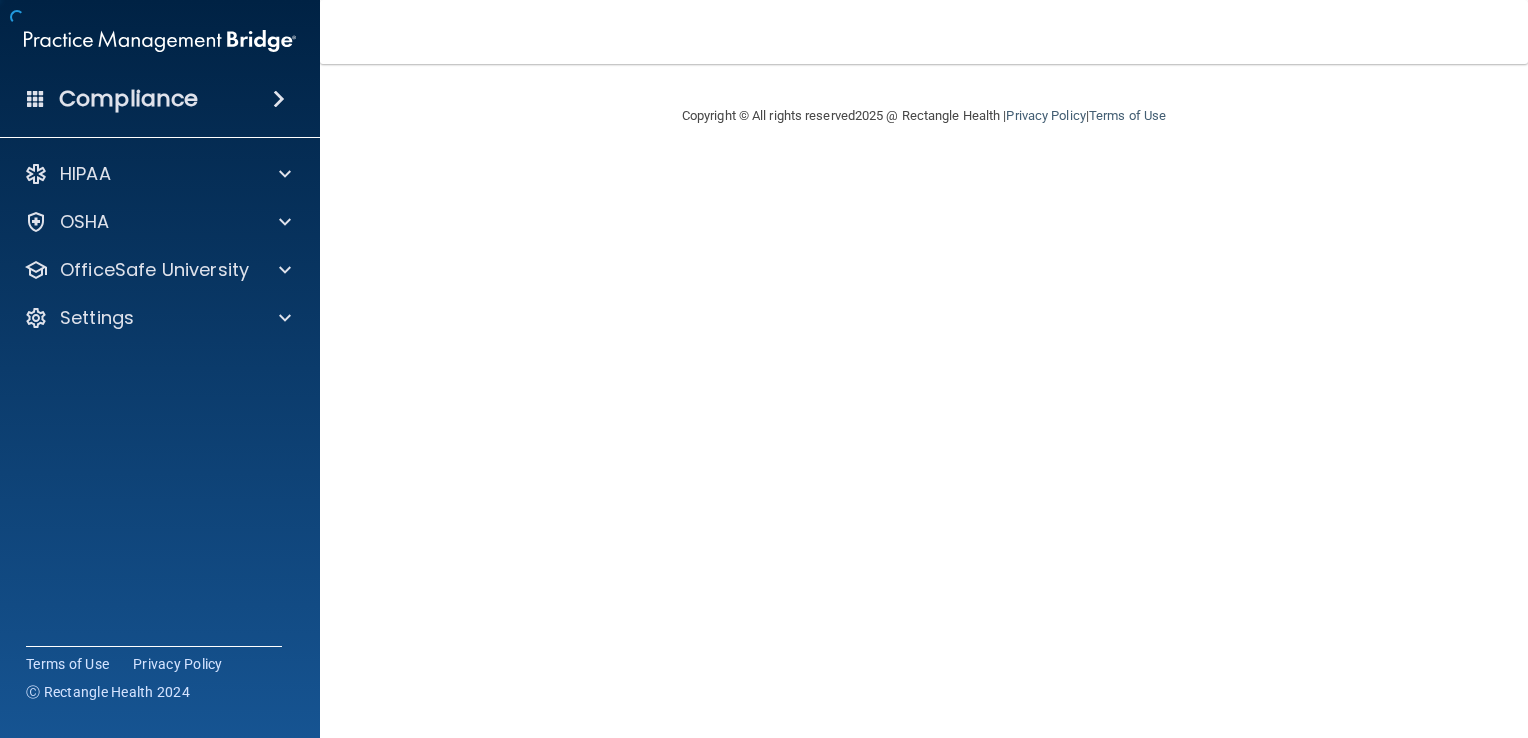 scroll, scrollTop: 0, scrollLeft: 0, axis: both 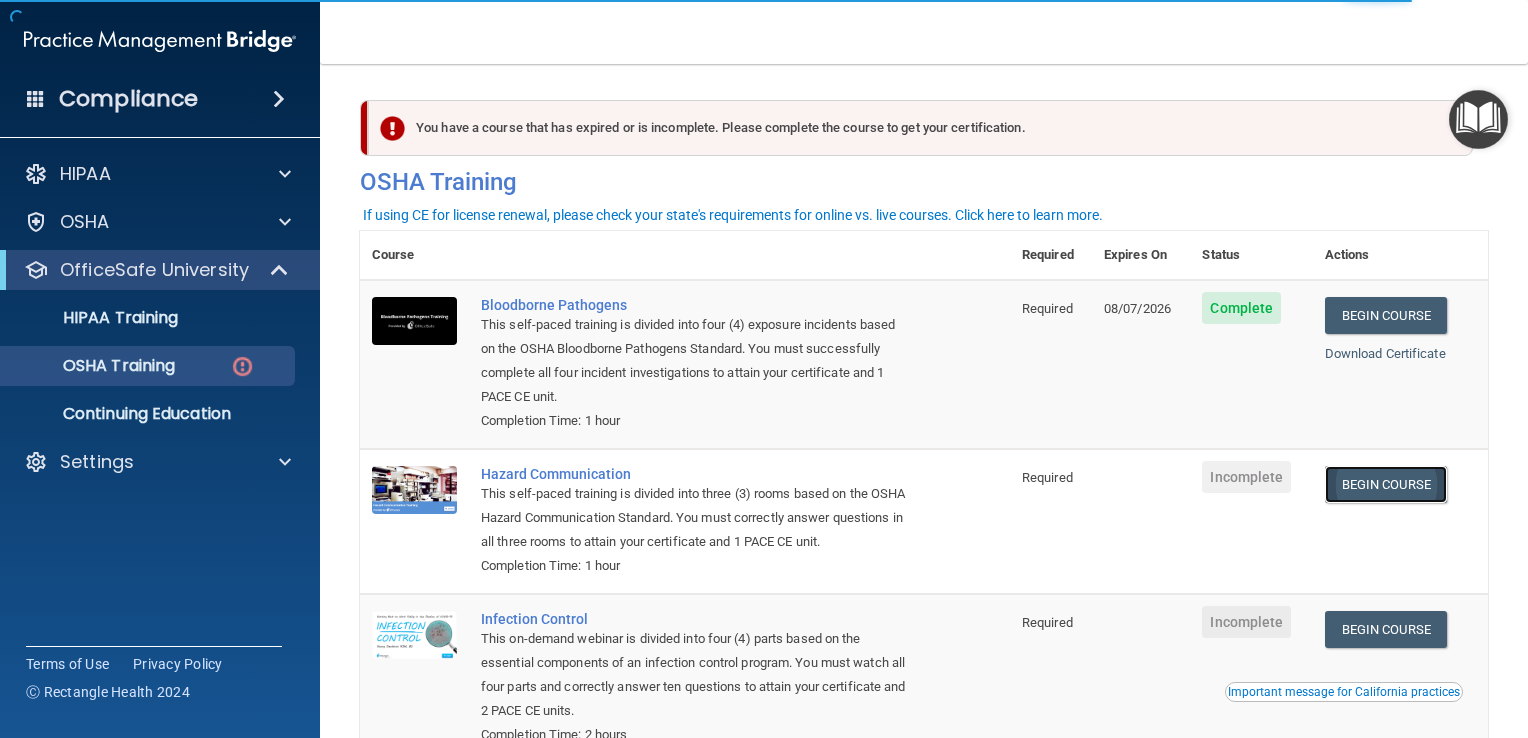 click on "Begin Course" at bounding box center (1386, 484) 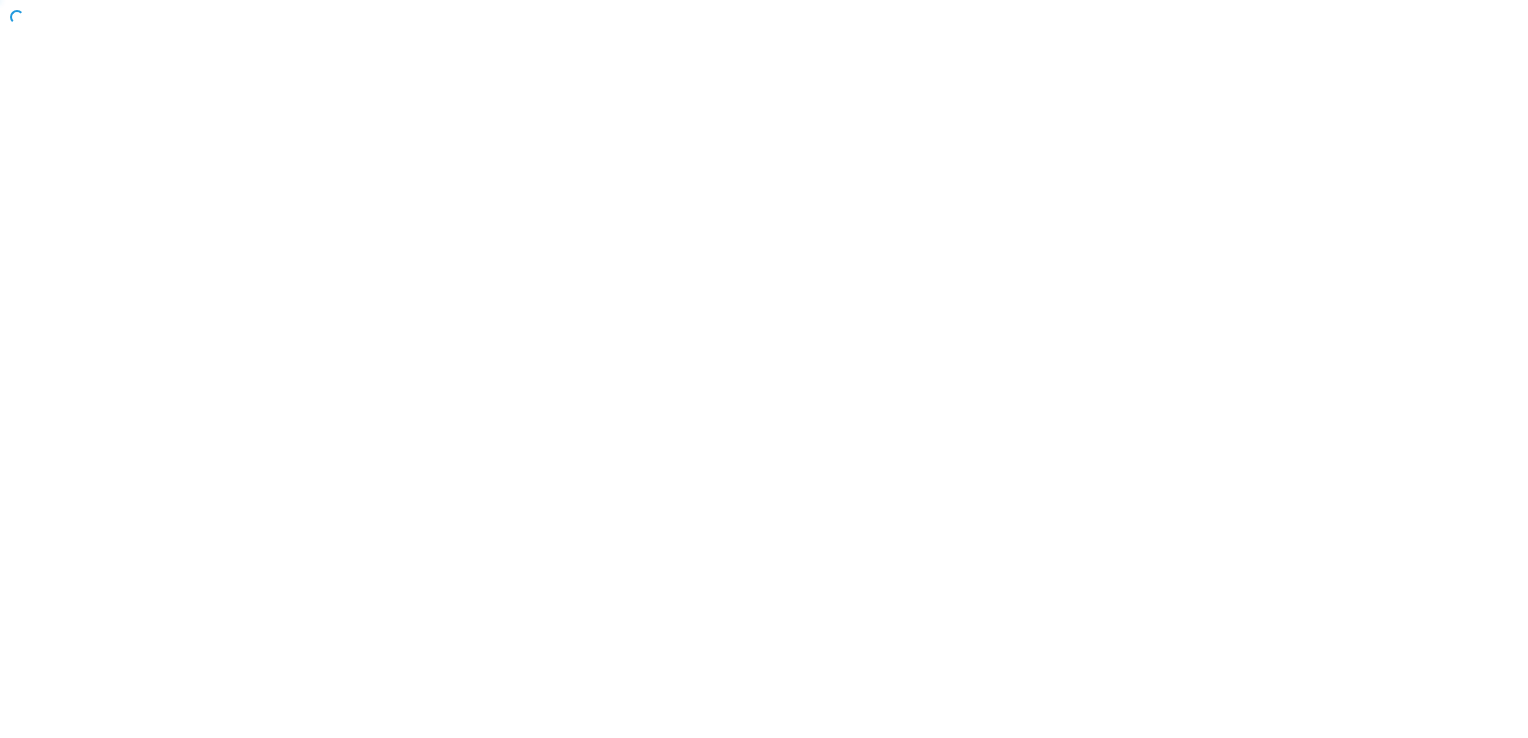 scroll, scrollTop: 0, scrollLeft: 0, axis: both 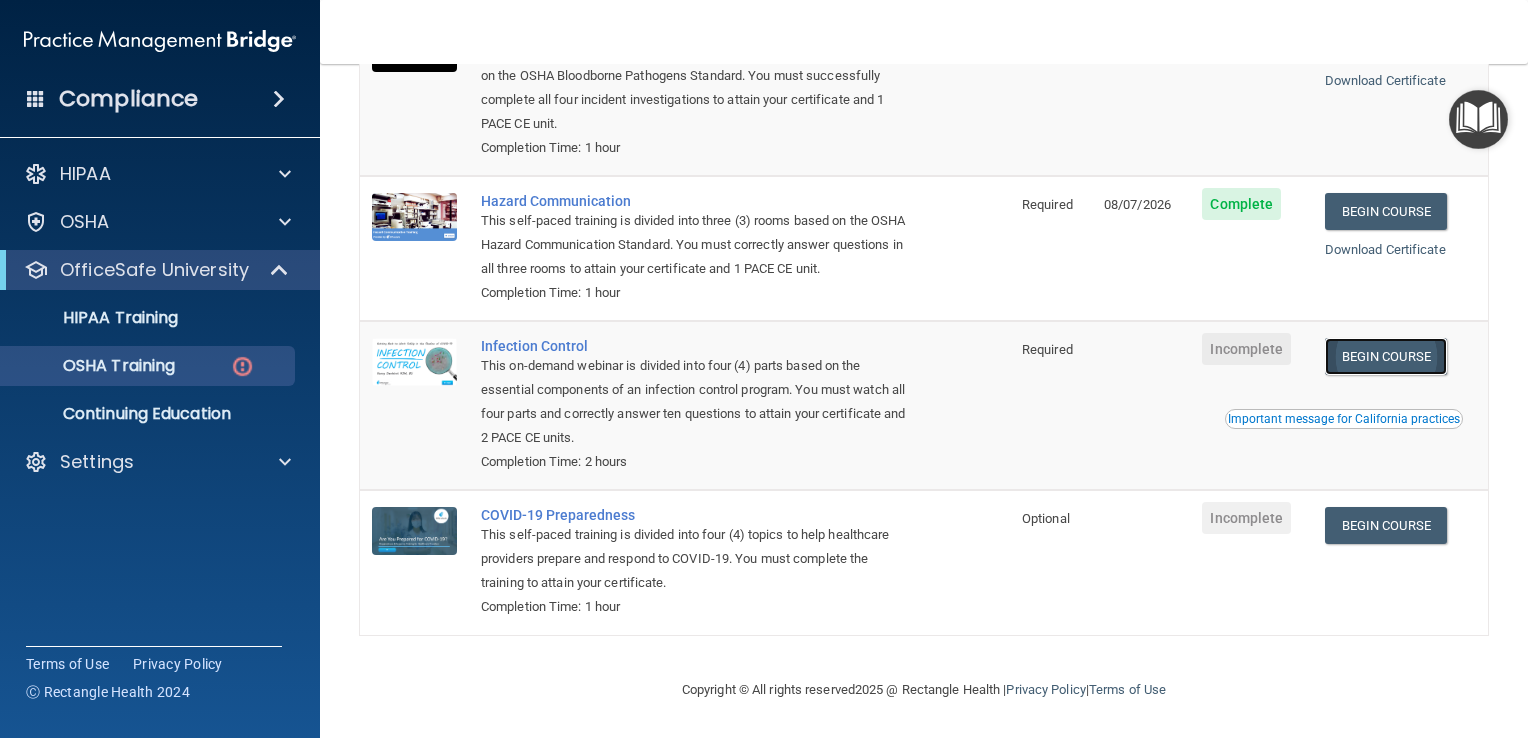 click on "Begin Course" at bounding box center (1386, 356) 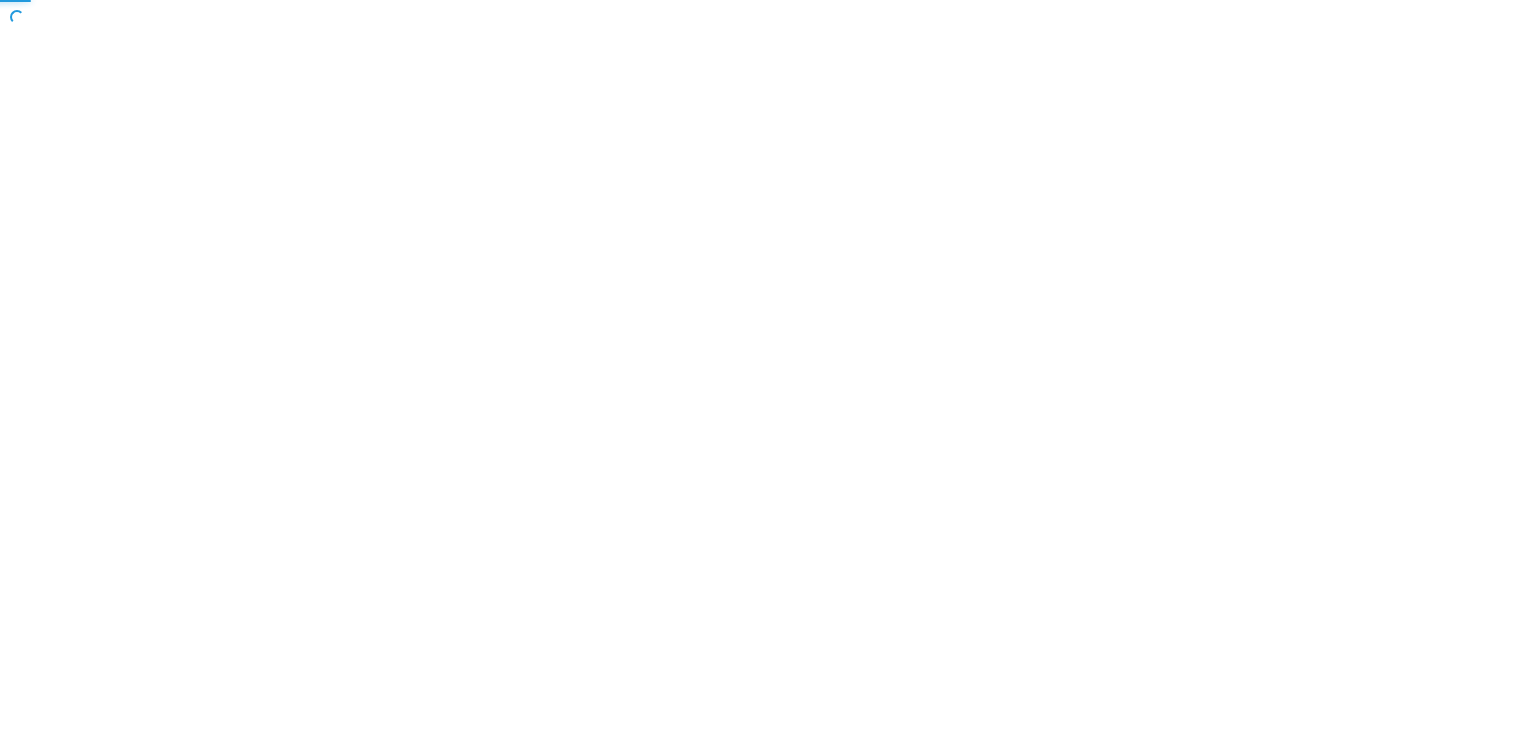 scroll, scrollTop: 0, scrollLeft: 0, axis: both 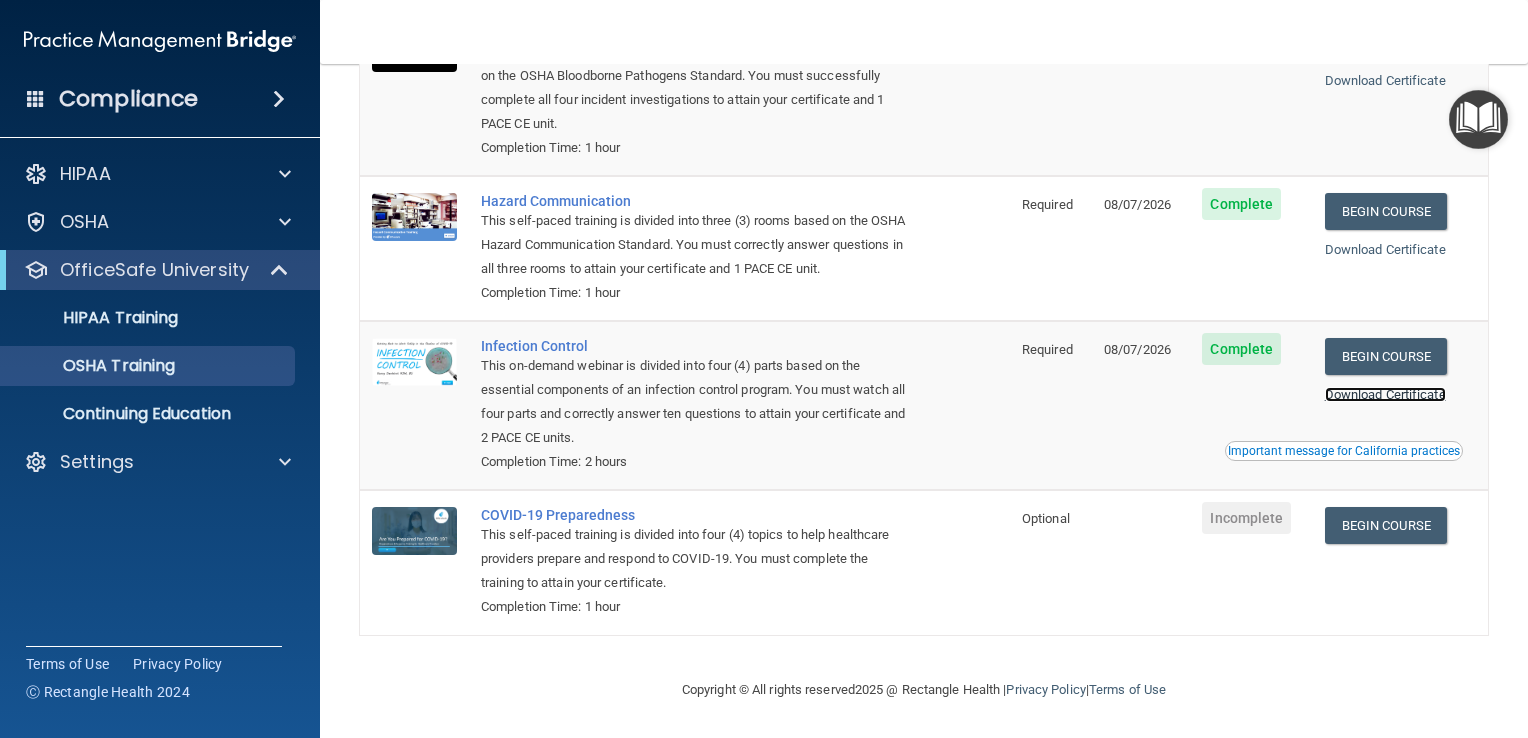 click on "Download Certificate" at bounding box center [1385, 394] 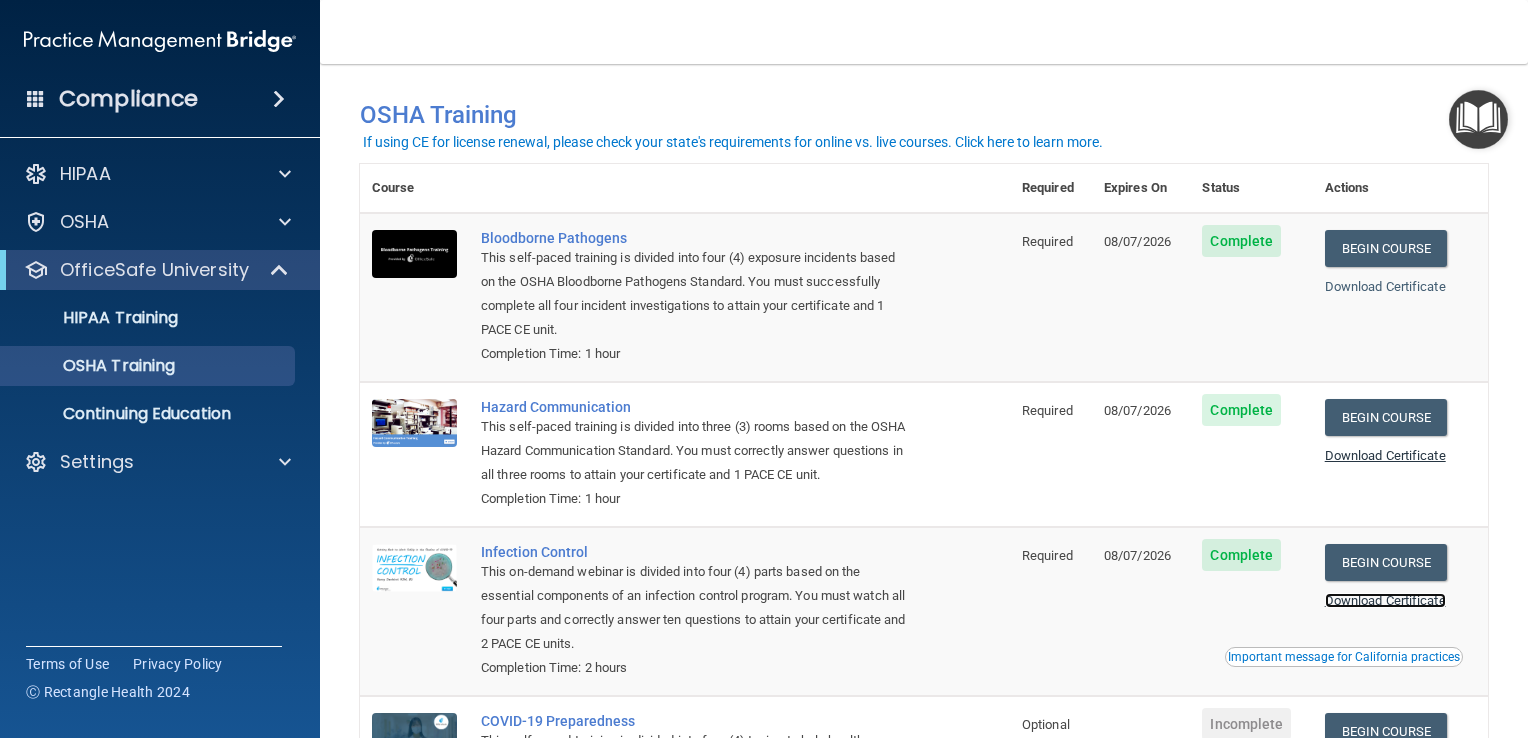 scroll, scrollTop: 7, scrollLeft: 0, axis: vertical 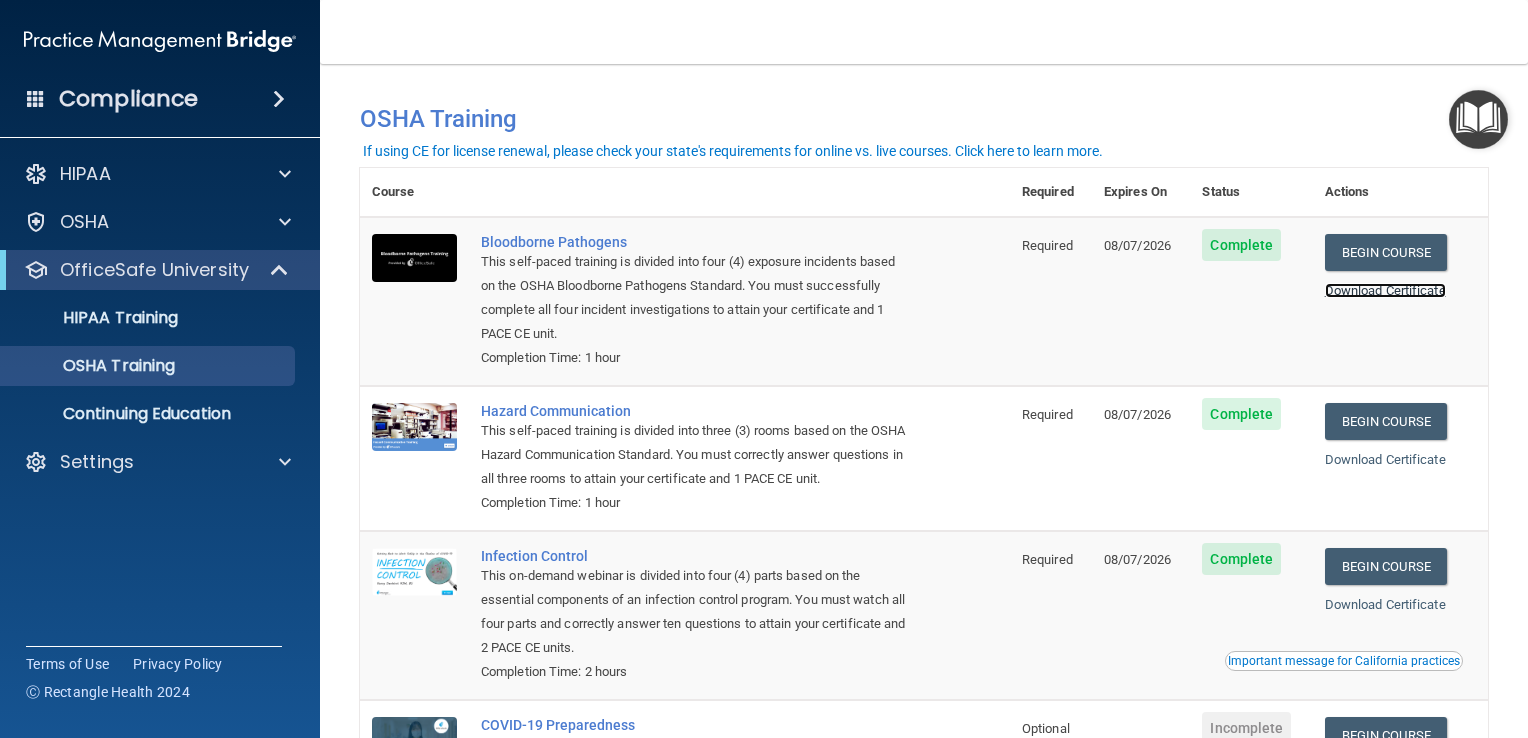 click on "Download Certificate" at bounding box center (1385, 290) 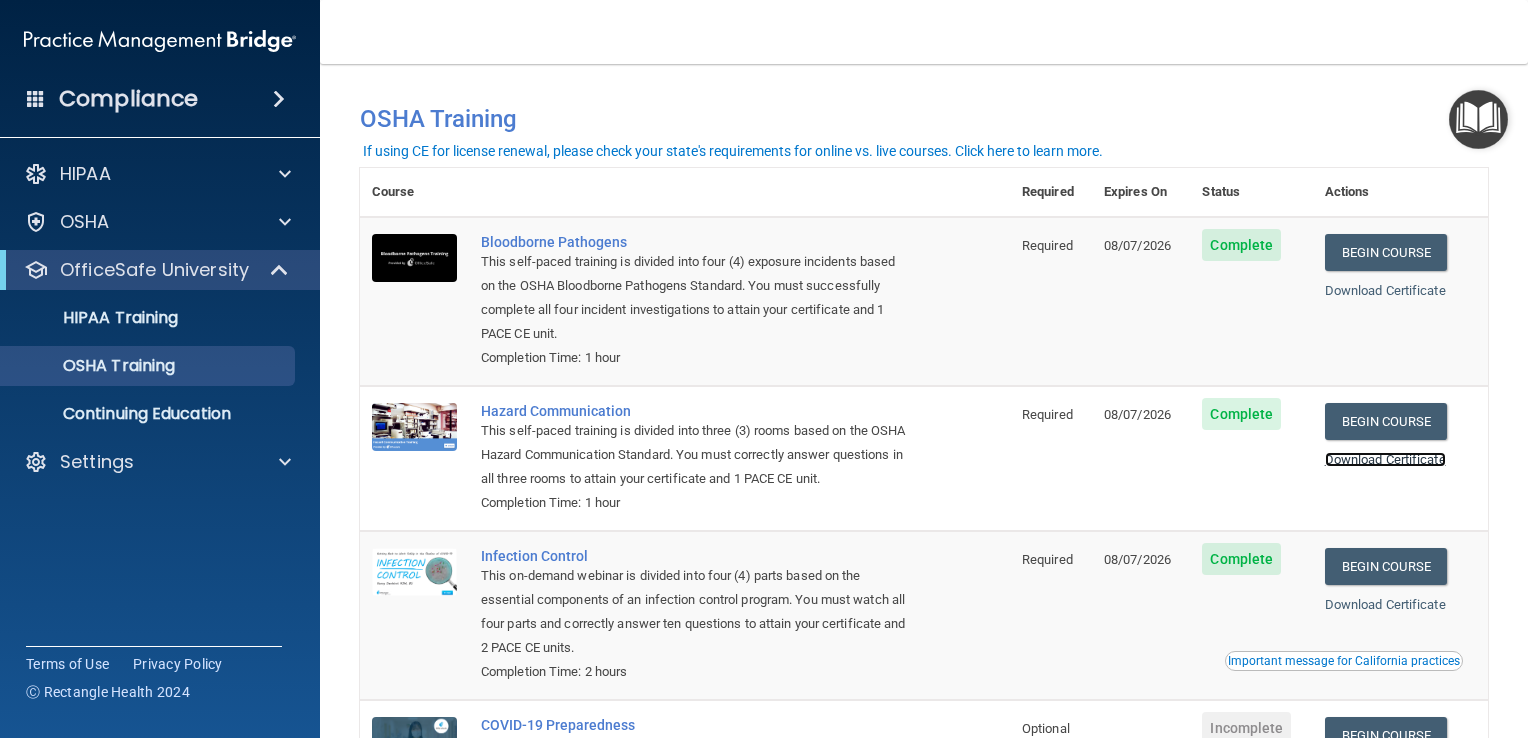 click on "Download Certificate" at bounding box center (1385, 459) 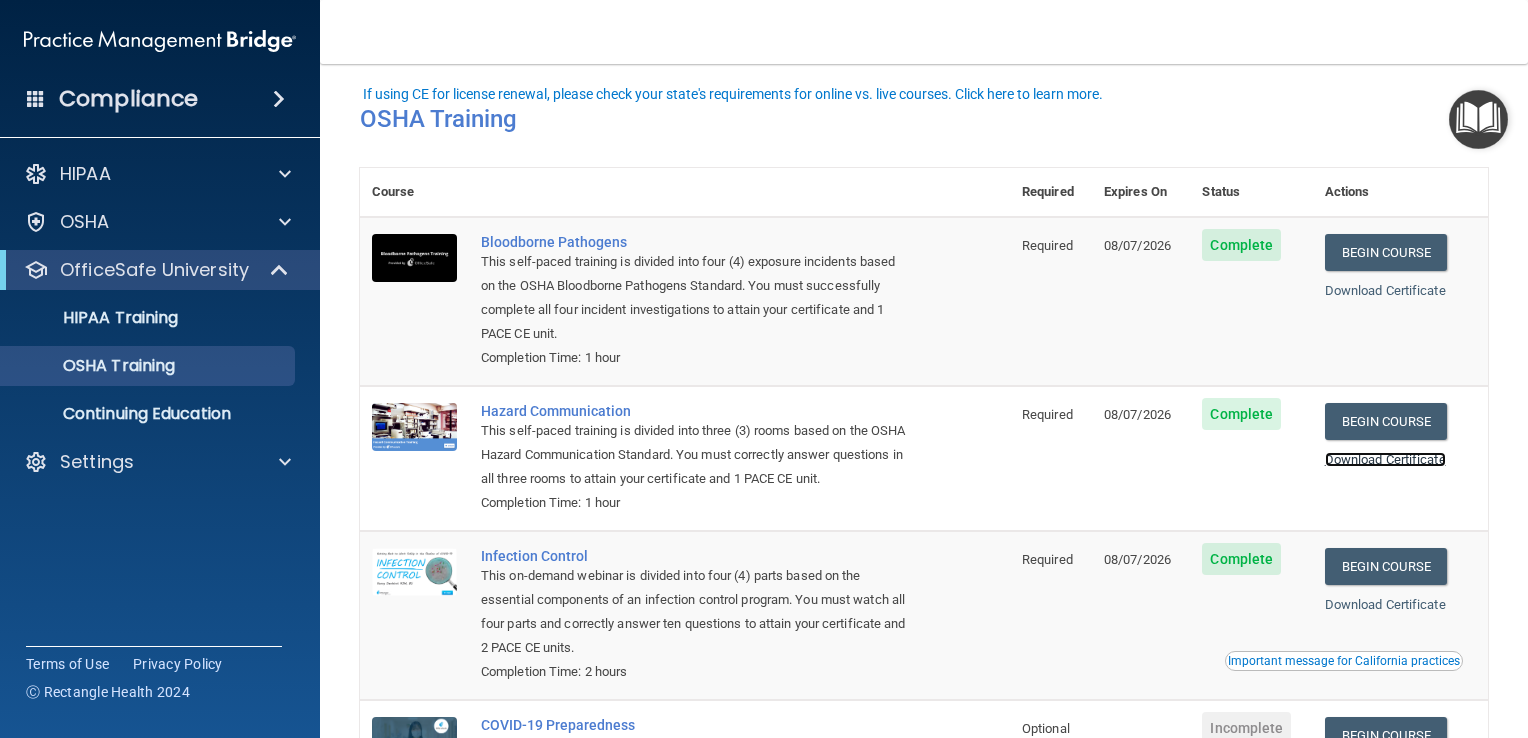 scroll, scrollTop: 244, scrollLeft: 0, axis: vertical 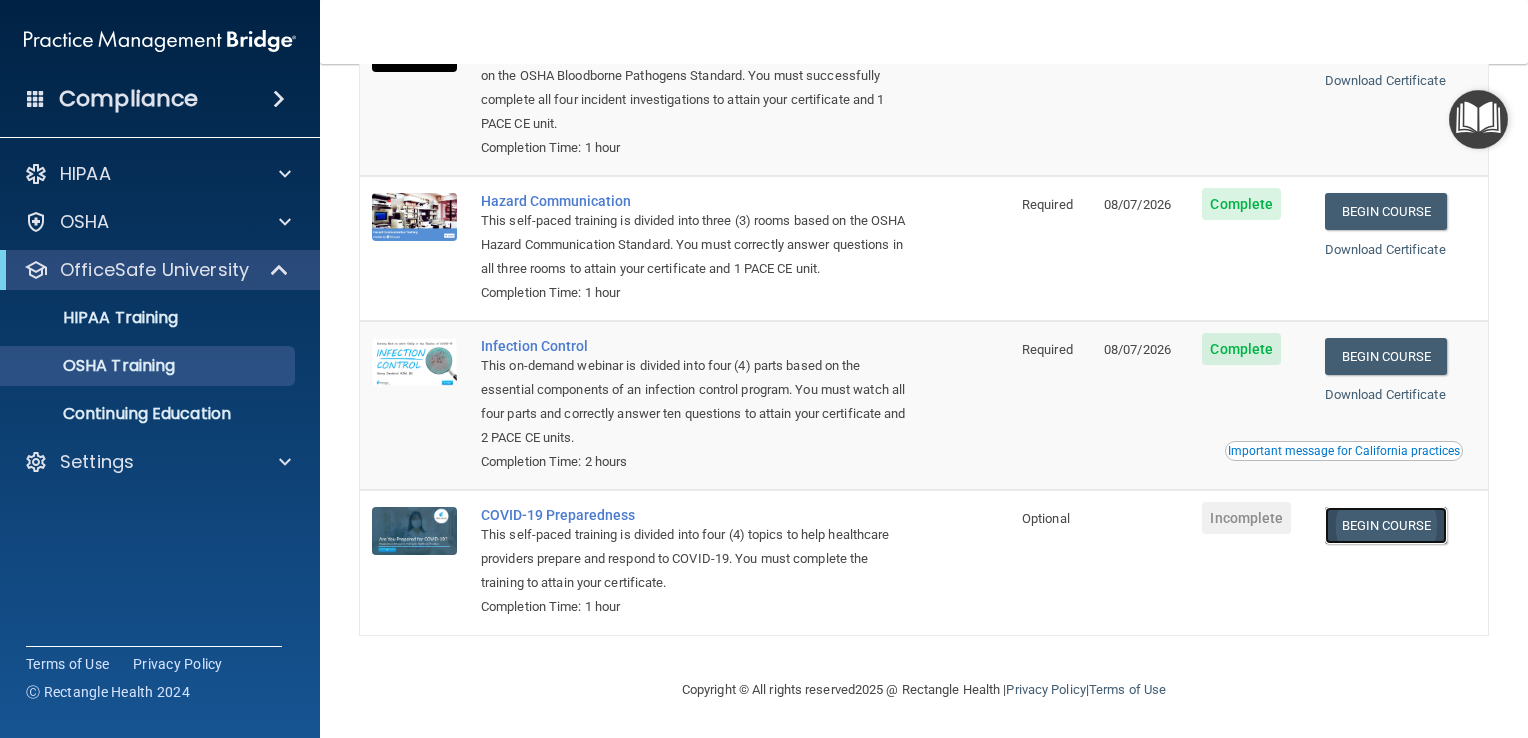click on "Begin Course" at bounding box center [1386, 525] 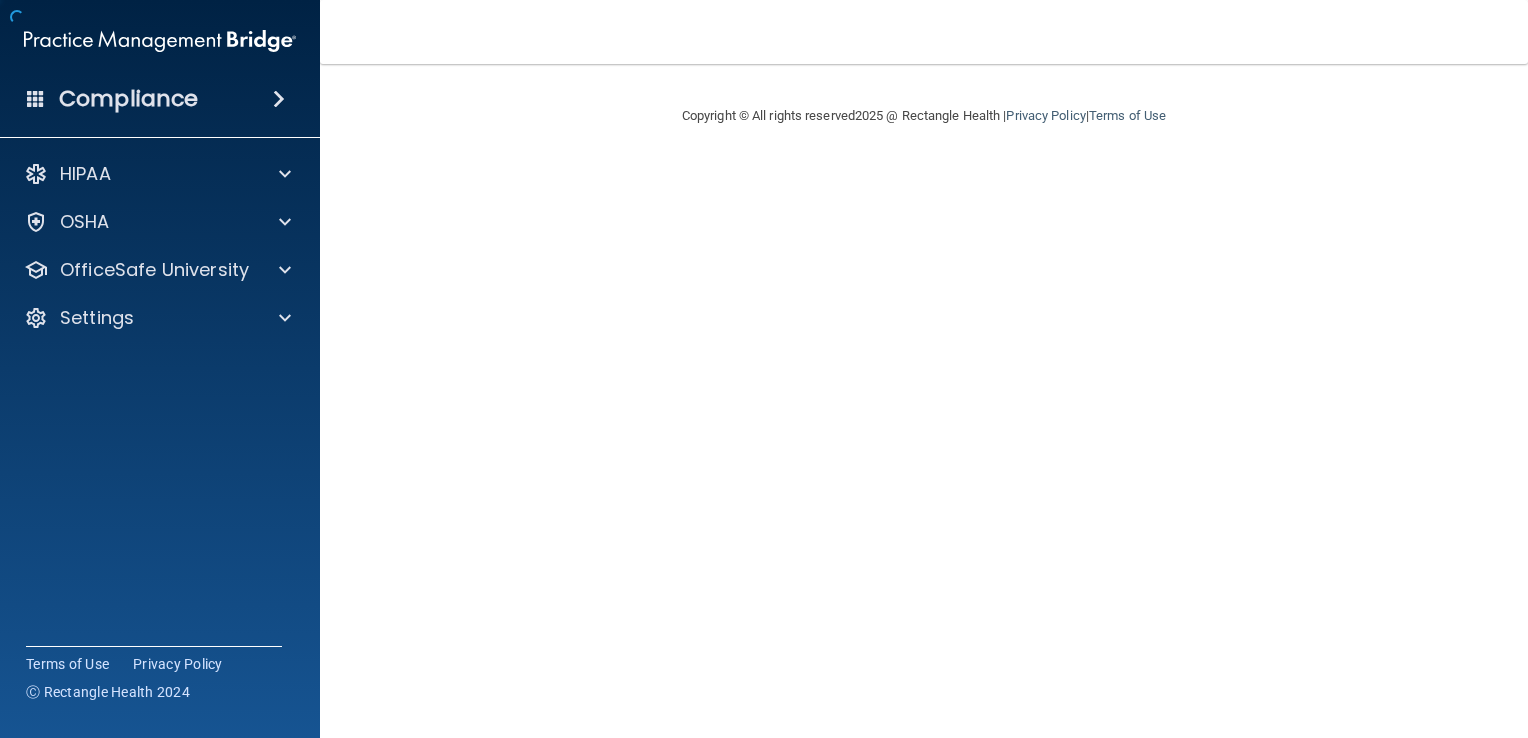 scroll, scrollTop: 0, scrollLeft: 0, axis: both 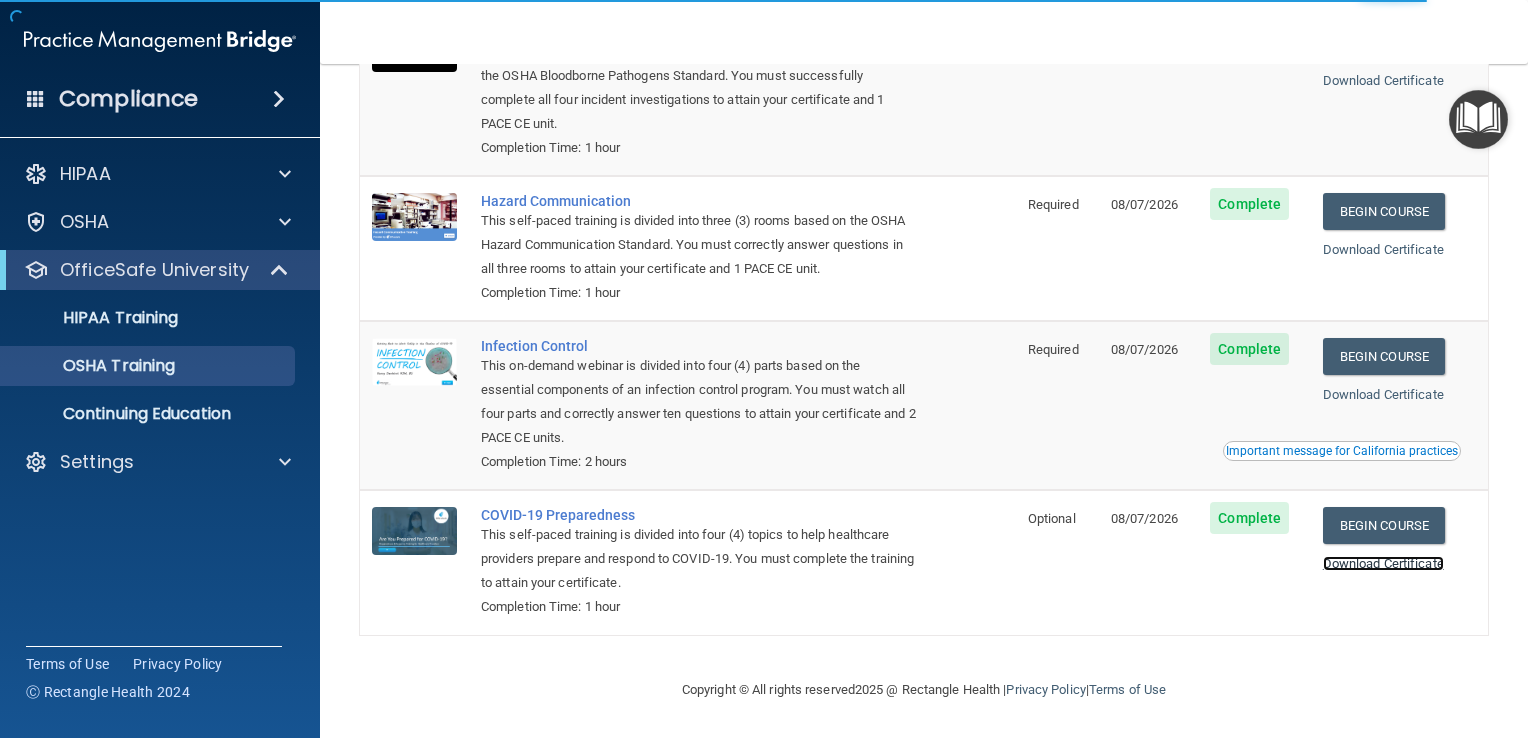 click on "Download Certificate" at bounding box center [1383, 563] 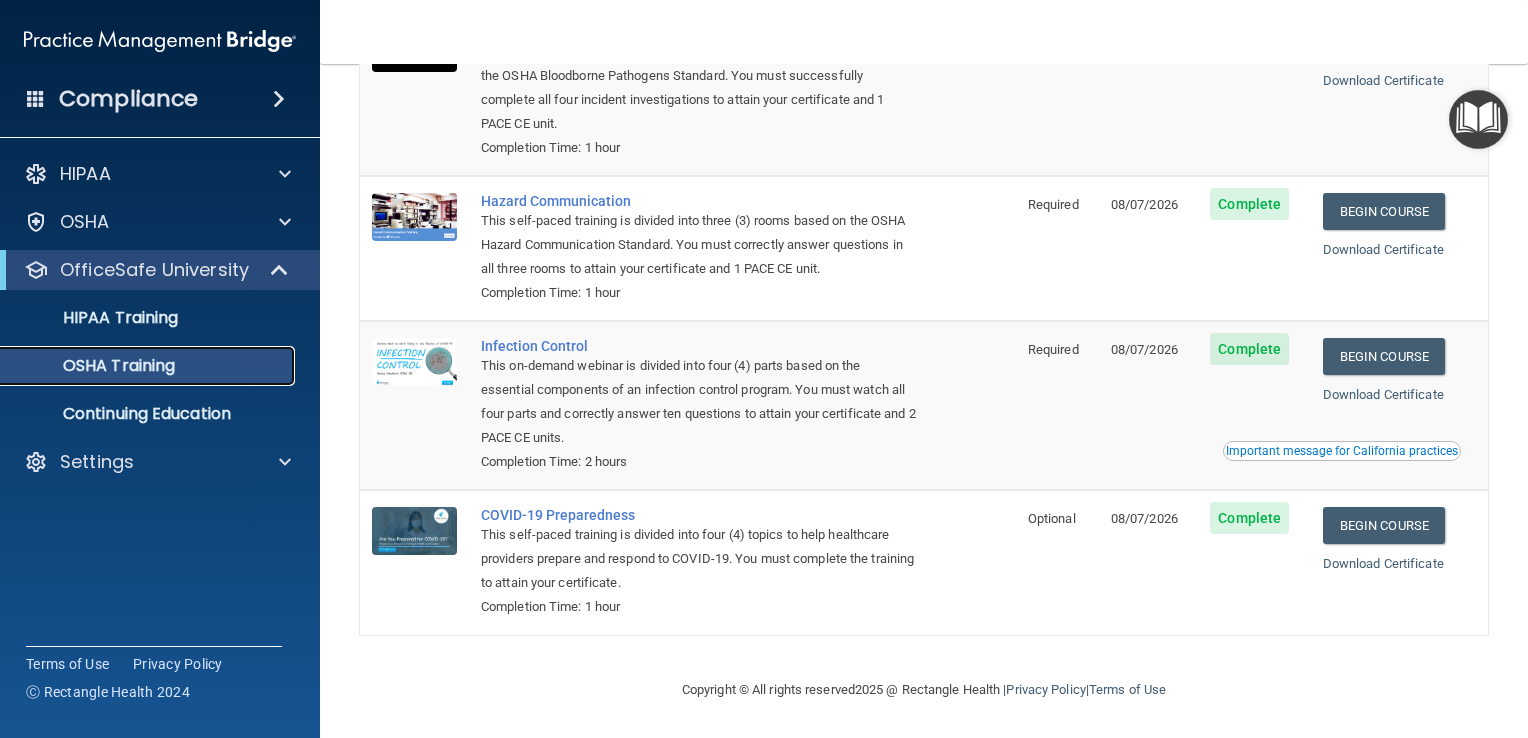 click on "OSHA Training" at bounding box center (149, 366) 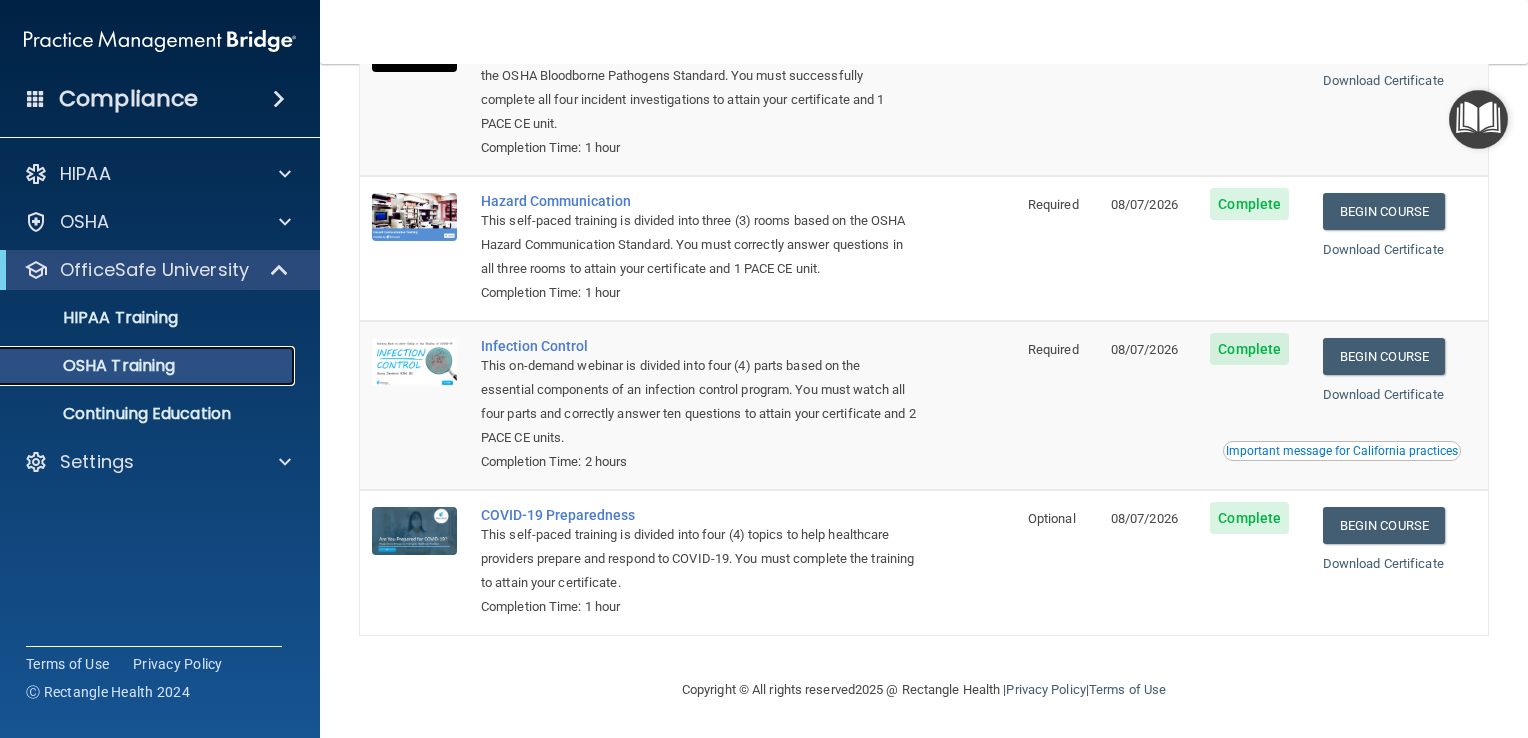 scroll, scrollTop: 0, scrollLeft: 0, axis: both 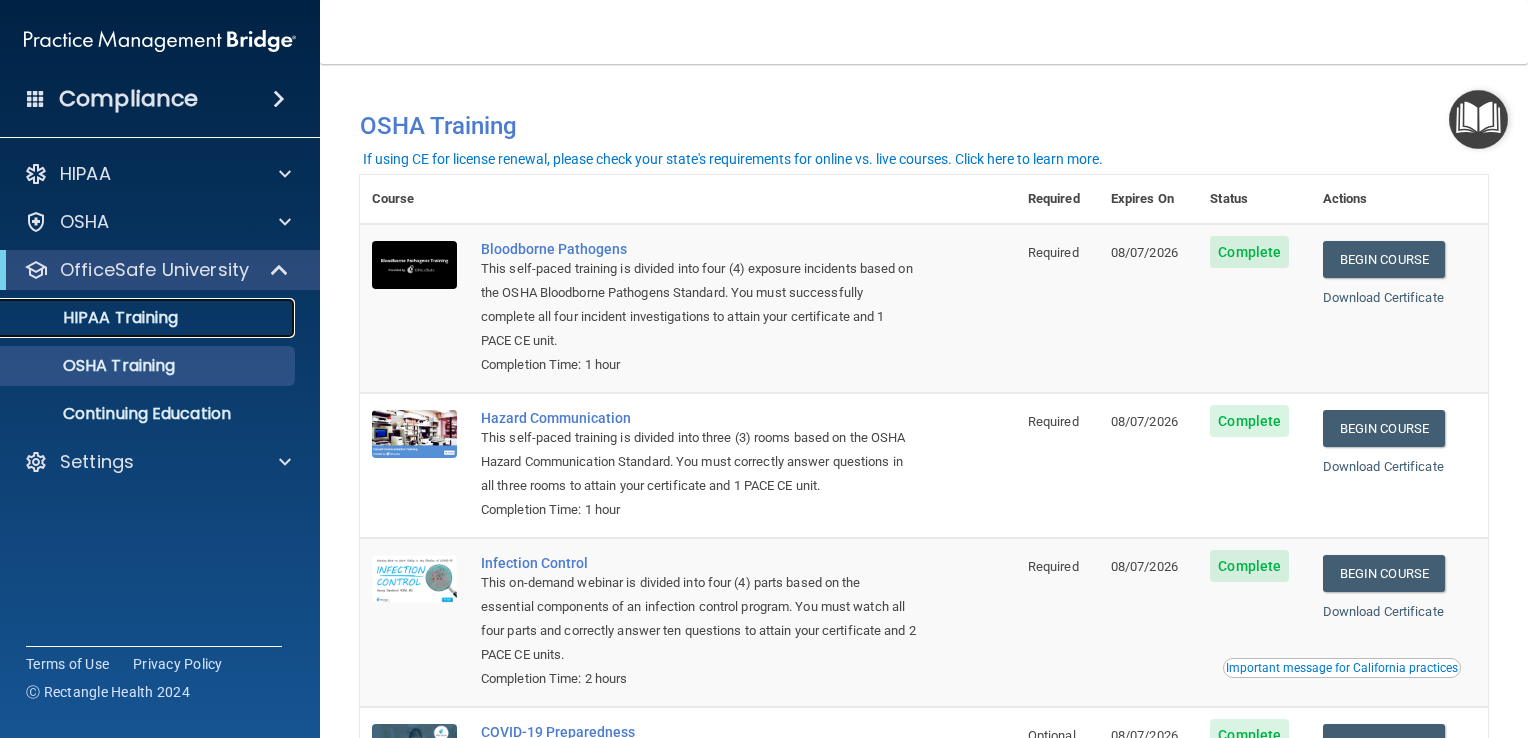 click on "HIPAA Training" at bounding box center (137, 318) 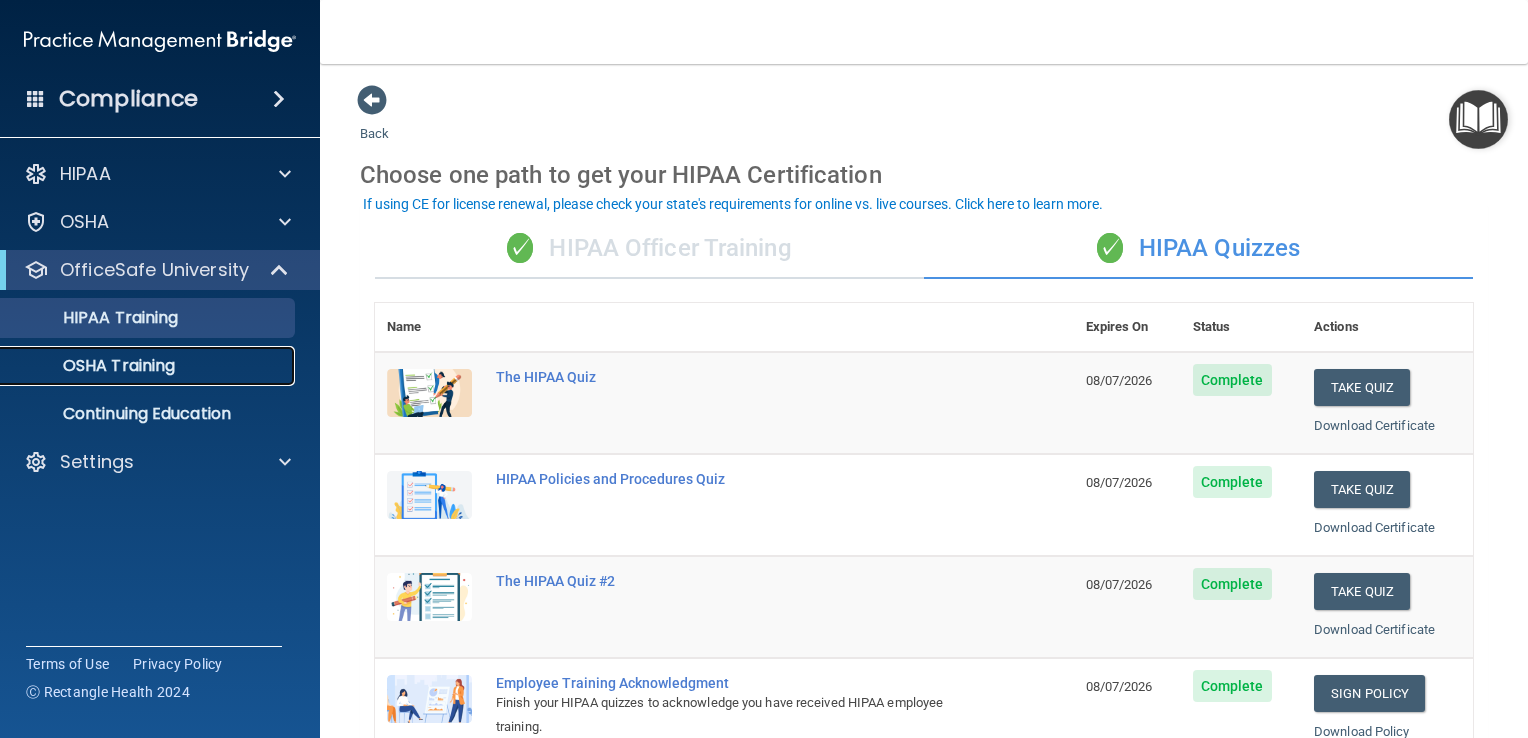 click on "OSHA Training" at bounding box center (149, 366) 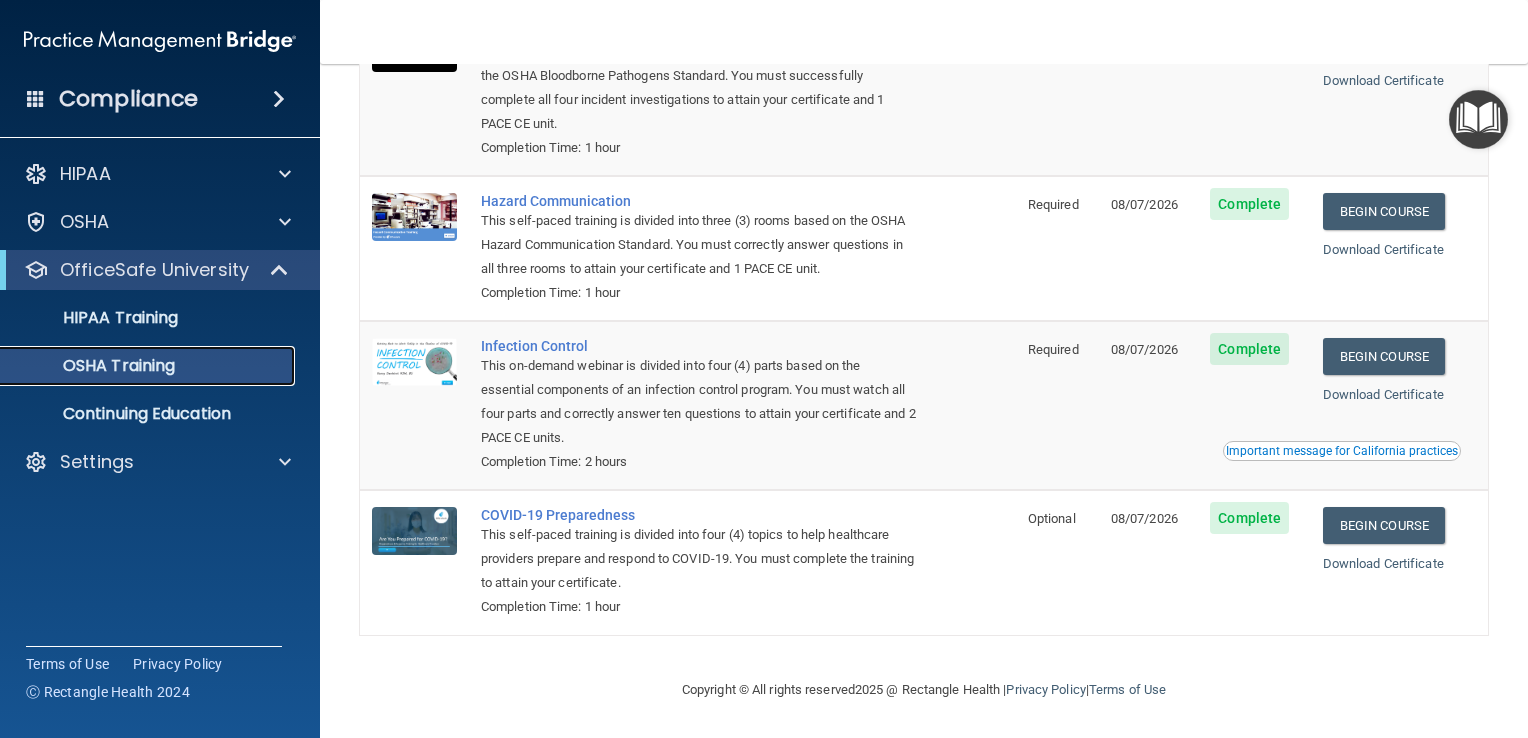 scroll, scrollTop: 0, scrollLeft: 0, axis: both 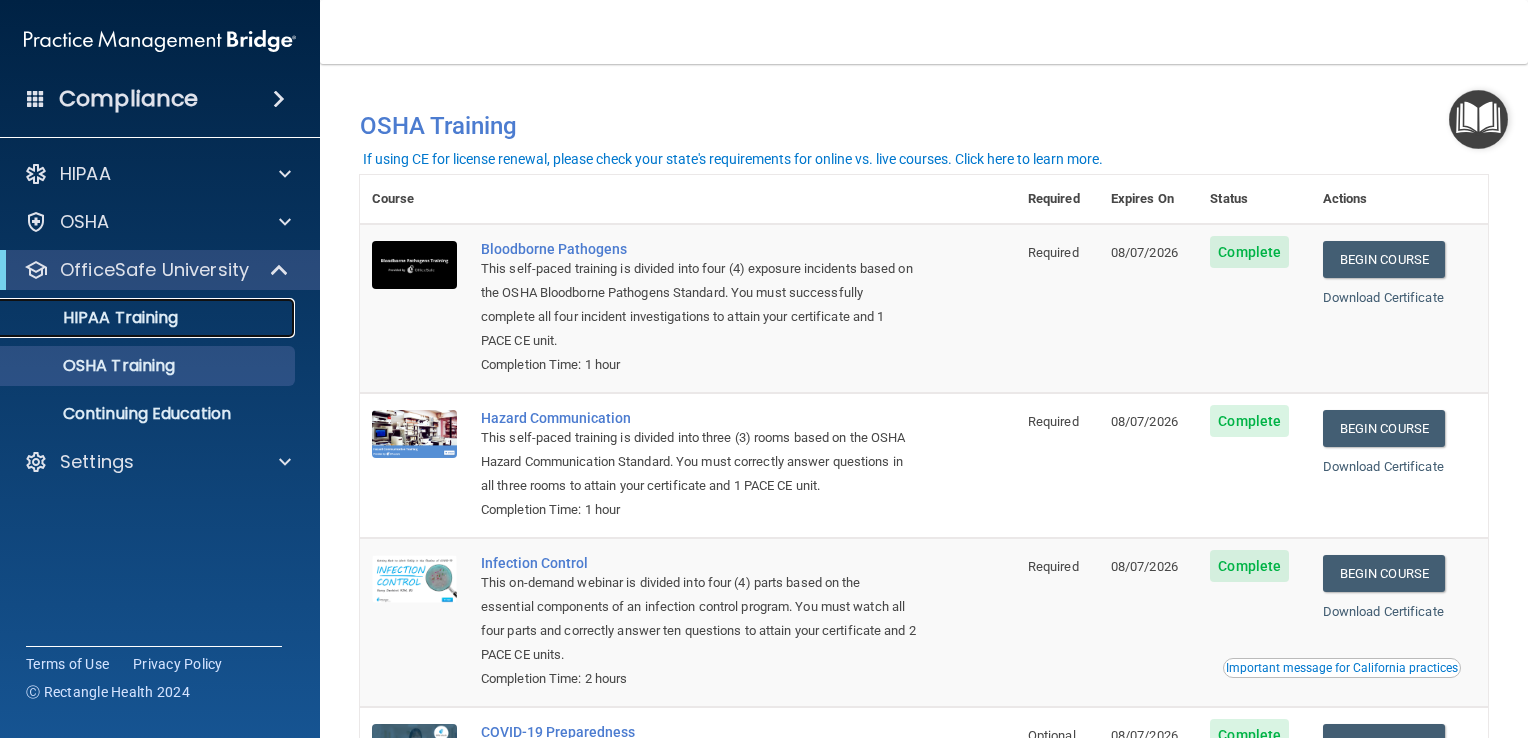 click on "HIPAA Training" at bounding box center (95, 318) 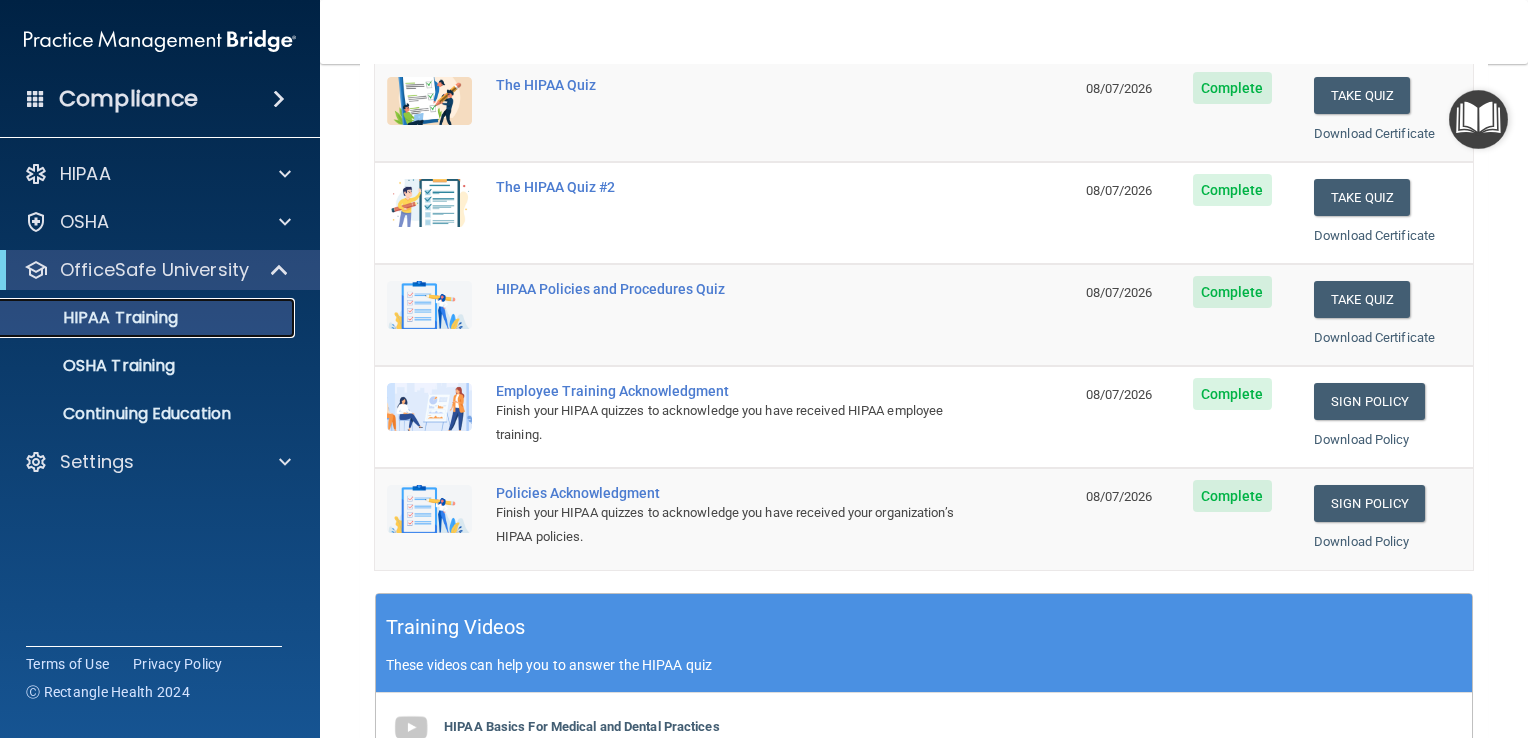 scroll, scrollTop: 0, scrollLeft: 0, axis: both 